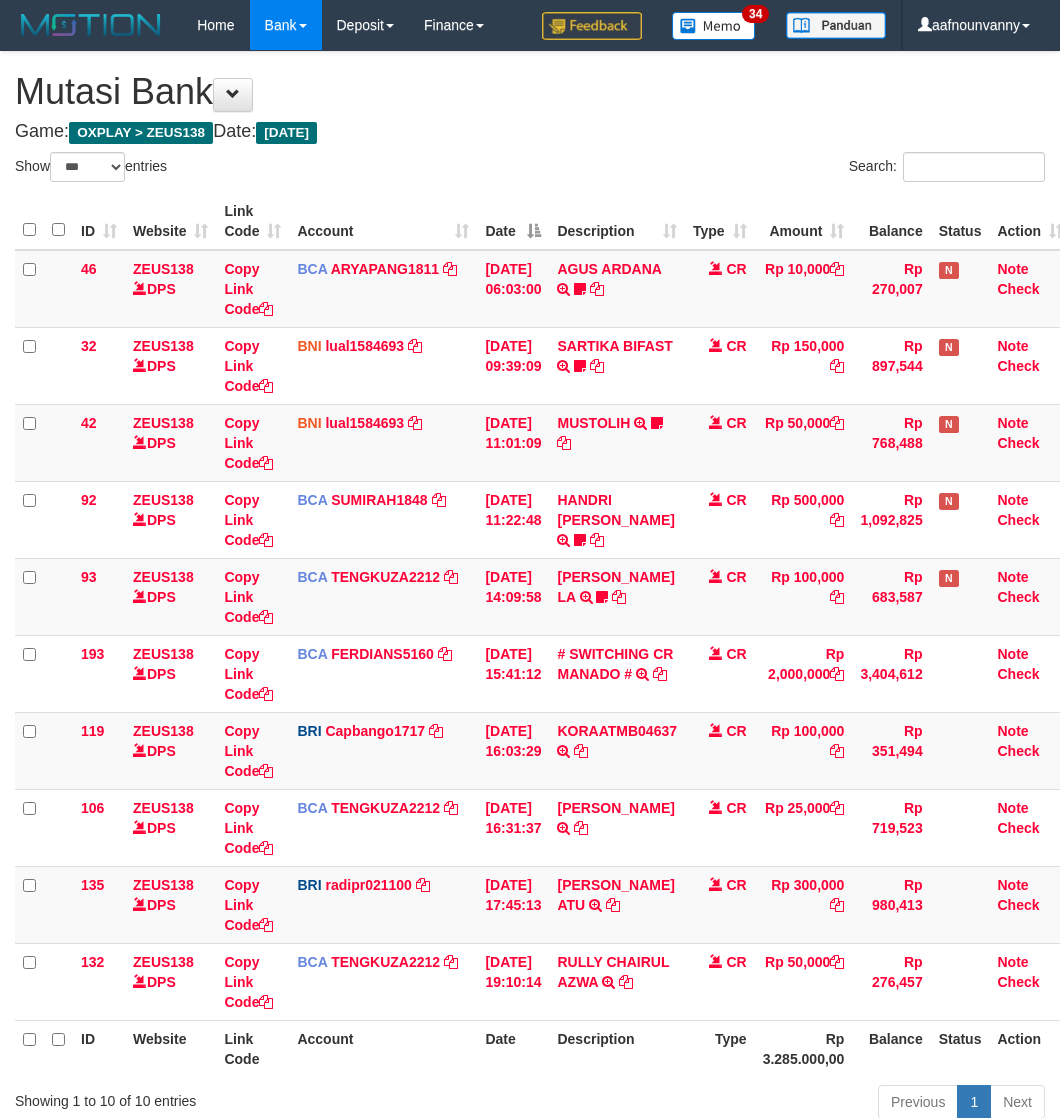 select on "***" 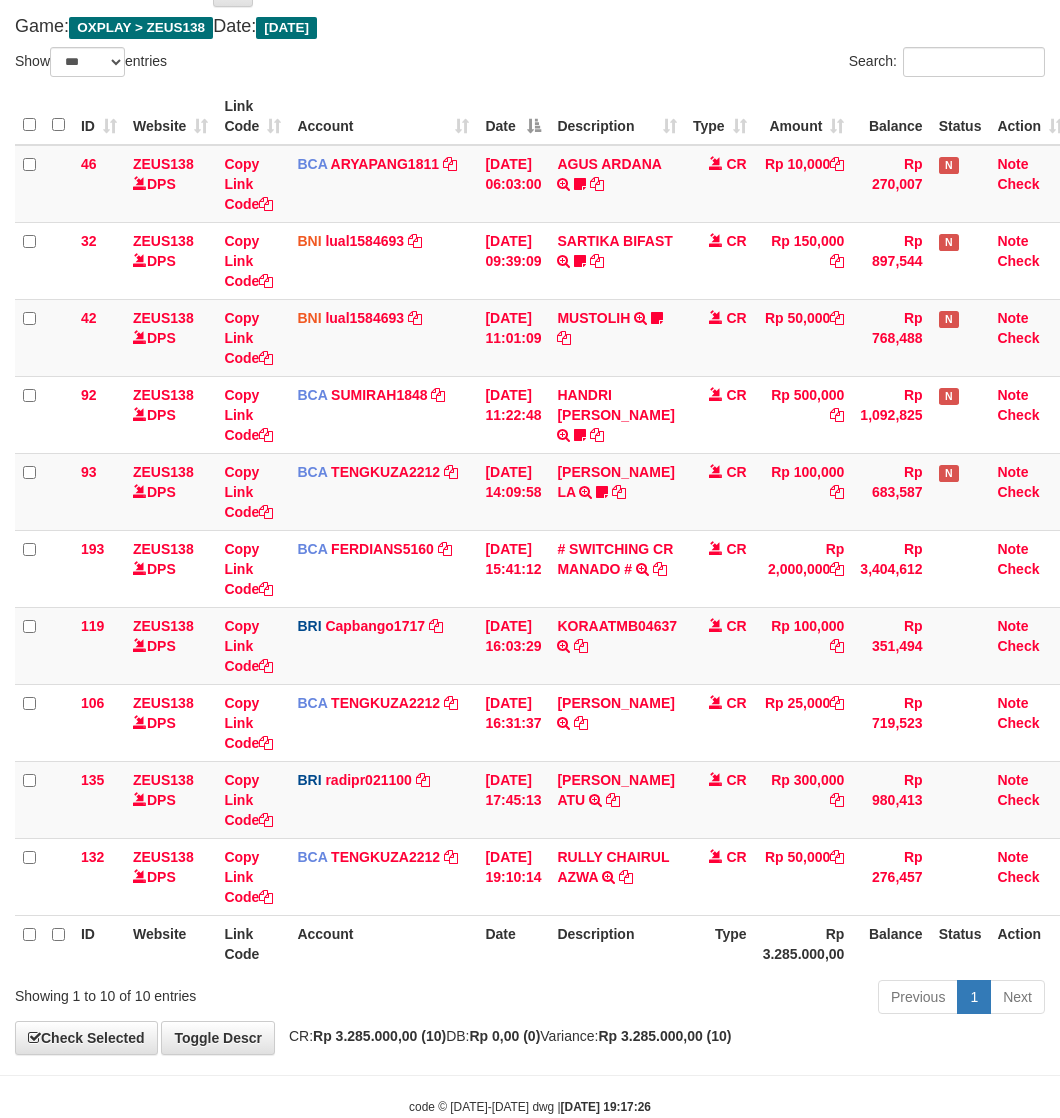 scroll, scrollTop: 155, scrollLeft: 0, axis: vertical 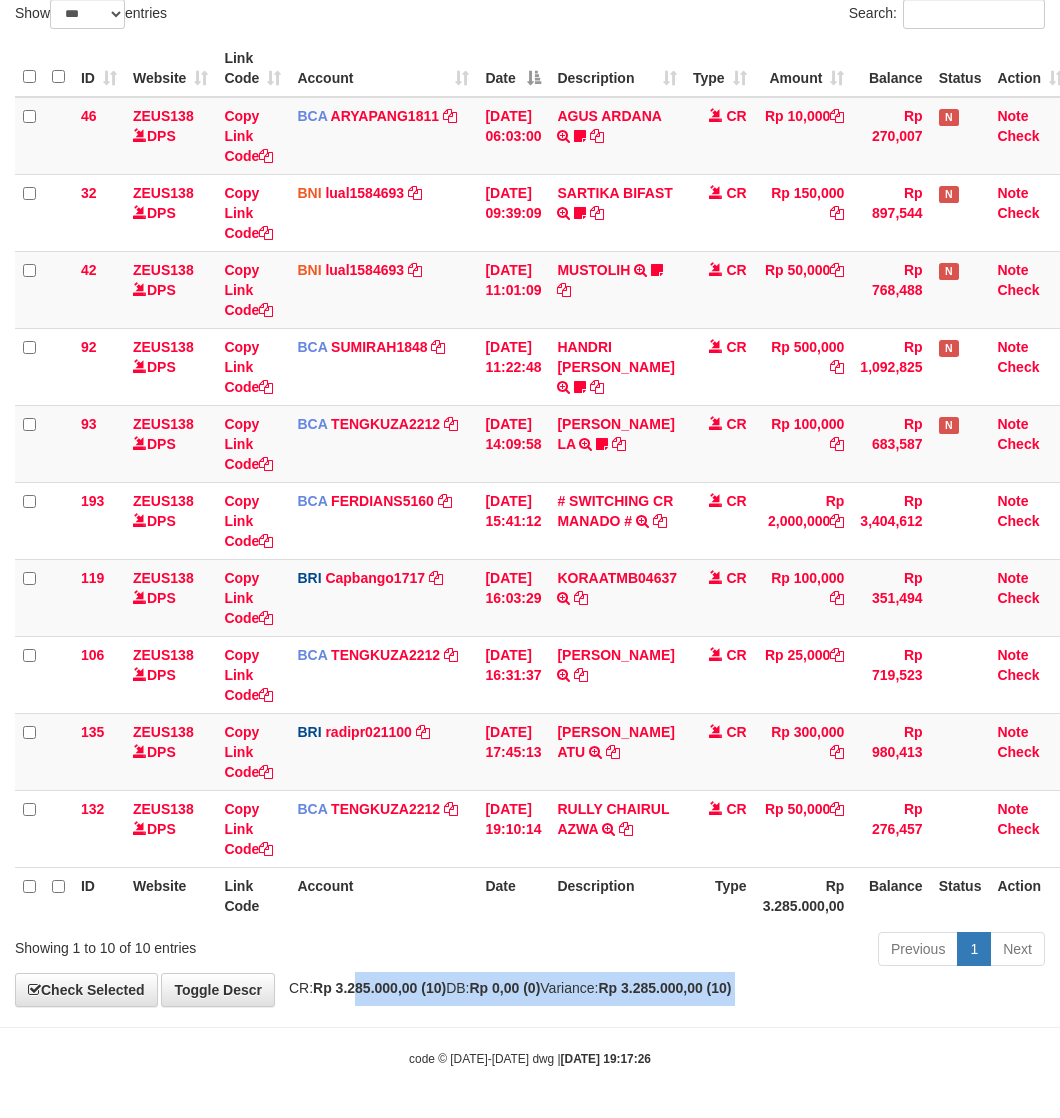 drag, startPoint x: 396, startPoint y: 1023, endPoint x: 3, endPoint y: 825, distance: 440.0602 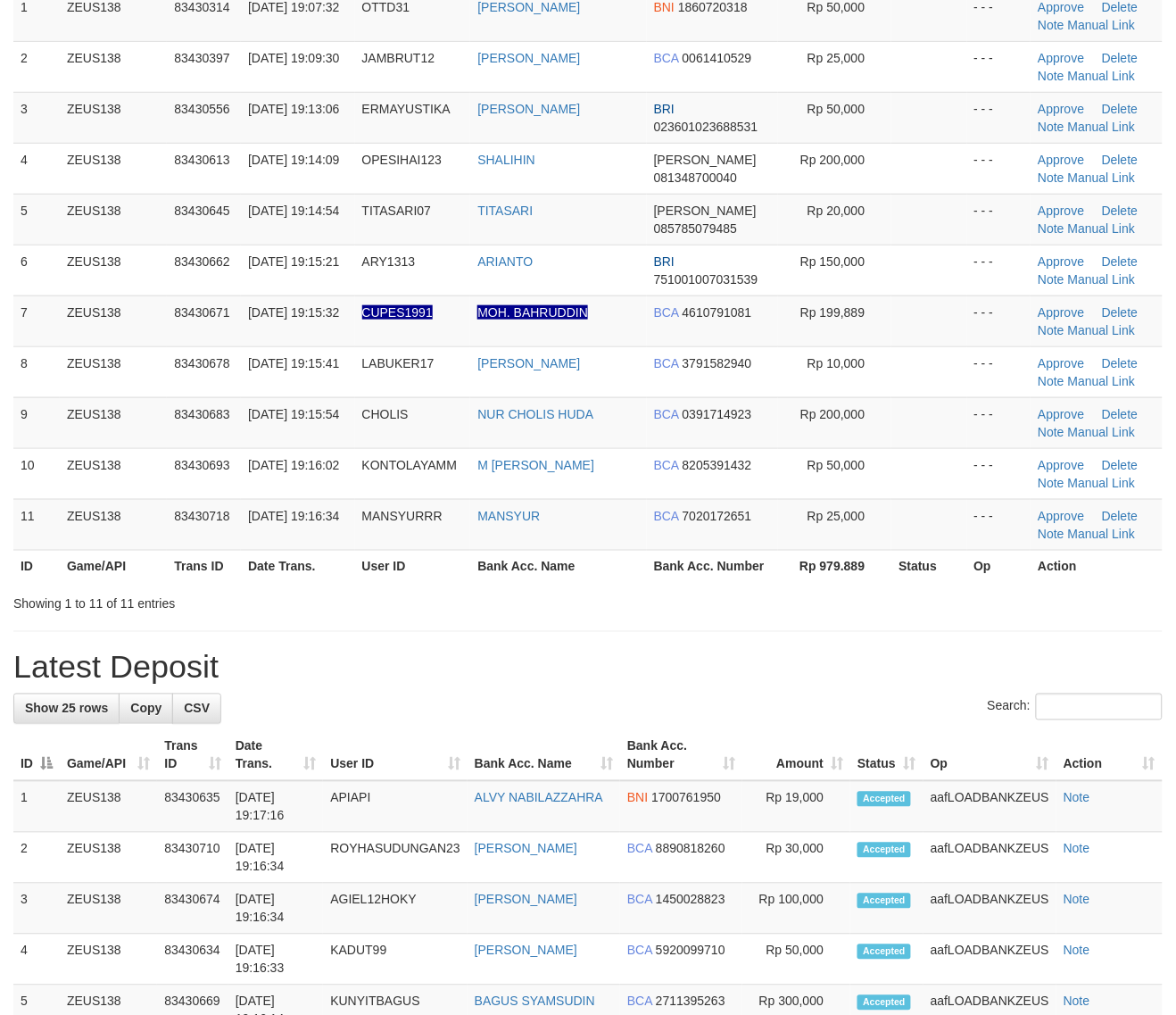 click on "Showing 1 to 11 of 11 entries" at bounding box center (588, 601) 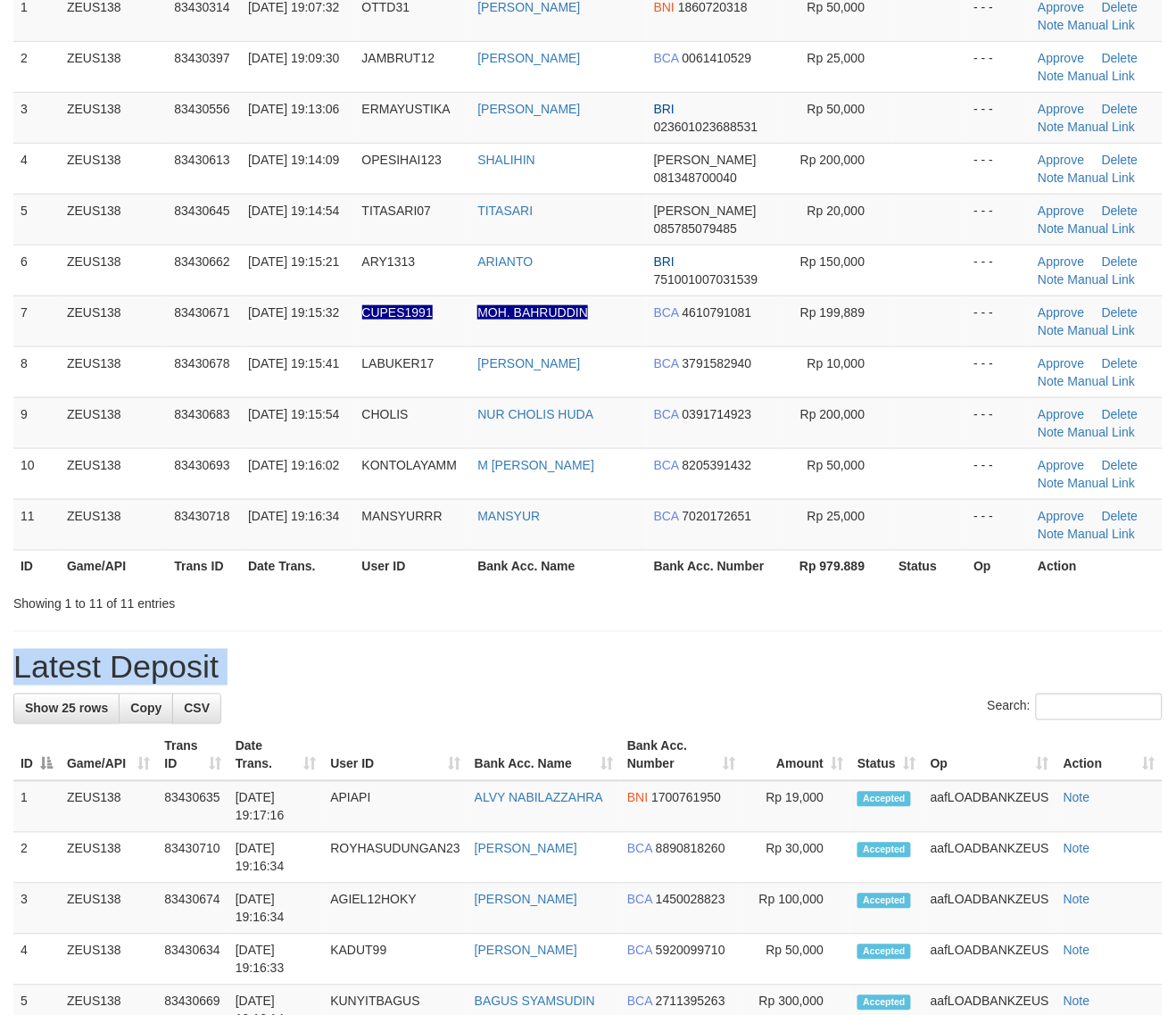 scroll, scrollTop: 148, scrollLeft: 0, axis: vertical 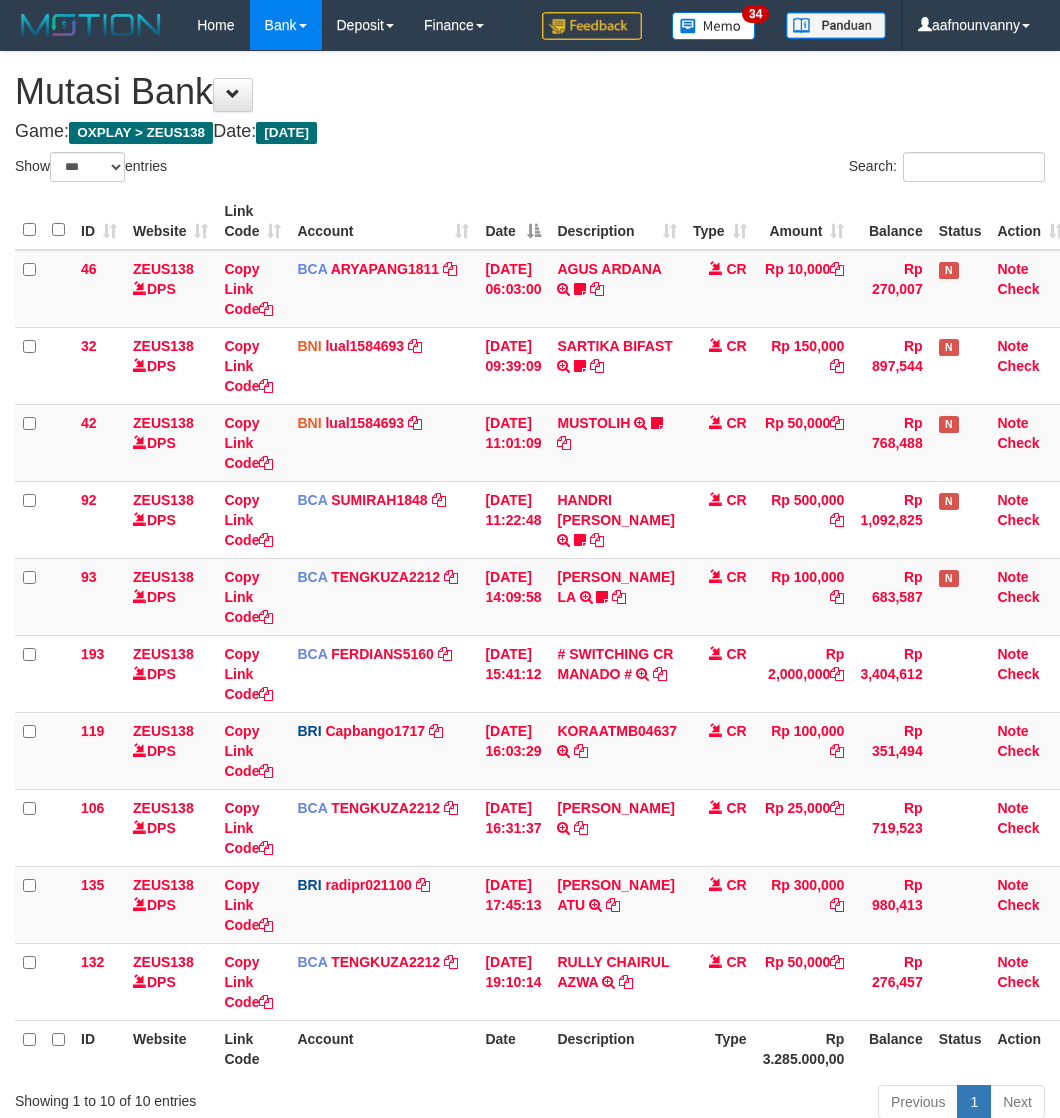 select on "***" 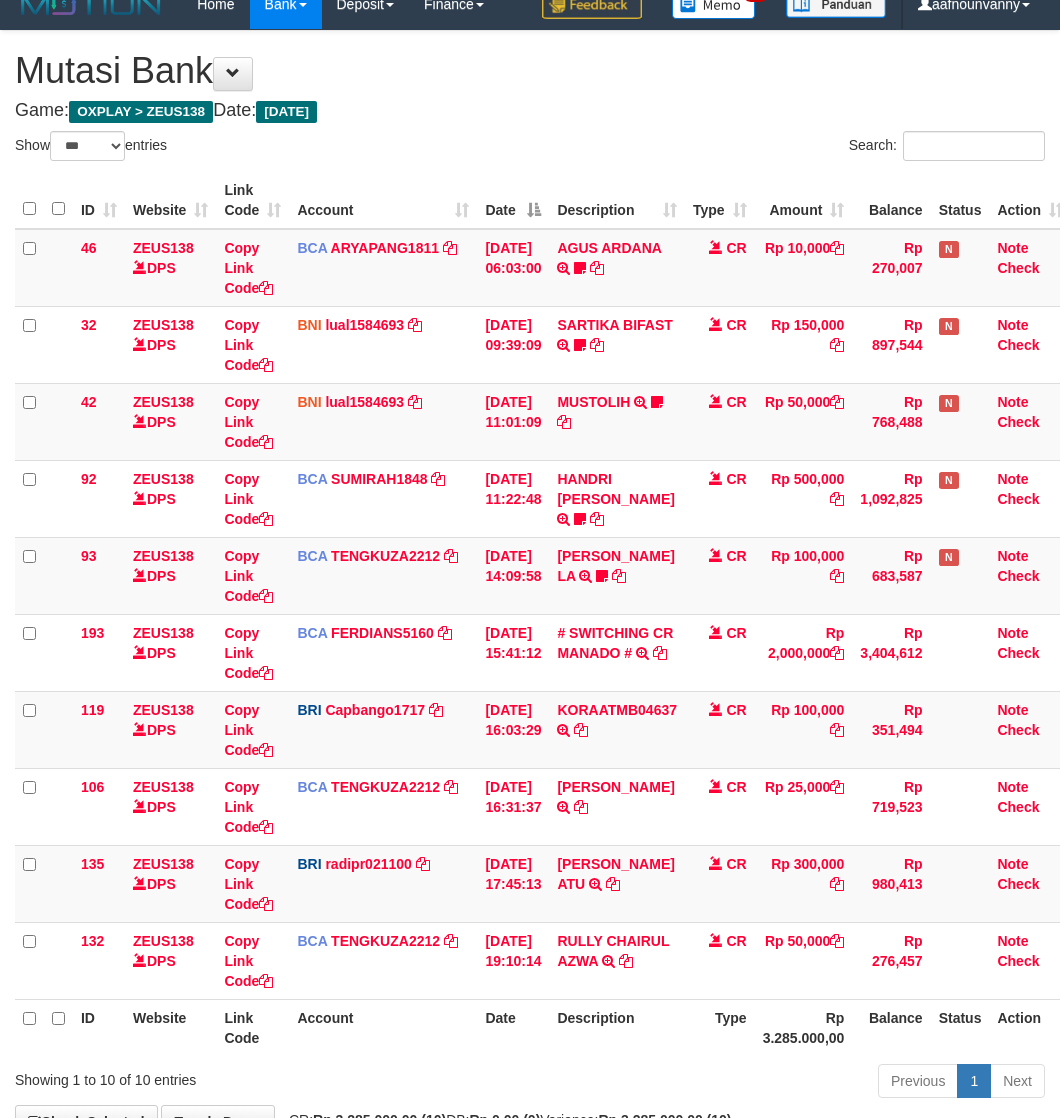 scroll, scrollTop: 155, scrollLeft: 0, axis: vertical 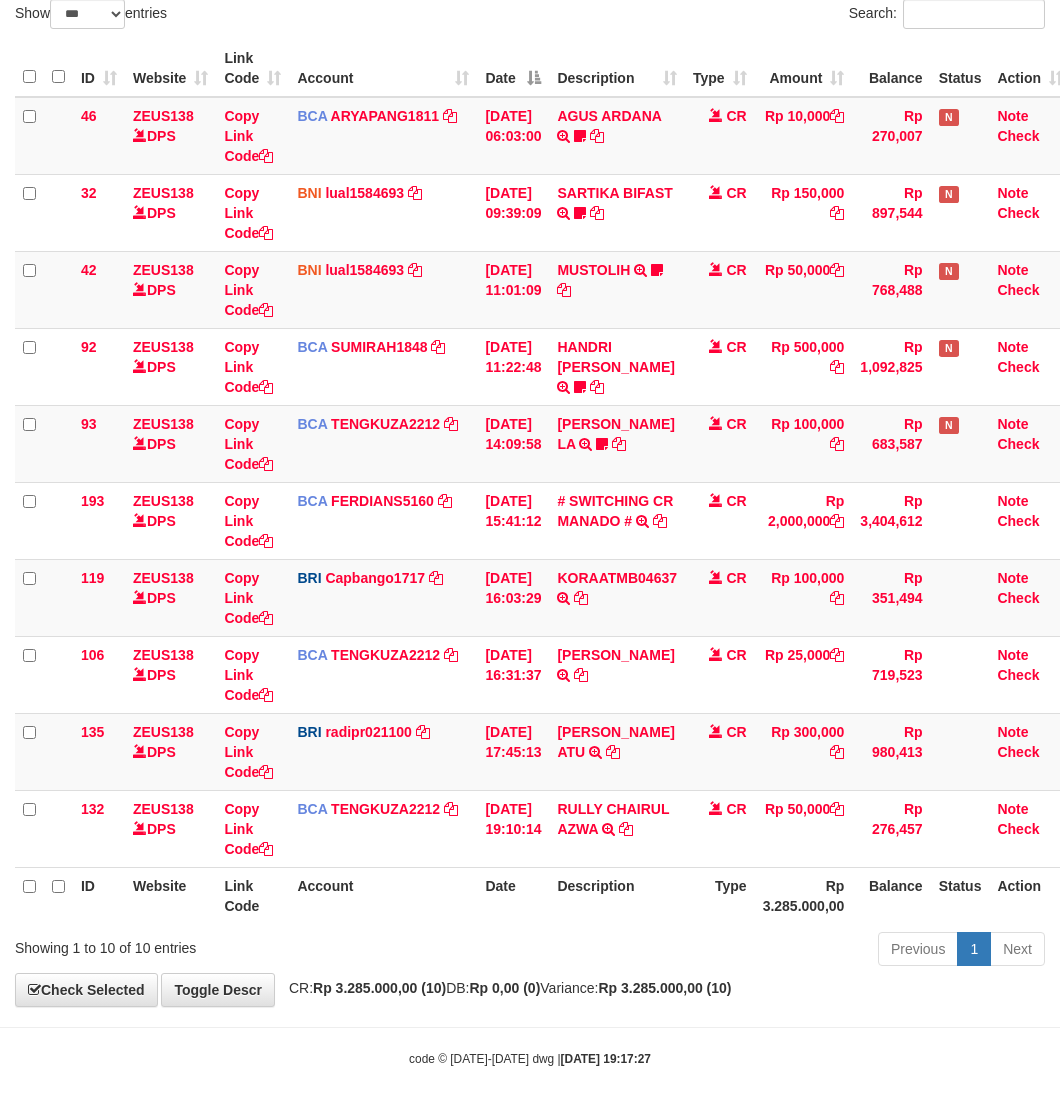 click on "Showing 1 to 10 of 10 entries" at bounding box center [221, 944] 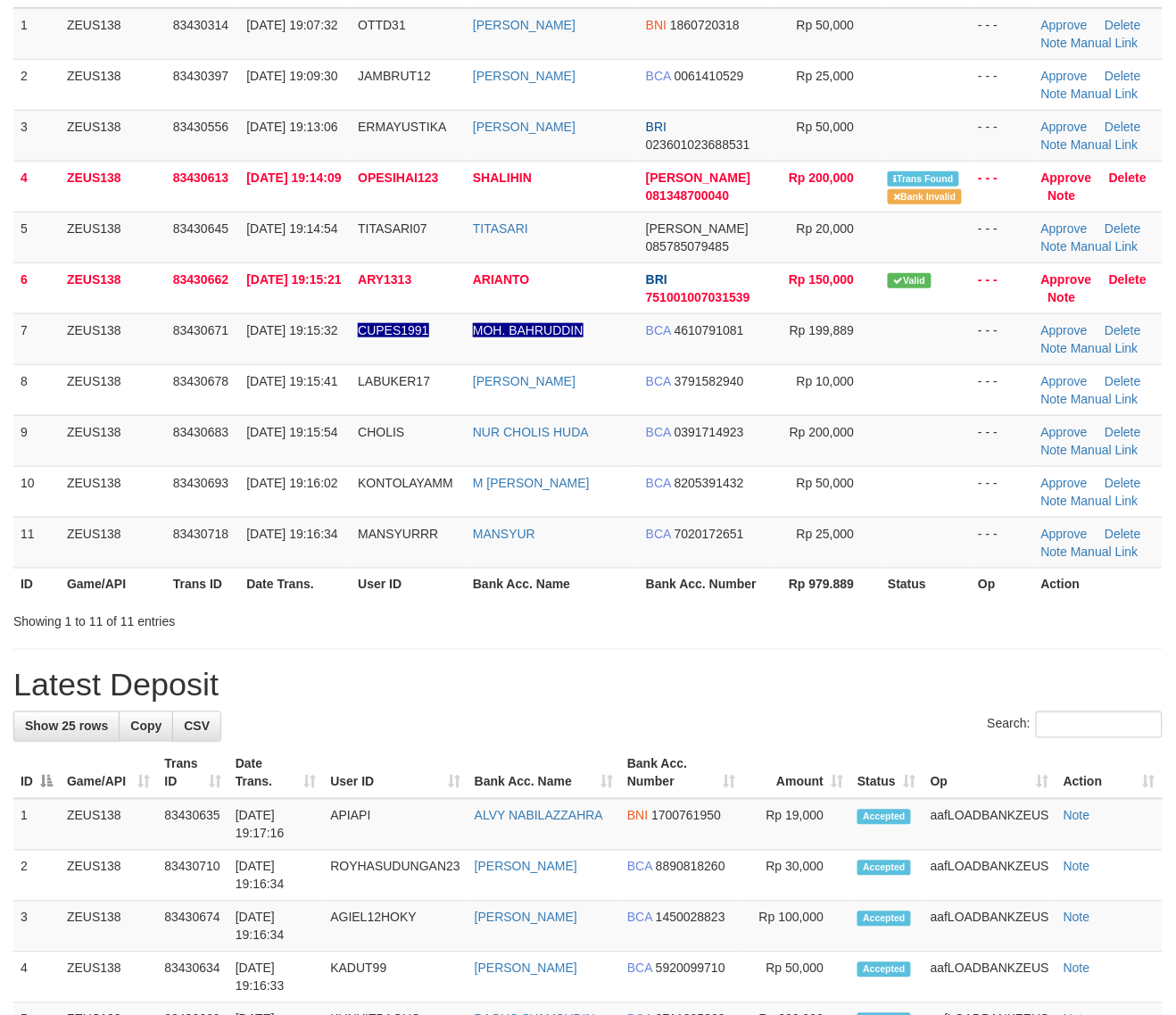 click on "Showing 1 to 11 of 11 entries" at bounding box center [588, 619] 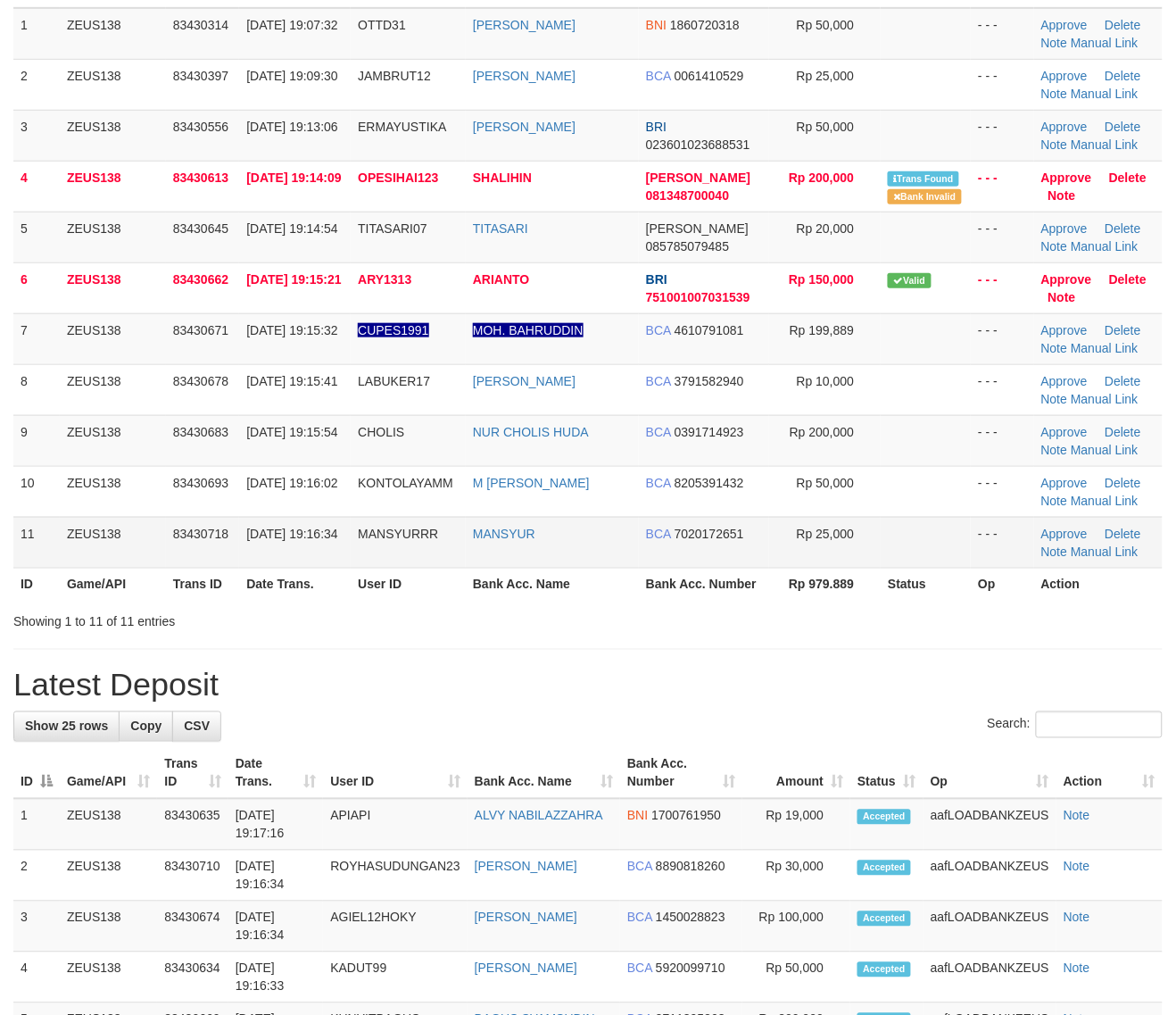 click on "Showing 1 to 11 of 11 entries" at bounding box center [588, 619] 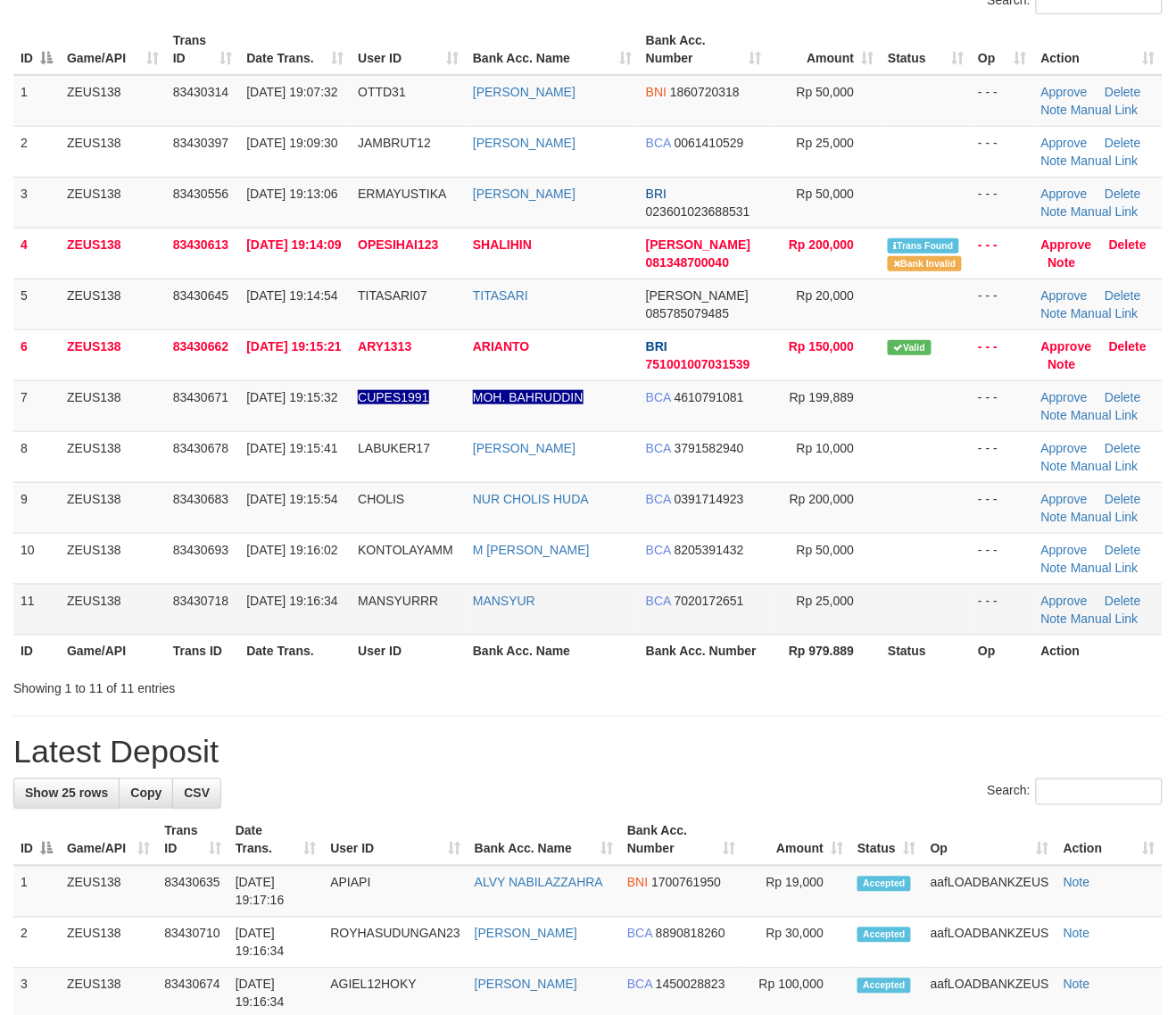 click on "Rp 25,000" at bounding box center [825, 609] 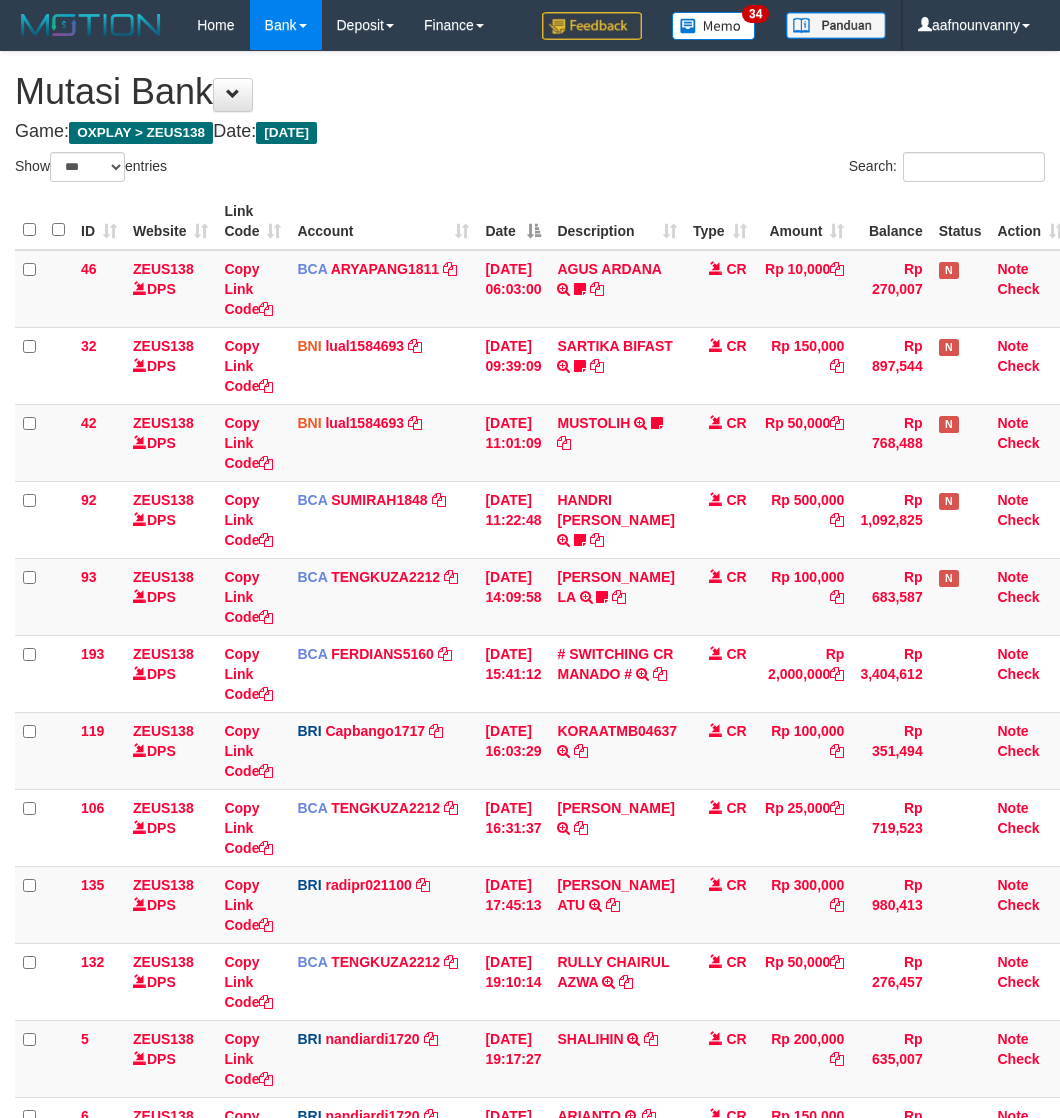 select on "***" 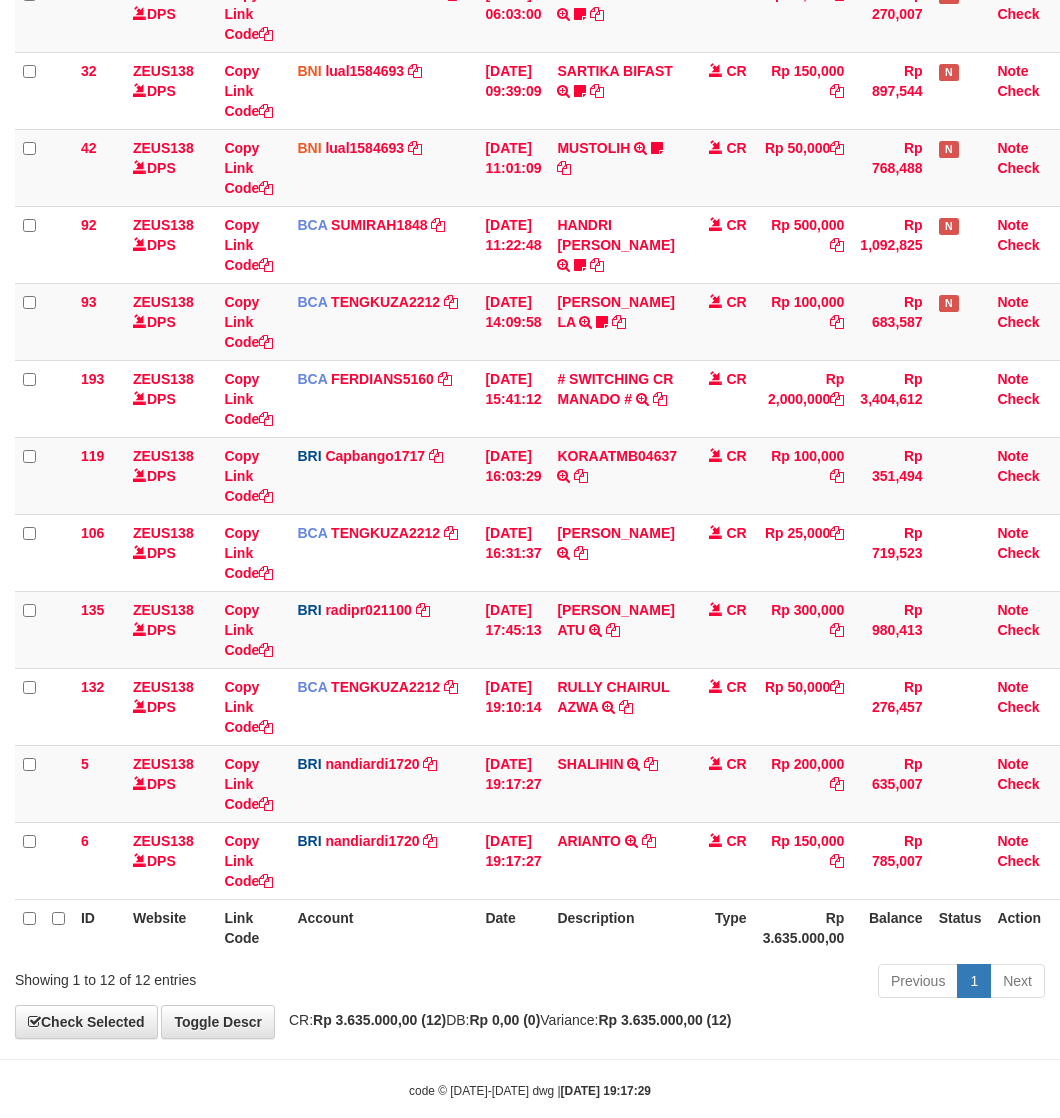 scroll, scrollTop: 308, scrollLeft: 0, axis: vertical 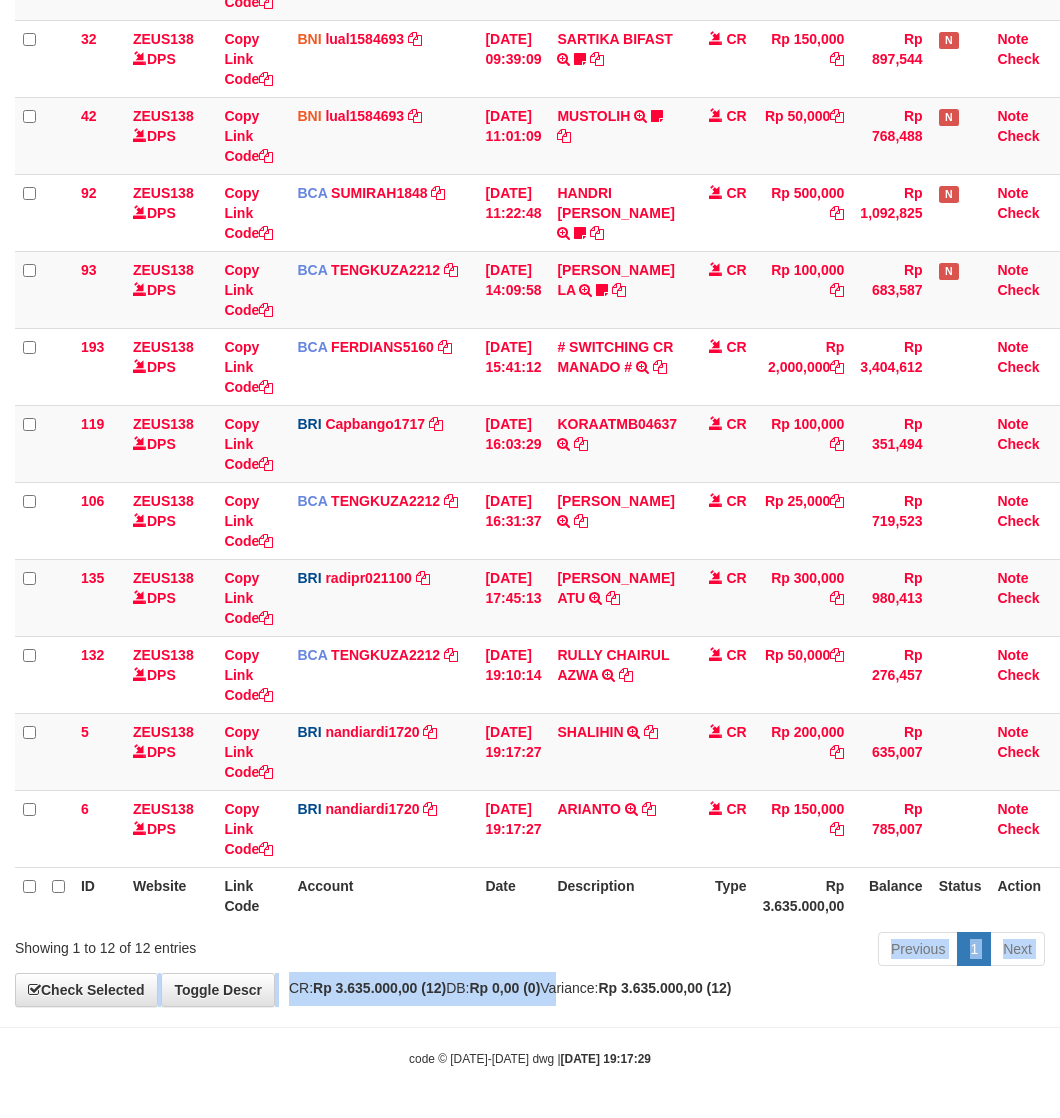 drag, startPoint x: 586, startPoint y: 987, endPoint x: 556, endPoint y: 982, distance: 30.413813 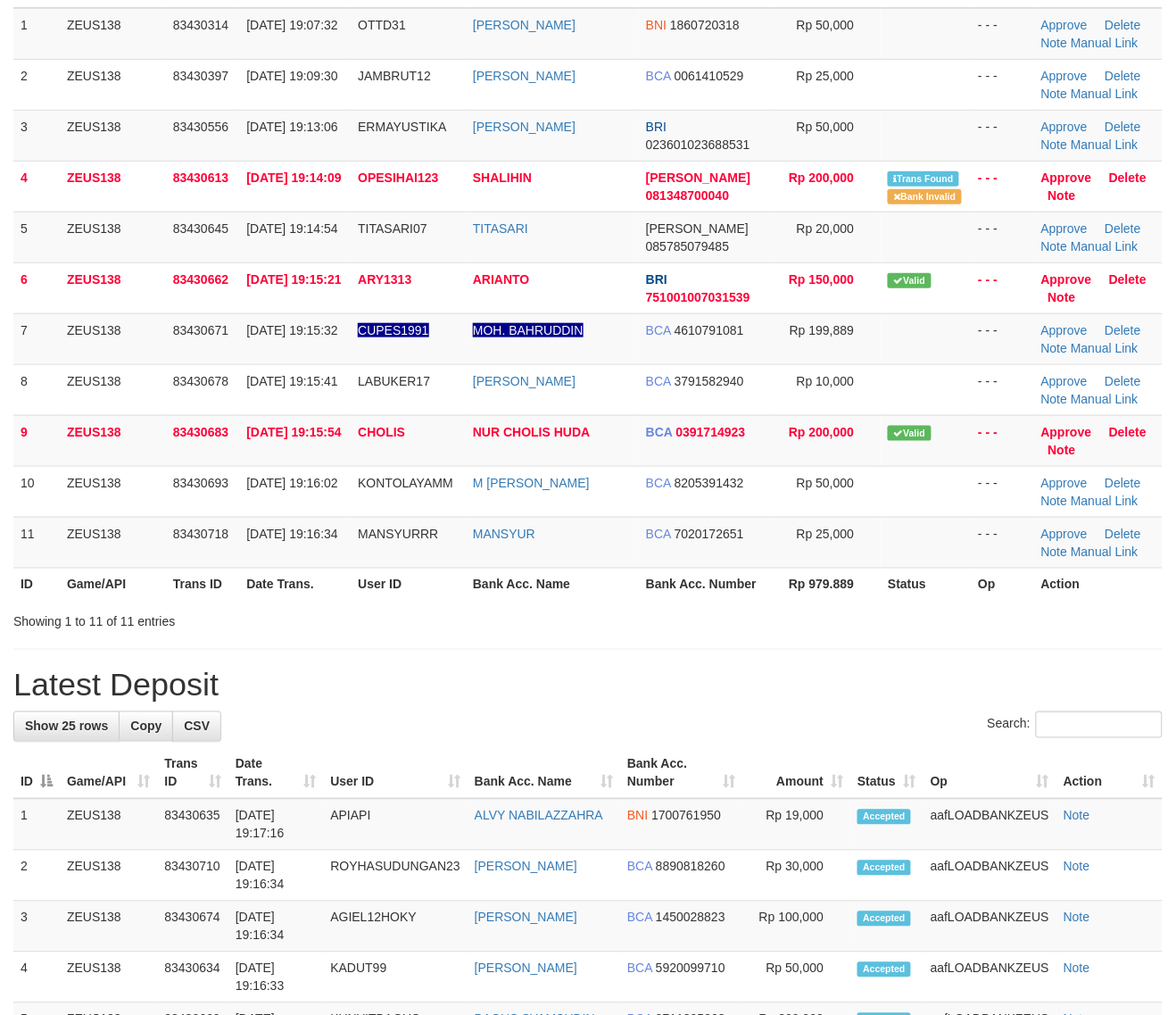 scroll, scrollTop: 148, scrollLeft: 0, axis: vertical 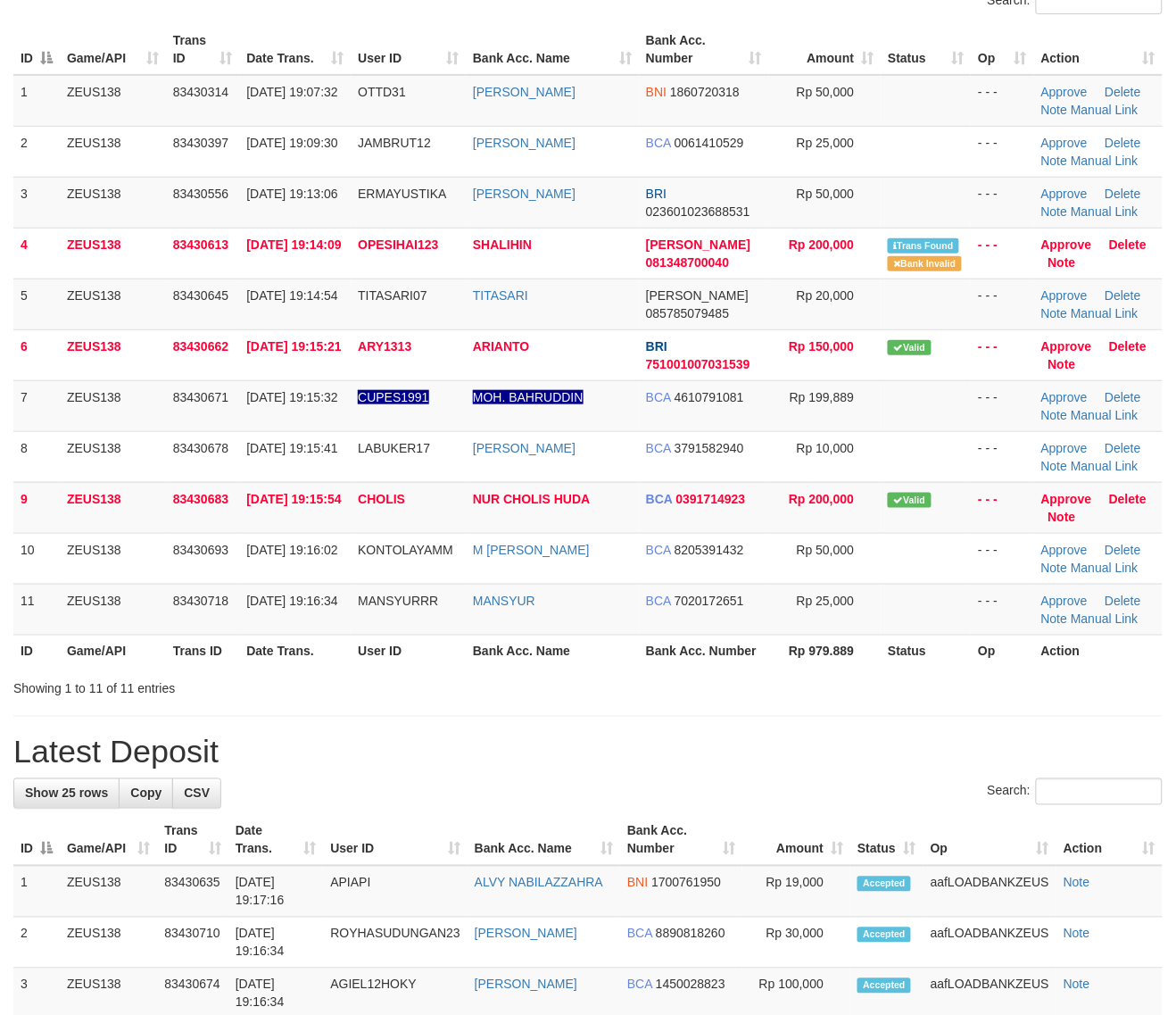 click on "ID Game/API Trans ID Date Trans. User ID Bank Acc. Name Bank Acc. Number Rp 979.889 Status Op Action" at bounding box center (588, 651) 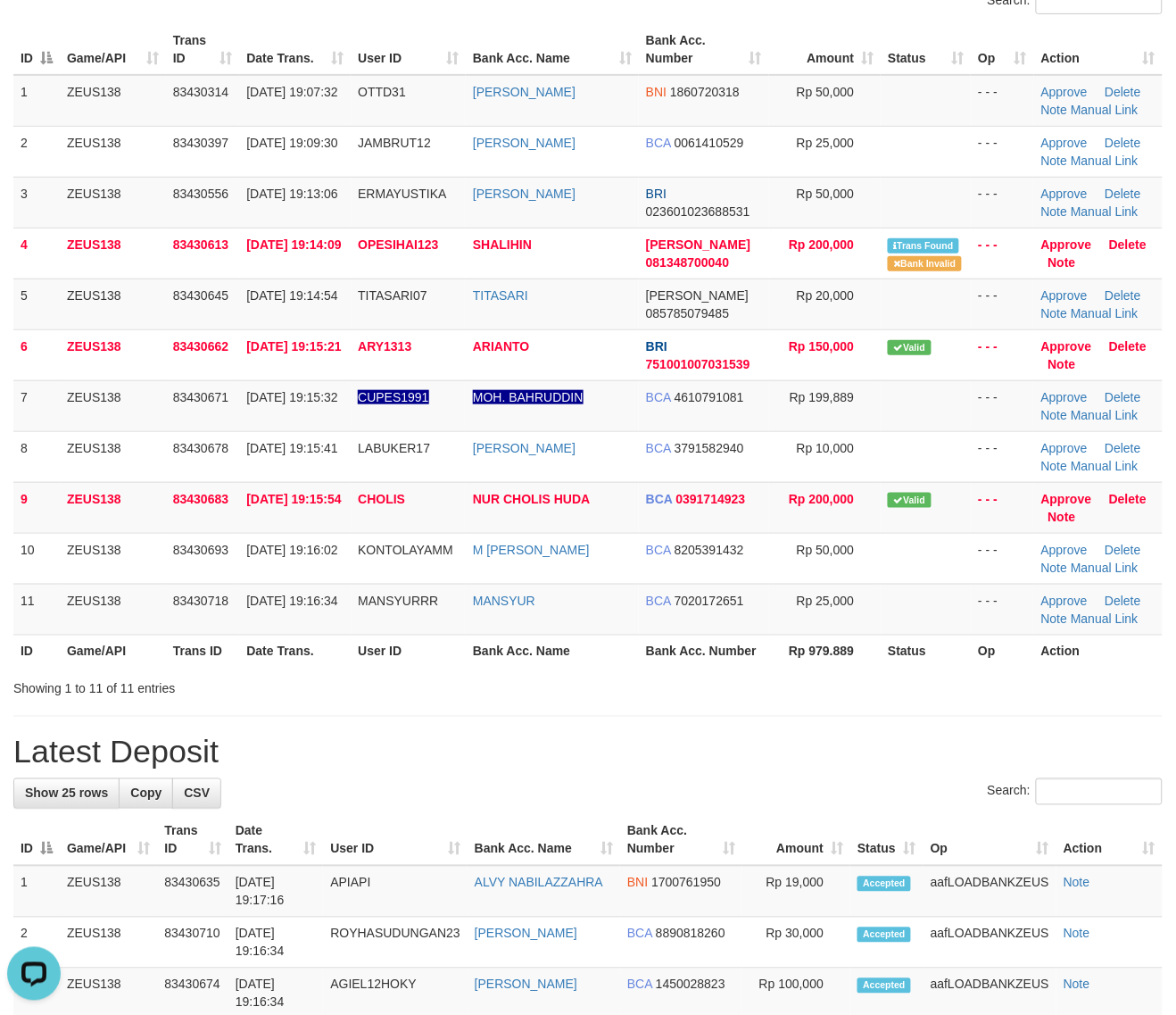 scroll, scrollTop: 0, scrollLeft: 0, axis: both 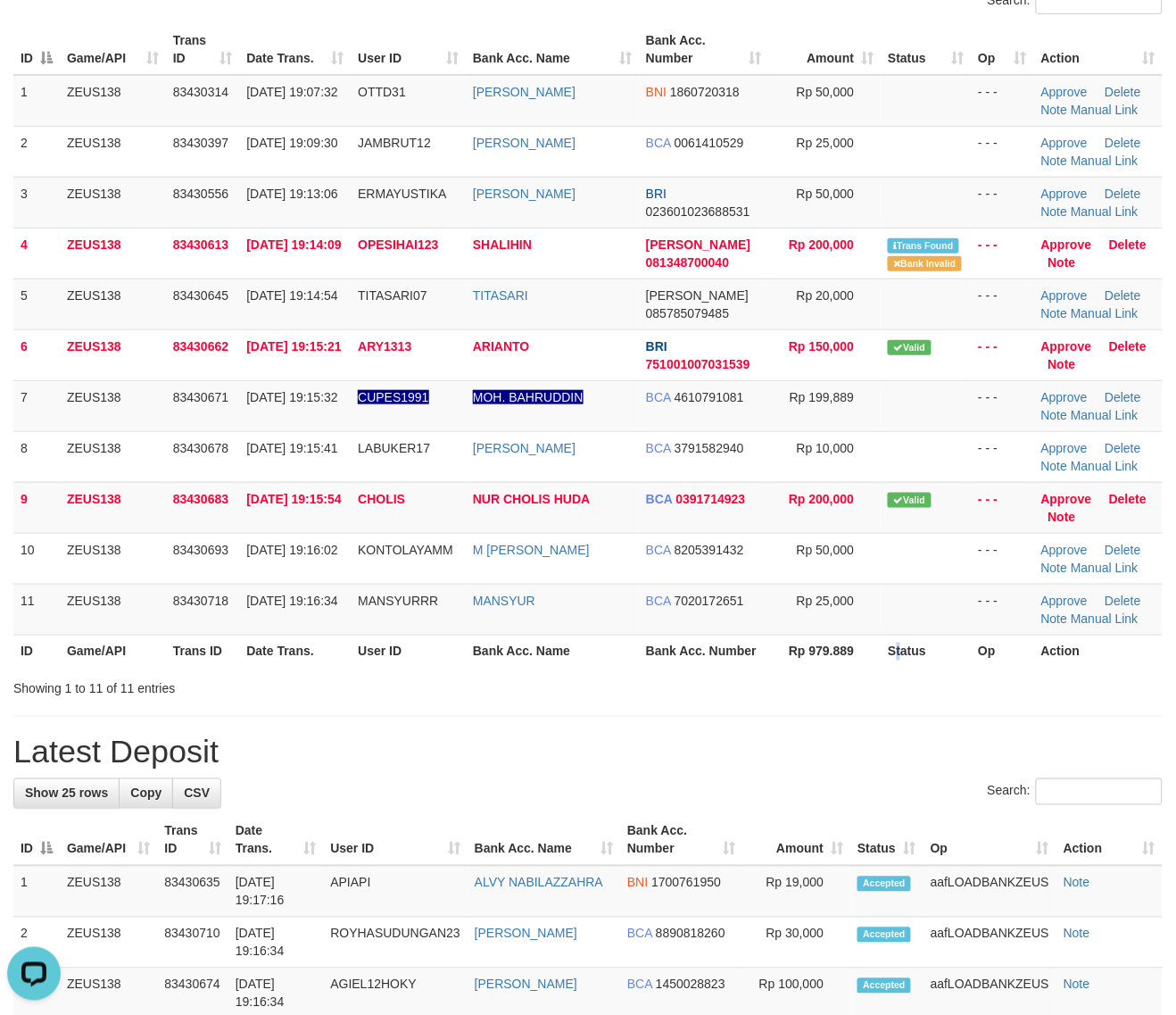 click on "Search:
ID Game/API Trans ID Date Trans. User ID Bank Acc. Name Bank Acc. Number Amount Status Op Action
1
ZEUS138
83430314
11/07/2025 19:07:32
OTTD31
ENJEN NURJAMAN
BNI
1860720318
Rp 50,000
- - -
Approve
Delete
Note
Manual Link
2
ZEUS138
83430397
11/07/2025 19:09:30
JAMBRUT12
ADI STIAWAN
BCA
0061410529
Rp 25,000" at bounding box center (588, 343) 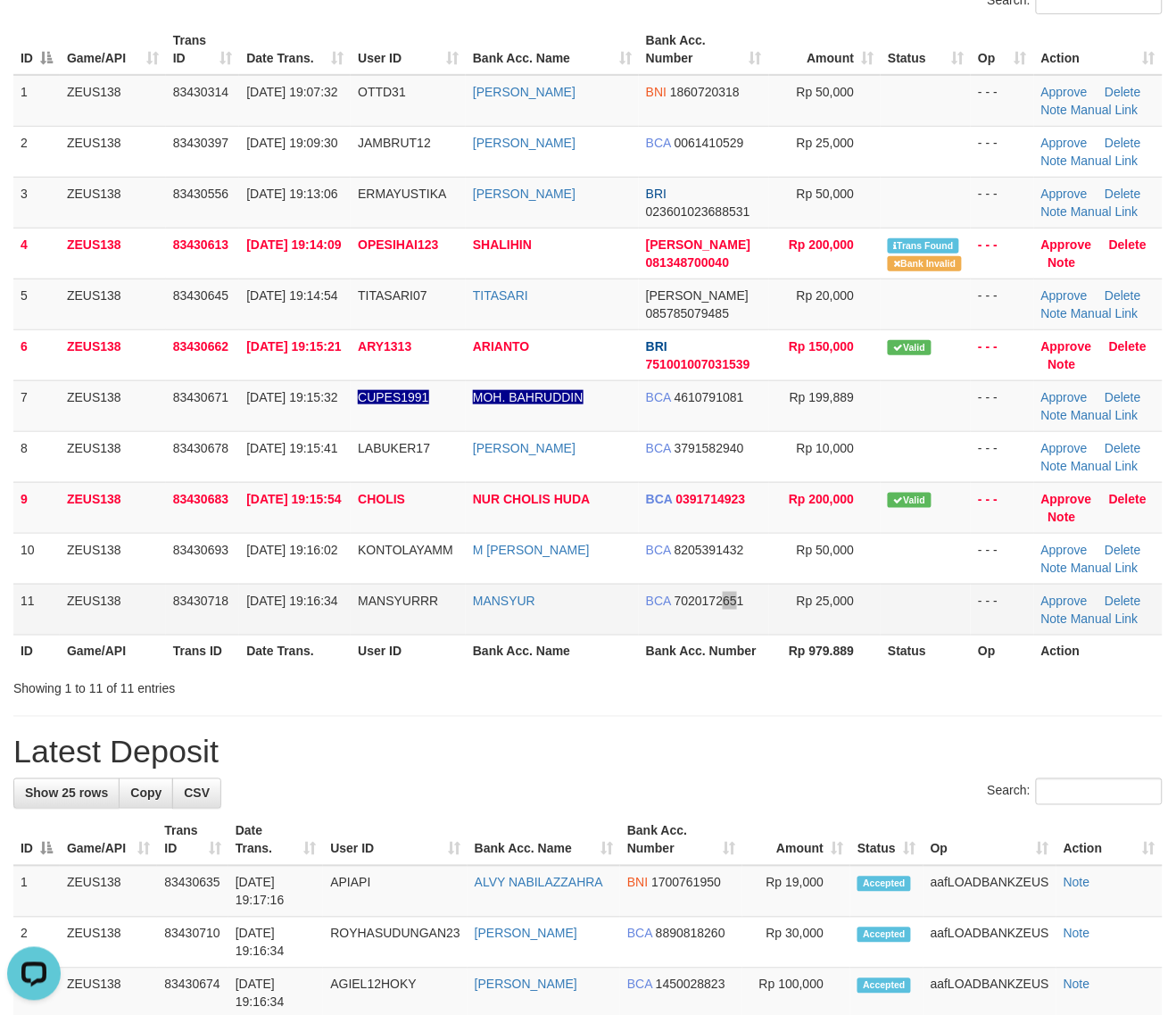drag, startPoint x: 720, startPoint y: 612, endPoint x: 747, endPoint y: 611, distance: 27.018512 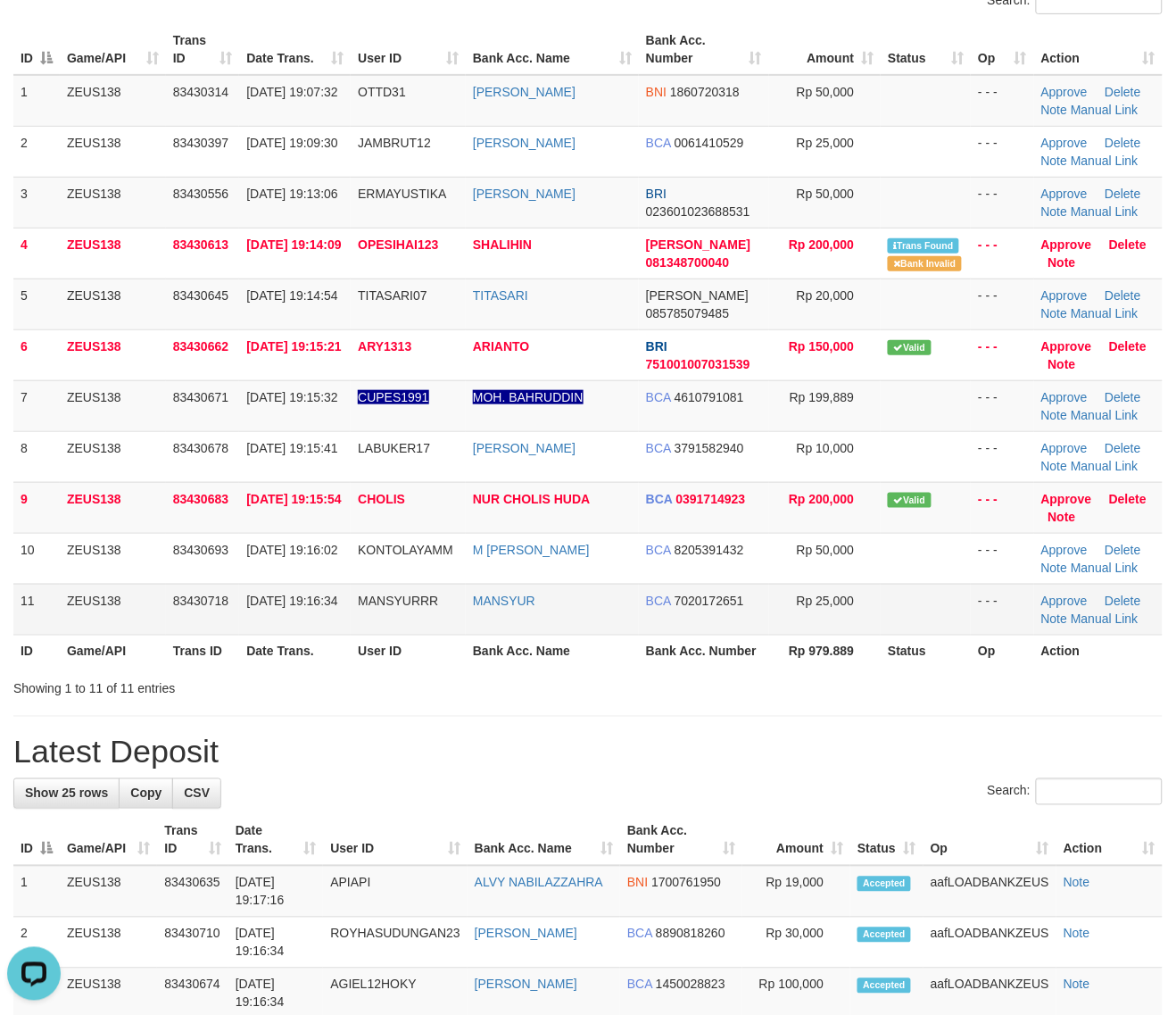 drag, startPoint x: 749, startPoint y: 610, endPoint x: 791, endPoint y: 631, distance: 46.957428 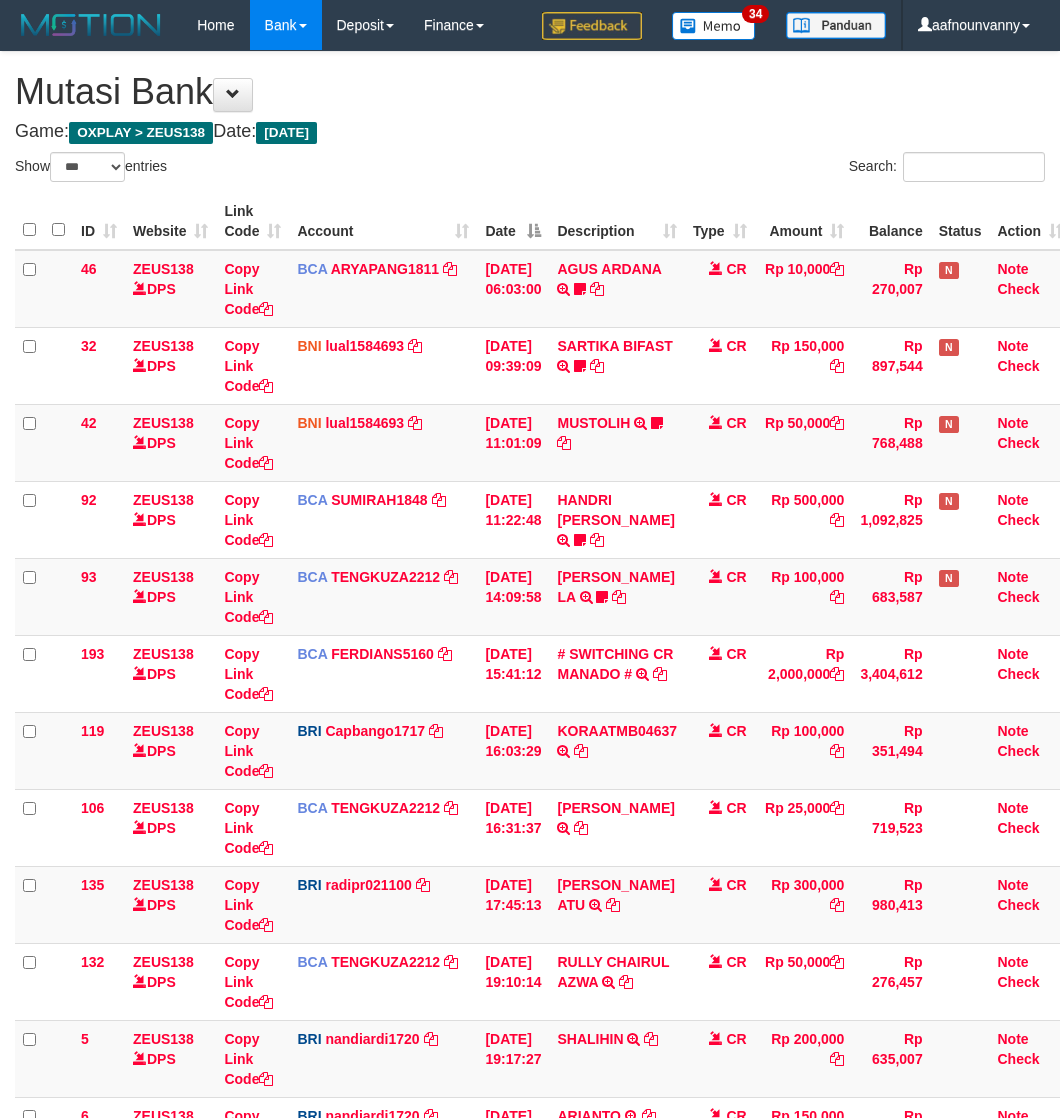 select on "***" 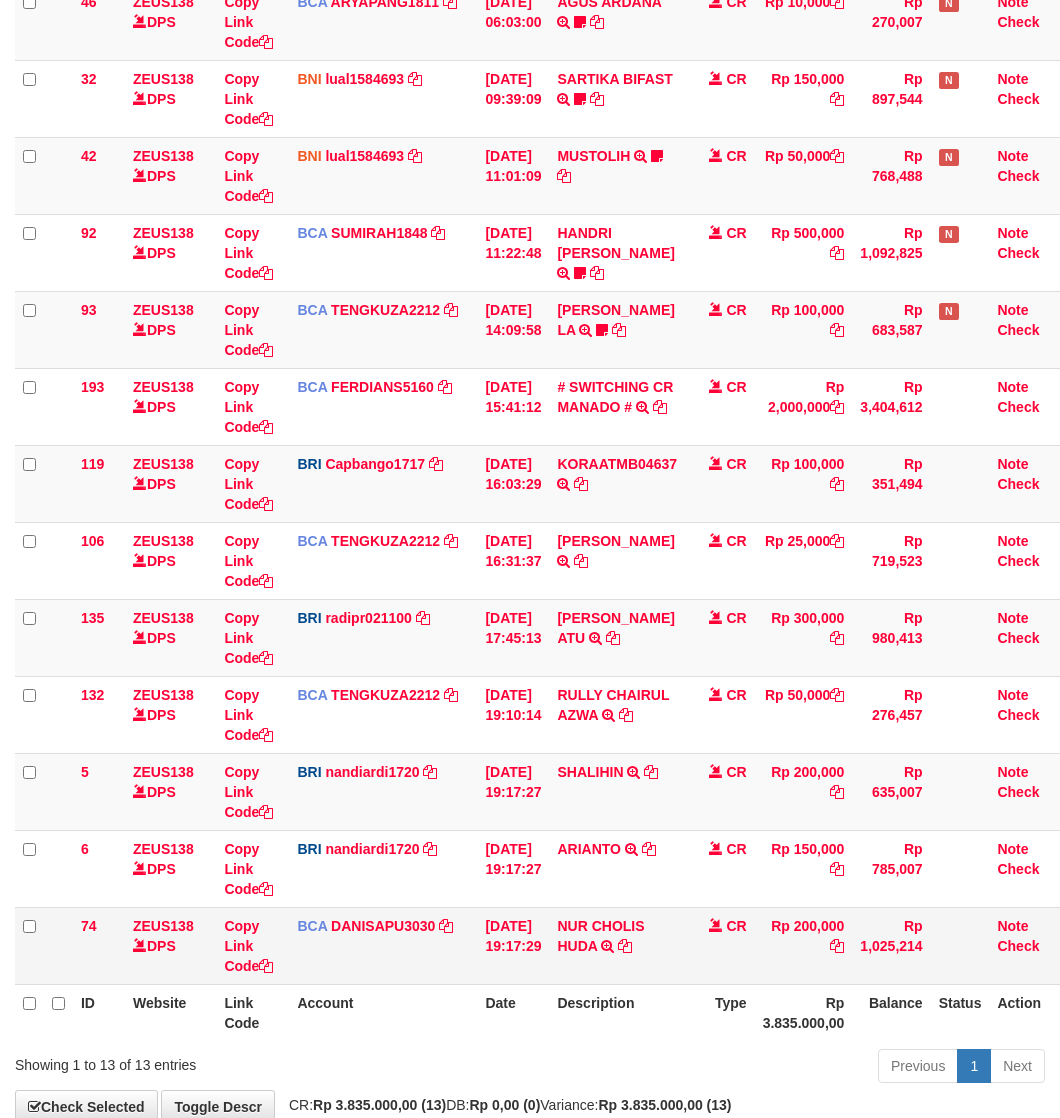 scroll, scrollTop: 308, scrollLeft: 0, axis: vertical 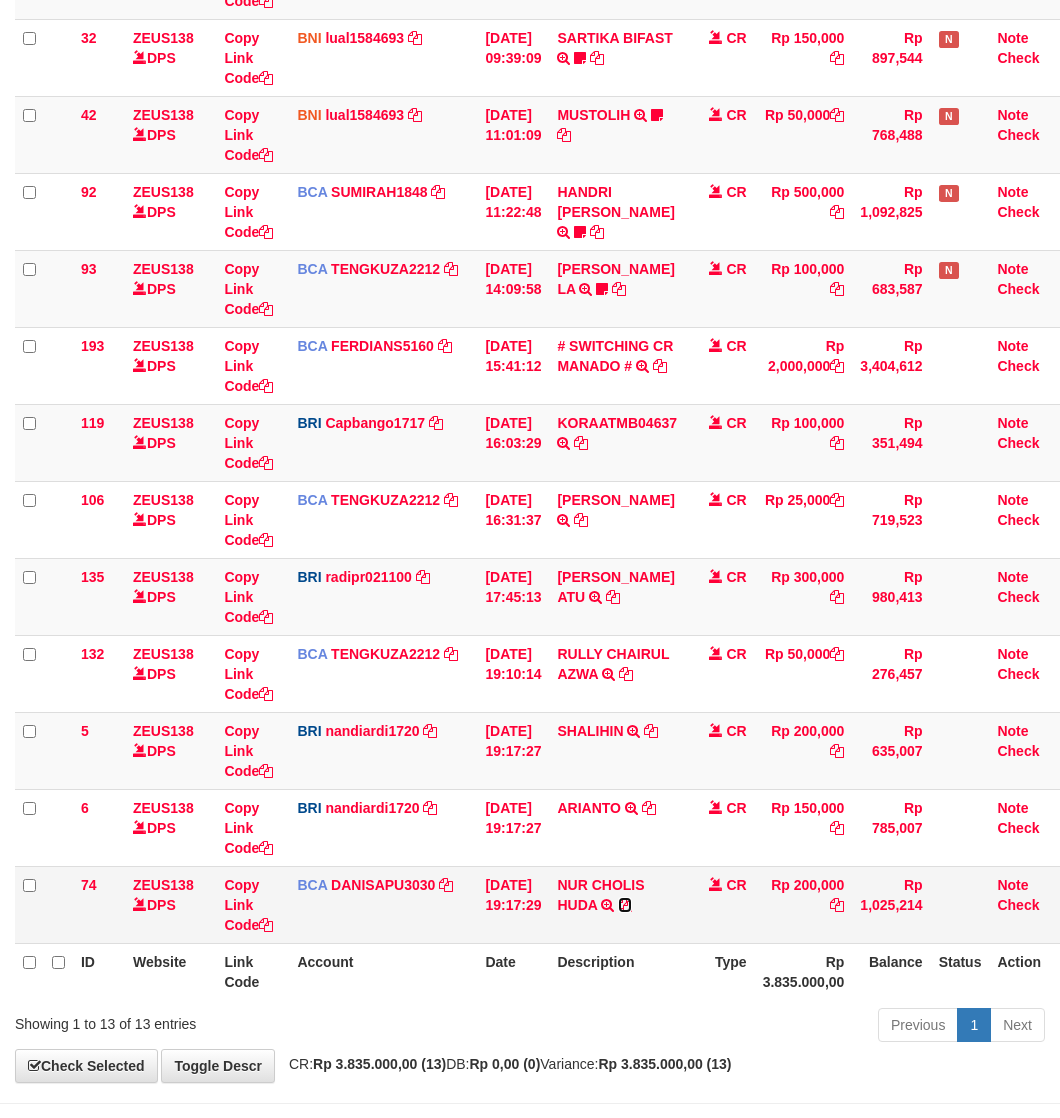 click at bounding box center (625, 905) 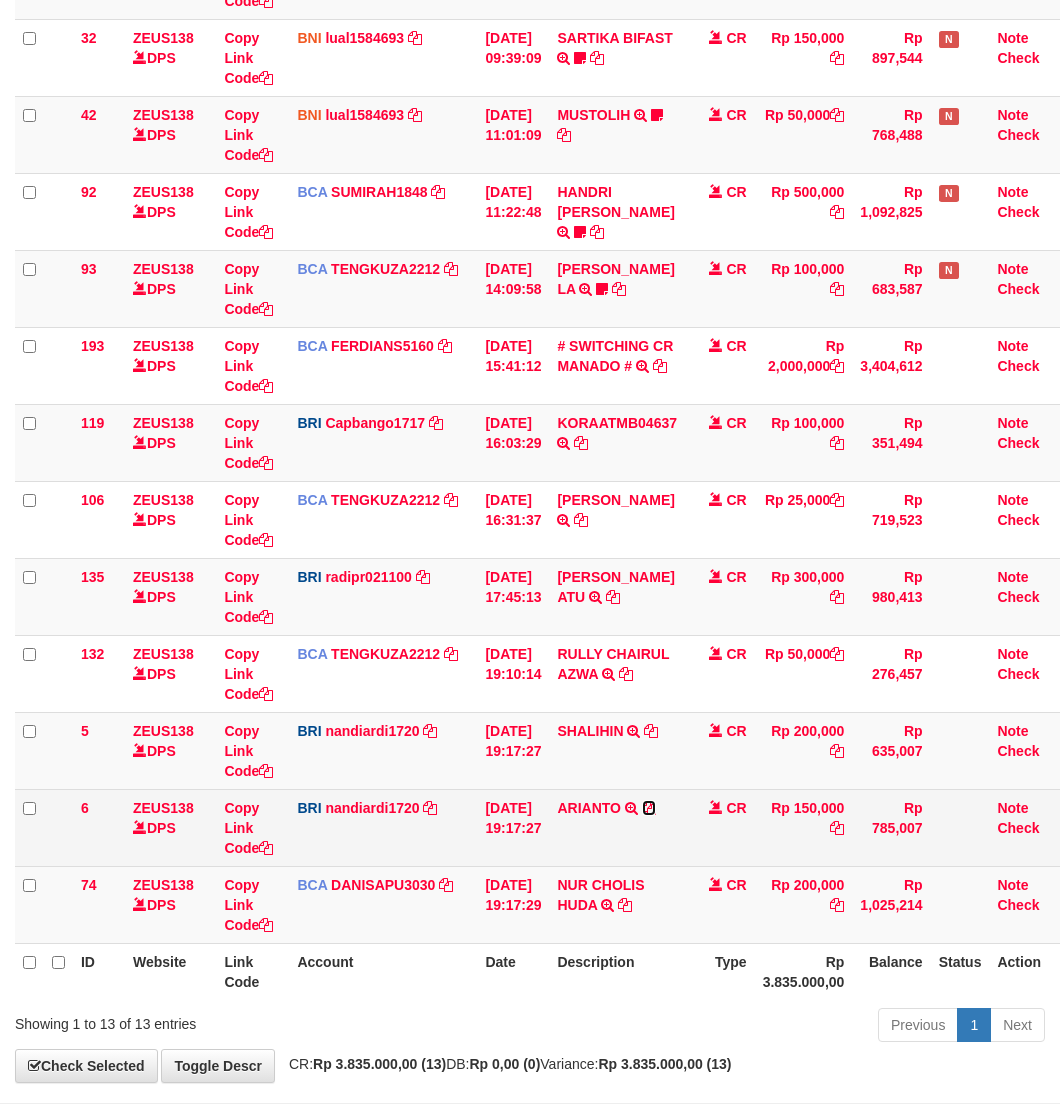 drag, startPoint x: 662, startPoint y: 810, endPoint x: 447, endPoint y: 791, distance: 215.8379 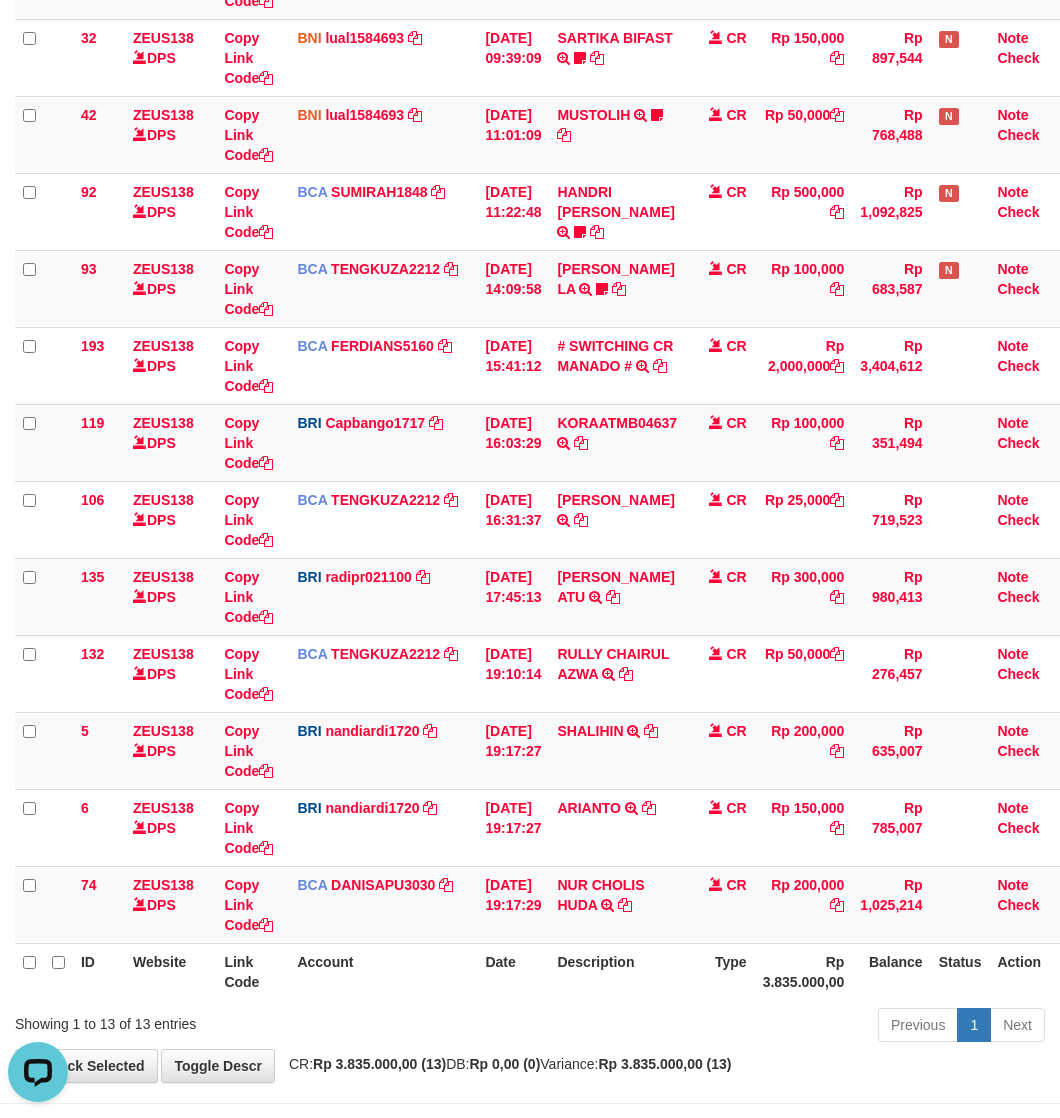 scroll, scrollTop: 0, scrollLeft: 0, axis: both 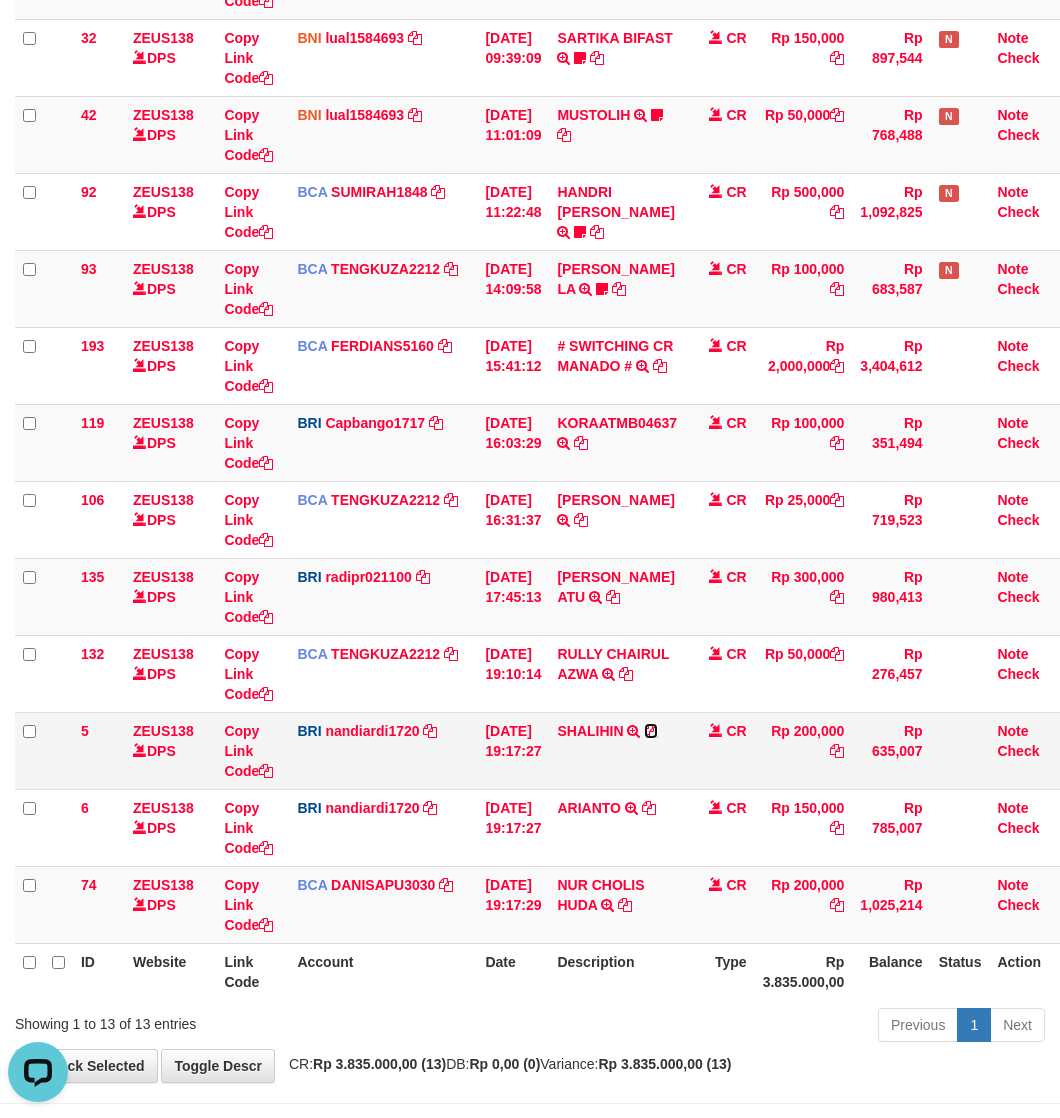 drag, startPoint x: 667, startPoint y: 733, endPoint x: 528, endPoint y: 731, distance: 139.01439 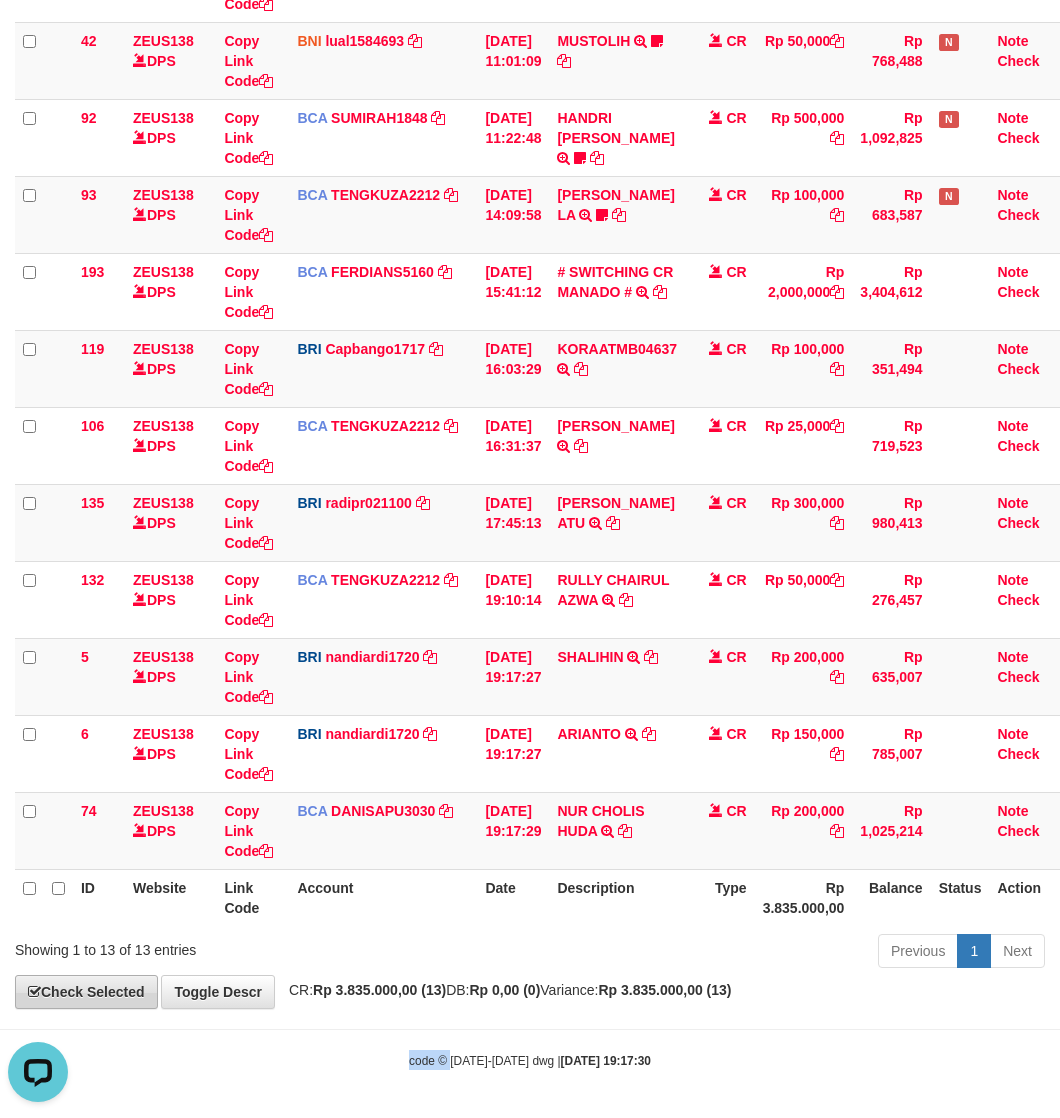 drag, startPoint x: 450, startPoint y: 1098, endPoint x: 97, endPoint y: 996, distance: 367.44116 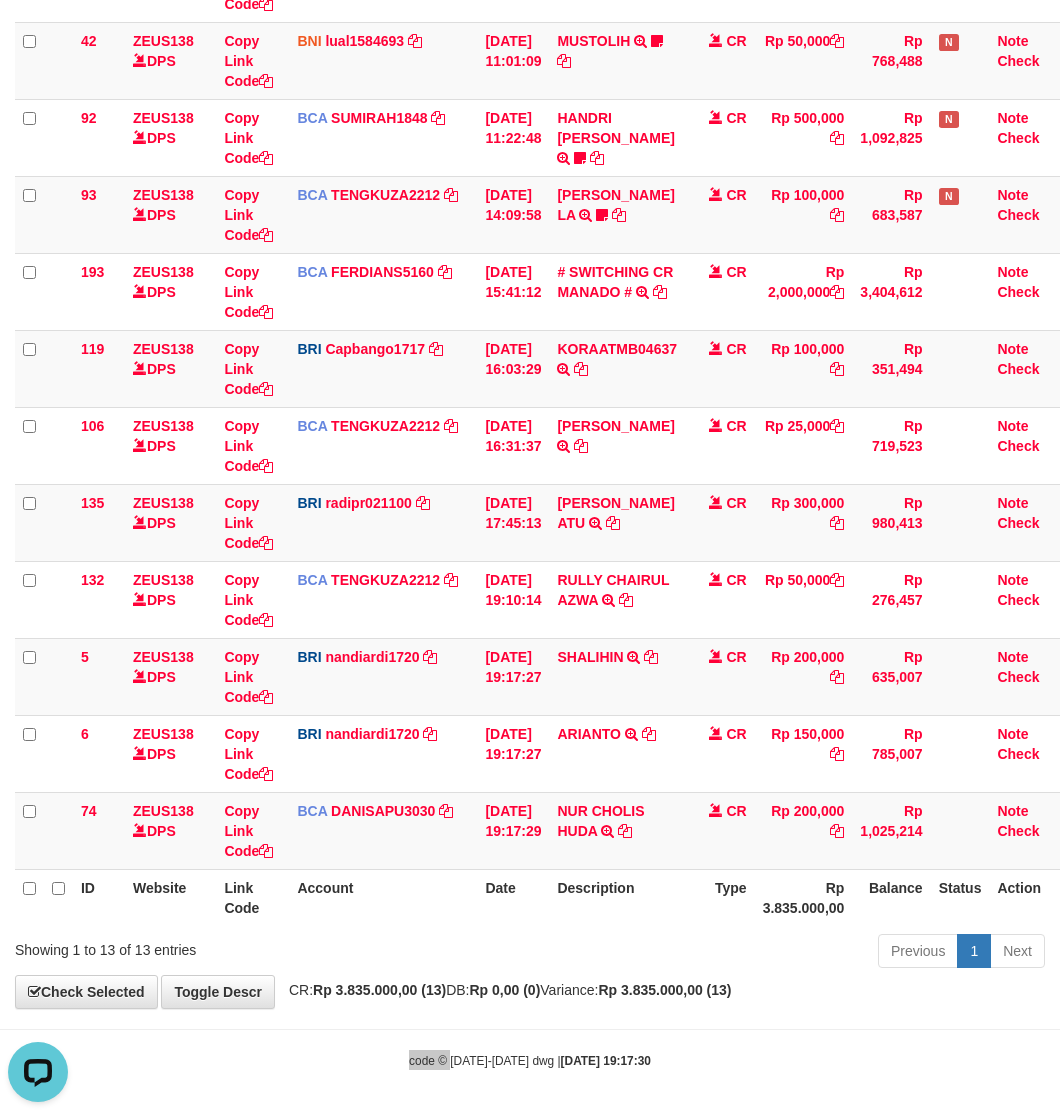 scroll, scrollTop: 386, scrollLeft: 0, axis: vertical 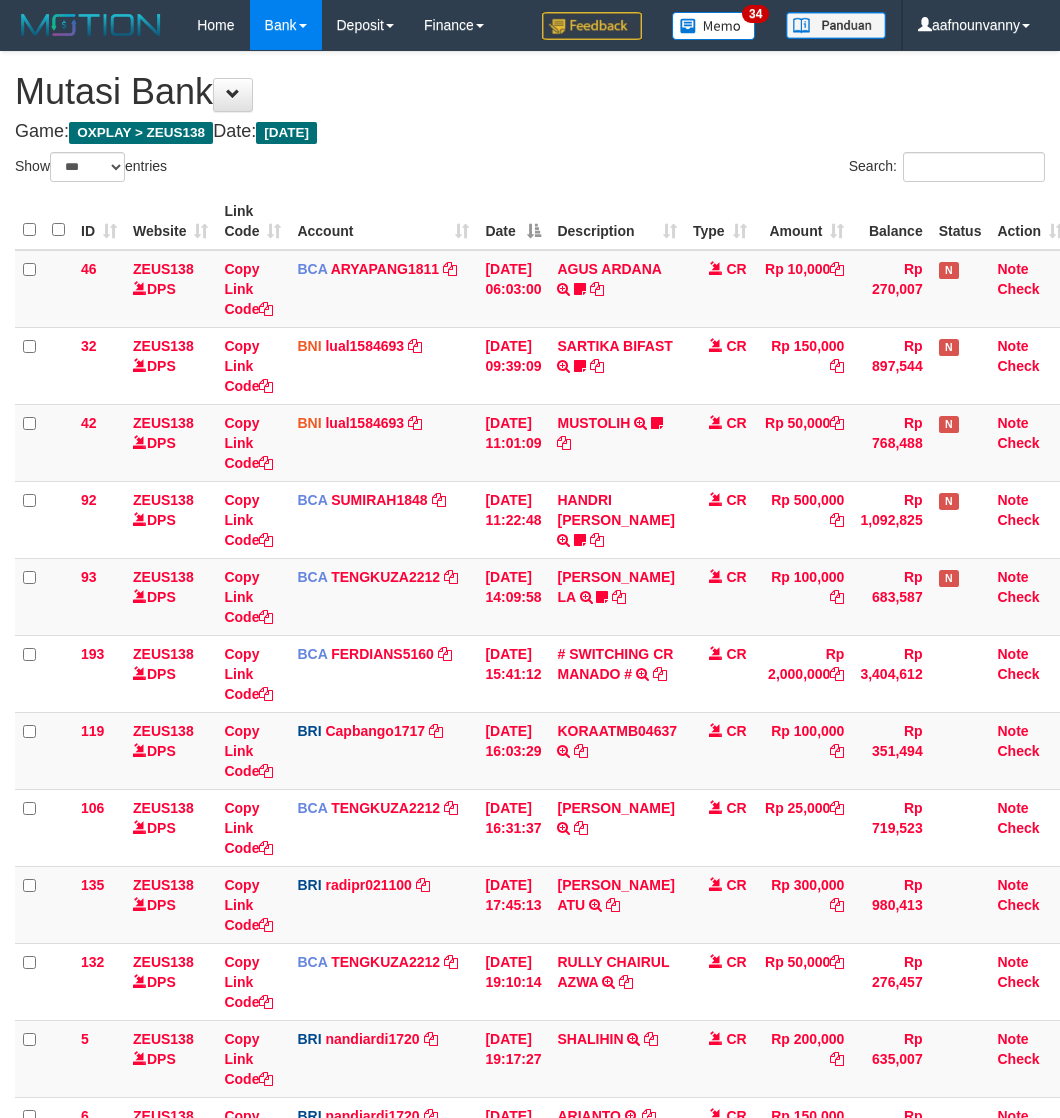select on "***" 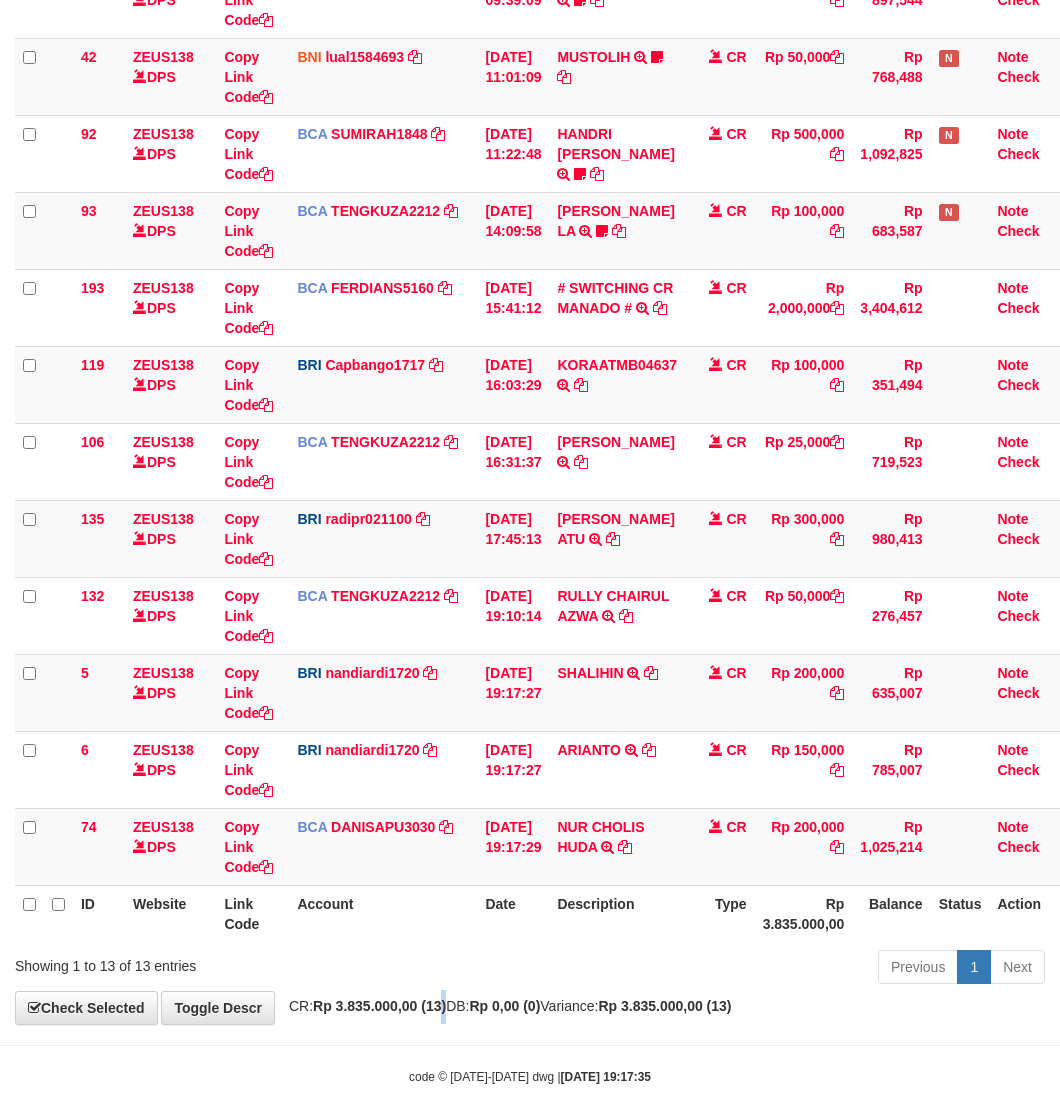 drag, startPoint x: 0, startPoint y: 0, endPoint x: 453, endPoint y: 1022, distance: 1117.8967 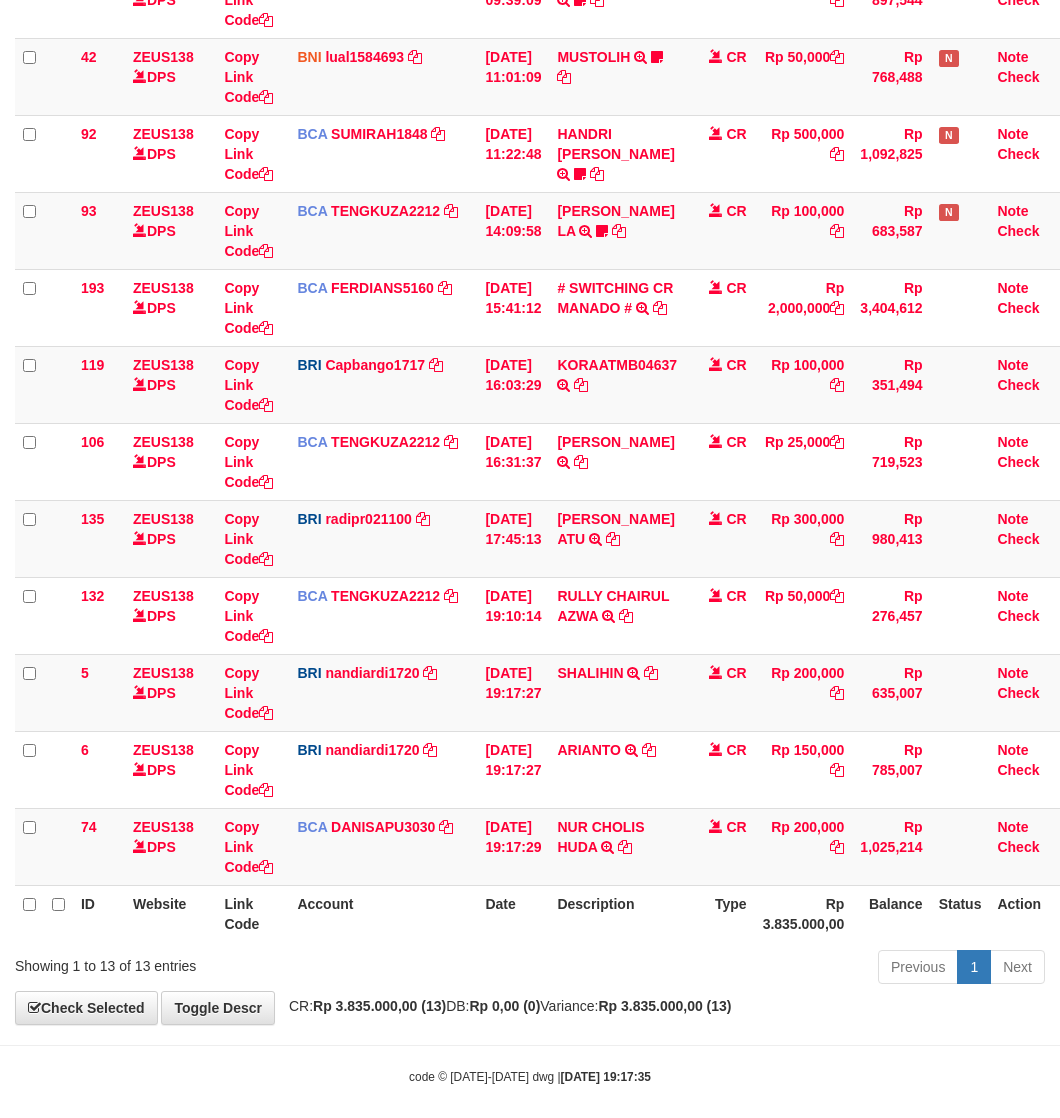 scroll, scrollTop: 386, scrollLeft: 0, axis: vertical 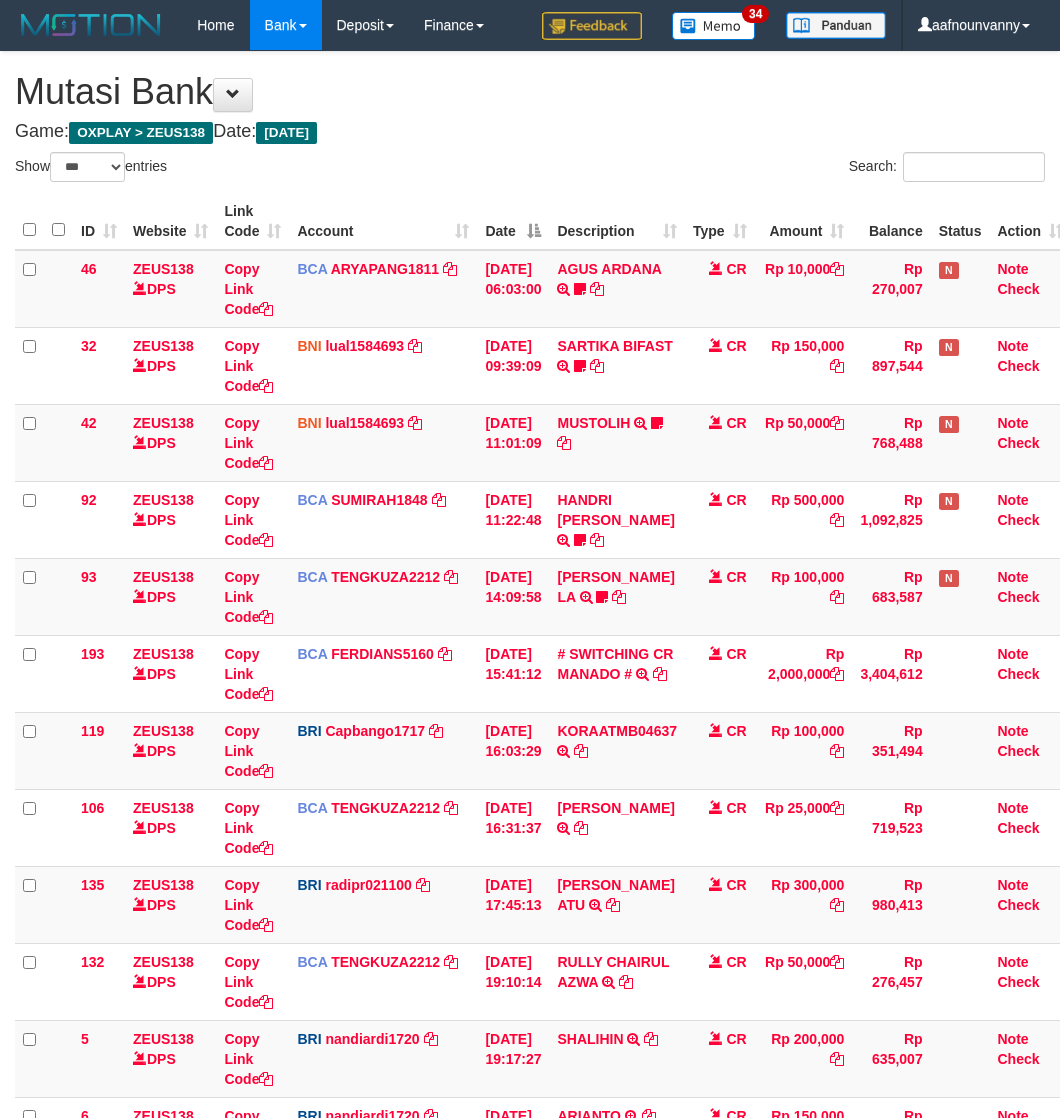 select on "***" 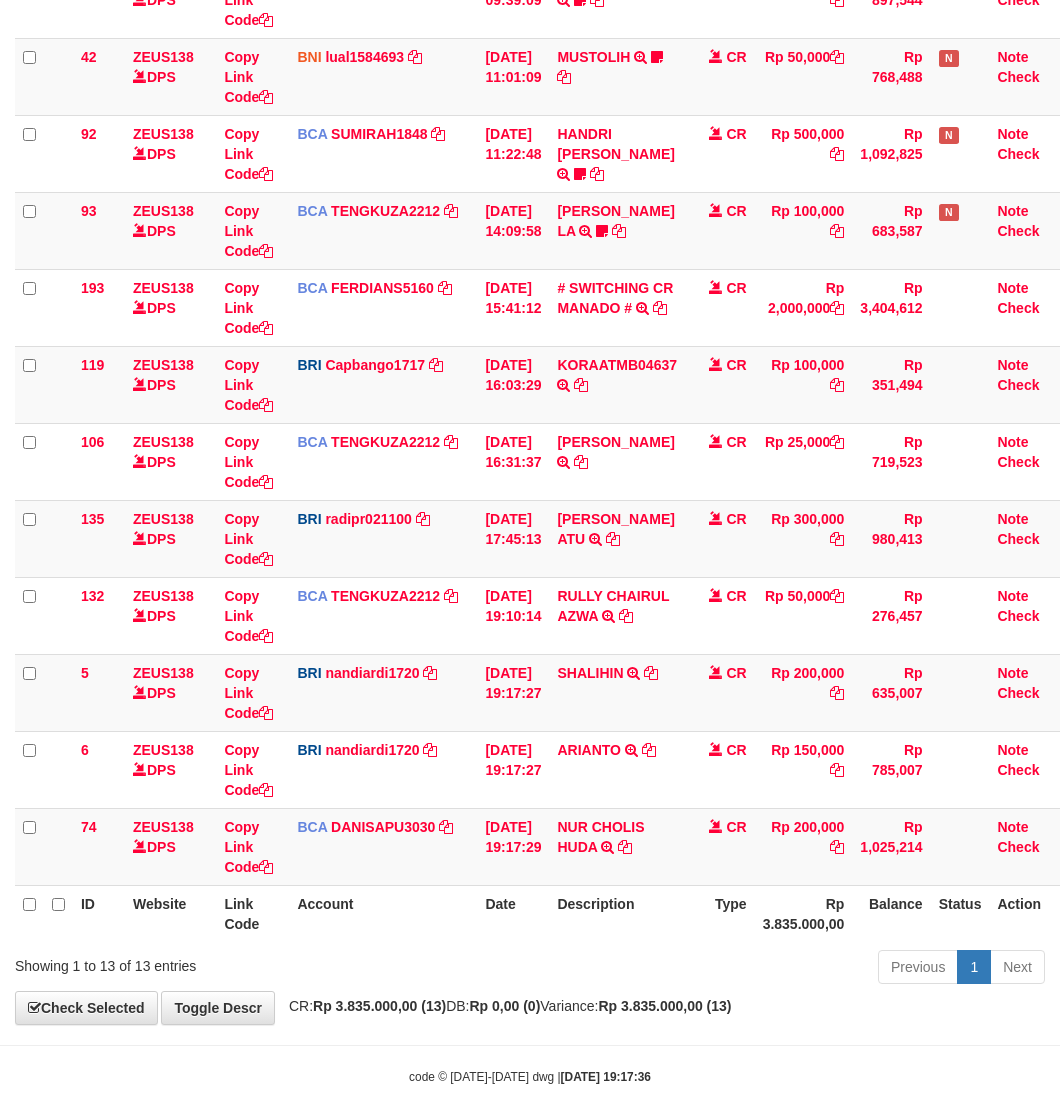click on "Account" at bounding box center [383, 913] 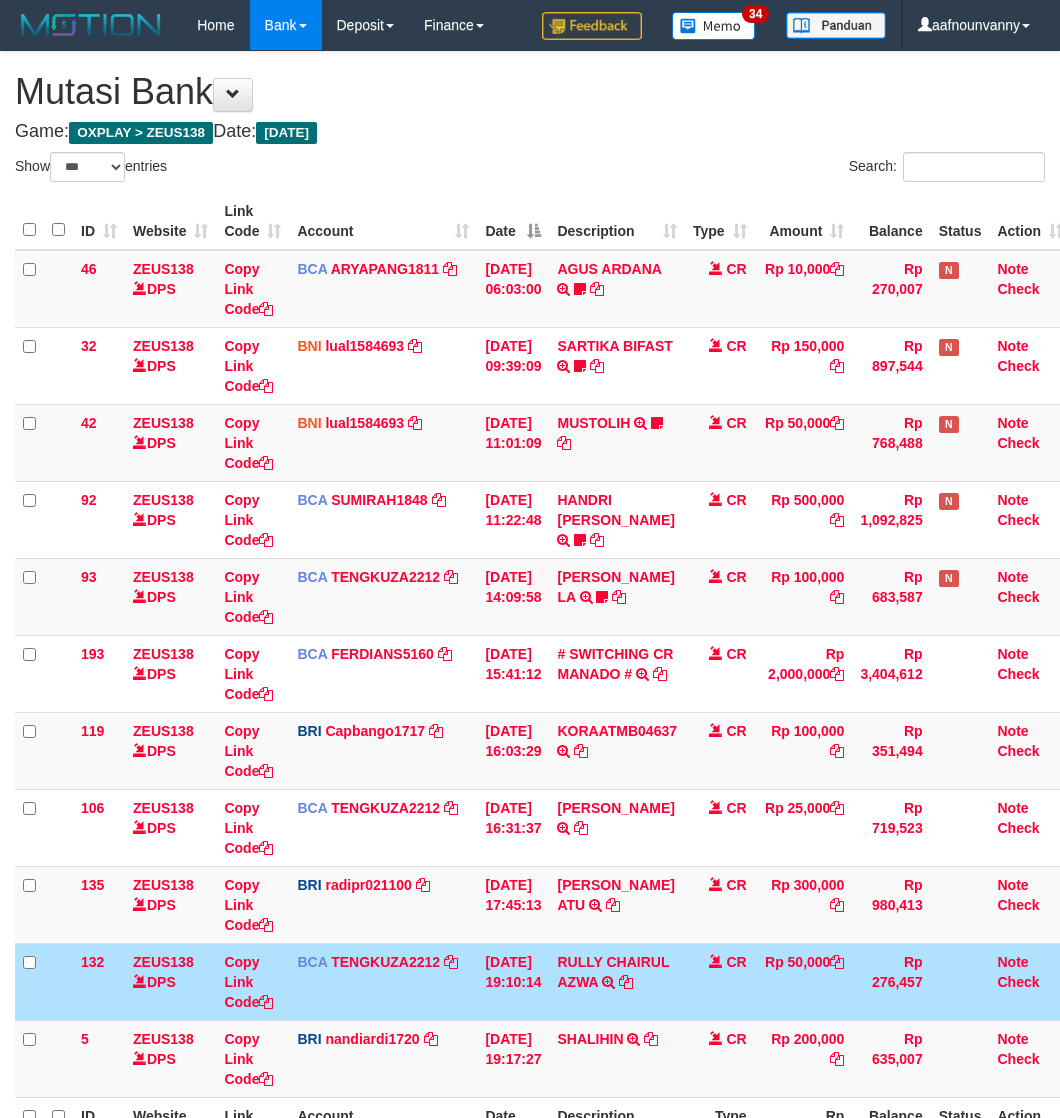 select on "***" 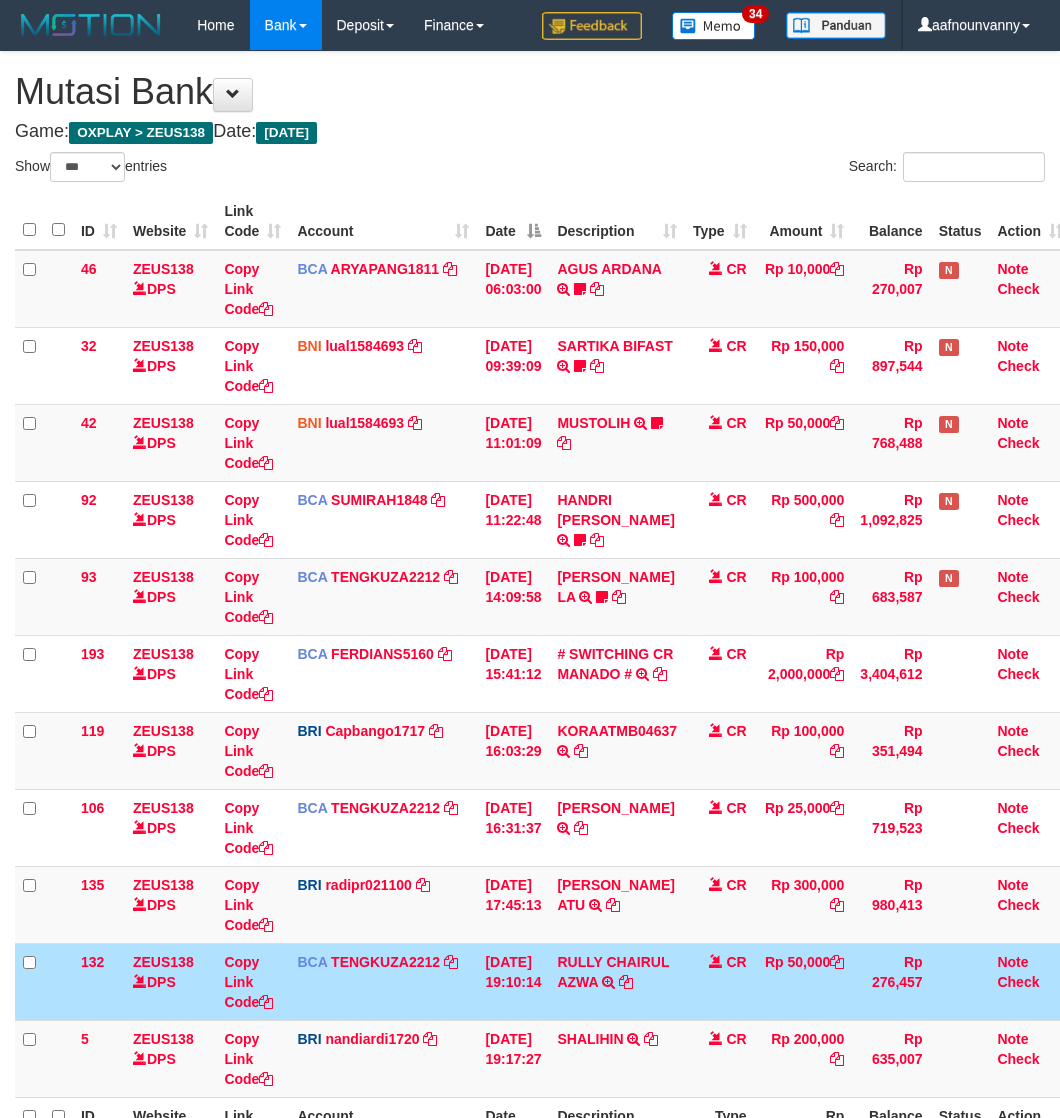 scroll, scrollTop: 182, scrollLeft: 0, axis: vertical 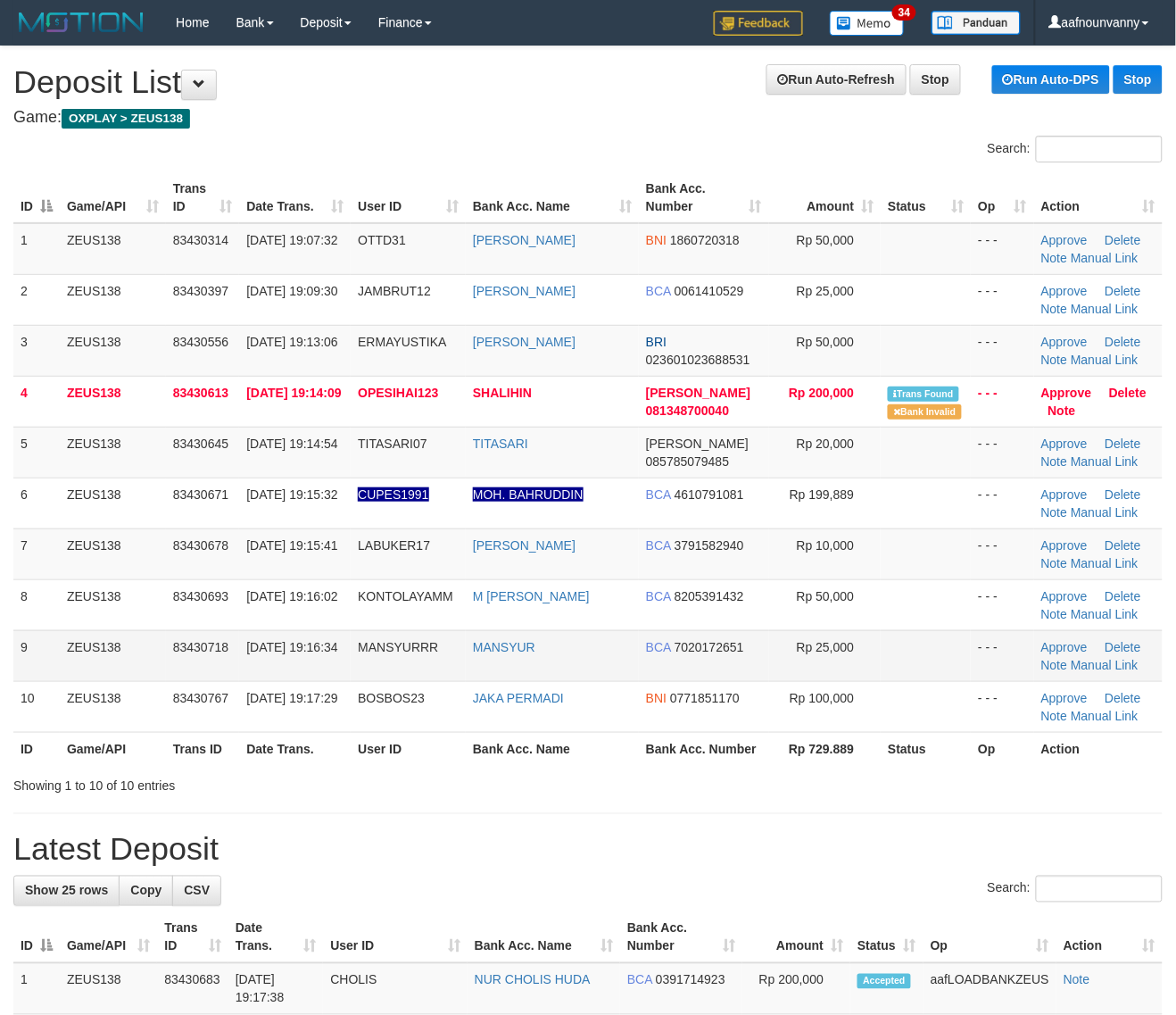click on "MANSYUR" at bounding box center (552, 655) 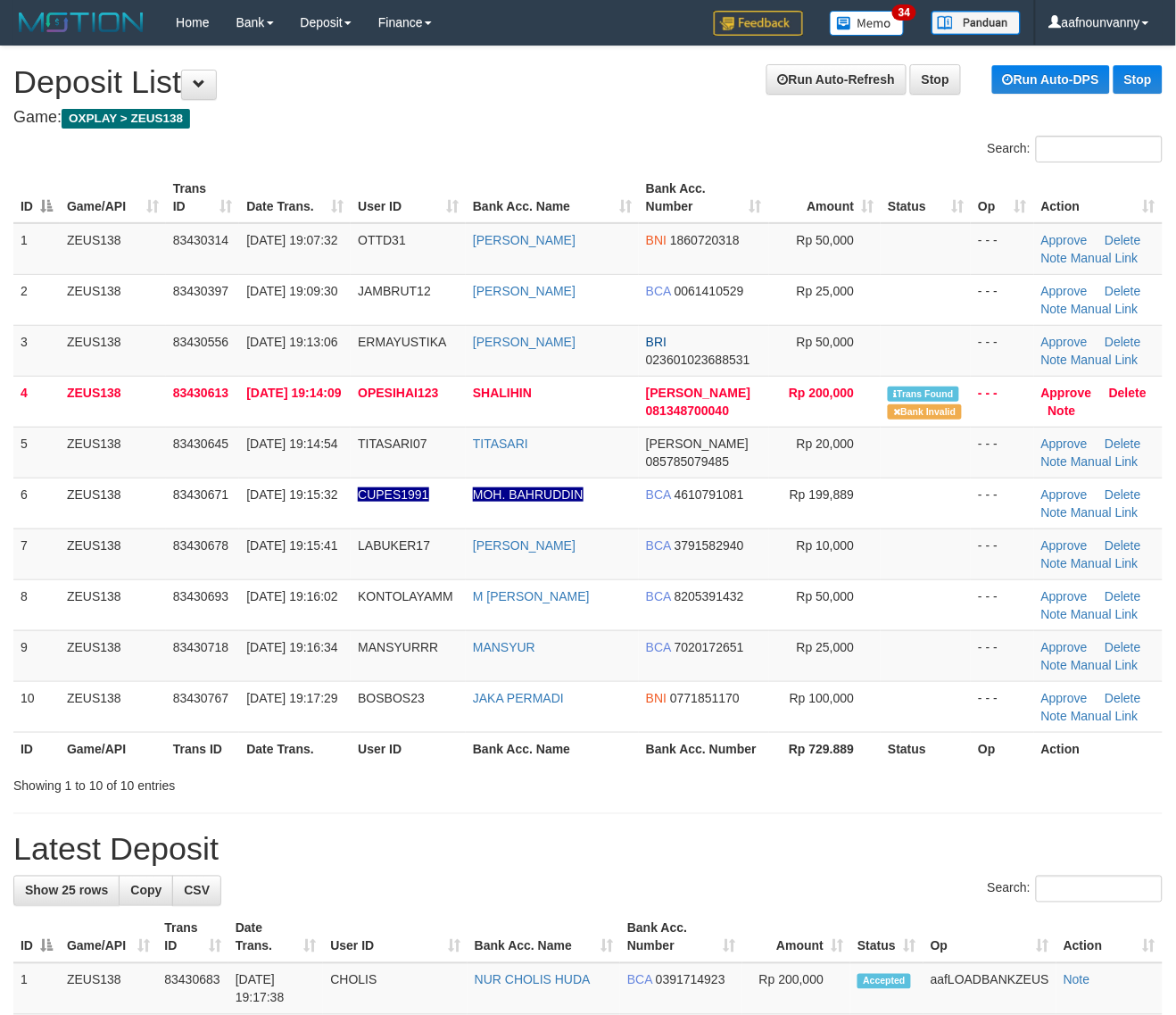 drag, startPoint x: 620, startPoint y: 630, endPoint x: 1191, endPoint y: 781, distance: 590.6285 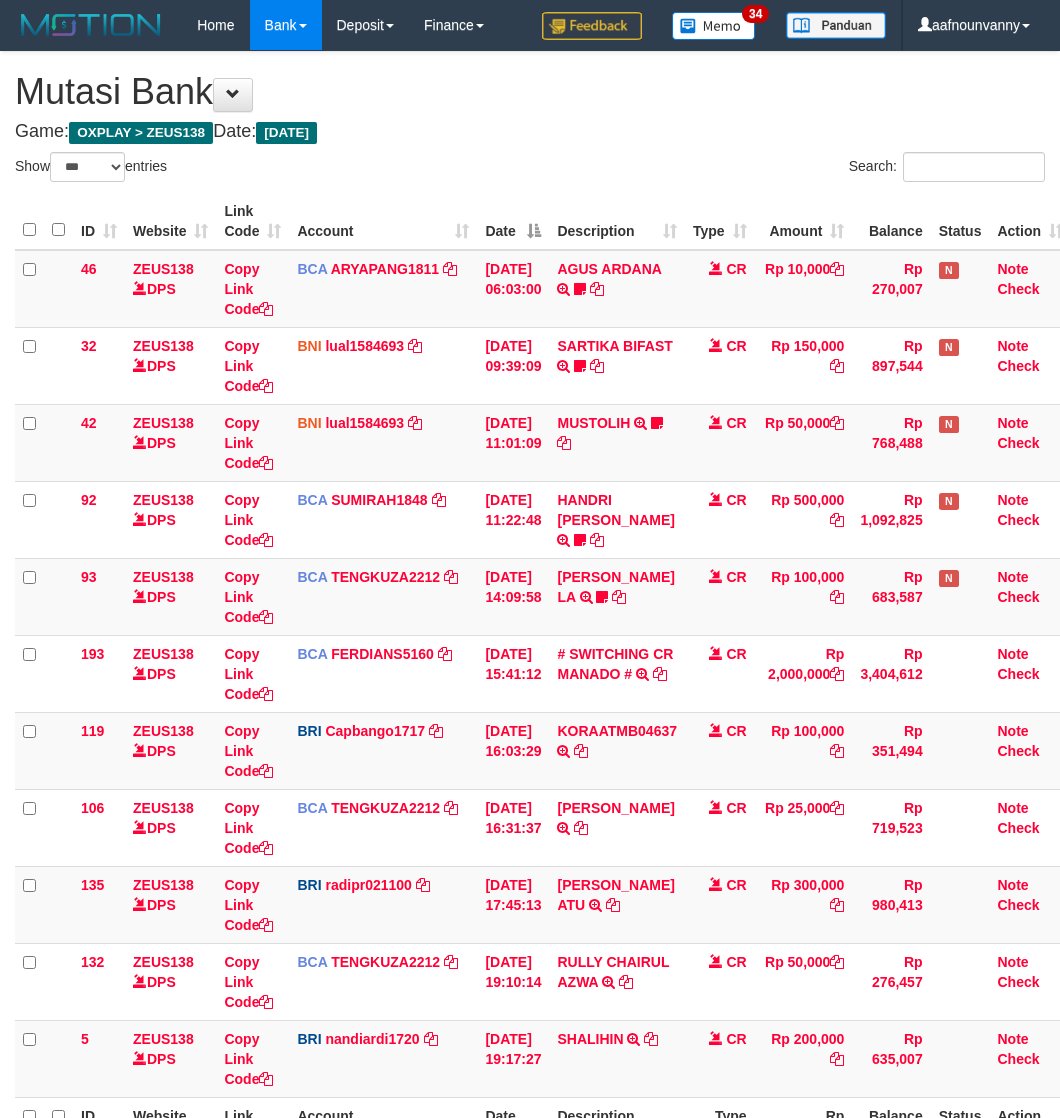 select on "***" 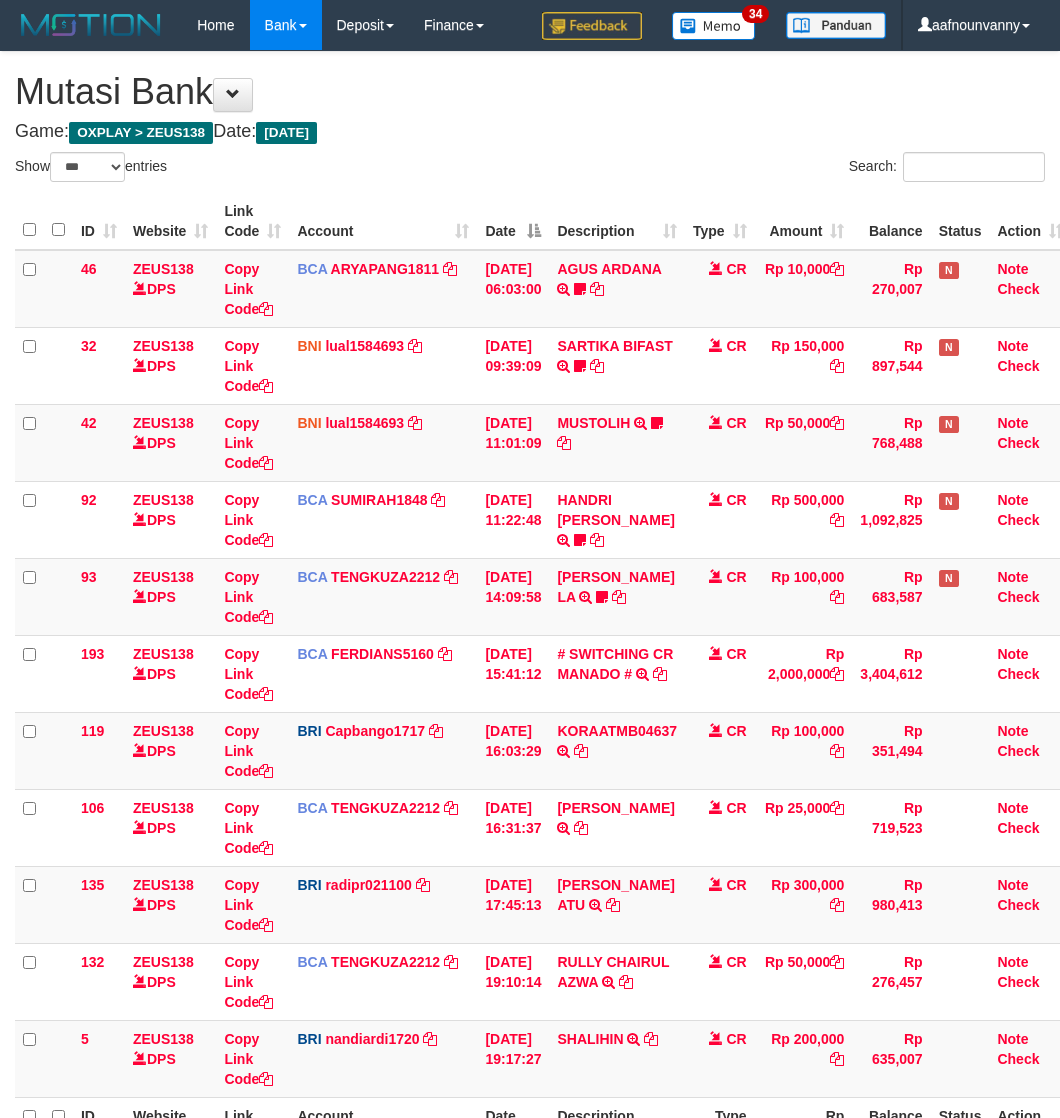 scroll, scrollTop: 192, scrollLeft: 0, axis: vertical 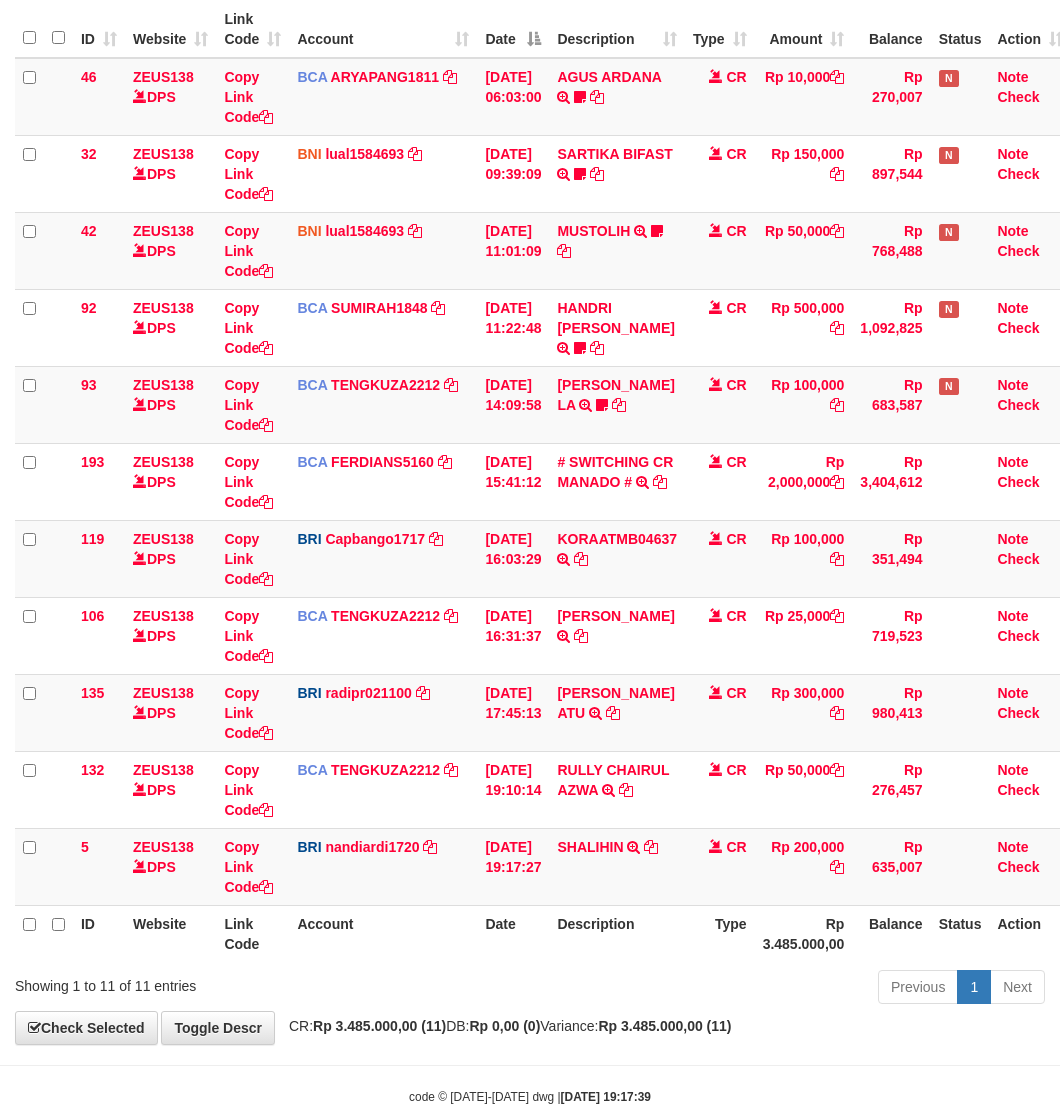 click on "[DATE] 19:17:27" at bounding box center [513, 866] 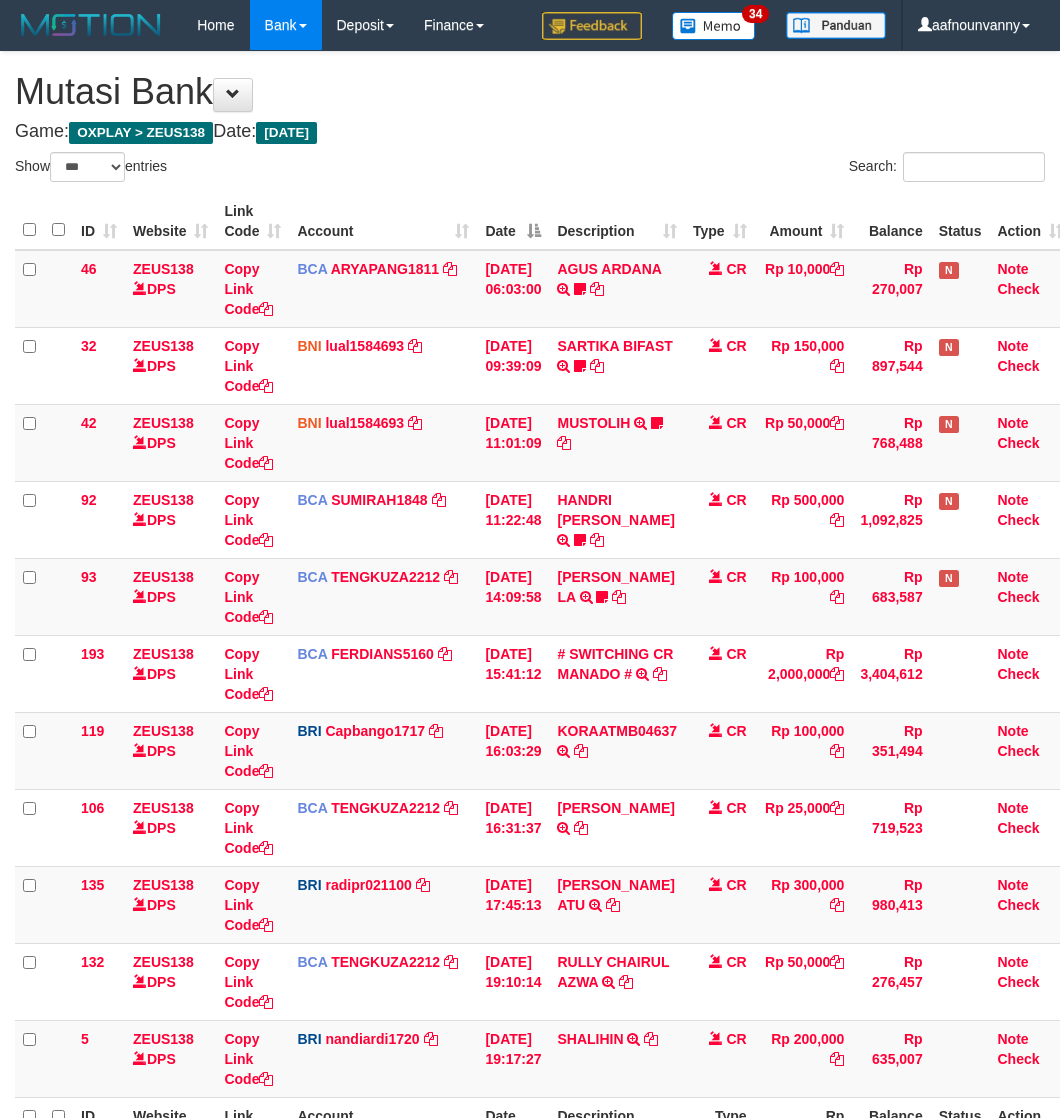 select on "***" 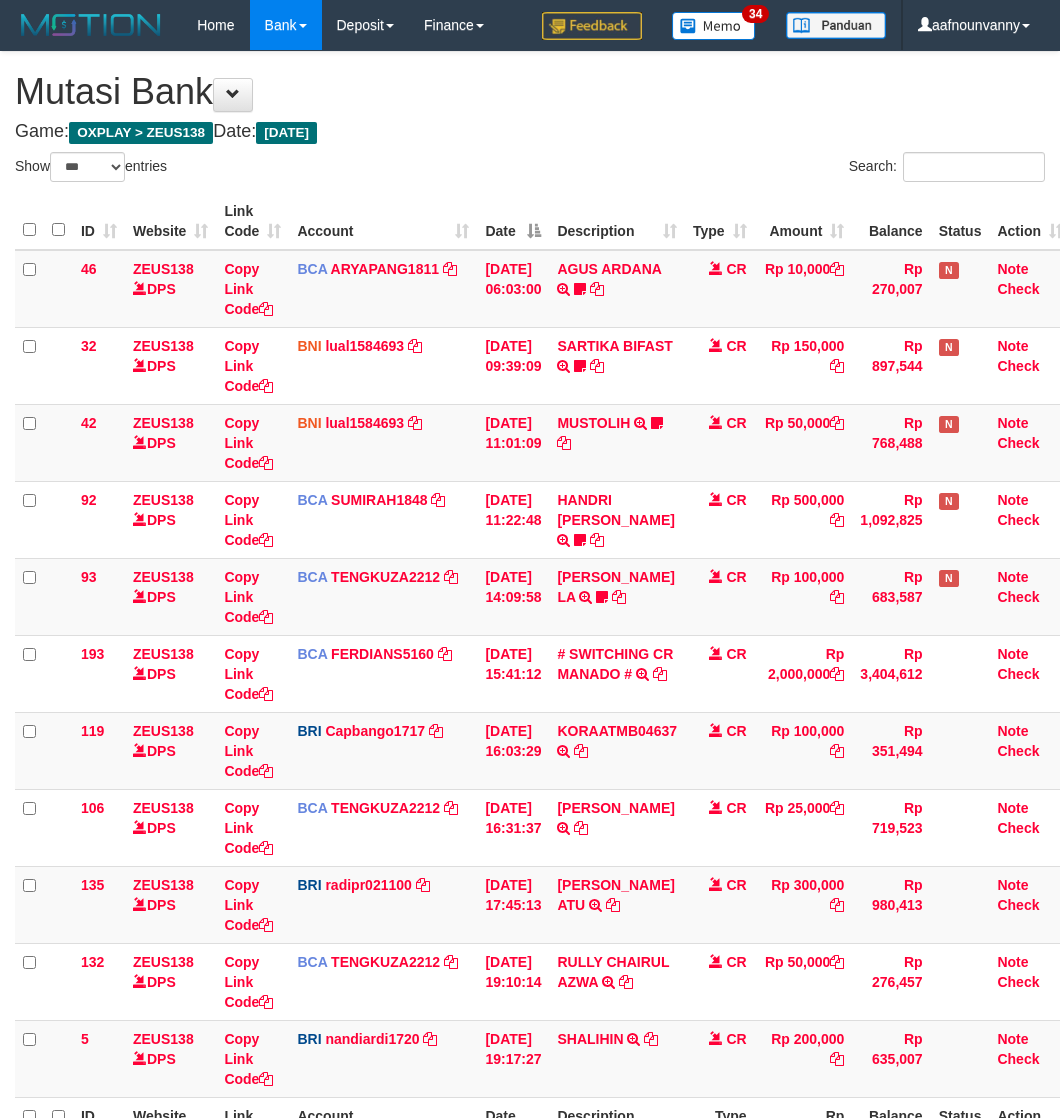 scroll, scrollTop: 192, scrollLeft: 0, axis: vertical 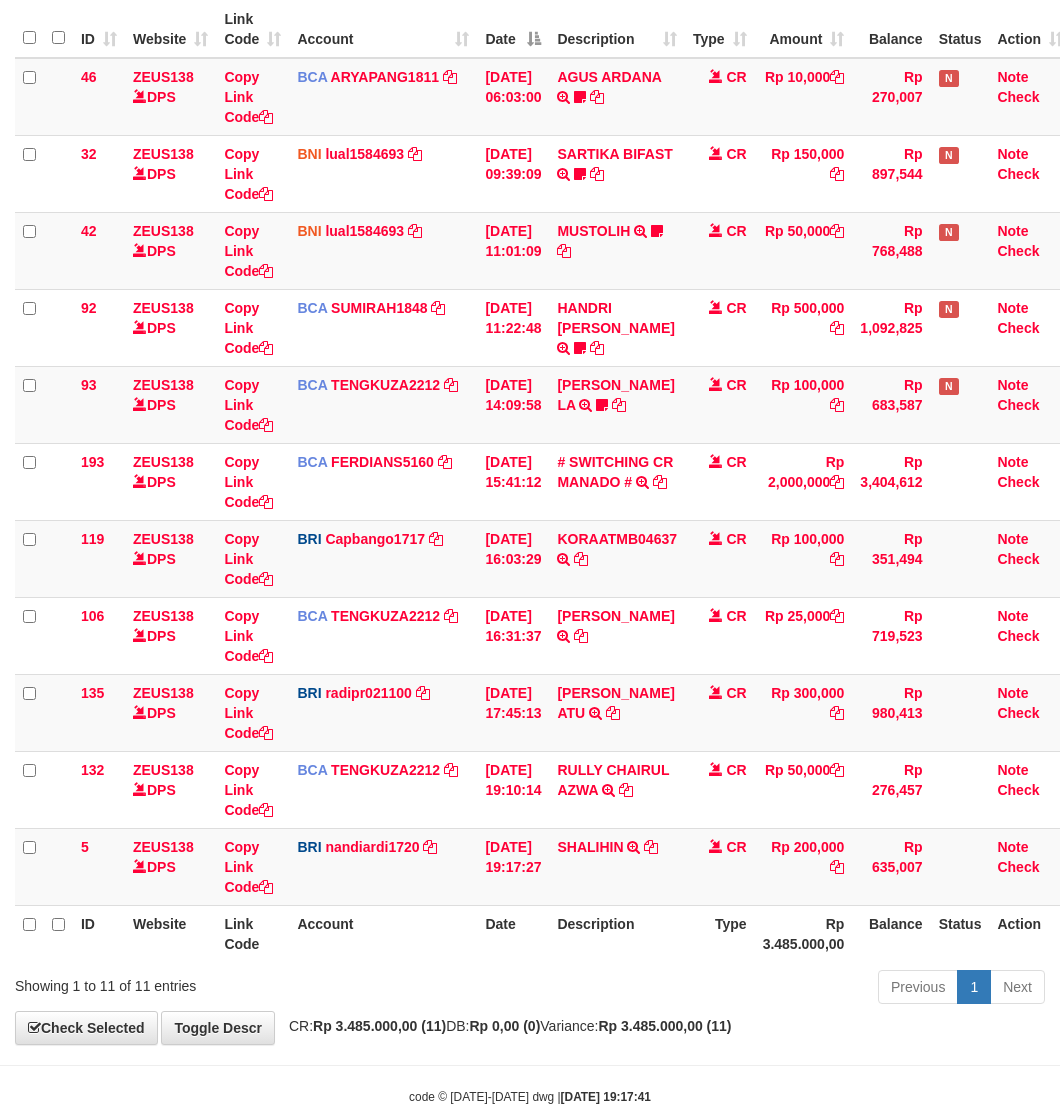 click on "BRI
nandiardi1720
DPS
NANDI ARDIANSYAH
mutasi_20250711_3776 | 5
mutasi_20250711_3776 | 5" at bounding box center (383, 866) 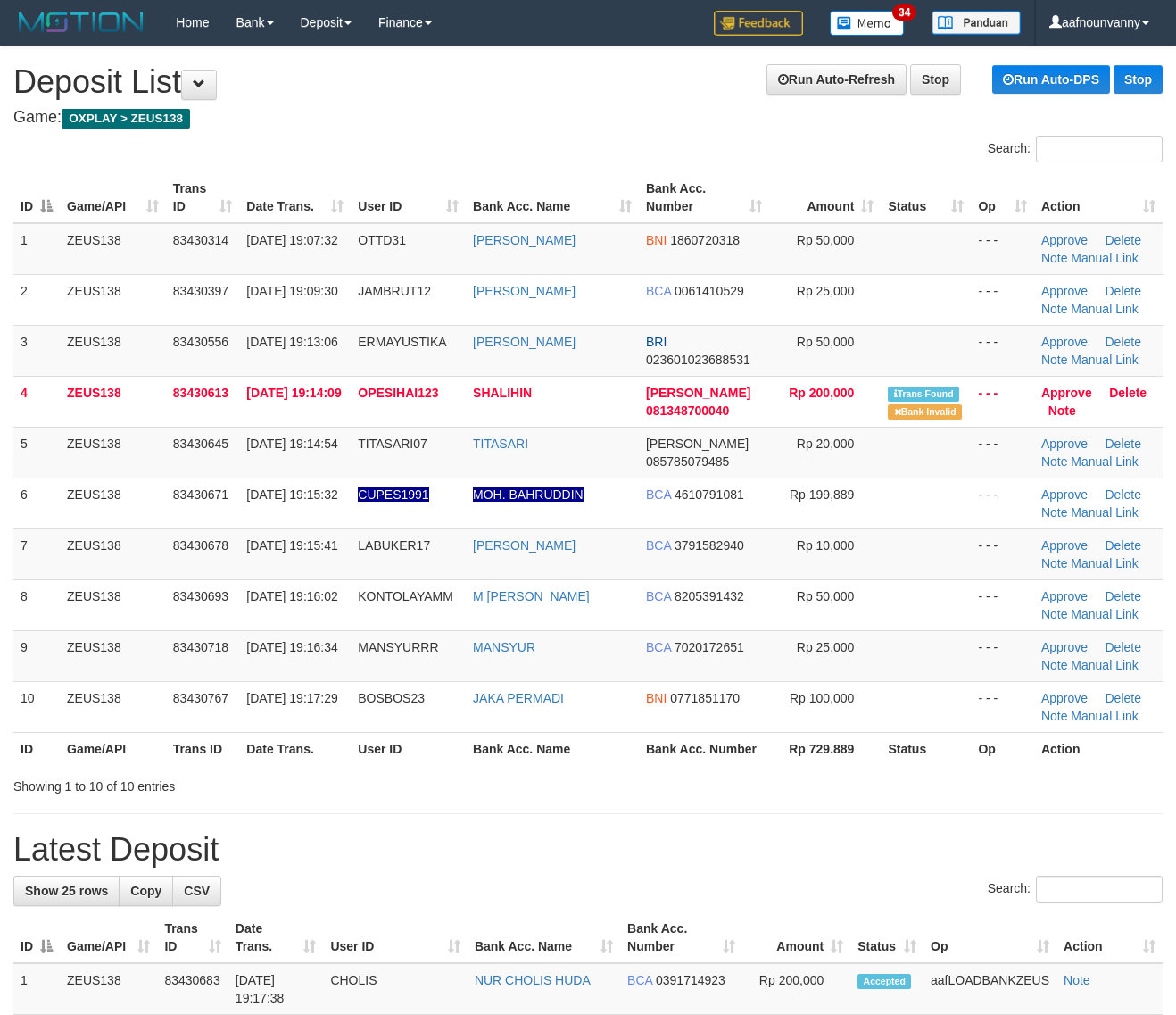 scroll, scrollTop: 0, scrollLeft: 0, axis: both 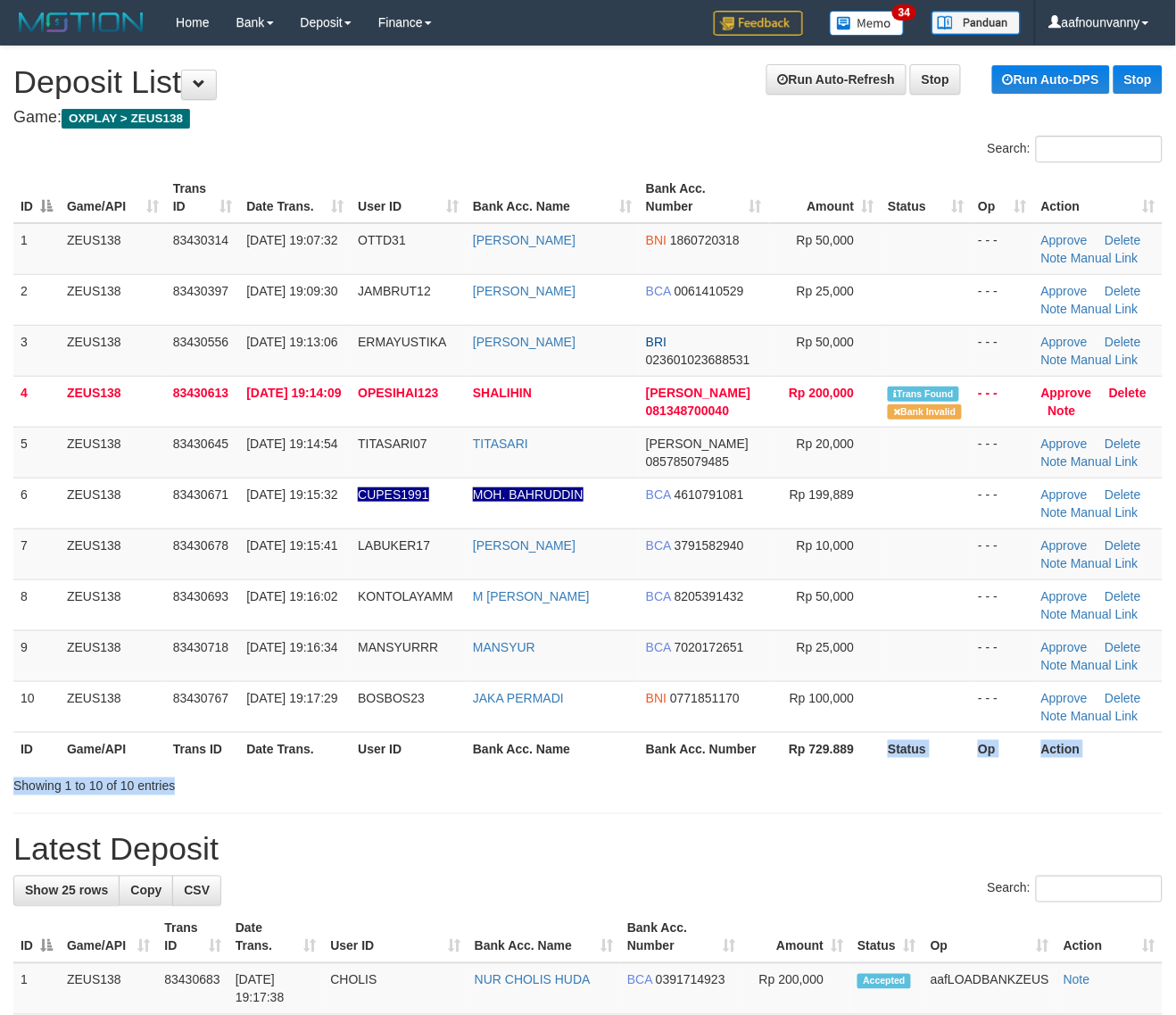 drag, startPoint x: 883, startPoint y: 760, endPoint x: 1189, endPoint y: 819, distance: 311.63601 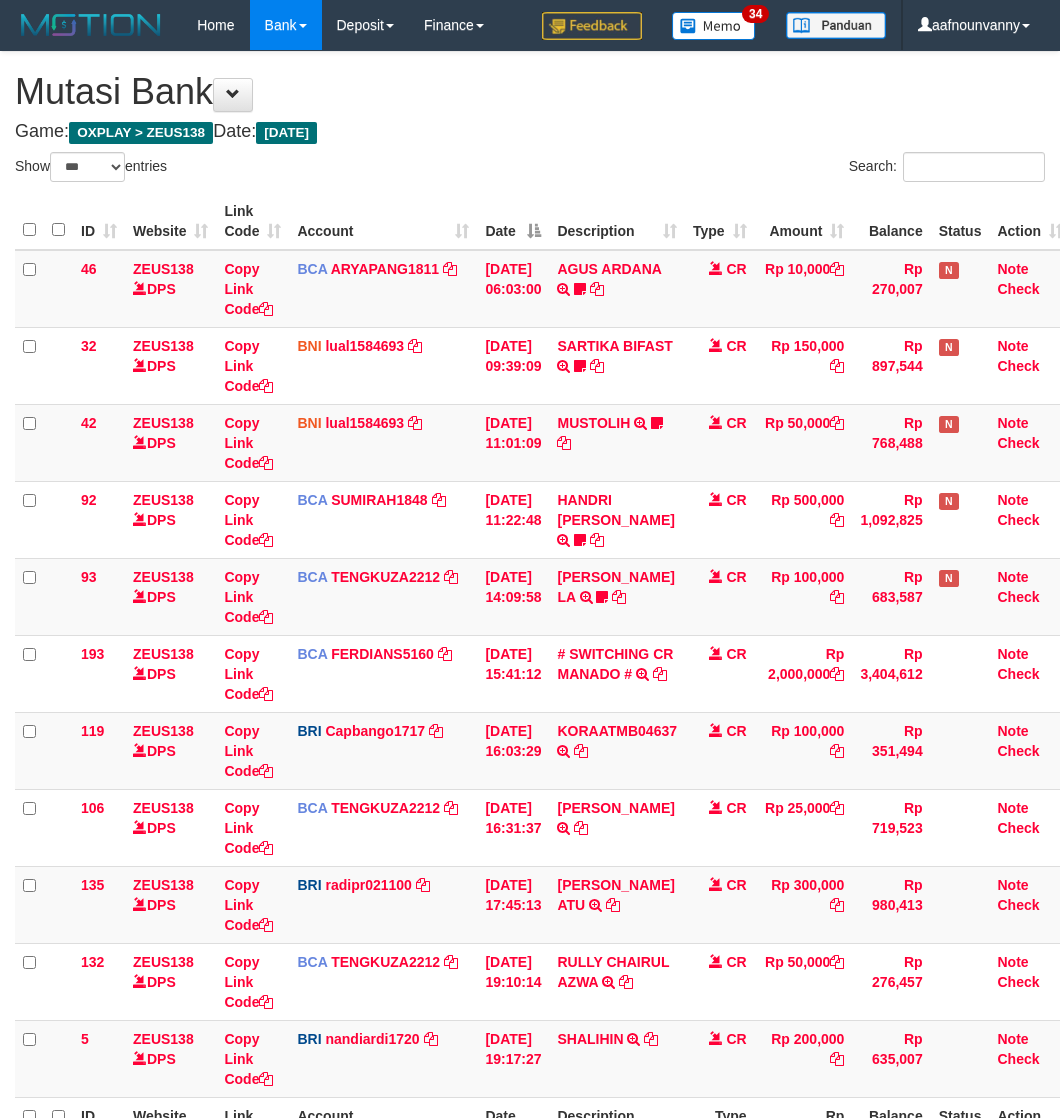 select on "***" 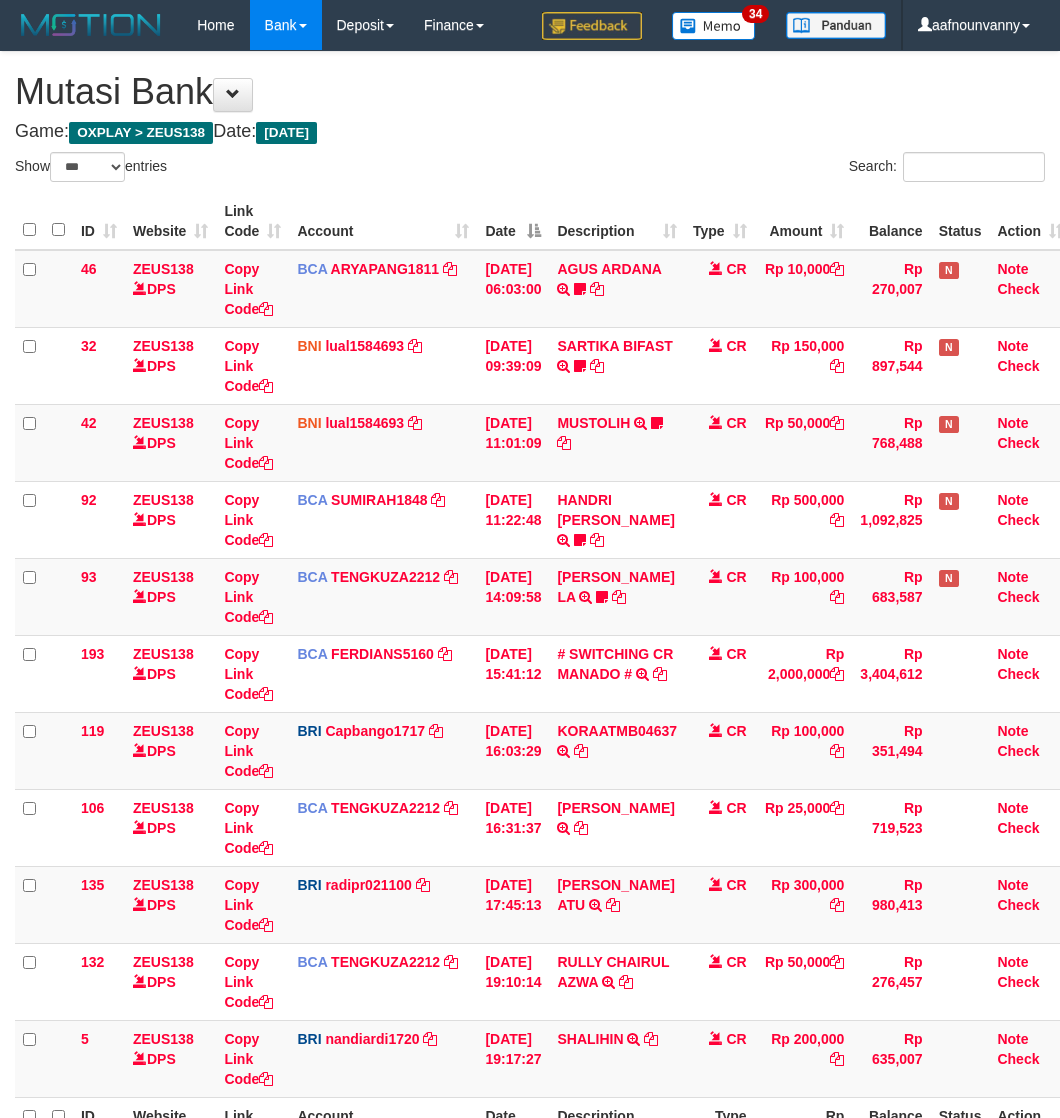 scroll, scrollTop: 232, scrollLeft: 0, axis: vertical 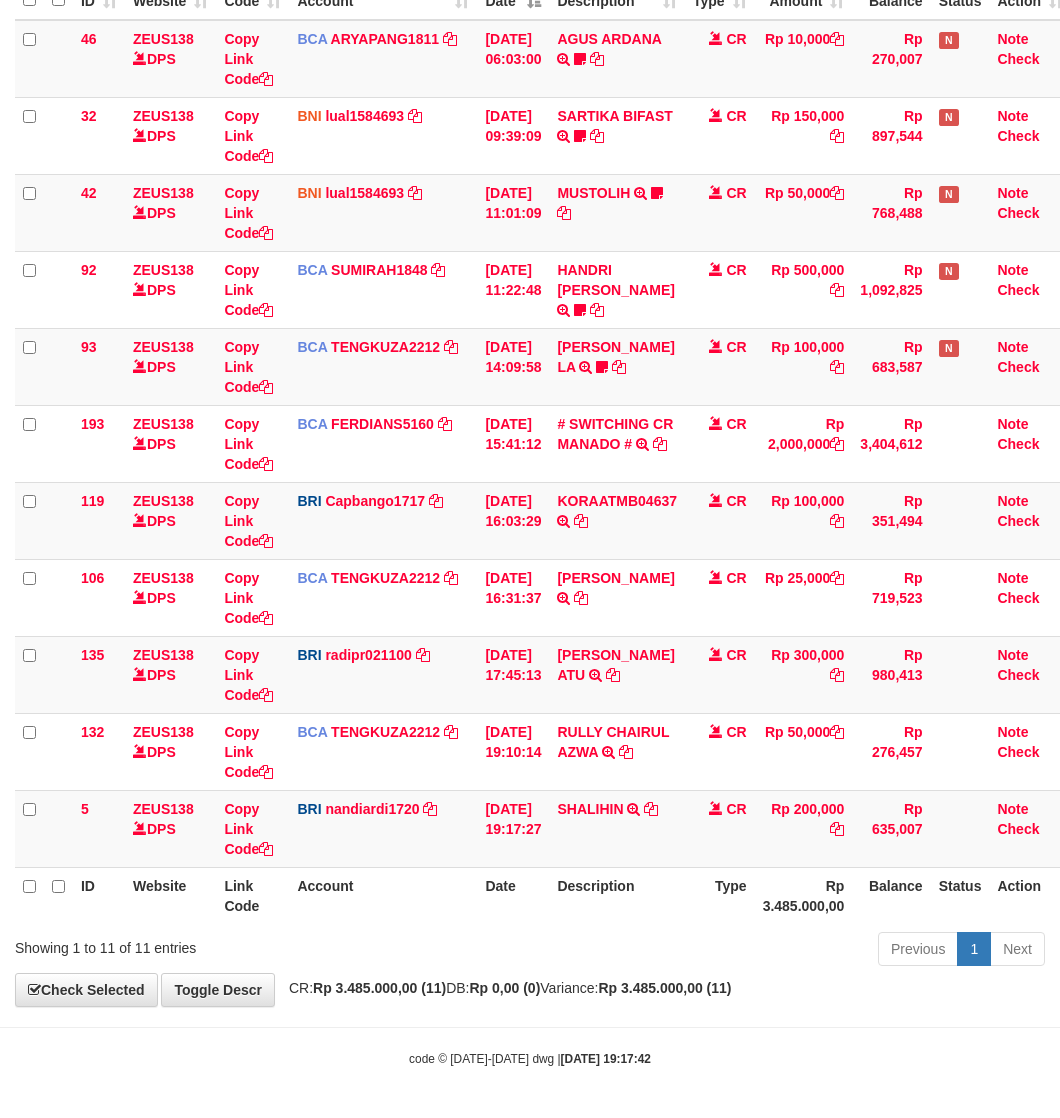 click on "Previous 1 Next" at bounding box center [751, 951] 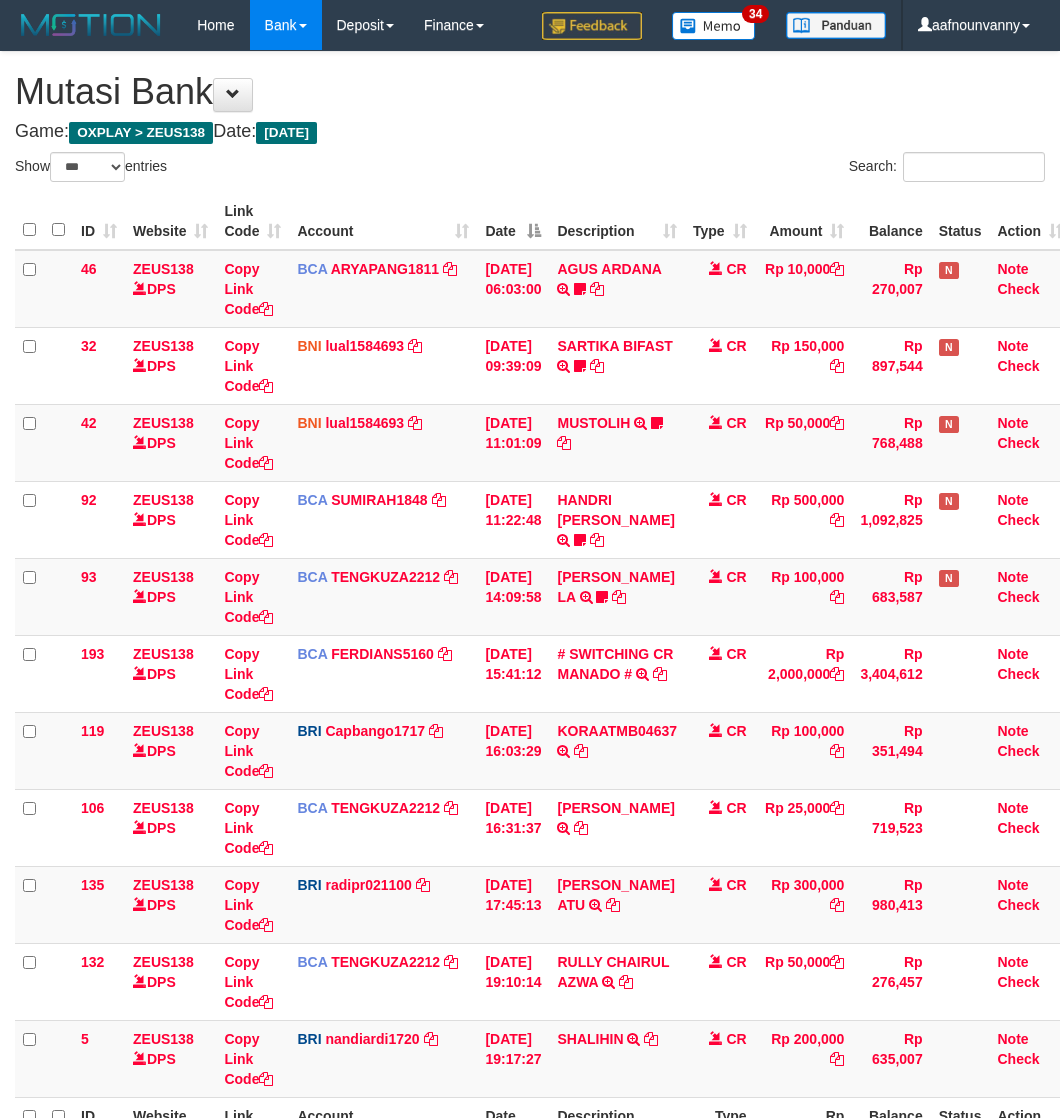 select on "***" 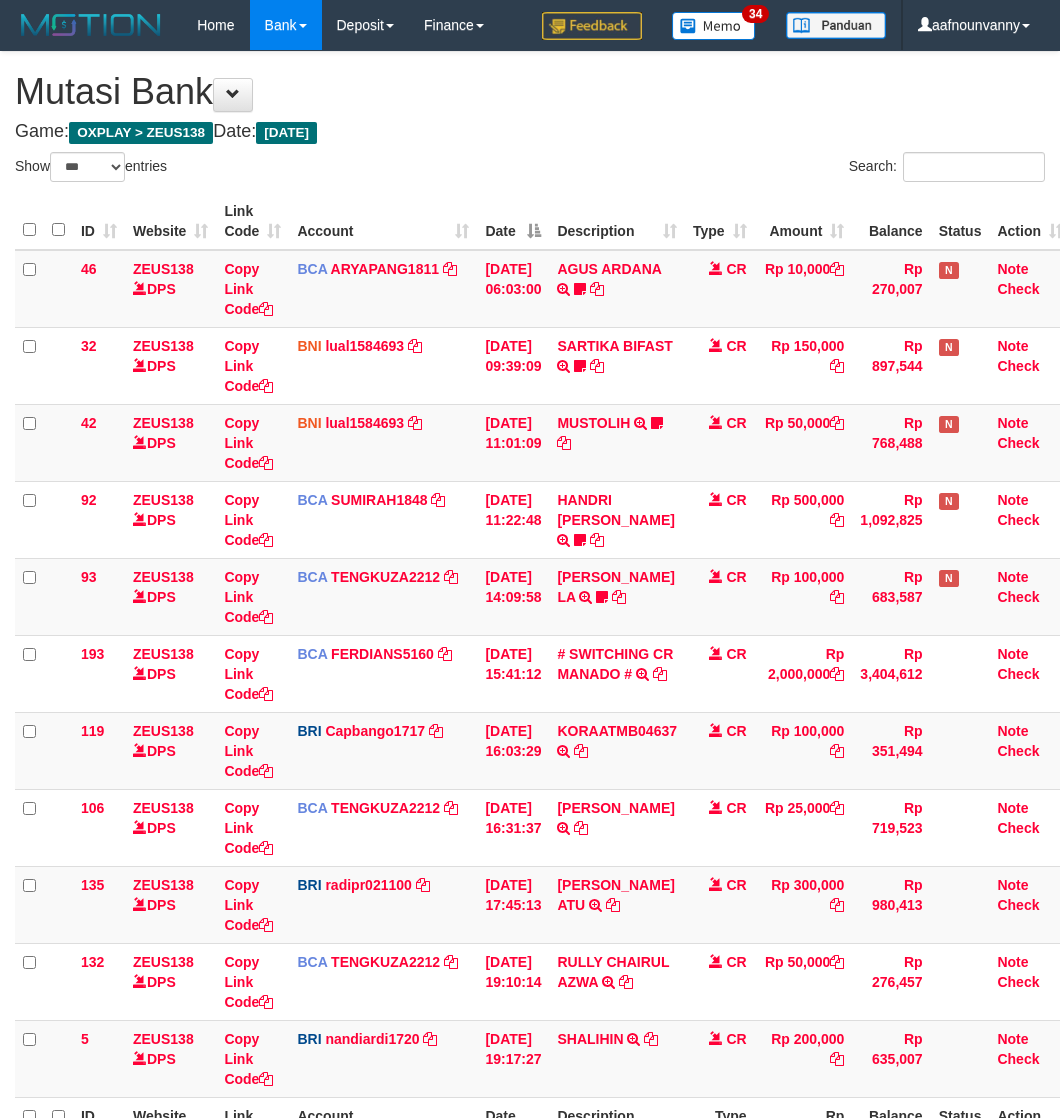 scroll, scrollTop: 192, scrollLeft: 0, axis: vertical 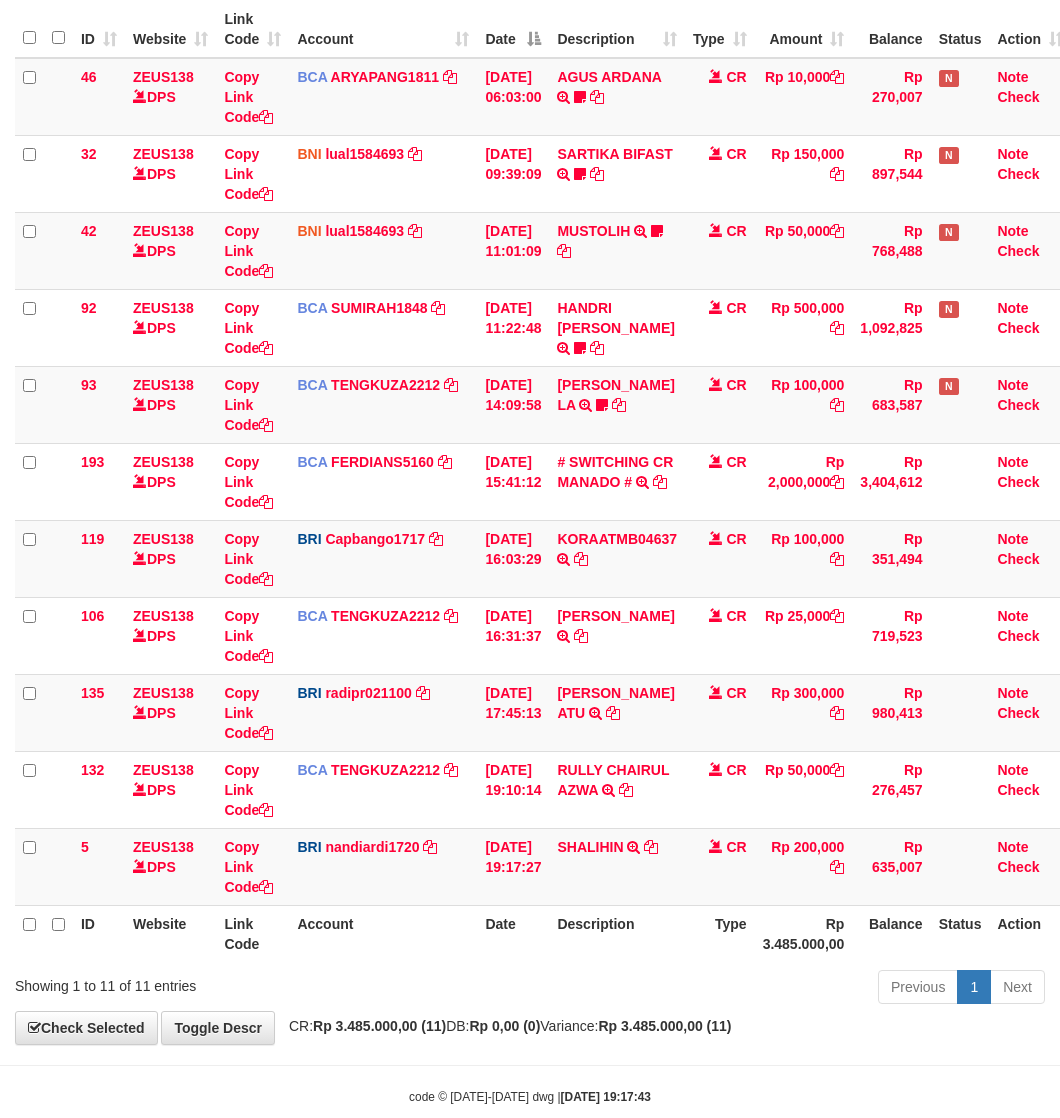 click on "Account" at bounding box center [383, 933] 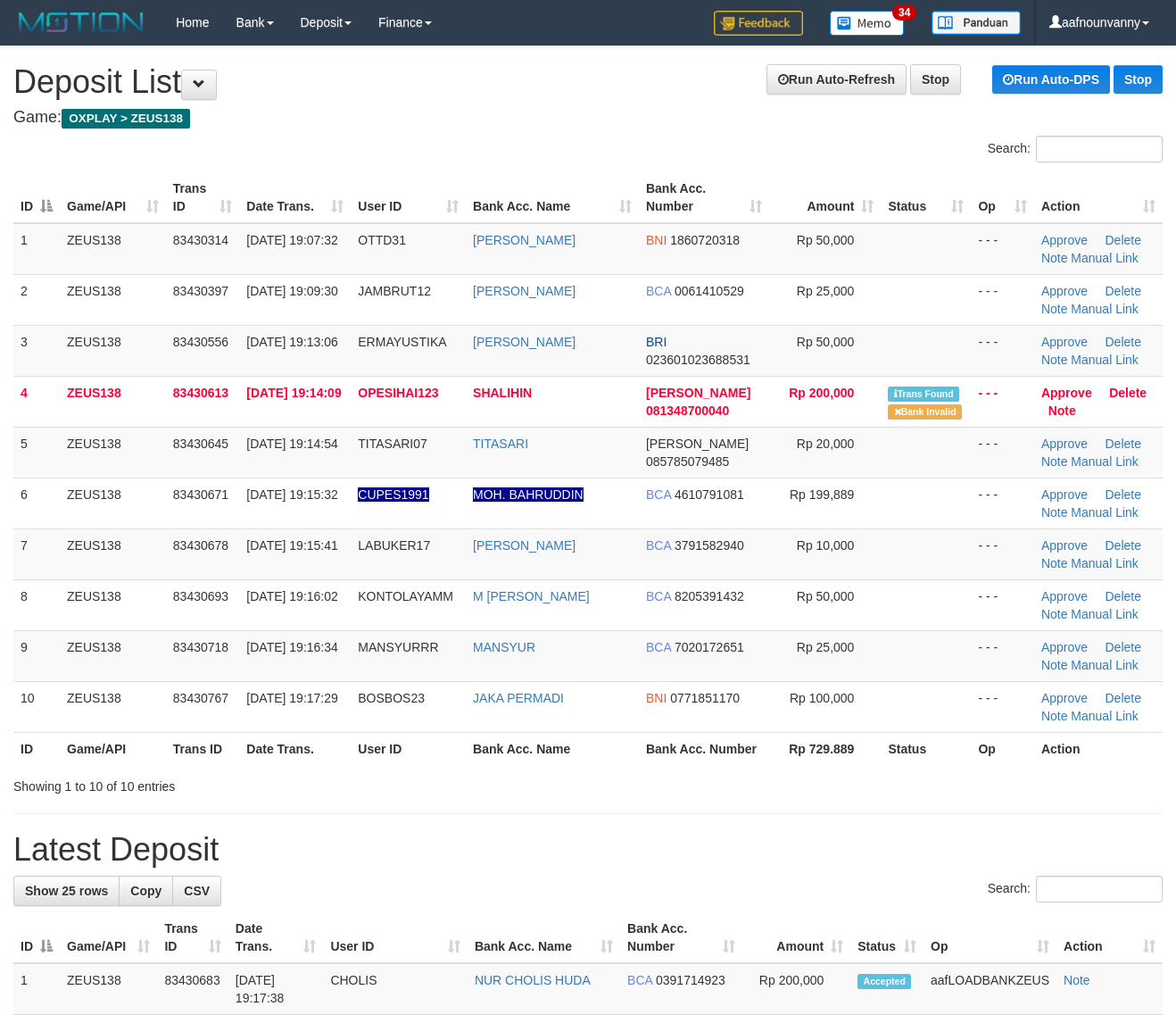 scroll, scrollTop: 0, scrollLeft: 0, axis: both 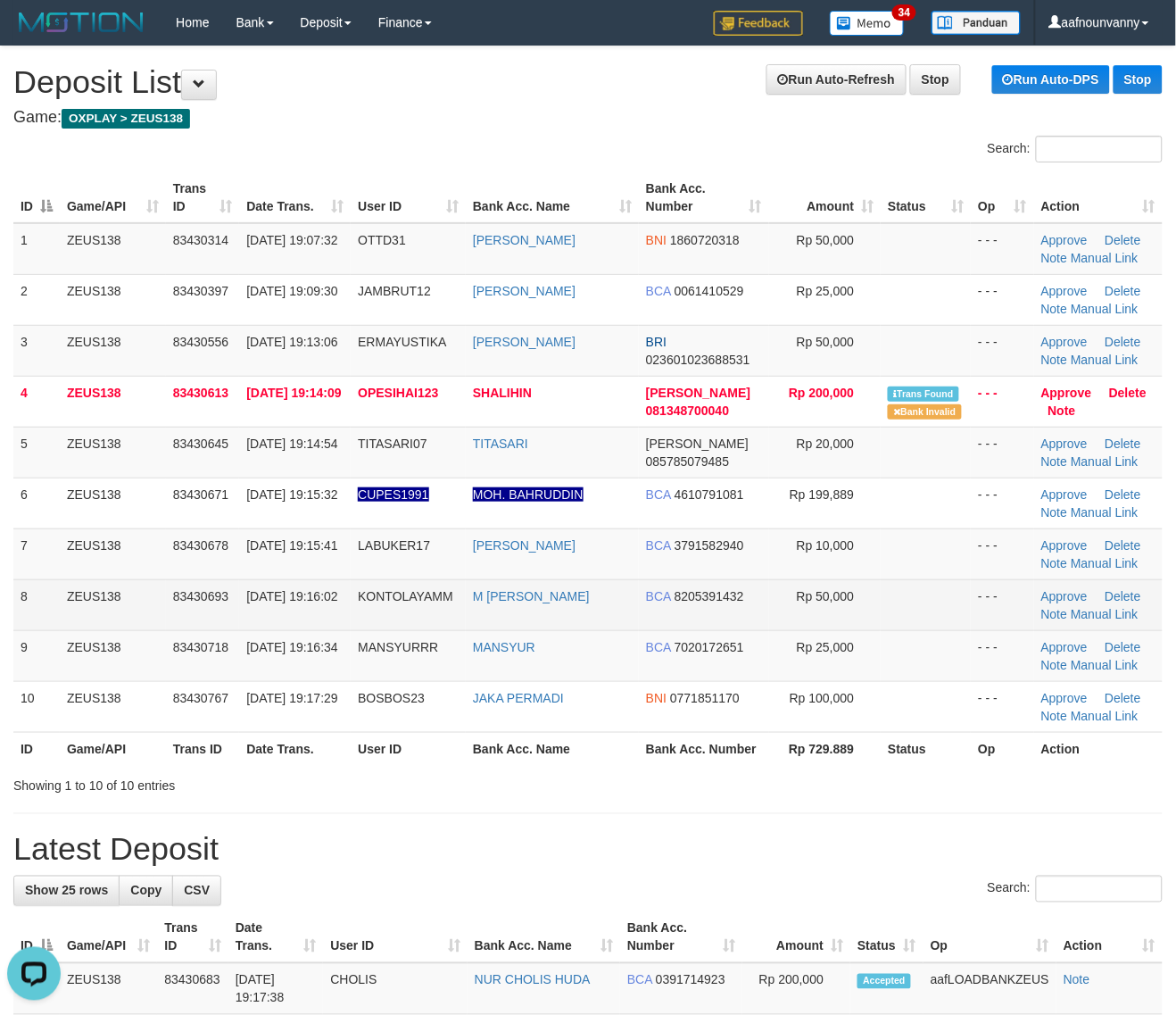 click on "8
ZEUS138
83430693
11/07/2025 19:16:02
KONTOLAYAMM
M YAZIM MAULANA
BCA
8205391432
Rp 50,000
- - -
Approve
Delete
Note
Manual Link" at bounding box center [588, 604] 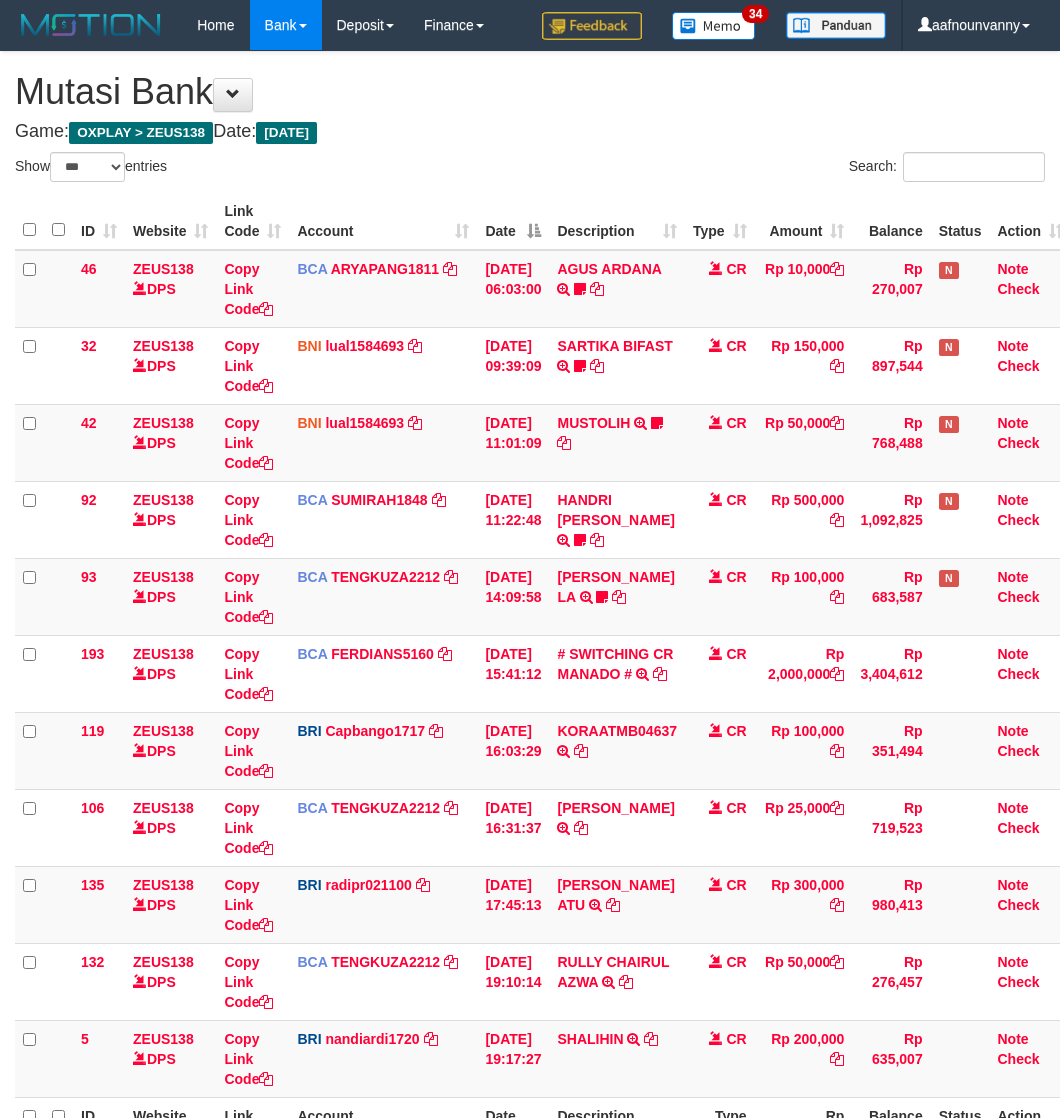 select on "***" 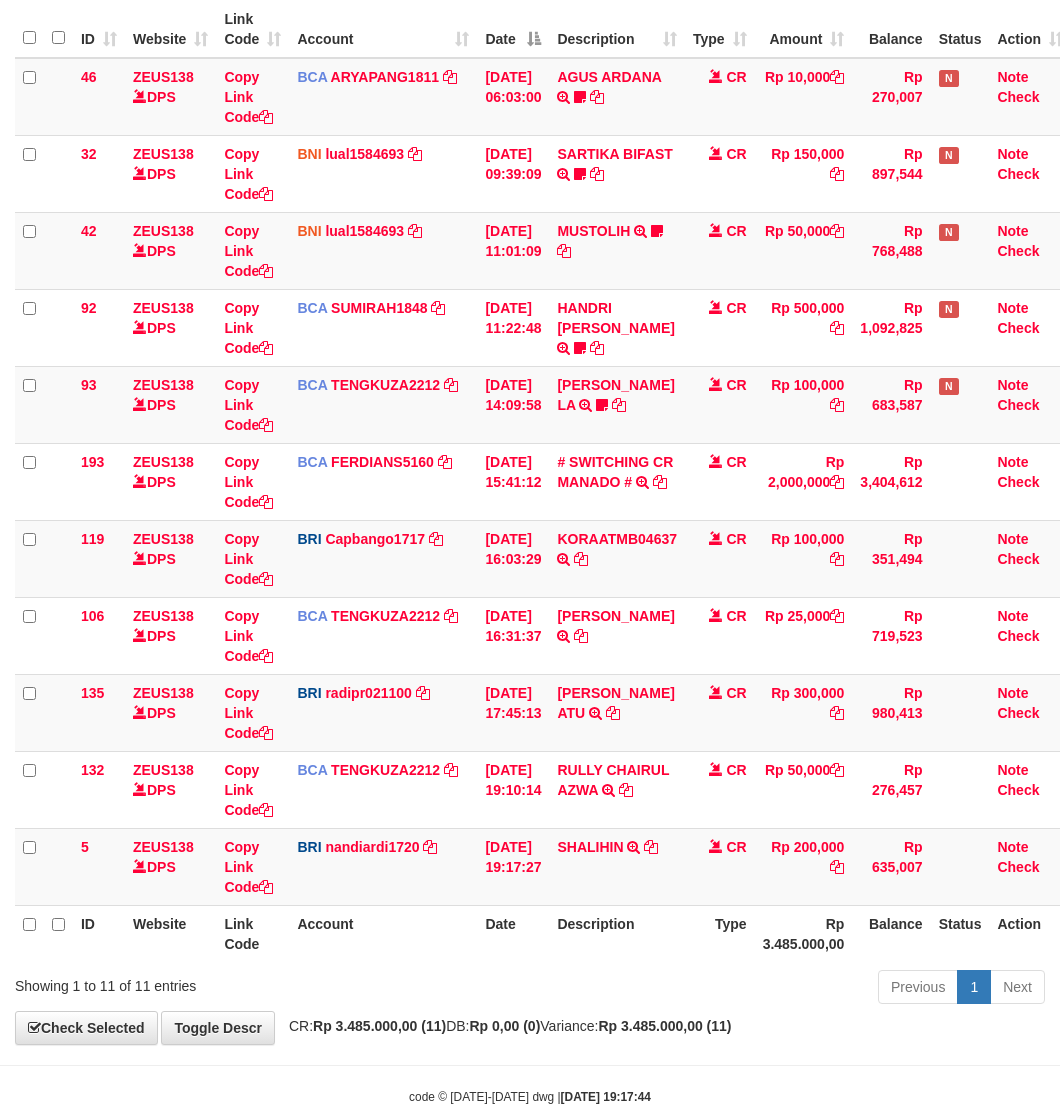 scroll, scrollTop: 232, scrollLeft: 0, axis: vertical 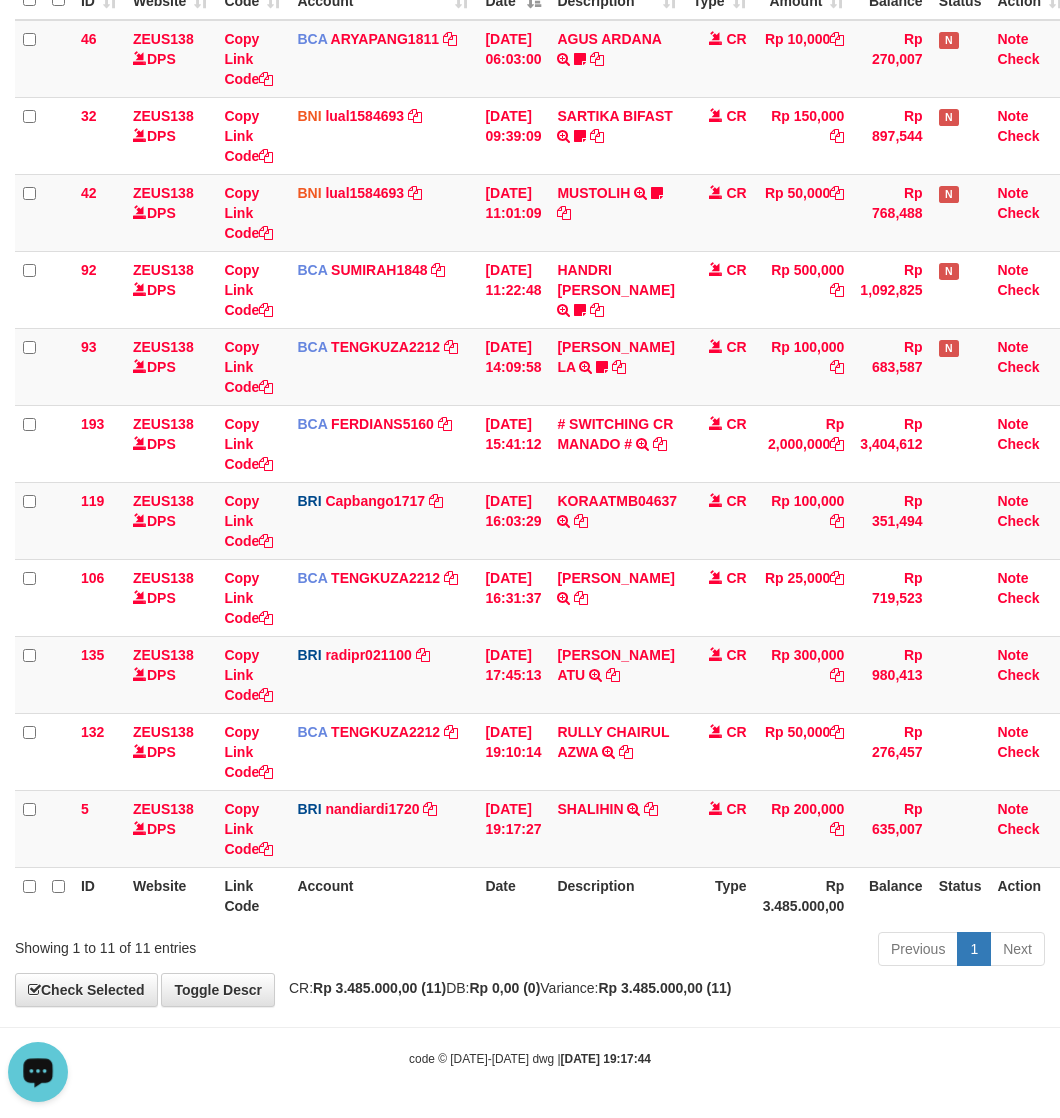 drag, startPoint x: 406, startPoint y: 930, endPoint x: 237, endPoint y: 880, distance: 176.24132 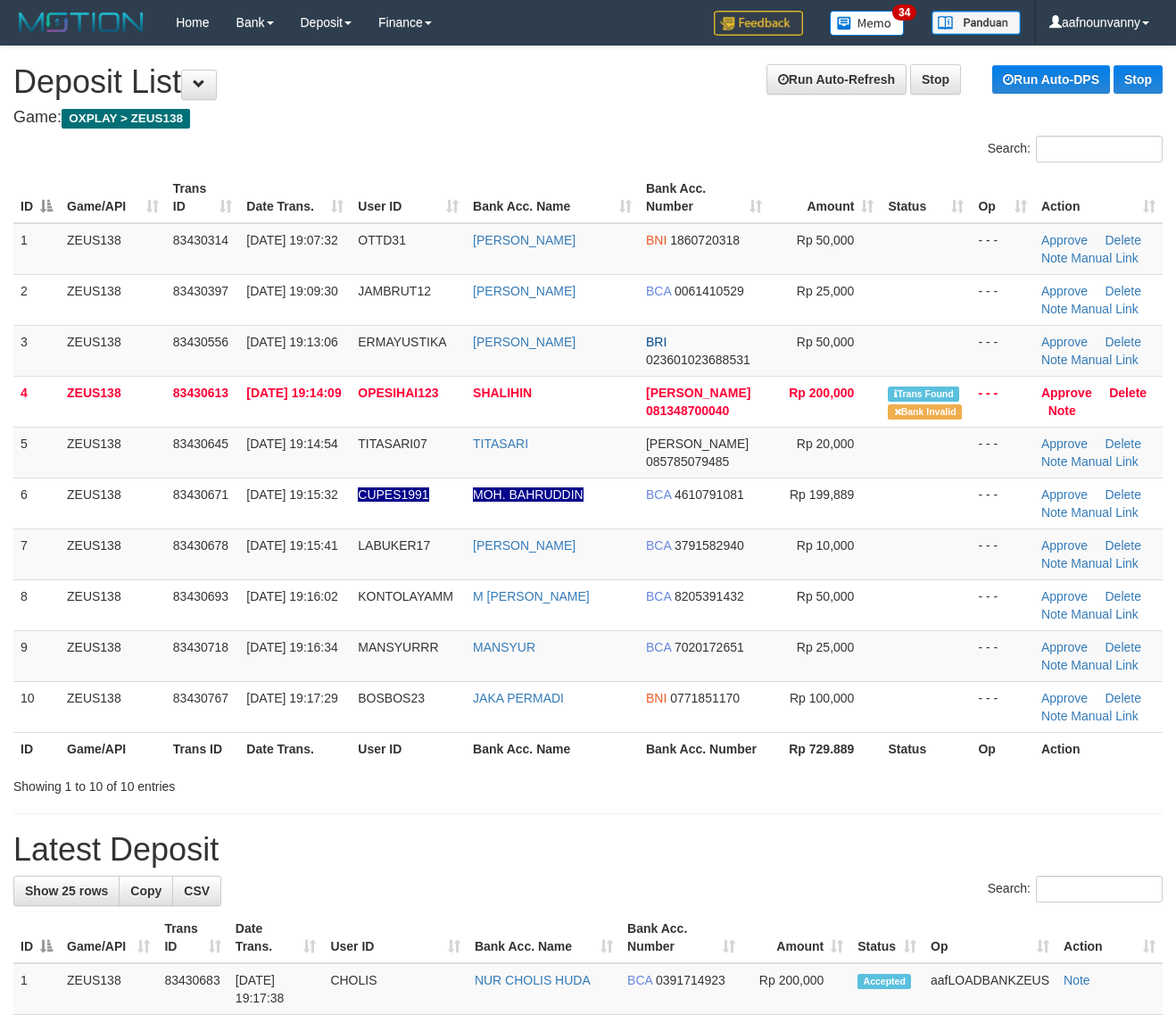scroll, scrollTop: 0, scrollLeft: 0, axis: both 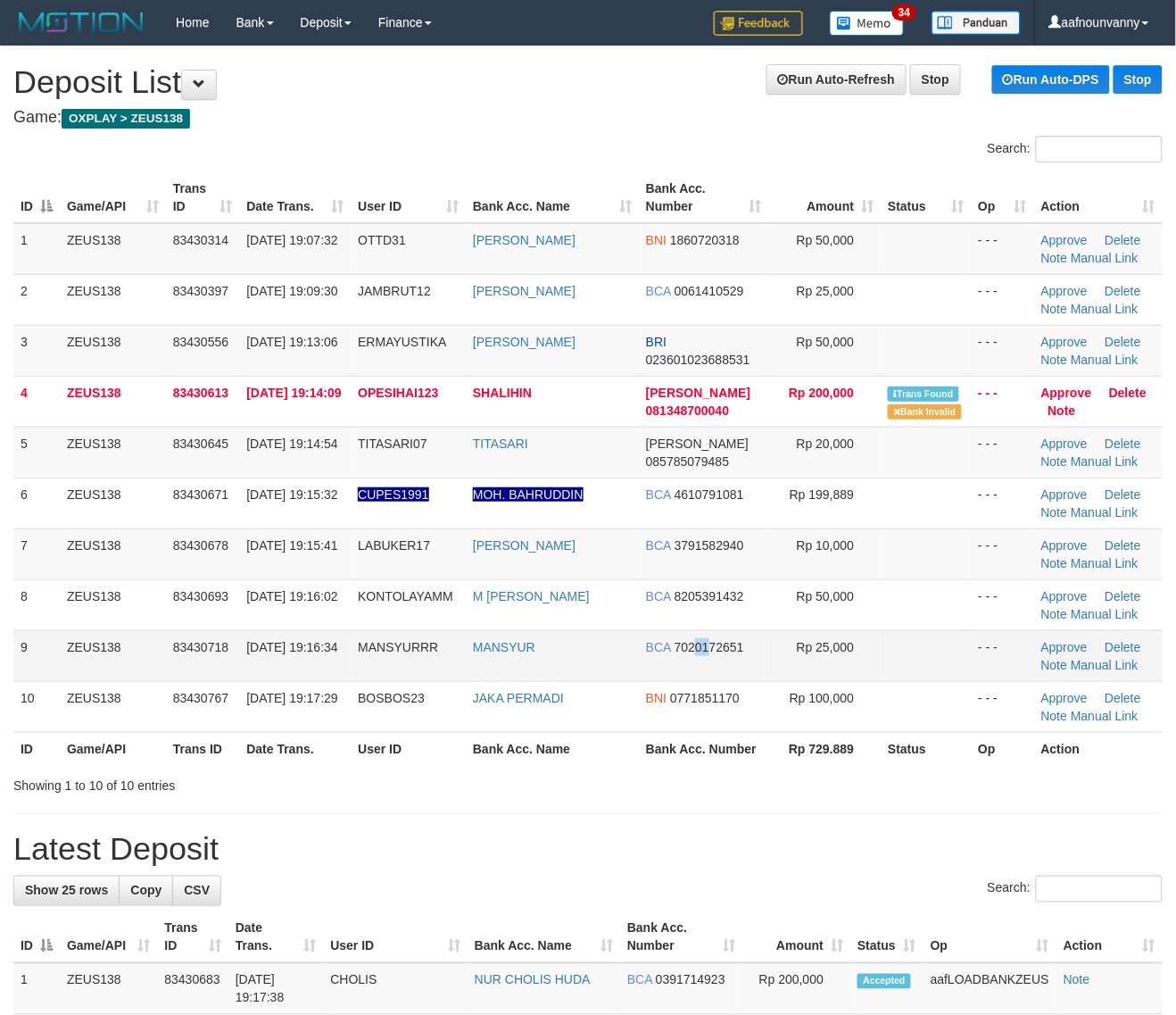 drag, startPoint x: 690, startPoint y: 631, endPoint x: 790, endPoint y: 654, distance: 102.61092 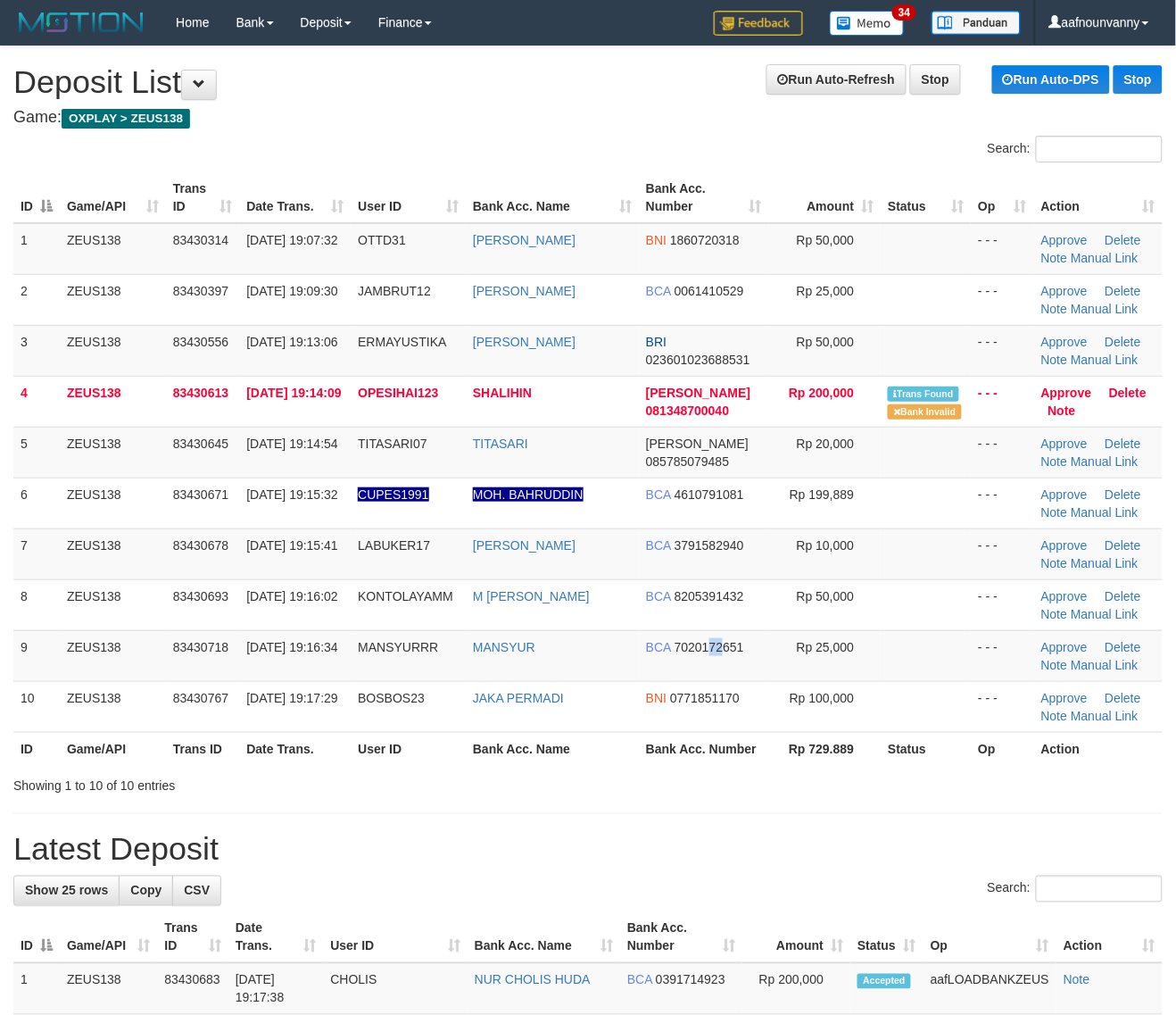 drag, startPoint x: 105, startPoint y: 611, endPoint x: 1184, endPoint y: 743, distance: 1087.0442 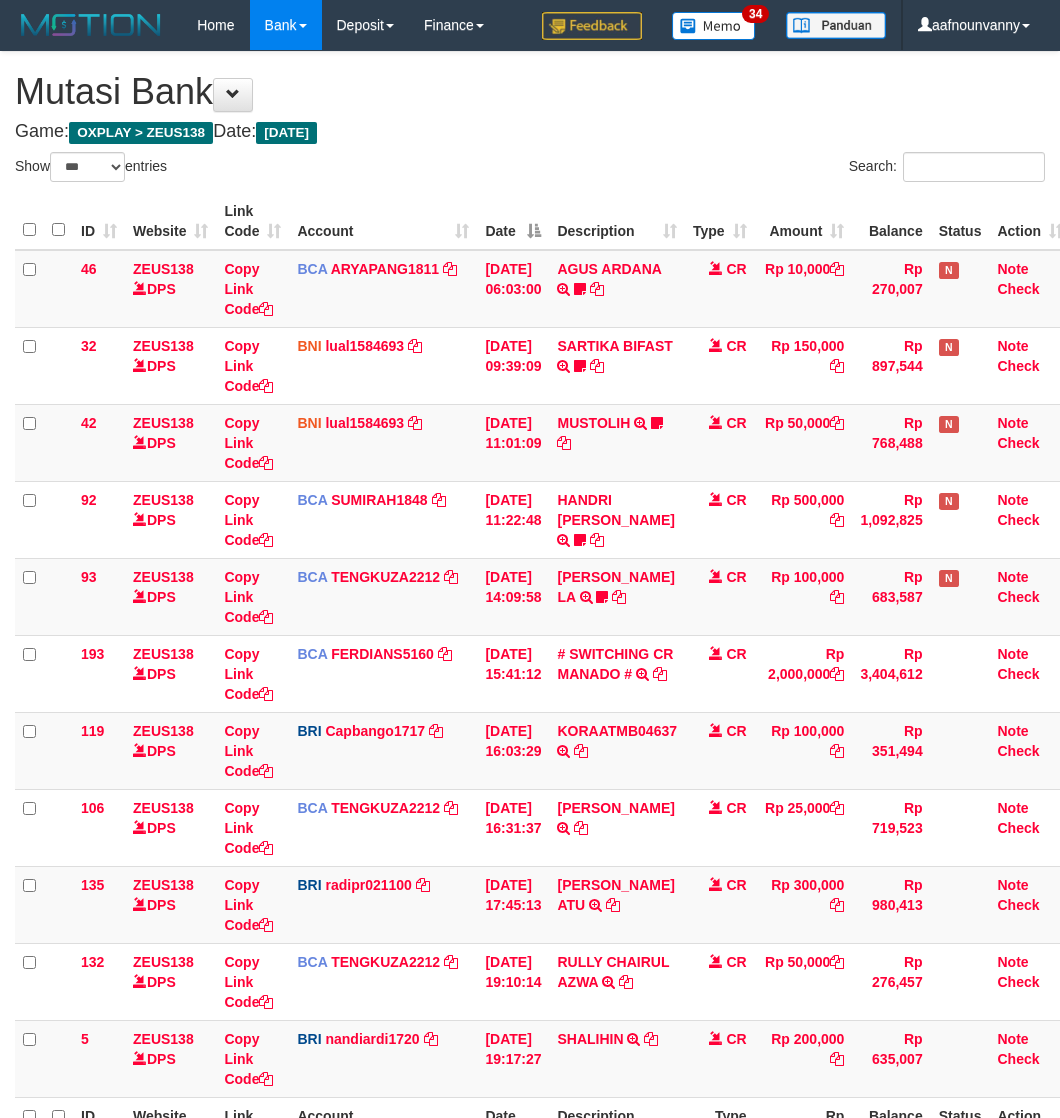 select on "***" 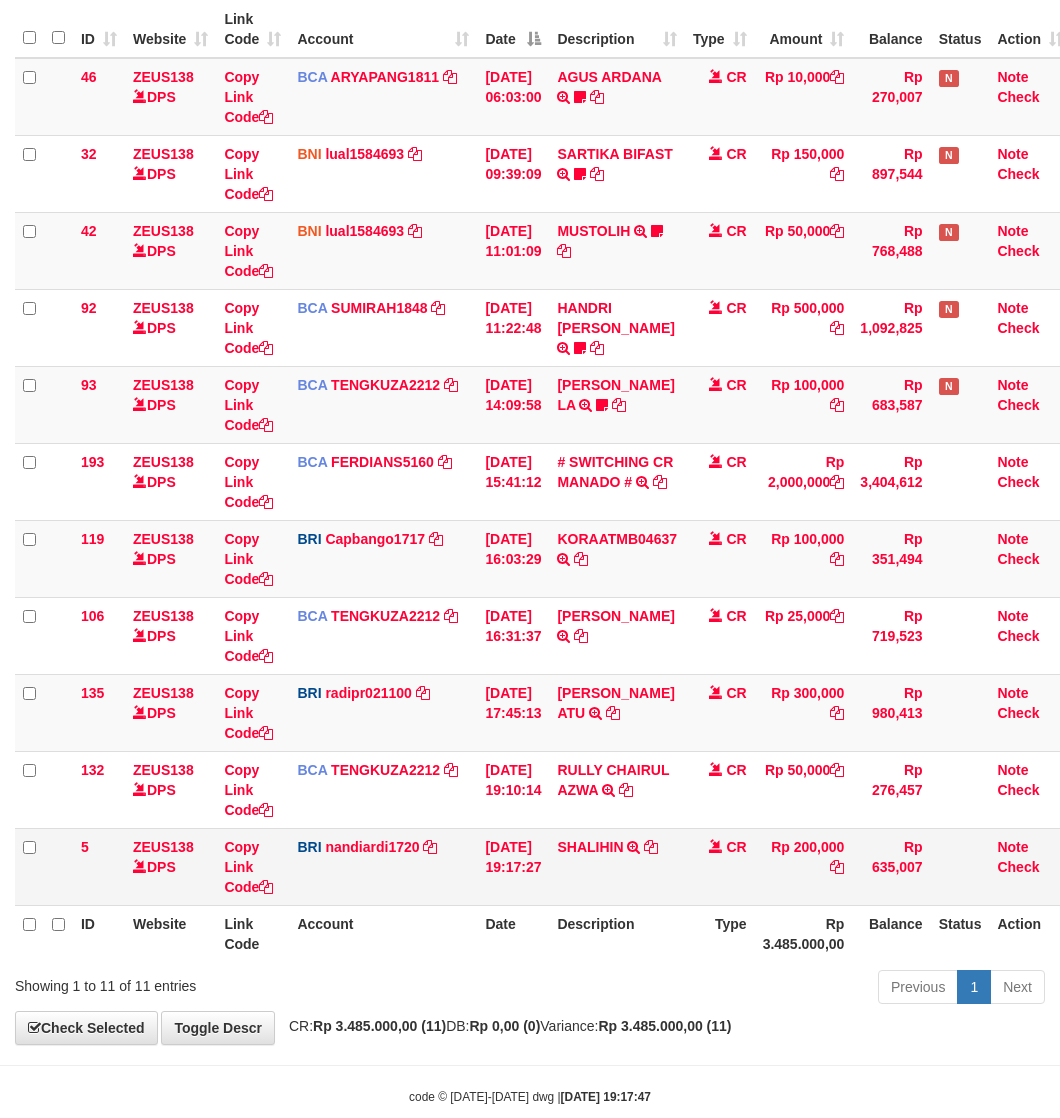 drag, startPoint x: 756, startPoint y: 1107, endPoint x: 25, endPoint y: 876, distance: 766.6303 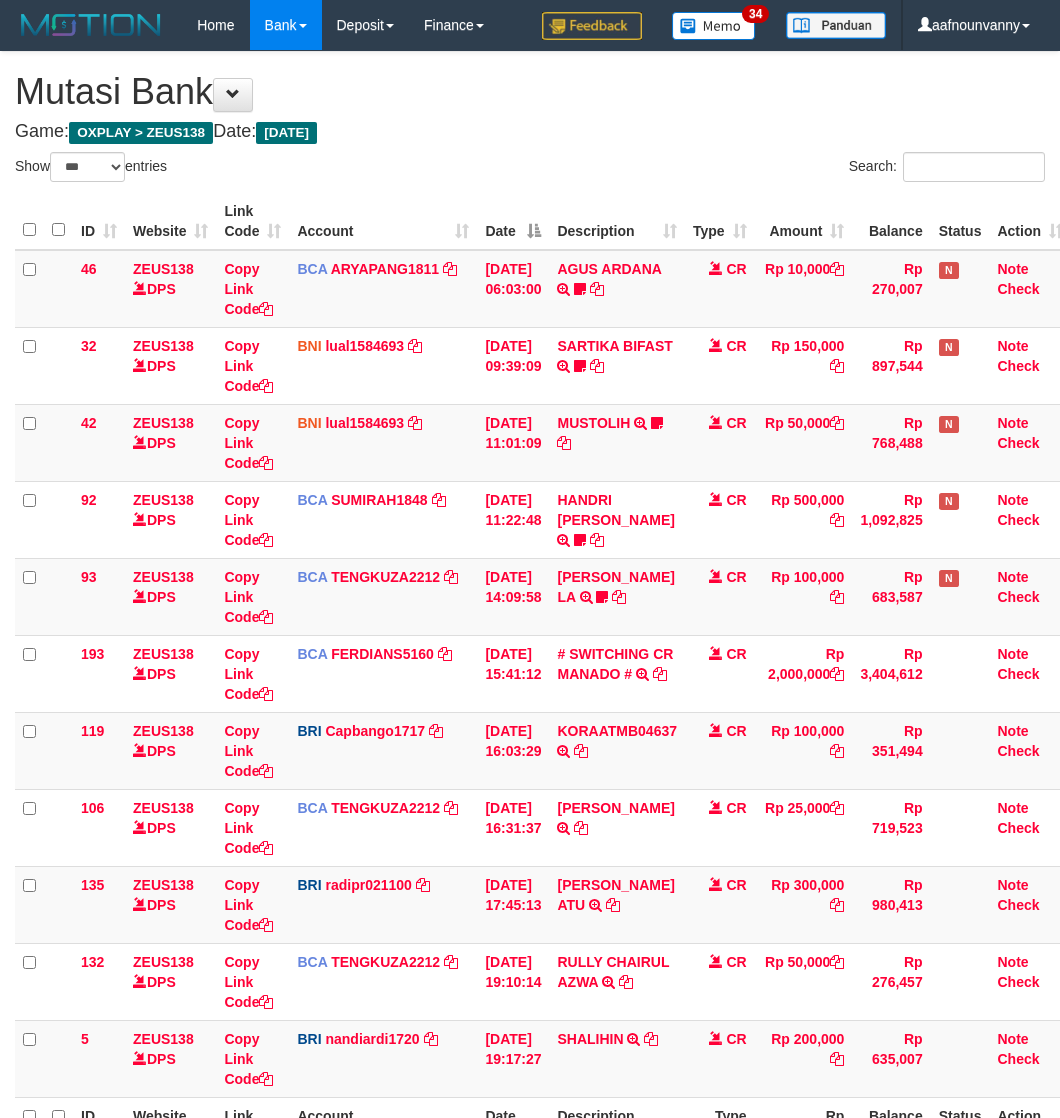 select on "***" 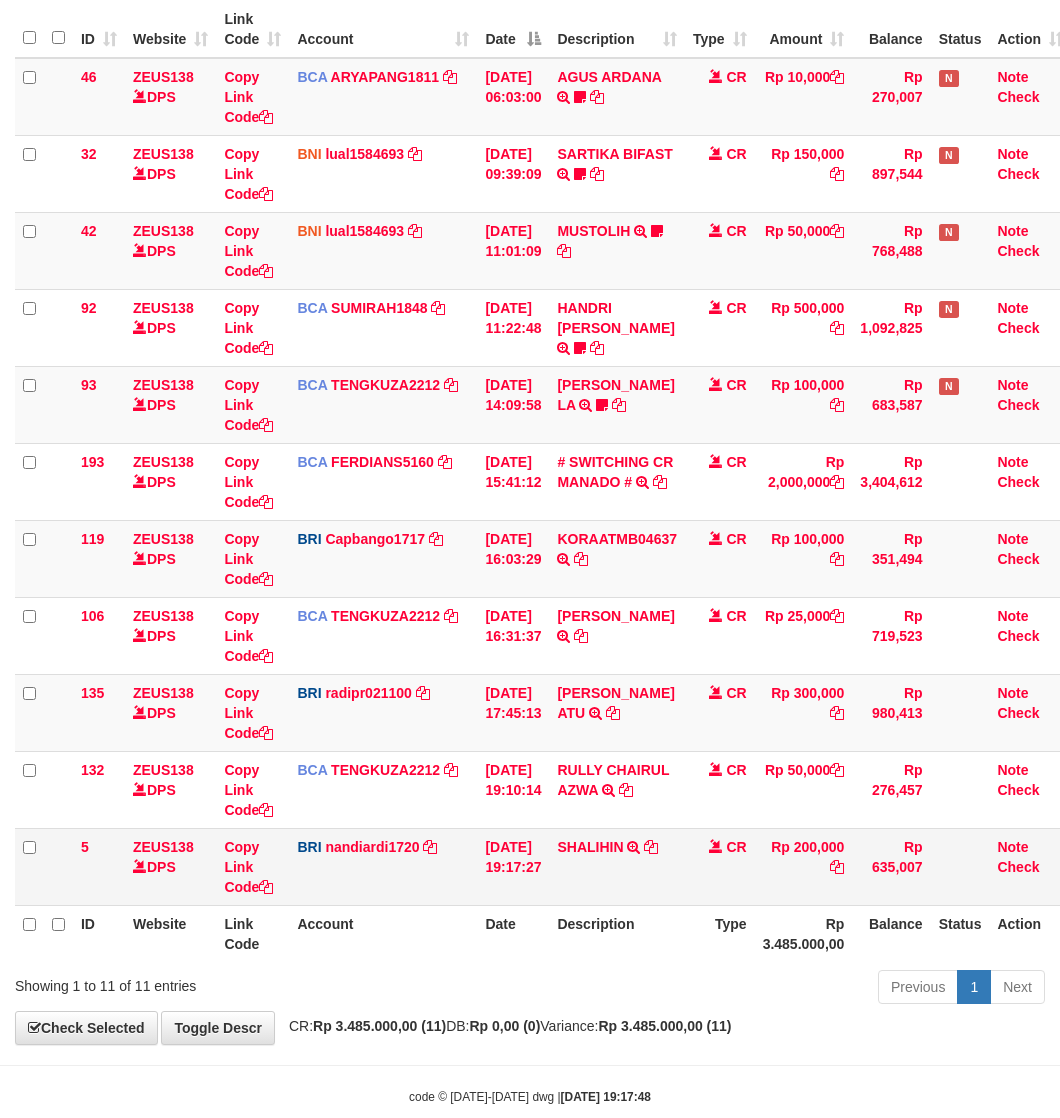 scroll, scrollTop: 232, scrollLeft: 0, axis: vertical 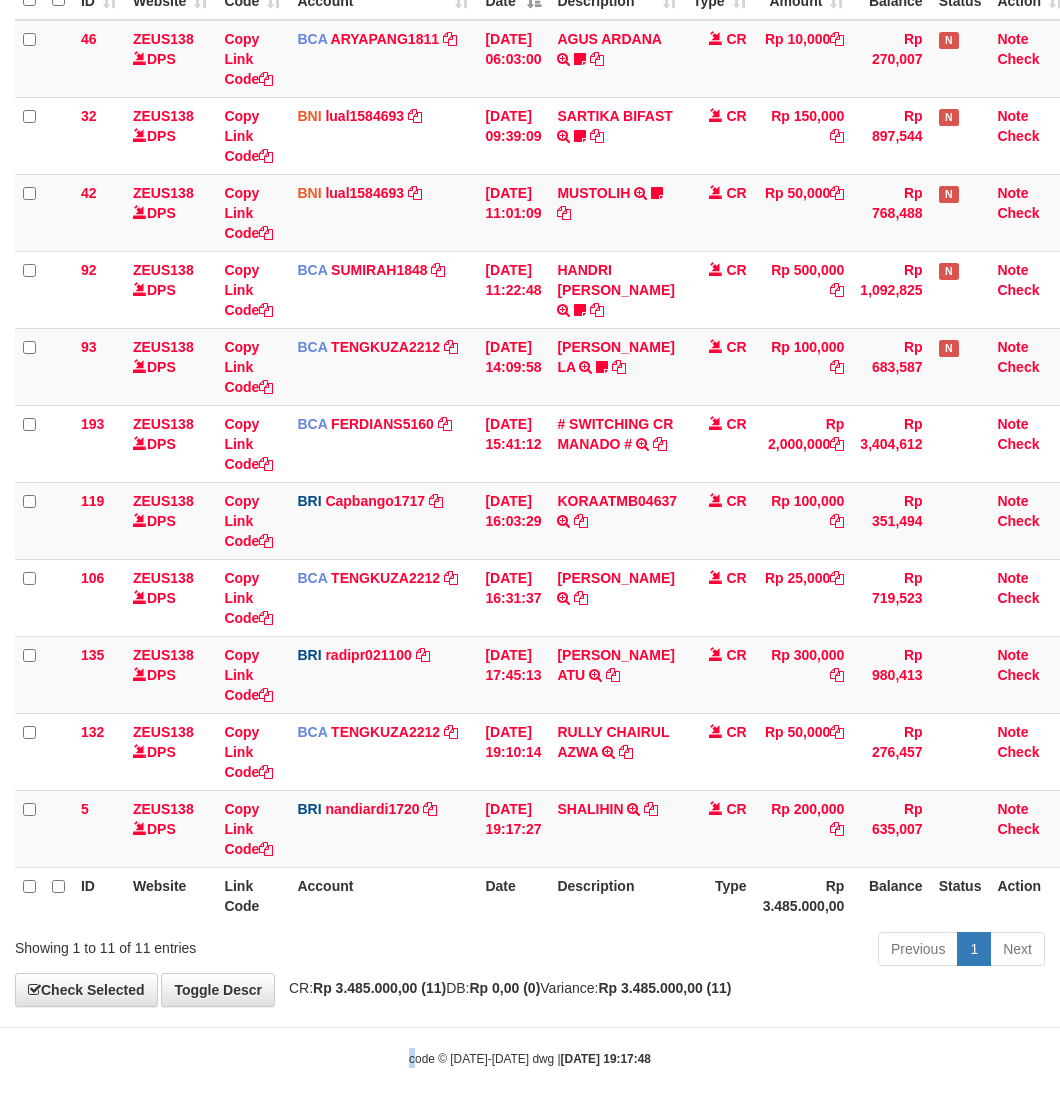 drag, startPoint x: 410, startPoint y: 1081, endPoint x: 7, endPoint y: 946, distance: 425.0106 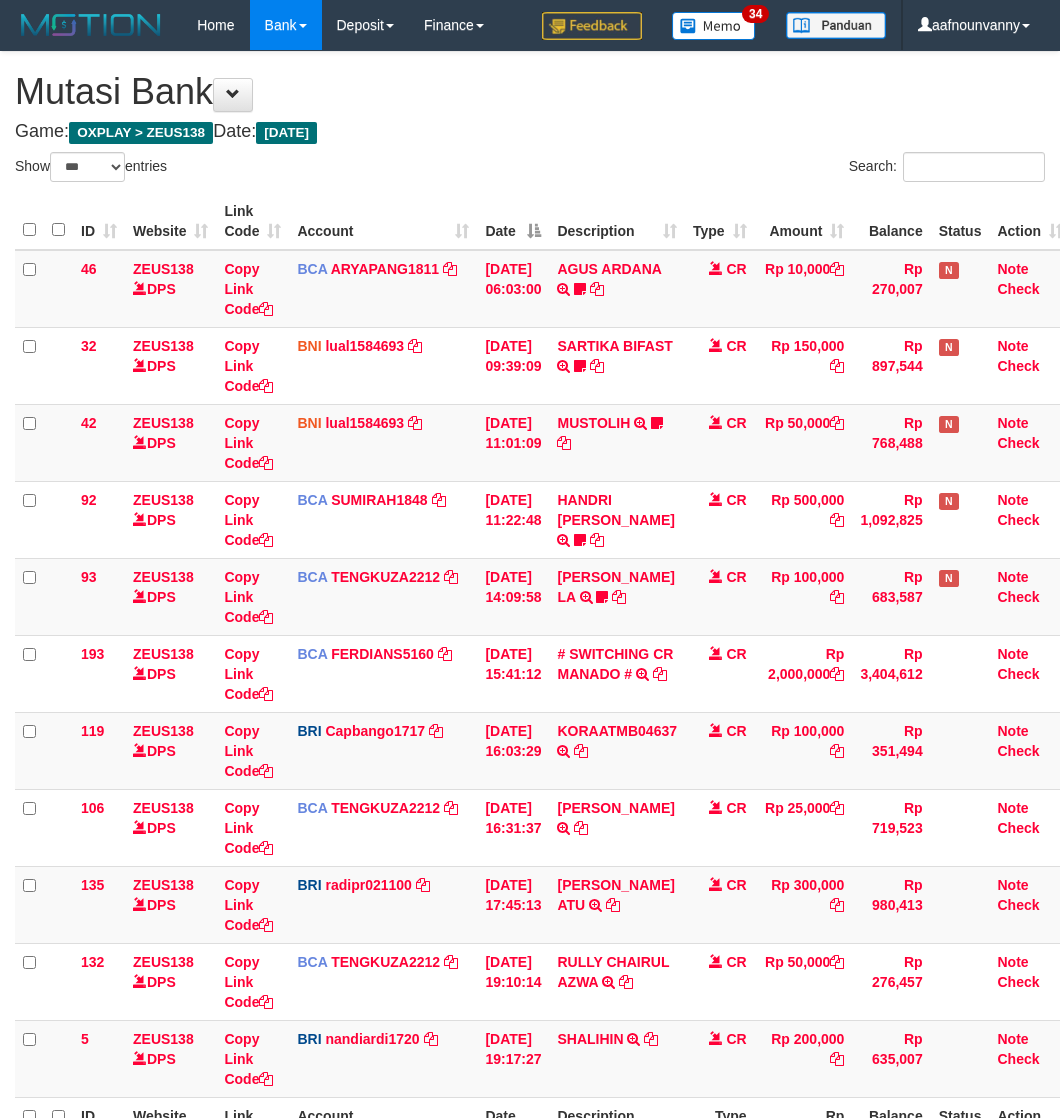 select on "***" 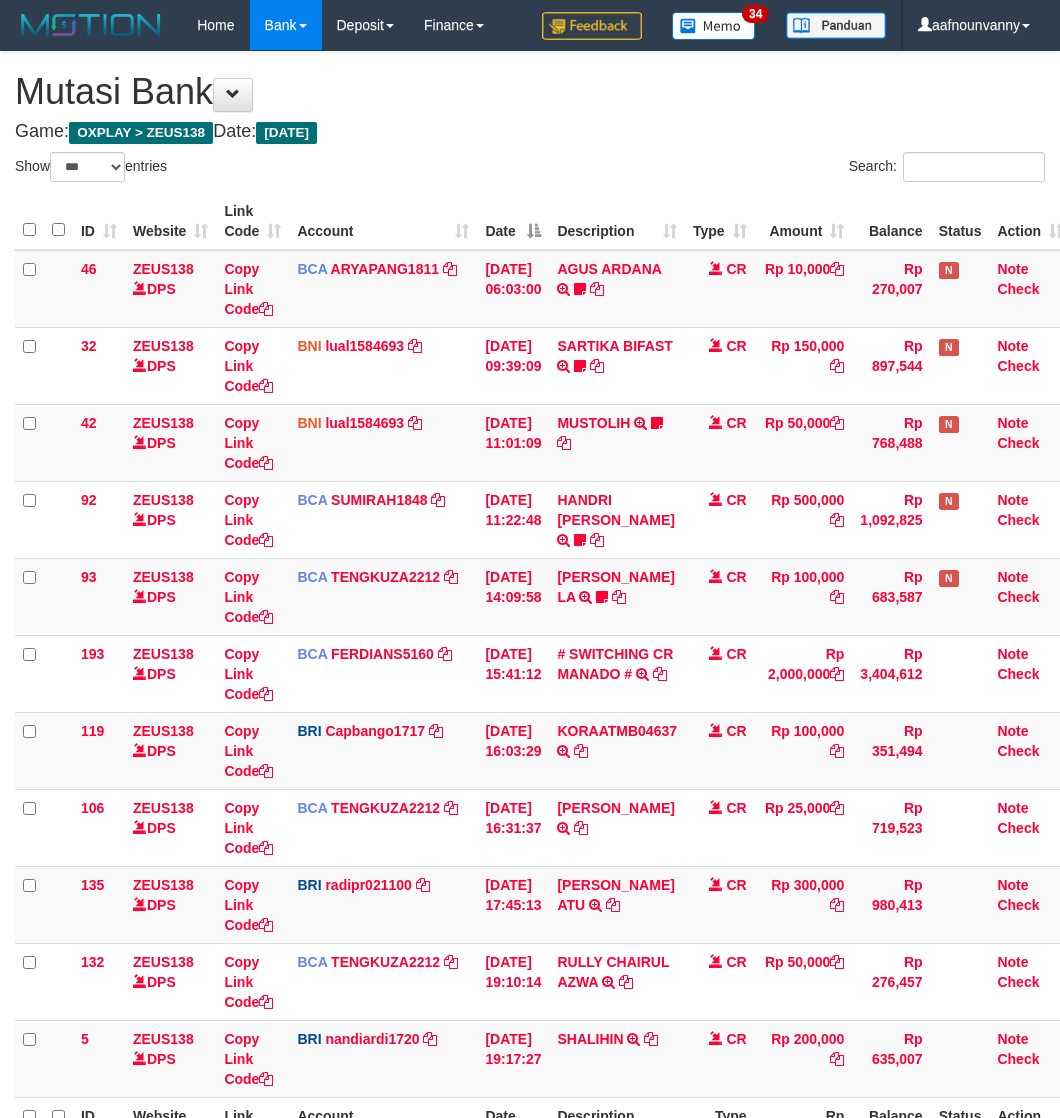 scroll, scrollTop: 192, scrollLeft: 0, axis: vertical 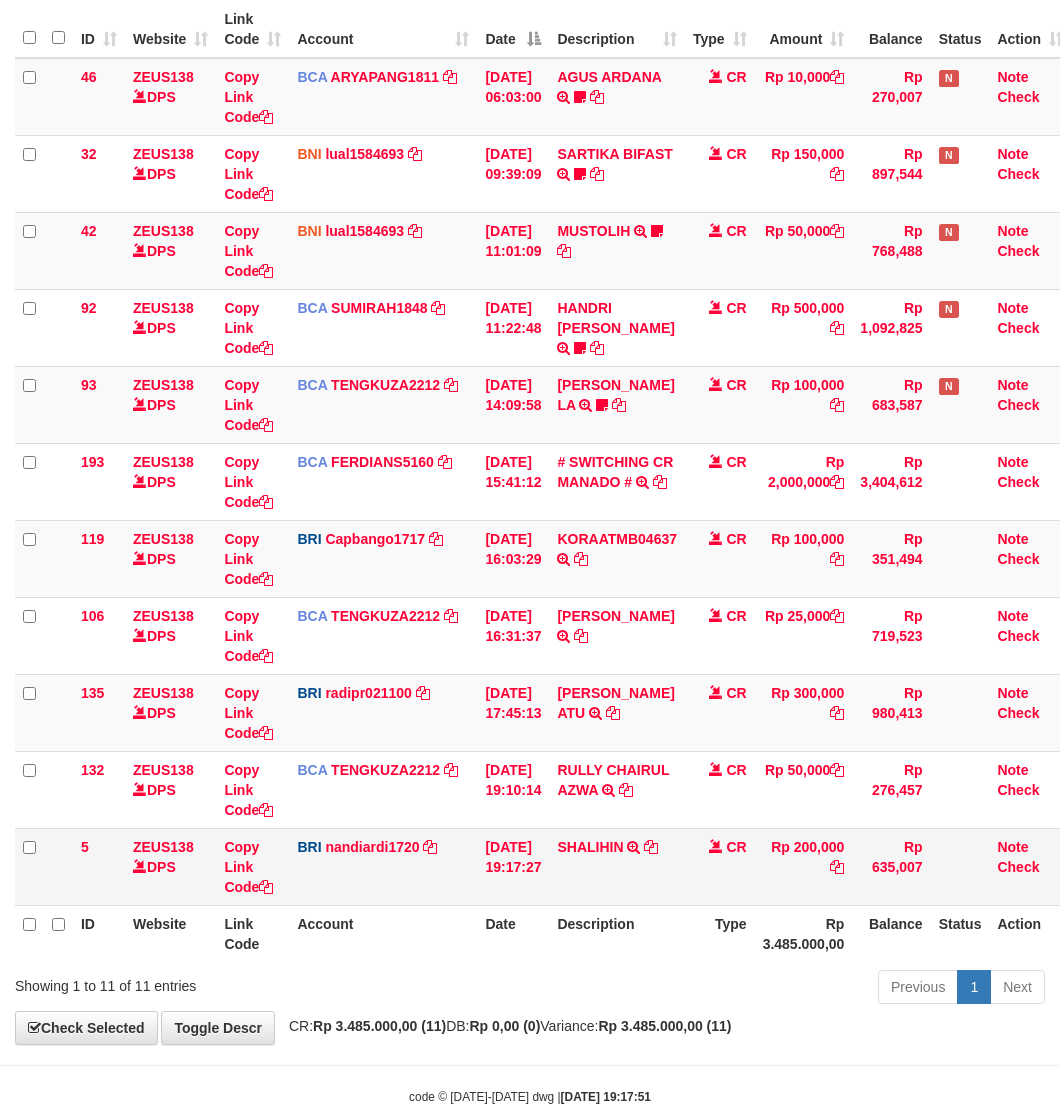 click on "Previous 1 Next" at bounding box center [751, 989] 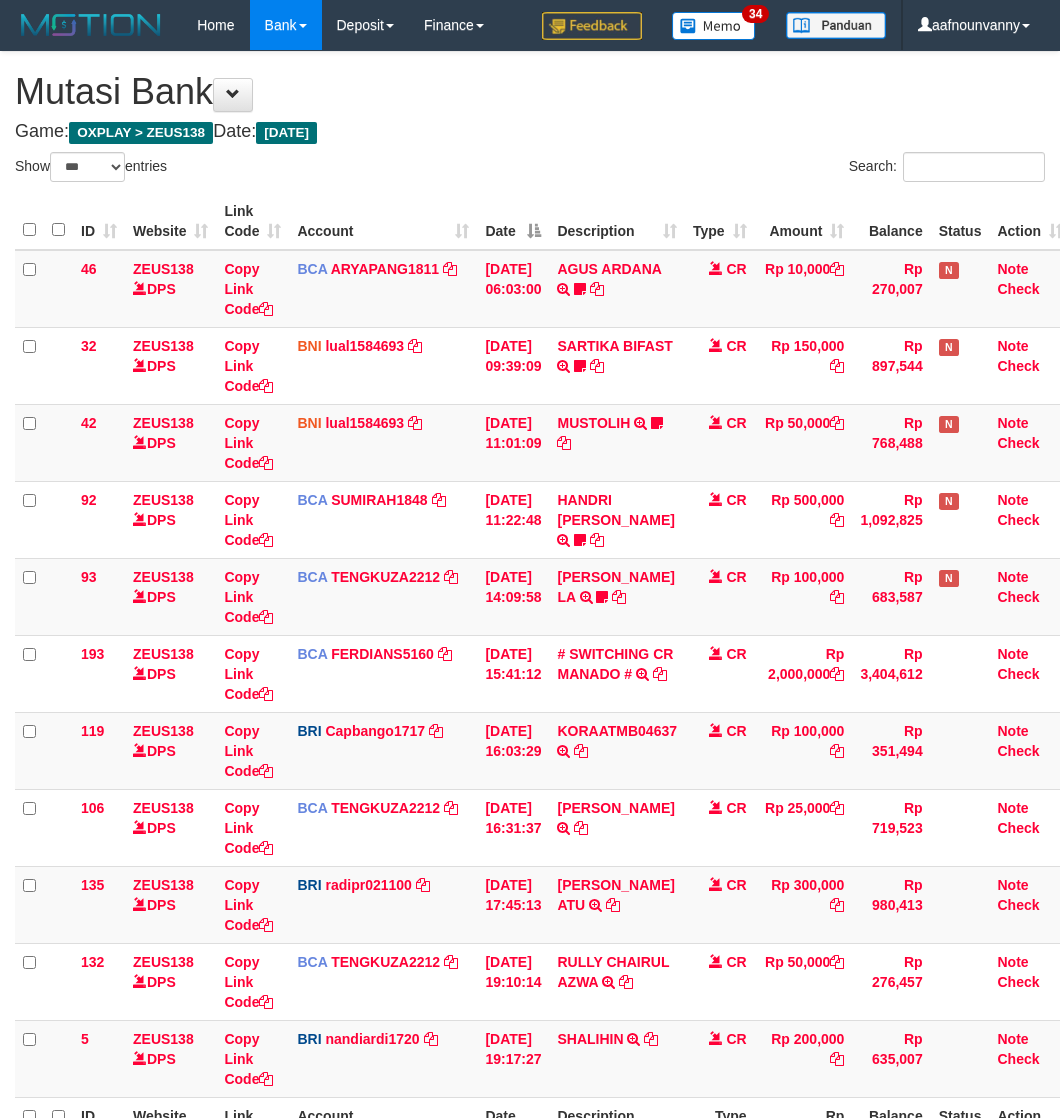 select on "***" 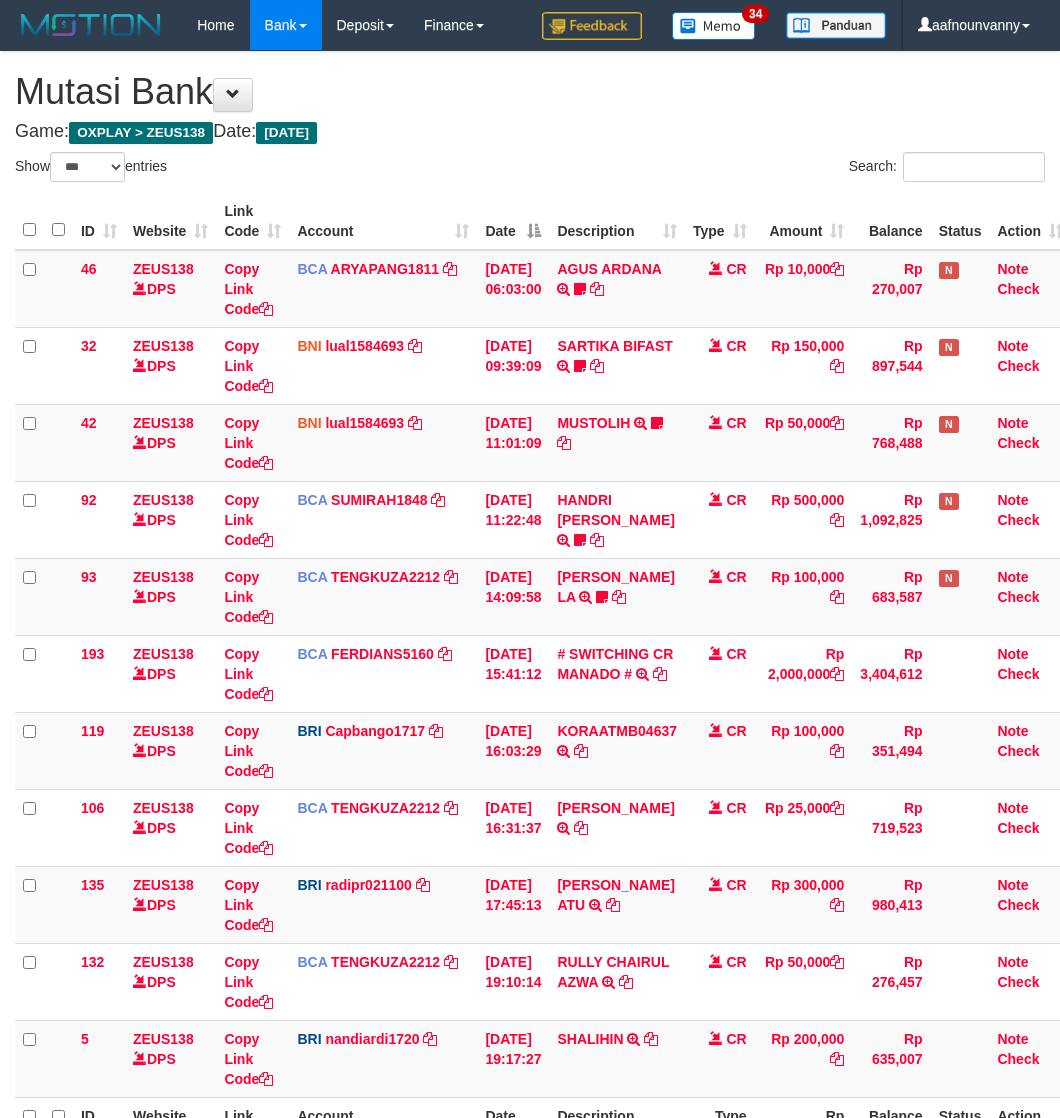 scroll, scrollTop: 192, scrollLeft: 0, axis: vertical 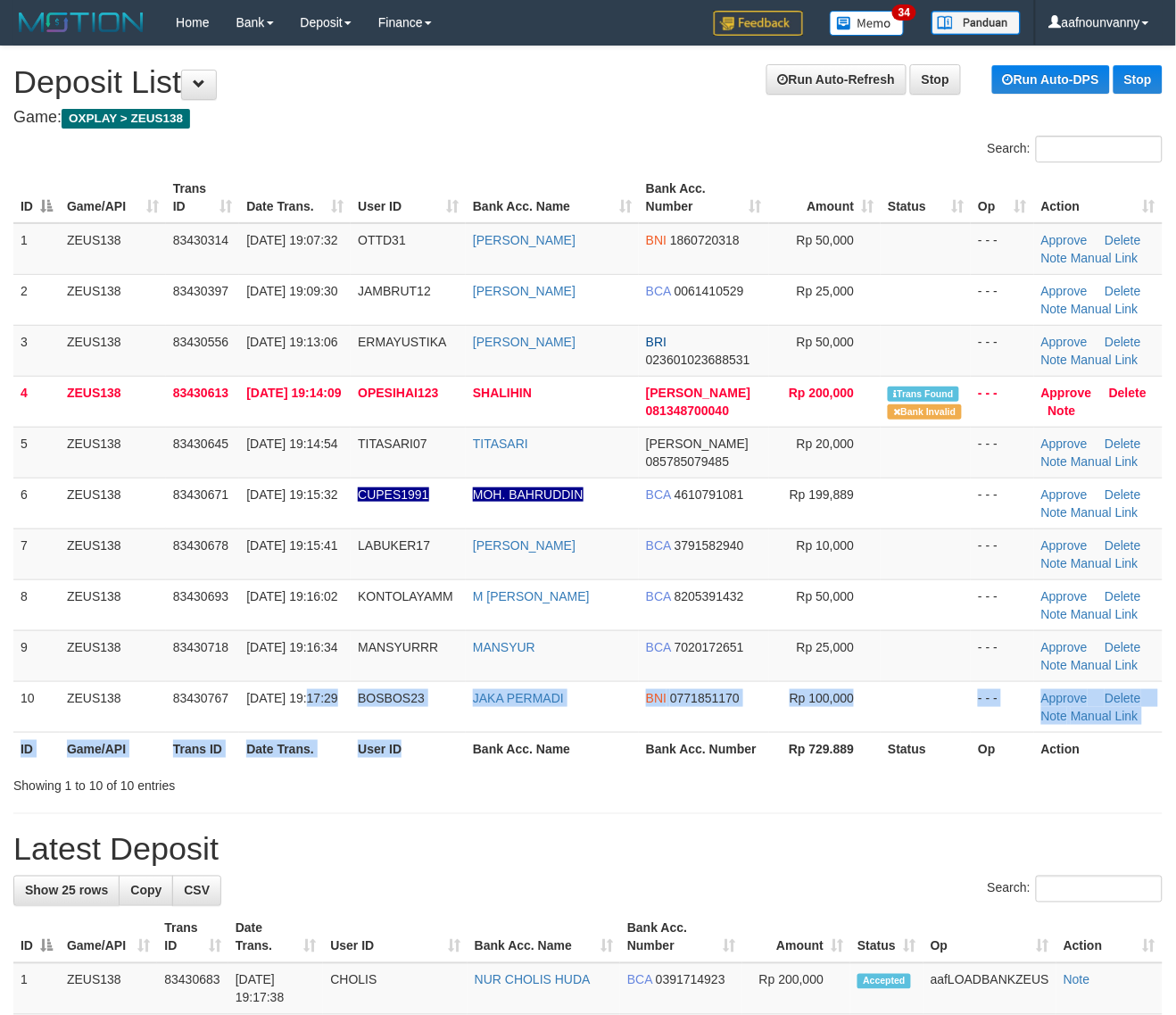 click on "Search:
ID Game/API Trans ID Date Trans. User ID Bank Acc. Name Bank Acc. Number Amount Status Op Action
1
ZEUS138
83430314
[DATE] 19:07:32
OTTD31
[PERSON_NAME]
BNI
1860720318
Rp 50,000
- - -
Approve
[GEOGRAPHIC_DATA]
Note
Manual Link
2
ZEUS138
83430397
[DATE] 19:09:30
JAMBRUT12
ADI STIAWAN
BCA
0061410529
Rp 25,000" at bounding box center (588, 465) 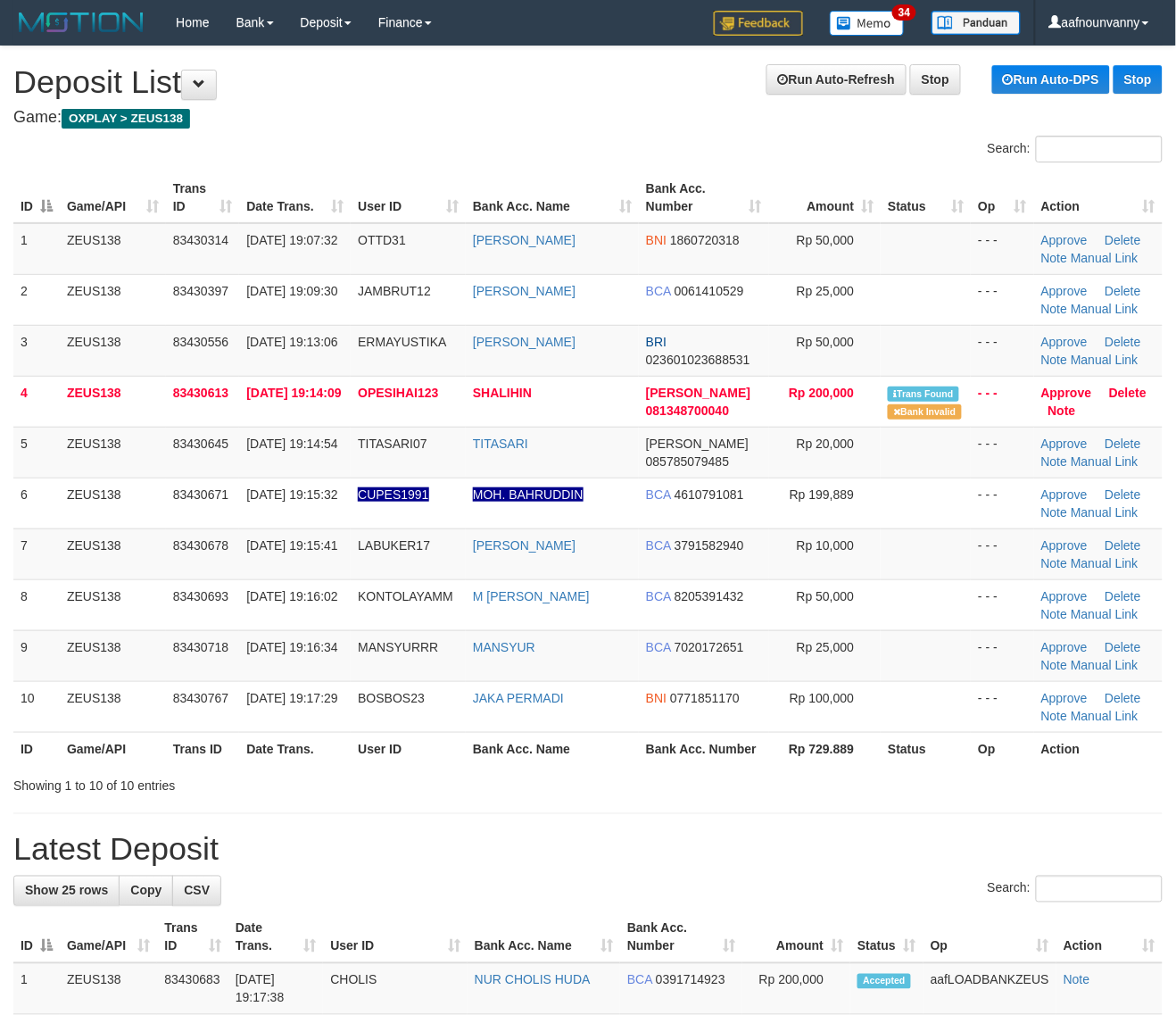 drag, startPoint x: 804, startPoint y: 805, endPoint x: 885, endPoint y: 819, distance: 82.20097 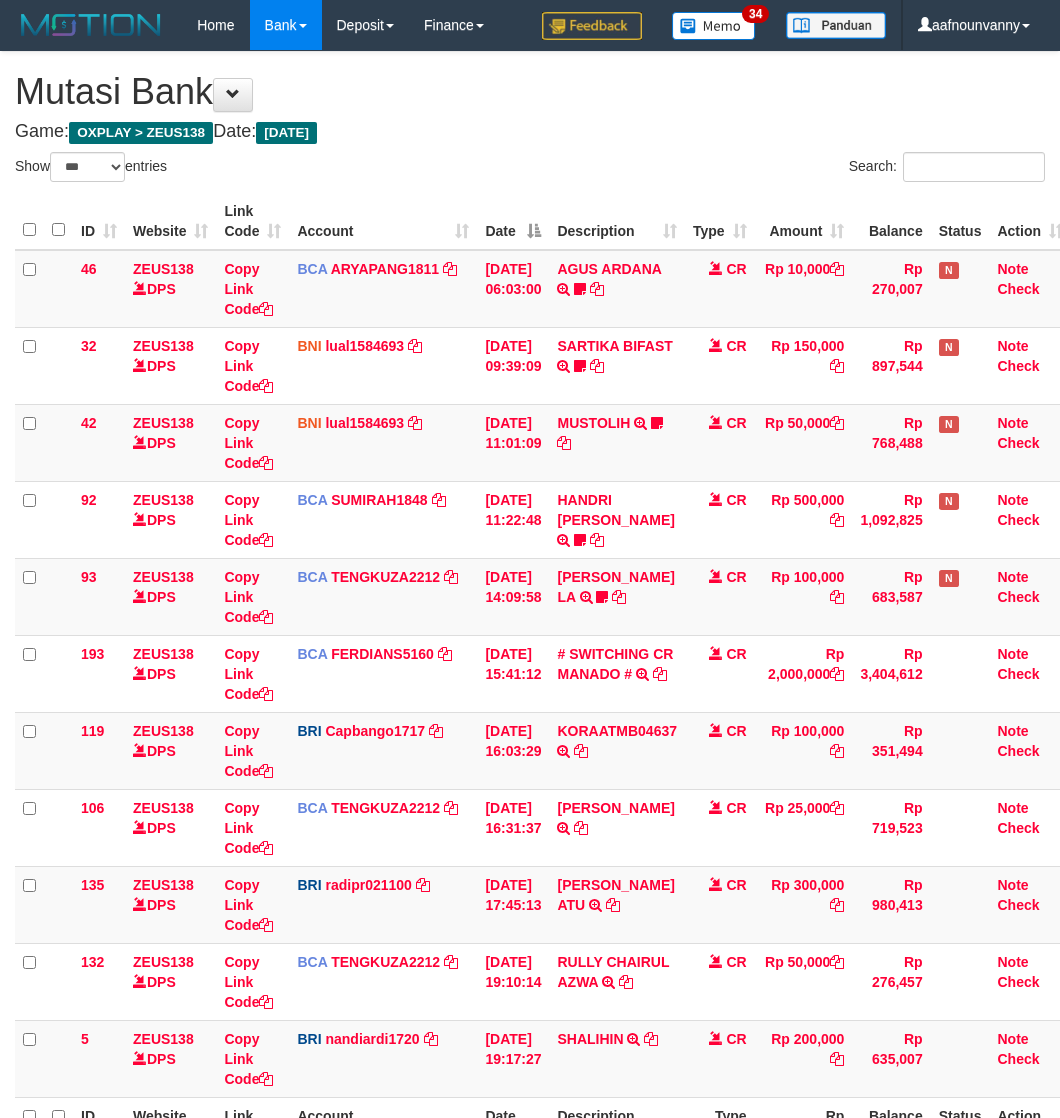 select on "***" 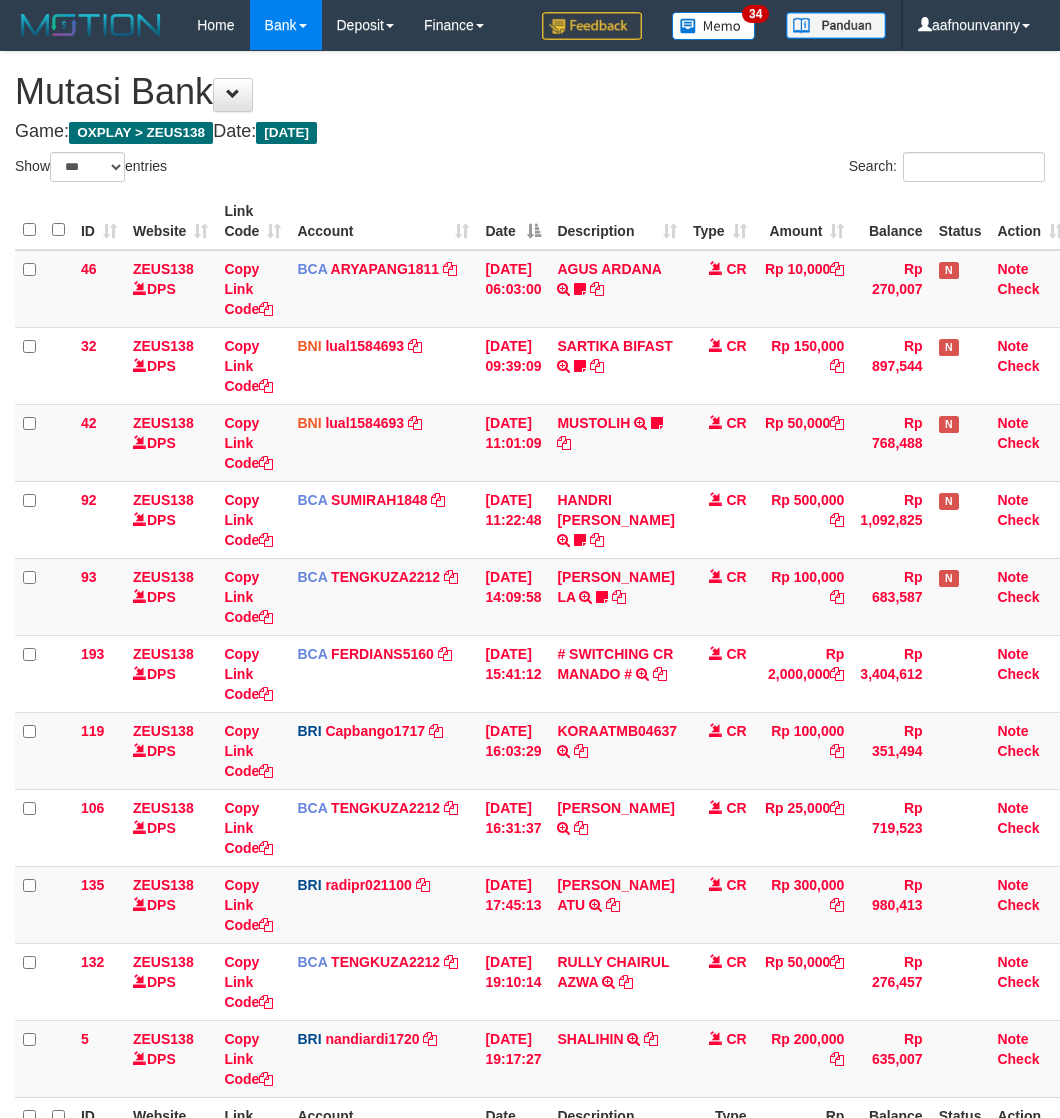 scroll, scrollTop: 192, scrollLeft: 0, axis: vertical 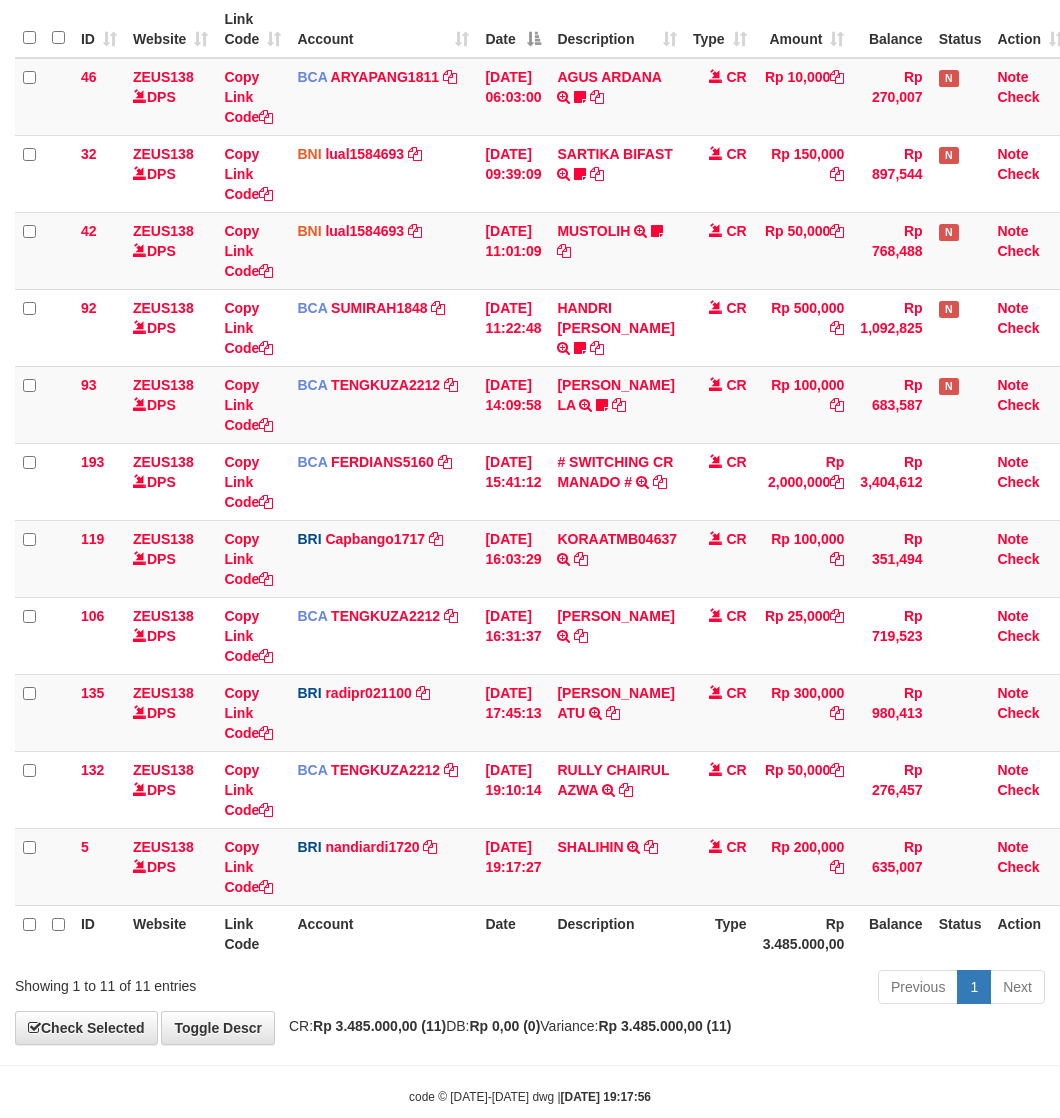 click on "Previous 1 Next" at bounding box center [751, 989] 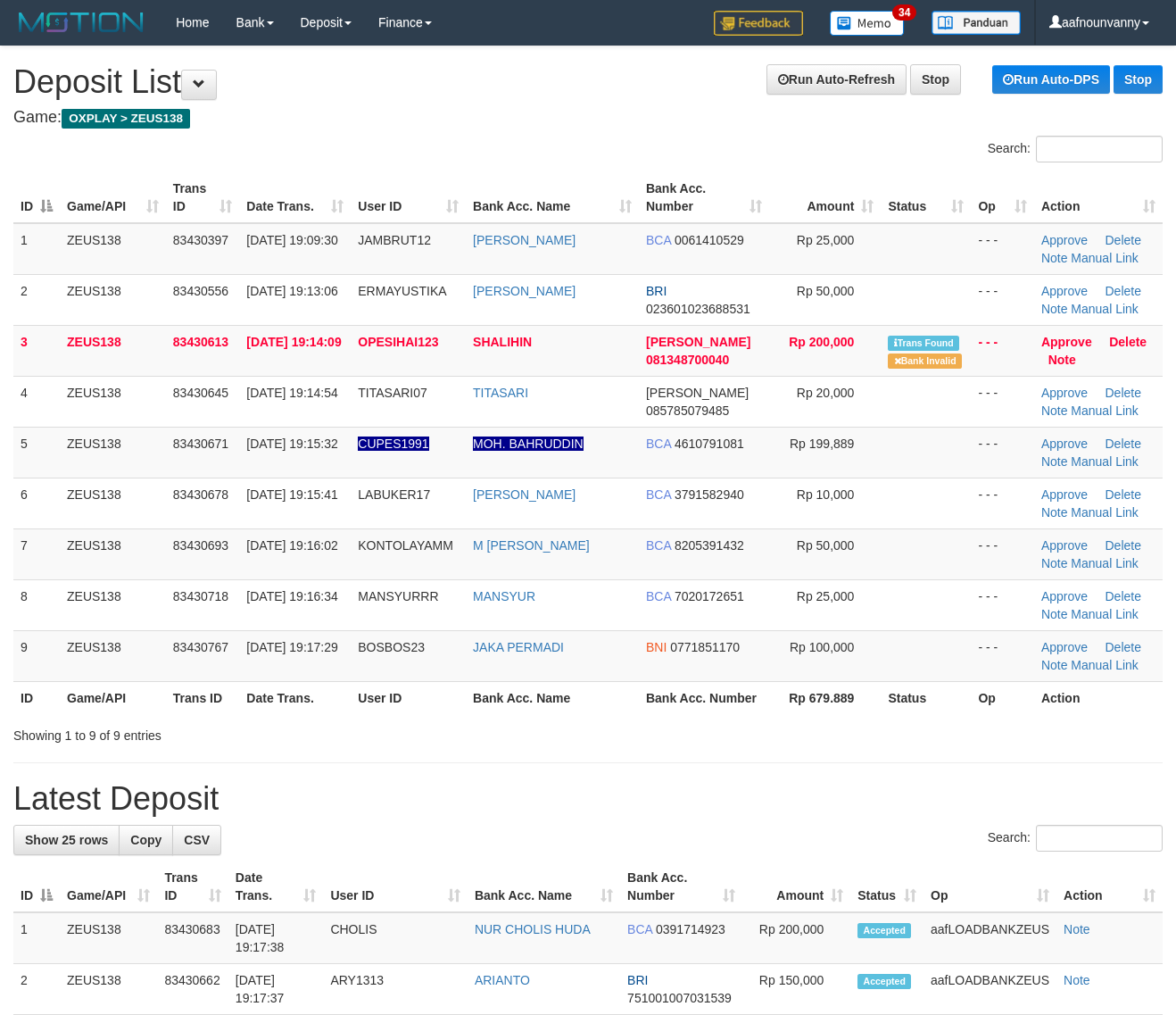 scroll, scrollTop: 0, scrollLeft: 0, axis: both 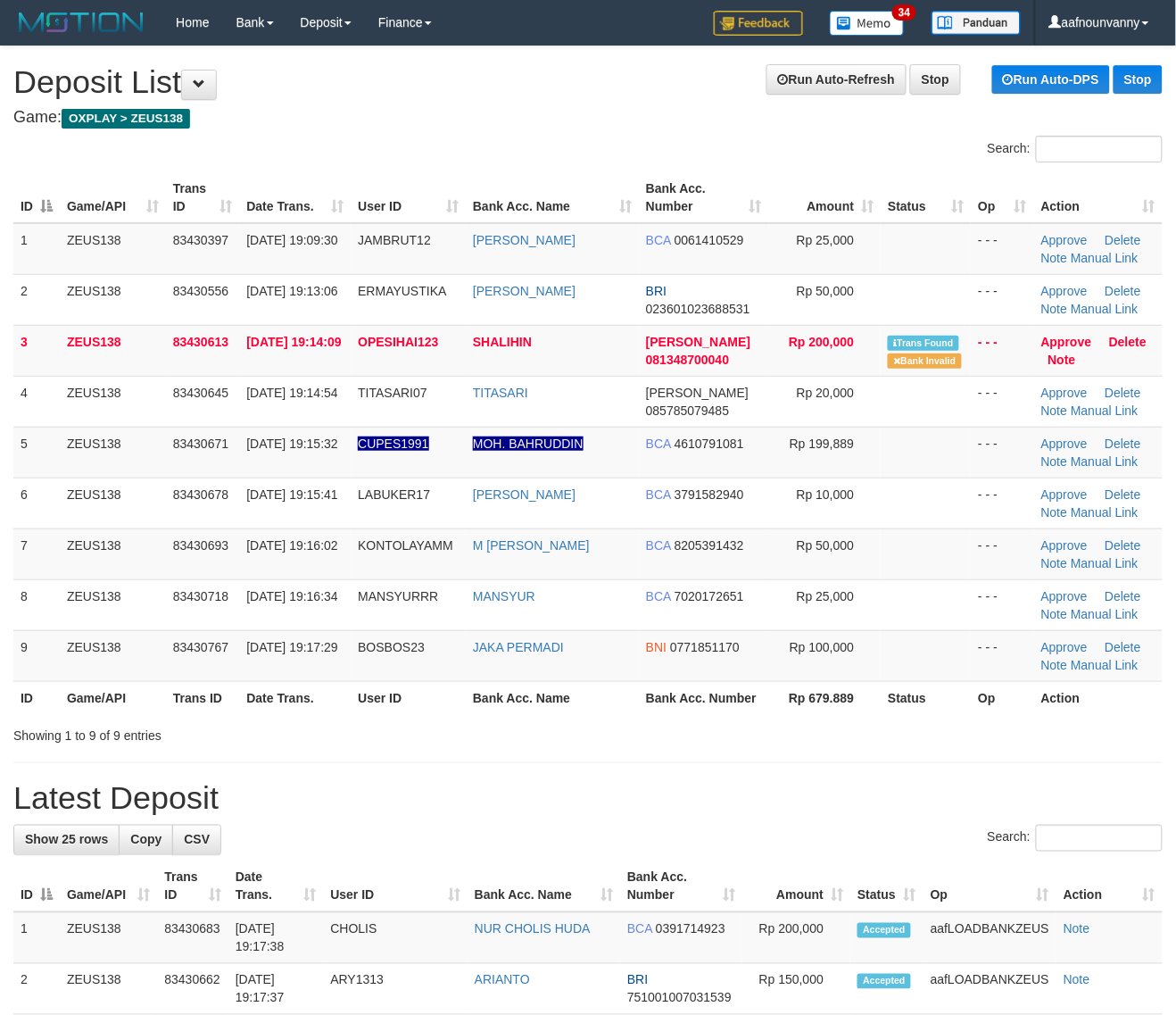 drag, startPoint x: 925, startPoint y: 795, endPoint x: 1191, endPoint y: 836, distance: 269.14123 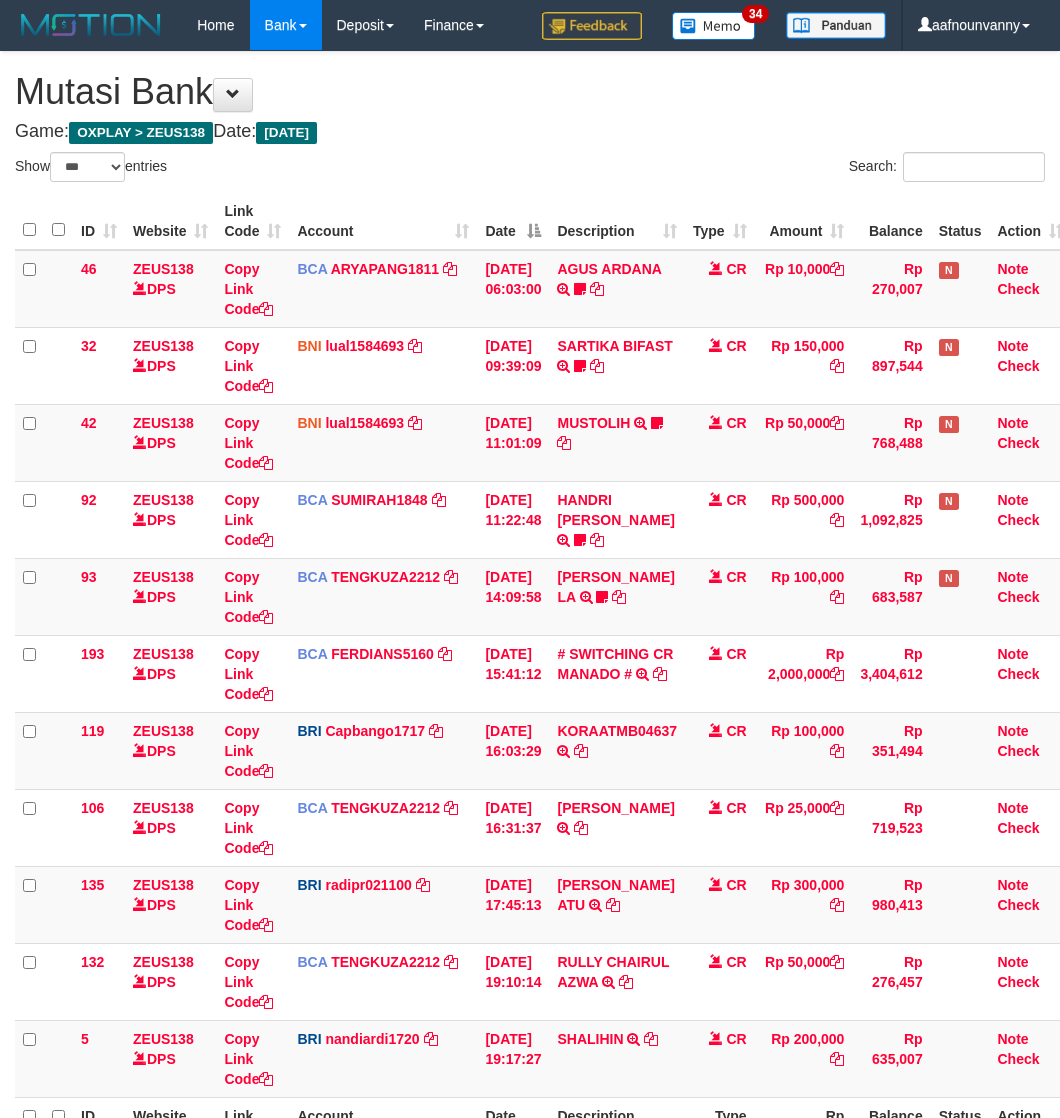 select on "***" 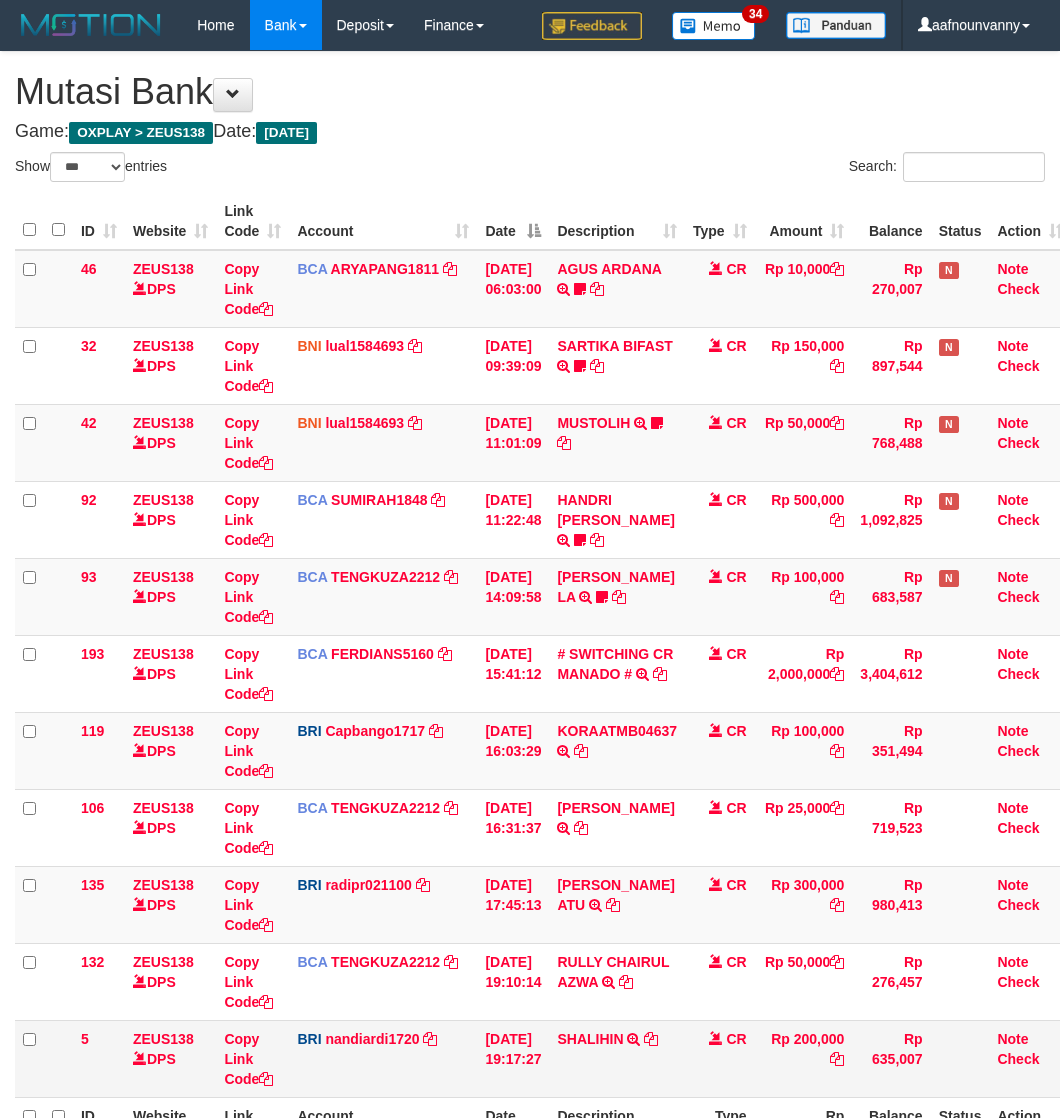scroll, scrollTop: 192, scrollLeft: 0, axis: vertical 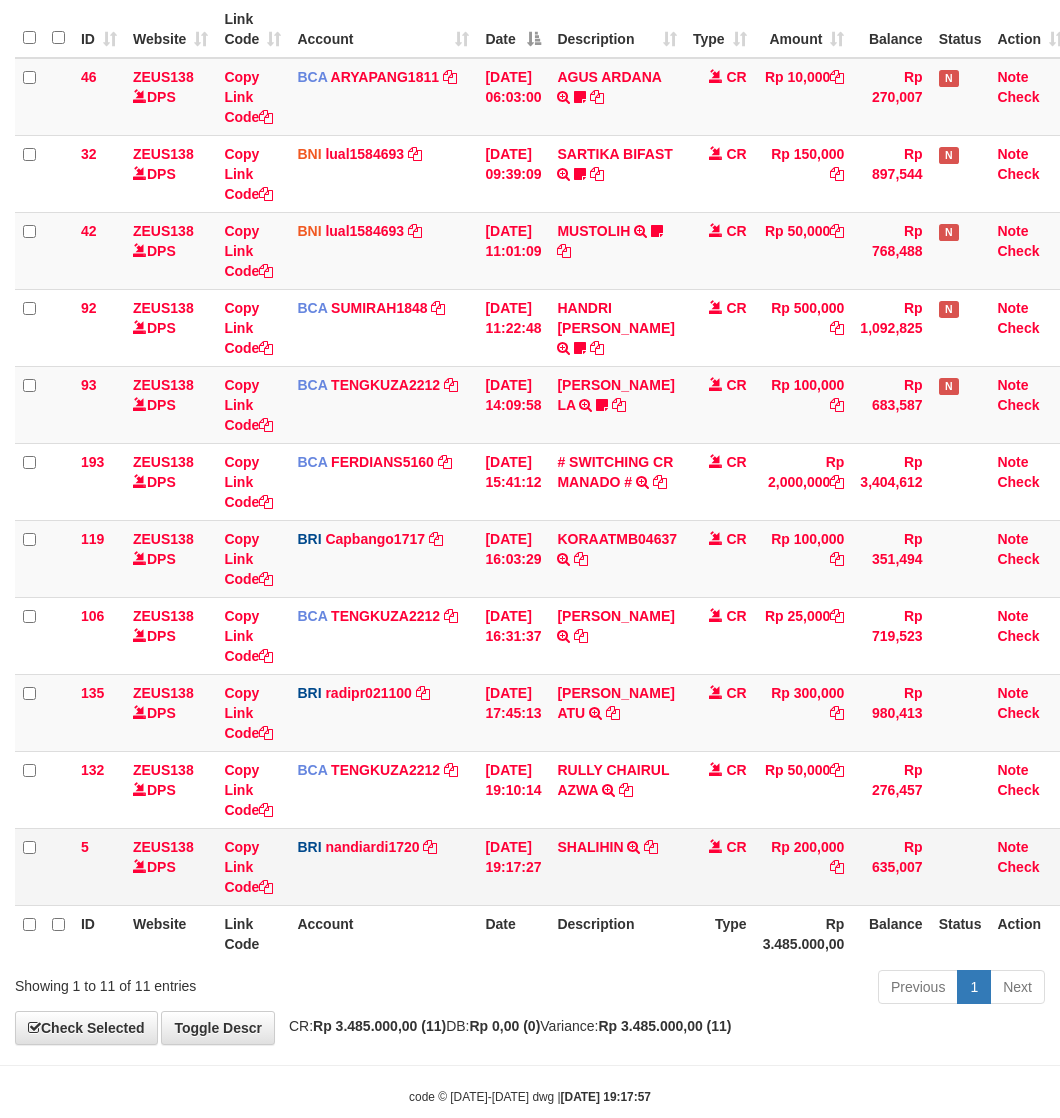 click on "Previous 1 Next" at bounding box center [751, 989] 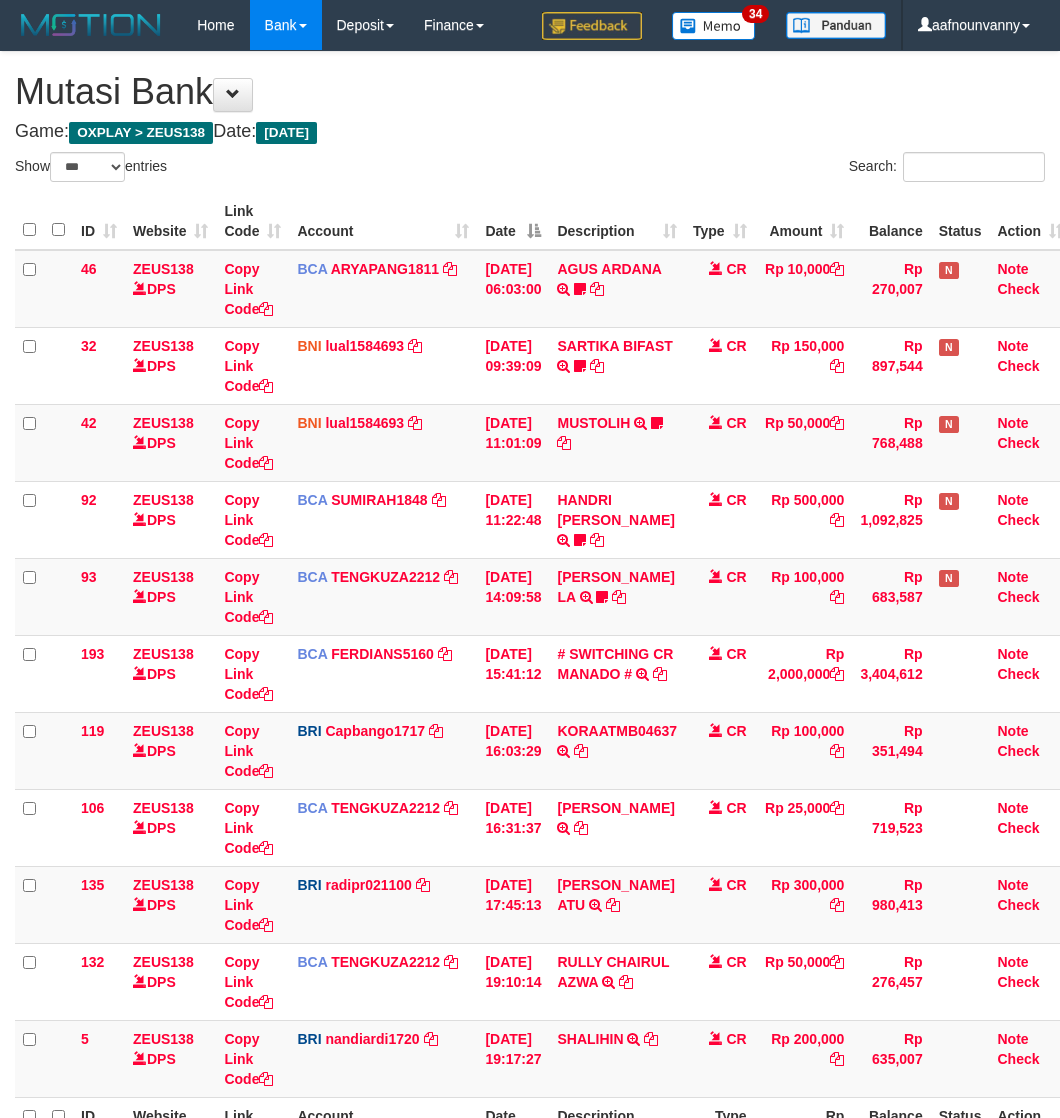 select on "***" 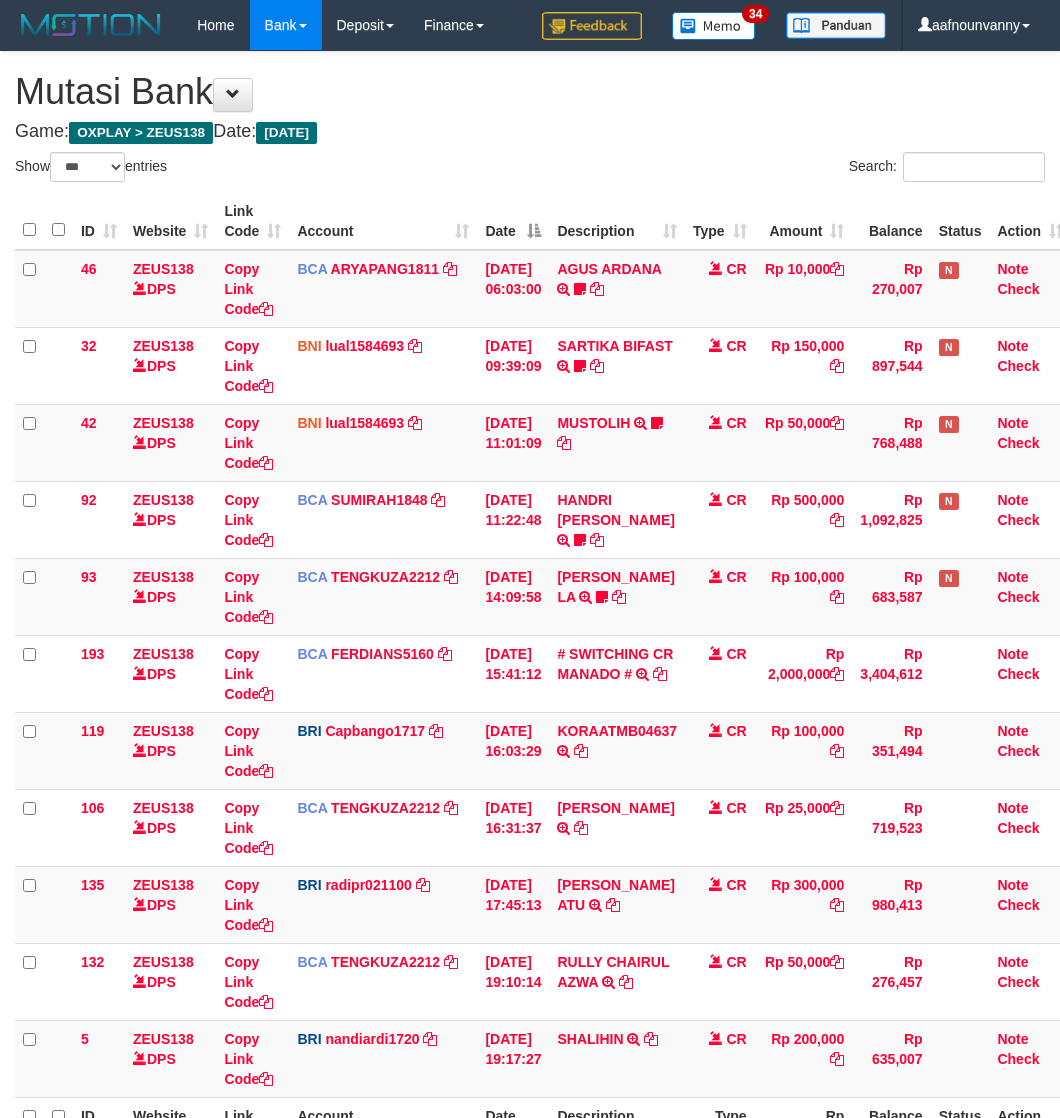 scroll, scrollTop: 192, scrollLeft: 0, axis: vertical 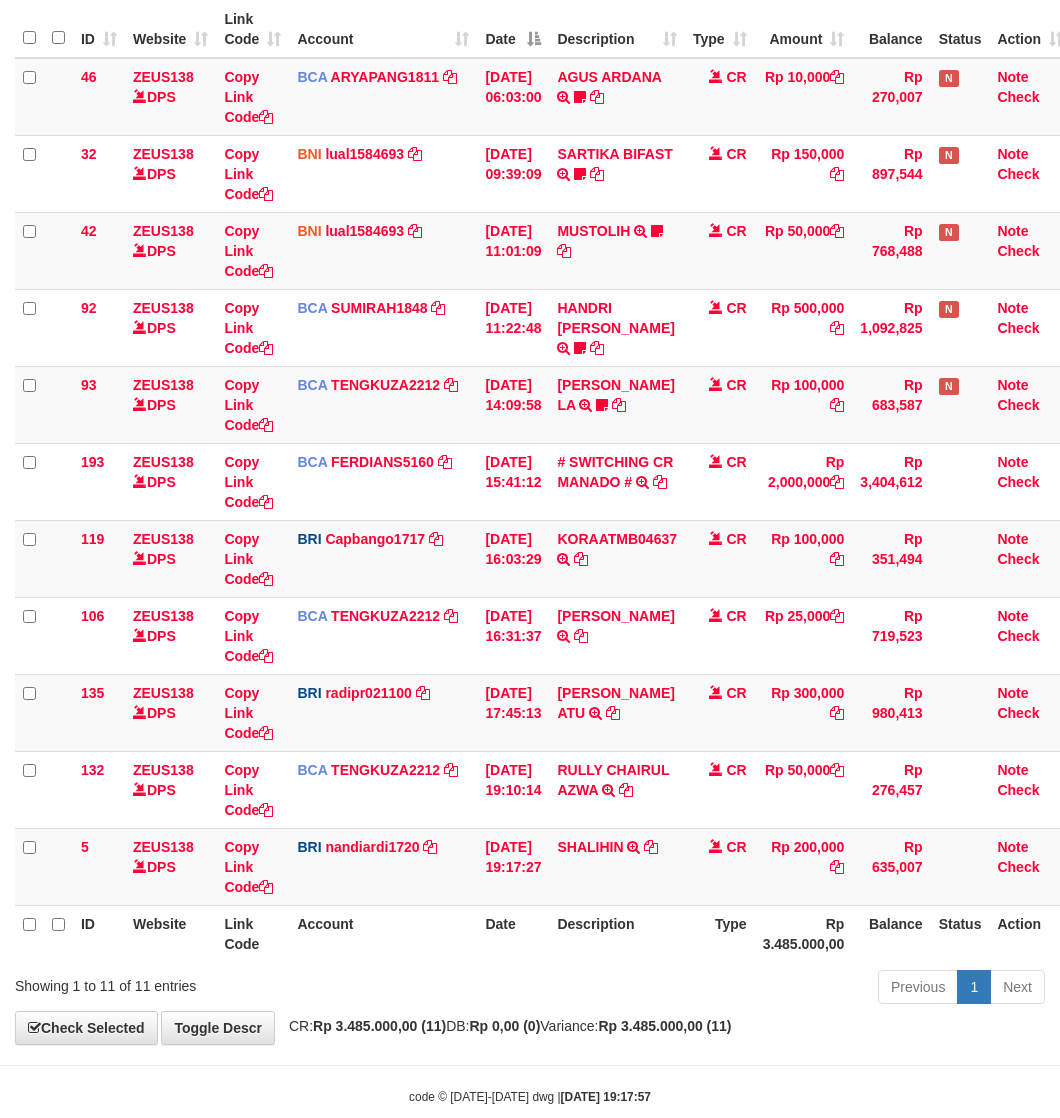 drag, startPoint x: 0, startPoint y: 0, endPoint x: 8, endPoint y: 830, distance: 830.0386 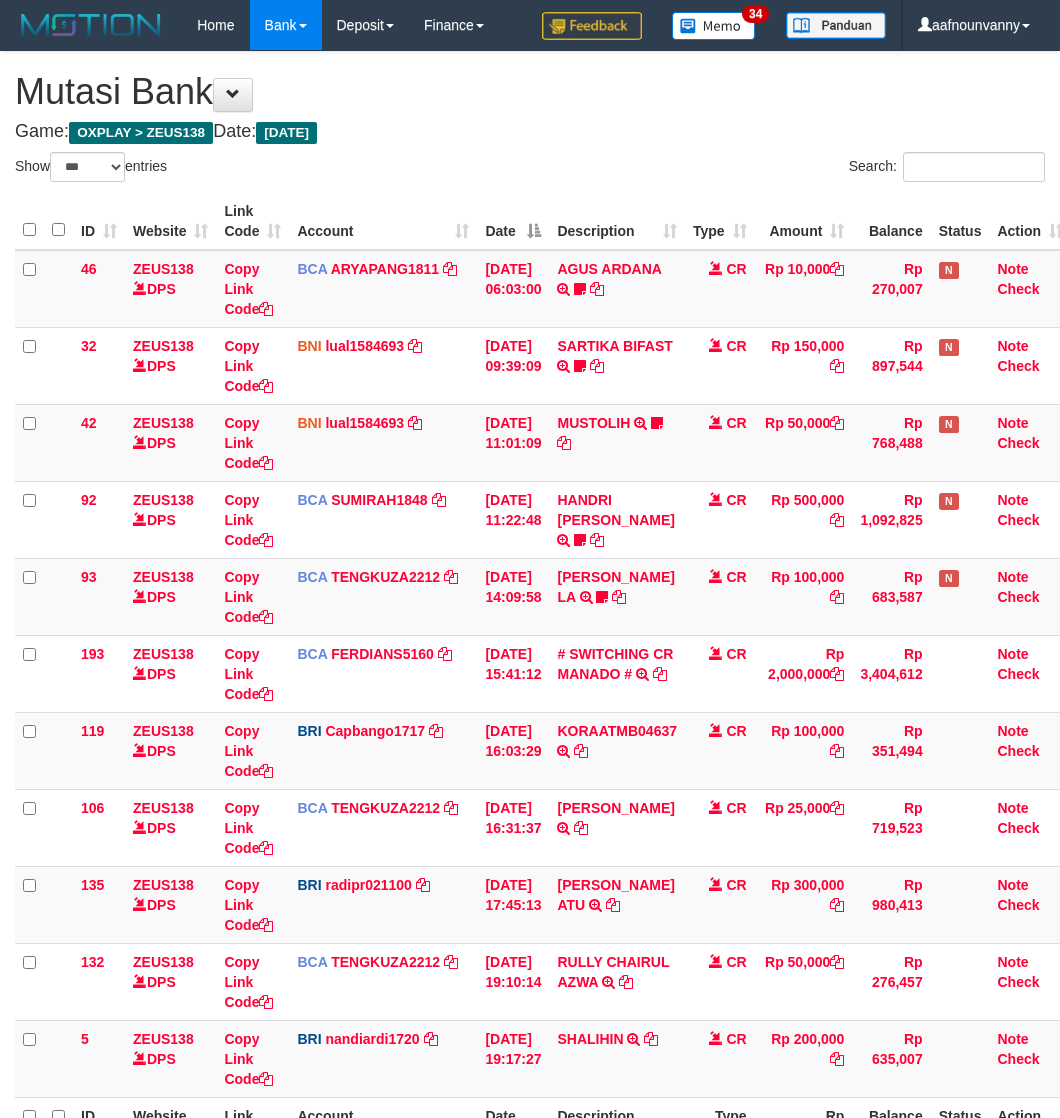 select on "***" 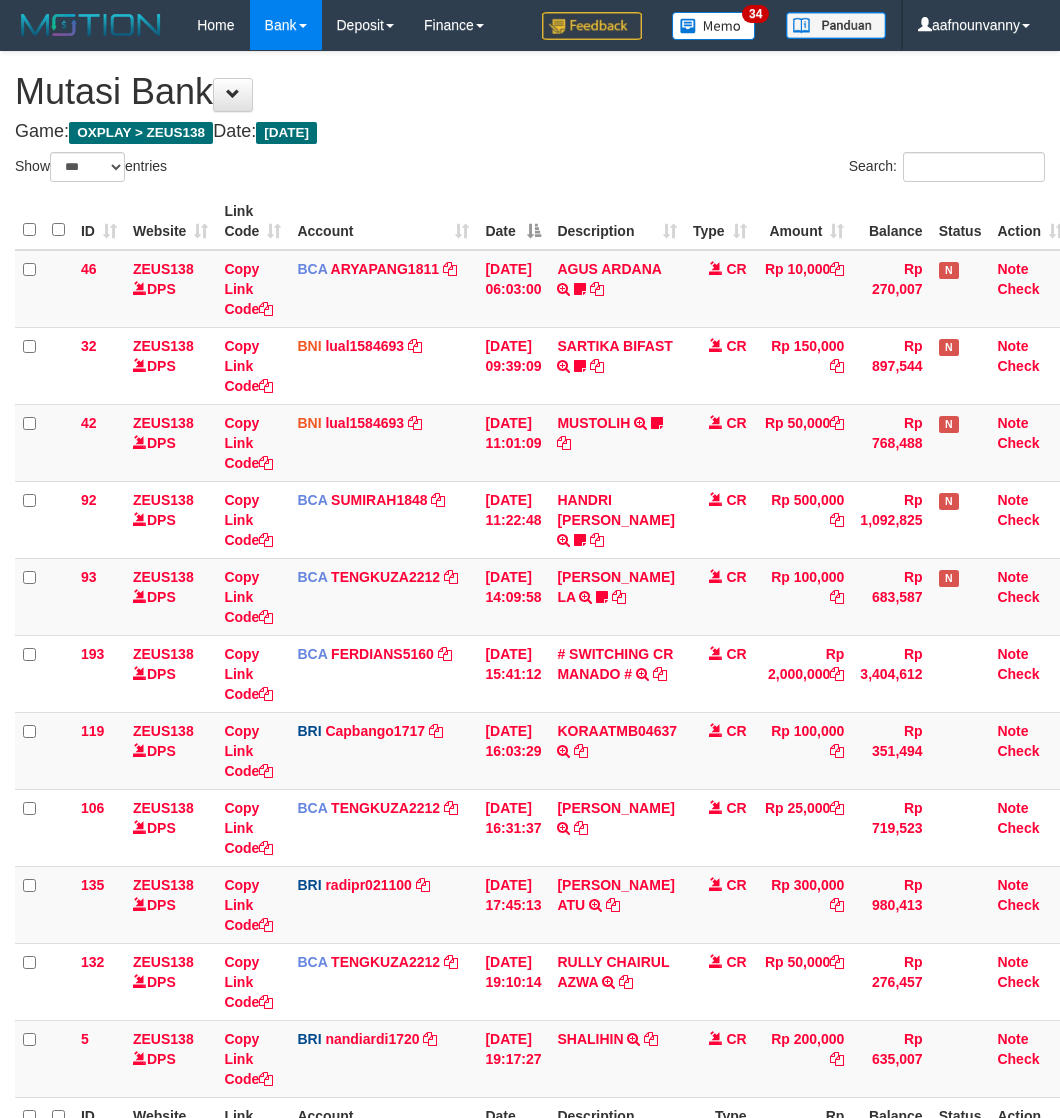 scroll, scrollTop: 192, scrollLeft: 0, axis: vertical 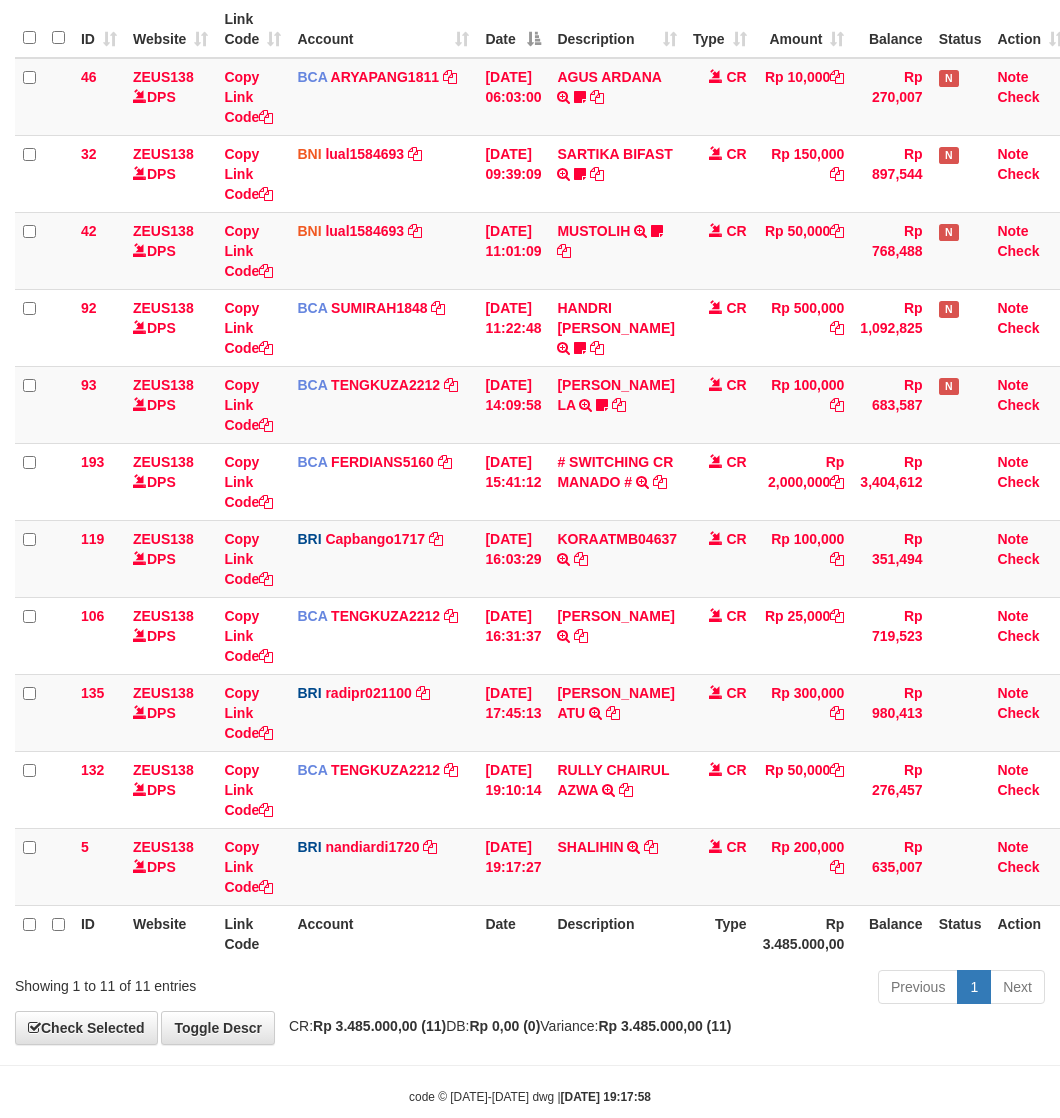 drag, startPoint x: 0, startPoint y: 0, endPoint x: 465, endPoint y: 912, distance: 1023.70355 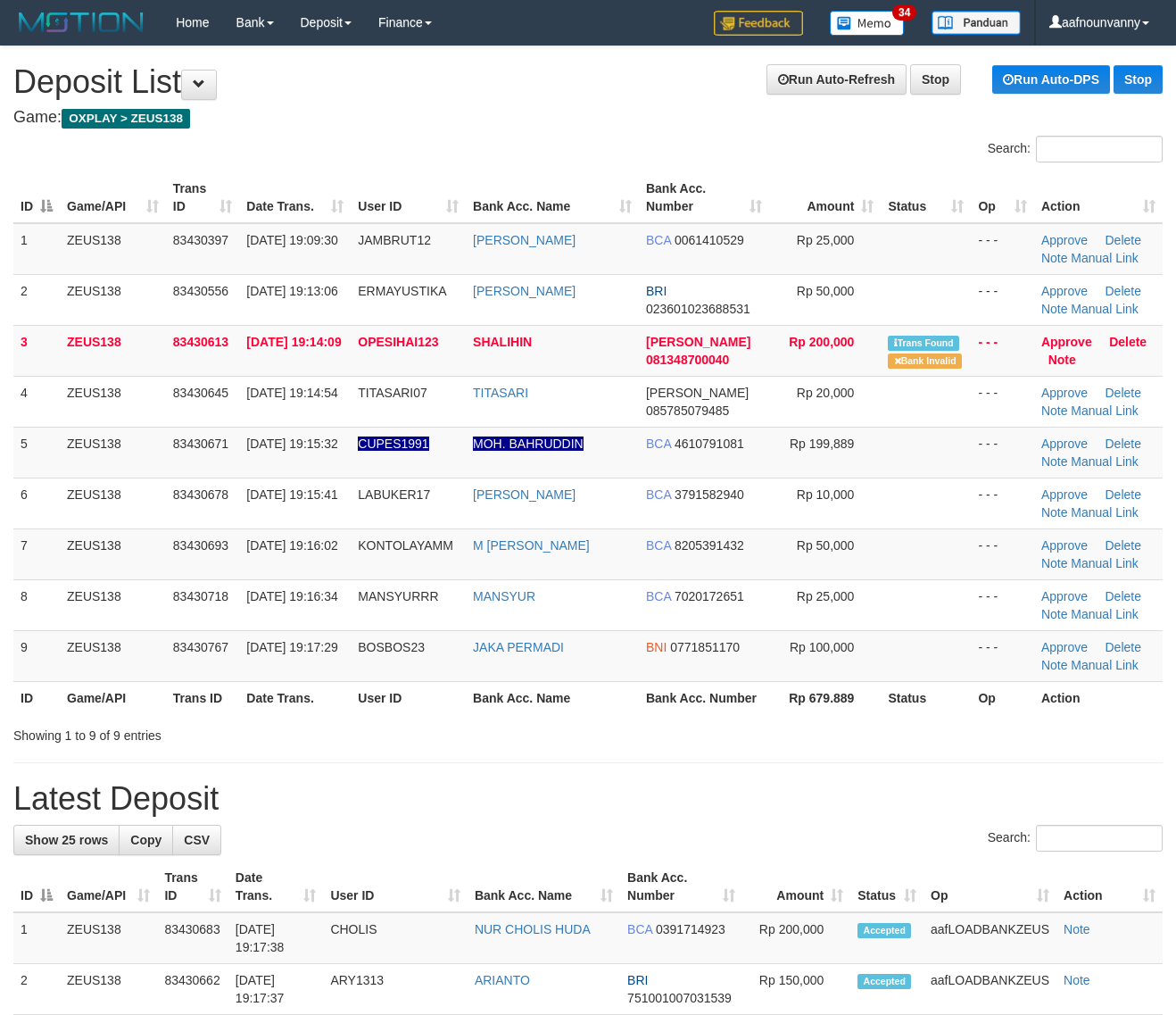 scroll, scrollTop: 0, scrollLeft: 0, axis: both 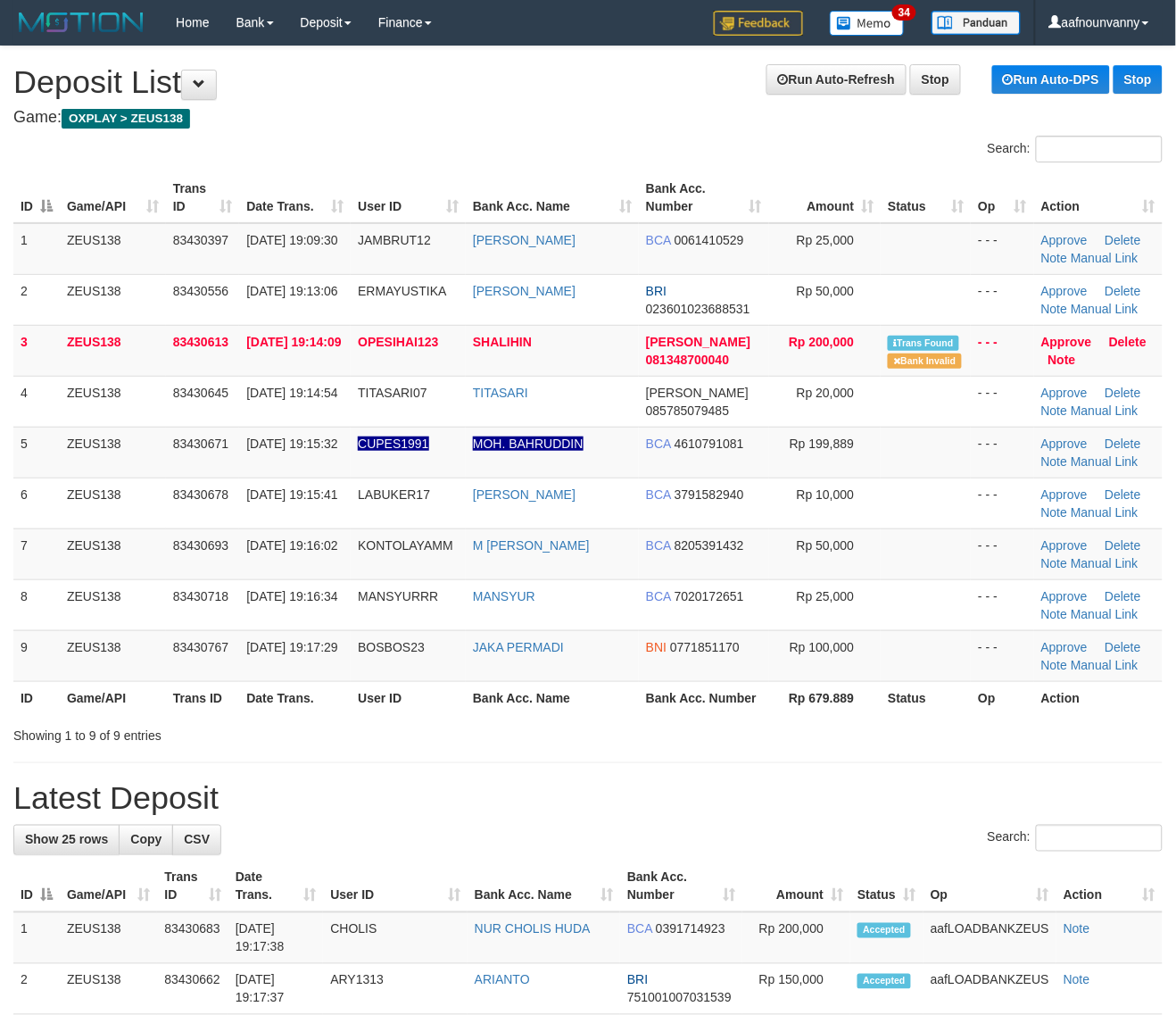 drag, startPoint x: 625, startPoint y: 748, endPoint x: 676, endPoint y: 768, distance: 54.78138 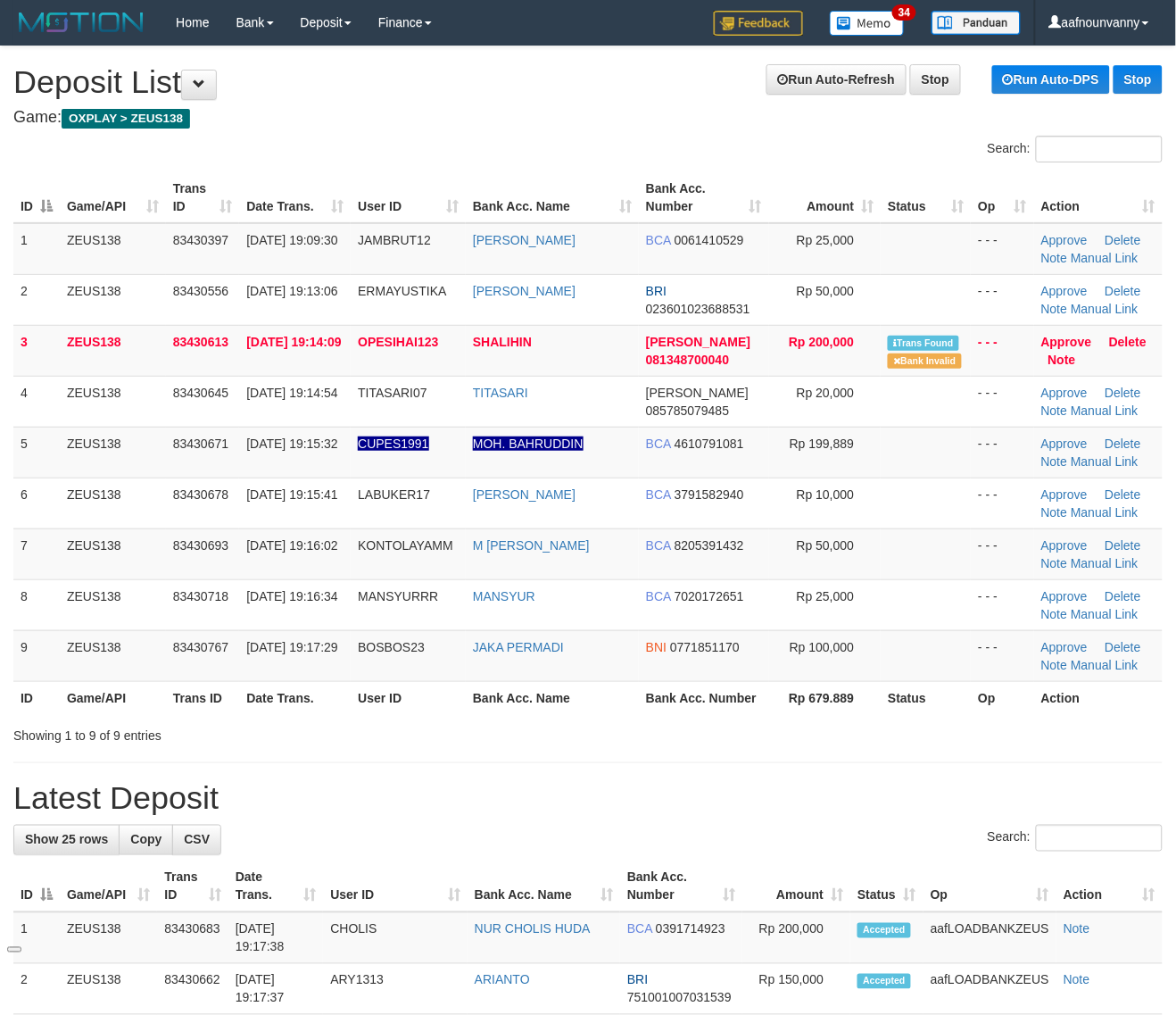 drag, startPoint x: 558, startPoint y: 753, endPoint x: 370, endPoint y: 705, distance: 194.03093 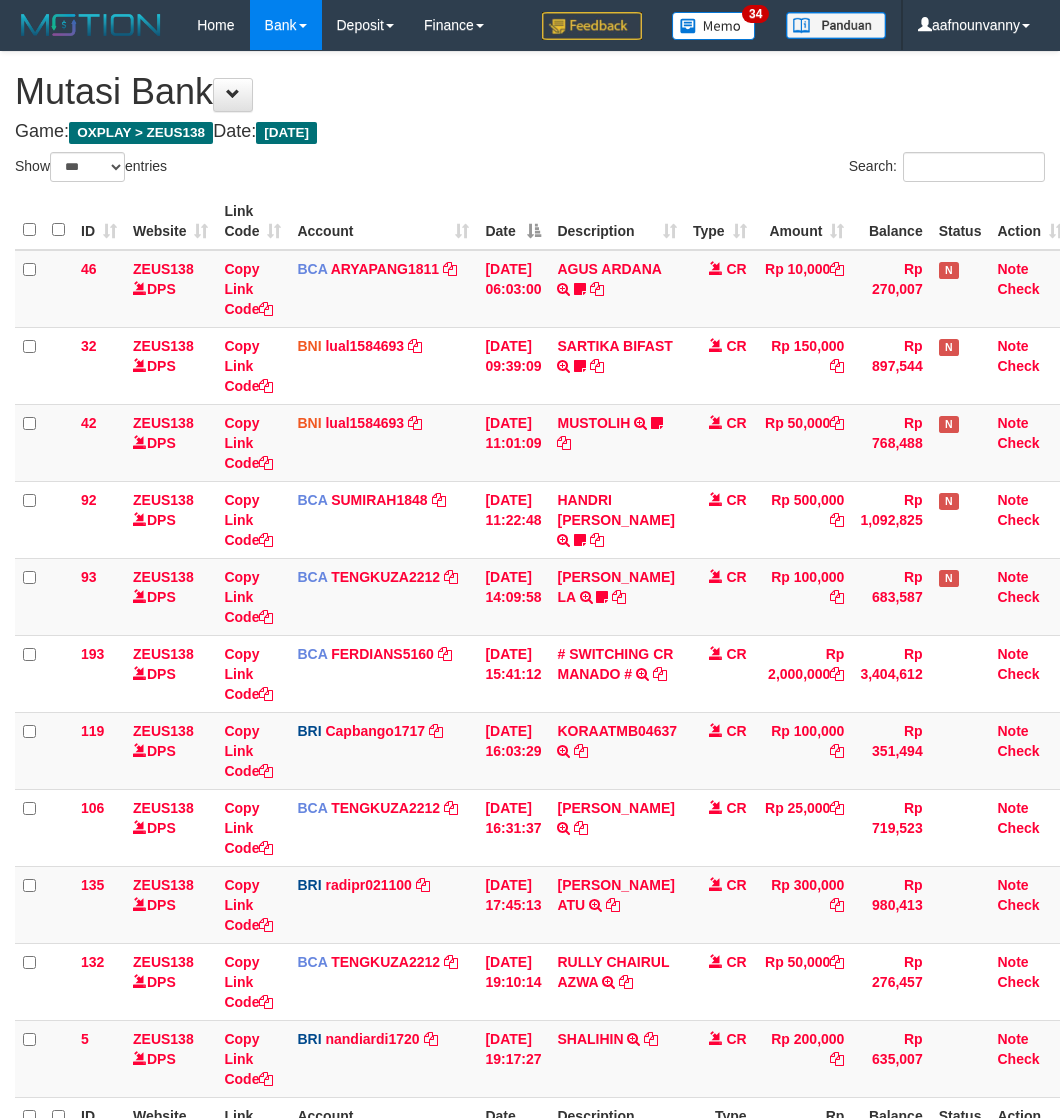 select on "***" 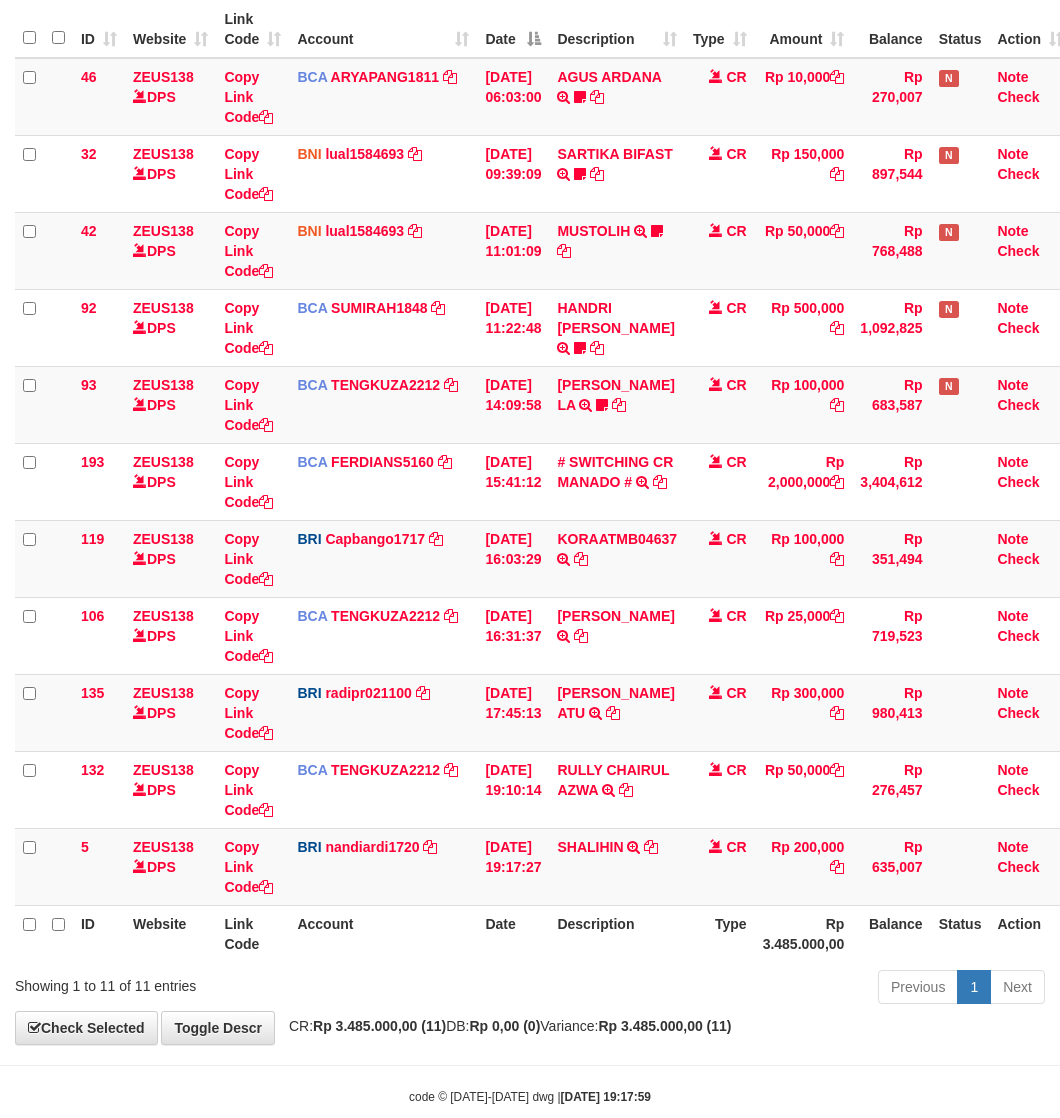 click on "Show  ** ** ** ***  entries Search:
ID Website Link Code Account Date Description Type Amount Balance Status Action
46
ZEUS138    DPS
Copy Link Code
BCA
ARYAPANG1811
DPS
ARYA PANGESTU
mutasi_20250711_2620 | 46
mutasi_20250711_2620 | 46
11/07/2025 06:03:00
AGUS ARDANA            TRSF E-BANKING CR 1107/FTSCY/WS95051
10000.002025071158167087 TRFDN-AGUS ARDANA ESPAY DEBIT INDONE    Aguslike
tunggu bukti tranfer
CR
Rp 10,000
Rp 270,007
N
Note
Check
32
BNI" at bounding box center (530, 485) 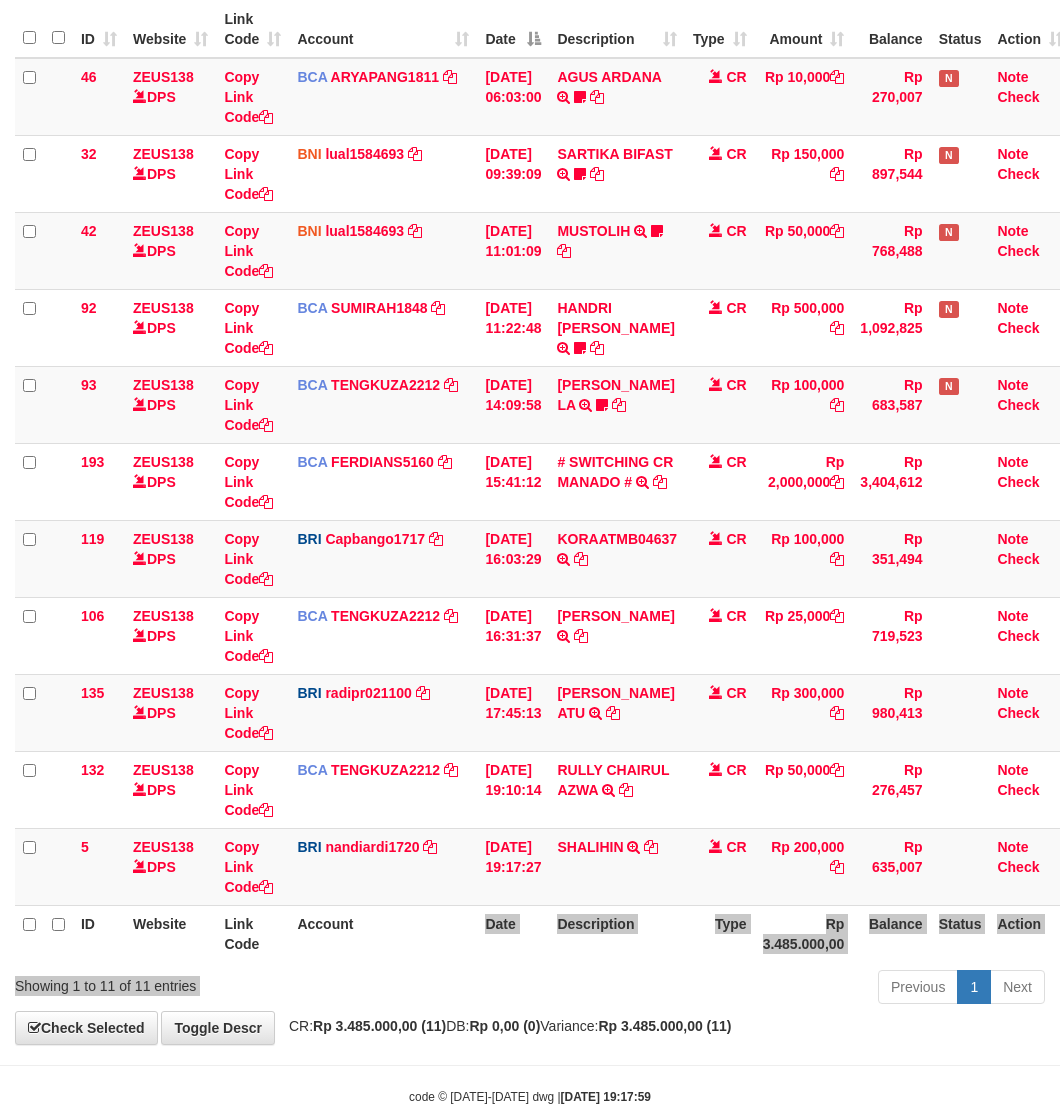 scroll, scrollTop: 232, scrollLeft: 0, axis: vertical 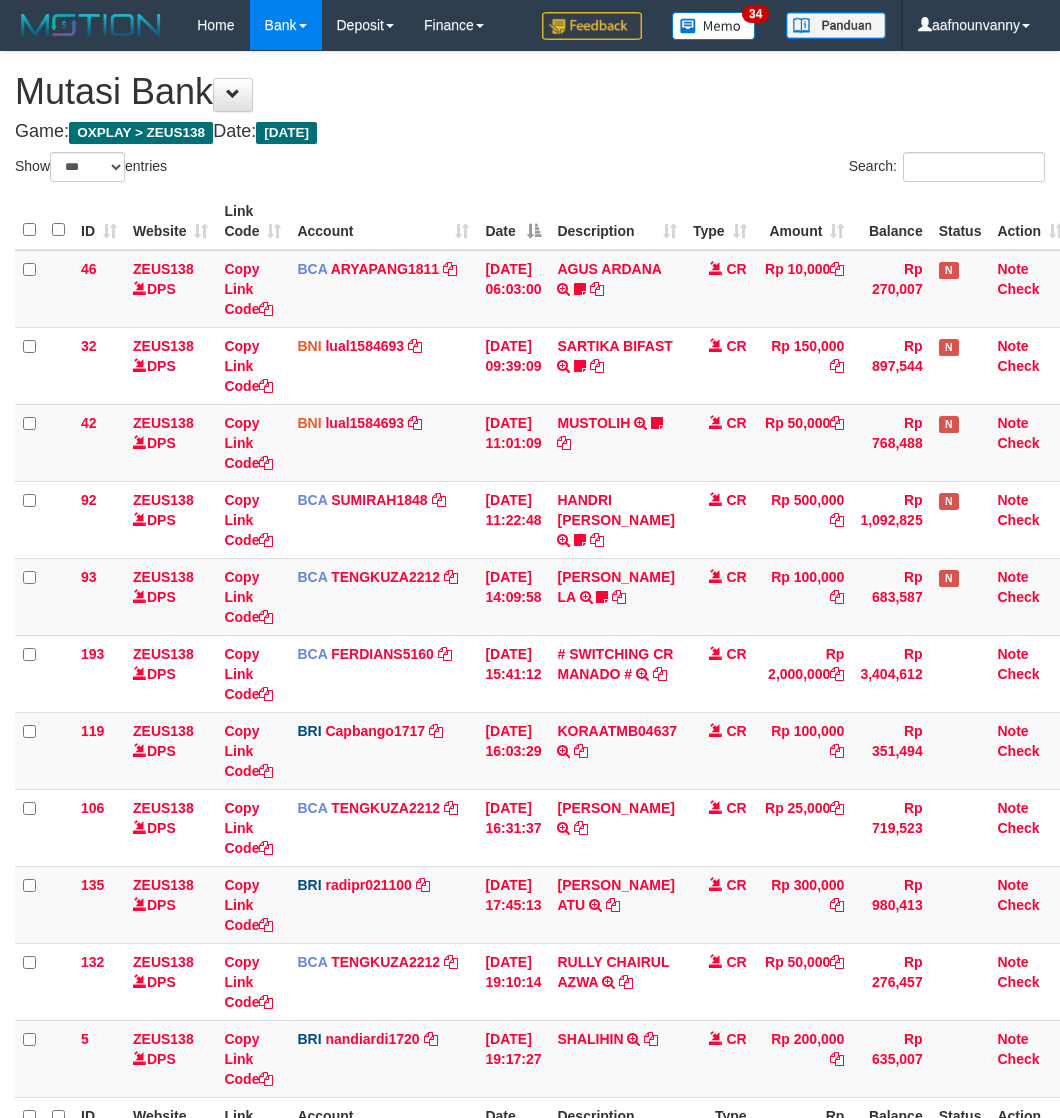 select on "***" 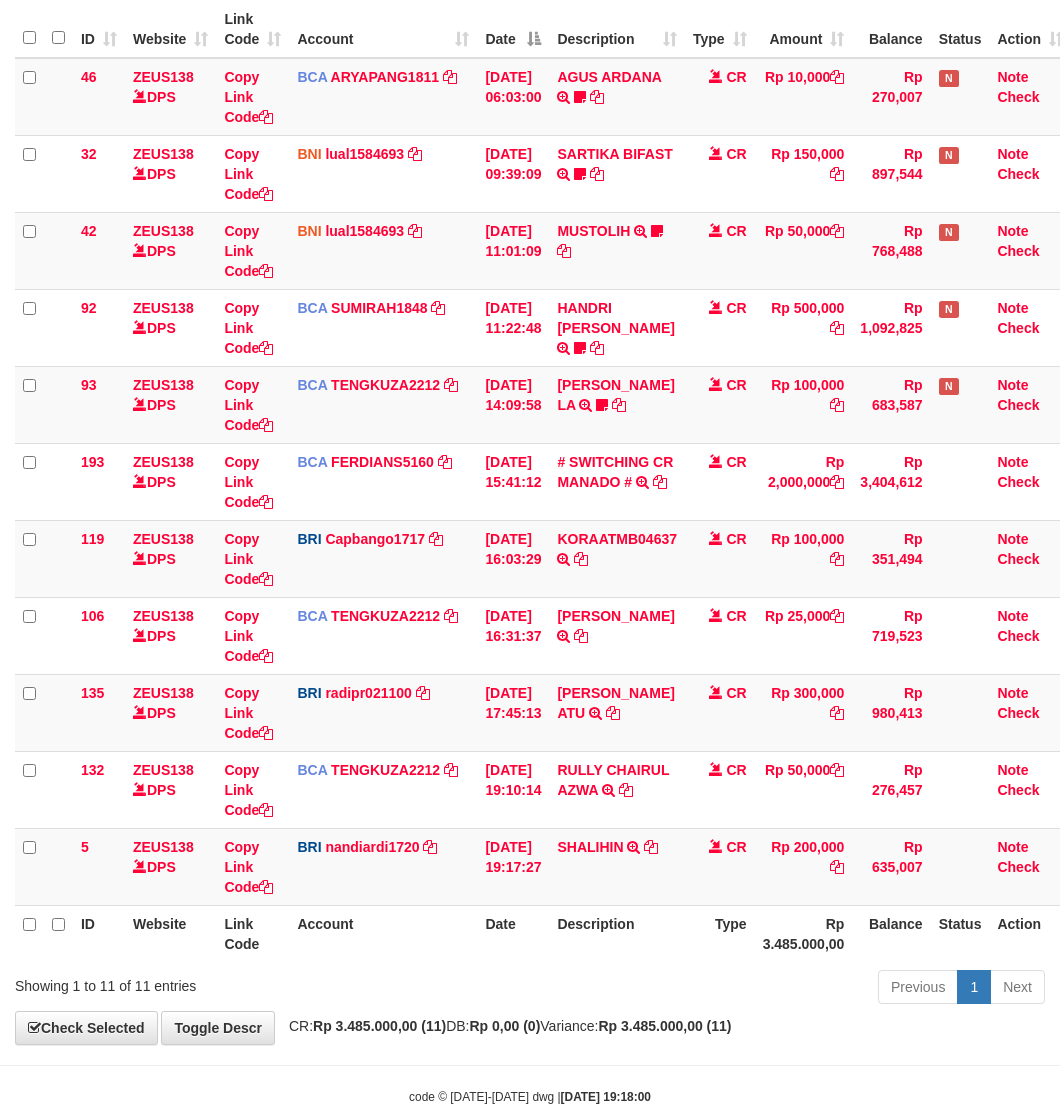 click on "Previous 1 Next" at bounding box center (751, 989) 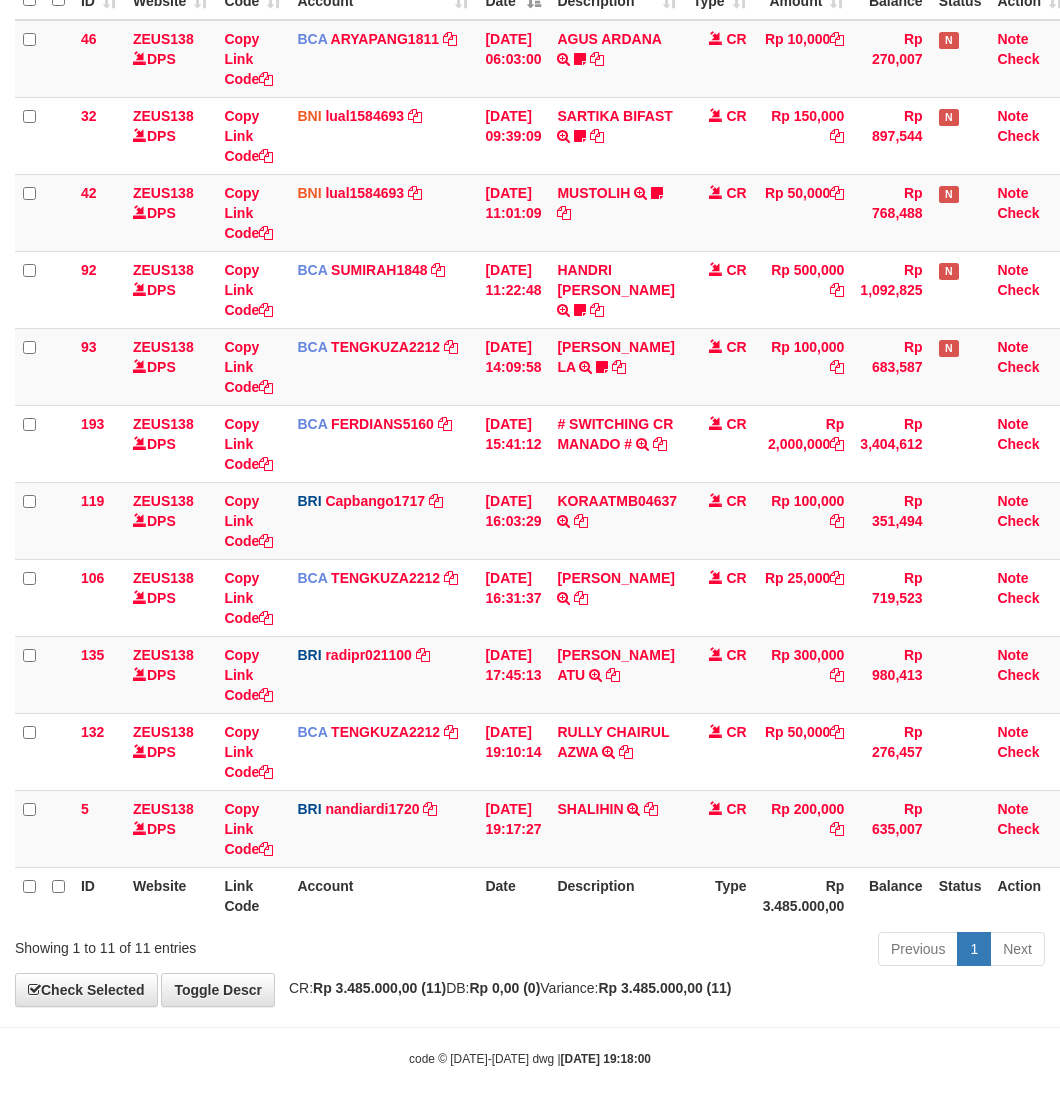 drag, startPoint x: 365, startPoint y: 987, endPoint x: 1, endPoint y: 896, distance: 375.2026 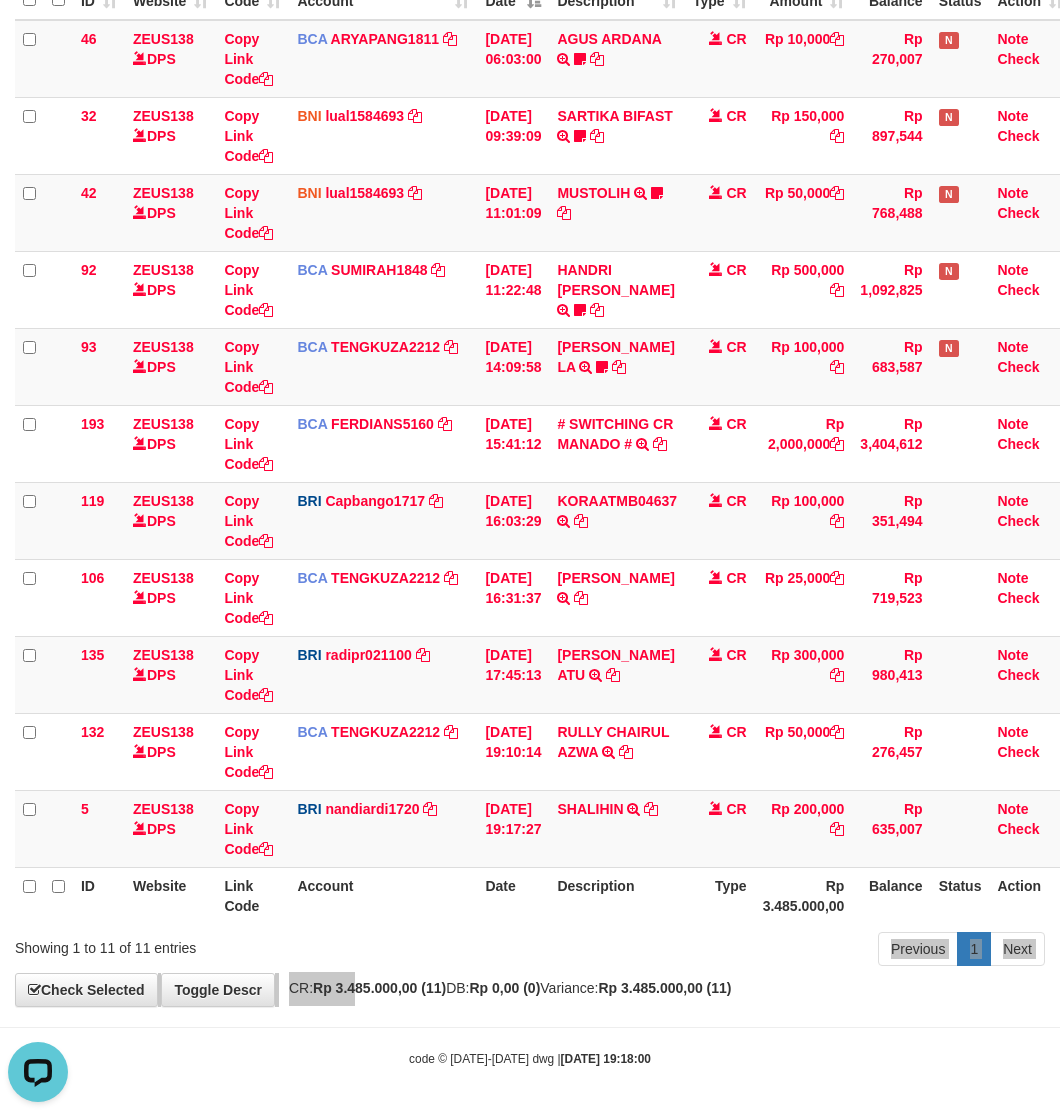 scroll, scrollTop: 0, scrollLeft: 0, axis: both 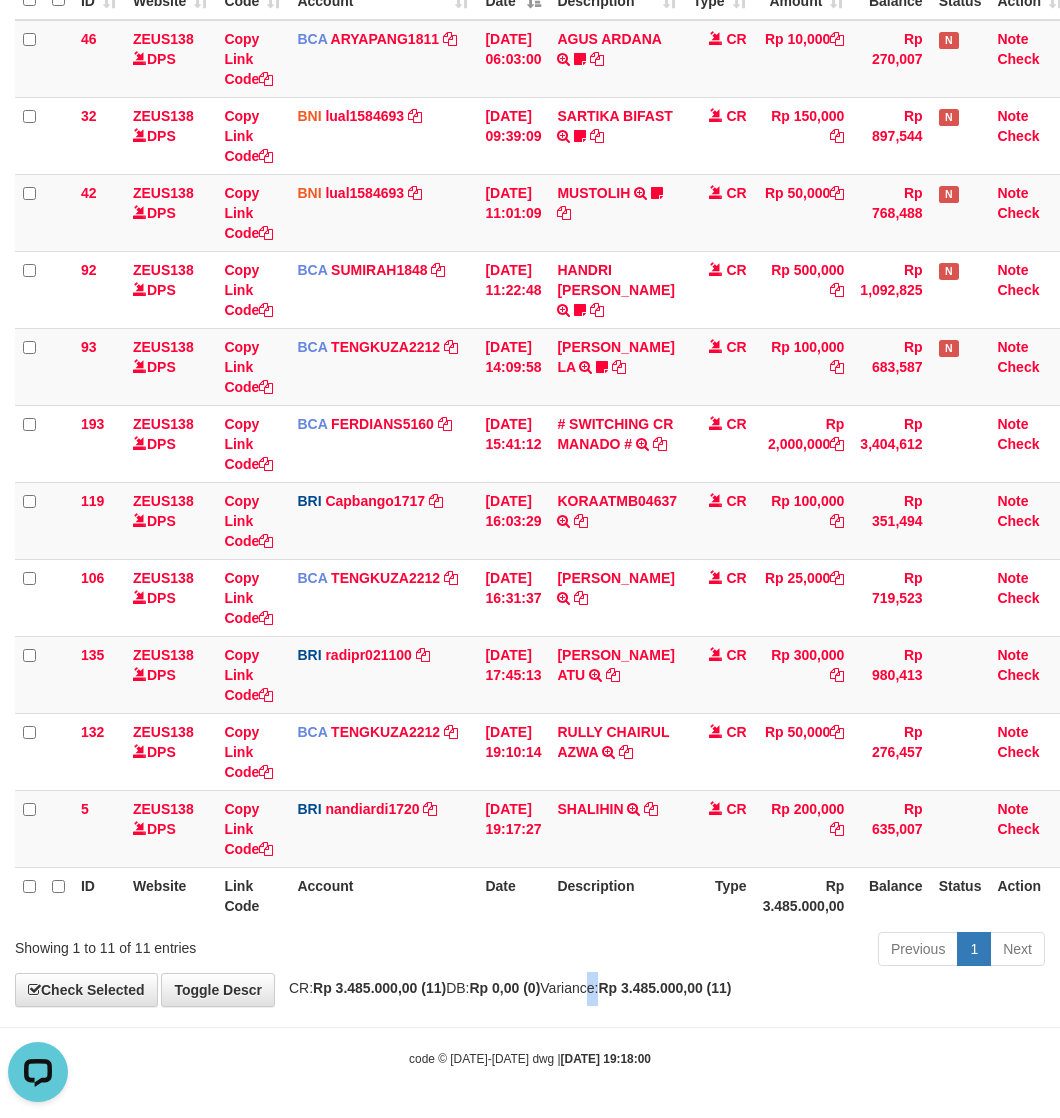 click on "CR:  Rp 3.485.000,00 (11)      DB:  Rp 0,00 (0)      Variance:  Rp 3.485.000,00 (11)" at bounding box center (505, 988) 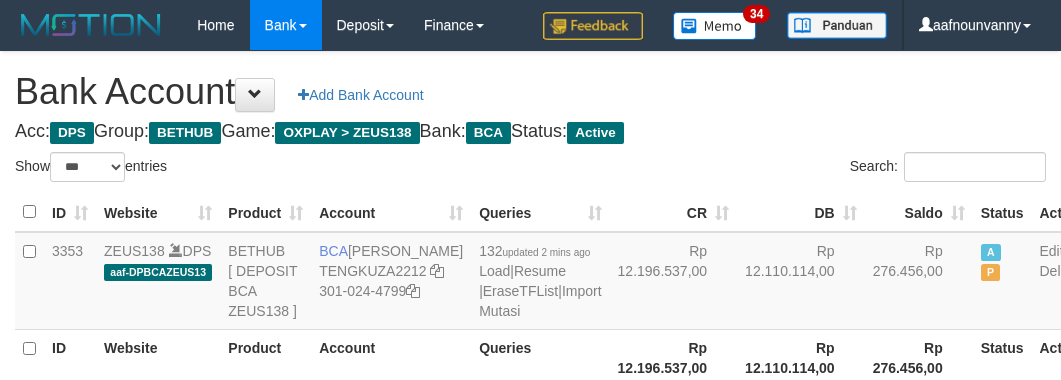 select on "***" 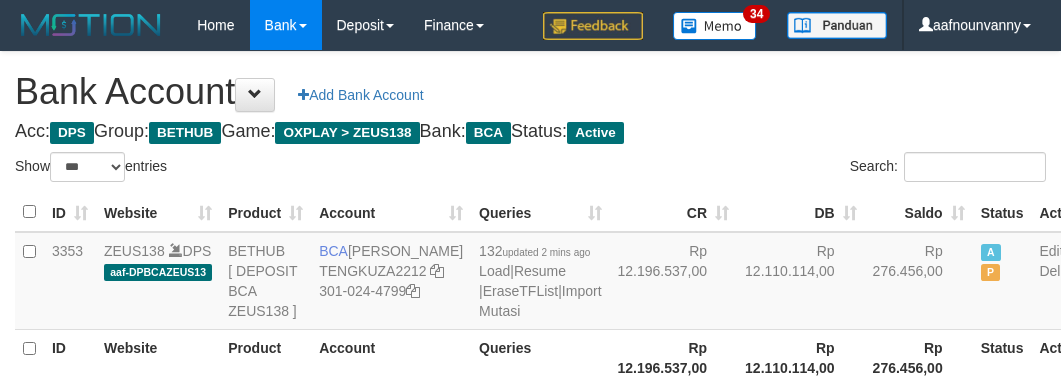 scroll, scrollTop: 0, scrollLeft: 0, axis: both 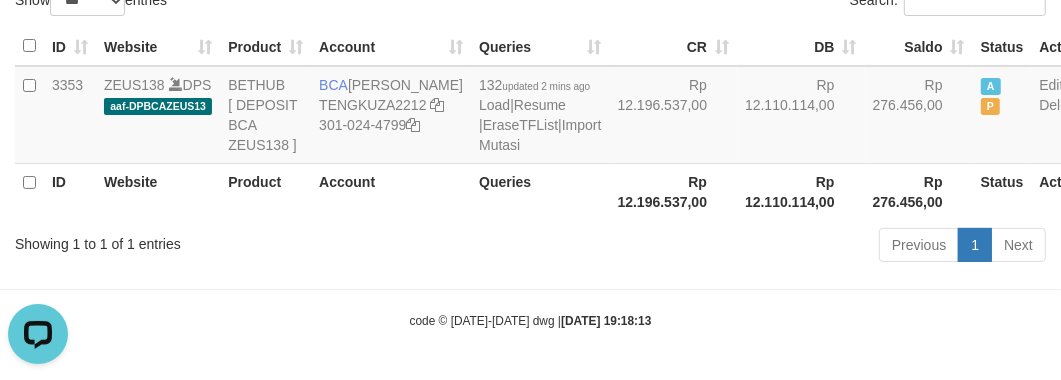 click on "Rp 12.196.537,00" at bounding box center (674, 191) 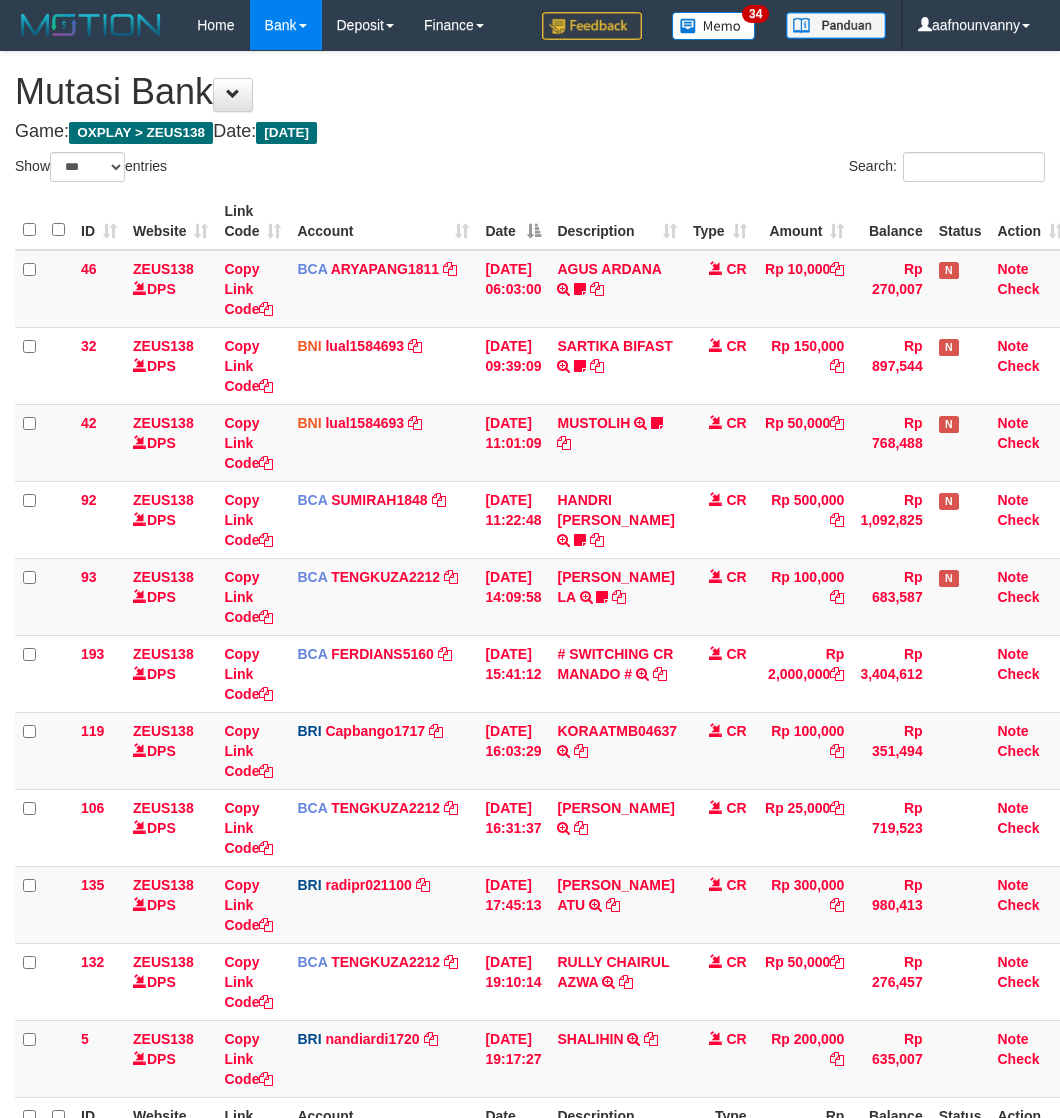 select on "***" 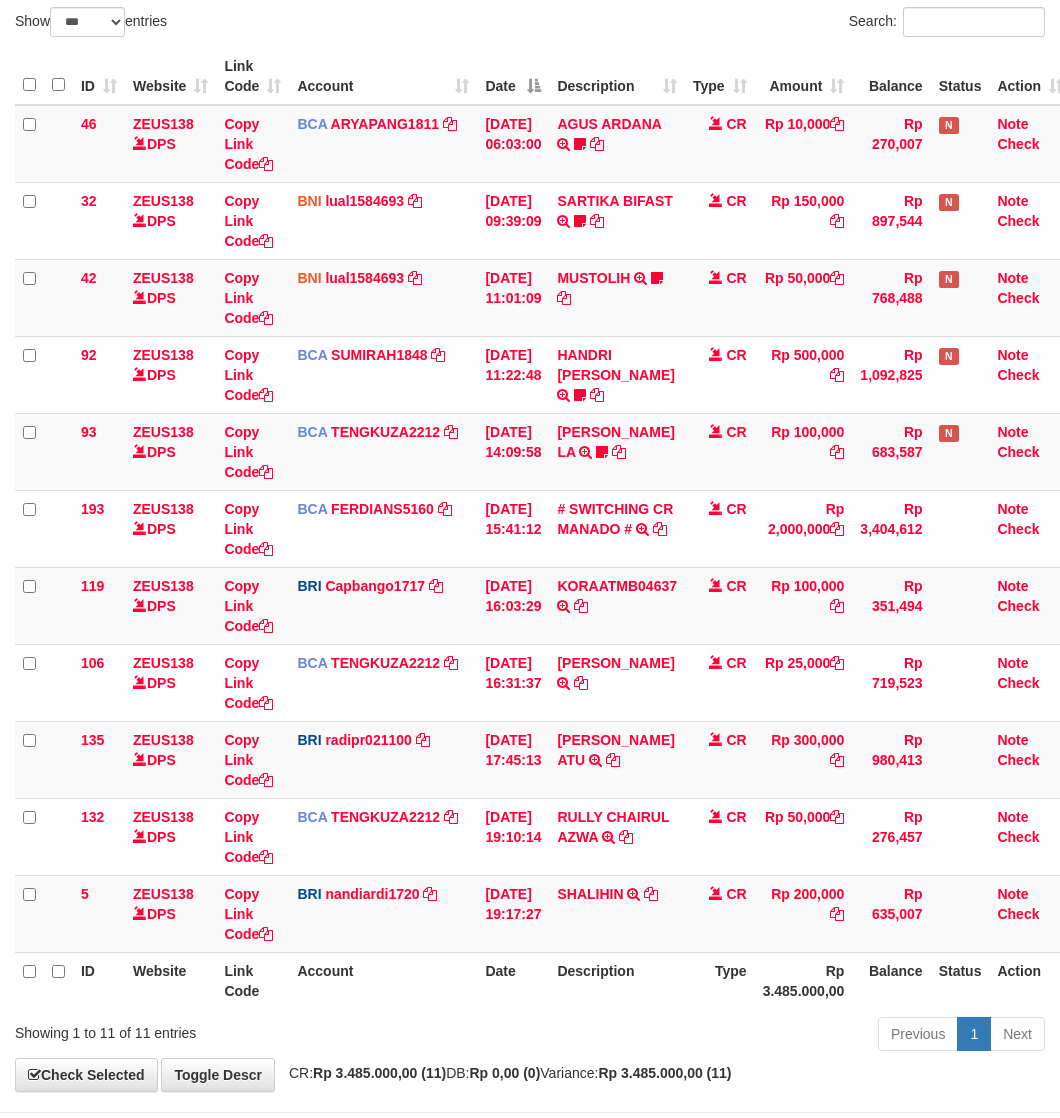 scroll, scrollTop: 232, scrollLeft: 0, axis: vertical 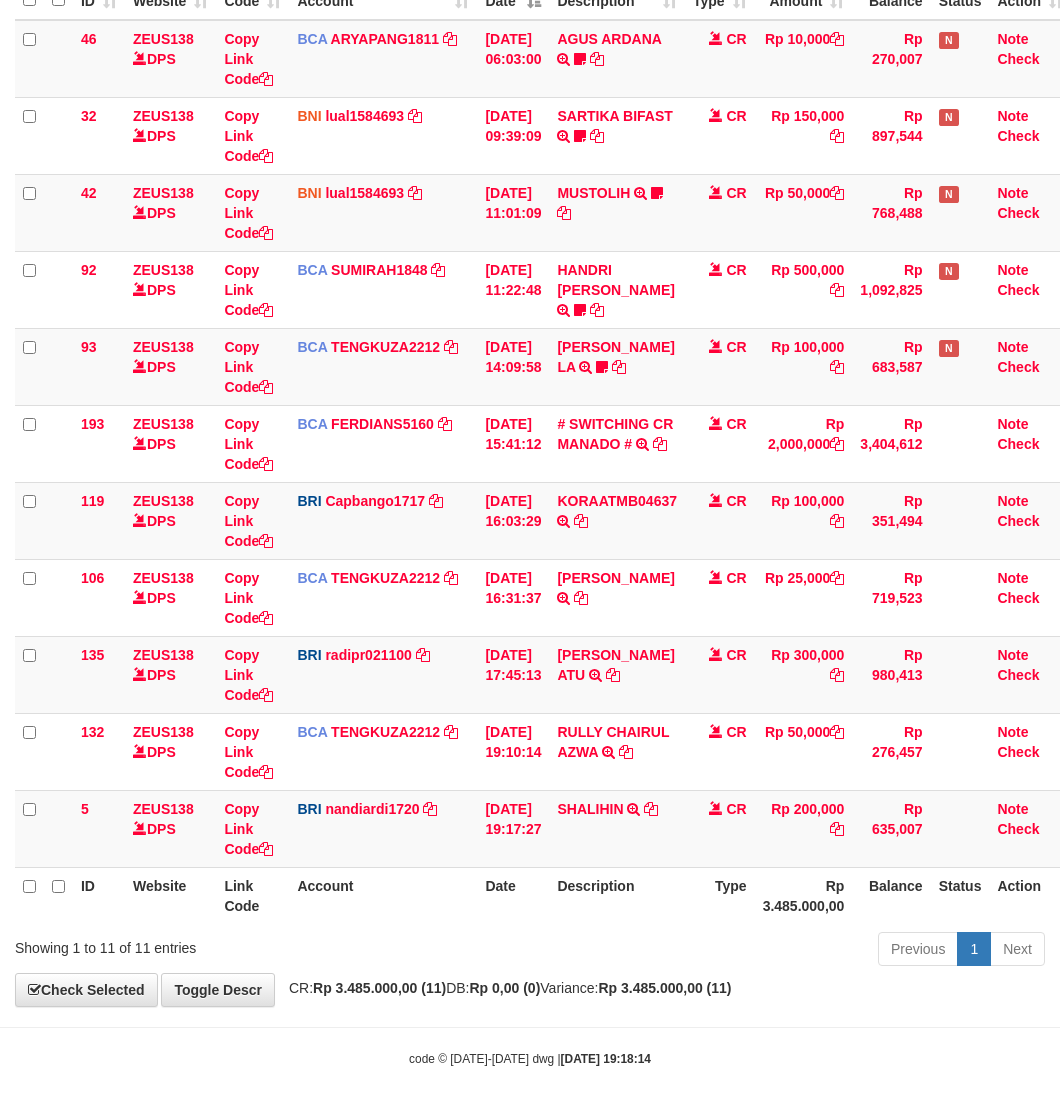 drag, startPoint x: 677, startPoint y: 925, endPoint x: 660, endPoint y: 916, distance: 19.235384 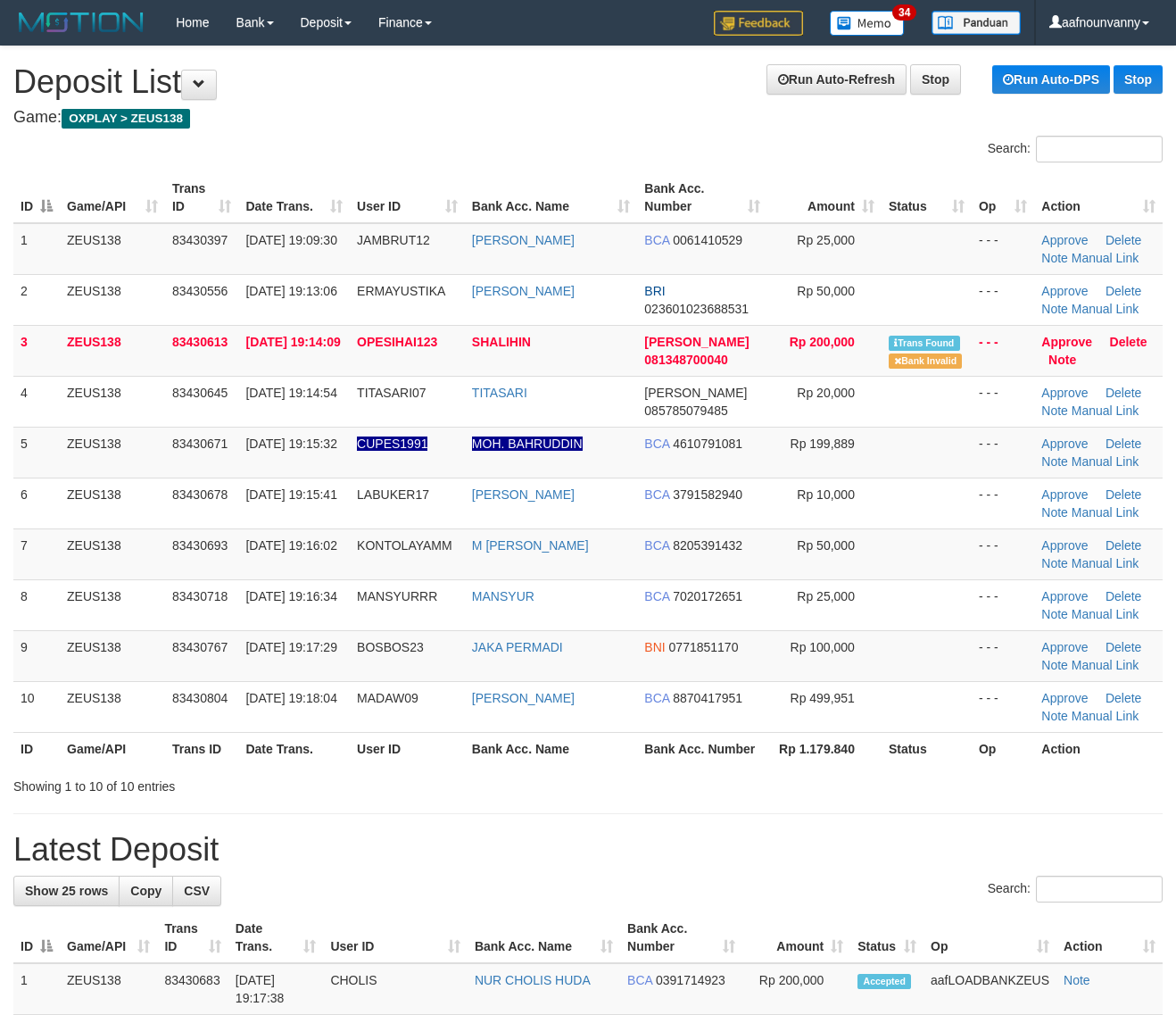 scroll, scrollTop: 0, scrollLeft: 0, axis: both 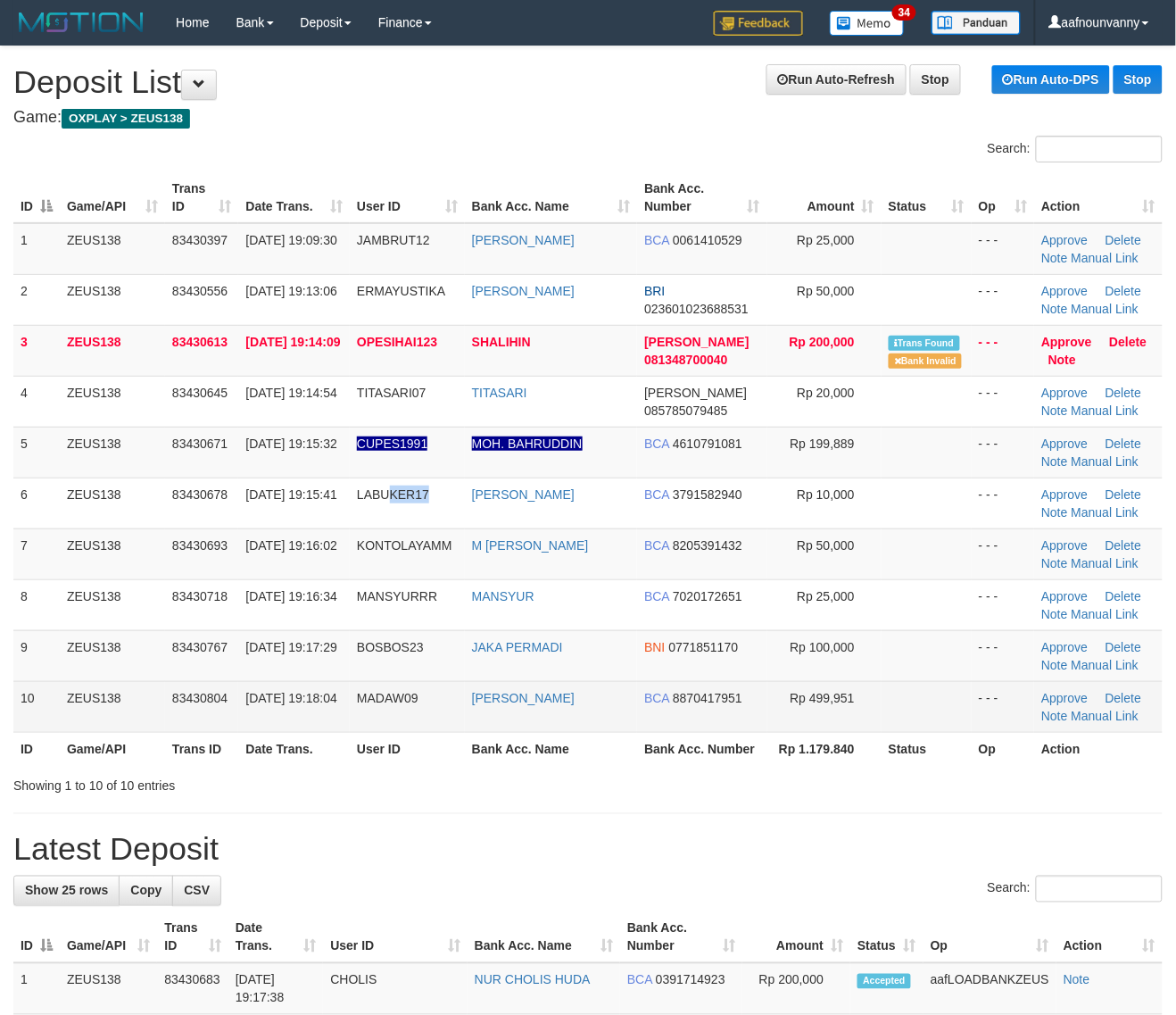 drag, startPoint x: 393, startPoint y: 494, endPoint x: 1105, endPoint y: 685, distance: 737.1737 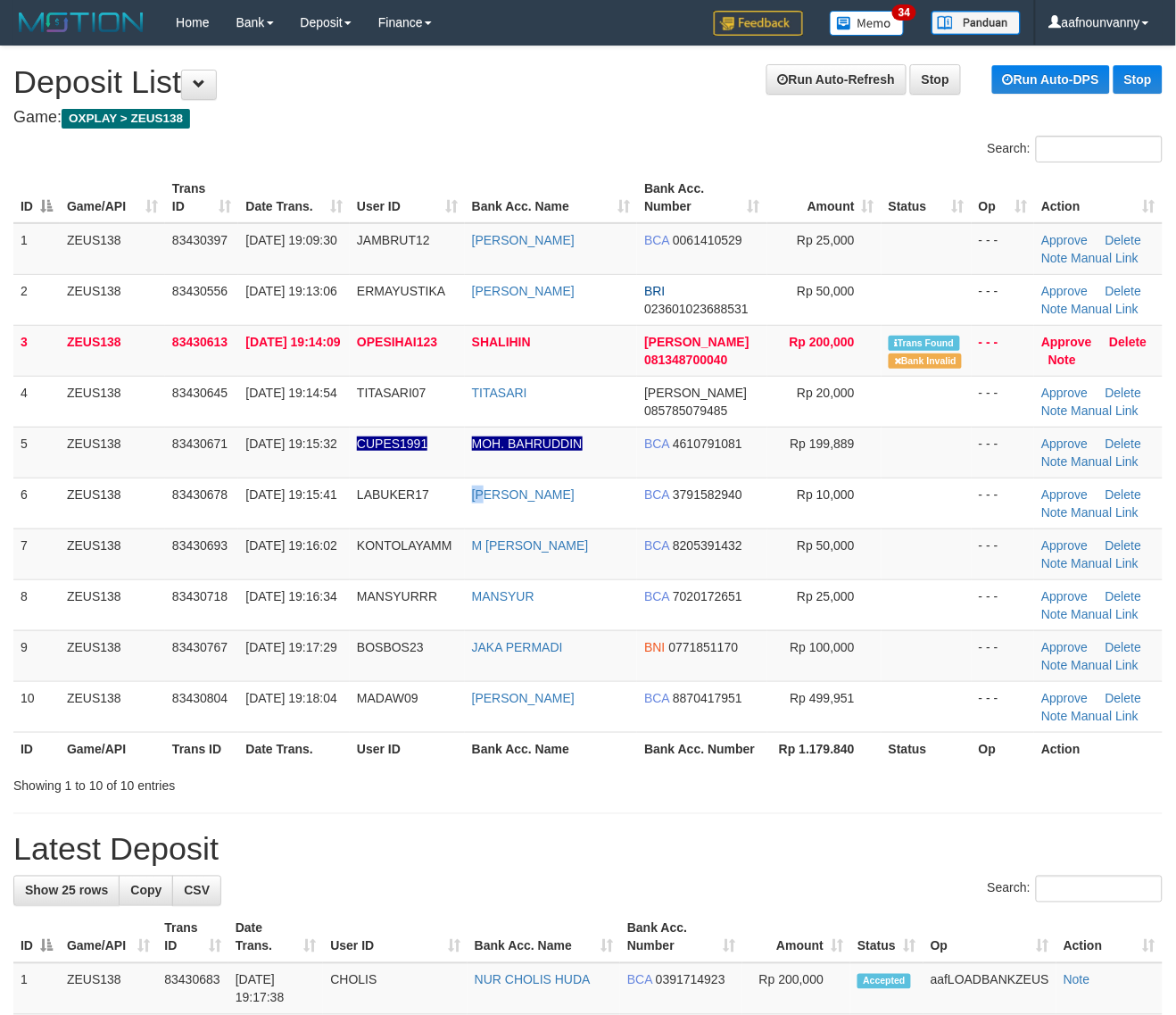 drag, startPoint x: 344, startPoint y: 666, endPoint x: 792, endPoint y: 752, distance: 456.1798 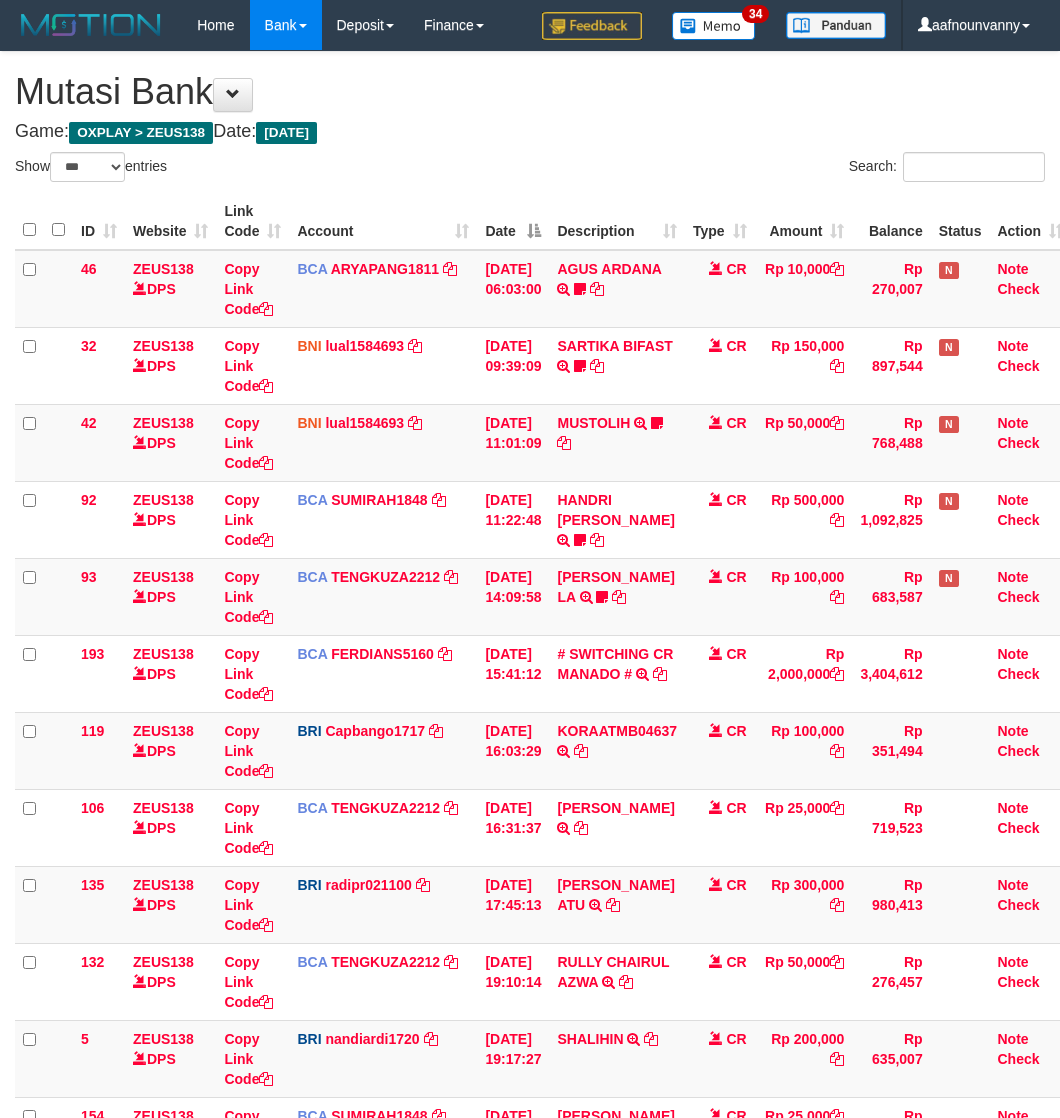 select on "***" 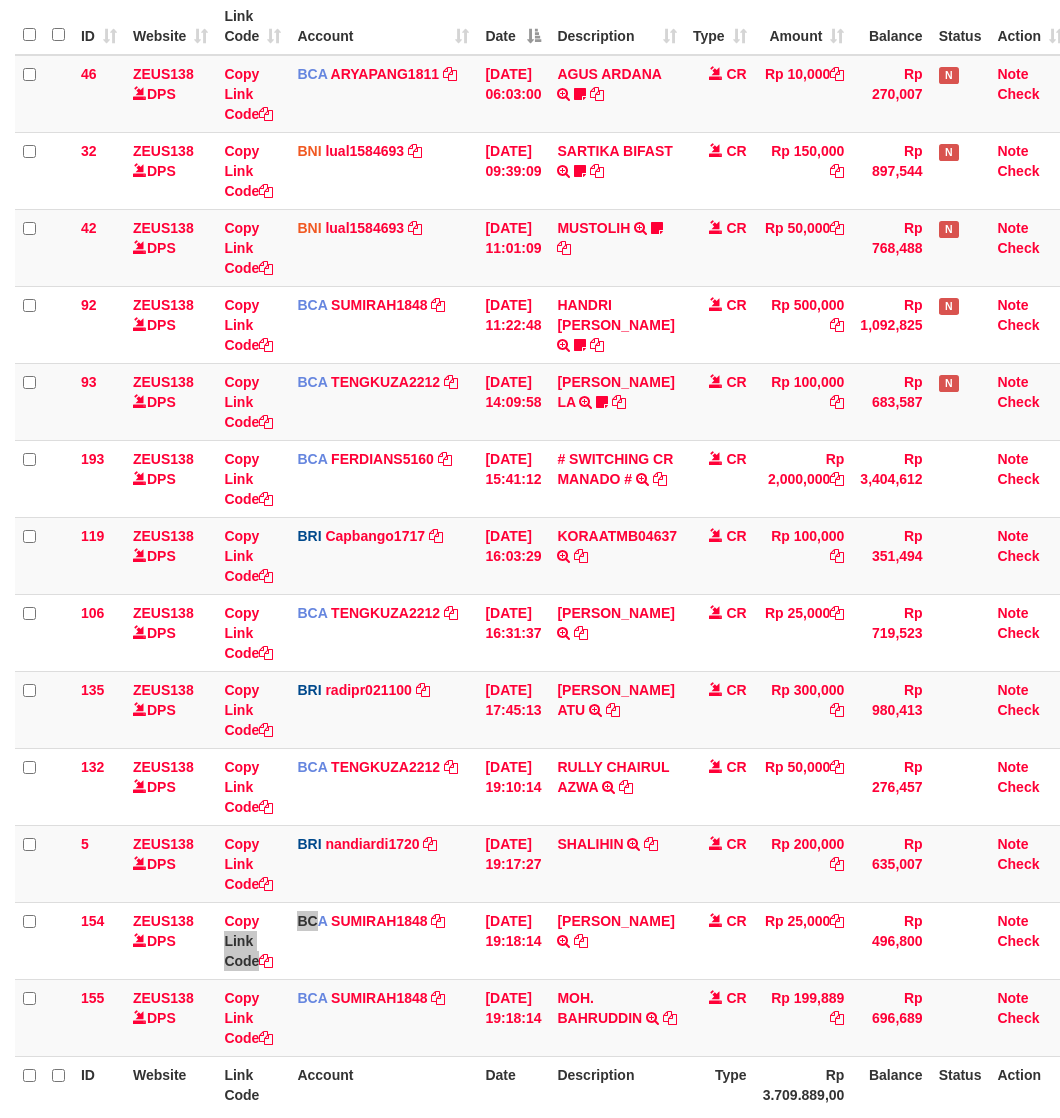scroll, scrollTop: 293, scrollLeft: 0, axis: vertical 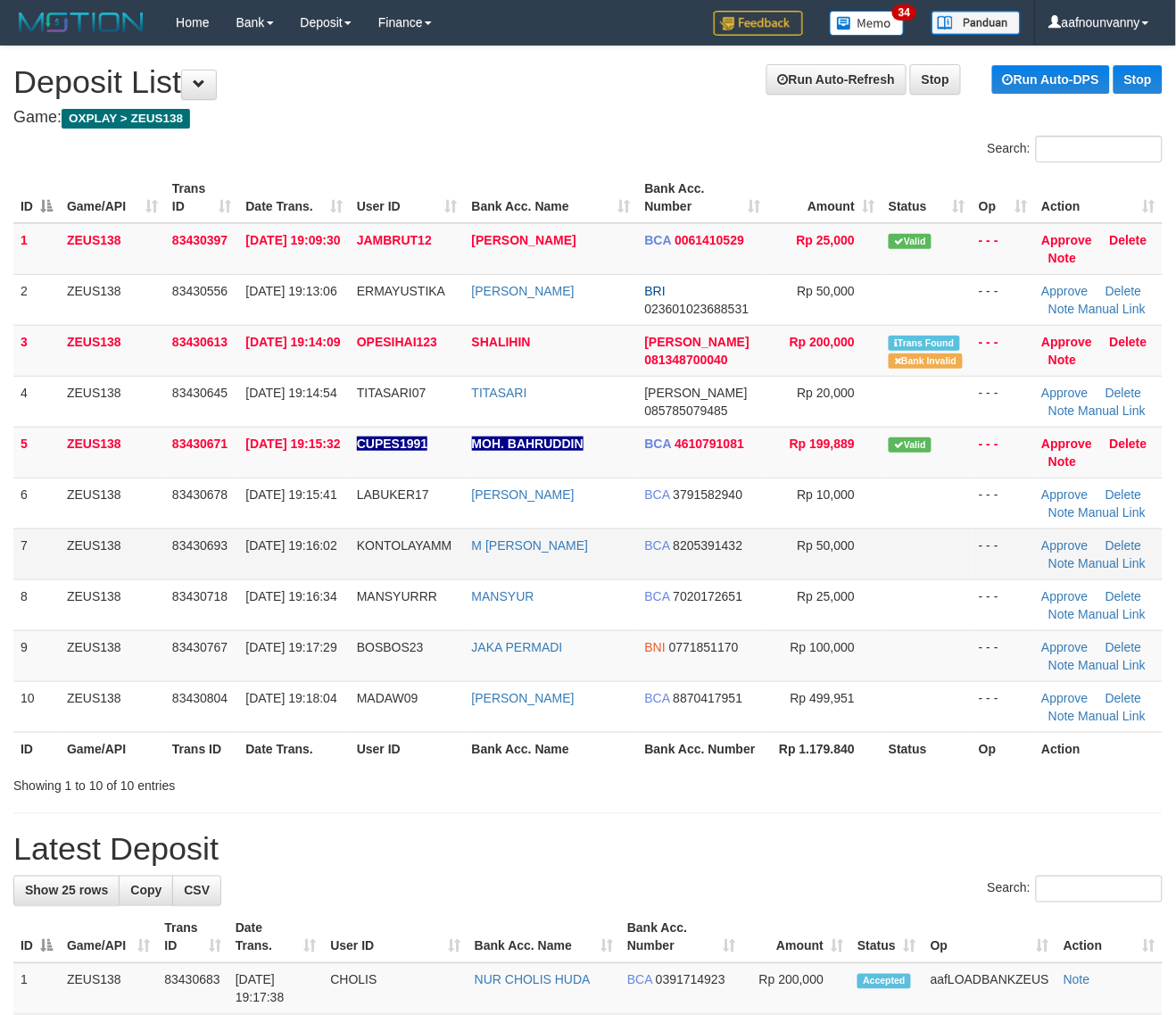drag, startPoint x: 647, startPoint y: 559, endPoint x: 984, endPoint y: 634, distance: 345.24484 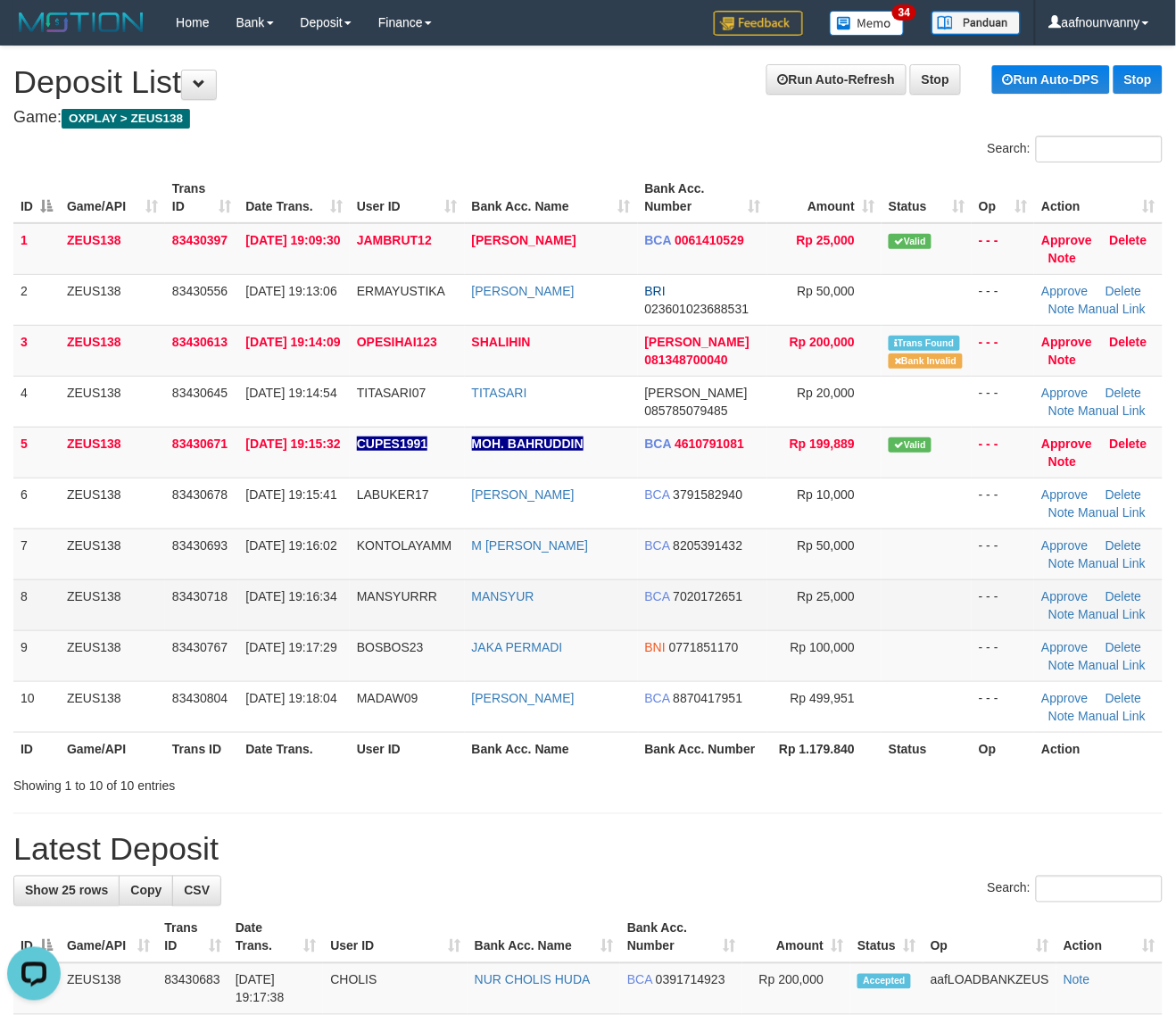 scroll, scrollTop: 0, scrollLeft: 0, axis: both 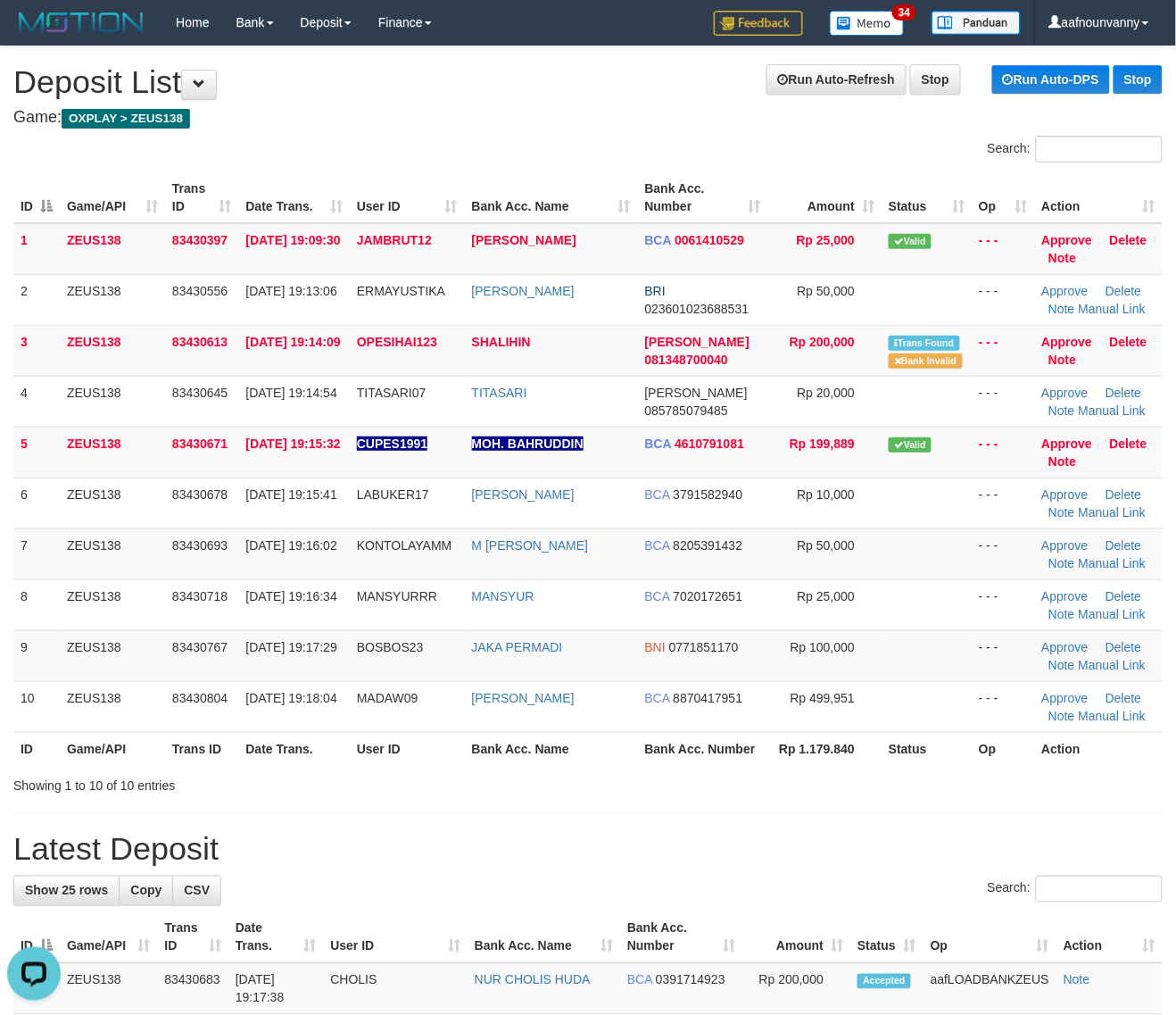 drag, startPoint x: 928, startPoint y: 603, endPoint x: 1192, endPoint y: 751, distance: 302.65 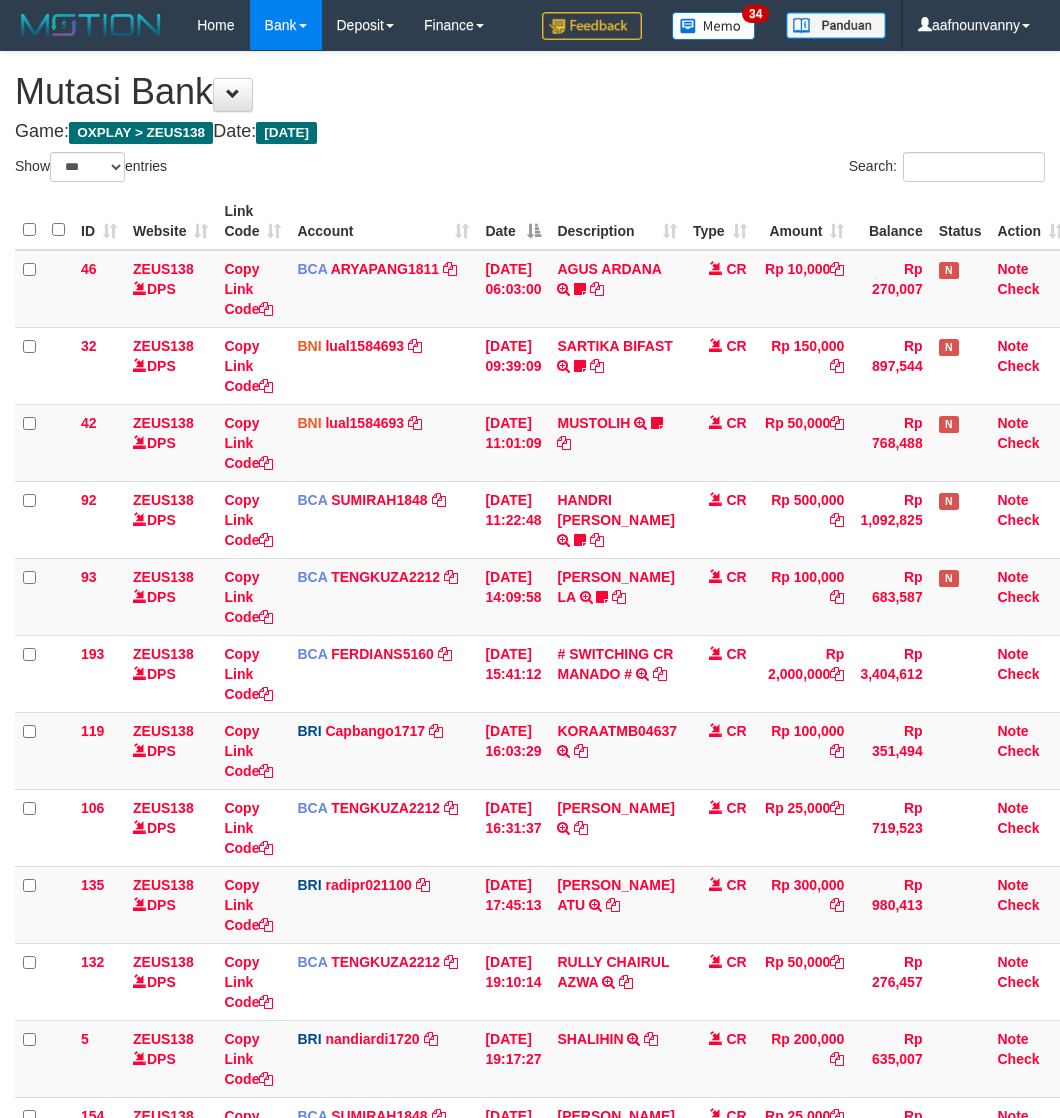 select on "***" 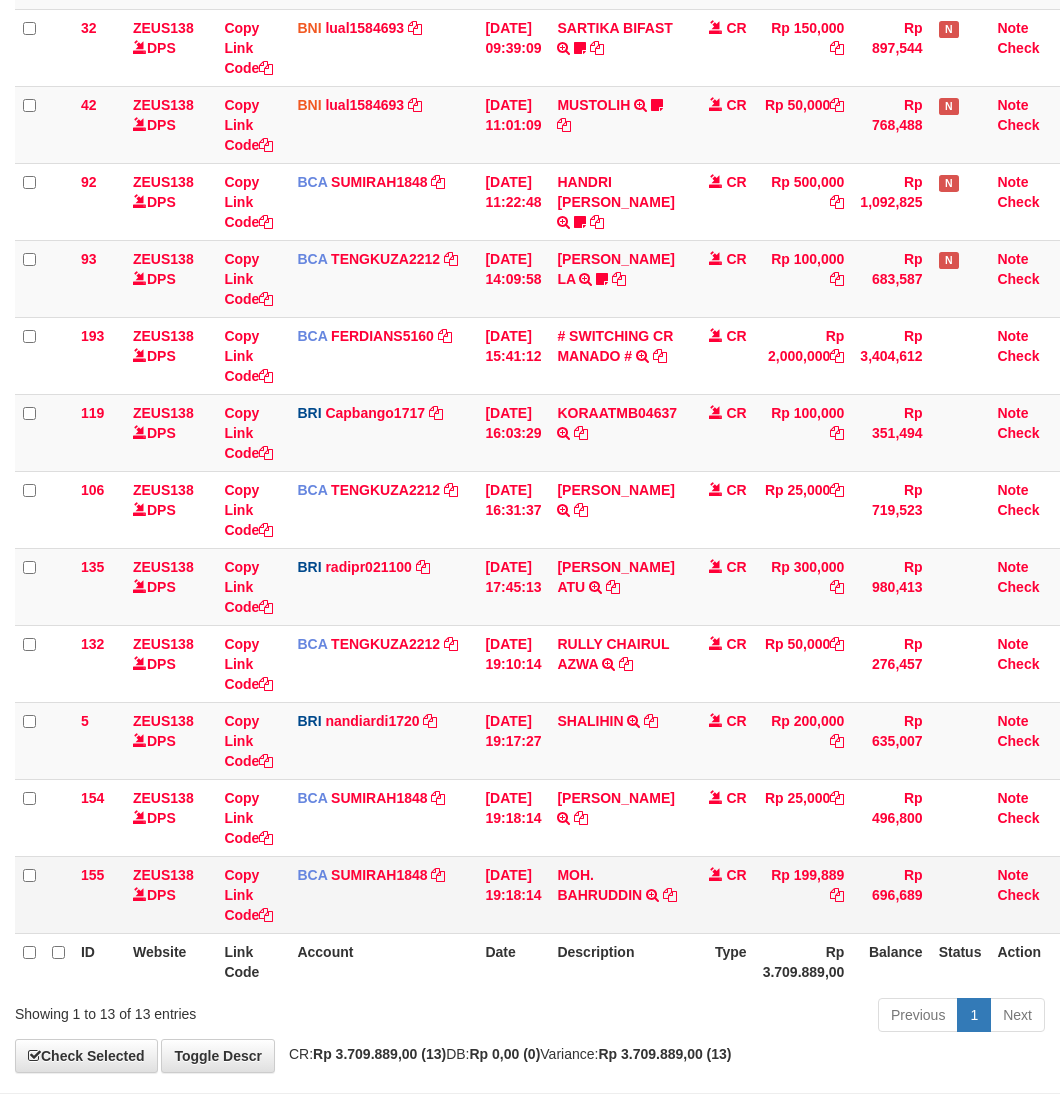 scroll, scrollTop: 340, scrollLeft: 0, axis: vertical 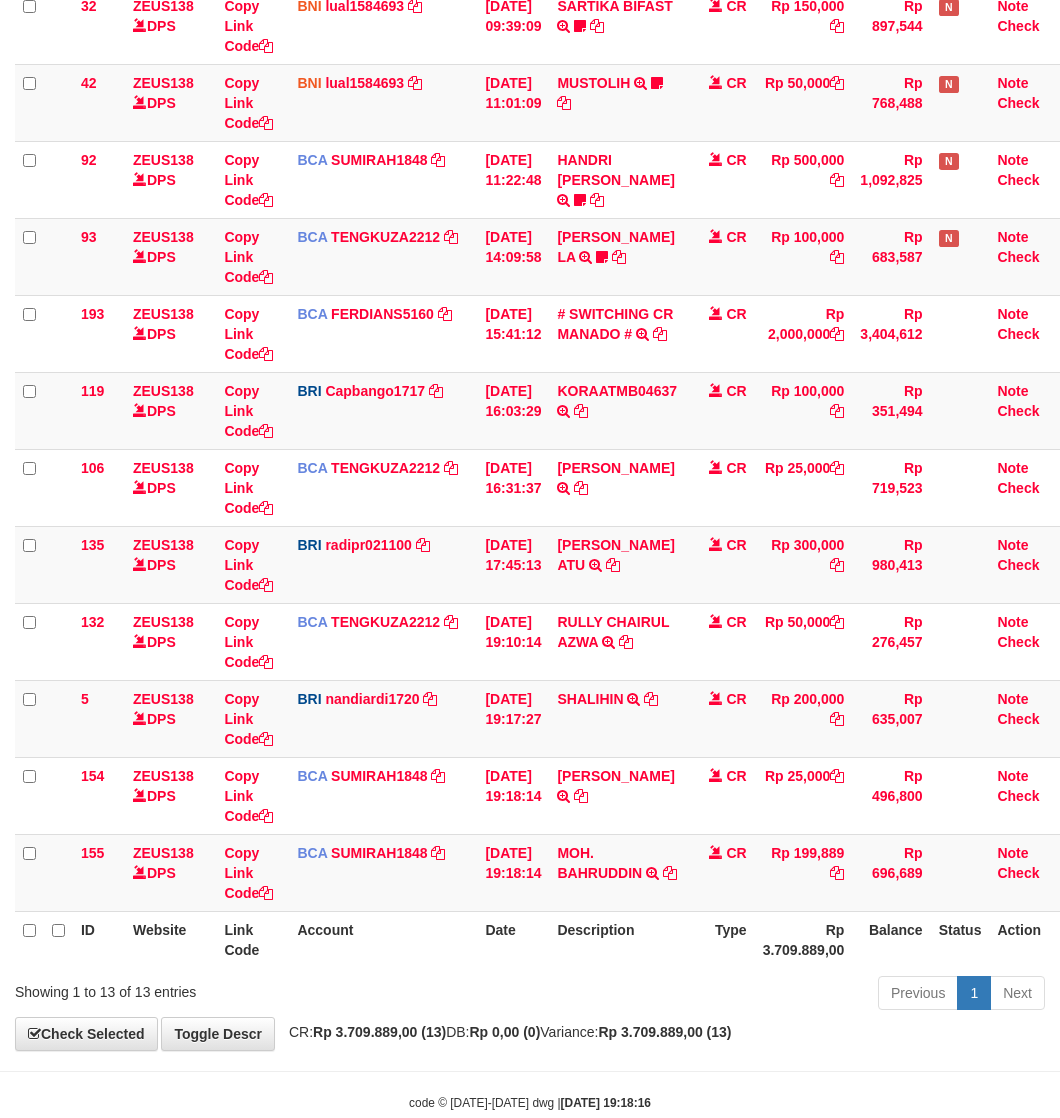click on "Description" at bounding box center [617, 939] 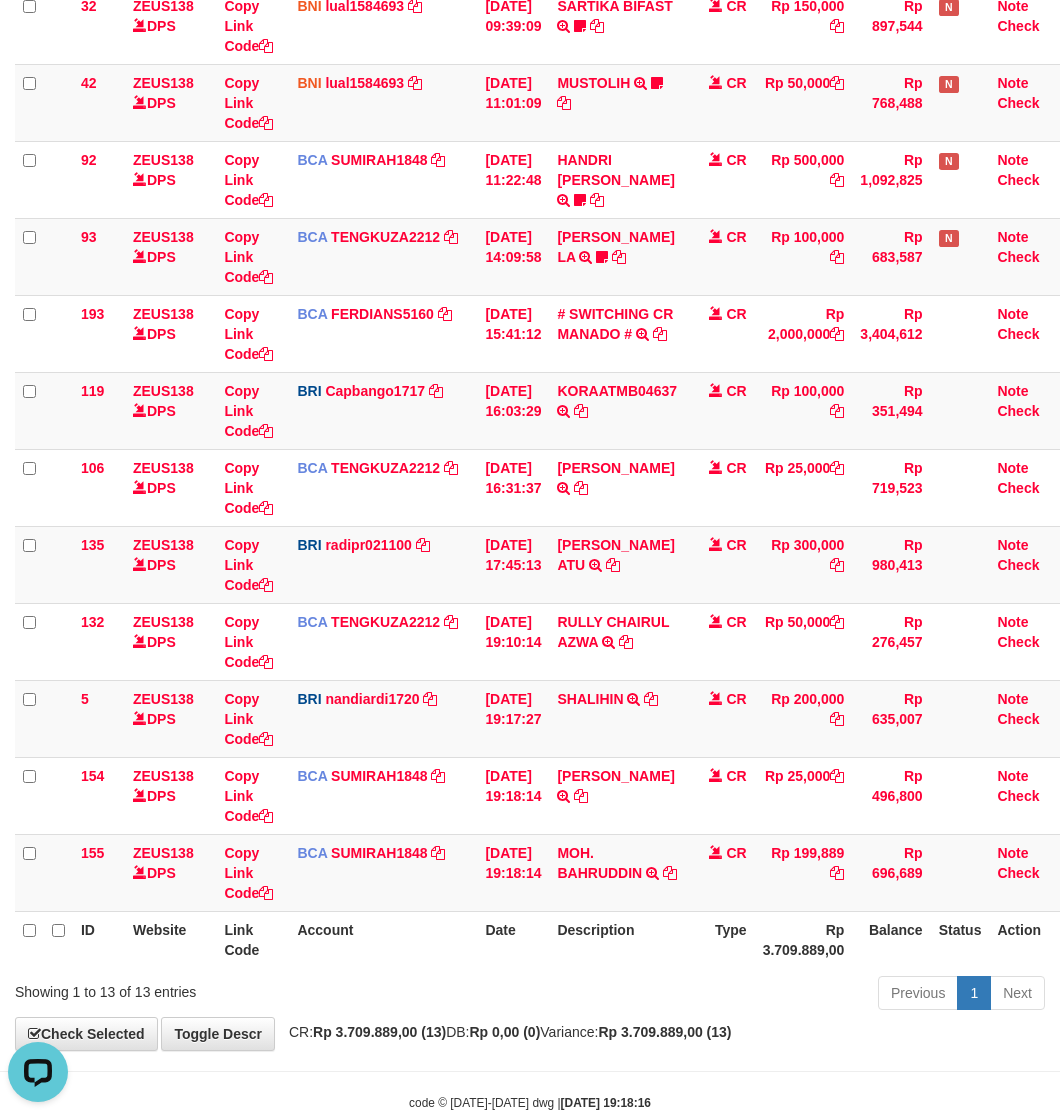 scroll, scrollTop: 0, scrollLeft: 0, axis: both 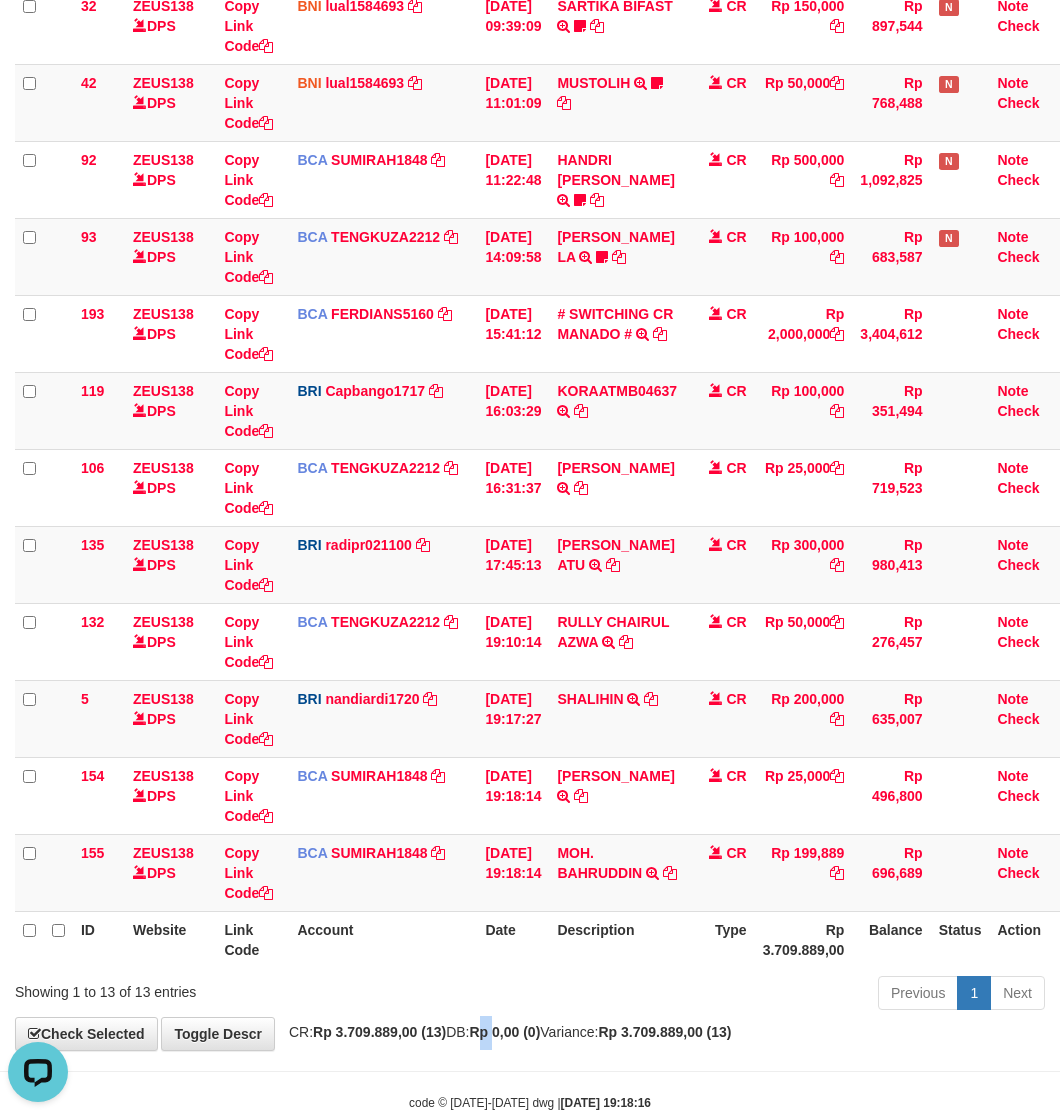 drag, startPoint x: 523, startPoint y: 1035, endPoint x: 1, endPoint y: 922, distance: 534.0908 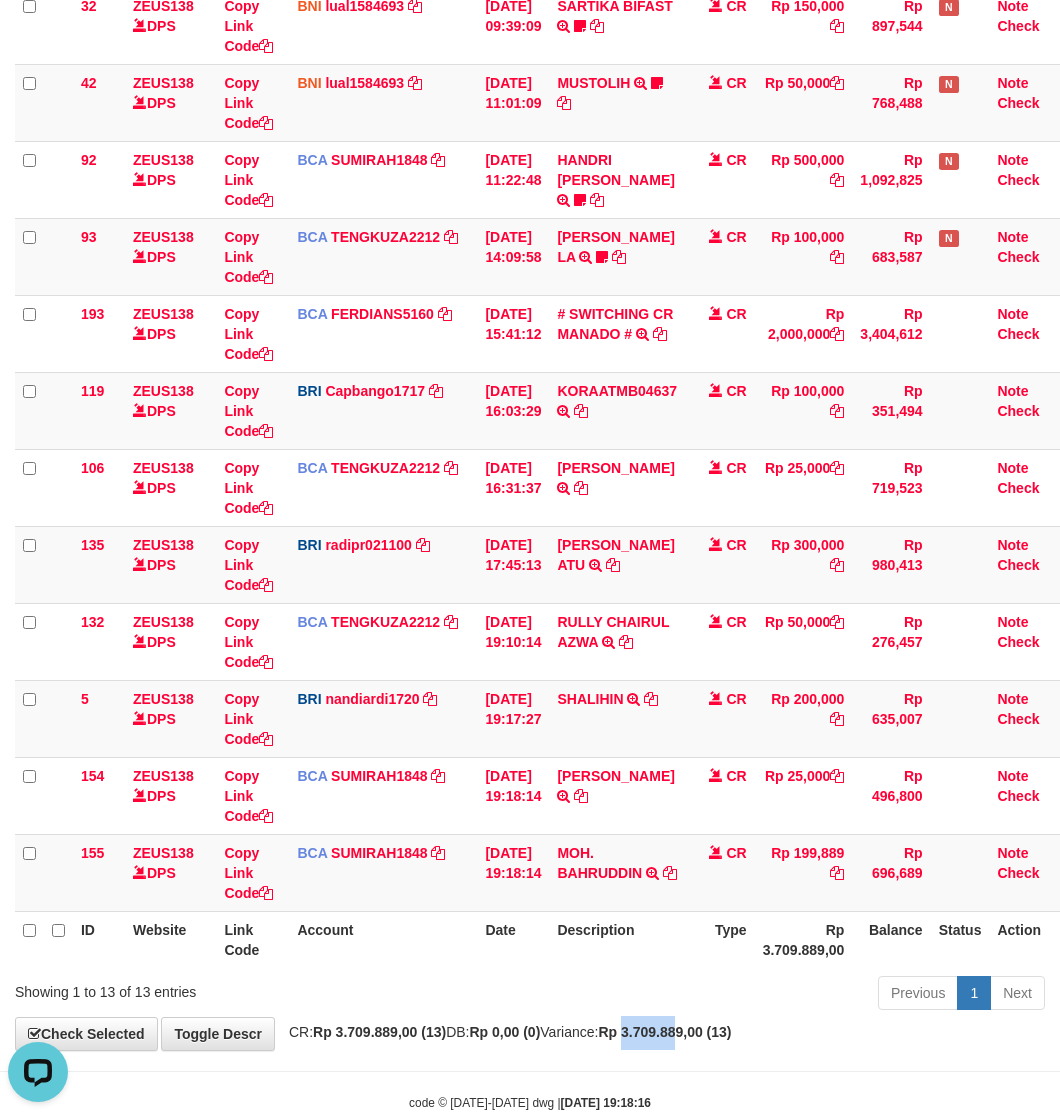 drag, startPoint x: 685, startPoint y: 1043, endPoint x: 5, endPoint y: 916, distance: 691.75793 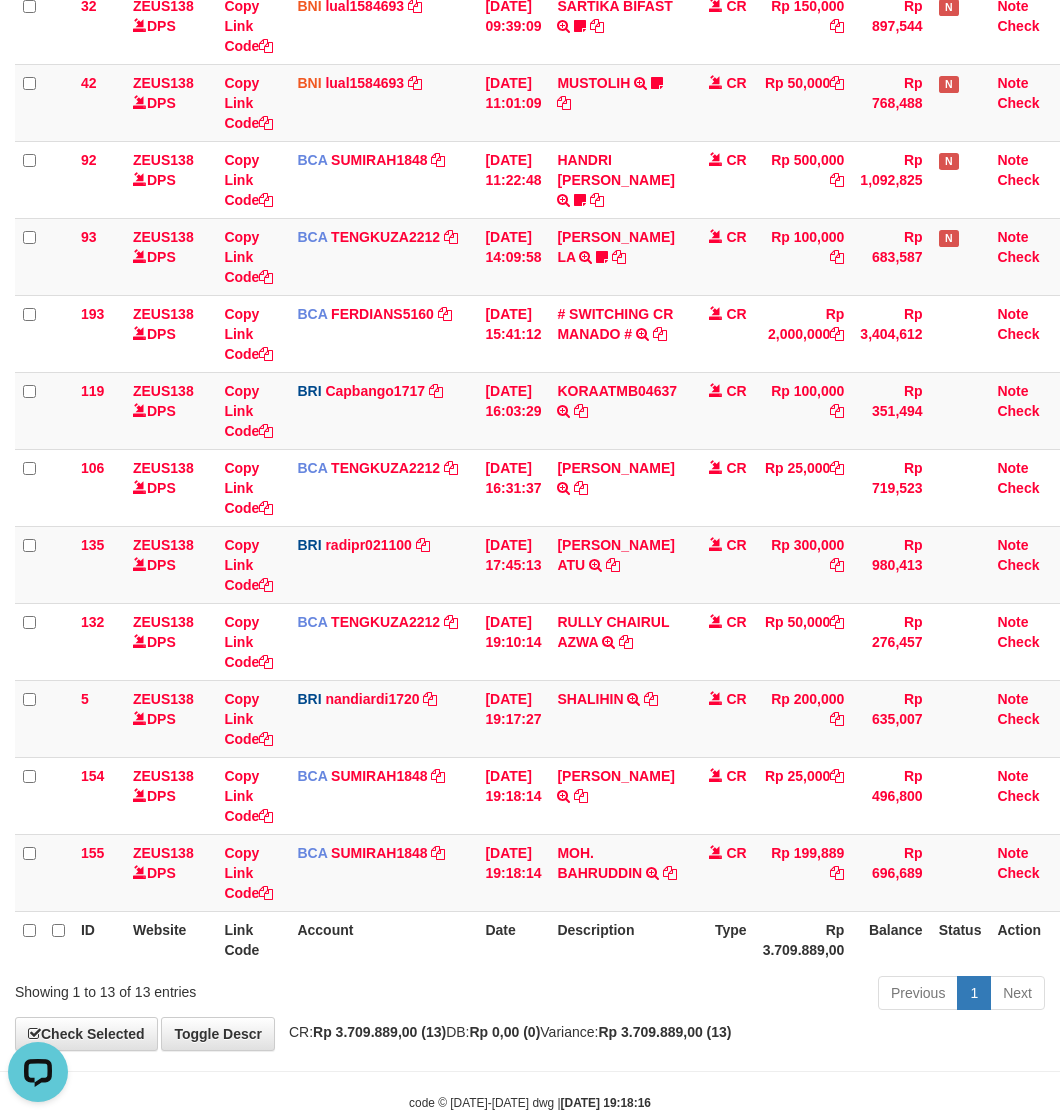 drag, startPoint x: 521, startPoint y: 1022, endPoint x: 12, endPoint y: 896, distance: 524.3634 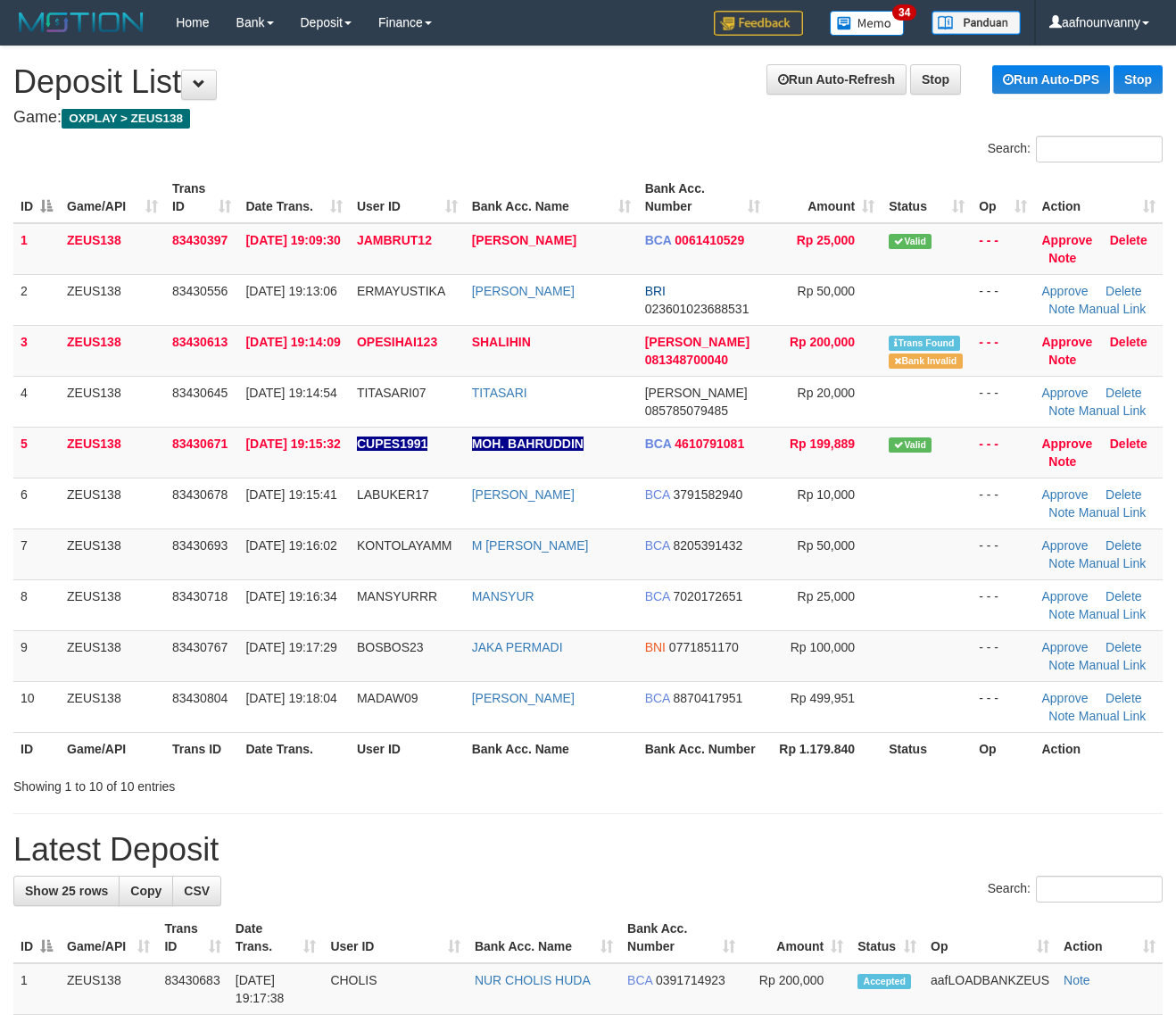 scroll, scrollTop: 0, scrollLeft: 0, axis: both 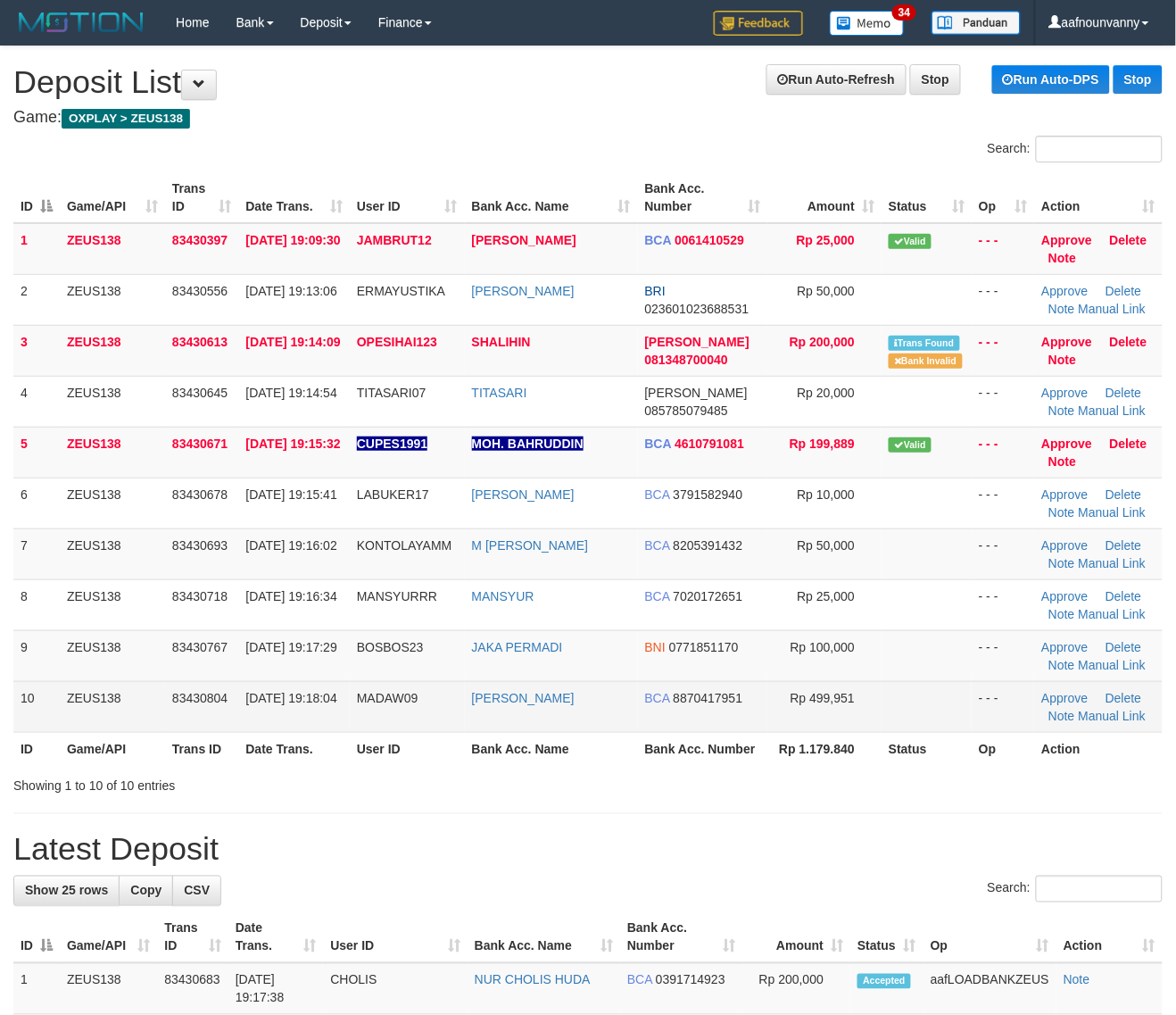drag, startPoint x: 477, startPoint y: 719, endPoint x: 427, endPoint y: 701, distance: 53.14132 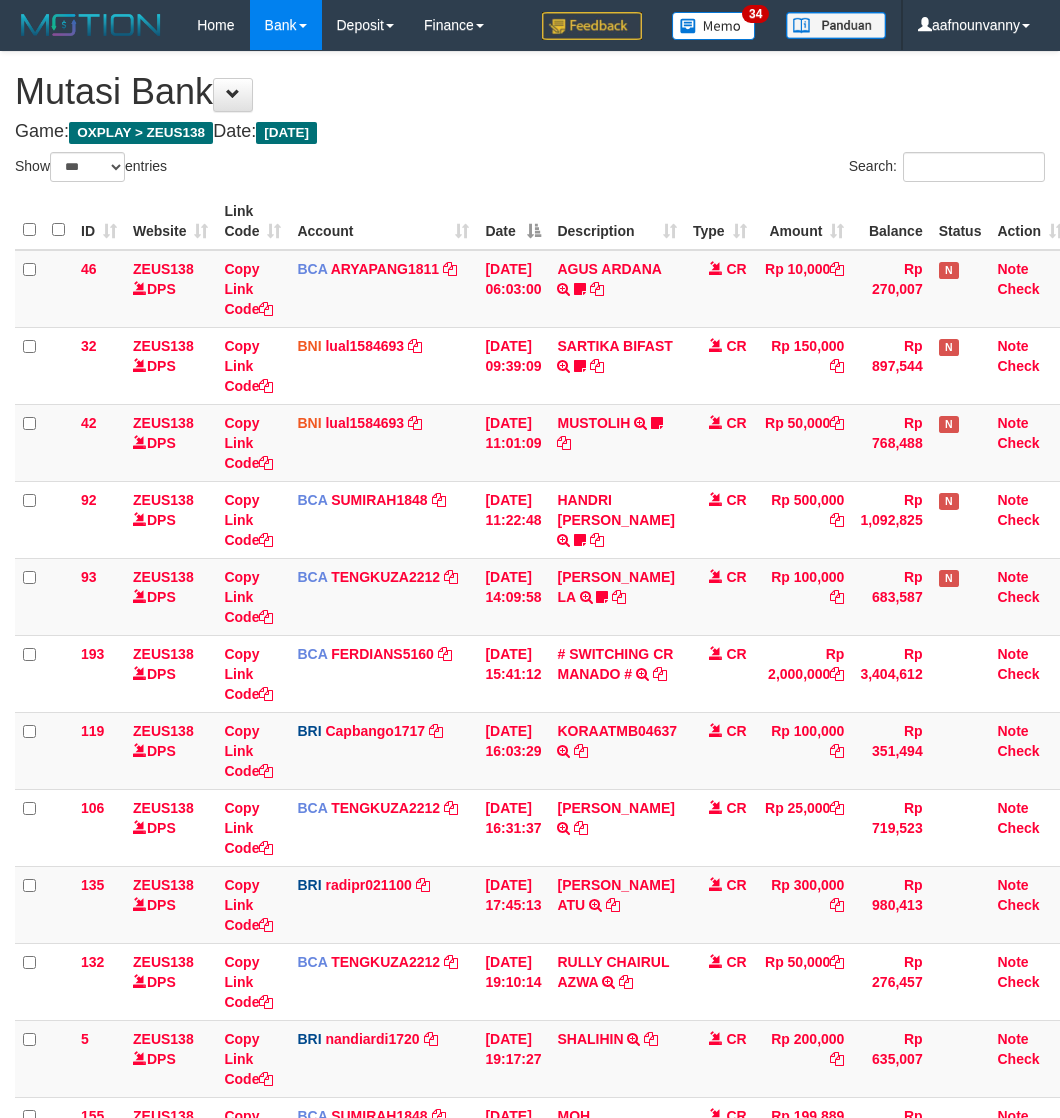 select on "***" 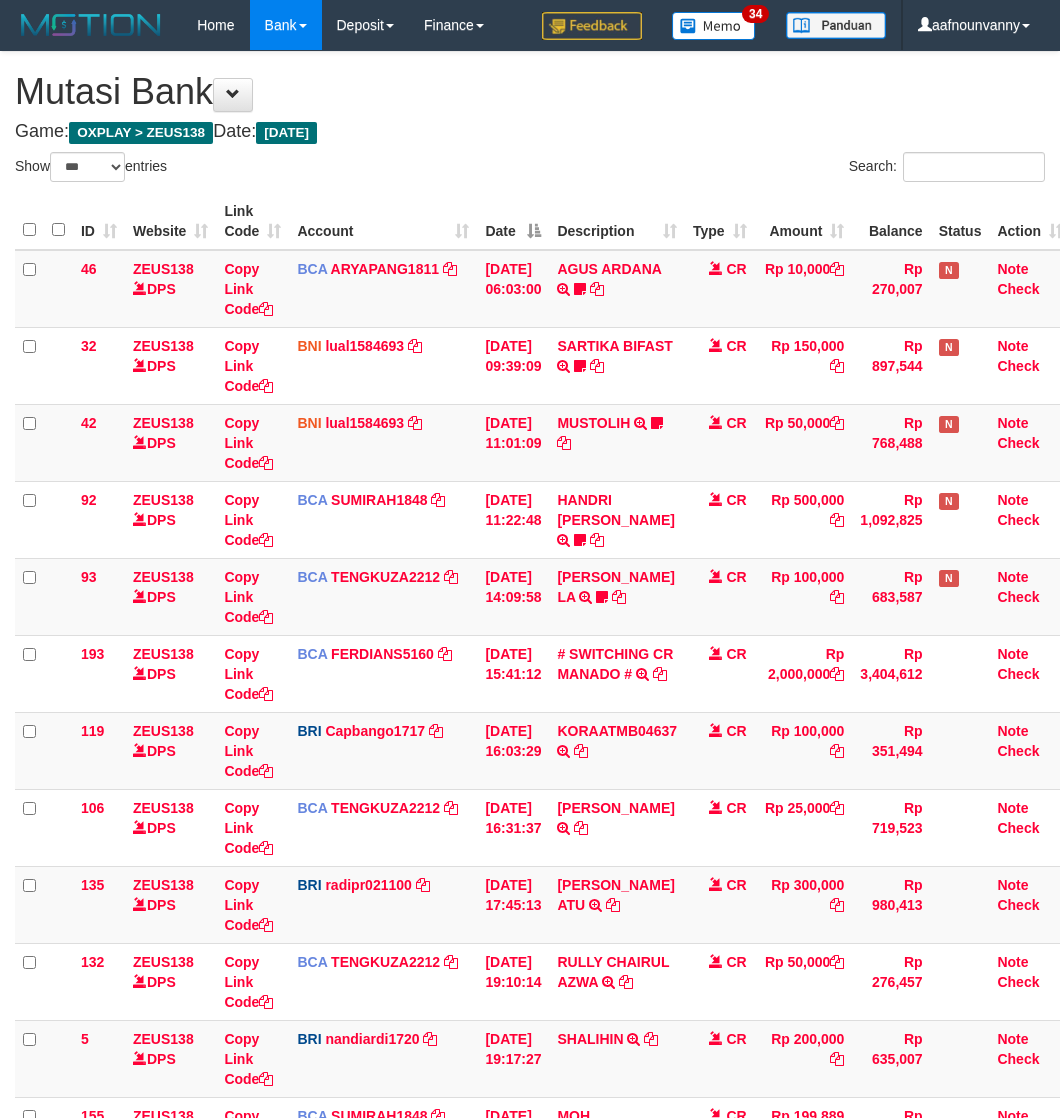 scroll, scrollTop: 308, scrollLeft: 0, axis: vertical 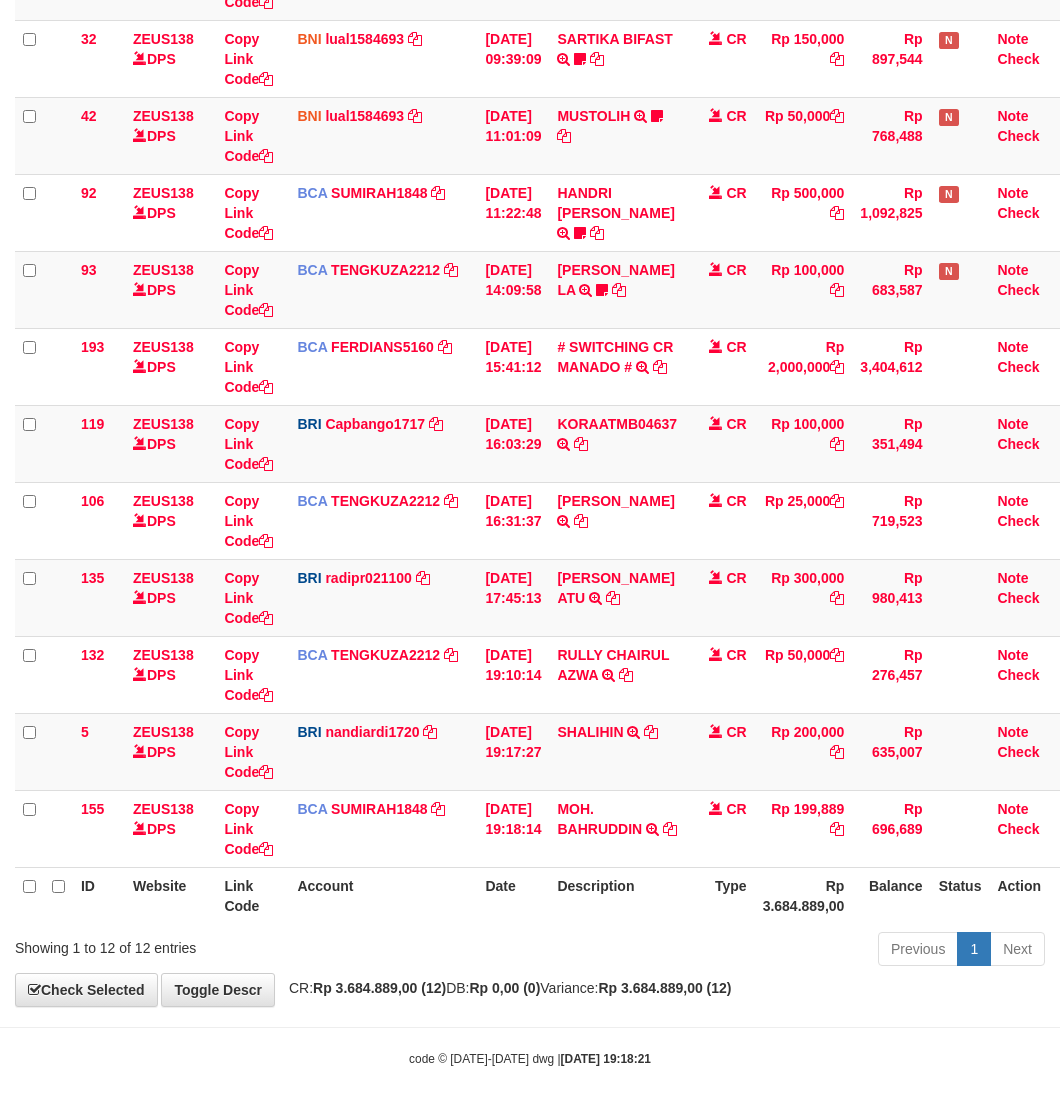 drag, startPoint x: 478, startPoint y: 1013, endPoint x: 78, endPoint y: 867, distance: 425.81216 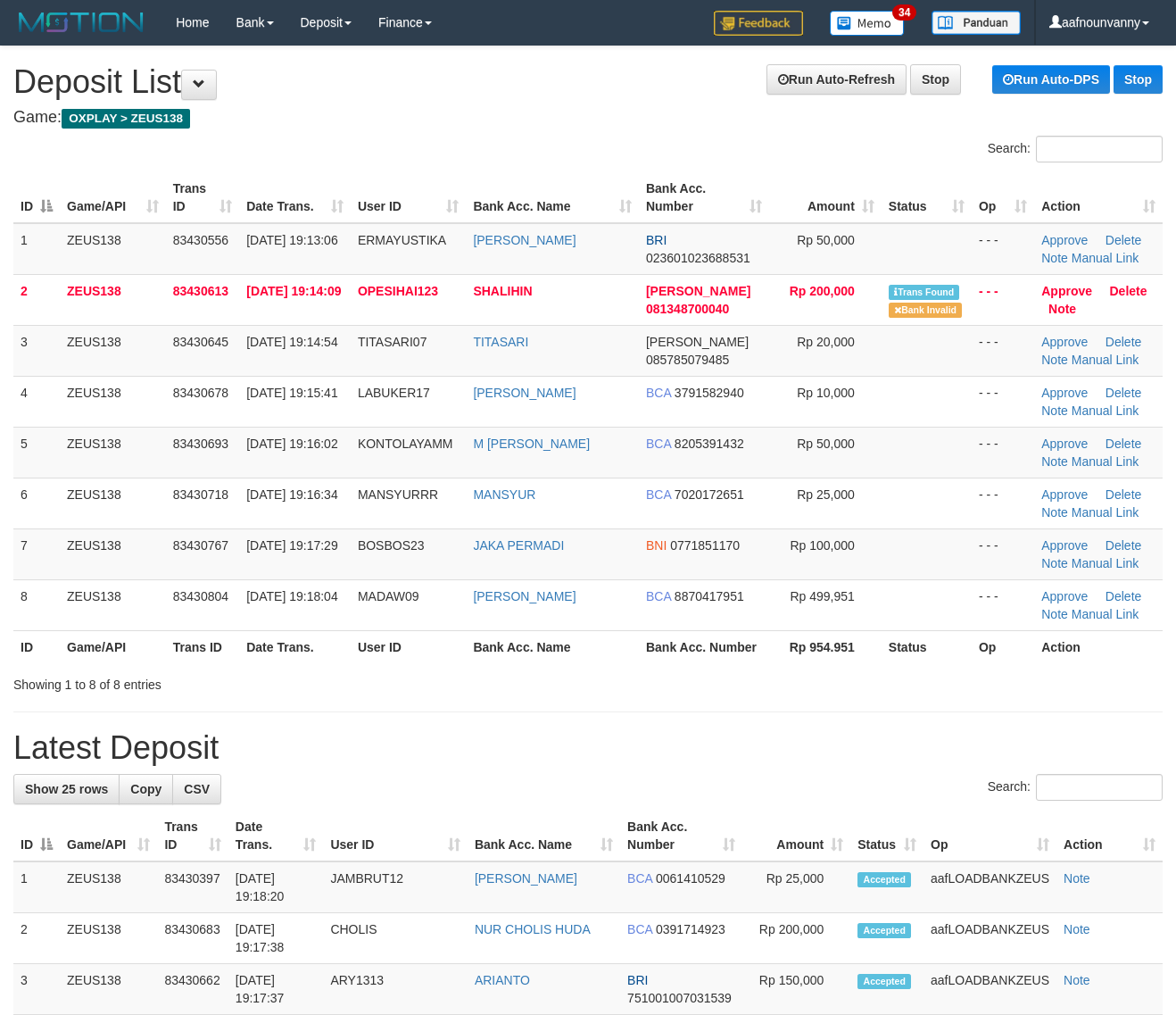 scroll, scrollTop: 0, scrollLeft: 0, axis: both 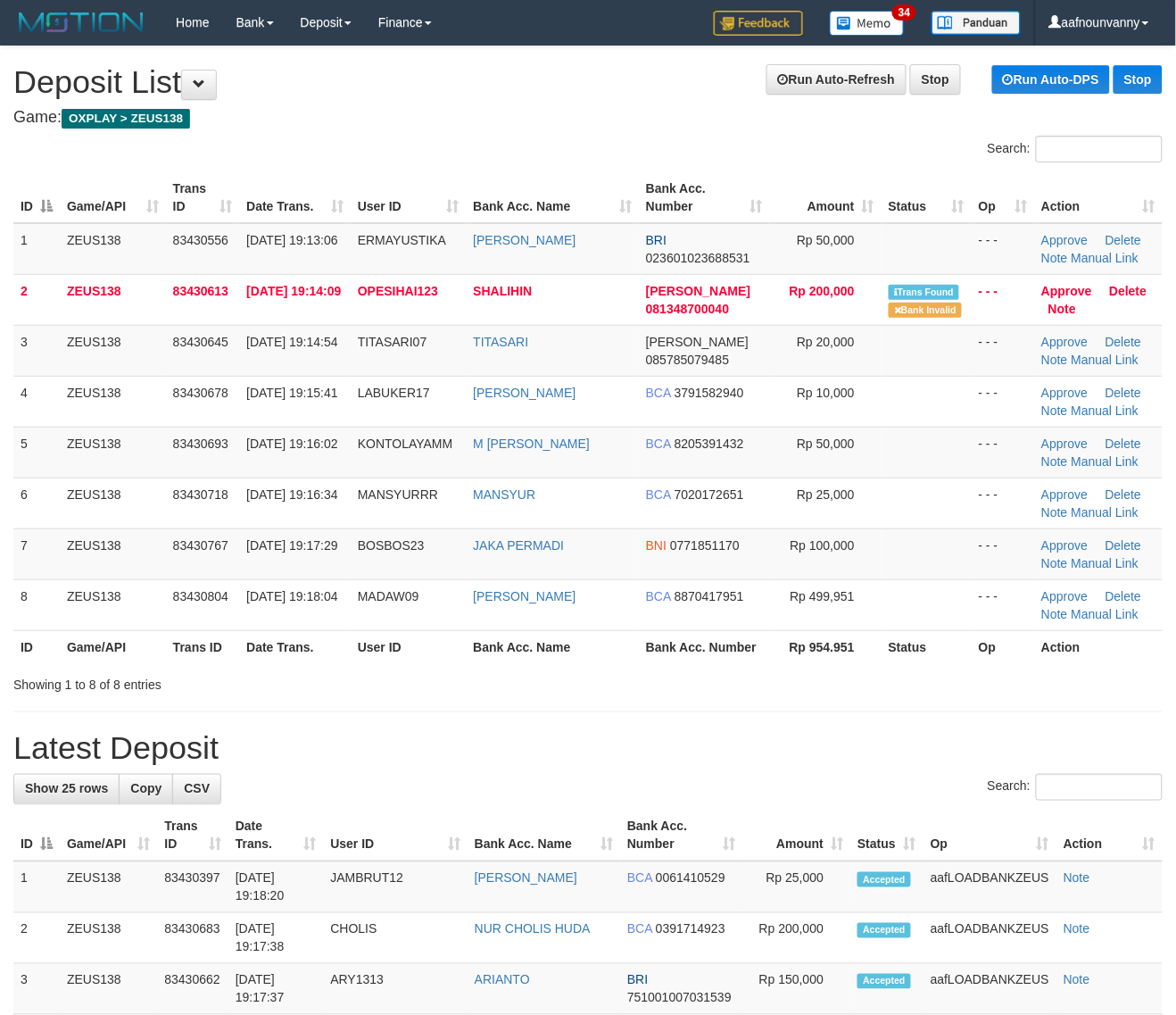 drag, startPoint x: 525, startPoint y: 677, endPoint x: 1097, endPoint y: 783, distance: 581.73877 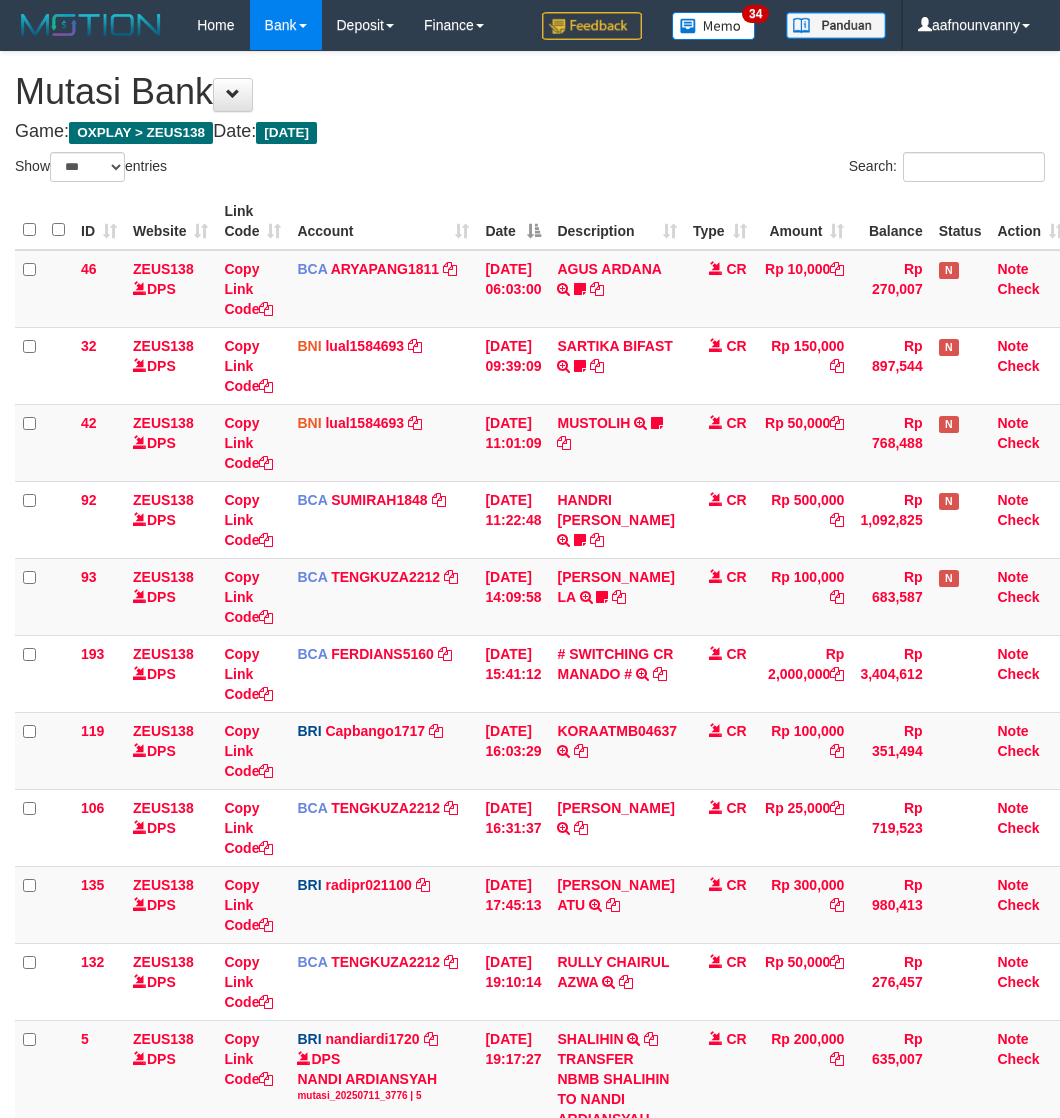 select on "***" 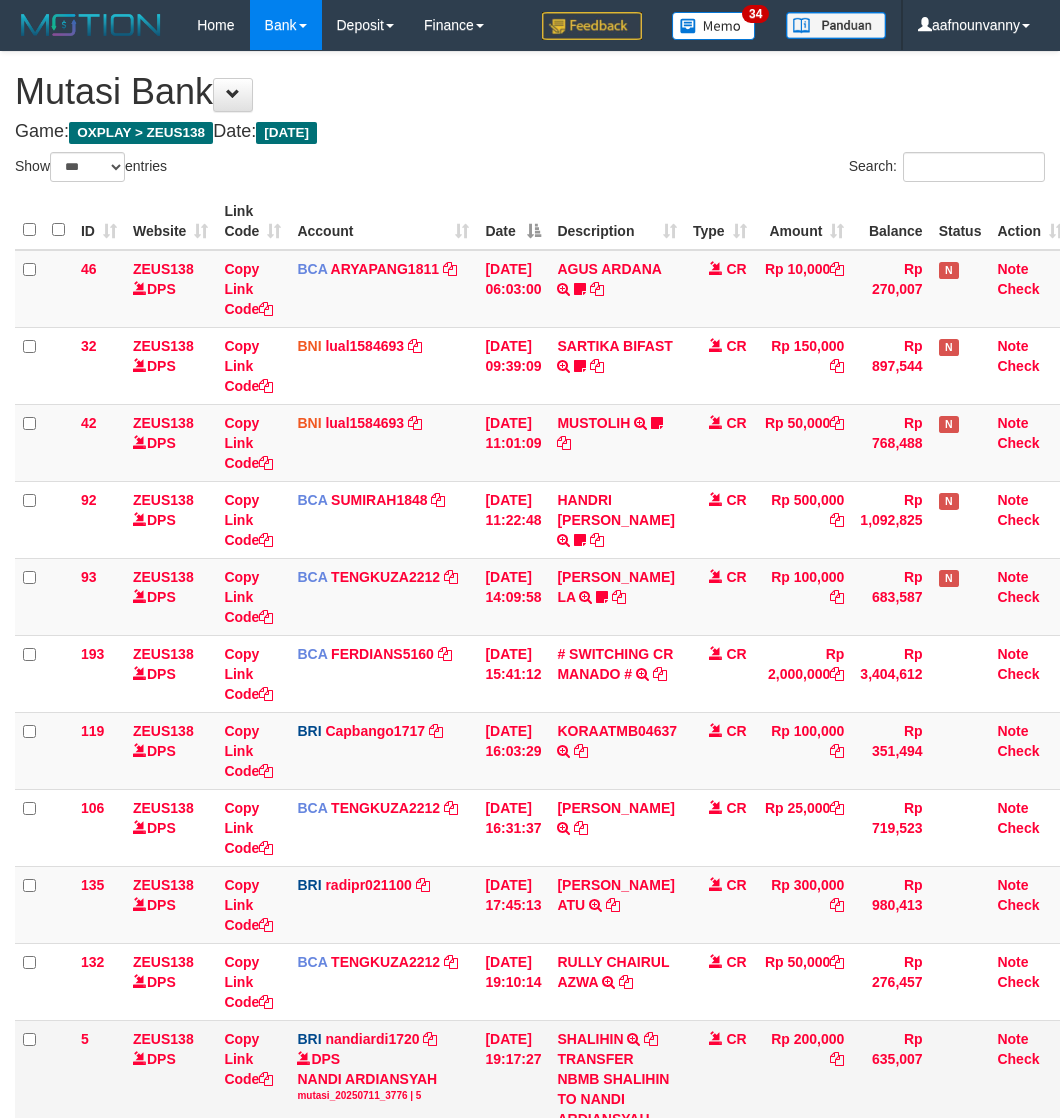 scroll, scrollTop: 117, scrollLeft: 0, axis: vertical 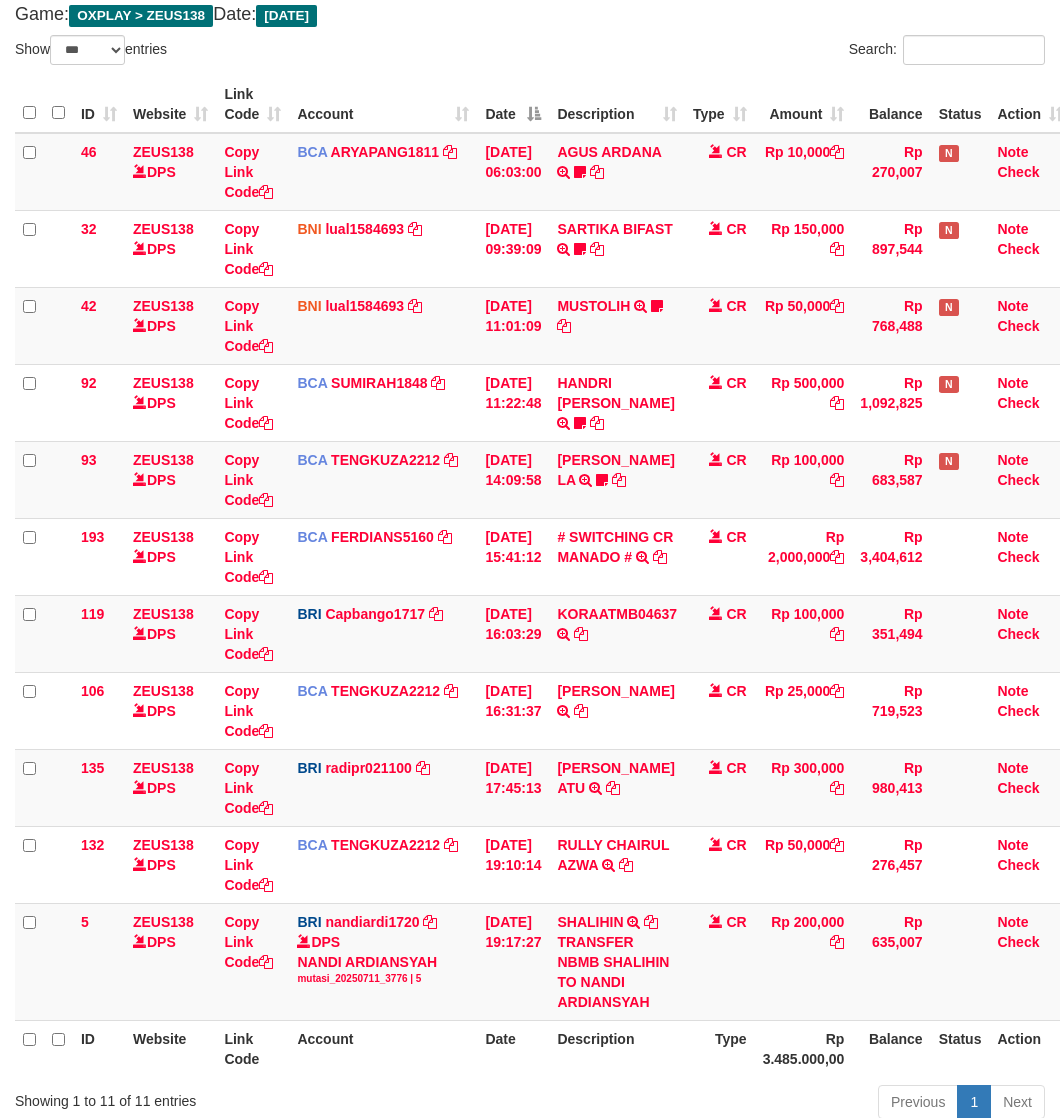 drag, startPoint x: 305, startPoint y: 920, endPoint x: 8, endPoint y: 840, distance: 307.58575 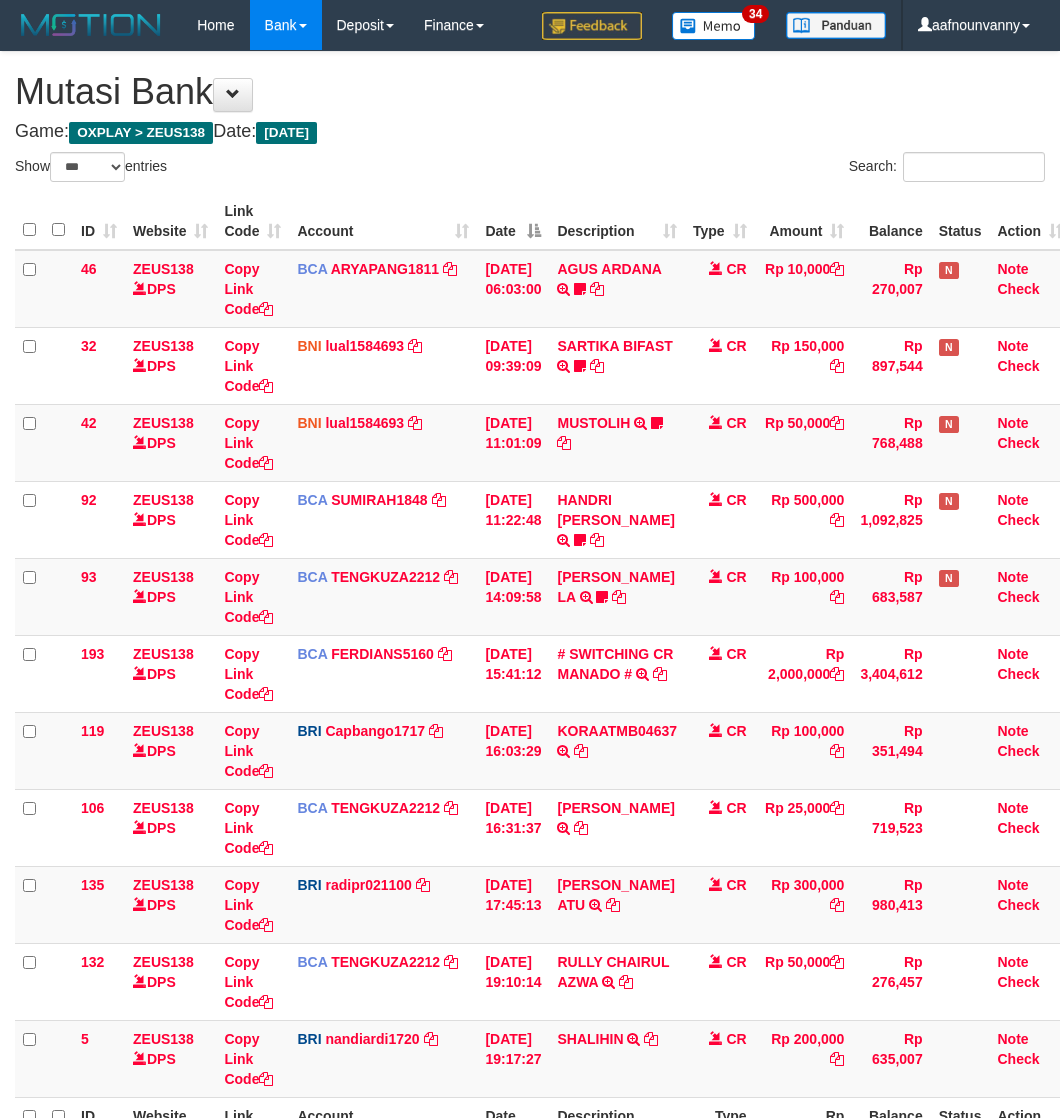 select on "***" 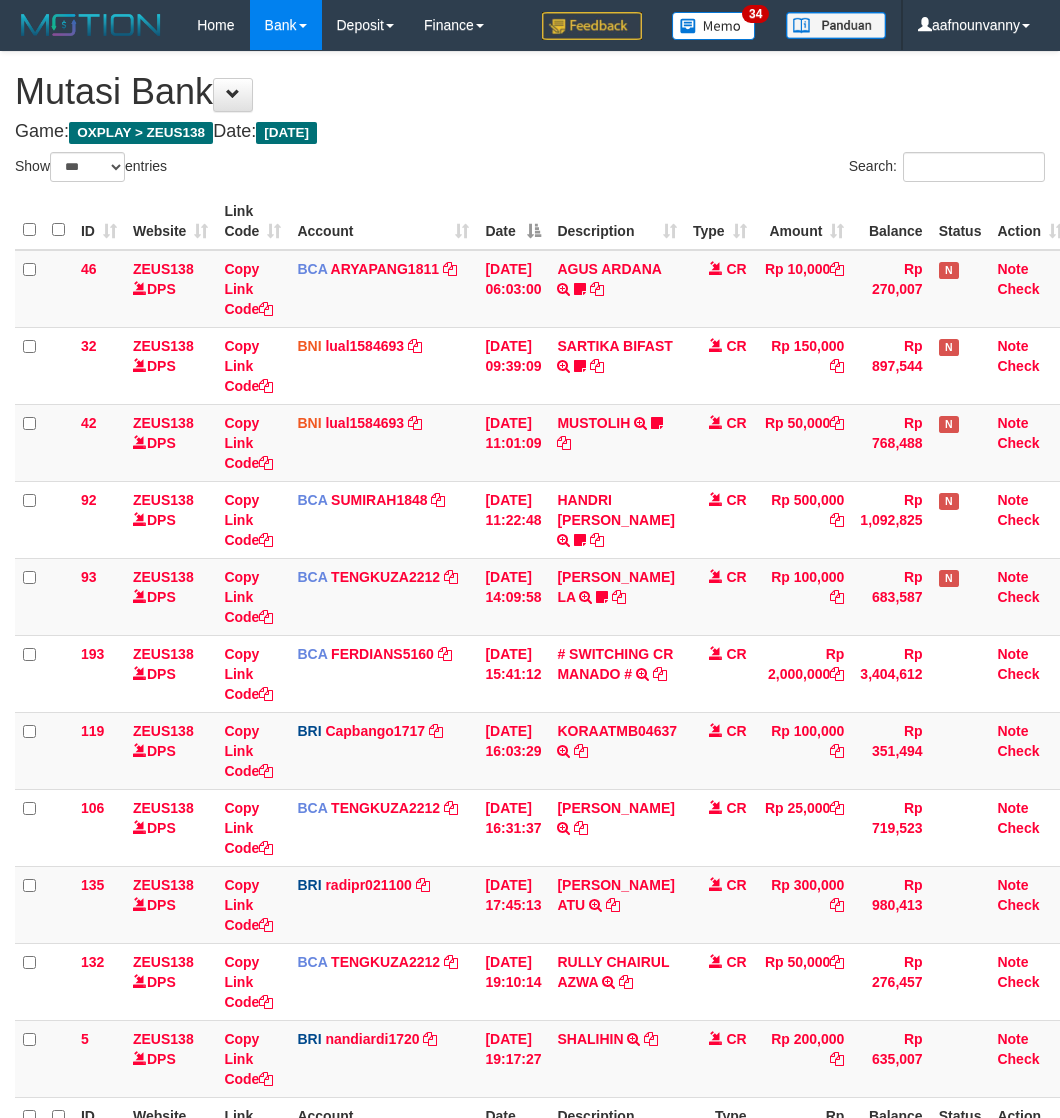 scroll, scrollTop: 232, scrollLeft: 0, axis: vertical 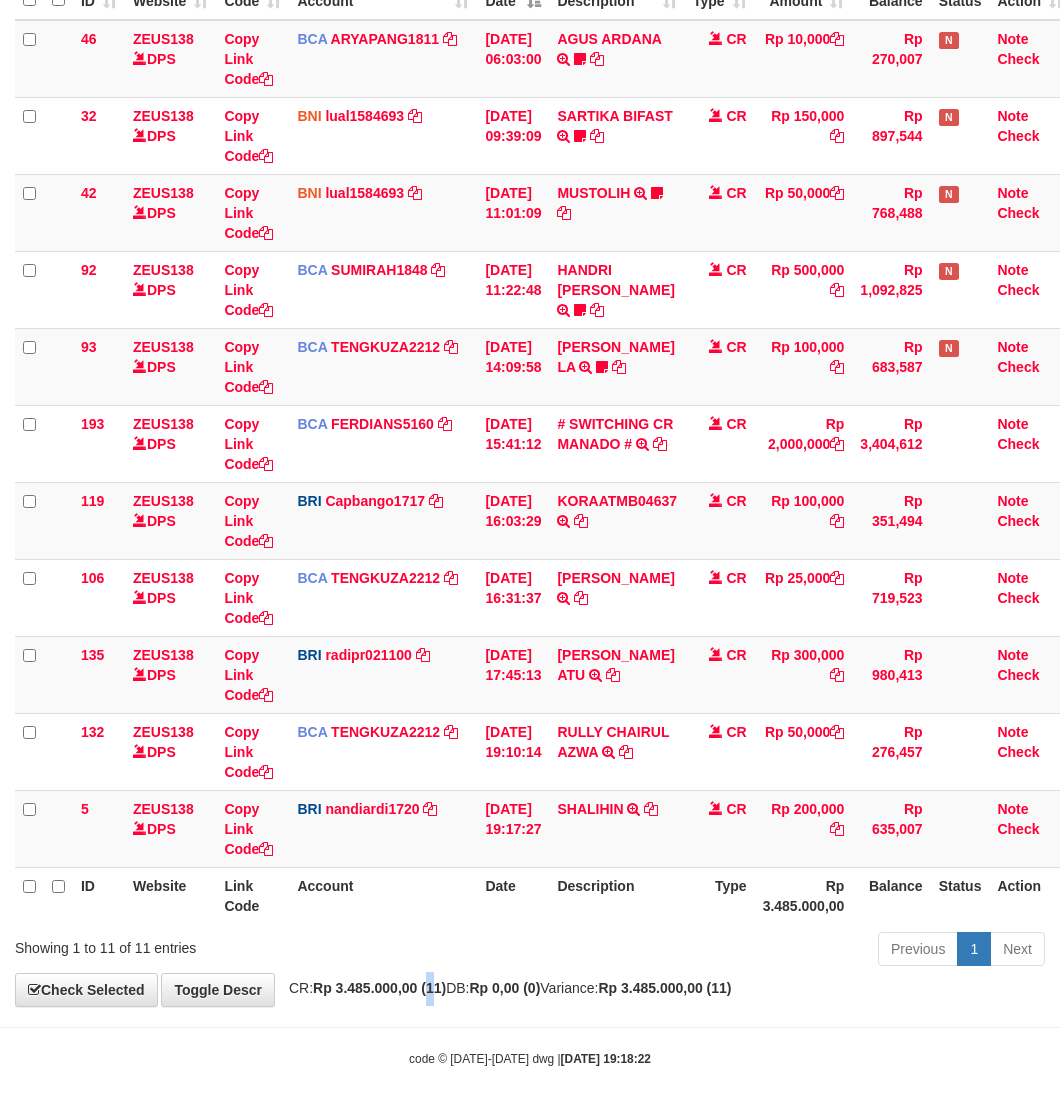 click on "**********" at bounding box center (530, 414) 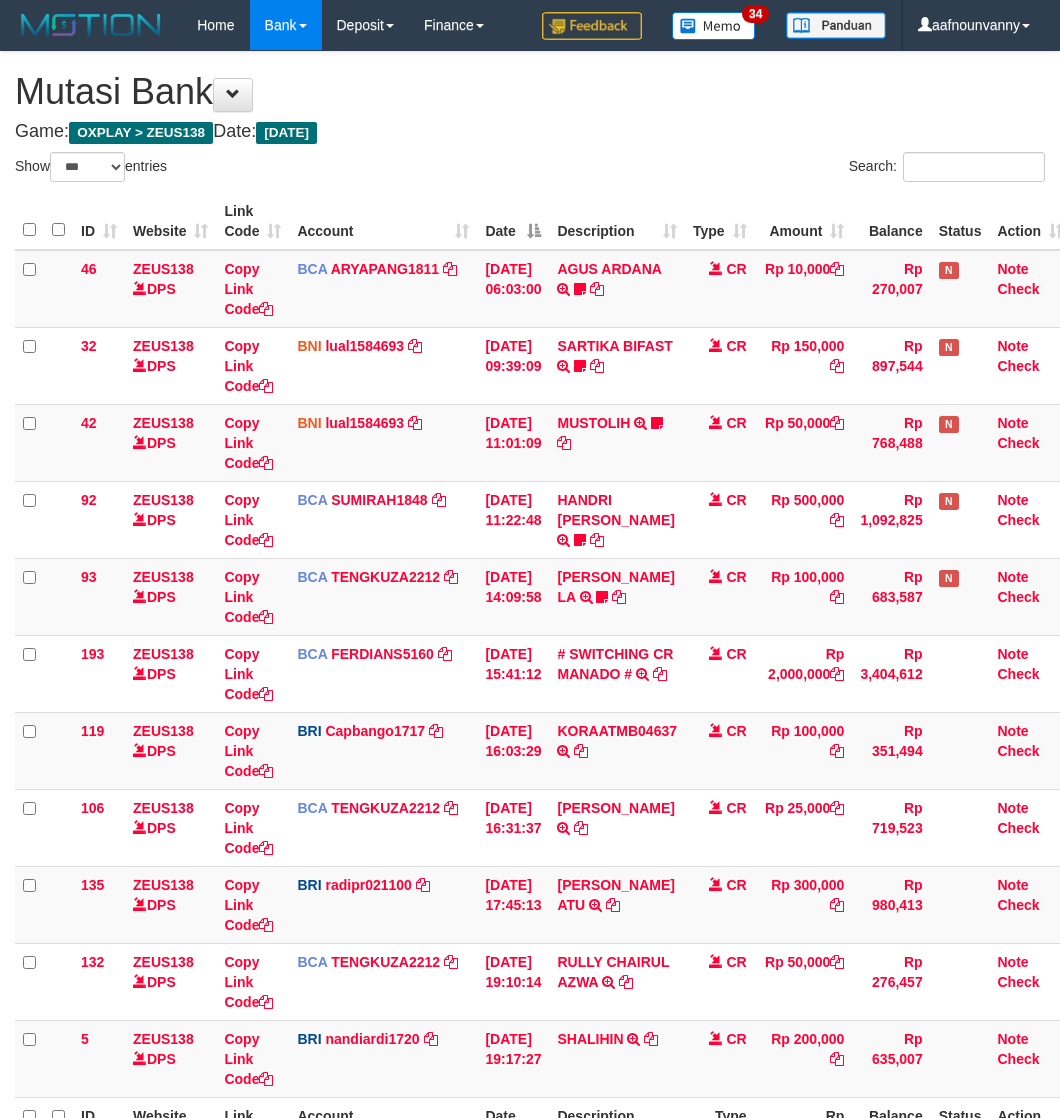 select on "***" 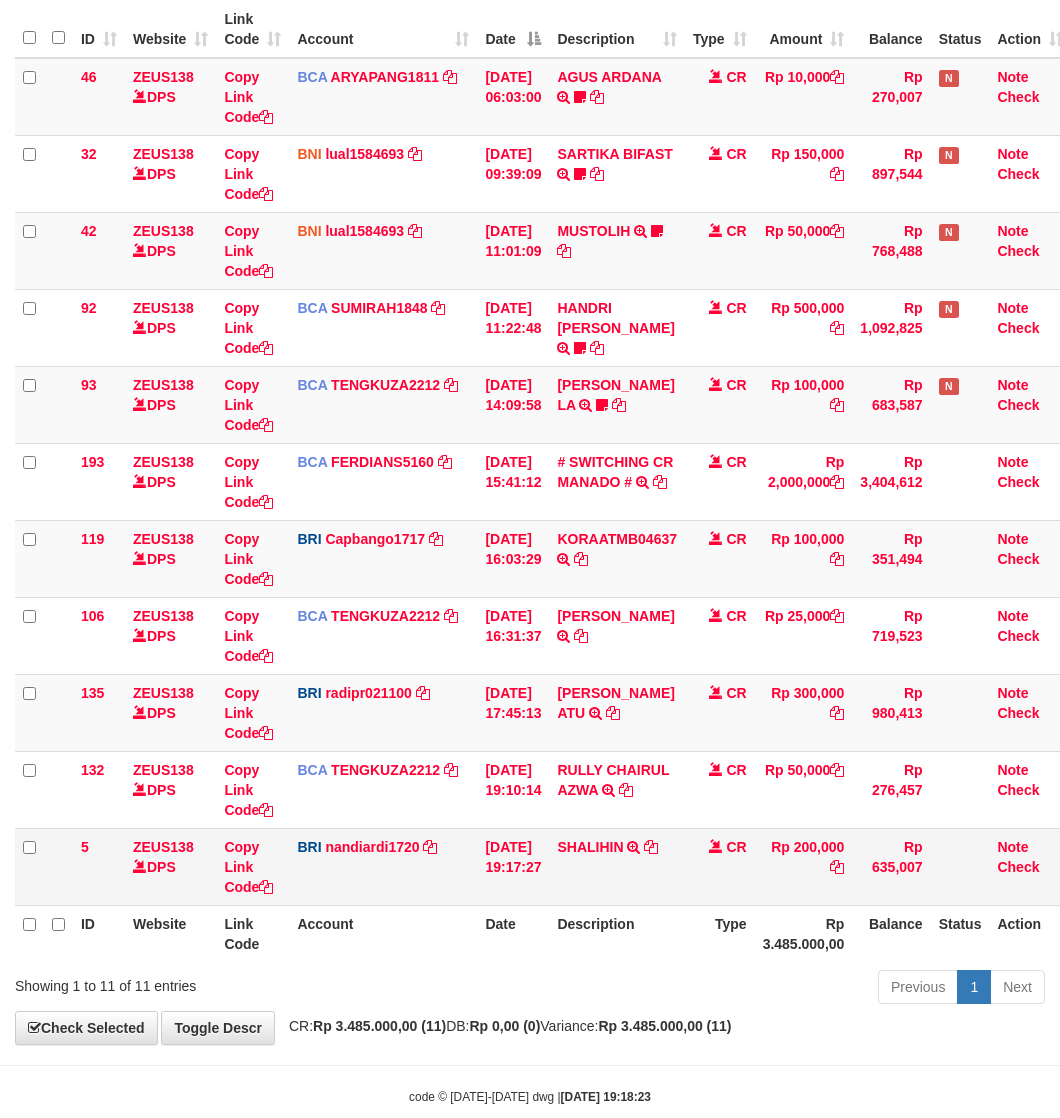 scroll, scrollTop: 232, scrollLeft: 0, axis: vertical 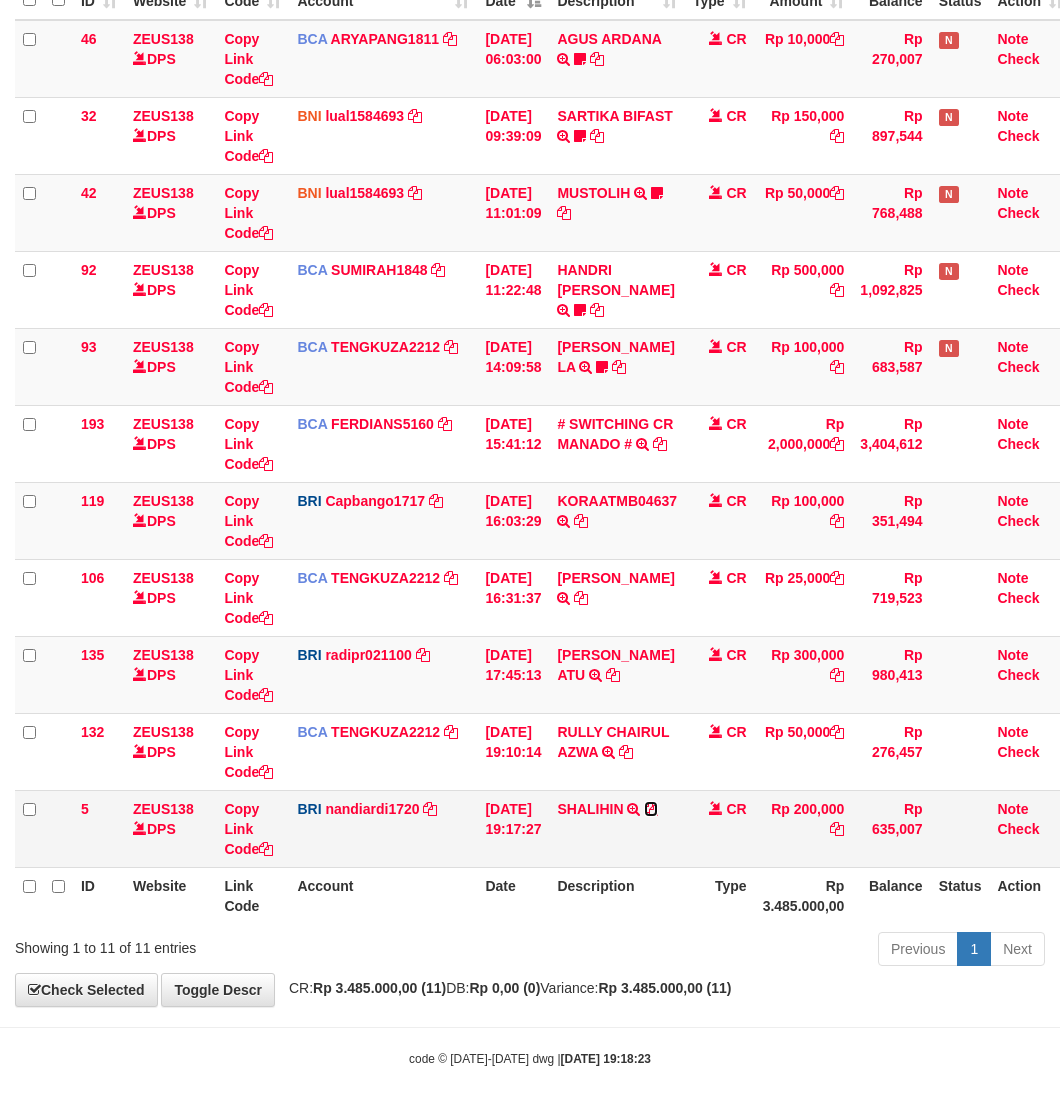 click at bounding box center [651, 809] 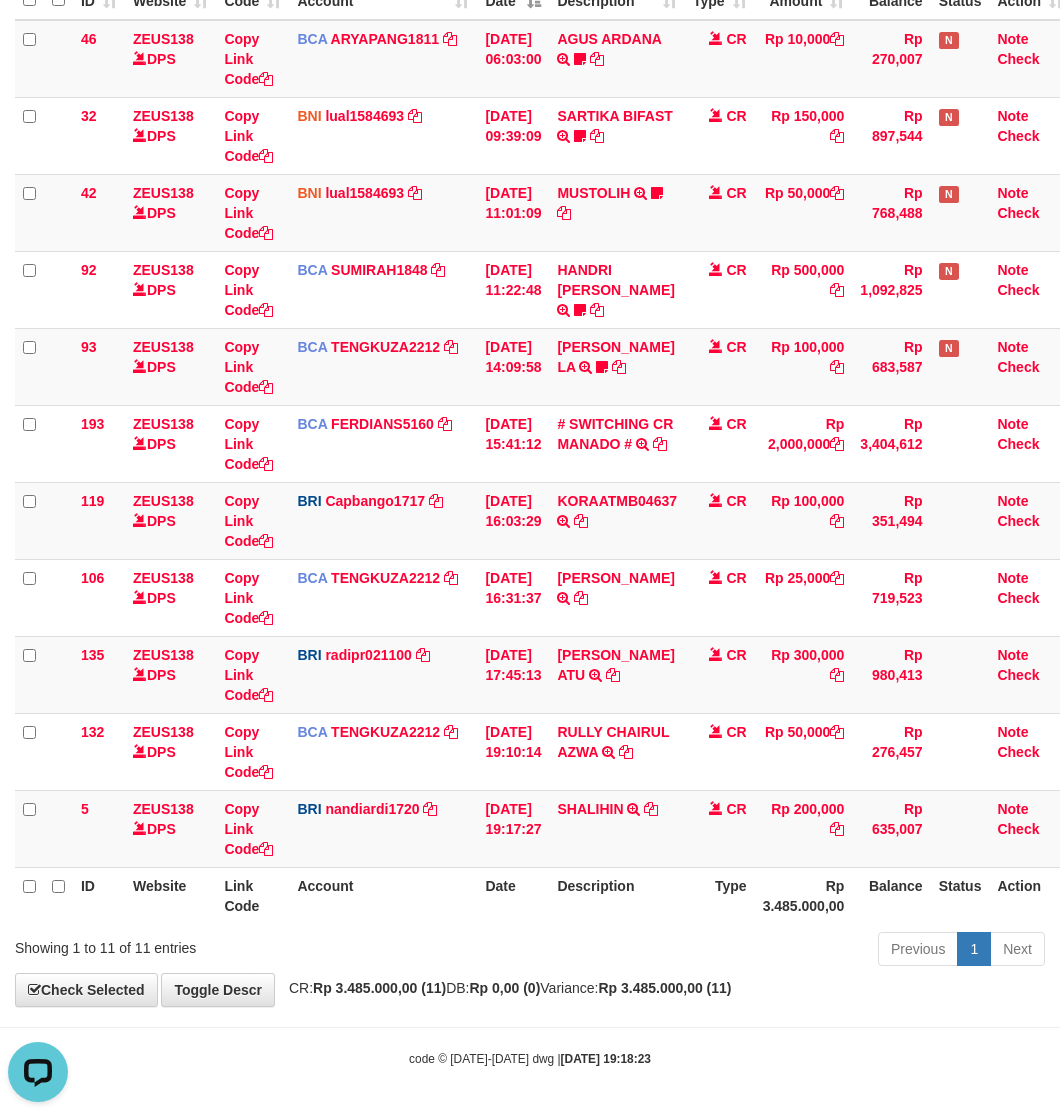 scroll, scrollTop: 0, scrollLeft: 0, axis: both 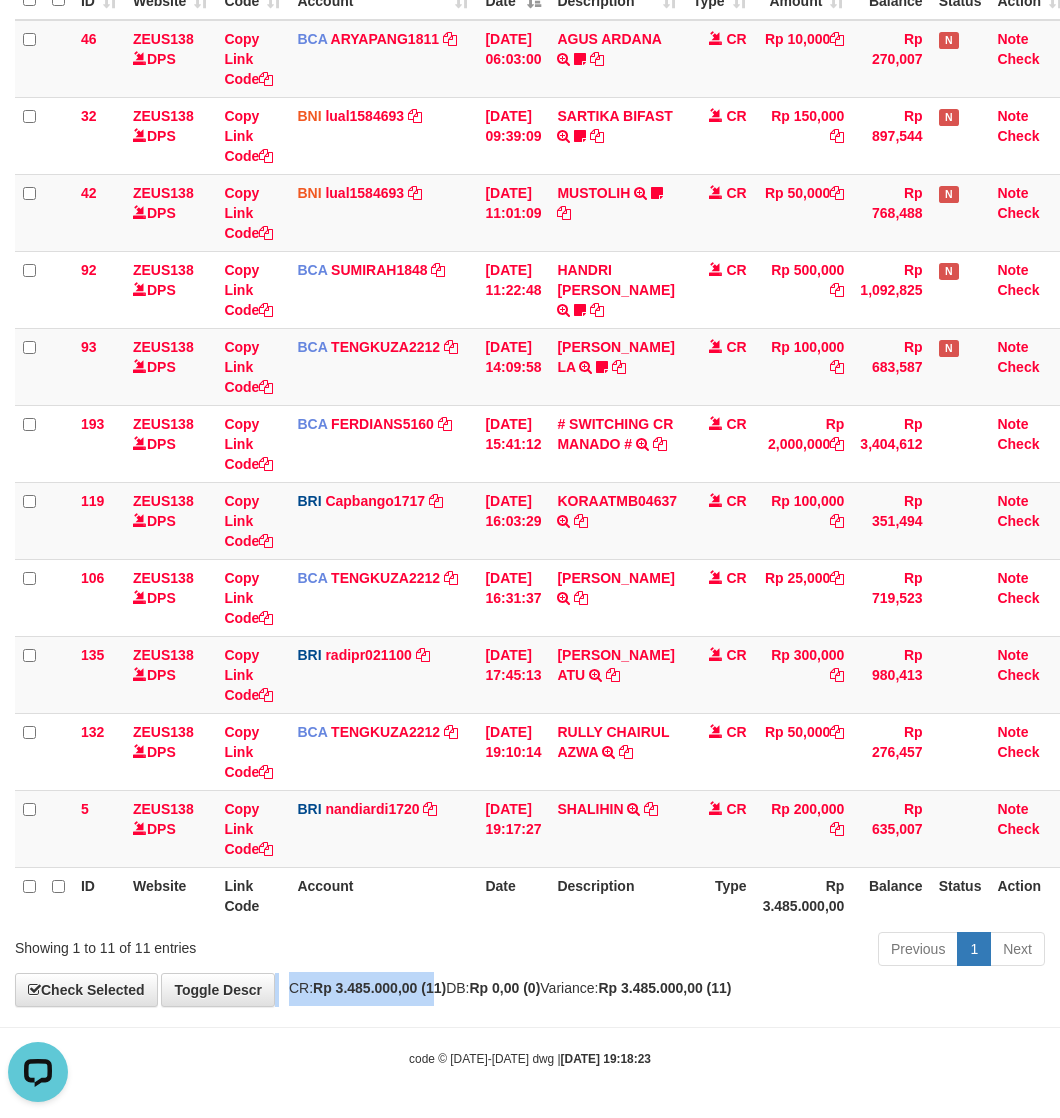drag, startPoint x: 225, startPoint y: 988, endPoint x: 6, endPoint y: 877, distance: 245.52393 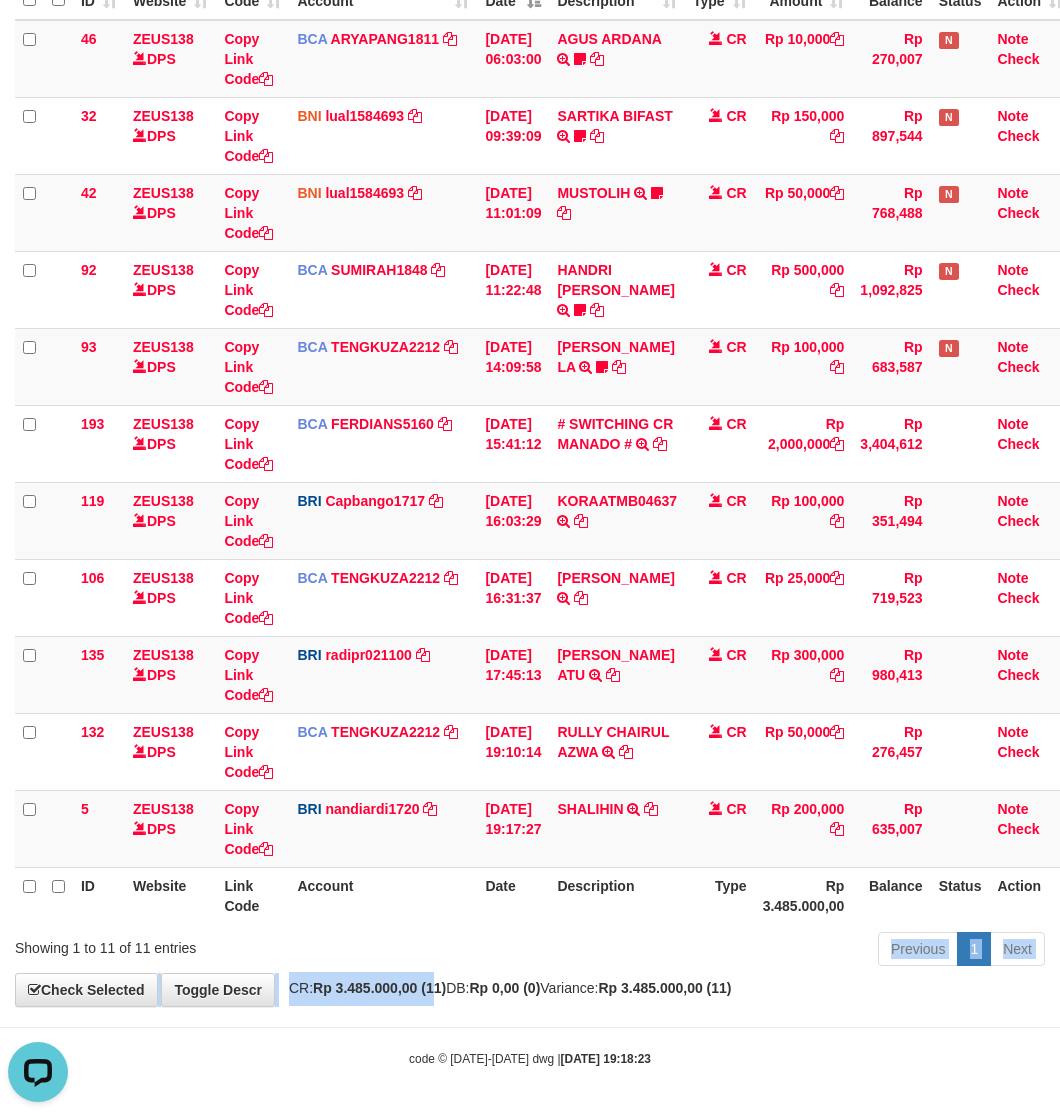 drag, startPoint x: 362, startPoint y: 953, endPoint x: 165, endPoint y: 885, distance: 208.40585 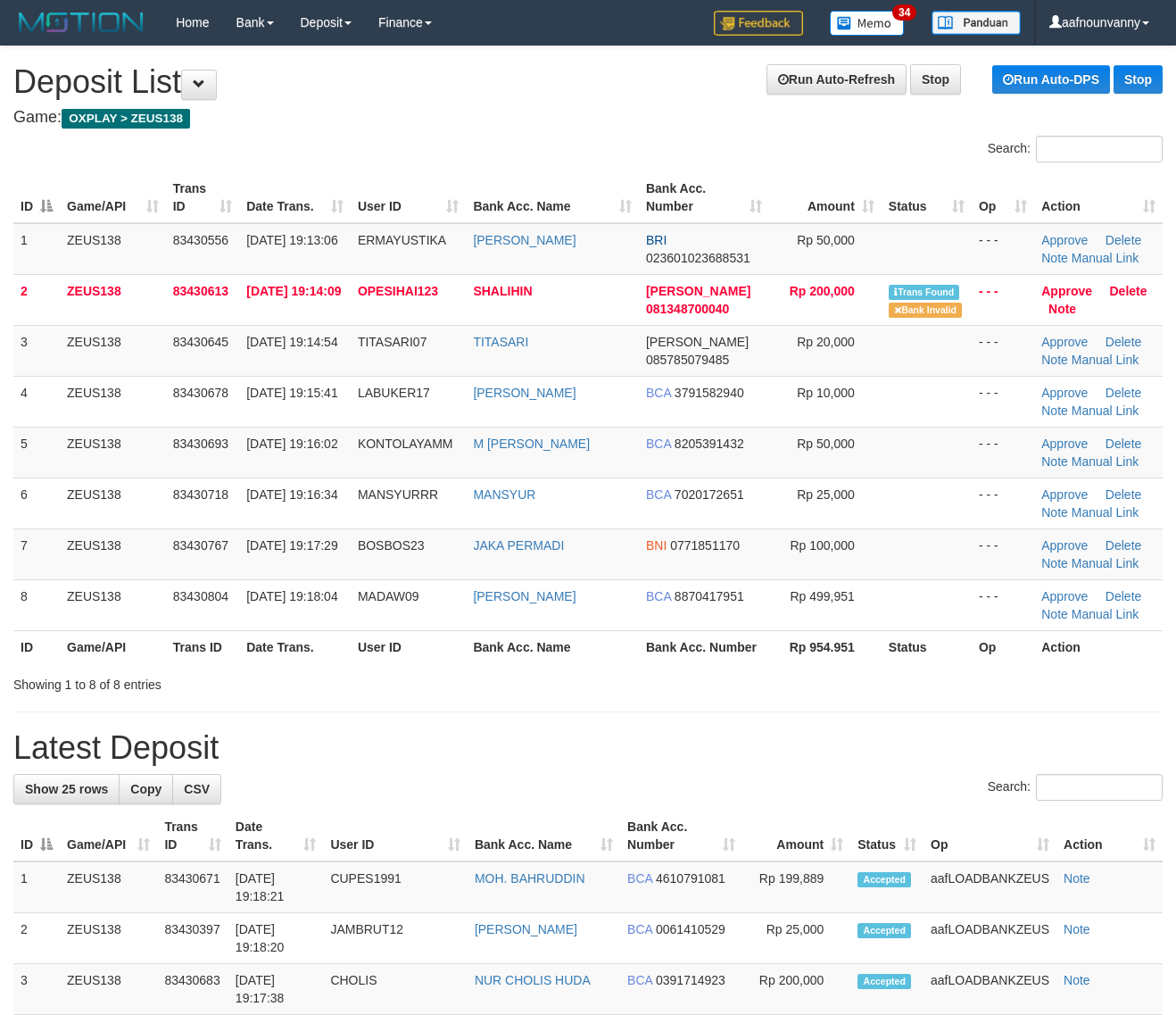 scroll, scrollTop: 0, scrollLeft: 0, axis: both 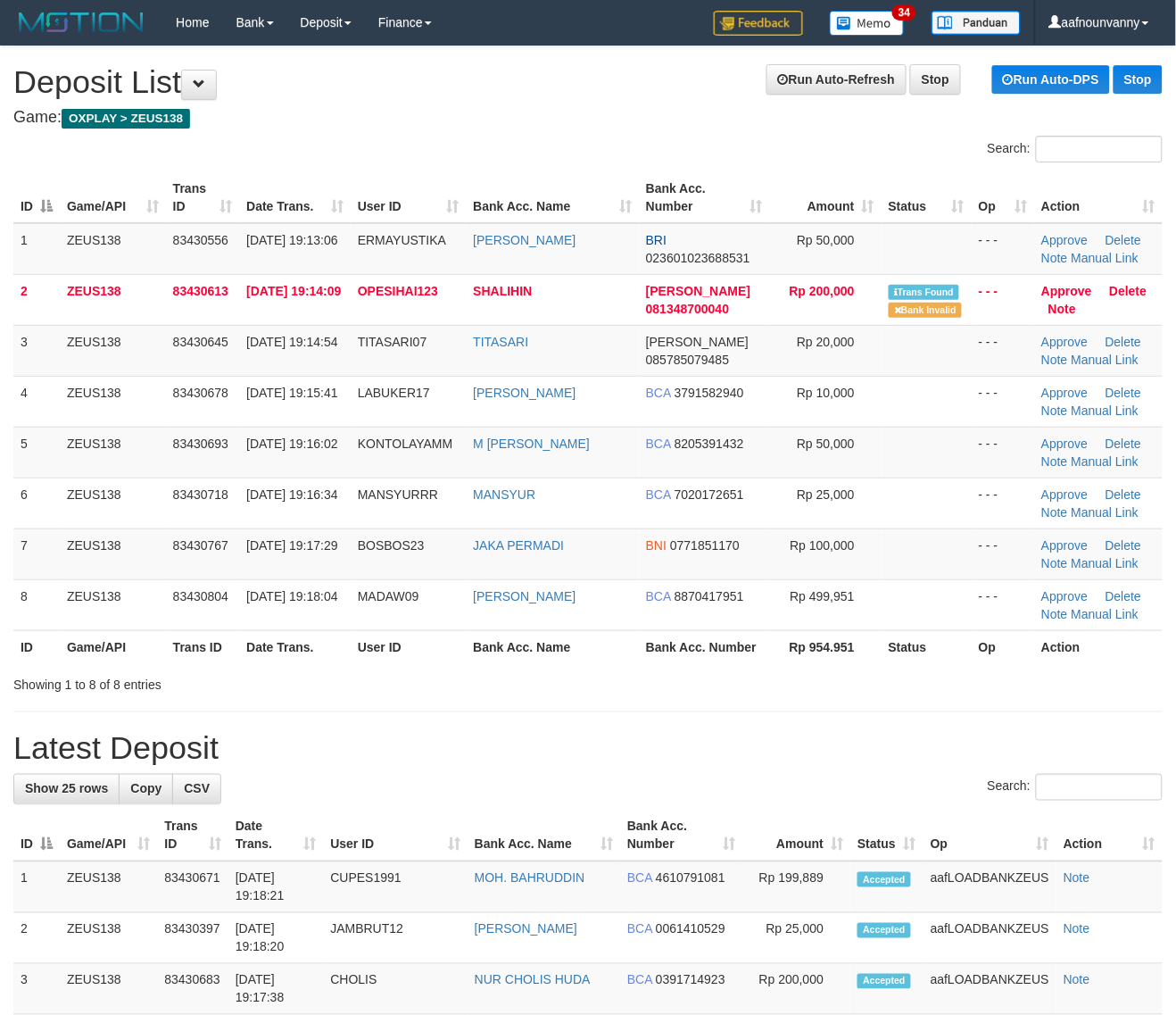 click on "Showing 1 to 8 of 8 entries" at bounding box center [588, 681] 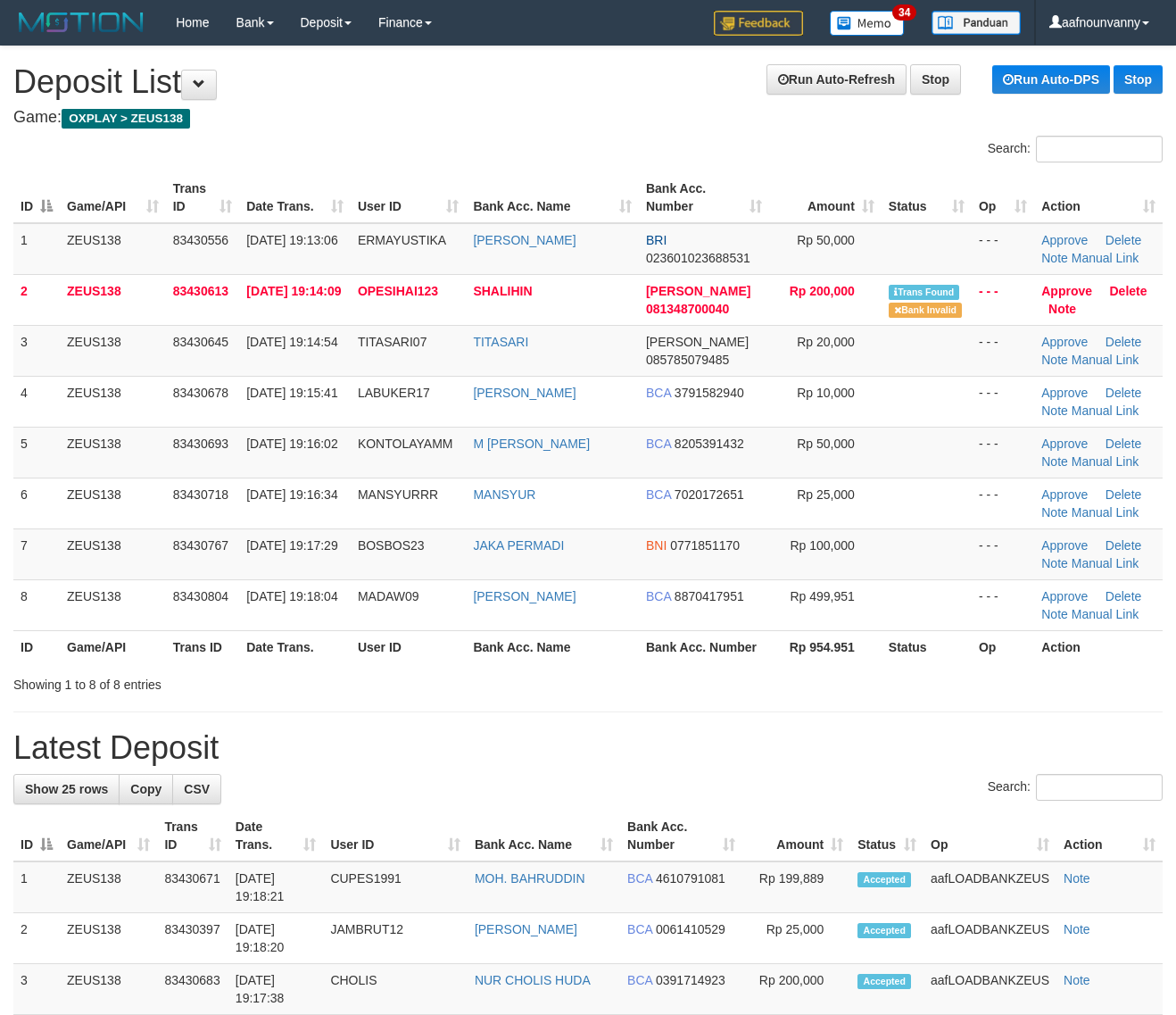 scroll, scrollTop: 0, scrollLeft: 0, axis: both 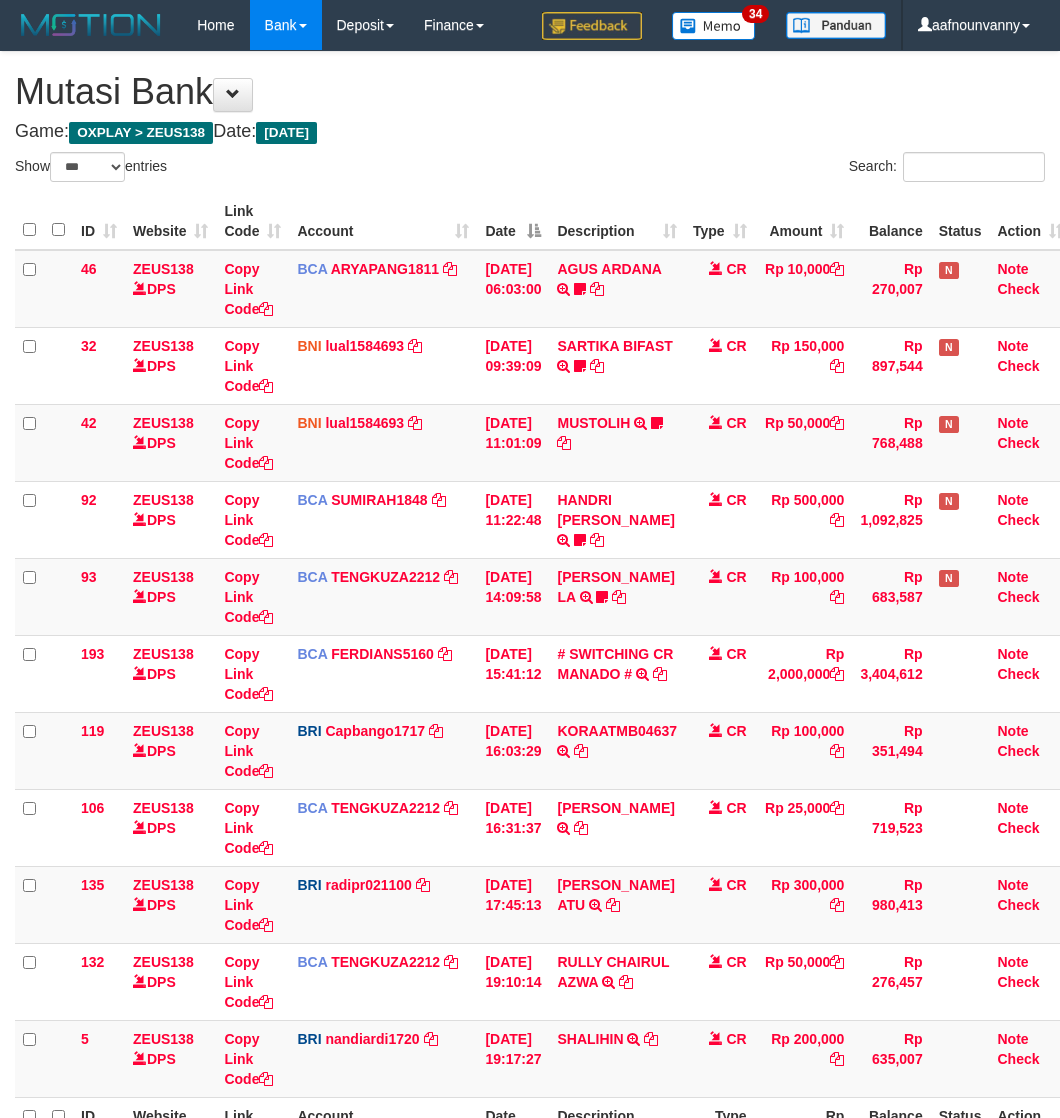 select on "***" 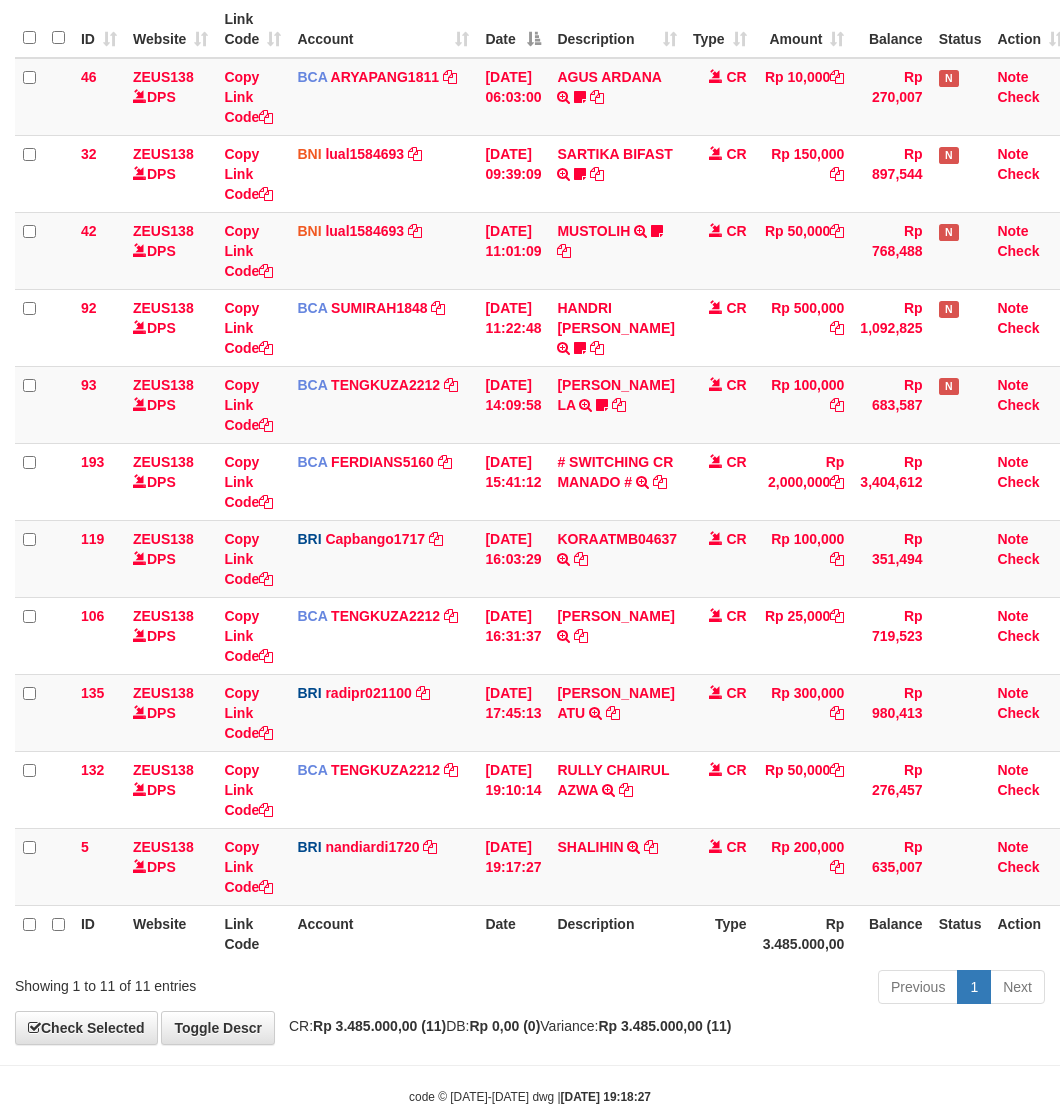 click on "Date" at bounding box center [513, 933] 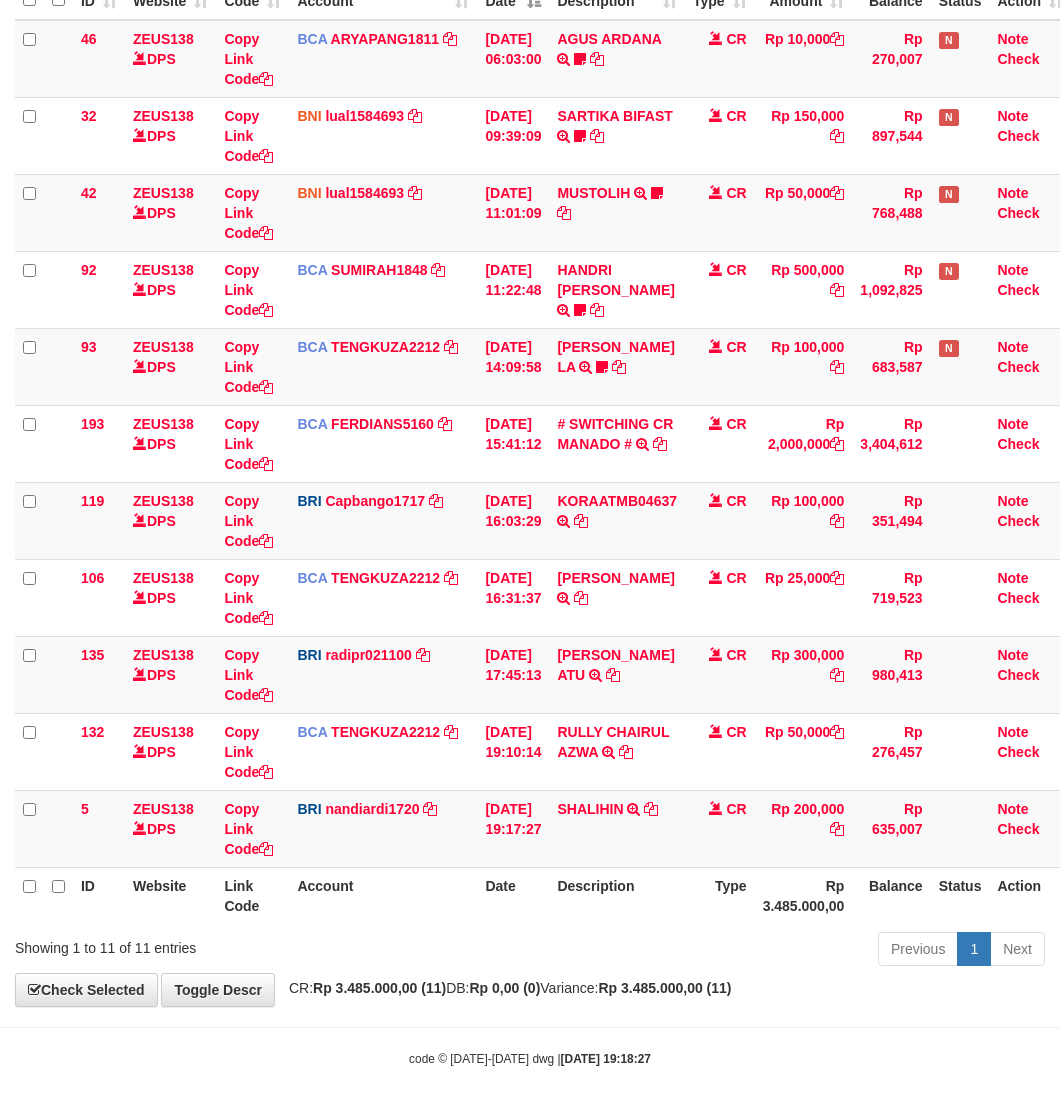 click on "Show  ** ** ** ***  entries Search:
ID Website Link Code Account Date Description Type Amount Balance Status Action
46
ZEUS138    DPS
Copy Link Code
BCA
ARYAPANG1811
DPS
ARYA PANGESTU
mutasi_20250711_2620 | 46
mutasi_20250711_2620 | 46
11/07/2025 06:03:00
AGUS ARDANA            TRSF E-BANKING CR 1107/FTSCY/WS95051
10000.002025071158167087 TRFDN-AGUS ARDANA ESPAY DEBIT INDONE    Aguslike
tunggu bukti tranfer
CR
Rp 10,000
Rp 270,007
N
Note
Check
32
BNI" at bounding box center (530, 447) 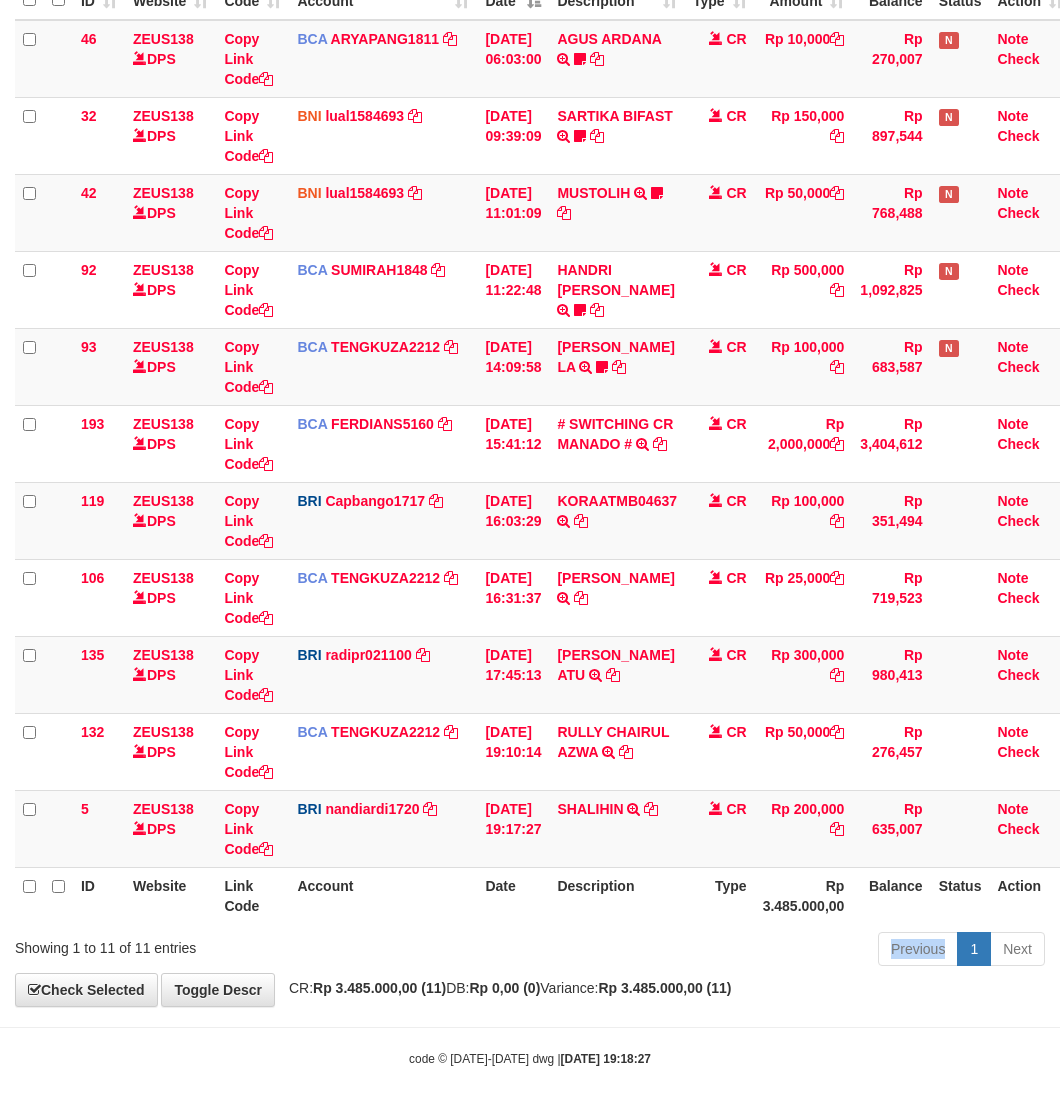 click on "Previous 1 Next" at bounding box center (751, 951) 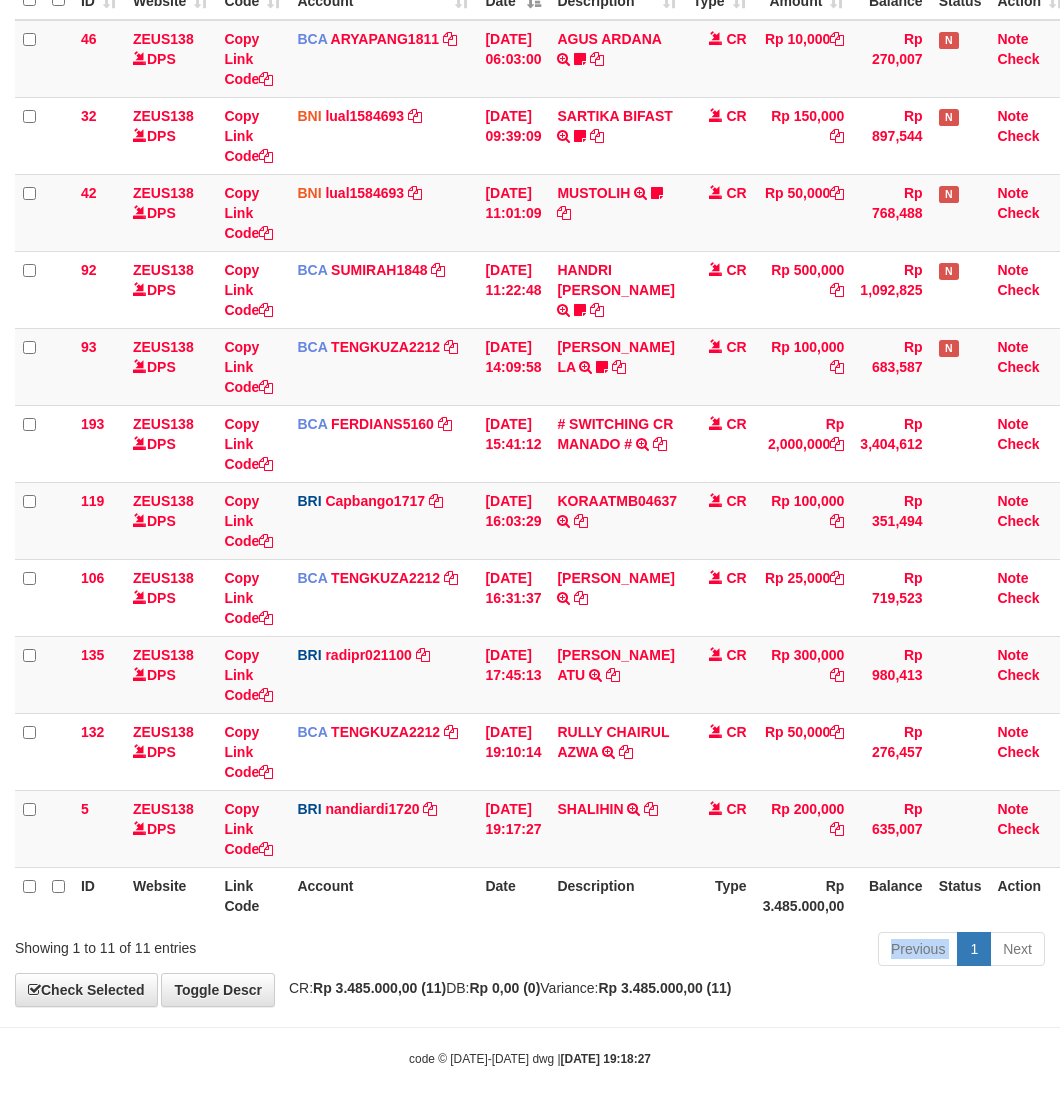 click on "Previous 1 Next" at bounding box center [751, 951] 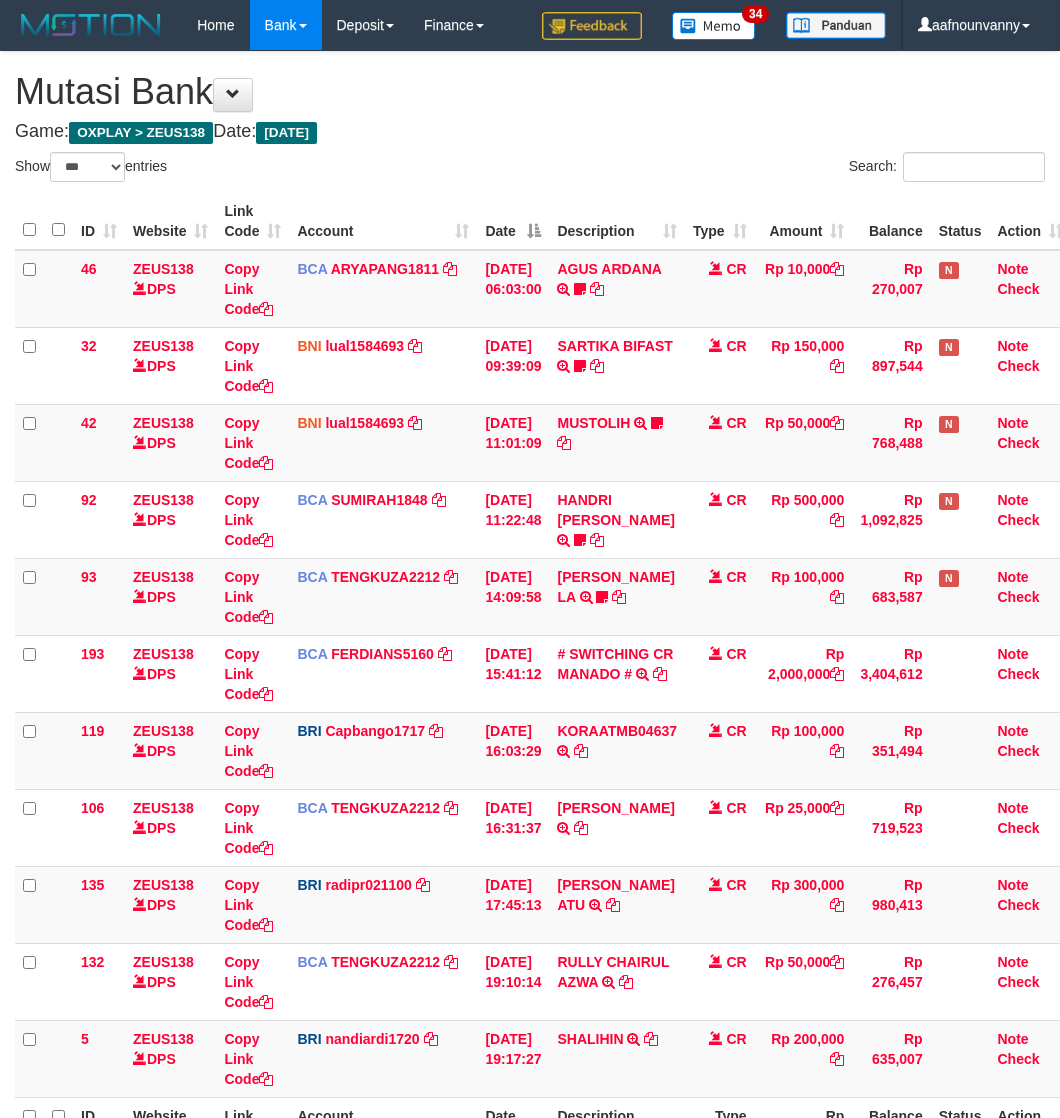 select on "***" 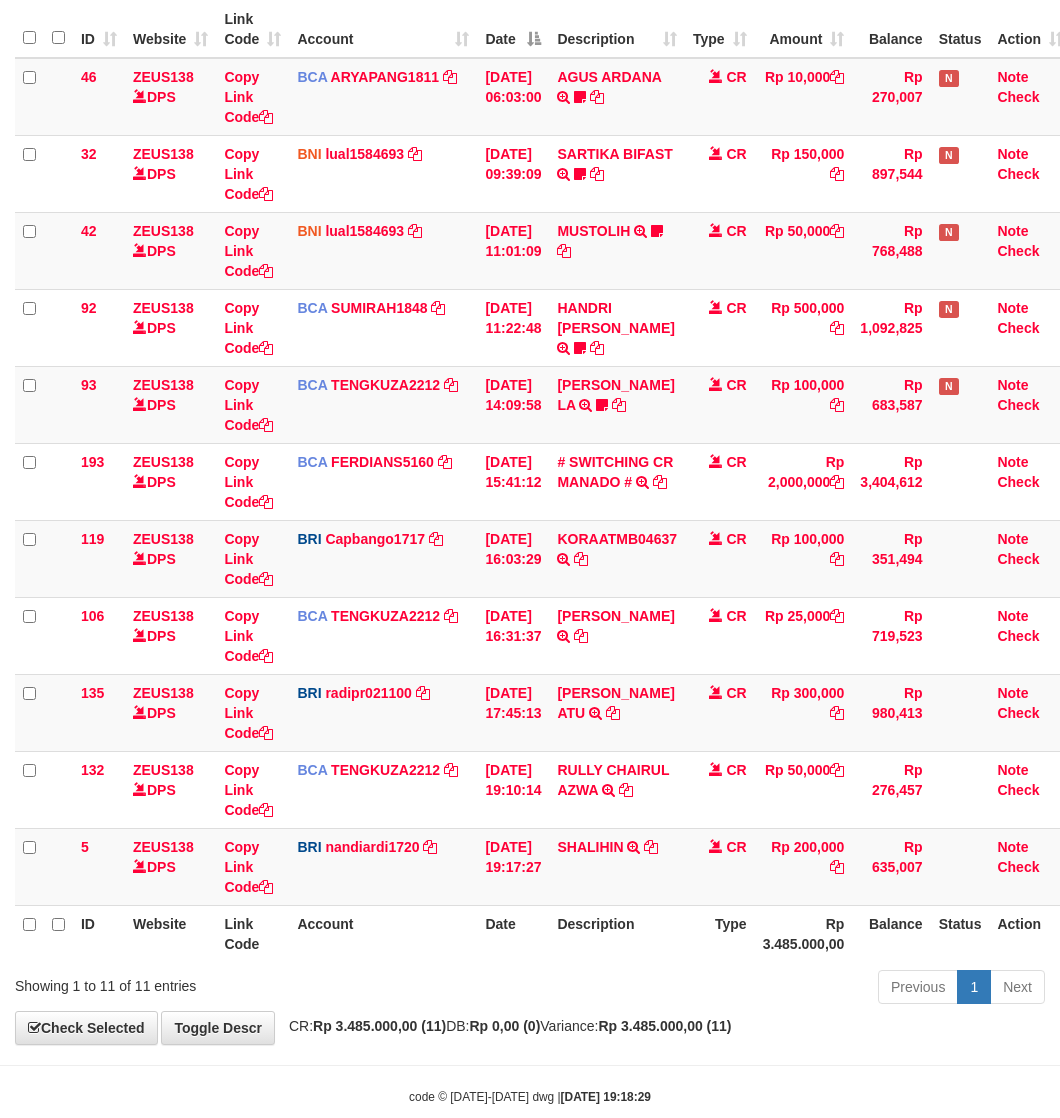 scroll, scrollTop: 232, scrollLeft: 0, axis: vertical 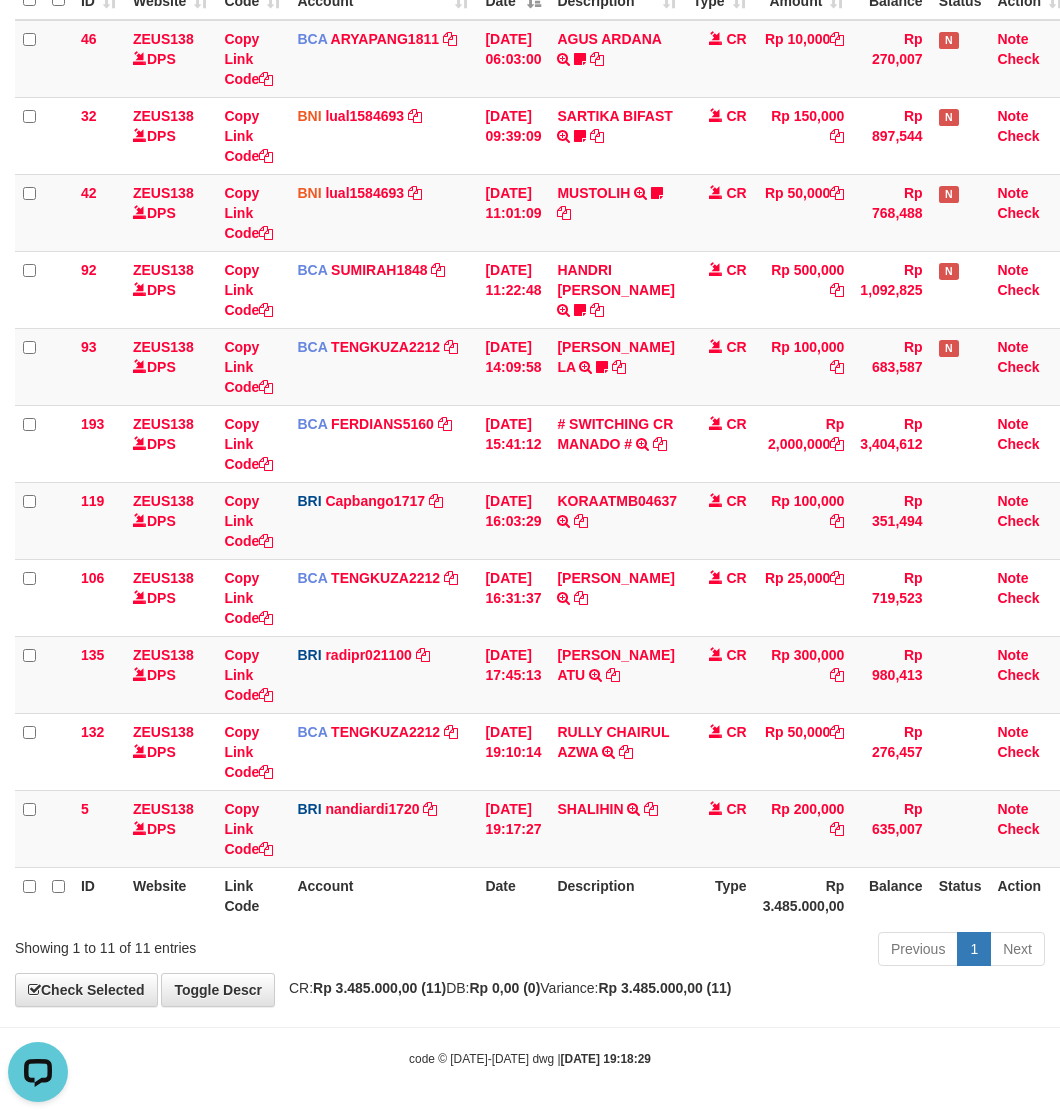 drag, startPoint x: 476, startPoint y: 982, endPoint x: 7, endPoint y: 887, distance: 478.5248 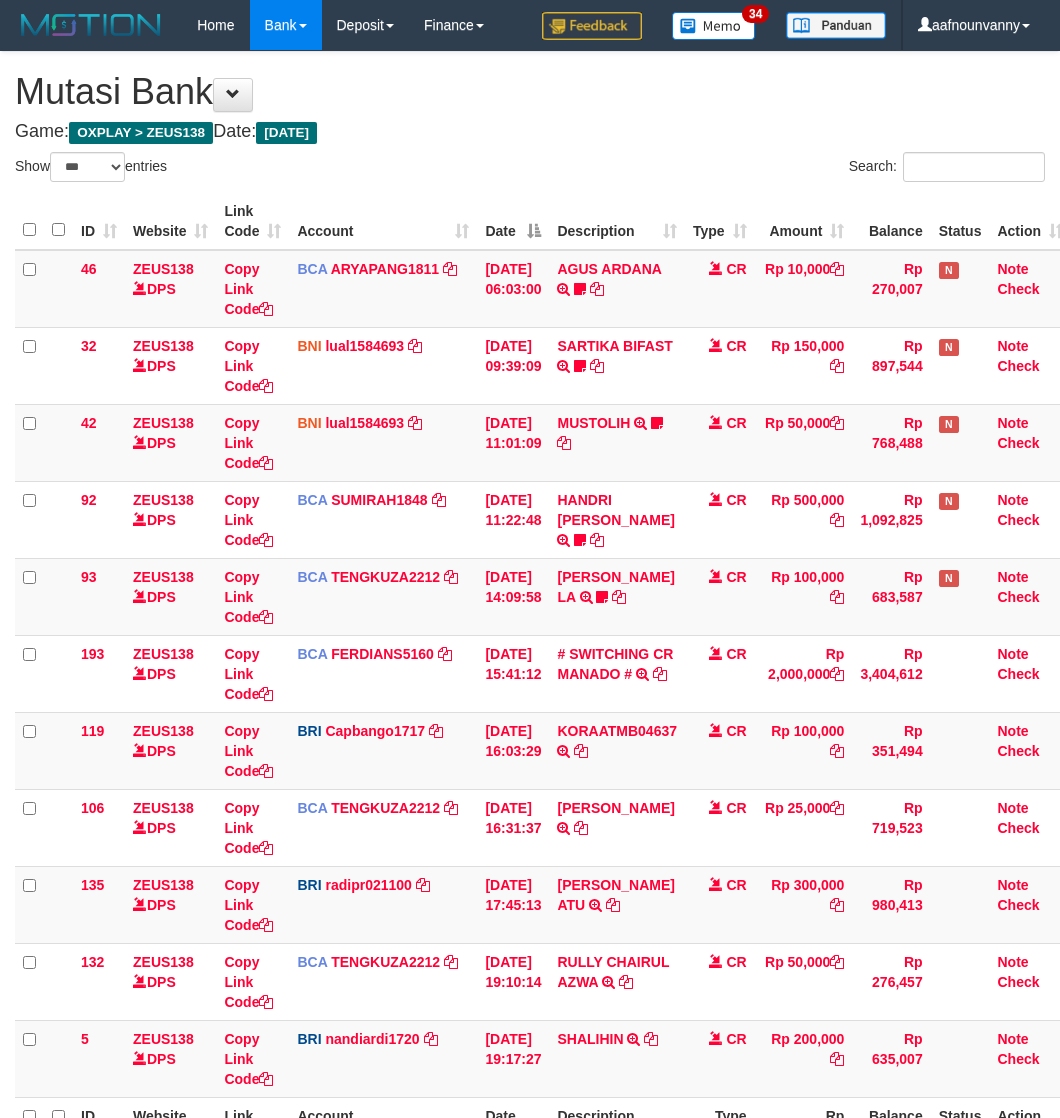 select on "***" 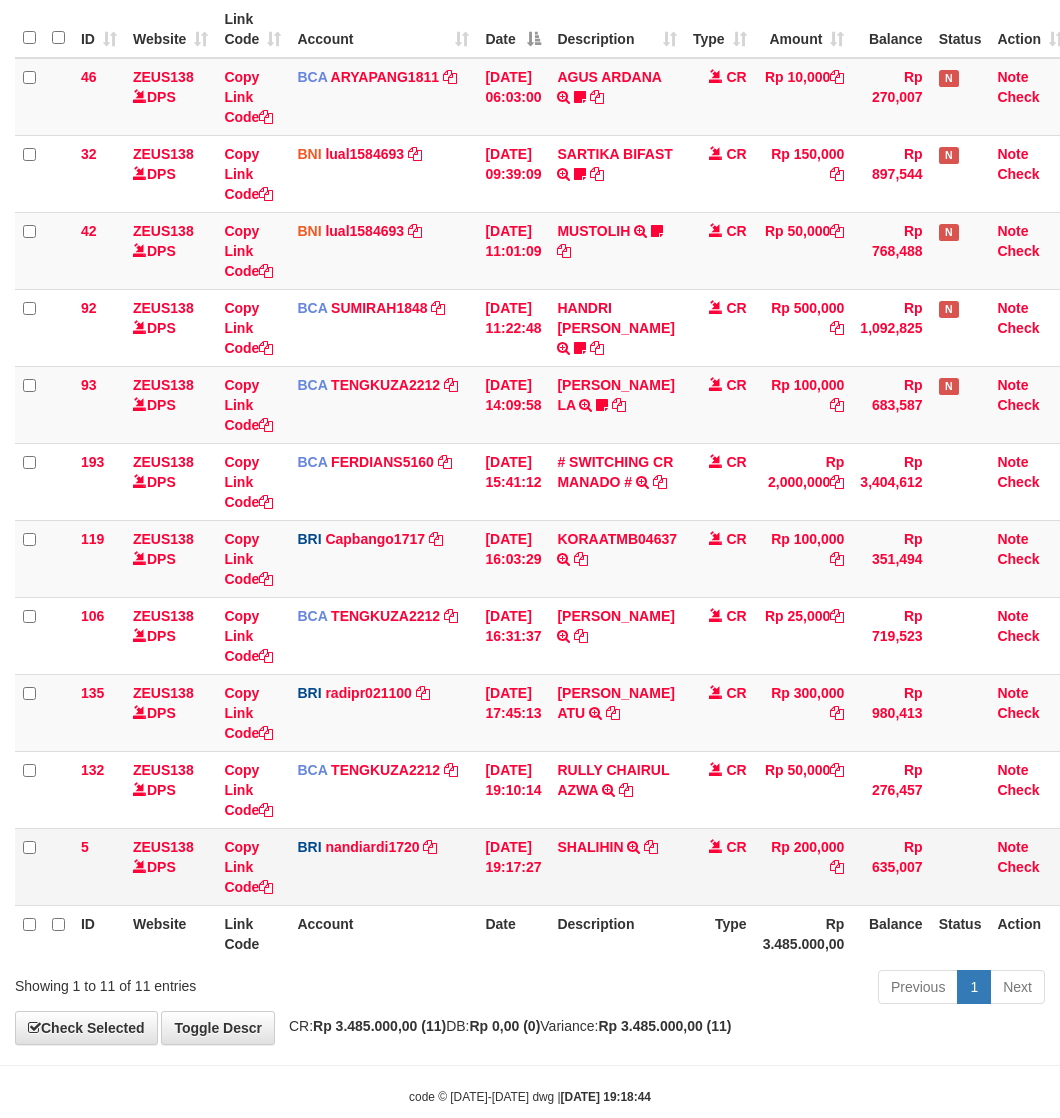 drag, startPoint x: 0, startPoint y: 0, endPoint x: 528, endPoint y: 875, distance: 1021.9633 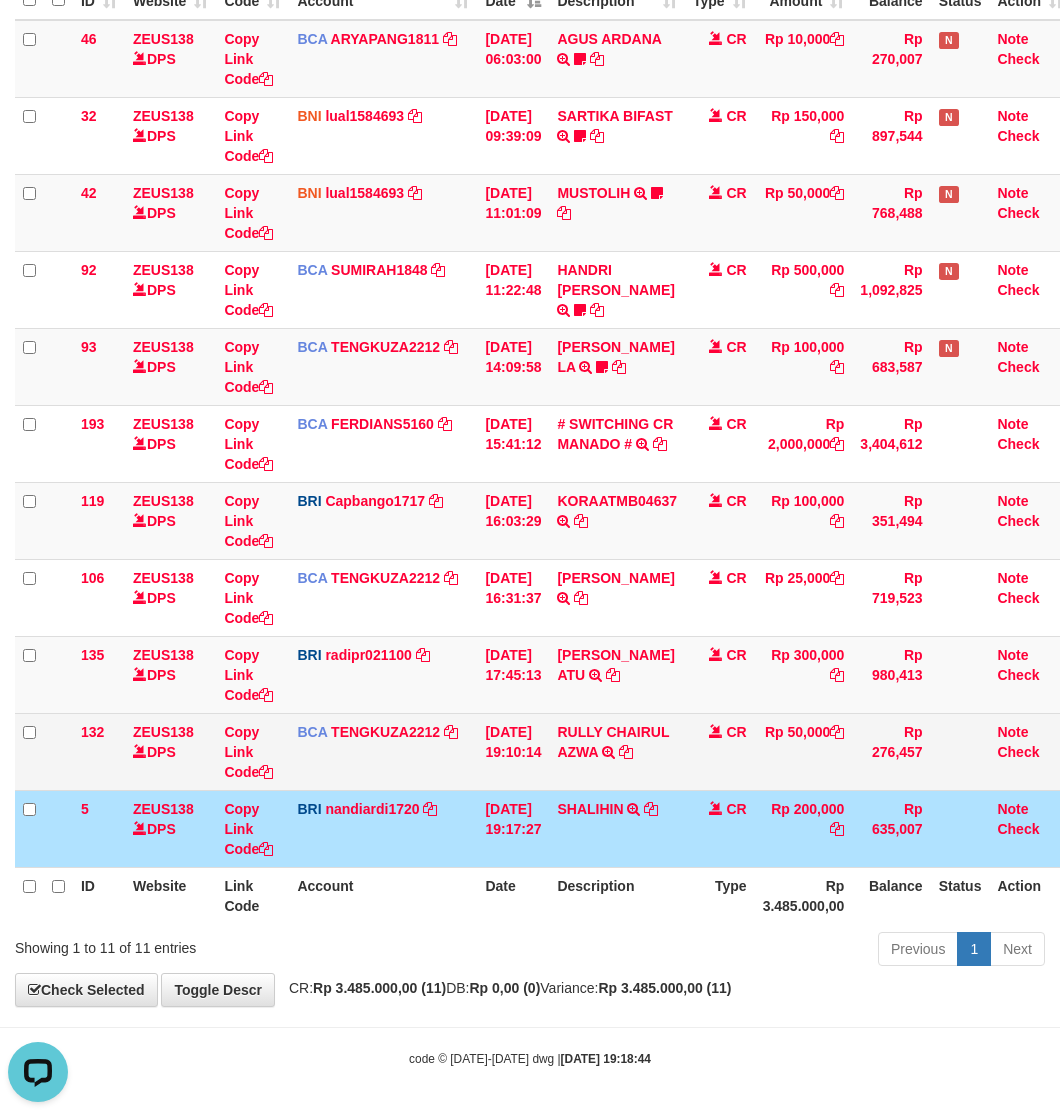 scroll, scrollTop: 0, scrollLeft: 0, axis: both 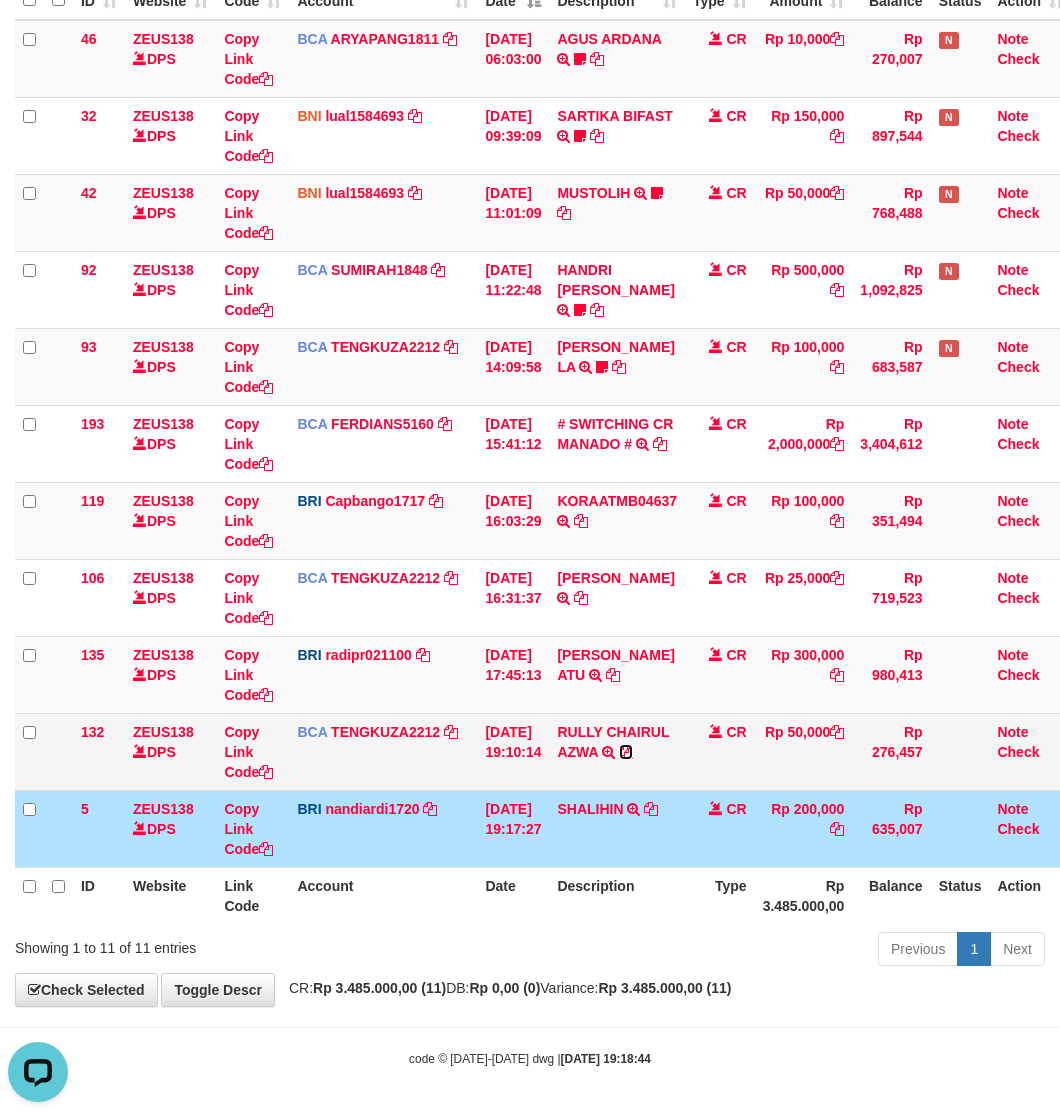 click at bounding box center (626, 752) 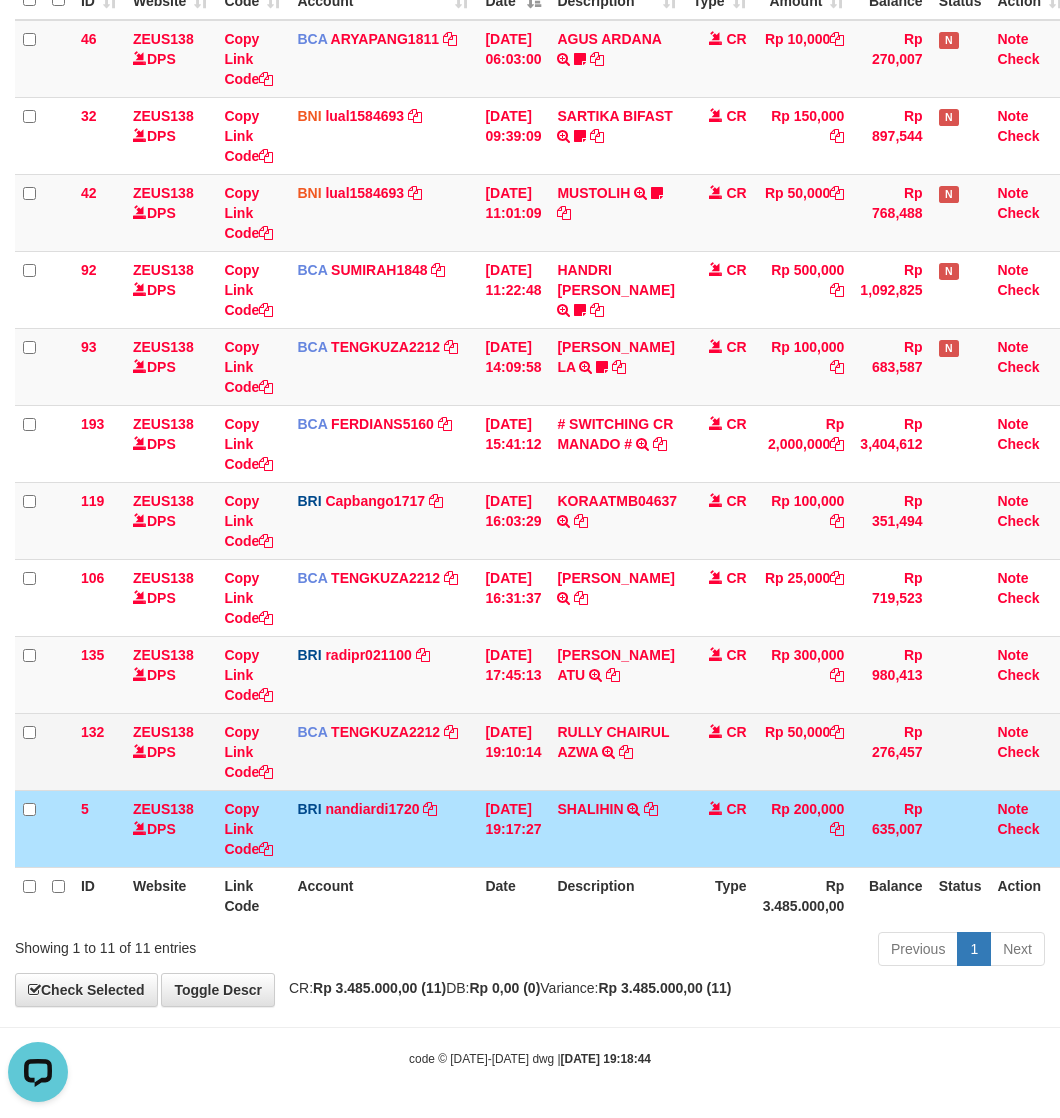 copy on ":27
SHALIHIN         TRANSFER NBMB SHALIHIN TO NANDI ARDIANSYAH
CR
Rp 200,000
Rp 635,007
Note
Check
ID Website Link Code Account Da" 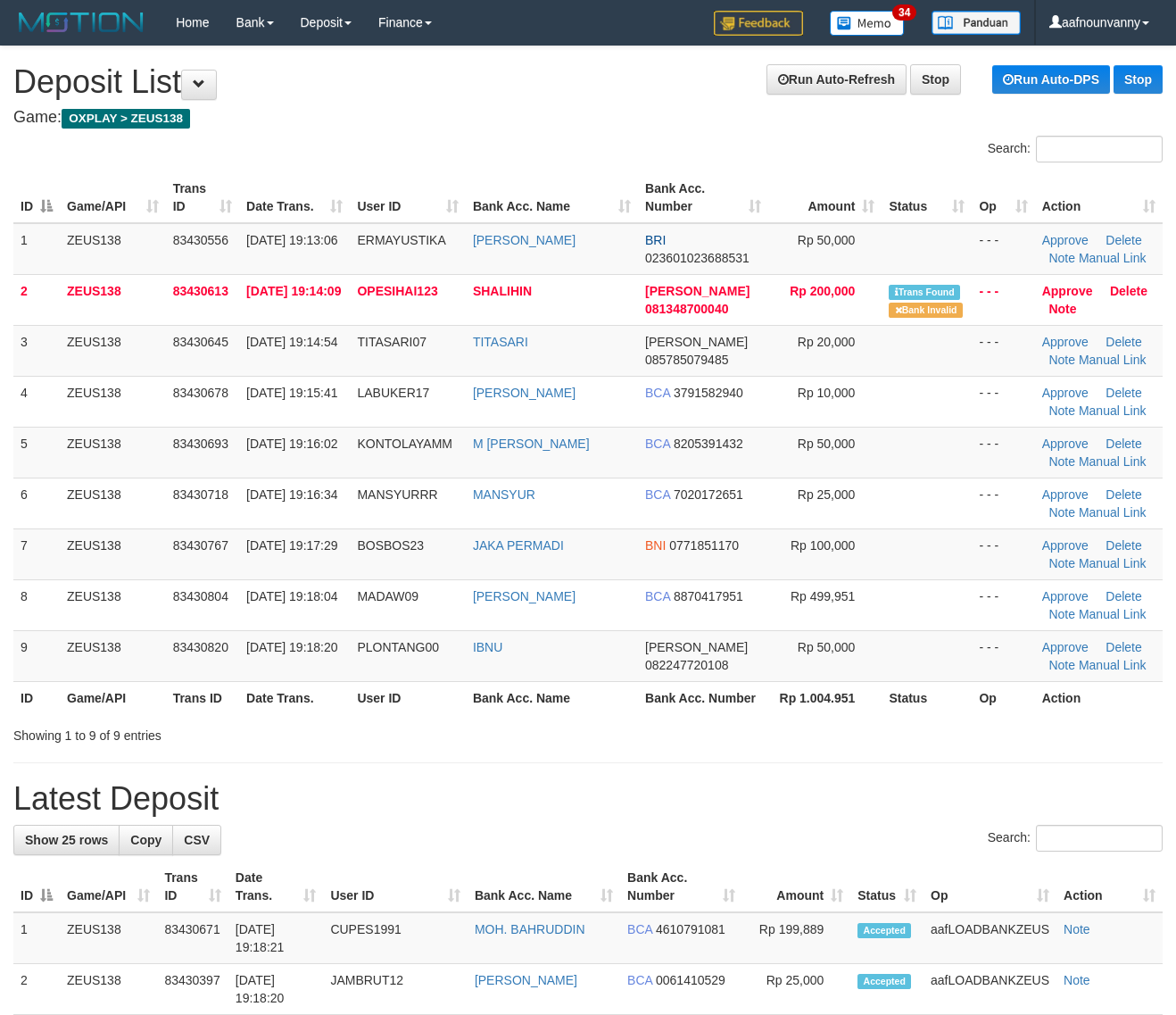 scroll, scrollTop: 0, scrollLeft: 0, axis: both 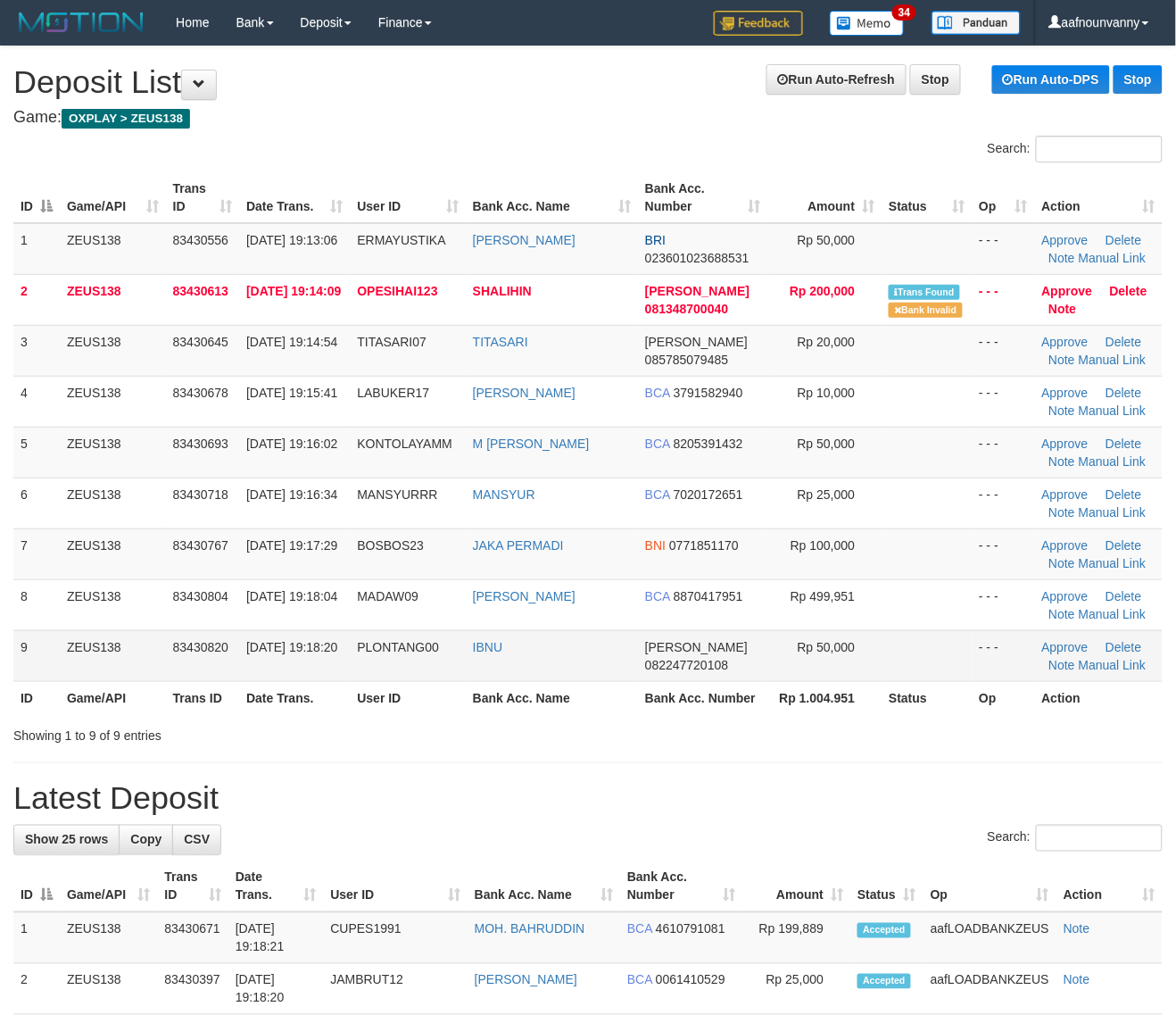 click on "Rp 50,000" at bounding box center [825, 655] 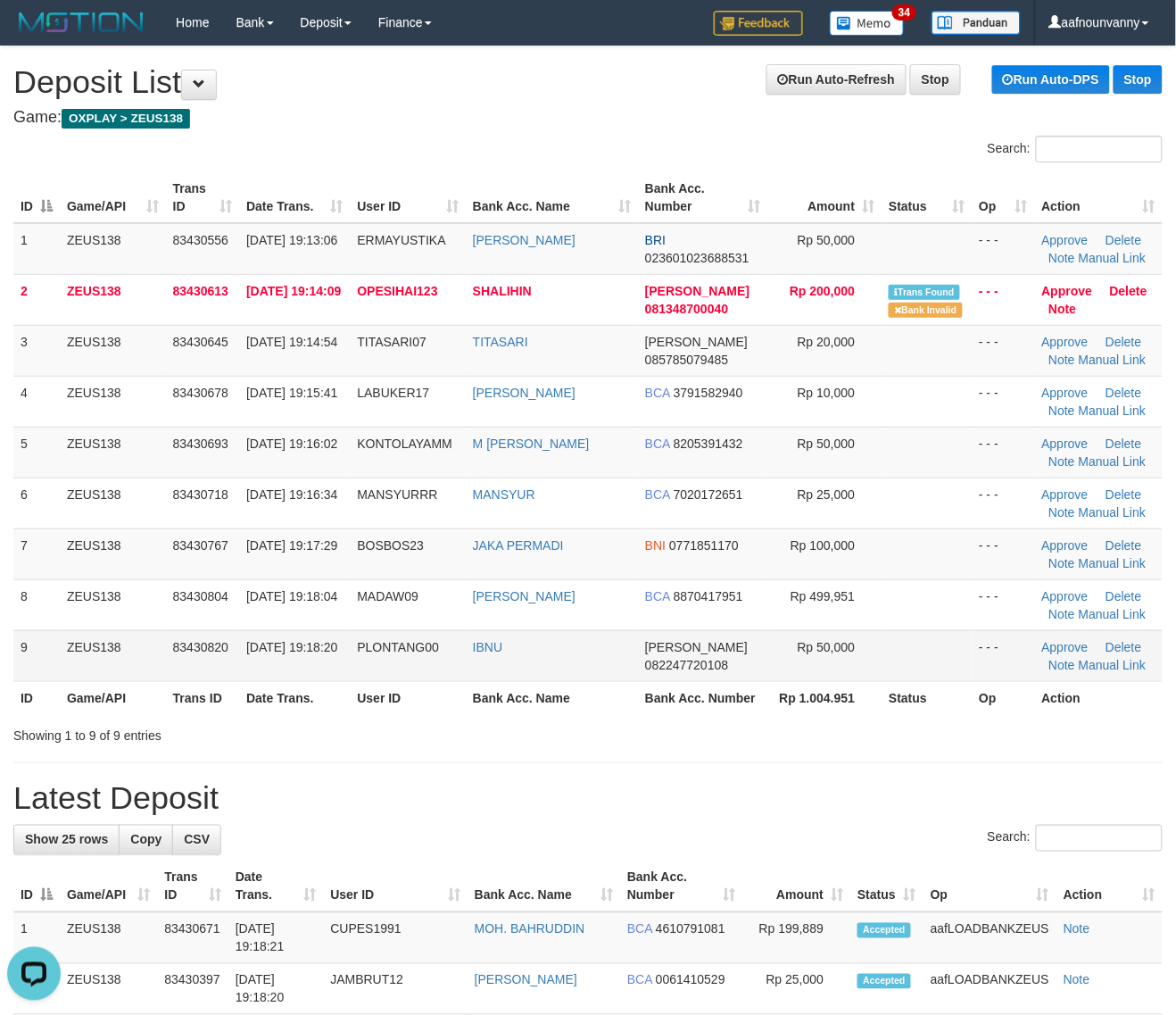 scroll, scrollTop: 0, scrollLeft: 0, axis: both 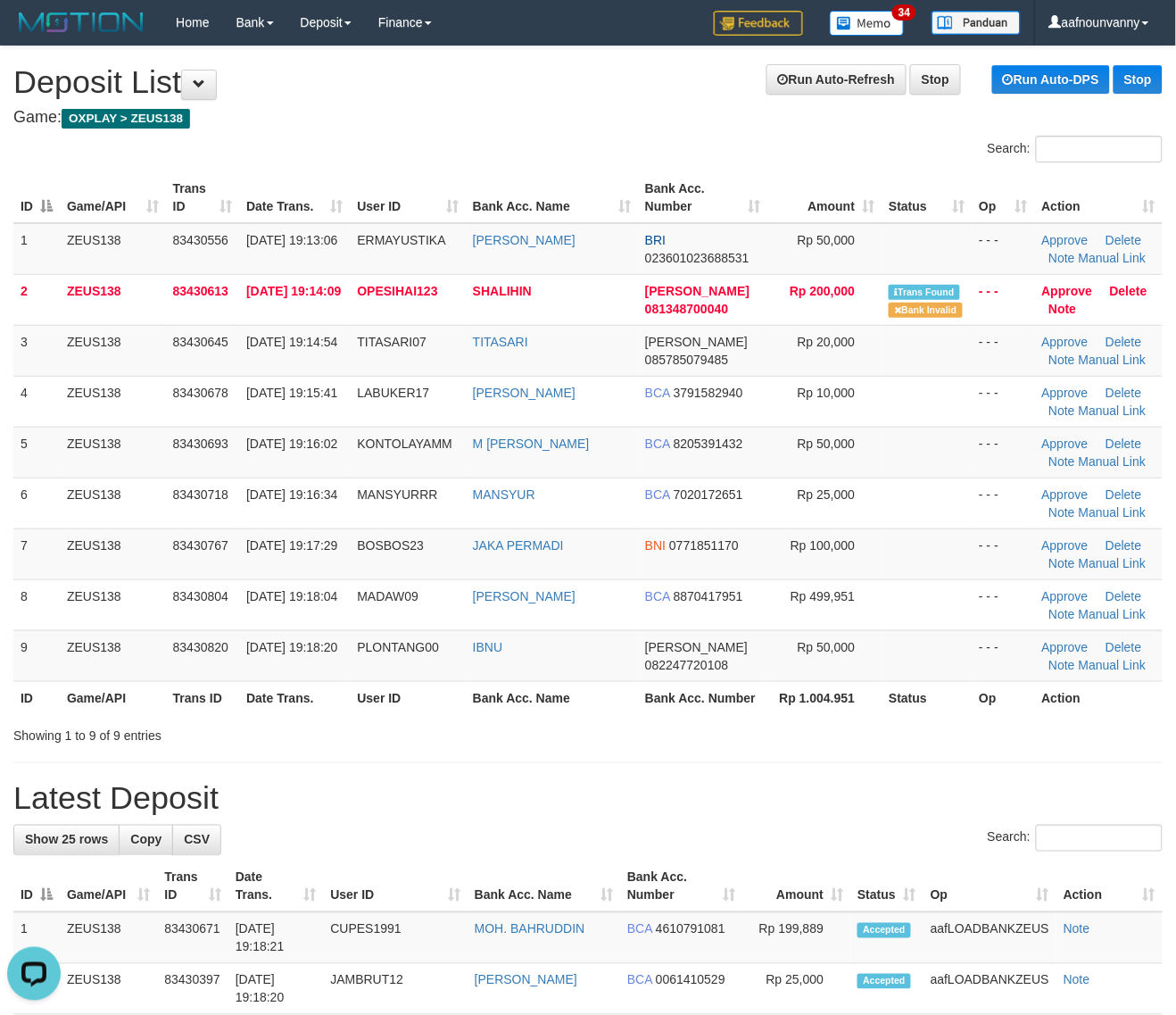click on "Bank Acc. Number" at bounding box center [703, 697] 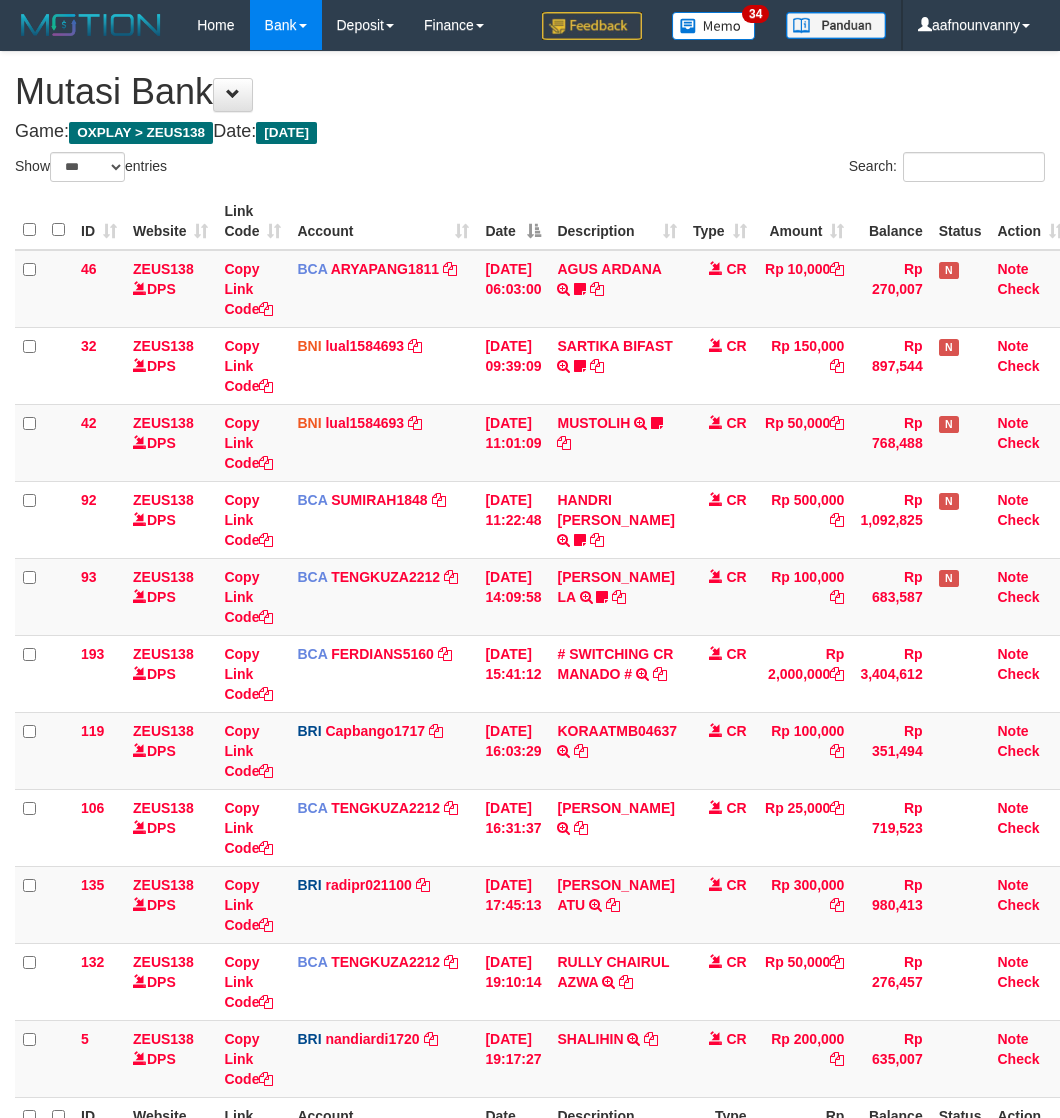 select on "***" 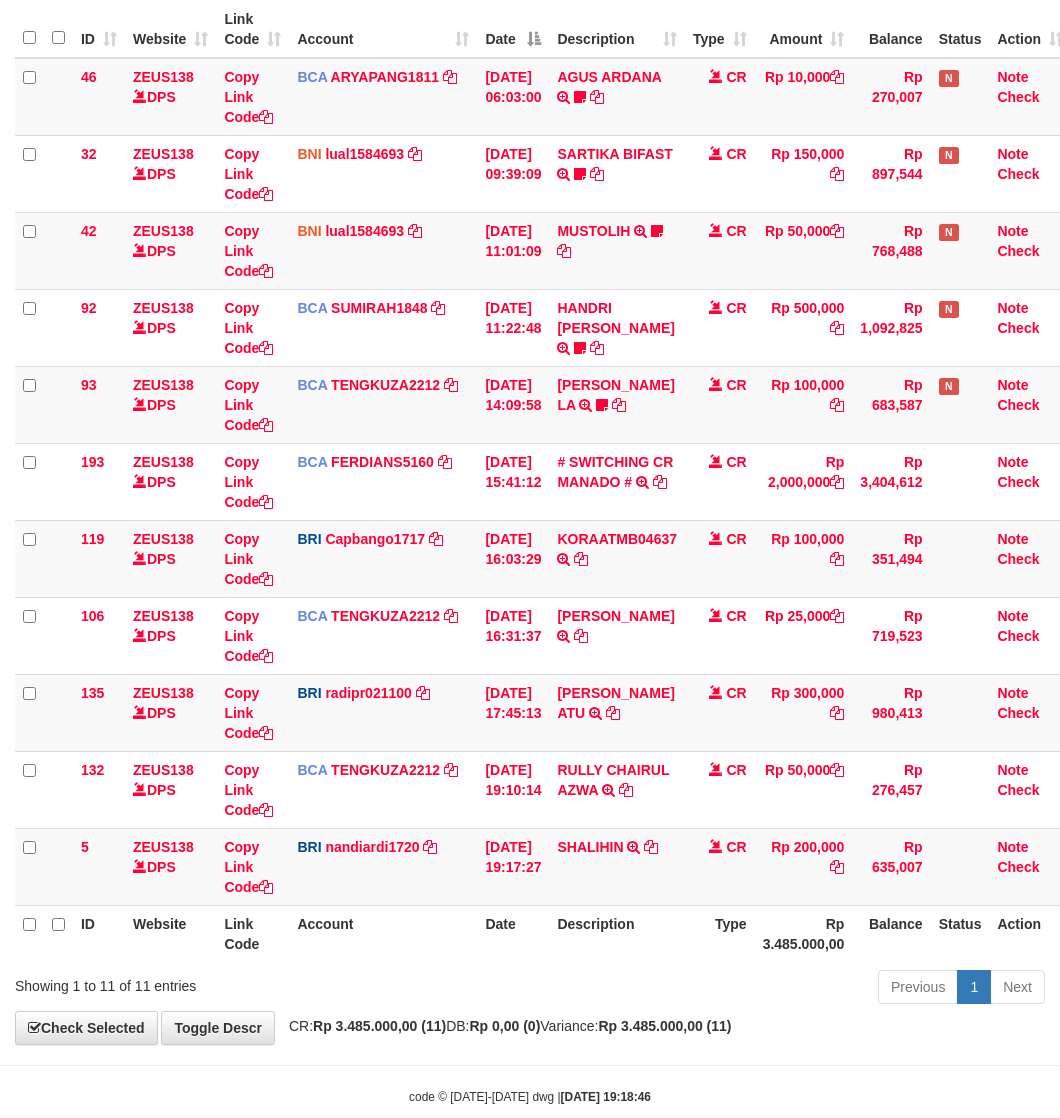 scroll, scrollTop: 232, scrollLeft: 0, axis: vertical 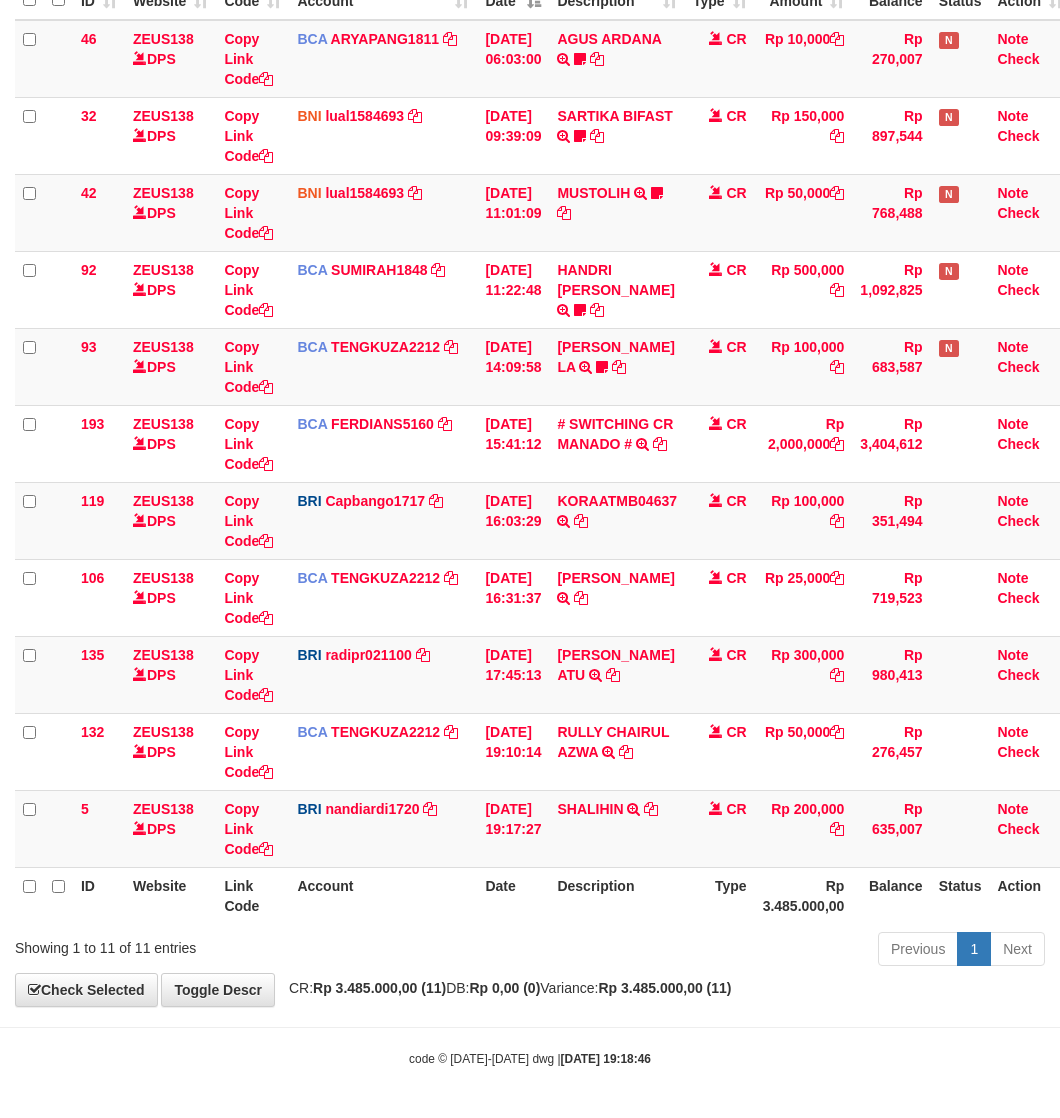 click on "Previous 1 Next" at bounding box center [751, 951] 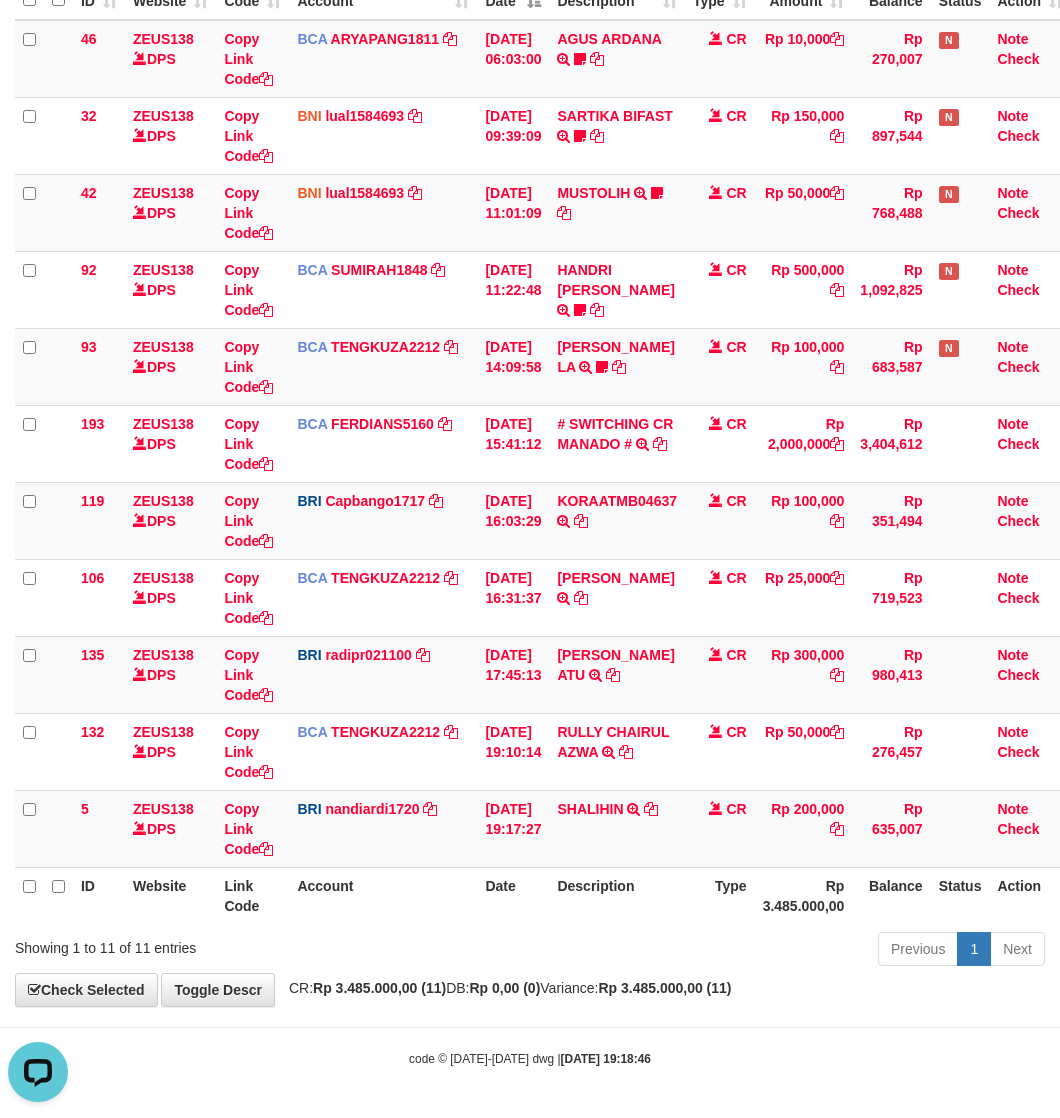 scroll, scrollTop: 0, scrollLeft: 0, axis: both 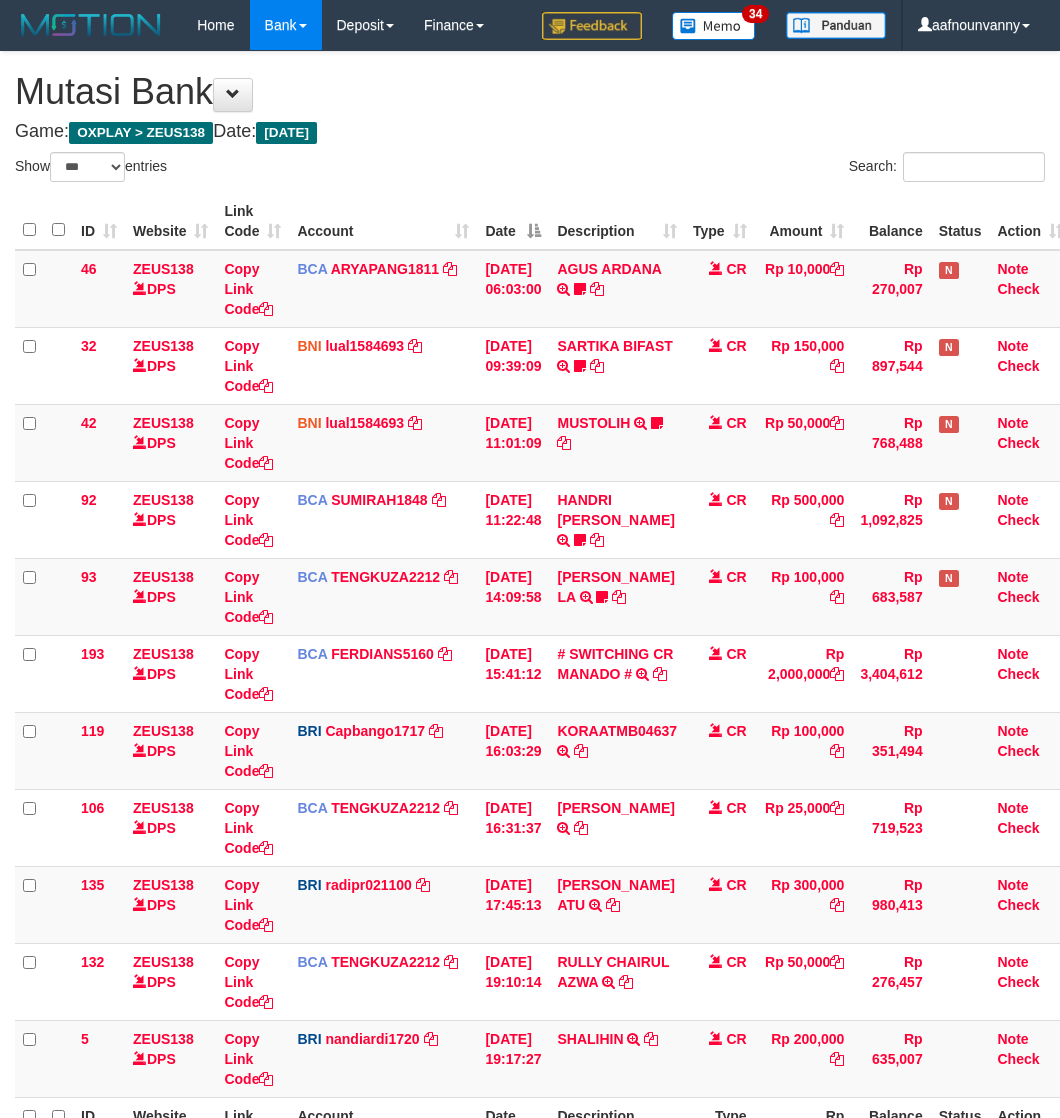 select on "***" 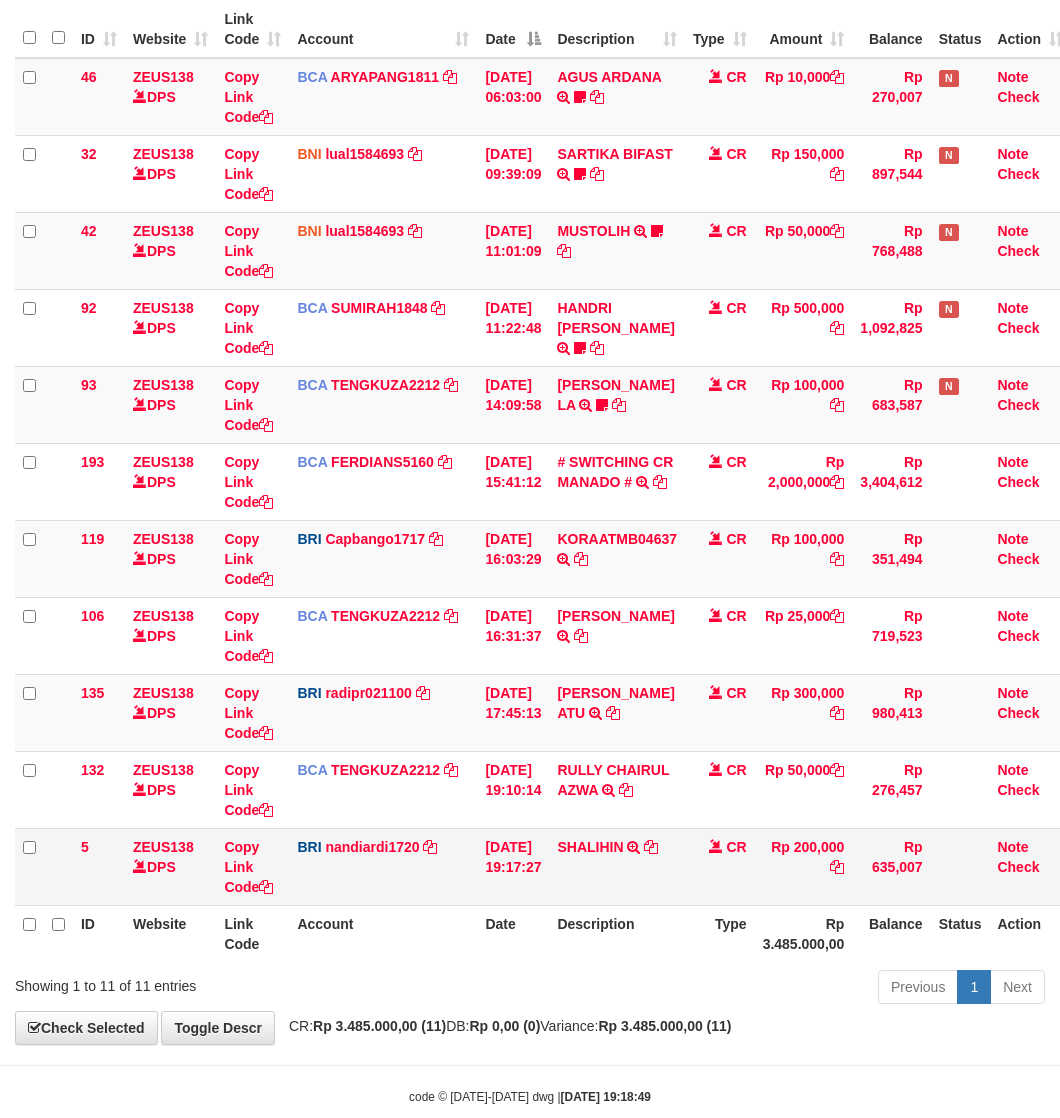 scroll, scrollTop: 232, scrollLeft: 0, axis: vertical 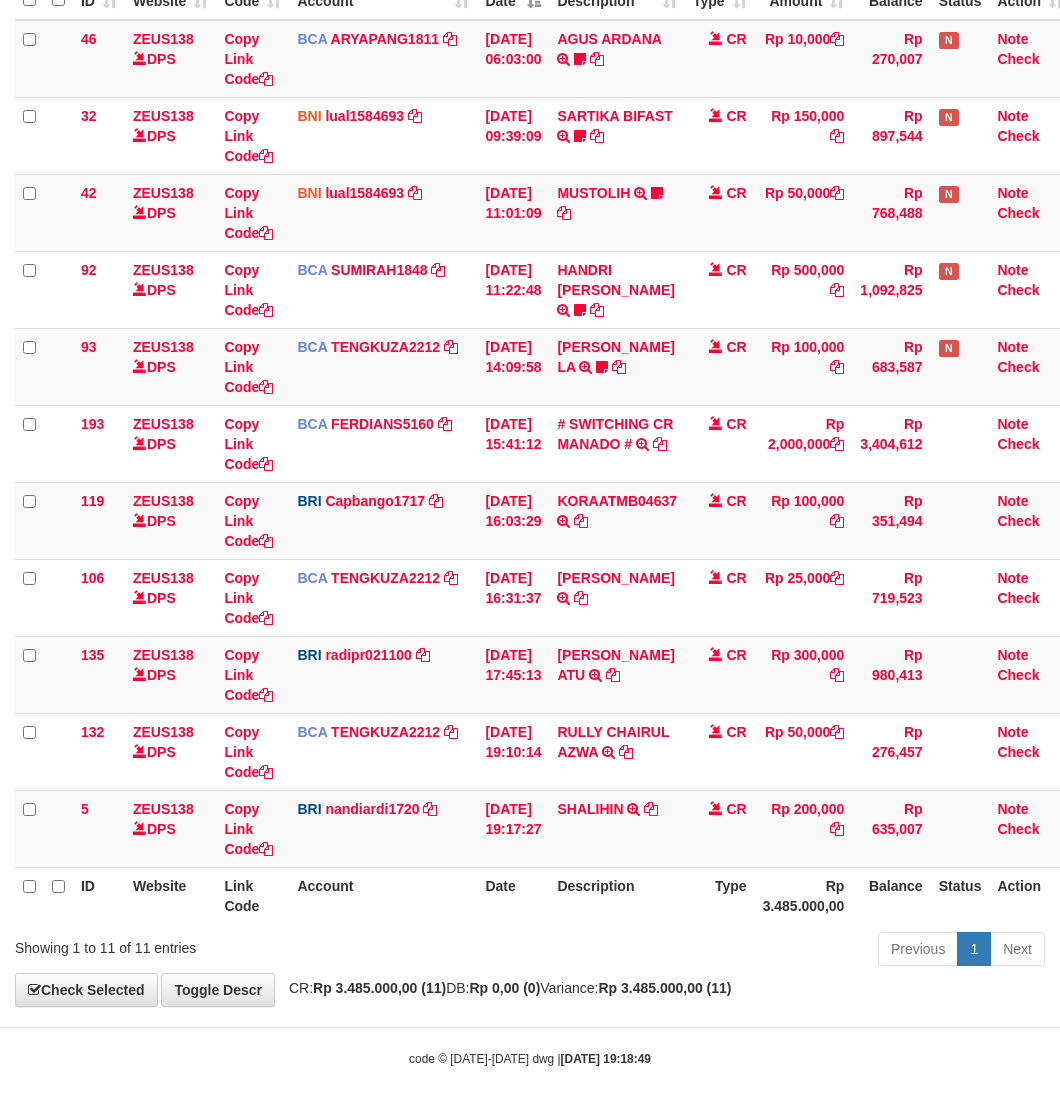 click on "Account" at bounding box center (383, 895) 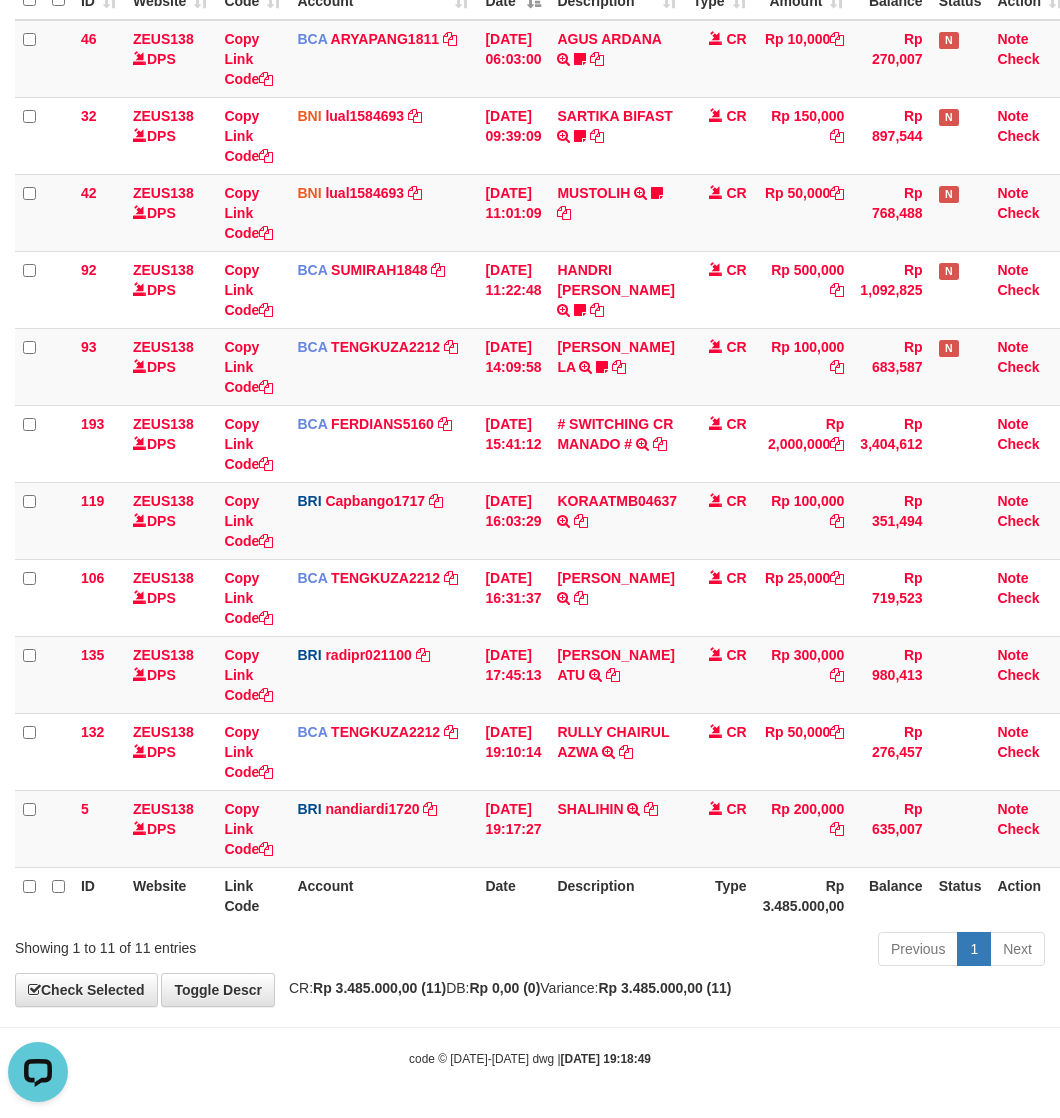 scroll, scrollTop: 0, scrollLeft: 0, axis: both 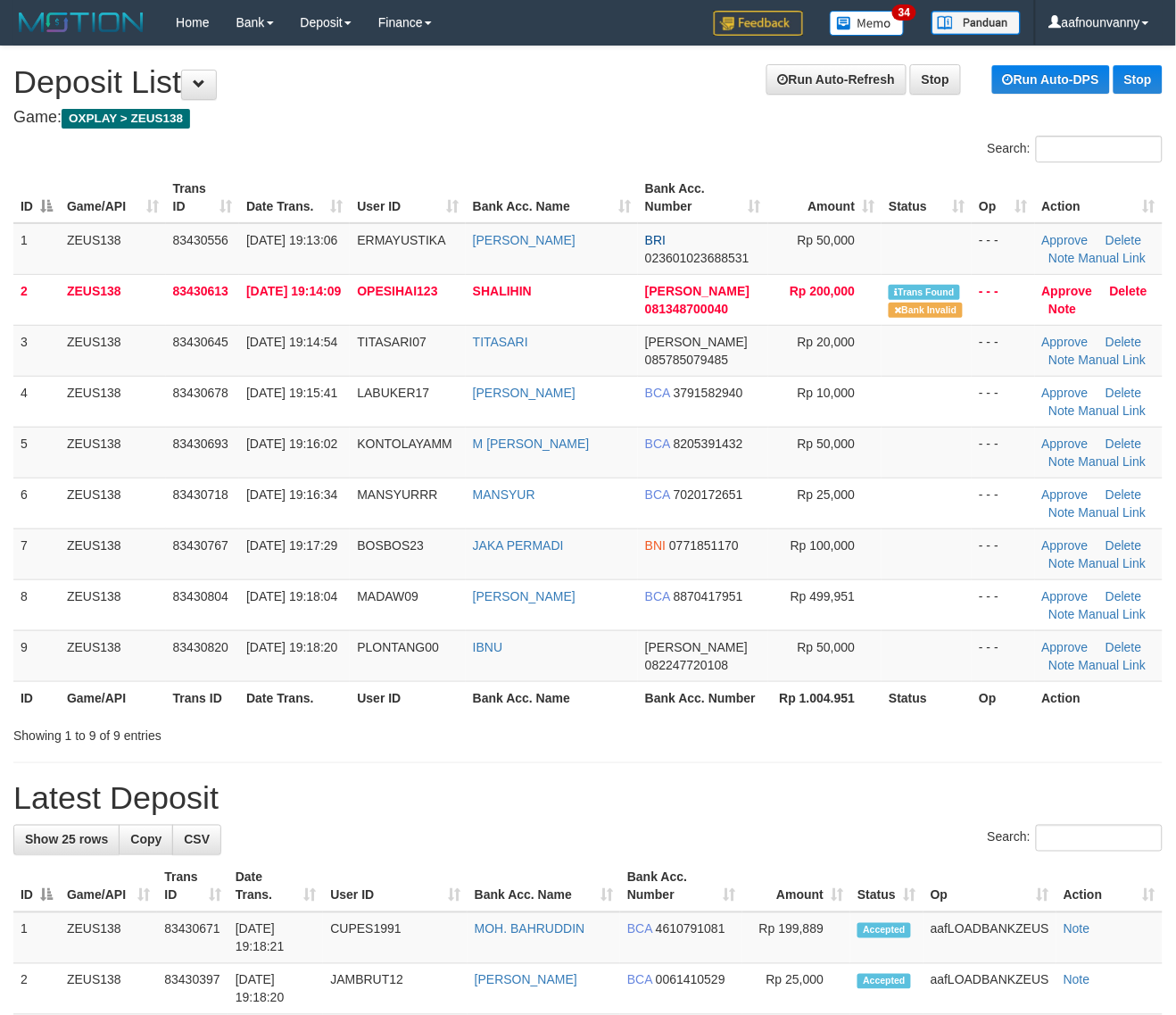 drag, startPoint x: 692, startPoint y: 752, endPoint x: 836, endPoint y: 786, distance: 147.95945 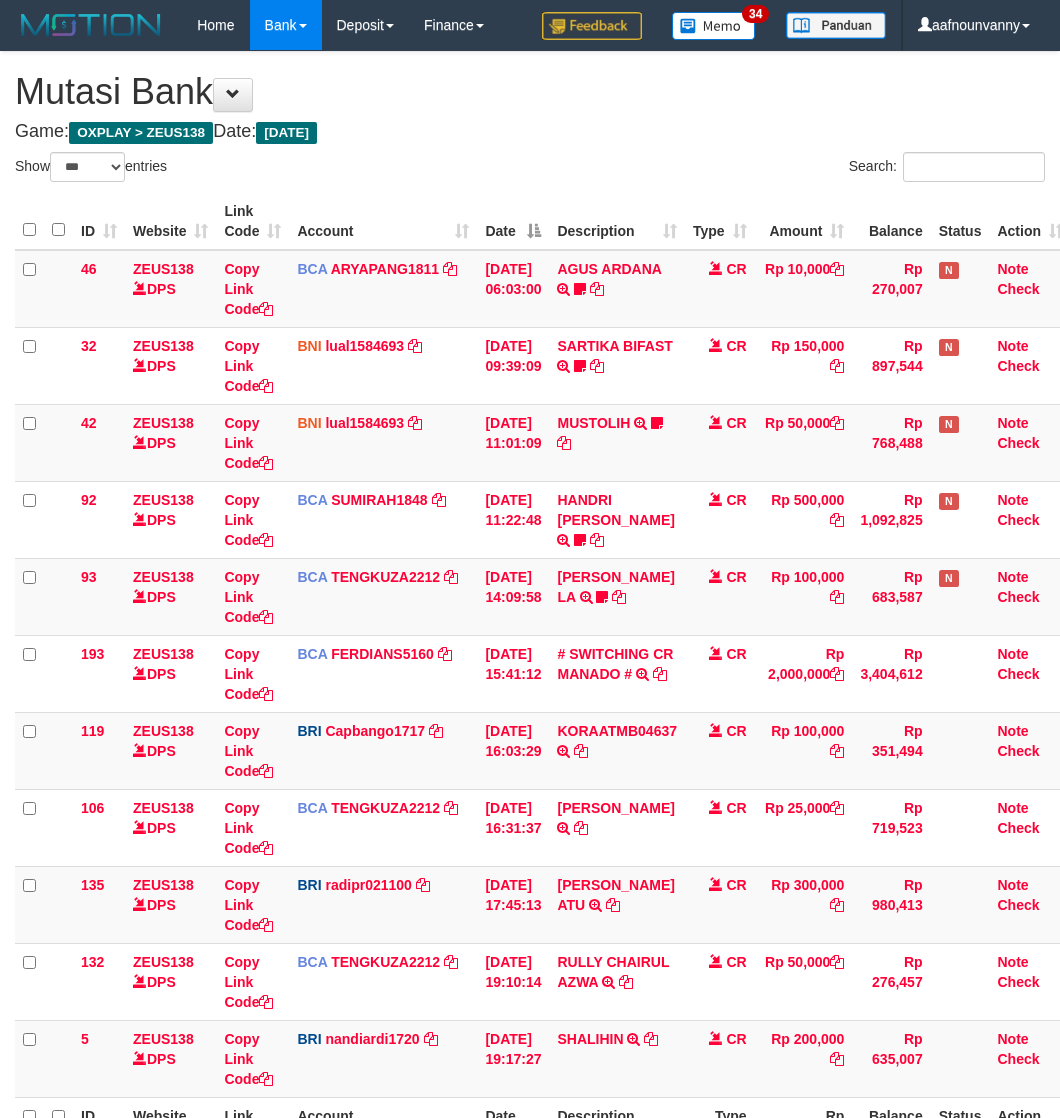 select on "***" 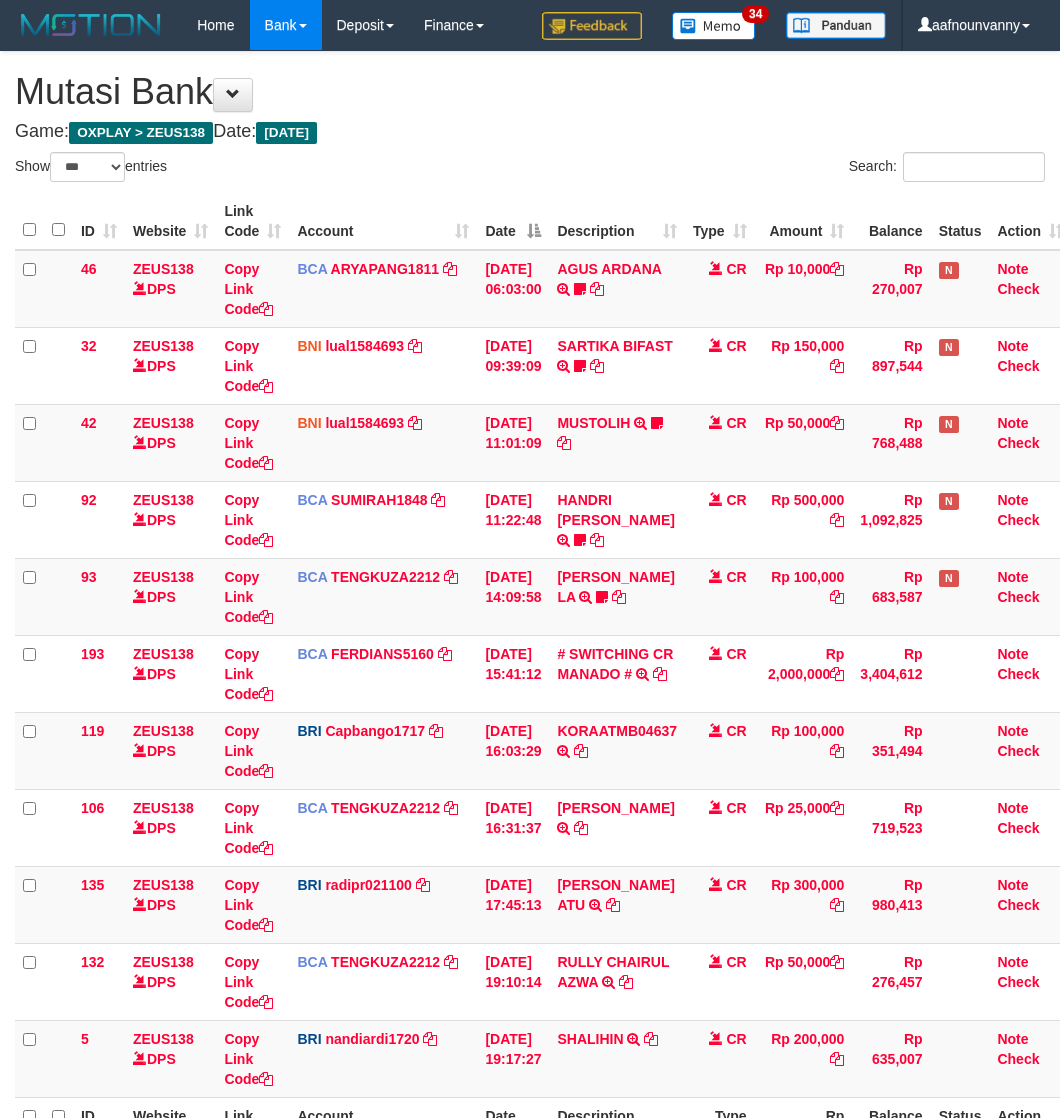 scroll, scrollTop: 192, scrollLeft: 0, axis: vertical 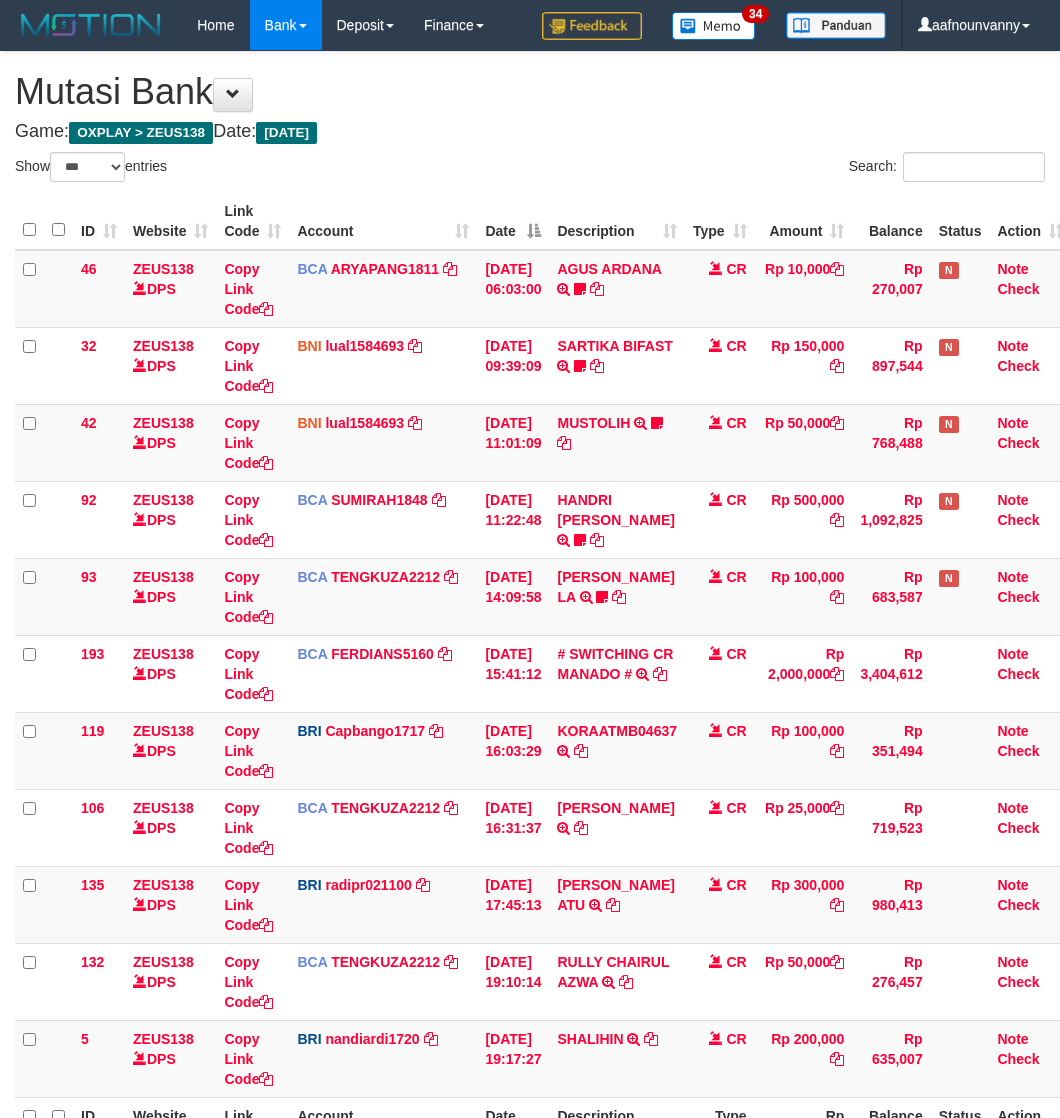 select on "***" 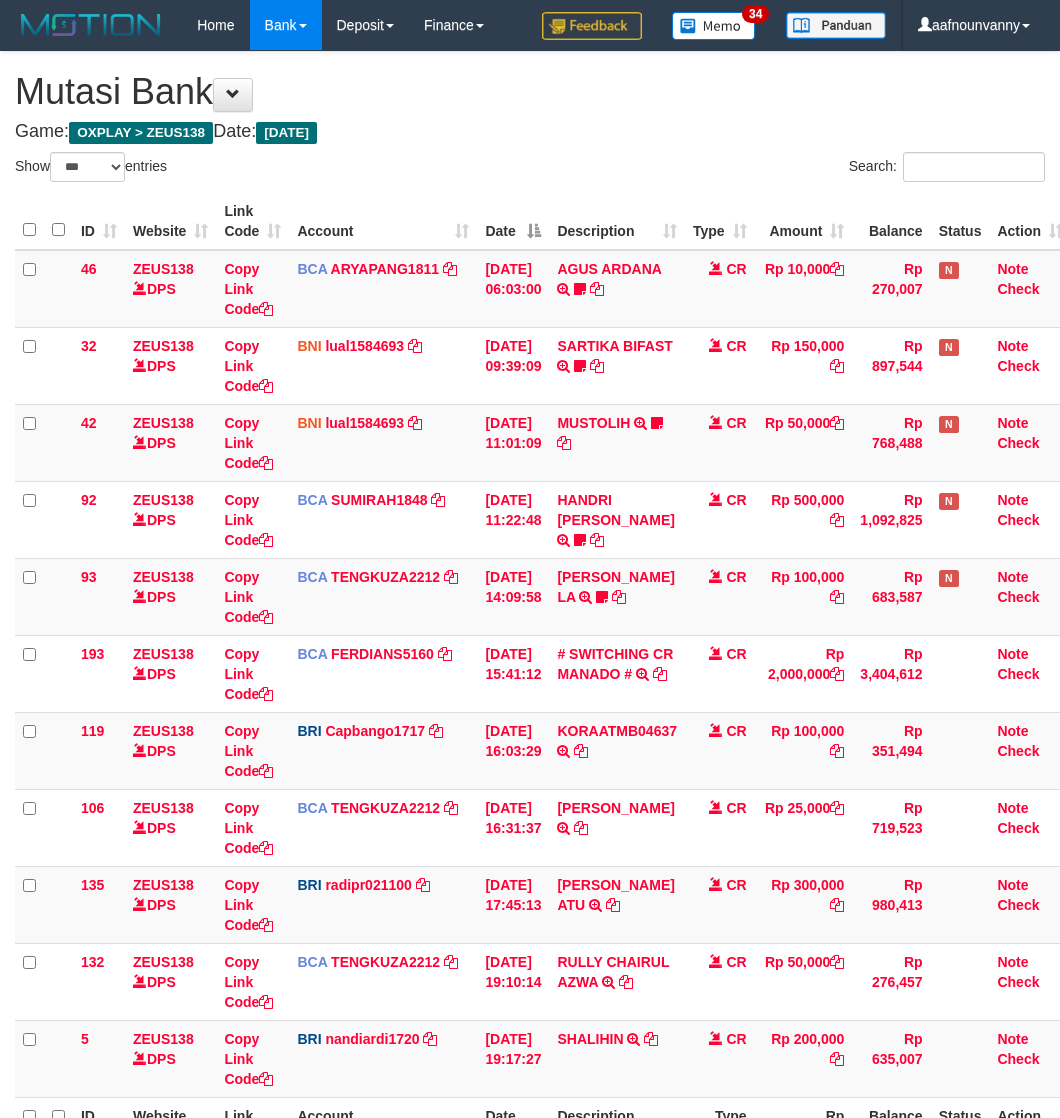scroll, scrollTop: 232, scrollLeft: 0, axis: vertical 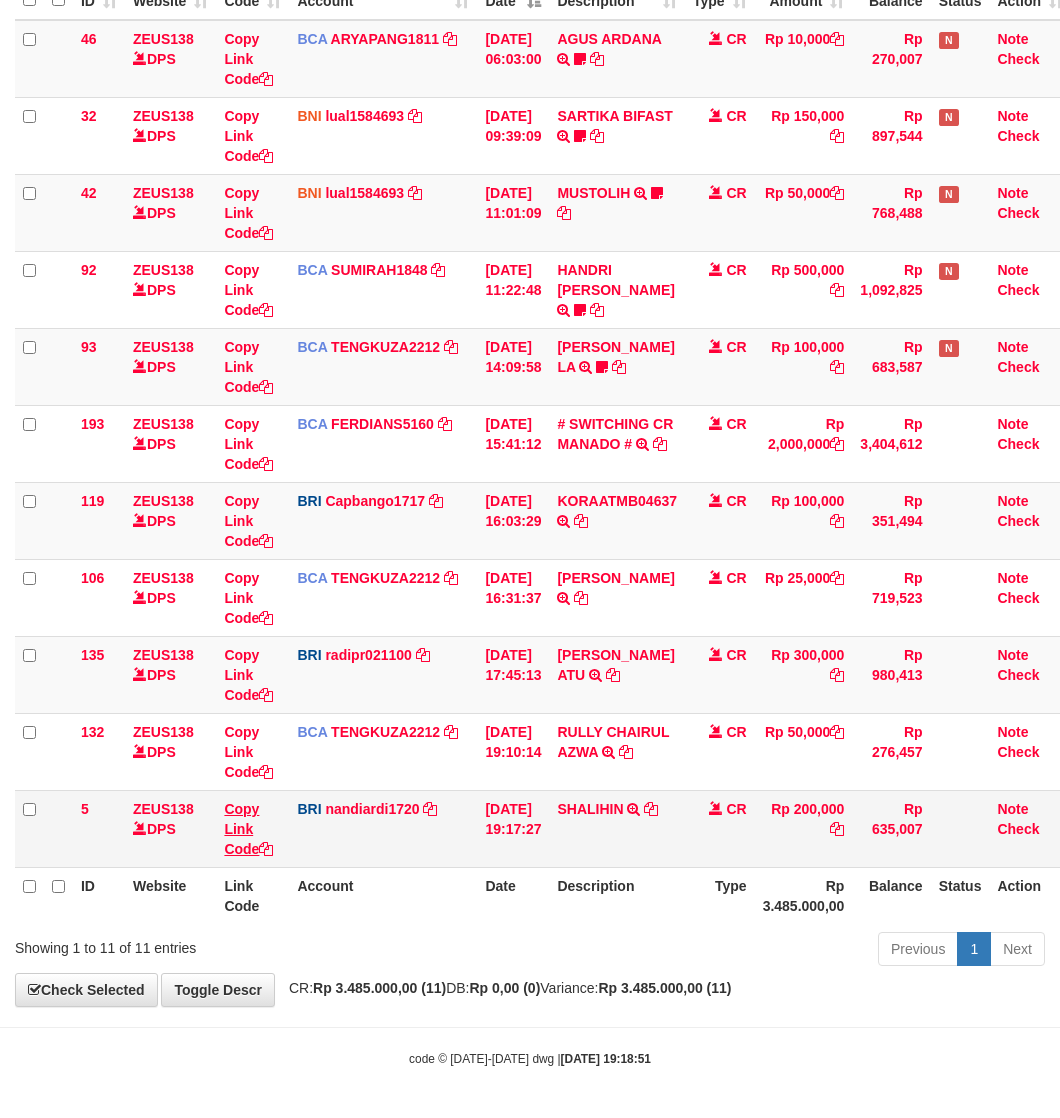 drag, startPoint x: 643, startPoint y: 988, endPoint x: 247, endPoint y: 843, distance: 421.71198 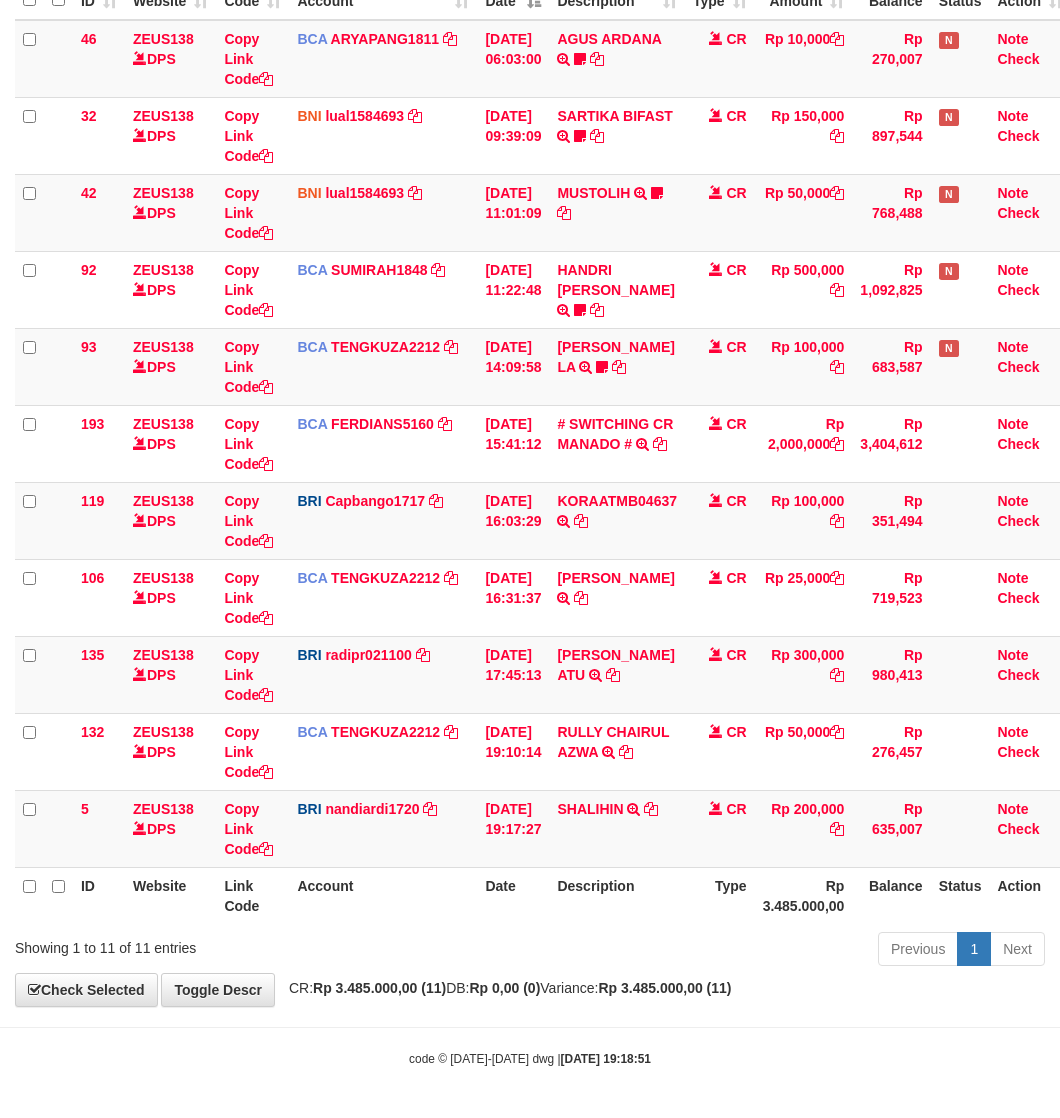 drag, startPoint x: 537, startPoint y: 881, endPoint x: 10, endPoint y: 796, distance: 533.81085 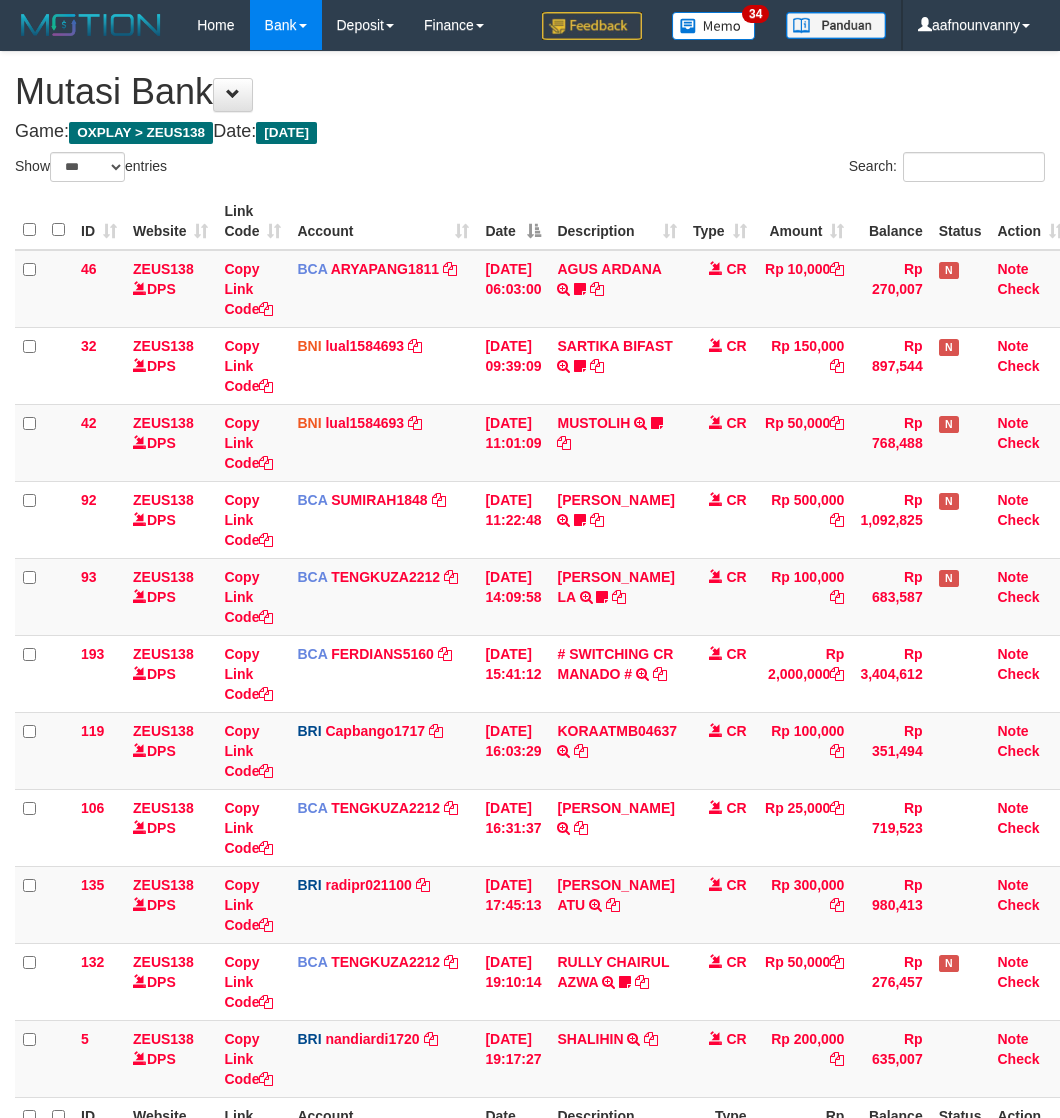 select on "***" 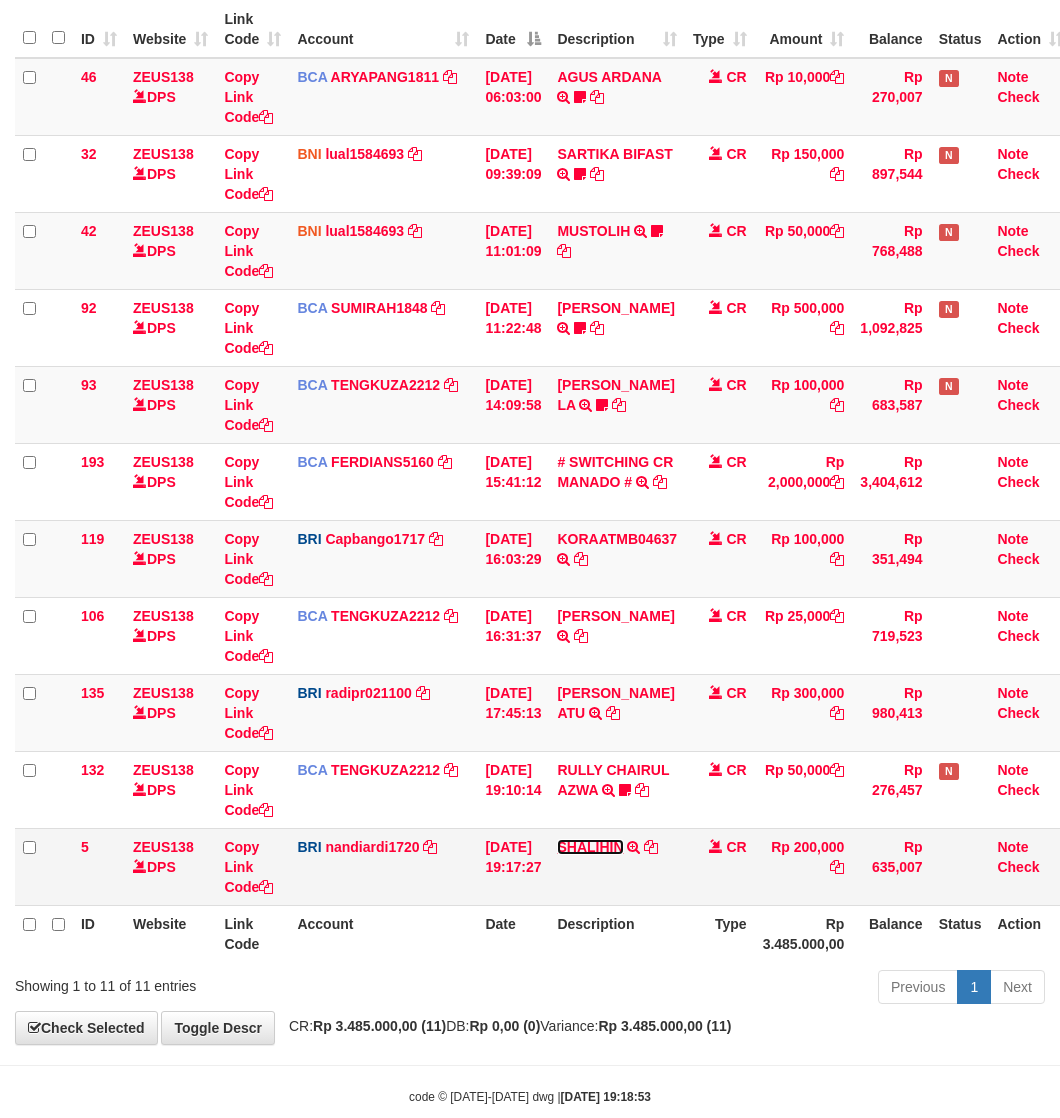 scroll, scrollTop: 232, scrollLeft: 0, axis: vertical 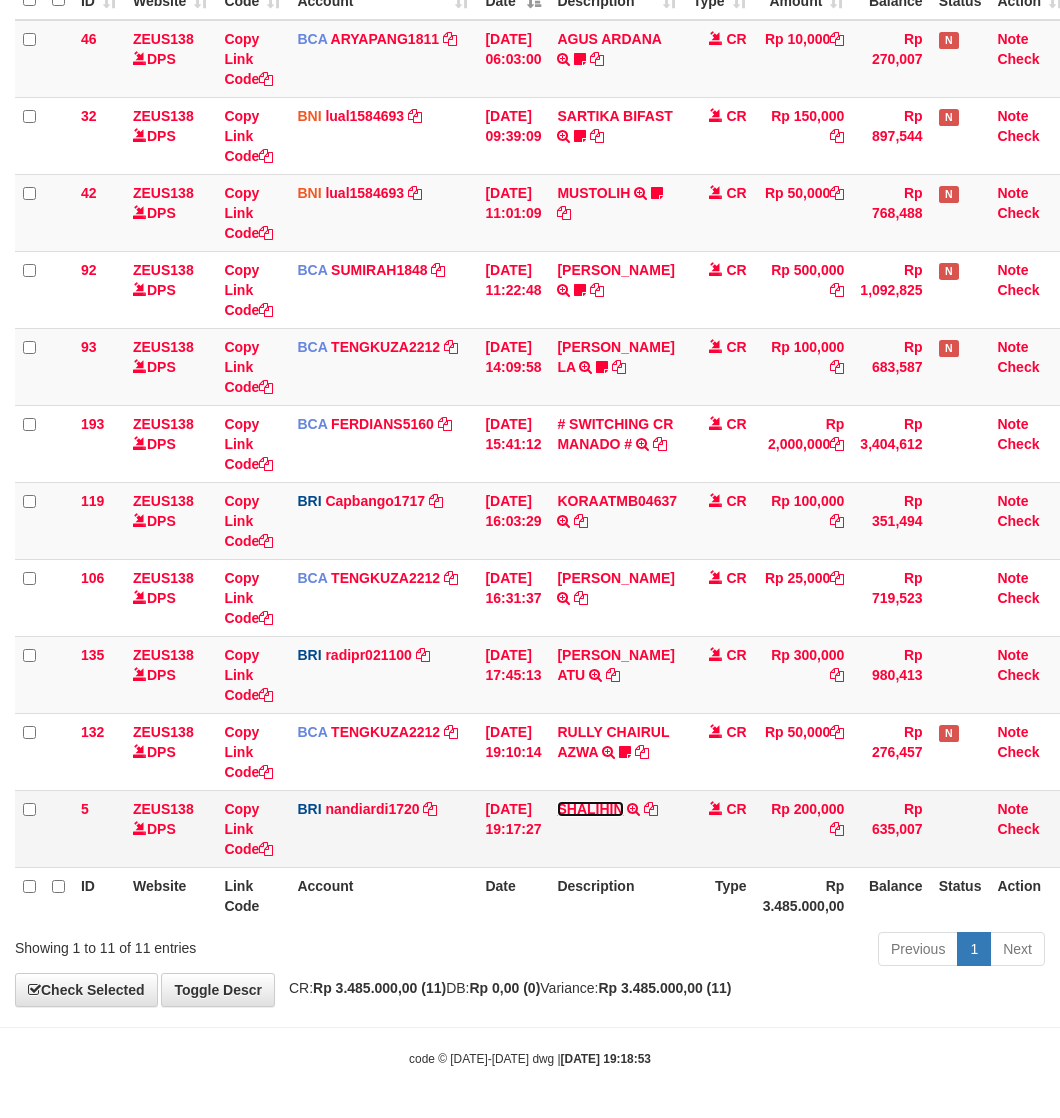 click on "SHALIHIN         TRANSFER NBMB SHALIHIN TO NANDI ARDIANSYAH" at bounding box center (617, 828) 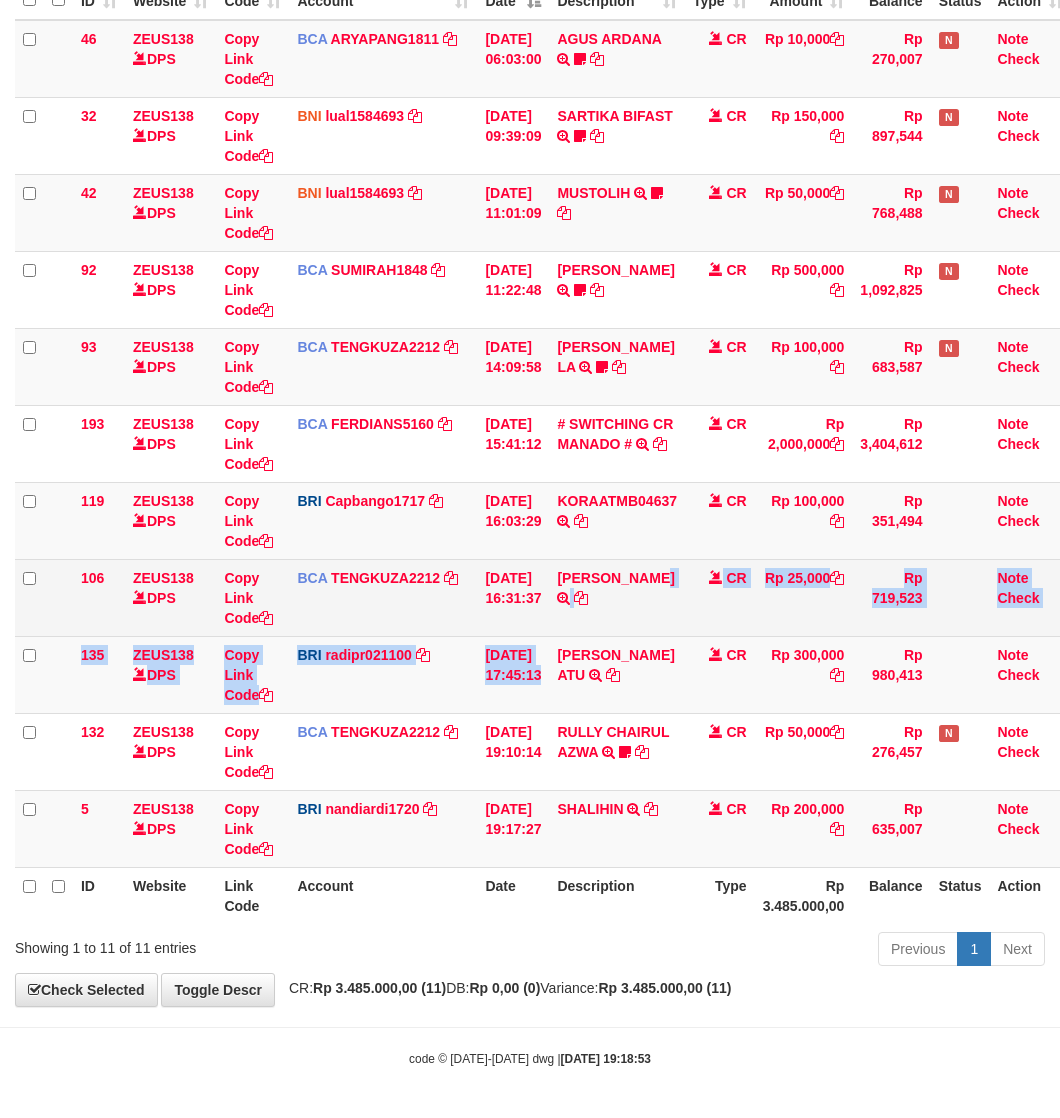 drag, startPoint x: 575, startPoint y: 627, endPoint x: 580, endPoint y: 565, distance: 62.201286 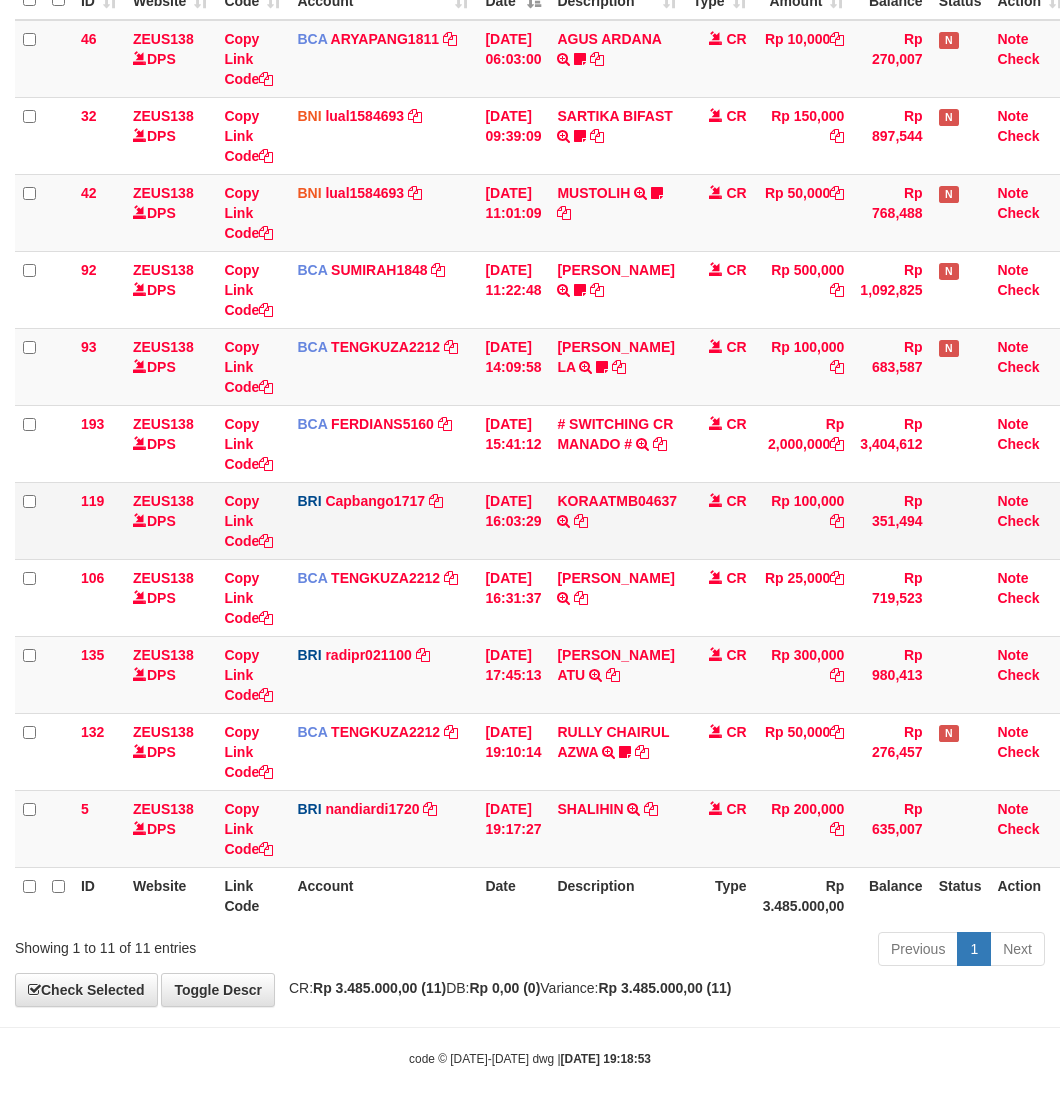drag, startPoint x: 580, startPoint y: 565, endPoint x: 583, endPoint y: 546, distance: 19.235384 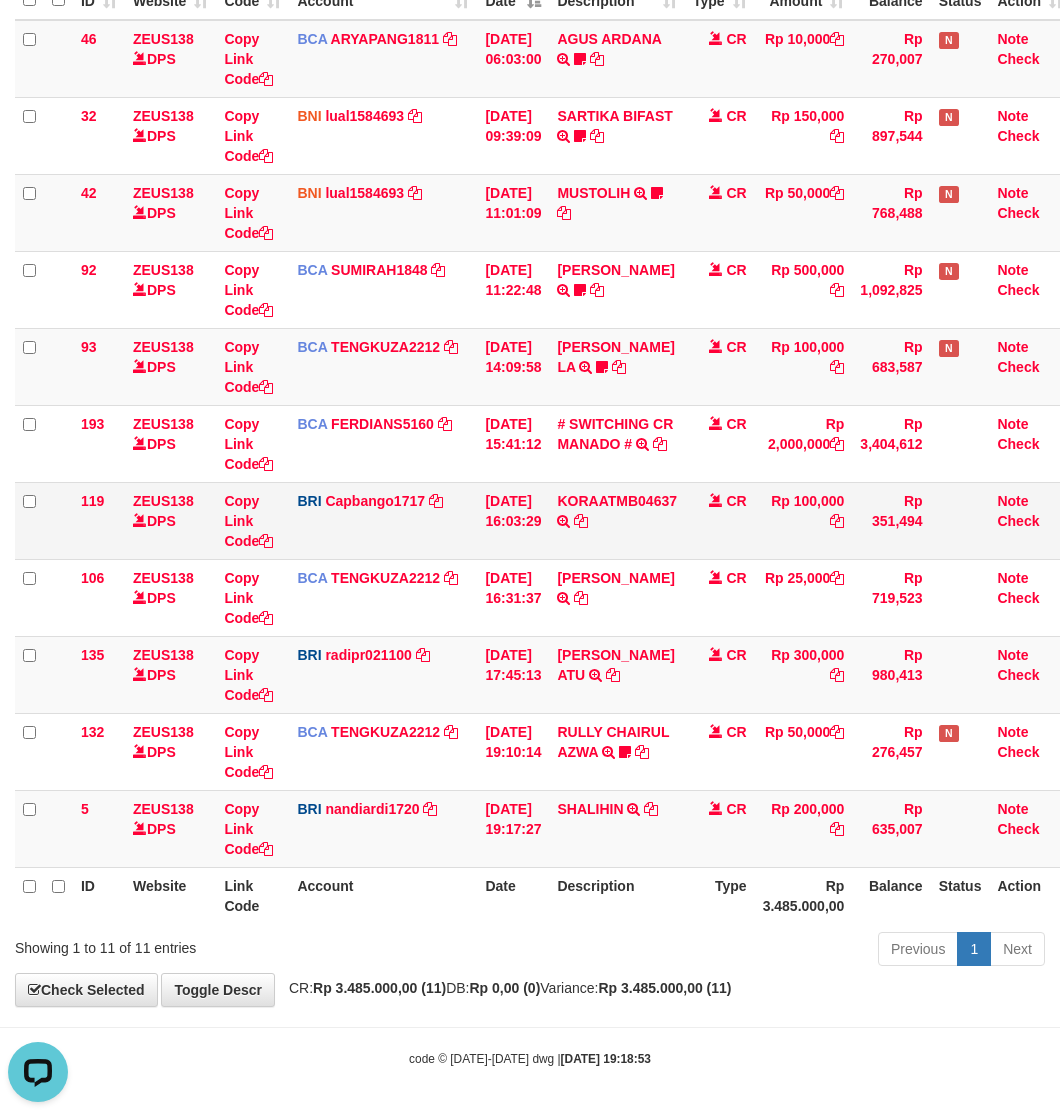 scroll, scrollTop: 0, scrollLeft: 0, axis: both 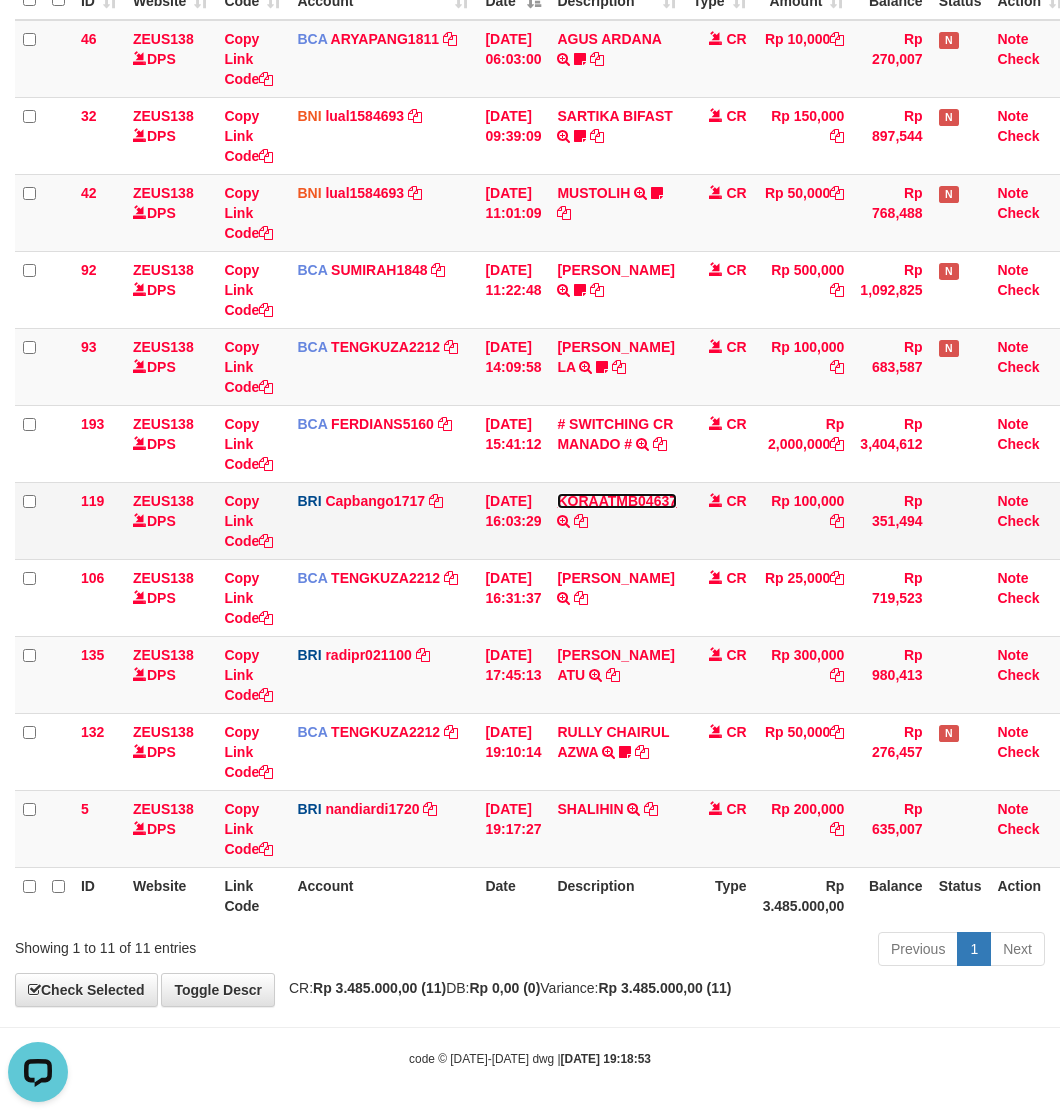 click on "KORAATMB04637" at bounding box center [617, 501] 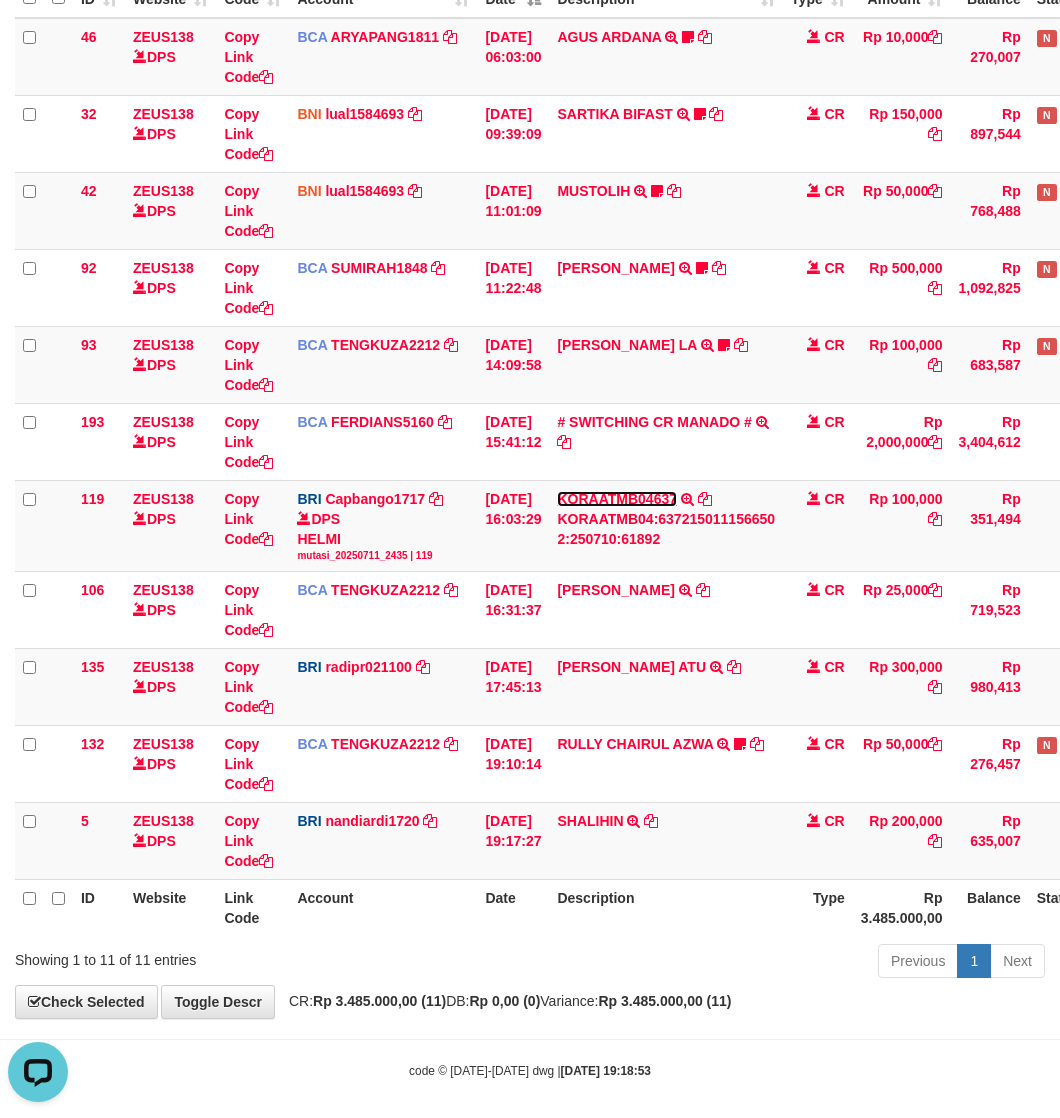 scroll, scrollTop: 246, scrollLeft: 0, axis: vertical 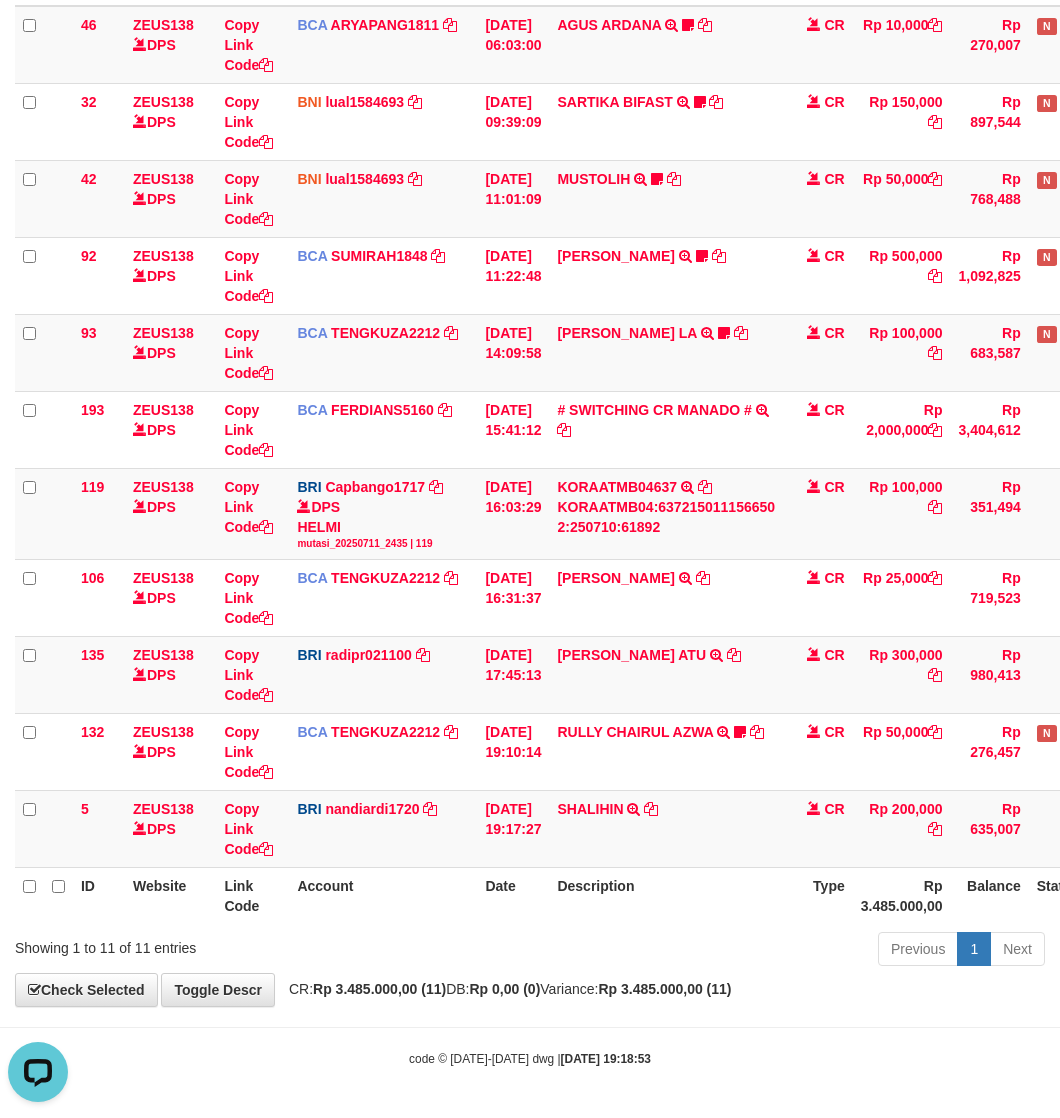 drag, startPoint x: 623, startPoint y: 961, endPoint x: 485, endPoint y: 923, distance: 143.13629 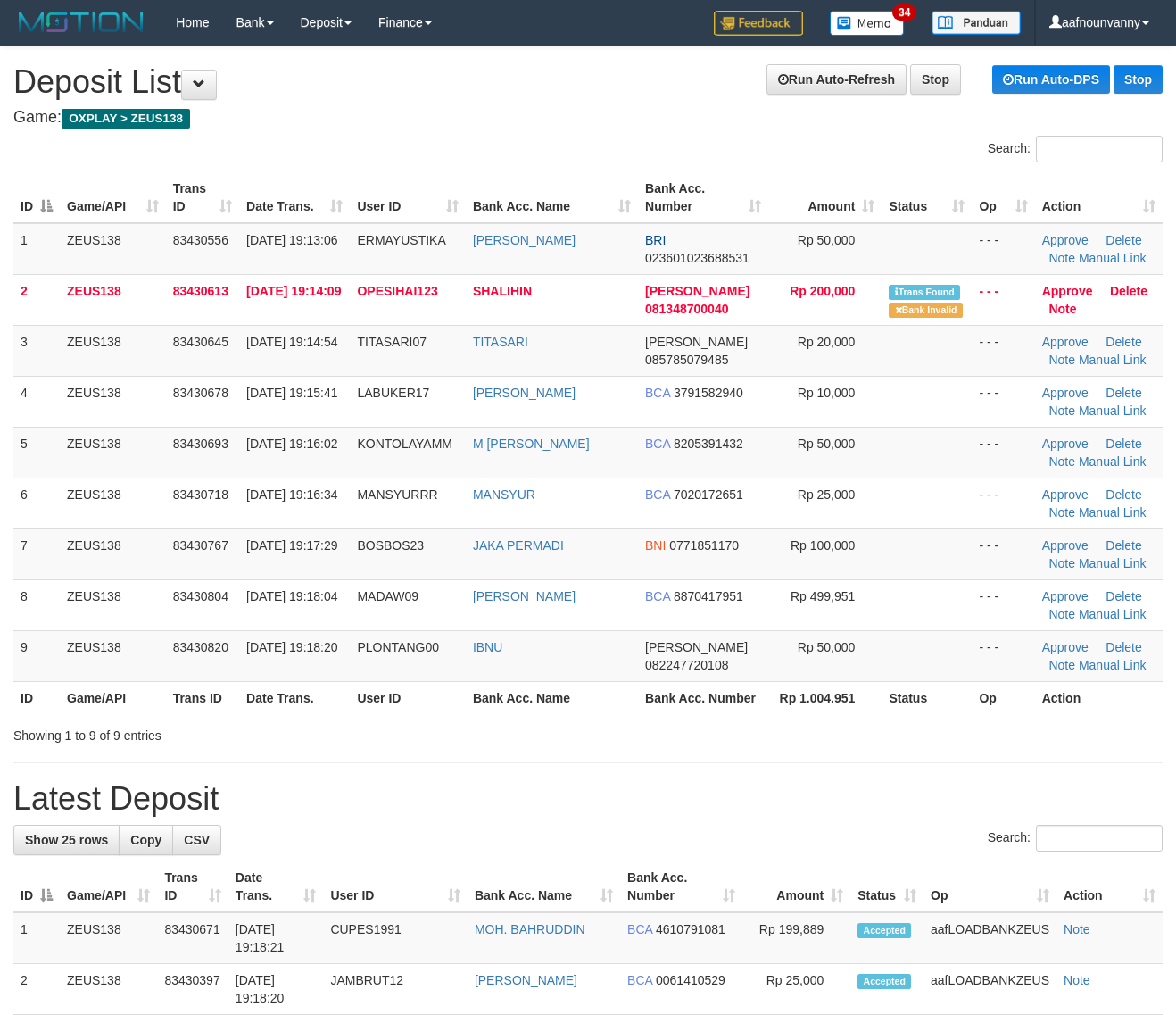 scroll, scrollTop: 0, scrollLeft: 0, axis: both 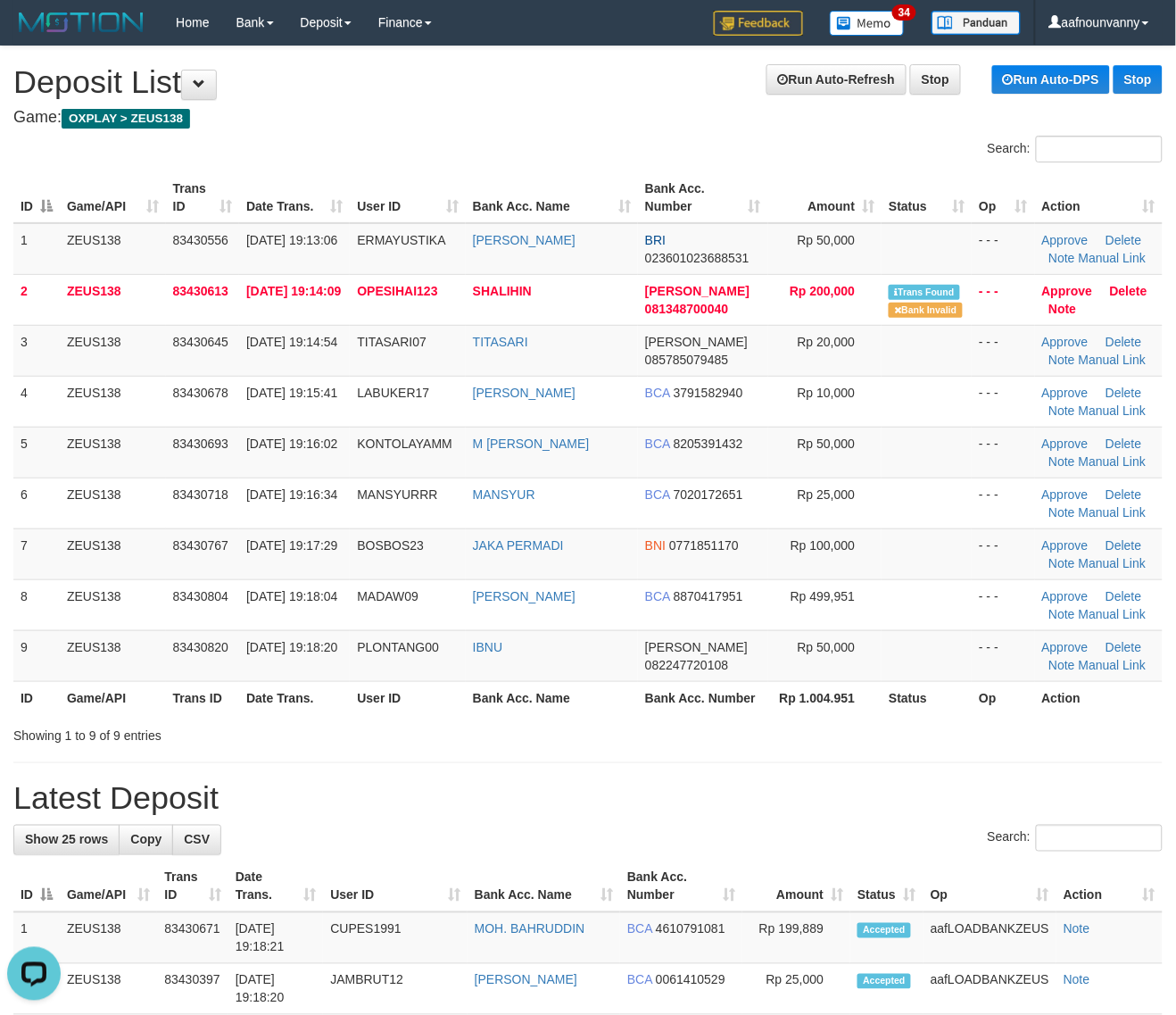 click on "**********" at bounding box center [588, 1175] 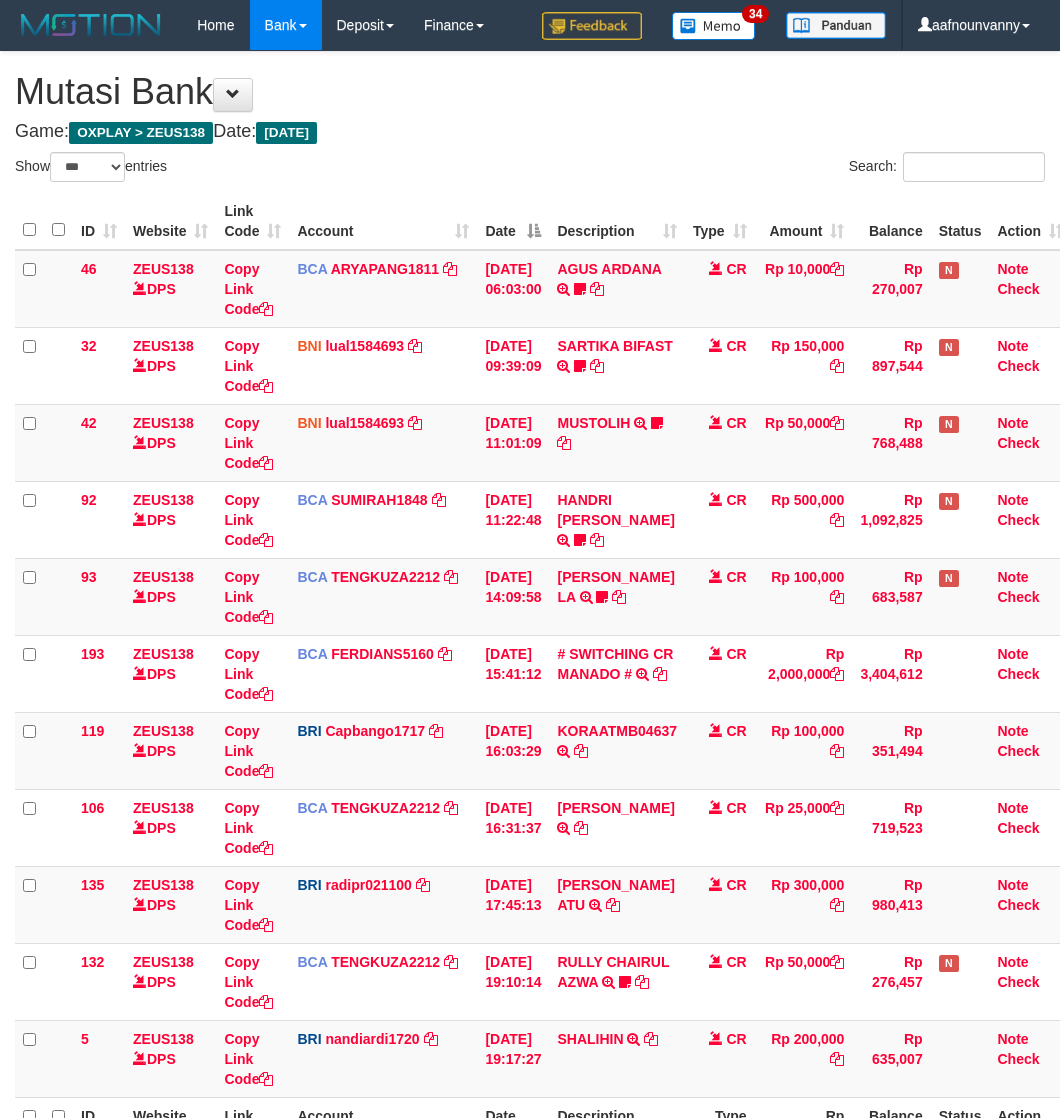 select on "***" 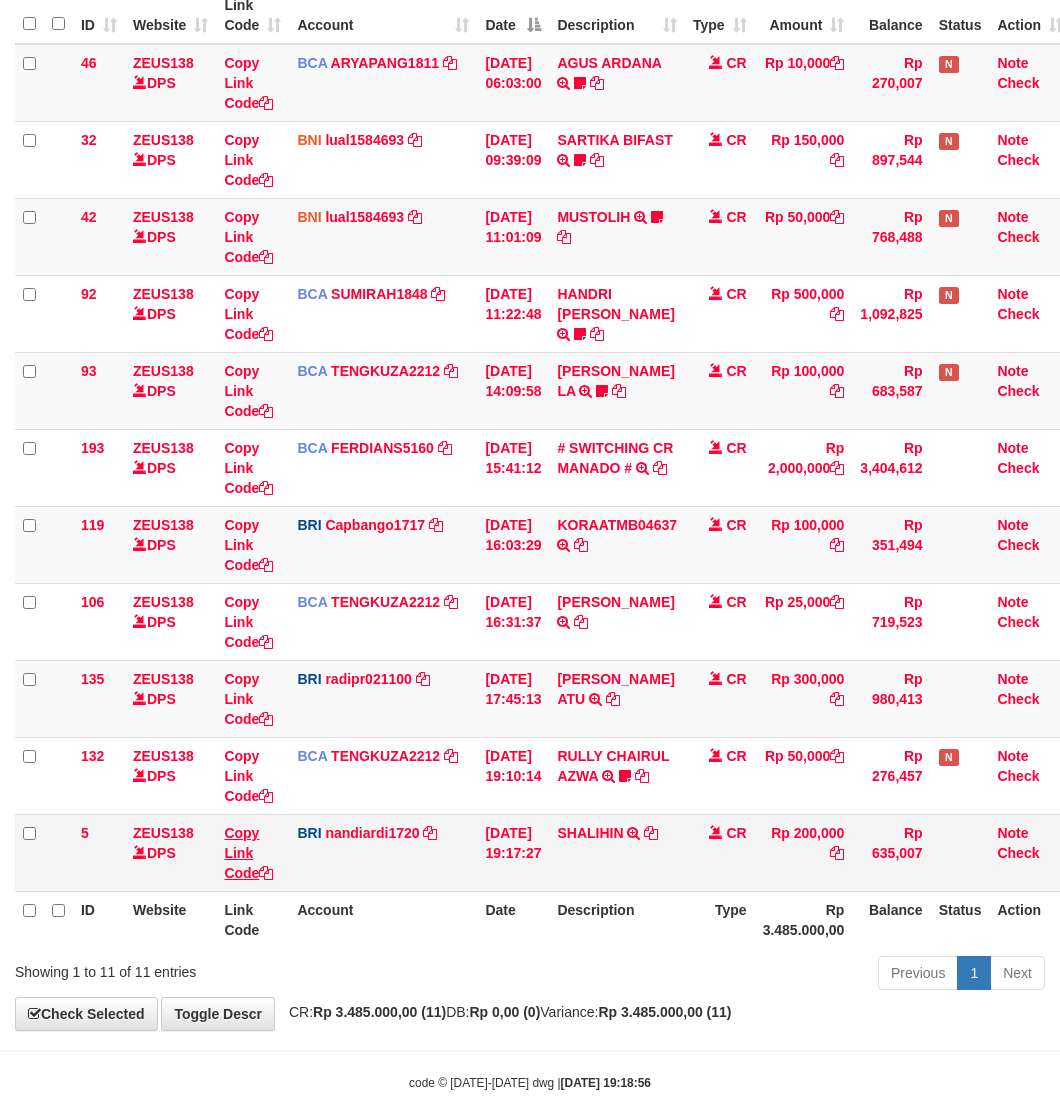 drag, startPoint x: 0, startPoint y: 0, endPoint x: 250, endPoint y: 840, distance: 876.41315 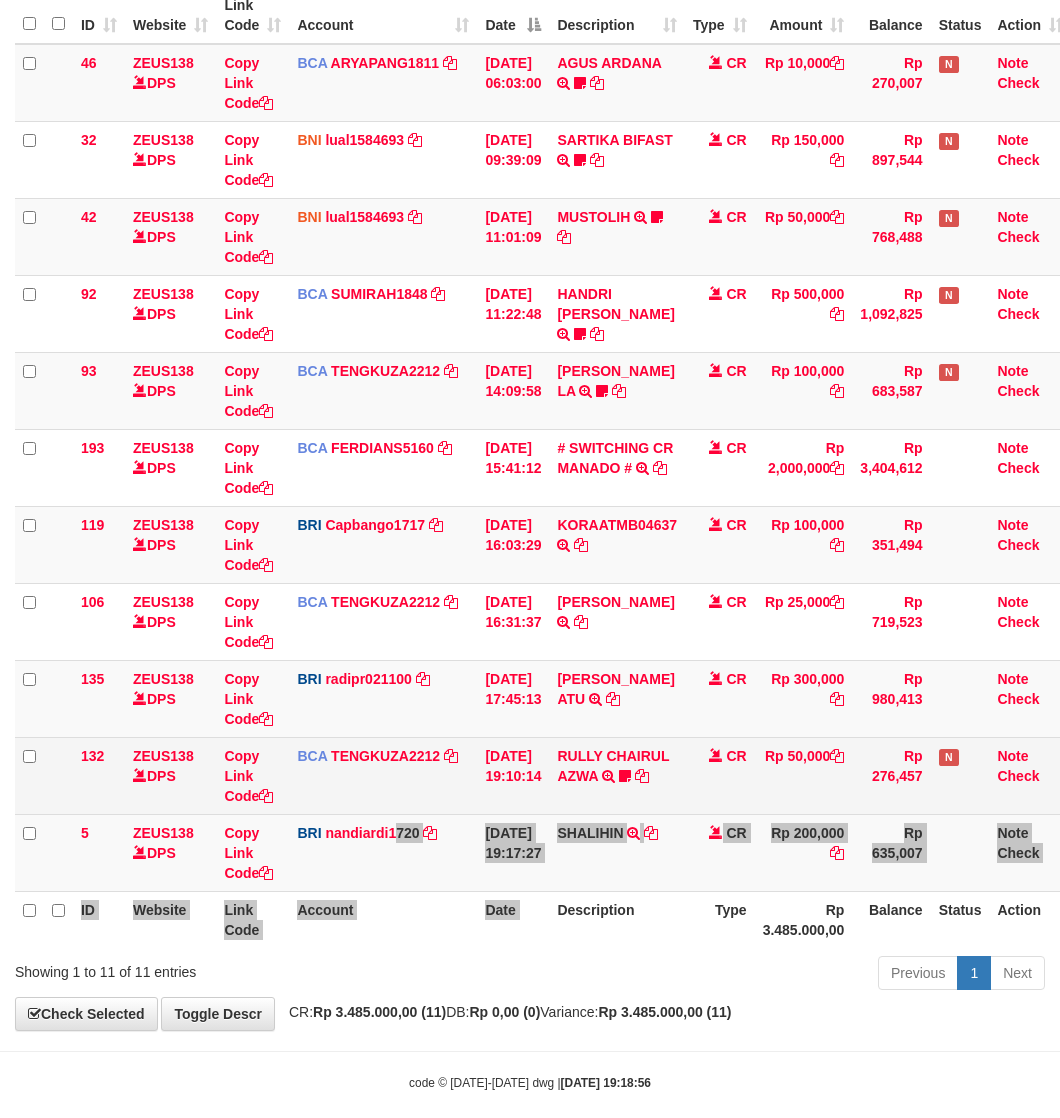 scroll, scrollTop: 232, scrollLeft: 0, axis: vertical 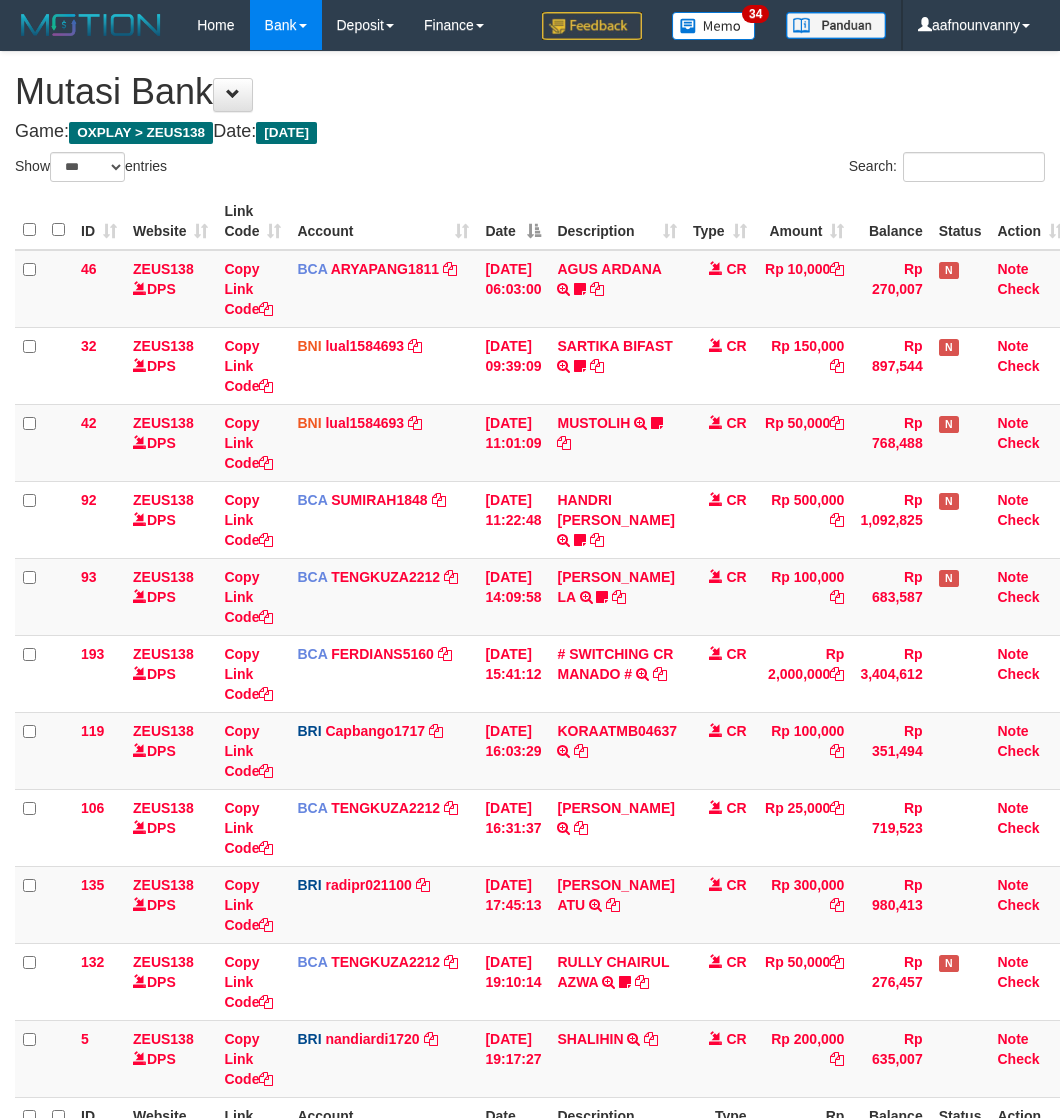 select on "***" 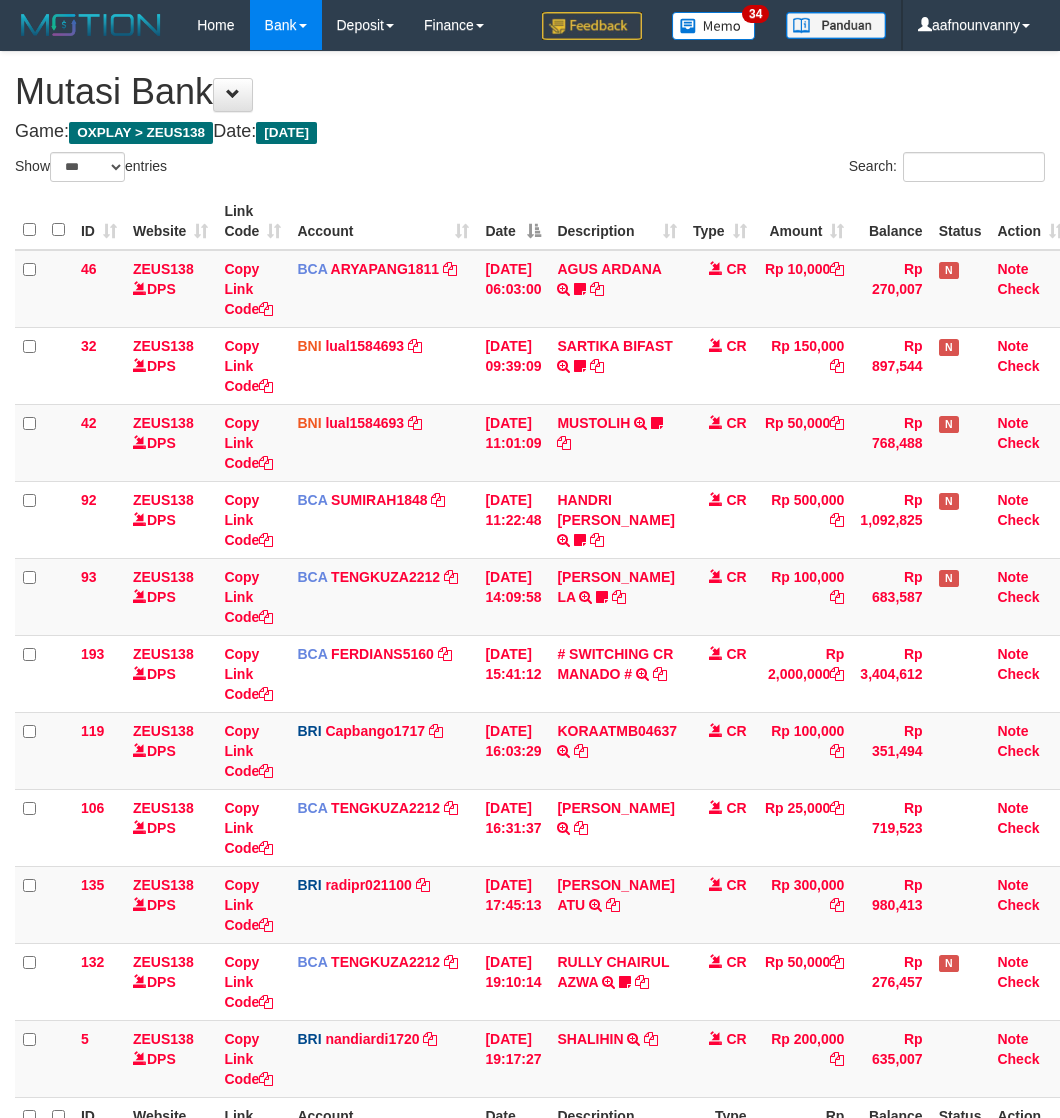 scroll, scrollTop: 192, scrollLeft: 0, axis: vertical 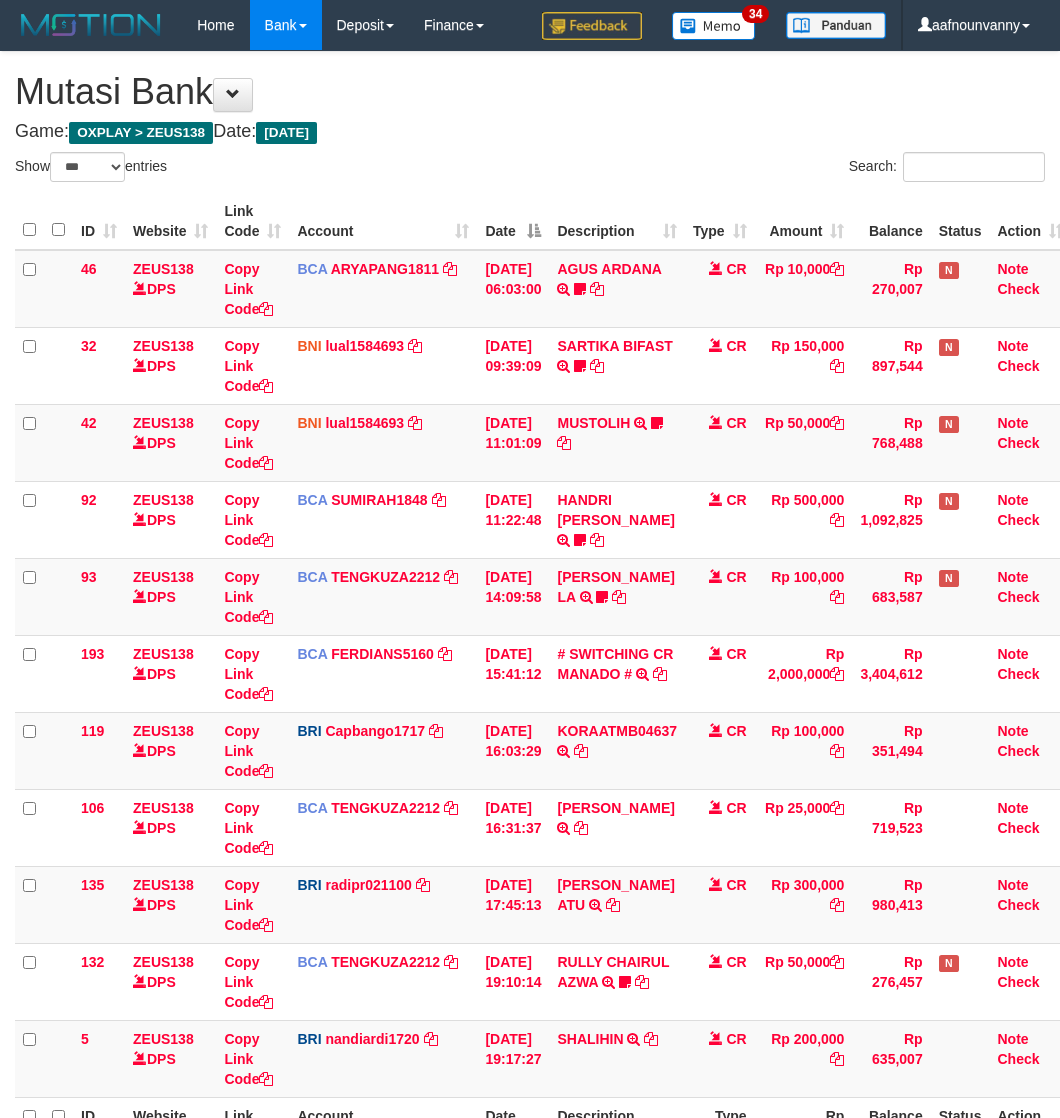 select on "***" 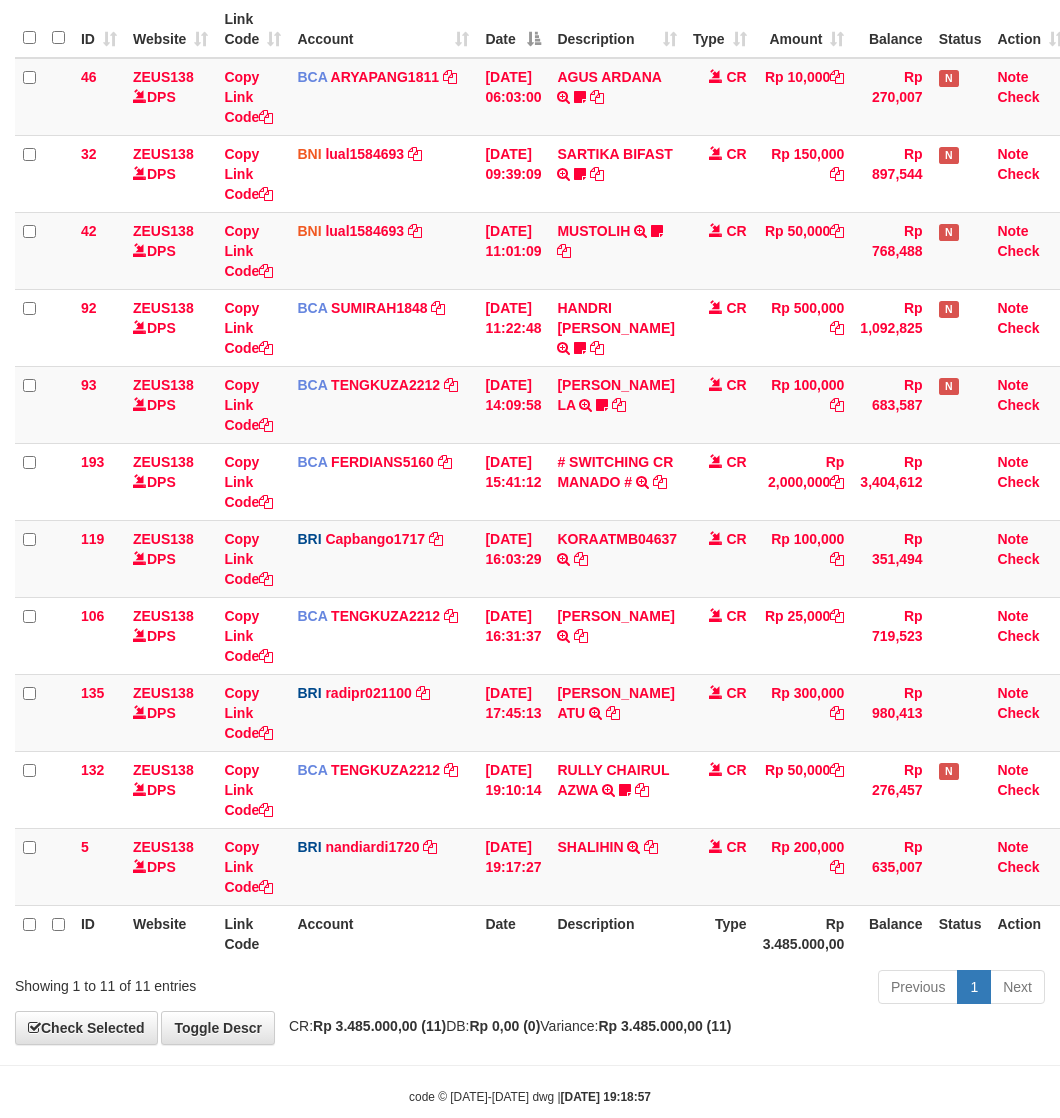 scroll, scrollTop: 232, scrollLeft: 0, axis: vertical 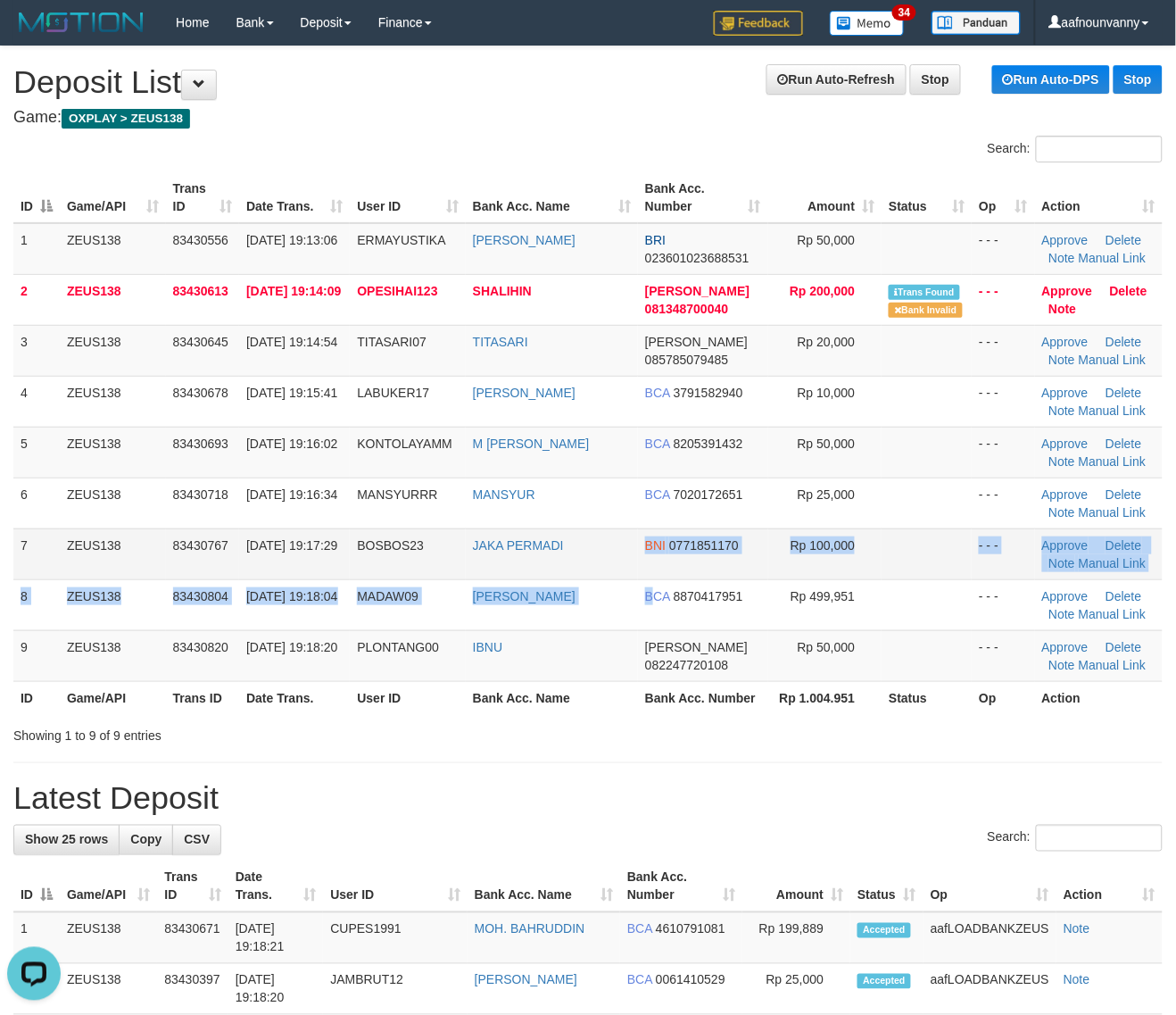 drag, startPoint x: 608, startPoint y: 586, endPoint x: 553, endPoint y: 578, distance: 55.57877 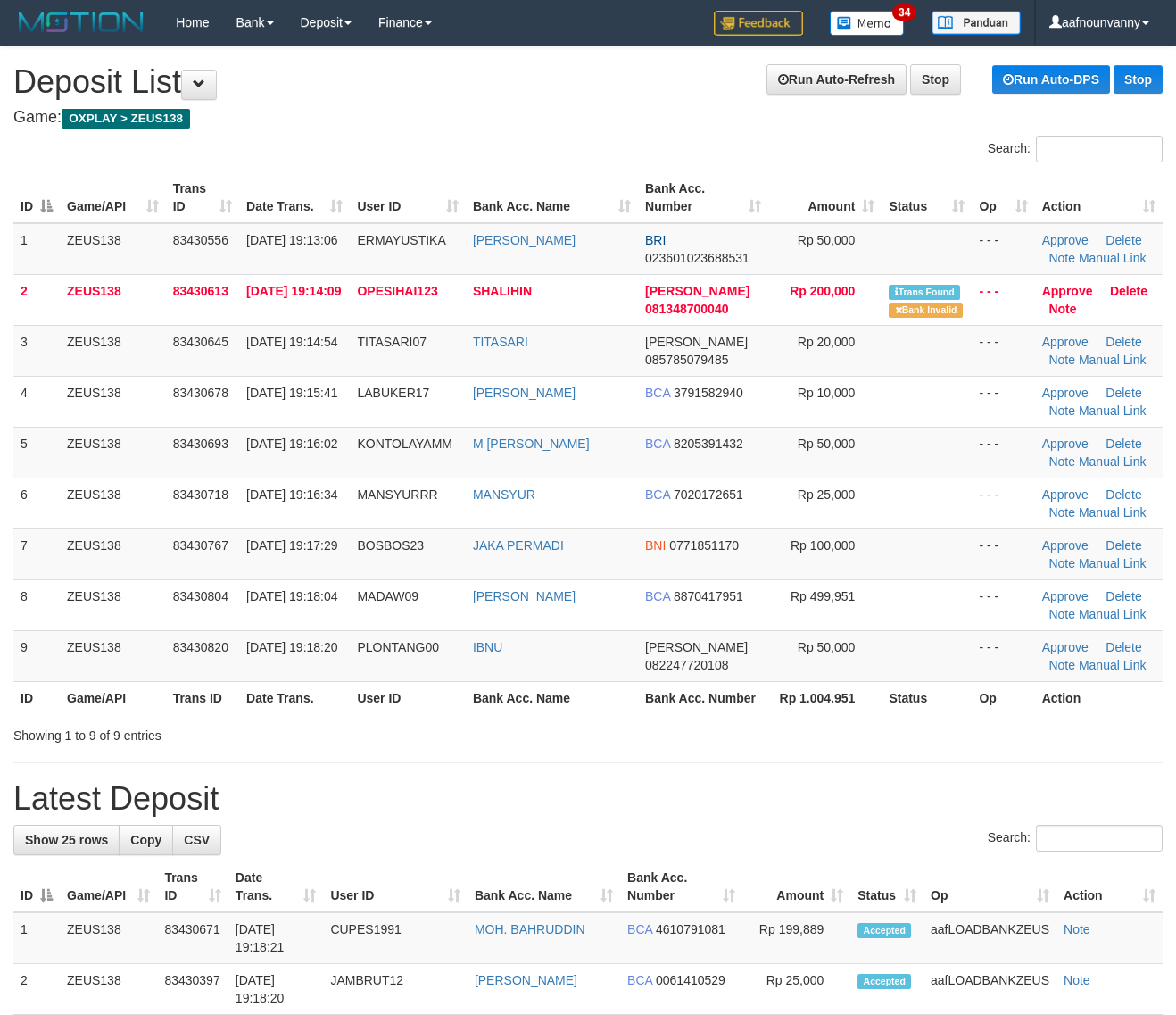 scroll, scrollTop: 0, scrollLeft: 0, axis: both 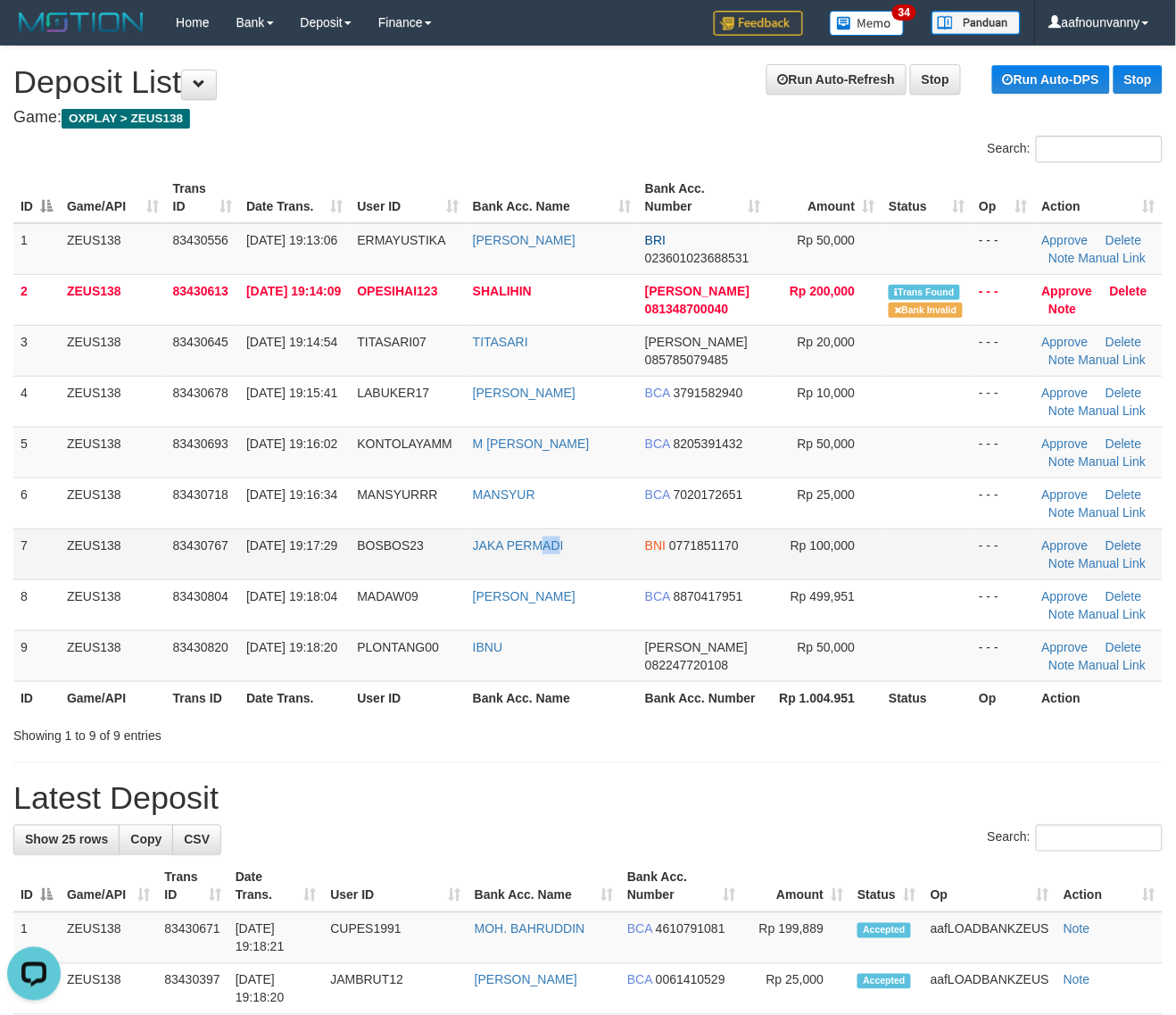 drag, startPoint x: 540, startPoint y: 569, endPoint x: 506, endPoint y: 558, distance: 35.735137 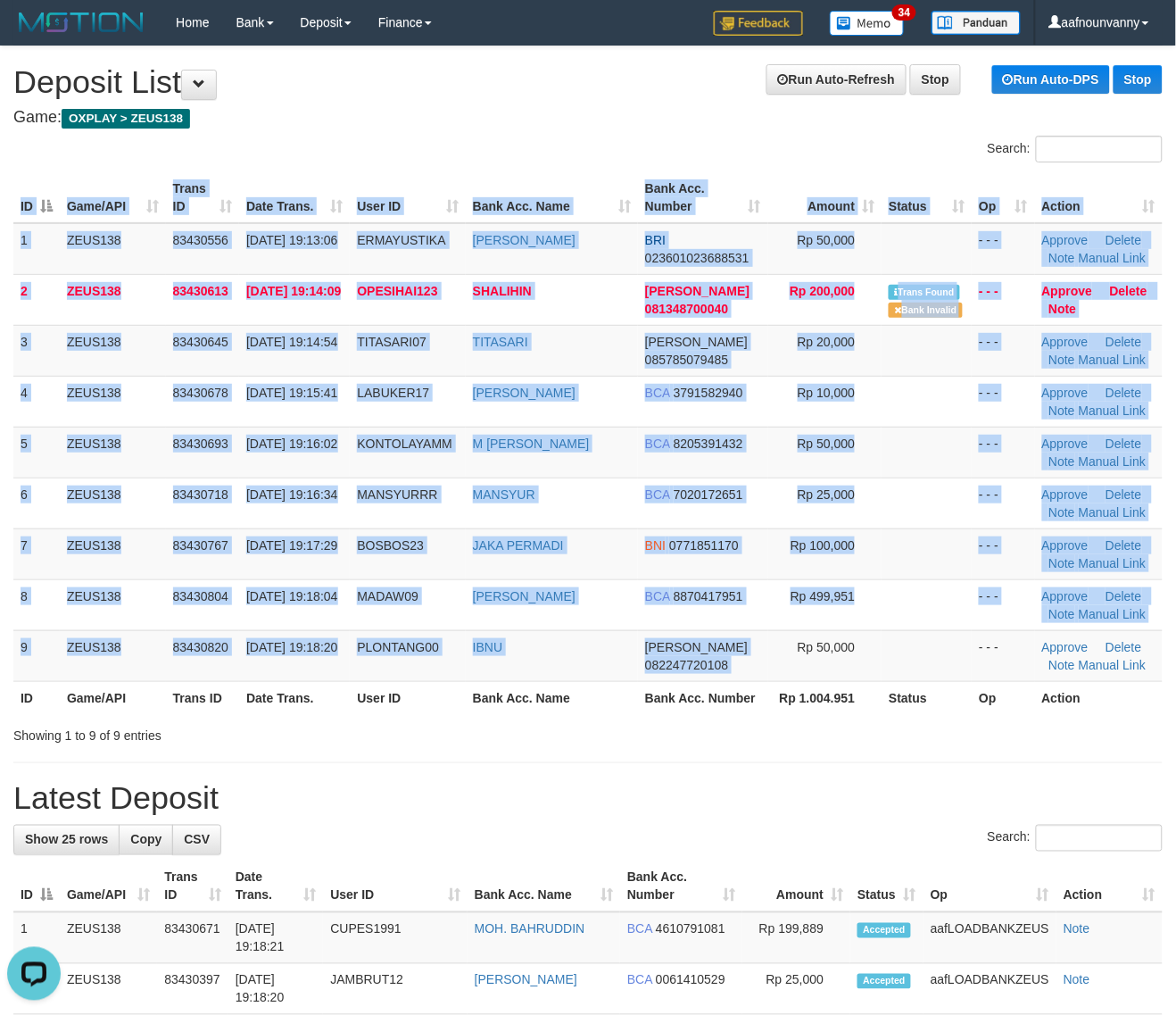drag, startPoint x: 813, startPoint y: 688, endPoint x: 1192, endPoint y: 786, distance: 391.4652 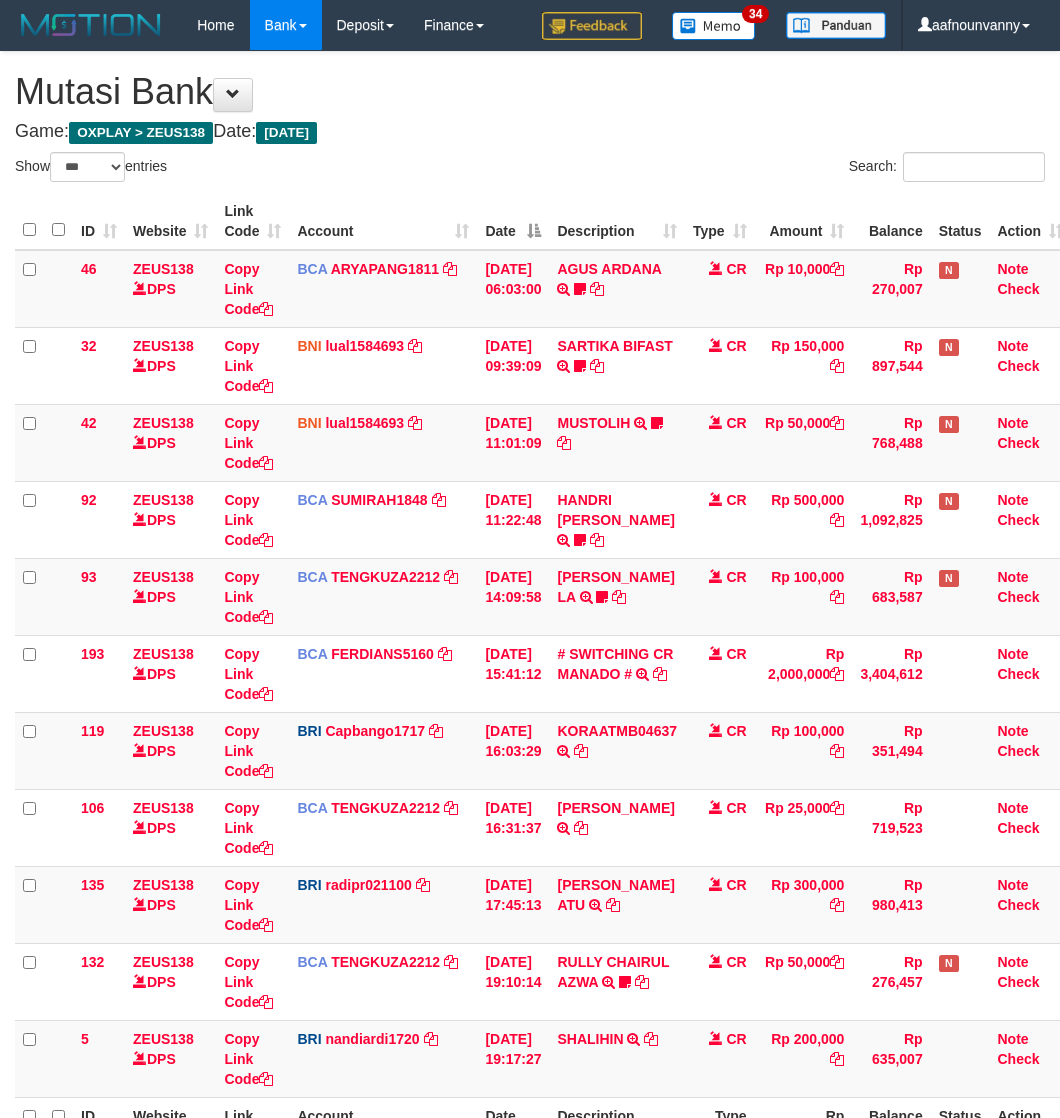 select on "***" 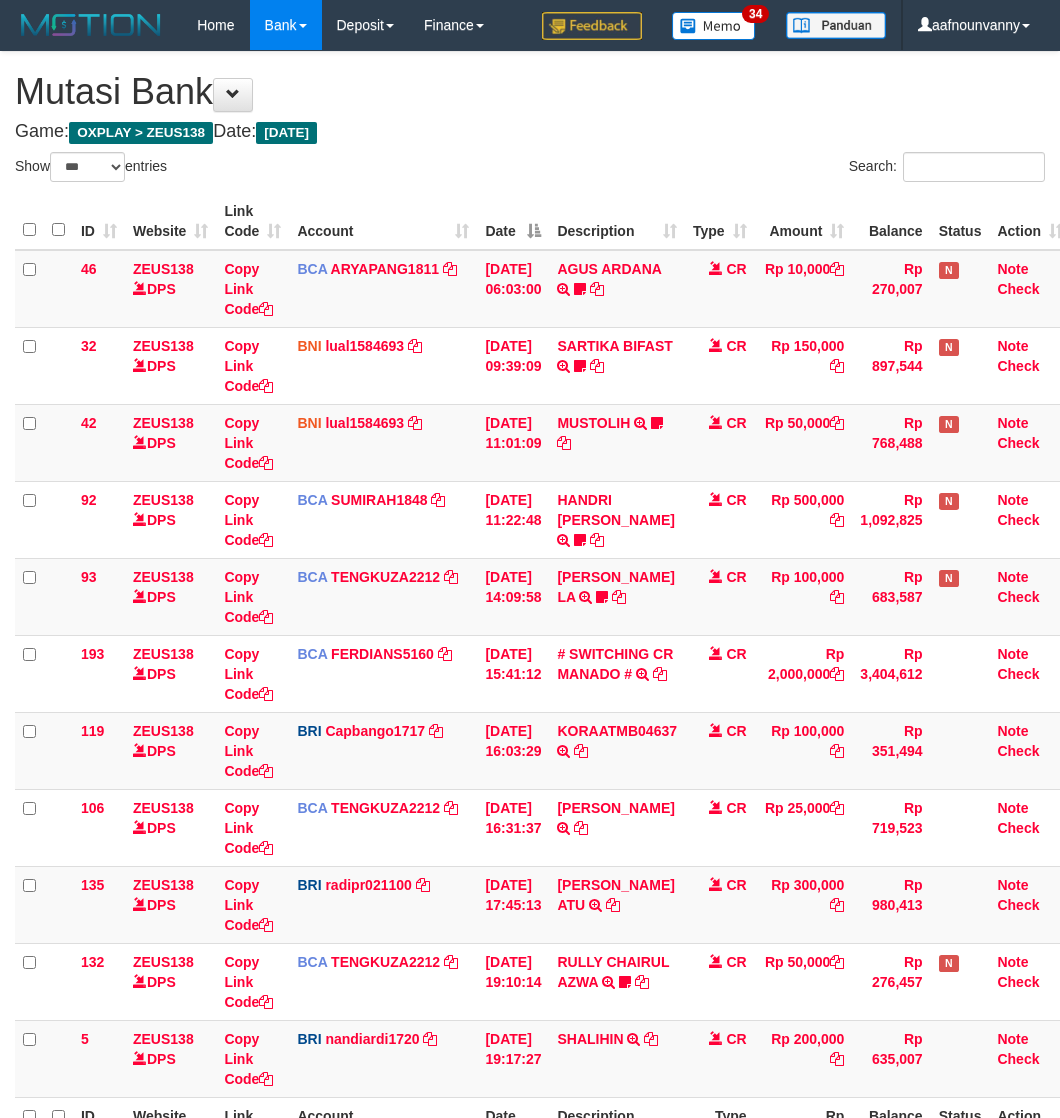 scroll, scrollTop: 192, scrollLeft: 0, axis: vertical 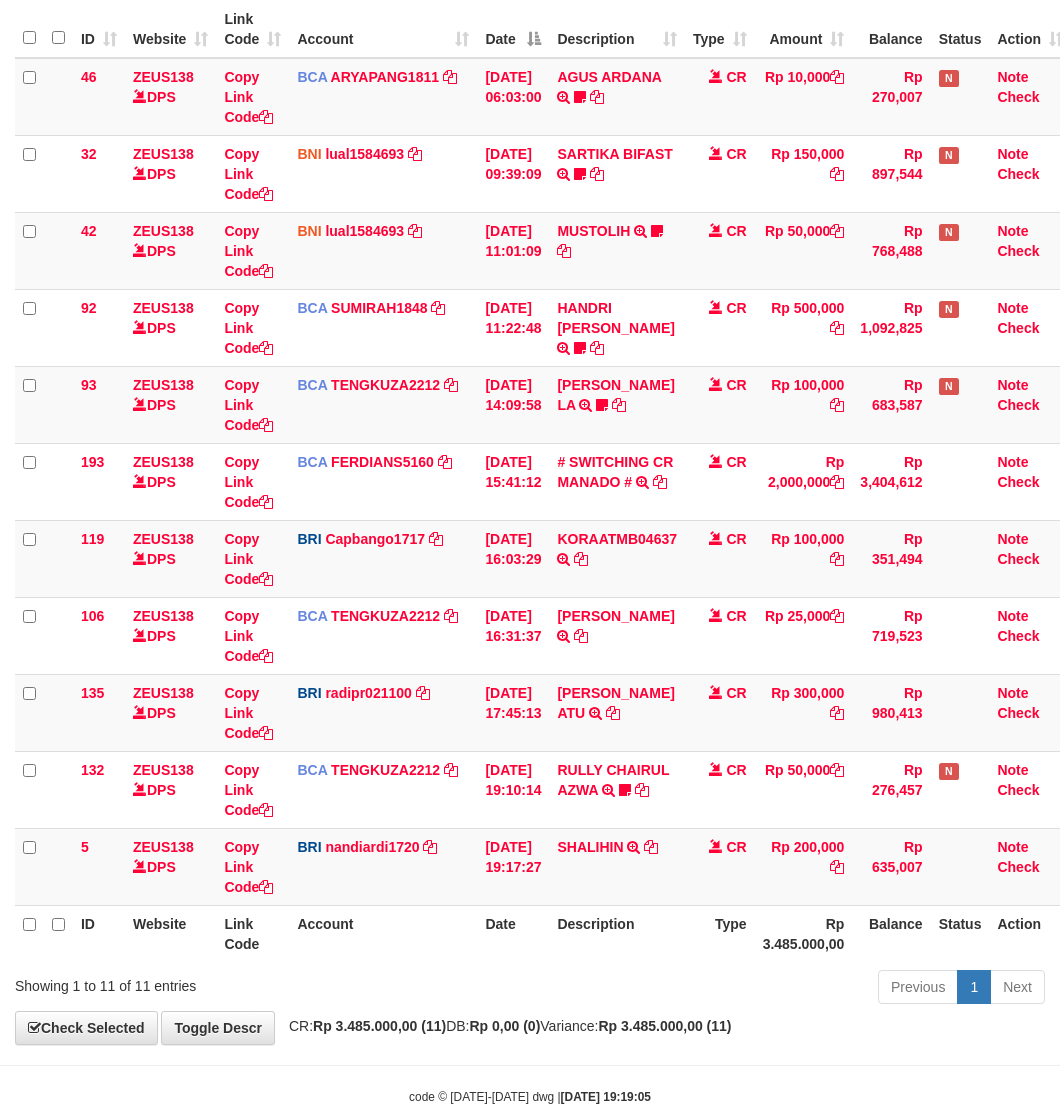 drag, startPoint x: 0, startPoint y: 0, endPoint x: 5, endPoint y: 866, distance: 866.0144 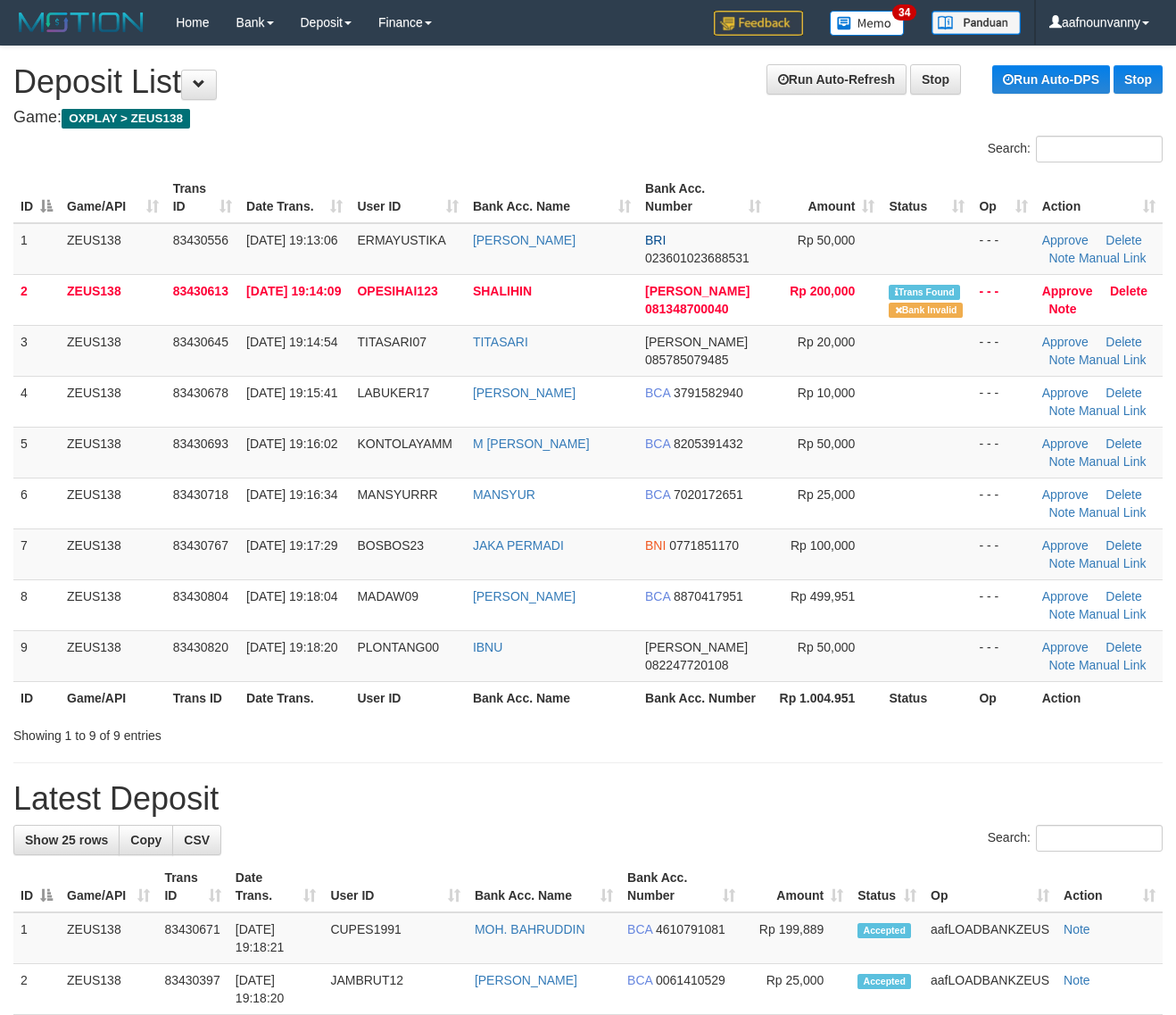 scroll, scrollTop: 0, scrollLeft: 0, axis: both 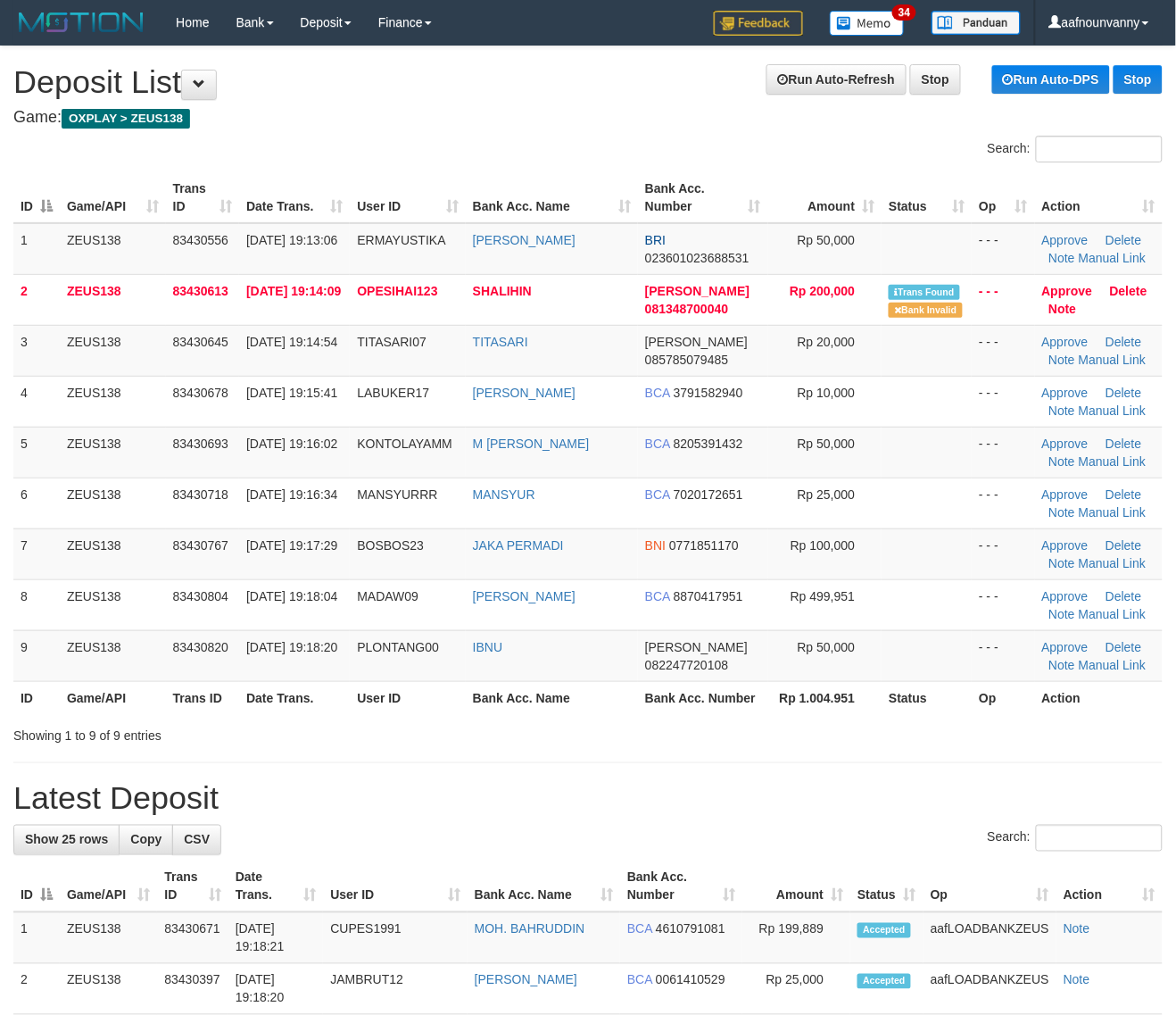 drag, startPoint x: 853, startPoint y: 743, endPoint x: 1045, endPoint y: 803, distance: 201.15666 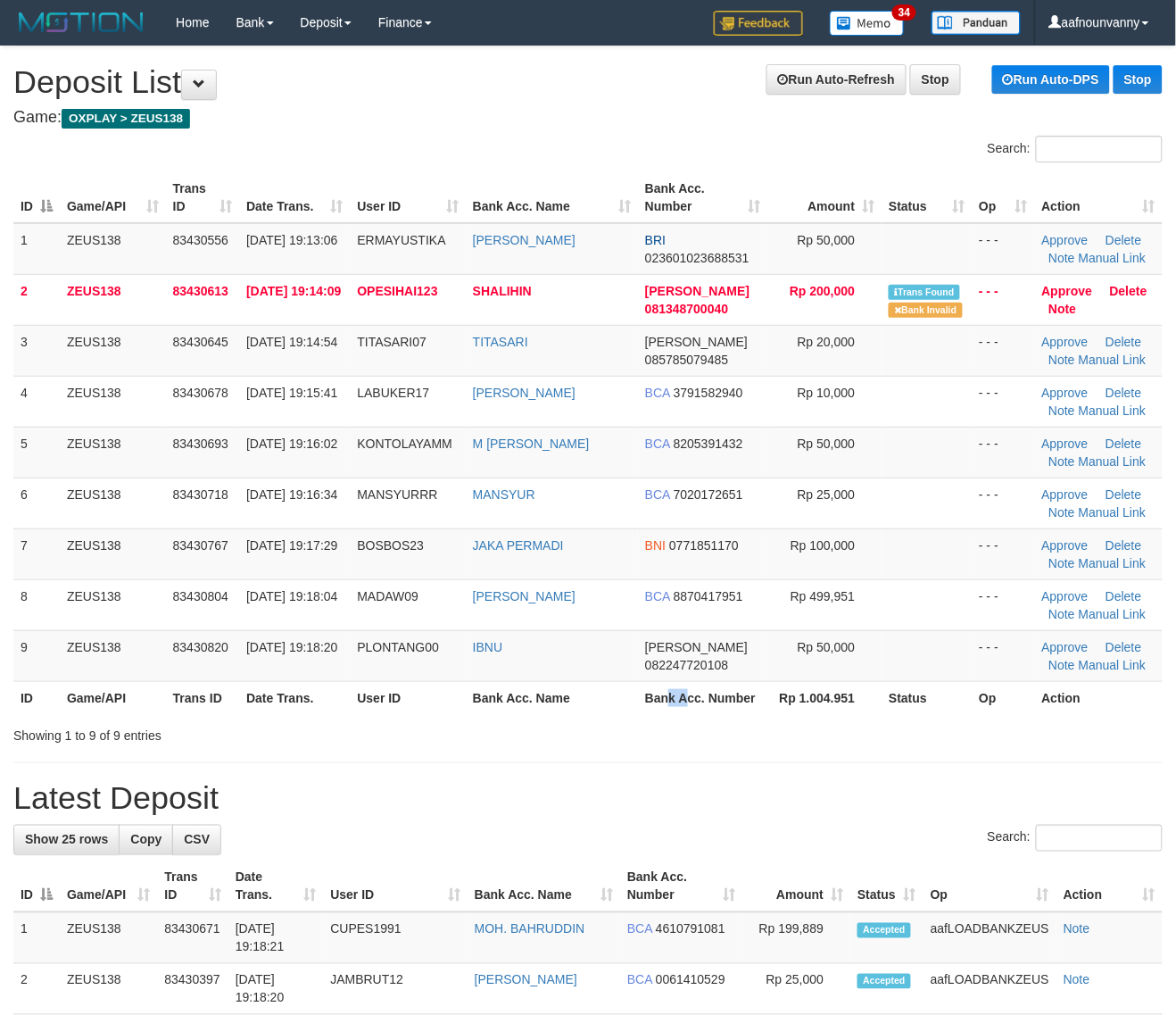 drag, startPoint x: 665, startPoint y: 697, endPoint x: 1185, endPoint y: 836, distance: 538.25737 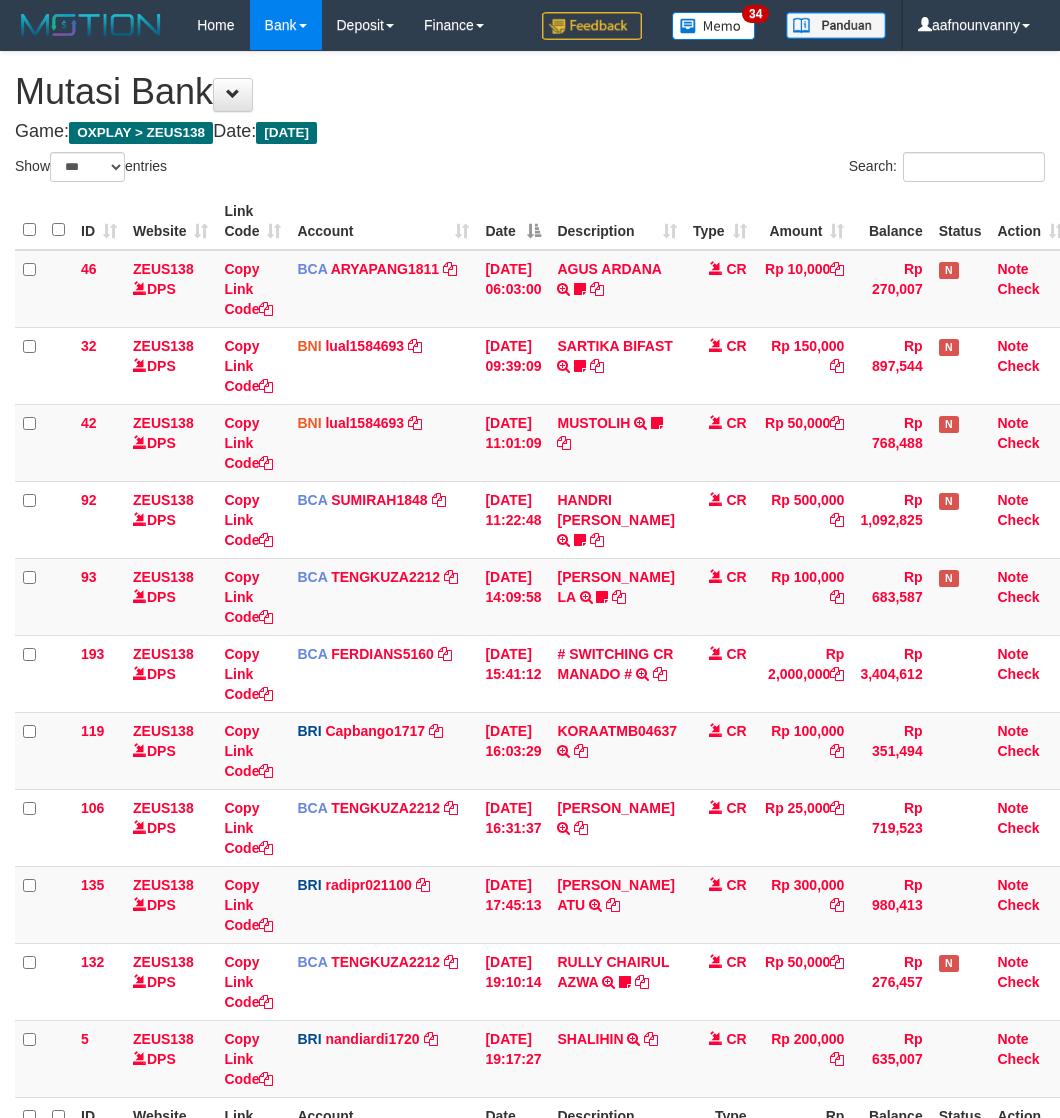 select on "***" 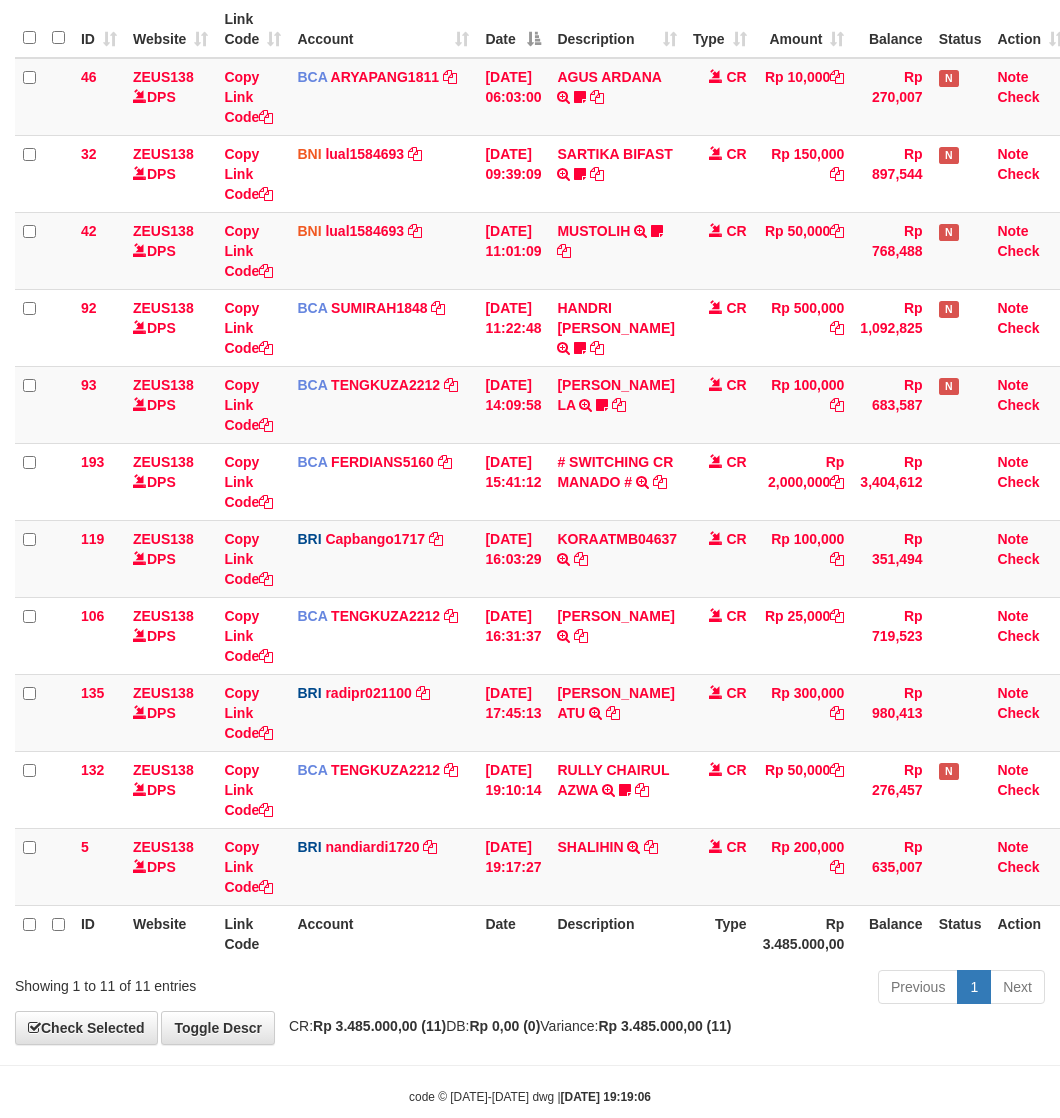click on "Previous 1 Next" at bounding box center (751, 989) 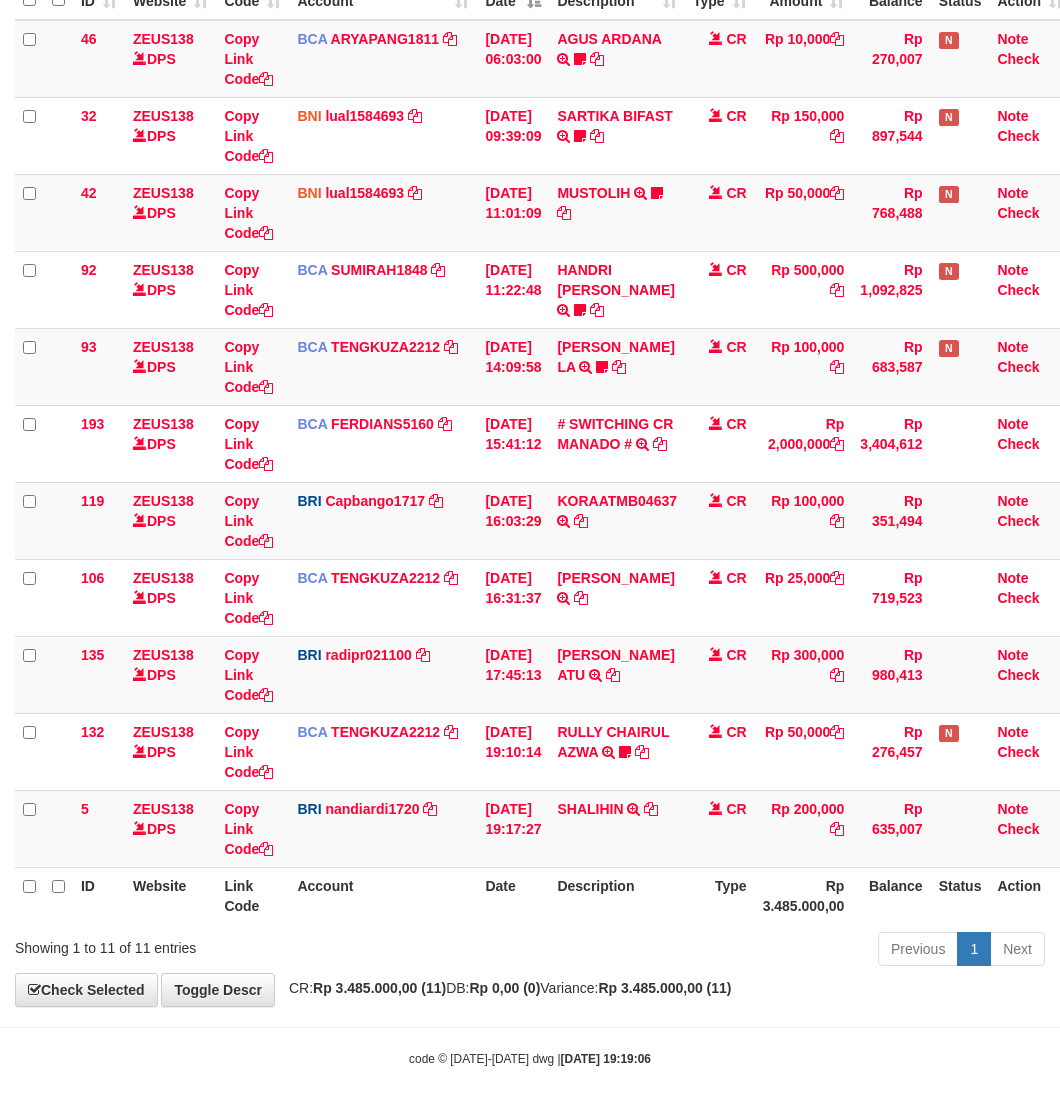 drag, startPoint x: 546, startPoint y: 997, endPoint x: 5, endPoint y: 846, distance: 561.67786 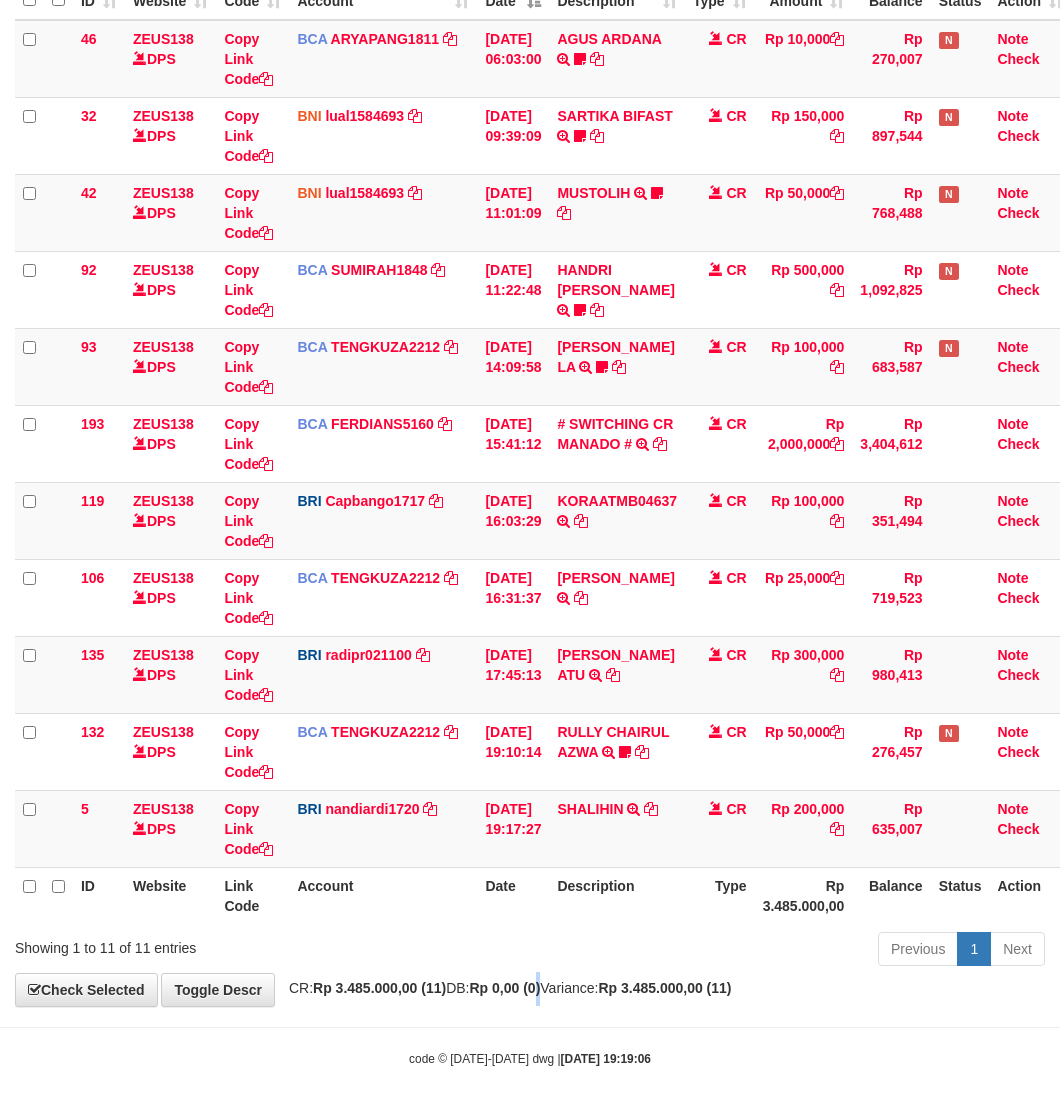 drag, startPoint x: 572, startPoint y: 996, endPoint x: 8, endPoint y: 860, distance: 580.16547 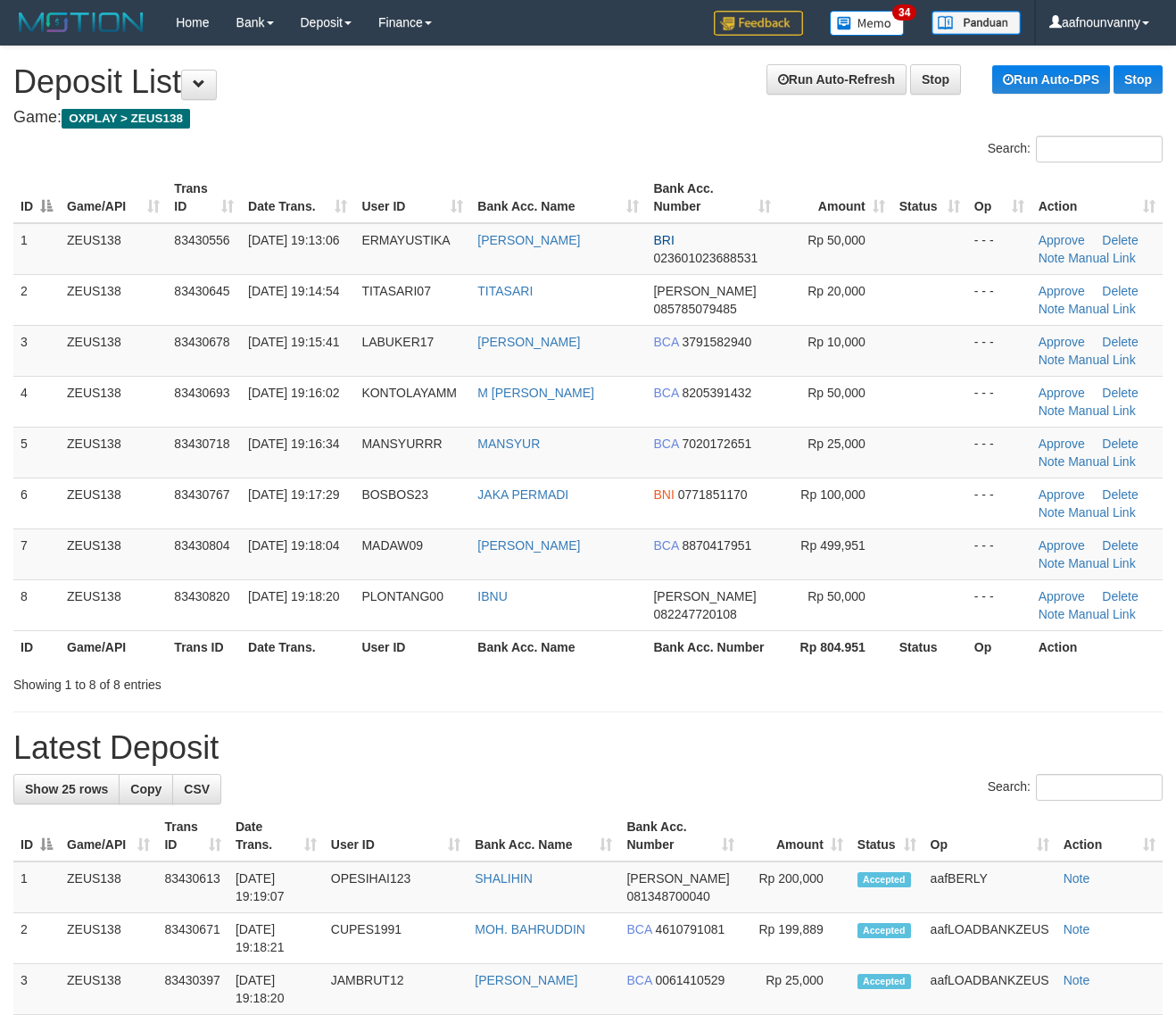 scroll, scrollTop: 0, scrollLeft: 0, axis: both 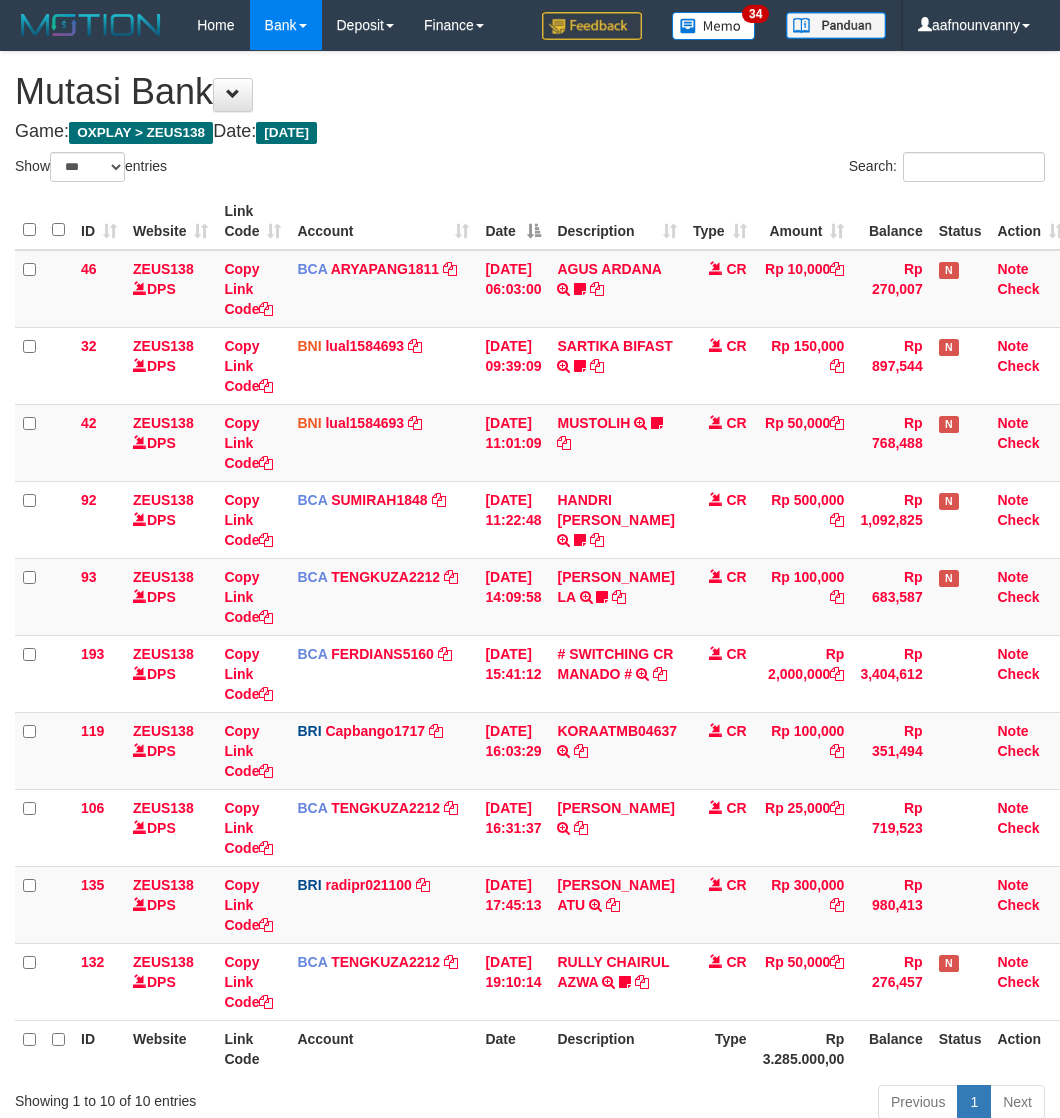 select on "***" 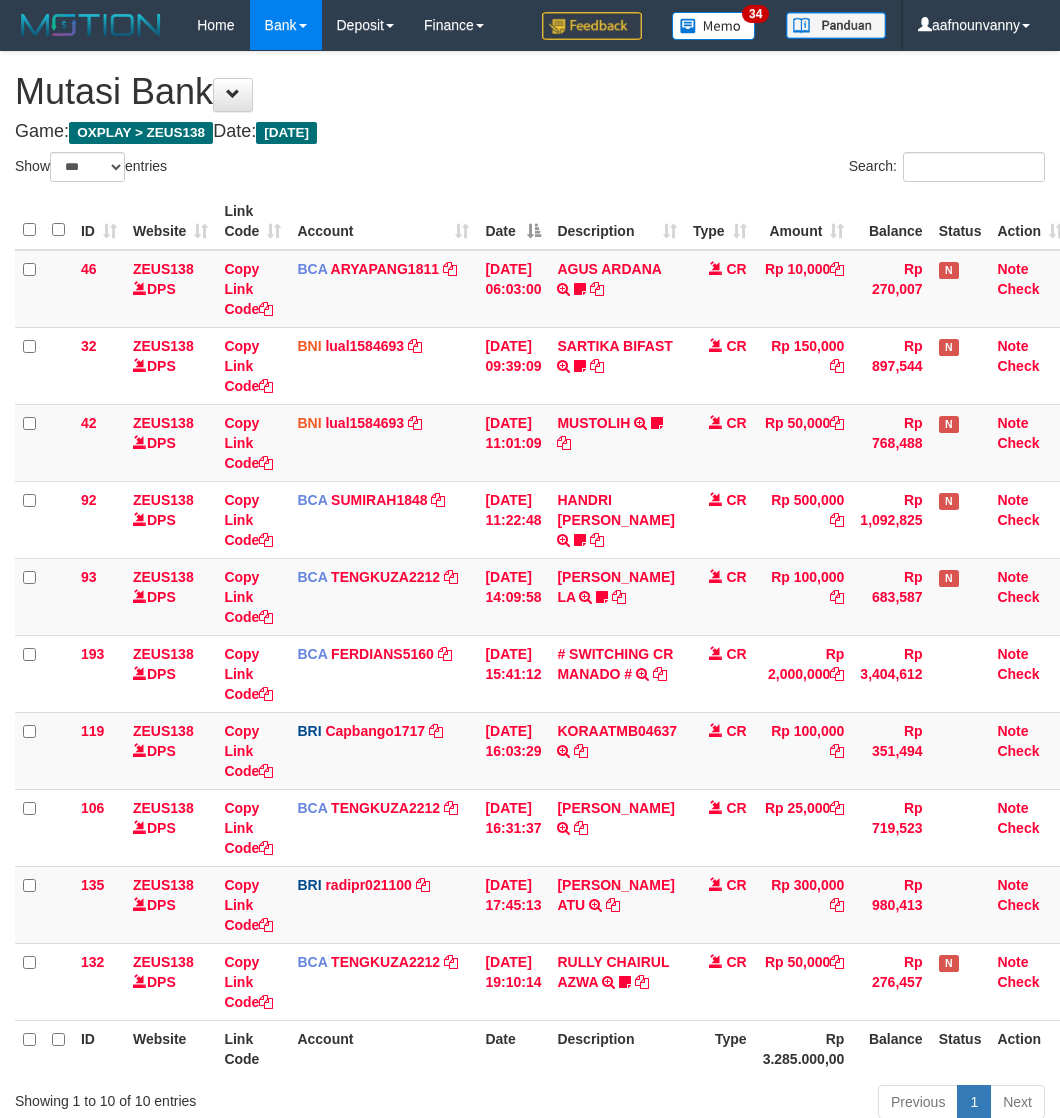 scroll, scrollTop: 62, scrollLeft: 0, axis: vertical 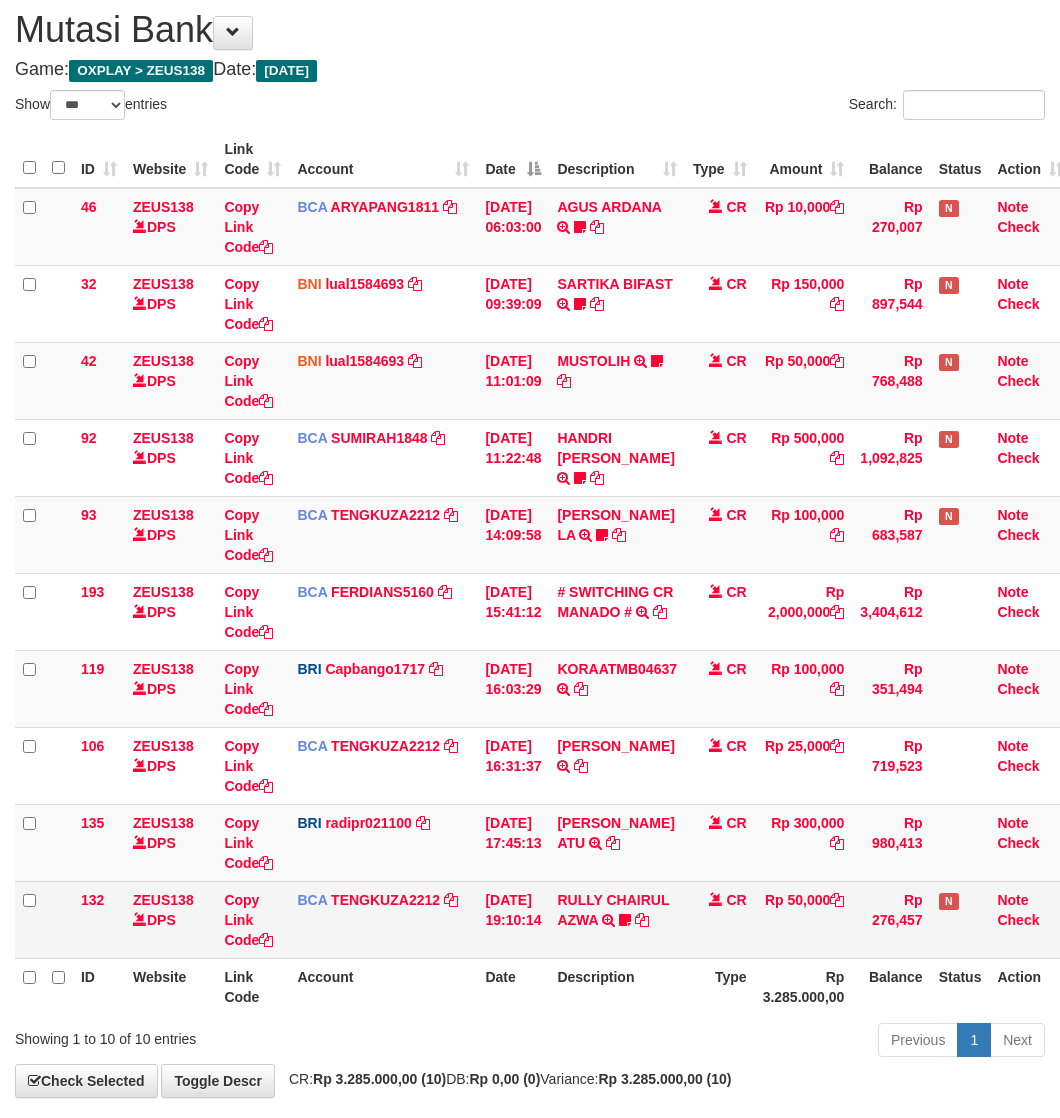 drag, startPoint x: 0, startPoint y: 0, endPoint x: 570, endPoint y: 945, distance: 1103.5964 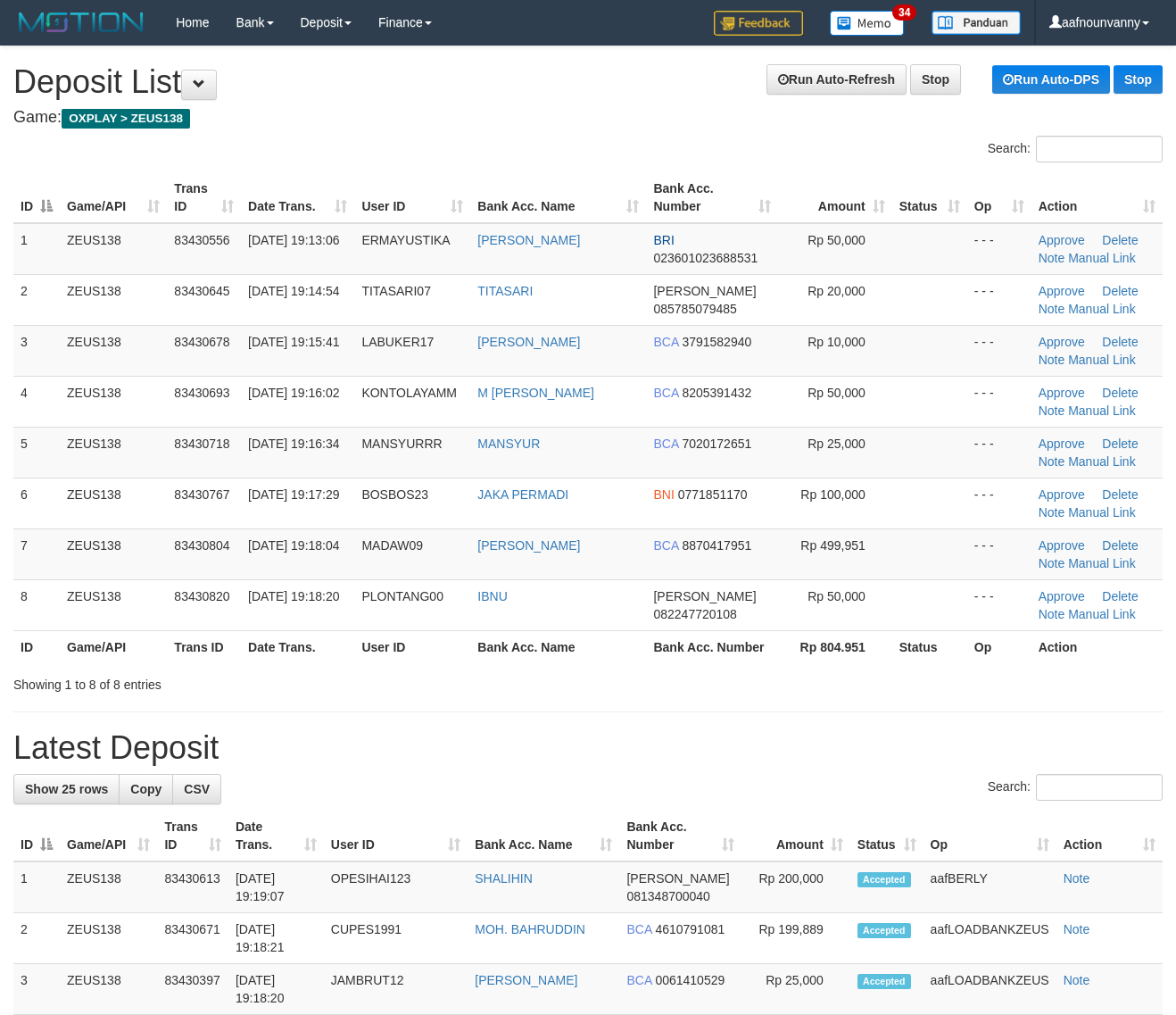 click on "Showing 1 to 8 of 8 entries" at bounding box center [588, 681] 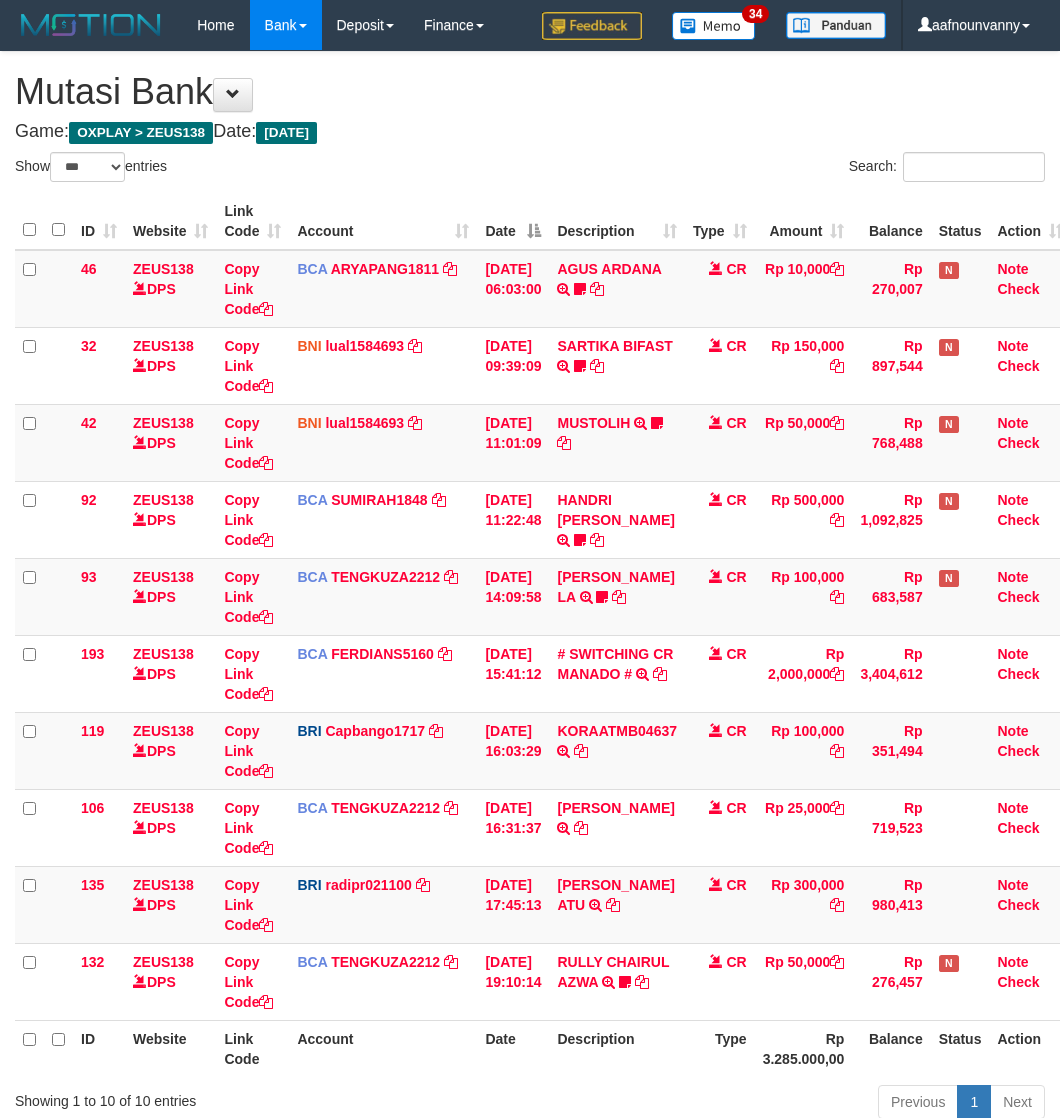 select on "***" 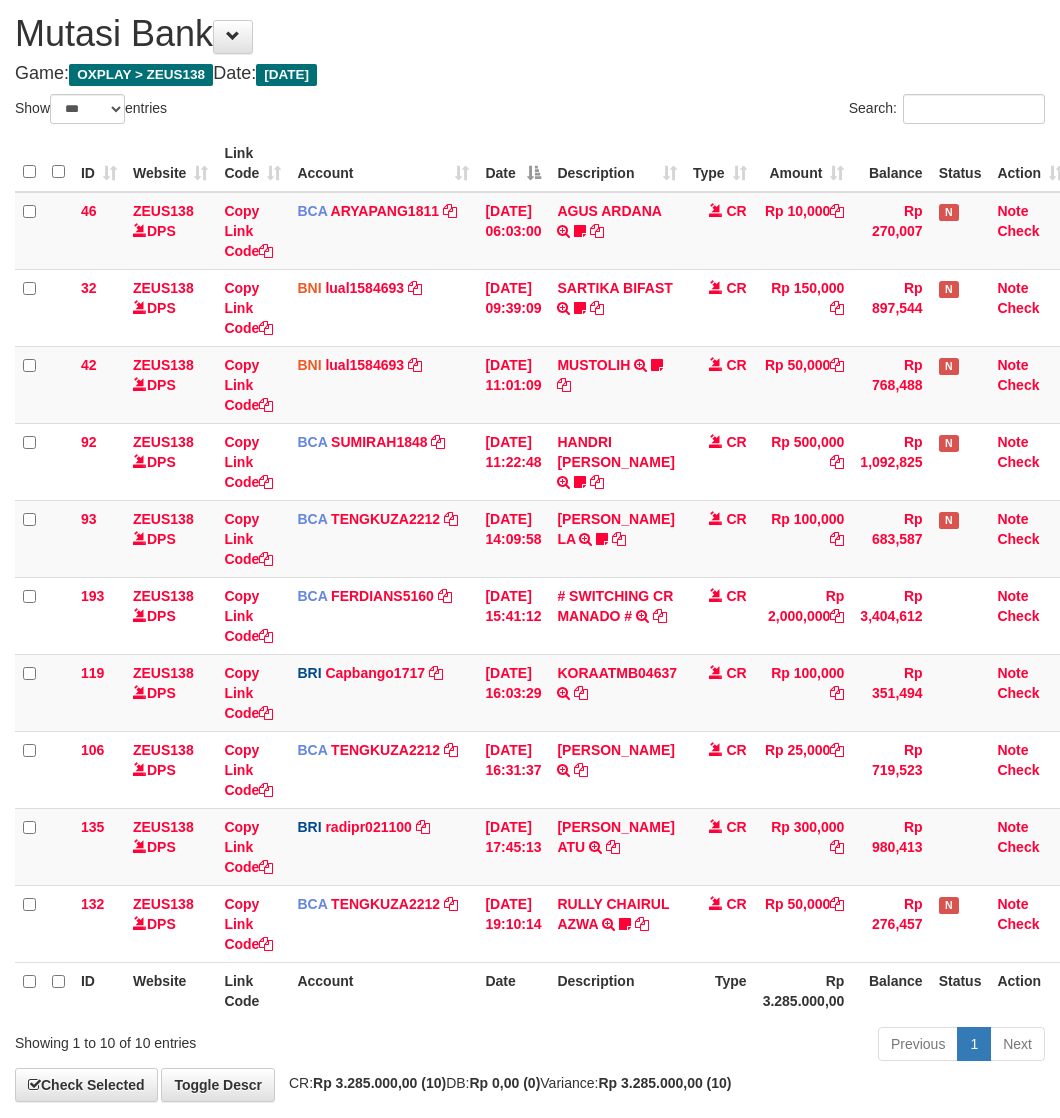 scroll, scrollTop: 155, scrollLeft: 0, axis: vertical 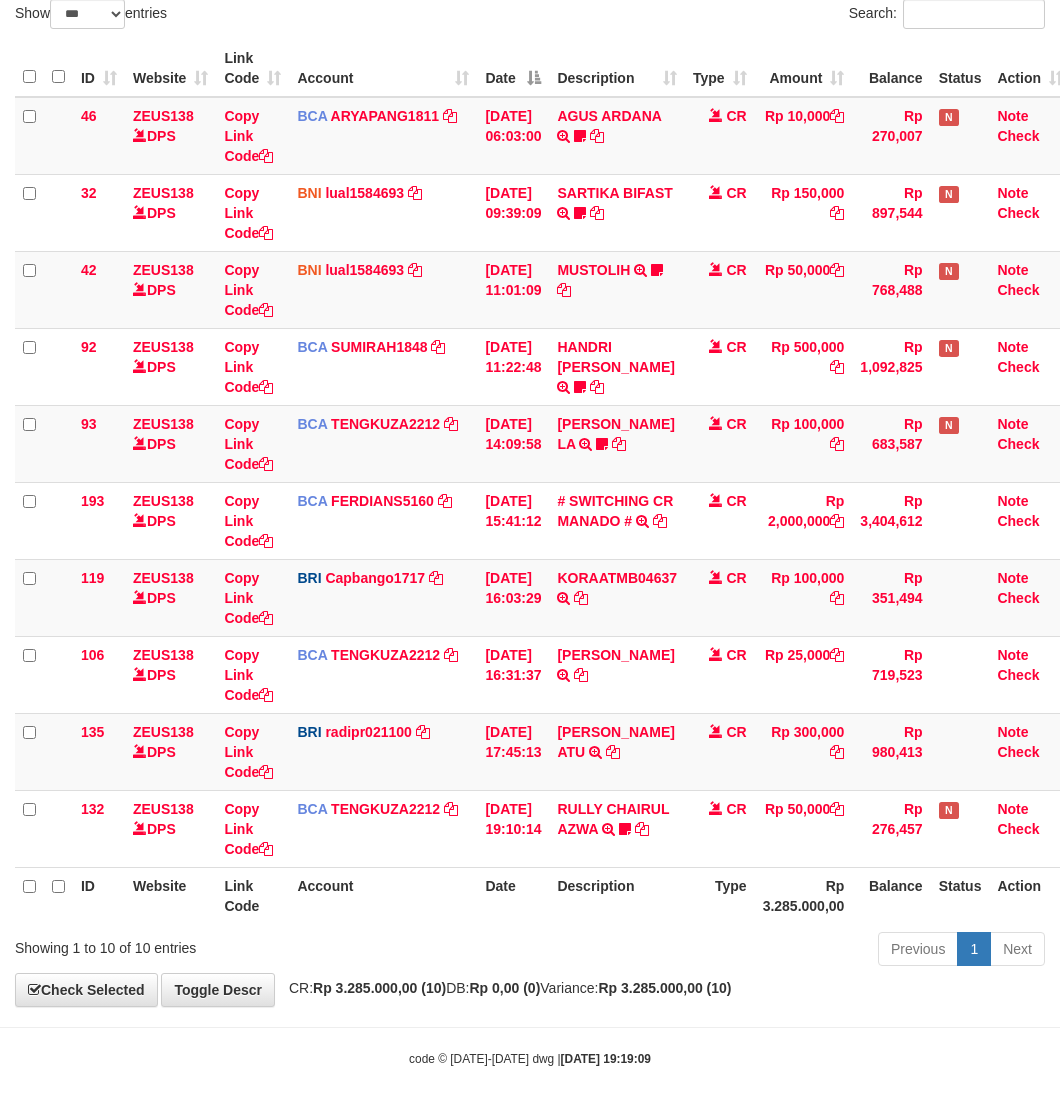 drag, startPoint x: 497, startPoint y: 971, endPoint x: 51, endPoint y: 870, distance: 457.29312 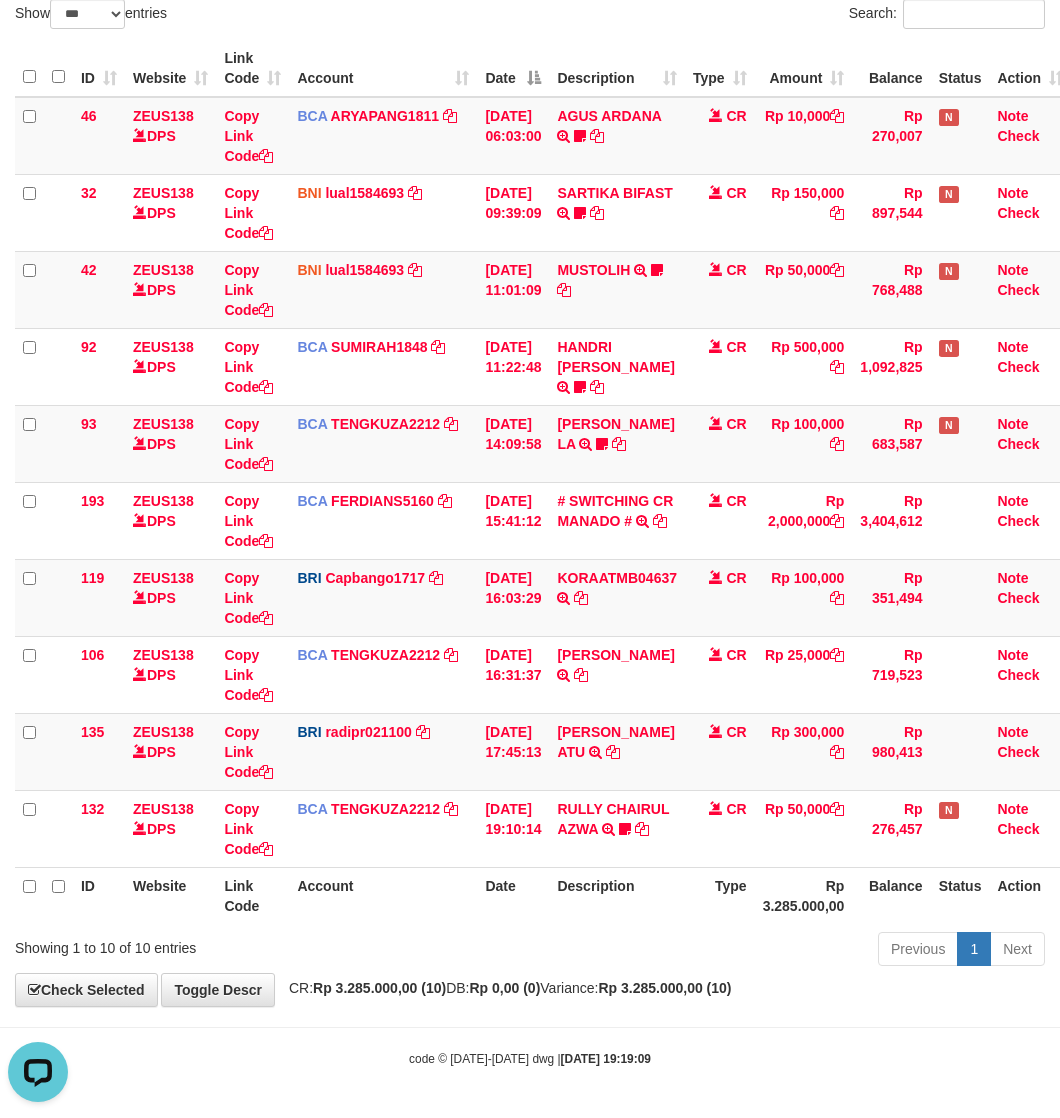 scroll, scrollTop: 0, scrollLeft: 0, axis: both 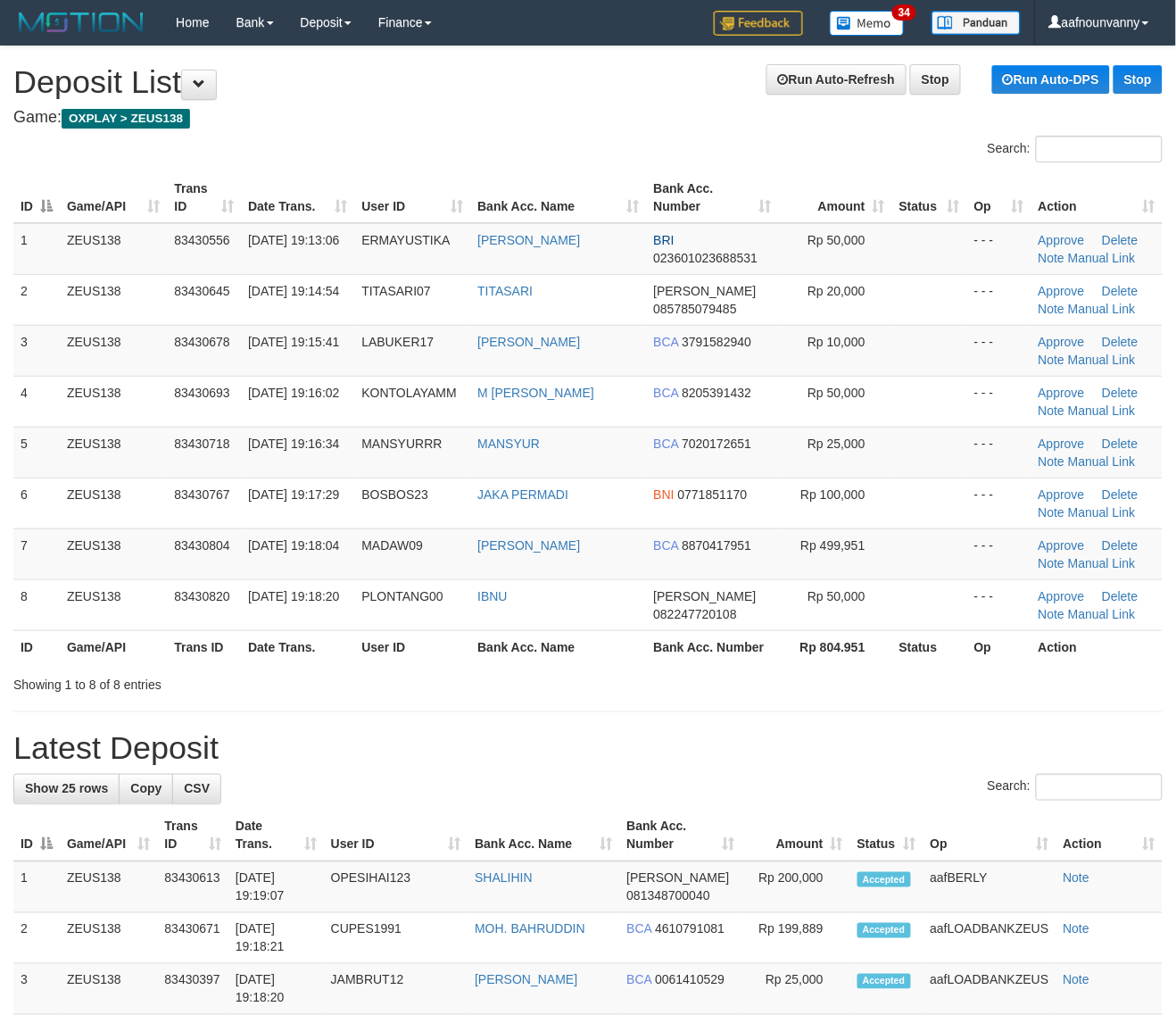 click on "**********" at bounding box center (588, 1150) 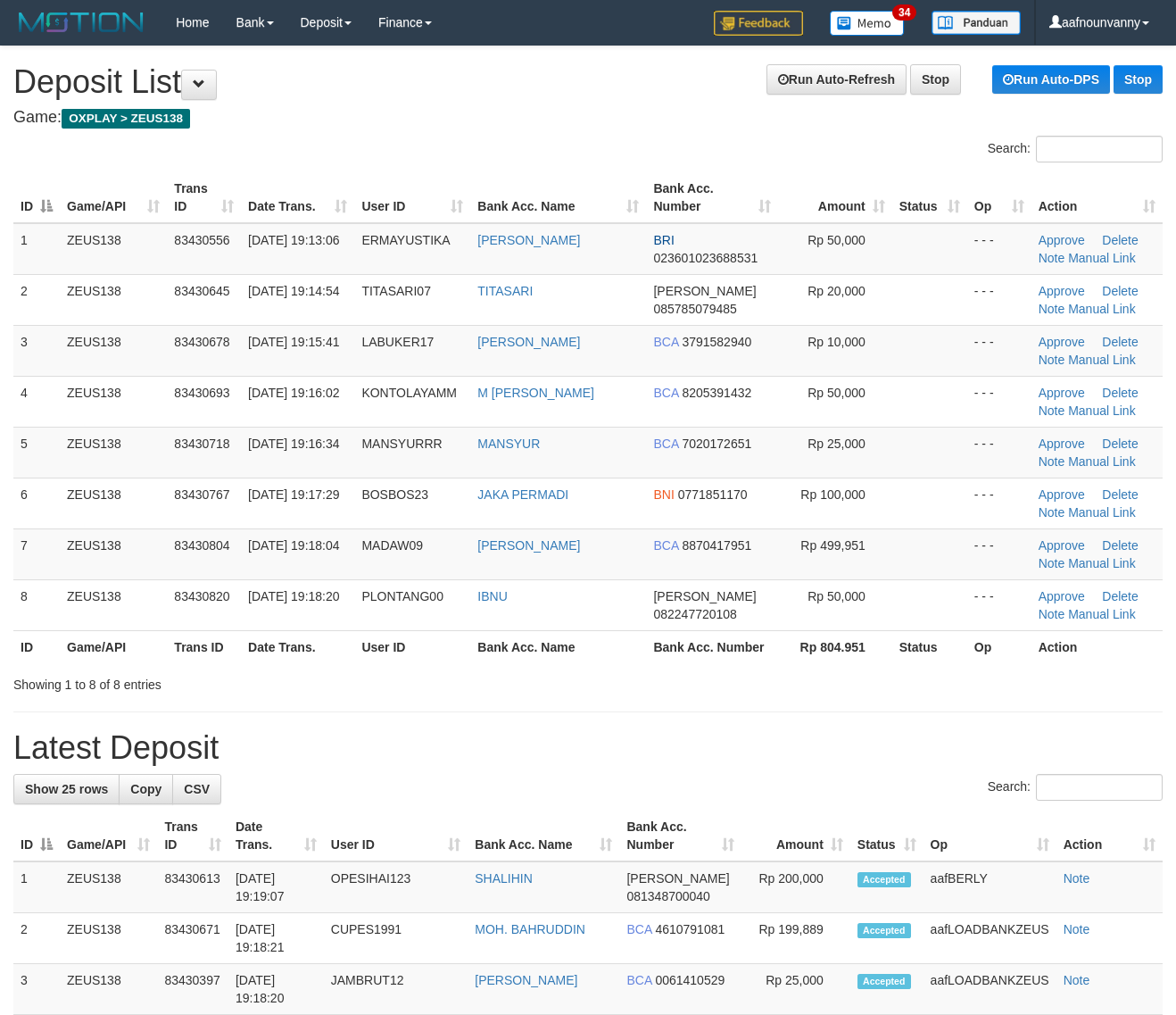 scroll, scrollTop: 0, scrollLeft: 0, axis: both 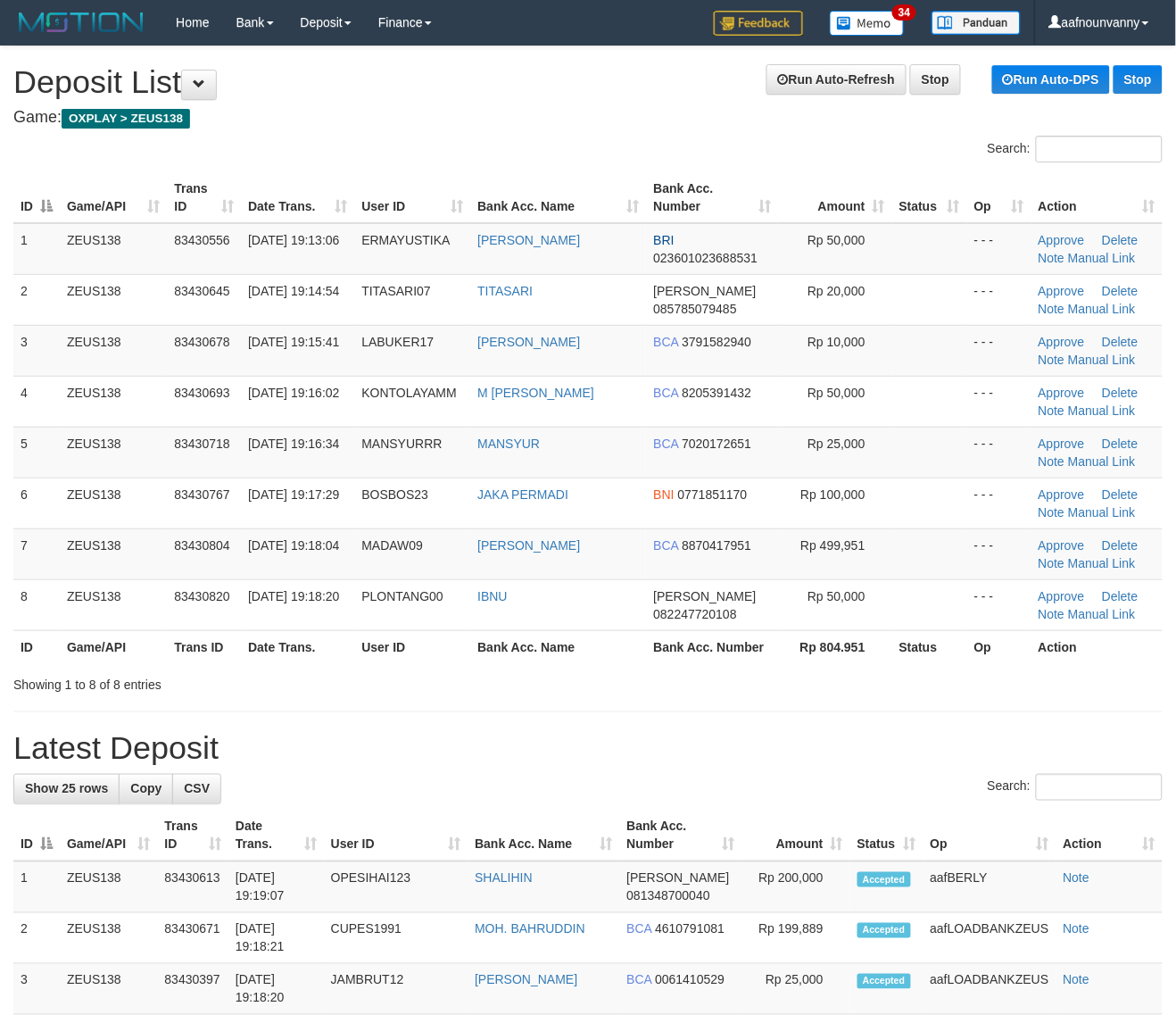 drag, startPoint x: 910, startPoint y: 706, endPoint x: 989, endPoint y: 738, distance: 85.23497 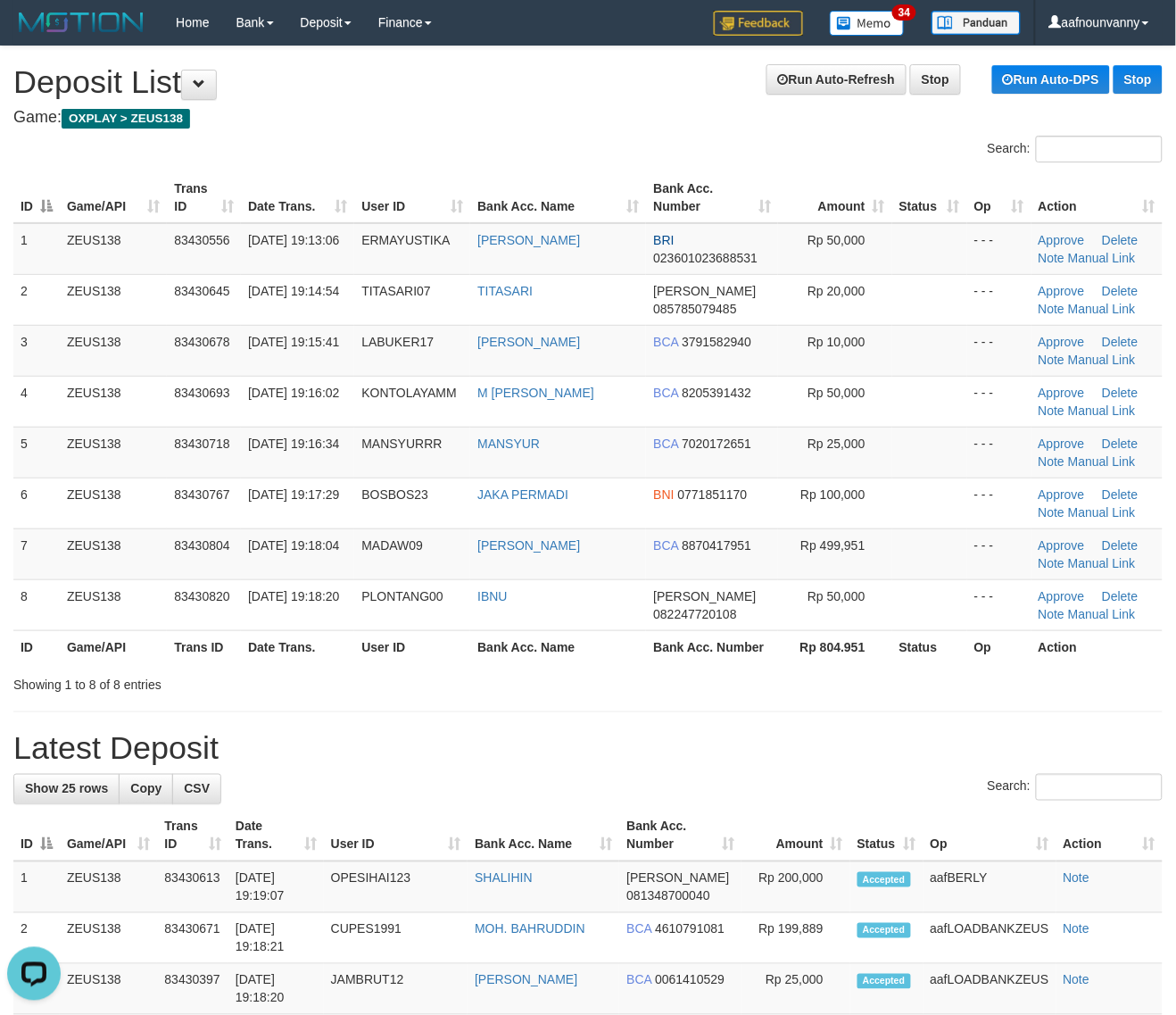scroll, scrollTop: 0, scrollLeft: 0, axis: both 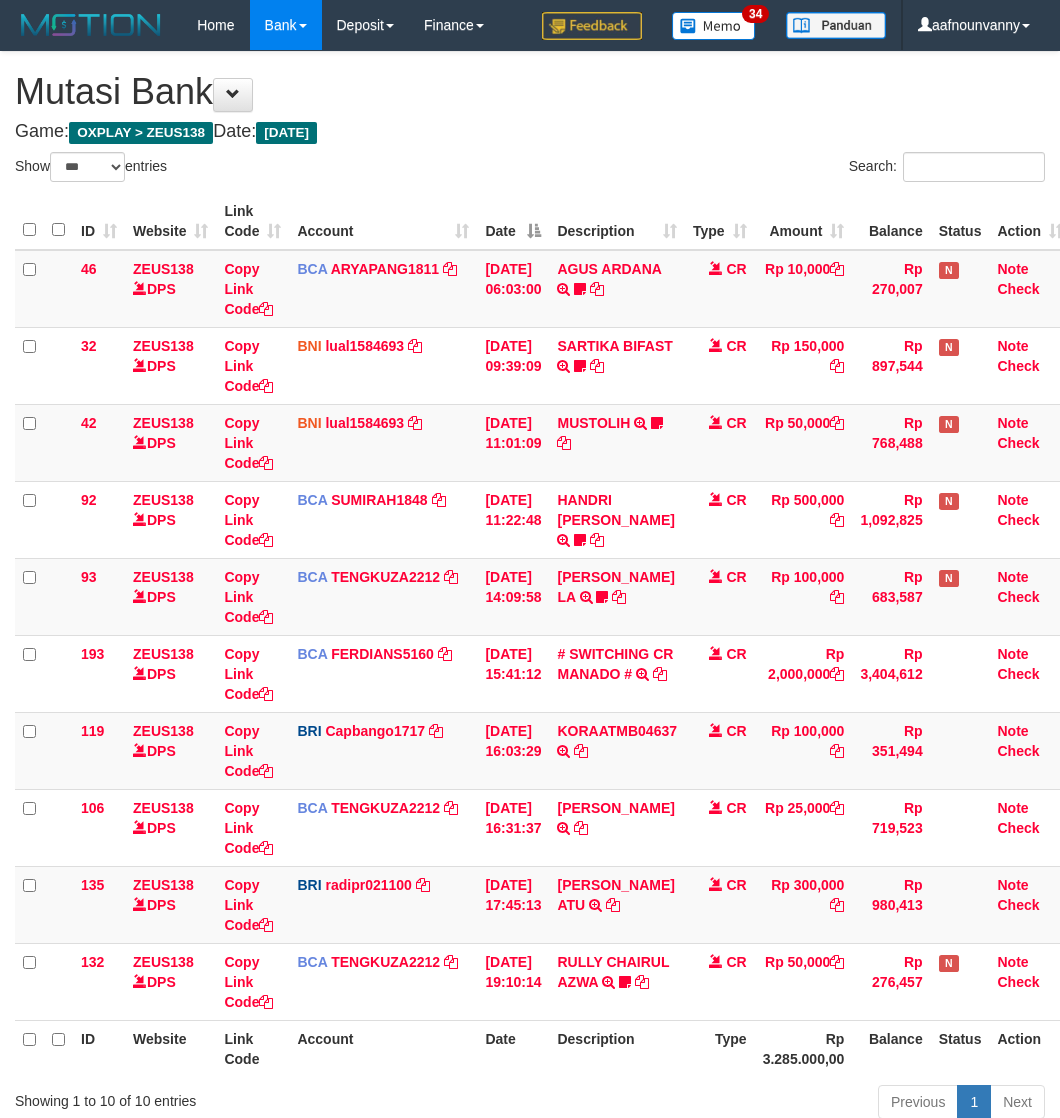 select on "***" 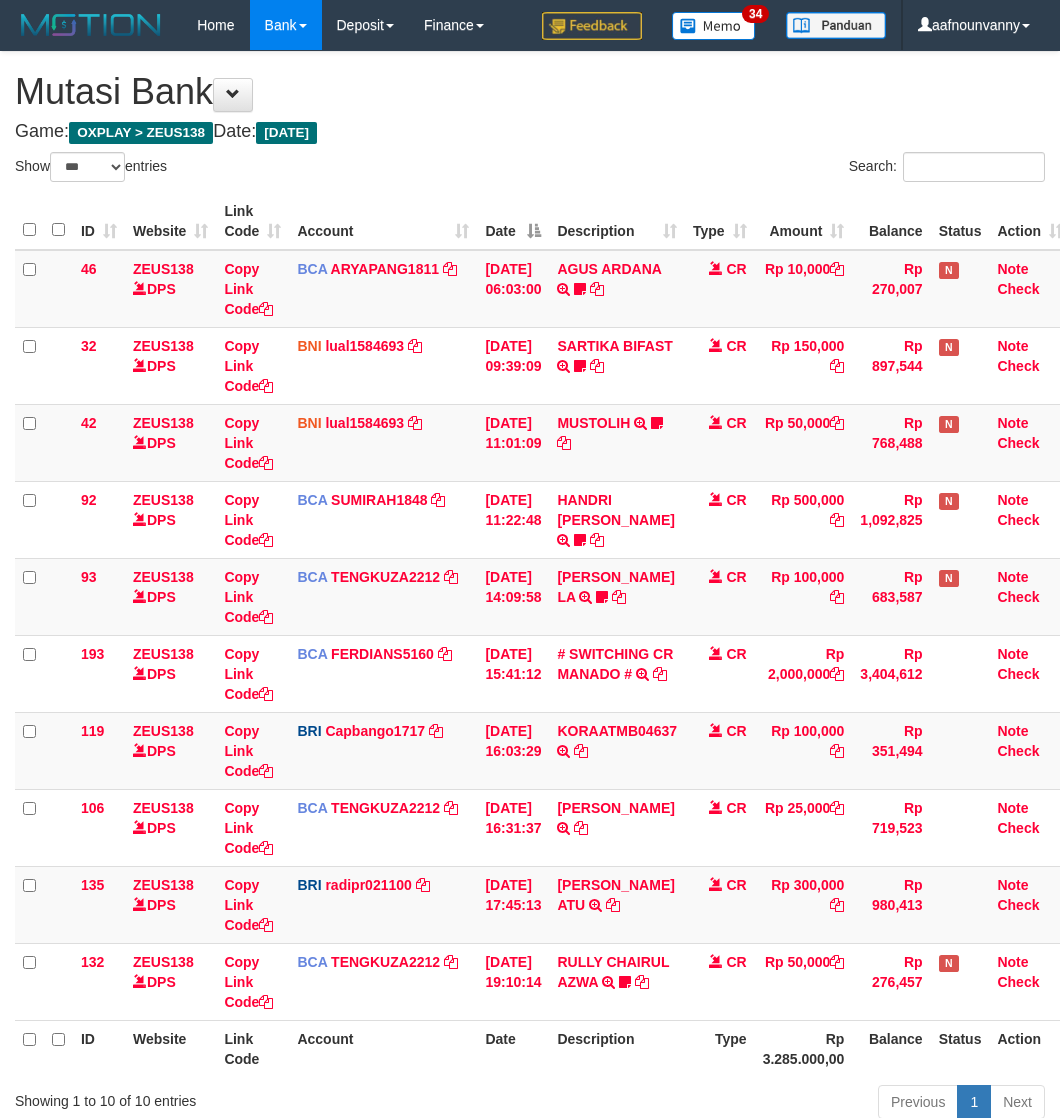 scroll, scrollTop: 150, scrollLeft: 0, axis: vertical 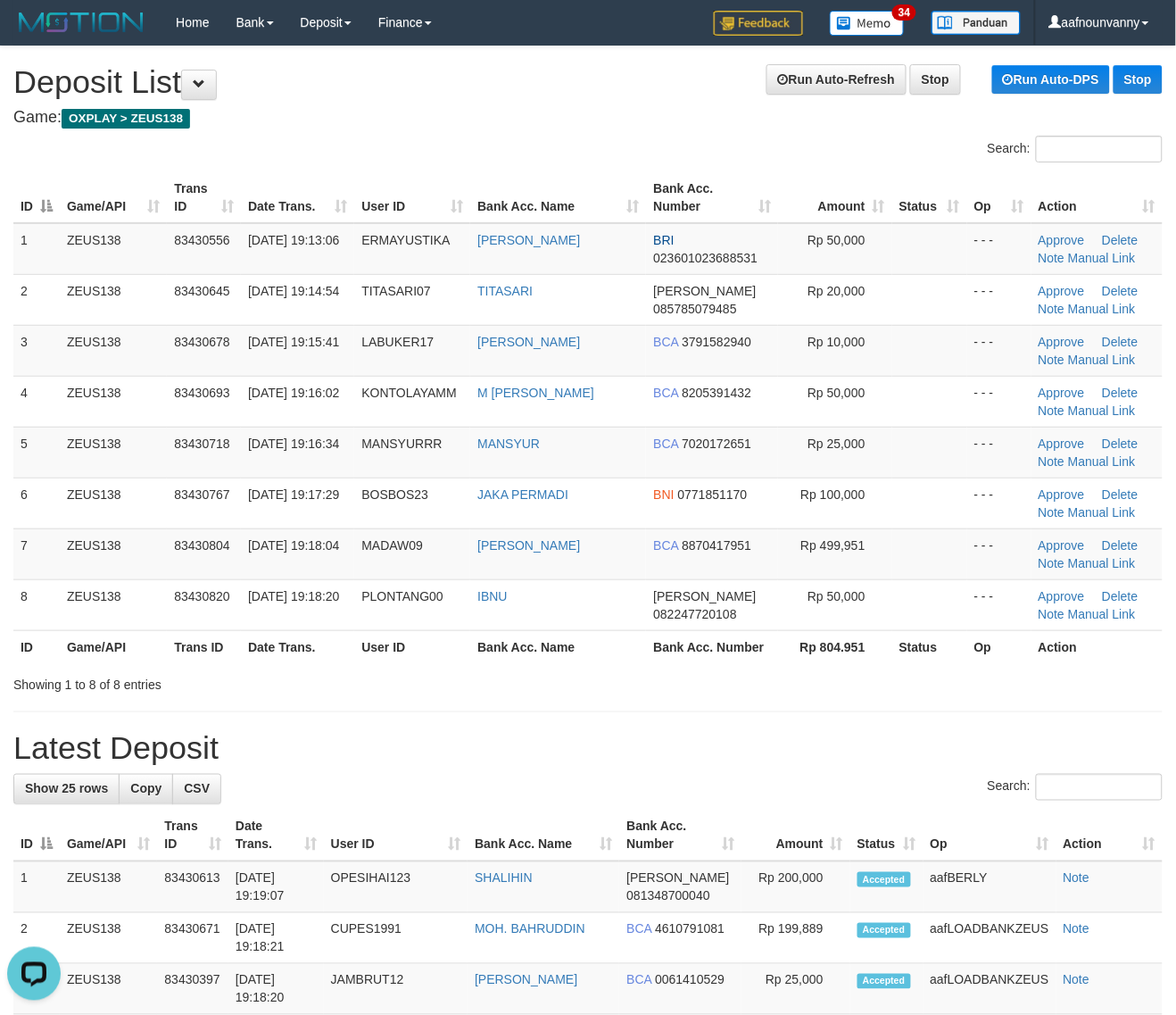drag, startPoint x: 665, startPoint y: 690, endPoint x: 883, endPoint y: 766, distance: 230.86793 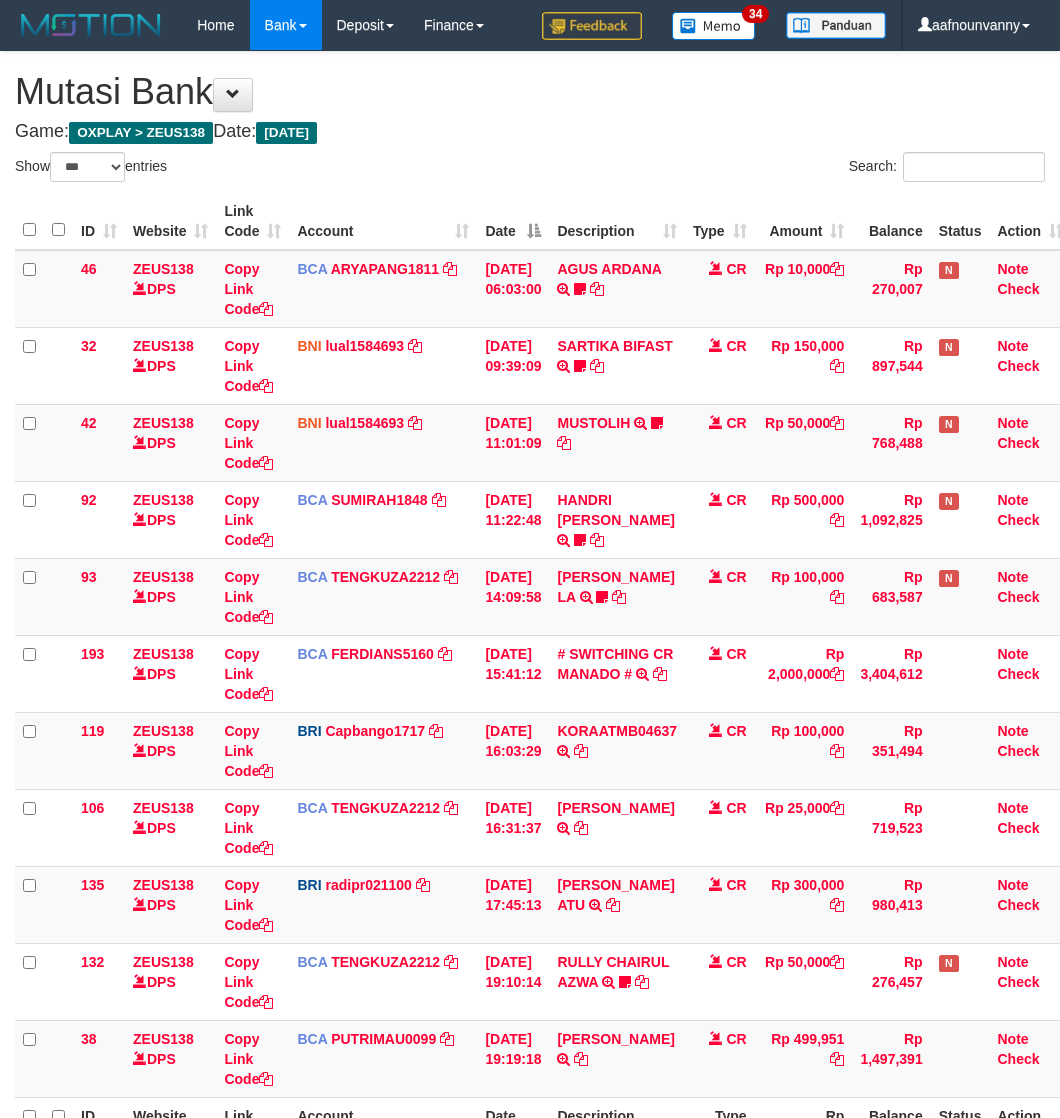 select on "***" 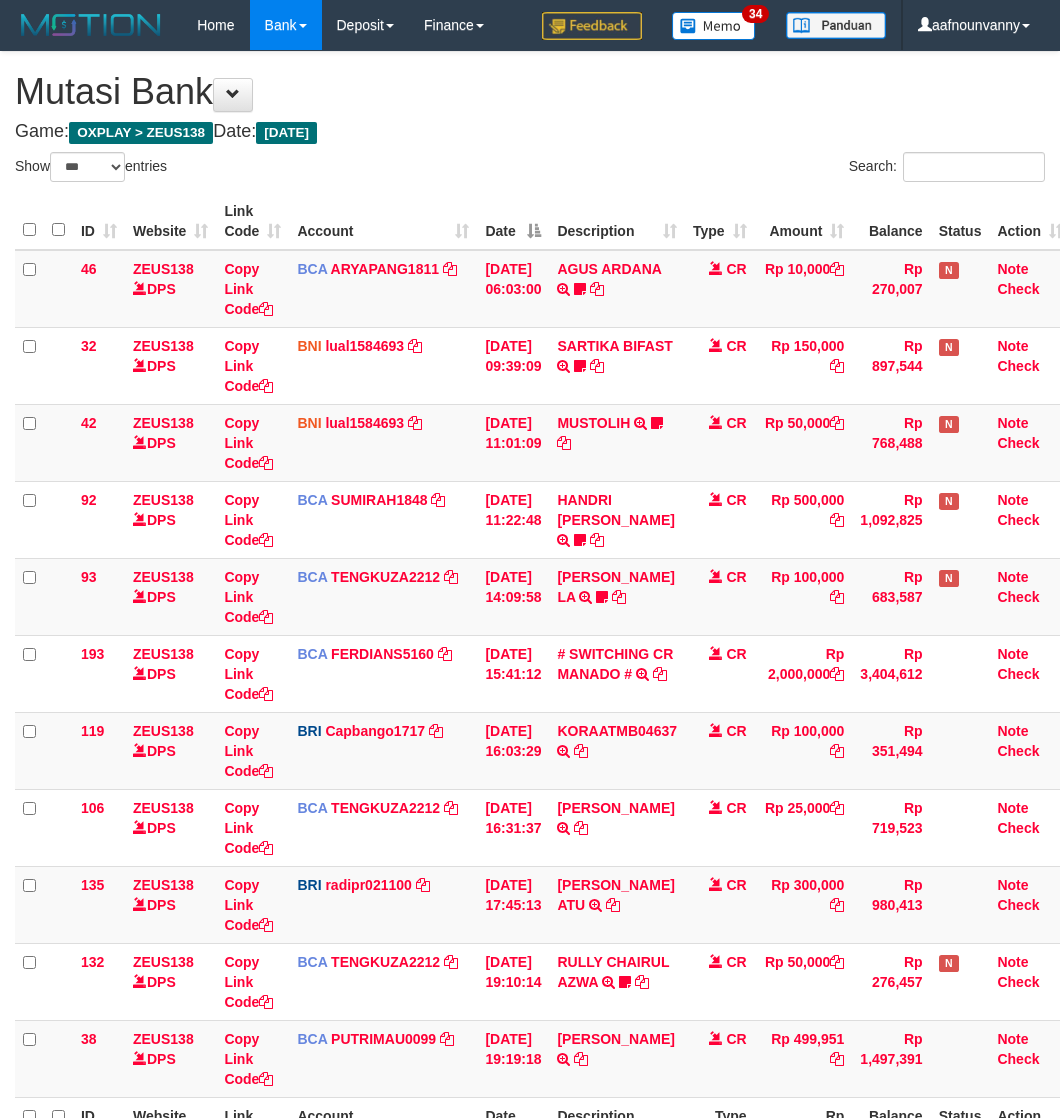 scroll, scrollTop: 155, scrollLeft: 0, axis: vertical 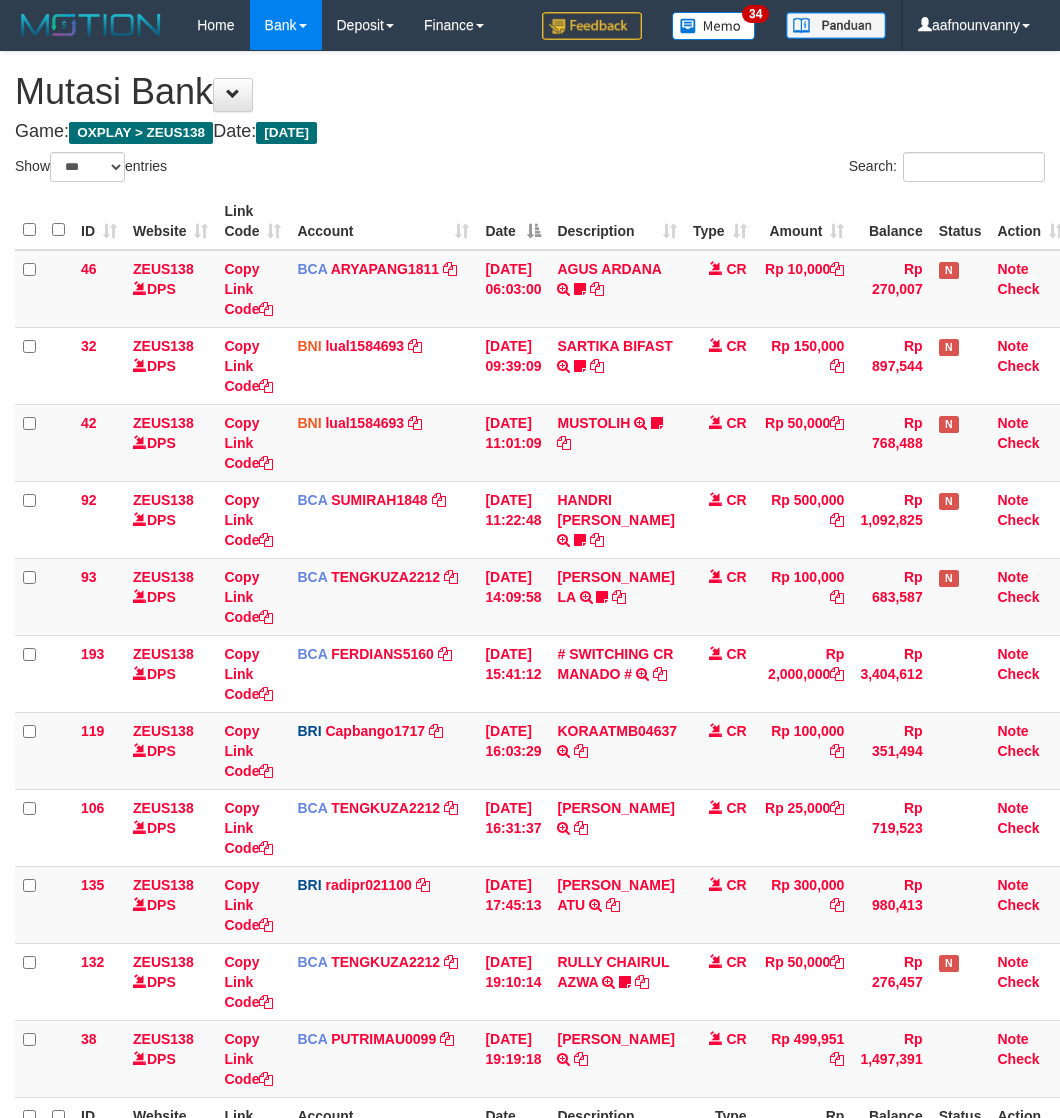 select on "***" 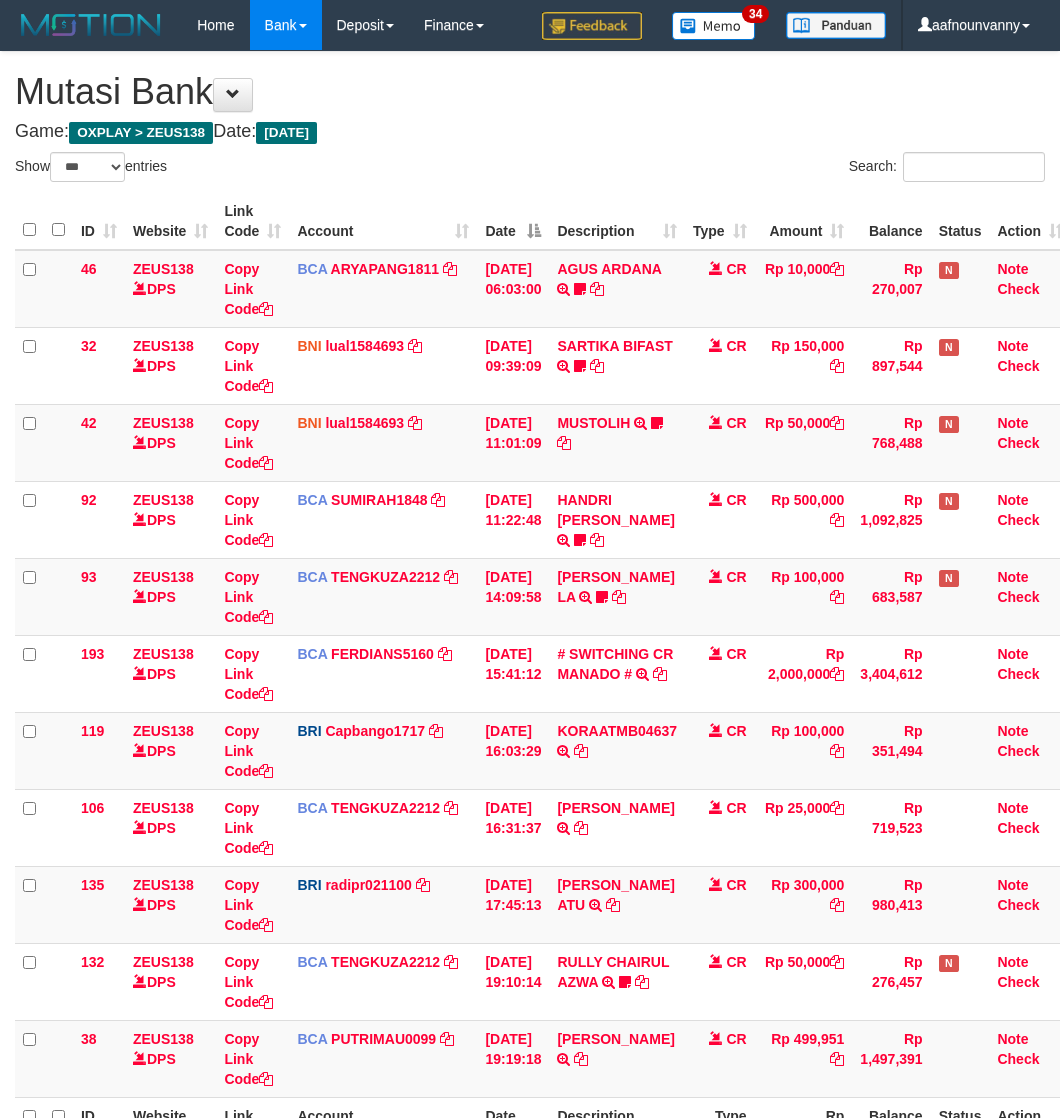 scroll, scrollTop: 155, scrollLeft: 0, axis: vertical 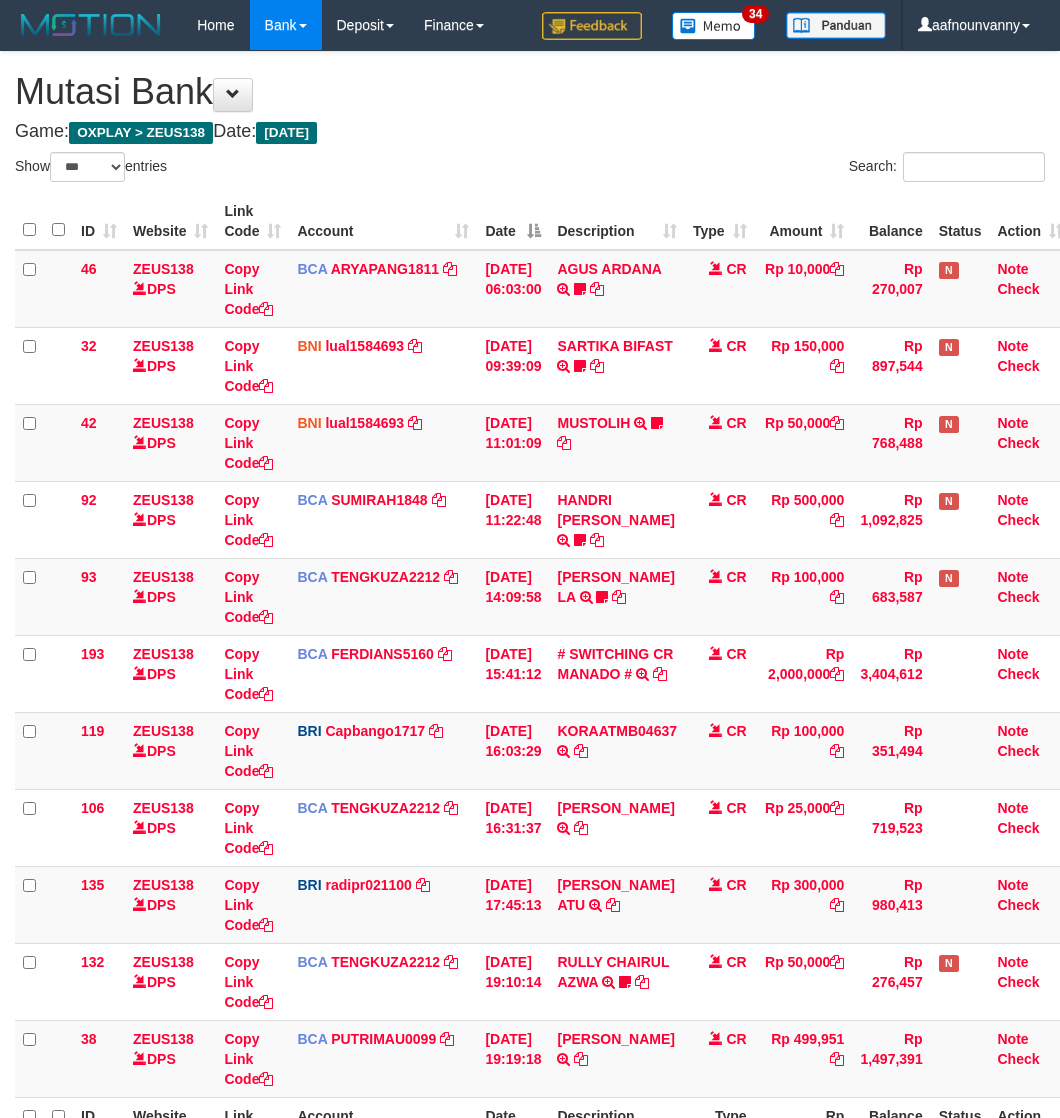 select on "***" 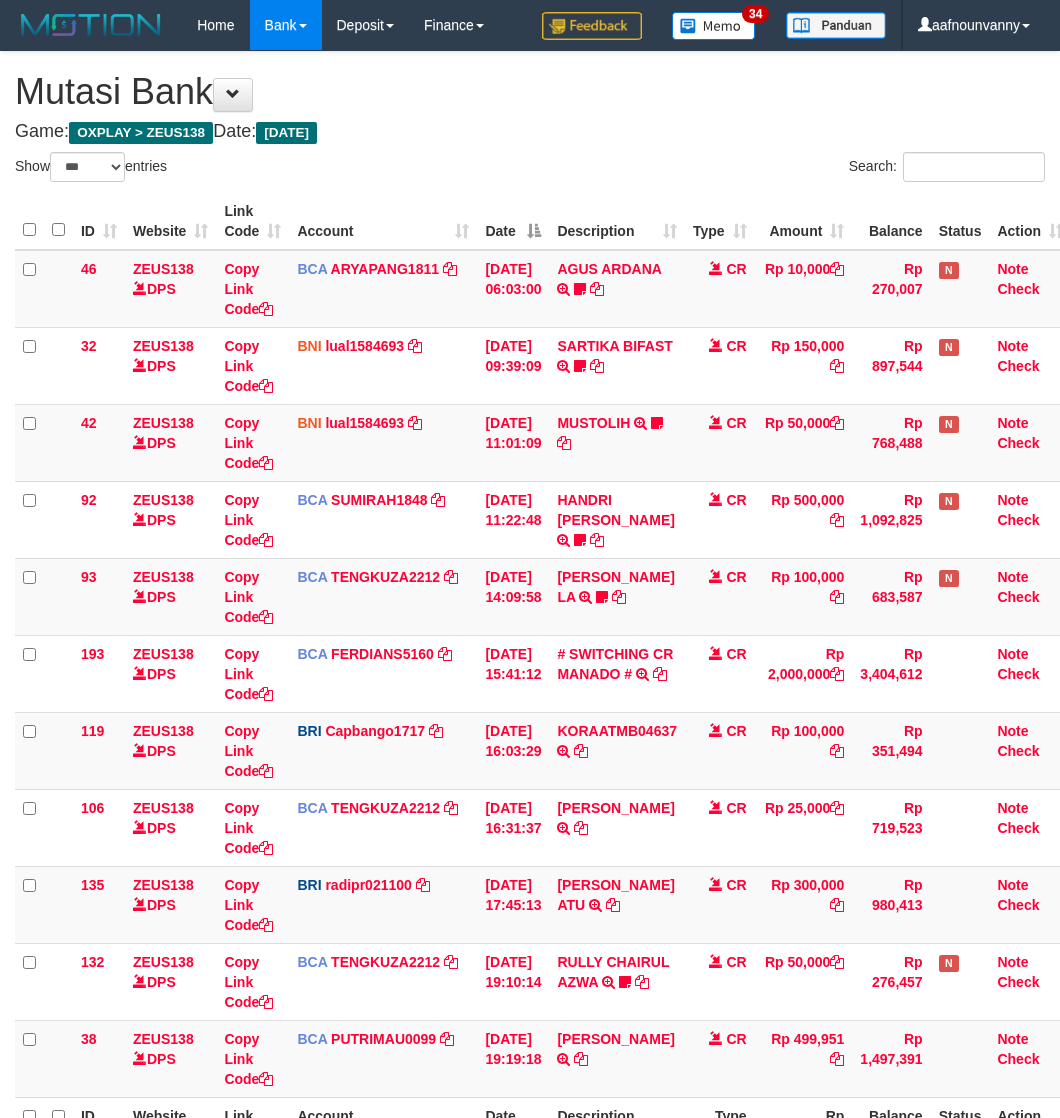 scroll, scrollTop: 155, scrollLeft: 0, axis: vertical 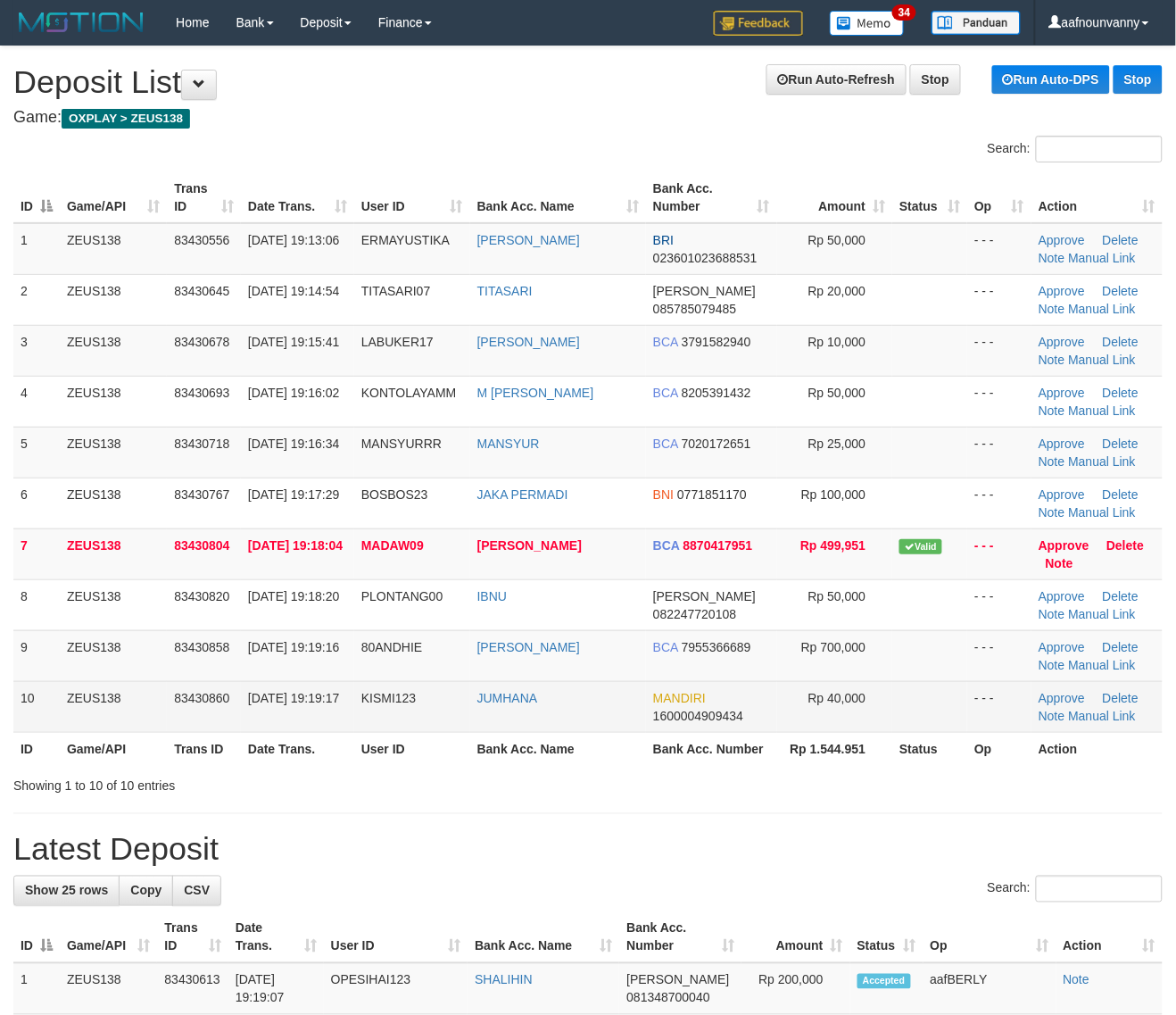 click at bounding box center [930, 706] 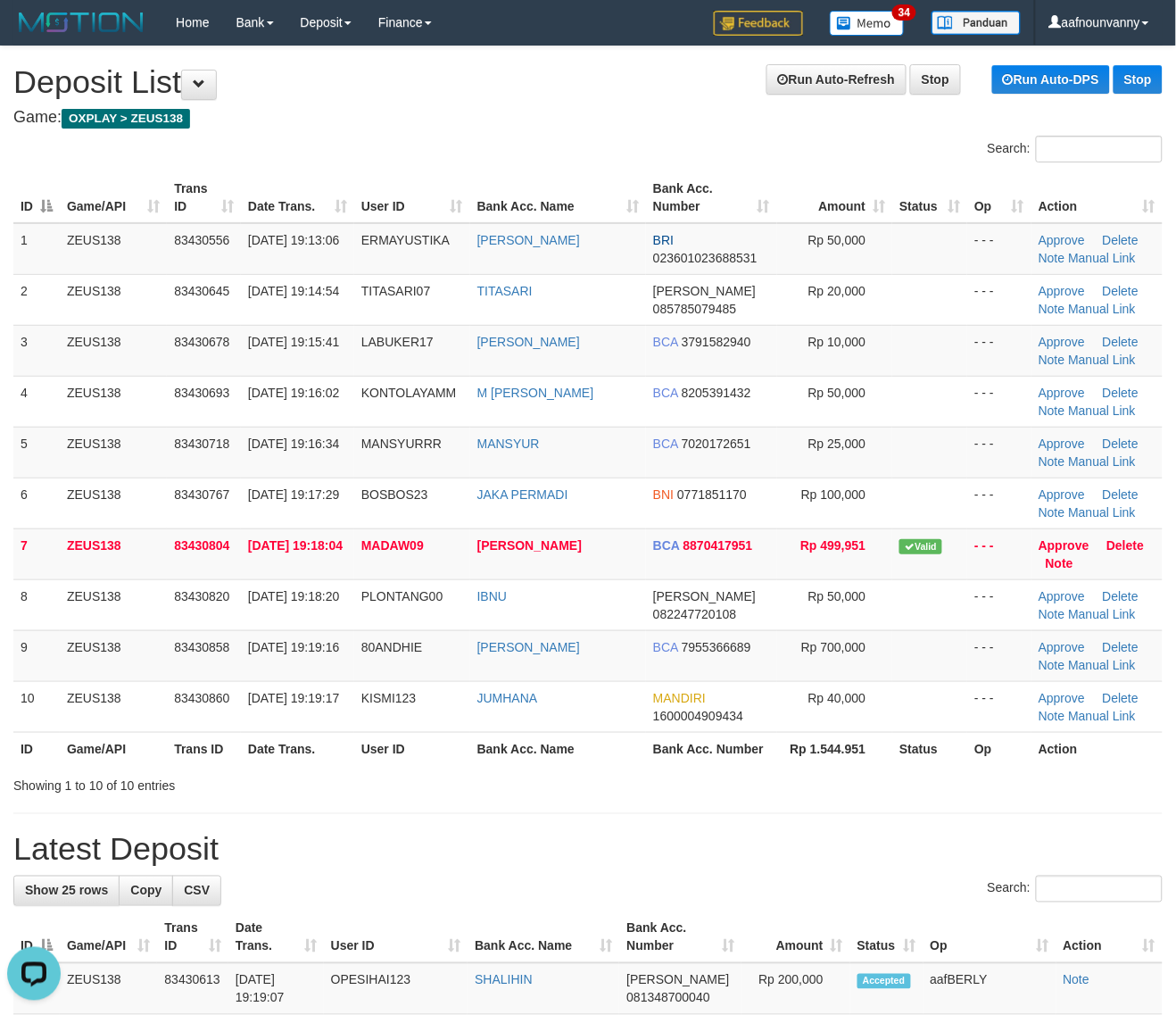 drag, startPoint x: 748, startPoint y: 690, endPoint x: 1187, endPoint y: 787, distance: 449.5887 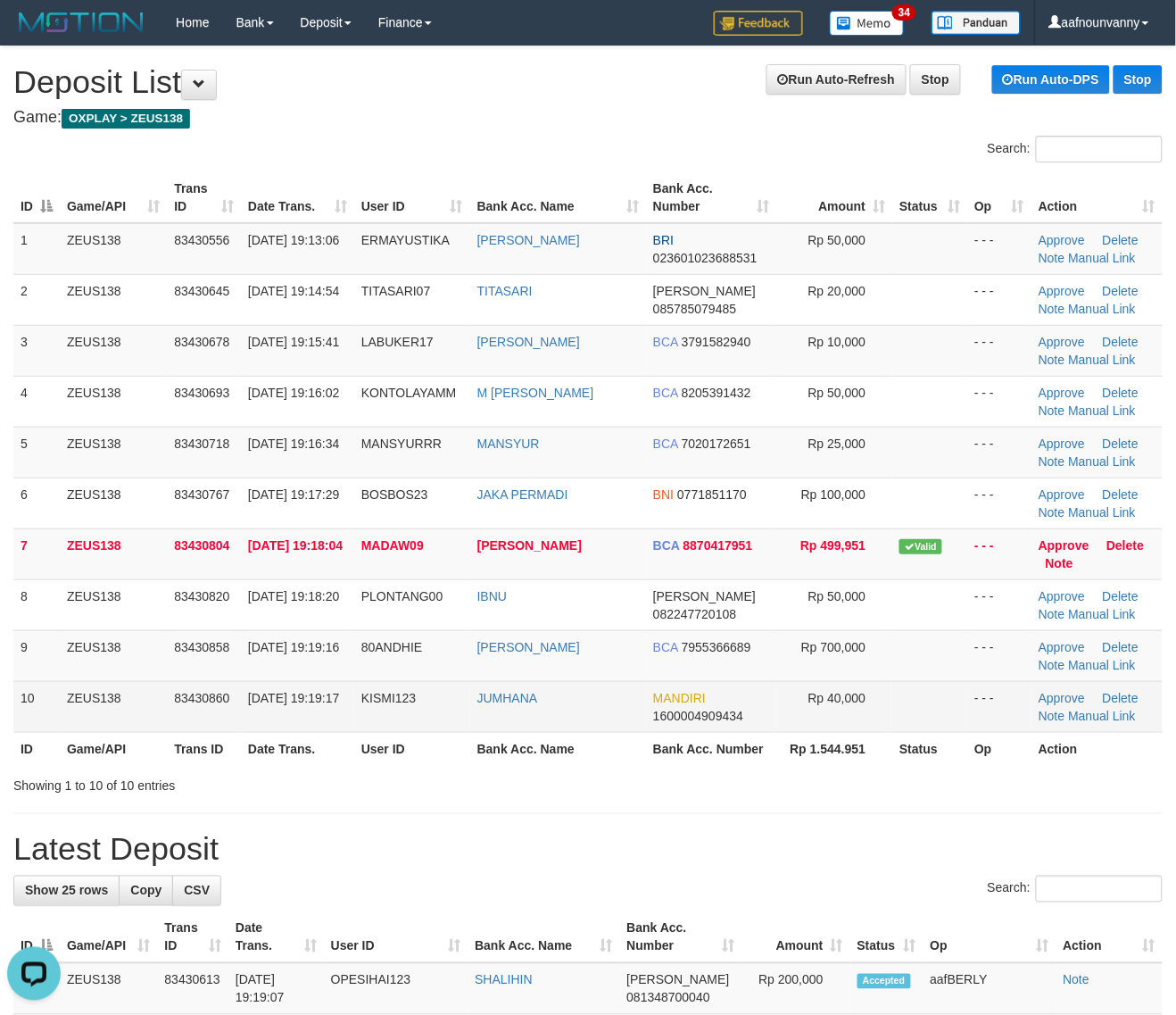 click on "MANDIRI" at bounding box center (679, 698) 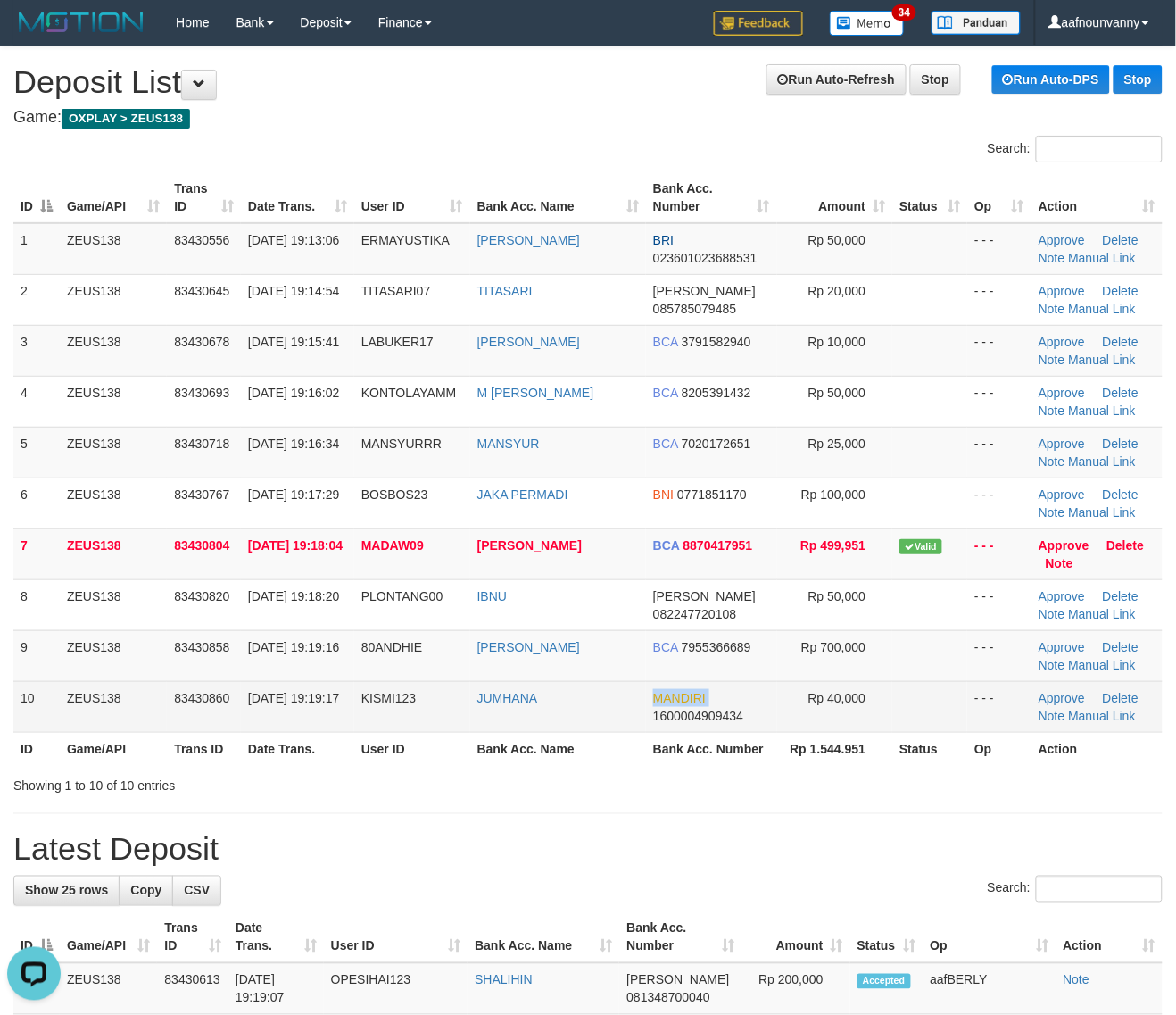 click on "MANDIRI" at bounding box center (679, 698) 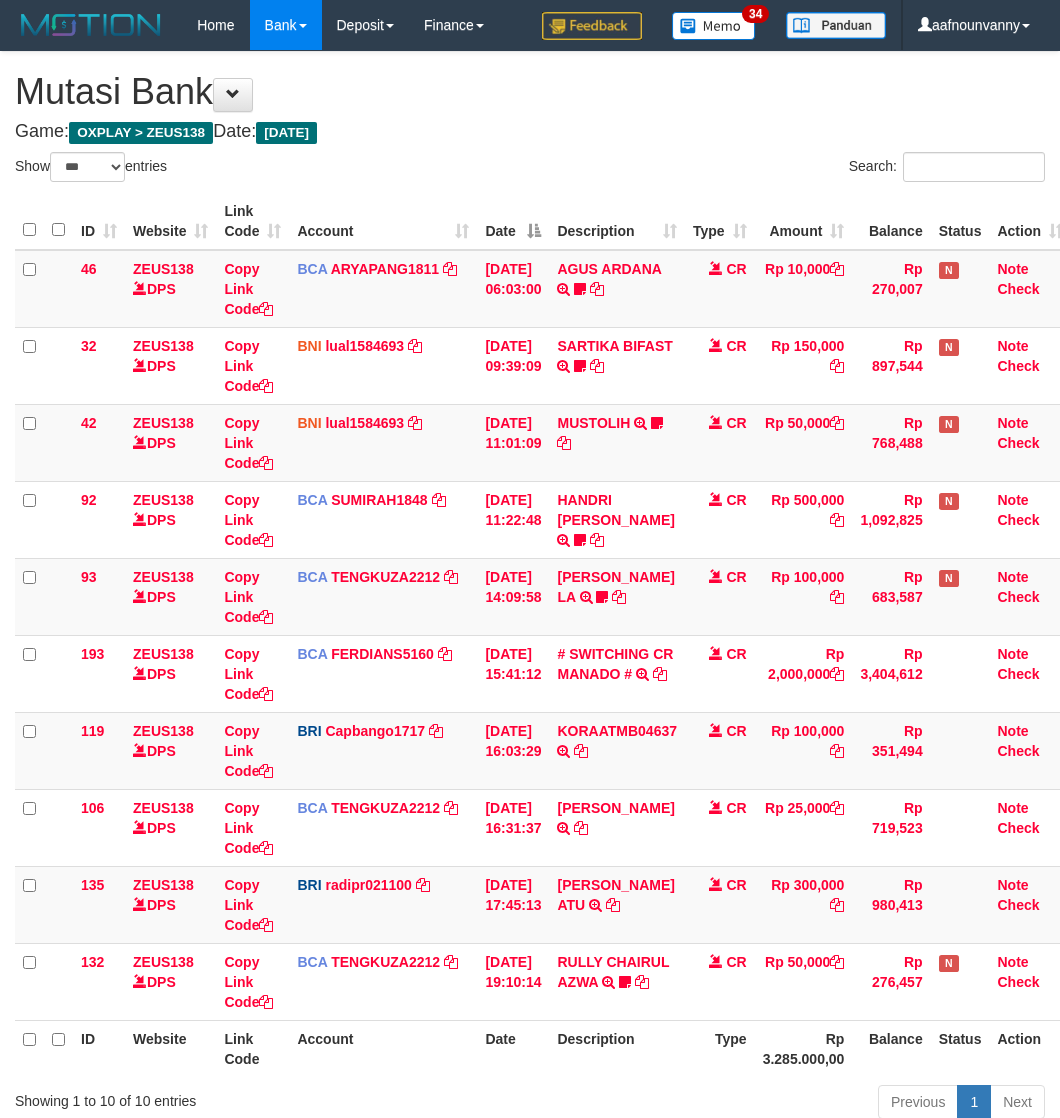 select on "***" 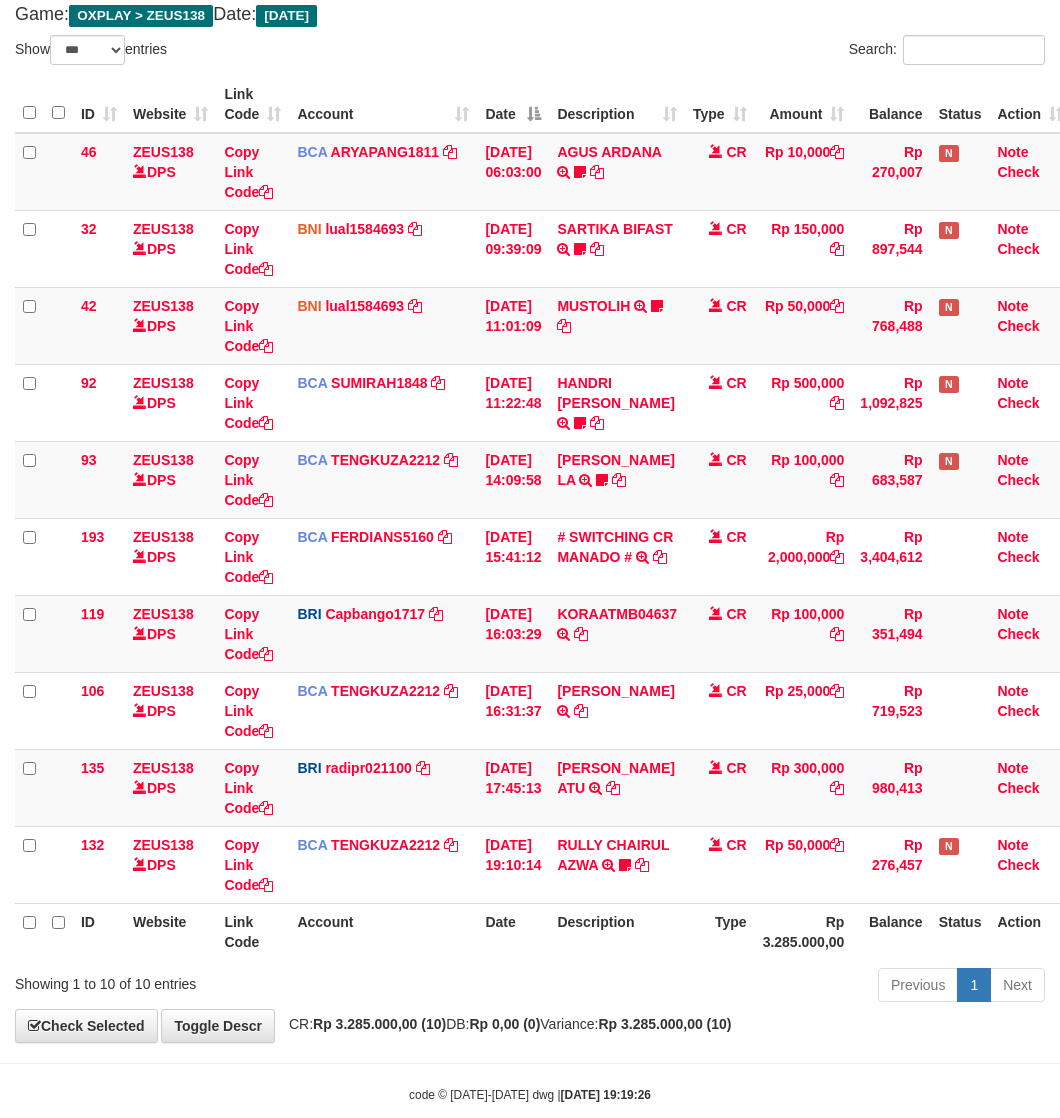 scroll, scrollTop: 155, scrollLeft: 0, axis: vertical 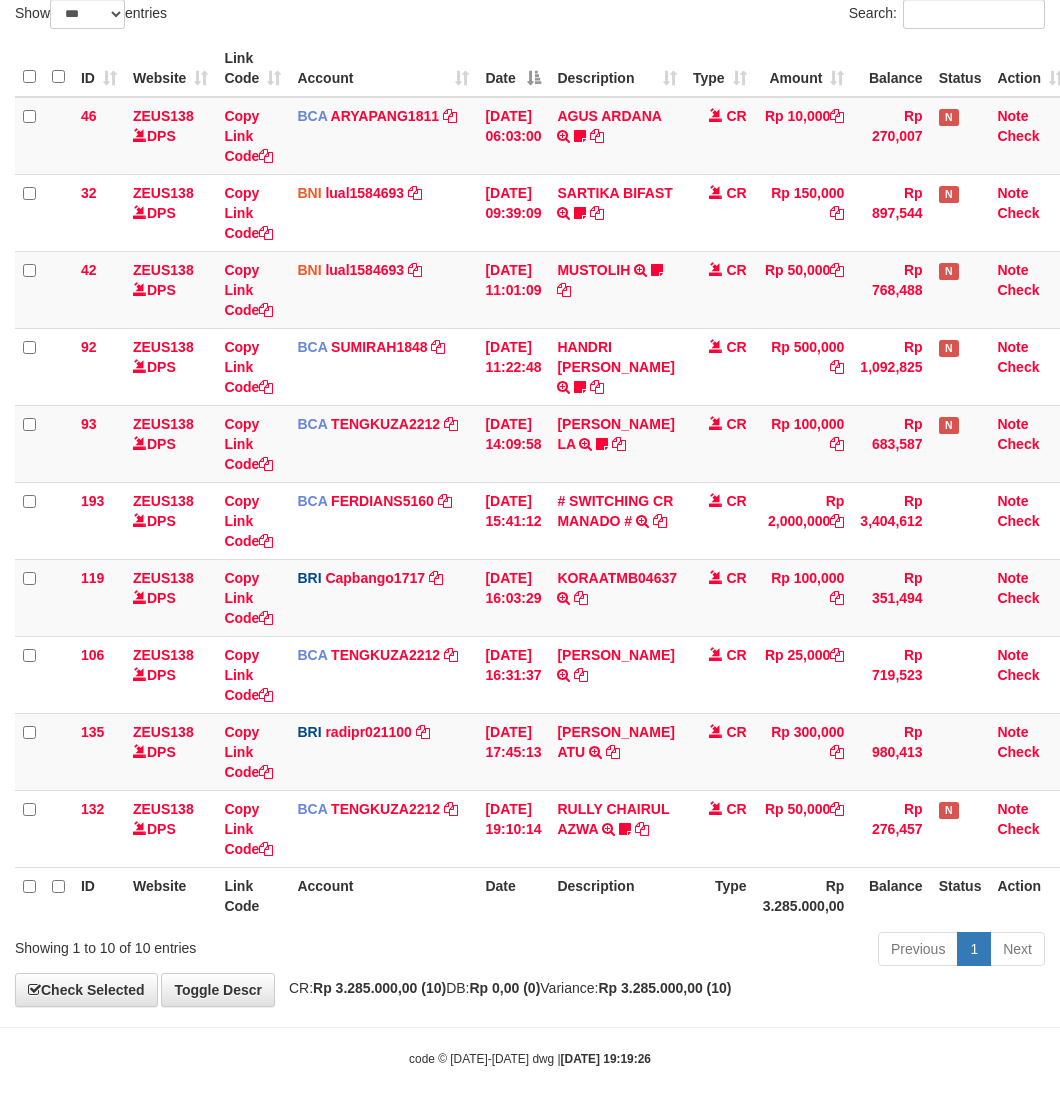 click on "**********" at bounding box center [530, 452] 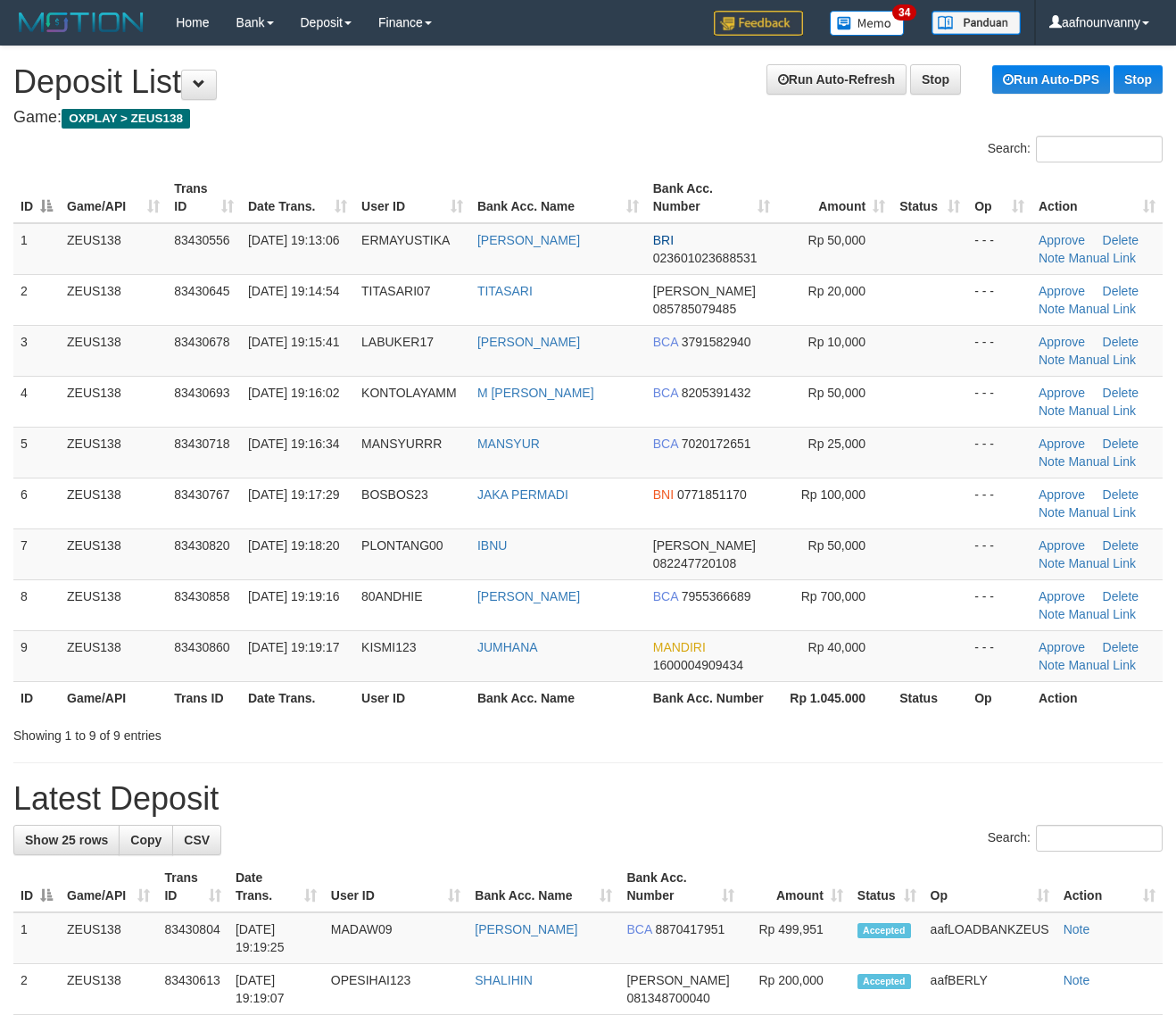 scroll, scrollTop: 0, scrollLeft: 0, axis: both 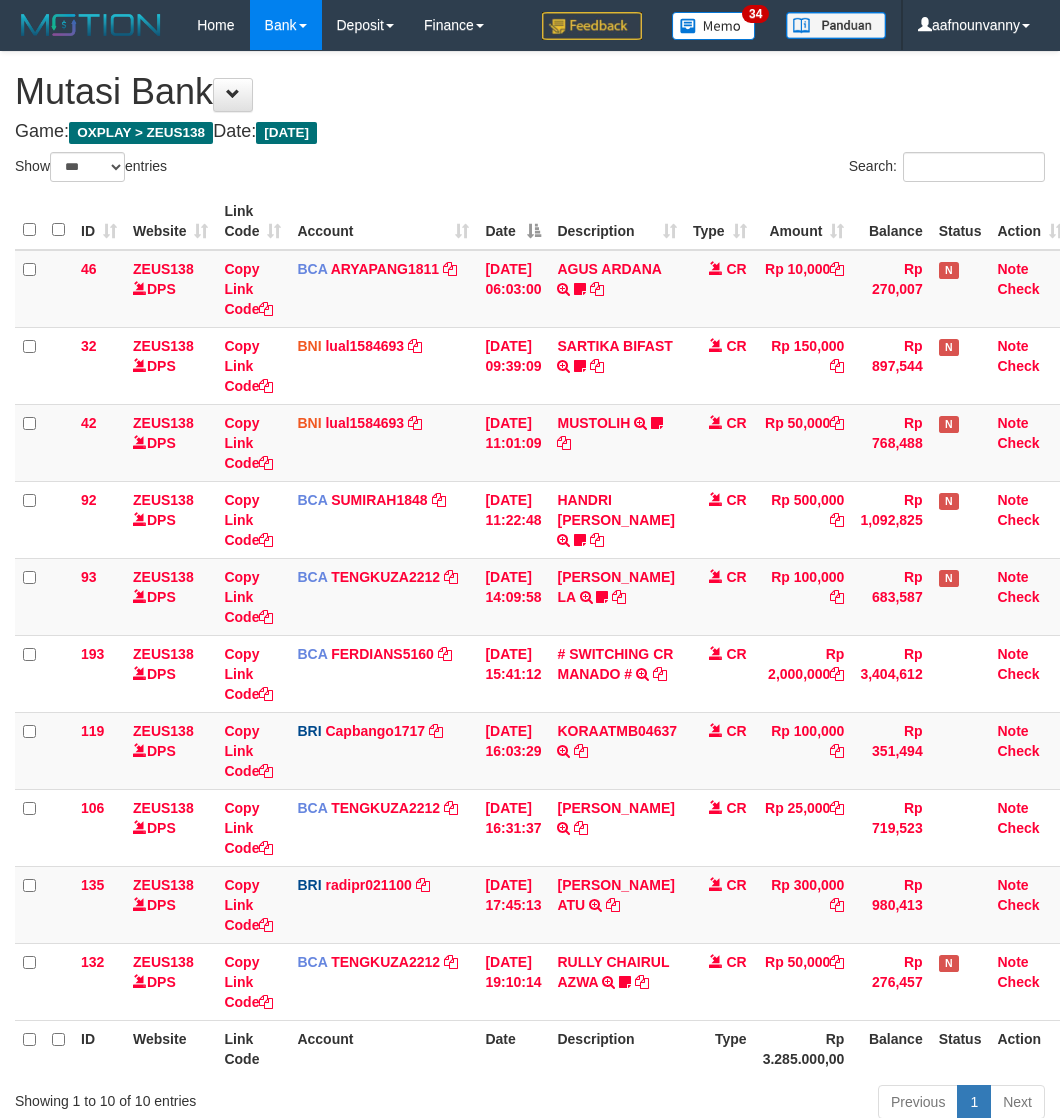 select on "***" 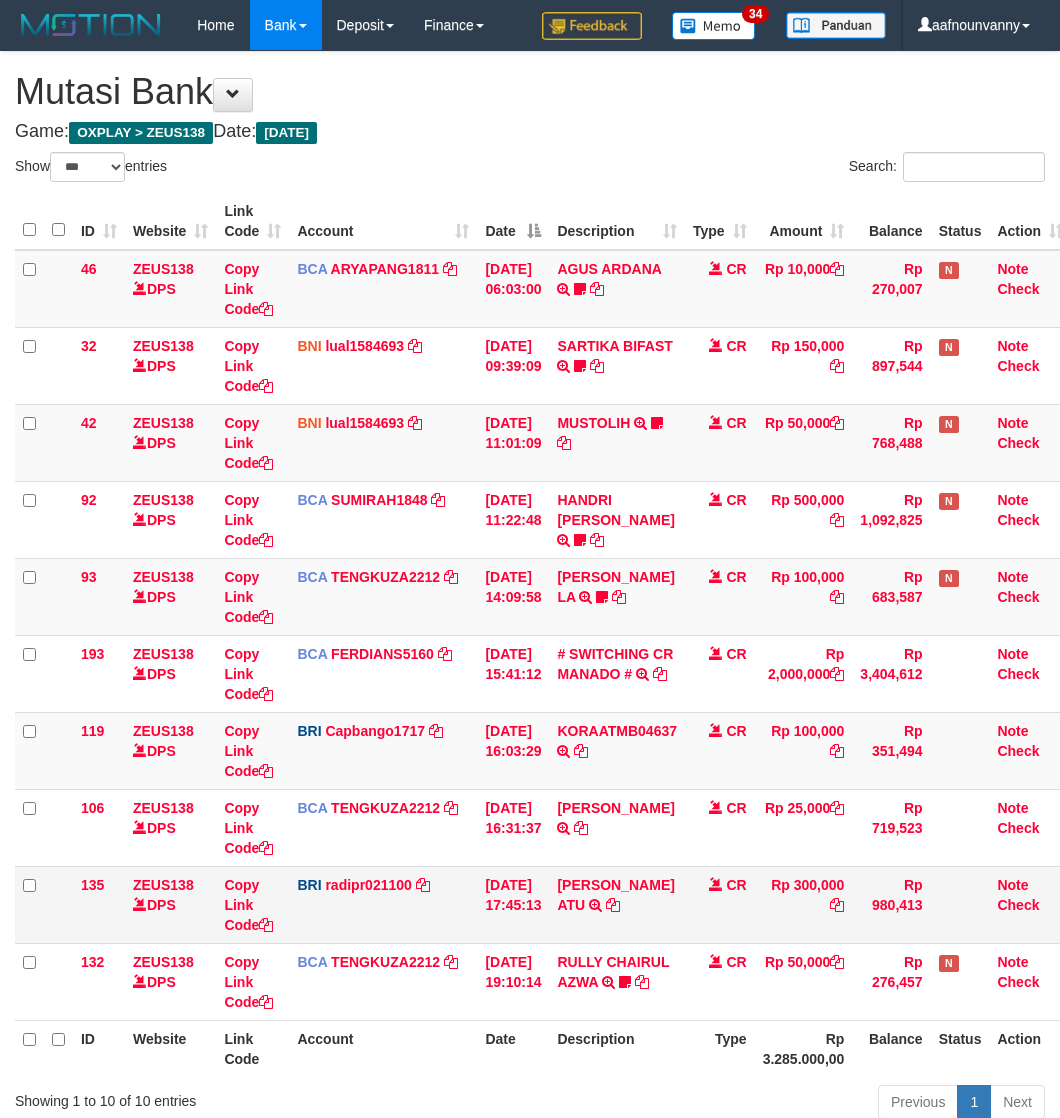 scroll, scrollTop: 0, scrollLeft: 0, axis: both 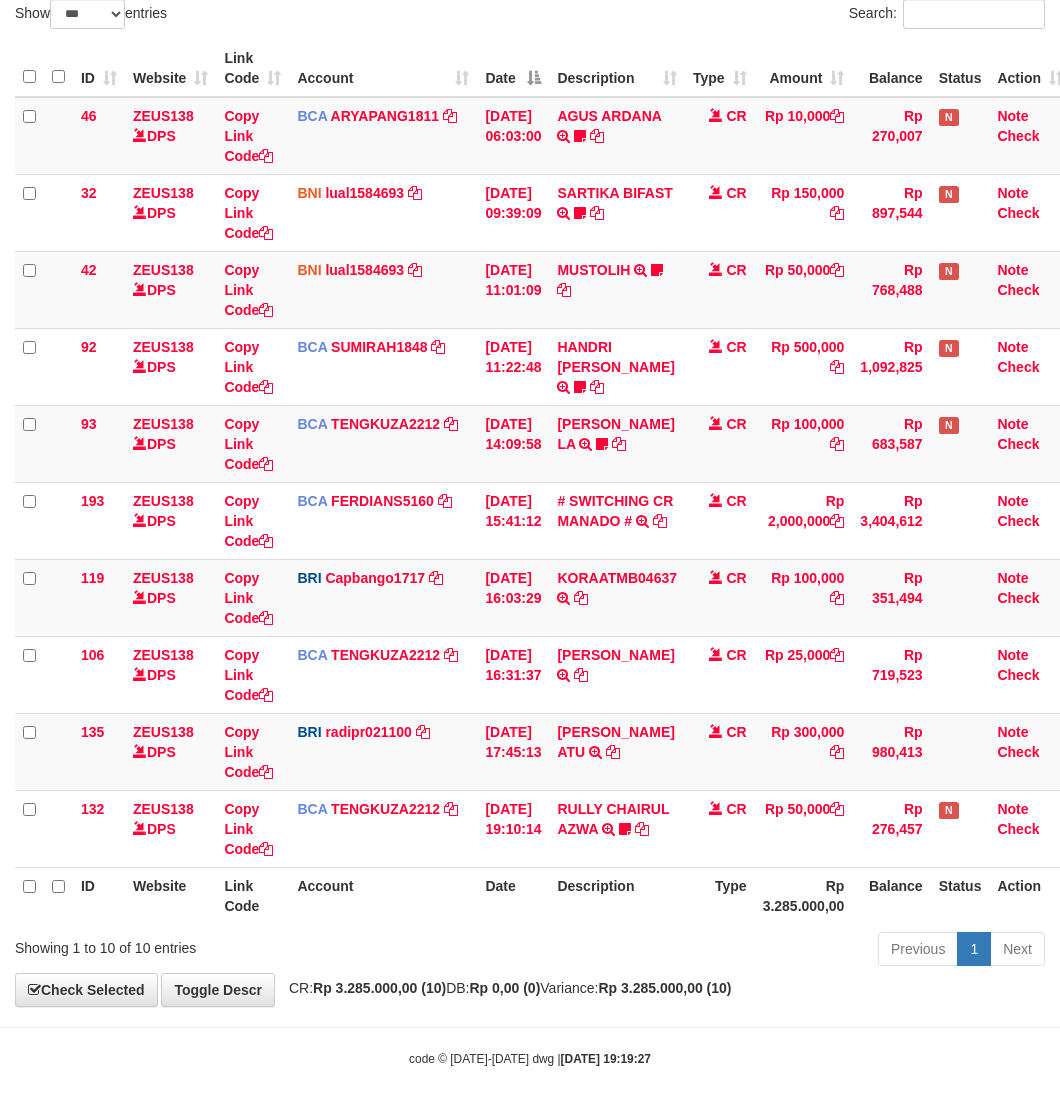 drag, startPoint x: 597, startPoint y: 946, endPoint x: 523, endPoint y: 940, distance: 74.24284 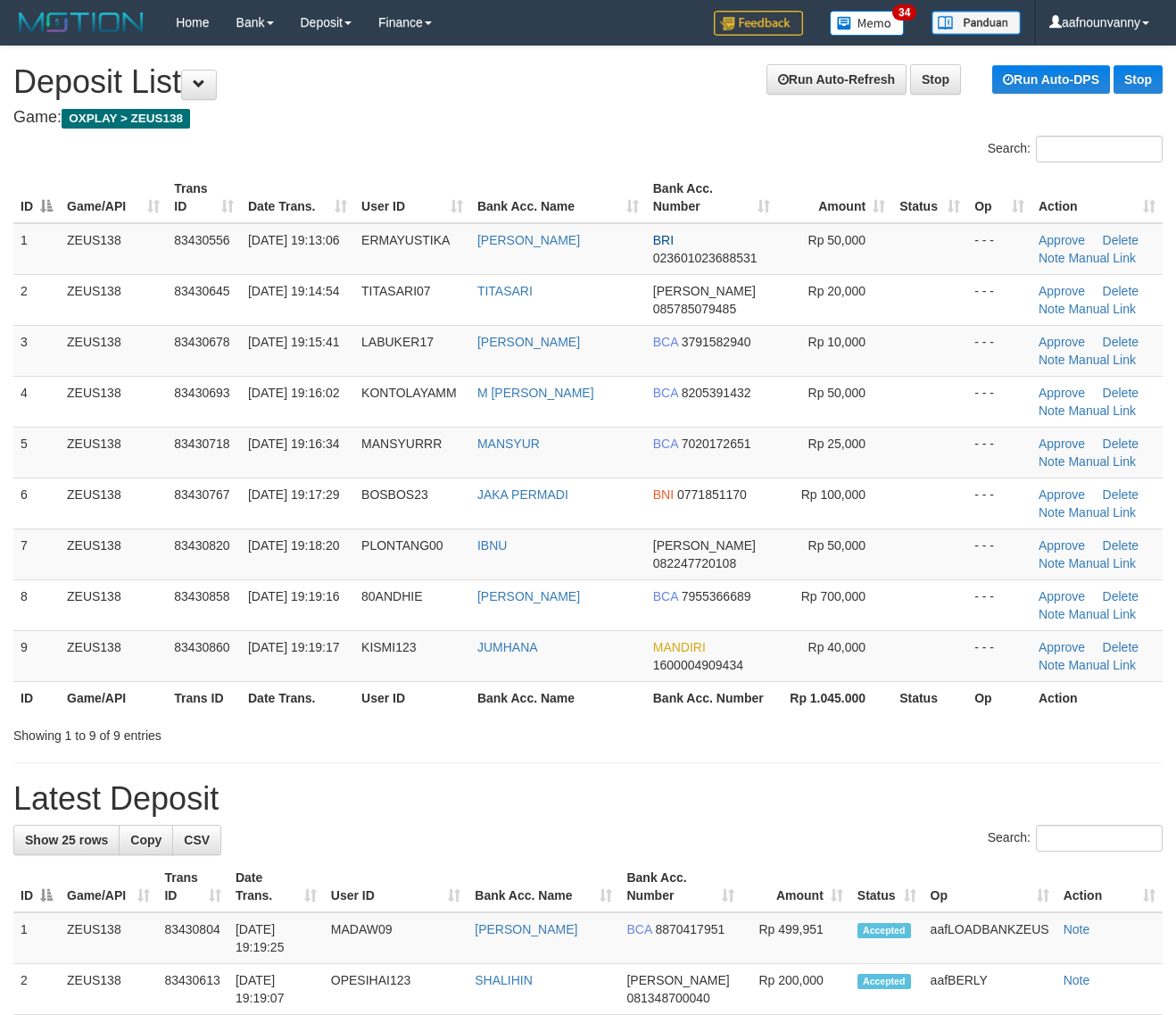 scroll, scrollTop: 0, scrollLeft: 0, axis: both 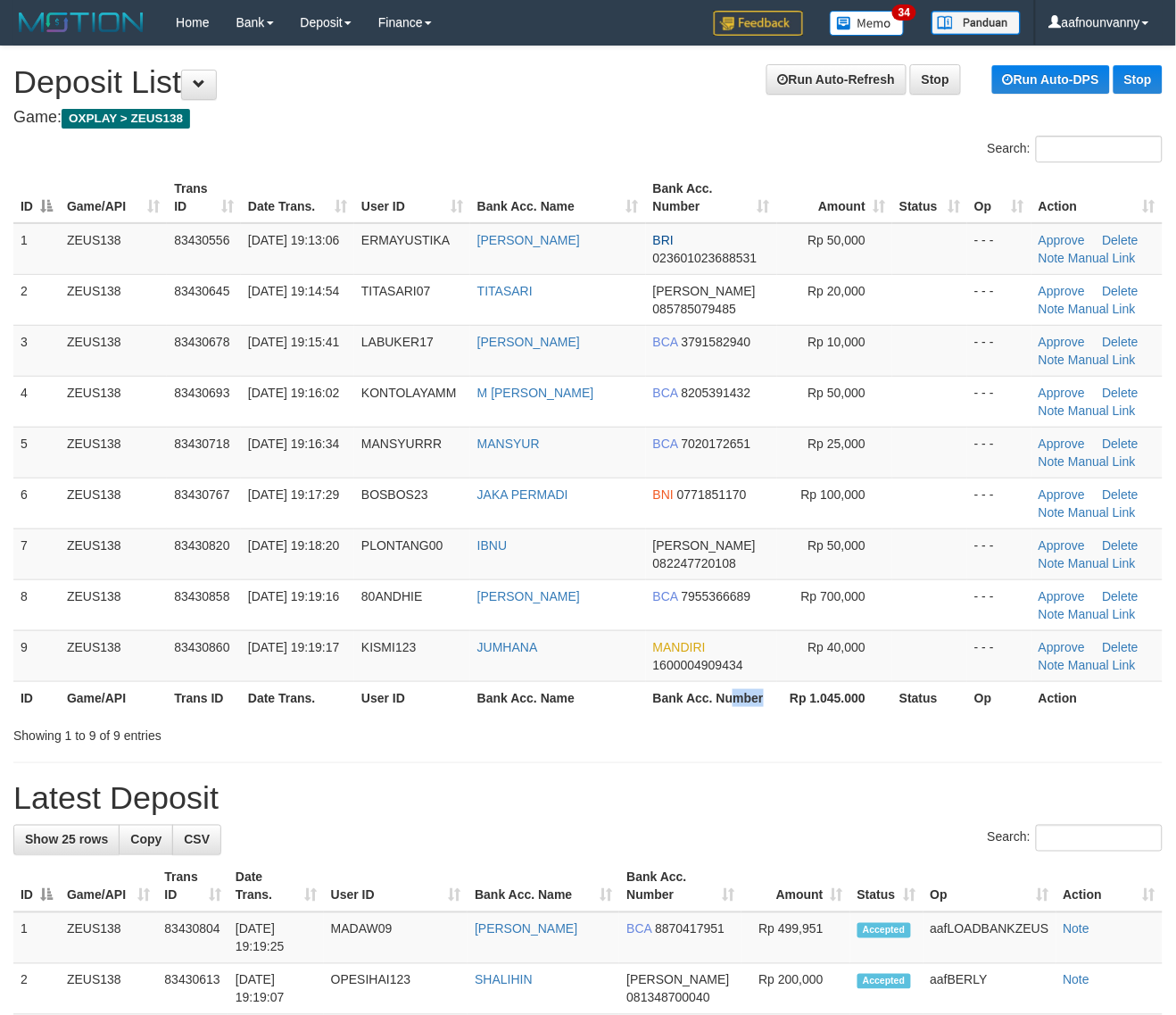 click on "Bank Acc. Number" at bounding box center (711, 697) 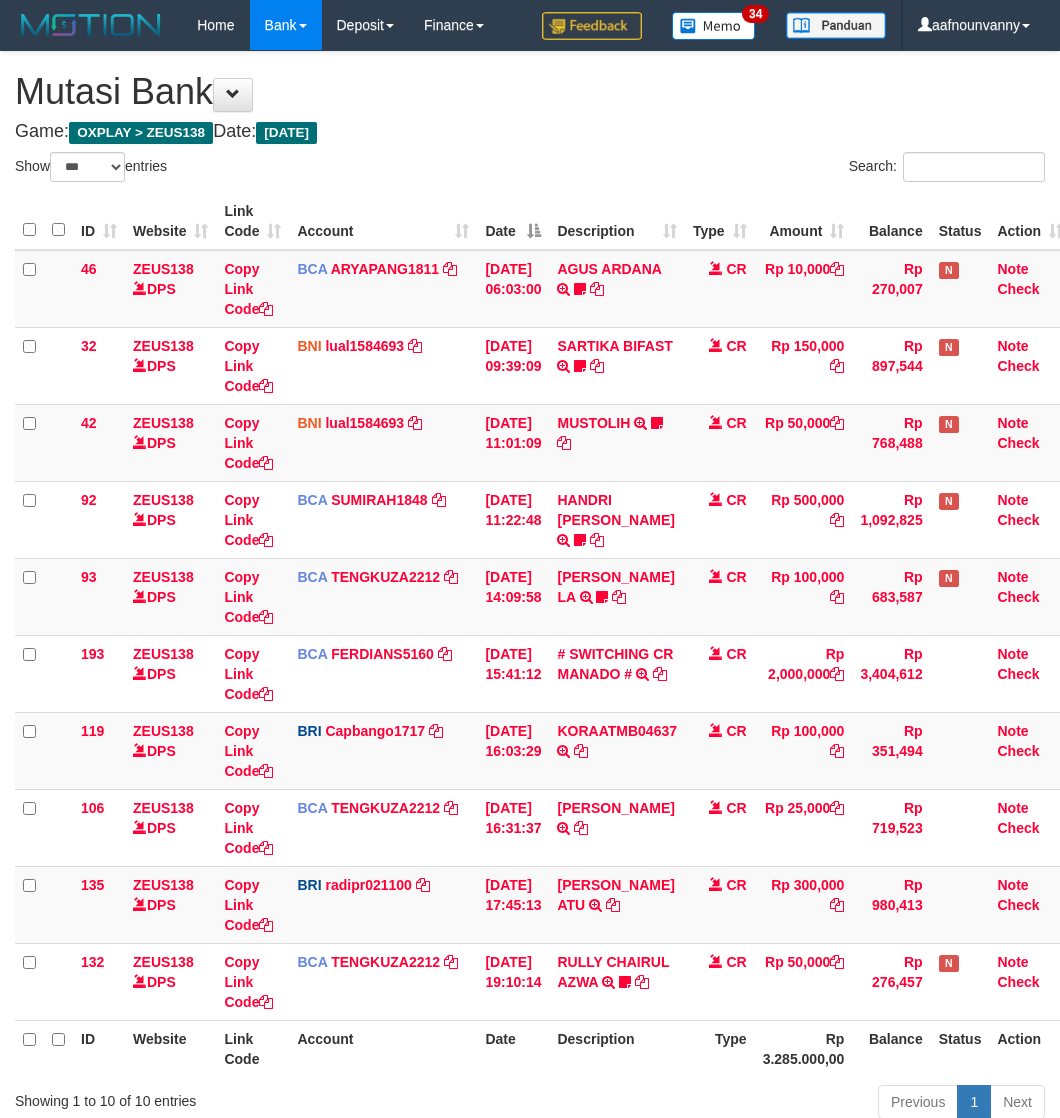select on "***" 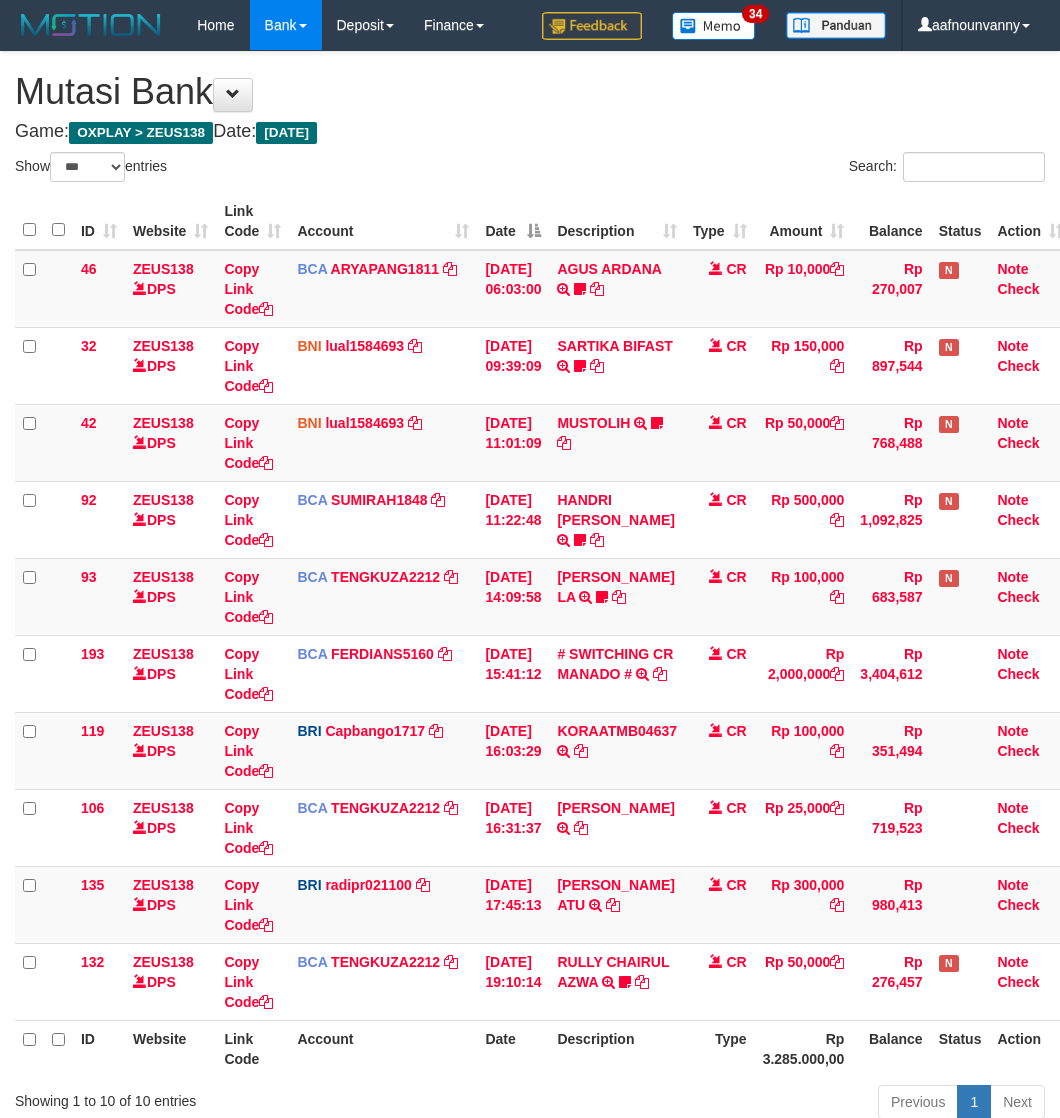 scroll, scrollTop: 0, scrollLeft: 0, axis: both 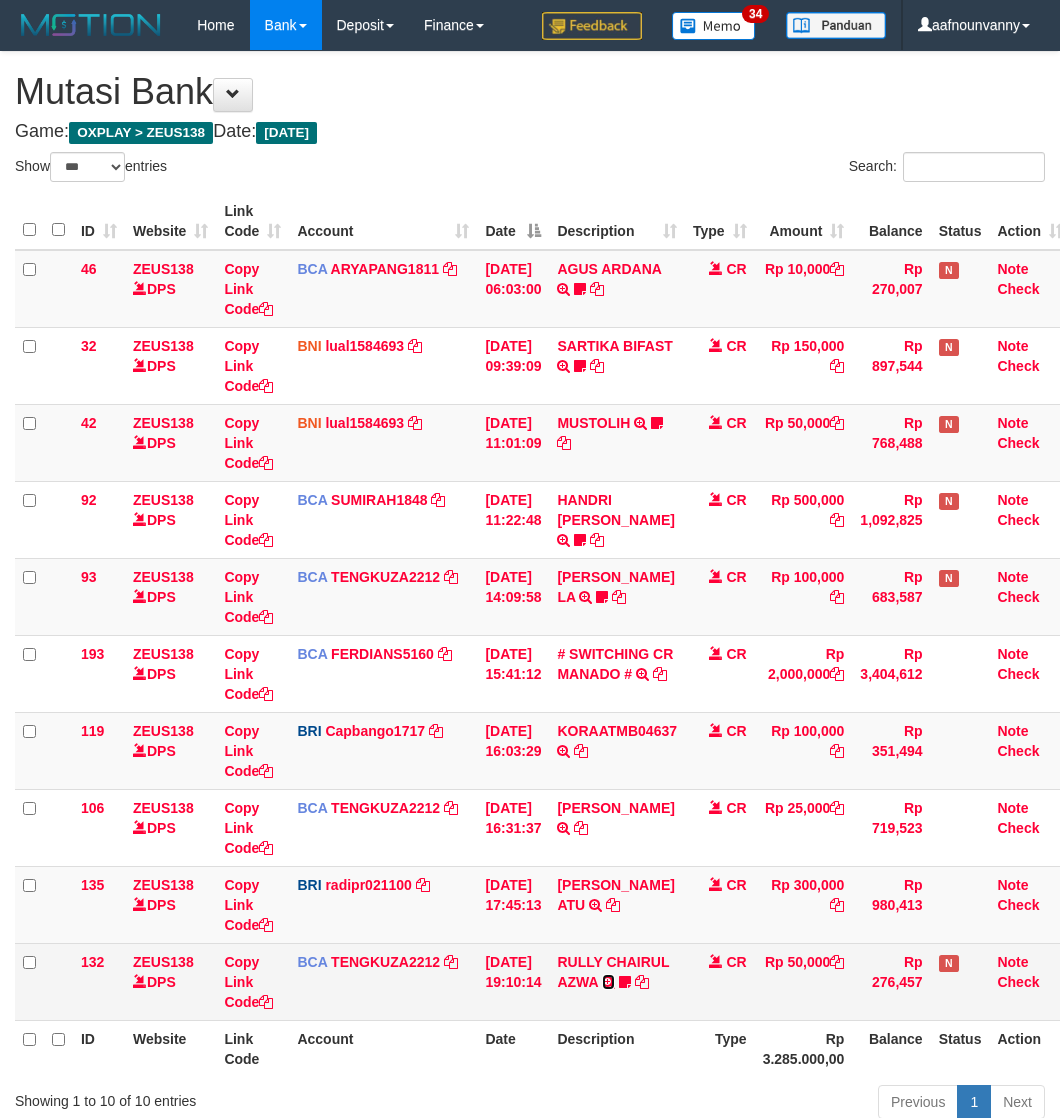 drag, startPoint x: 0, startPoint y: 0, endPoint x: 625, endPoint y: 977, distance: 1159.8077 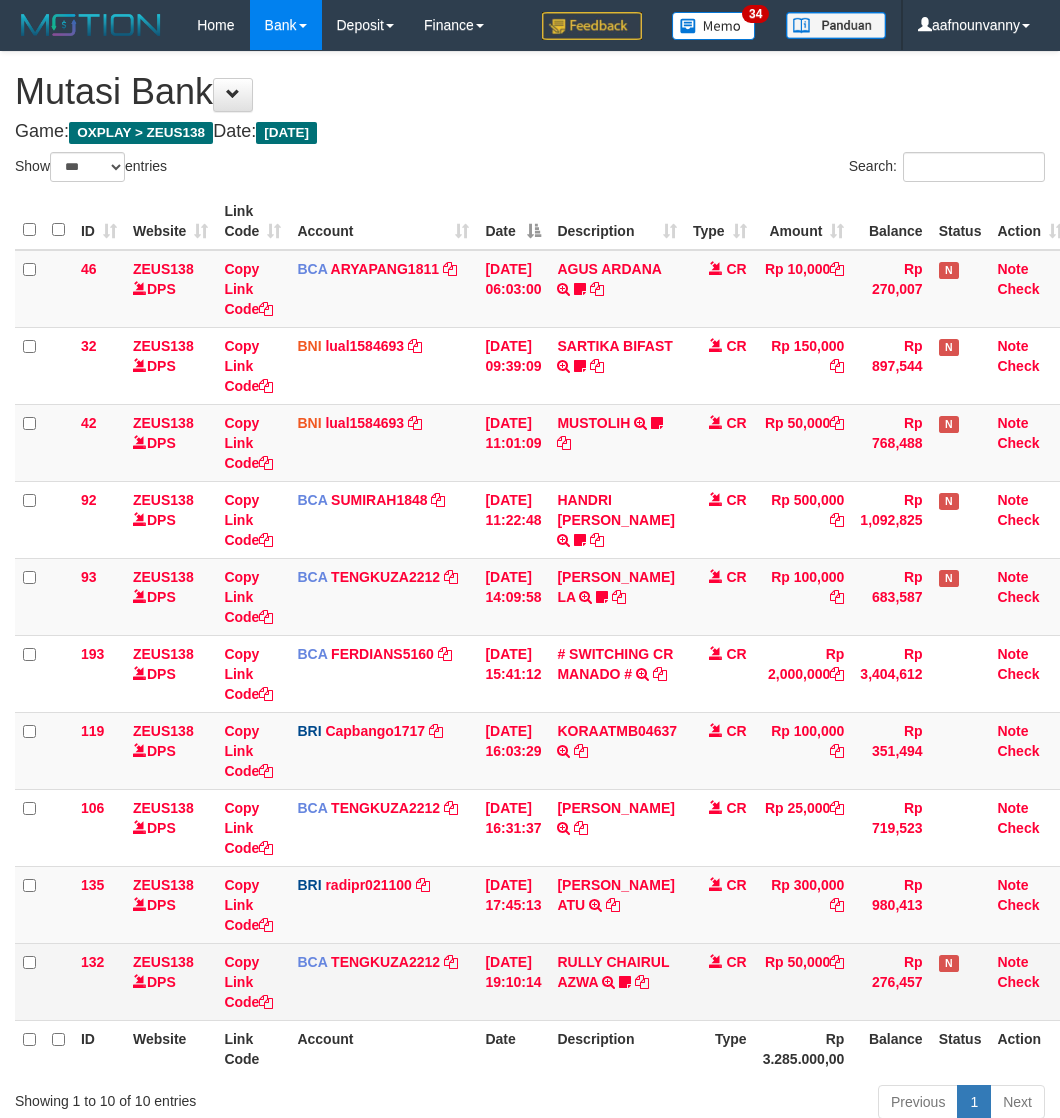 scroll, scrollTop: 150, scrollLeft: 0, axis: vertical 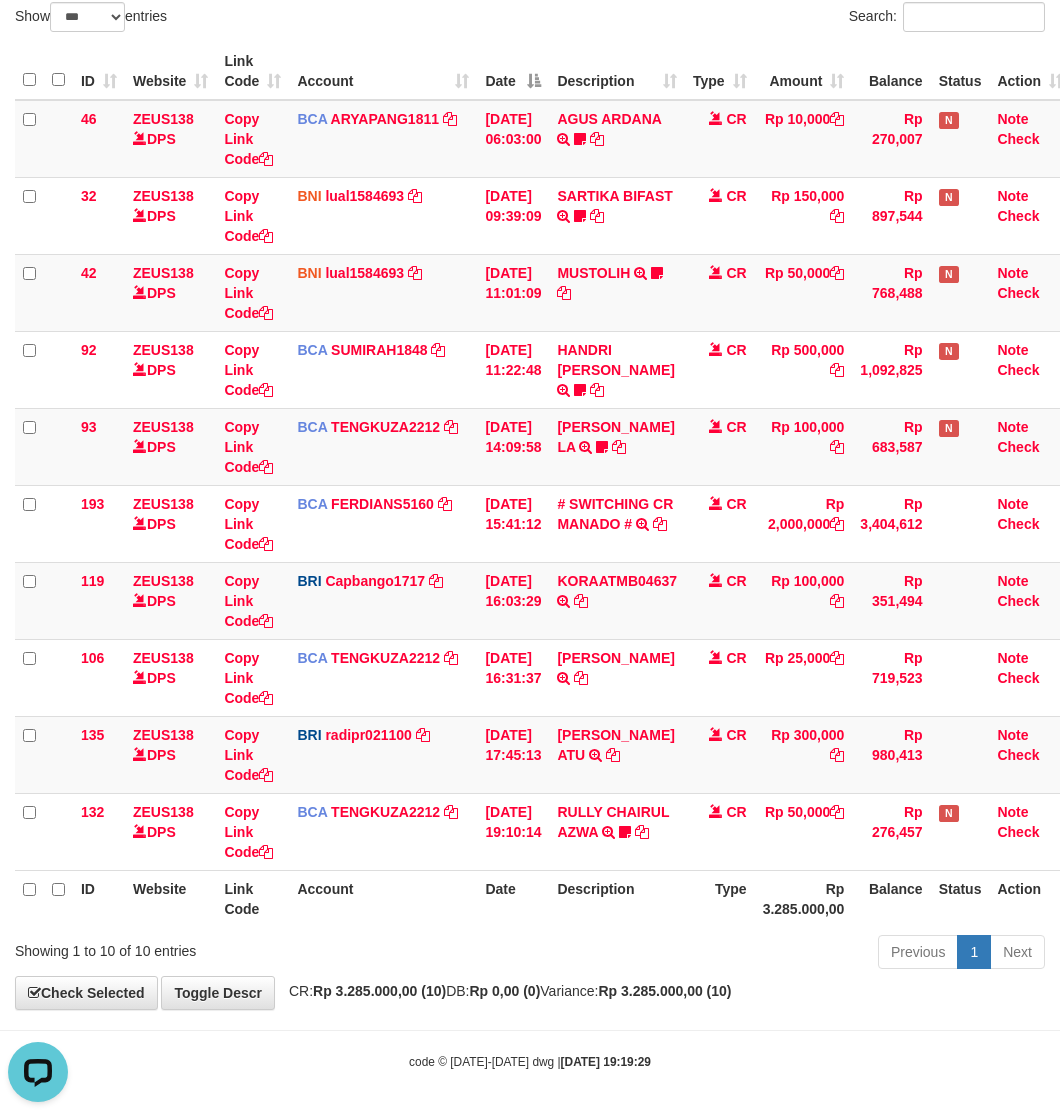 click on "Showing 1 to 10 of 10 entries" at bounding box center (221, 947) 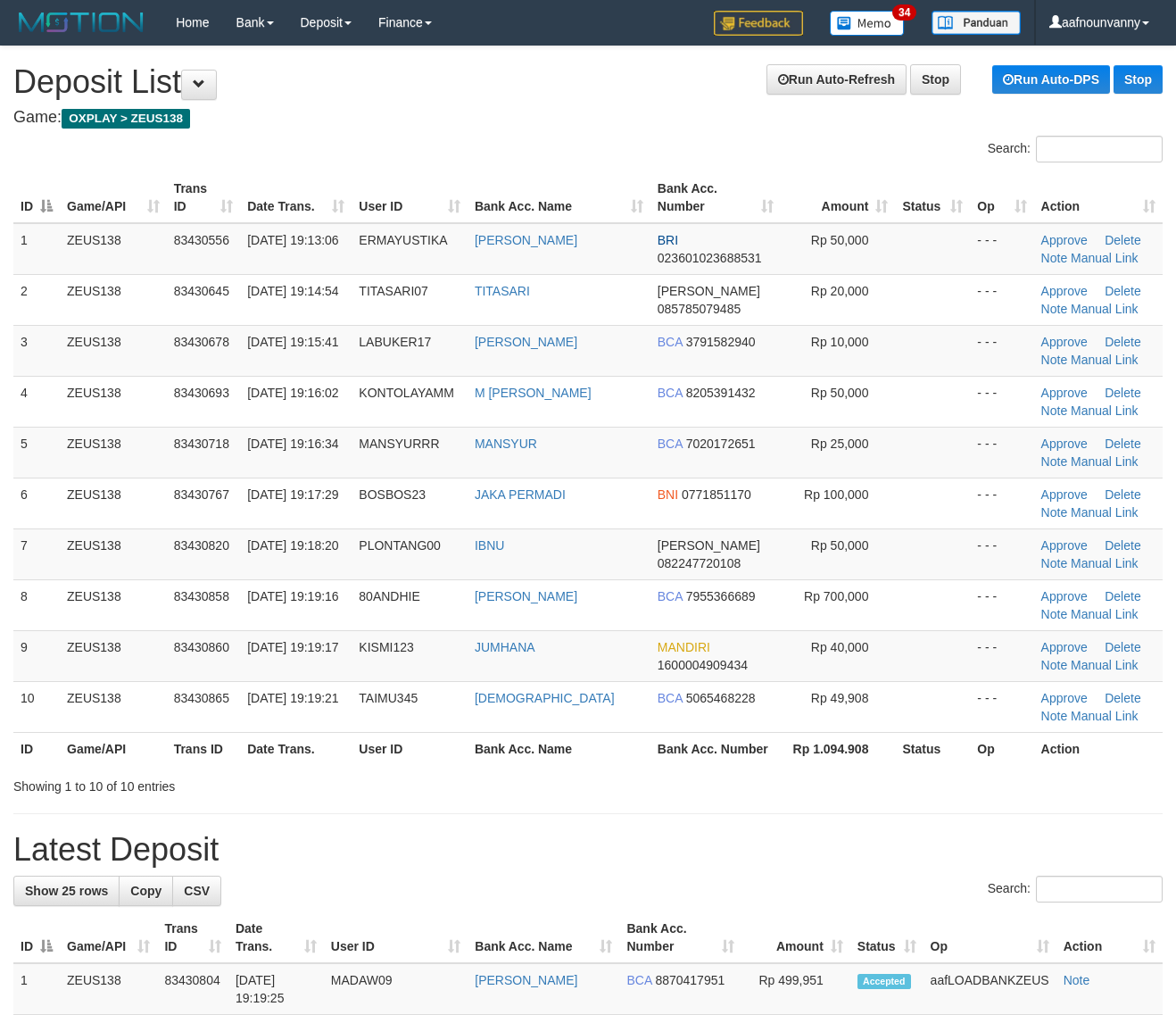 scroll, scrollTop: 0, scrollLeft: 0, axis: both 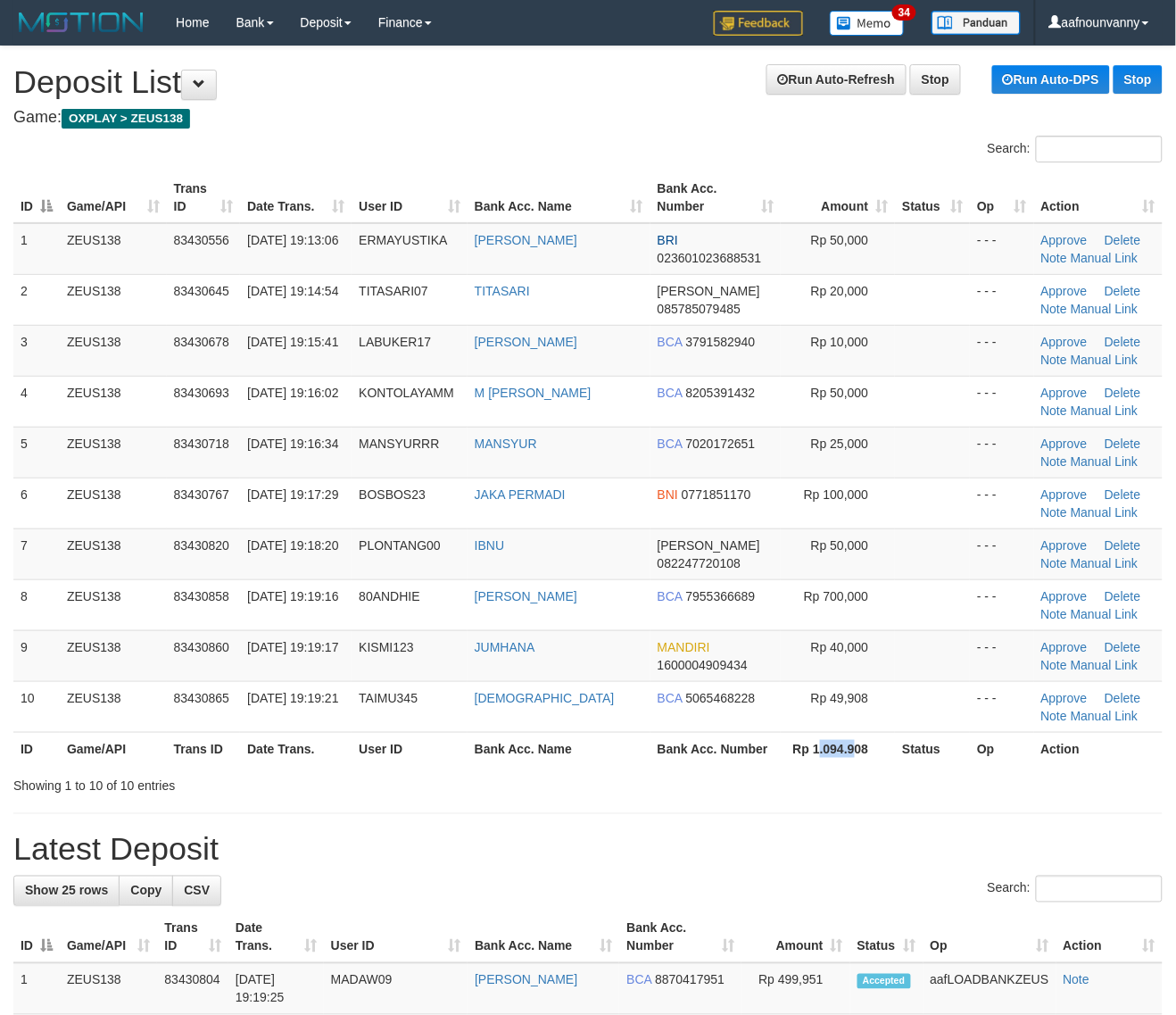 drag, startPoint x: 756, startPoint y: 696, endPoint x: 1192, endPoint y: 753, distance: 439.7101 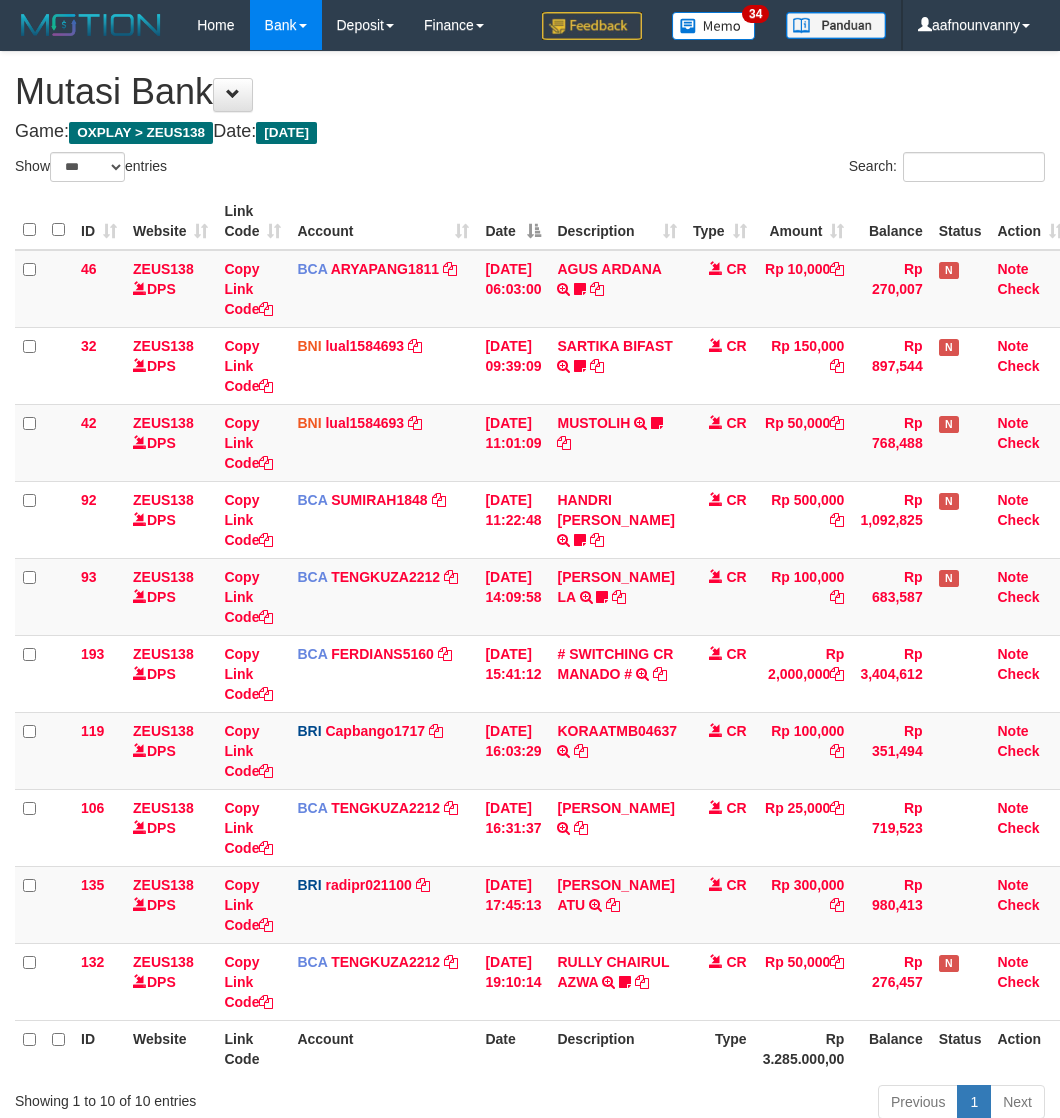 select on "***" 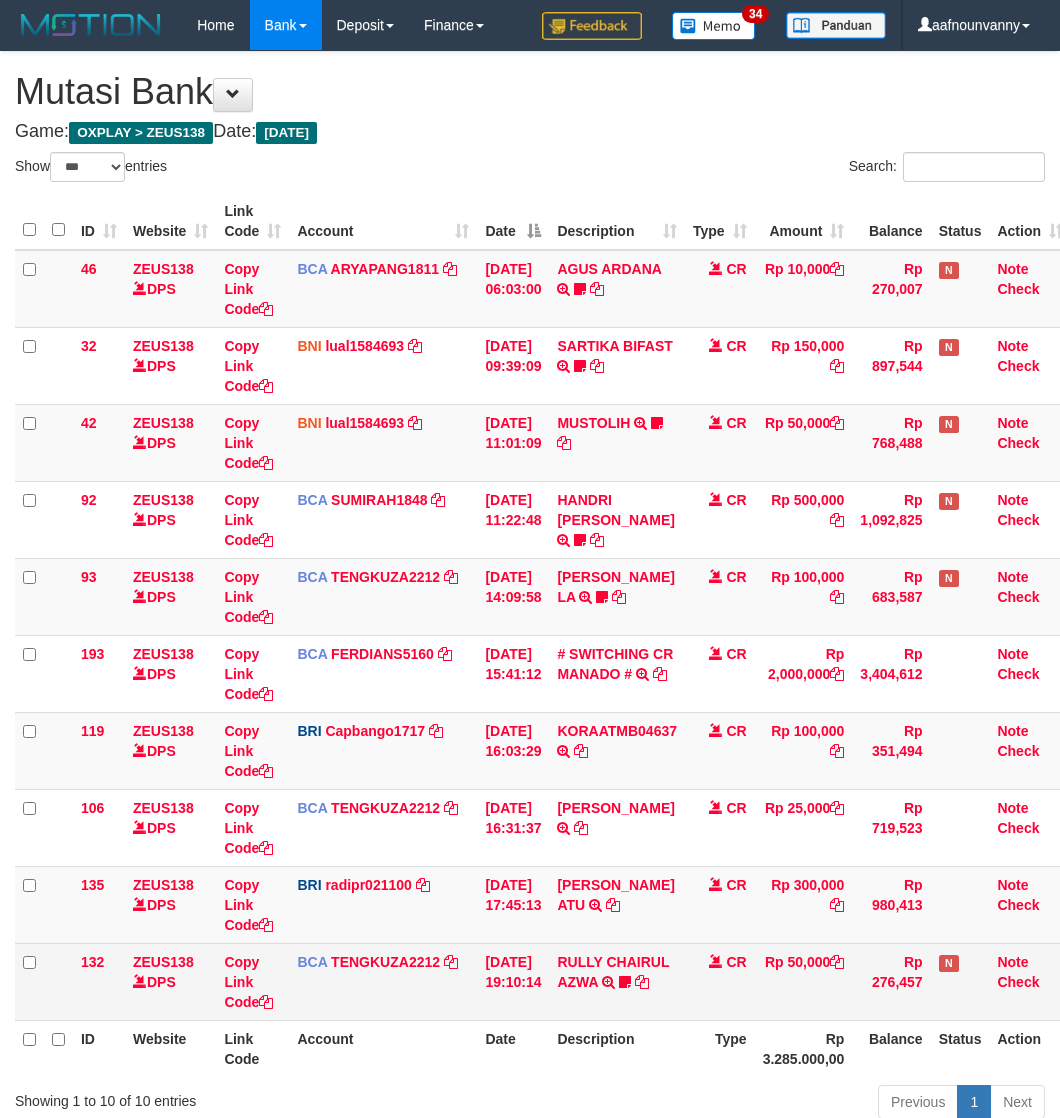 scroll, scrollTop: 0, scrollLeft: 0, axis: both 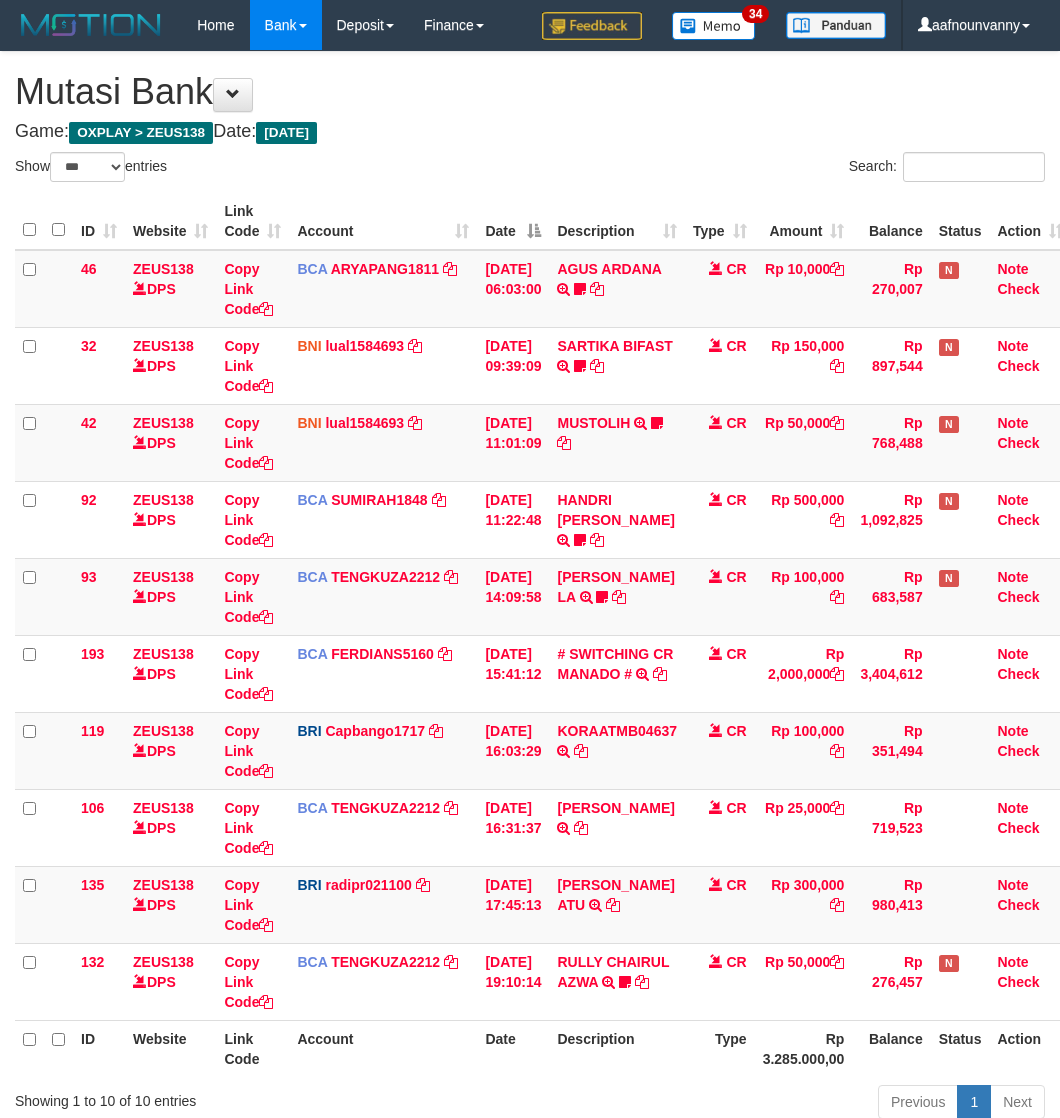 select on "***" 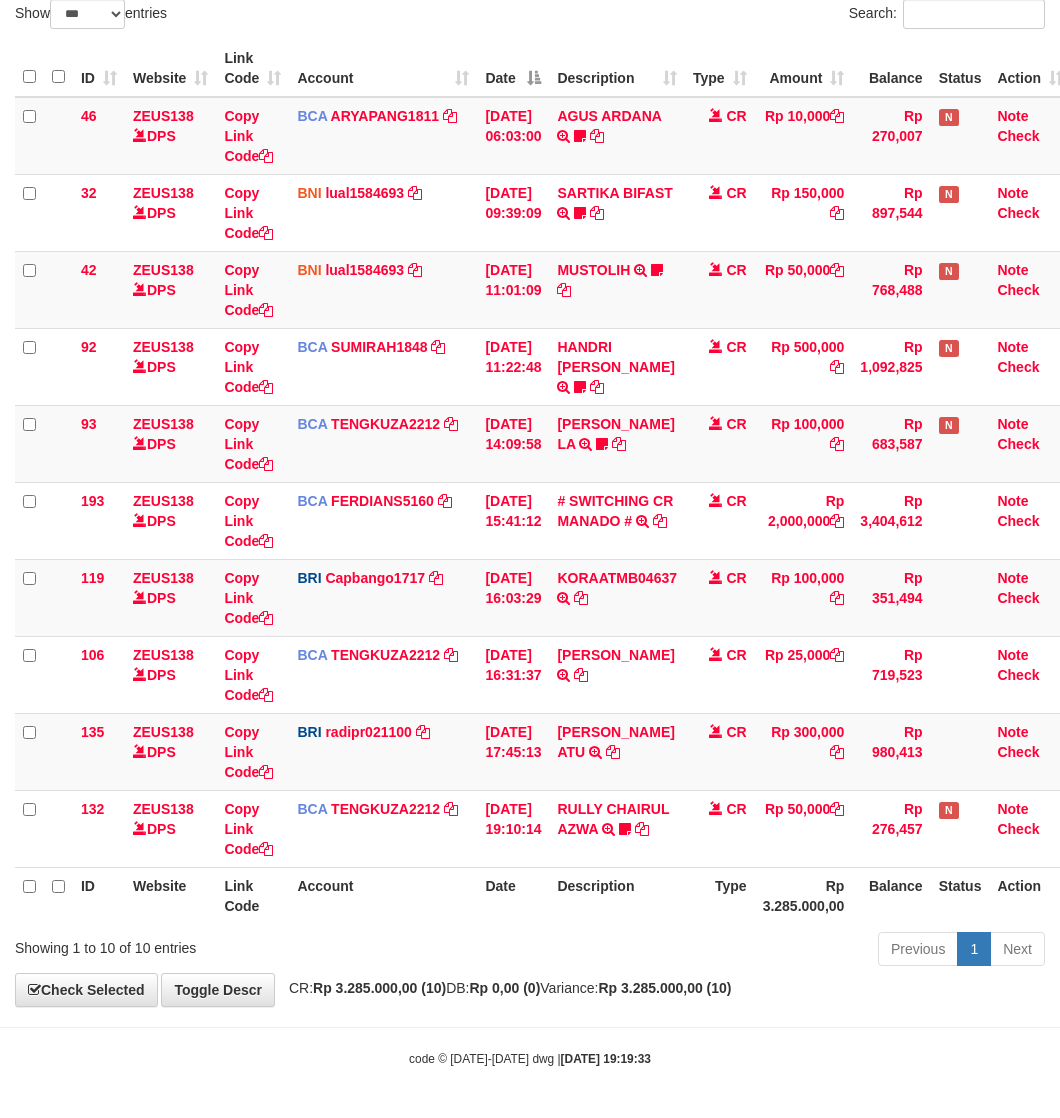 scroll, scrollTop: 155, scrollLeft: 0, axis: vertical 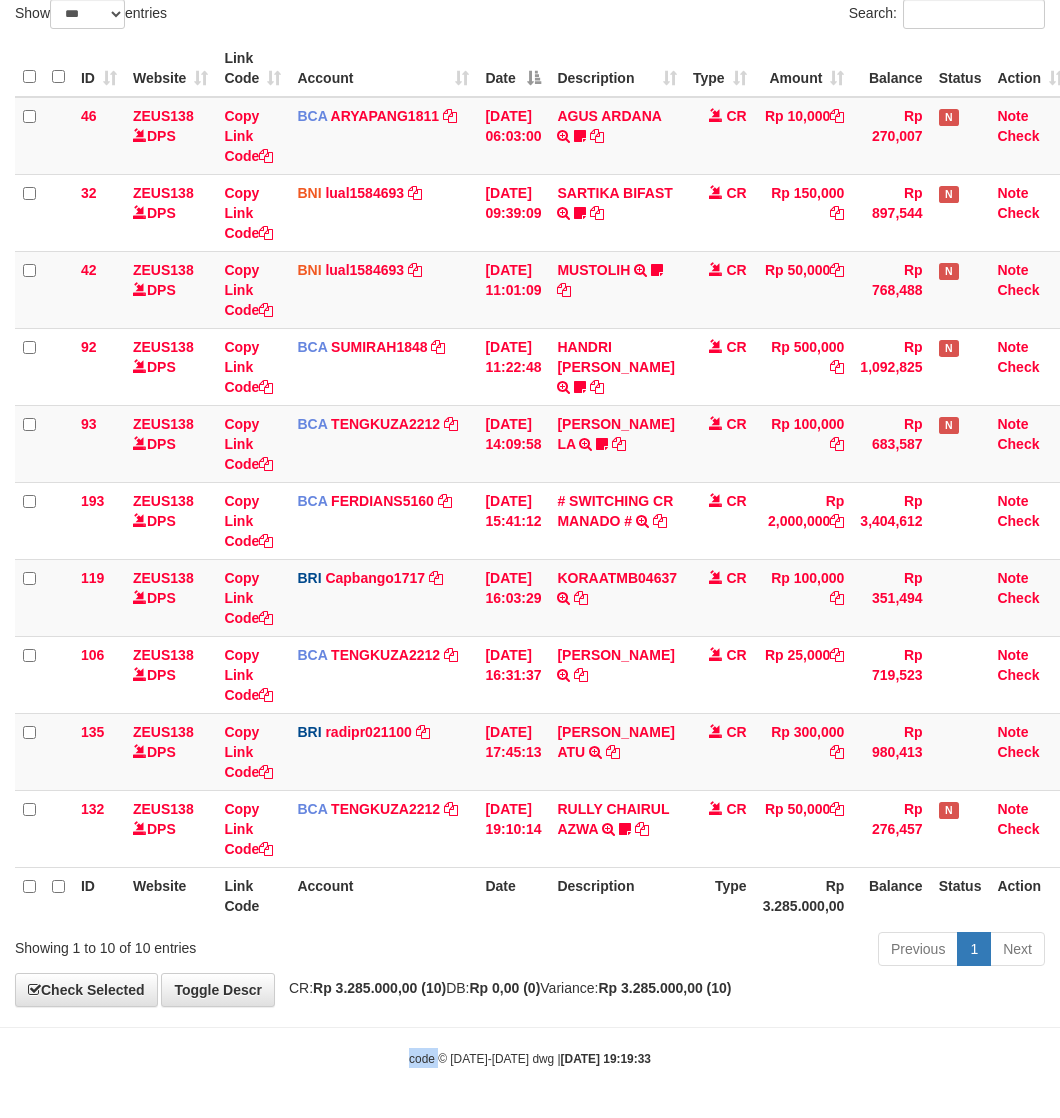 drag, startPoint x: 467, startPoint y: 1030, endPoint x: 1, endPoint y: 941, distance: 474.42282 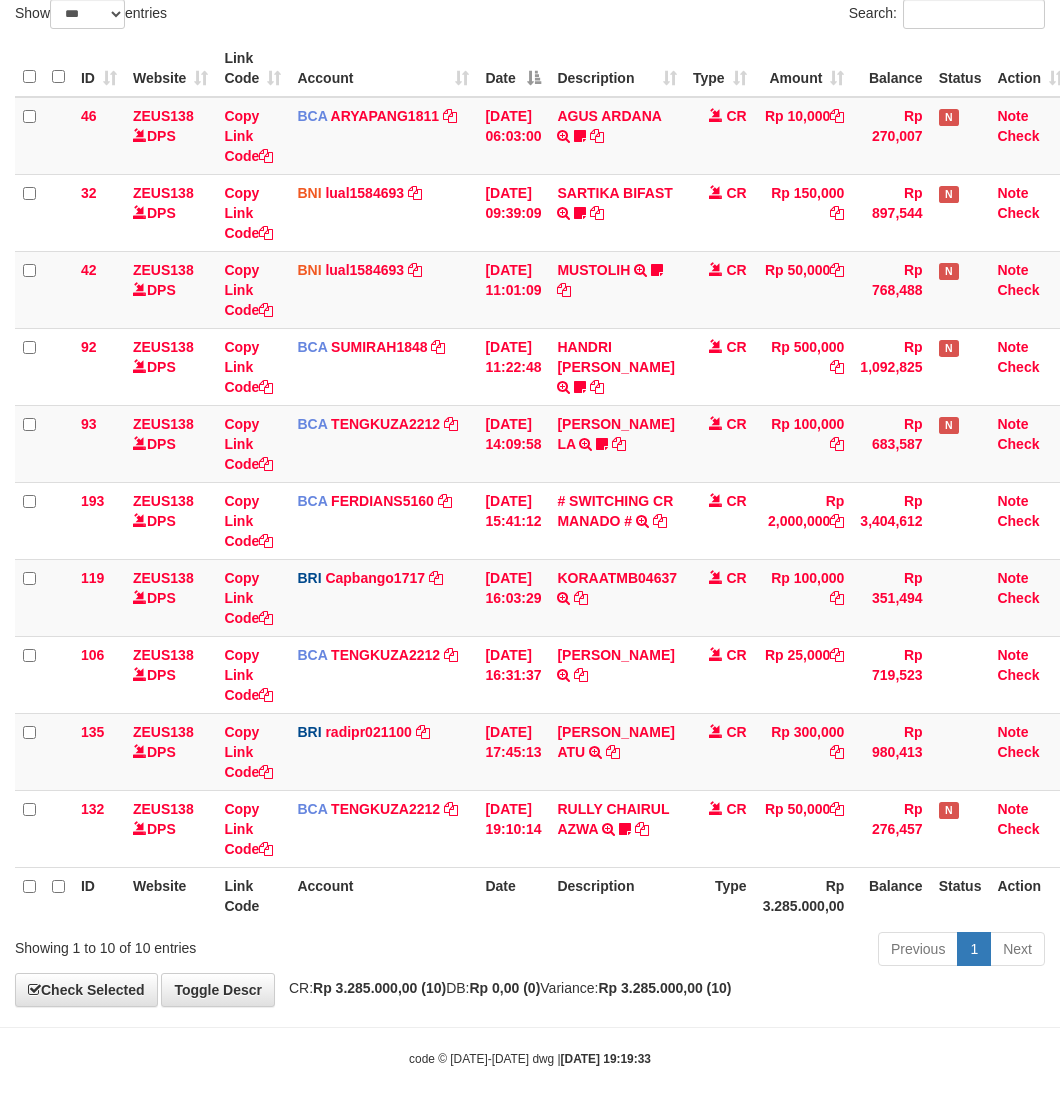 drag, startPoint x: 556, startPoint y: 971, endPoint x: 602, endPoint y: 888, distance: 94.89468 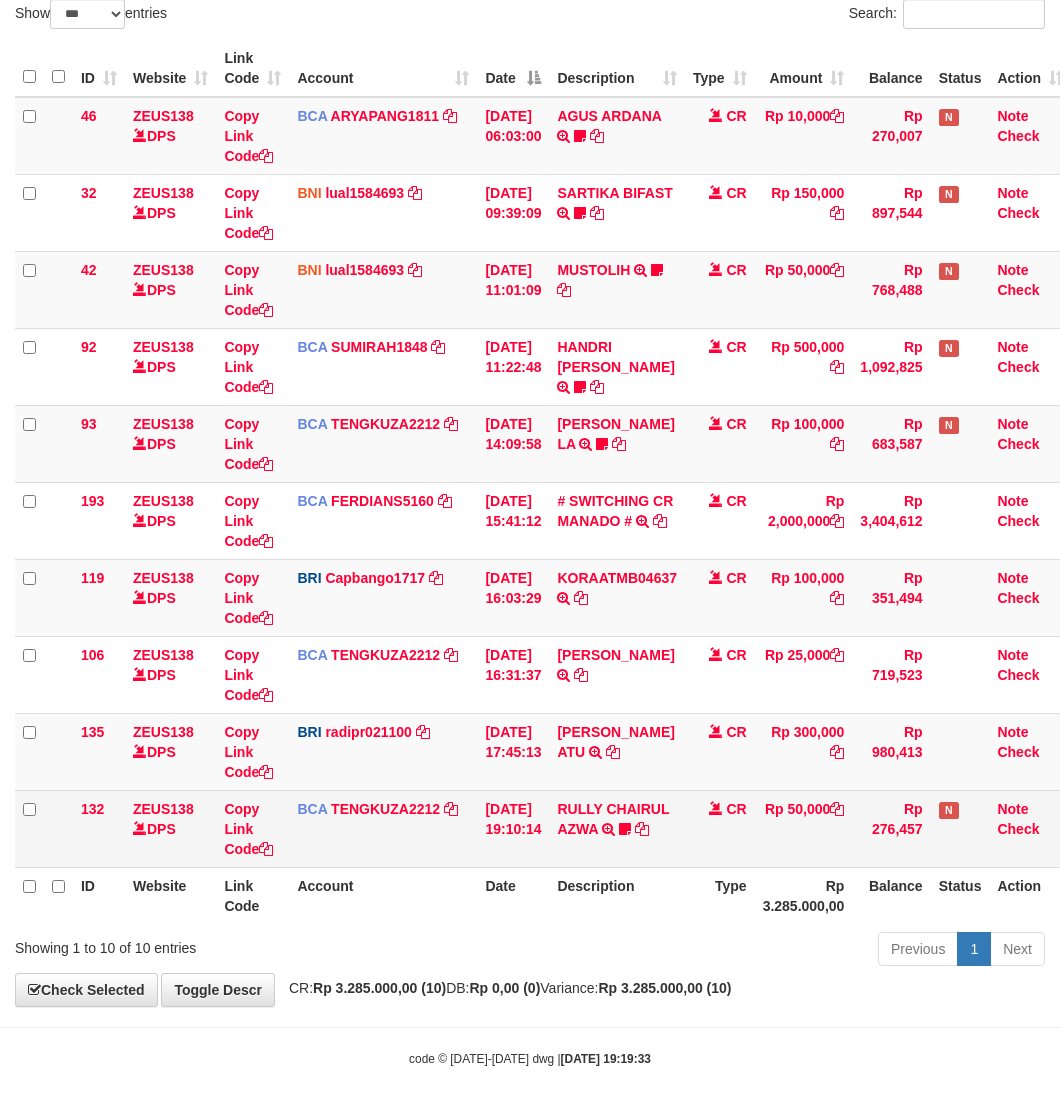 click on "RULLY CHAIRUL AZWA            TRSF E-BANKING CR 1107/FTSCY/WS95271
50000.00RULLY CHAIRUL AZWA    Bobodulu00" at bounding box center [617, 828] 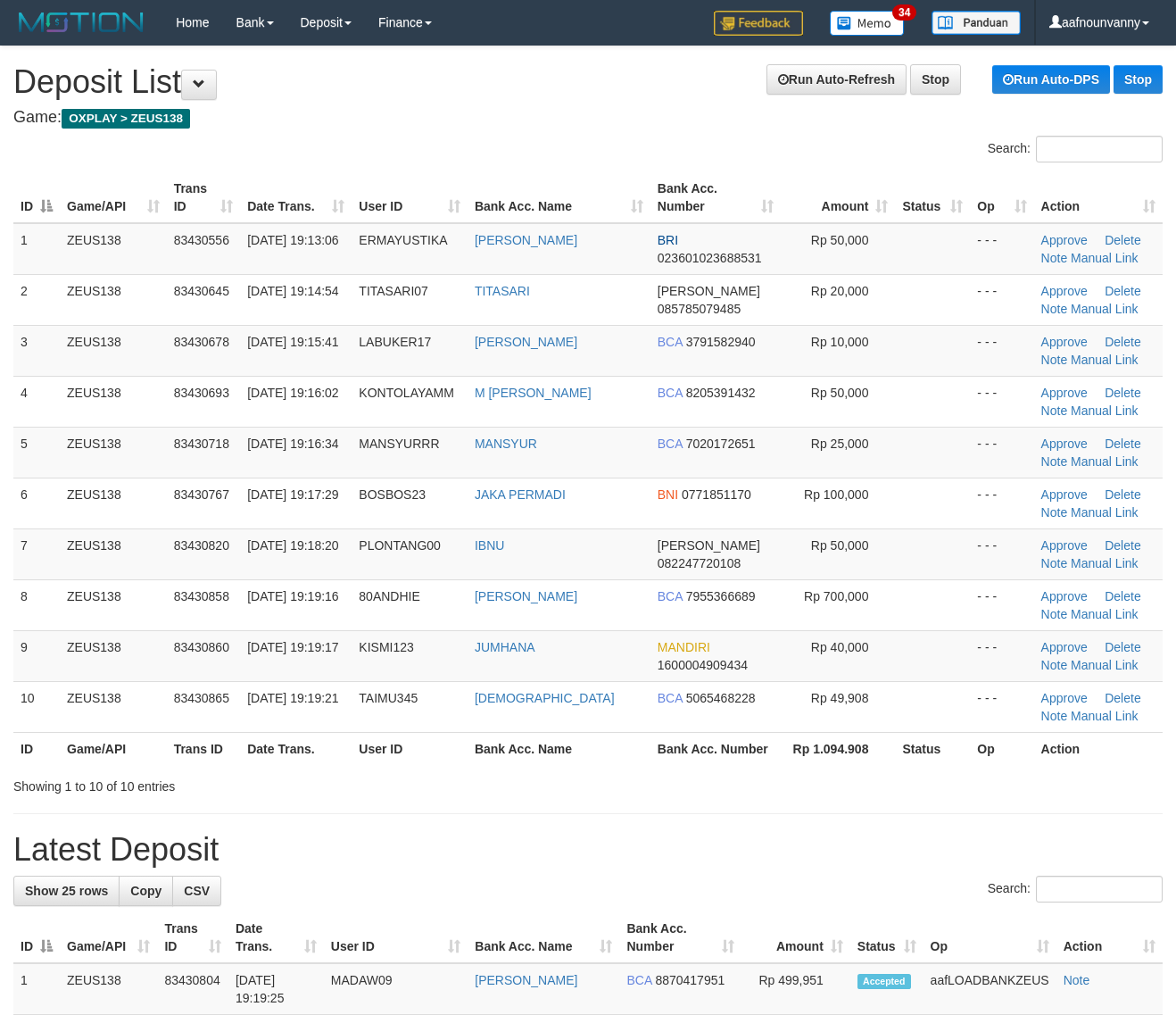 scroll, scrollTop: 0, scrollLeft: 0, axis: both 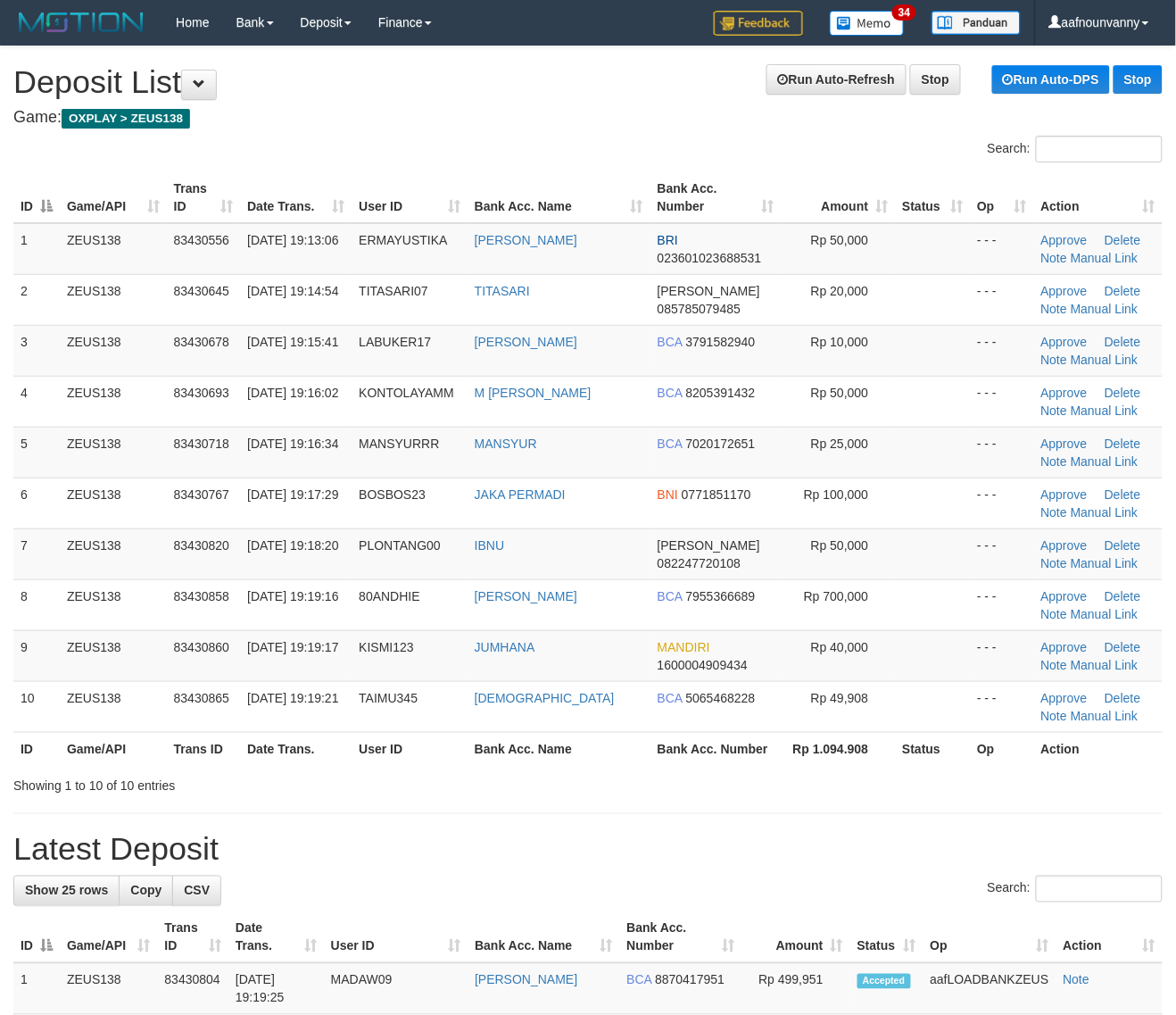 drag, startPoint x: 845, startPoint y: 806, endPoint x: 1188, endPoint y: 846, distance: 345.32449 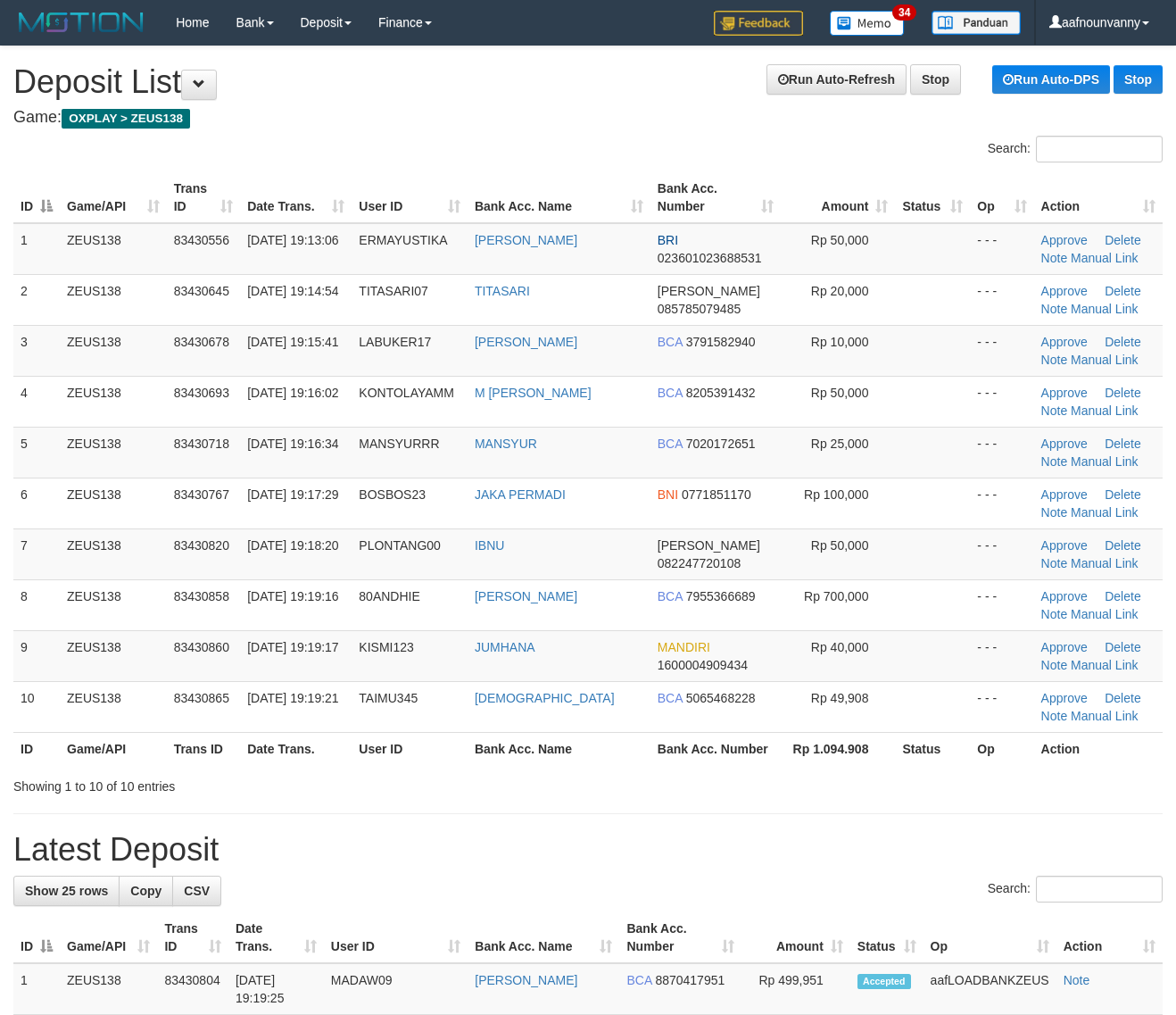 scroll, scrollTop: 0, scrollLeft: 0, axis: both 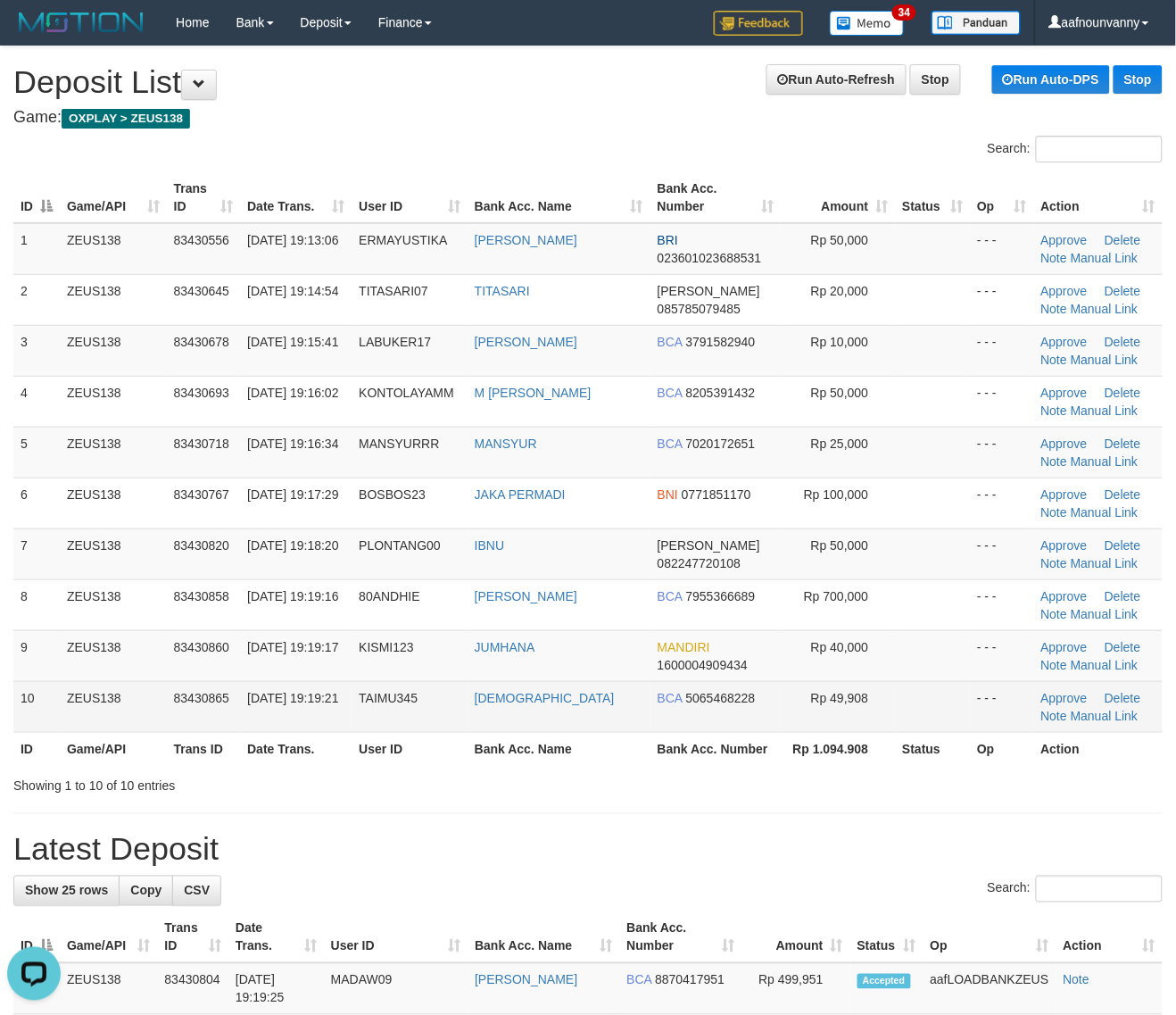 click at bounding box center (932, 706) 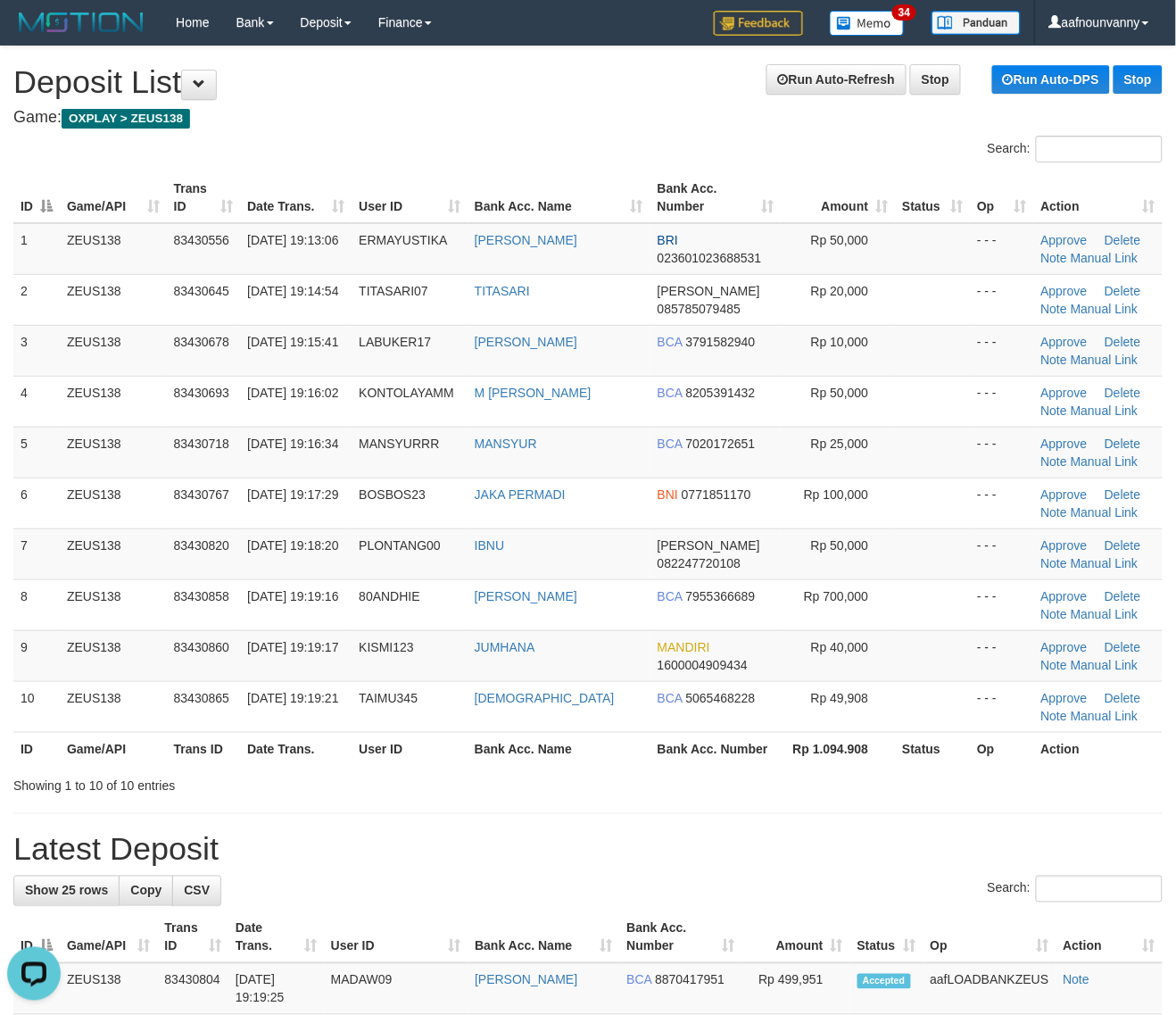drag, startPoint x: 944, startPoint y: 830, endPoint x: 1185, endPoint y: 861, distance: 242.9856 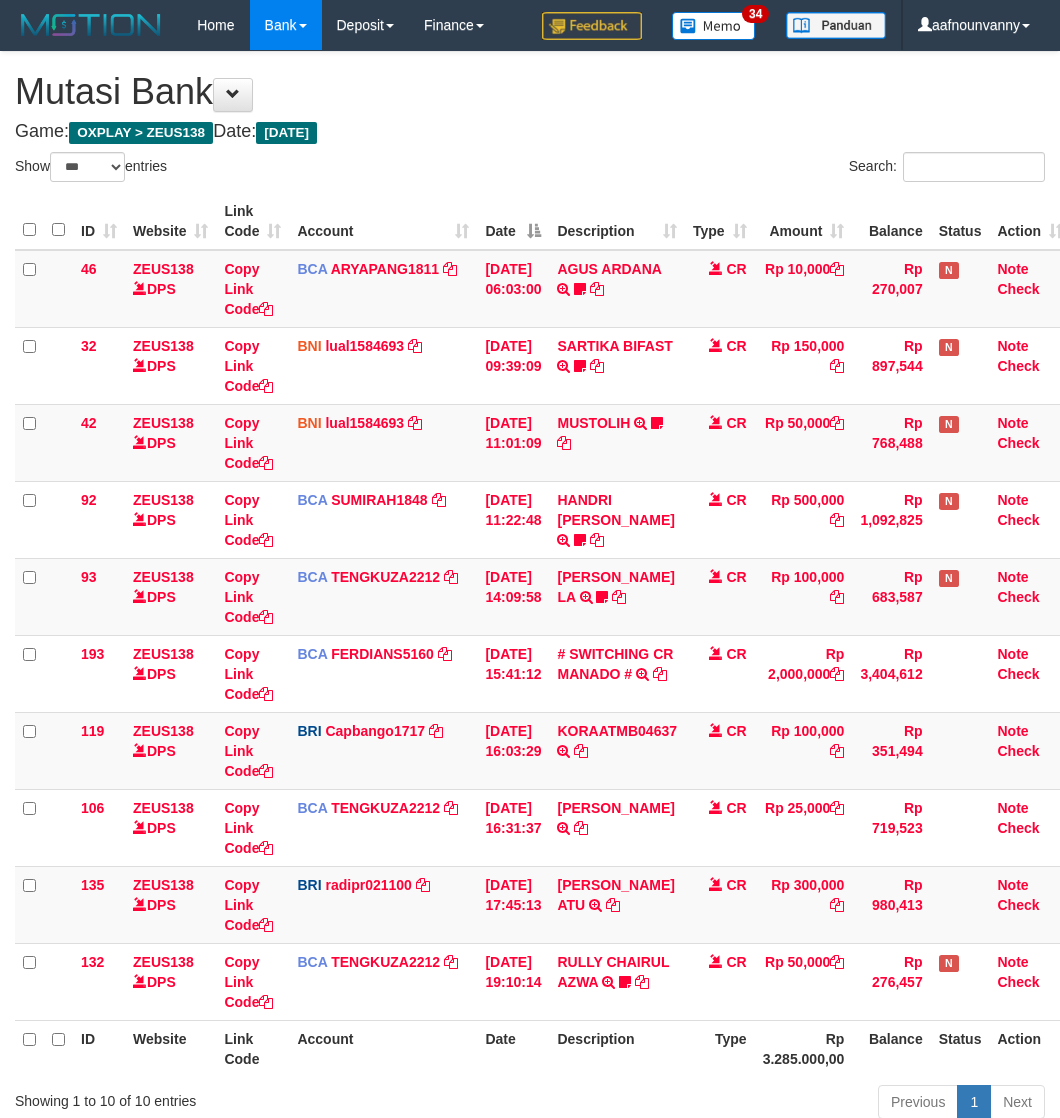 select on "***" 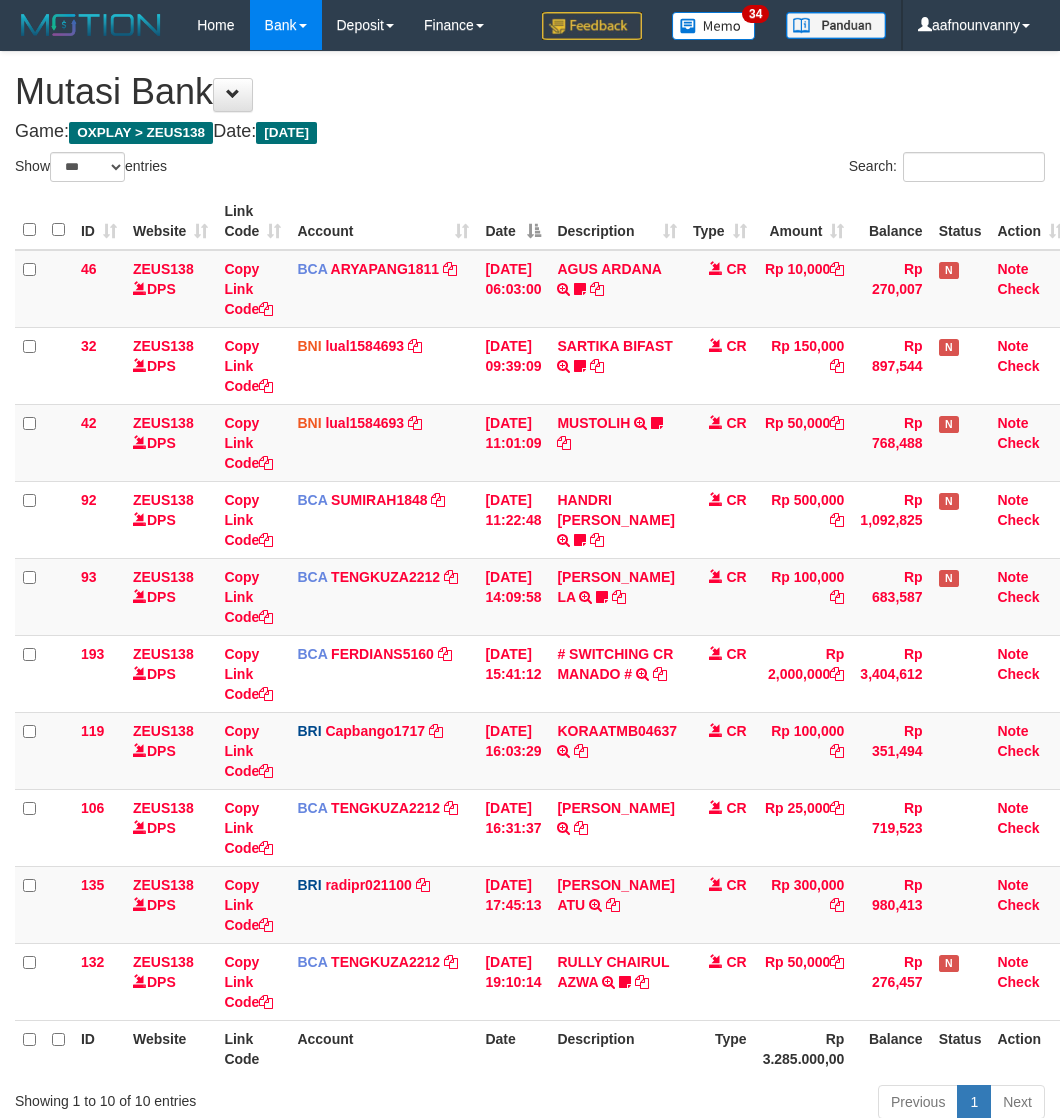 scroll, scrollTop: 0, scrollLeft: 0, axis: both 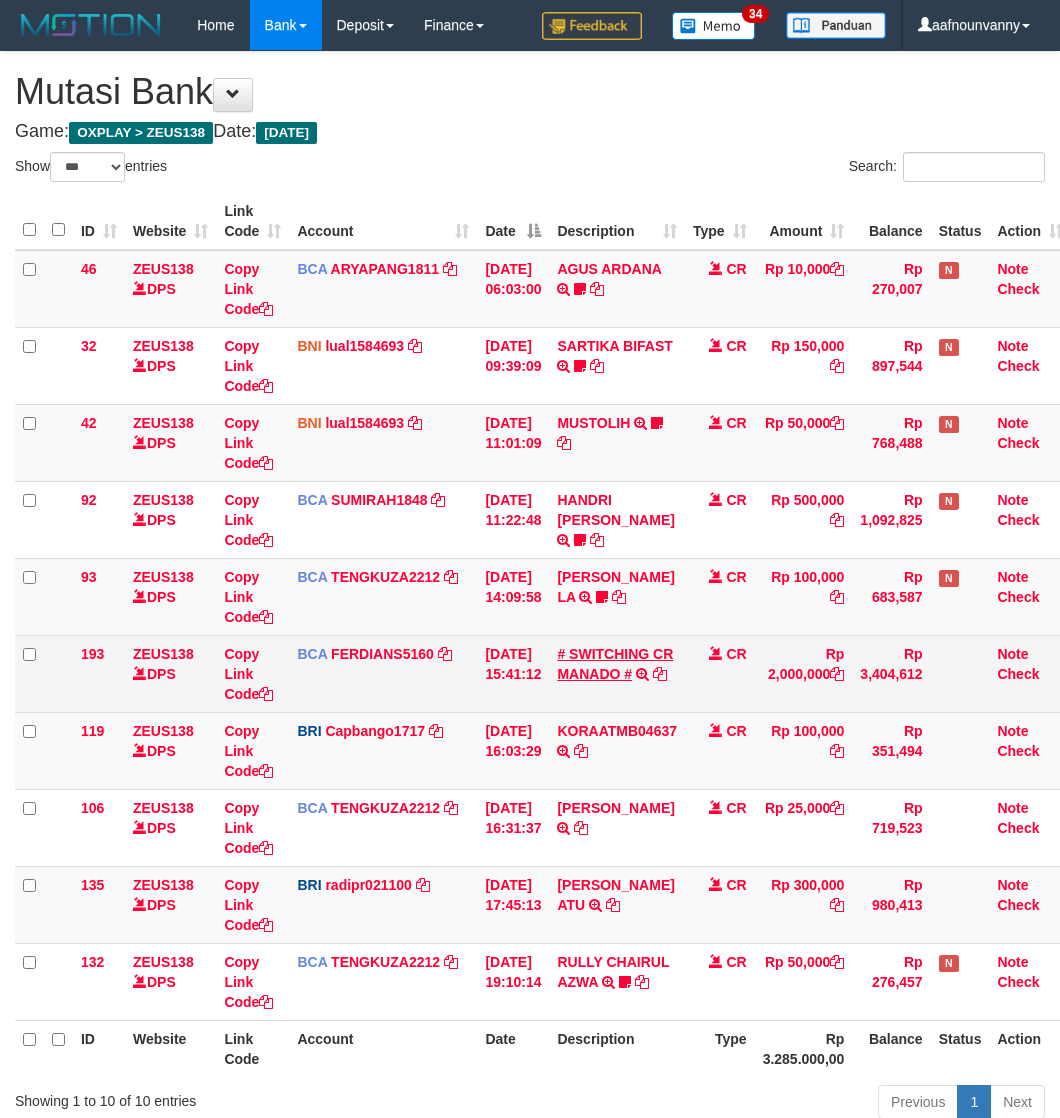 click on "46
ZEUS138    DPS
Copy Link Code
BCA
ARYAPANG1811
DPS
ARYA PANGESTU
mutasi_20250711_2620 | 46
mutasi_20250711_2620 | 46
11/07/2025 06:03:00
AGUS ARDANA            TRSF E-BANKING CR 1107/FTSCY/WS95051
10000.002025071158167087 TRFDN-AGUS ARDANA ESPAY DEBIT INDONE    Aguslike
tunggu bukti tranfer
CR
Rp 10,000
Rp 270,007
N
Note
Check
32
ZEUS138    DPS
Copy Link Code
BNI
lual1584693
DPS" at bounding box center [543, 635] 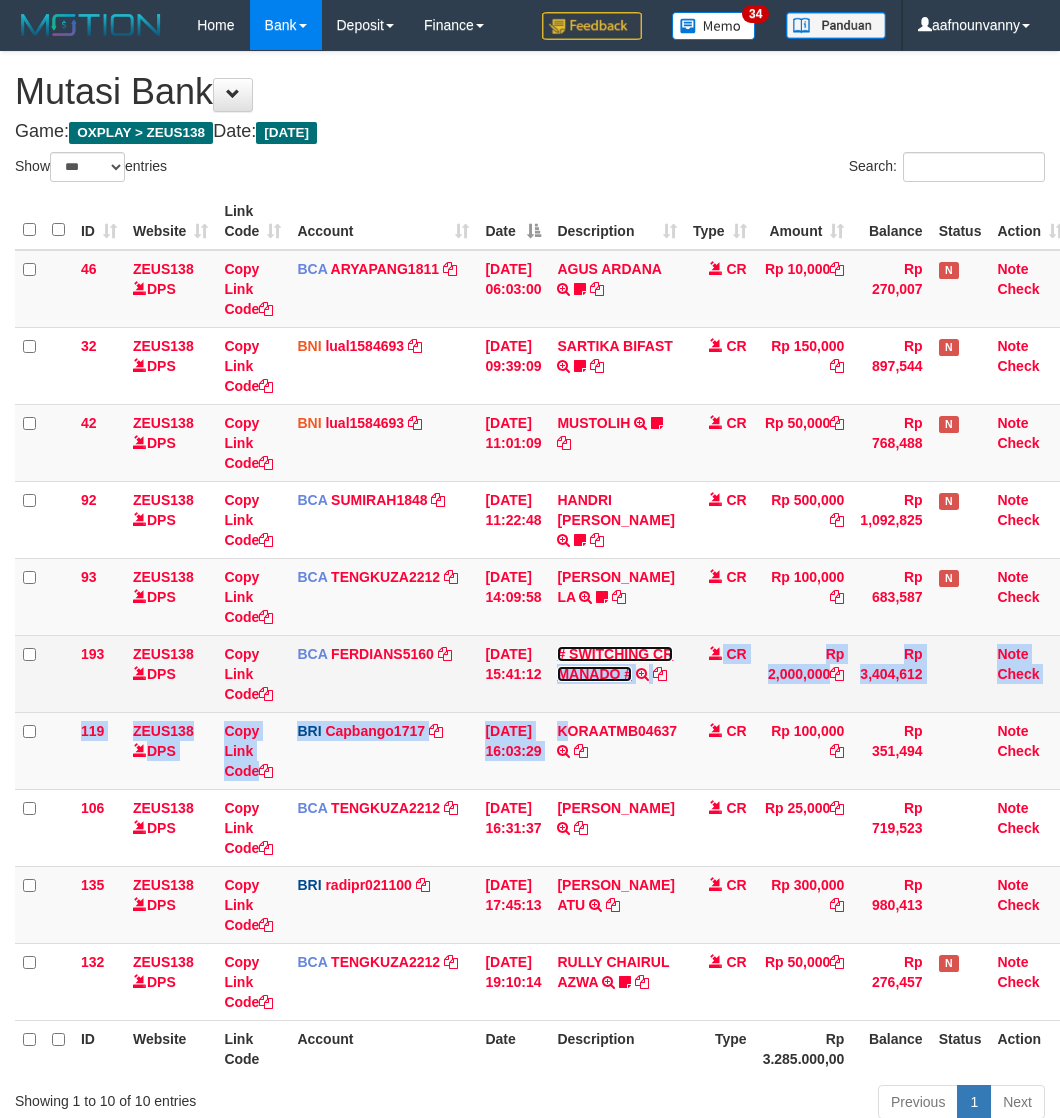 click on "# SWITCHING CR MANADO #" at bounding box center (615, 664) 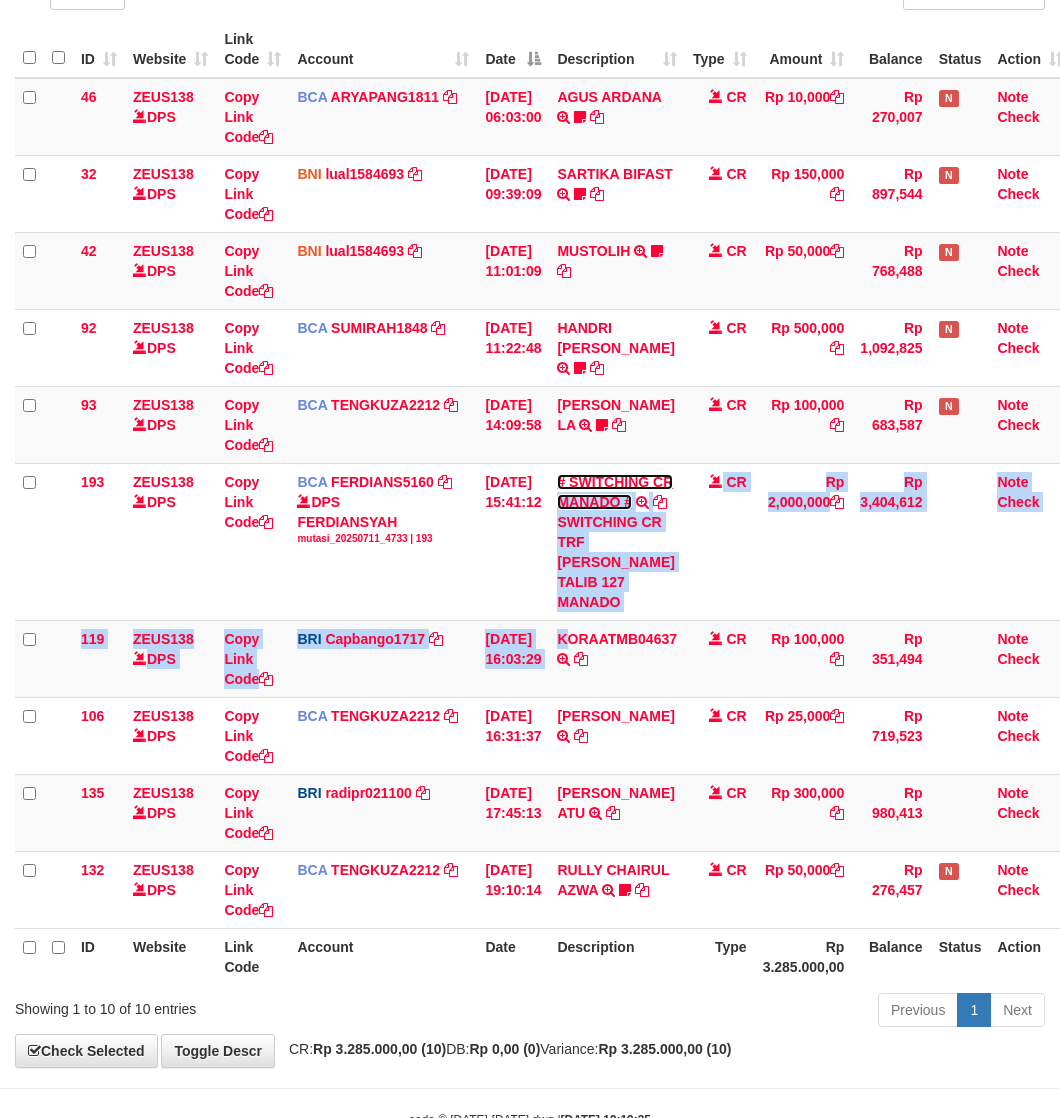 scroll, scrollTop: 195, scrollLeft: 0, axis: vertical 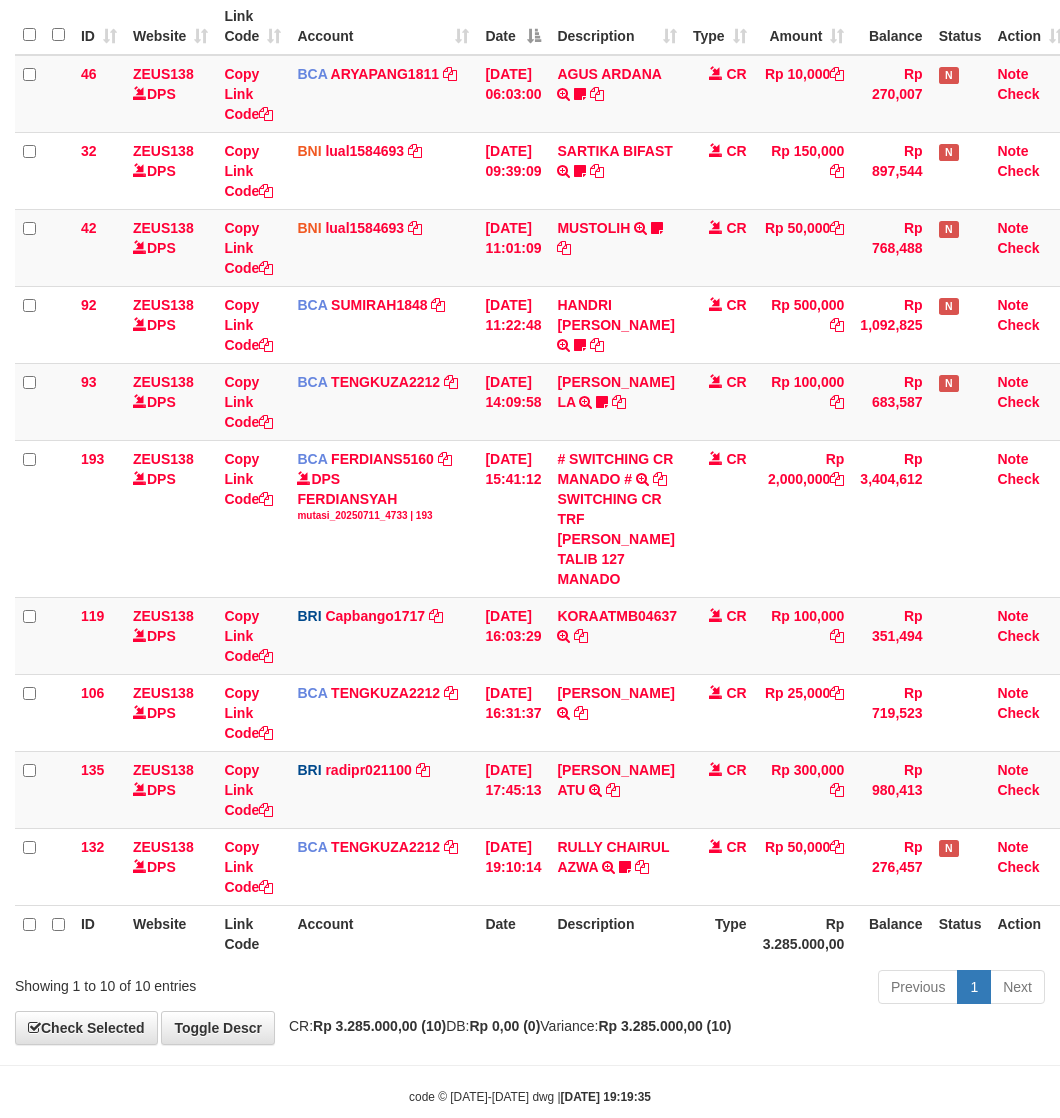 drag, startPoint x: 545, startPoint y: 1005, endPoint x: 6, endPoint y: 808, distance: 573.8728 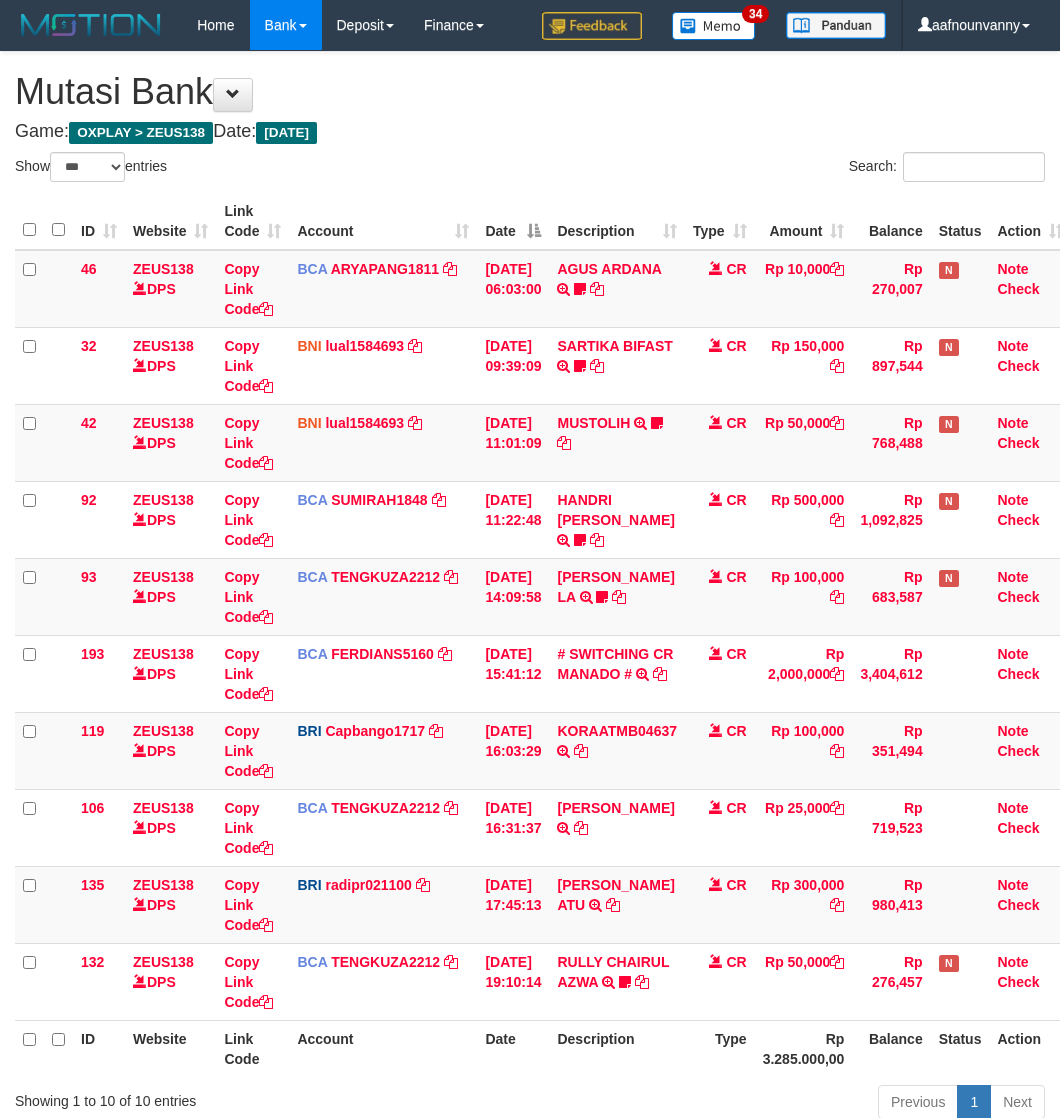 select on "***" 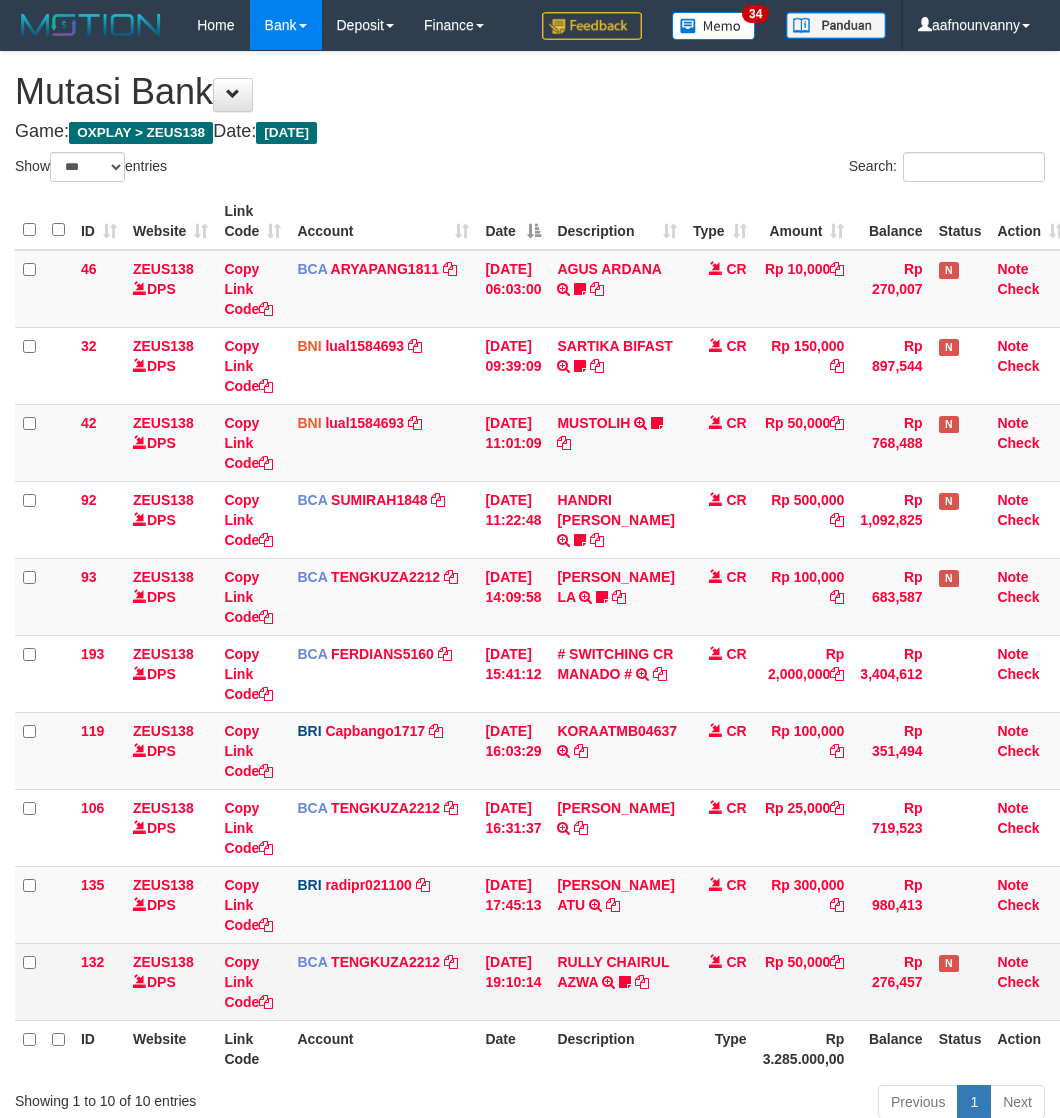 scroll, scrollTop: 0, scrollLeft: 0, axis: both 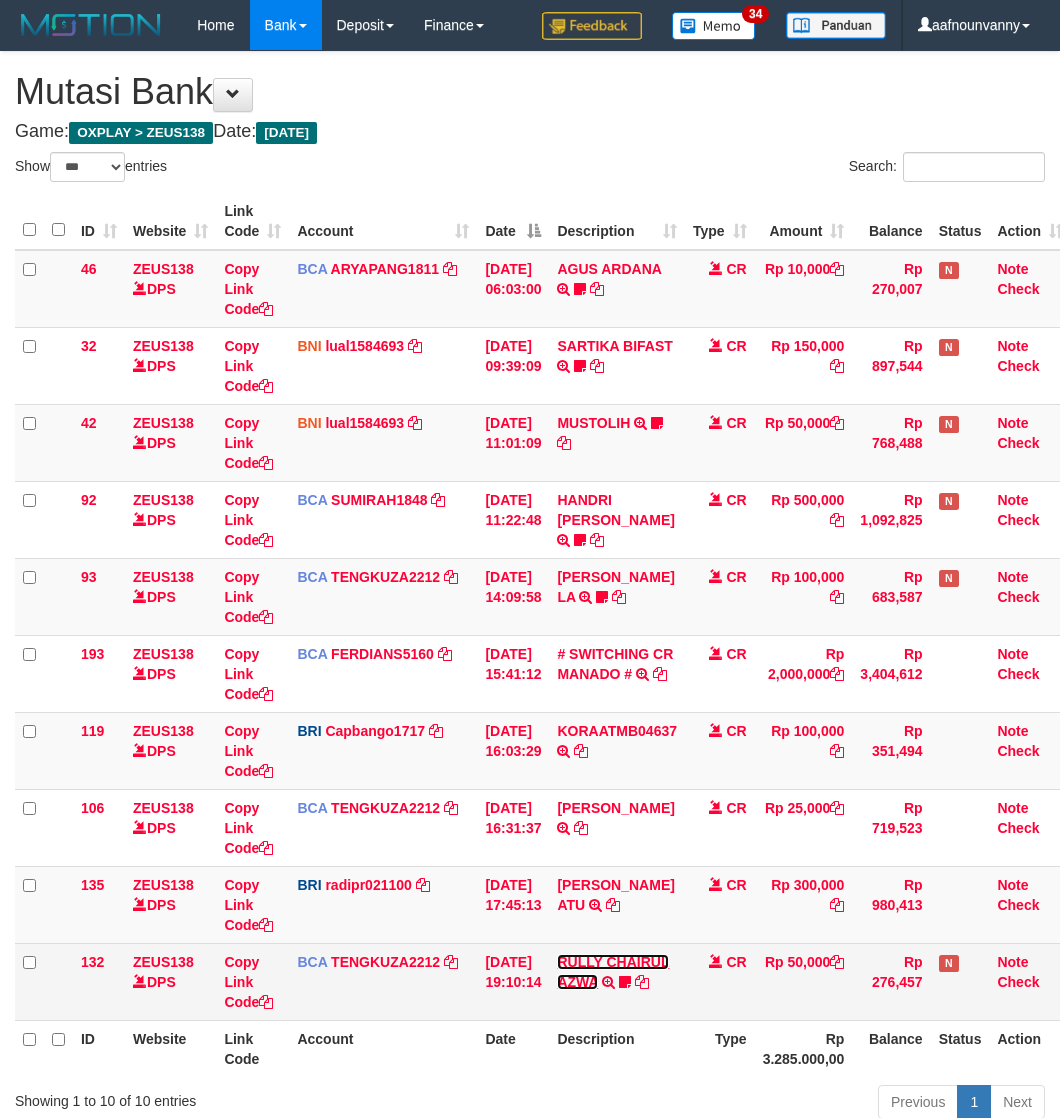 click on "RULLY CHAIRUL AZWA" at bounding box center (613, 972) 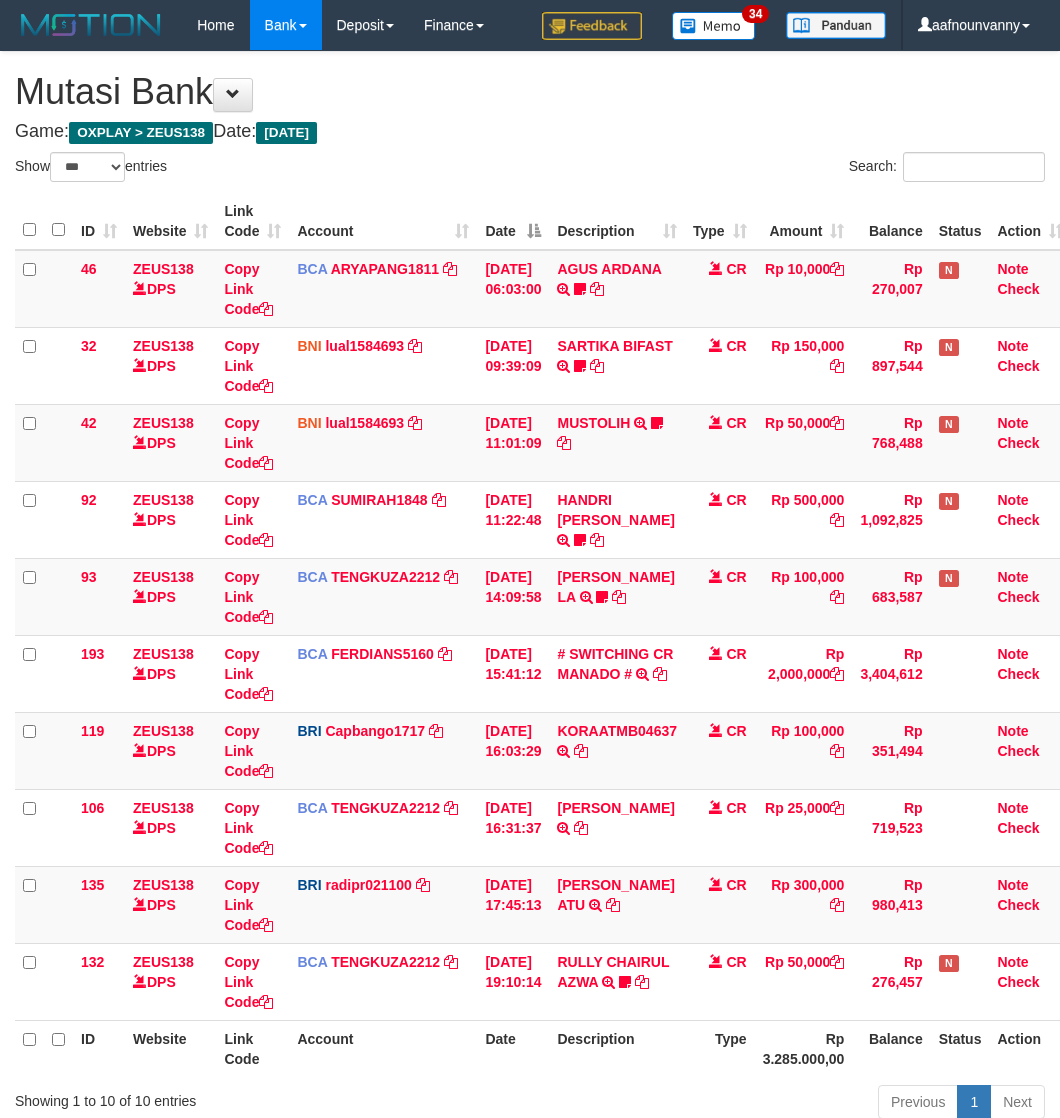 select on "***" 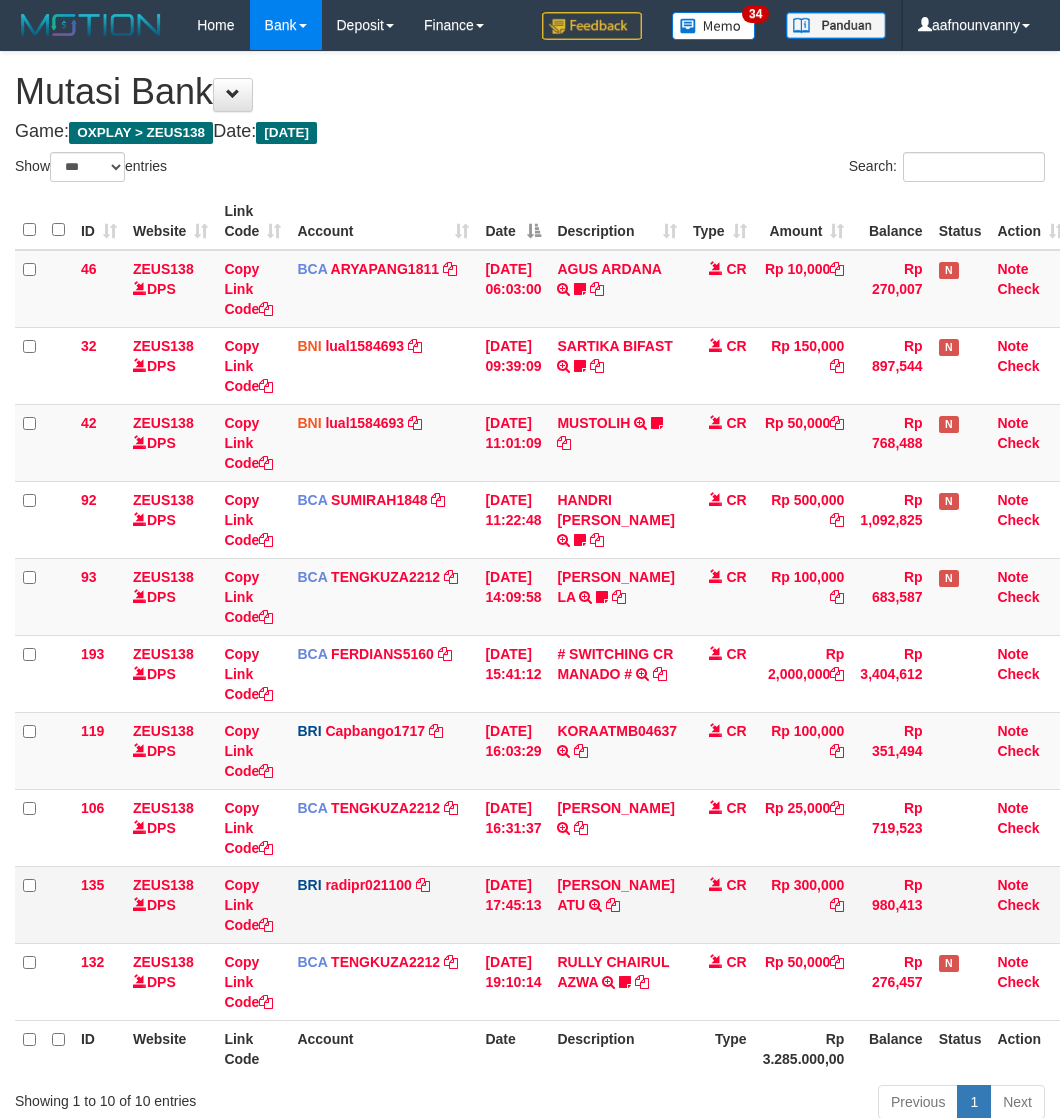 scroll, scrollTop: 0, scrollLeft: 0, axis: both 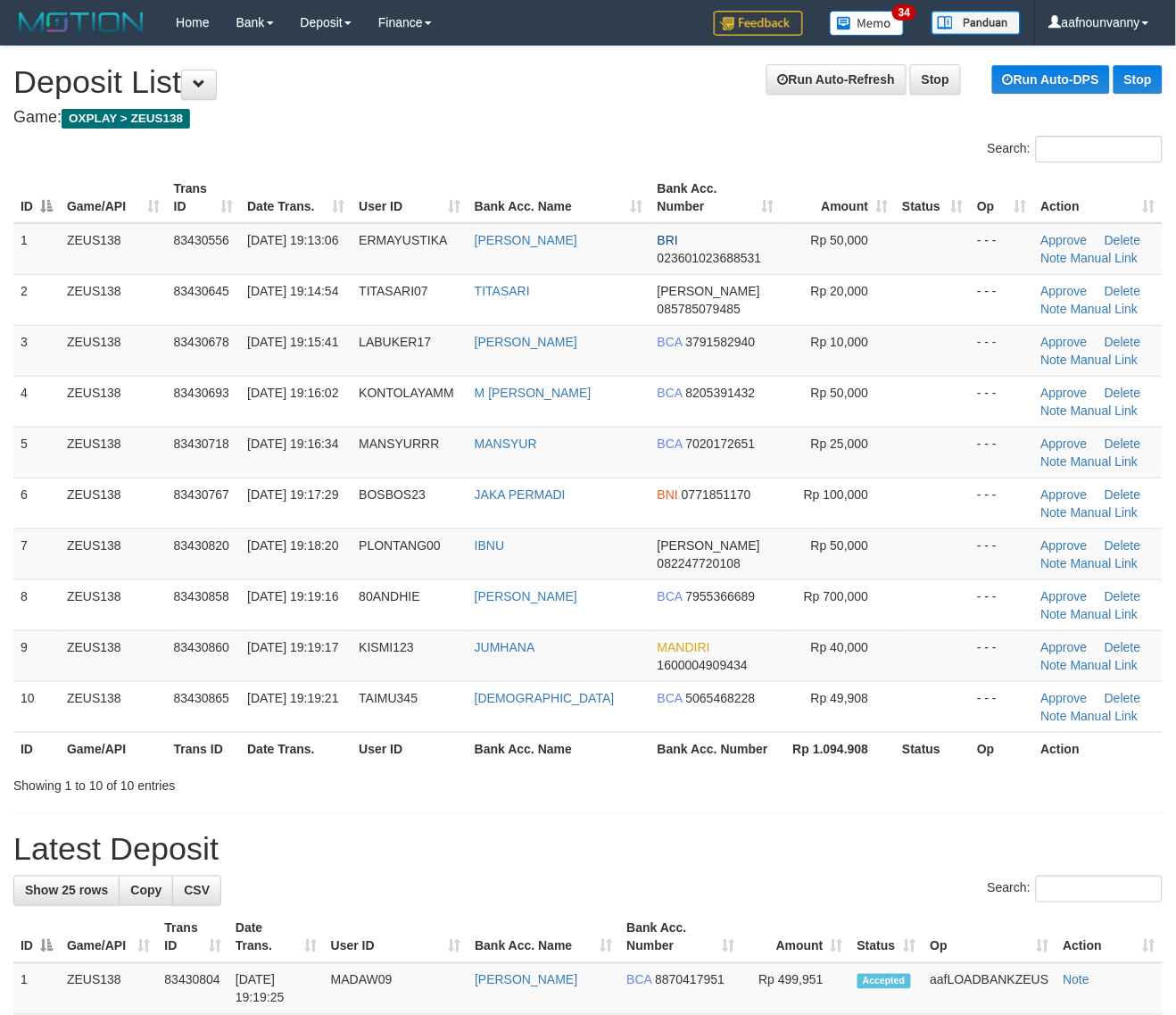 drag, startPoint x: 690, startPoint y: 790, endPoint x: 1191, endPoint y: 862, distance: 506.1472 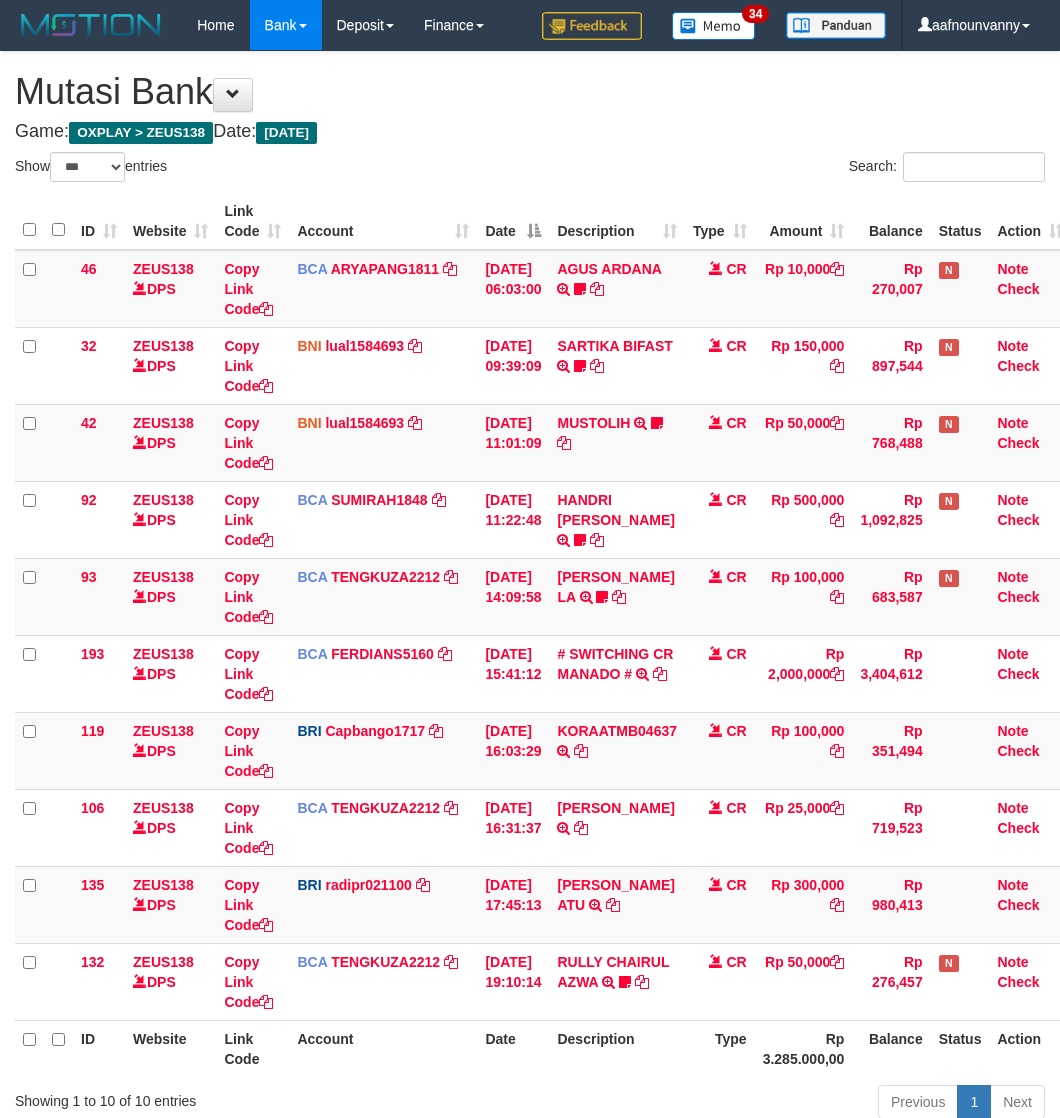 select on "***" 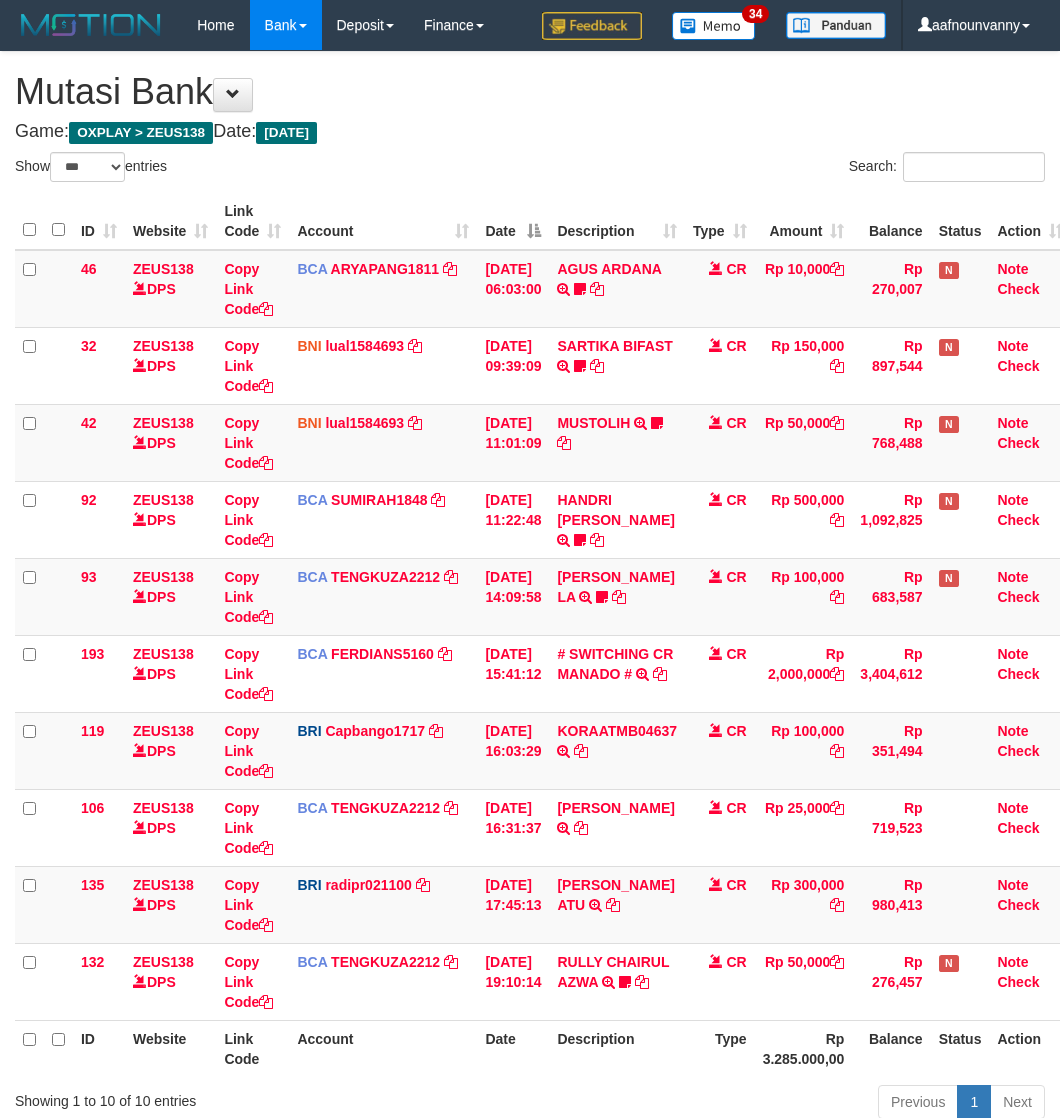 scroll, scrollTop: 56, scrollLeft: 0, axis: vertical 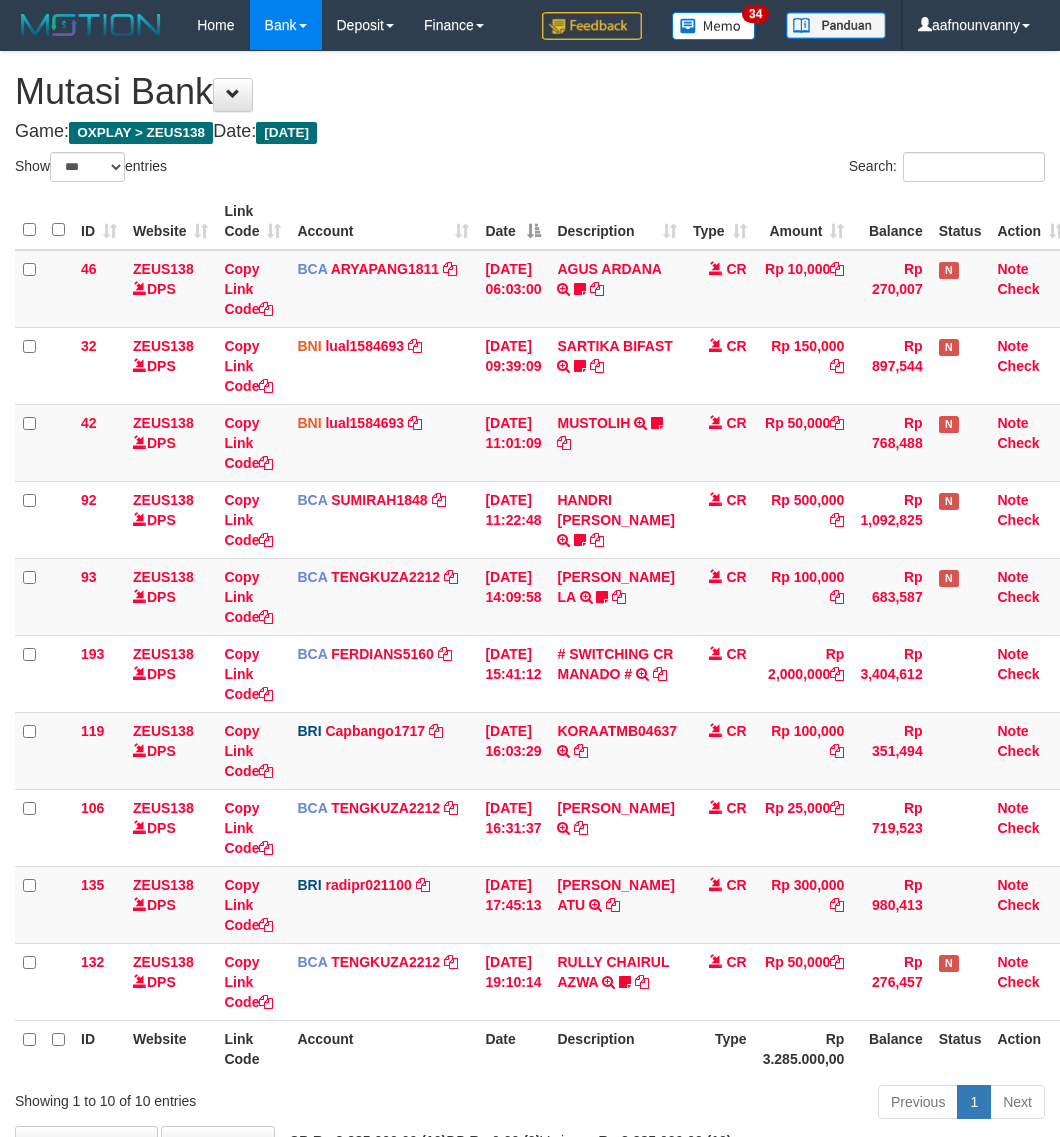 select on "***" 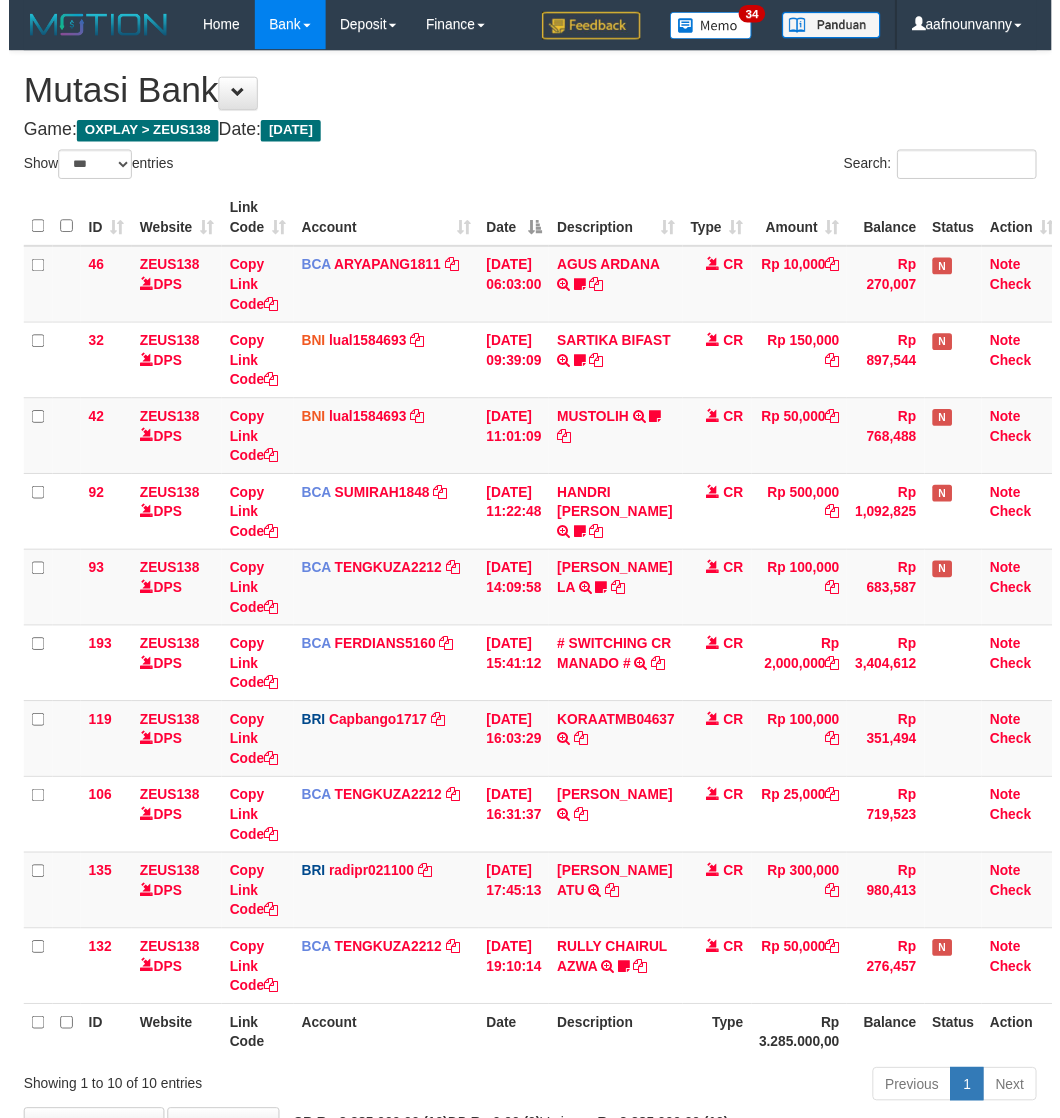 scroll, scrollTop: 155, scrollLeft: 0, axis: vertical 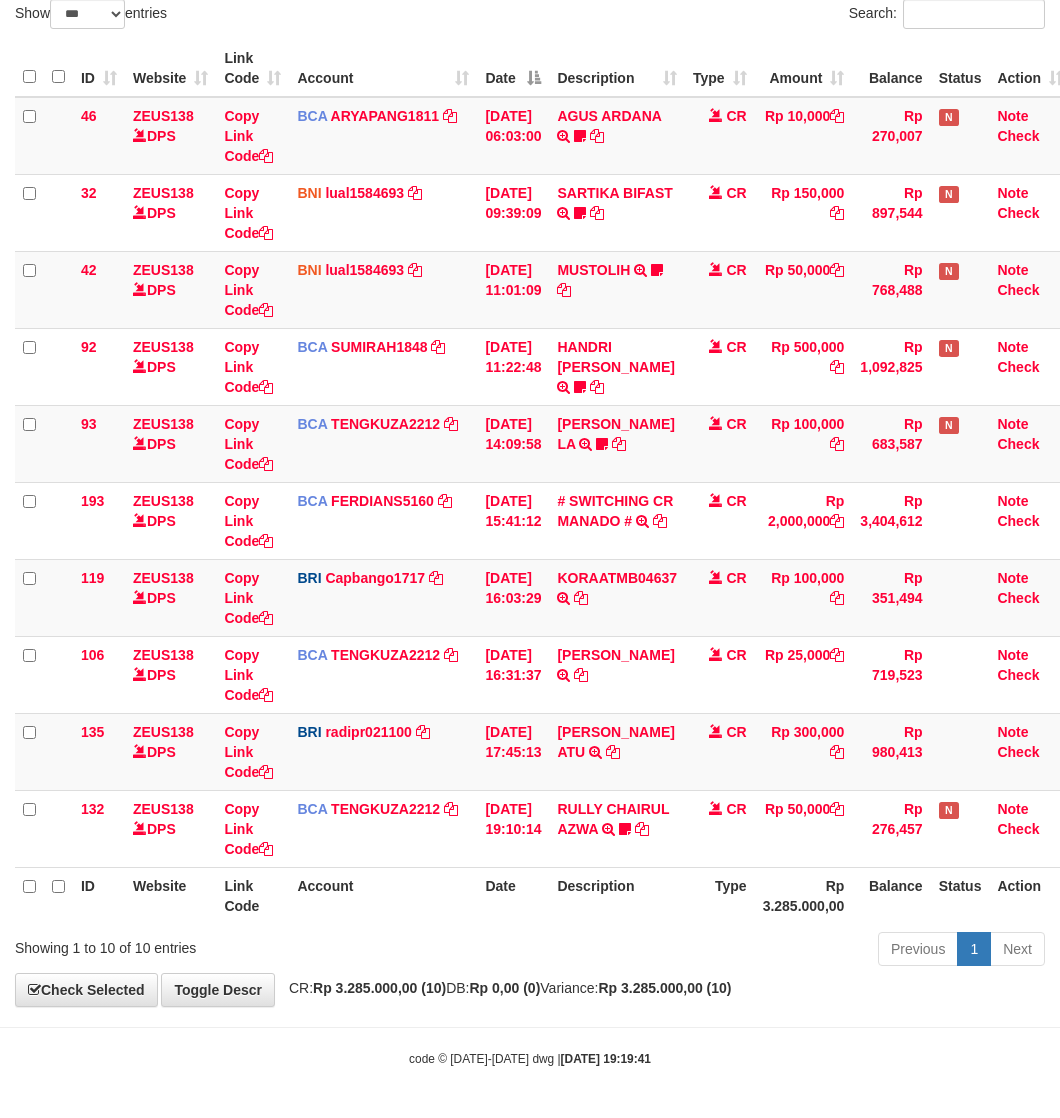 click on "**********" at bounding box center (530, 452) 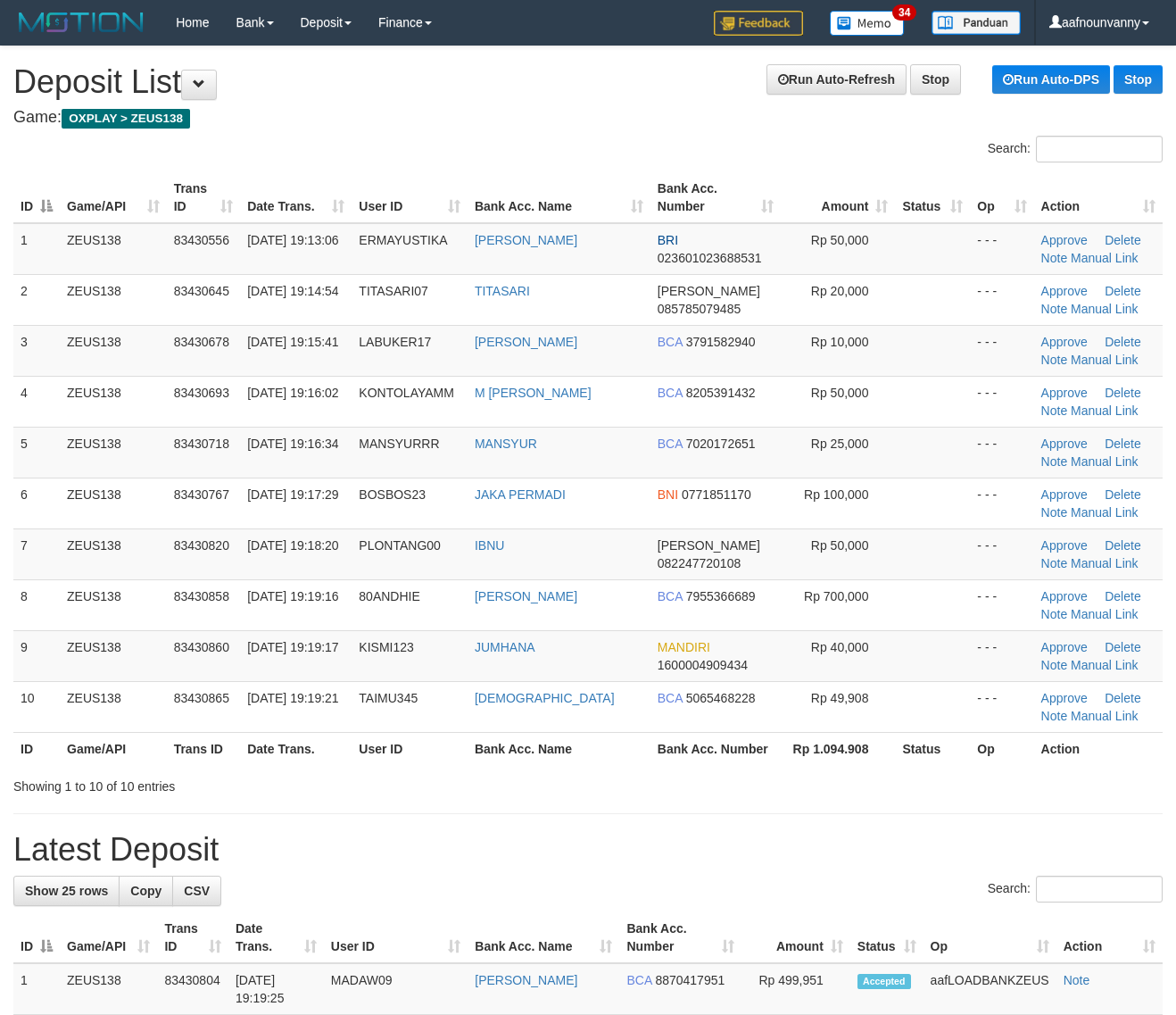 scroll, scrollTop: 0, scrollLeft: 0, axis: both 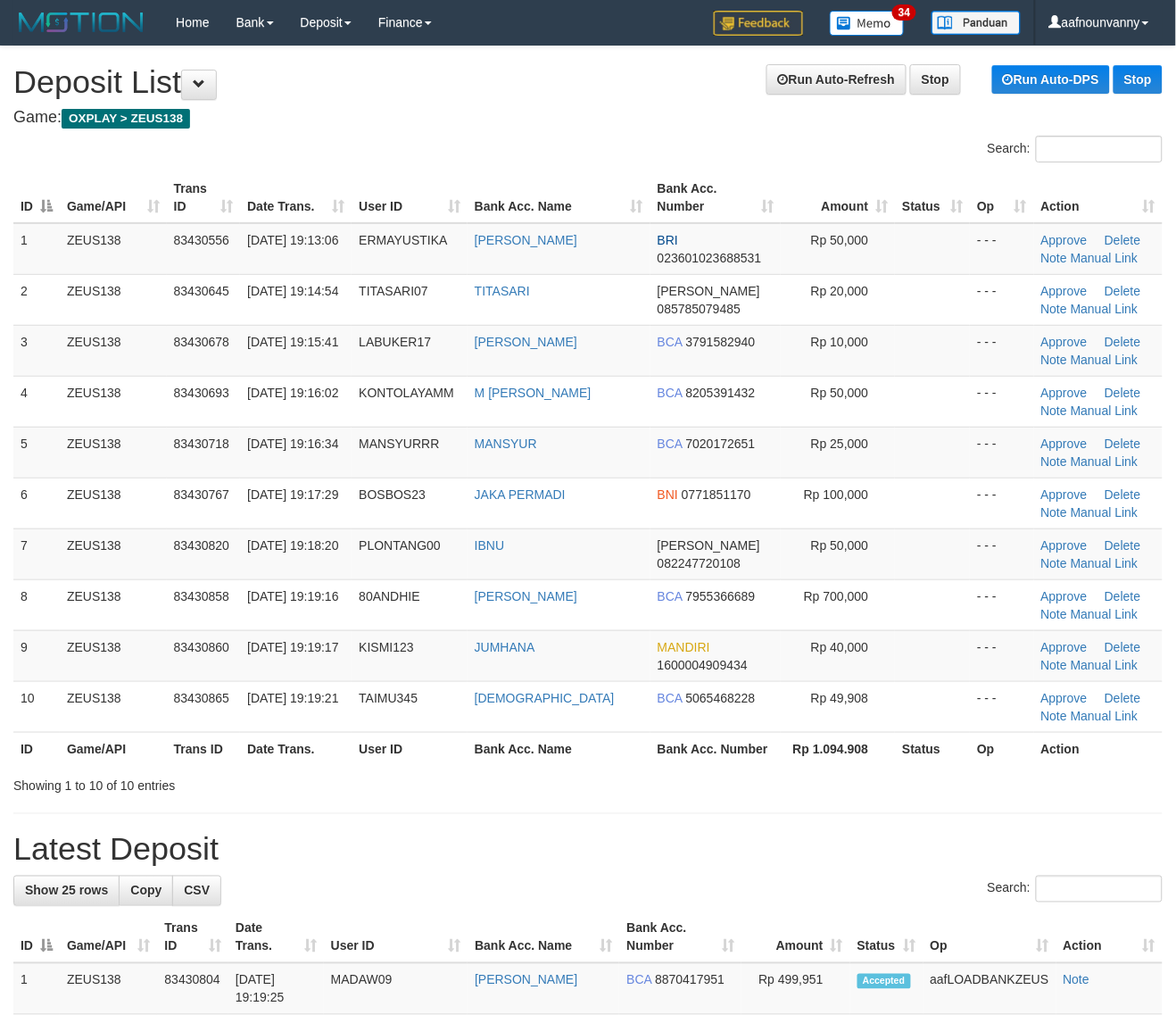 drag, startPoint x: 738, startPoint y: 844, endPoint x: 990, endPoint y: 861, distance: 252.57276 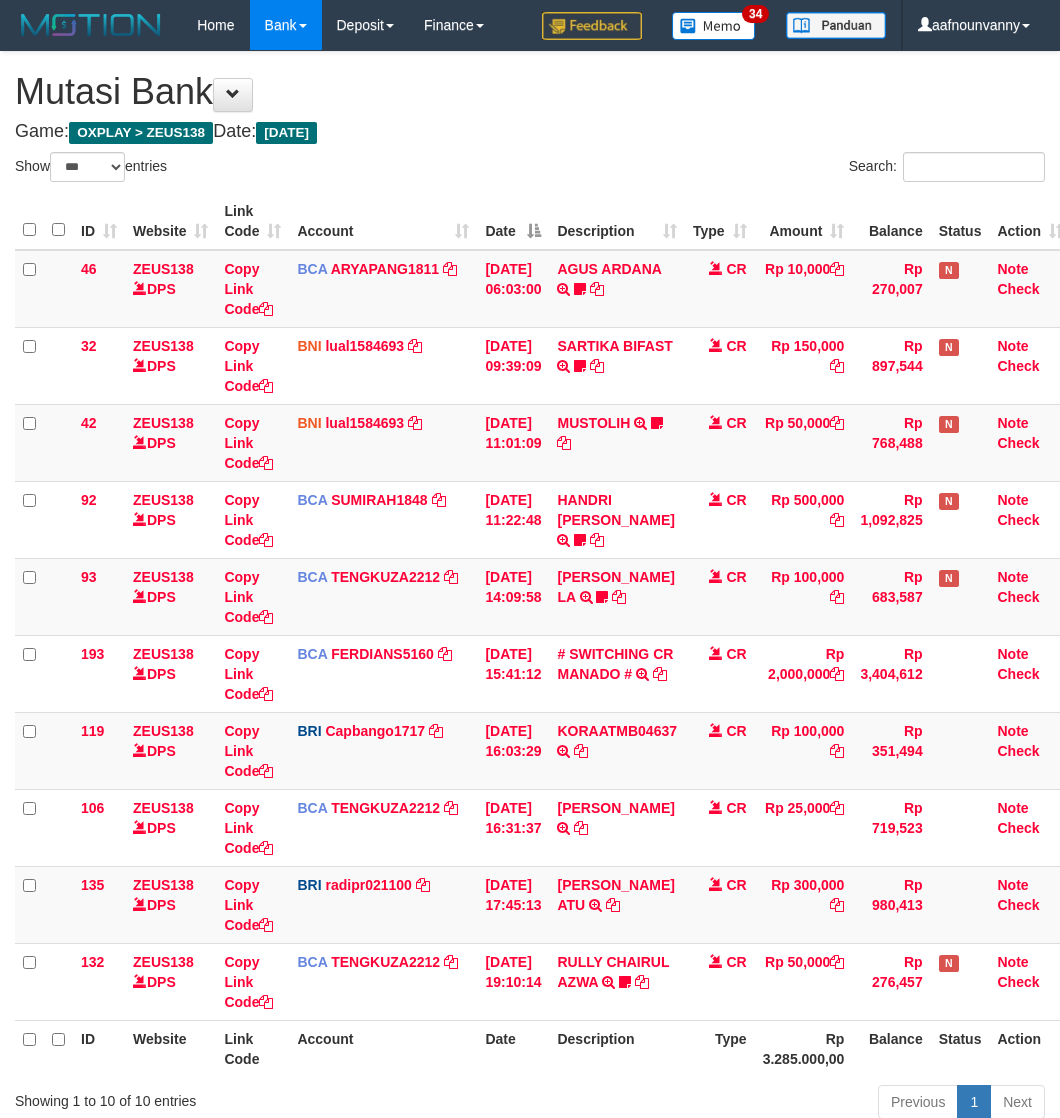 select on "***" 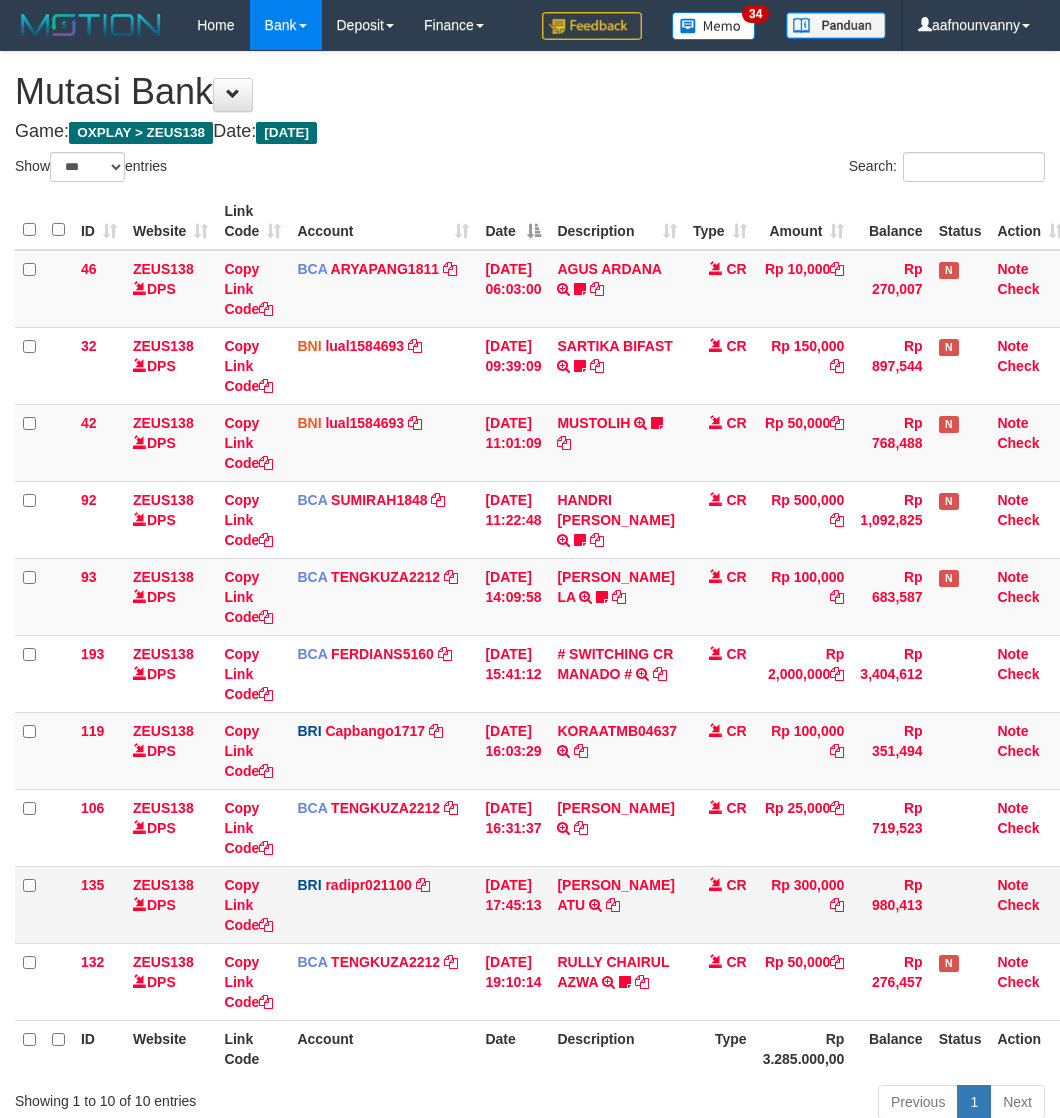 scroll, scrollTop: 0, scrollLeft: 0, axis: both 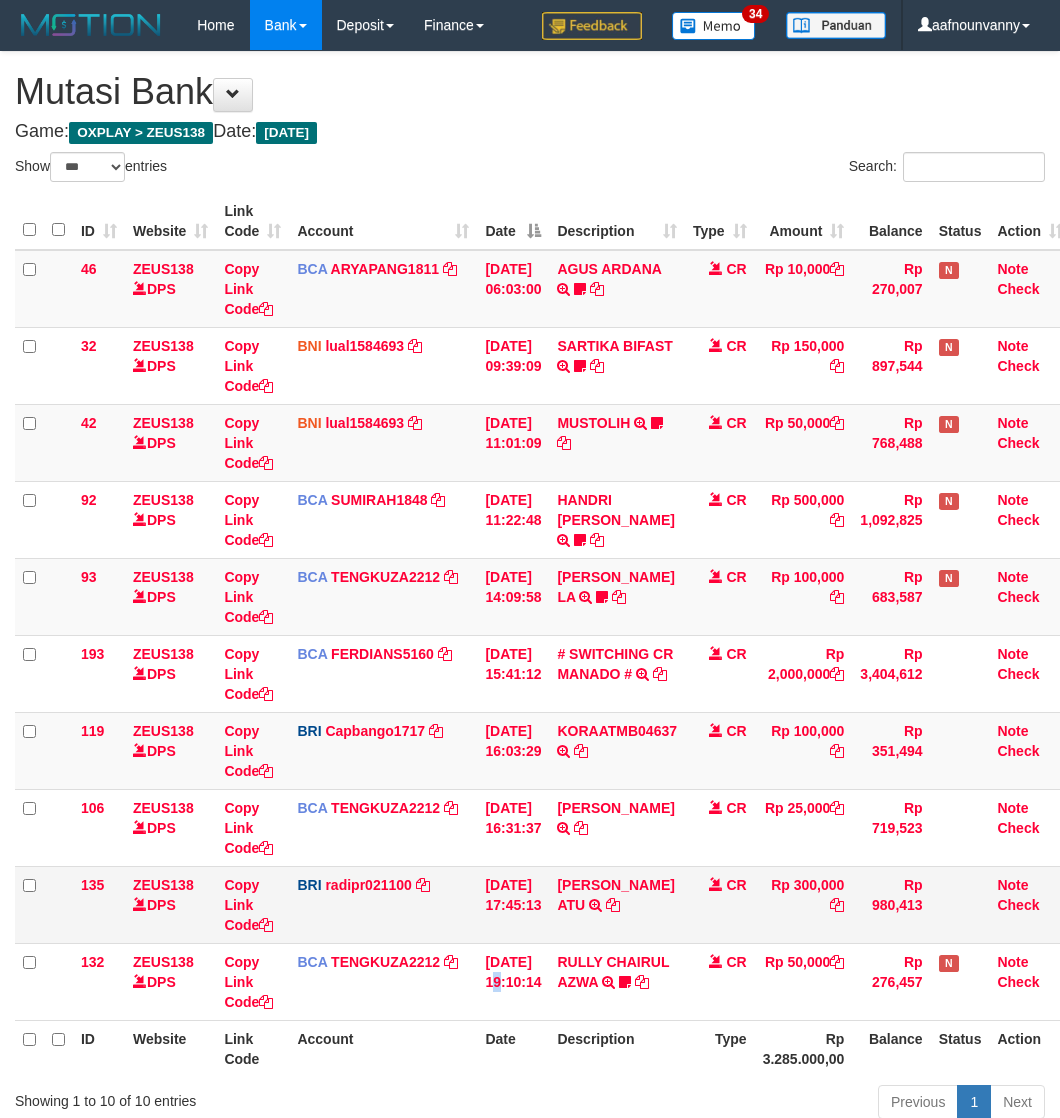 click on "[DATE] 19:10:14" at bounding box center (513, 981) 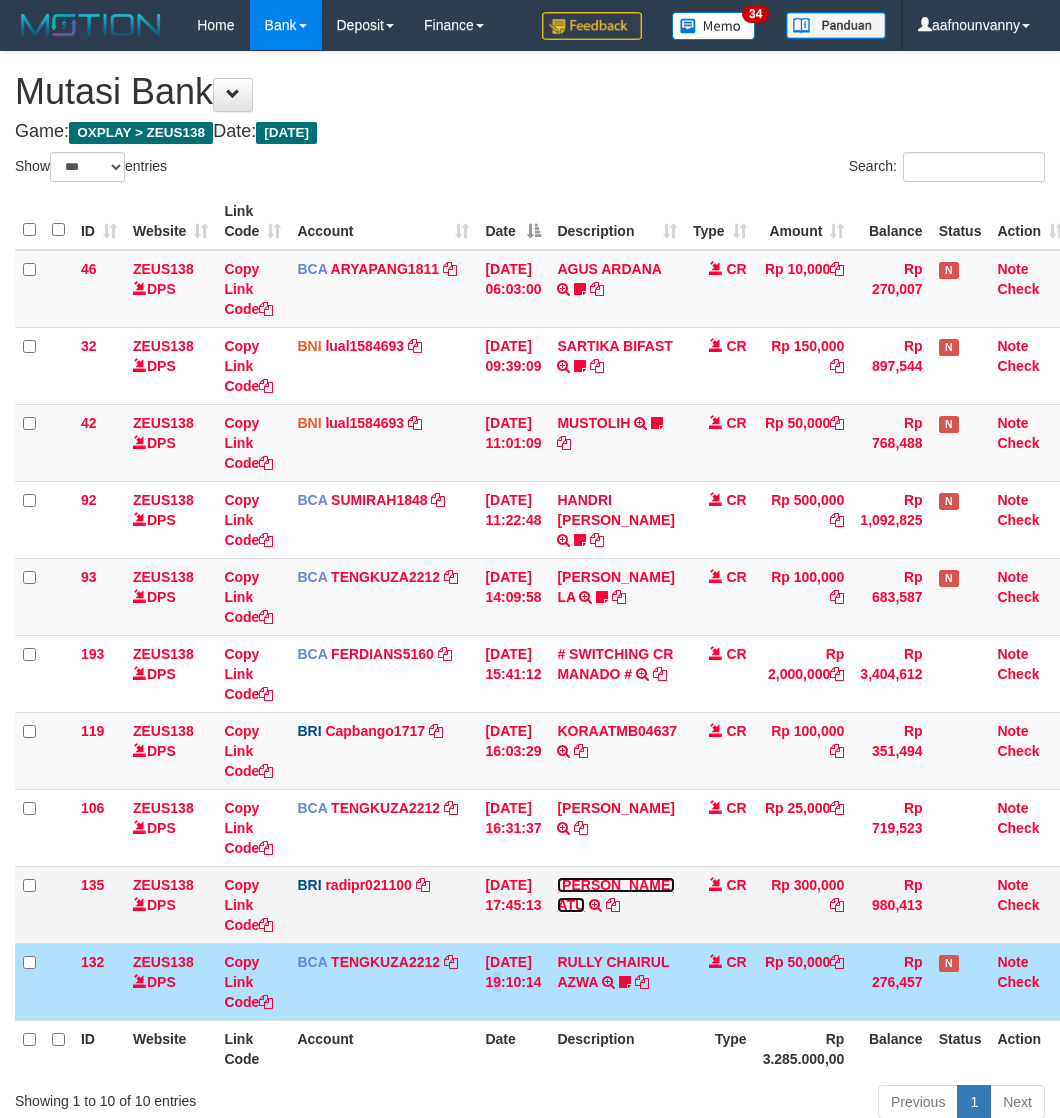 scroll, scrollTop: 150, scrollLeft: 0, axis: vertical 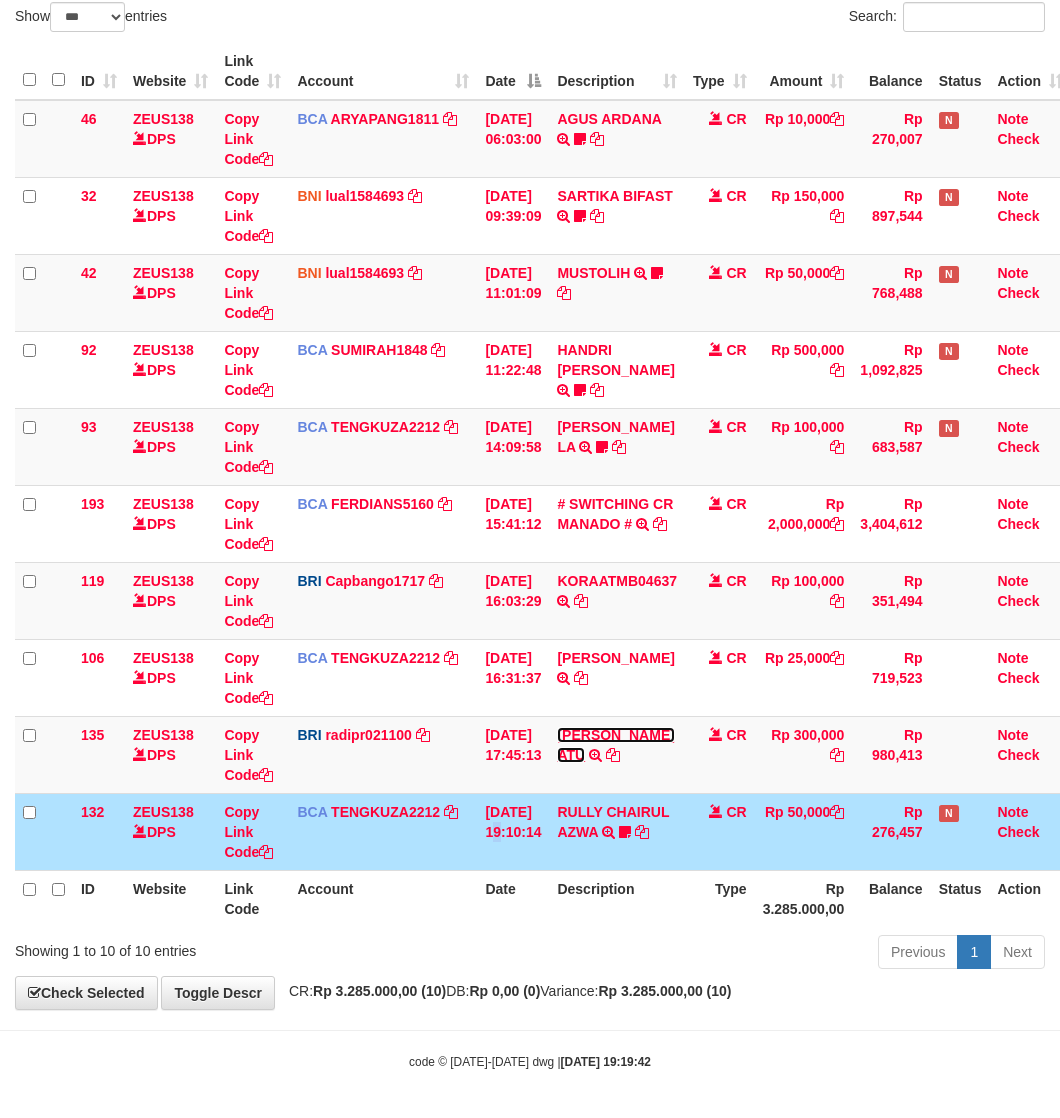 drag, startPoint x: 592, startPoint y: 888, endPoint x: 591, endPoint y: 850, distance: 38.013157 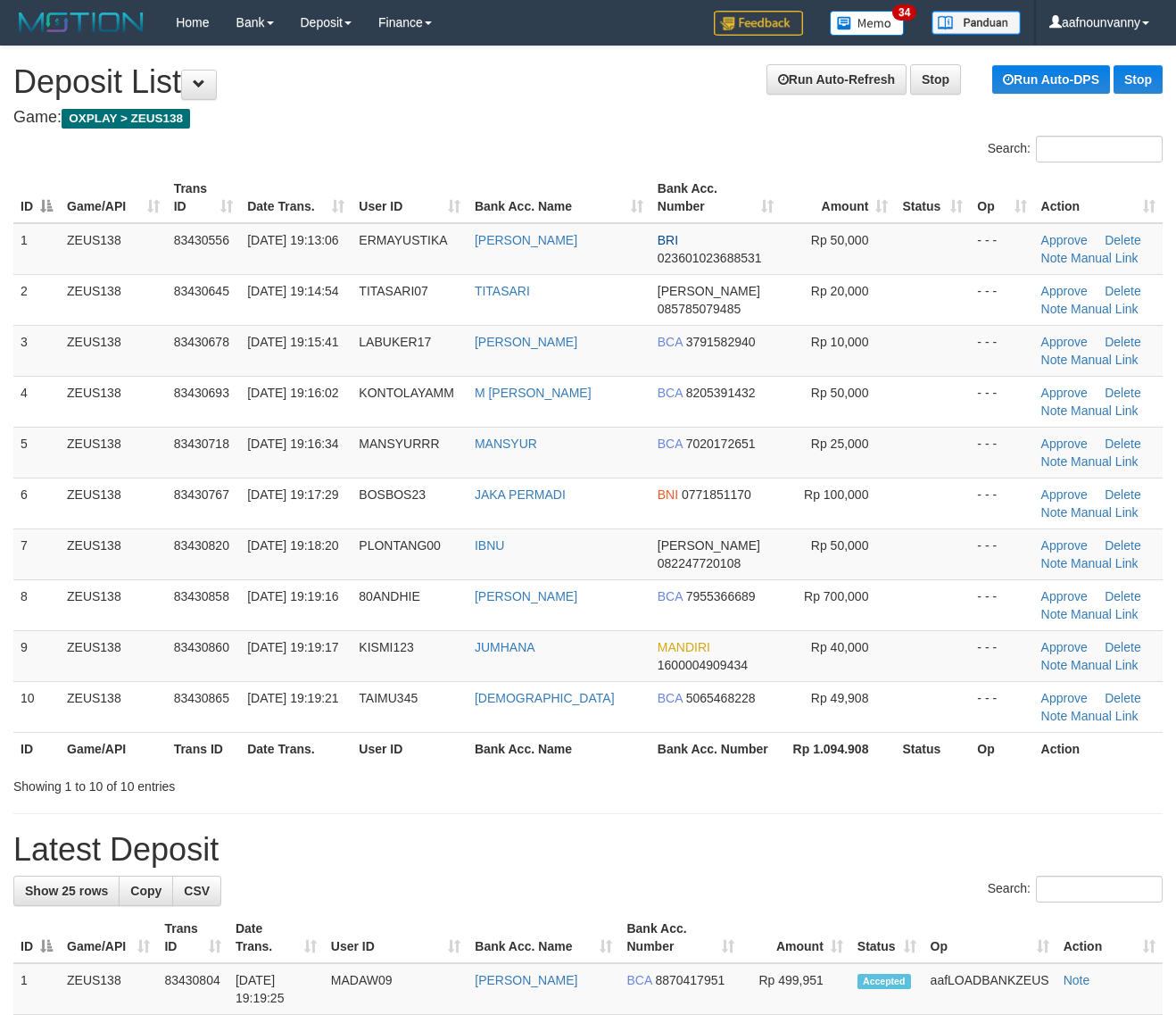 scroll, scrollTop: 0, scrollLeft: 0, axis: both 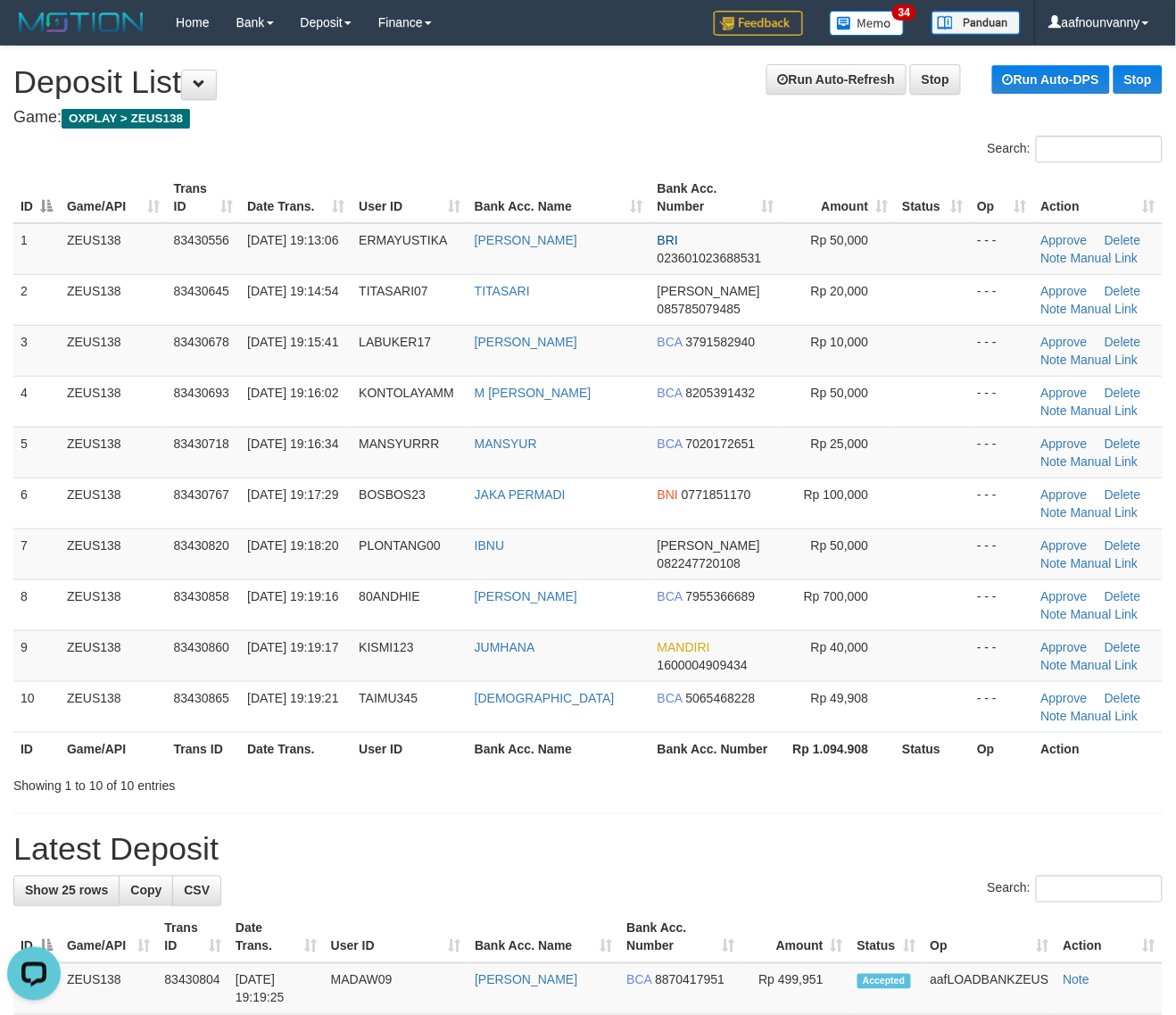 drag, startPoint x: 602, startPoint y: 792, endPoint x: 1166, endPoint y: 894, distance: 573.1492 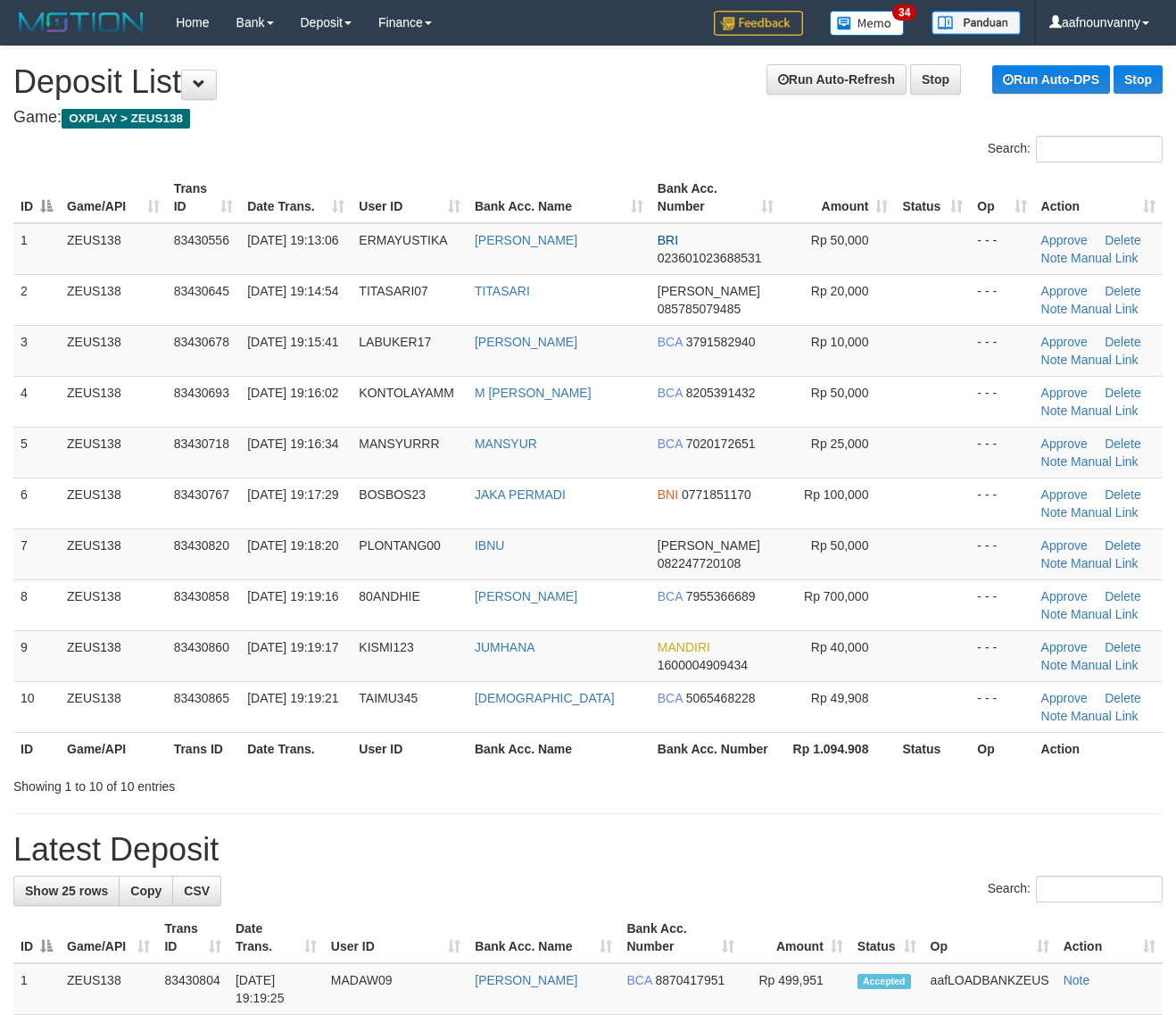 scroll, scrollTop: 0, scrollLeft: 0, axis: both 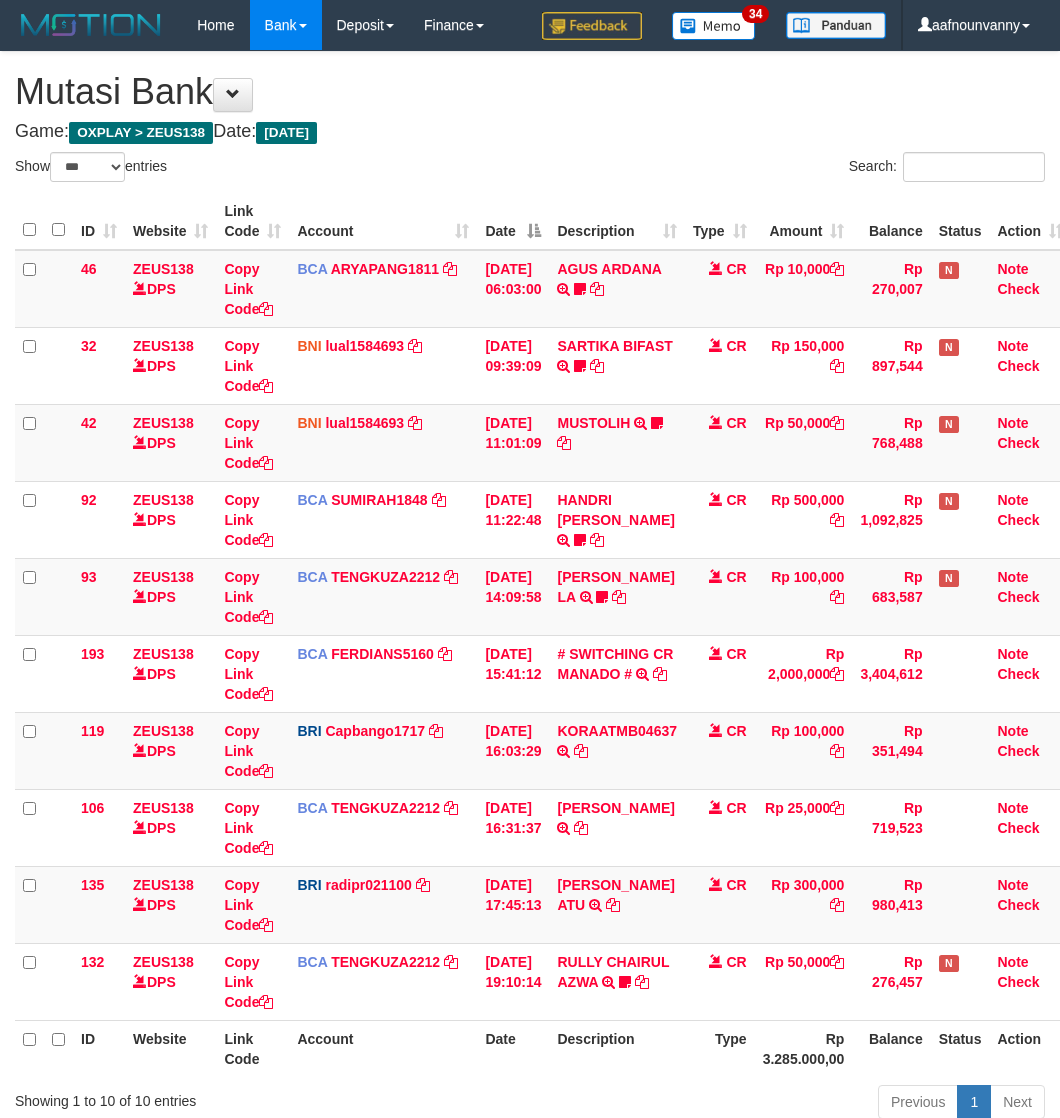 select on "***" 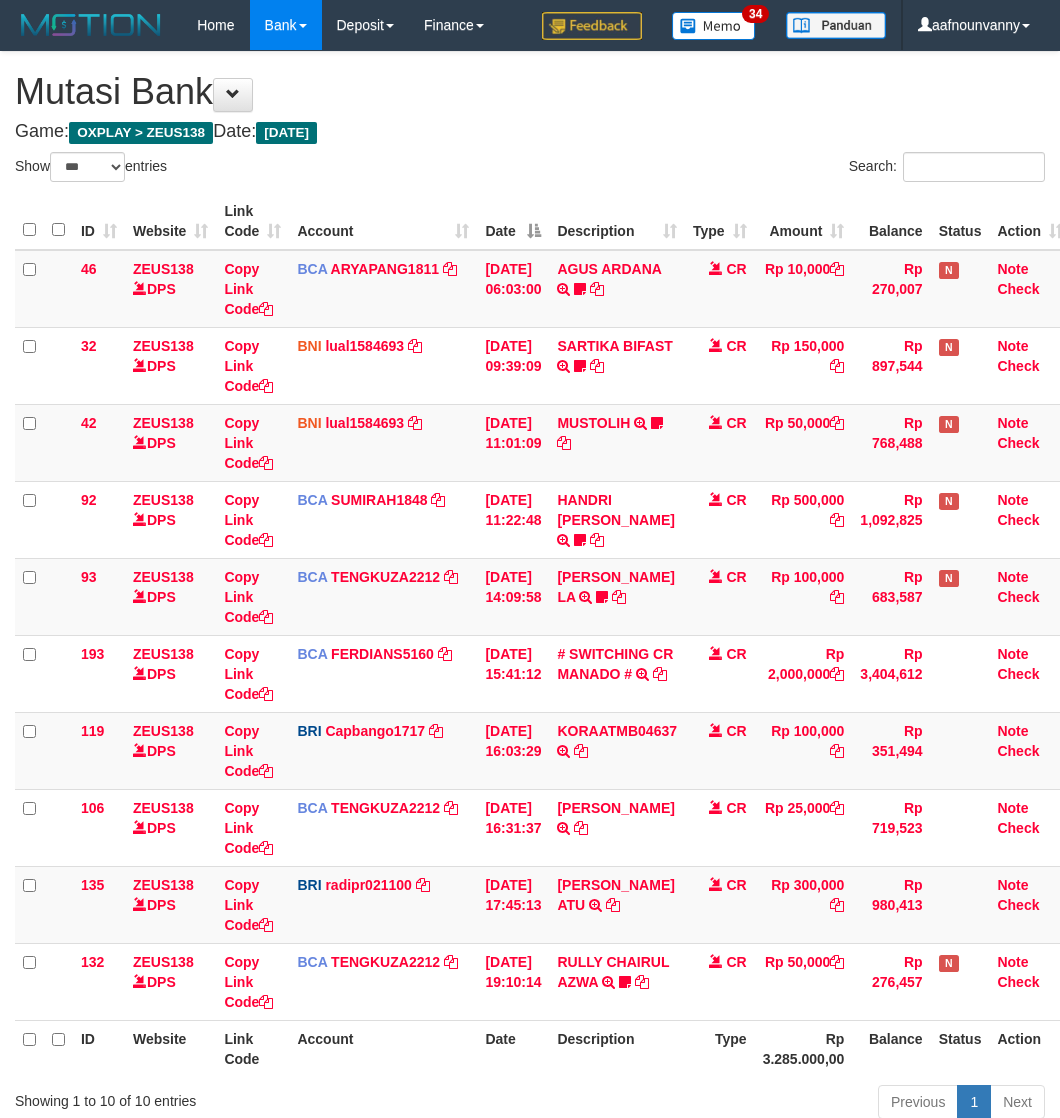 scroll, scrollTop: 150, scrollLeft: 0, axis: vertical 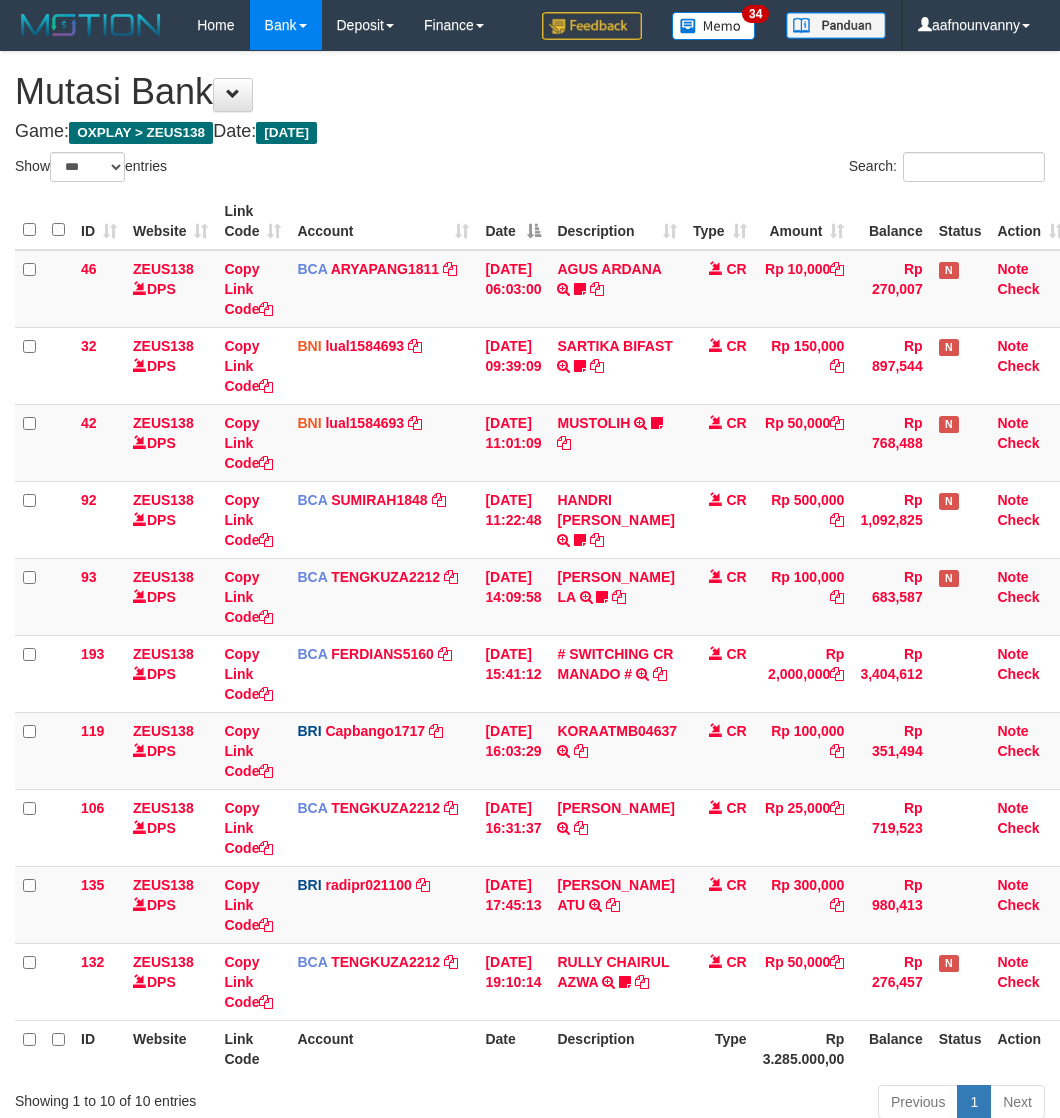 select on "***" 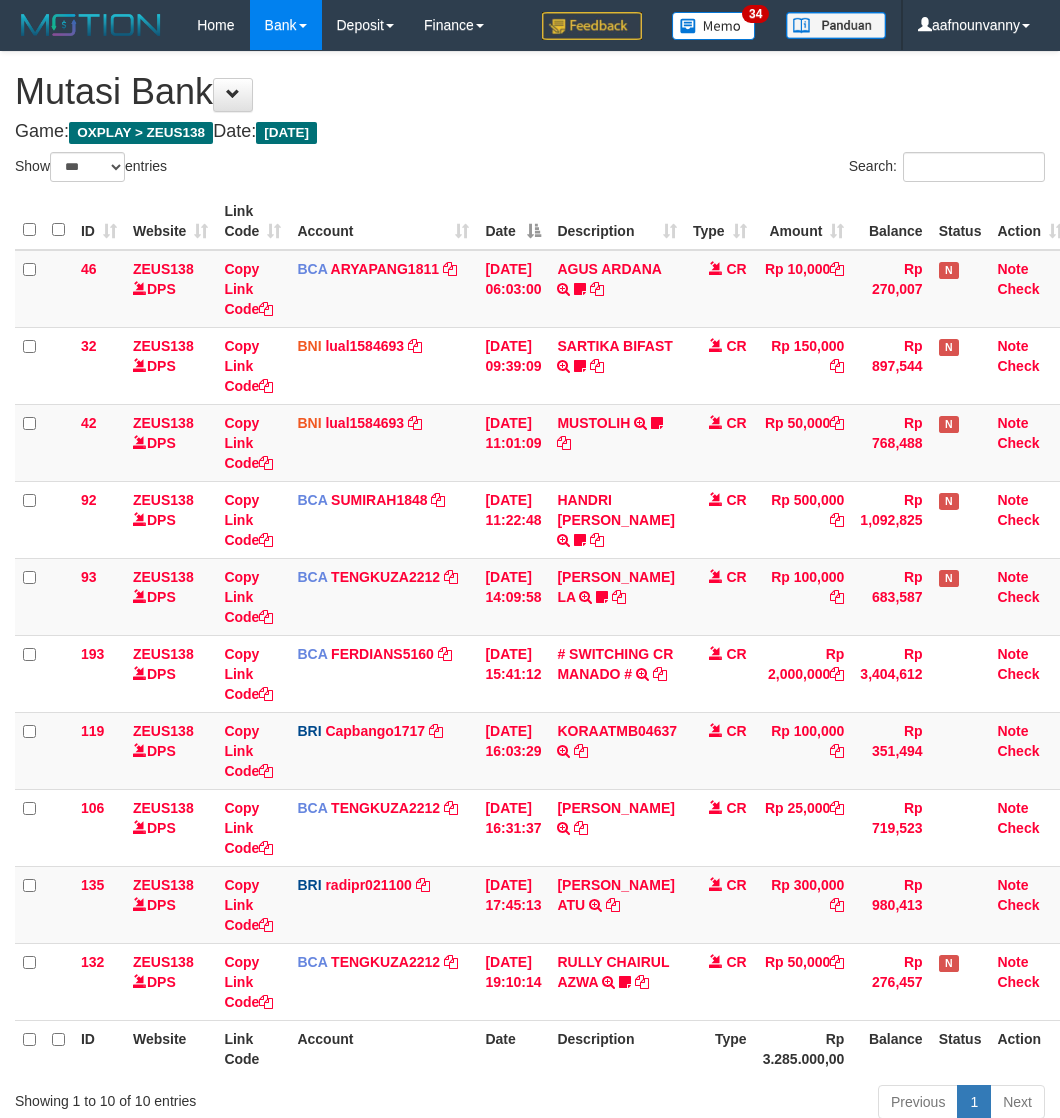 scroll, scrollTop: 150, scrollLeft: 0, axis: vertical 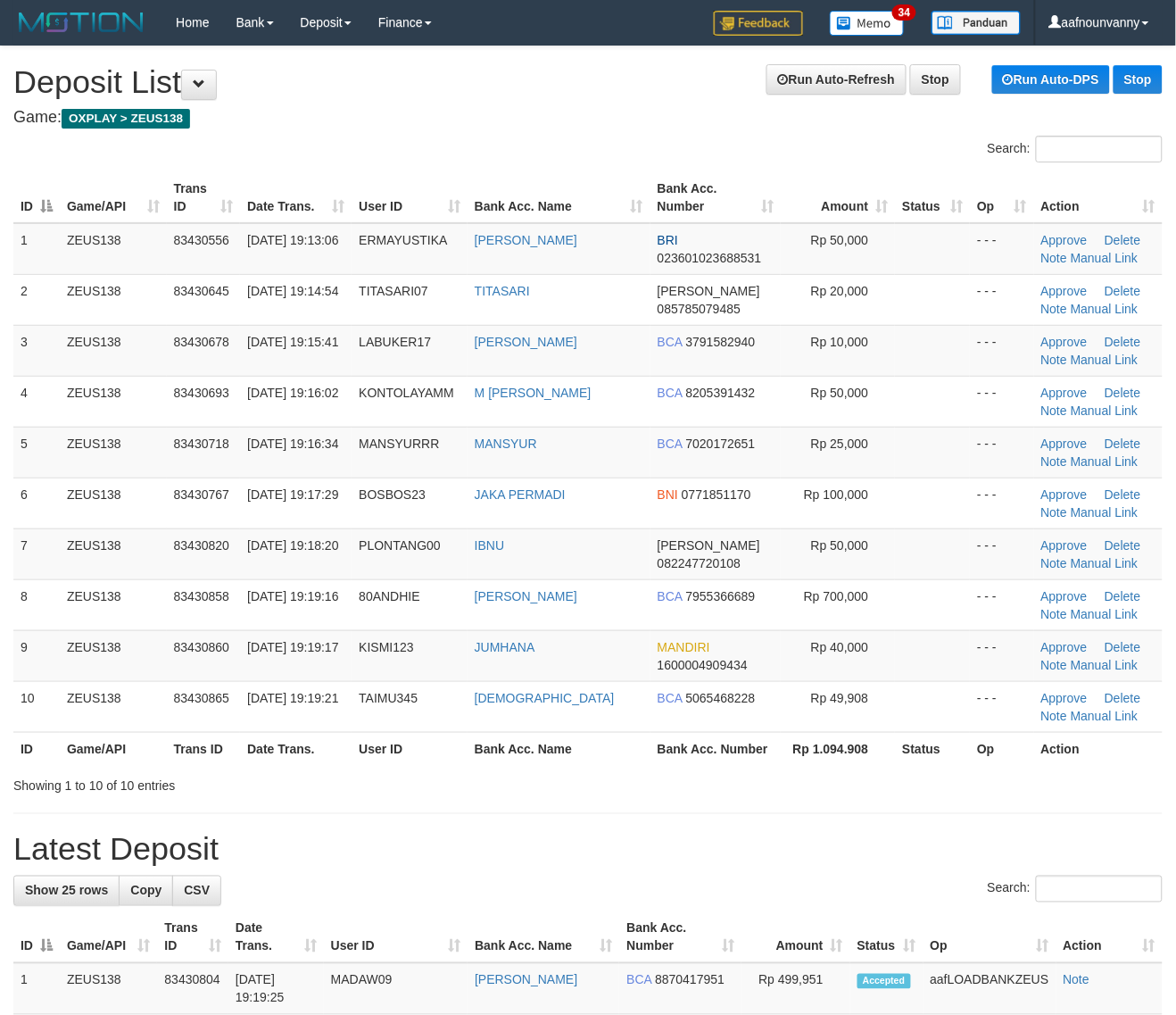 drag, startPoint x: 443, startPoint y: 748, endPoint x: 1192, endPoint y: 833, distance: 753.80767 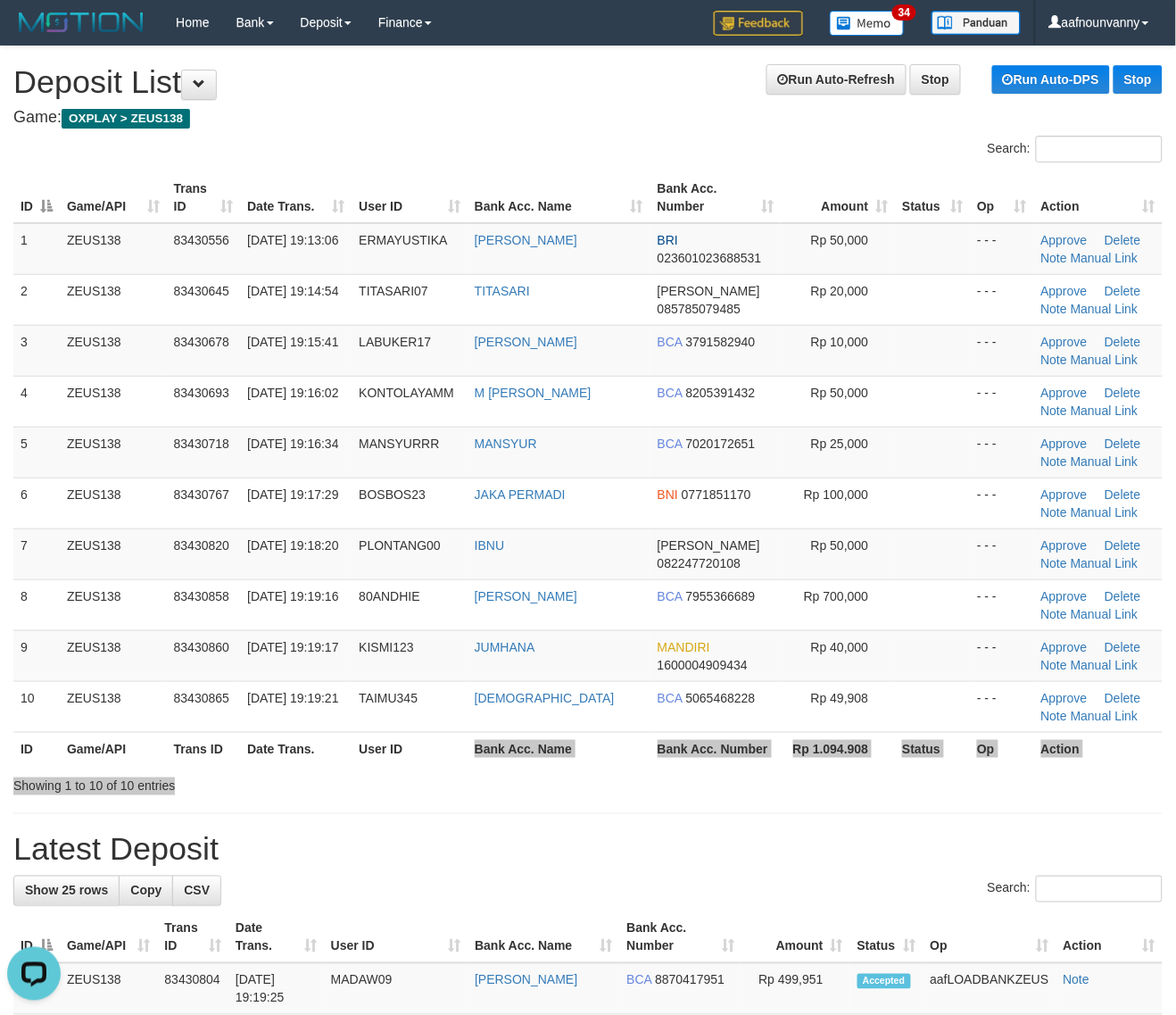 scroll, scrollTop: 0, scrollLeft: 0, axis: both 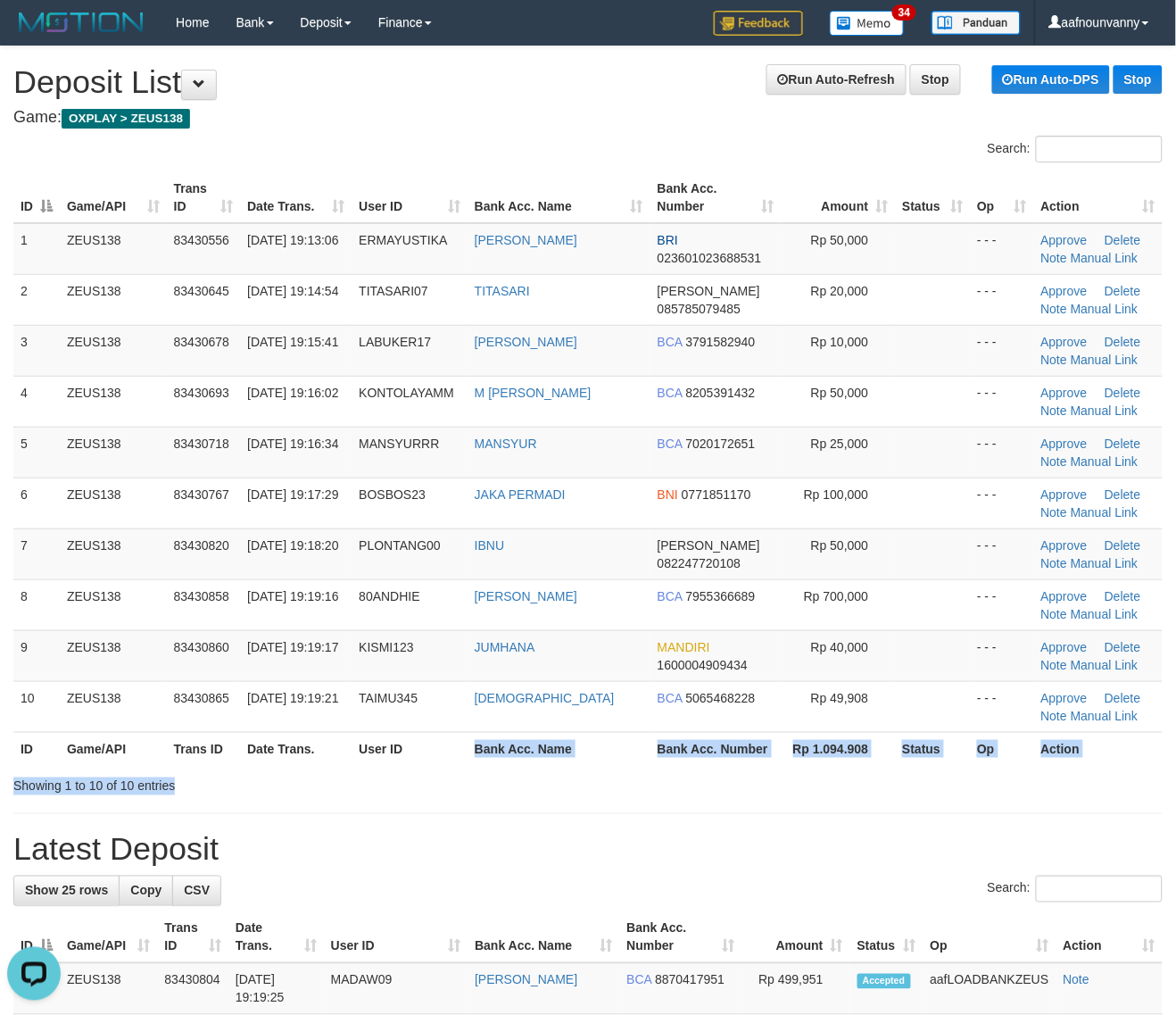 drag, startPoint x: 819, startPoint y: 842, endPoint x: 929, endPoint y: 862, distance: 111.8034 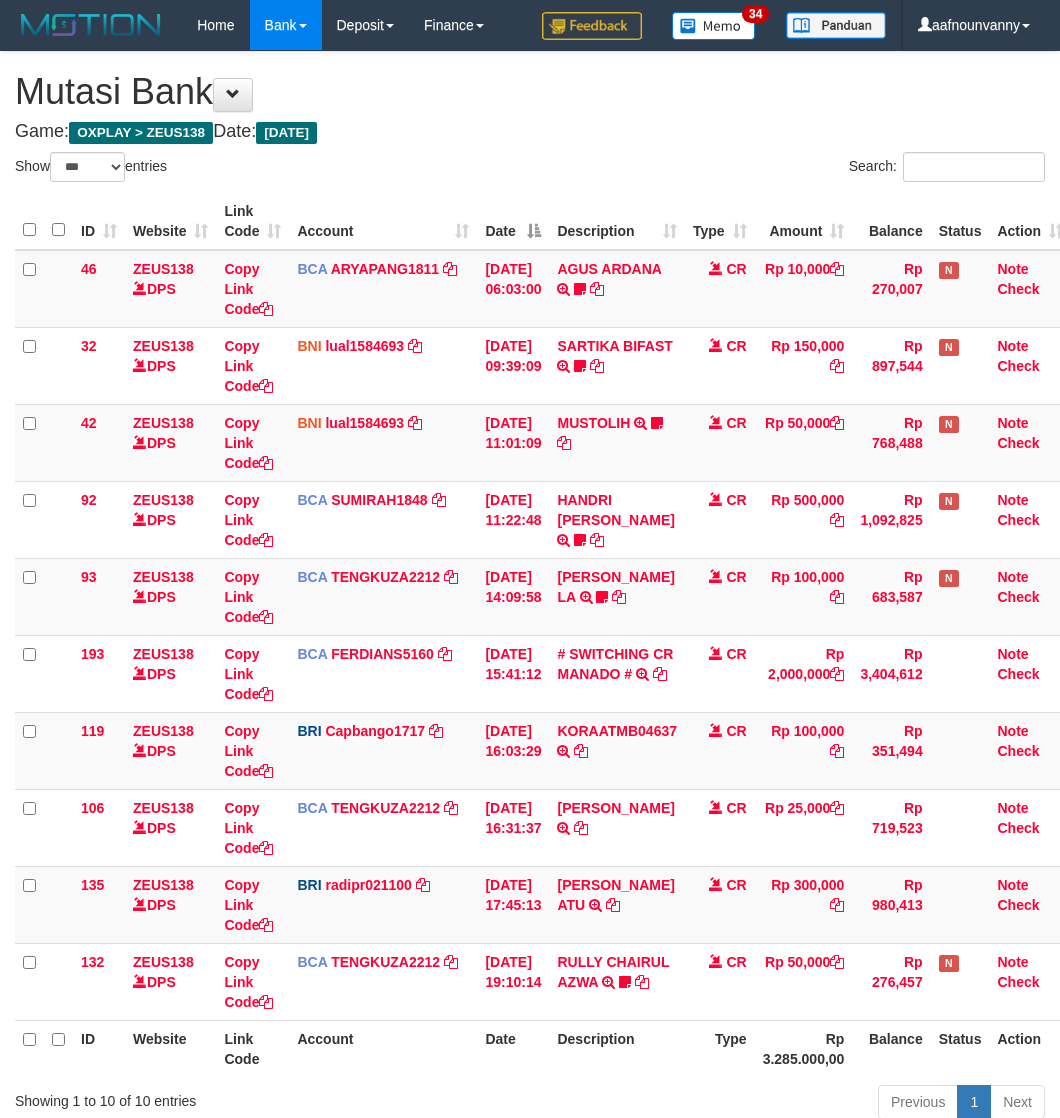 select on "***" 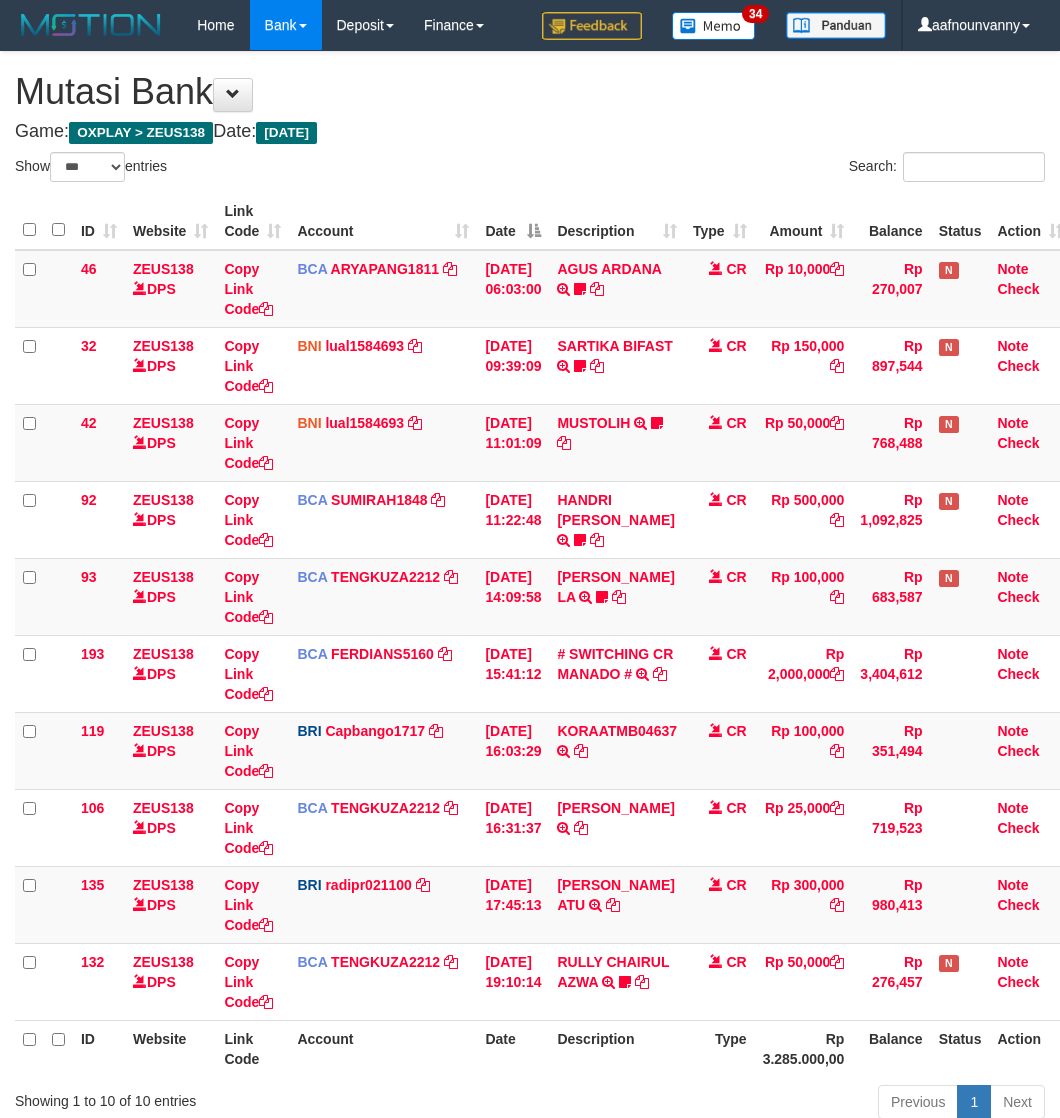 scroll, scrollTop: 0, scrollLeft: 0, axis: both 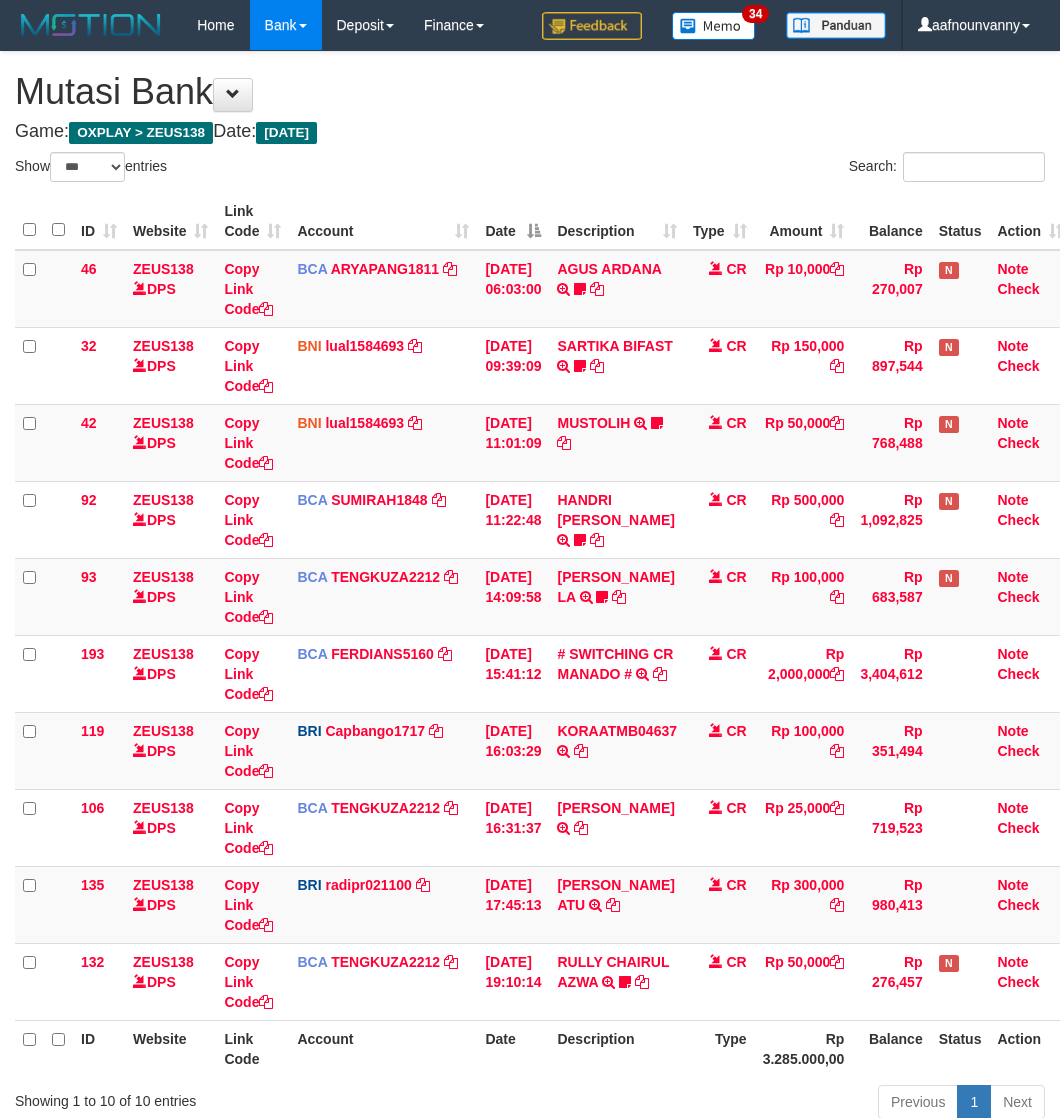 select on "***" 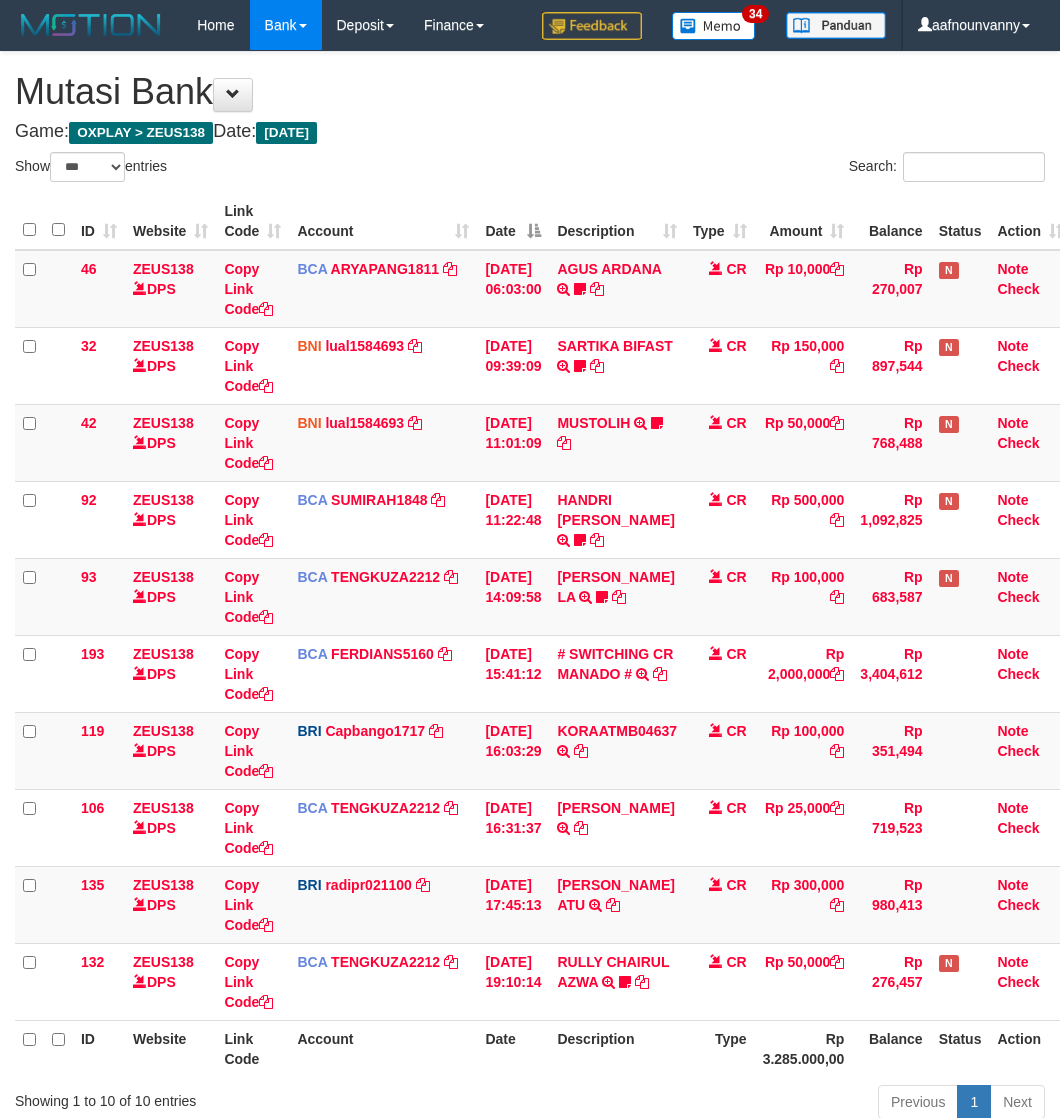 scroll, scrollTop: 155, scrollLeft: 0, axis: vertical 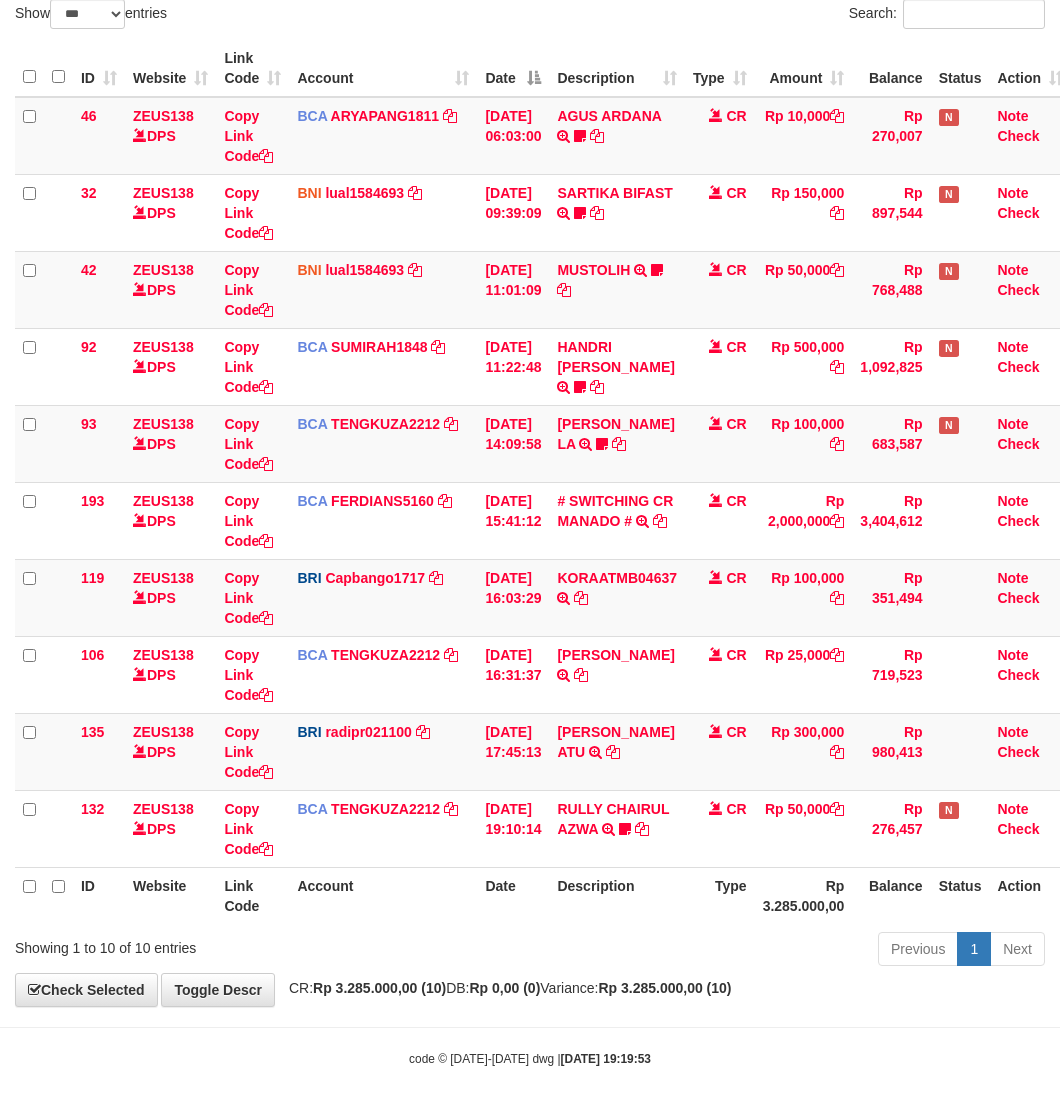drag, startPoint x: 0, startPoint y: 0, endPoint x: 266, endPoint y: 968, distance: 1003.88245 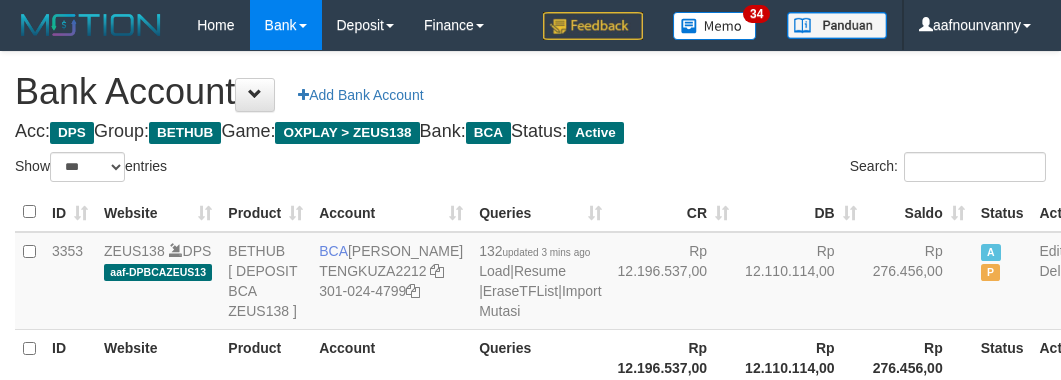 select on "***" 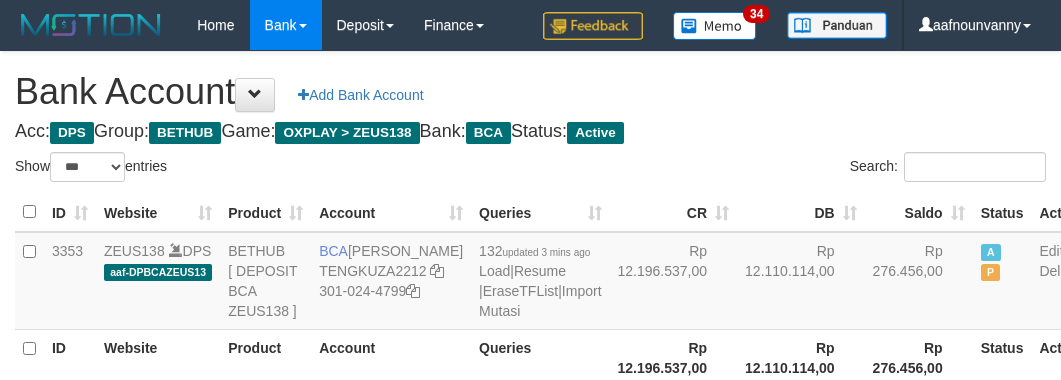 scroll, scrollTop: 226, scrollLeft: 0, axis: vertical 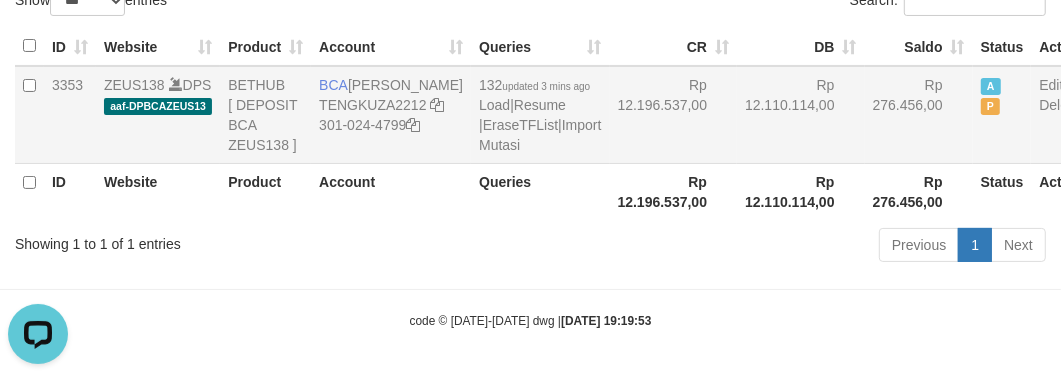 drag, startPoint x: 643, startPoint y: 113, endPoint x: 603, endPoint y: 113, distance: 40 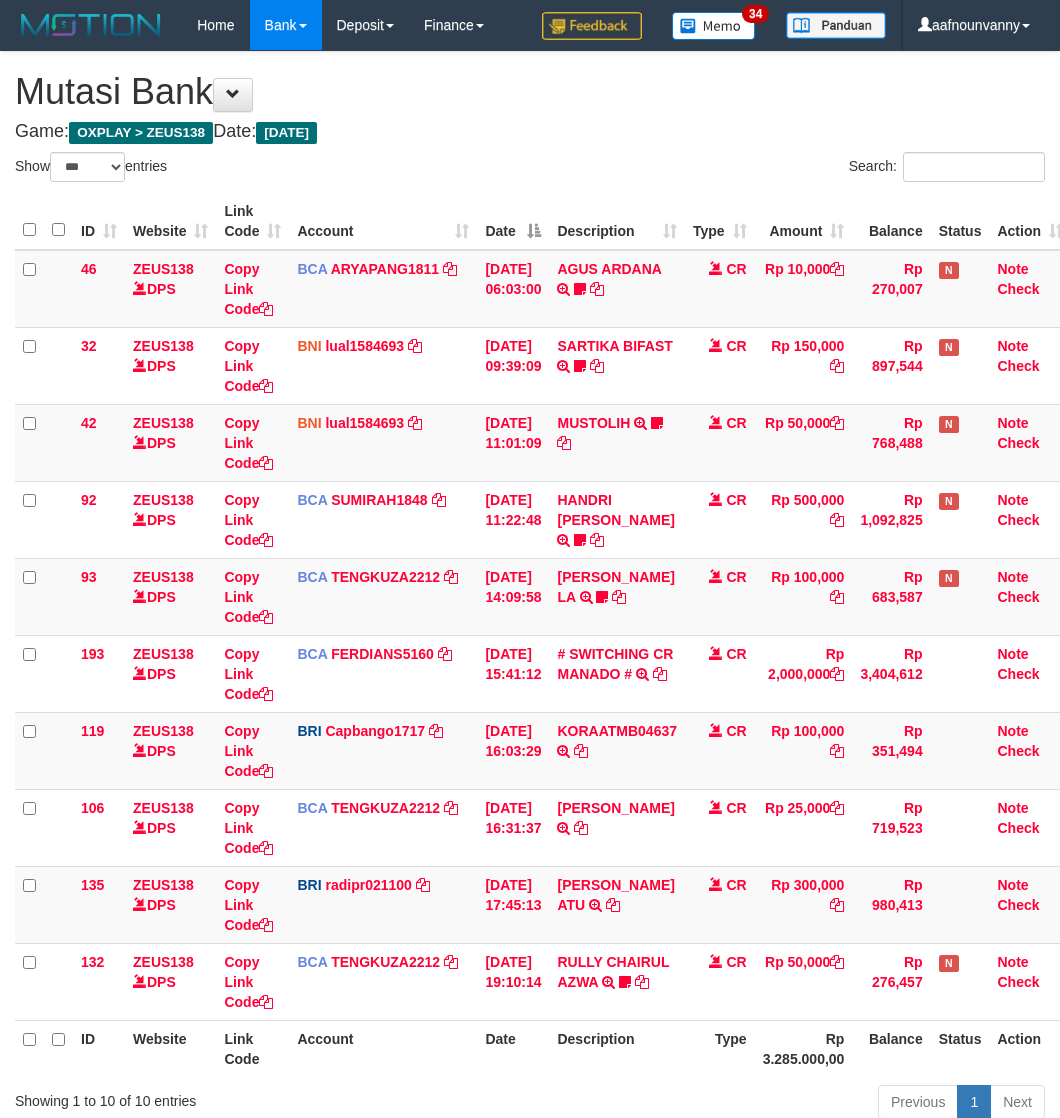 select on "***" 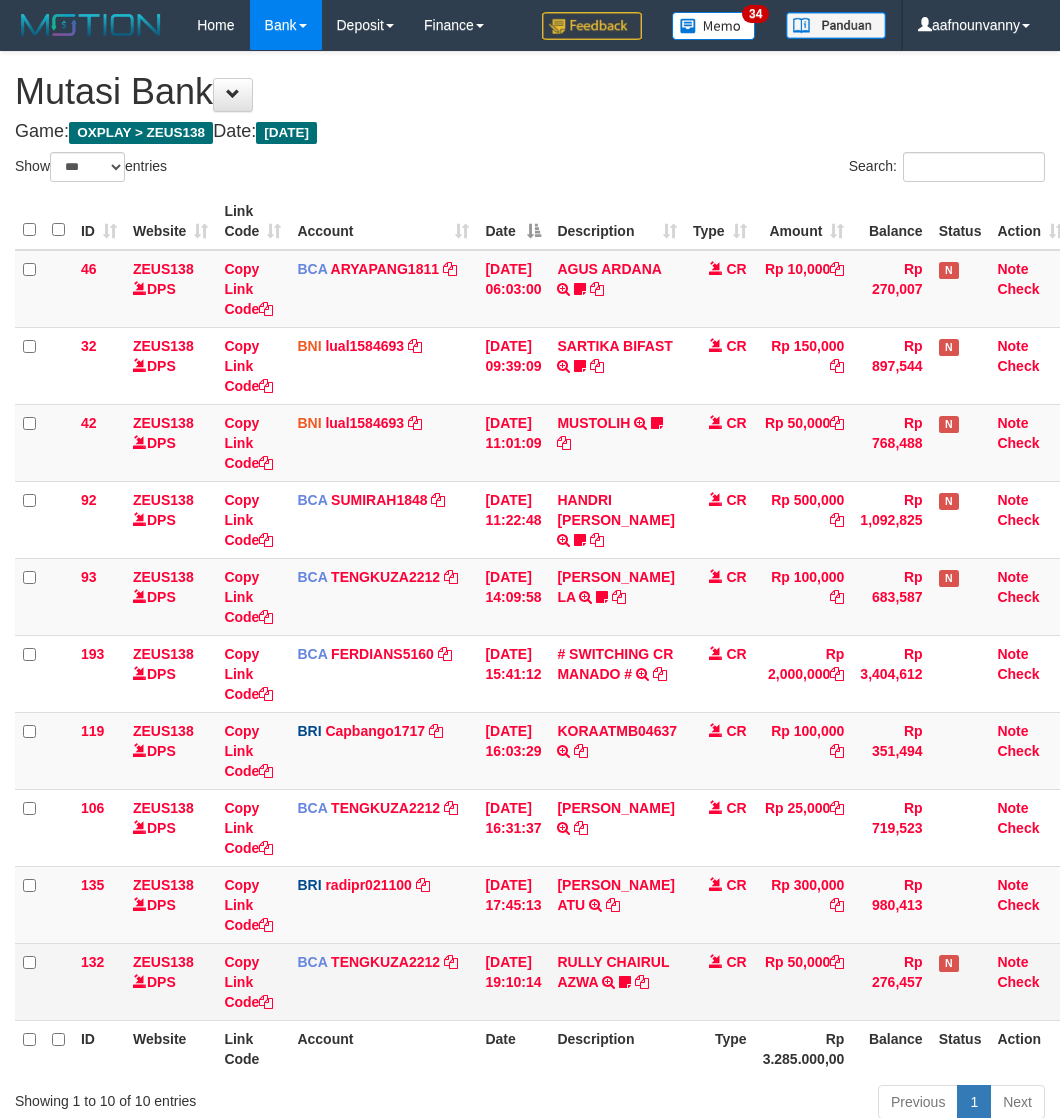 scroll, scrollTop: 0, scrollLeft: 0, axis: both 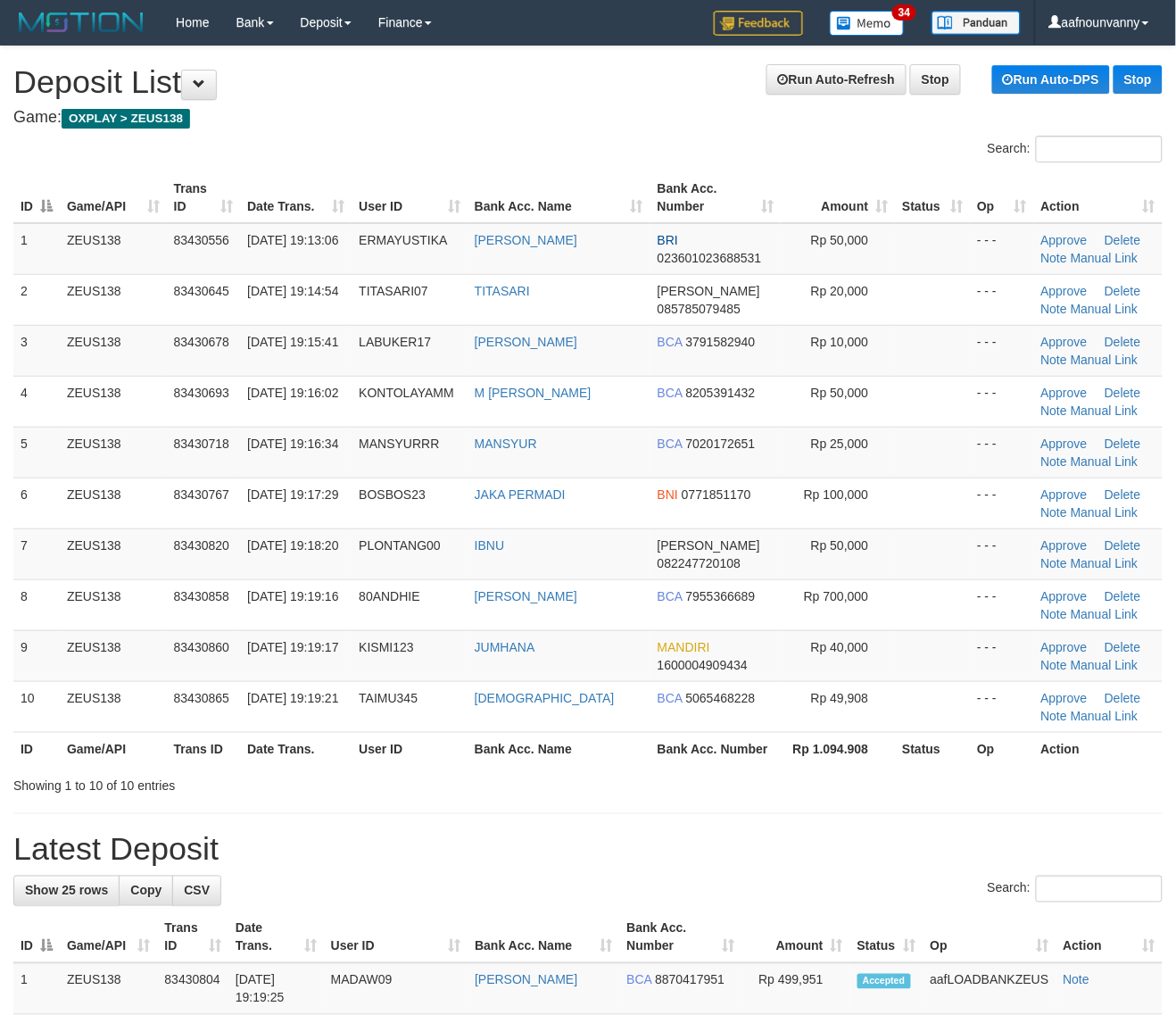 drag, startPoint x: 720, startPoint y: 796, endPoint x: 1024, endPoint y: 850, distance: 308.75881 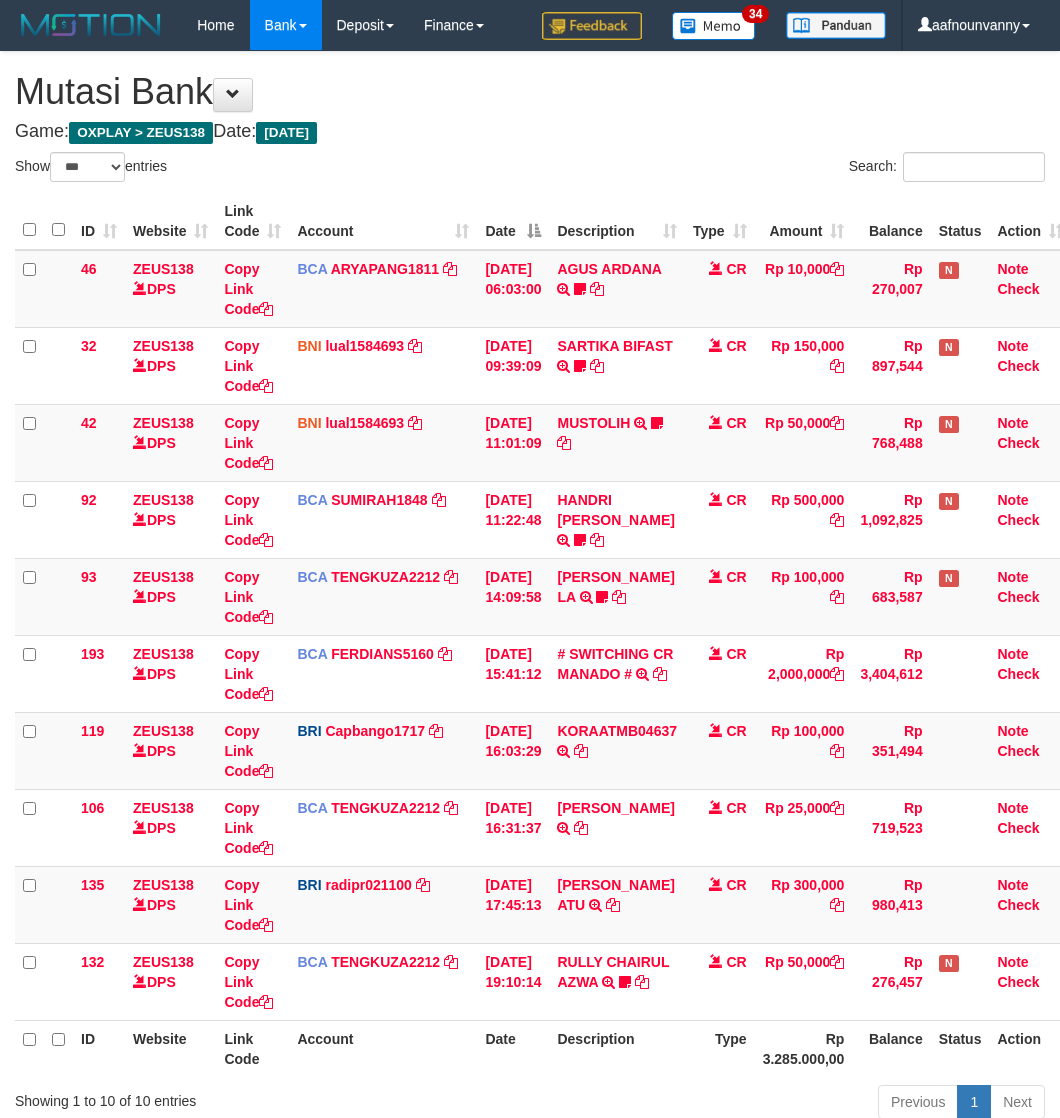 select on "***" 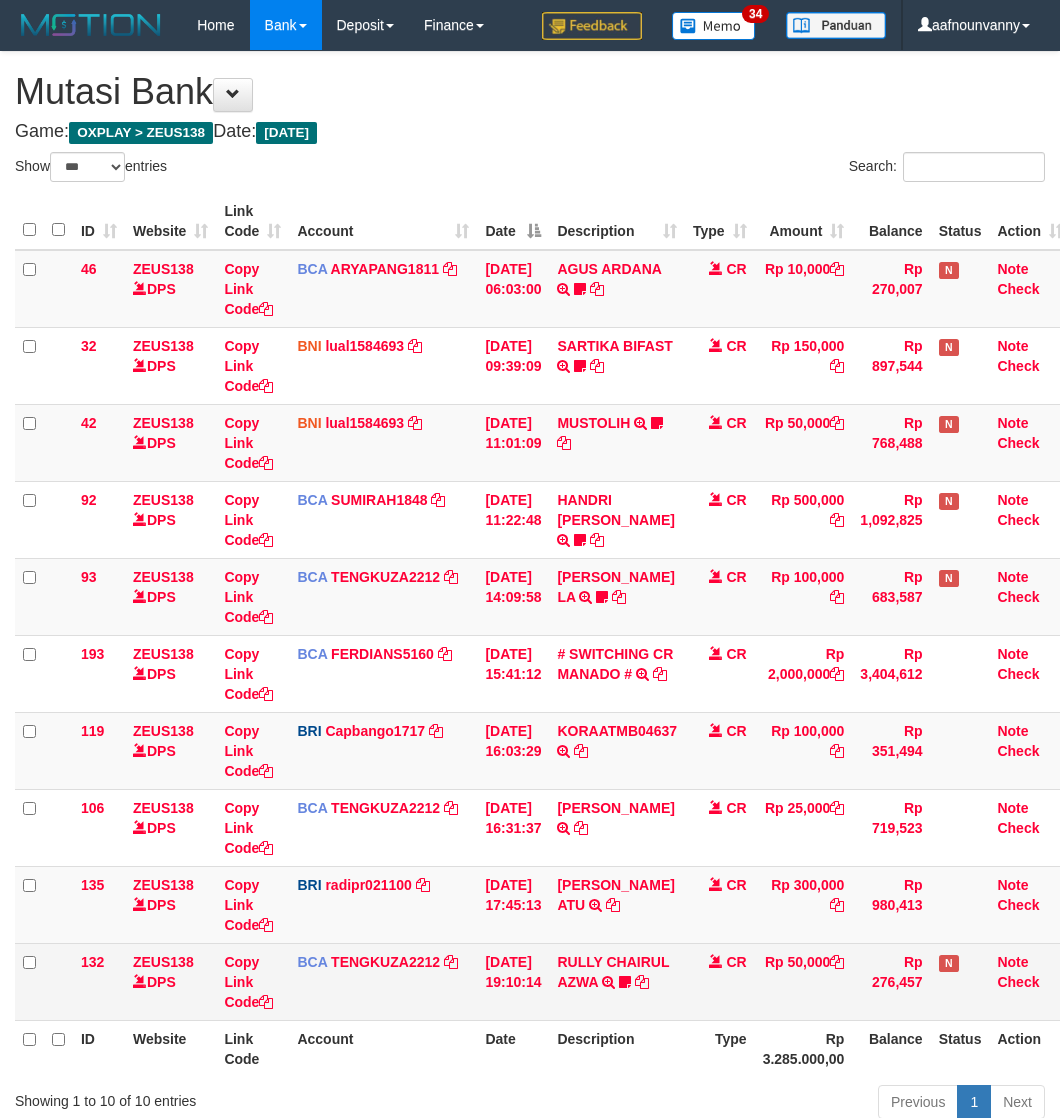 scroll, scrollTop: 0, scrollLeft: 0, axis: both 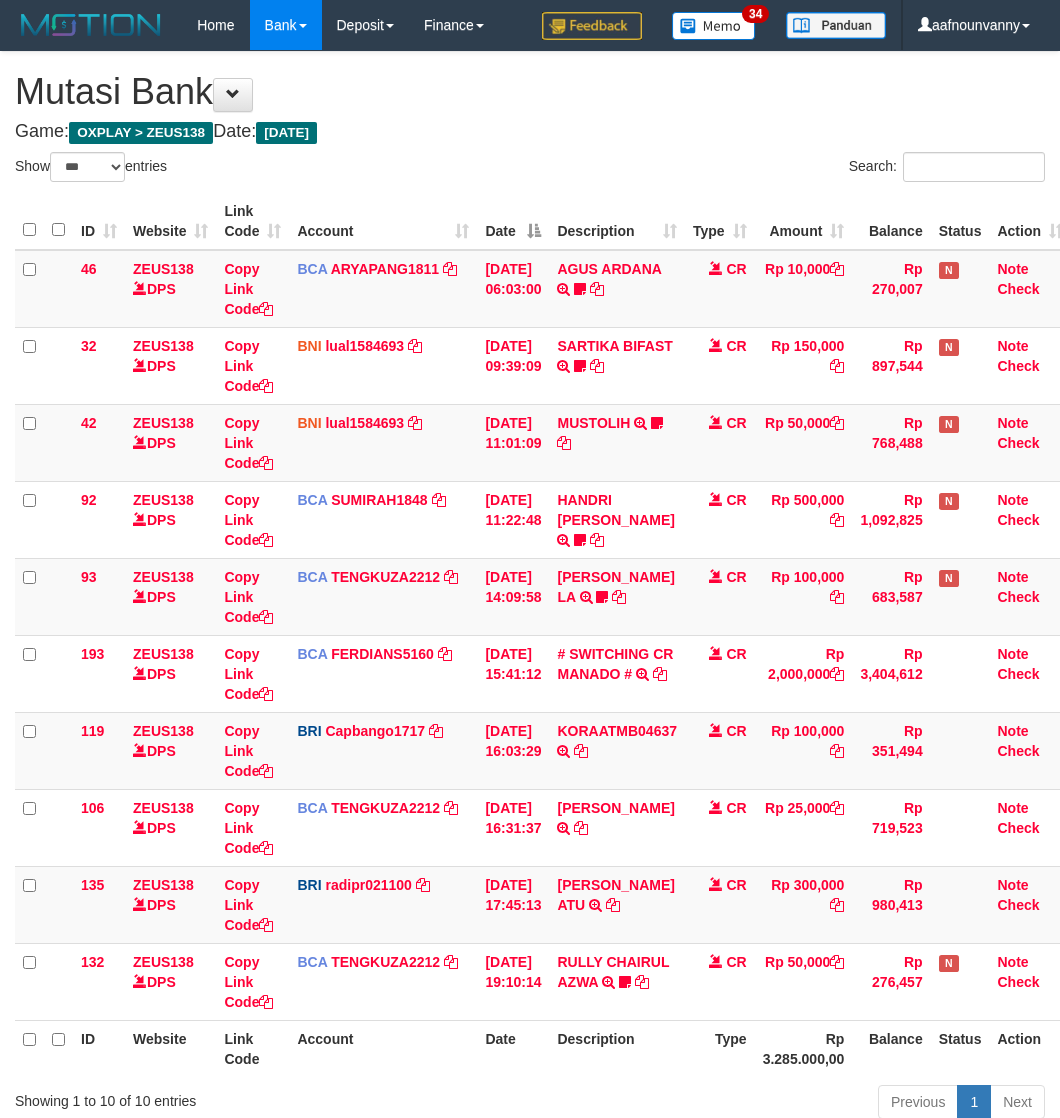 select on "***" 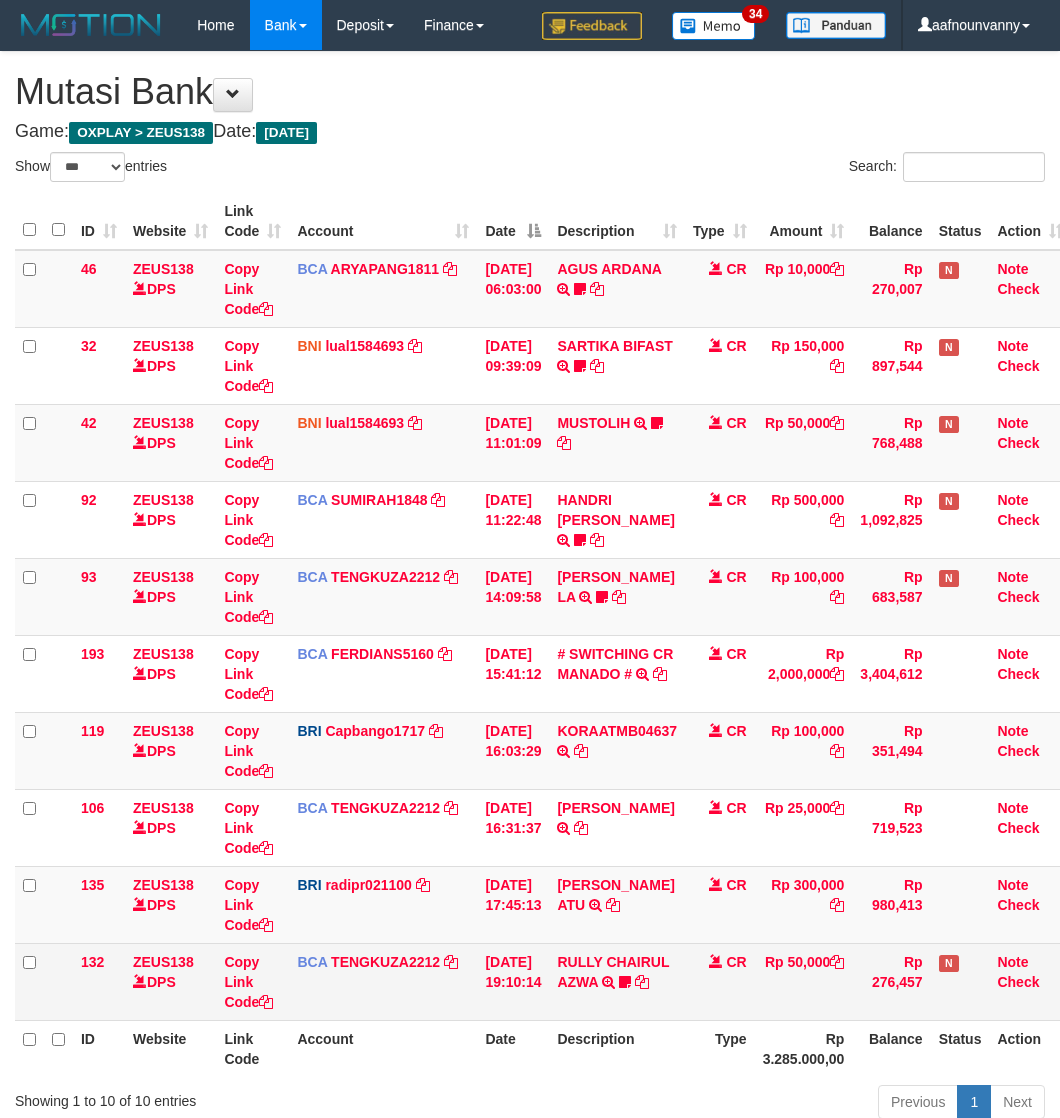 scroll, scrollTop: 0, scrollLeft: 0, axis: both 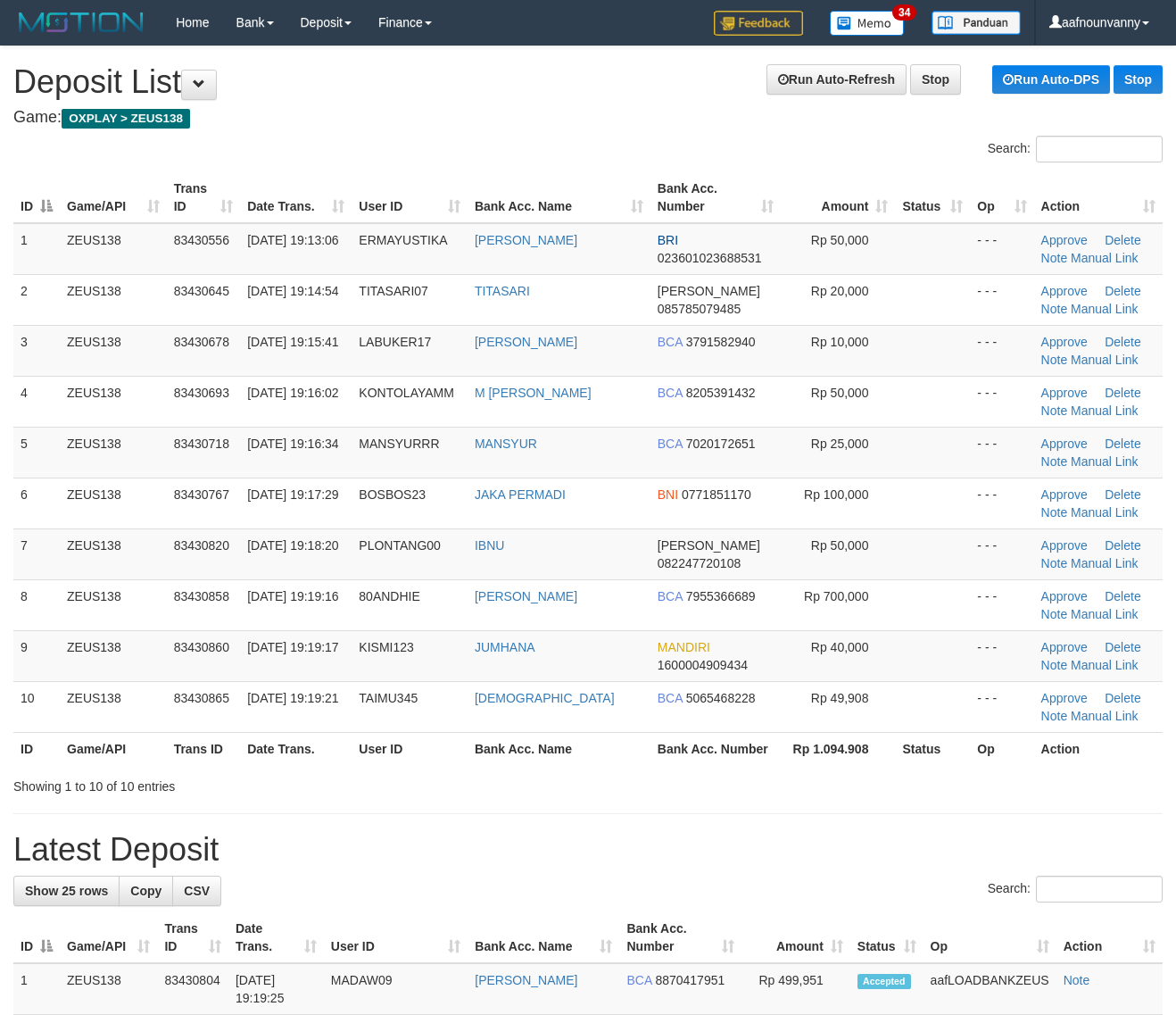 click at bounding box center (588, 813) 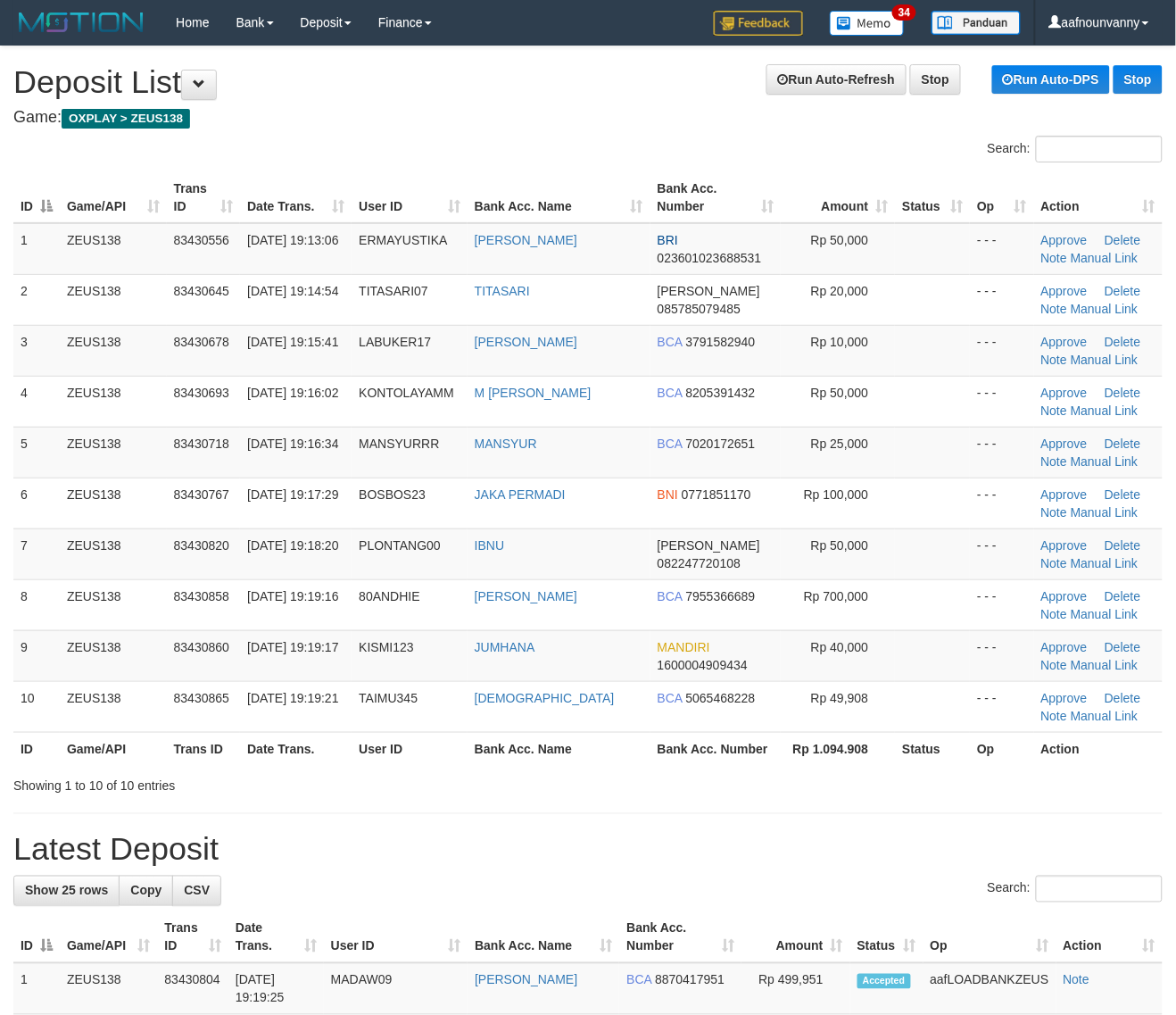 click at bounding box center [588, 813] 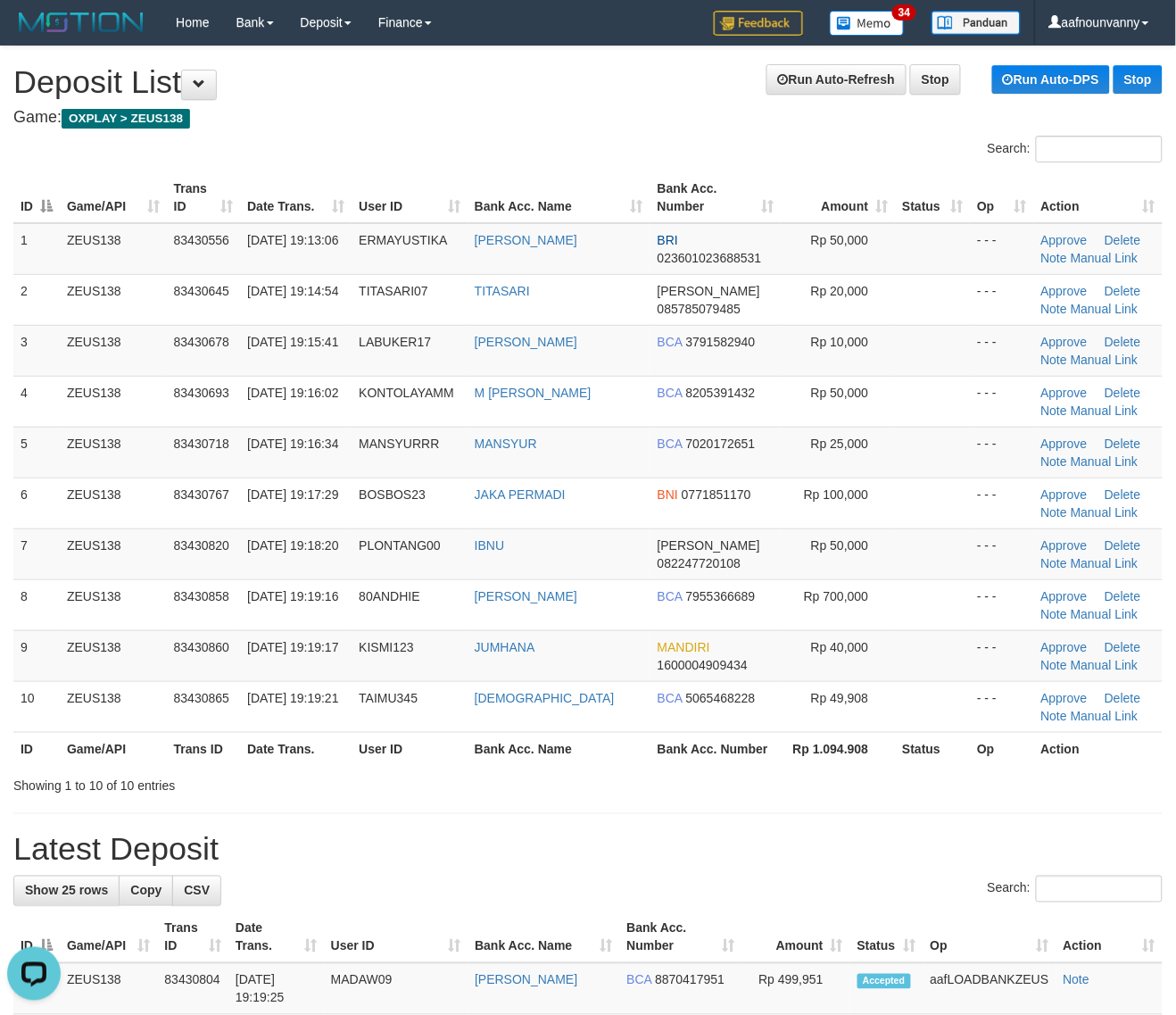 scroll, scrollTop: 0, scrollLeft: 0, axis: both 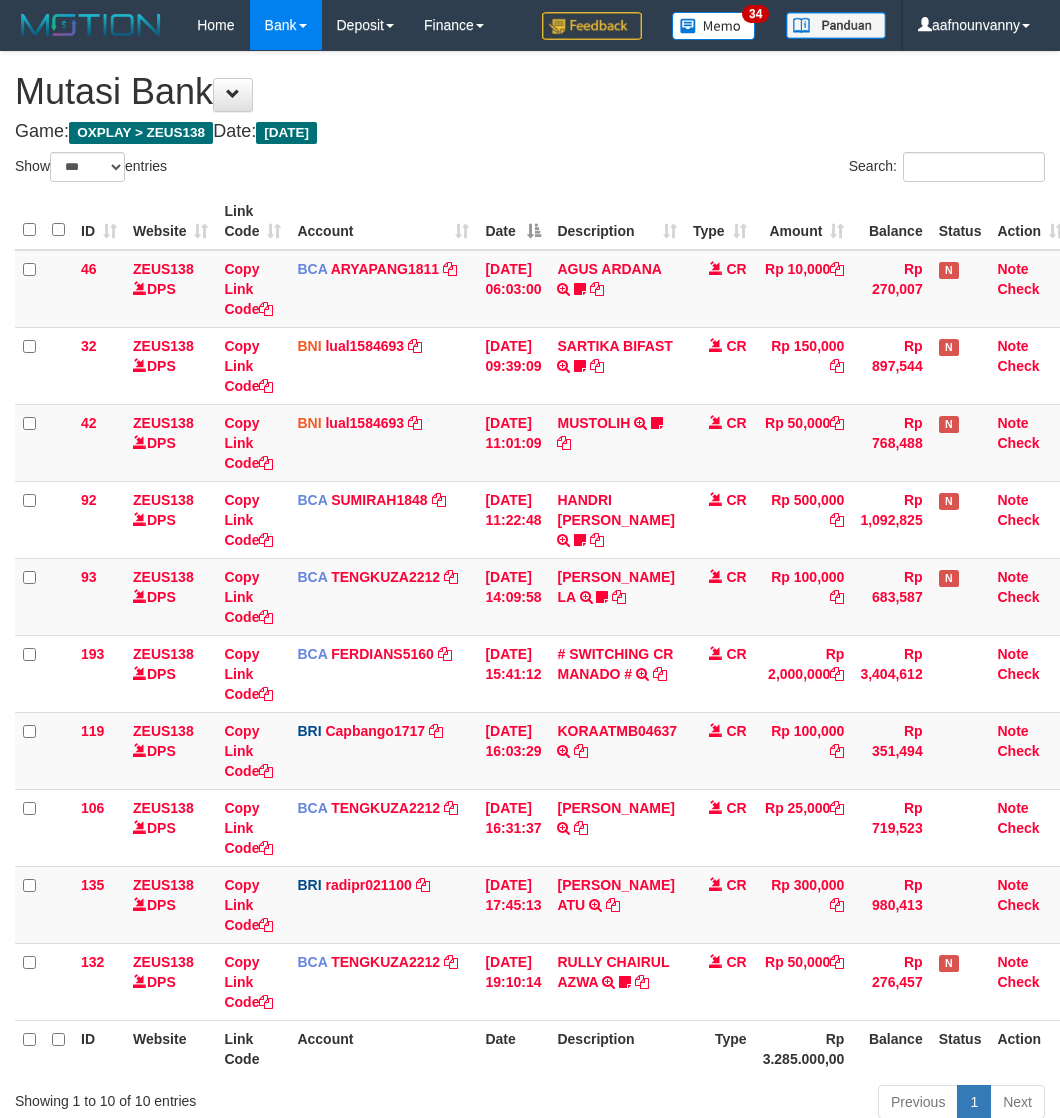 select on "***" 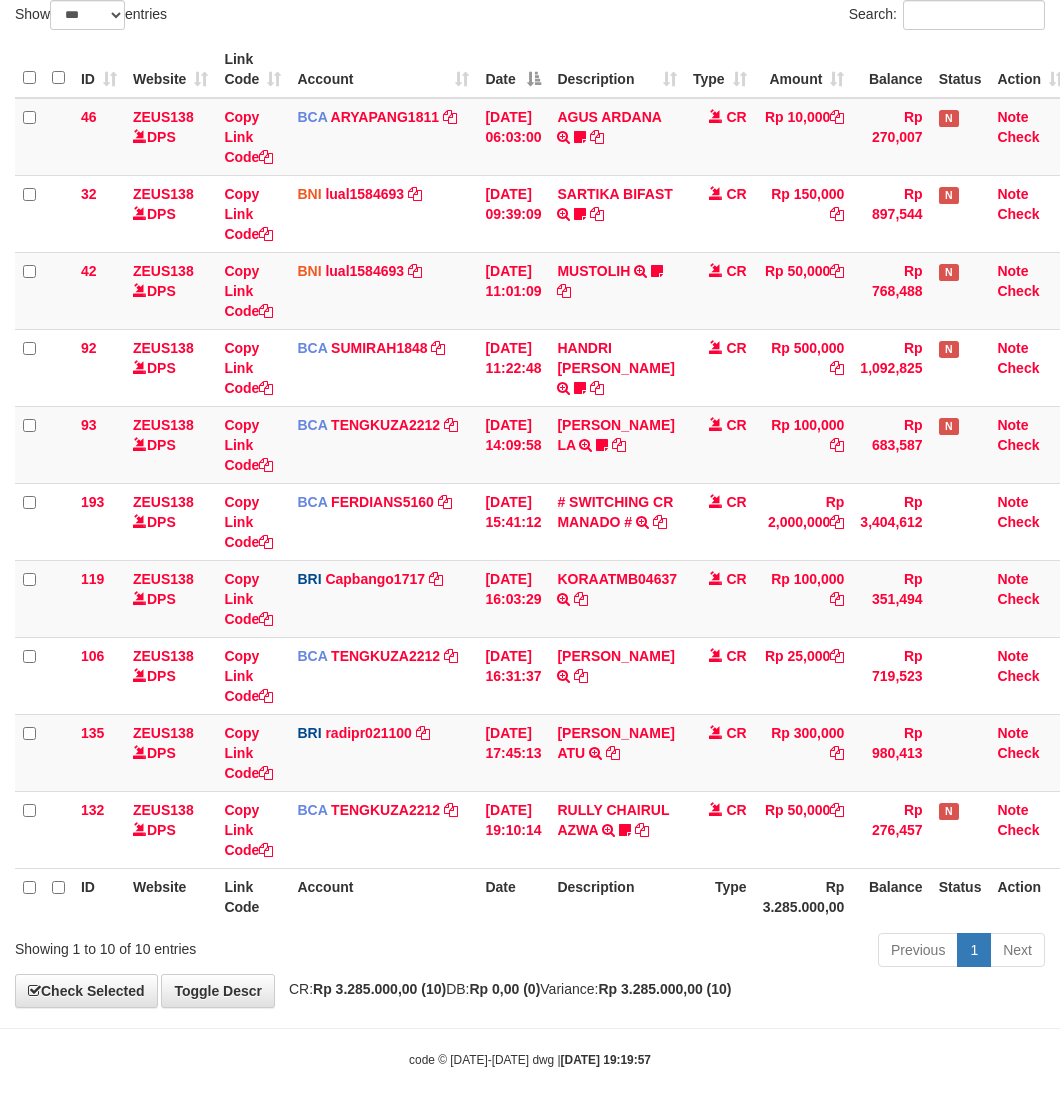 scroll, scrollTop: 155, scrollLeft: 0, axis: vertical 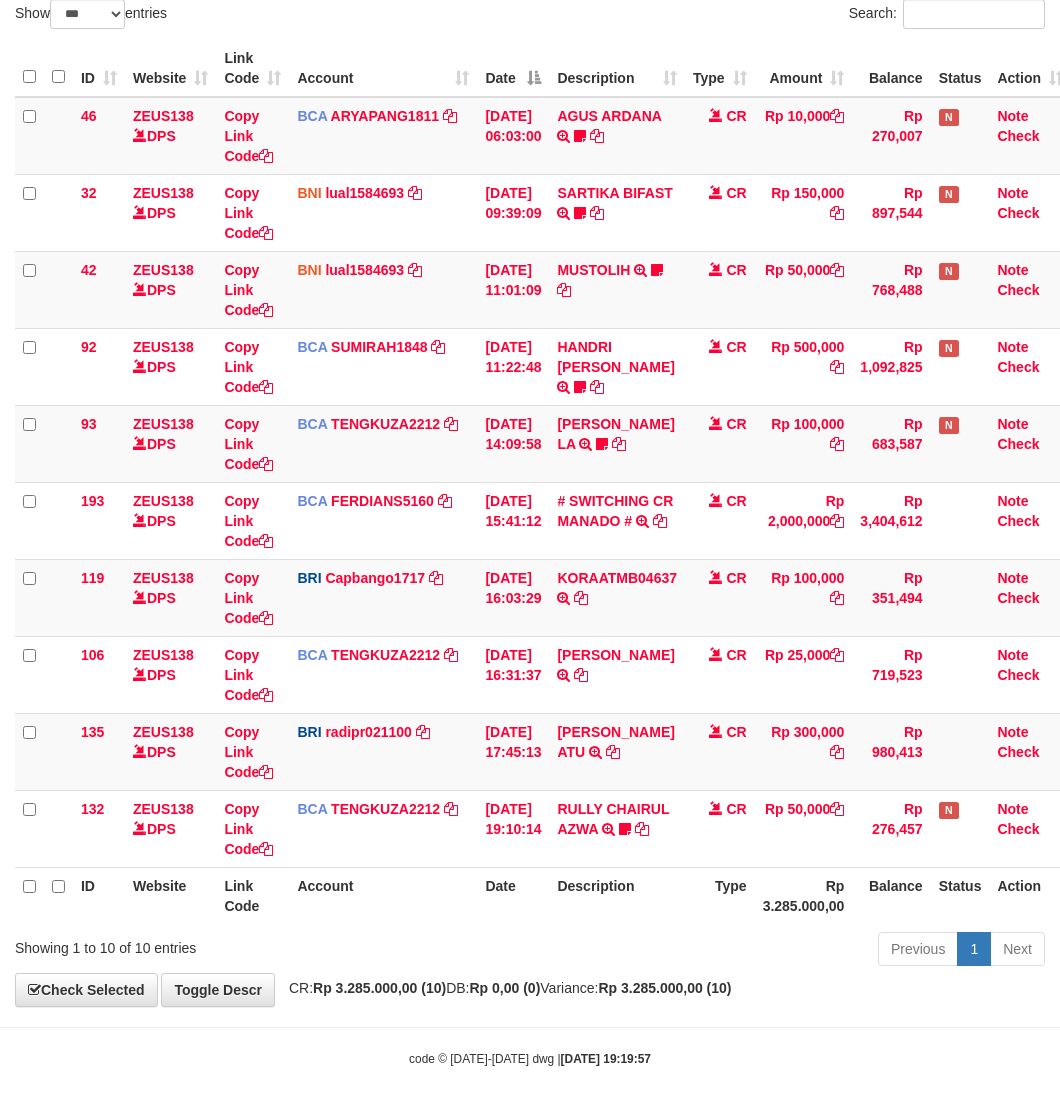 click on "Showing 1 to 10 of 10 entries Previous 1 Next" at bounding box center (530, 951) 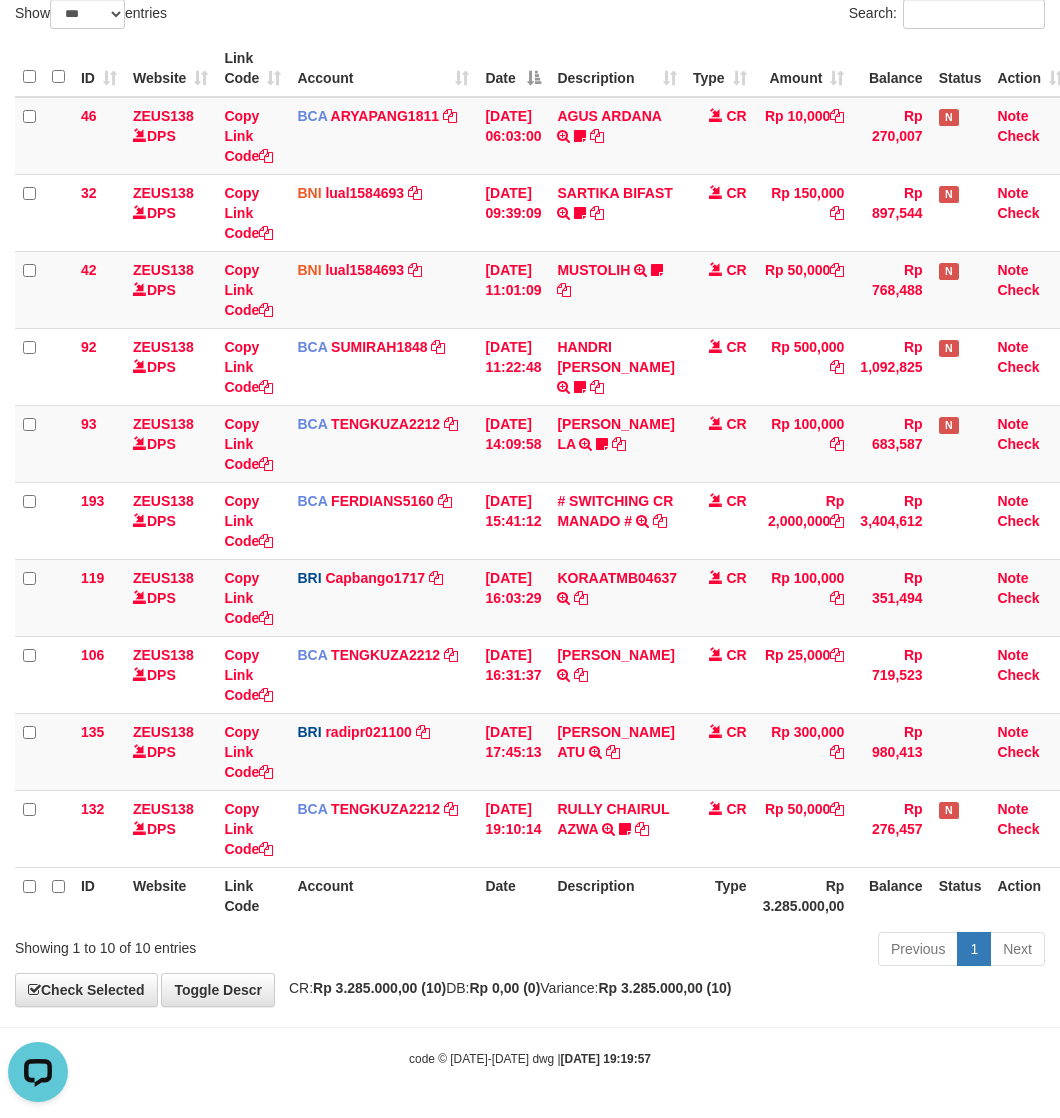 scroll, scrollTop: 0, scrollLeft: 0, axis: both 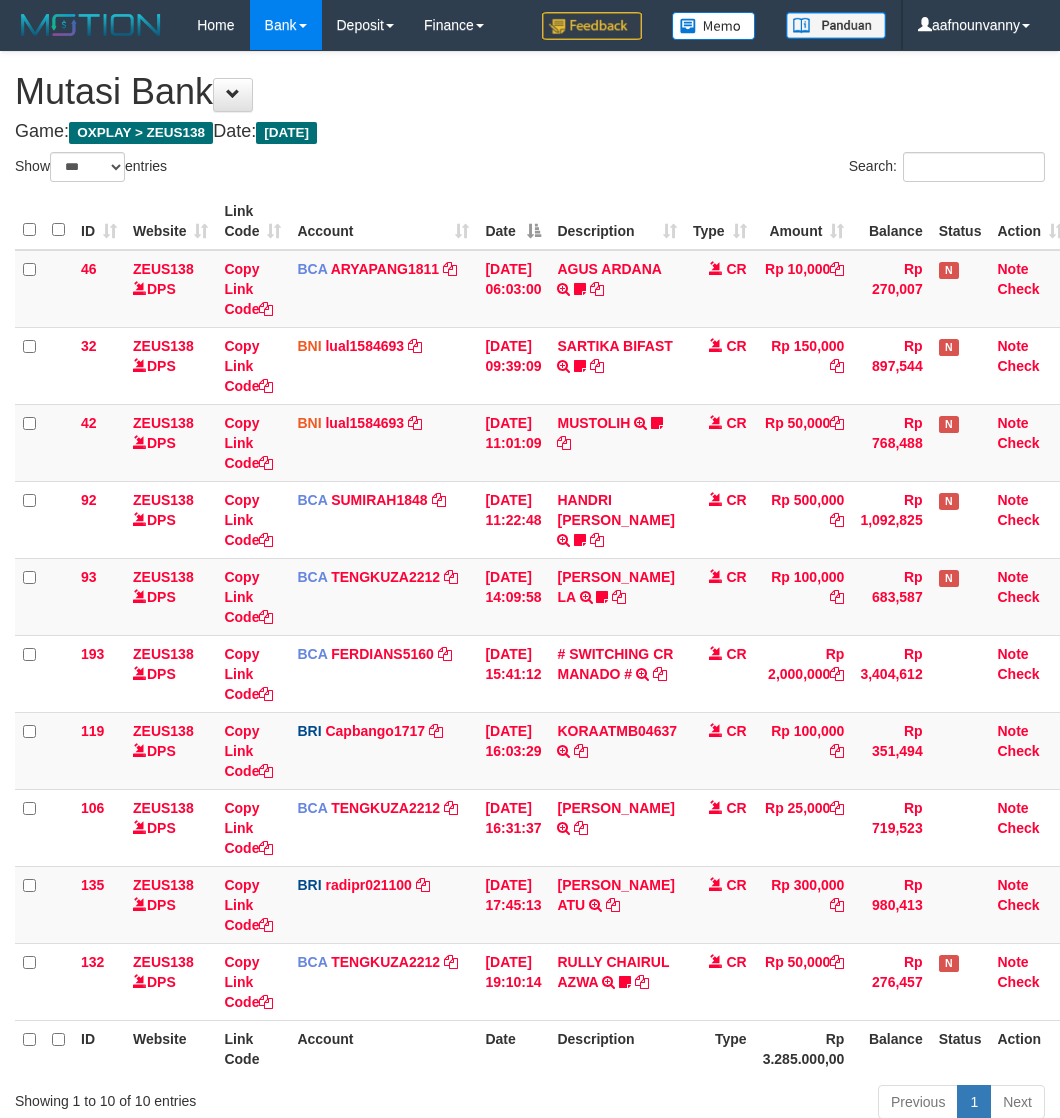 select on "***" 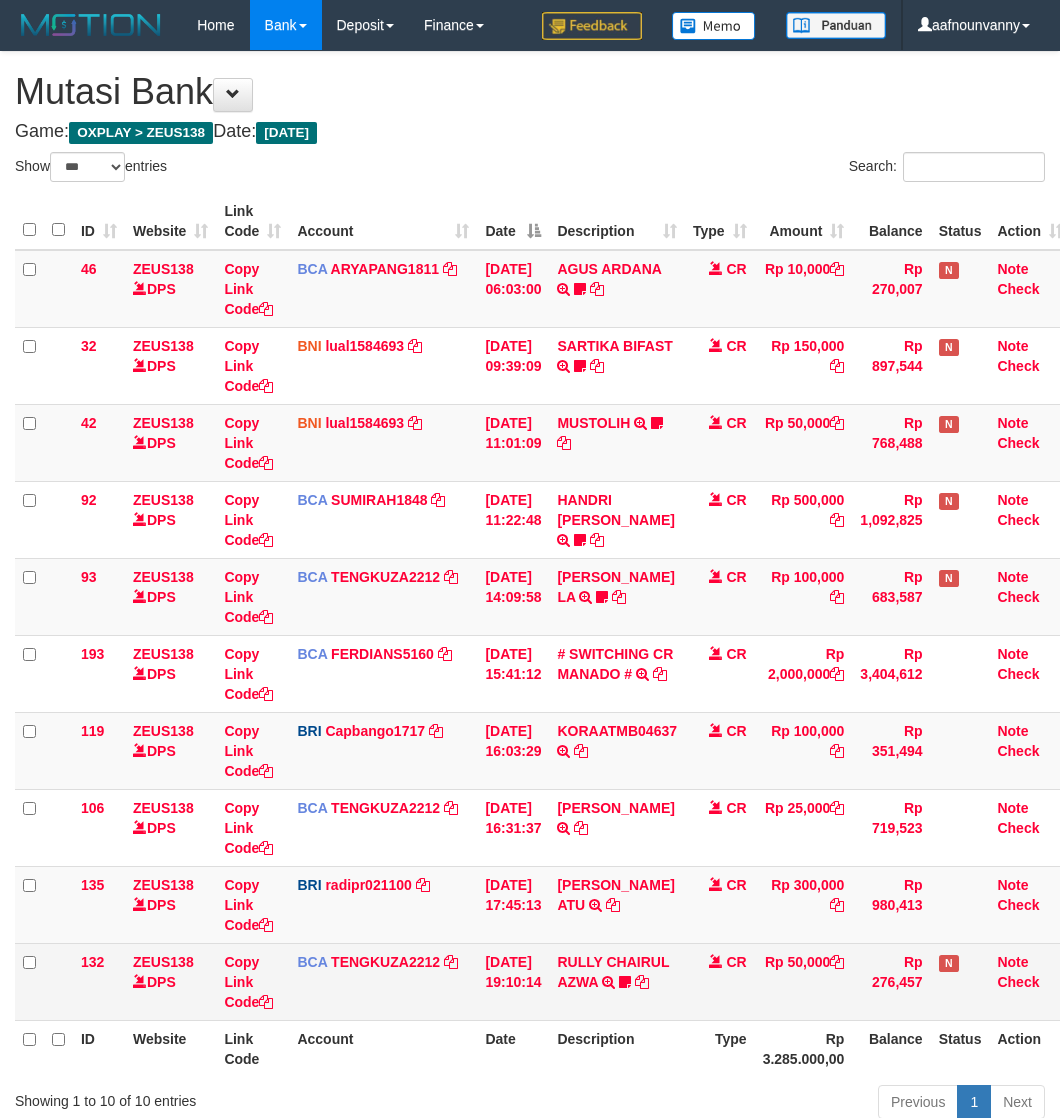 scroll, scrollTop: 0, scrollLeft: 0, axis: both 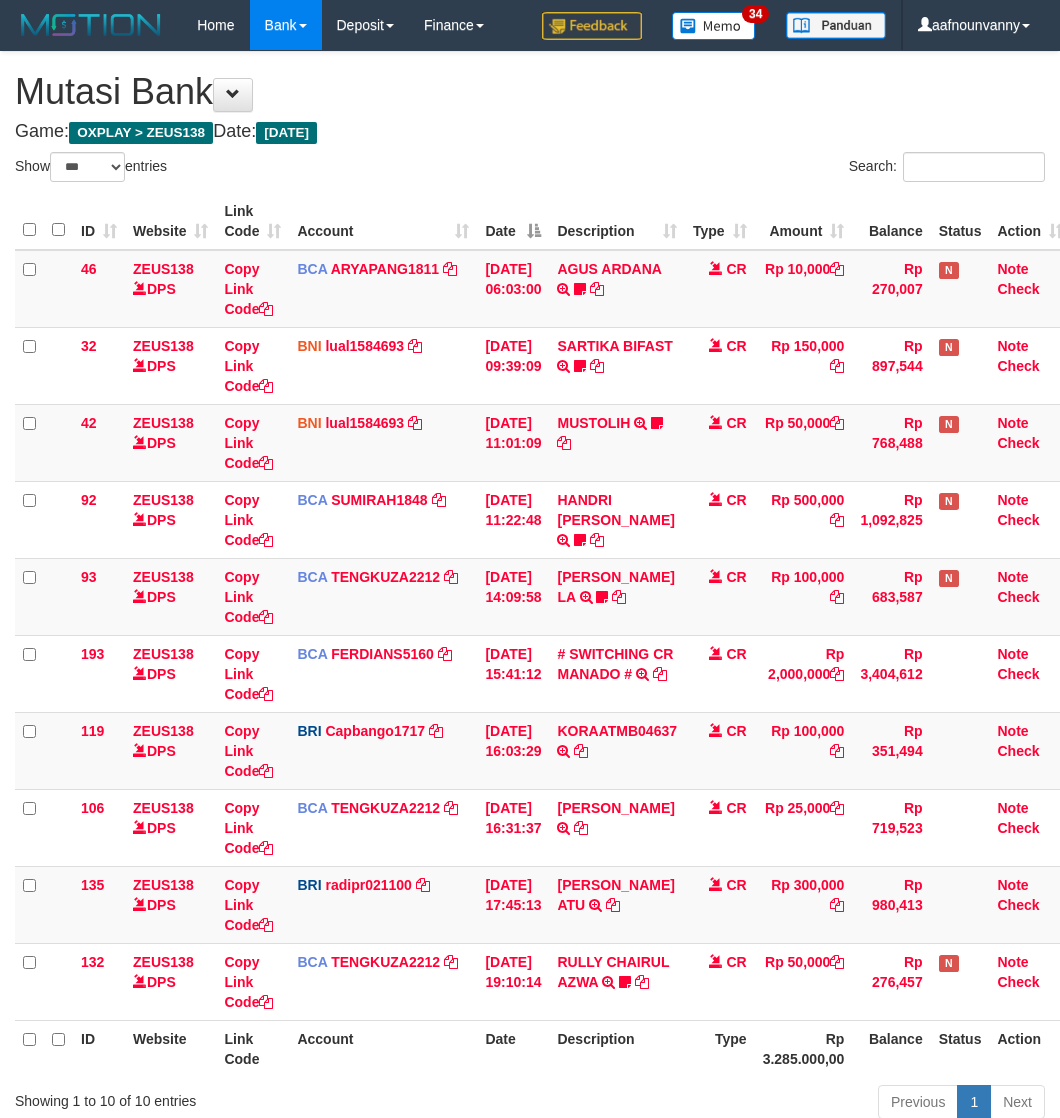 select on "***" 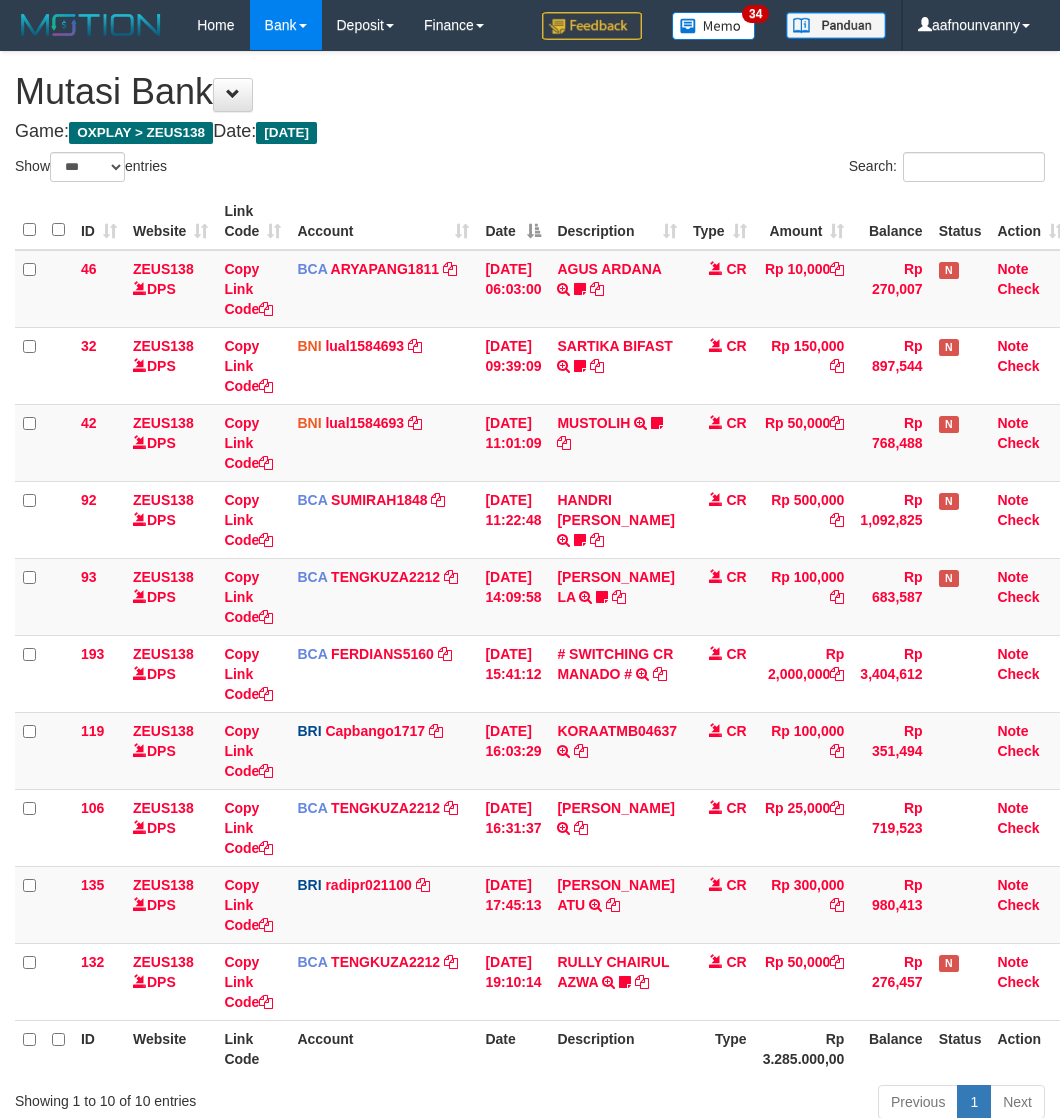 scroll, scrollTop: 0, scrollLeft: 0, axis: both 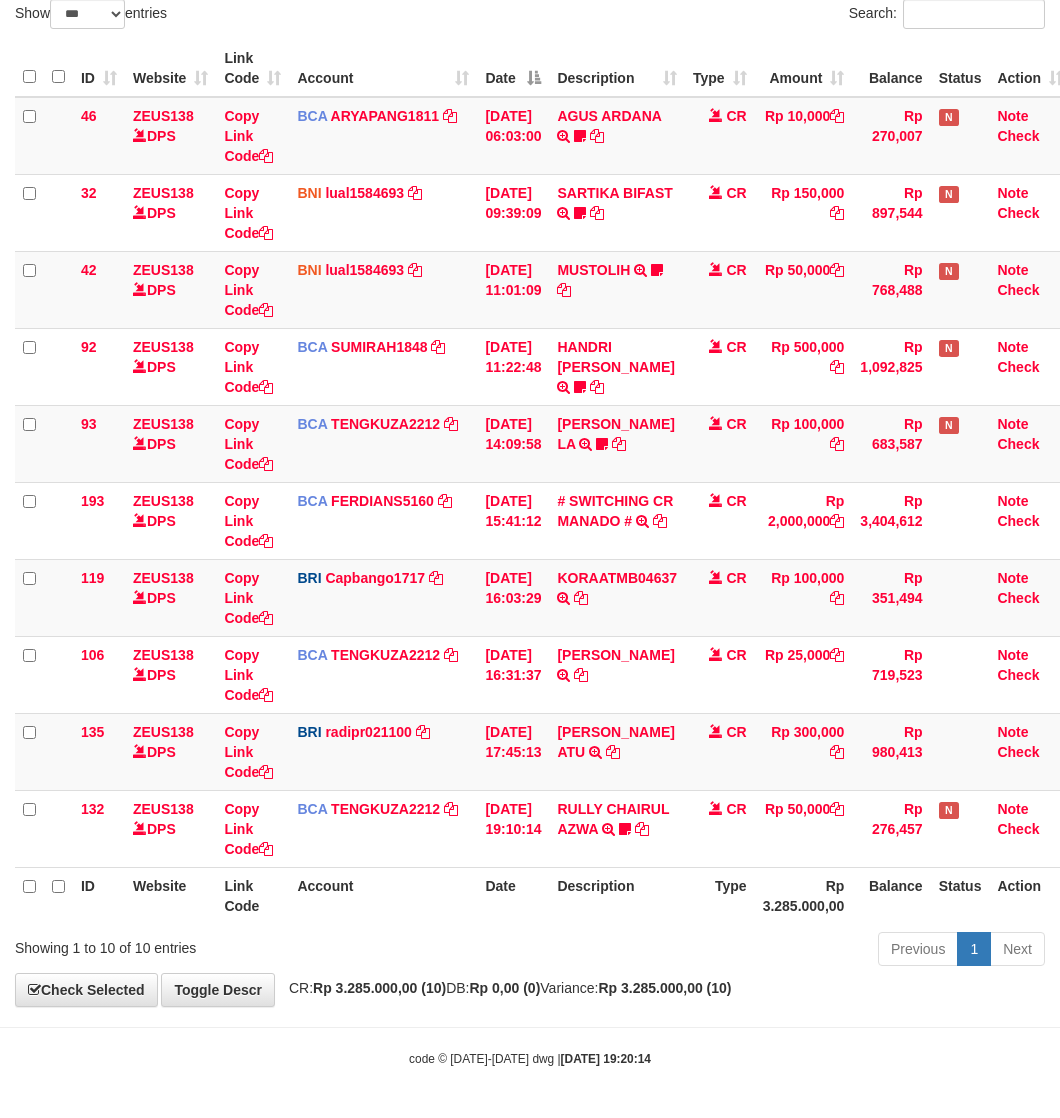 drag, startPoint x: 478, startPoint y: 1010, endPoint x: 1, endPoint y: 885, distance: 493.10648 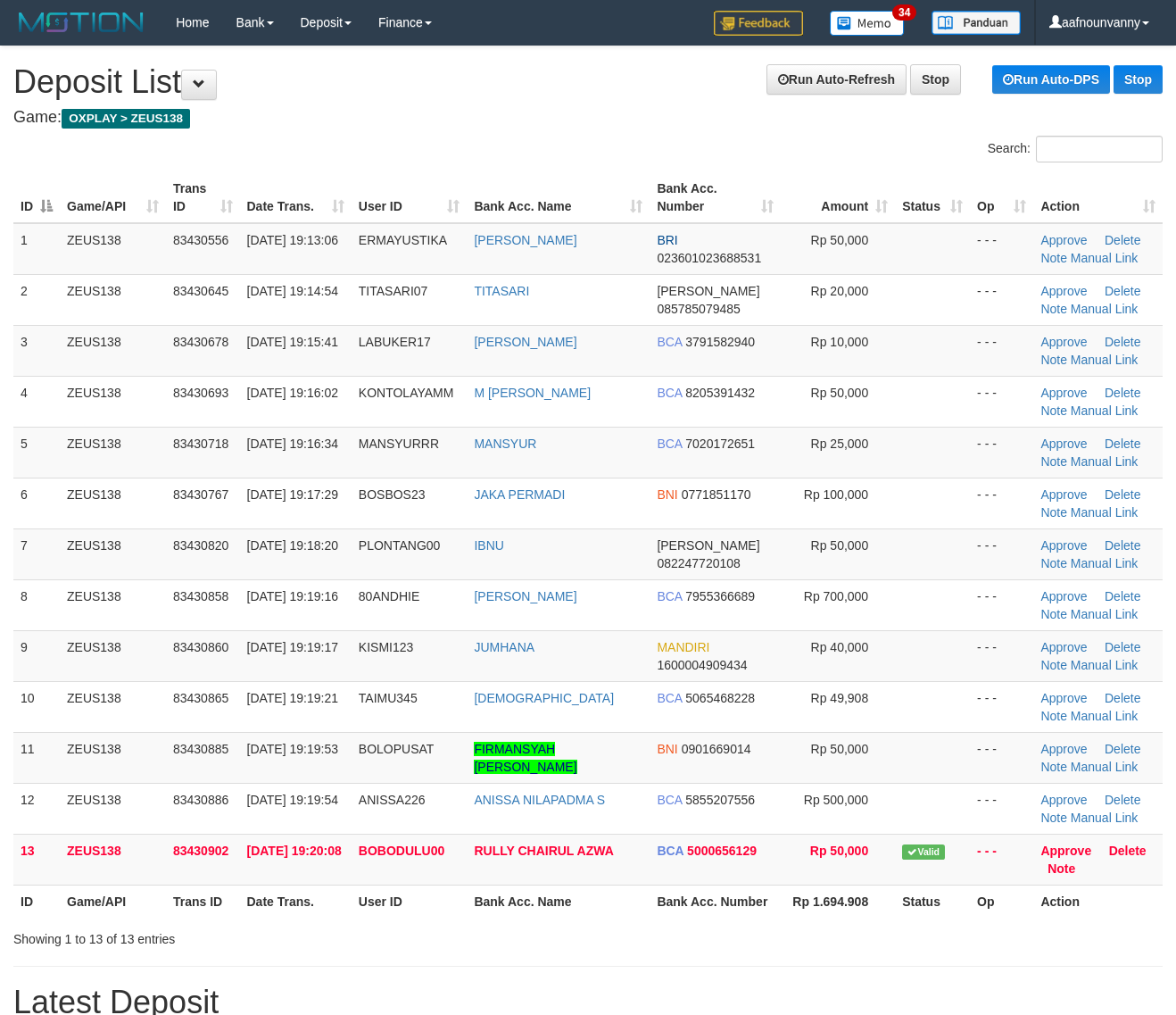 scroll, scrollTop: 0, scrollLeft: 0, axis: both 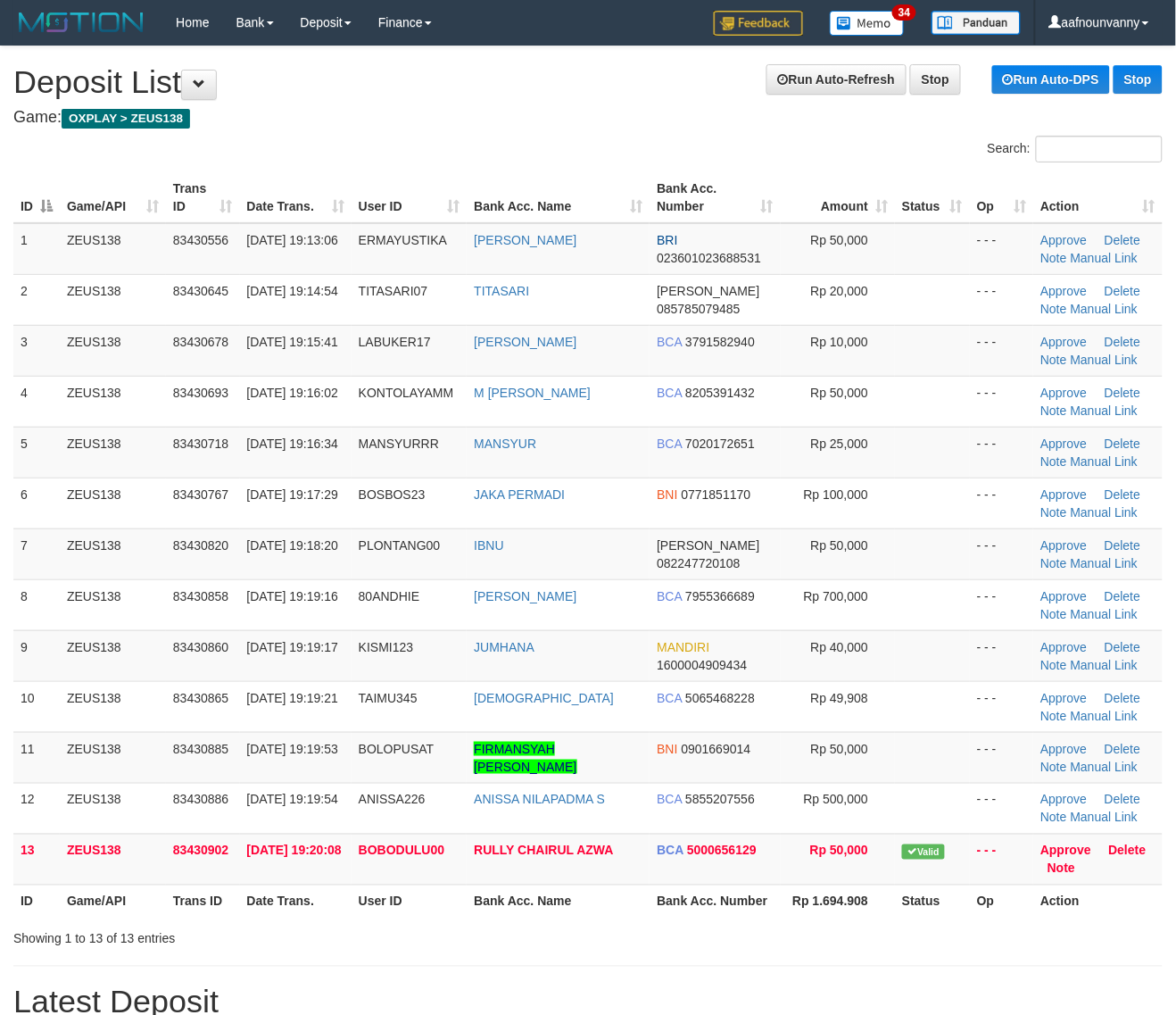 click on "1
ZEUS138
83430556
11/07/2025 19:13:06
ERMAYUSTIKA
ERMA YUSTIKA
BRI
023601023688531
Rp 50,000
- - -
Approve
Delete
Note
Manual Link
2
ZEUS138
83430645
11/07/2025 19:14:54
TITASARI07
TITASARI
DANA
085785079485
Rp 20,000
Approve" at bounding box center [588, 554] 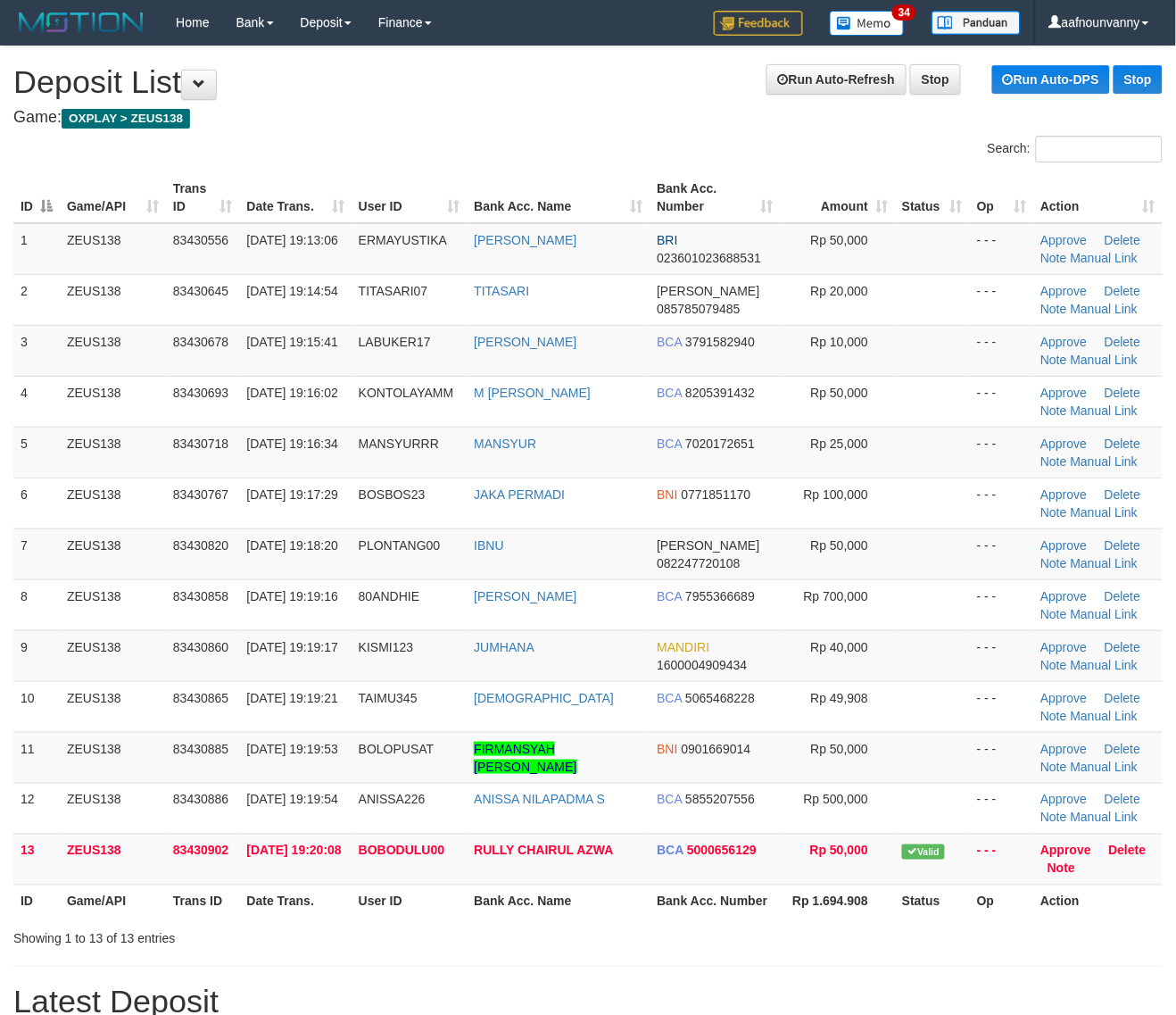 drag, startPoint x: 452, startPoint y: 694, endPoint x: 1174, endPoint y: 849, distance: 738.4504 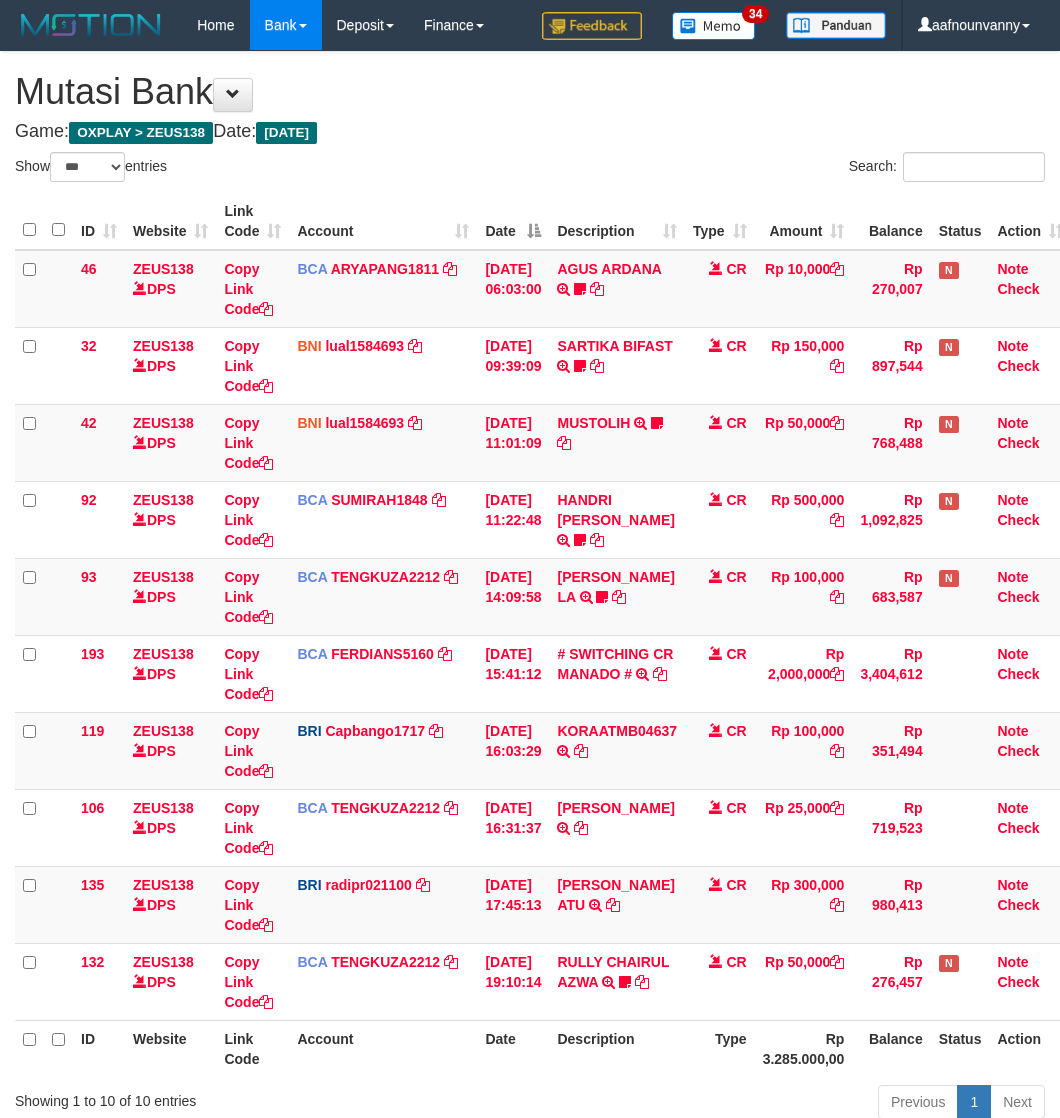 select on "***" 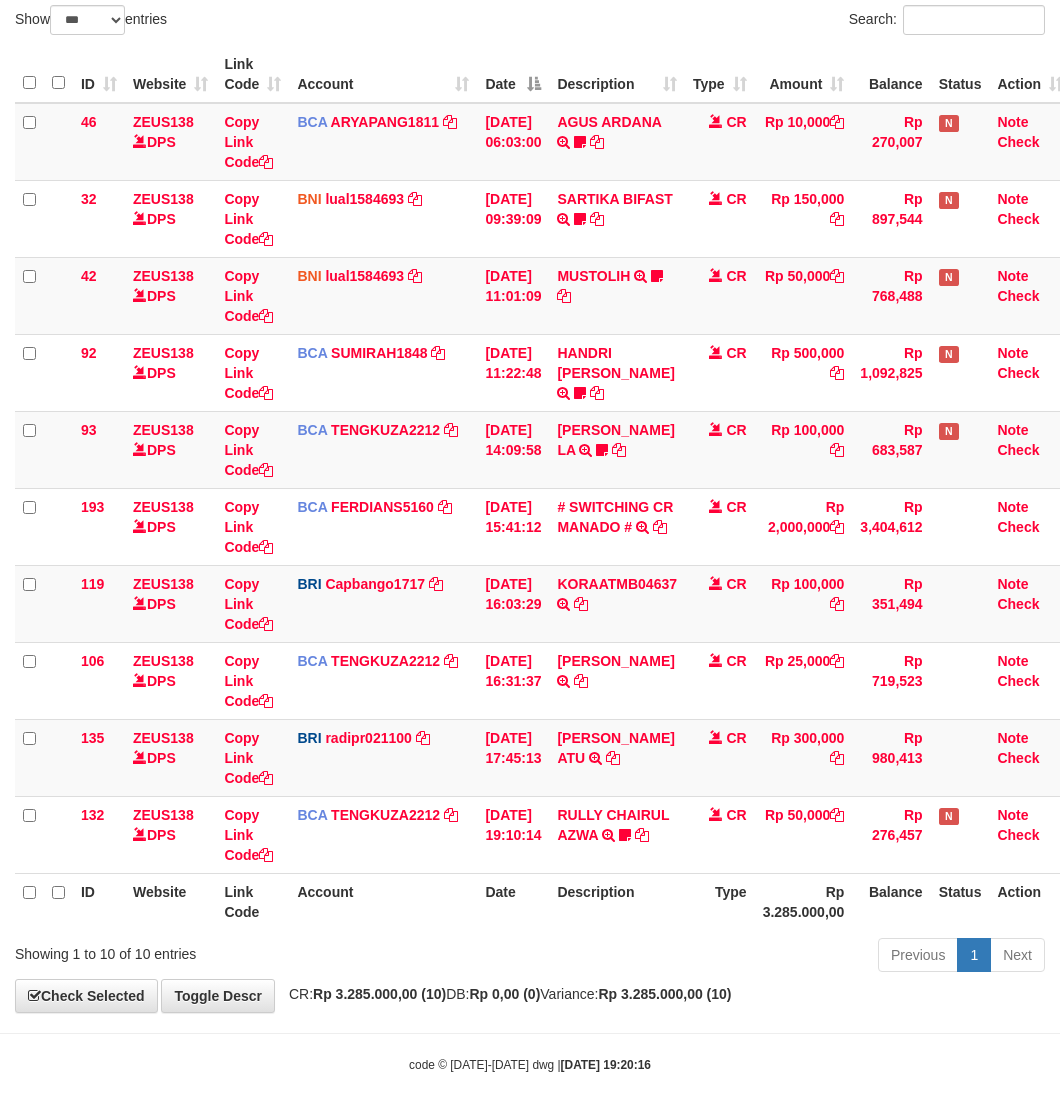 scroll, scrollTop: 155, scrollLeft: 0, axis: vertical 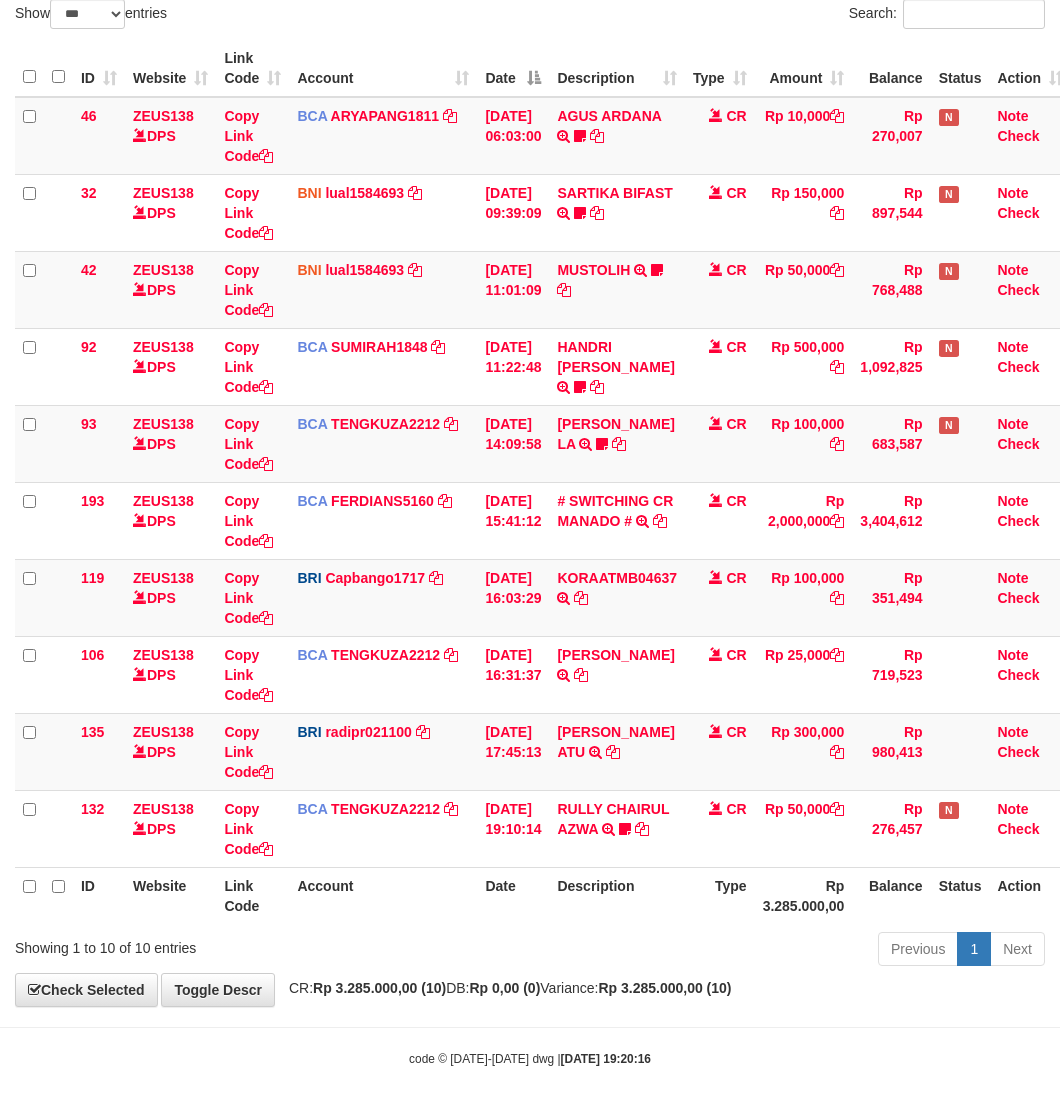 click on "Toggle navigation
Home
Bank
Account List
Load
By Website
Group
[OXPLAY]													ZEUS138
By Load Group (DPS)" at bounding box center (530, 482) 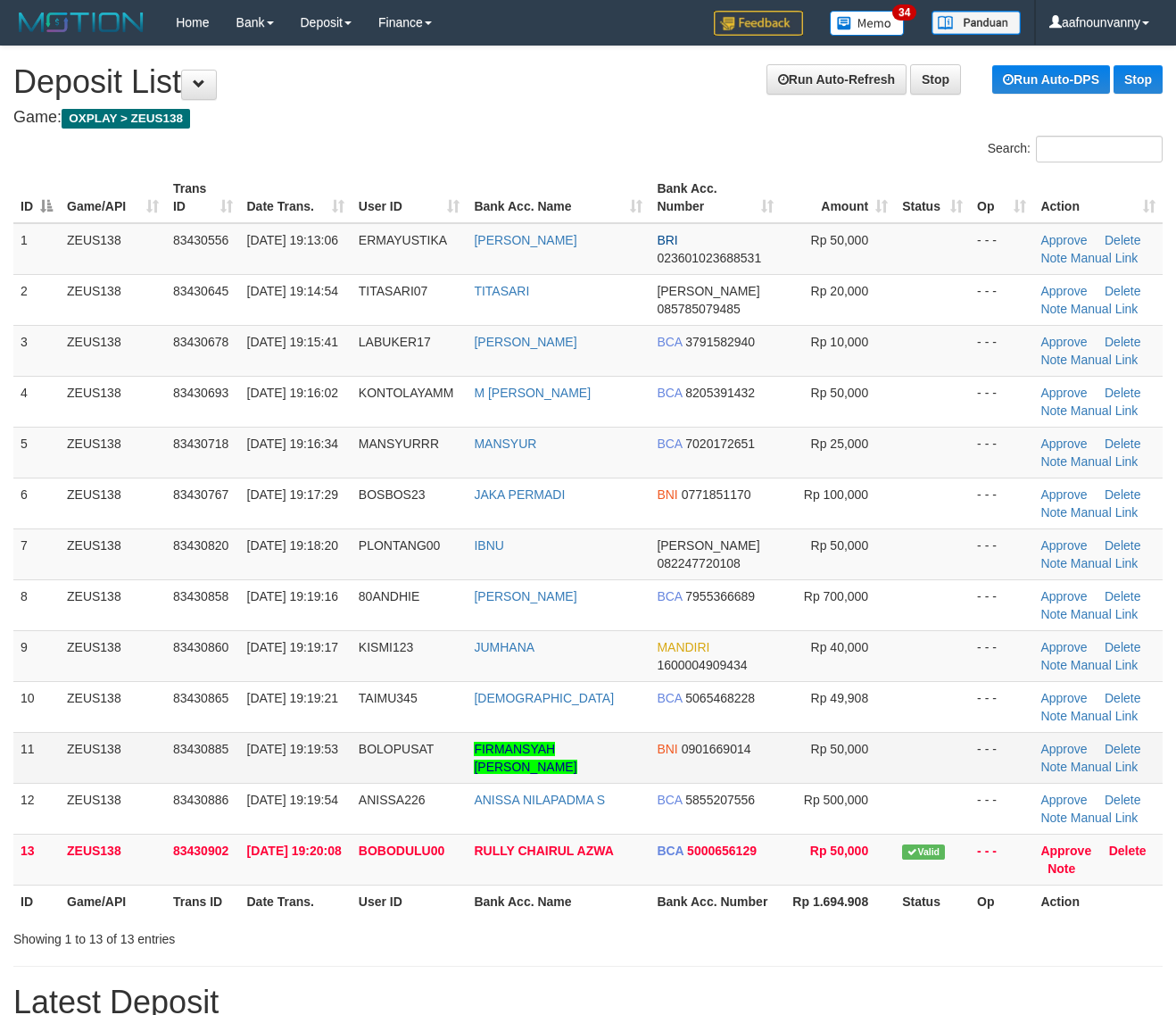 scroll, scrollTop: 0, scrollLeft: 0, axis: both 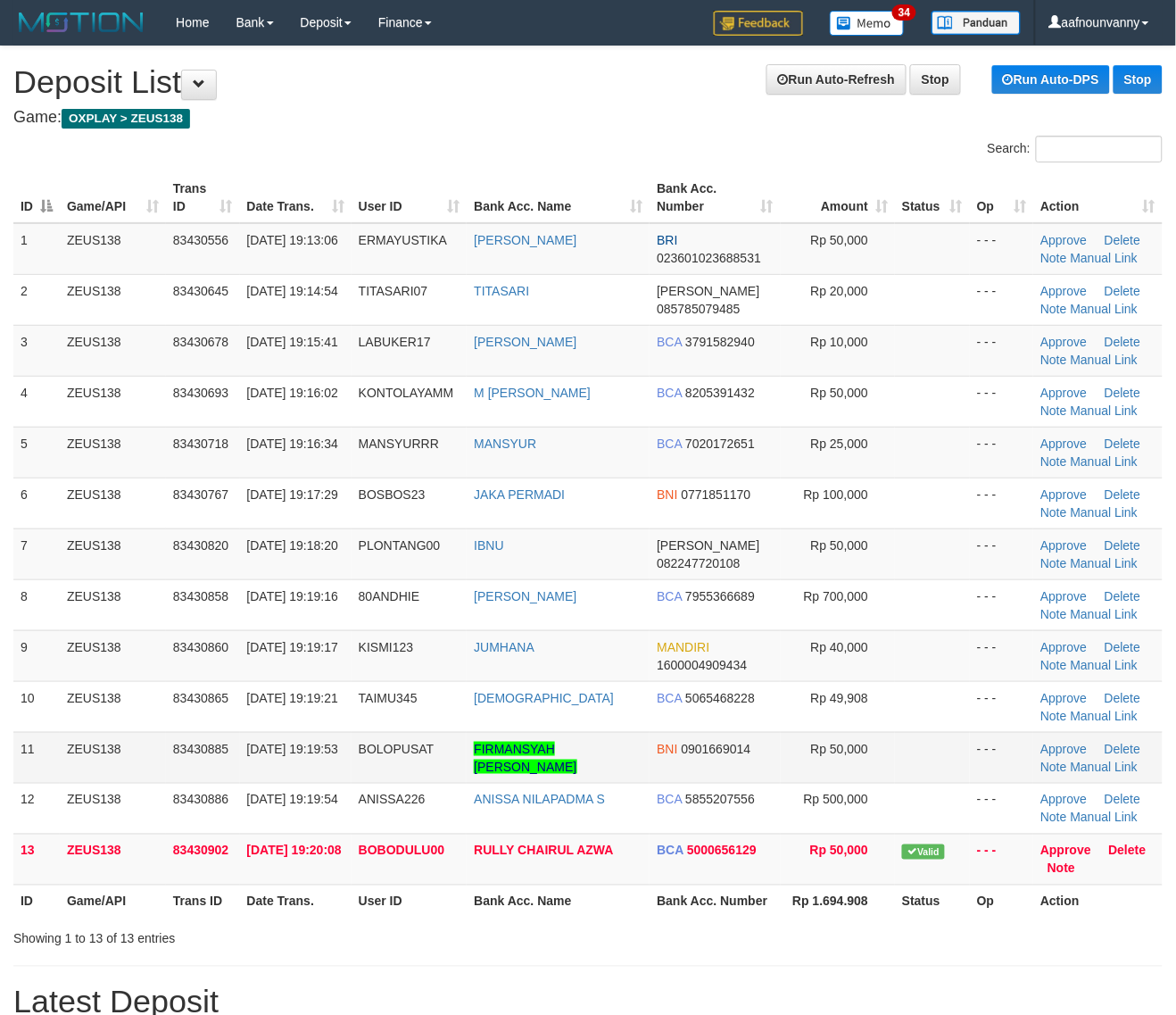 drag, startPoint x: 879, startPoint y: 748, endPoint x: 940, endPoint y: 769, distance: 64.5136 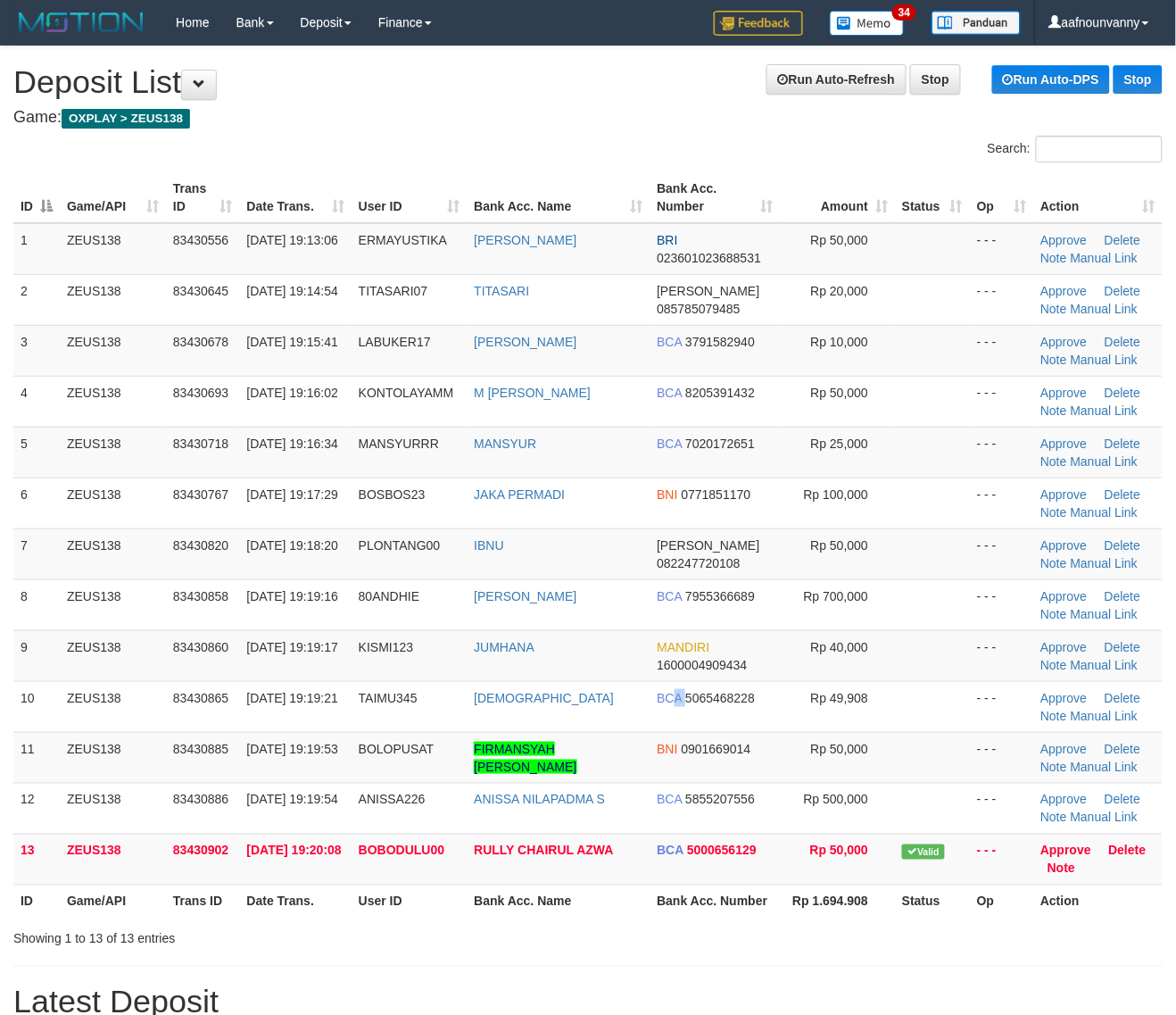 drag, startPoint x: 658, startPoint y: 710, endPoint x: 1188, endPoint y: 853, distance: 548.9526 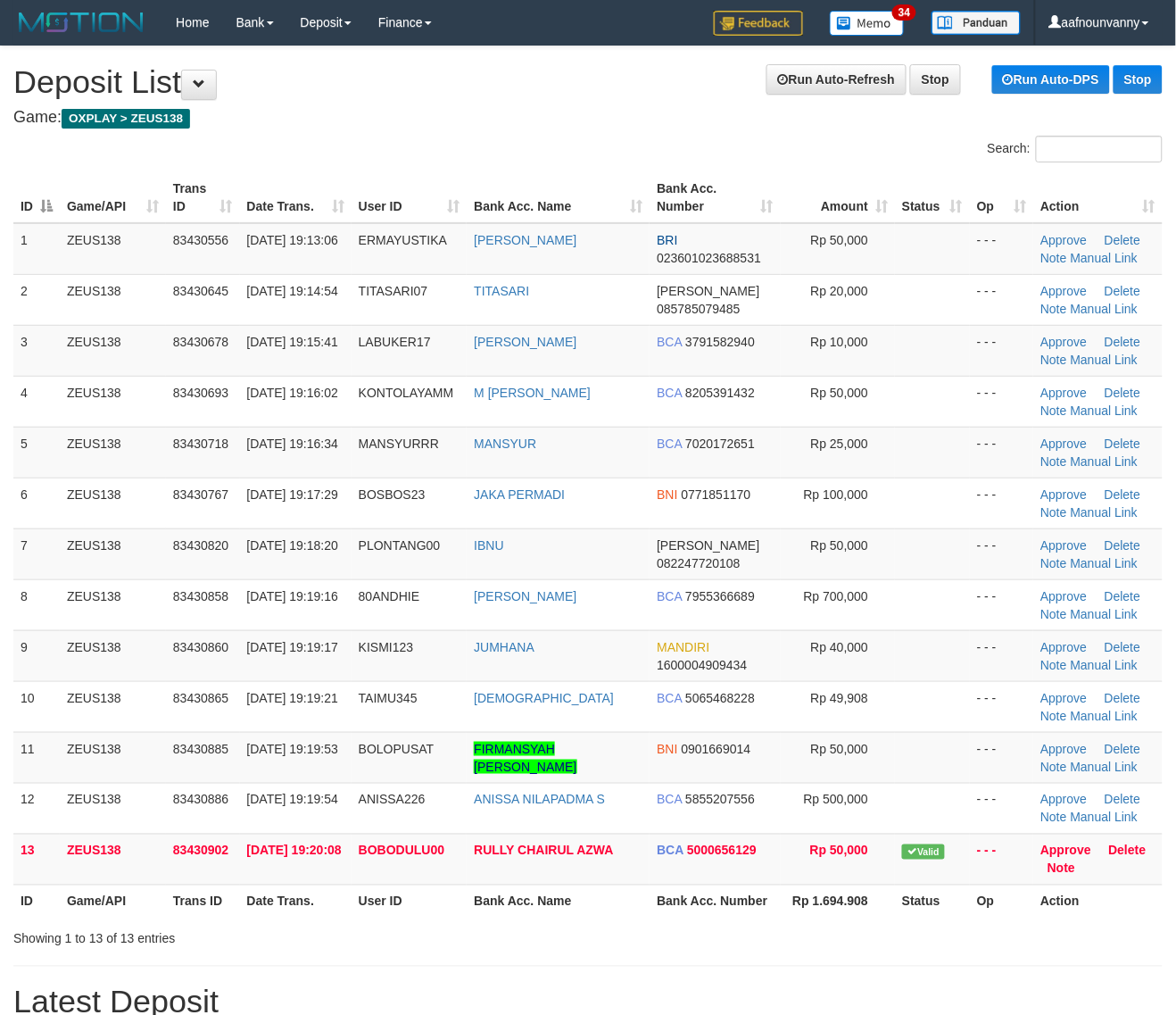drag, startPoint x: 569, startPoint y: 670, endPoint x: 1188, endPoint y: 830, distance: 639.3442 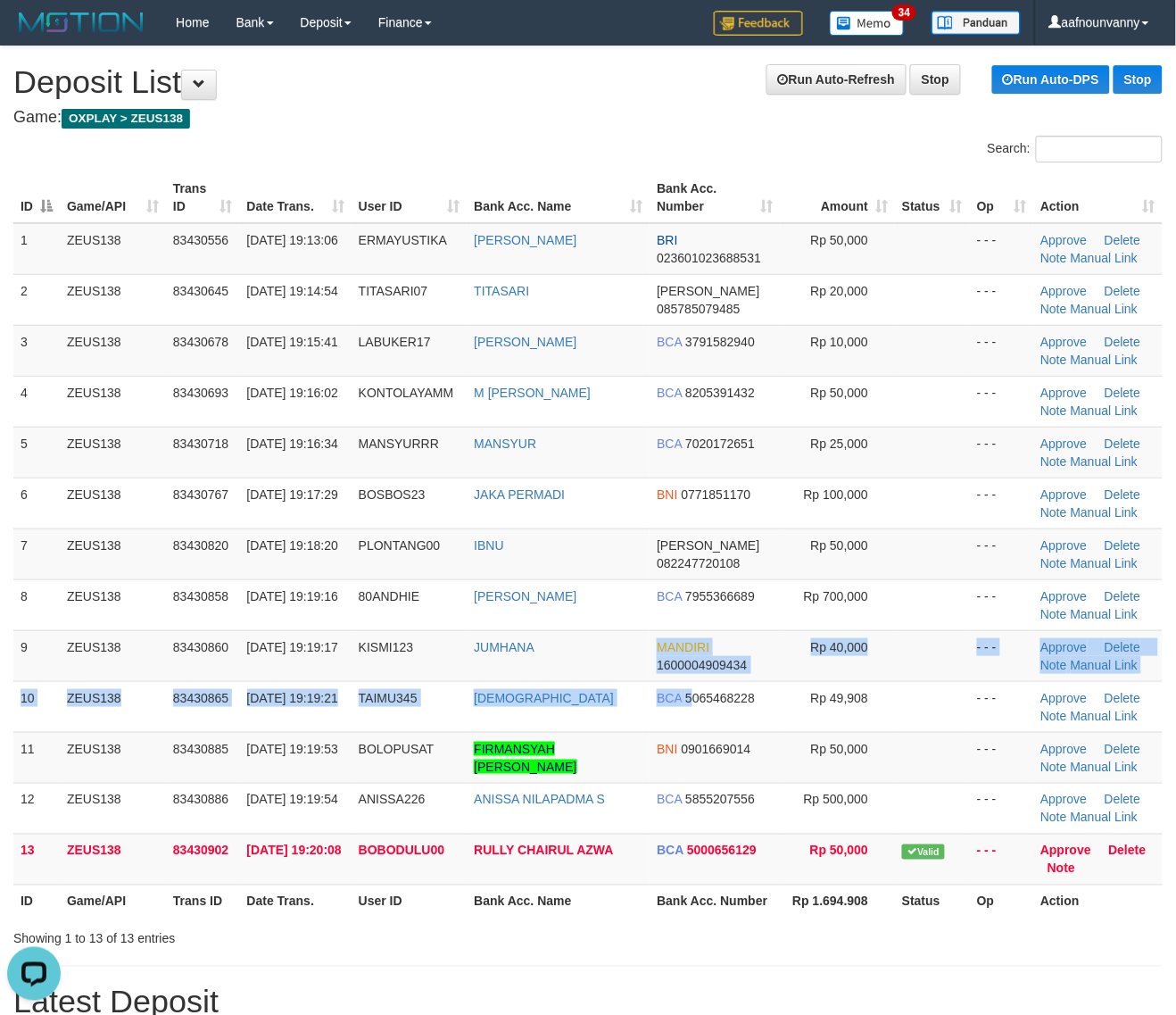 scroll, scrollTop: 0, scrollLeft: 0, axis: both 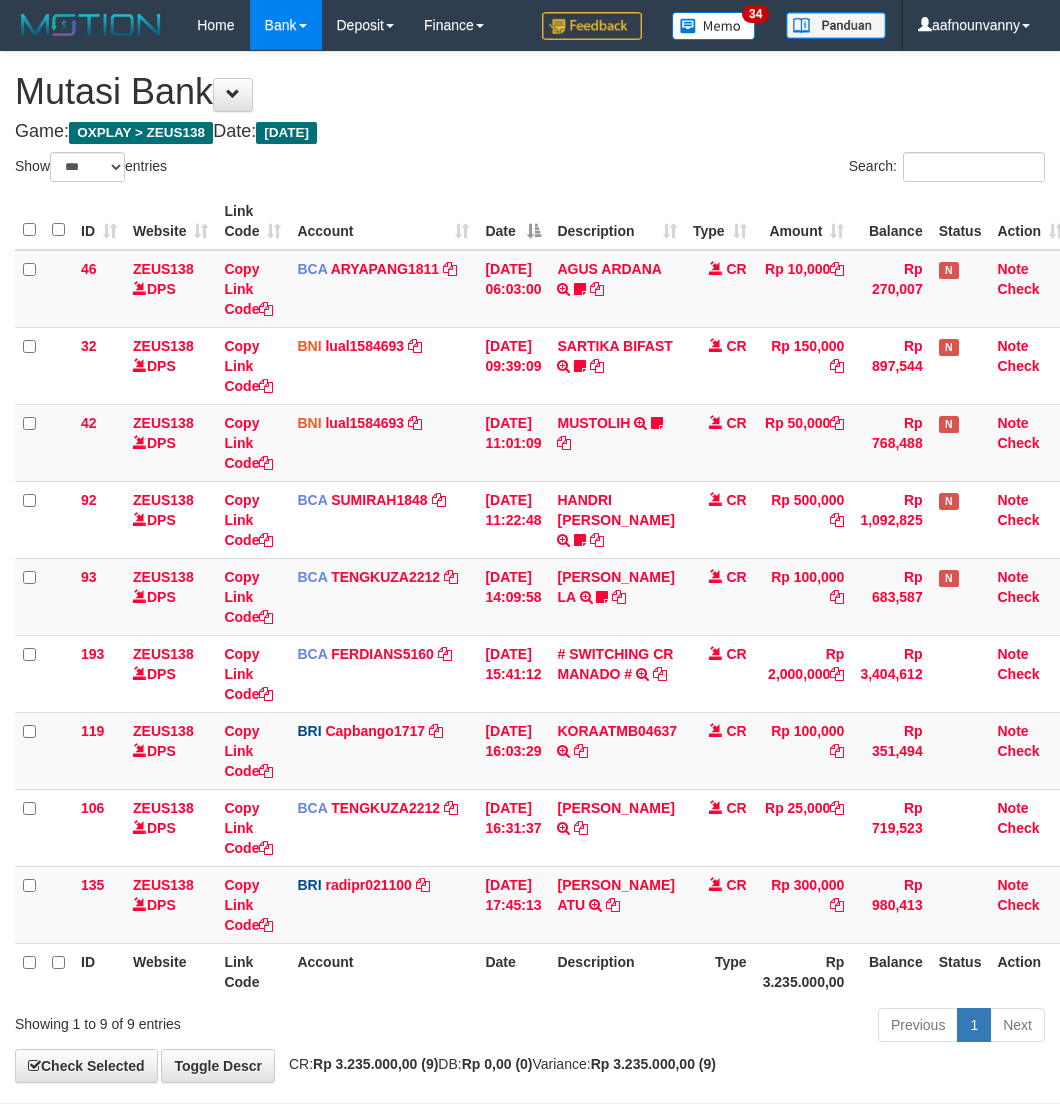 select on "***" 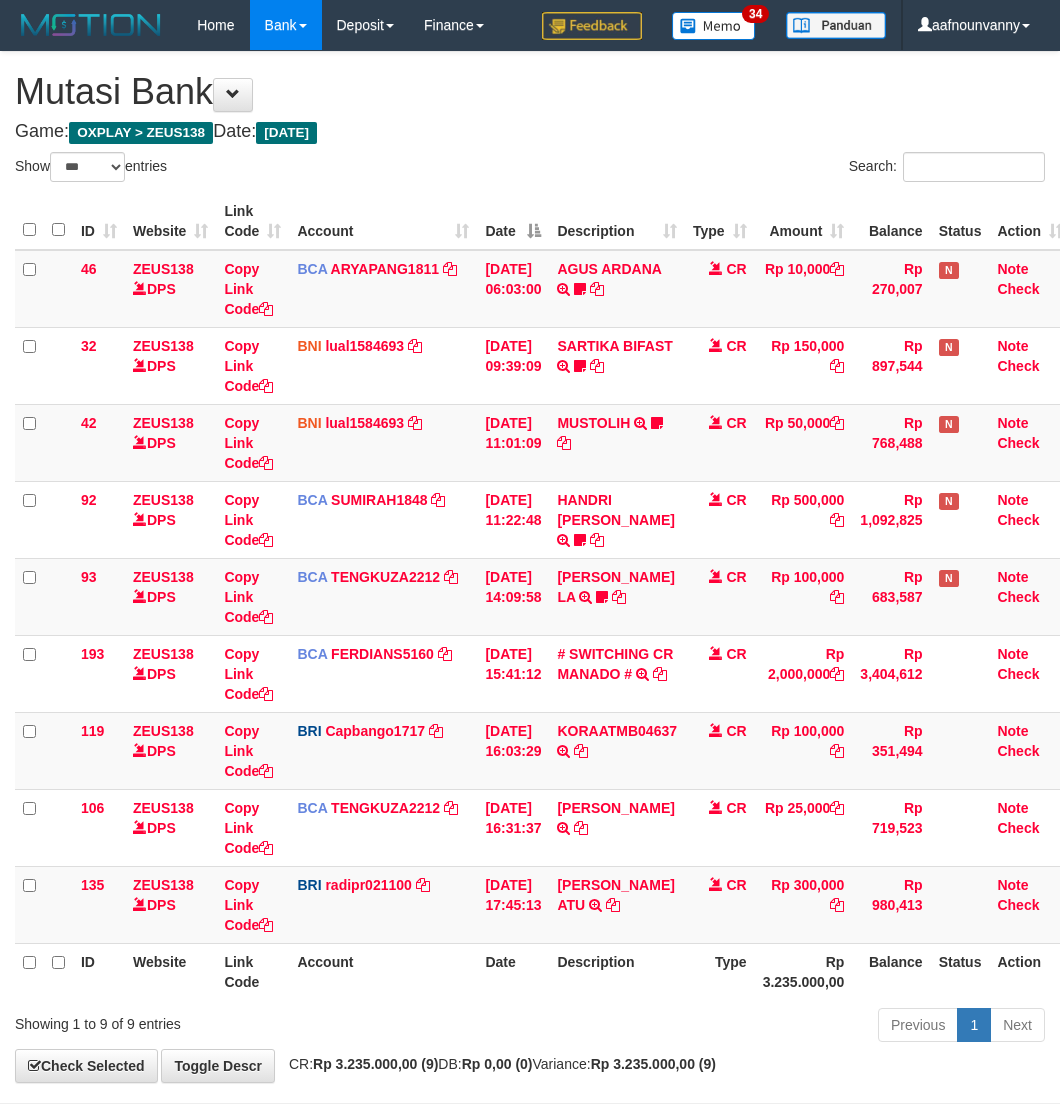 scroll, scrollTop: 77, scrollLeft: 0, axis: vertical 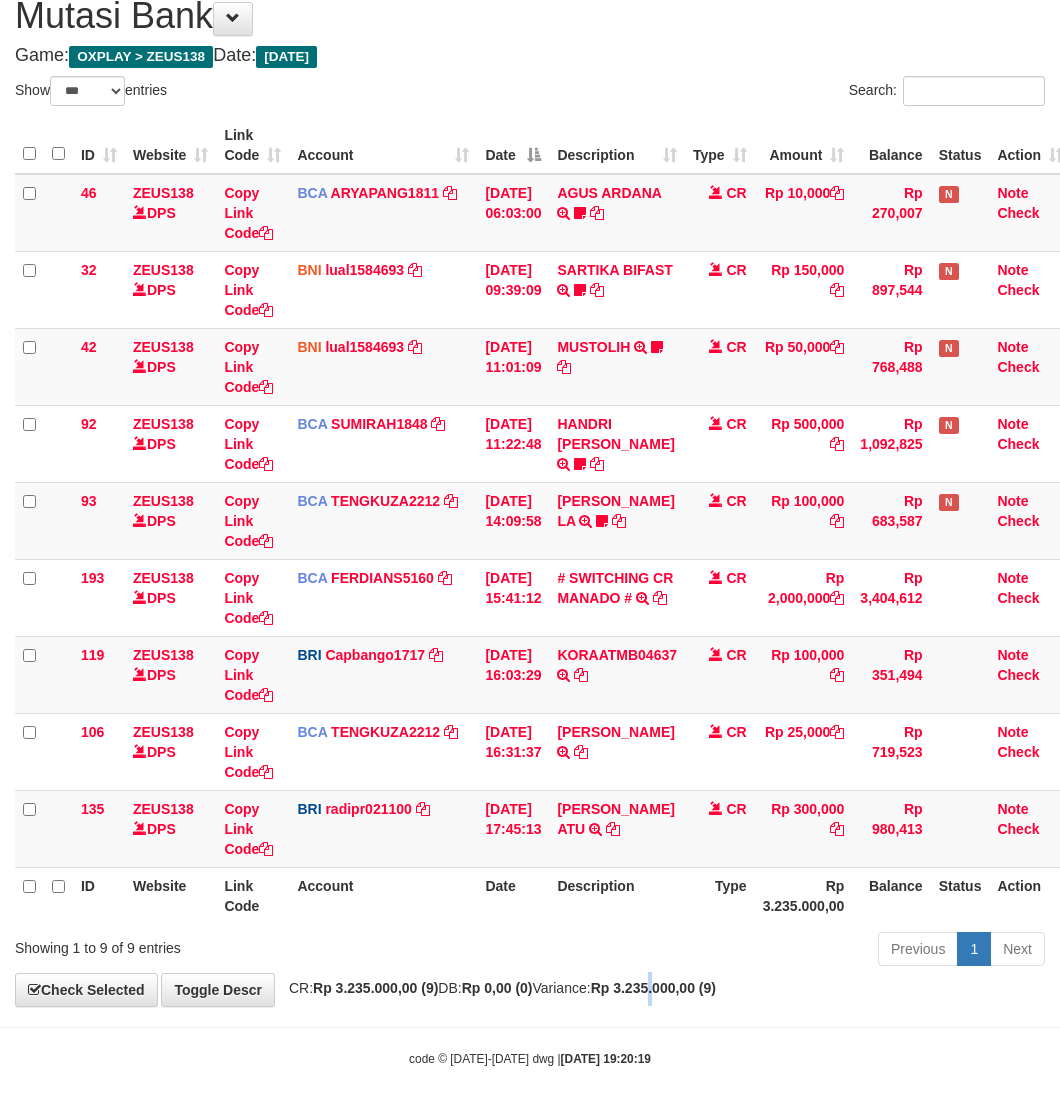drag, startPoint x: 0, startPoint y: 0, endPoint x: 705, endPoint y: 987, distance: 1212.9279 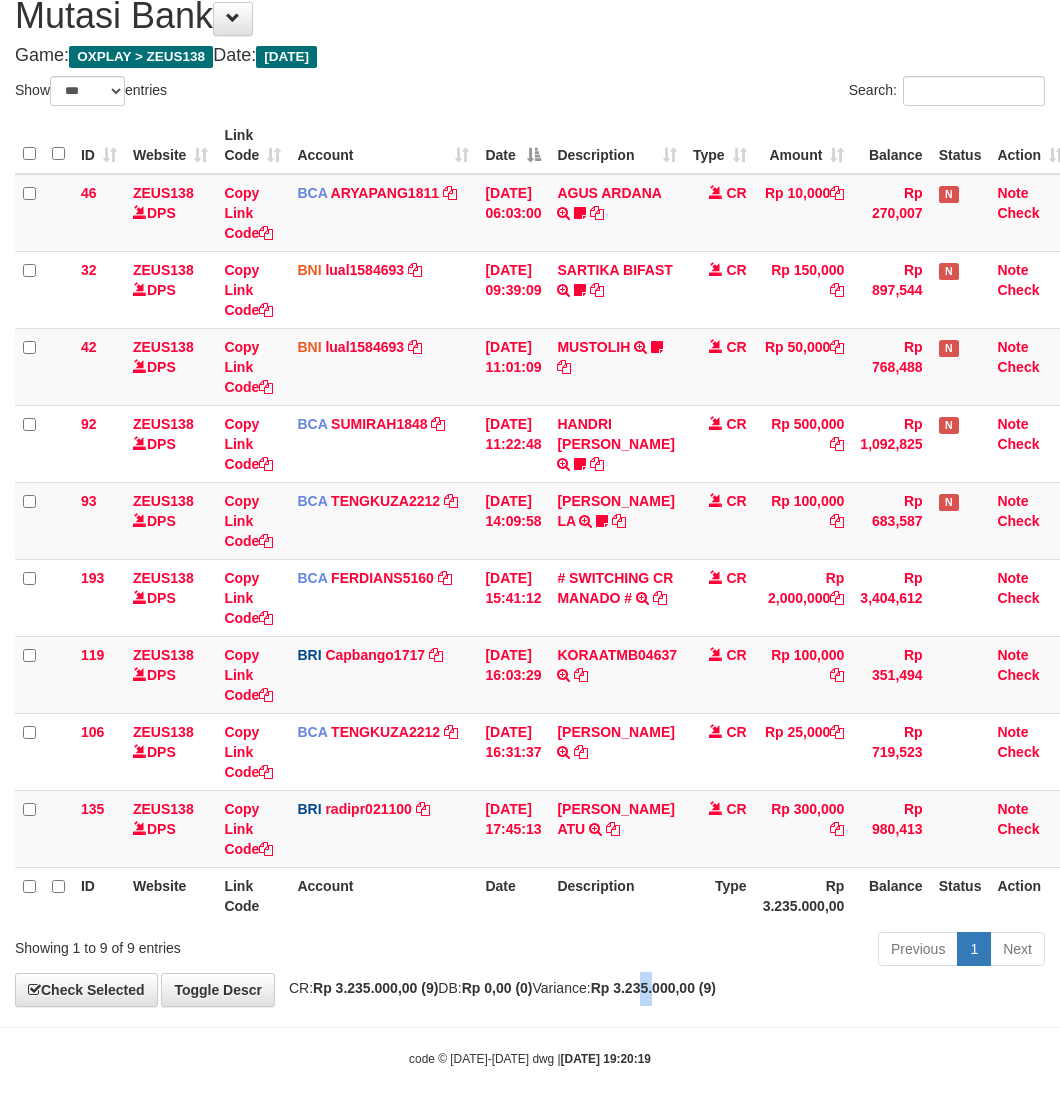 drag, startPoint x: 703, startPoint y: 986, endPoint x: 466, endPoint y: 927, distance: 244.23349 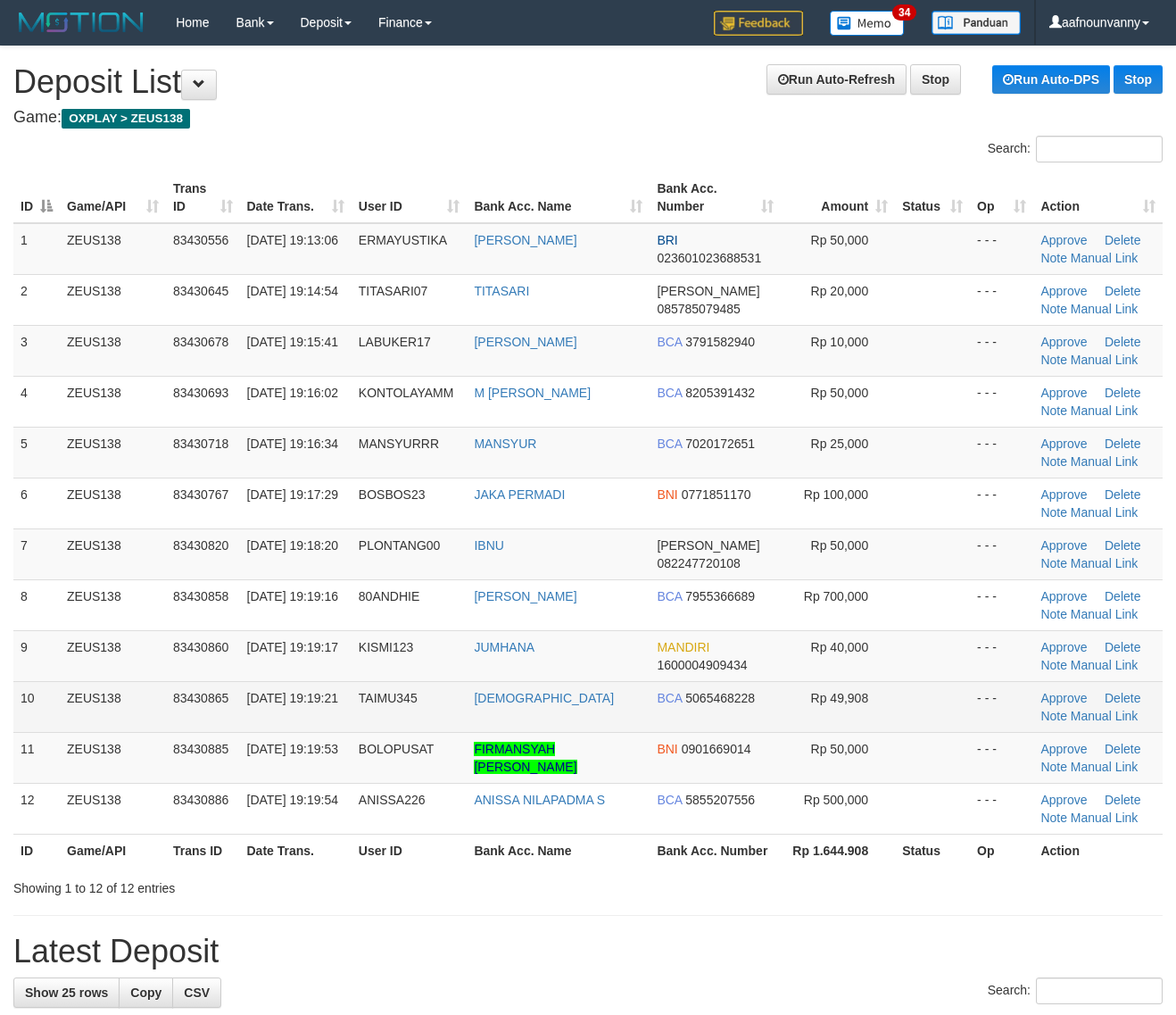 scroll, scrollTop: 0, scrollLeft: 0, axis: both 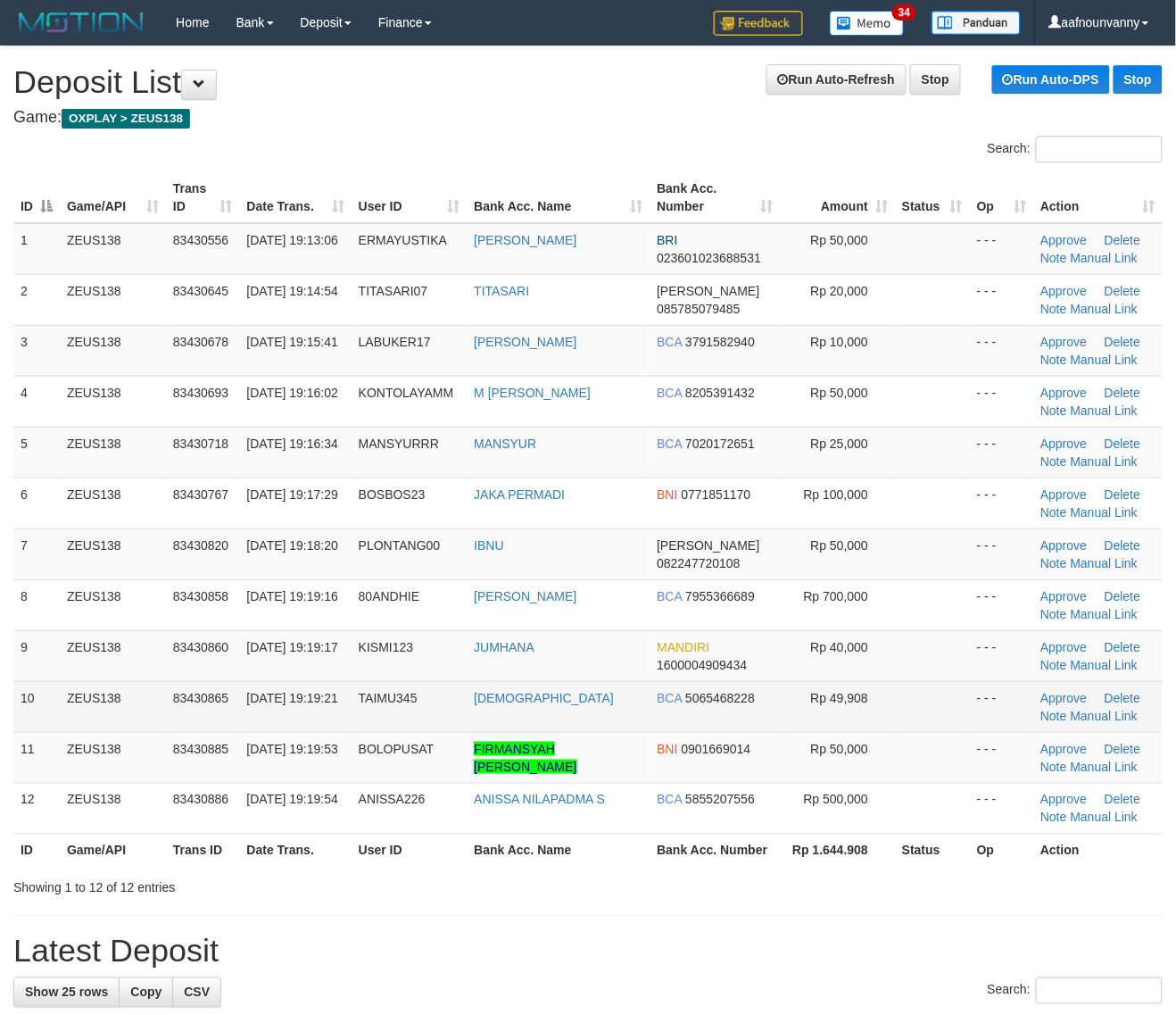 click at bounding box center (932, 706) 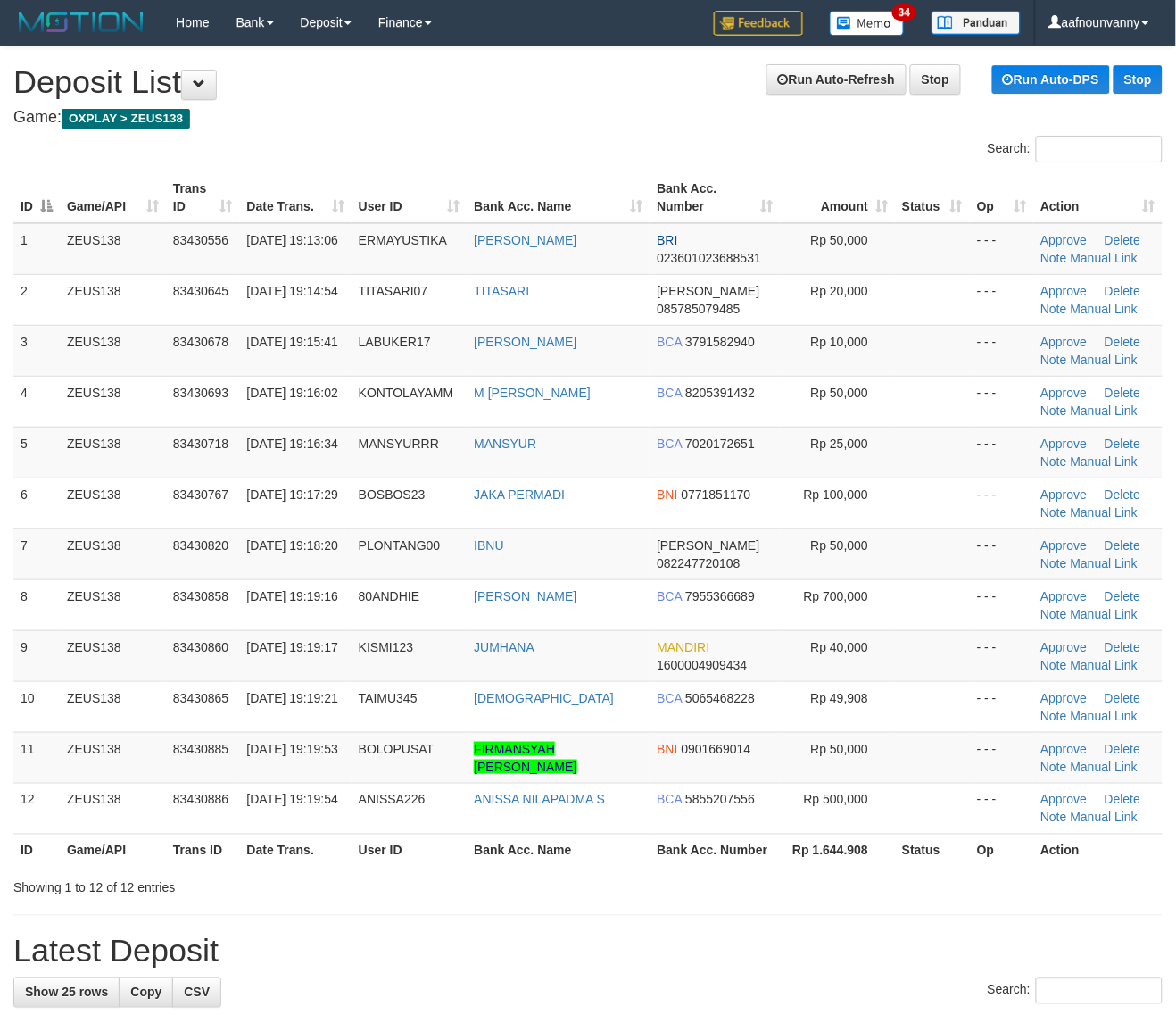 drag, startPoint x: 992, startPoint y: 742, endPoint x: 1191, endPoint y: 796, distance: 206.19651 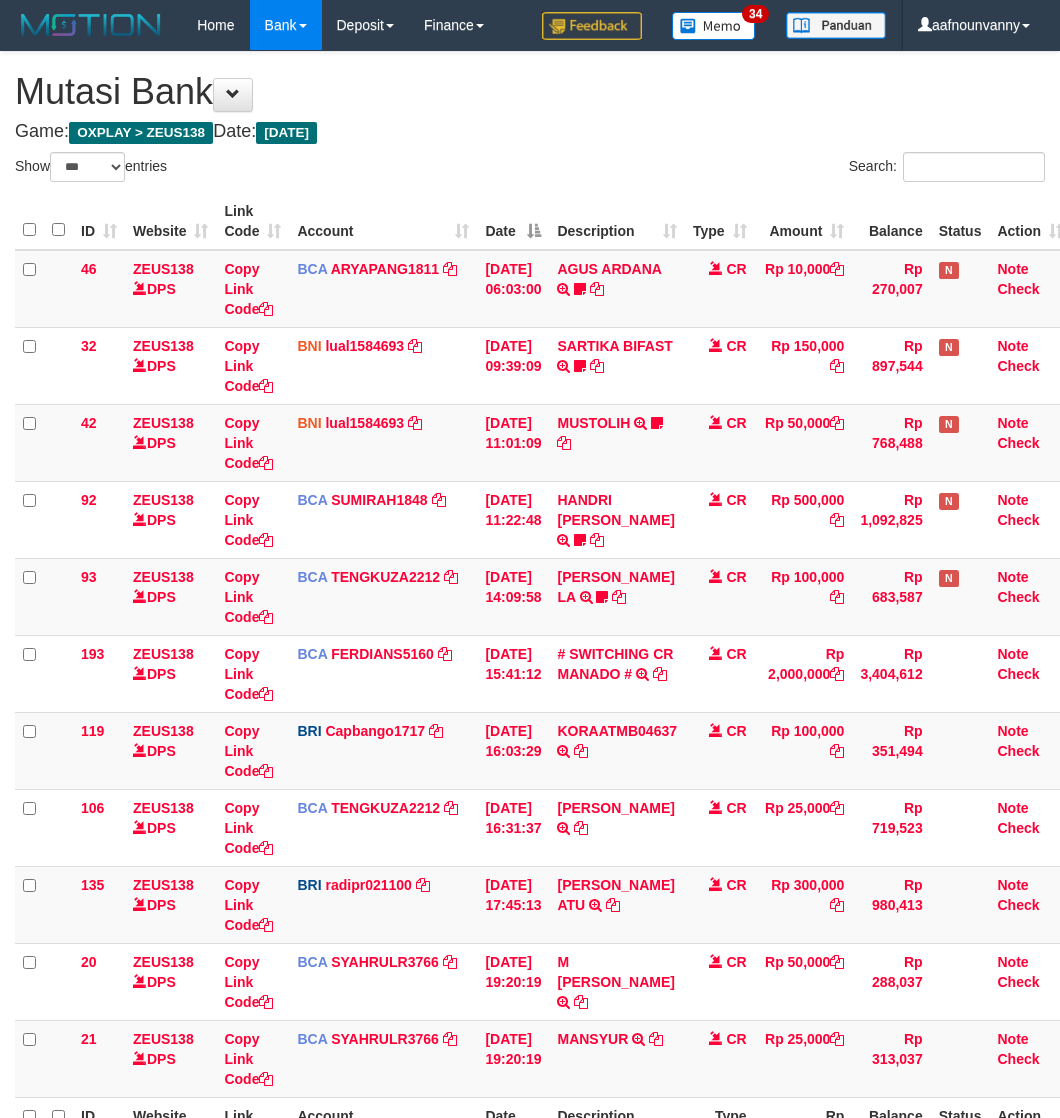 select on "***" 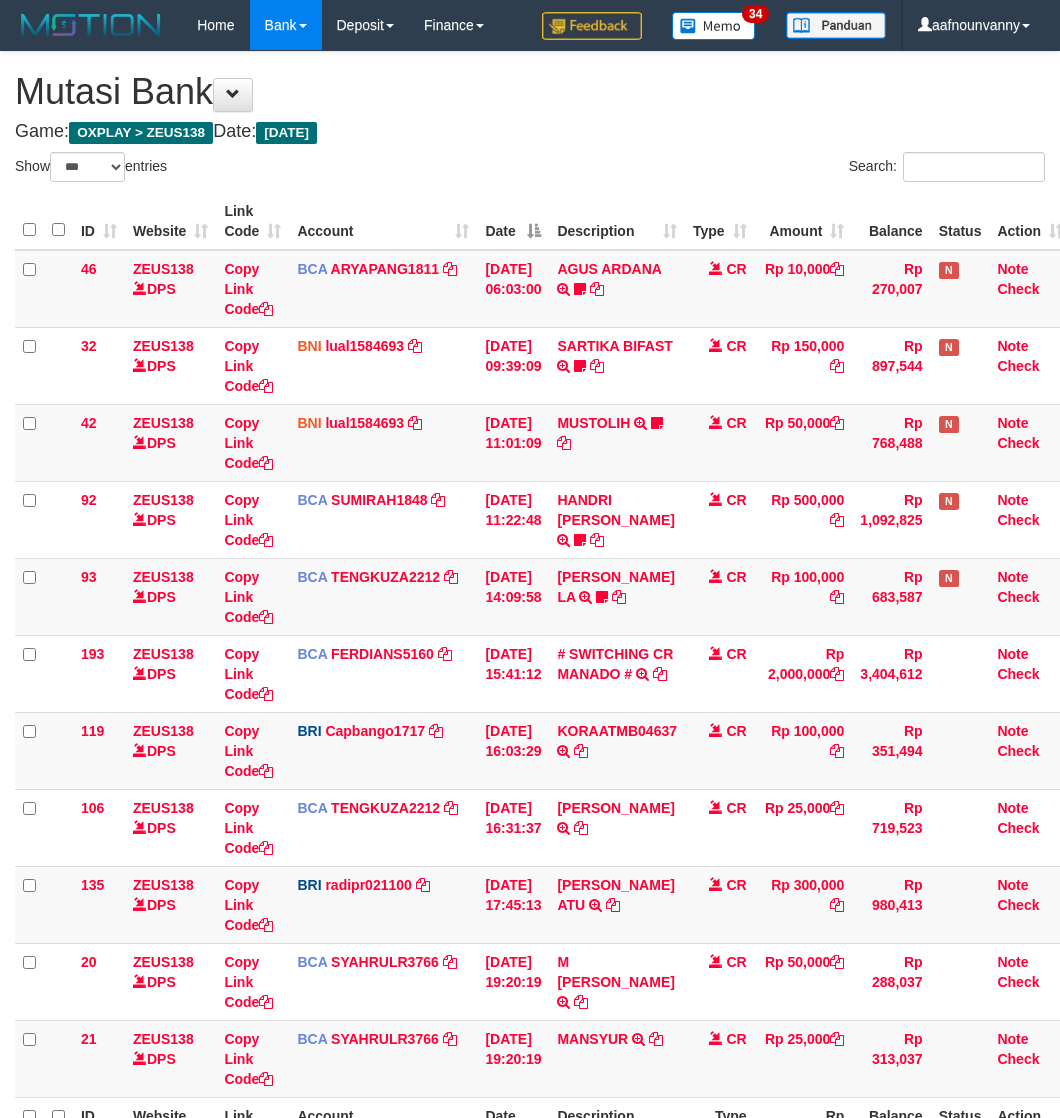scroll, scrollTop: 78, scrollLeft: 0, axis: vertical 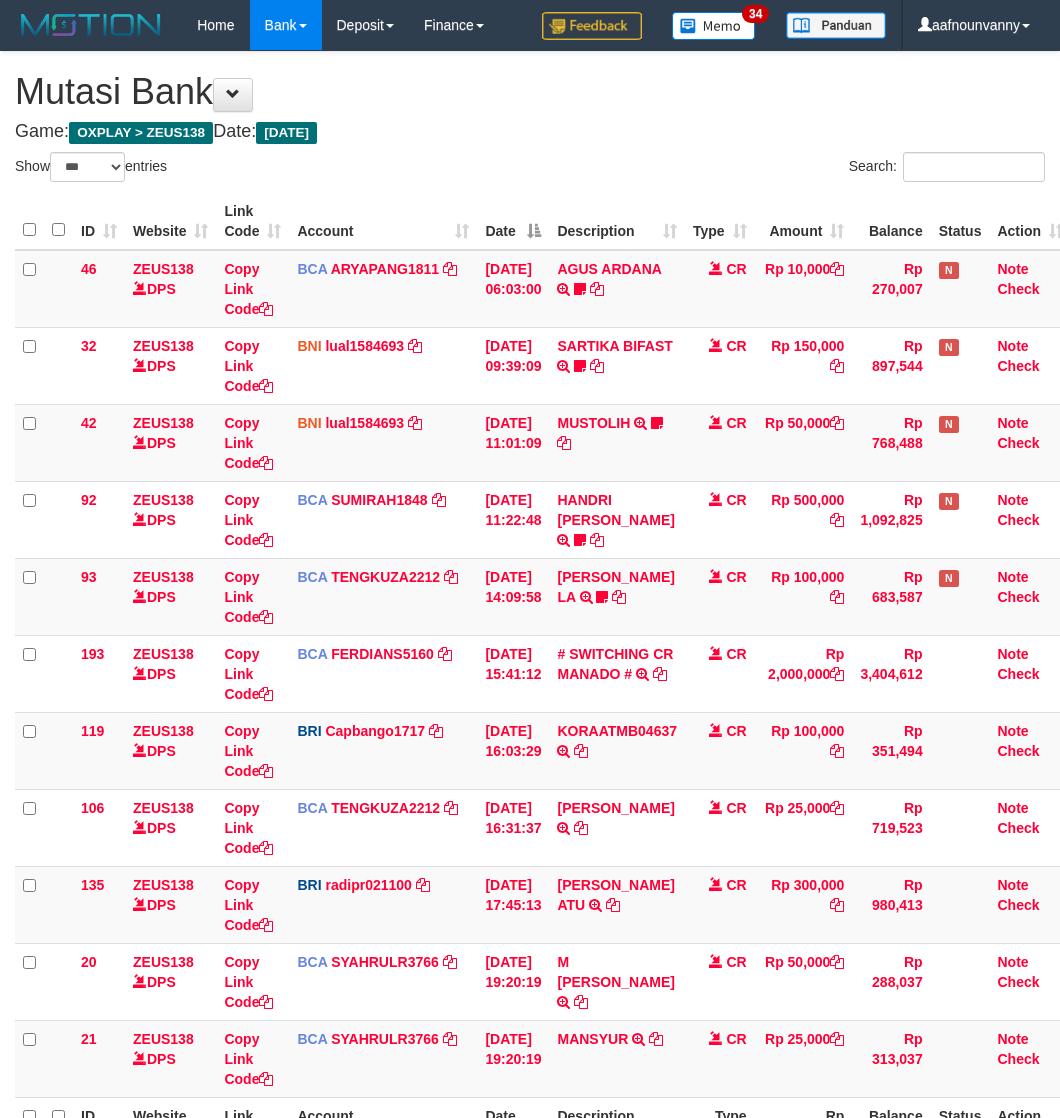 select on "***" 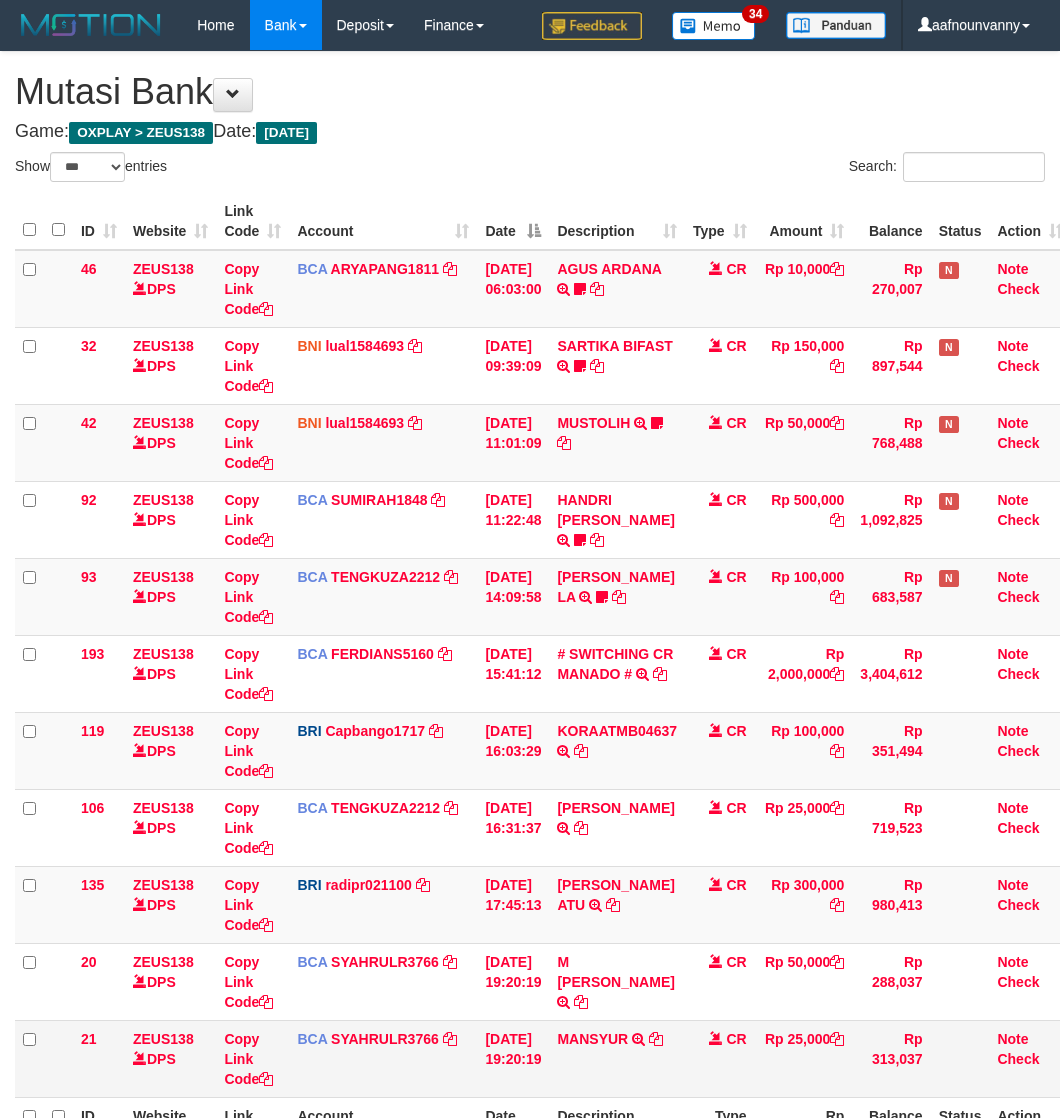 scroll, scrollTop: 80, scrollLeft: 0, axis: vertical 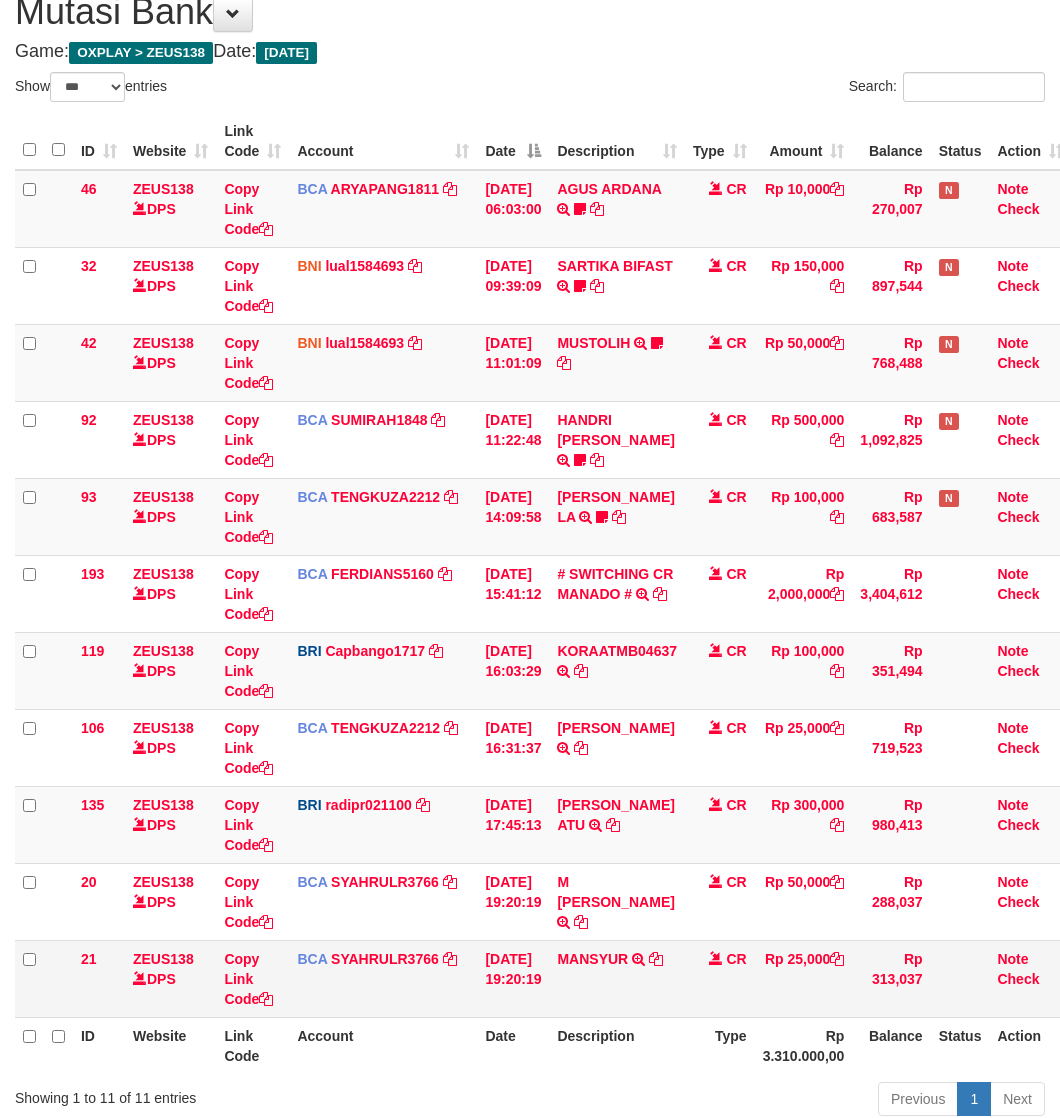 click on "MANSYUR         TRSF E-BANKING CR 1107/FTSCY/WS95031
25000.00MANSYUR" at bounding box center (617, 978) 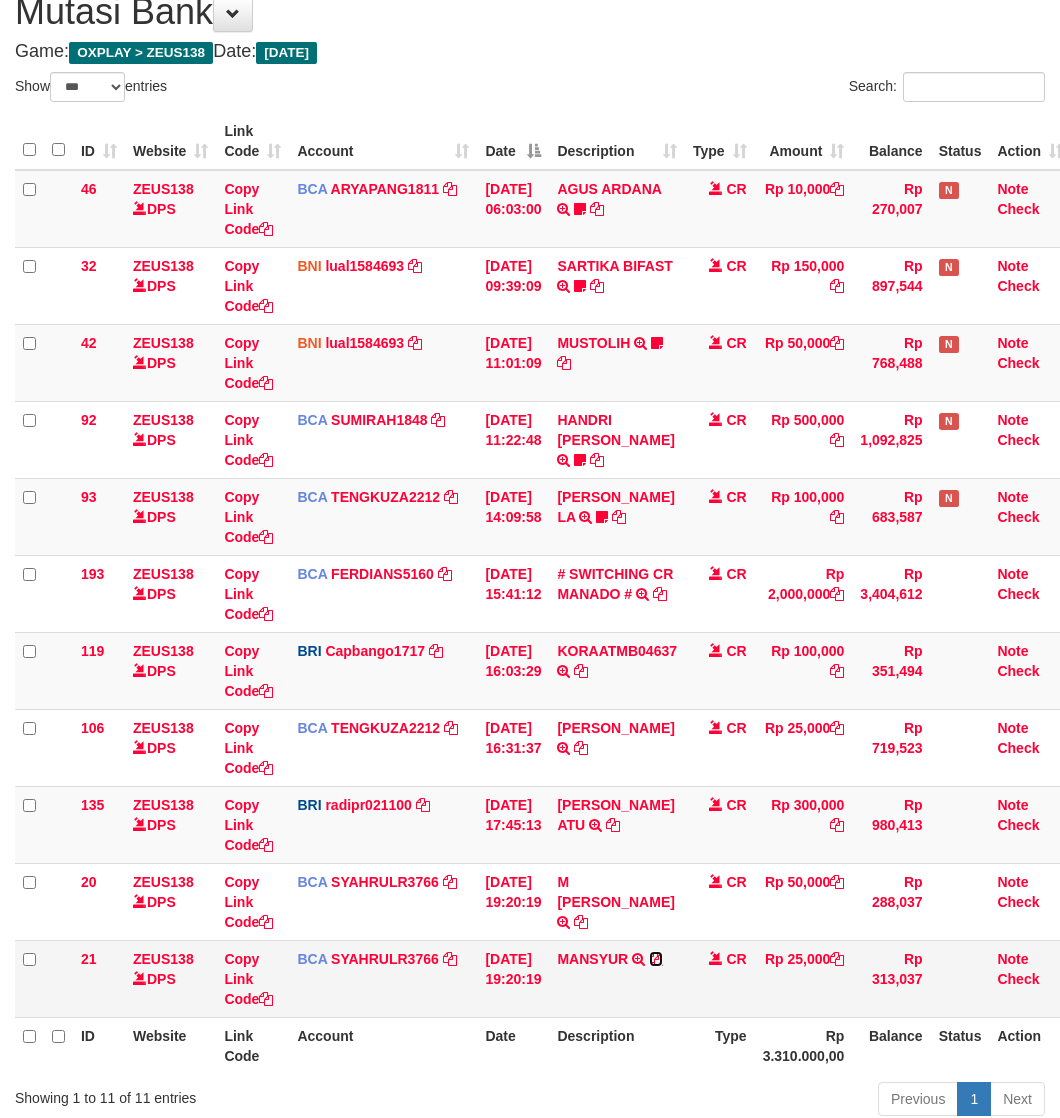 click at bounding box center (656, 959) 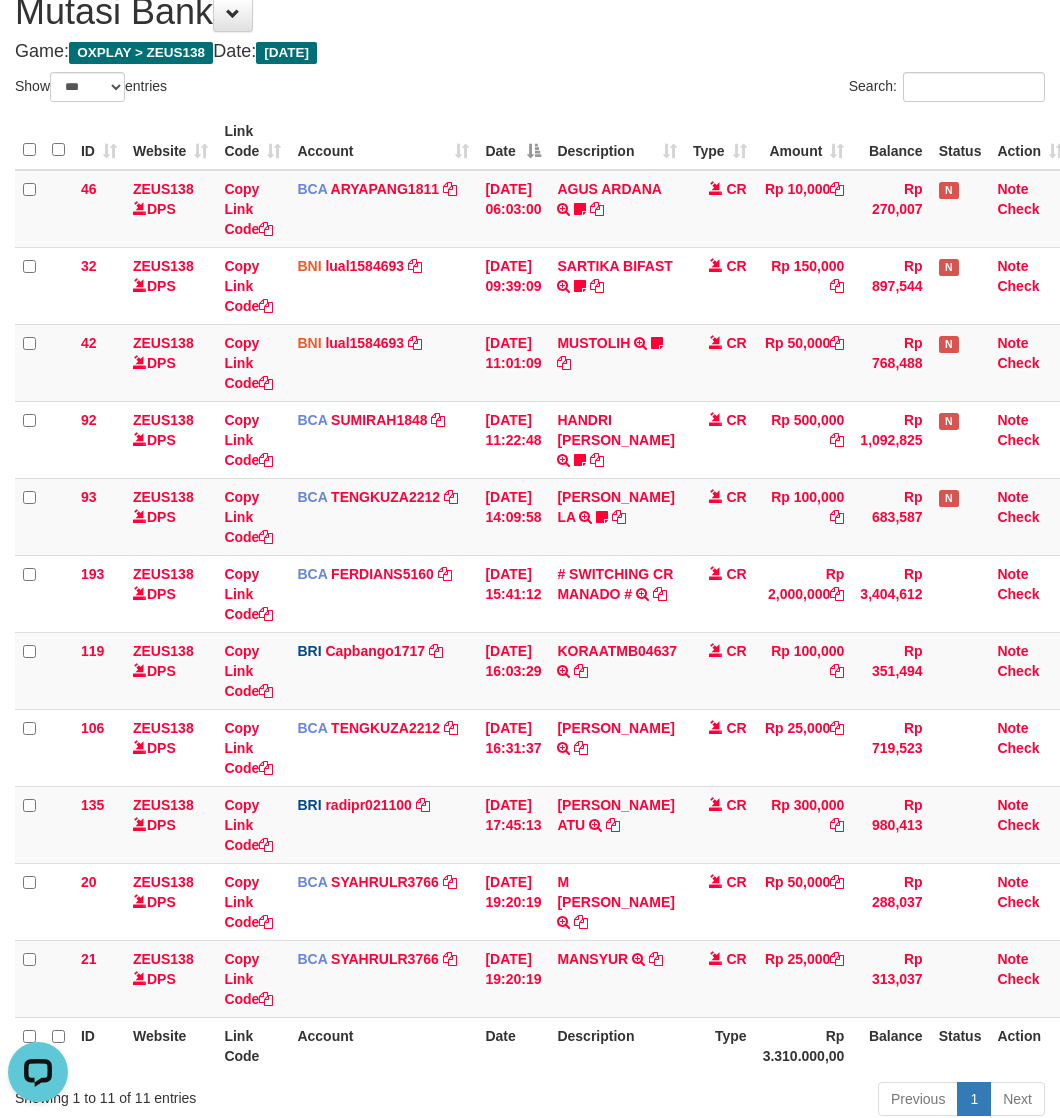 scroll, scrollTop: 0, scrollLeft: 0, axis: both 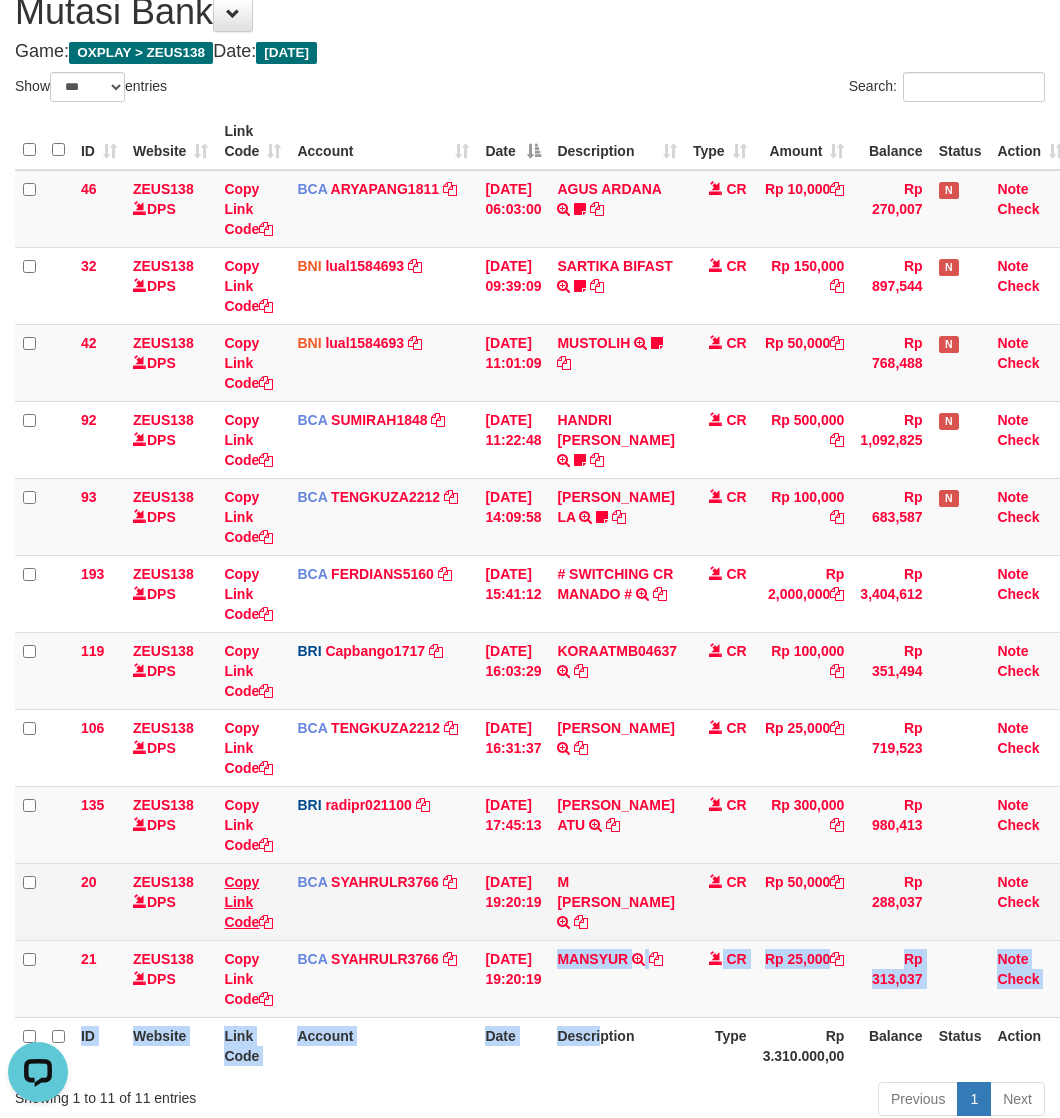 drag, startPoint x: 612, startPoint y: 1018, endPoint x: 231, endPoint y: 925, distance: 392.1862 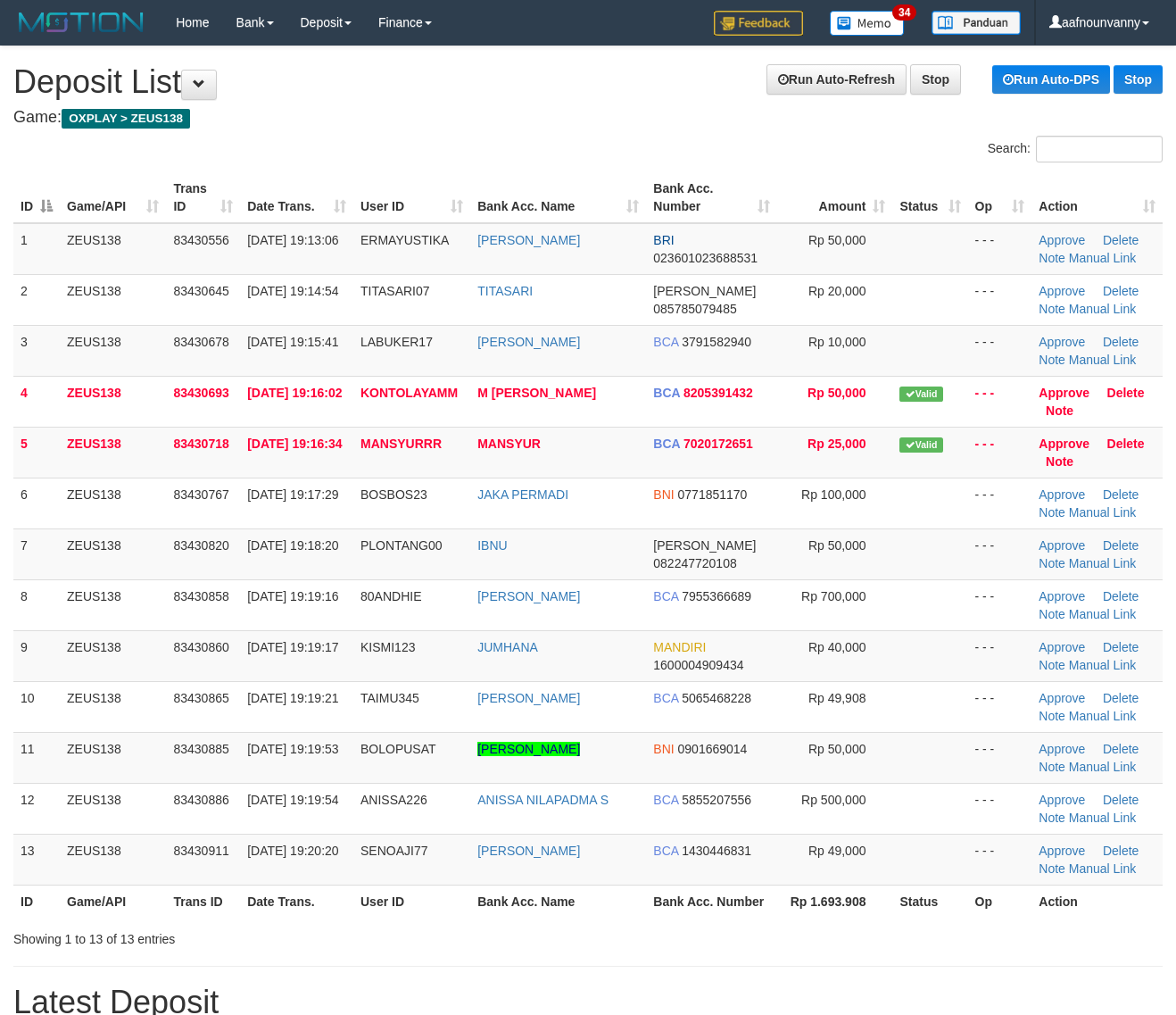 scroll, scrollTop: 0, scrollLeft: 0, axis: both 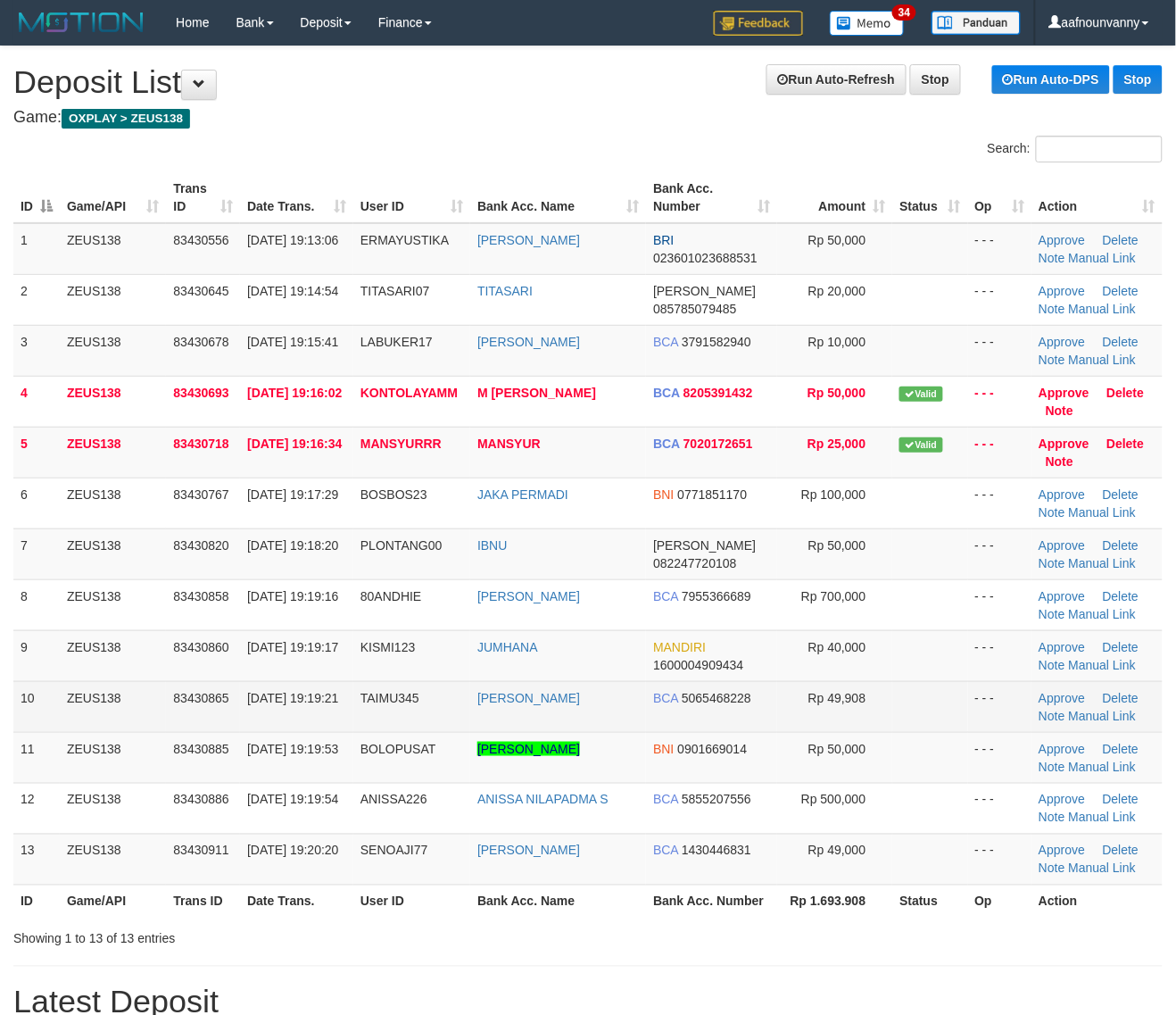 click on "Rp 49,908" at bounding box center [834, 706] 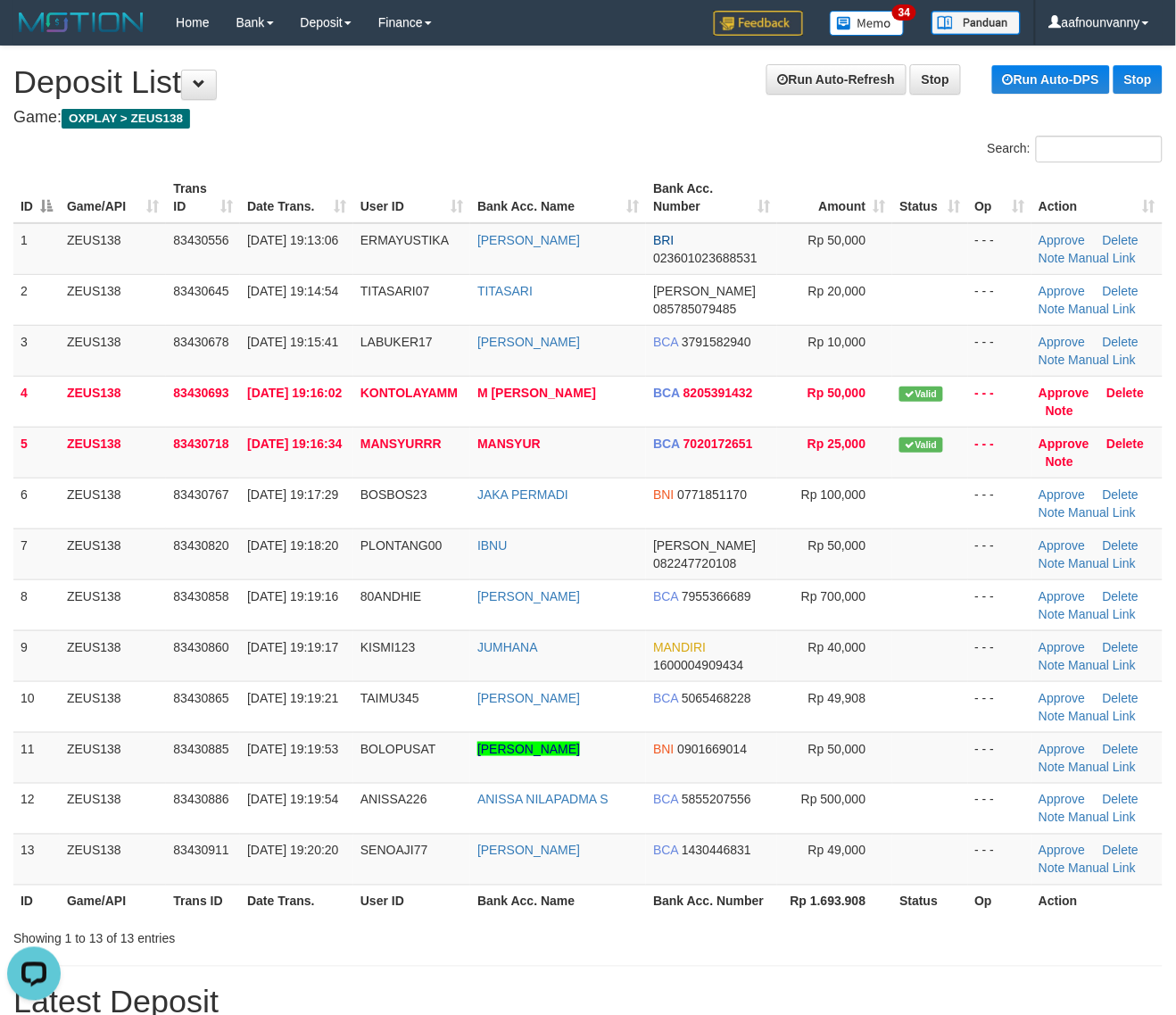 scroll, scrollTop: 0, scrollLeft: 0, axis: both 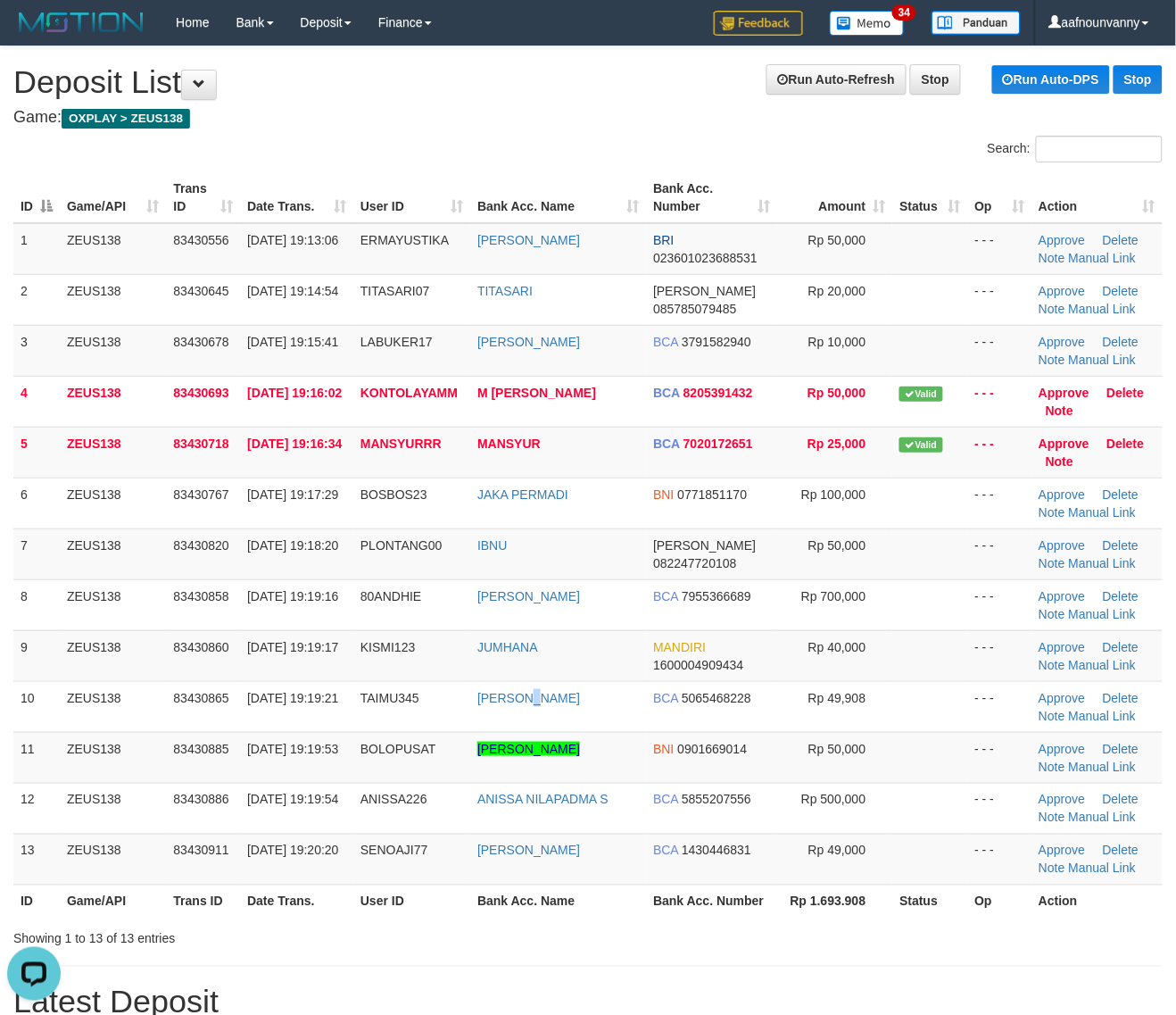 drag, startPoint x: 549, startPoint y: 729, endPoint x: 1174, endPoint y: 821, distance: 631.7349 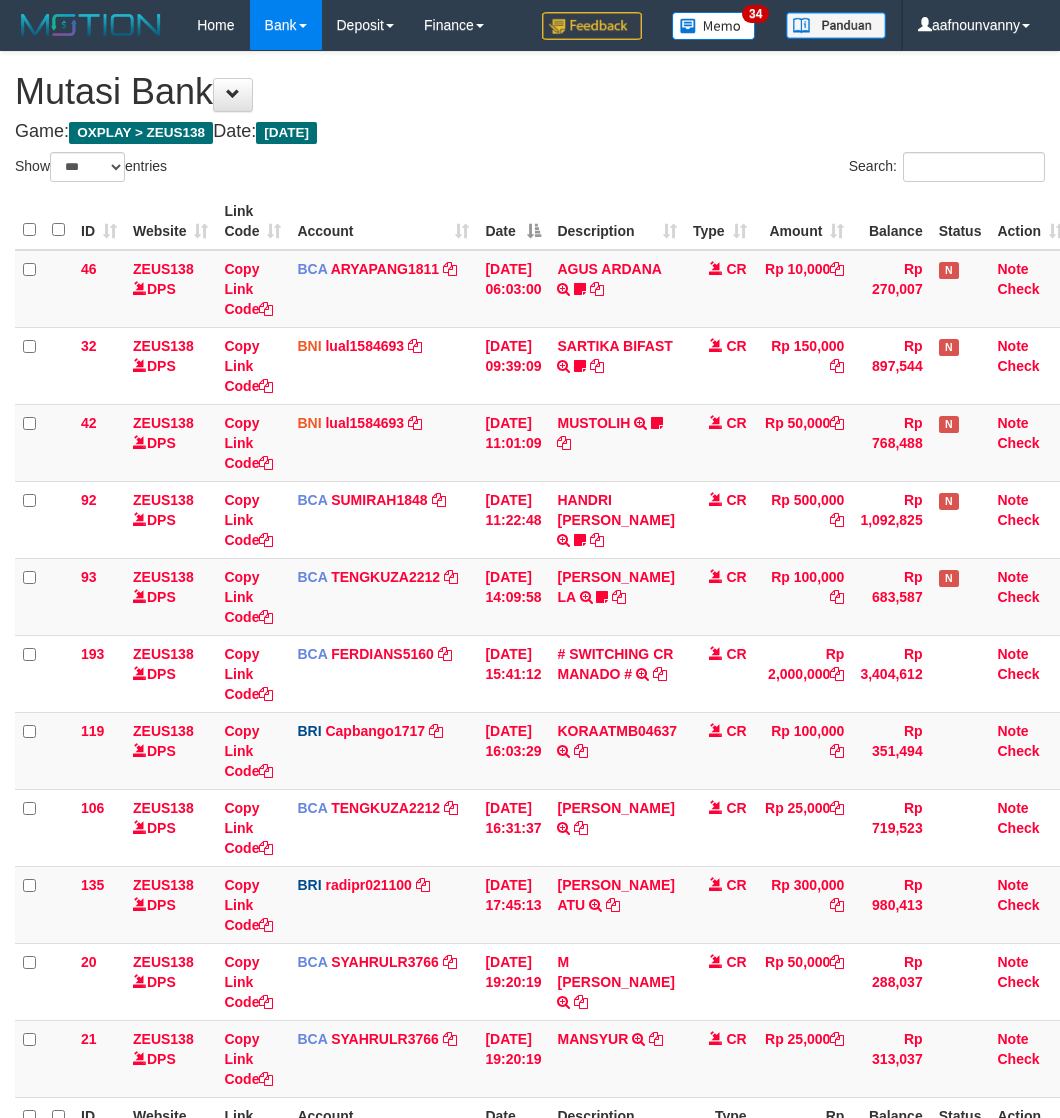 select on "***" 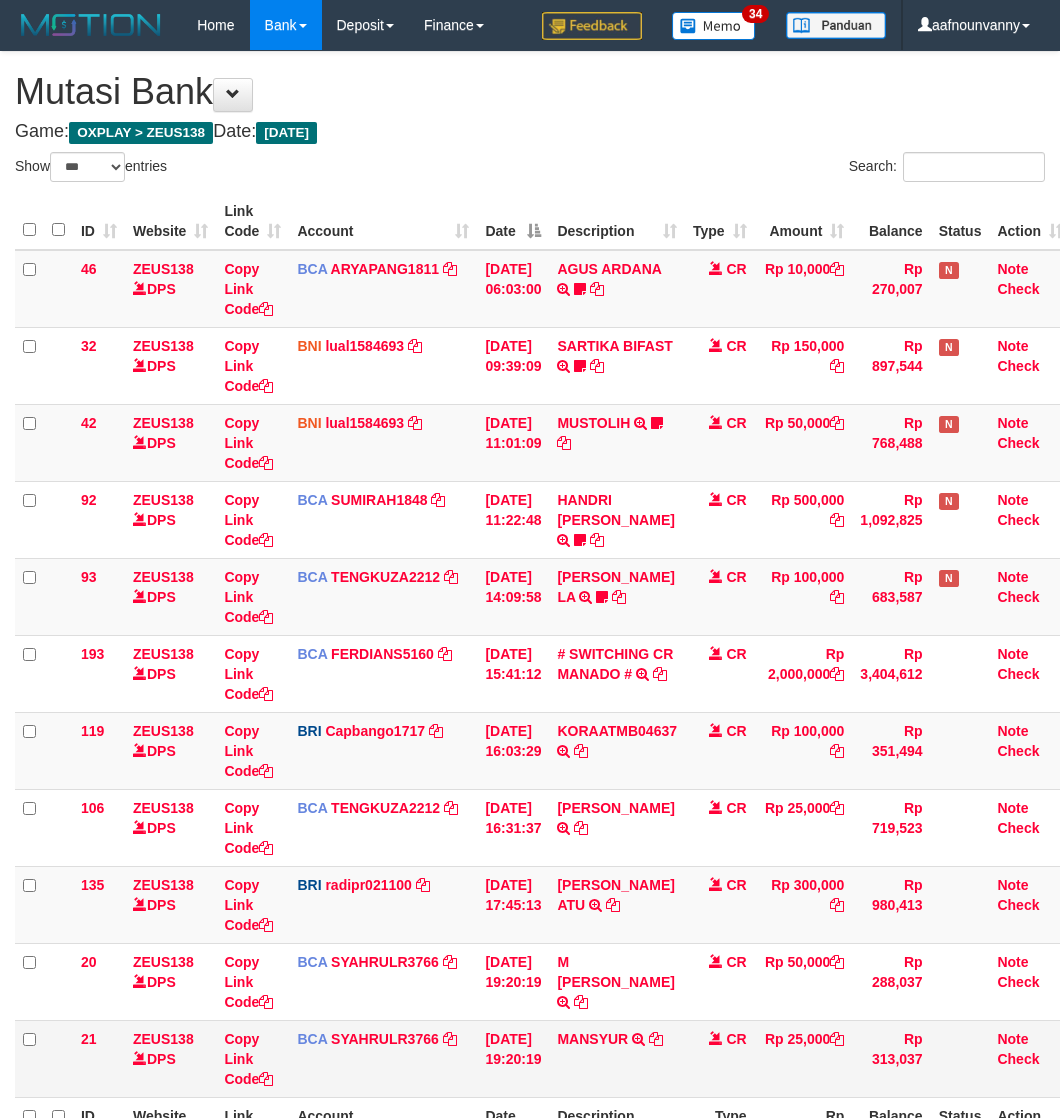 scroll, scrollTop: 81, scrollLeft: 0, axis: vertical 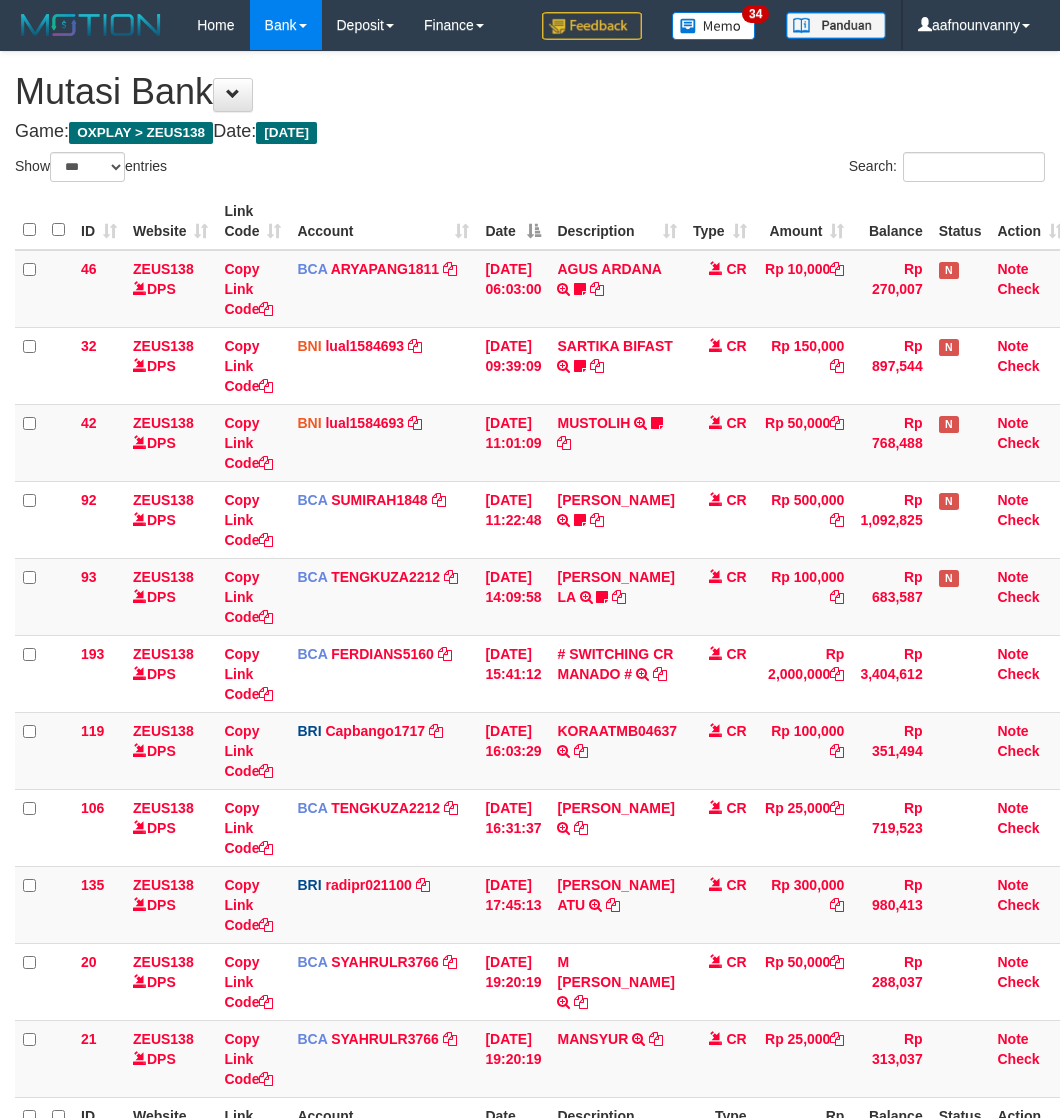 select on "***" 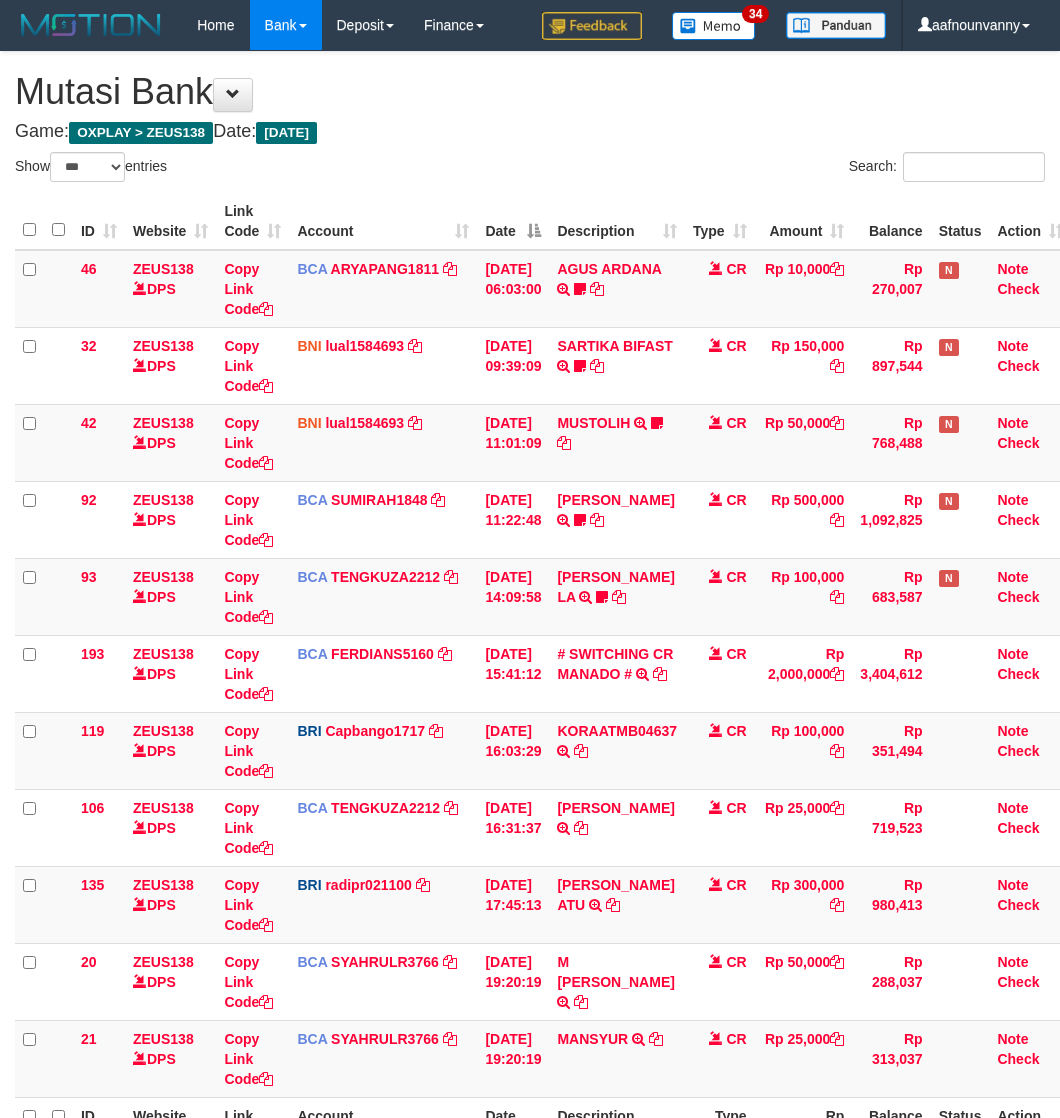 click on "21
ZEUS138    DPS
Copy Link Code
BCA
SYAHRULR3766
DPS
[PERSON_NAME]
mutasi_20250711_3543 | 21
mutasi_20250711_3543 | 21
[DATE] 19:20:19
MANSYUR         TRSF E-BANKING CR 1107/FTSCY/WS95031
25000.00MANSYUR
CR
Rp 25,000
Rp 313,037
Note
Check" at bounding box center (543, 1058) 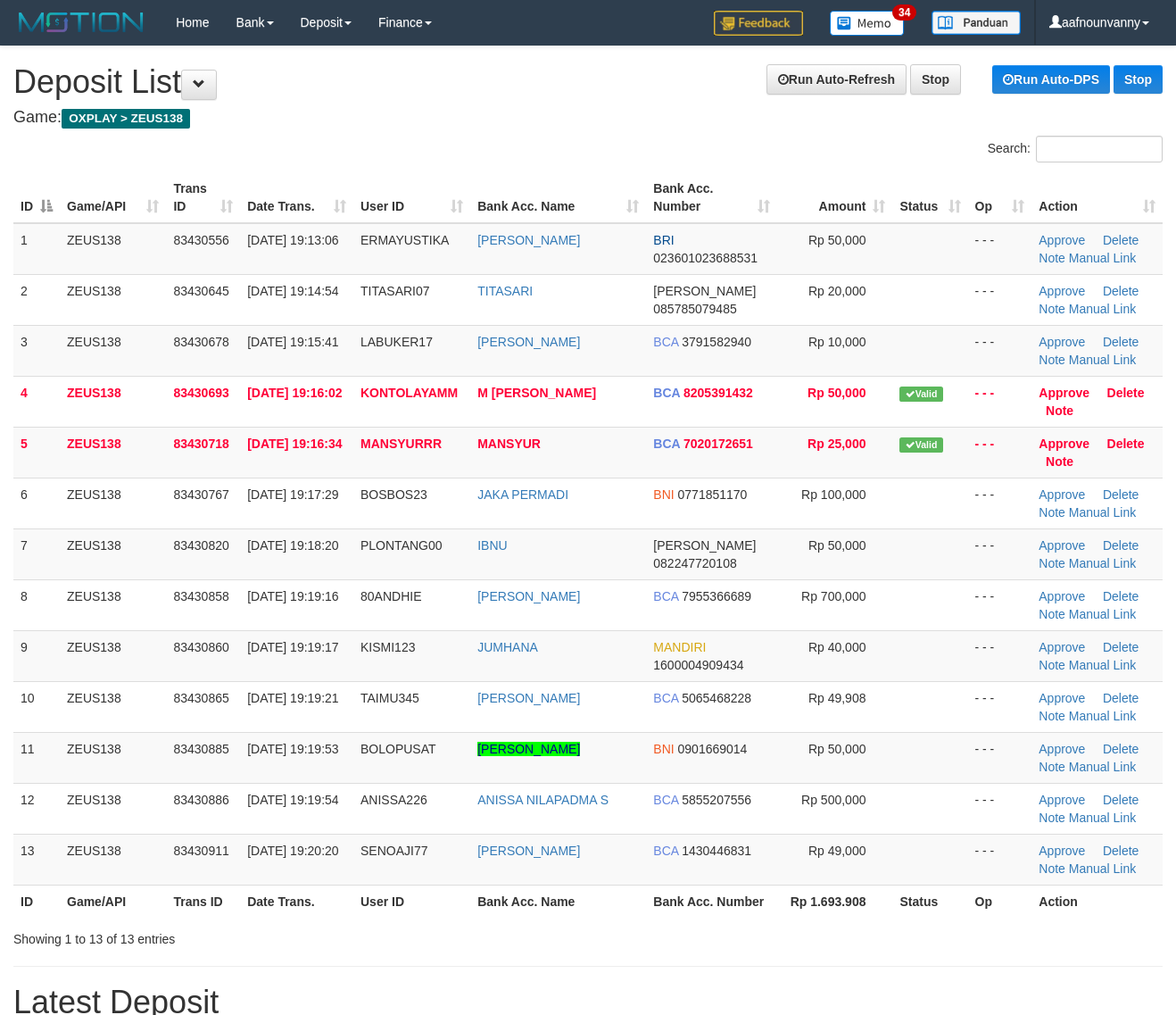 scroll, scrollTop: 0, scrollLeft: 0, axis: both 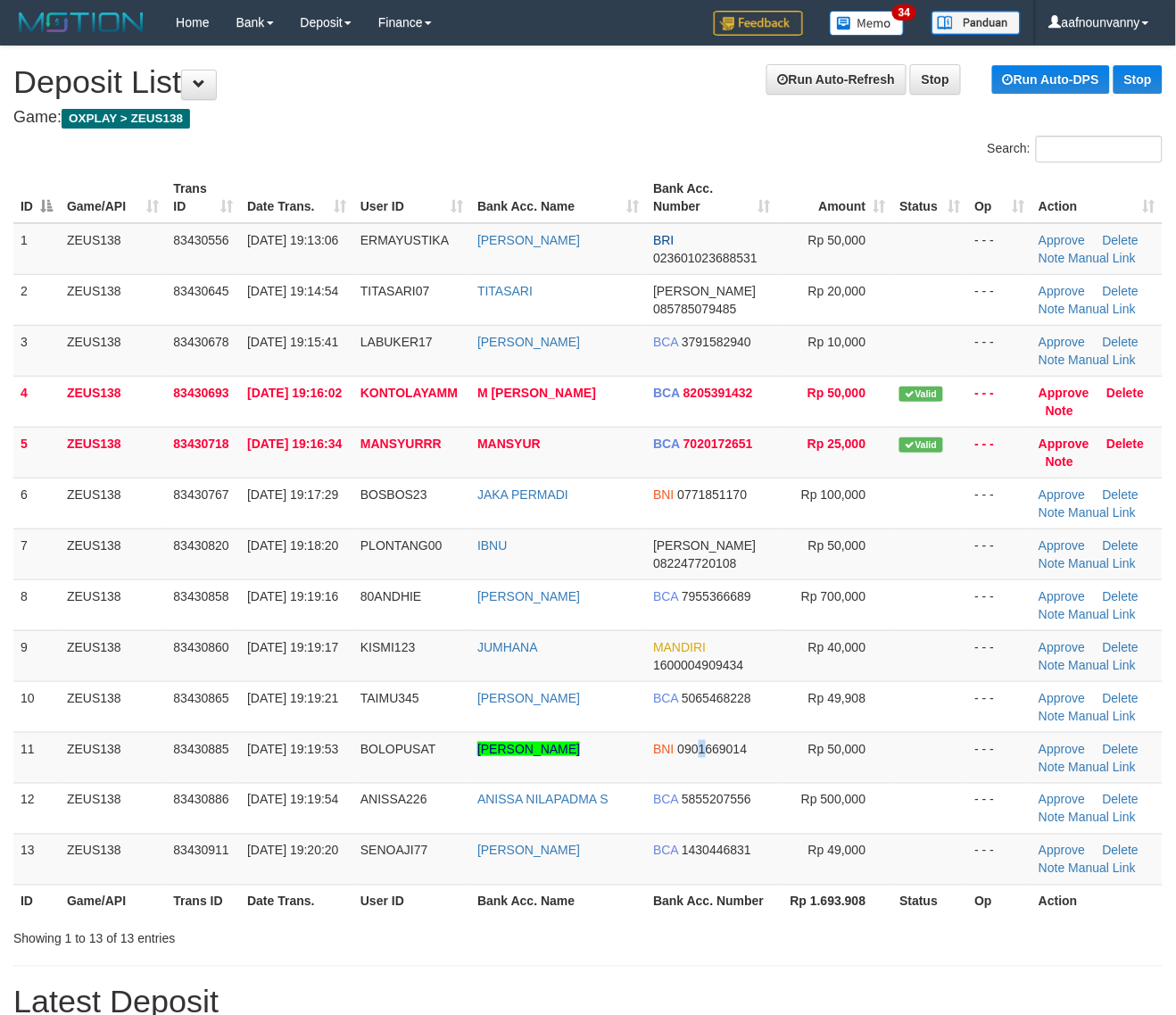 click on "BNI
0901669014" at bounding box center (711, 757) 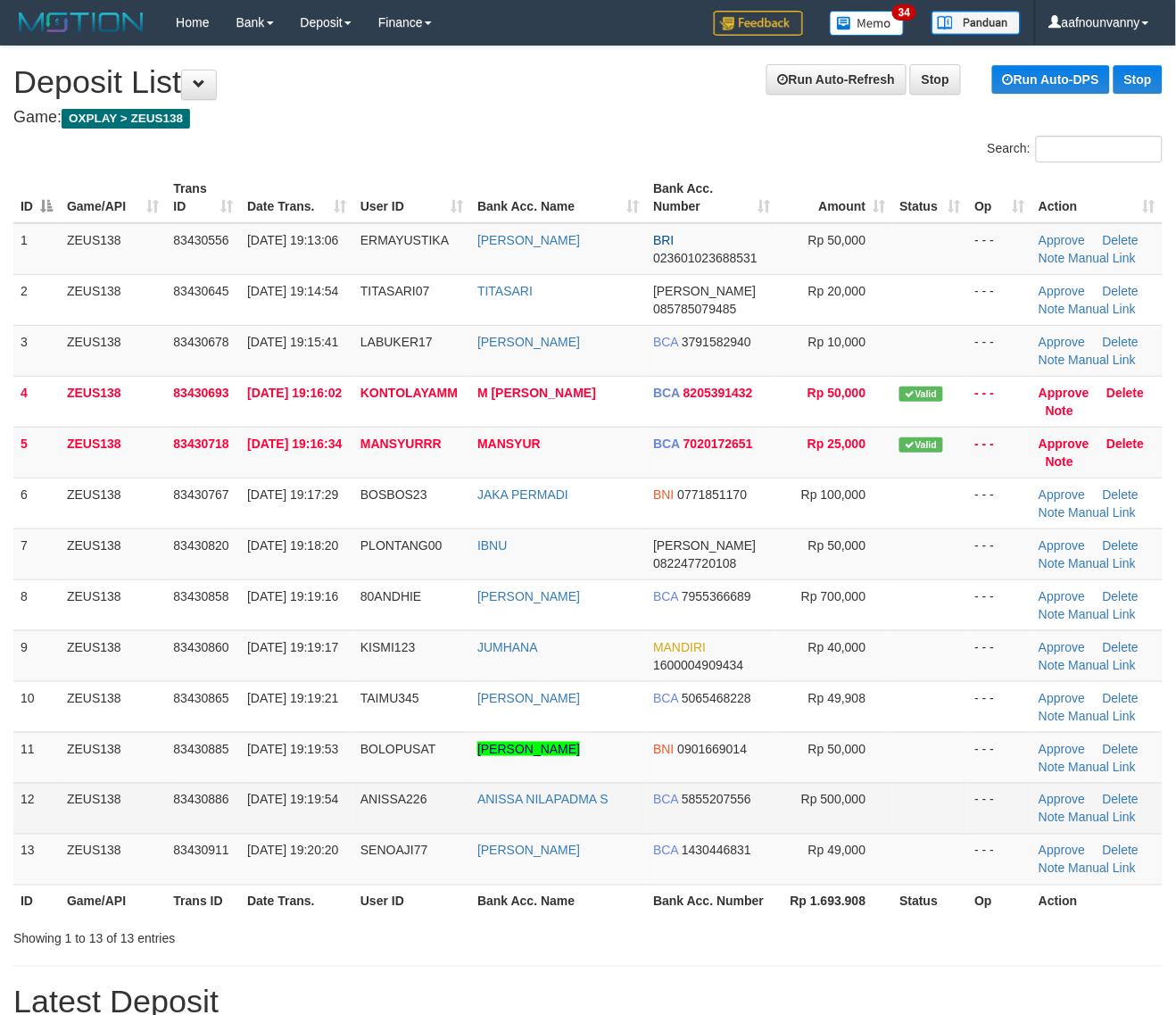 drag, startPoint x: 711, startPoint y: 764, endPoint x: 938, endPoint y: 831, distance: 236.68122 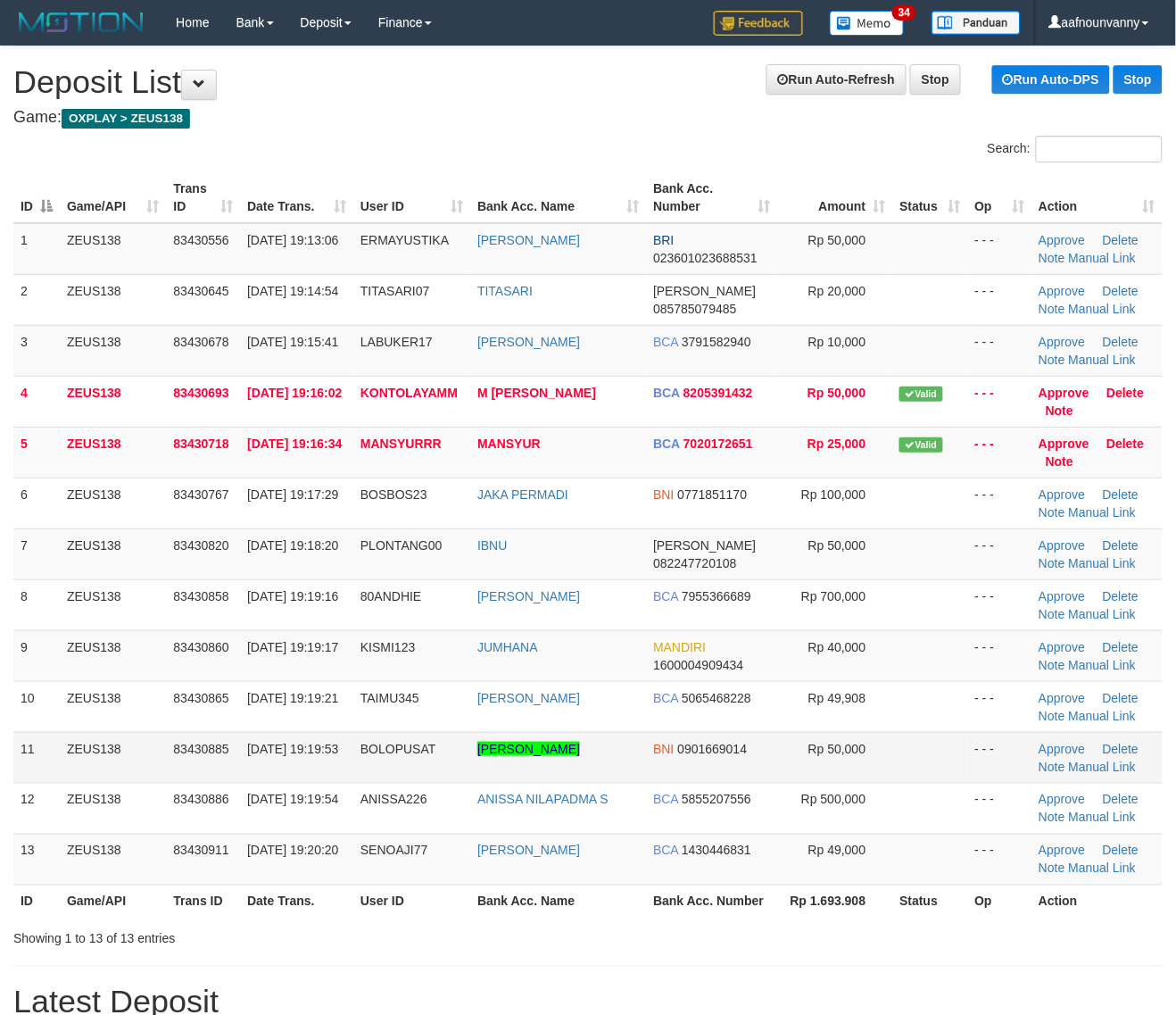 click at bounding box center [930, 757] 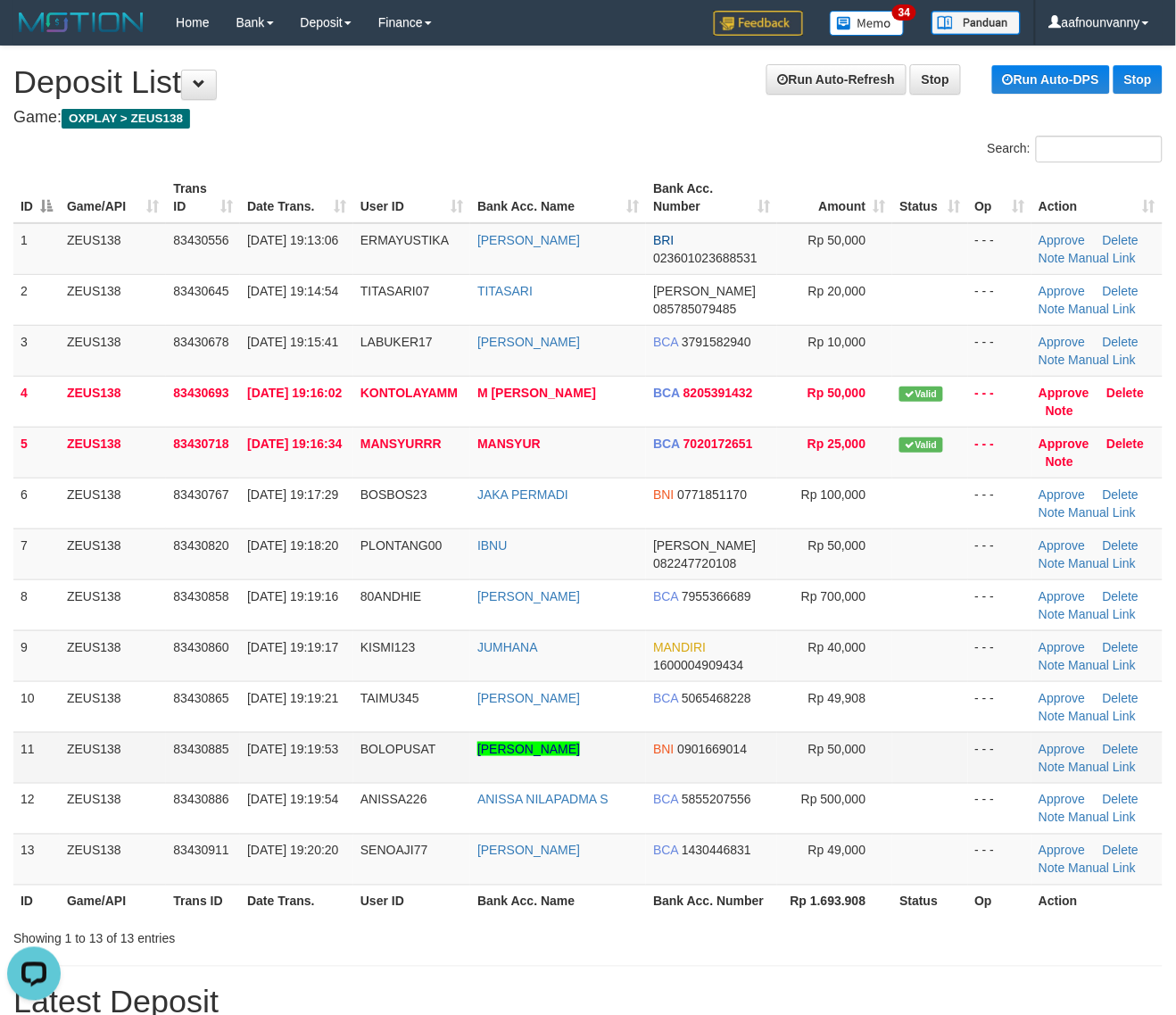 scroll, scrollTop: 0, scrollLeft: 0, axis: both 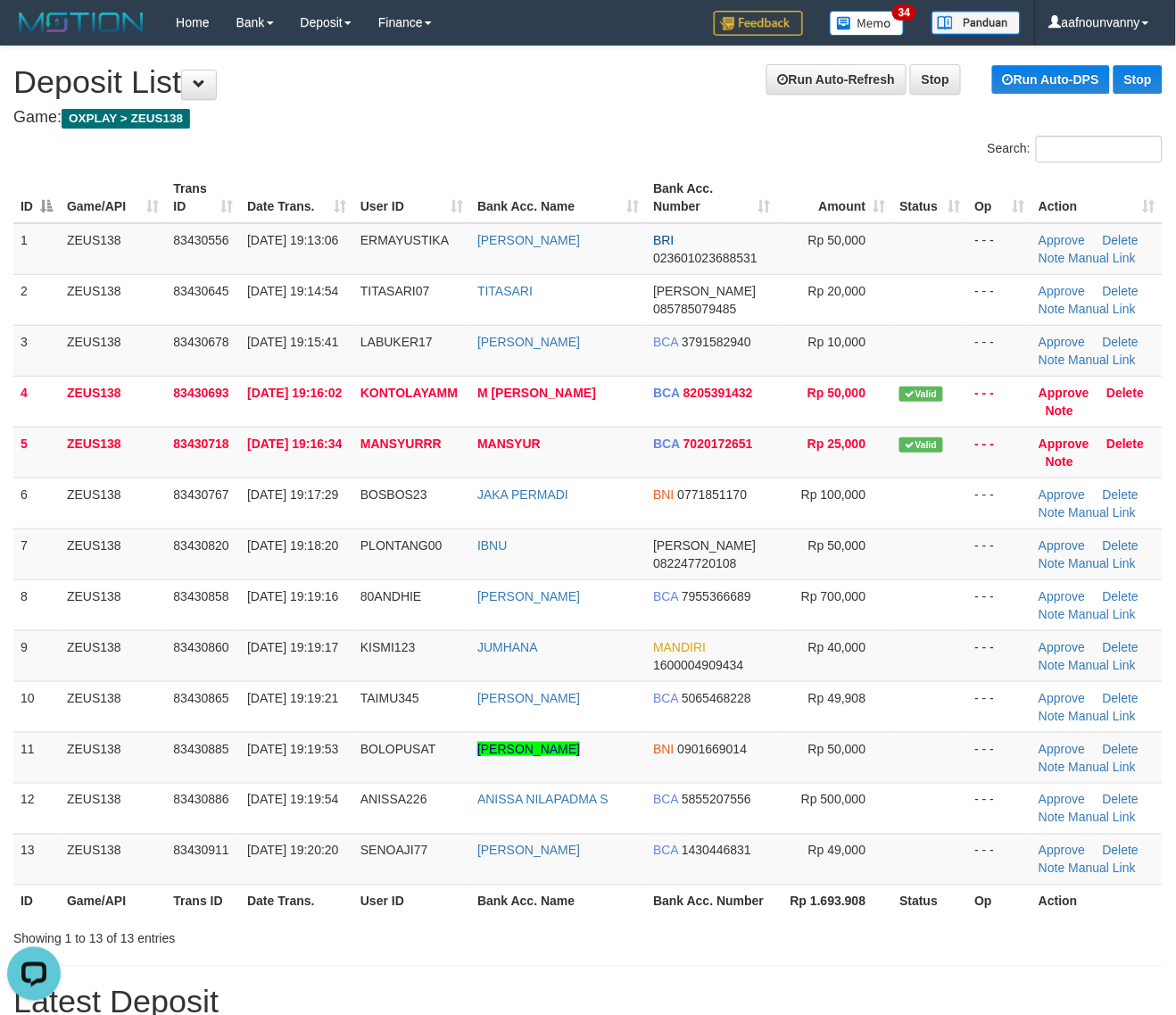 drag, startPoint x: 904, startPoint y: 778, endPoint x: 1188, endPoint y: 870, distance: 298.52973 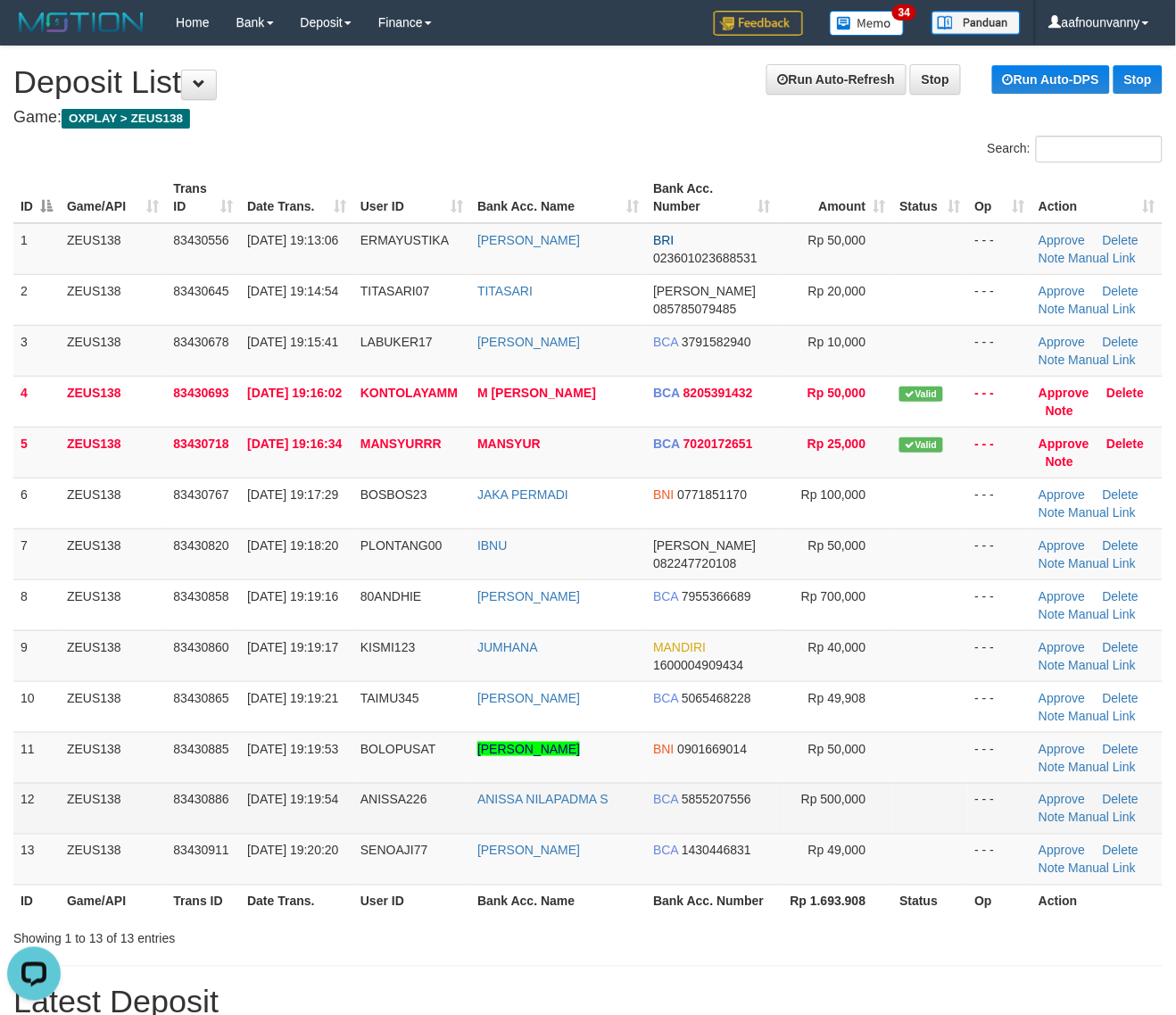 drag, startPoint x: 634, startPoint y: 739, endPoint x: 1068, endPoint y: 831, distance: 443.644 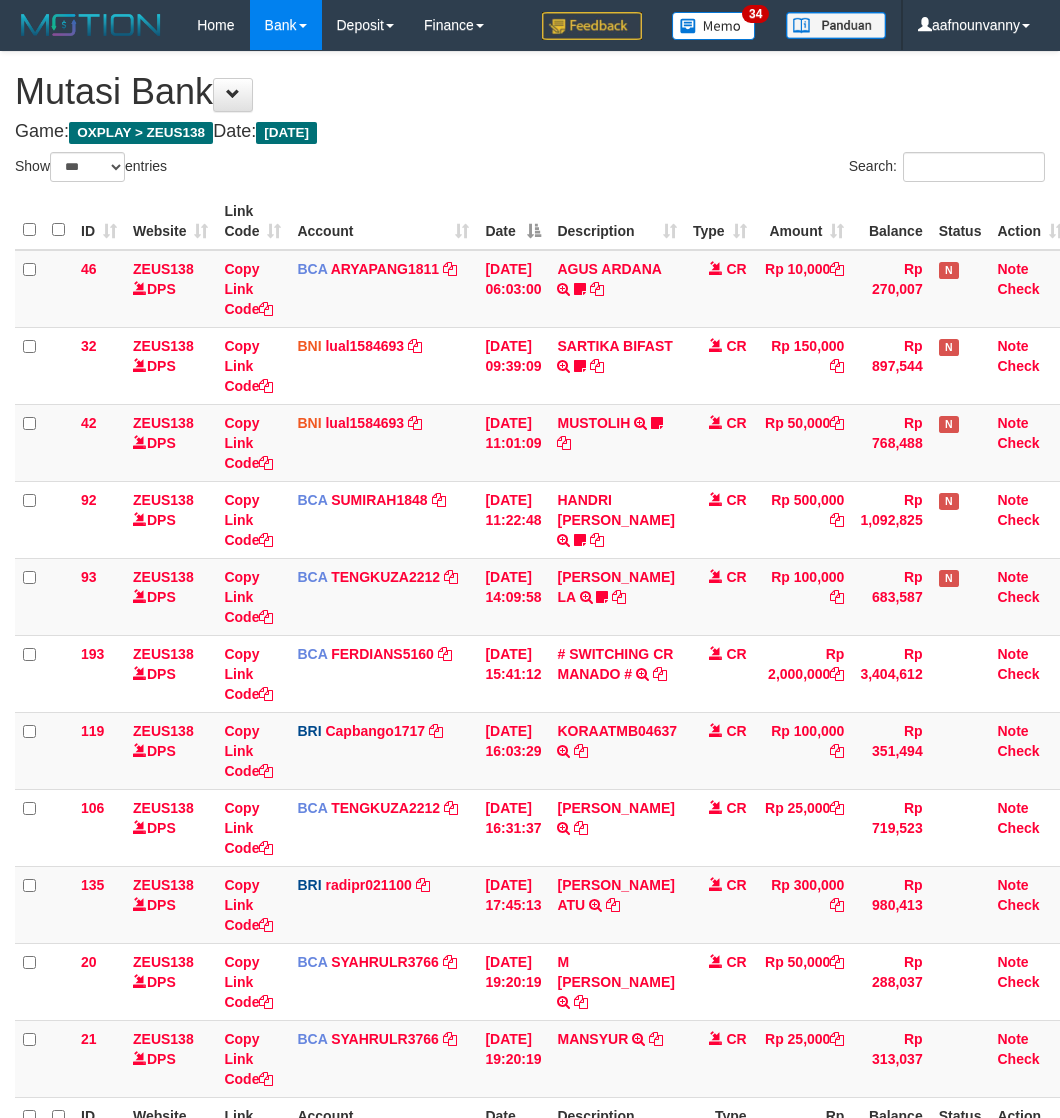 select on "***" 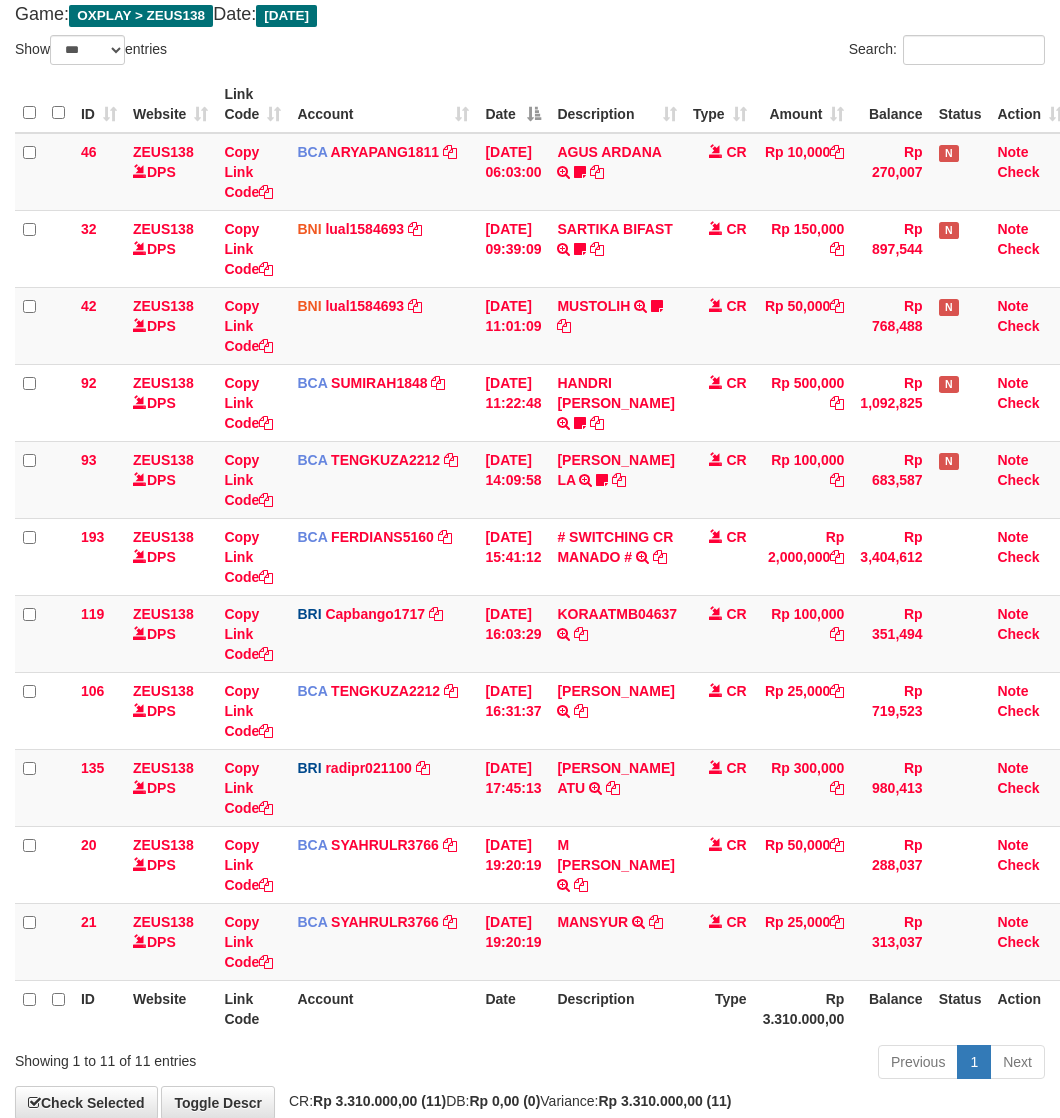 drag, startPoint x: 646, startPoint y: 1100, endPoint x: 246, endPoint y: 990, distance: 414.84937 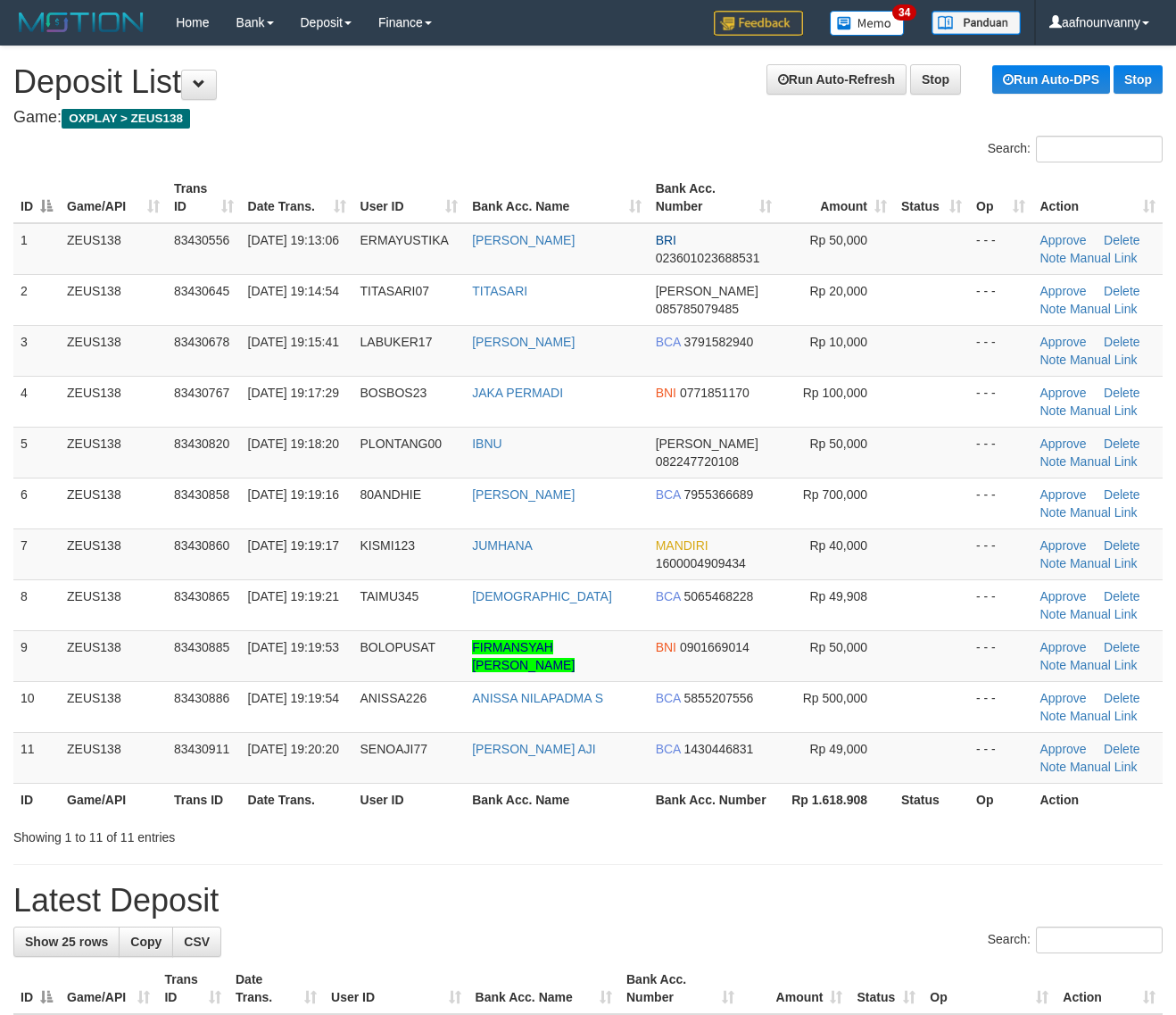 scroll, scrollTop: 0, scrollLeft: 0, axis: both 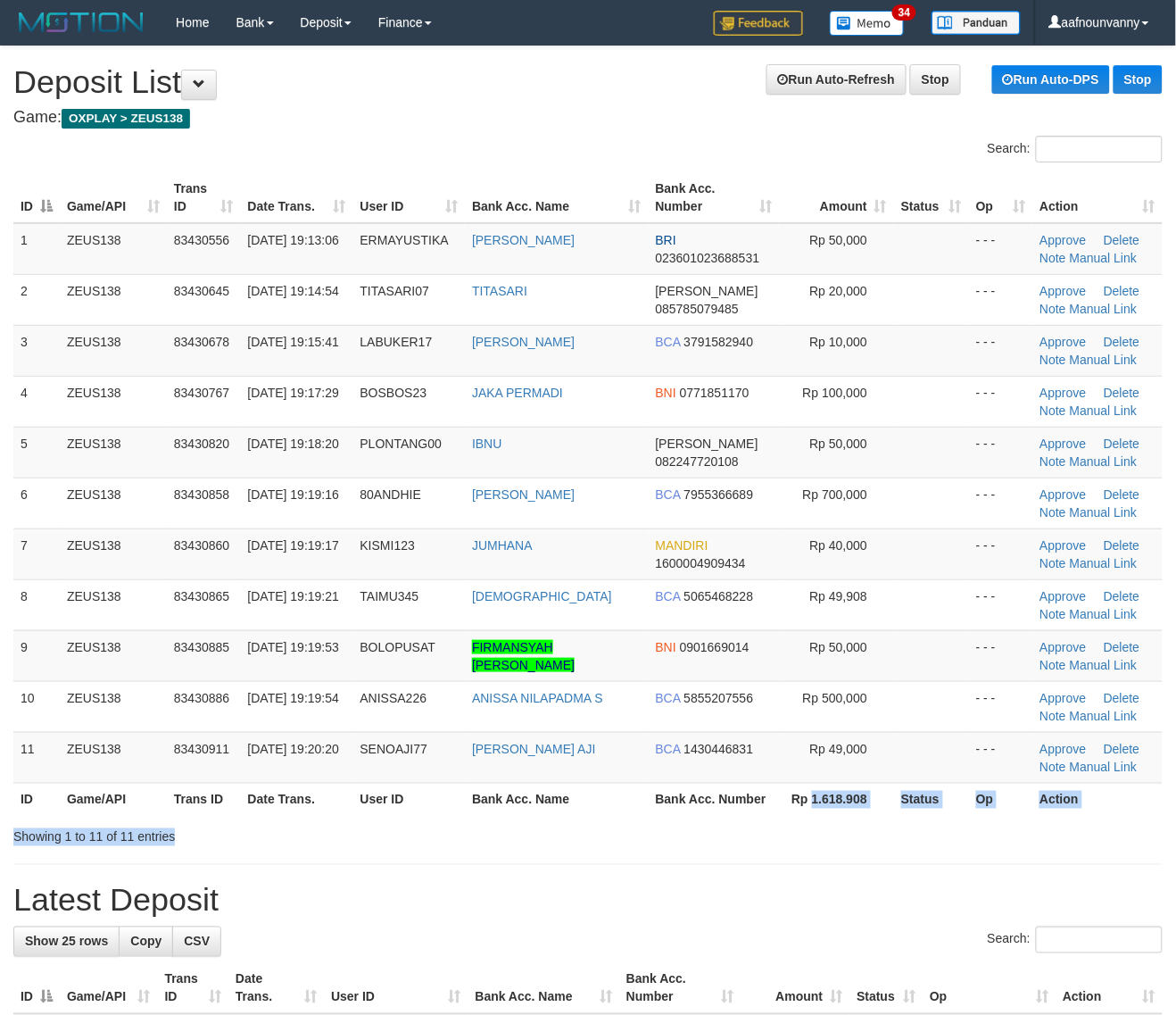 click on "Search:
ID Game/API Trans ID Date Trans. User ID Bank Acc. Name Bank Acc. Number Amount Status Op Action
1
ZEUS138
83430556
[DATE] 19:13:06
ERMAYUSTIKA
[PERSON_NAME] YUSTIKA
BRI
023601023688531
Rp 50,000
- - -
Approve
[GEOGRAPHIC_DATA]
Note
Manual Link
2
ZEUS138
83430645
[DATE] 19:14:54
TITASARI07
[GEOGRAPHIC_DATA]
[PERSON_NAME]
085785079485" at bounding box center [588, 491] 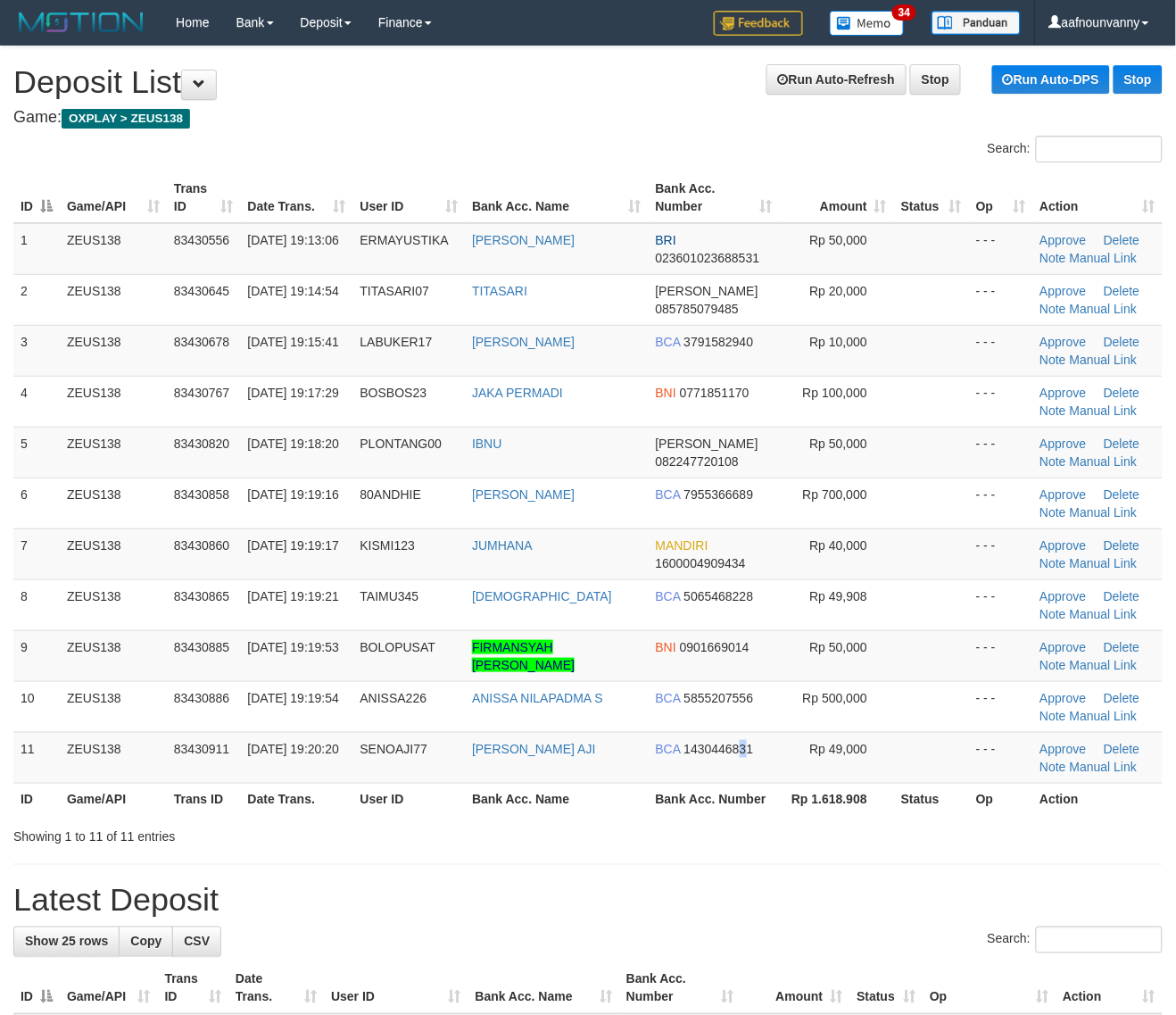 drag, startPoint x: 733, startPoint y: 769, endPoint x: 1188, endPoint y: 833, distance: 459.47905 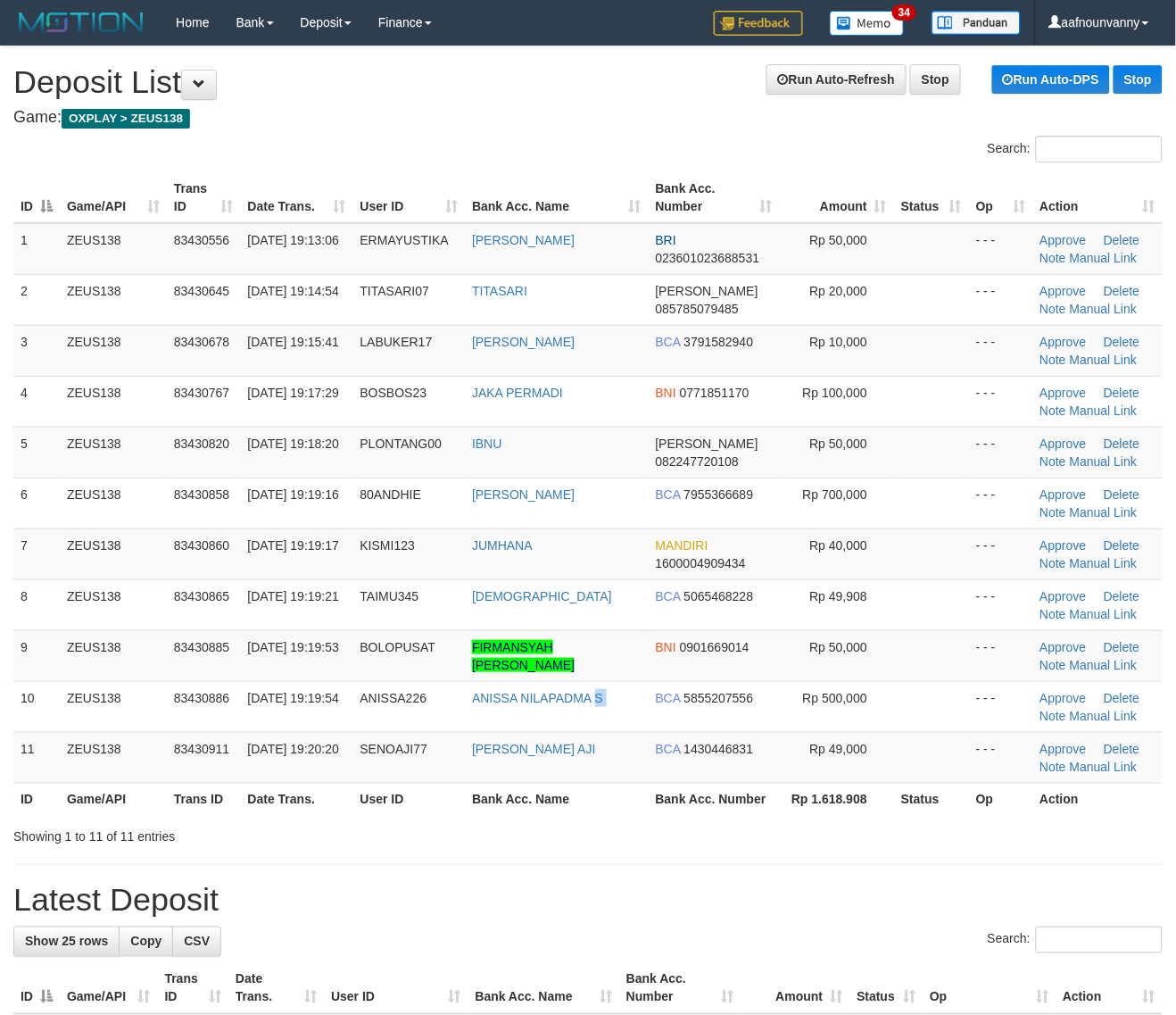 drag, startPoint x: 602, startPoint y: 717, endPoint x: 1182, endPoint y: 810, distance: 587.4087 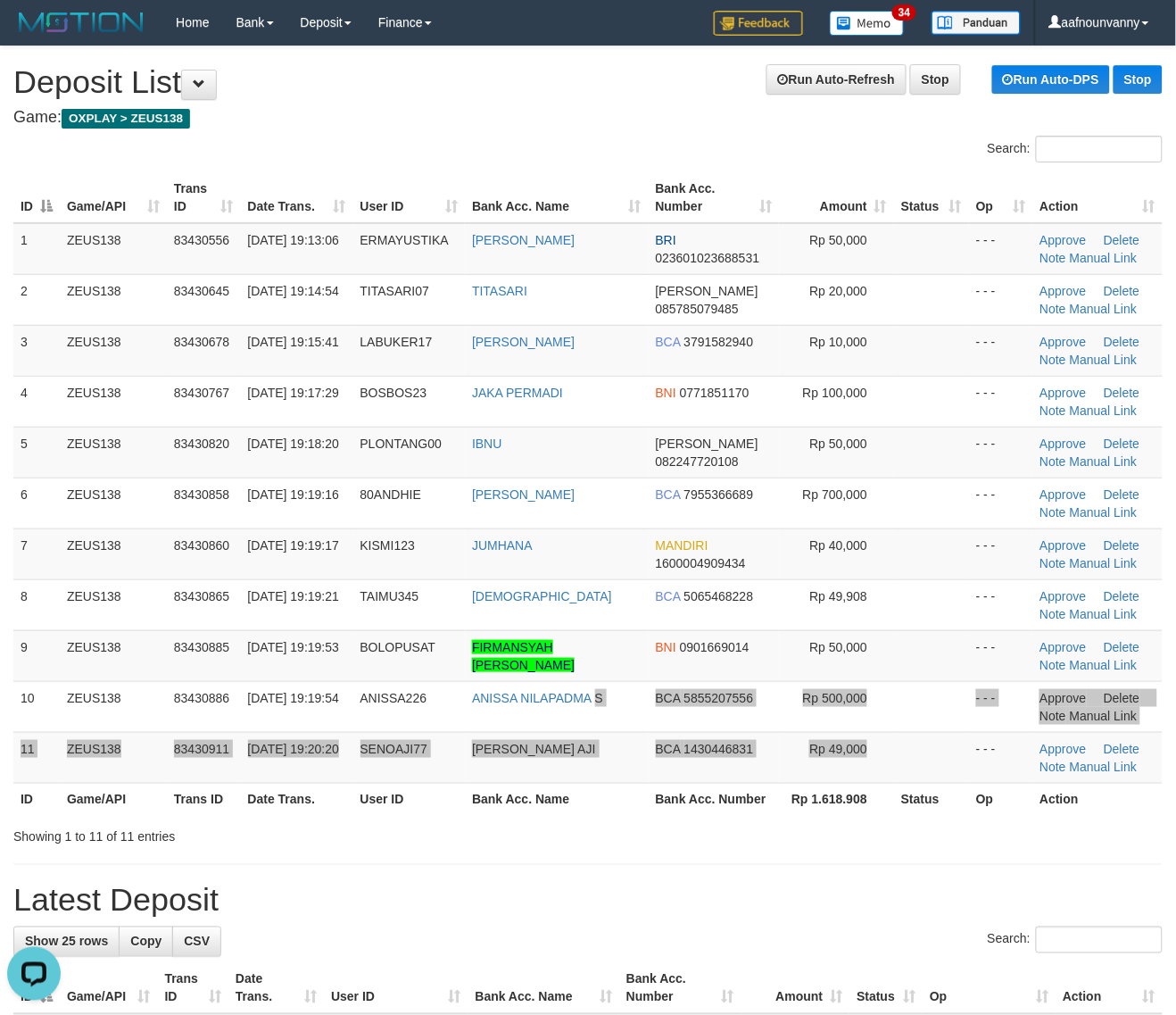 scroll, scrollTop: 0, scrollLeft: 0, axis: both 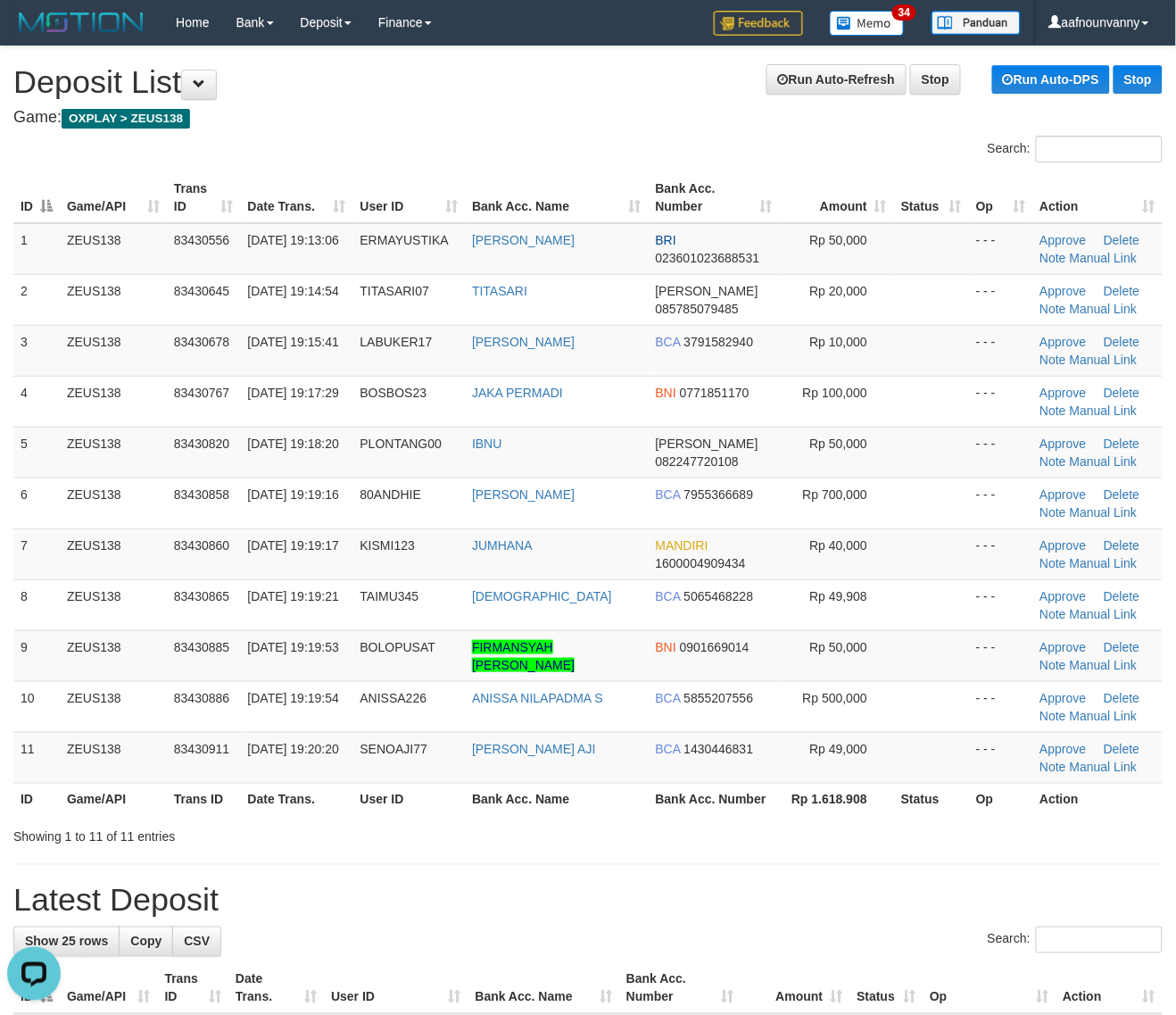 drag, startPoint x: 384, startPoint y: 693, endPoint x: 1180, endPoint y: 823, distance: 806.5457 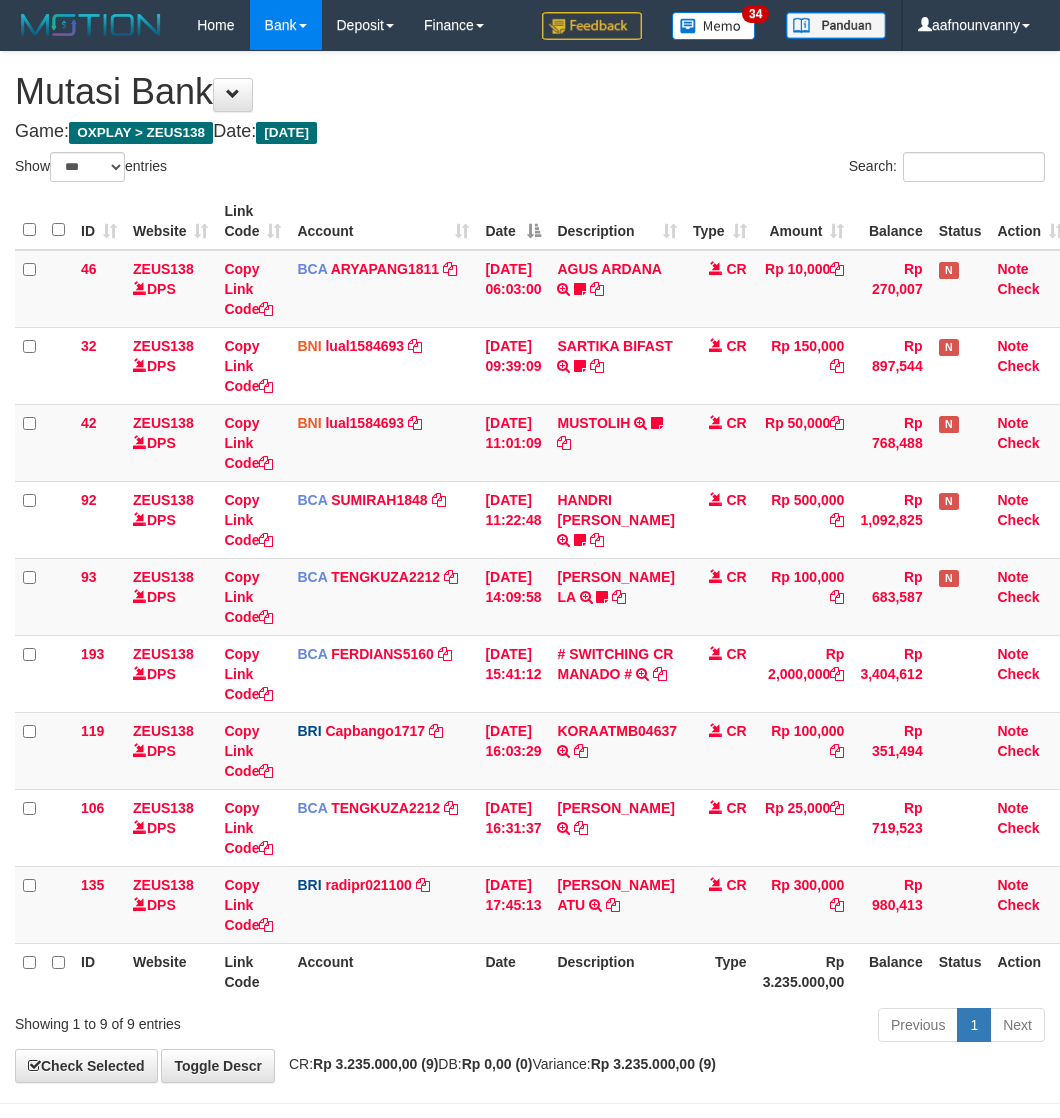 select on "***" 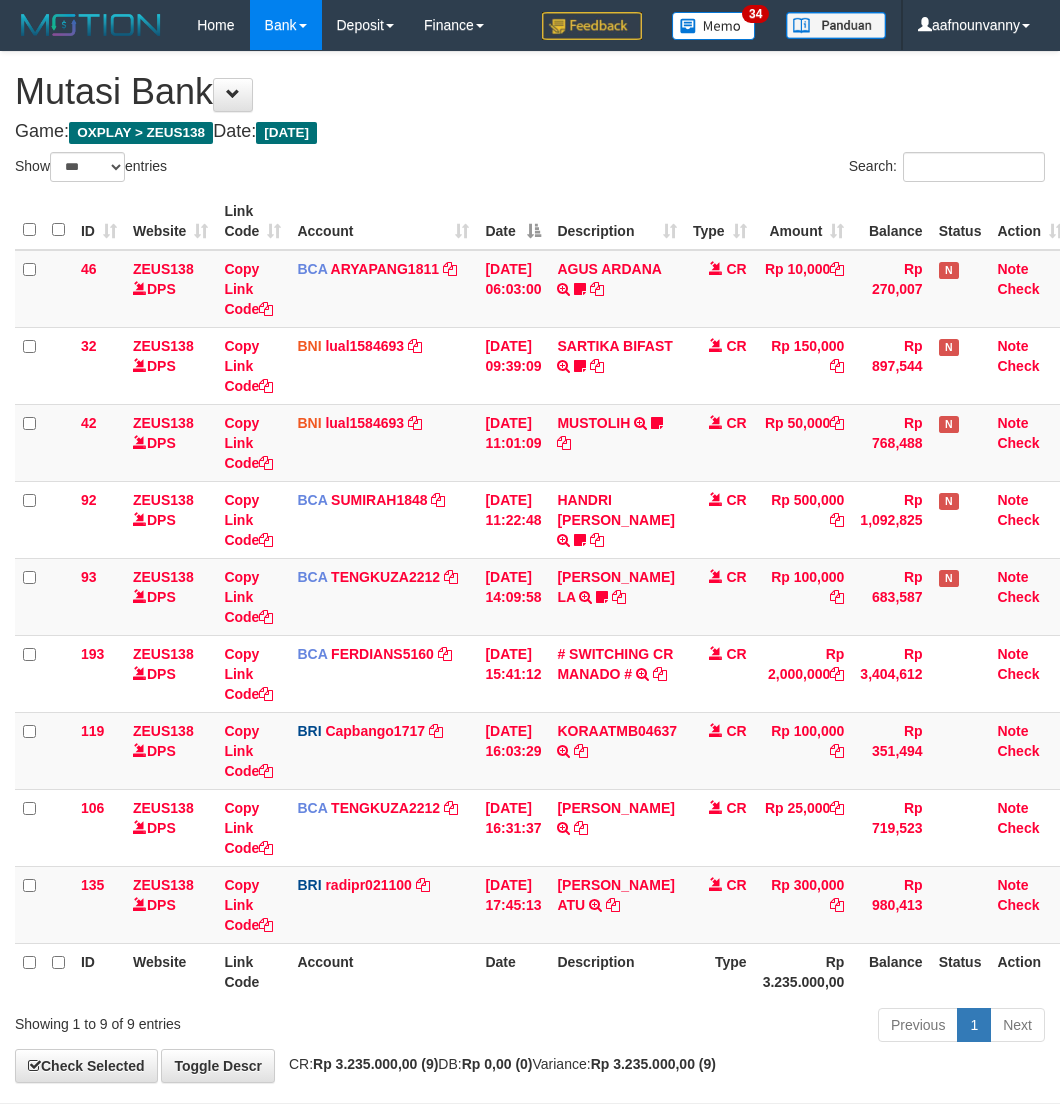 scroll, scrollTop: 77, scrollLeft: 0, axis: vertical 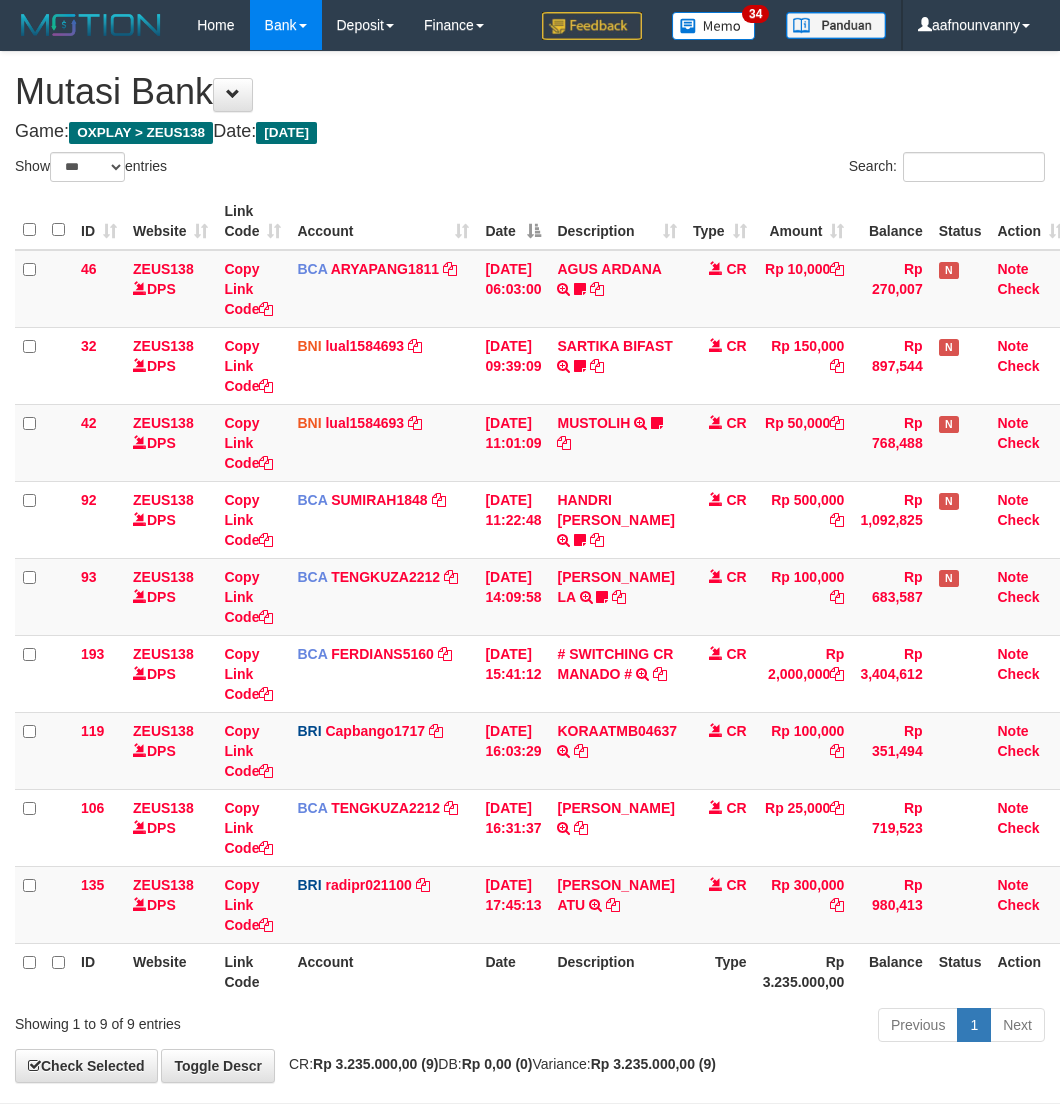 select on "***" 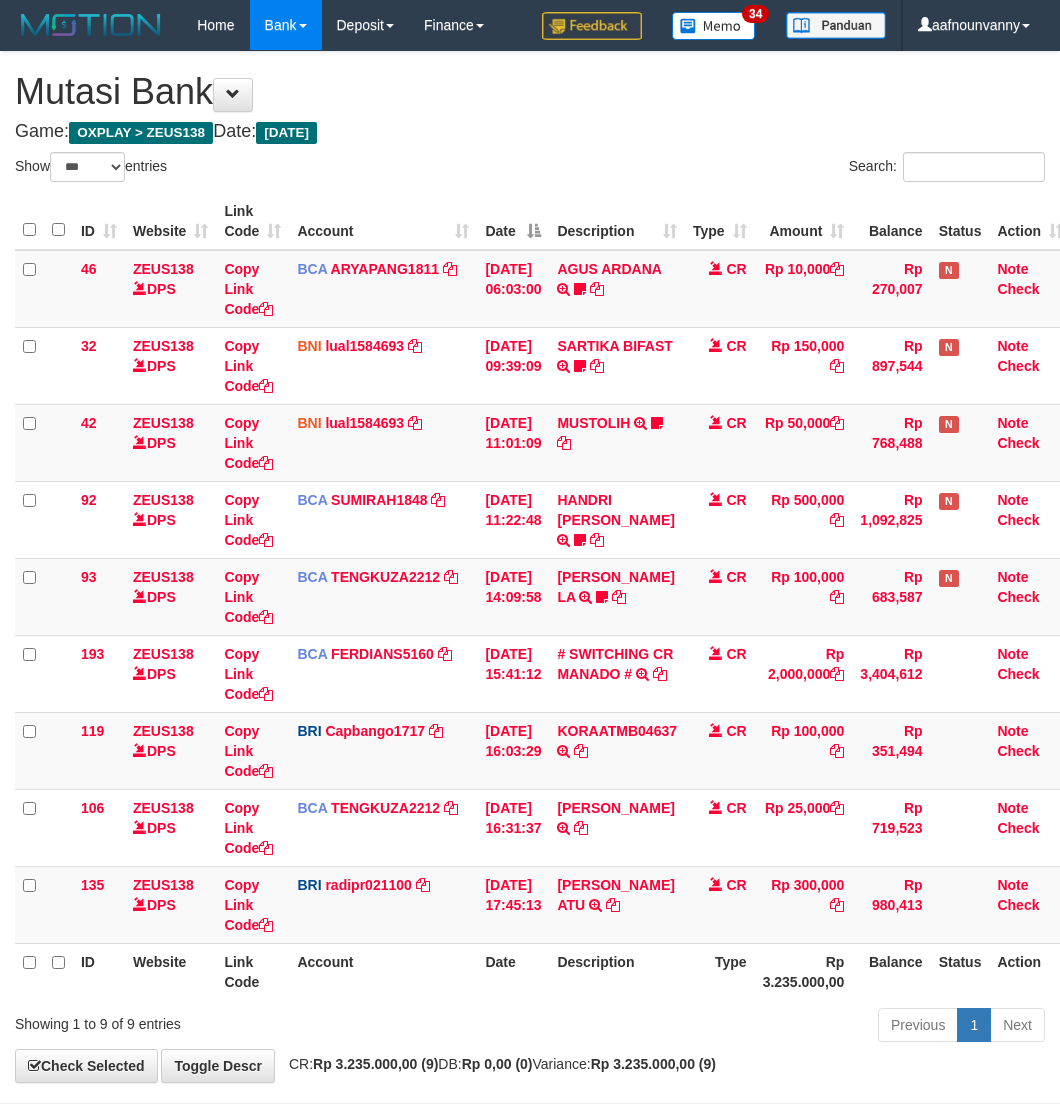 scroll, scrollTop: 77, scrollLeft: 0, axis: vertical 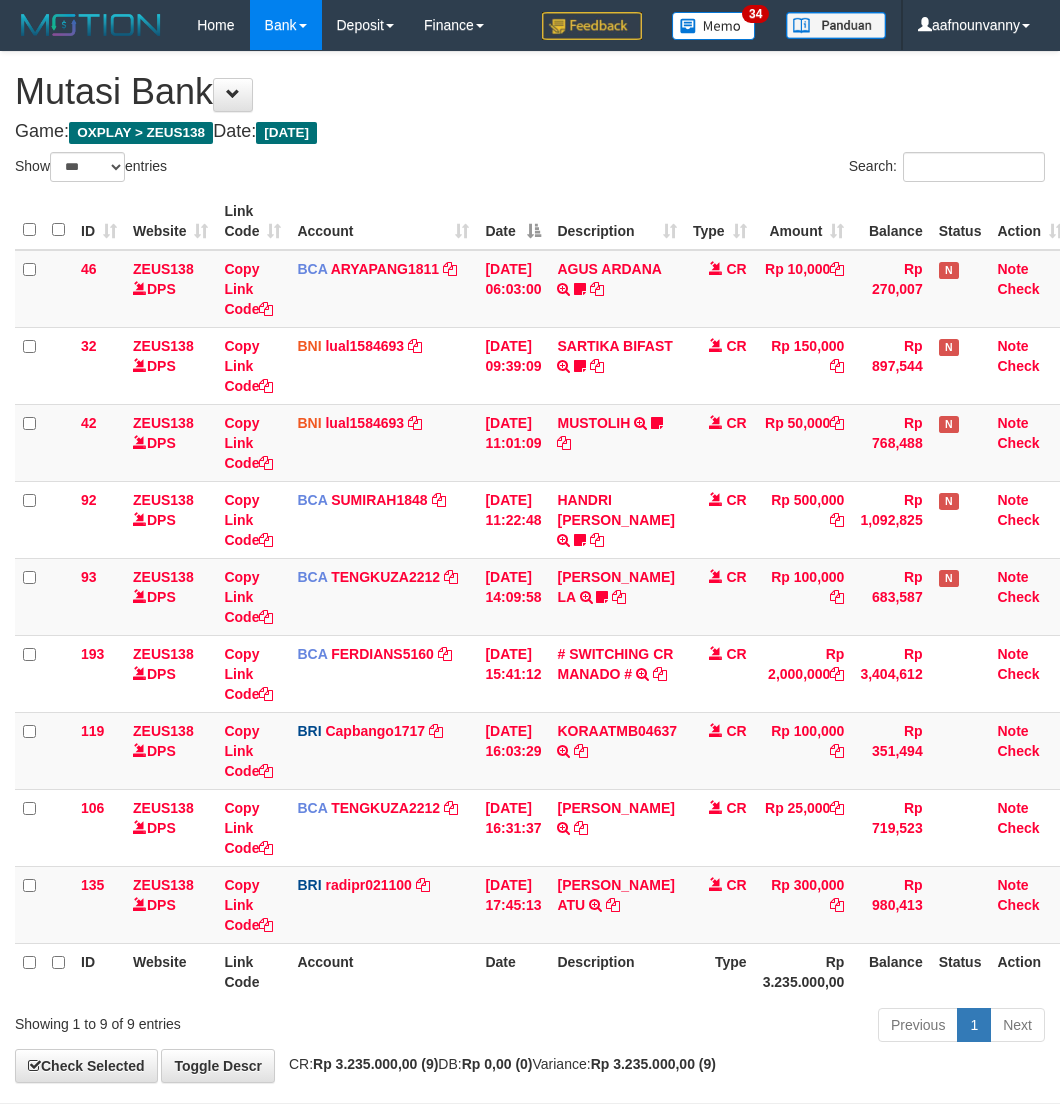 select on "***" 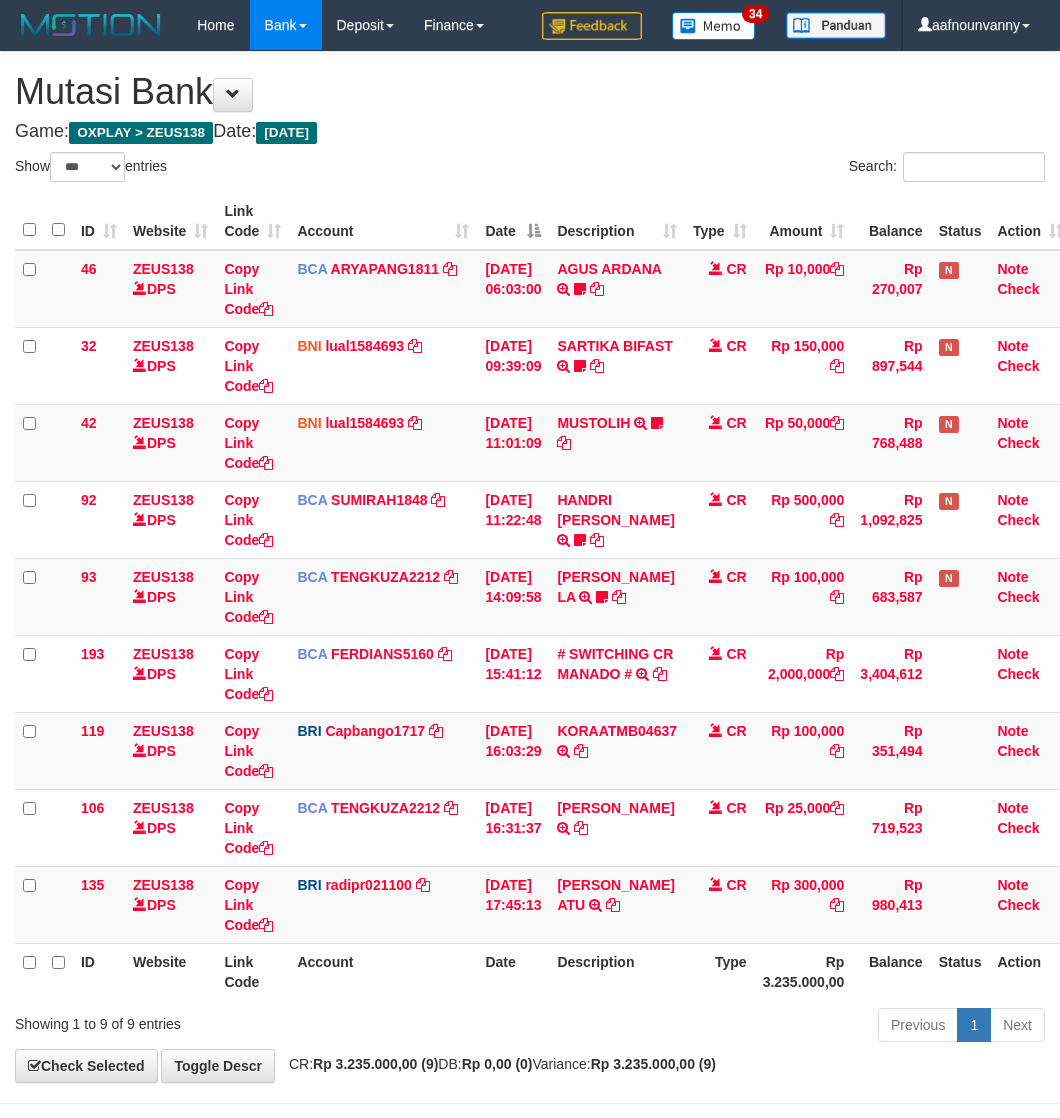 scroll, scrollTop: 77, scrollLeft: 0, axis: vertical 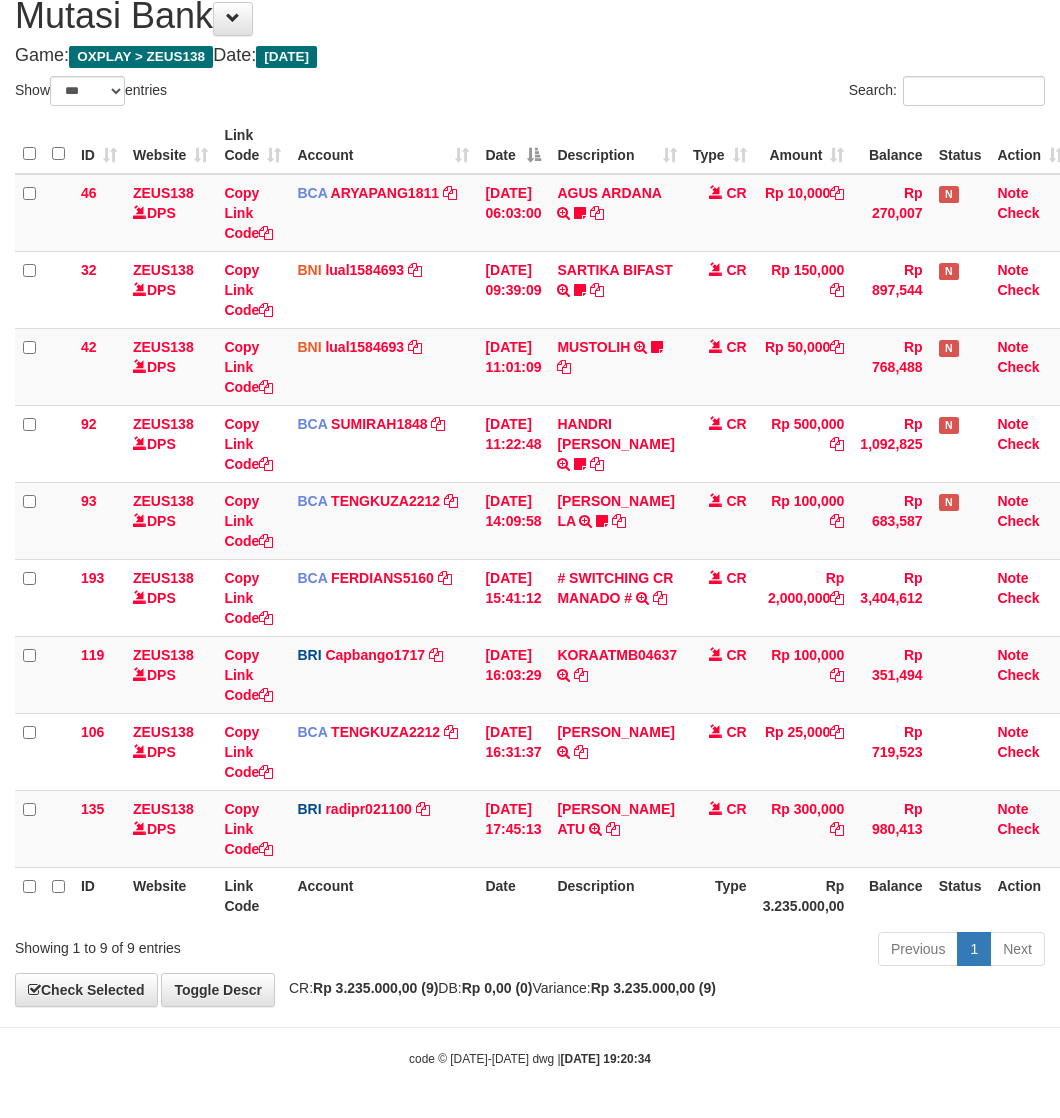 click on "Previous 1 Next" at bounding box center [751, 951] 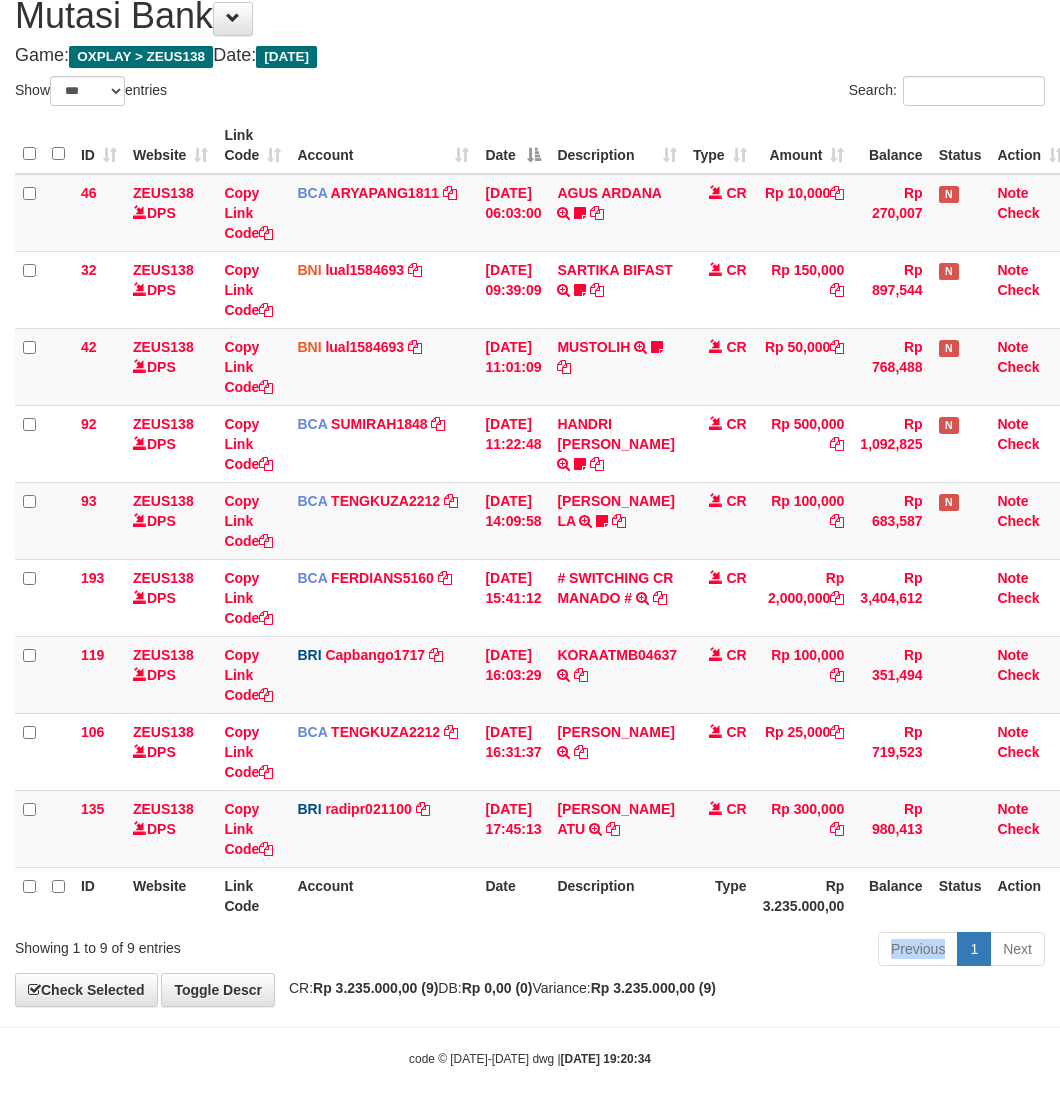 drag, startPoint x: 453, startPoint y: 956, endPoint x: 308, endPoint y: 910, distance: 152.12166 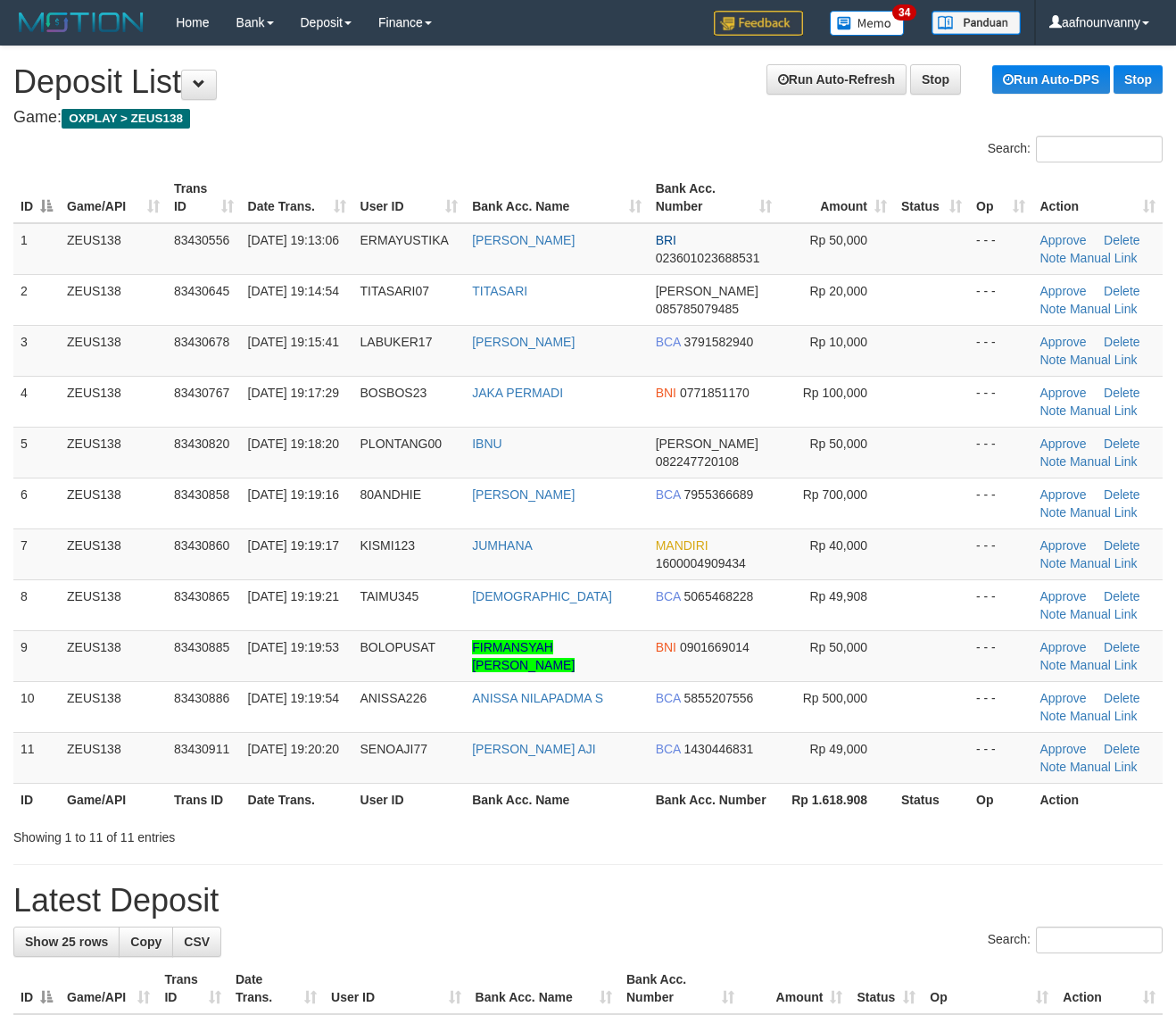 scroll, scrollTop: 0, scrollLeft: 0, axis: both 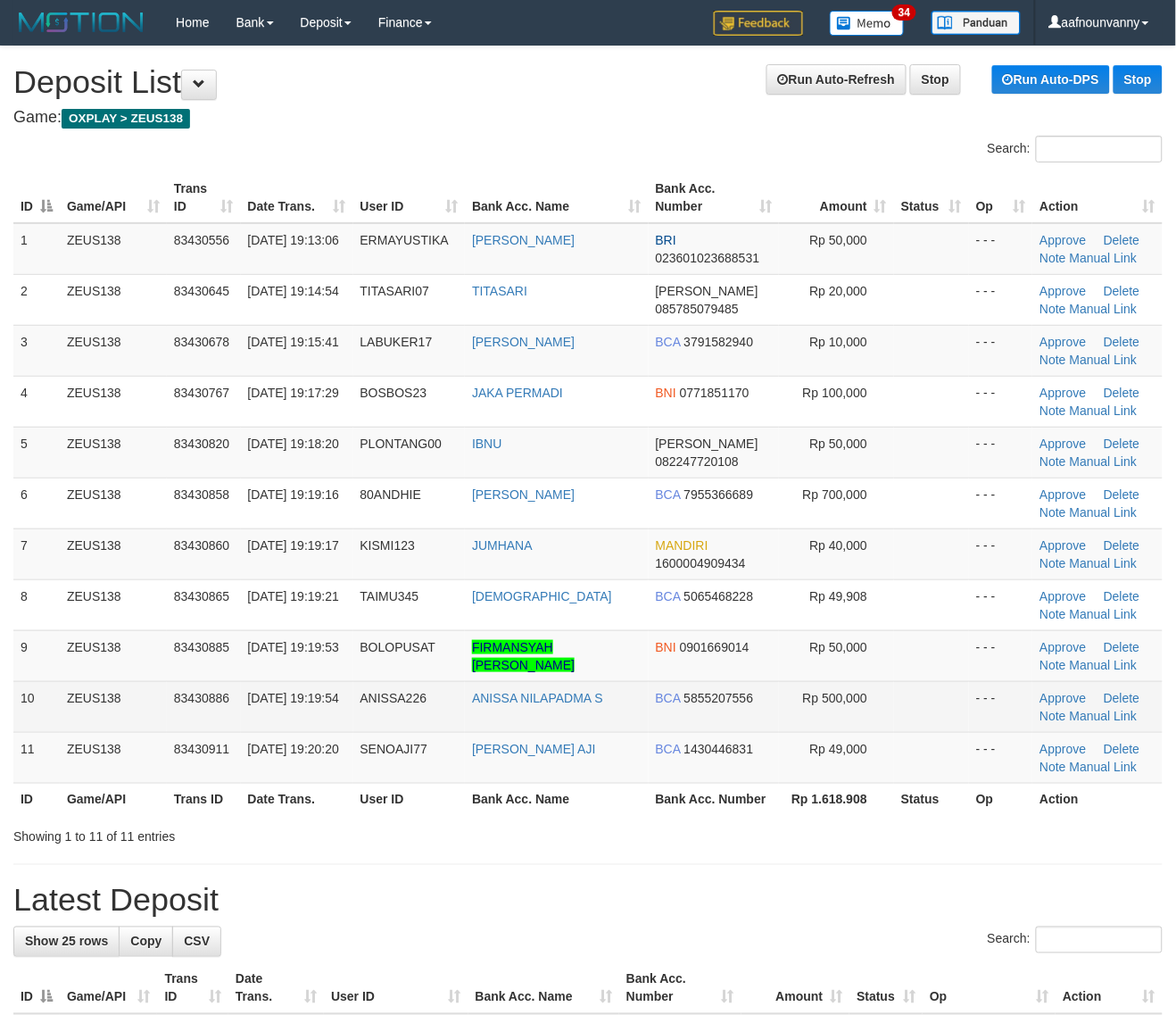 click on "Rp 500,000" at bounding box center (836, 706) 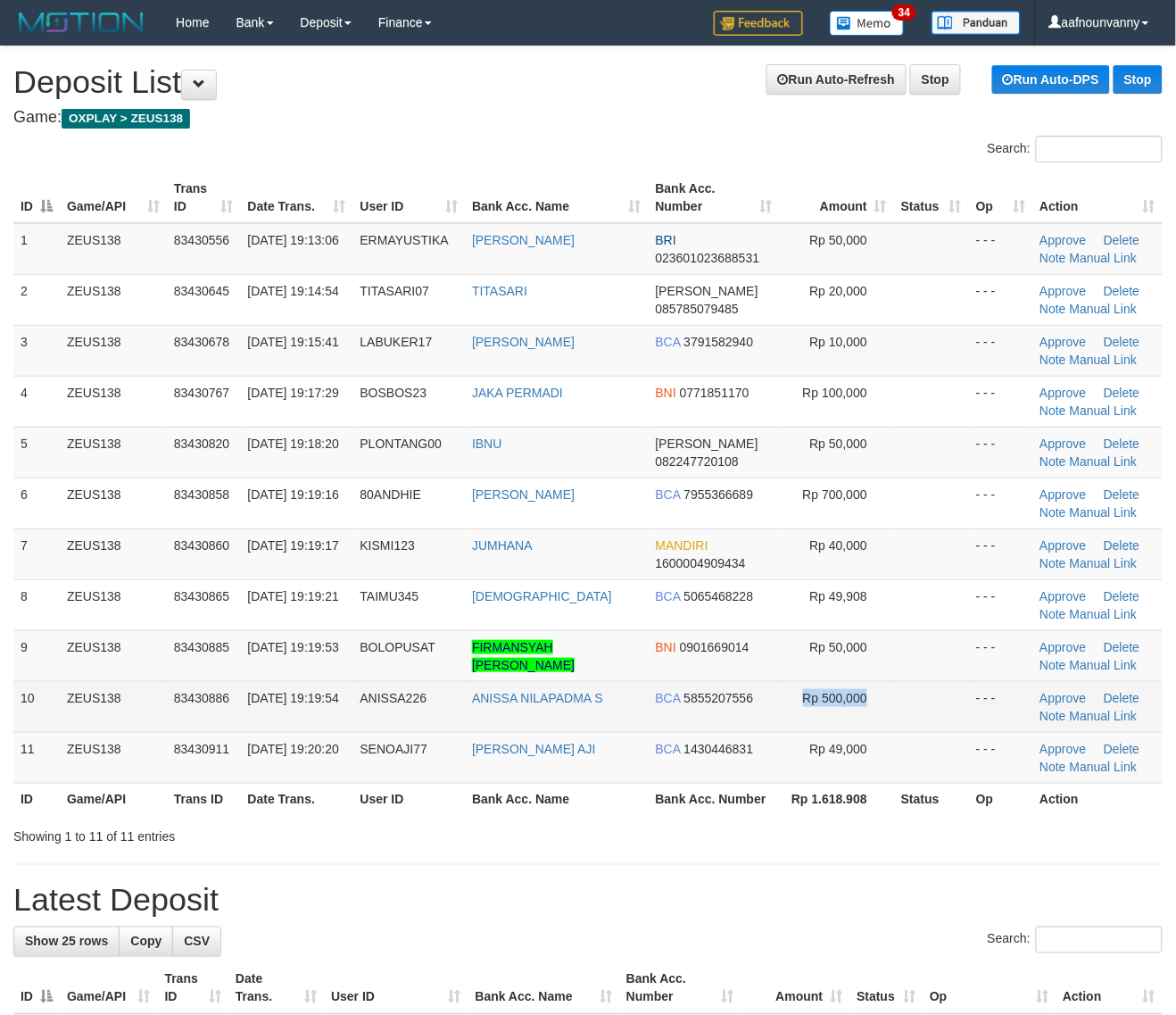 click on "Rp 500,000" at bounding box center (836, 706) 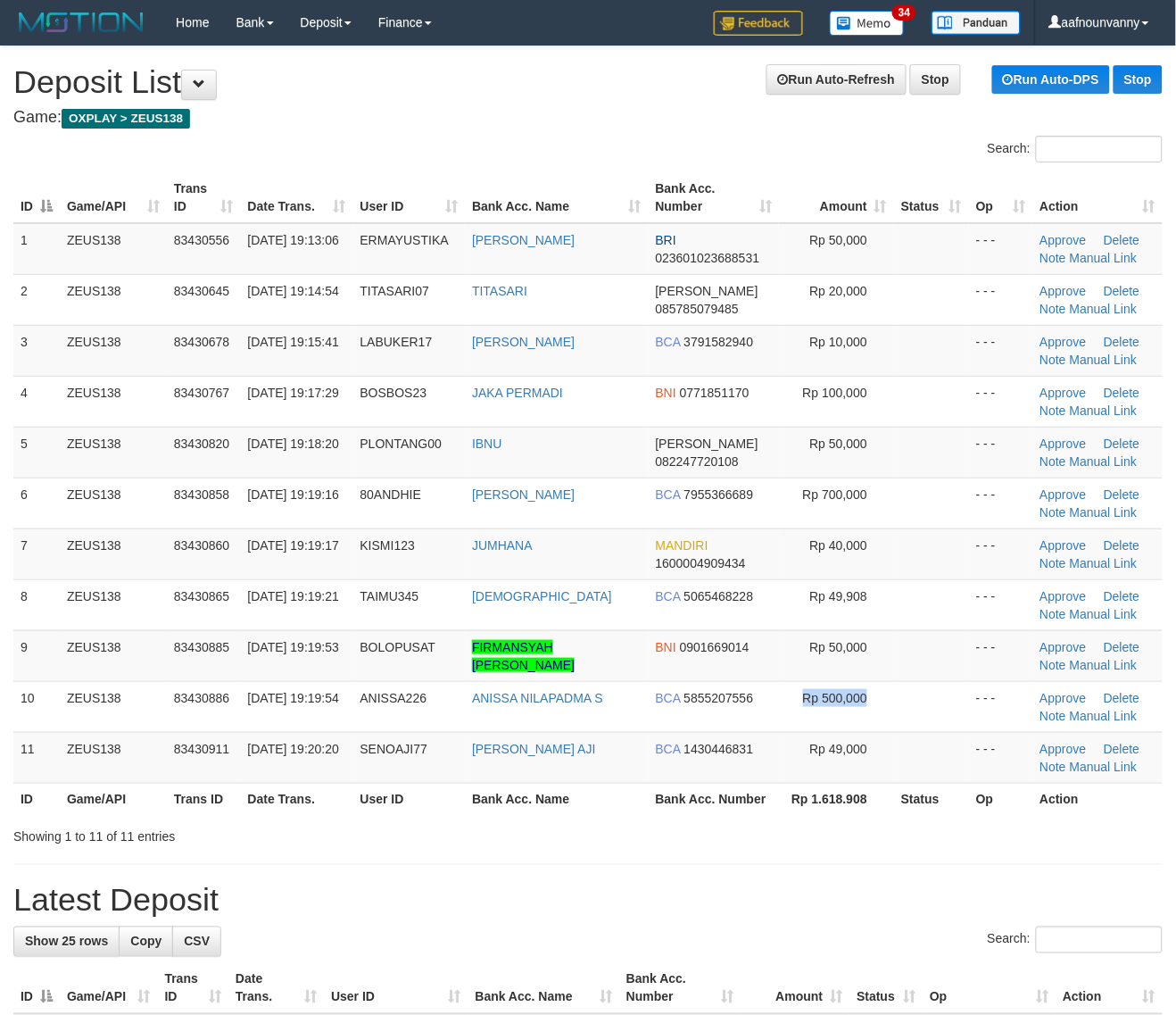 drag, startPoint x: 861, startPoint y: 728, endPoint x: 1188, endPoint y: 814, distance: 338.1198 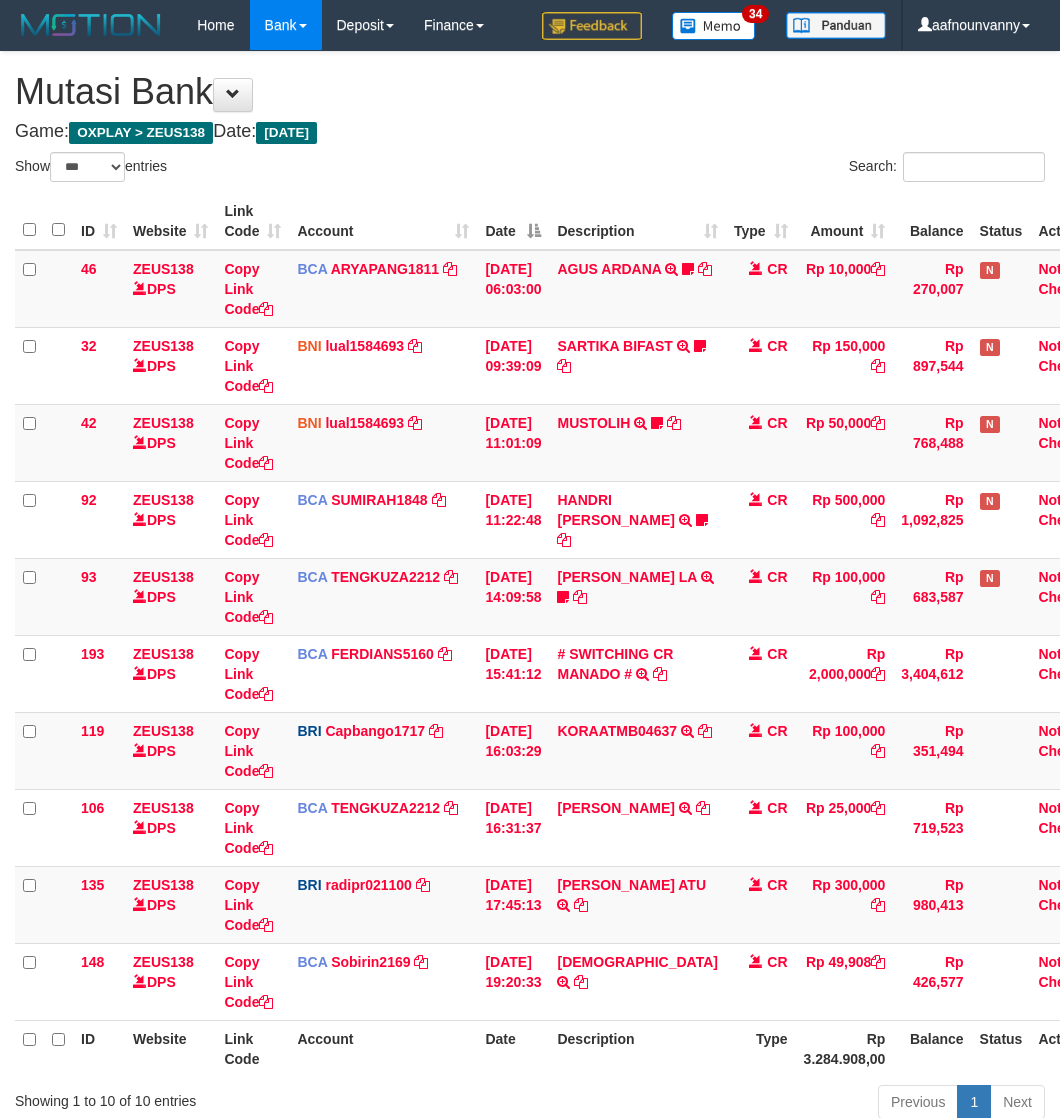 select on "***" 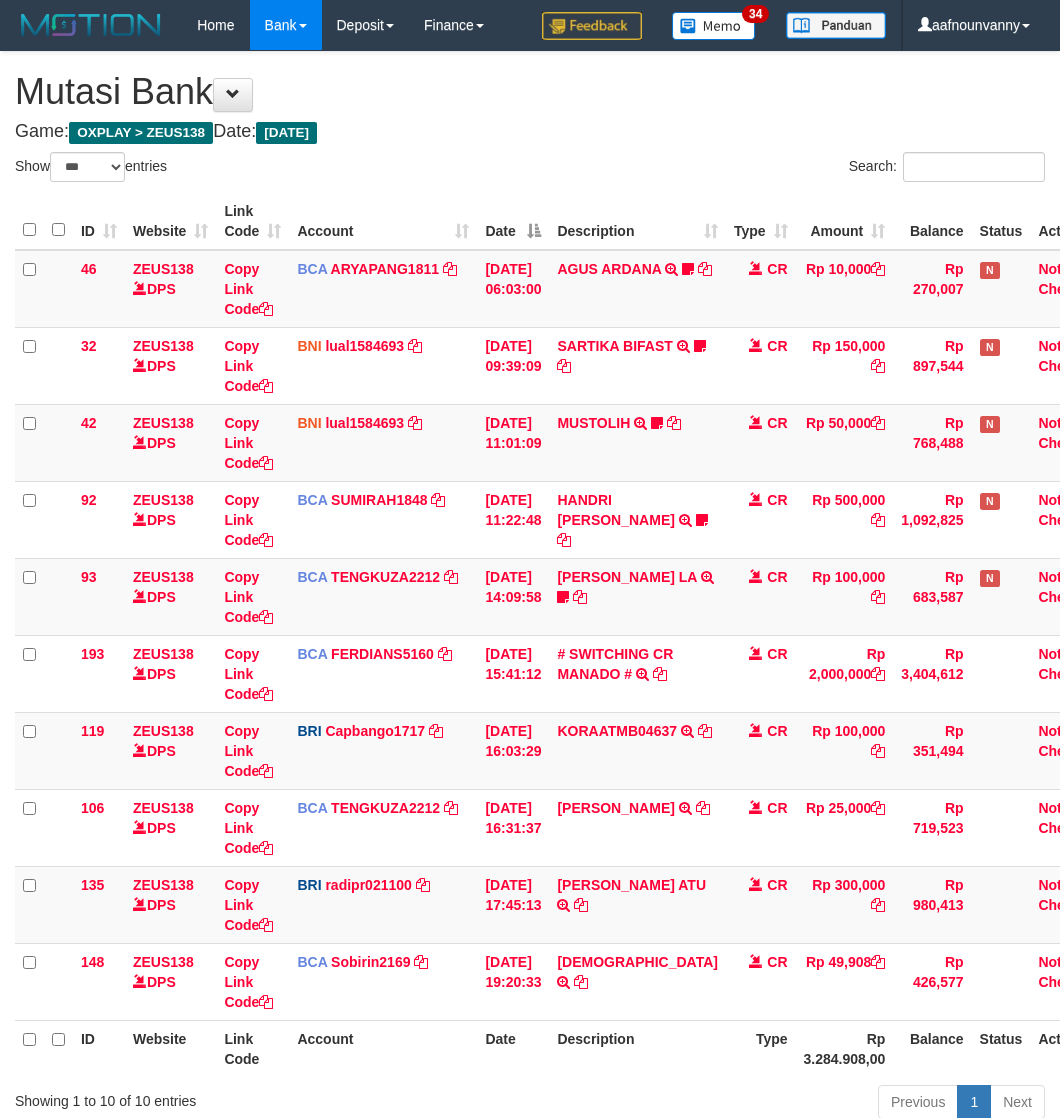 scroll, scrollTop: 78, scrollLeft: 0, axis: vertical 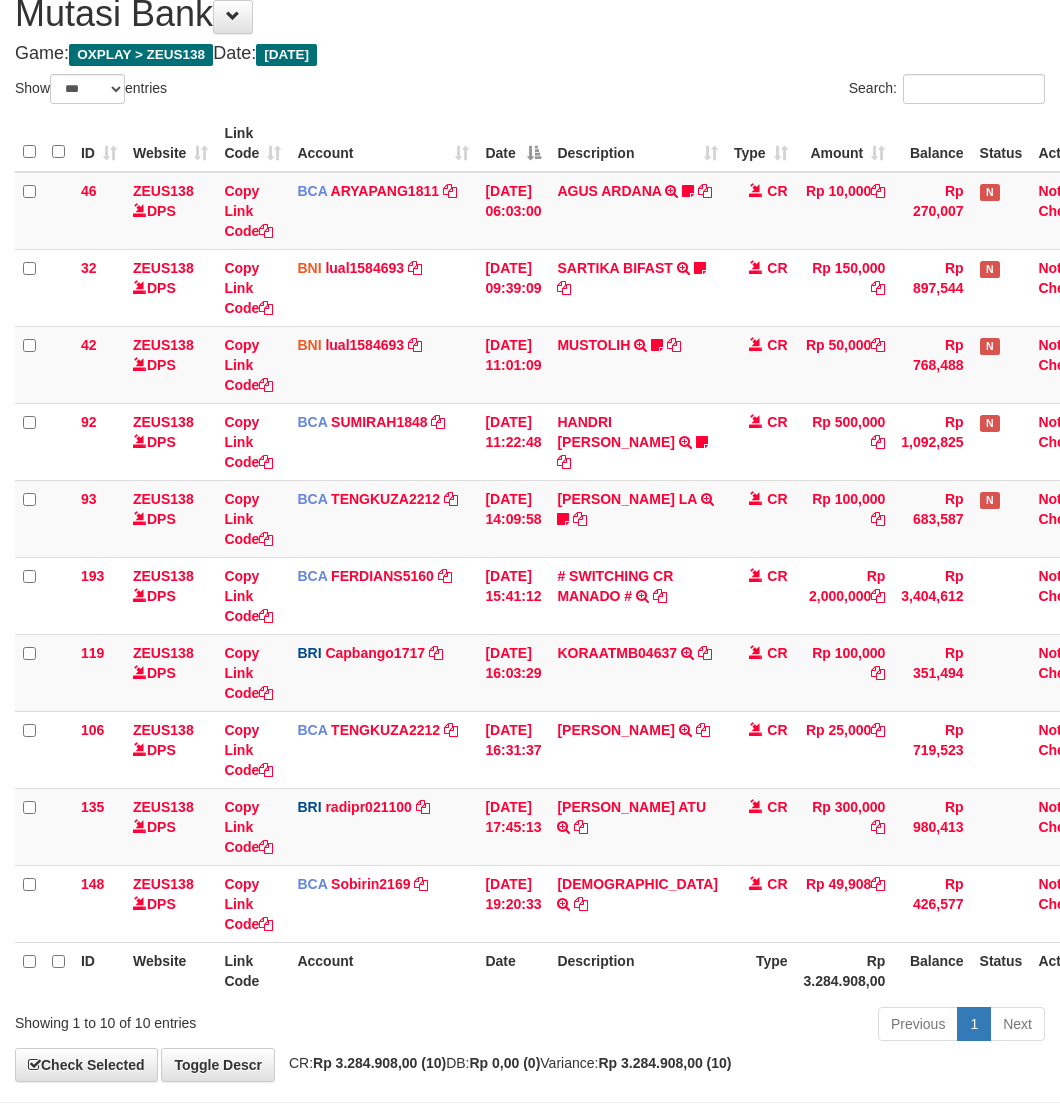 click on "Account" at bounding box center [383, 970] 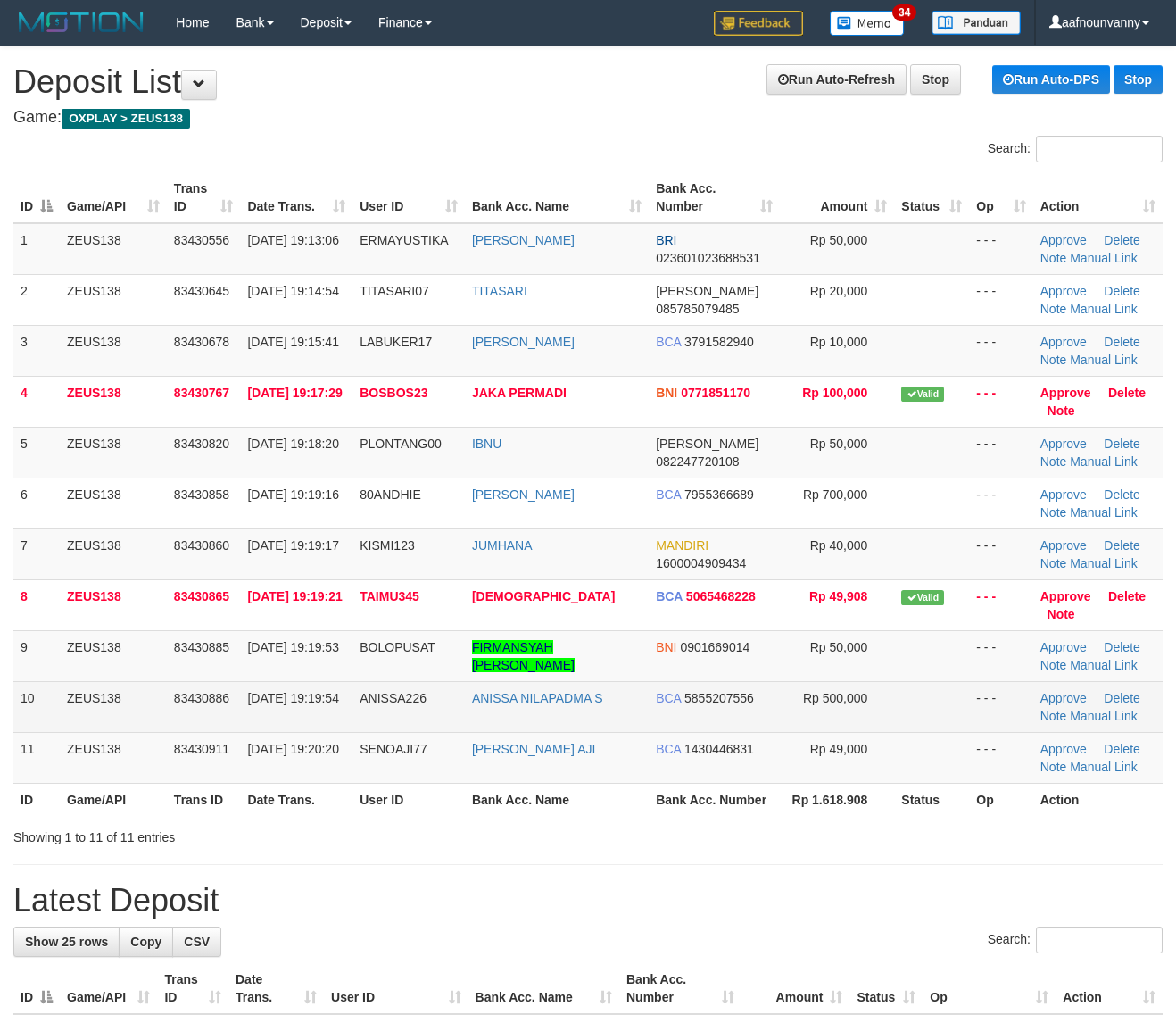 click on "BCA
5855207556" at bounding box center (714, 706) 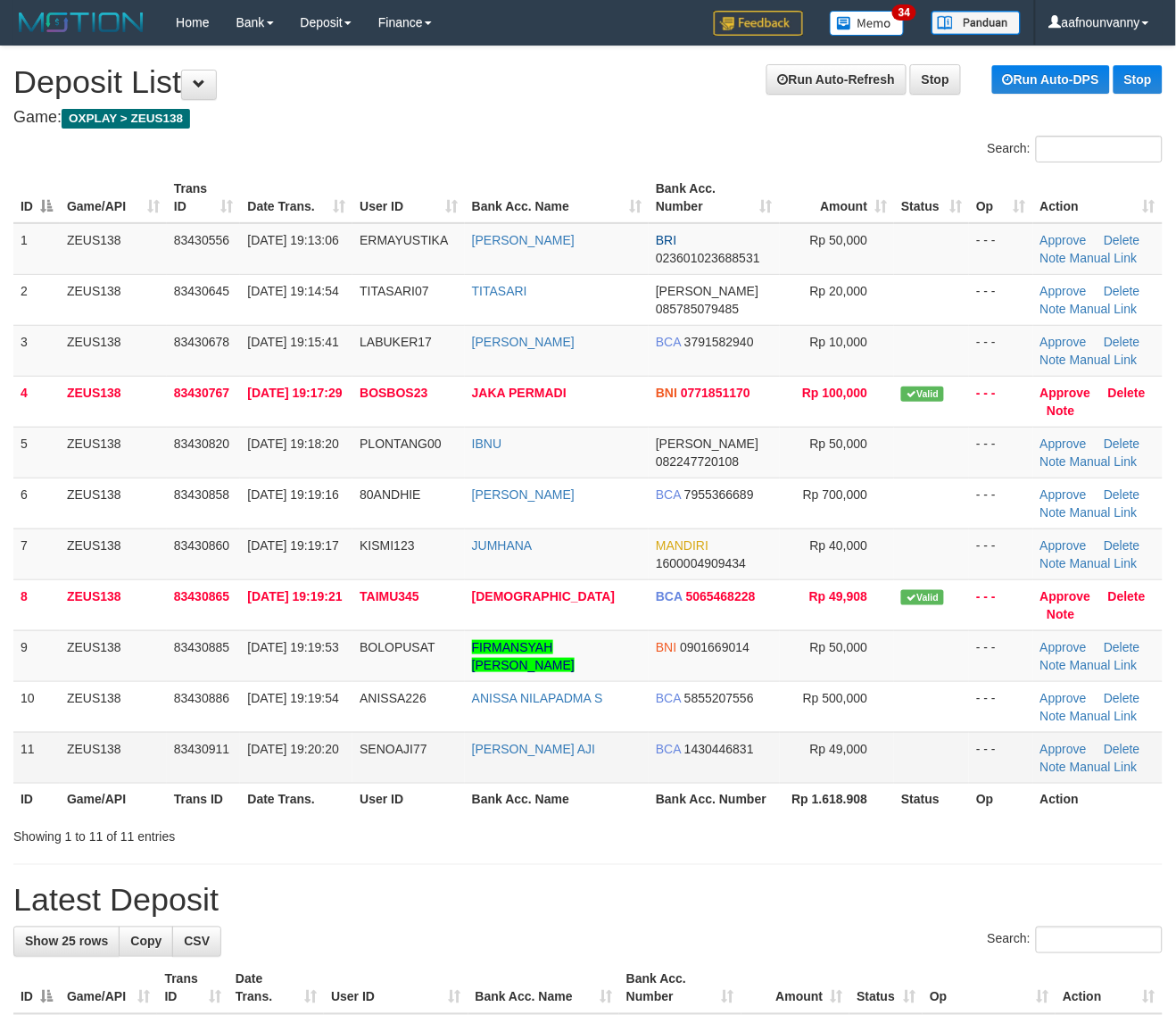 click on "1
ZEUS138
83430556
11/07/2025 19:13:06
ERMAYUSTIKA
ERMA YUSTIKA
BRI
023601023688531
Rp 50,000
- - -
Approve
Delete
Note
Manual Link
2
ZEUS138
83430645
11/07/2025 19:14:54
TITASARI07
TITASARI
DANA
085785079485
Rp 20,000
- - -" at bounding box center [588, 503] 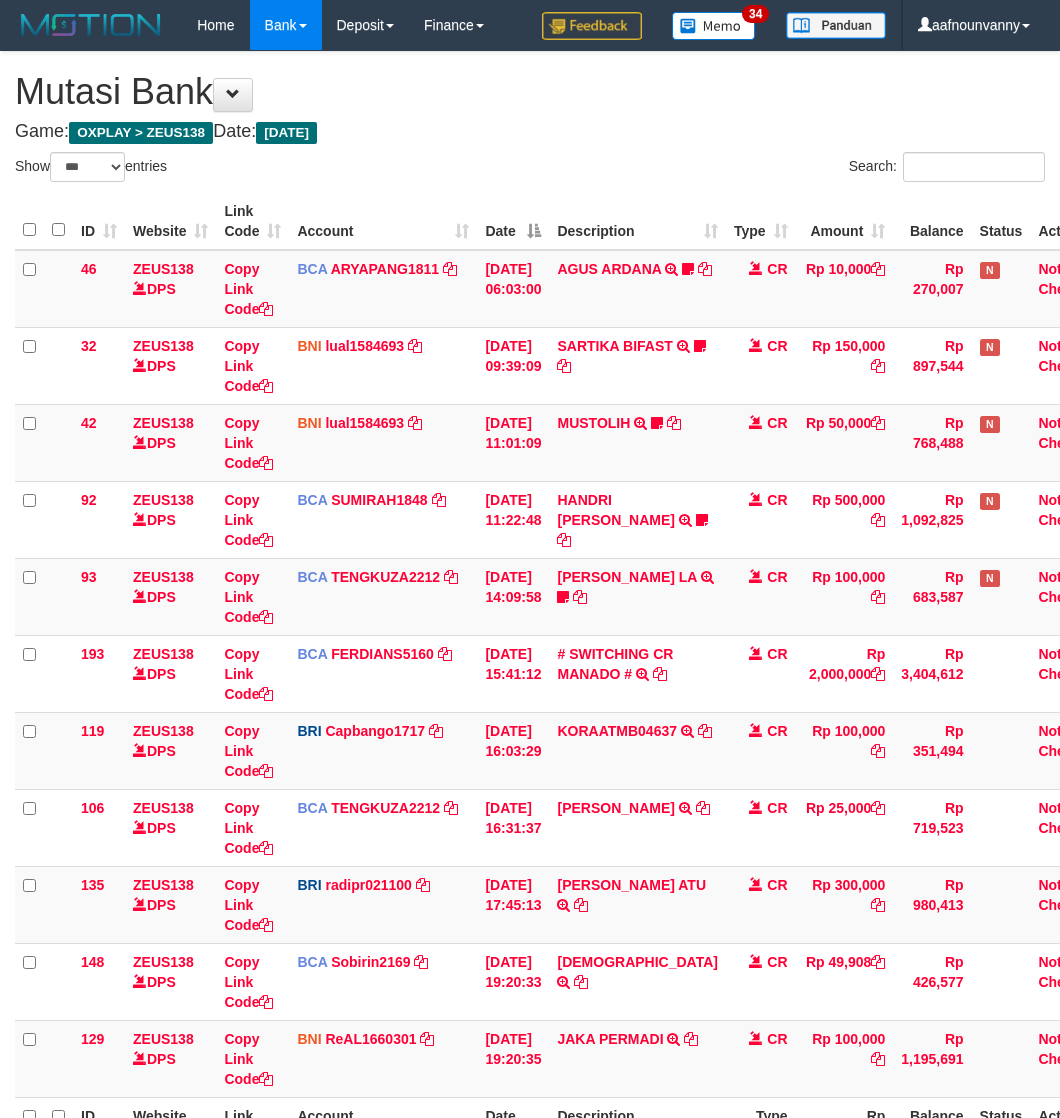 select on "***" 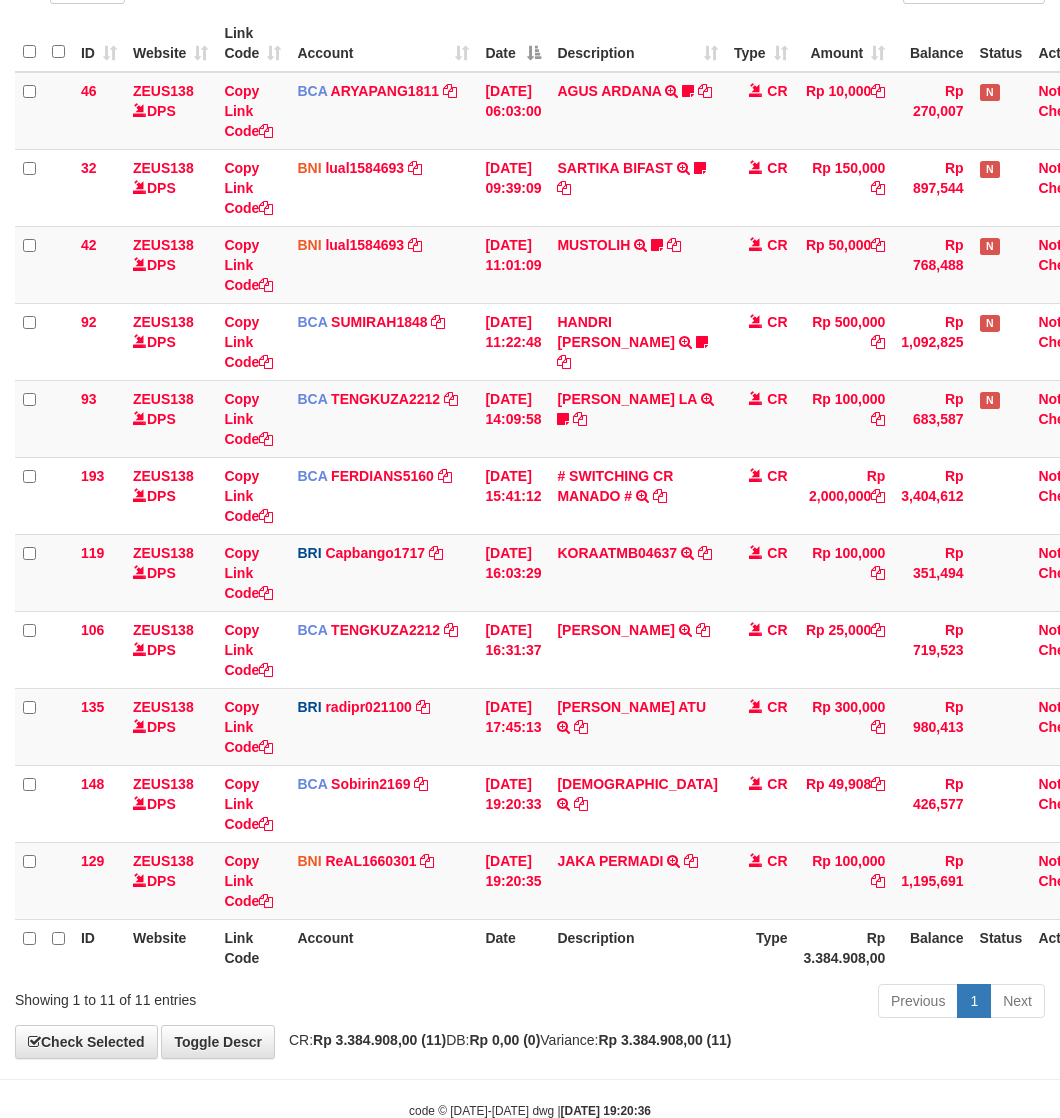 scroll, scrollTop: 232, scrollLeft: 0, axis: vertical 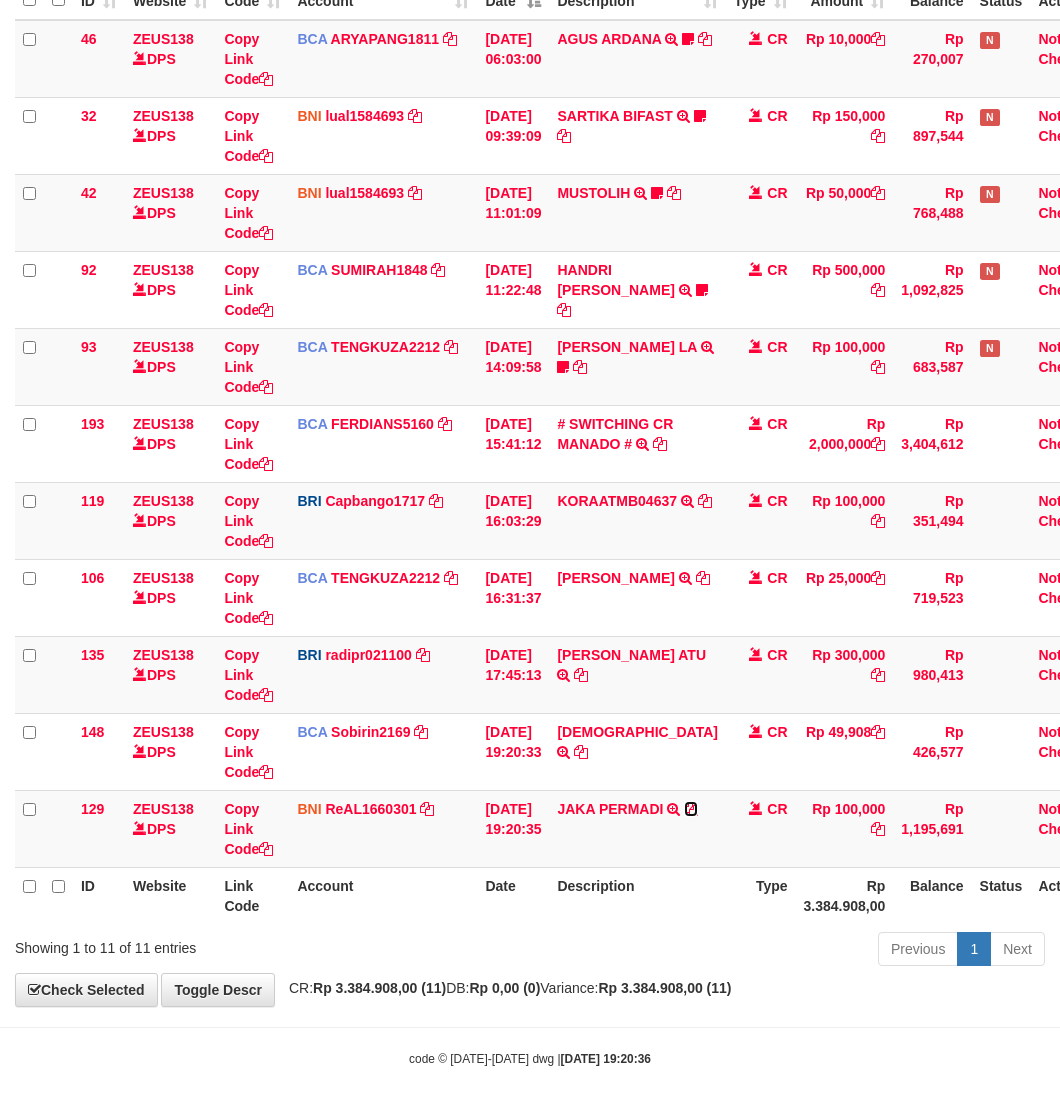 drag, startPoint x: 592, startPoint y: 822, endPoint x: 6, endPoint y: 778, distance: 587.64954 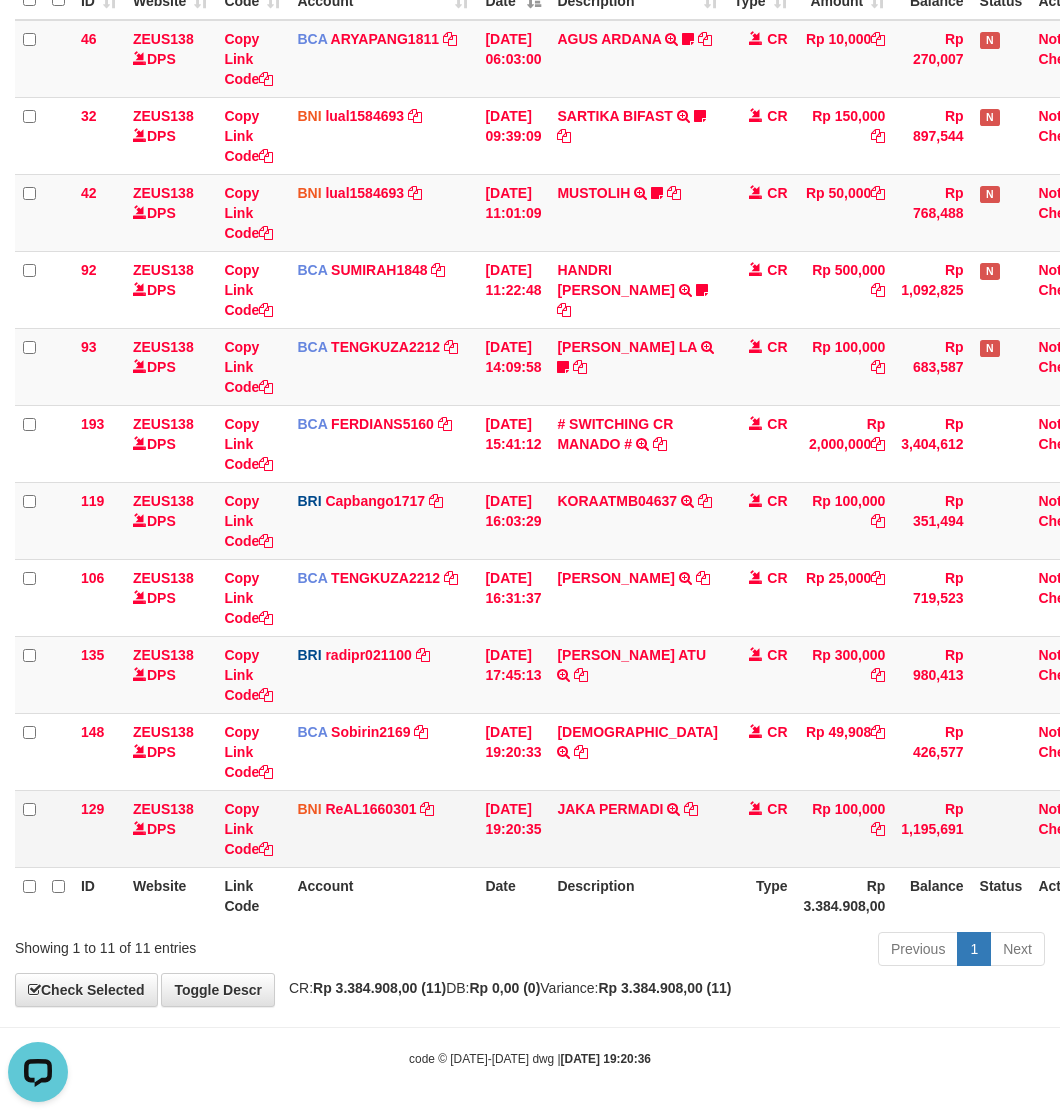 scroll, scrollTop: 0, scrollLeft: 0, axis: both 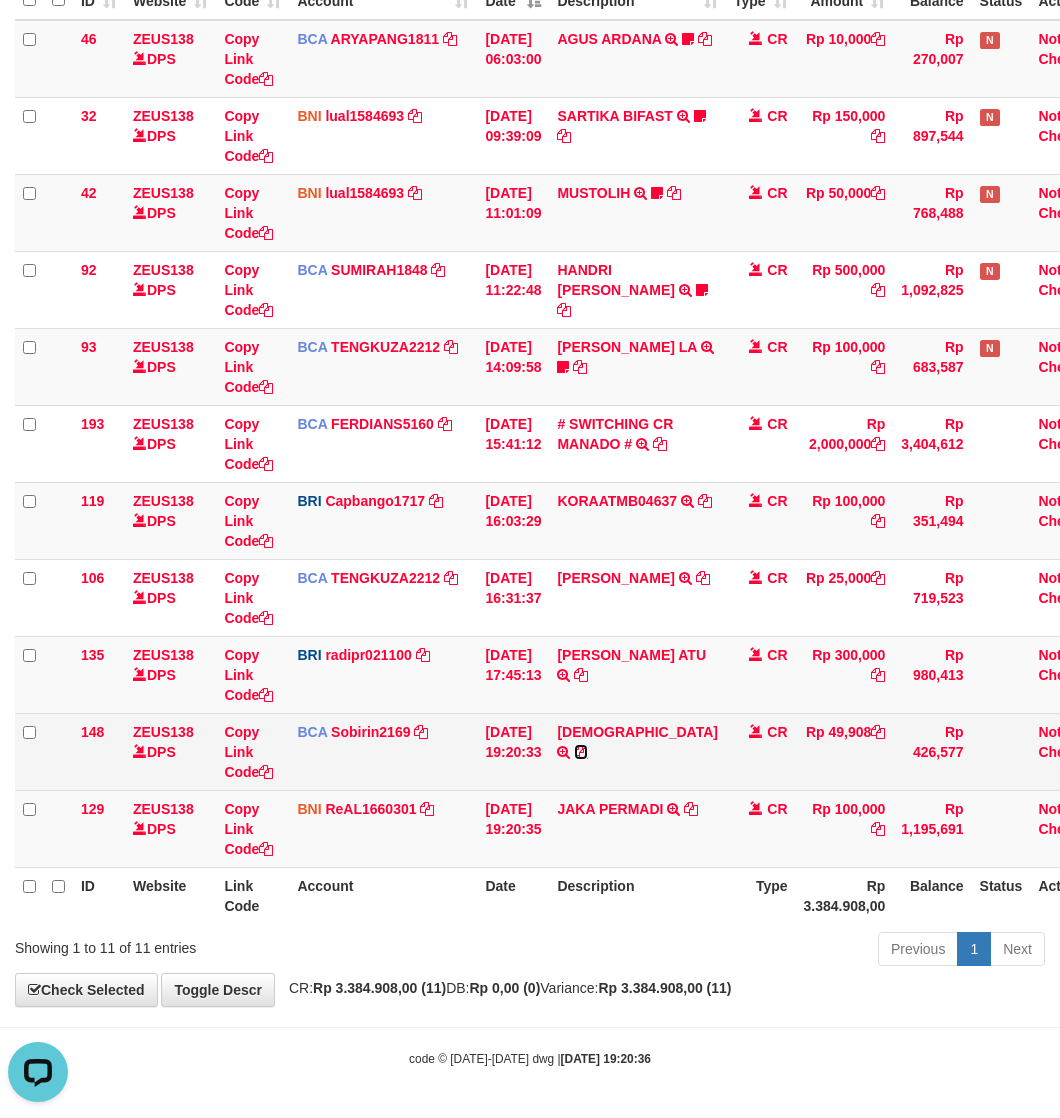 click at bounding box center (581, 752) 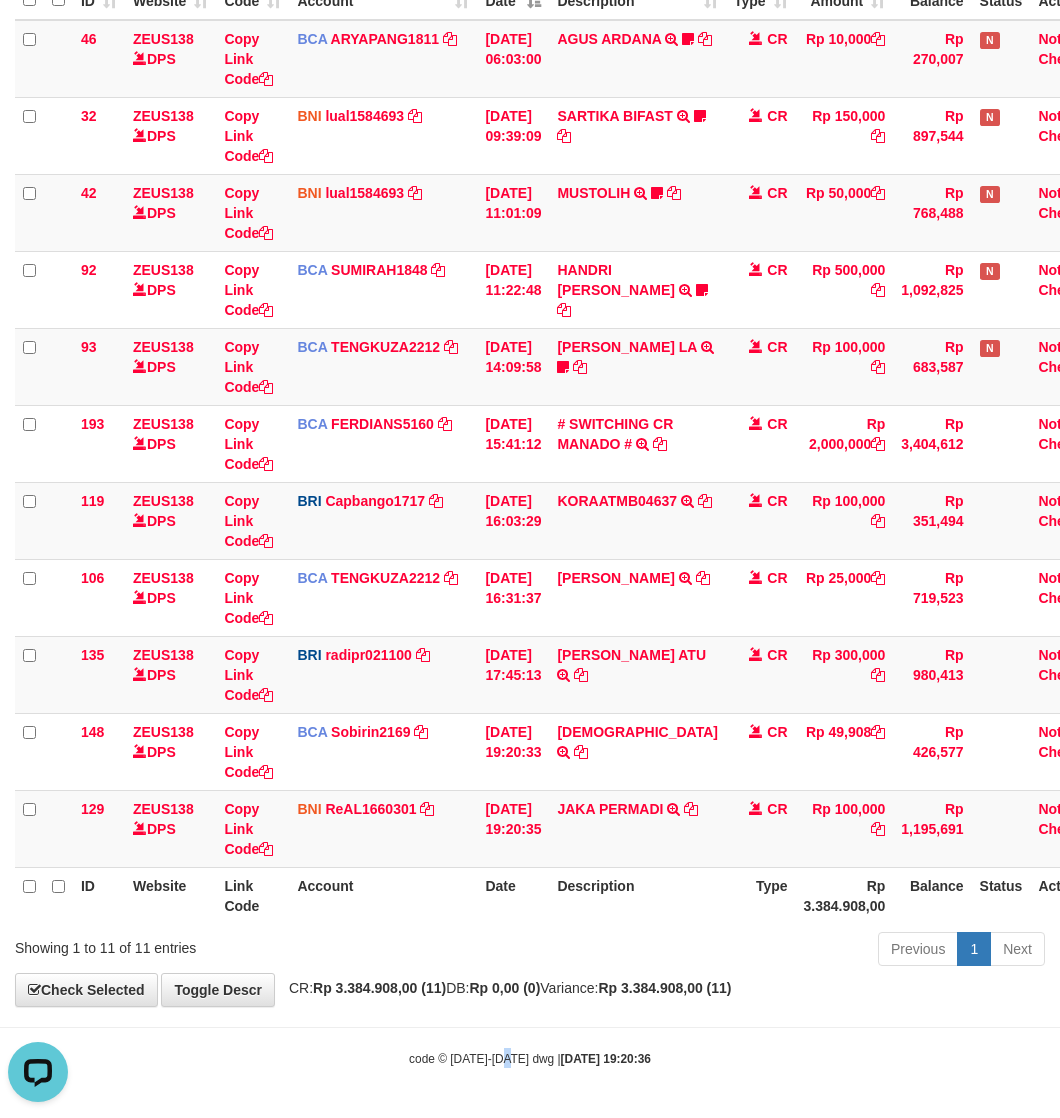 drag, startPoint x: 511, startPoint y: 1076, endPoint x: 3, endPoint y: 951, distance: 523.15295 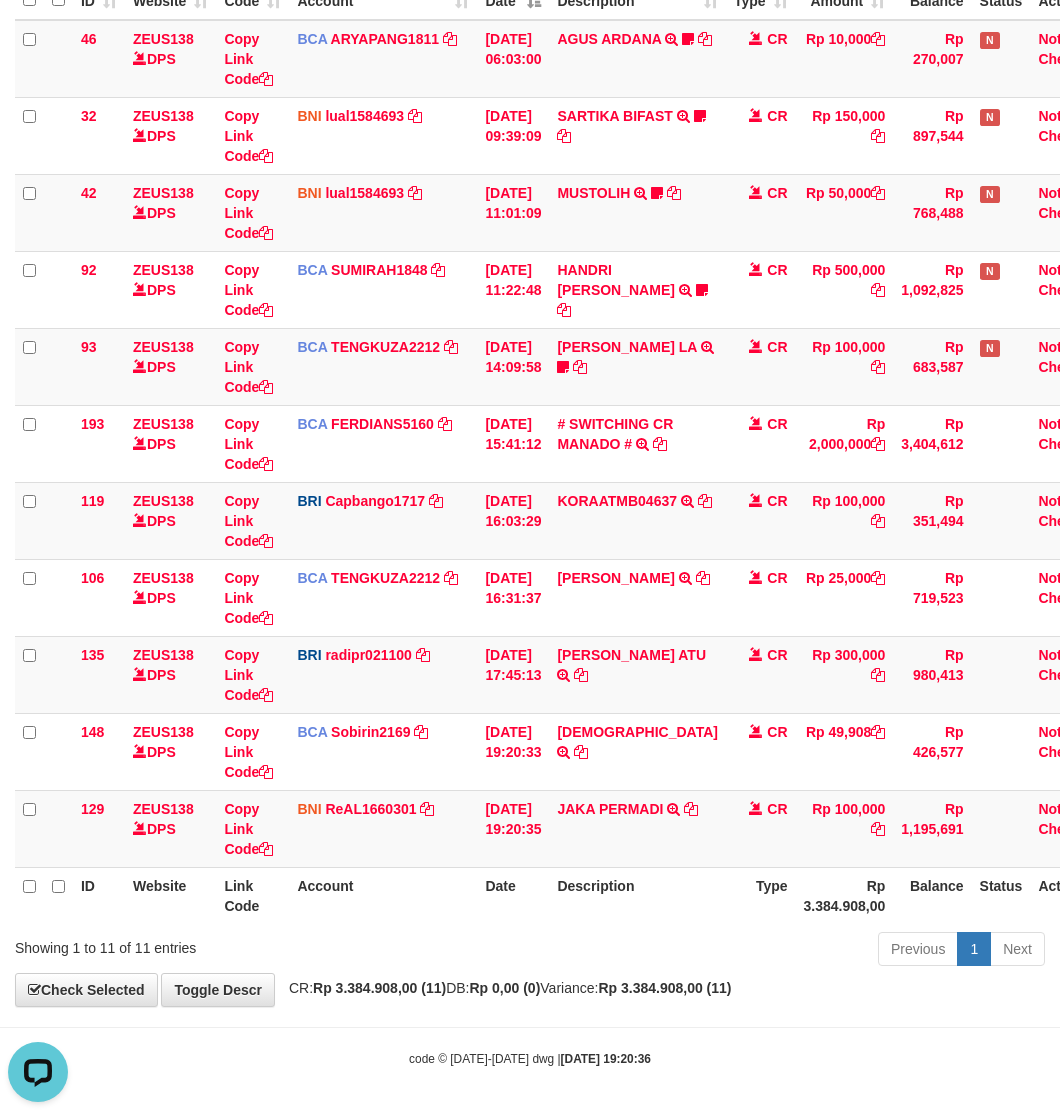 click on "Showing 1 to 11 of 11 entries" at bounding box center (221, 944) 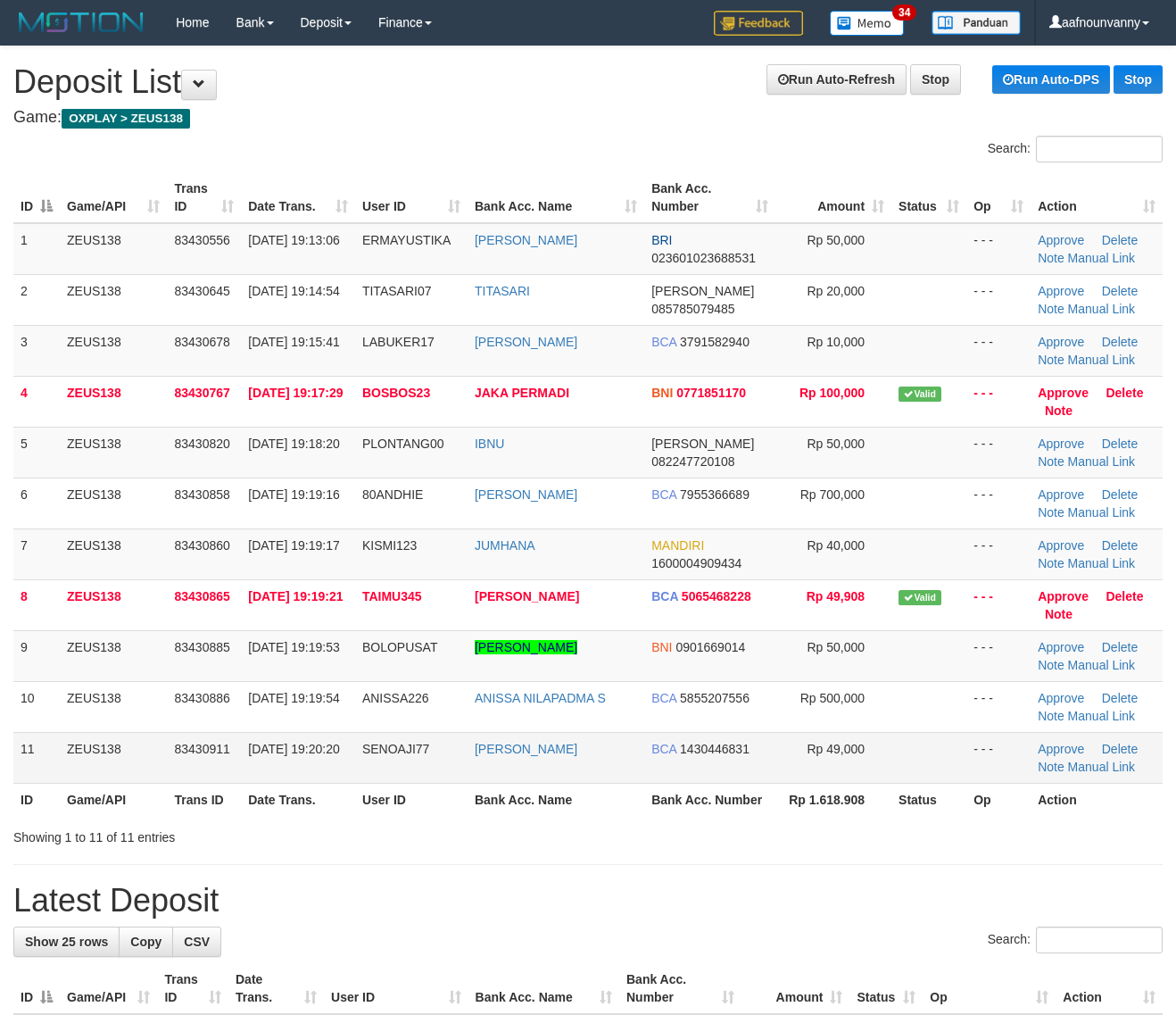 scroll, scrollTop: 0, scrollLeft: 0, axis: both 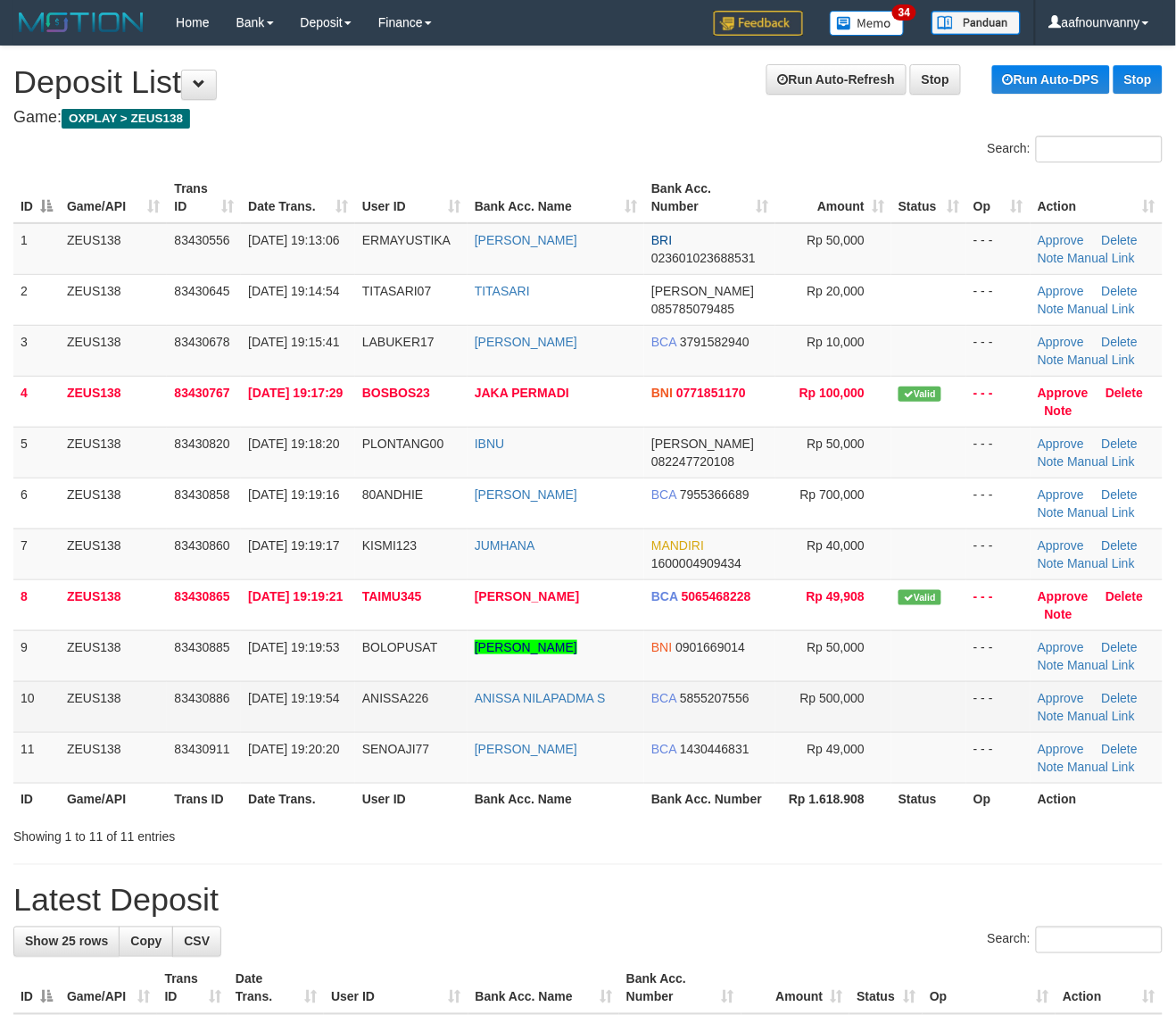 click on "Rp 500,000" at bounding box center (832, 698) 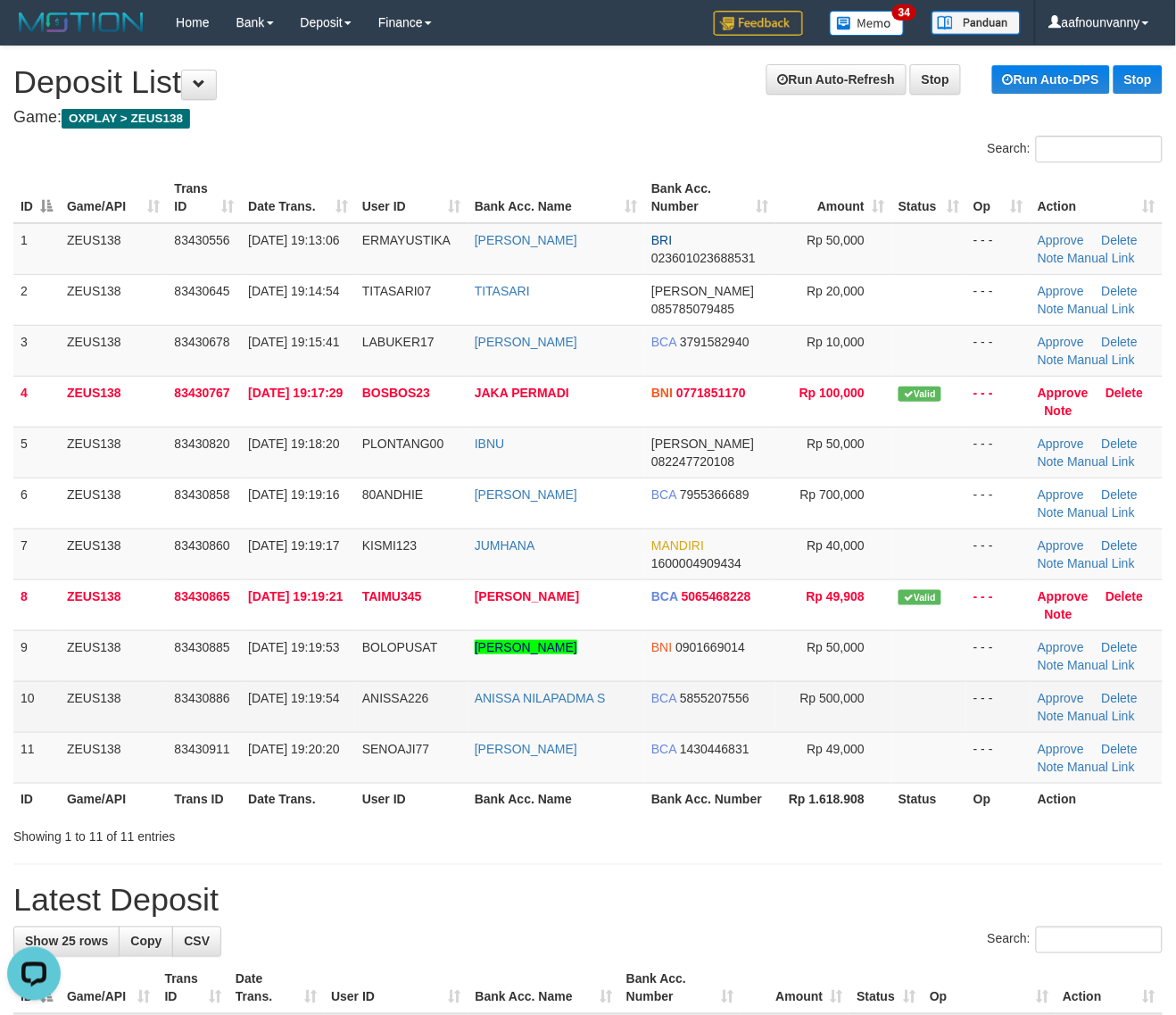 scroll, scrollTop: 0, scrollLeft: 0, axis: both 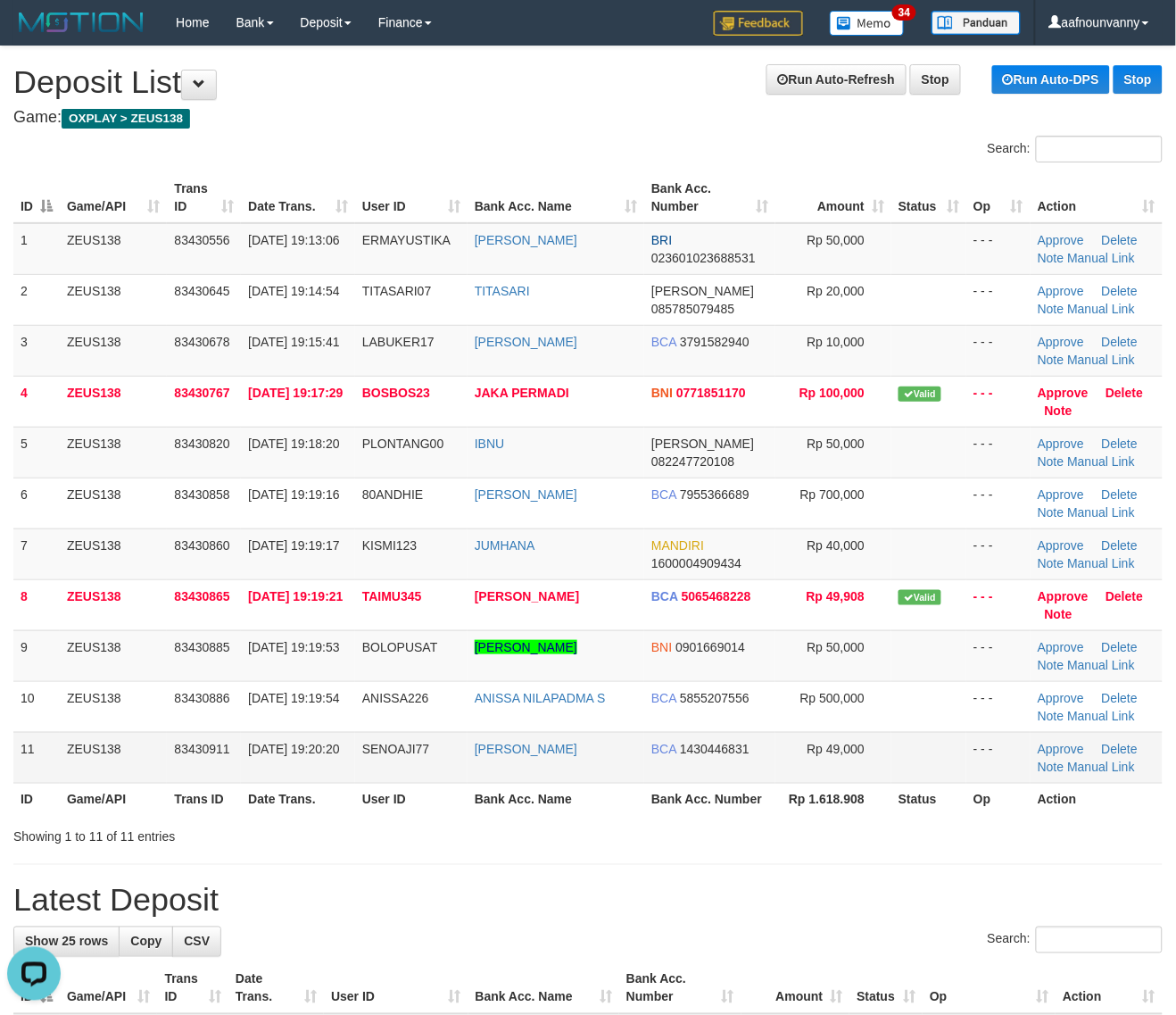 drag, startPoint x: 828, startPoint y: 698, endPoint x: 1015, endPoint y: 756, distance: 195.78815 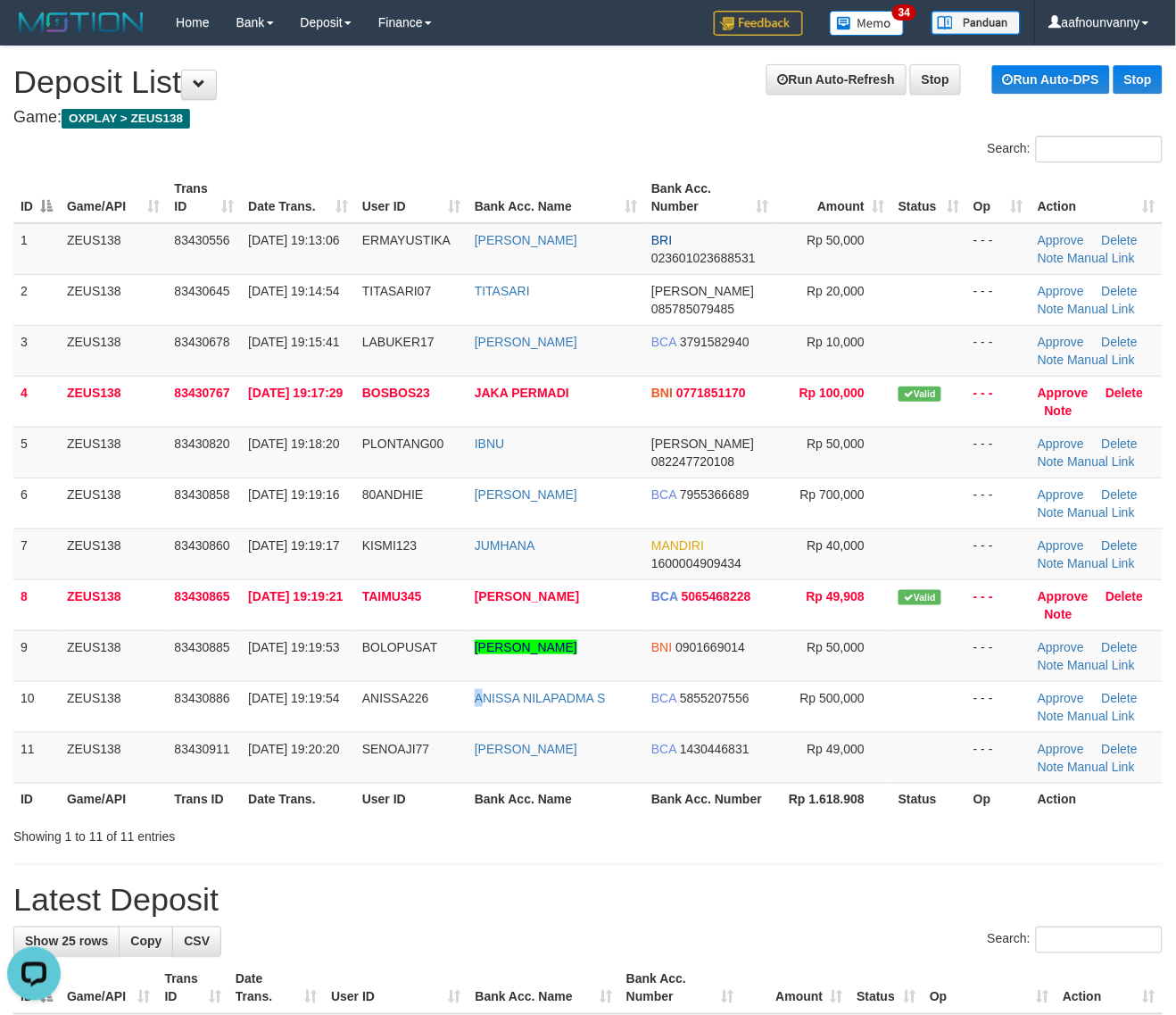drag, startPoint x: 451, startPoint y: 726, endPoint x: 1145, endPoint y: 828, distance: 701.4556 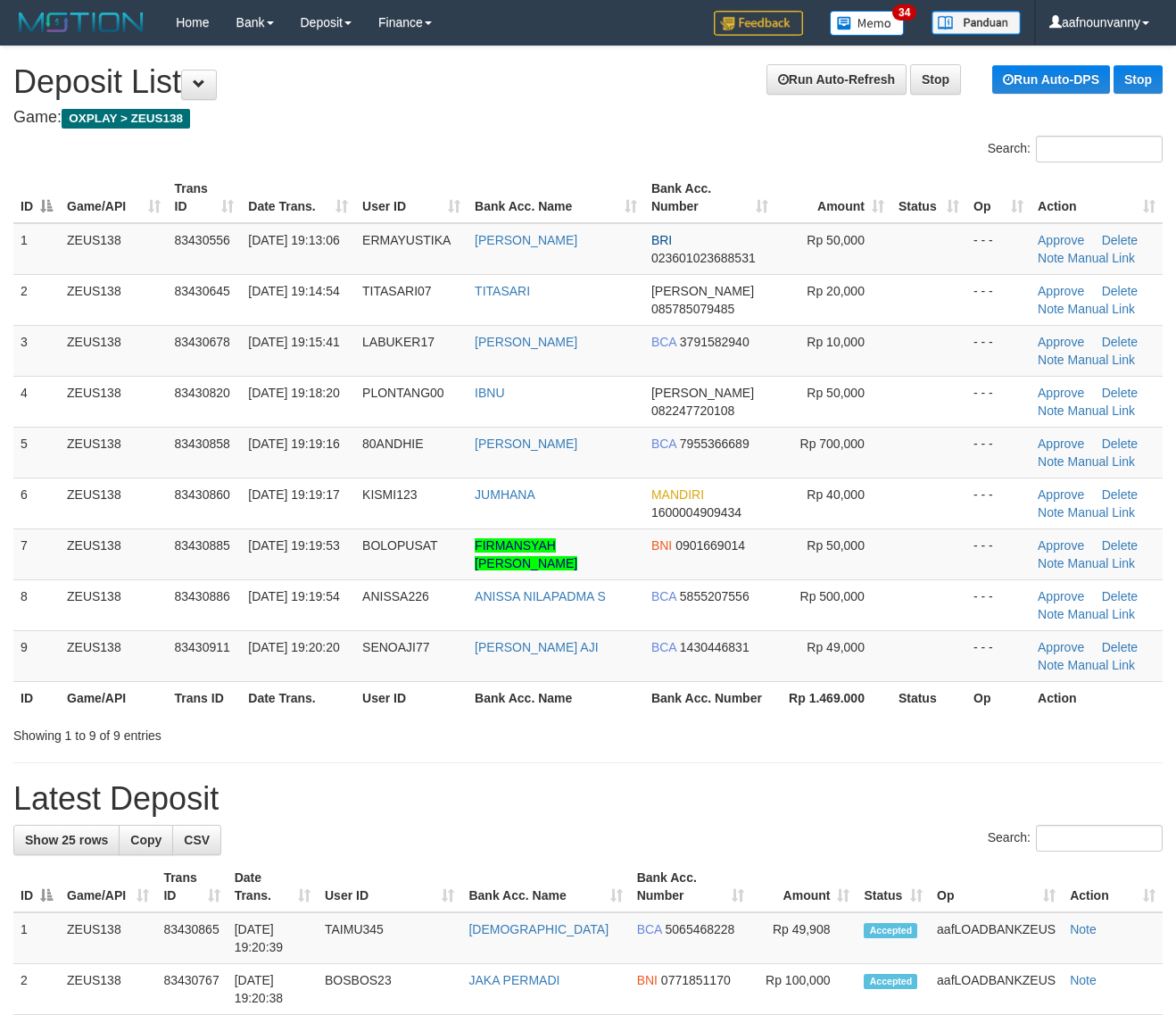 click on "Search:
ID Game/API Trans ID Date Trans. User ID Bank Acc. Name Bank Acc. Number Amount Status Op Action
1
ZEUS138
83430556
[DATE] 19:13:06
ERMAYUSTIKA
[PERSON_NAME] YUSTIKA
BRI
023601023688531
Rp 50,000
- - -
Approve
[GEOGRAPHIC_DATA]
Note
Manual Link
2
ZEUS138
83430645
[DATE] 19:14:54
TITASARI07
[GEOGRAPHIC_DATA]
[PERSON_NAME]
085785079485
Rp 20,000" at bounding box center [588, 440] 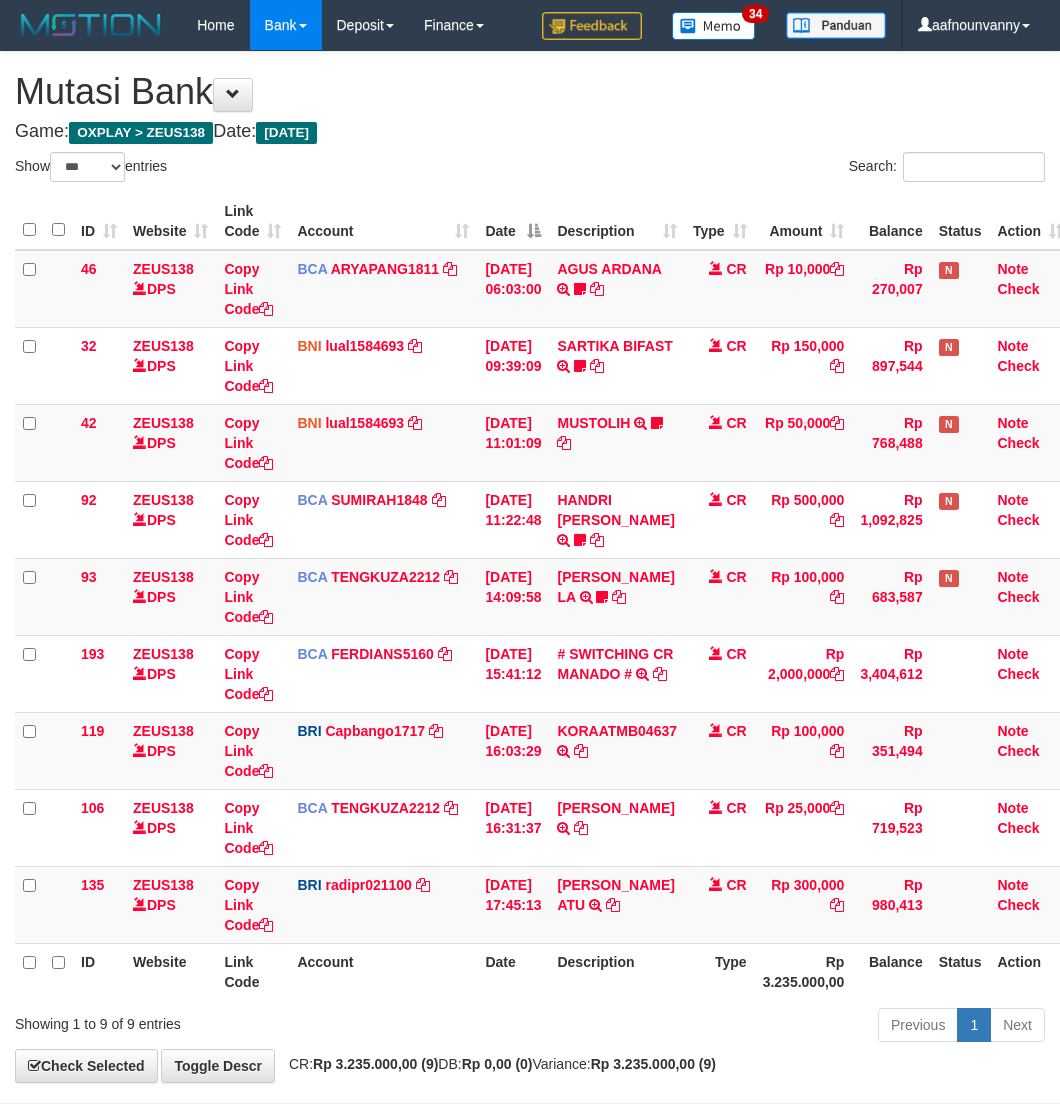 select on "***" 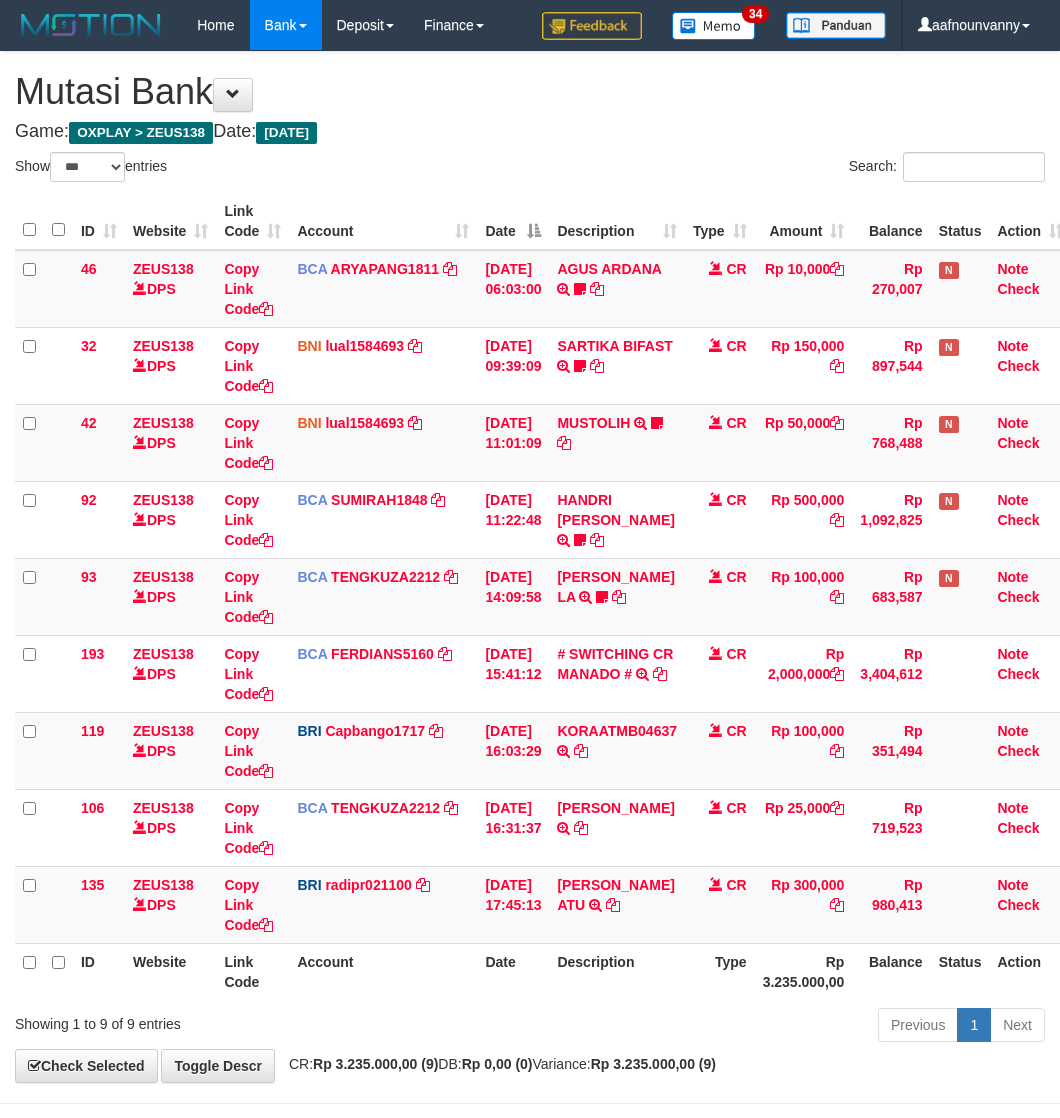 scroll, scrollTop: 0, scrollLeft: 0, axis: both 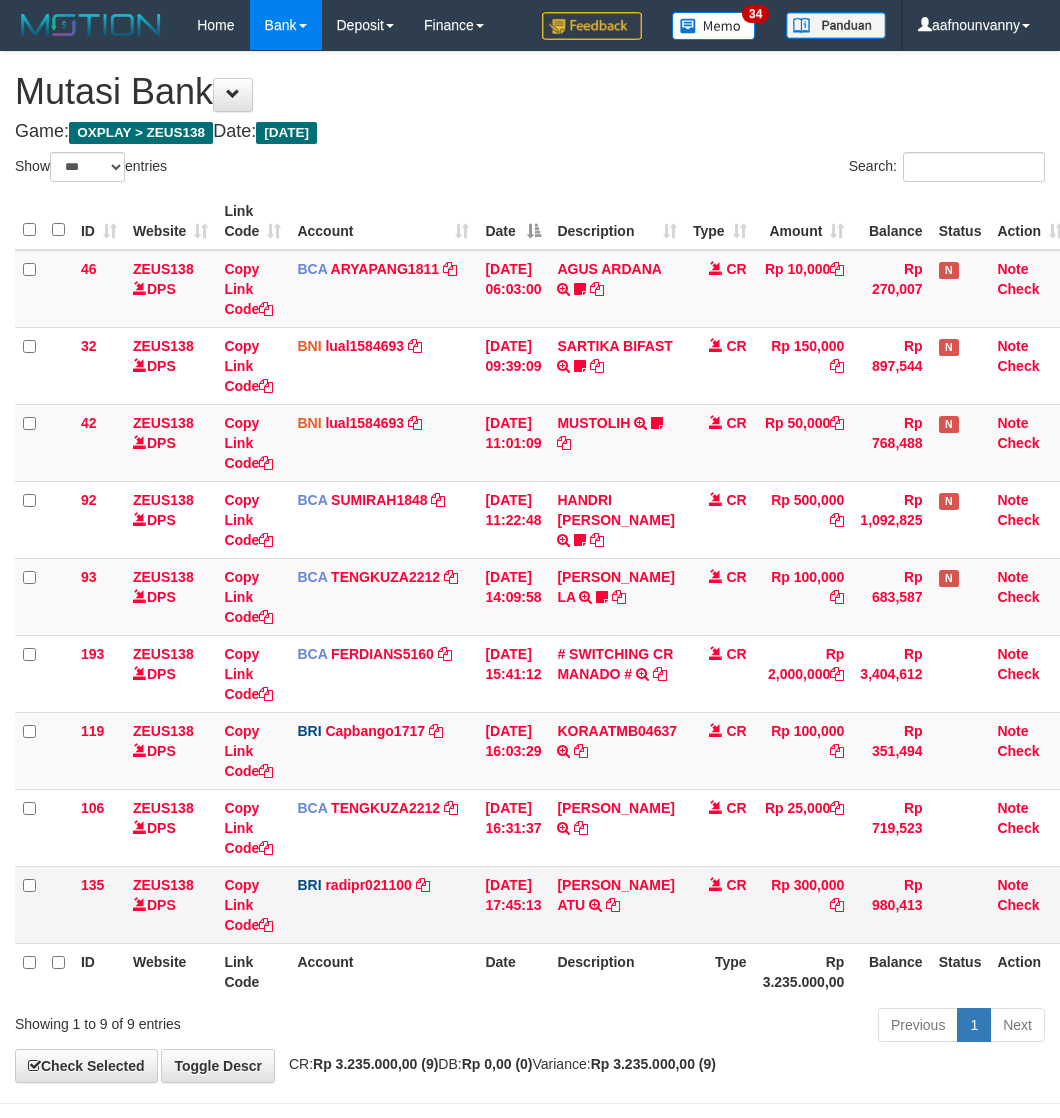 drag, startPoint x: 0, startPoint y: 0, endPoint x: 450, endPoint y: 931, distance: 1034.0508 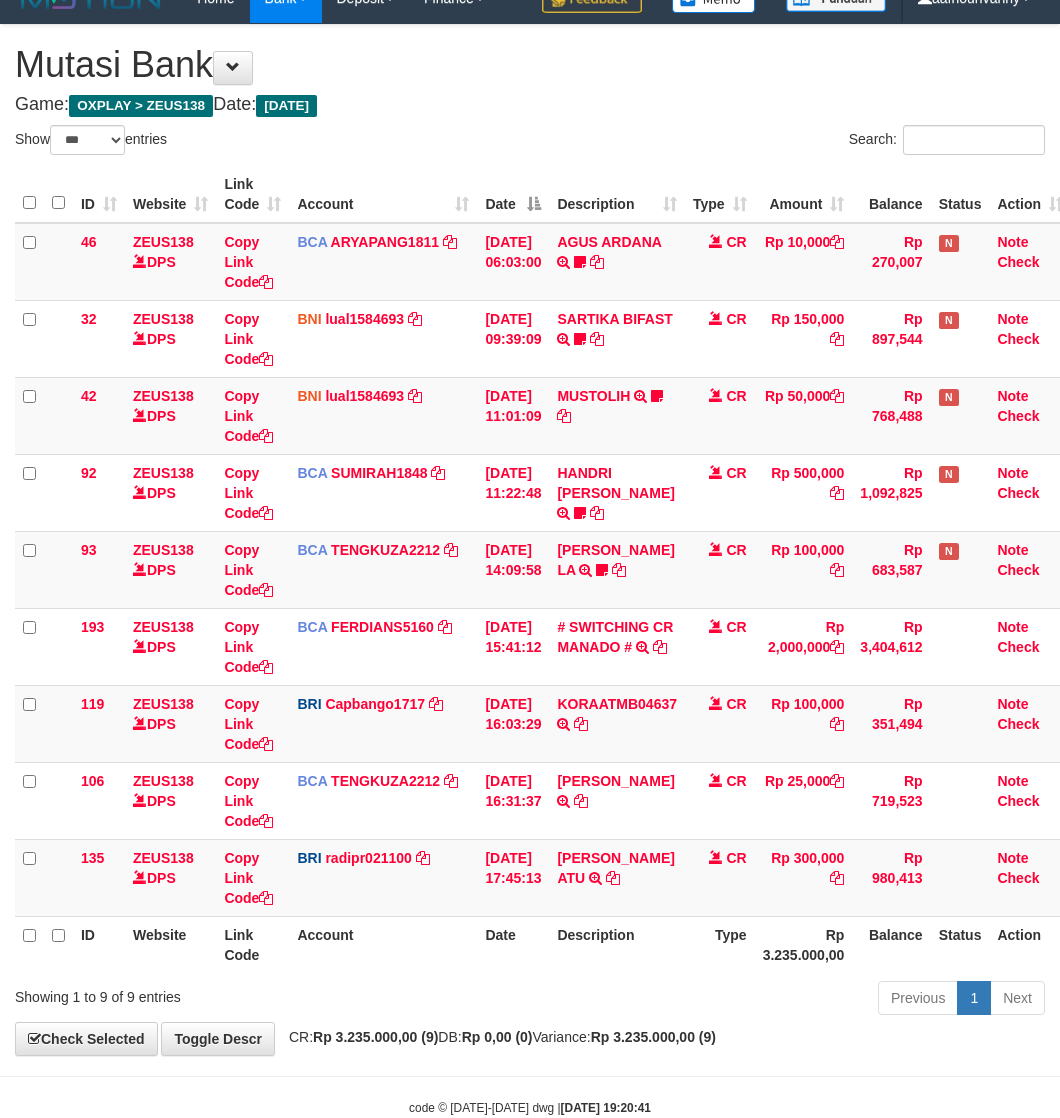 scroll, scrollTop: 77, scrollLeft: 0, axis: vertical 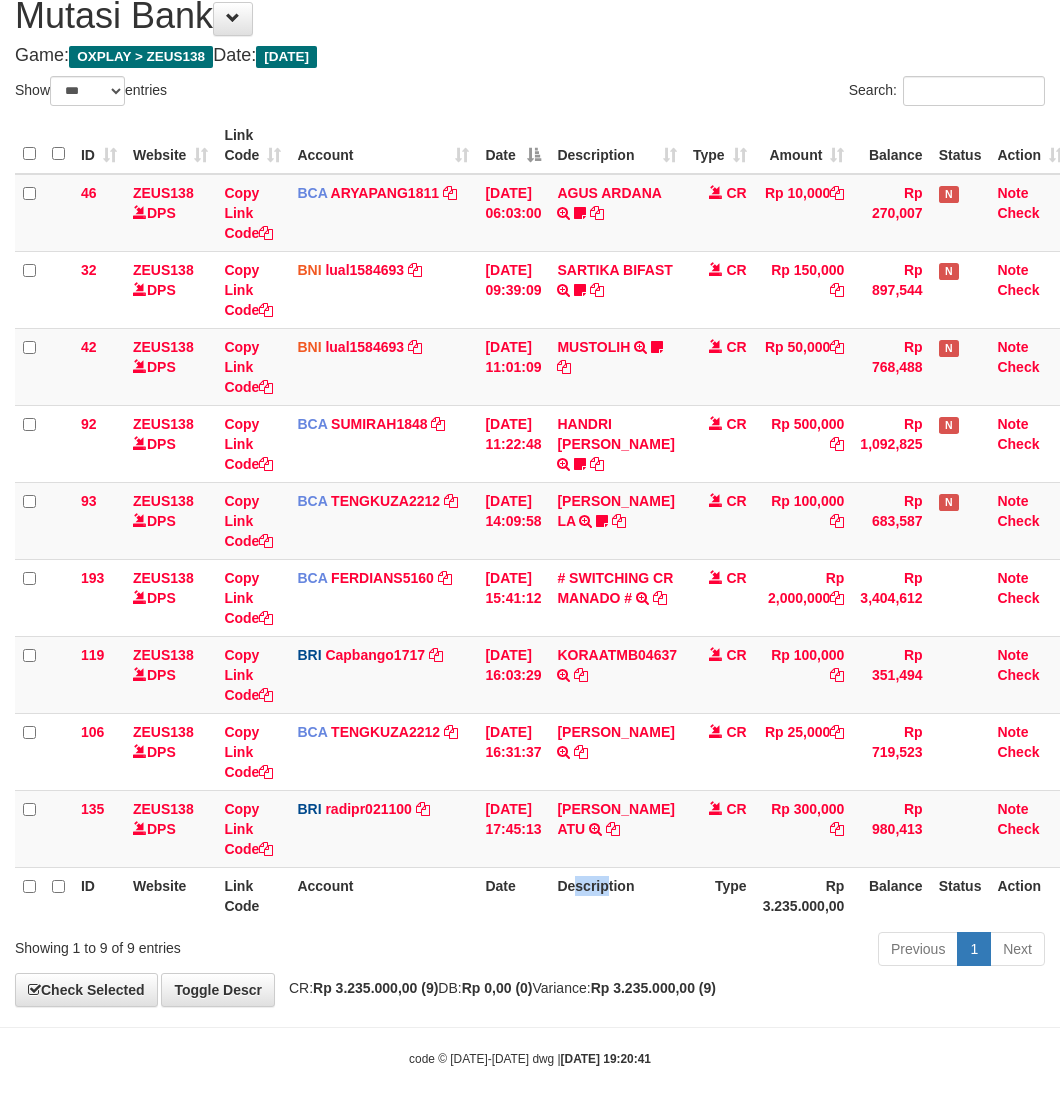 drag, startPoint x: 618, startPoint y: 872, endPoint x: 1, endPoint y: 823, distance: 618.9426 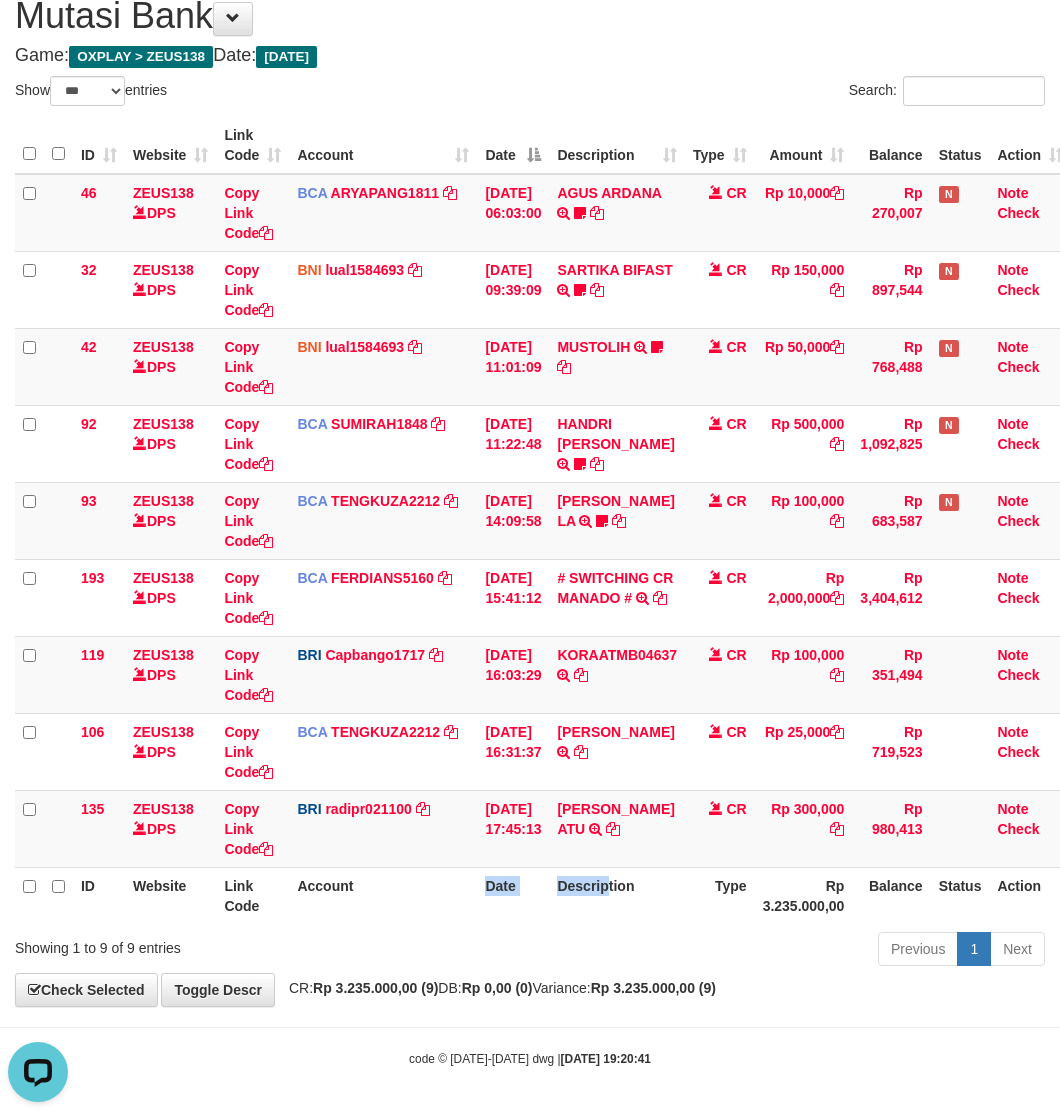 scroll, scrollTop: 0, scrollLeft: 0, axis: both 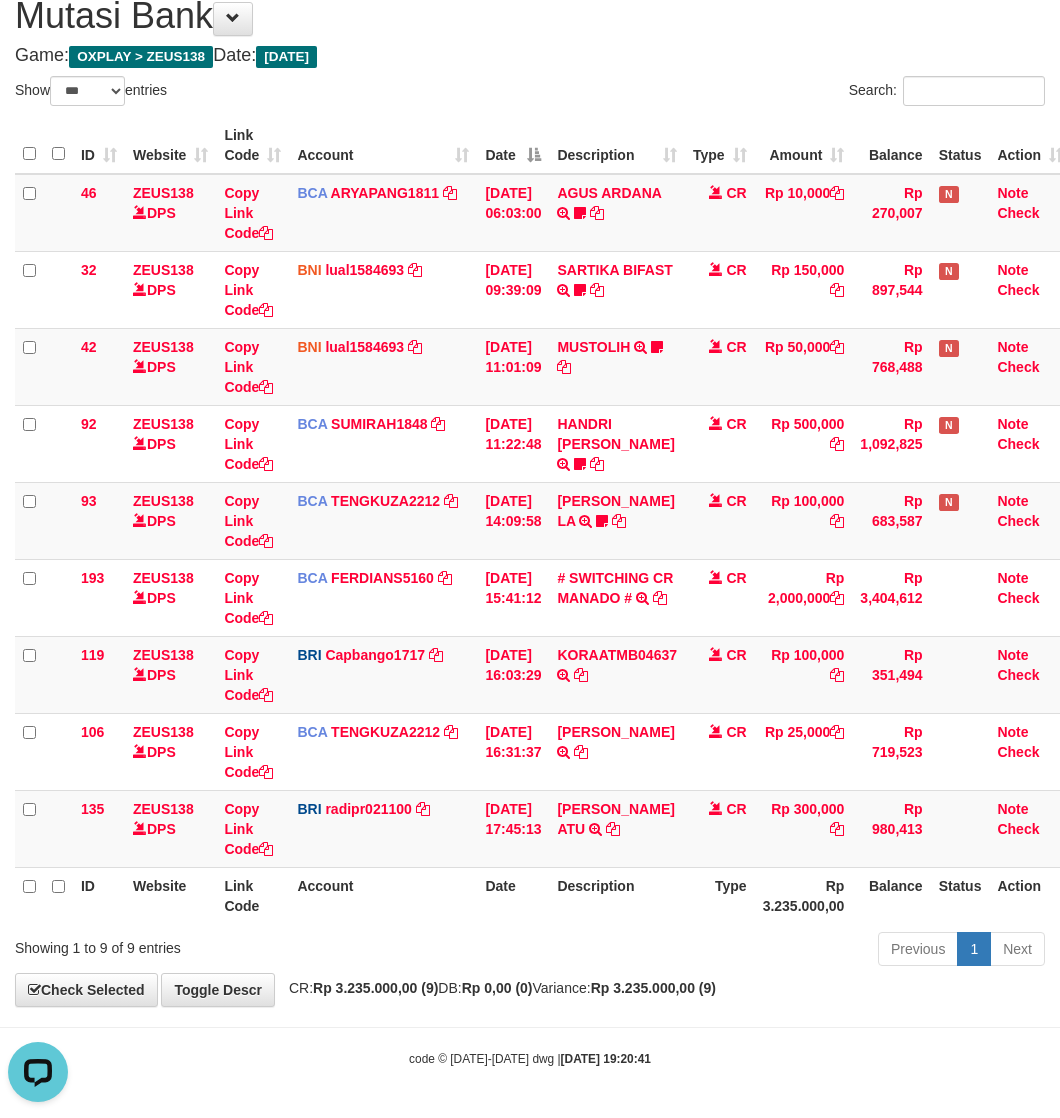 drag, startPoint x: 445, startPoint y: 968, endPoint x: 12, endPoint y: 803, distance: 463.3724 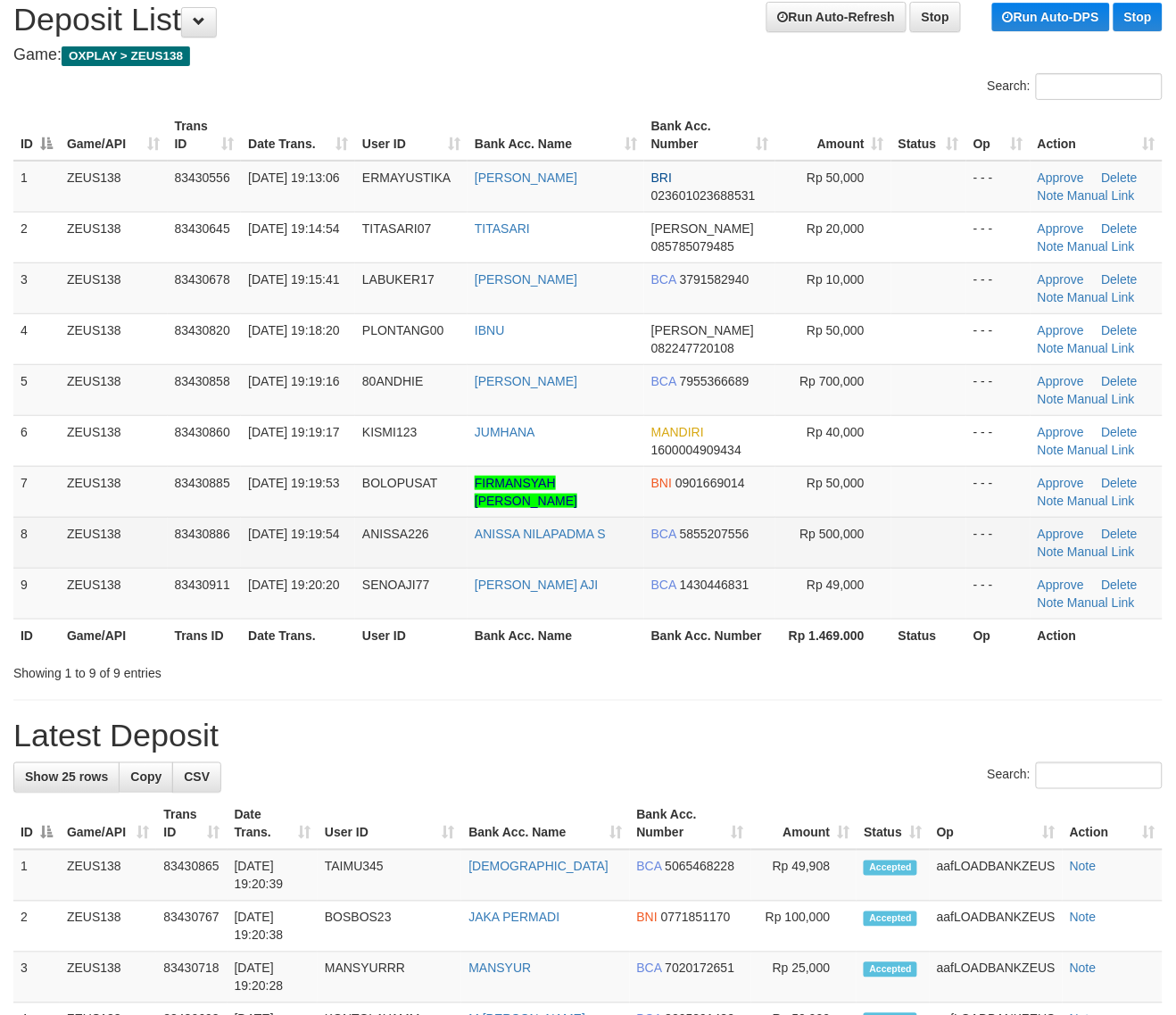 scroll, scrollTop: 0, scrollLeft: 0, axis: both 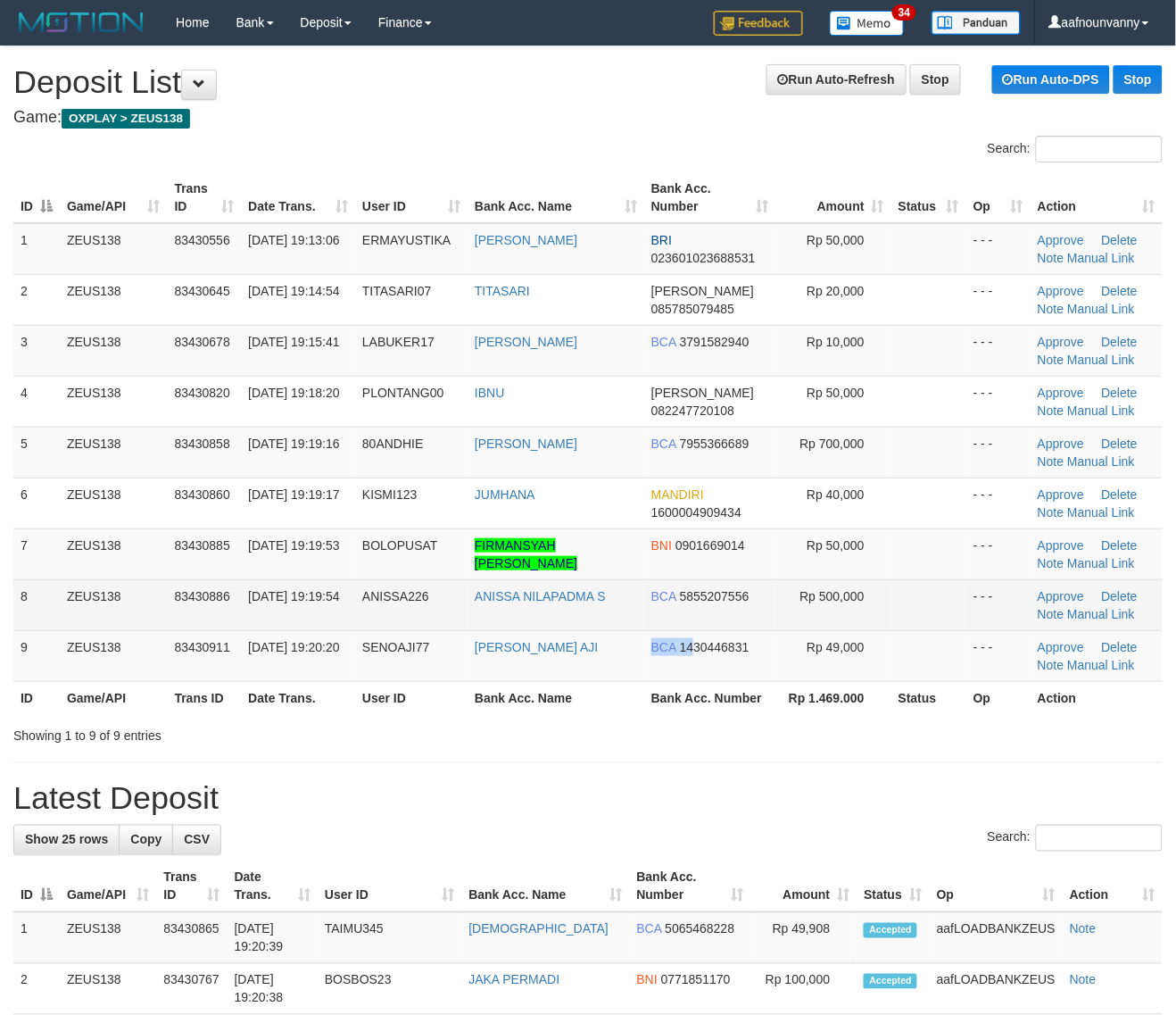 drag, startPoint x: 692, startPoint y: 662, endPoint x: 475, endPoint y: 580, distance: 231.97629 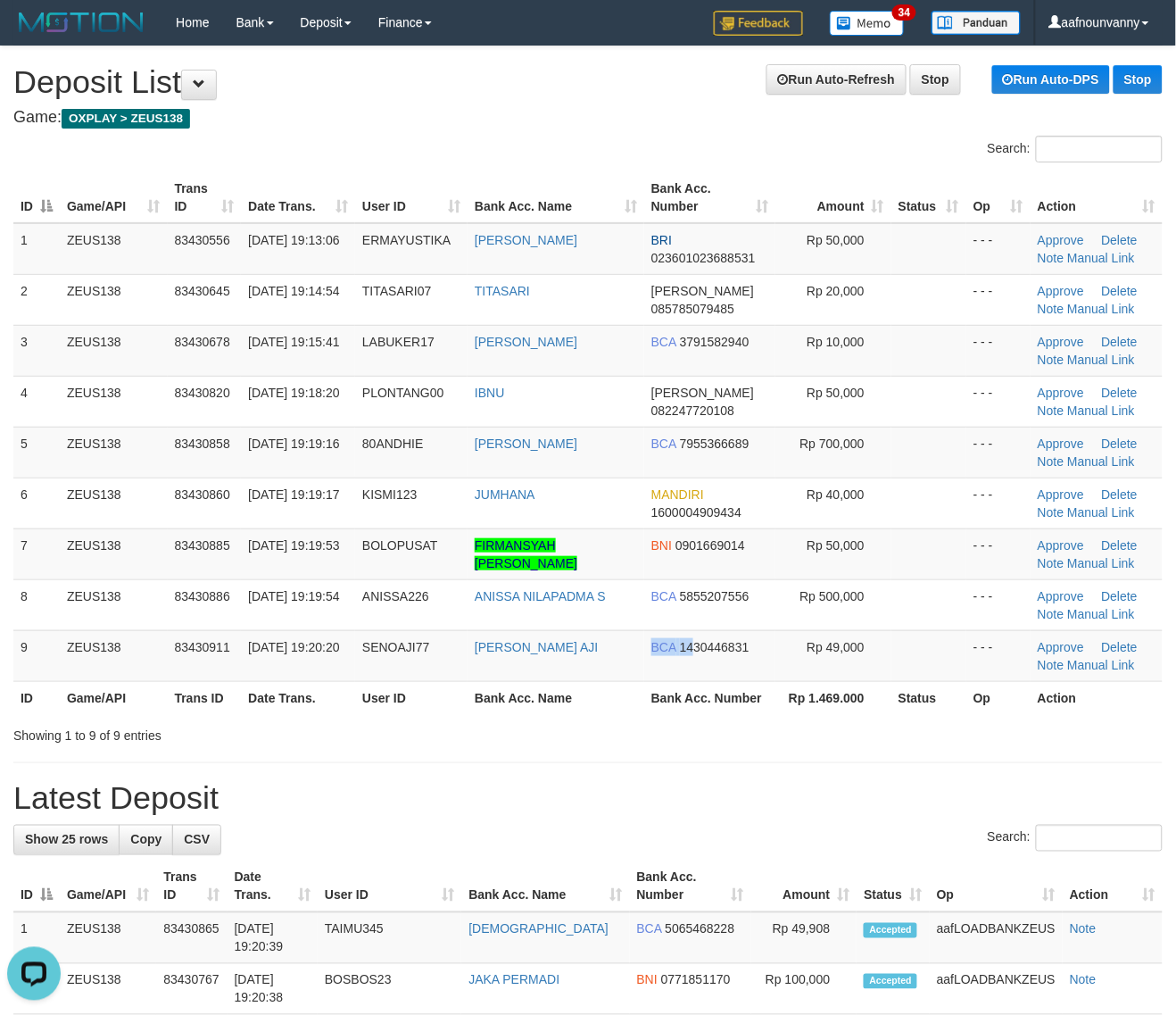 scroll, scrollTop: 0, scrollLeft: 0, axis: both 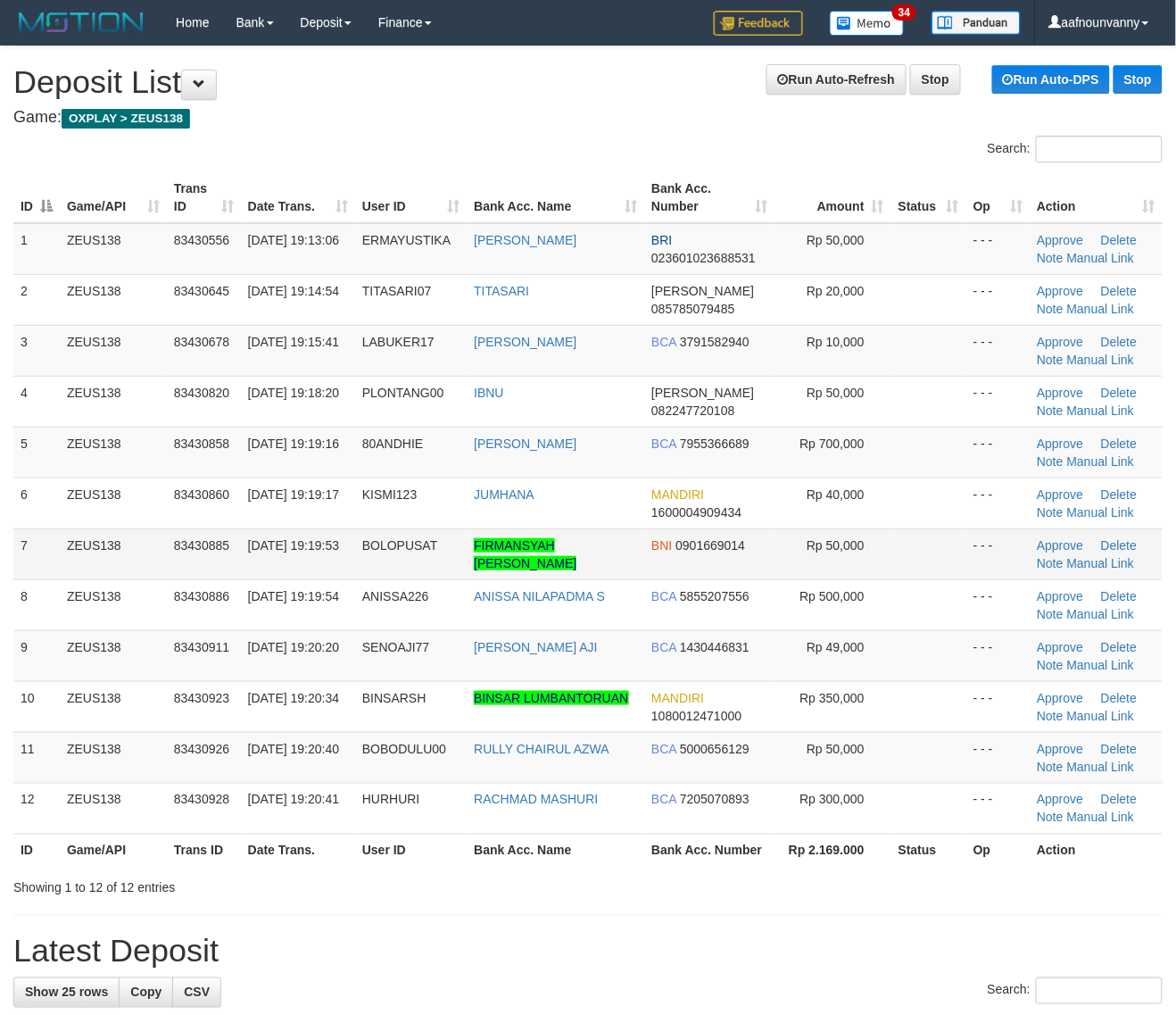 drag, startPoint x: 469, startPoint y: 537, endPoint x: 580, endPoint y: 565, distance: 114.47707 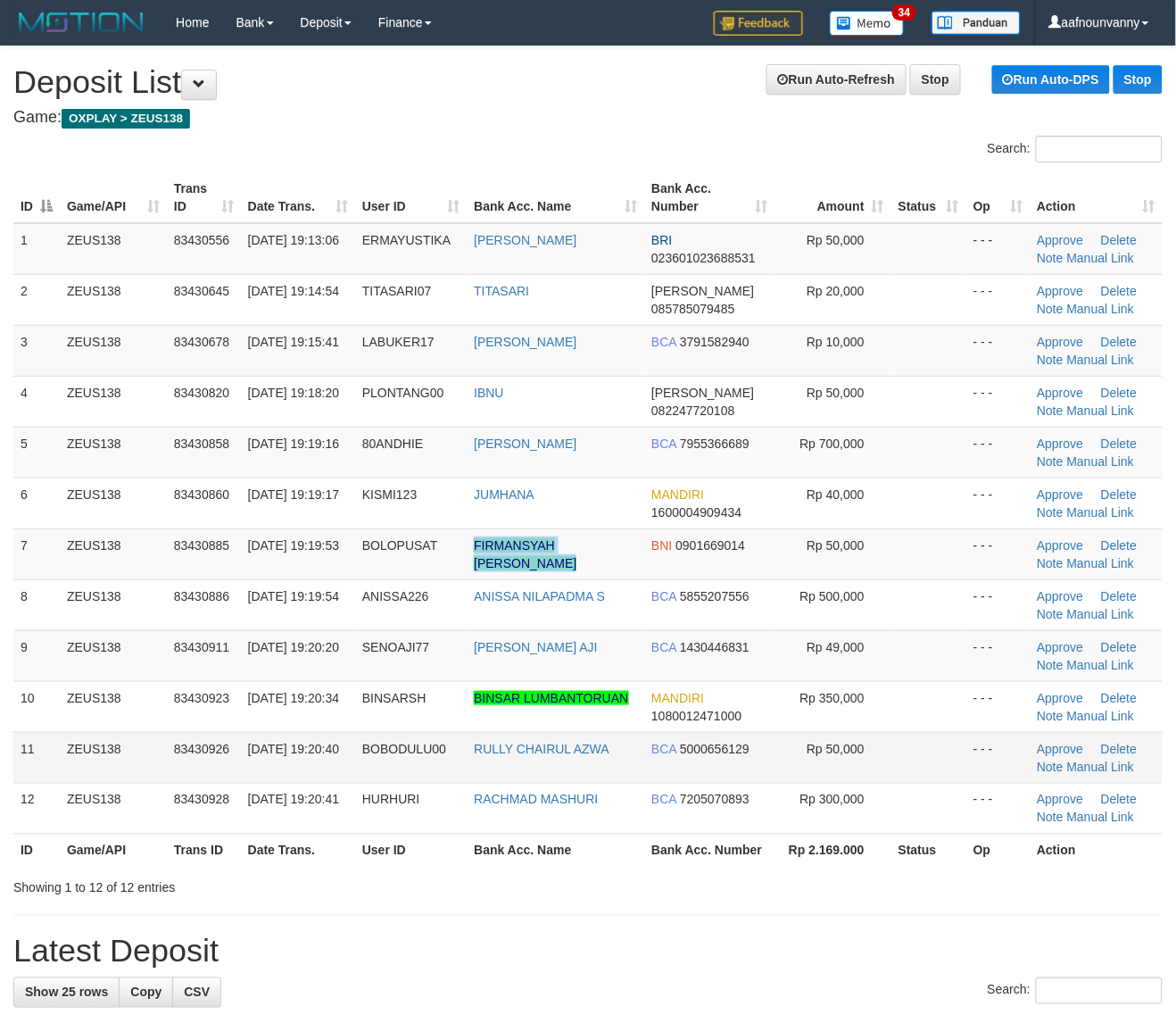 drag, startPoint x: 460, startPoint y: 560, endPoint x: 1148, endPoint y: 759, distance: 716.2018 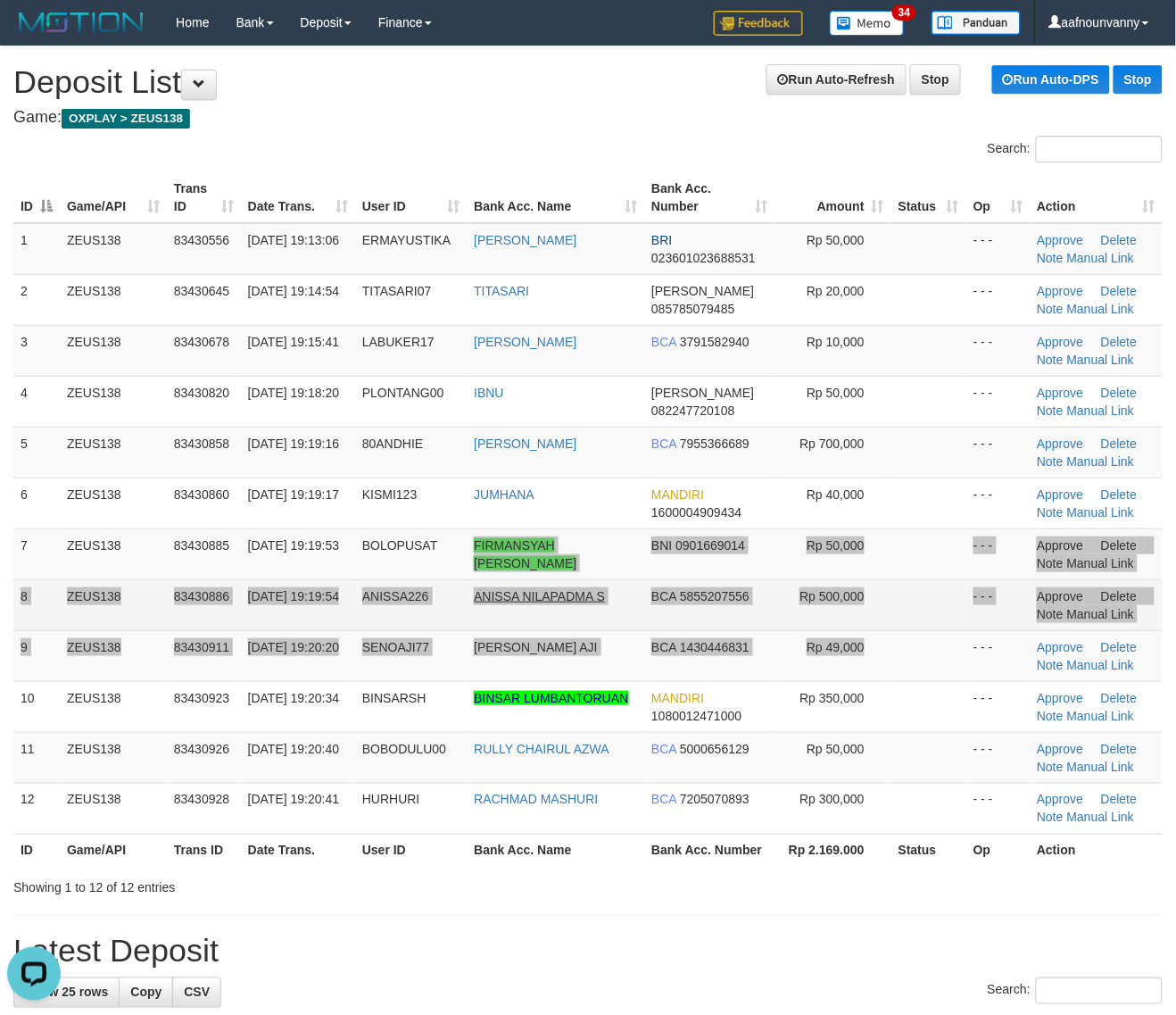 scroll, scrollTop: 0, scrollLeft: 0, axis: both 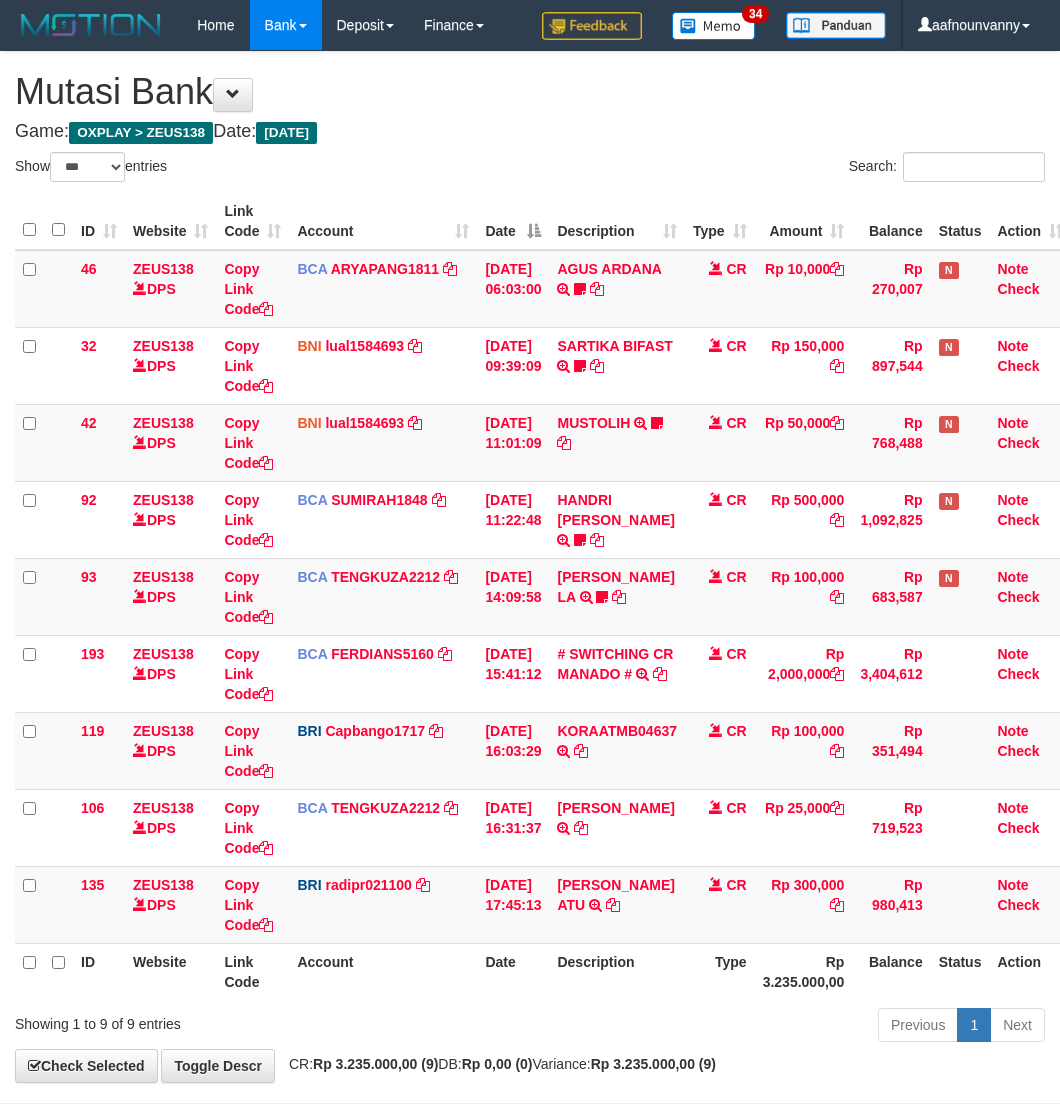 select on "***" 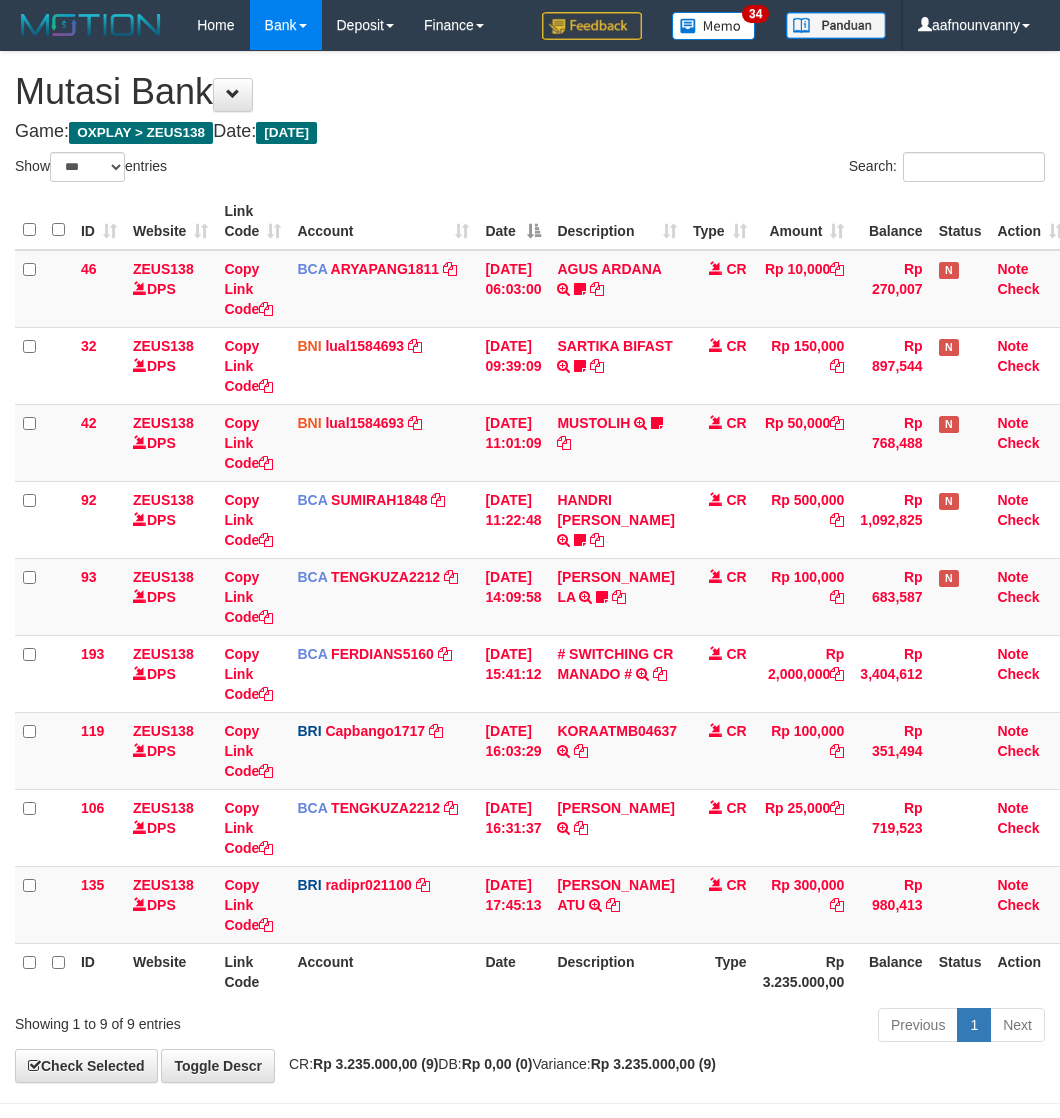 scroll, scrollTop: 77, scrollLeft: 0, axis: vertical 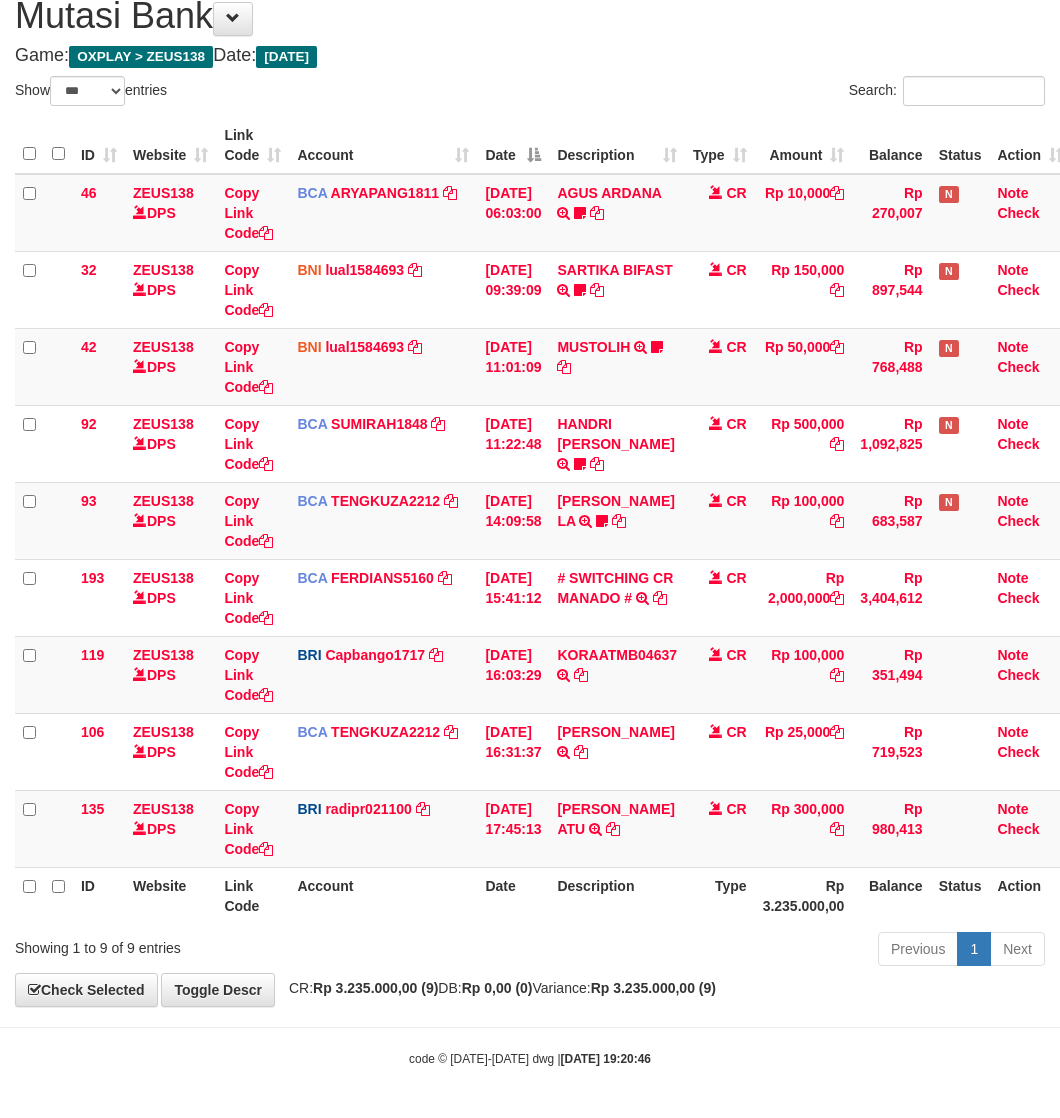 drag, startPoint x: 0, startPoint y: 0, endPoint x: 2, endPoint y: 791, distance: 791.0025 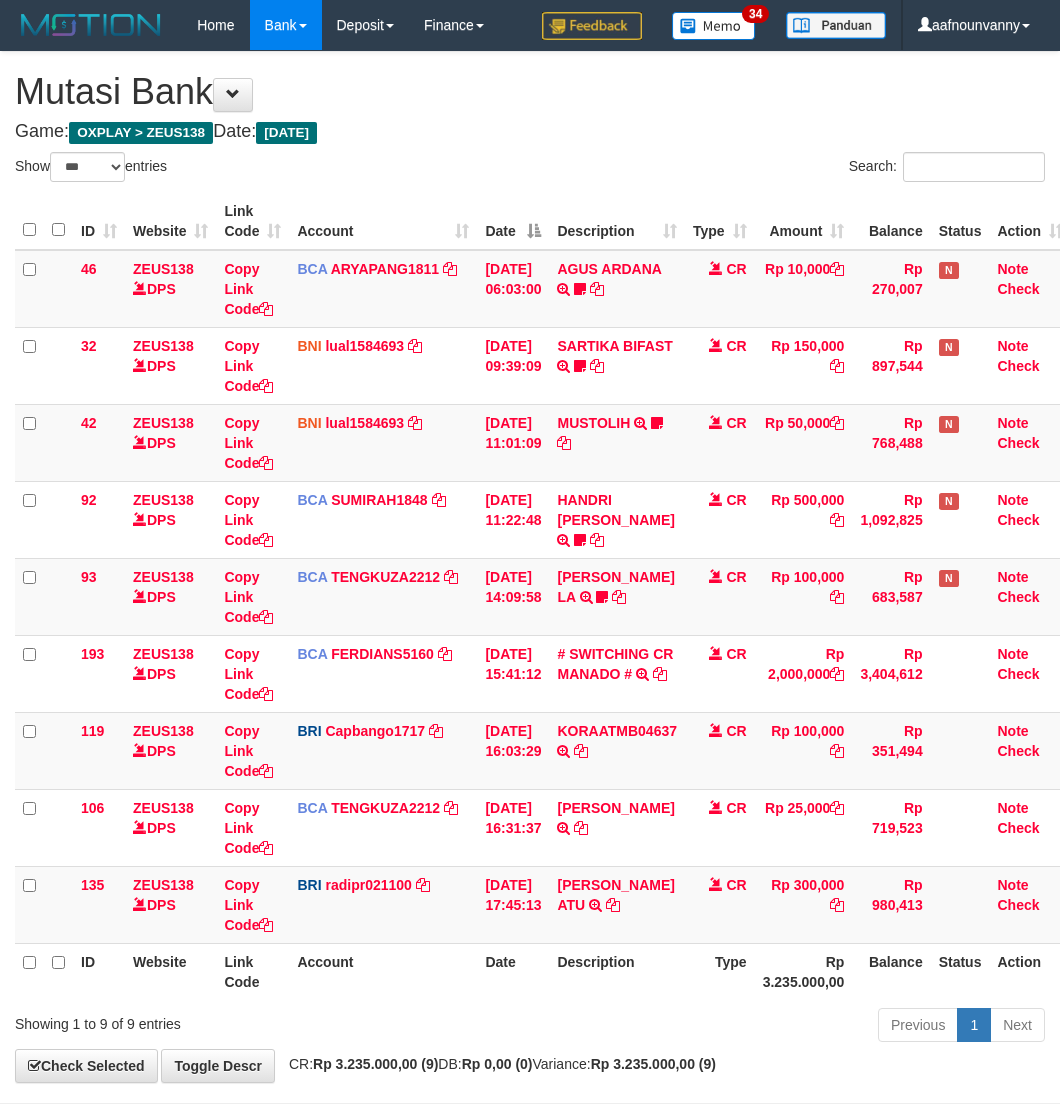 select on "***" 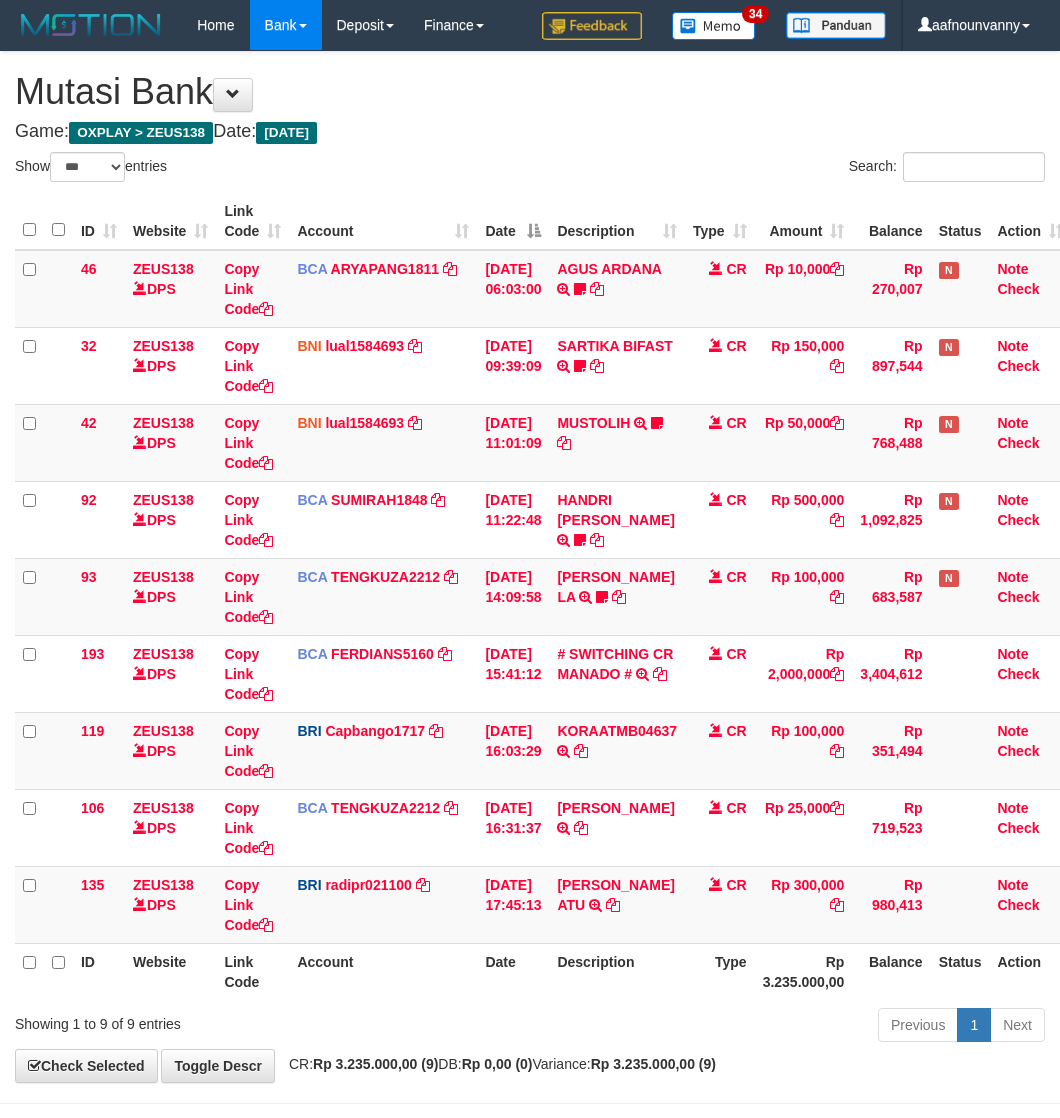 scroll, scrollTop: 77, scrollLeft: 0, axis: vertical 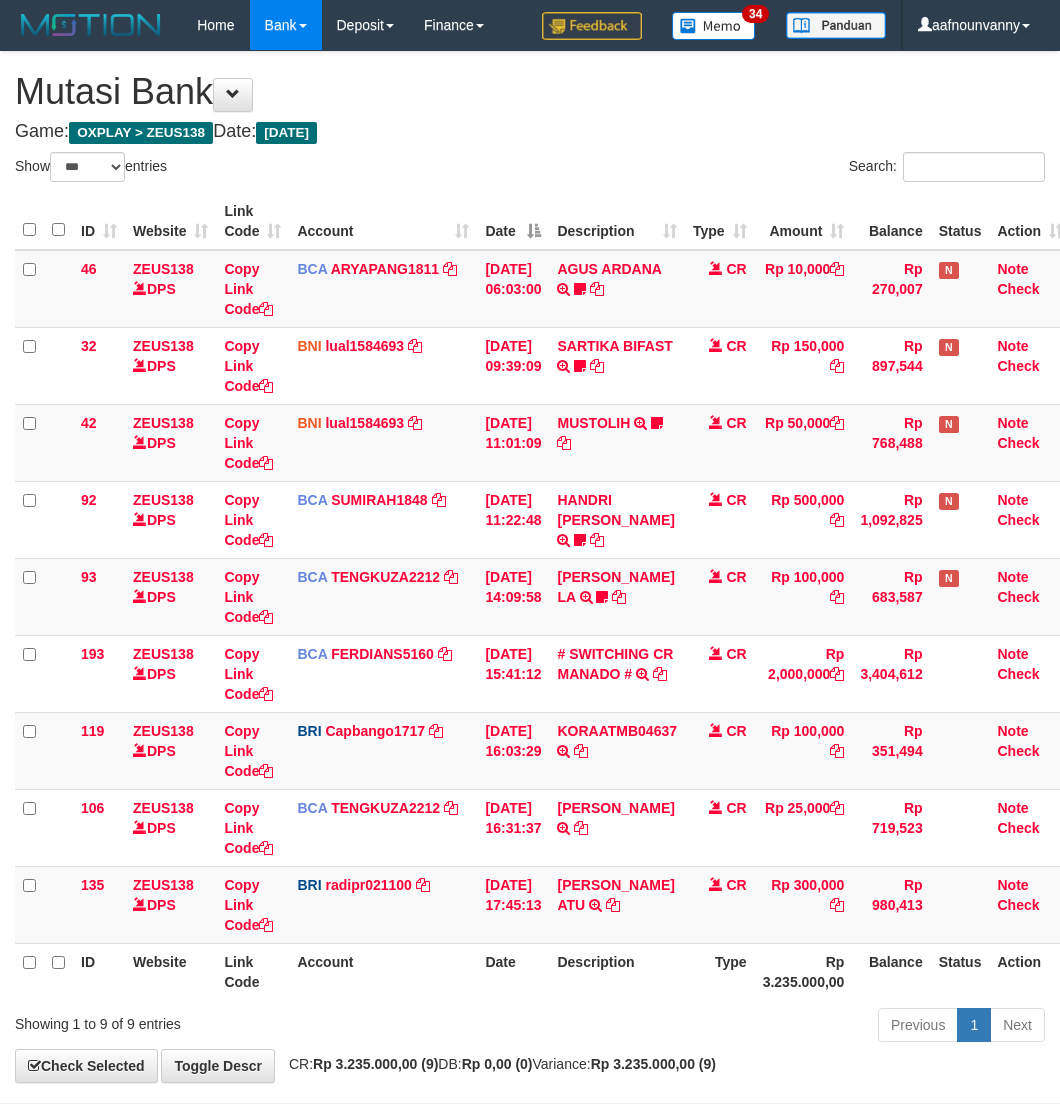 select on "***" 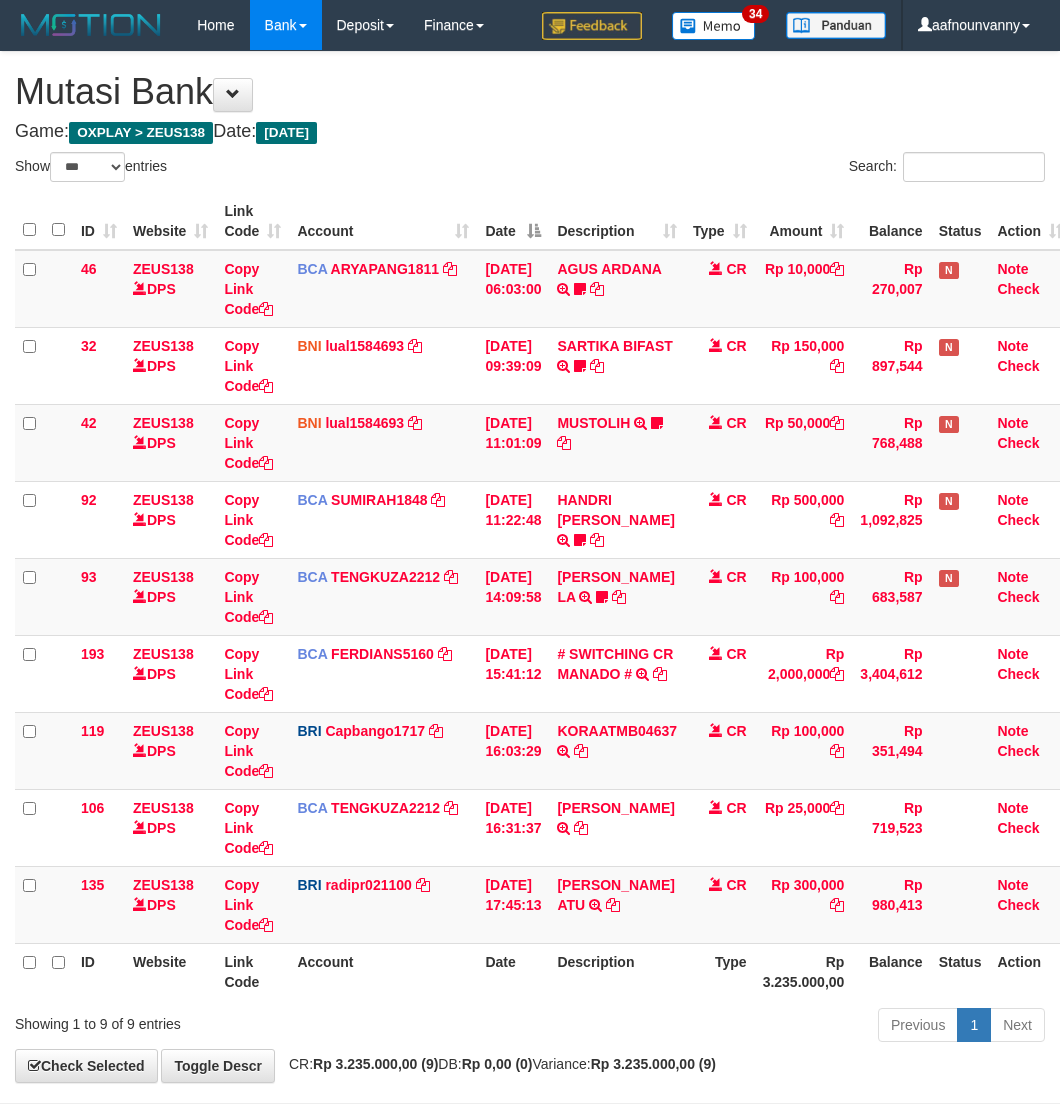 scroll, scrollTop: 77, scrollLeft: 0, axis: vertical 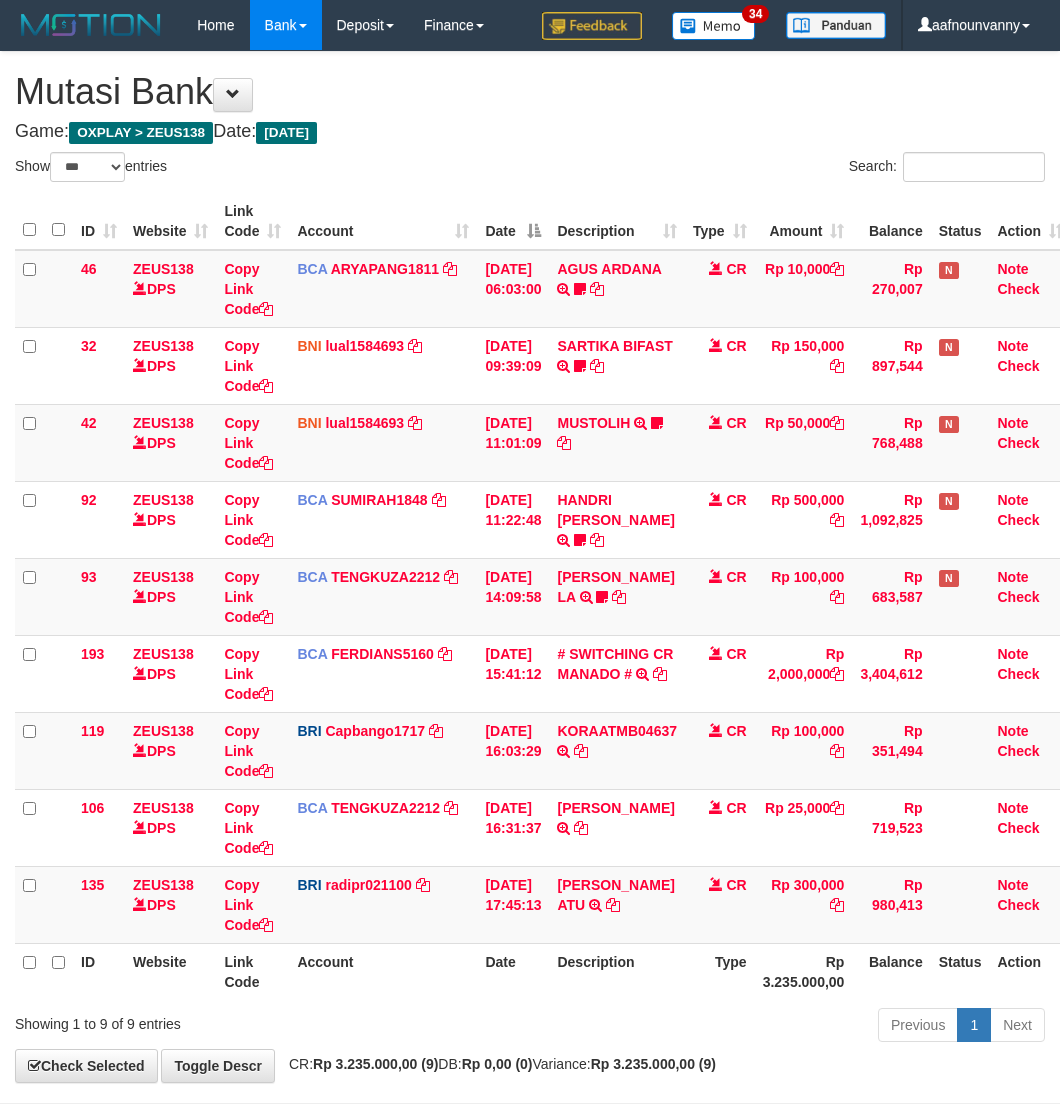 select on "***" 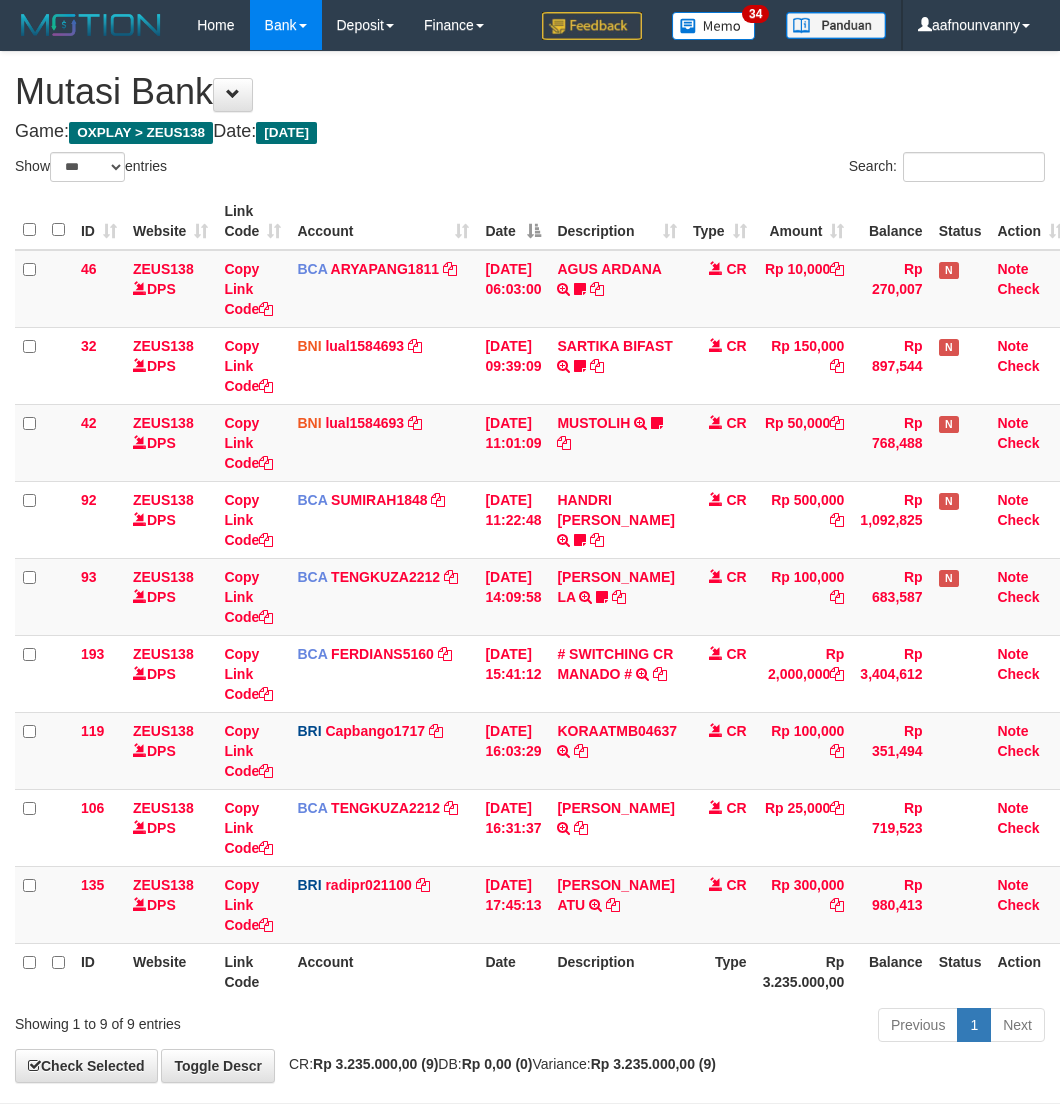 scroll, scrollTop: 77, scrollLeft: 0, axis: vertical 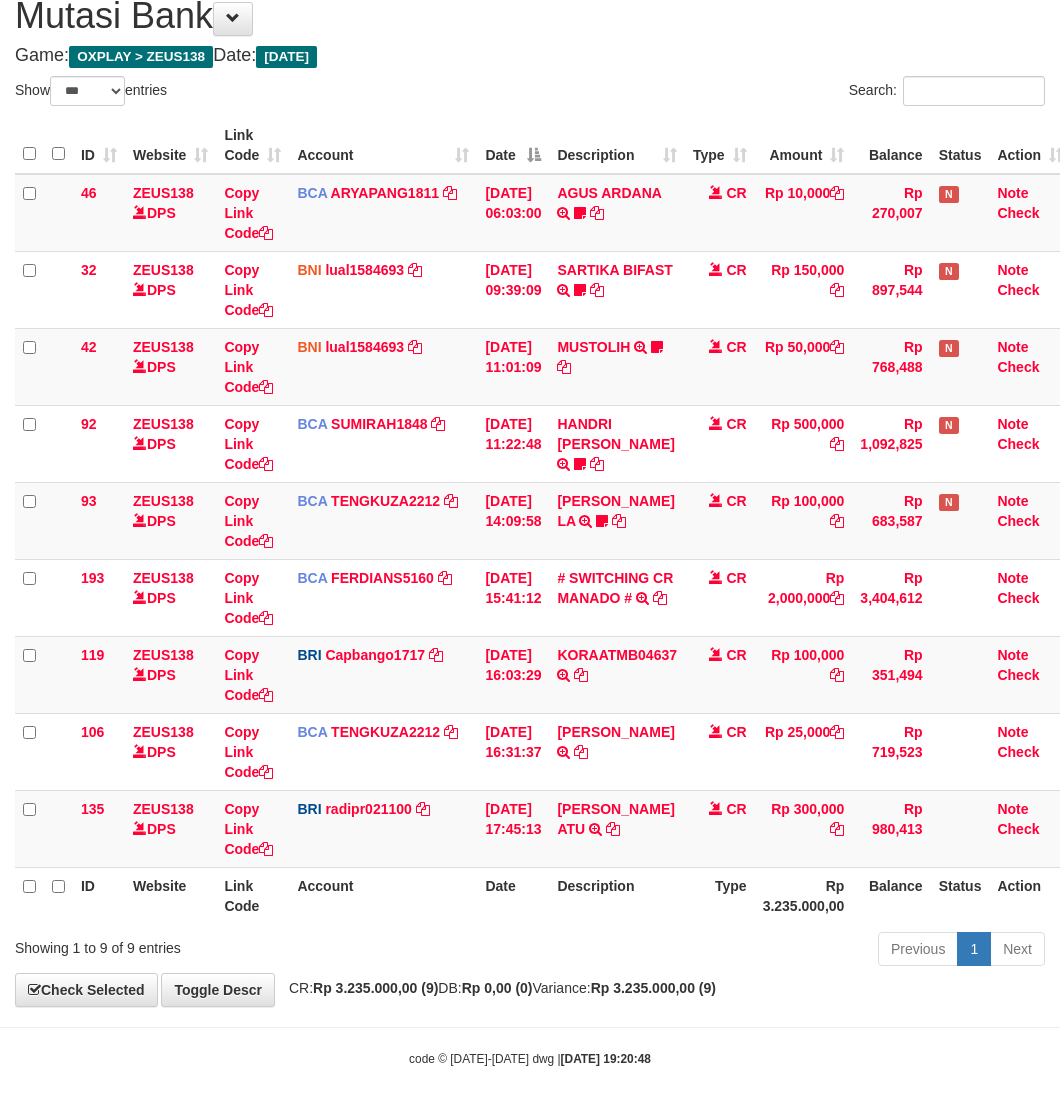 click on "Showing 1 to 9 of 9 entries" at bounding box center [221, 944] 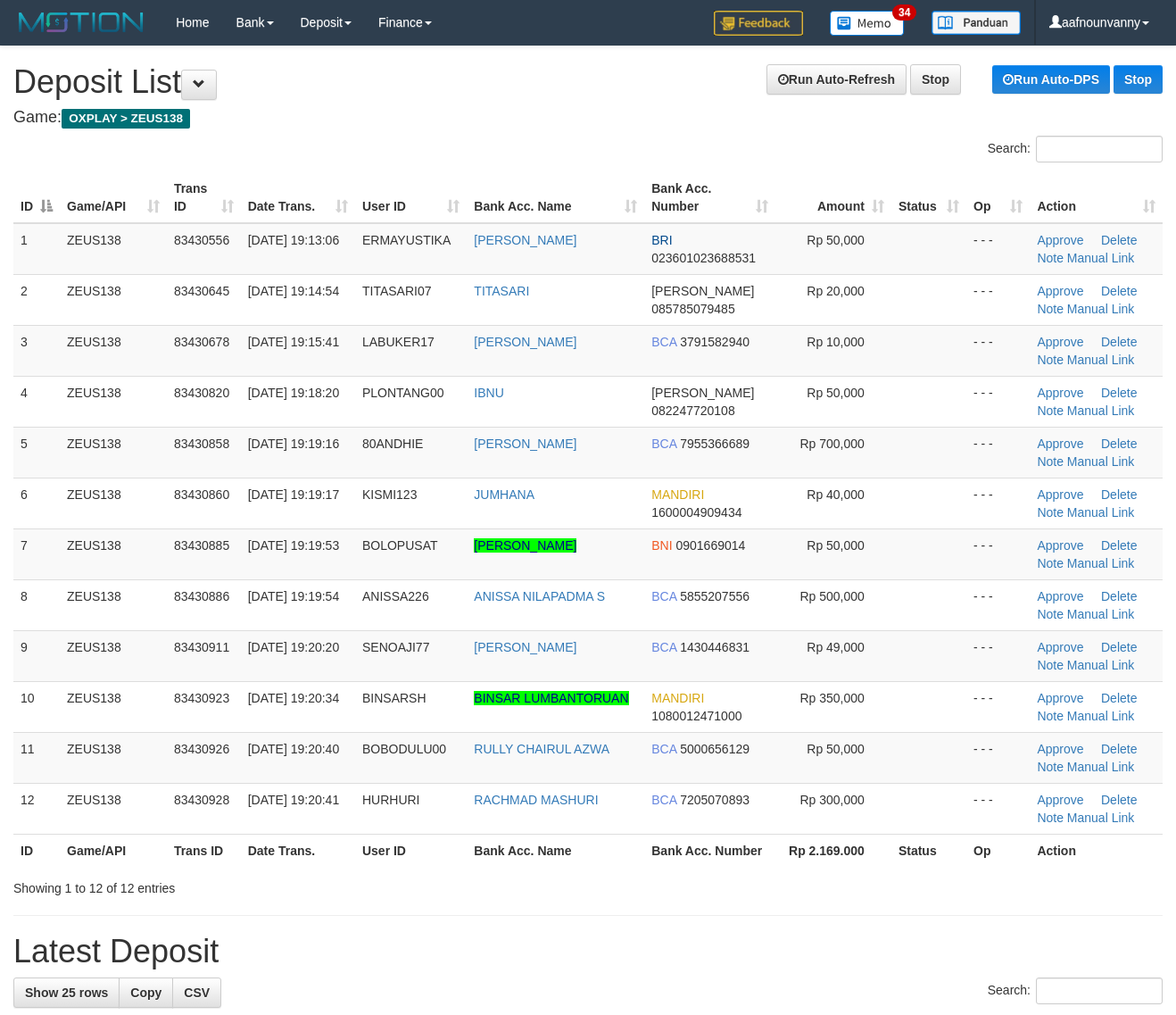 scroll, scrollTop: 0, scrollLeft: 0, axis: both 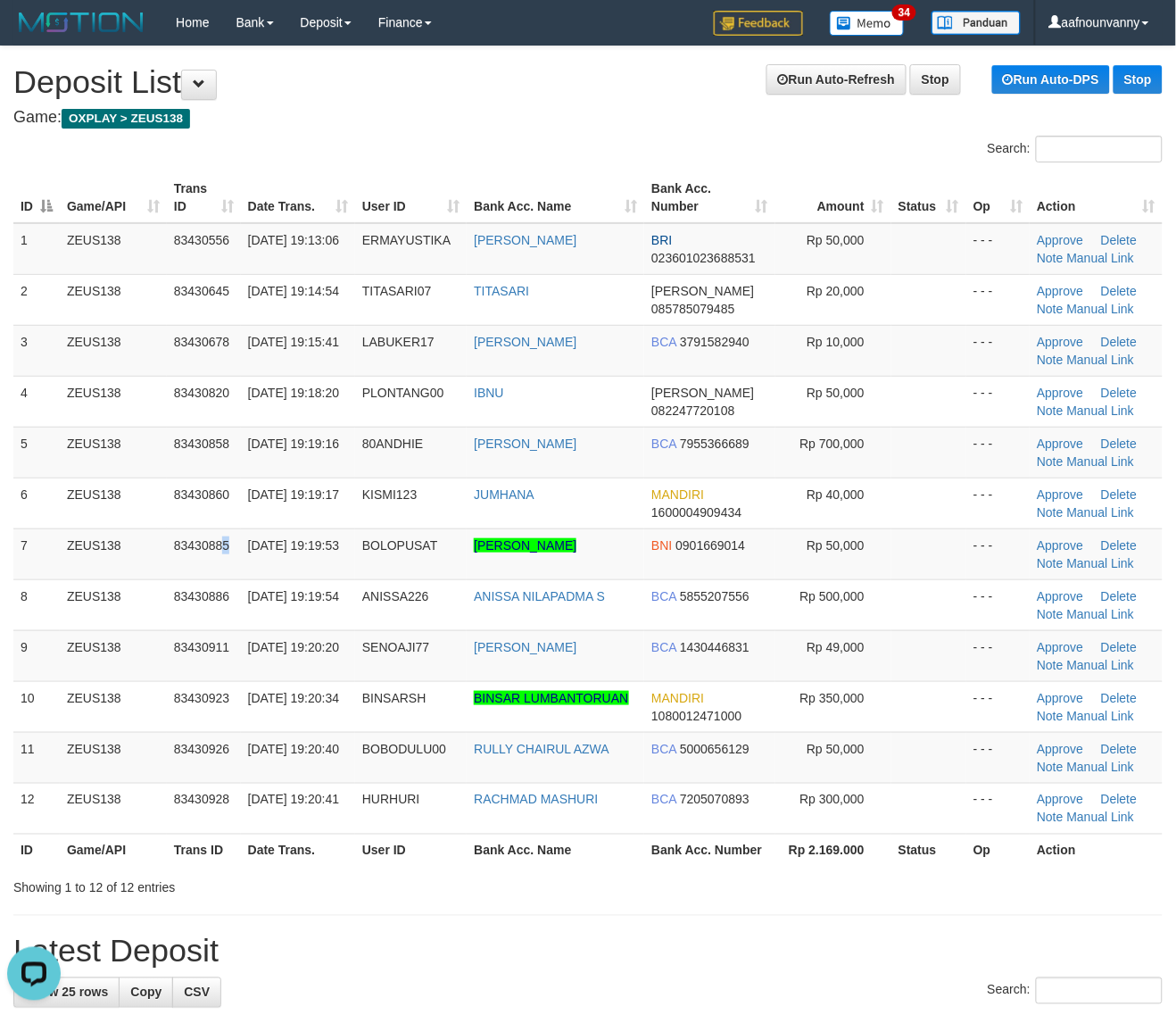 drag, startPoint x: 230, startPoint y: 556, endPoint x: 1187, endPoint y: 784, distance: 983.785 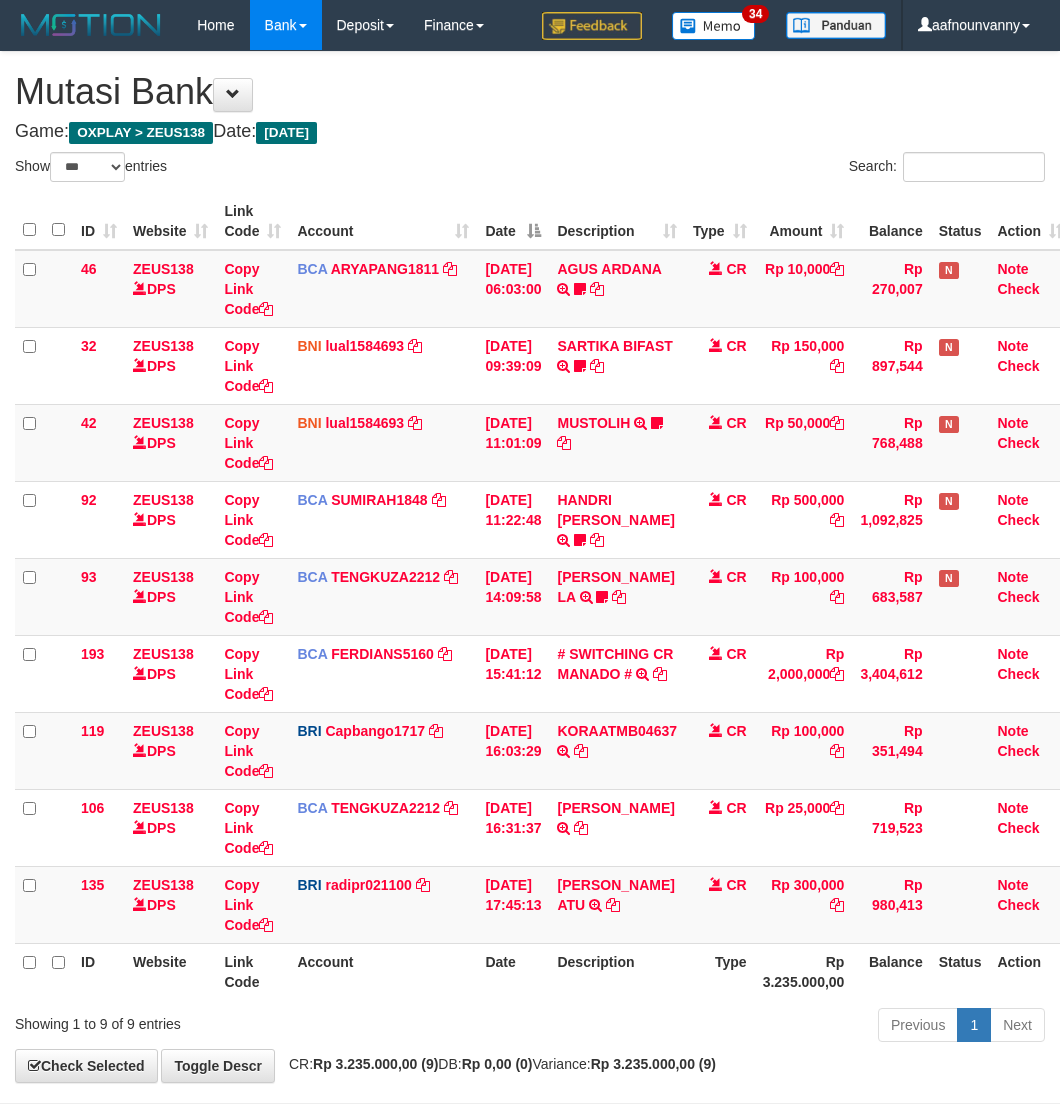 select on "***" 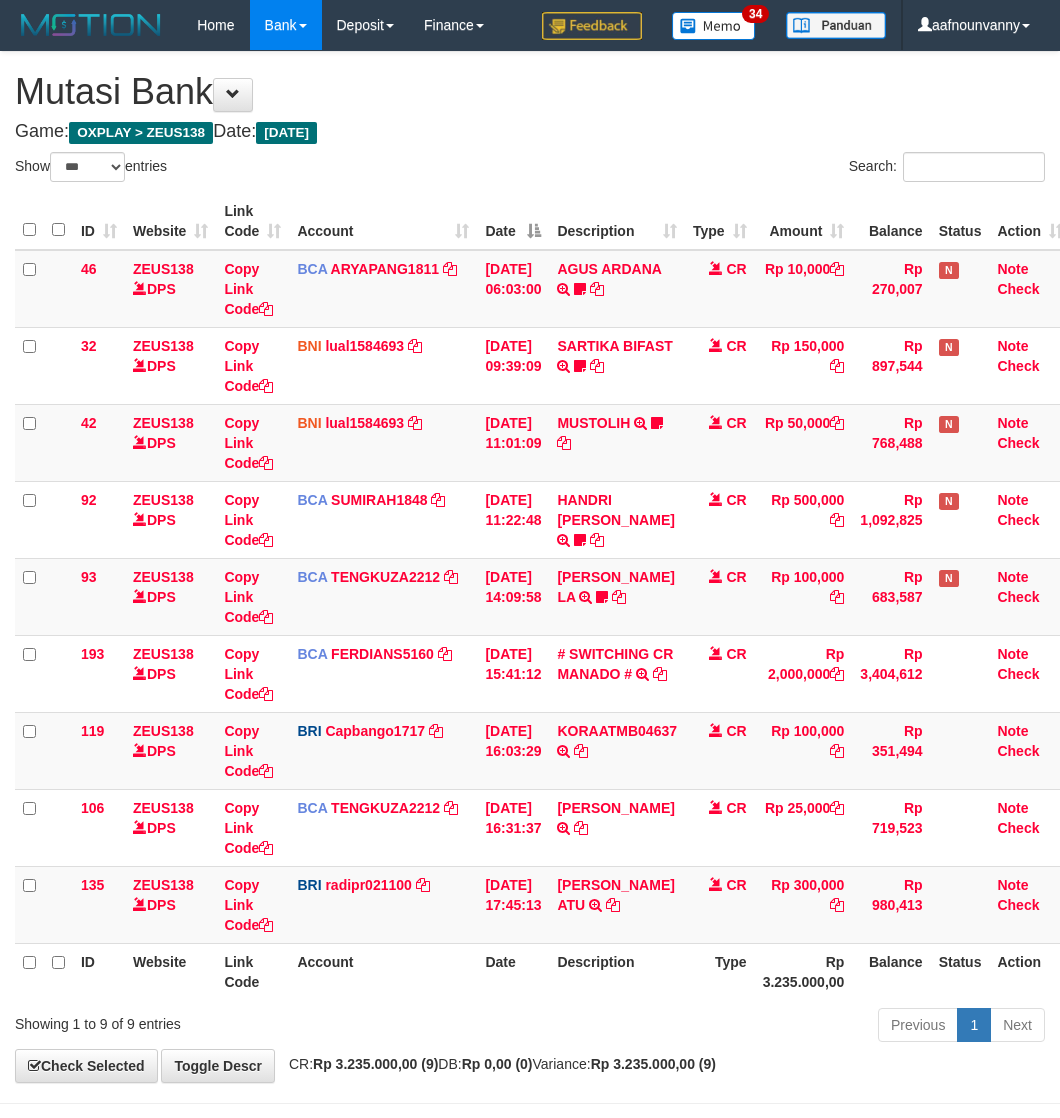scroll, scrollTop: 77, scrollLeft: 0, axis: vertical 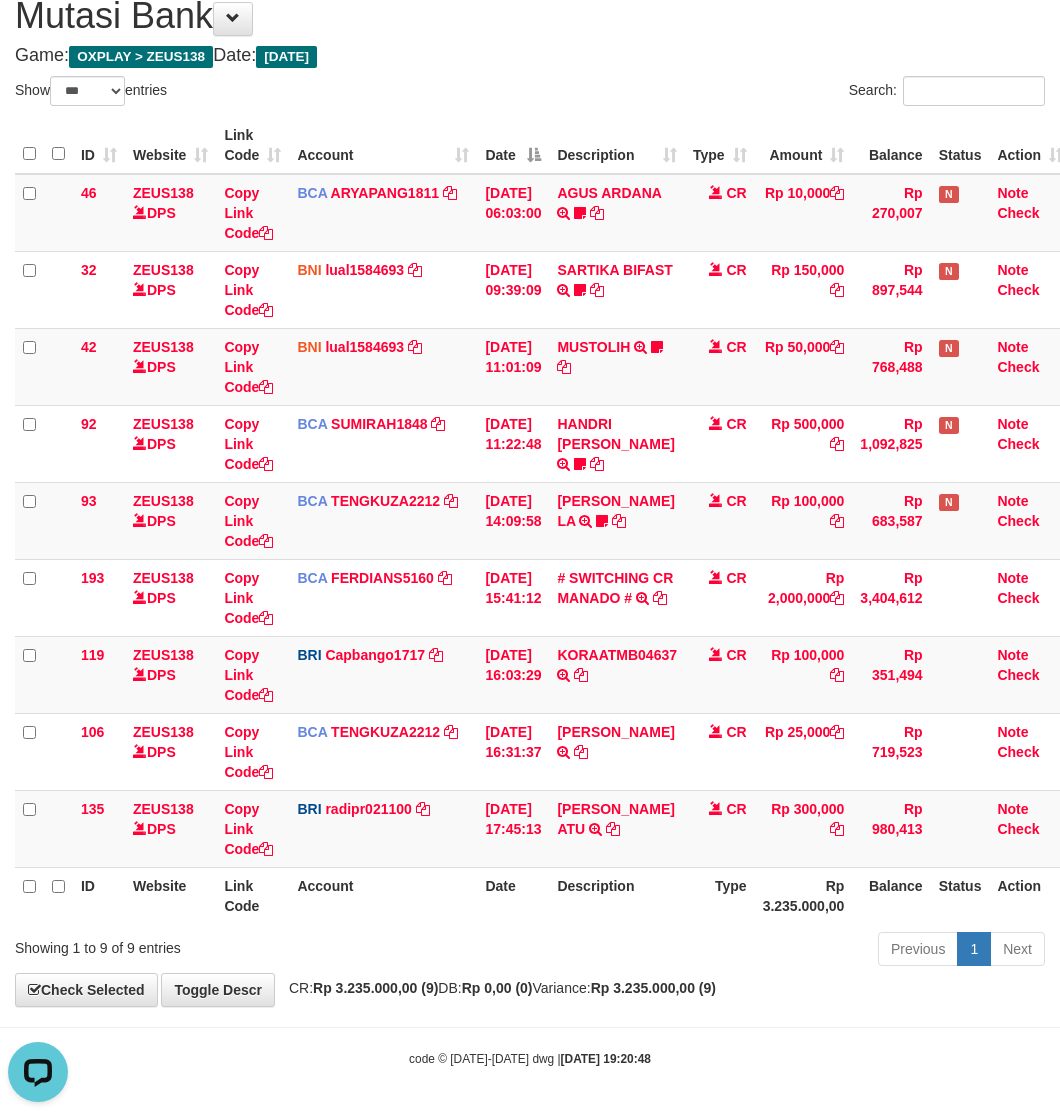drag, startPoint x: 473, startPoint y: 961, endPoint x: 0, endPoint y: 828, distance: 491.34305 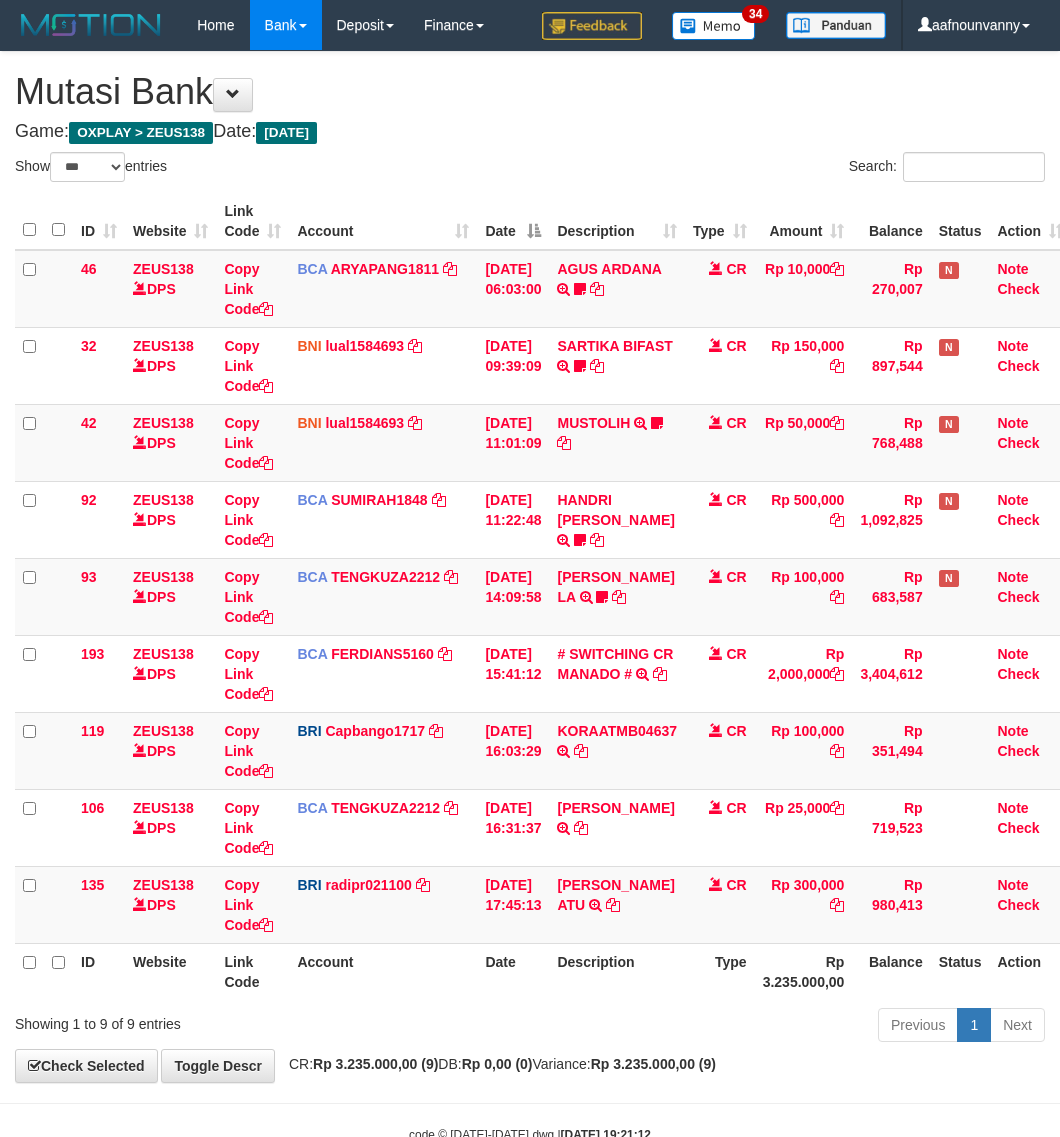 select on "***" 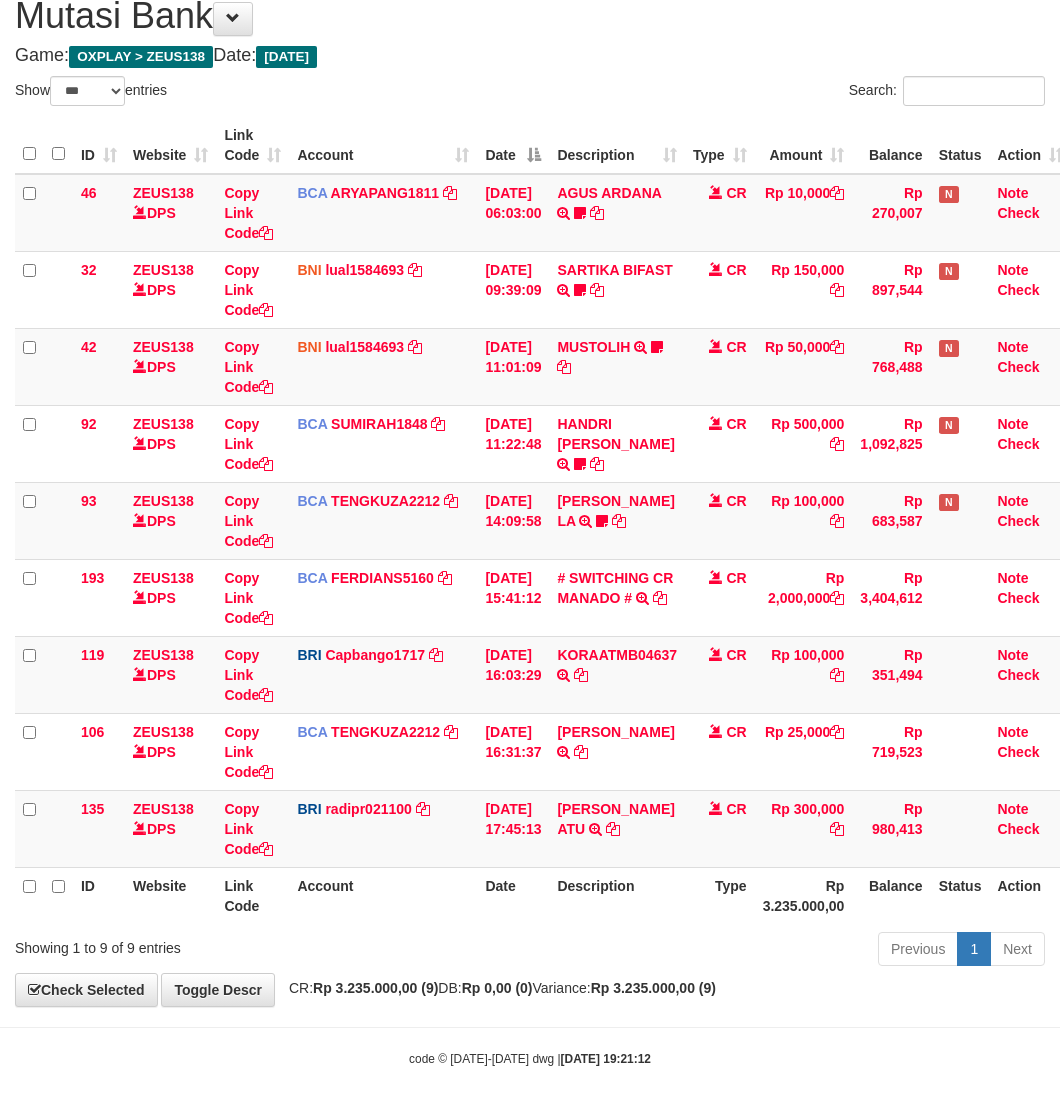 scroll, scrollTop: 77, scrollLeft: 0, axis: vertical 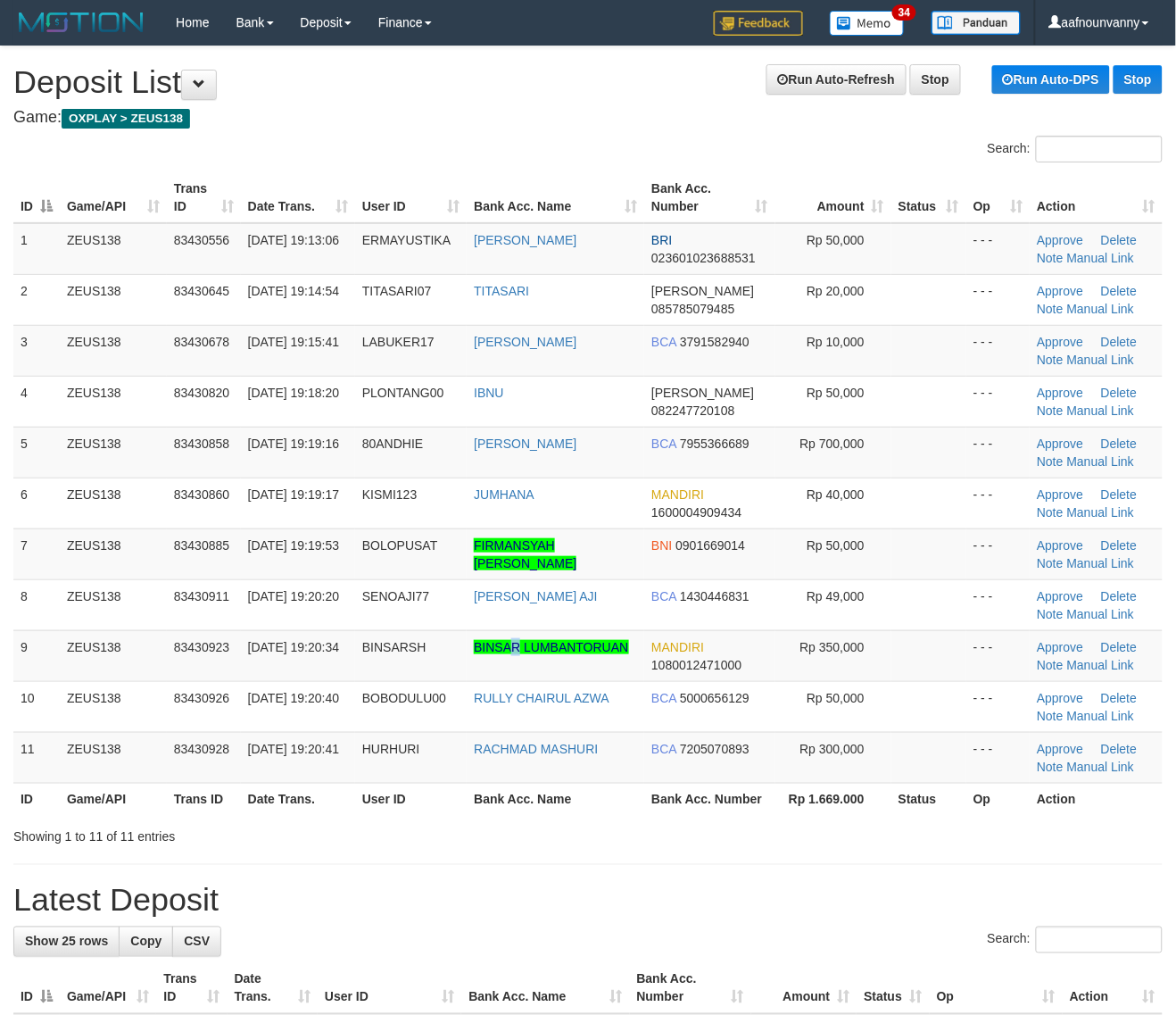 drag, startPoint x: 502, startPoint y: 636, endPoint x: 1180, endPoint y: 761, distance: 689.4266 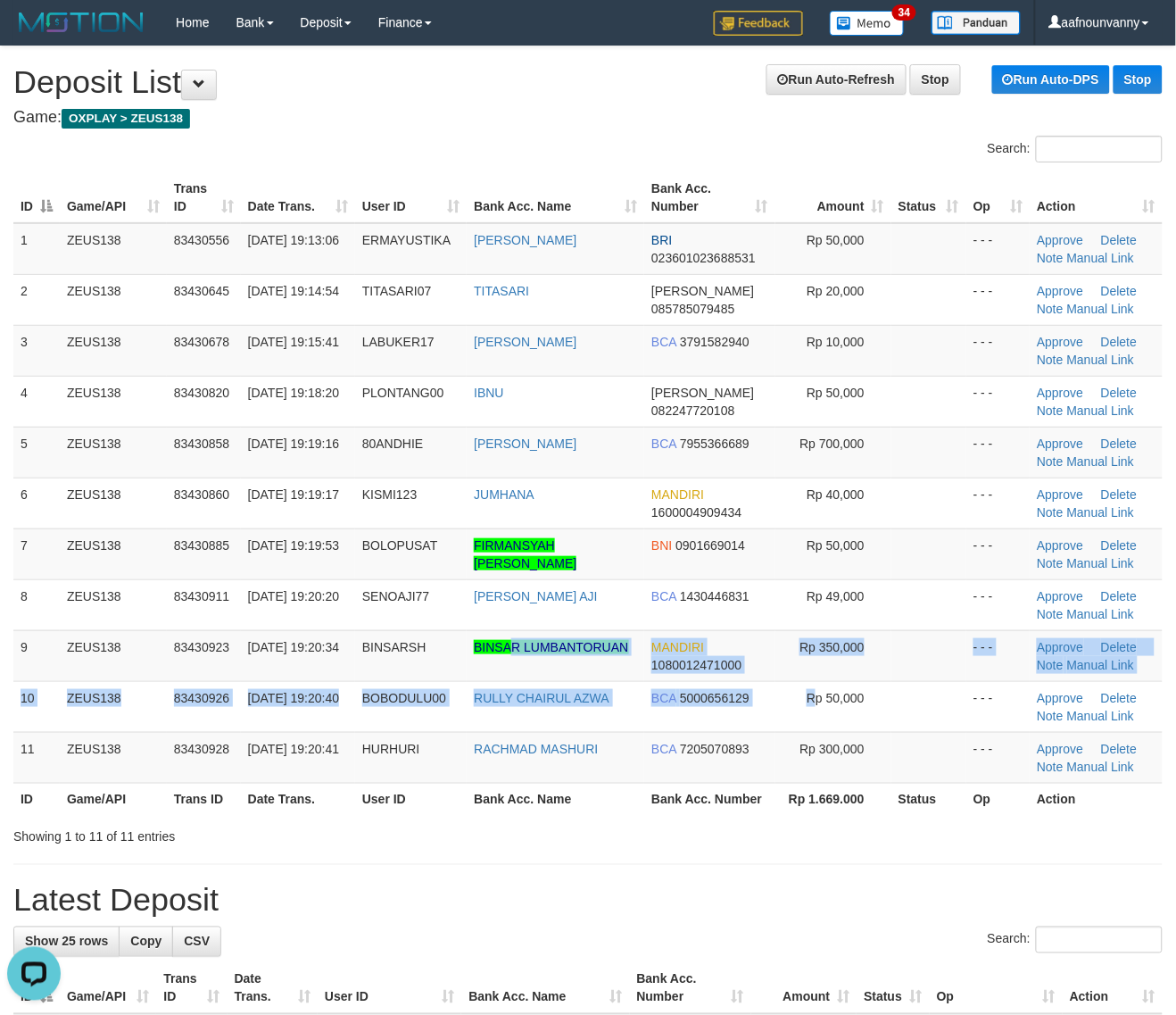 scroll, scrollTop: 0, scrollLeft: 0, axis: both 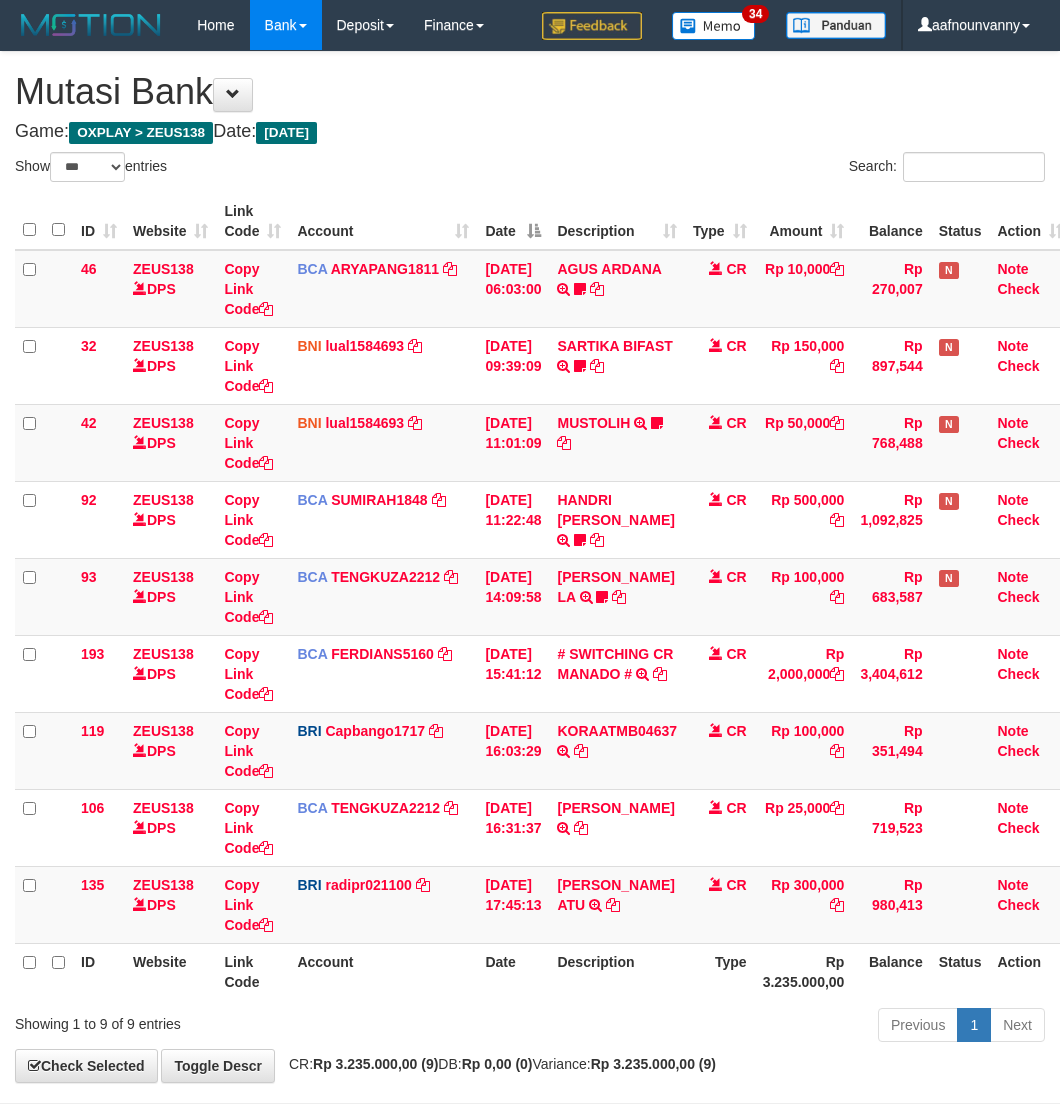 select on "***" 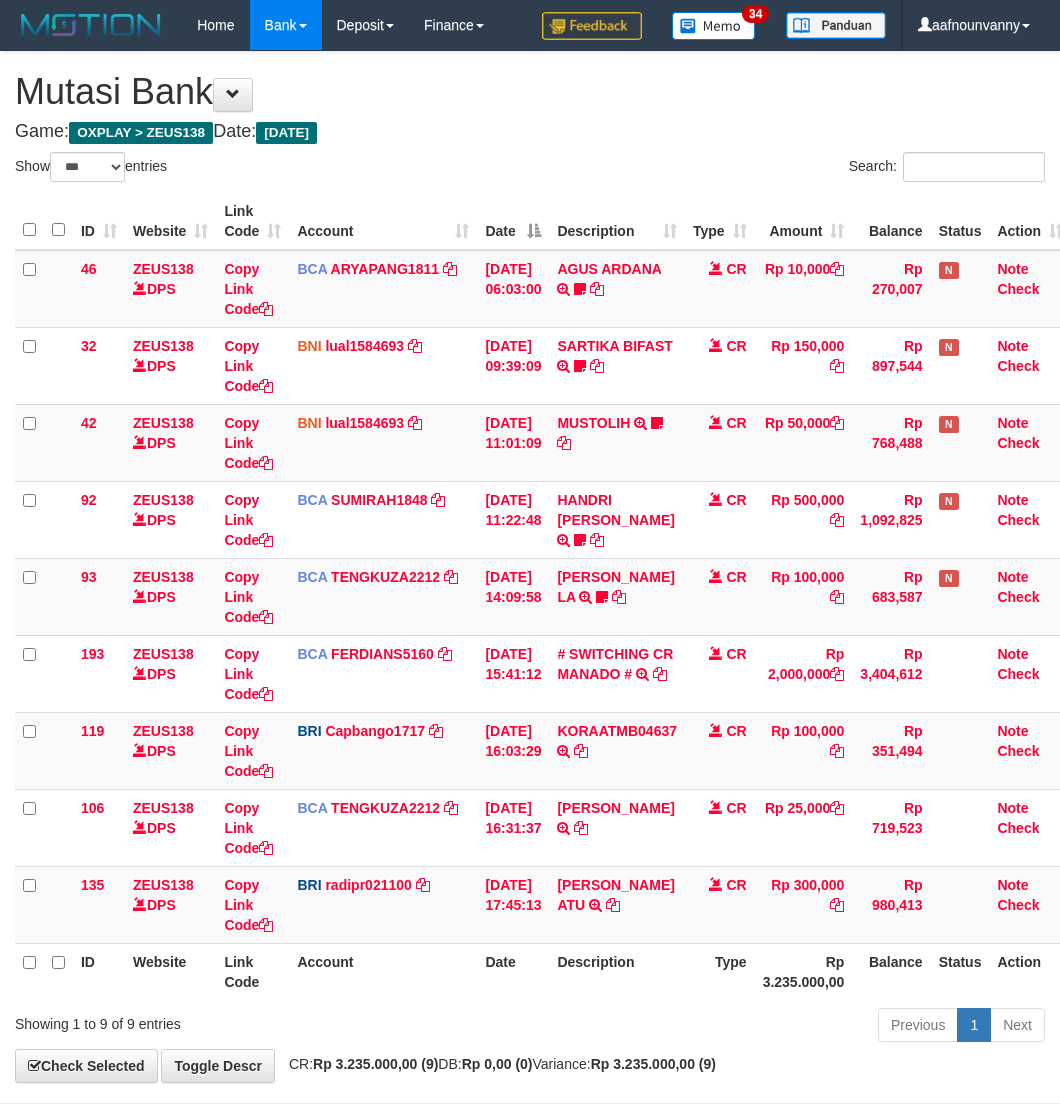 click on "Rp 3.235.000,00 (9)" at bounding box center (653, 1064) 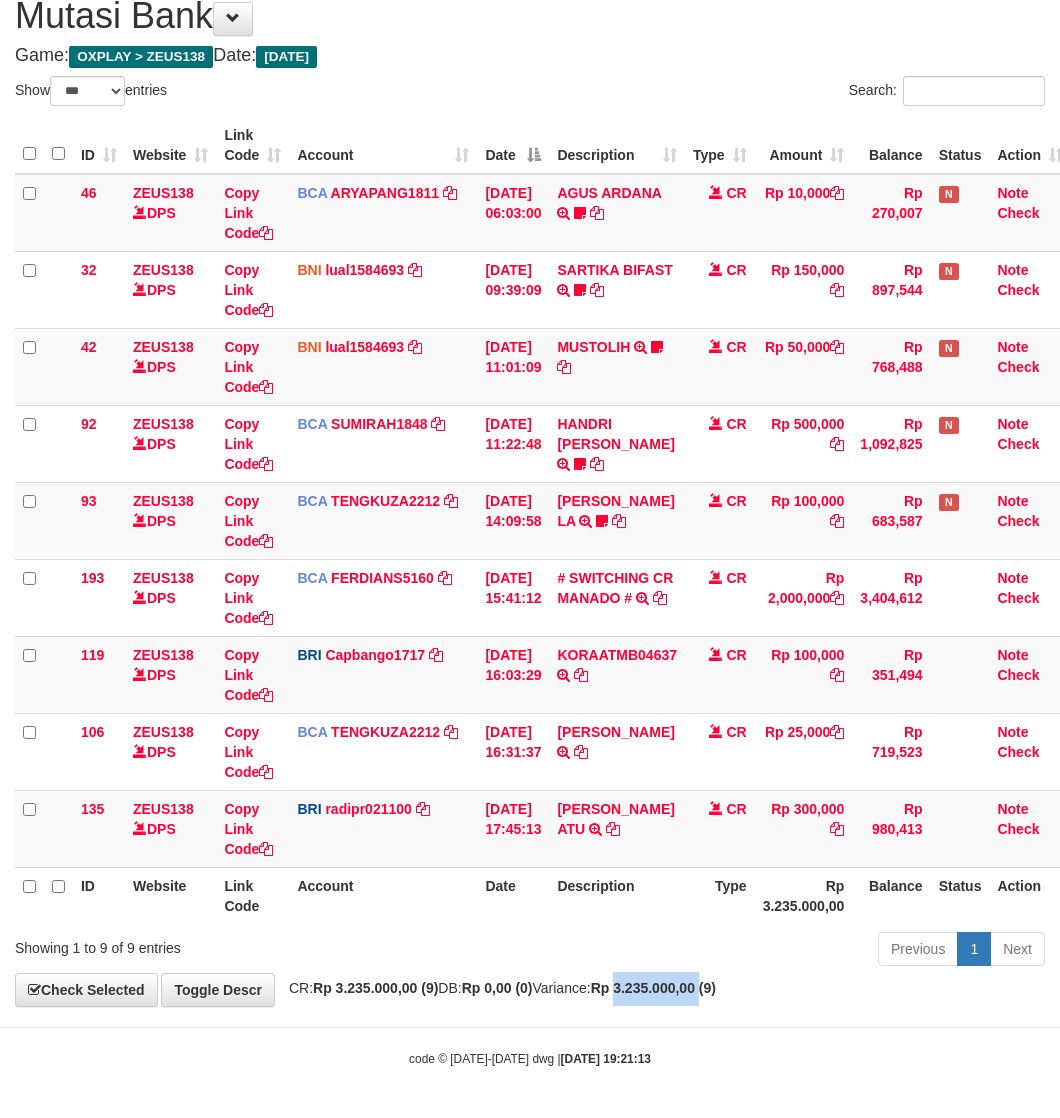 click on "Rp 3.235.000,00 (9)" at bounding box center [653, 988] 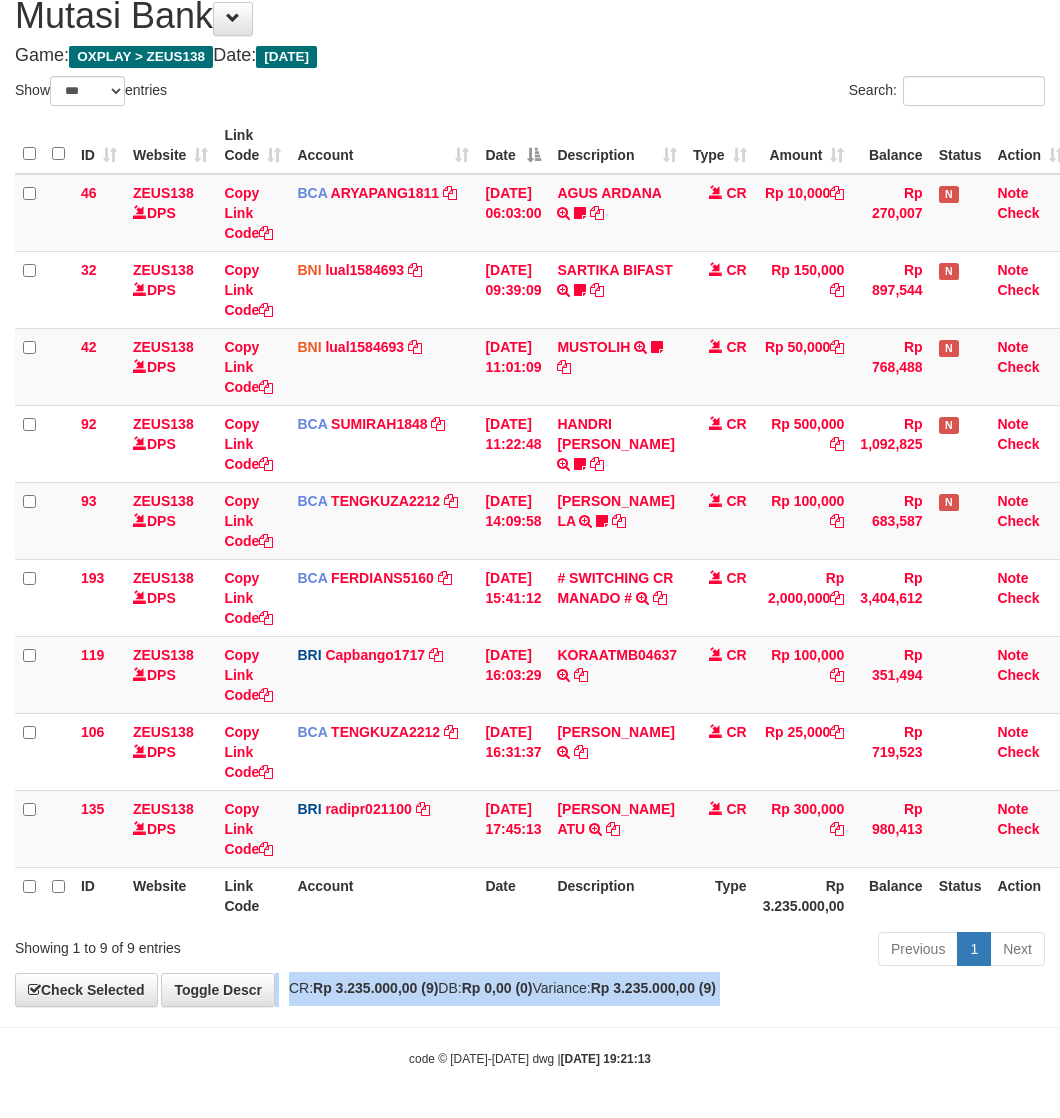 click on "Rp 3.235.000,00 (9)" at bounding box center (653, 988) 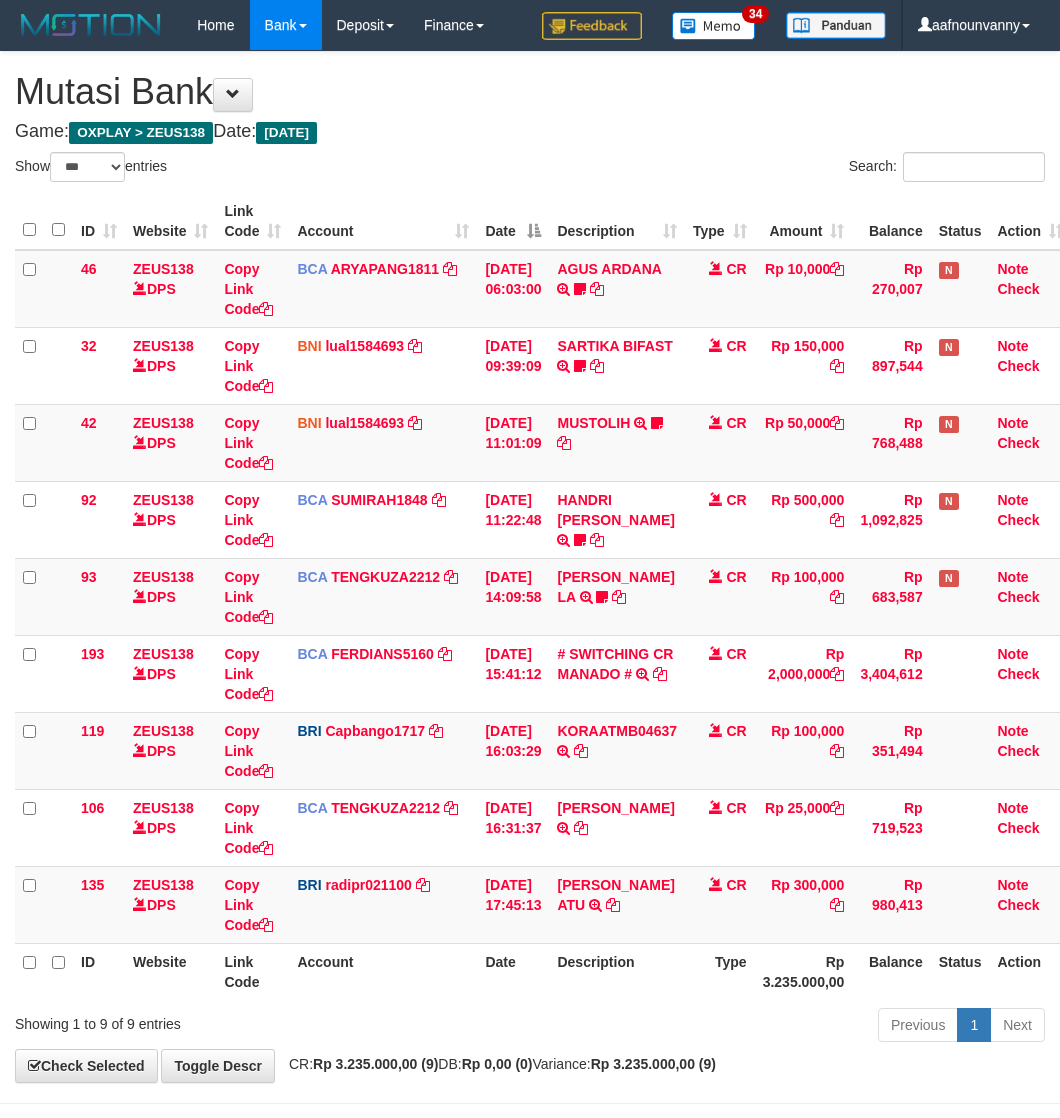 select on "***" 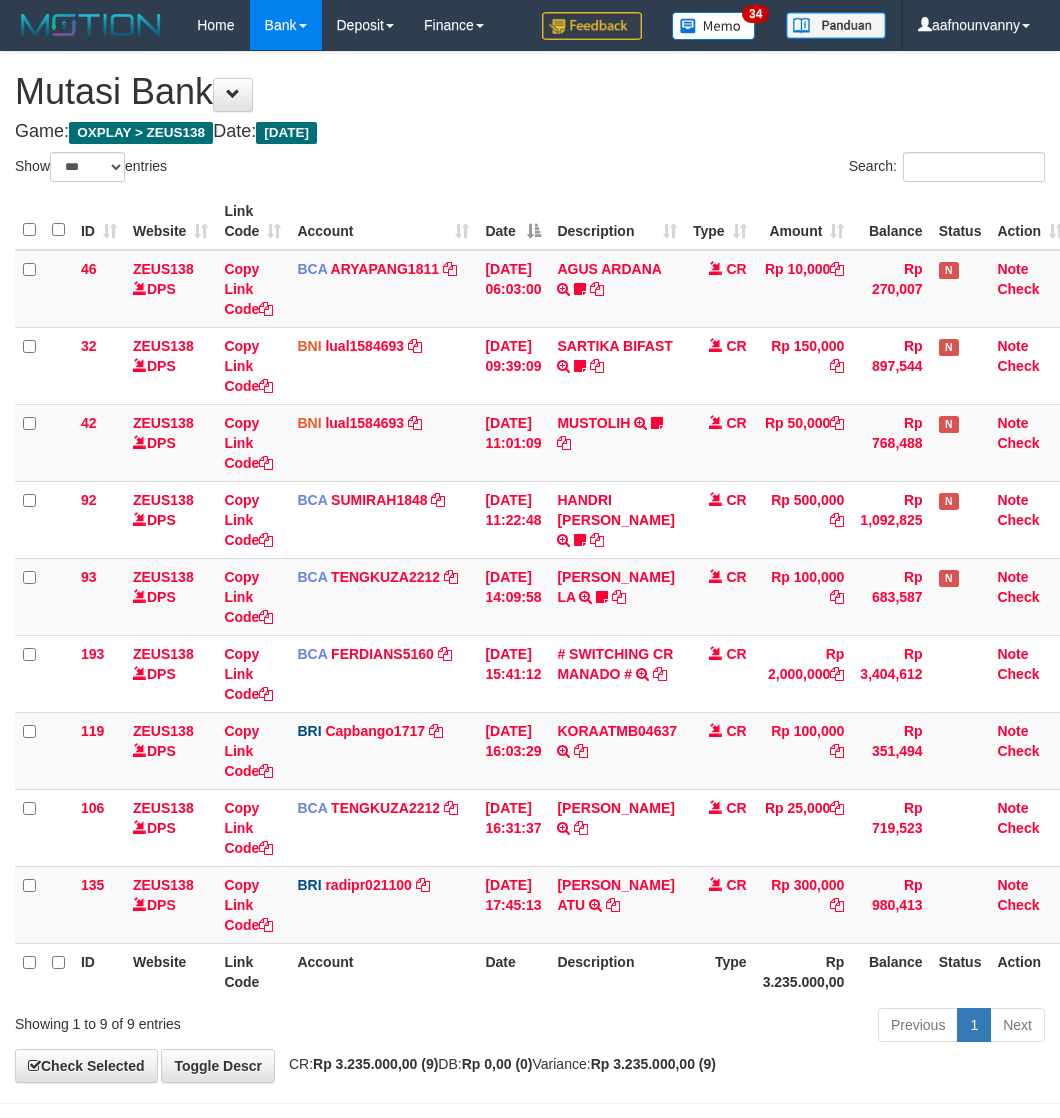 scroll, scrollTop: 77, scrollLeft: 0, axis: vertical 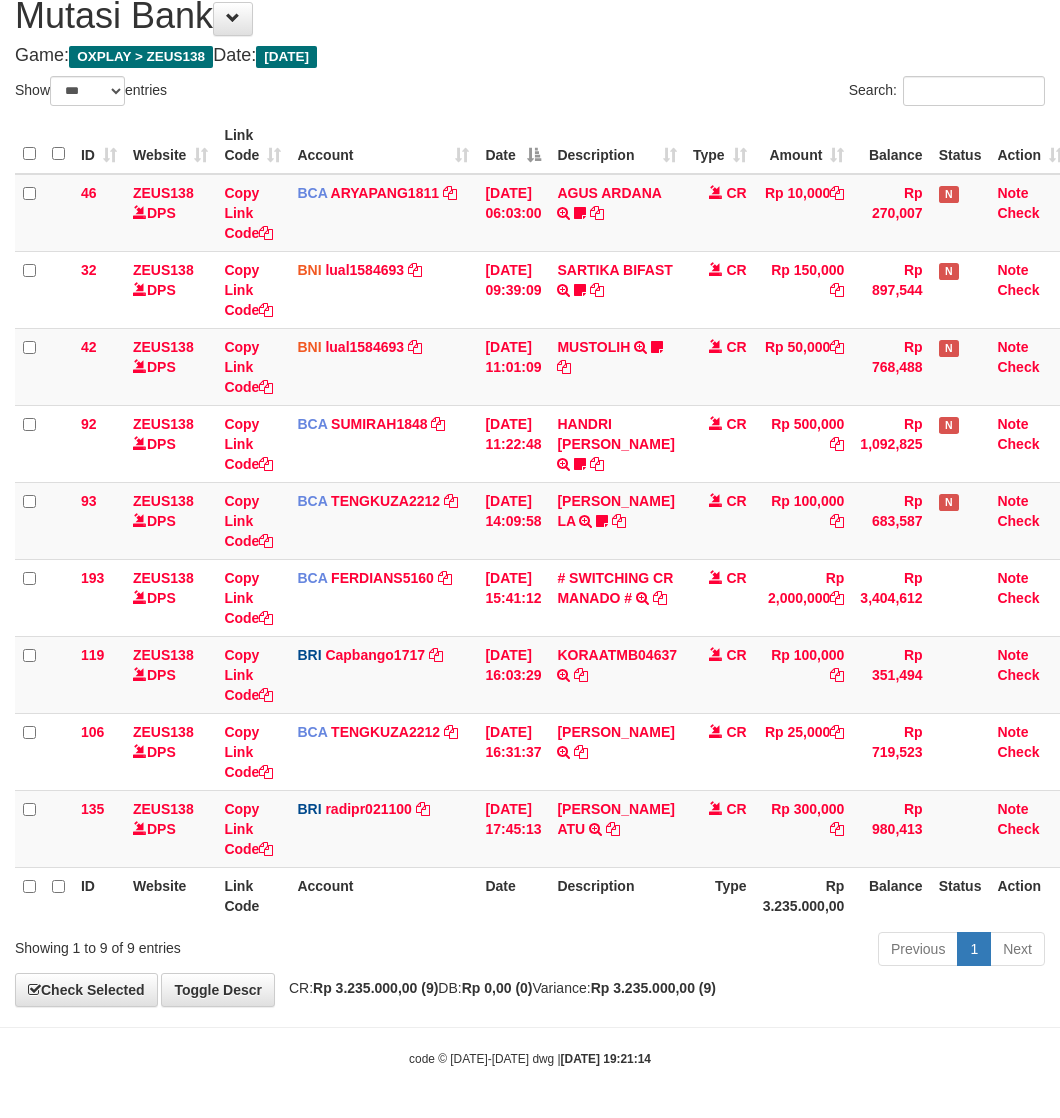 click on "Account" at bounding box center (383, 895) 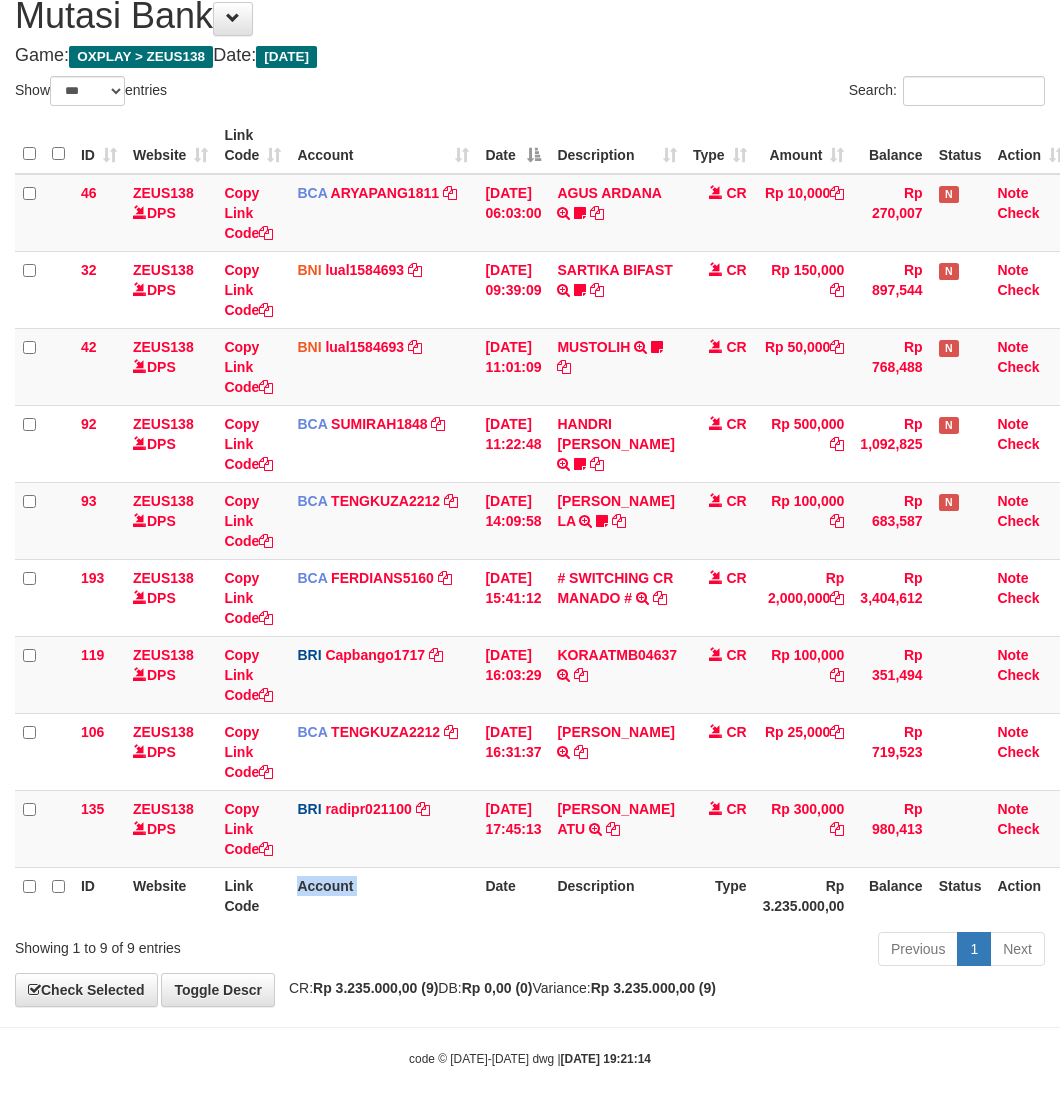 click on "Account" at bounding box center (383, 895) 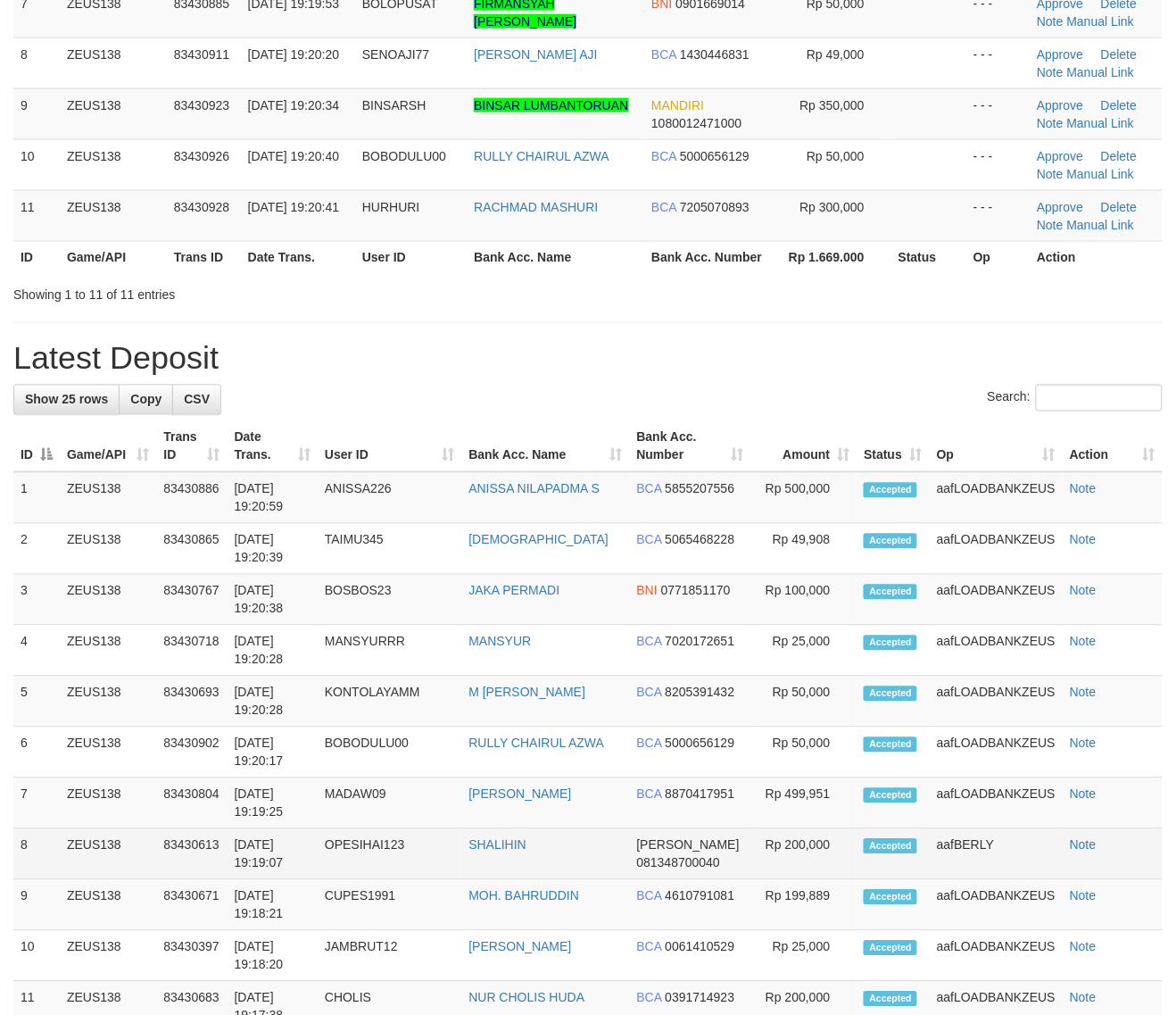 scroll, scrollTop: 665, scrollLeft: 0, axis: vertical 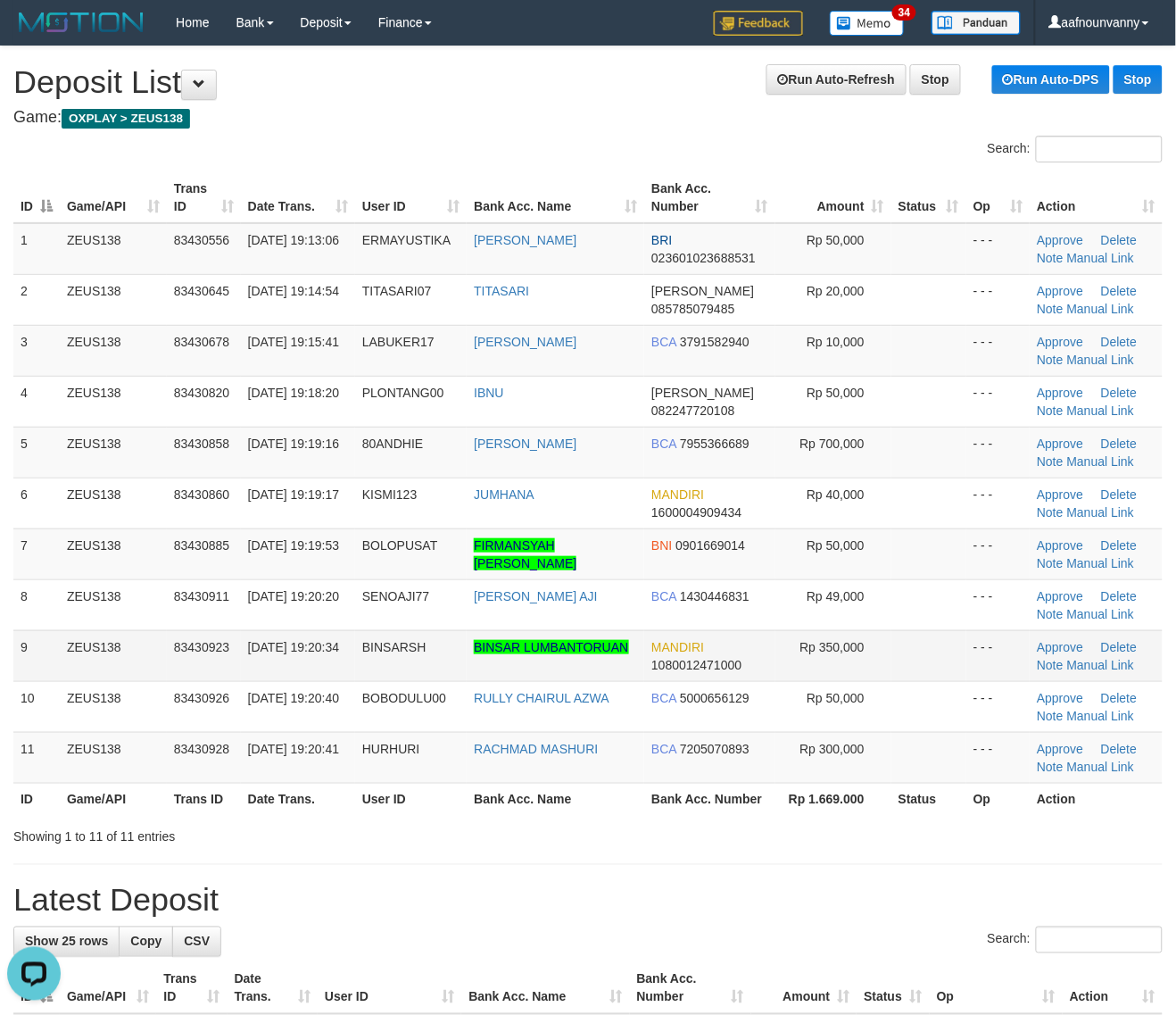 drag, startPoint x: 756, startPoint y: 613, endPoint x: 828, endPoint y: 643, distance: 78 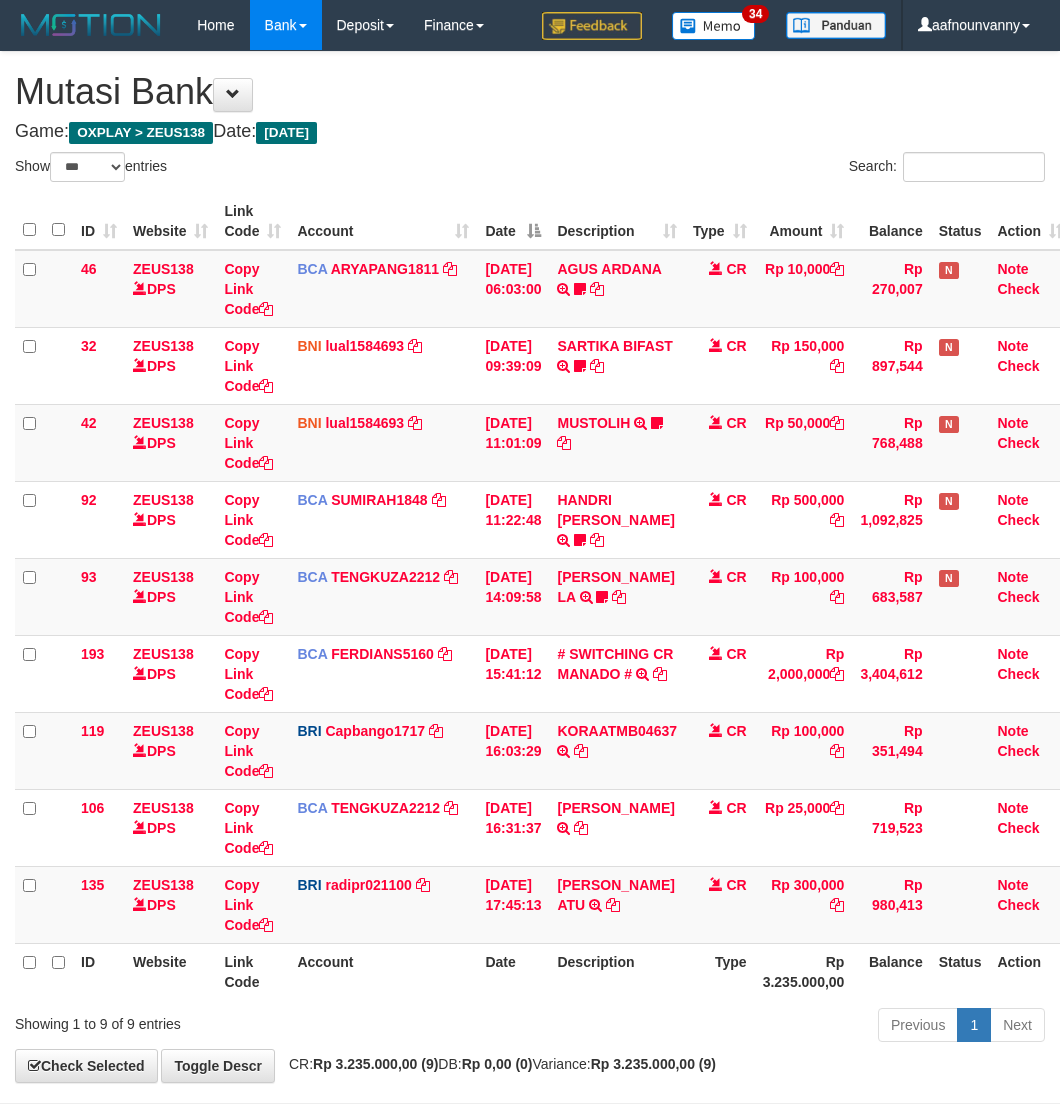 select on "***" 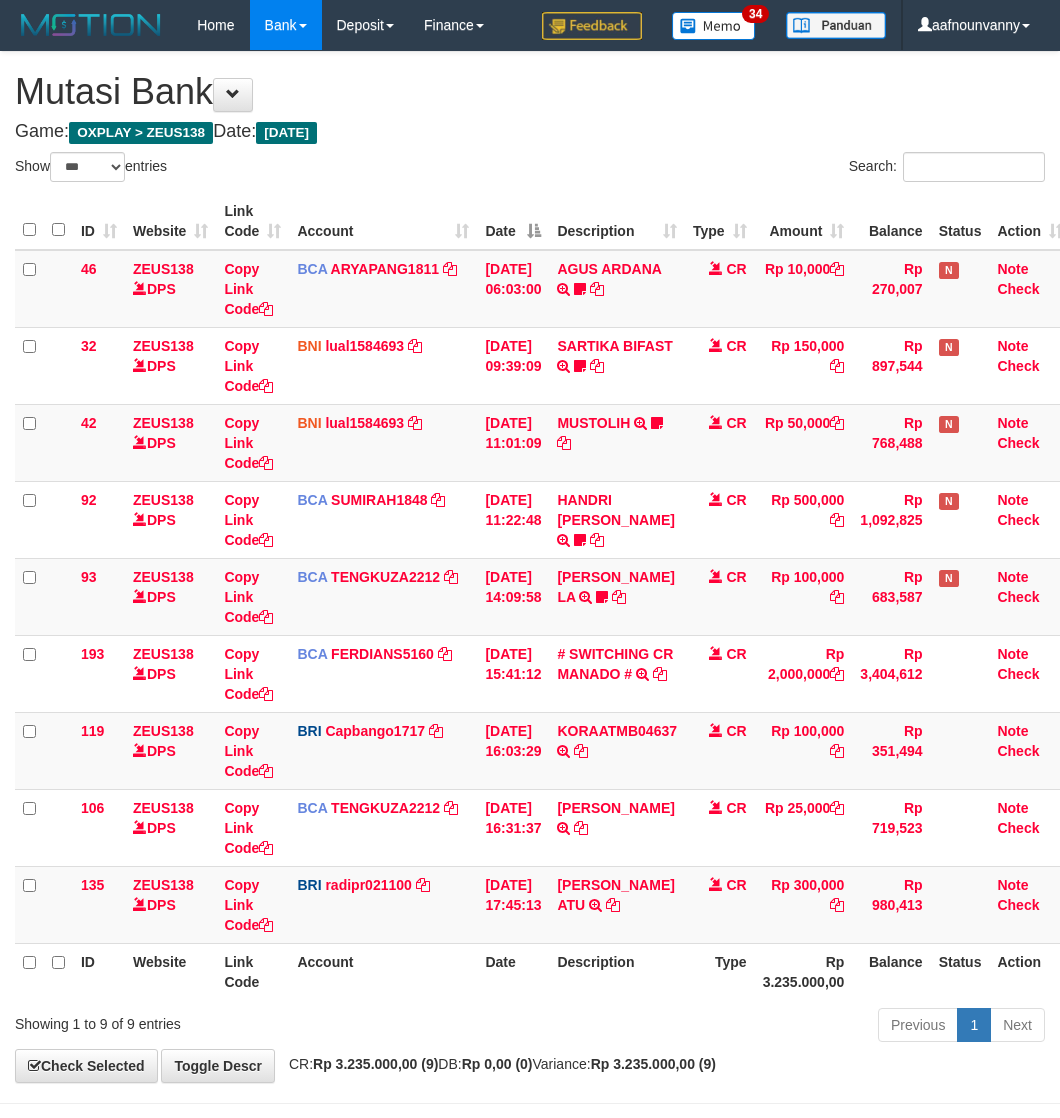 scroll, scrollTop: 77, scrollLeft: 0, axis: vertical 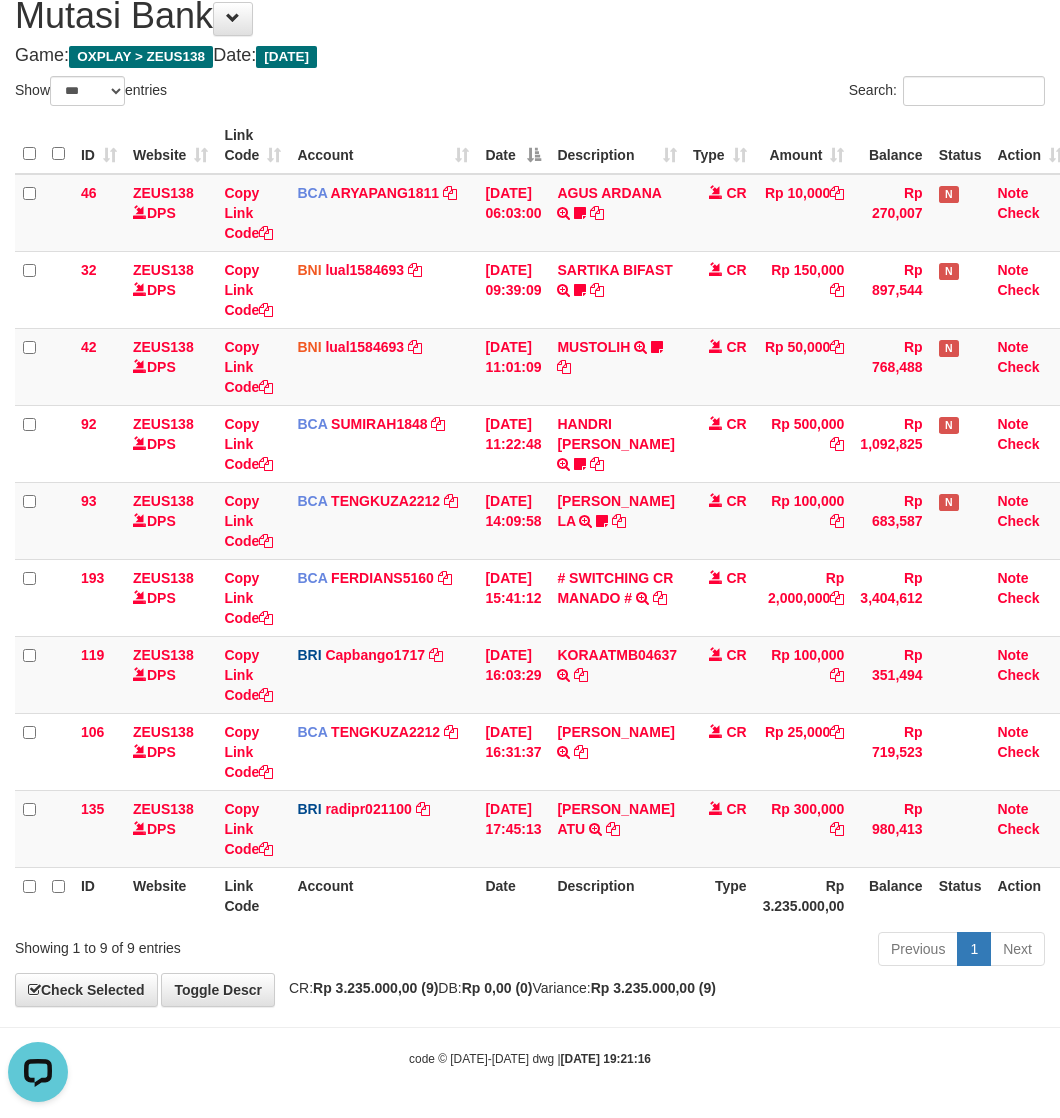 click on "Previous 1 Next" at bounding box center (751, 951) 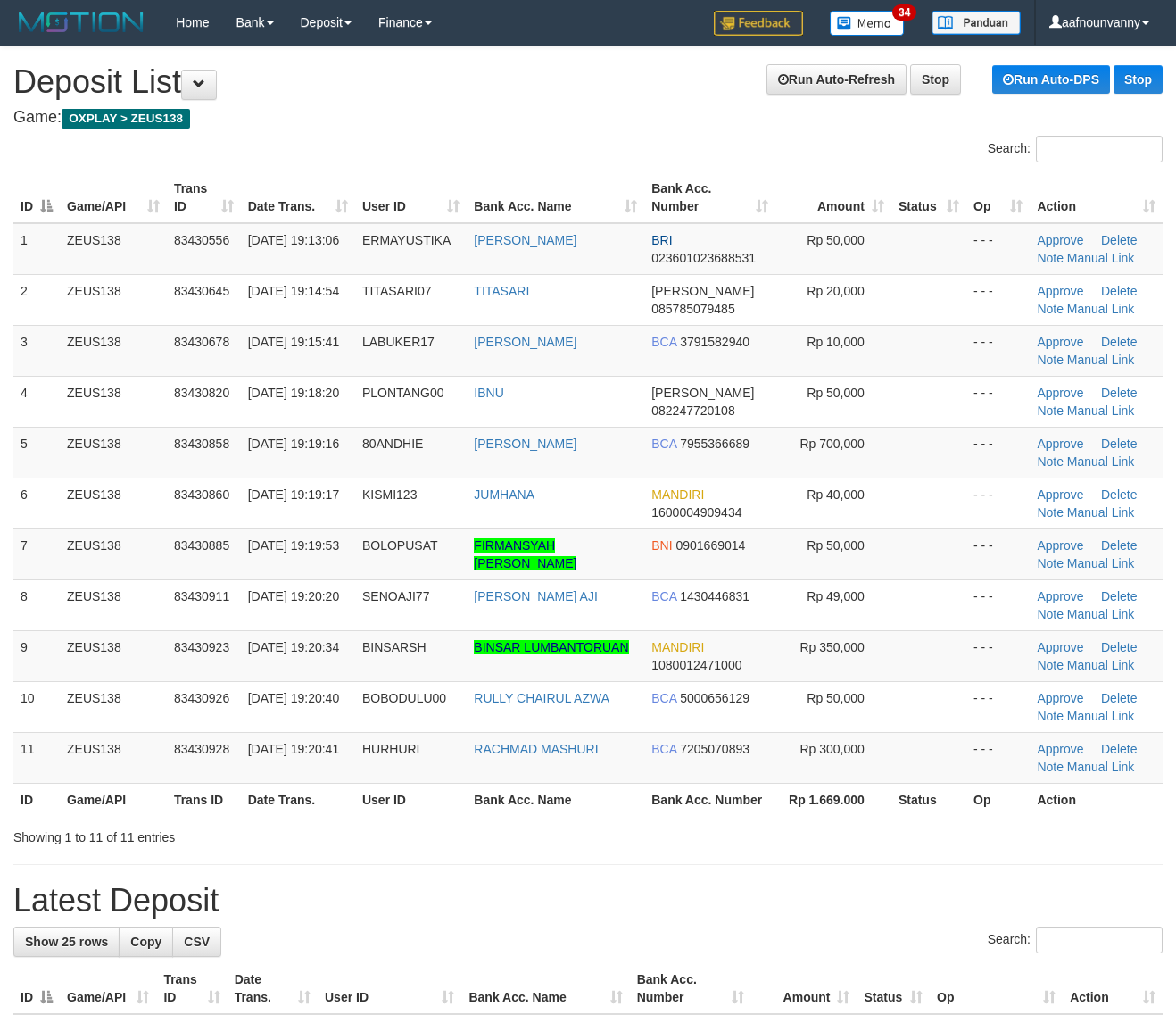 scroll, scrollTop: 0, scrollLeft: 0, axis: both 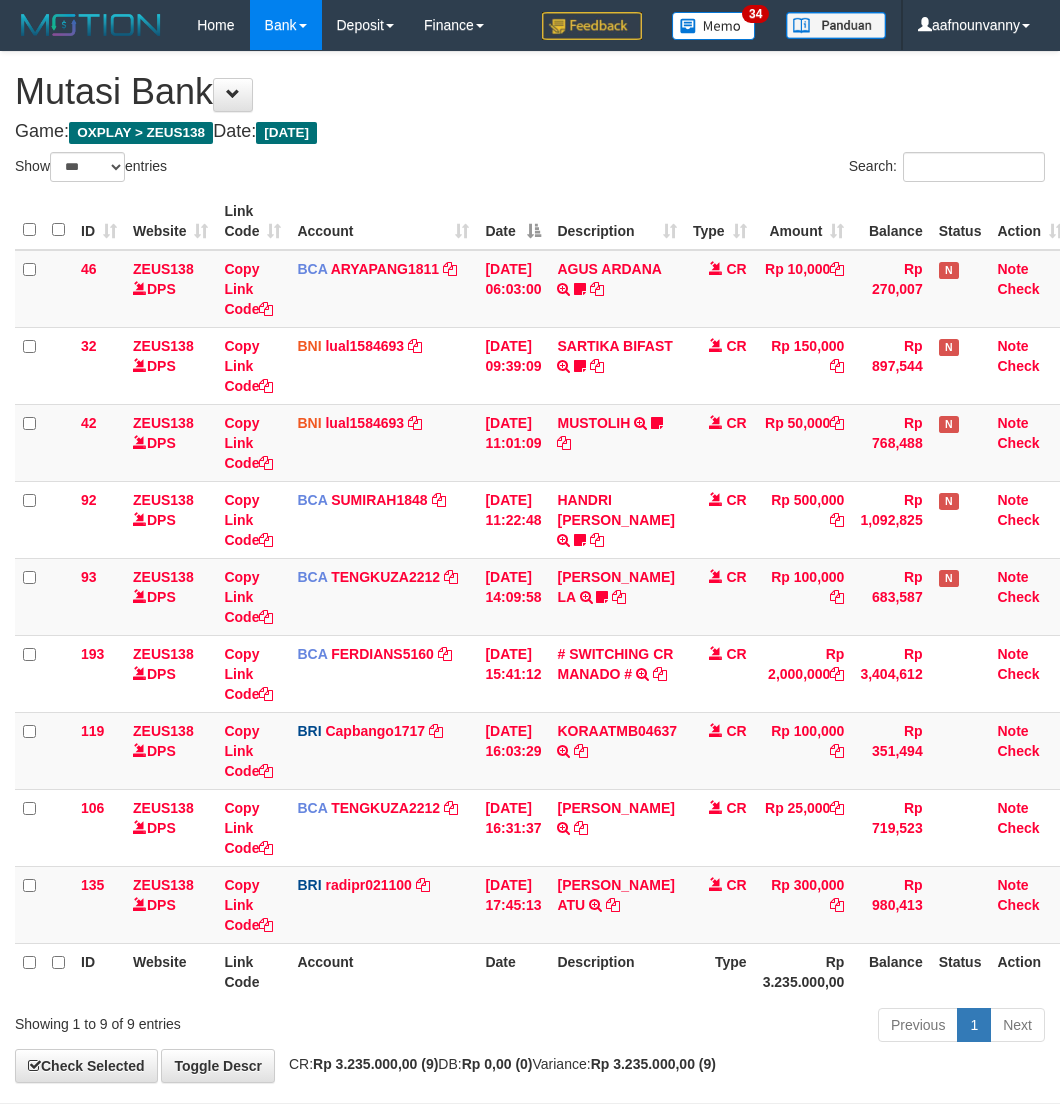 select on "***" 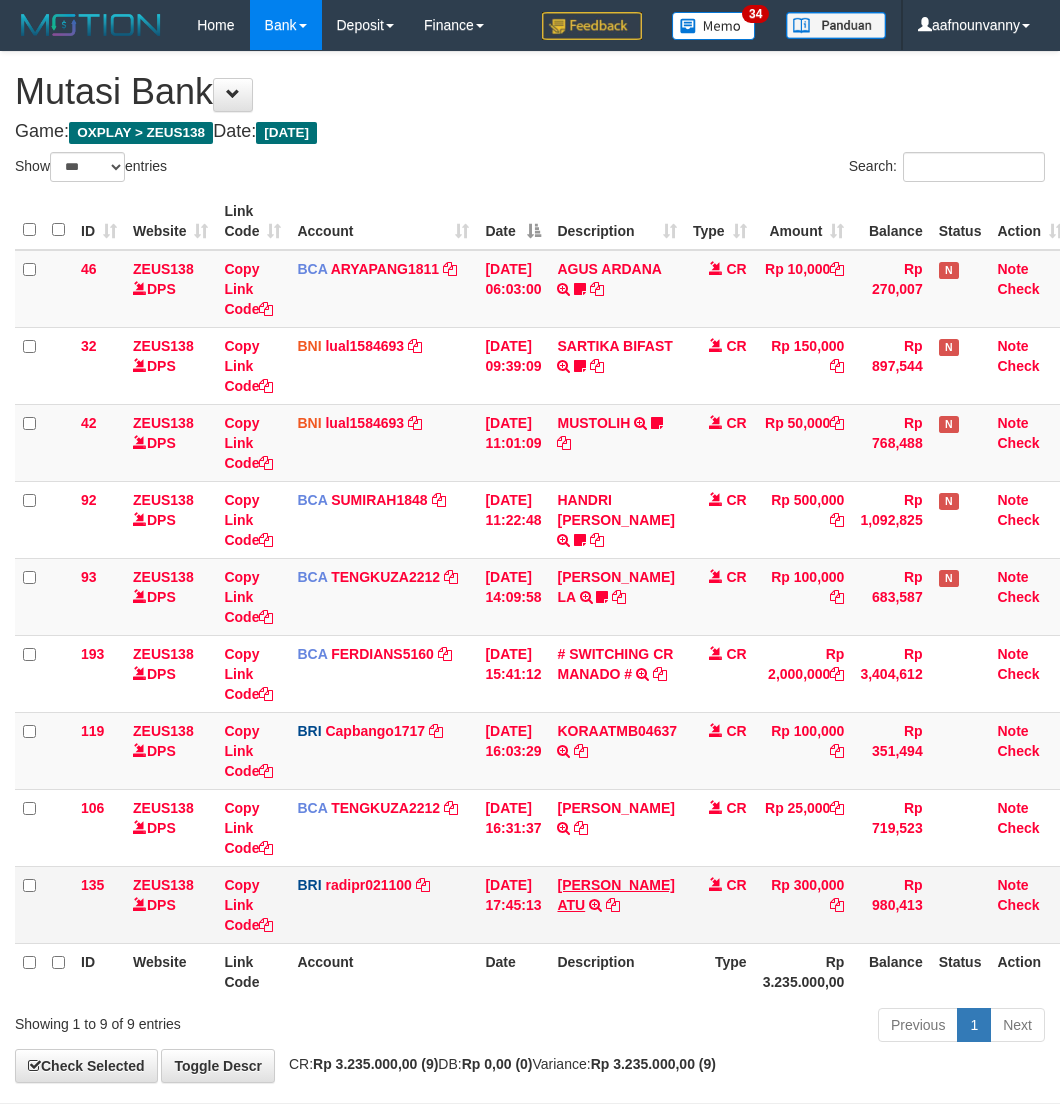 scroll, scrollTop: 77, scrollLeft: 0, axis: vertical 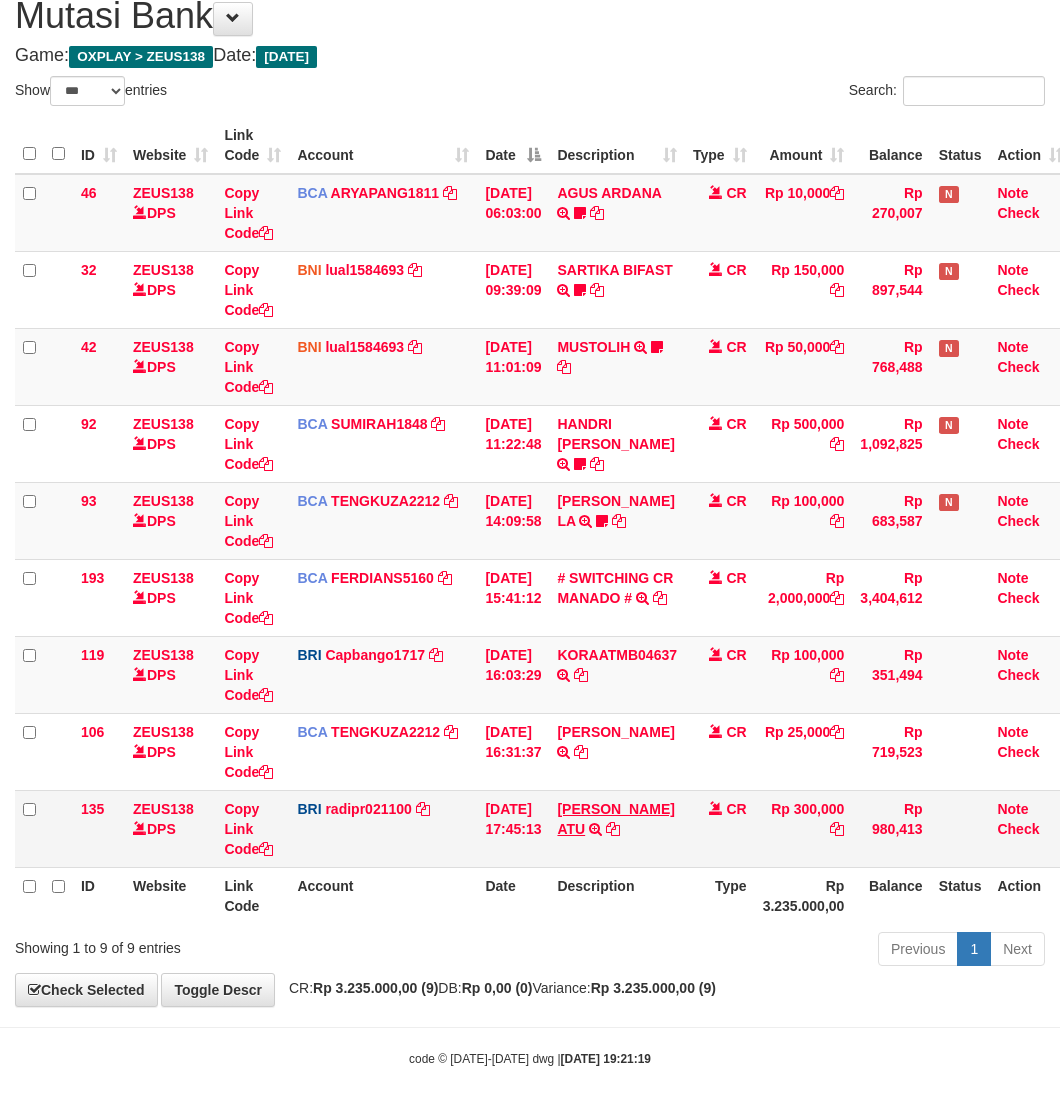 click on "Description" at bounding box center [617, 895] 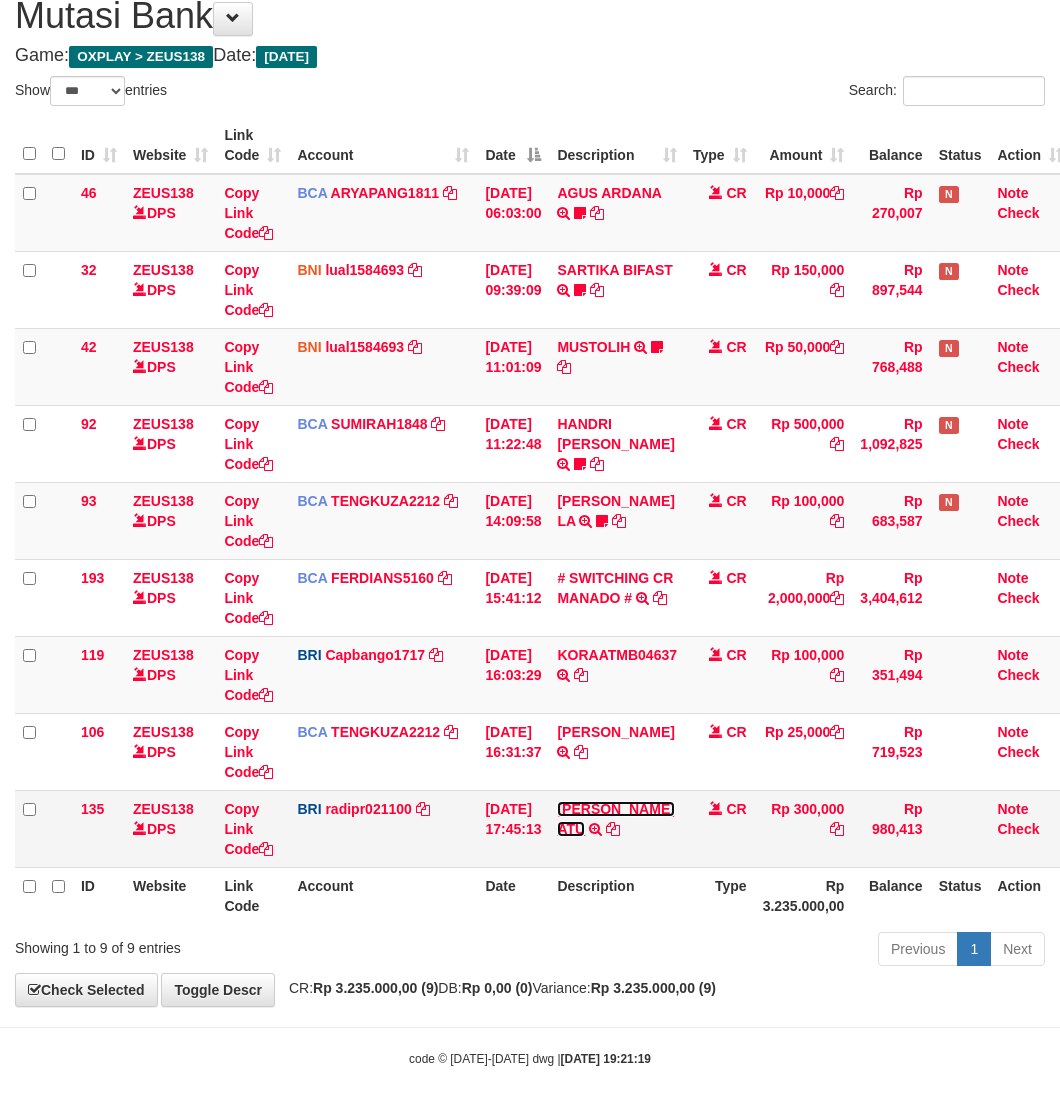 click on "[PERSON_NAME] ATU" at bounding box center (615, 819) 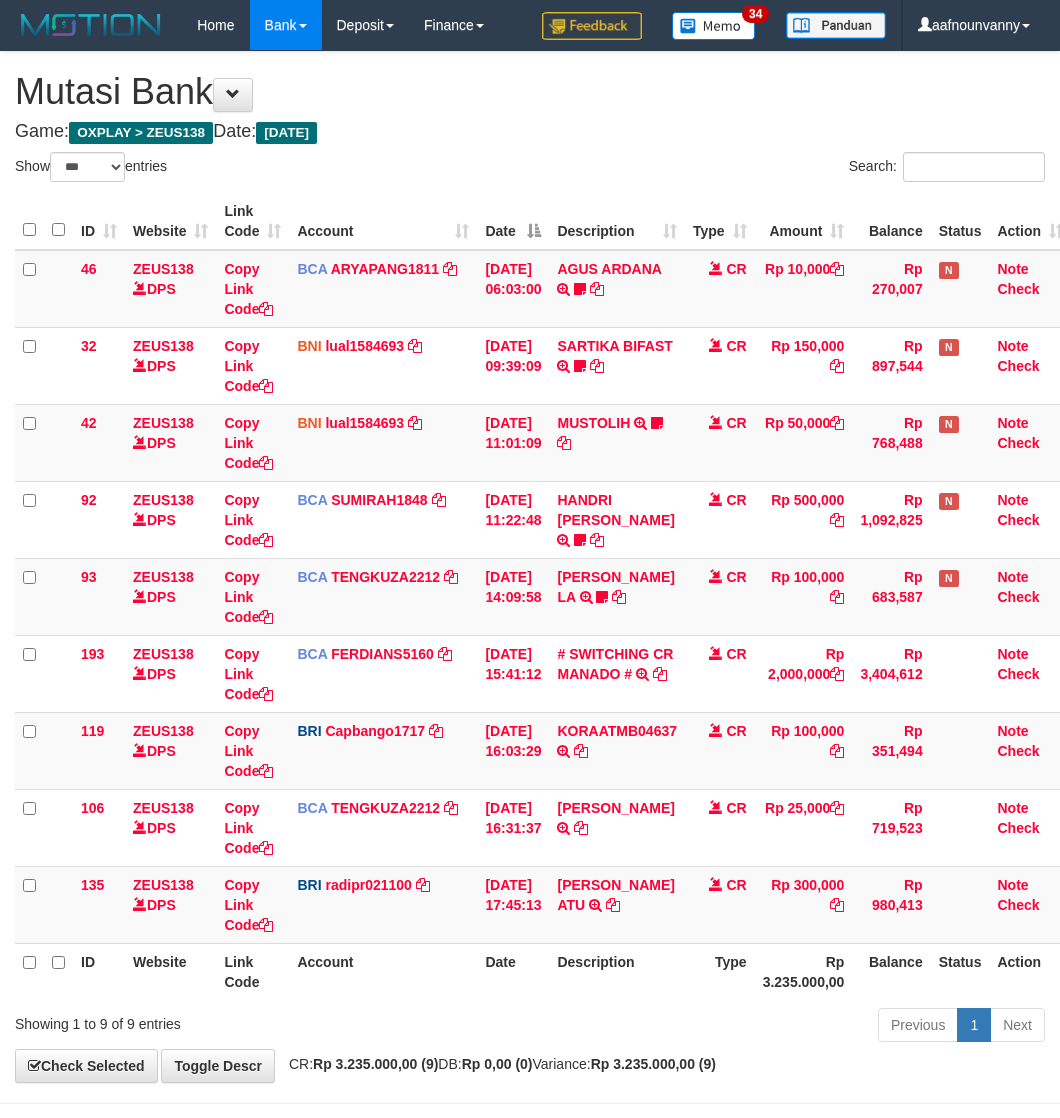 select on "***" 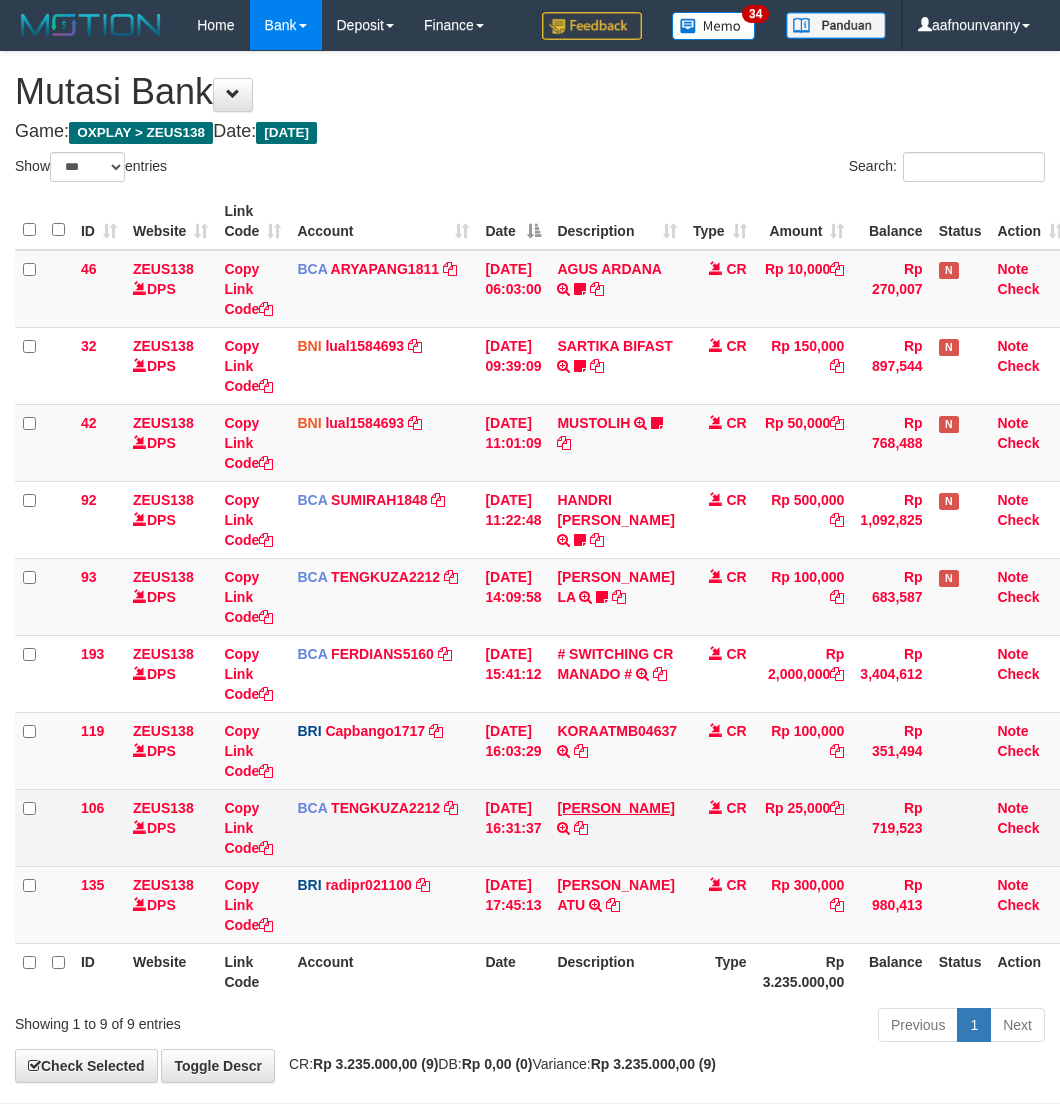click on "RIKA KOMALA SARI         TRSF E-BANKING CR 1107/FTSCY/WS95271
25000.00YOYO
RIKA KOMALA SARI" at bounding box center (617, 827) 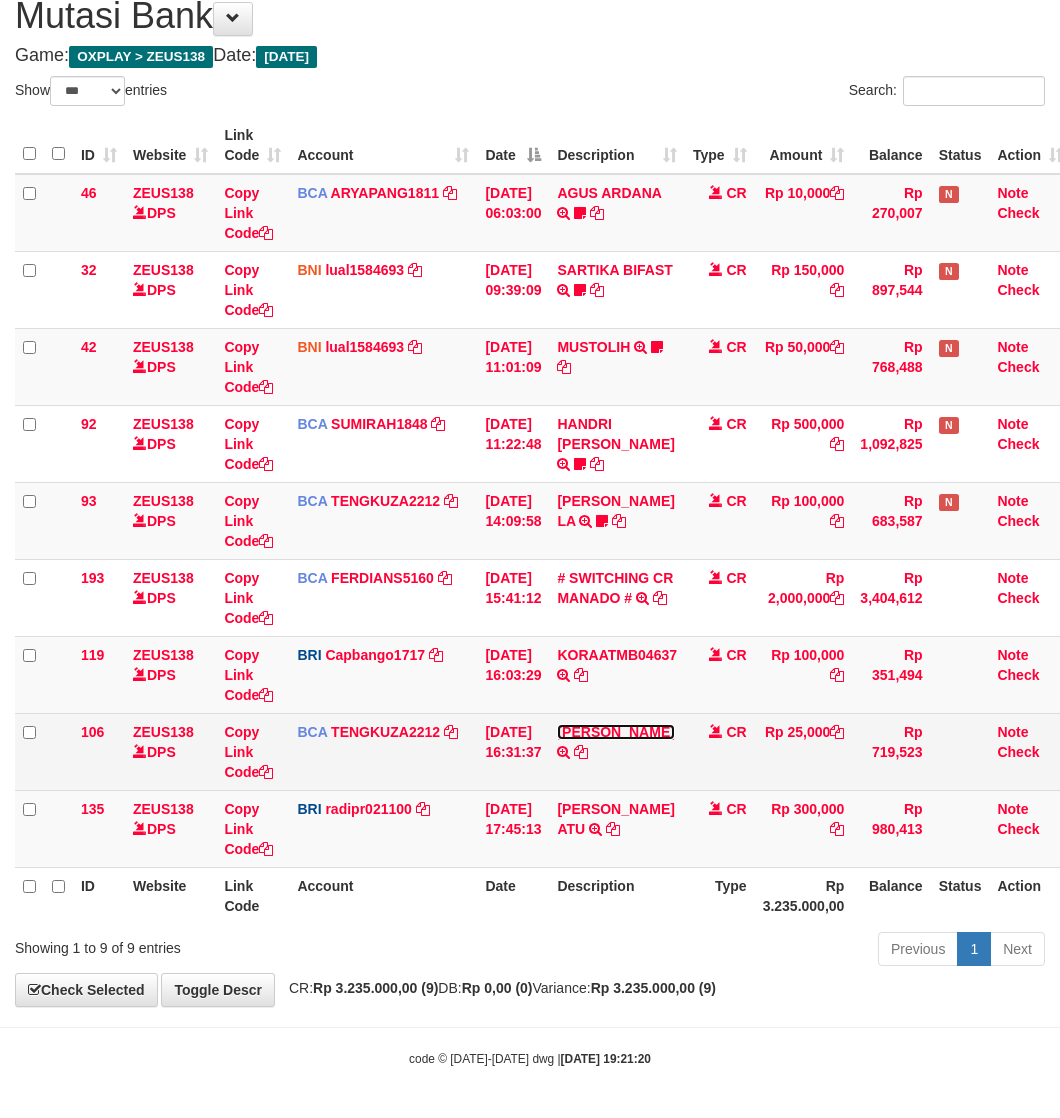 click on "RIKA KOMALA SARI" at bounding box center [615, 732] 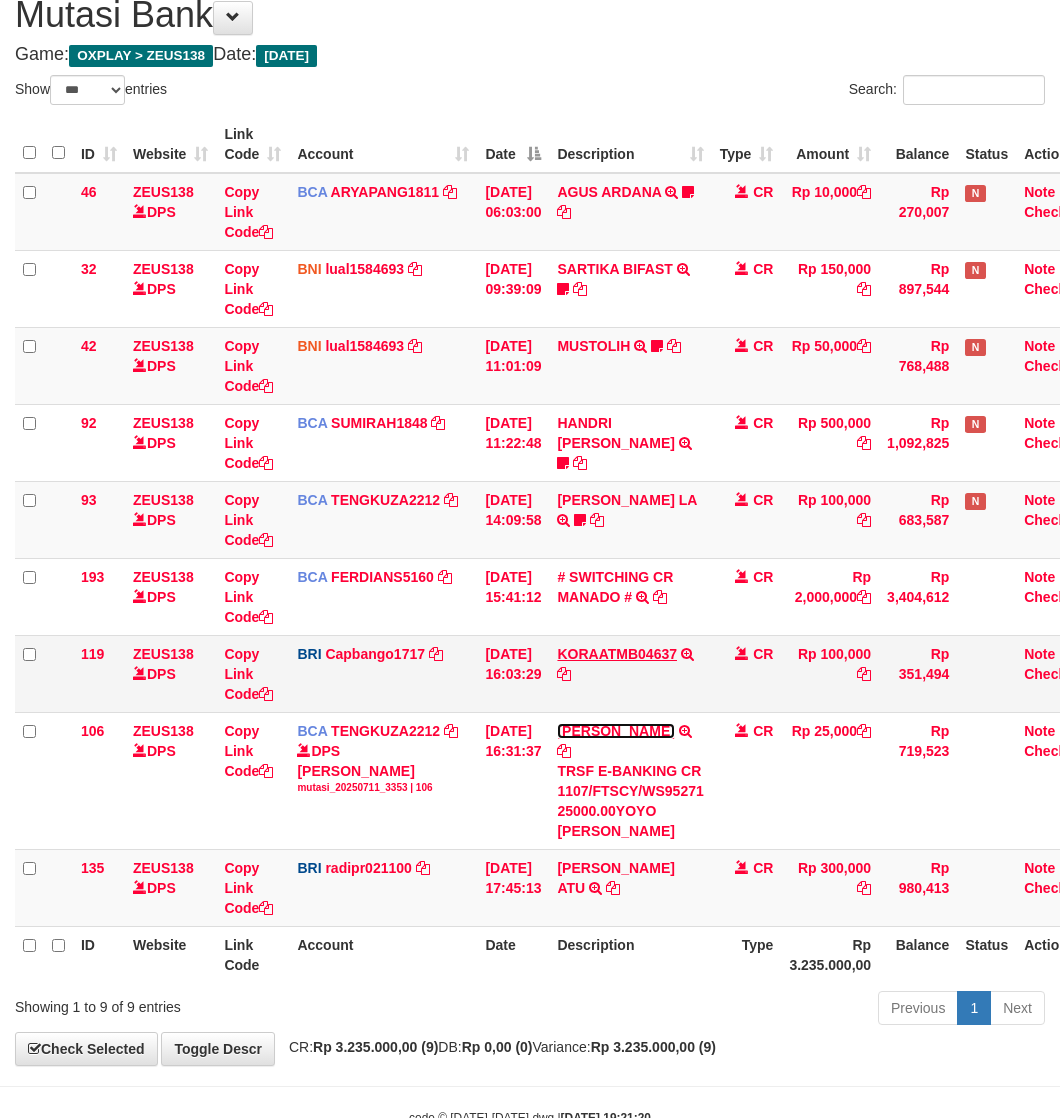 drag, startPoint x: 621, startPoint y: 731, endPoint x: 608, endPoint y: 655, distance: 77.10383 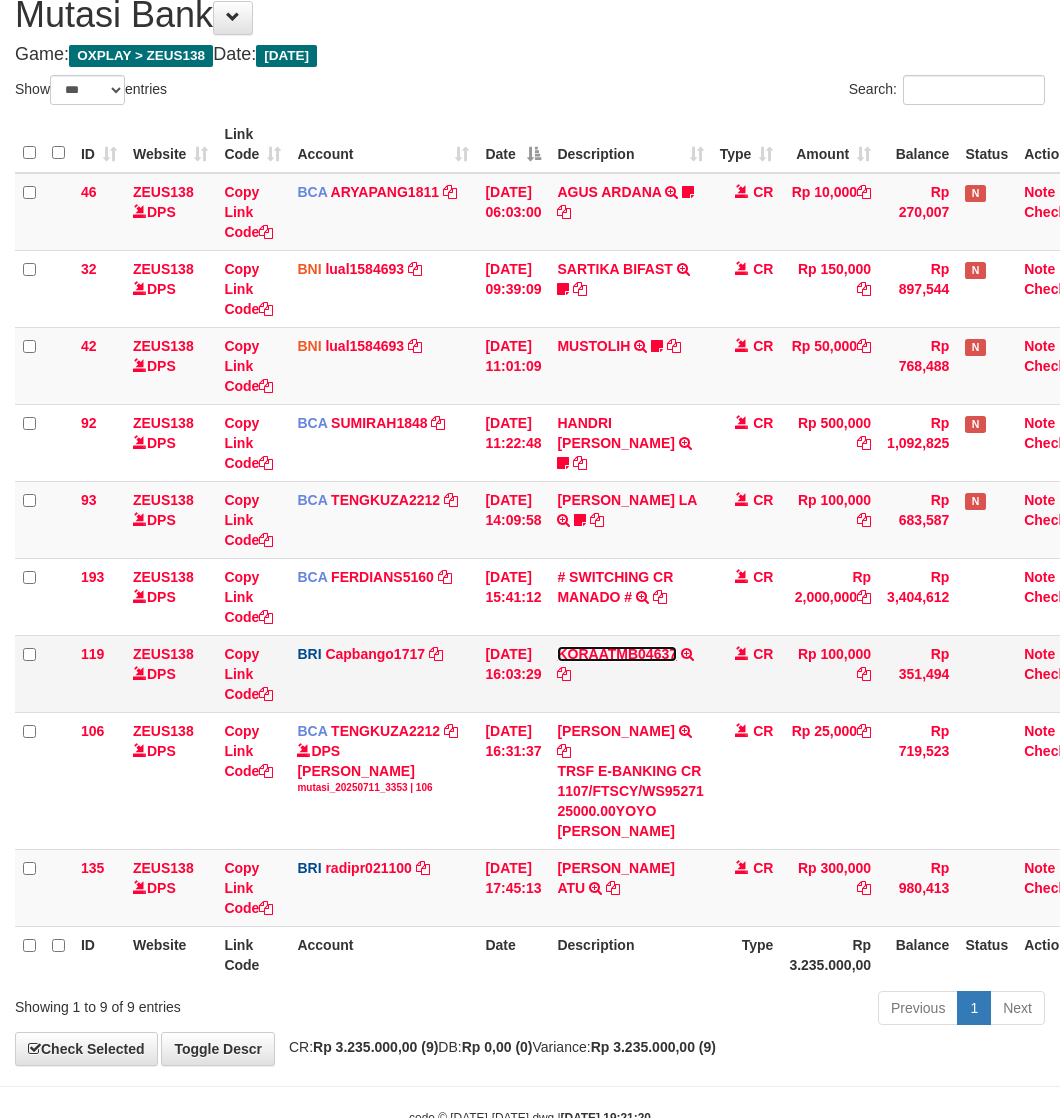 click on "KORAATMB04637" at bounding box center (617, 654) 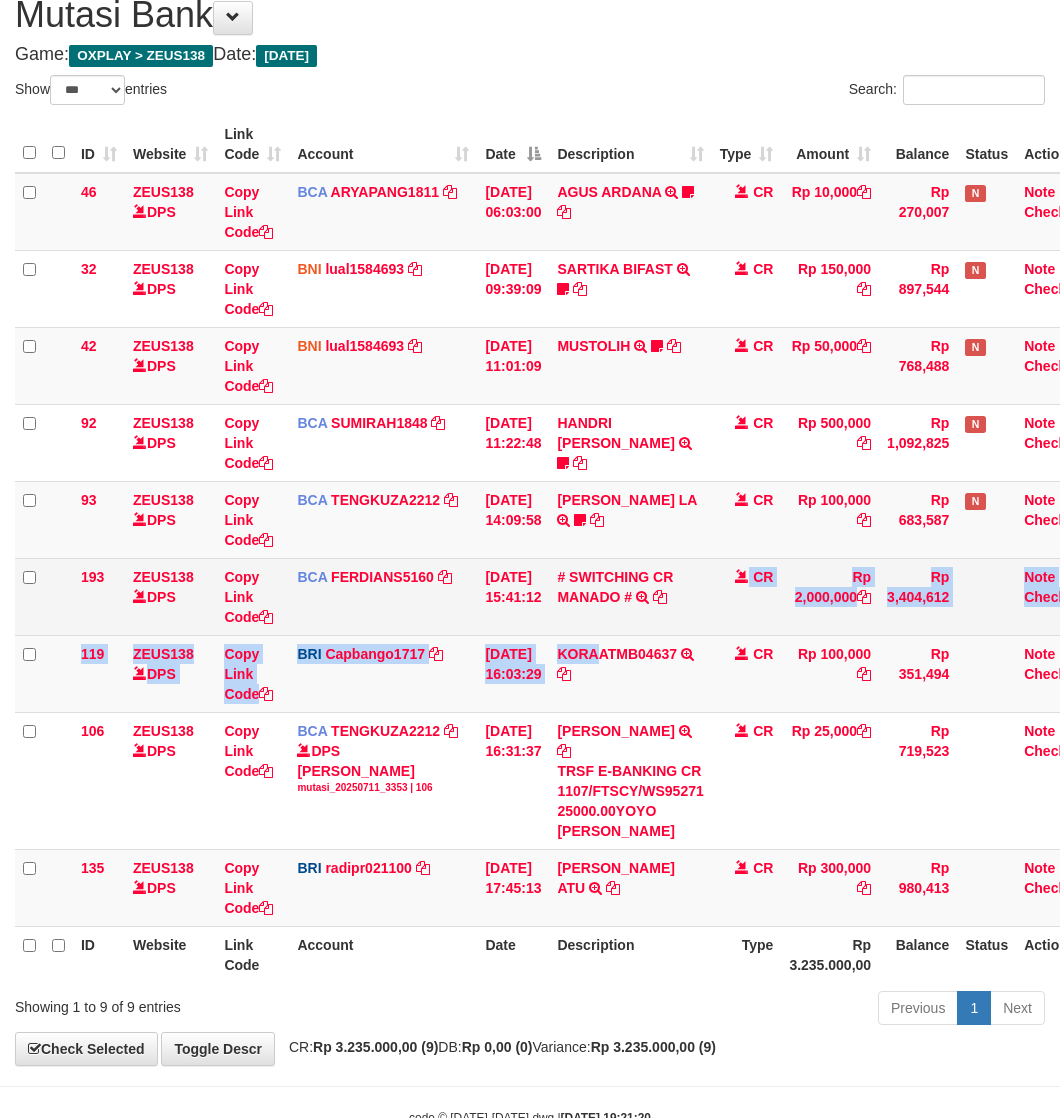 drag, startPoint x: 607, startPoint y: 618, endPoint x: 606, endPoint y: 597, distance: 21.023796 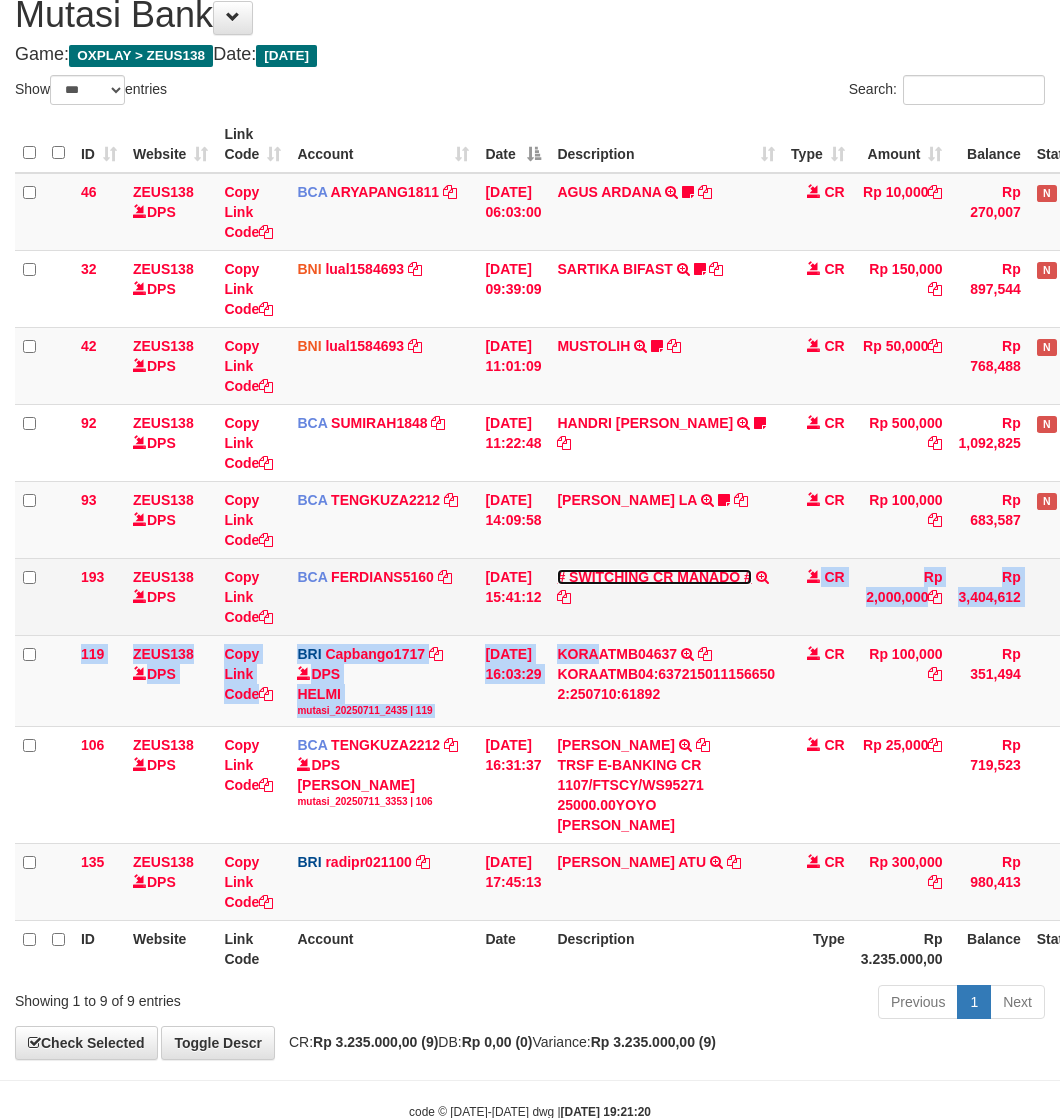 scroll, scrollTop: 78, scrollLeft: 0, axis: vertical 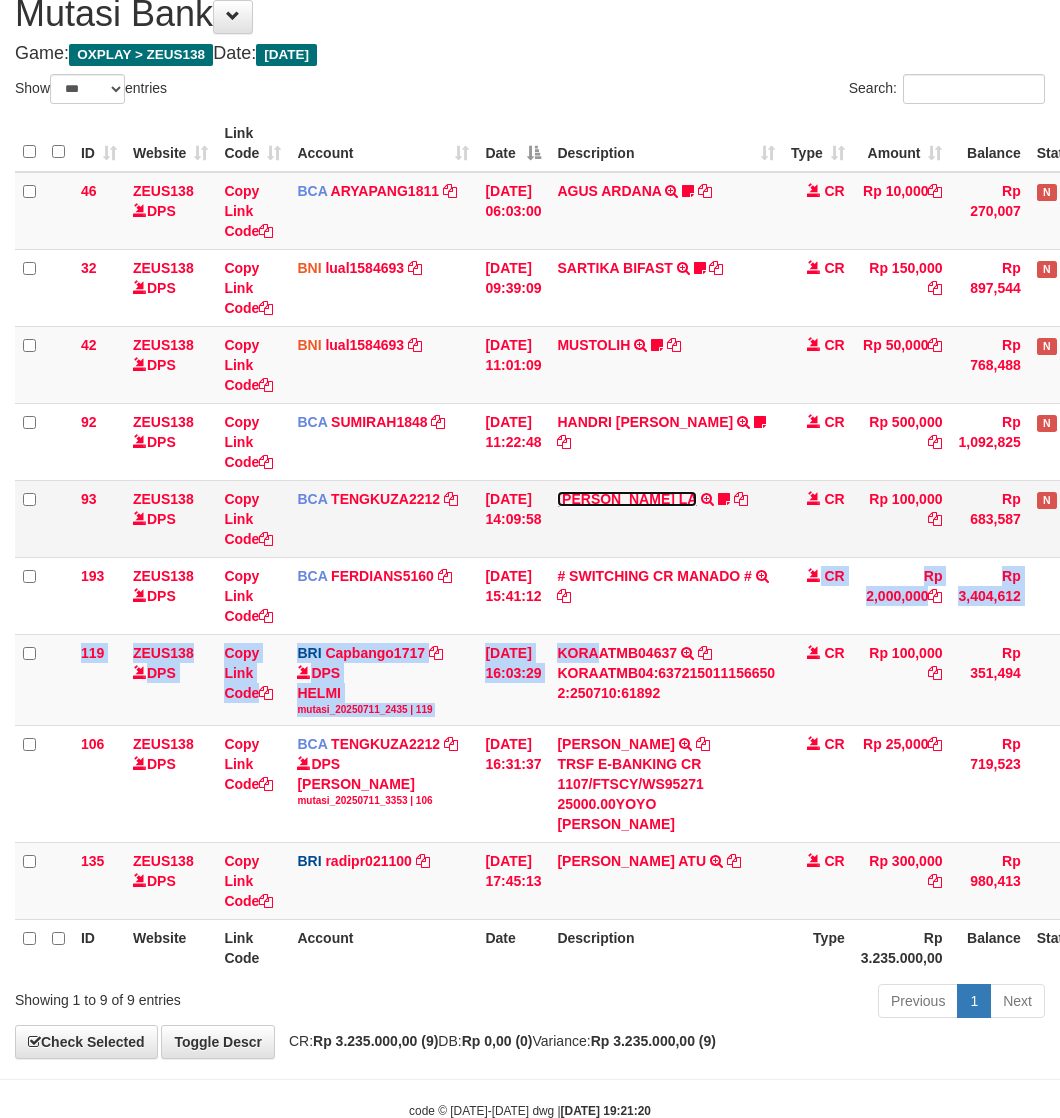 click on "[PERSON_NAME] LA" at bounding box center [627, 499] 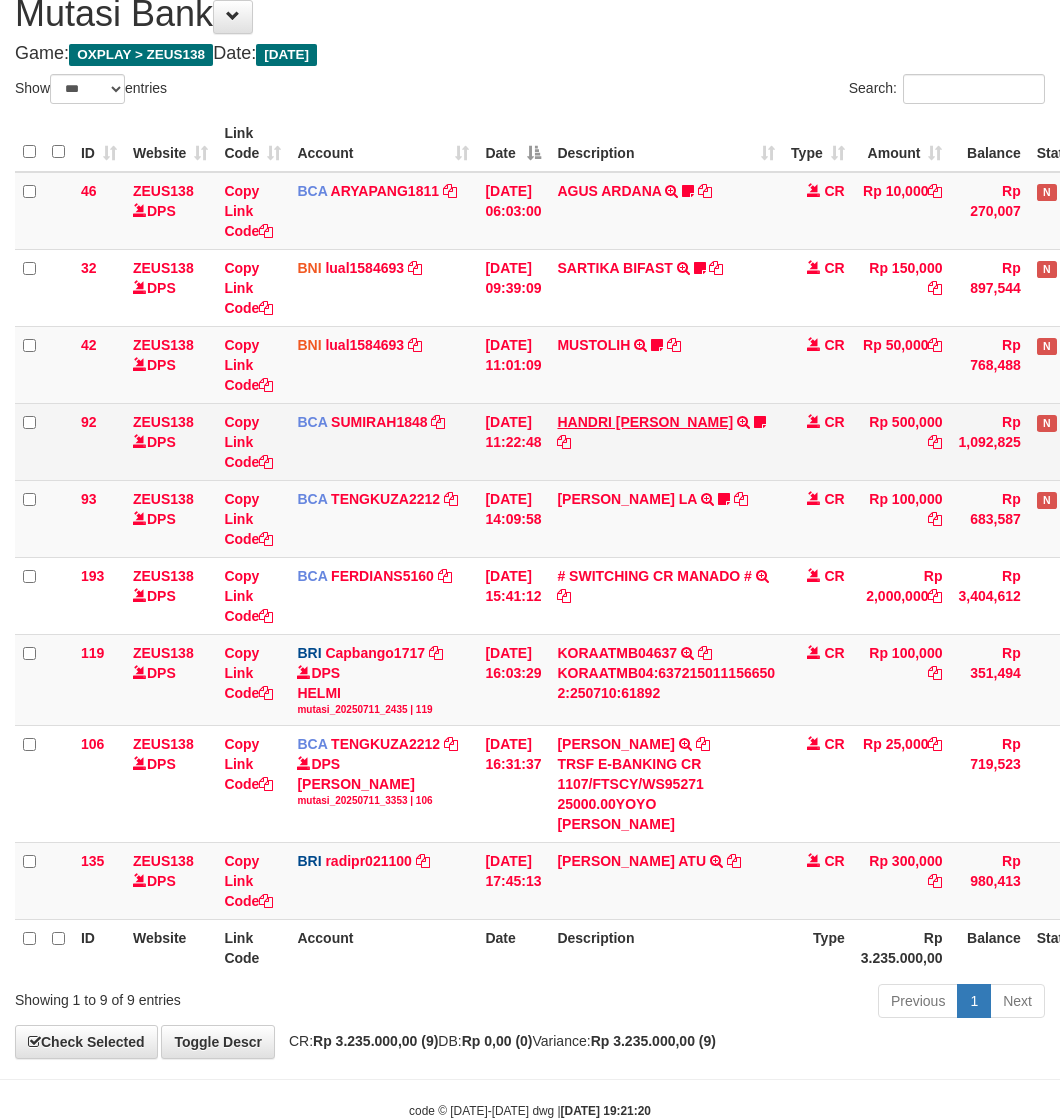 drag, startPoint x: 600, startPoint y: 483, endPoint x: 598, endPoint y: 416, distance: 67.02985 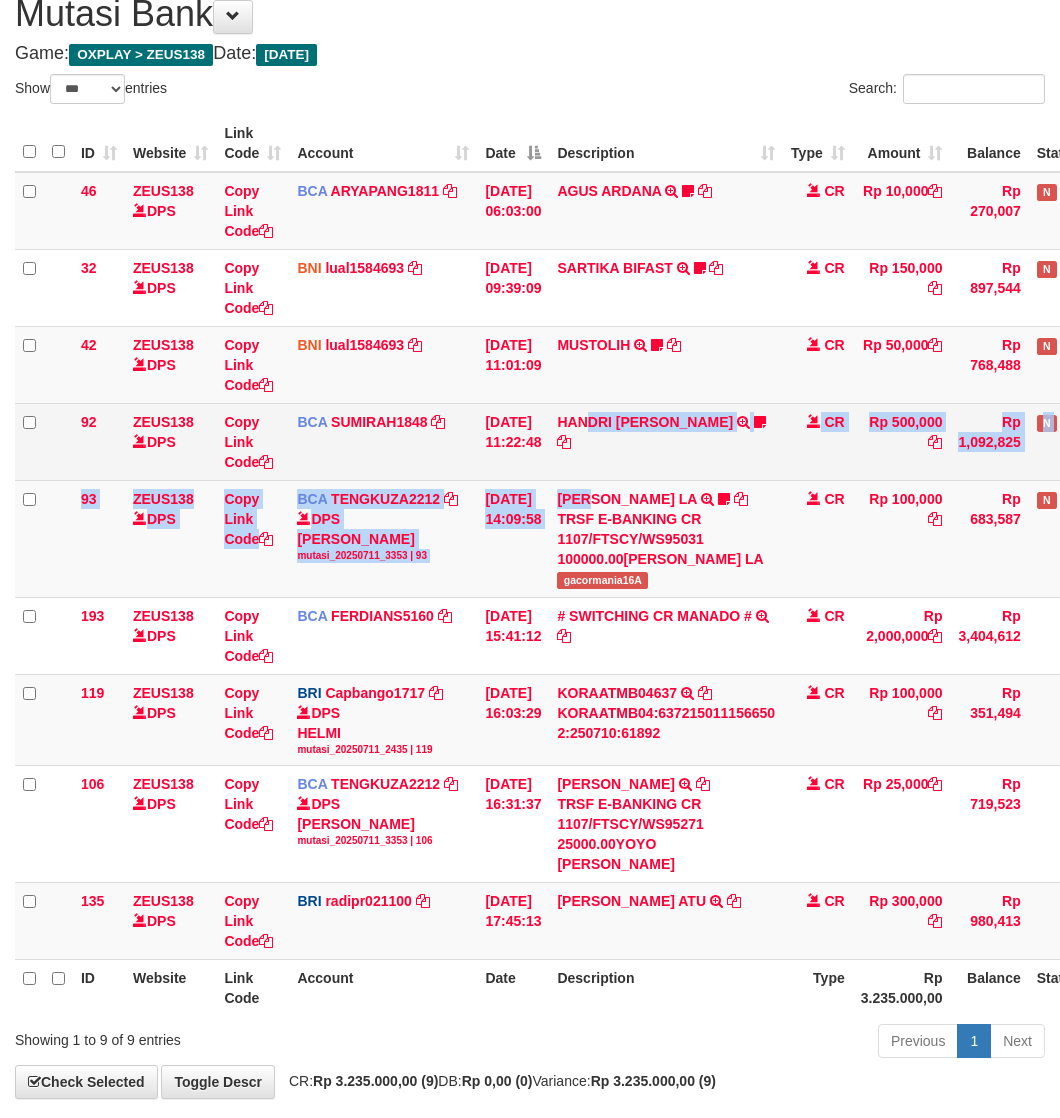 click on "HANDRI YANTO SALIM            TRSF E-BANKING CR 1107/FTSCY/WS95031
500000.00HANDRI YANTO SALIM    Chen97" at bounding box center [666, 441] 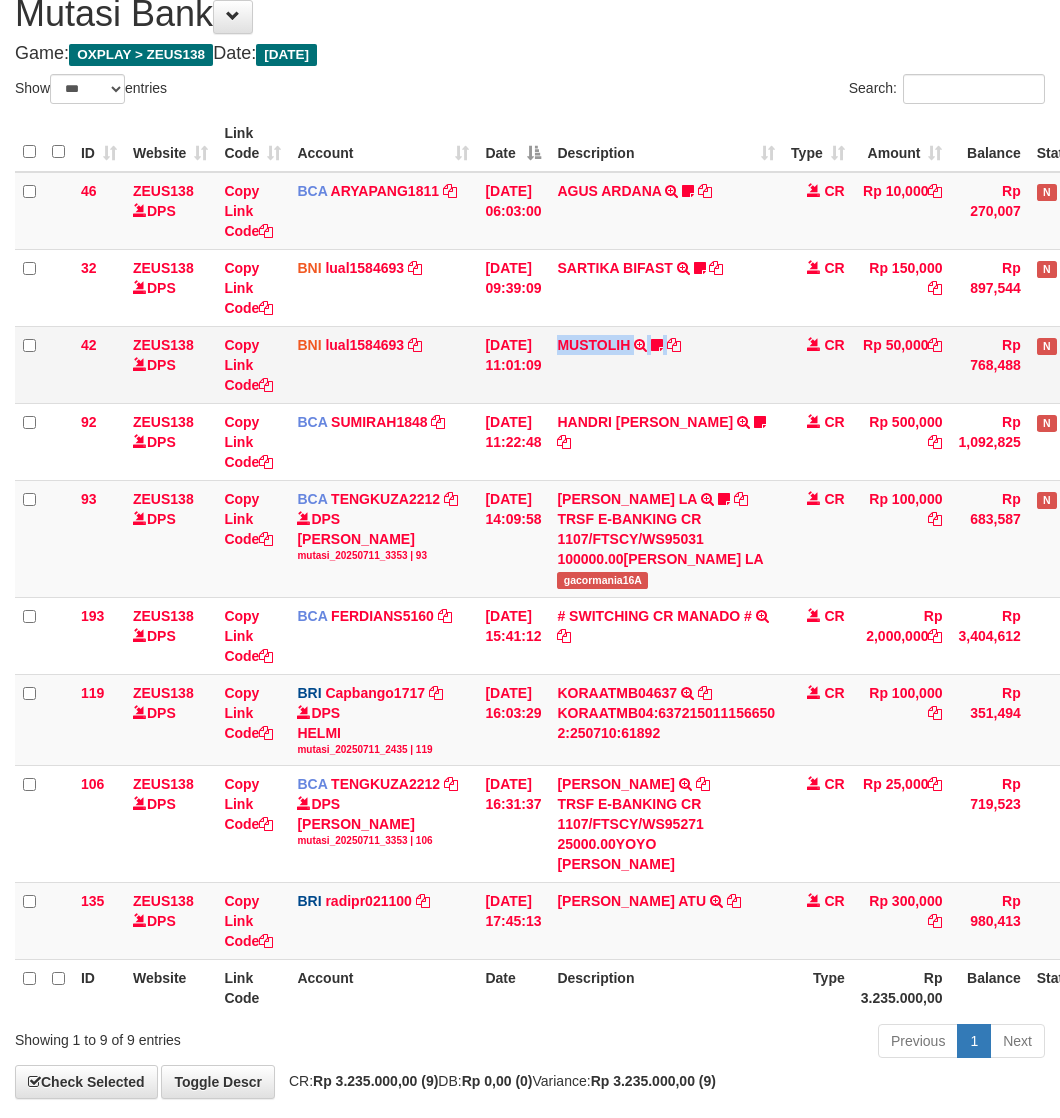 drag, startPoint x: 597, startPoint y: 396, endPoint x: 595, endPoint y: 373, distance: 23.086792 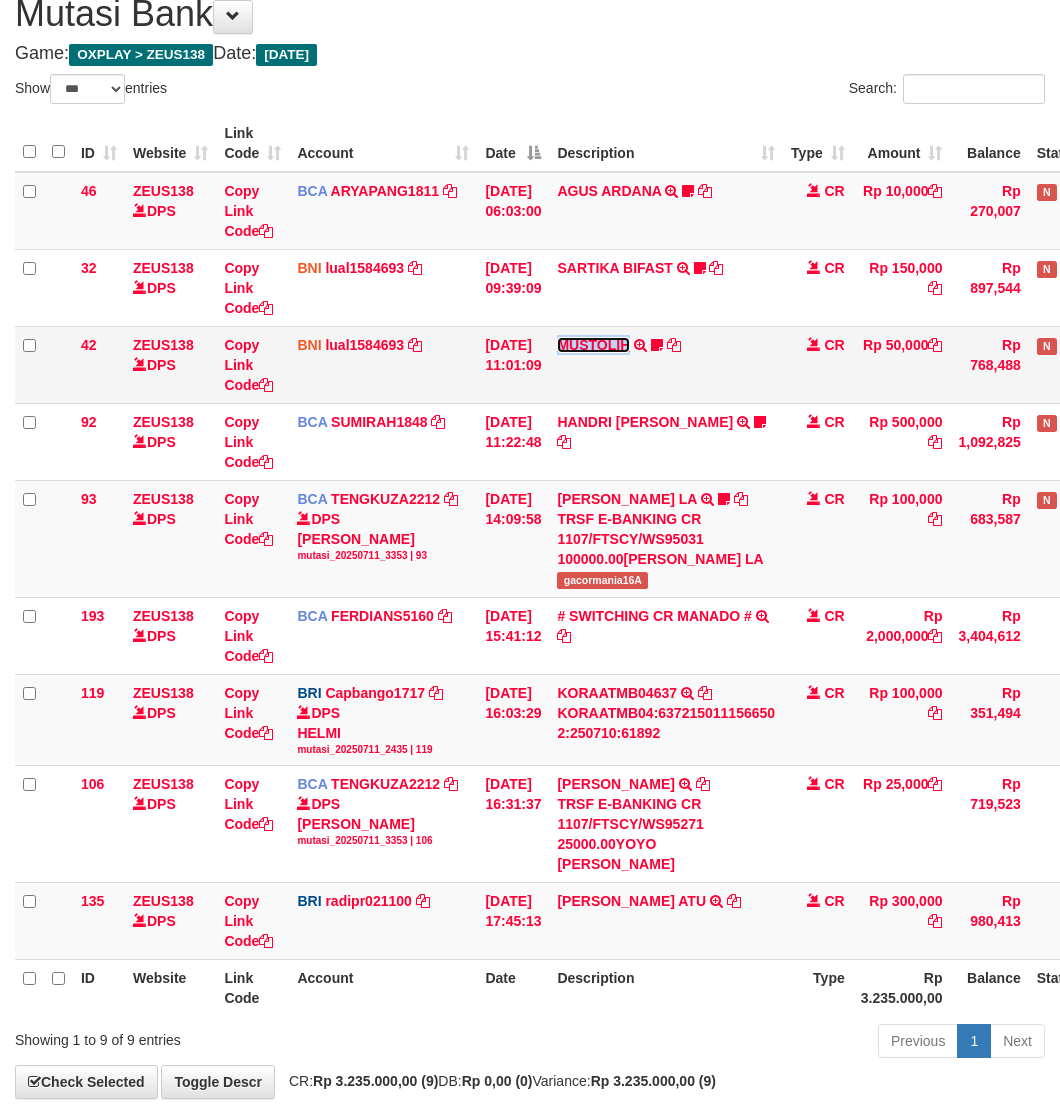 click on "MUSTOLIH" at bounding box center (593, 345) 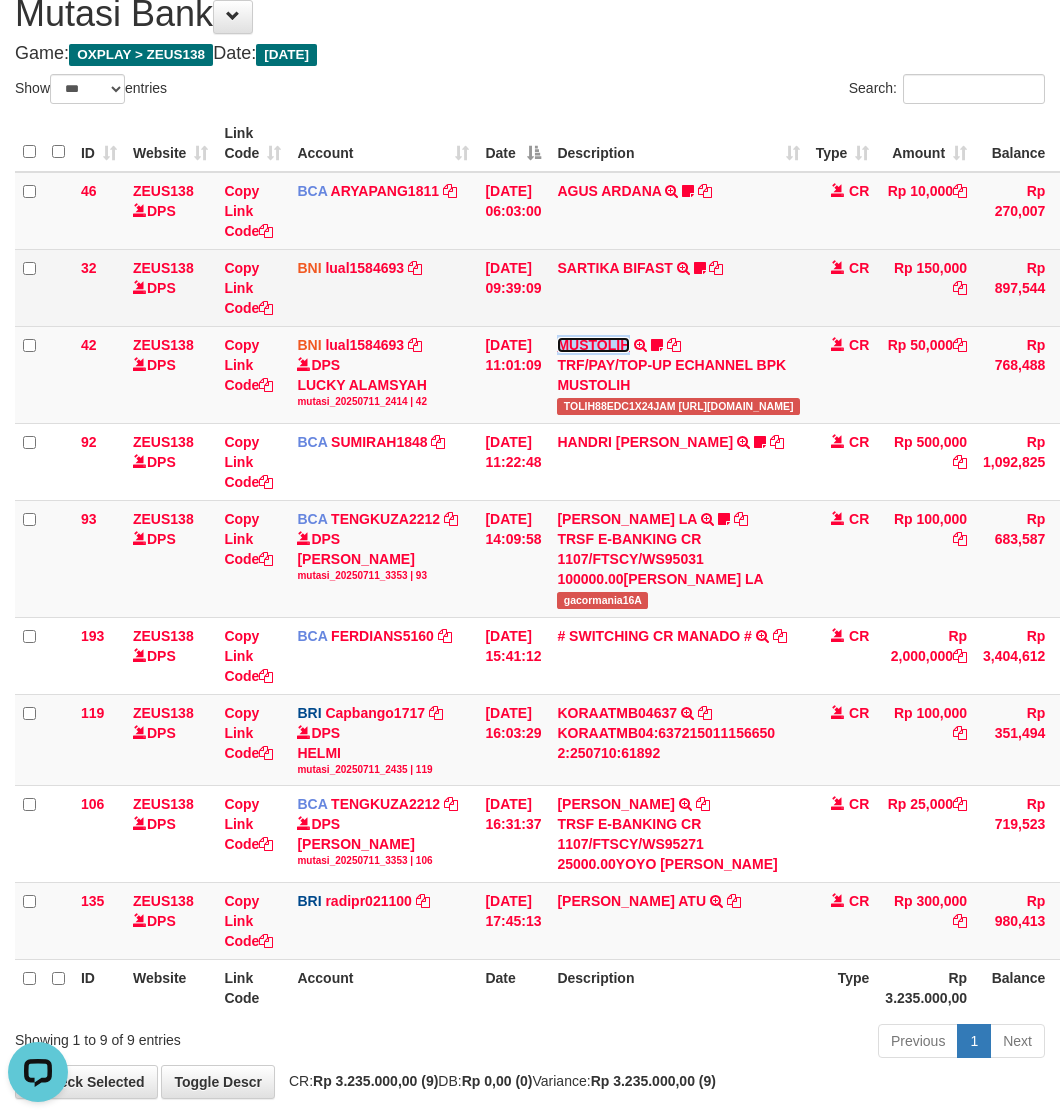 scroll, scrollTop: 0, scrollLeft: 0, axis: both 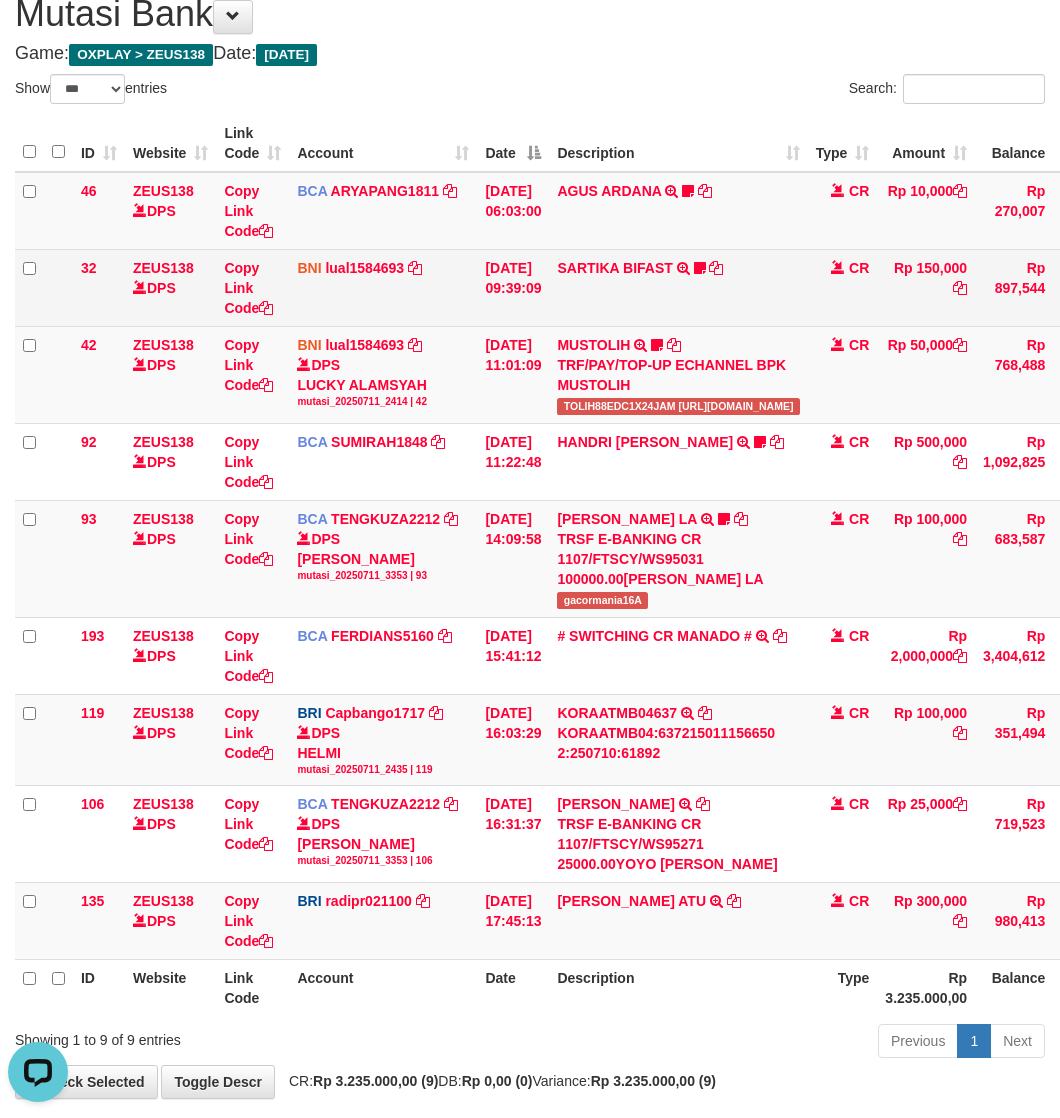 drag, startPoint x: 586, startPoint y: 275, endPoint x: 586, endPoint y: 257, distance: 18 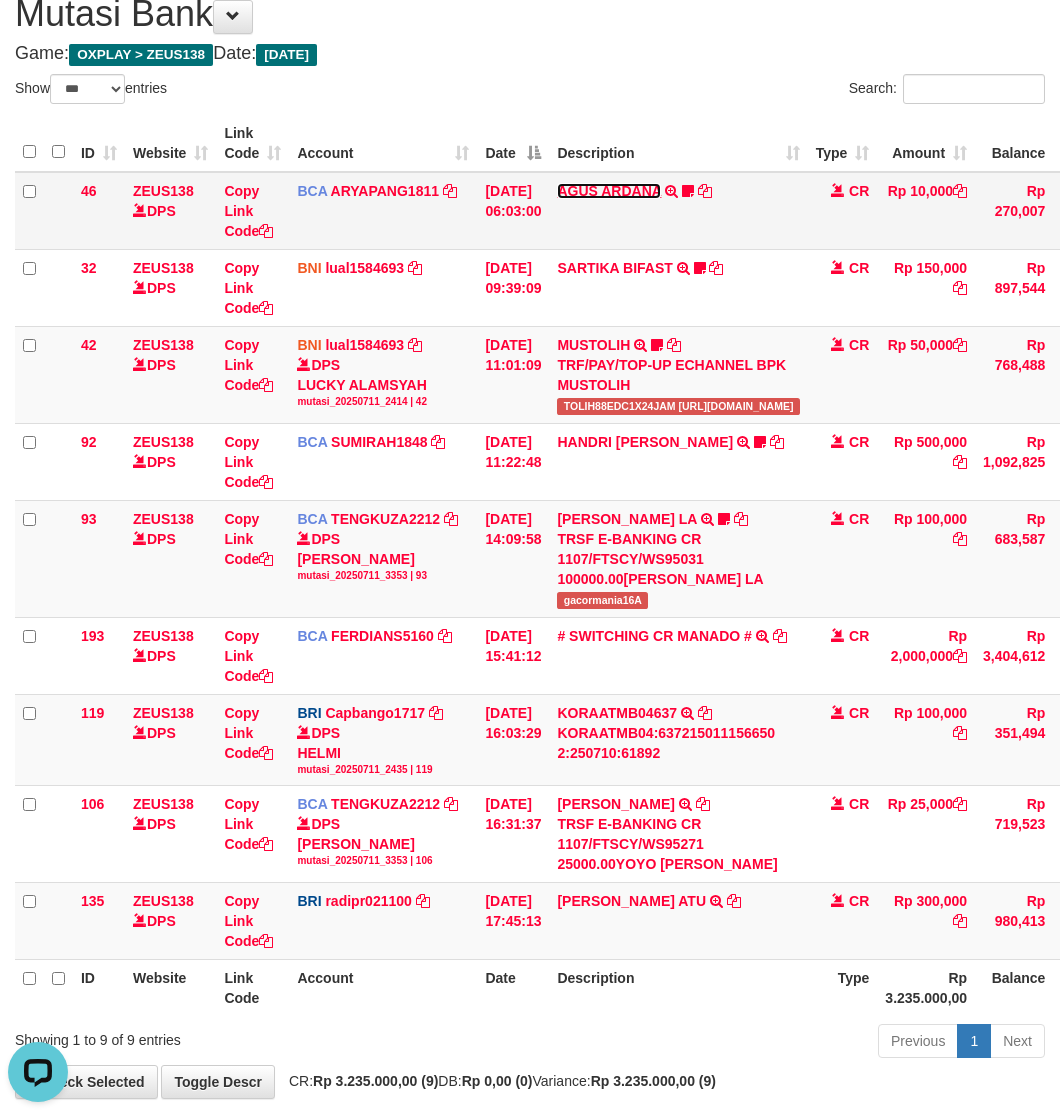 drag, startPoint x: 595, startPoint y: 182, endPoint x: 573, endPoint y: 208, distance: 34.058773 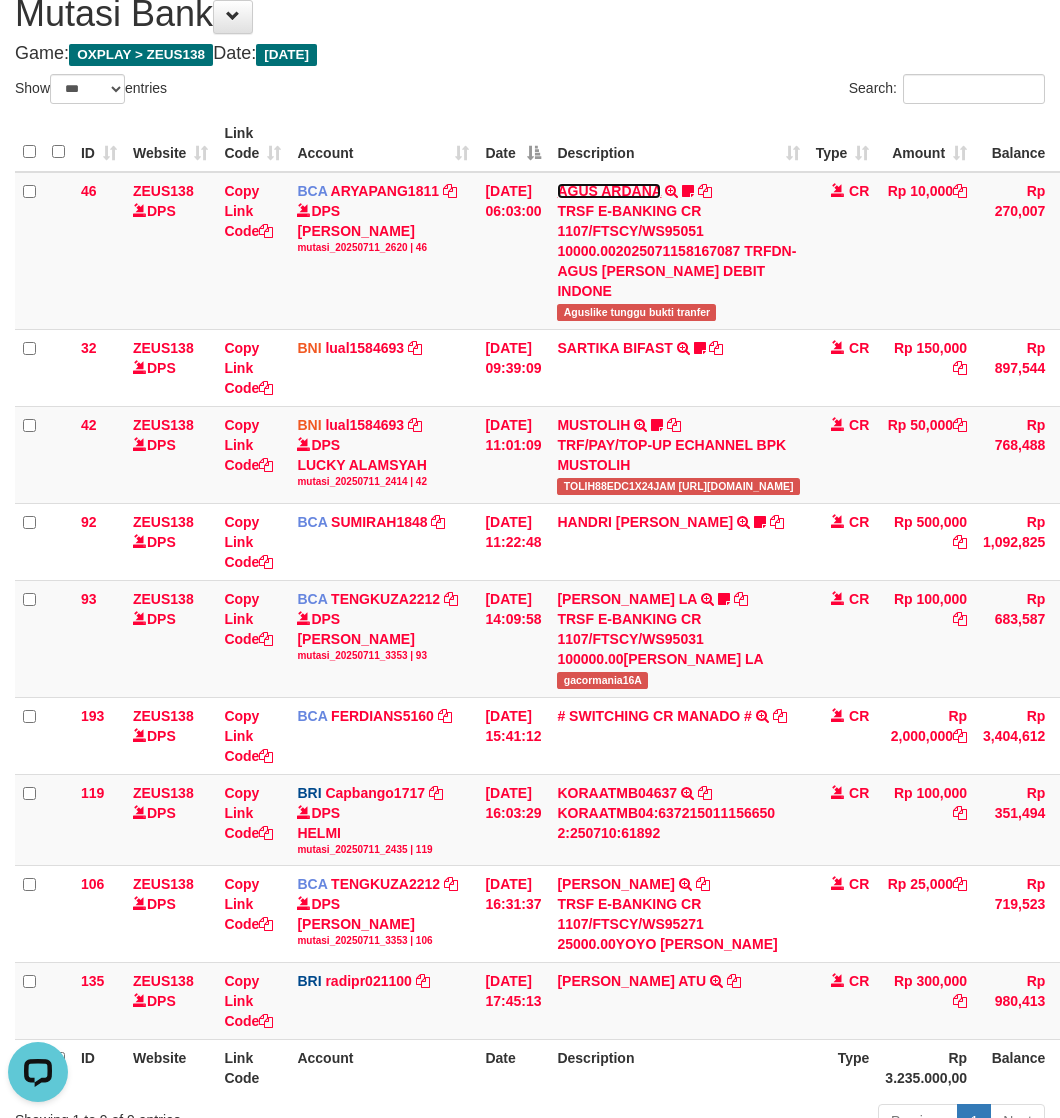 scroll, scrollTop: 232, scrollLeft: 0, axis: vertical 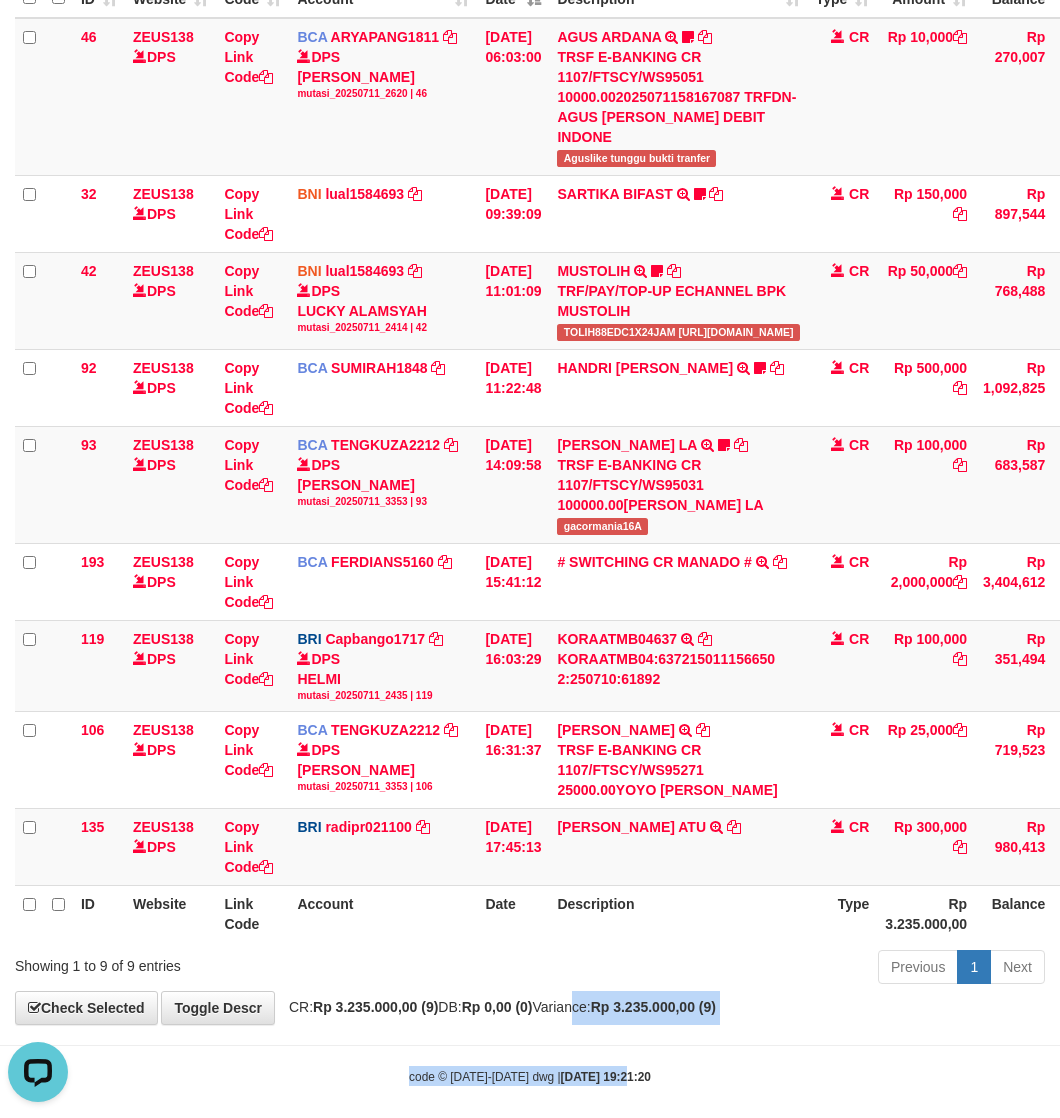 click on "Toggle navigation
Home
Bank
Account List
Load
By Website
Group
[OXPLAY]													ZEUS138
By Load Group (DPS)" at bounding box center [530, 452] 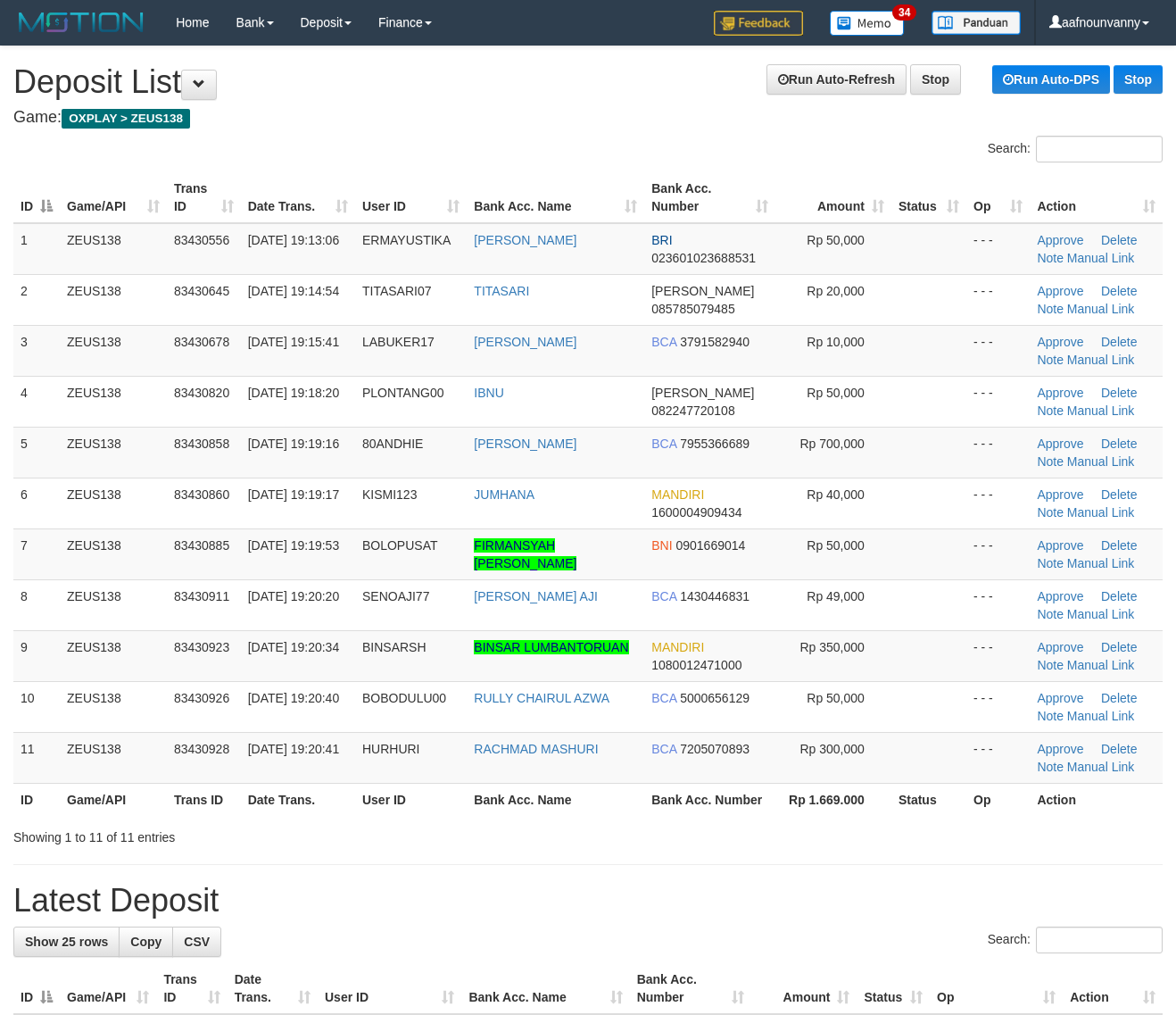 scroll, scrollTop: 0, scrollLeft: 0, axis: both 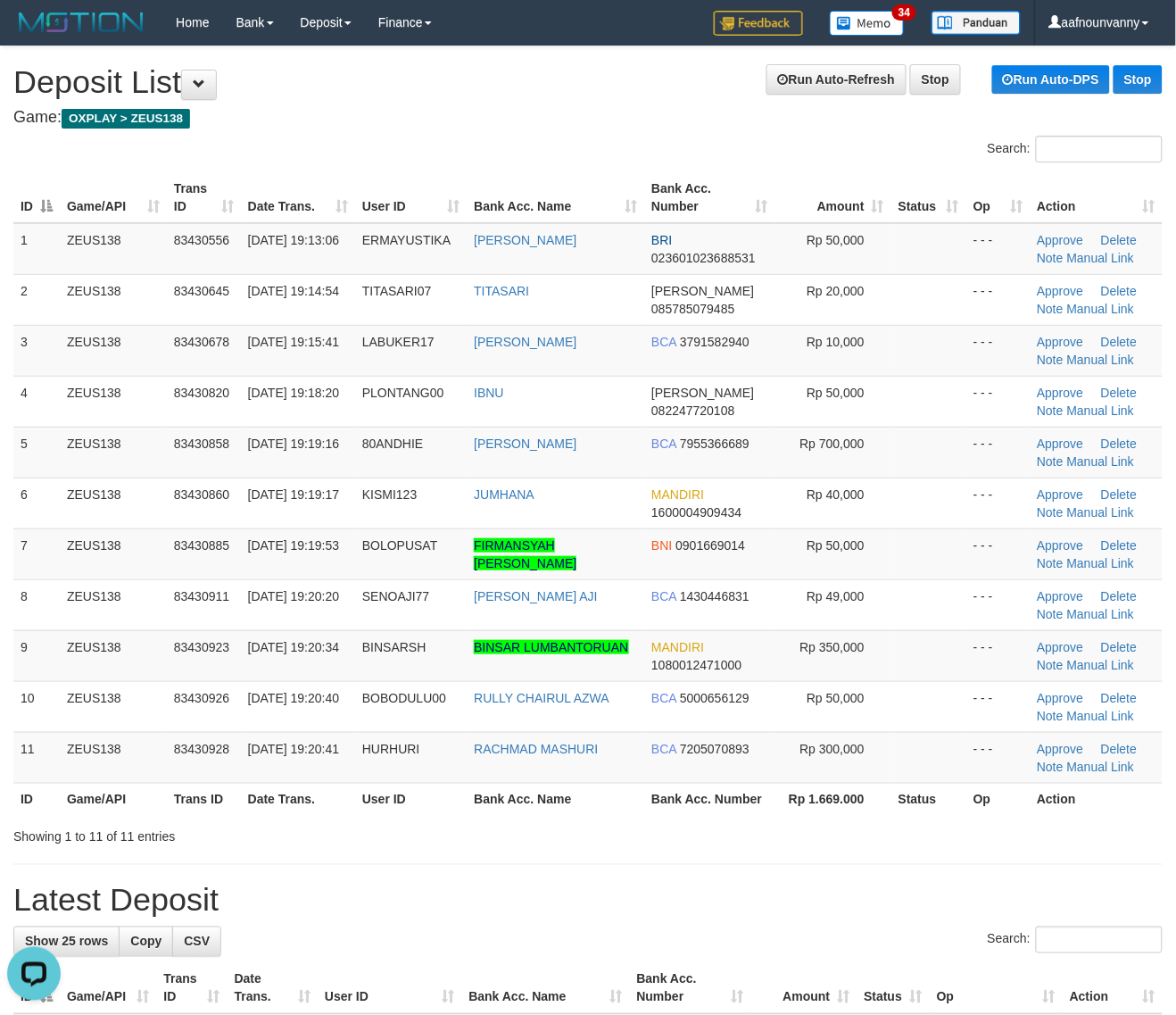 drag, startPoint x: 576, startPoint y: 799, endPoint x: 589, endPoint y: 801, distance: 13.152946 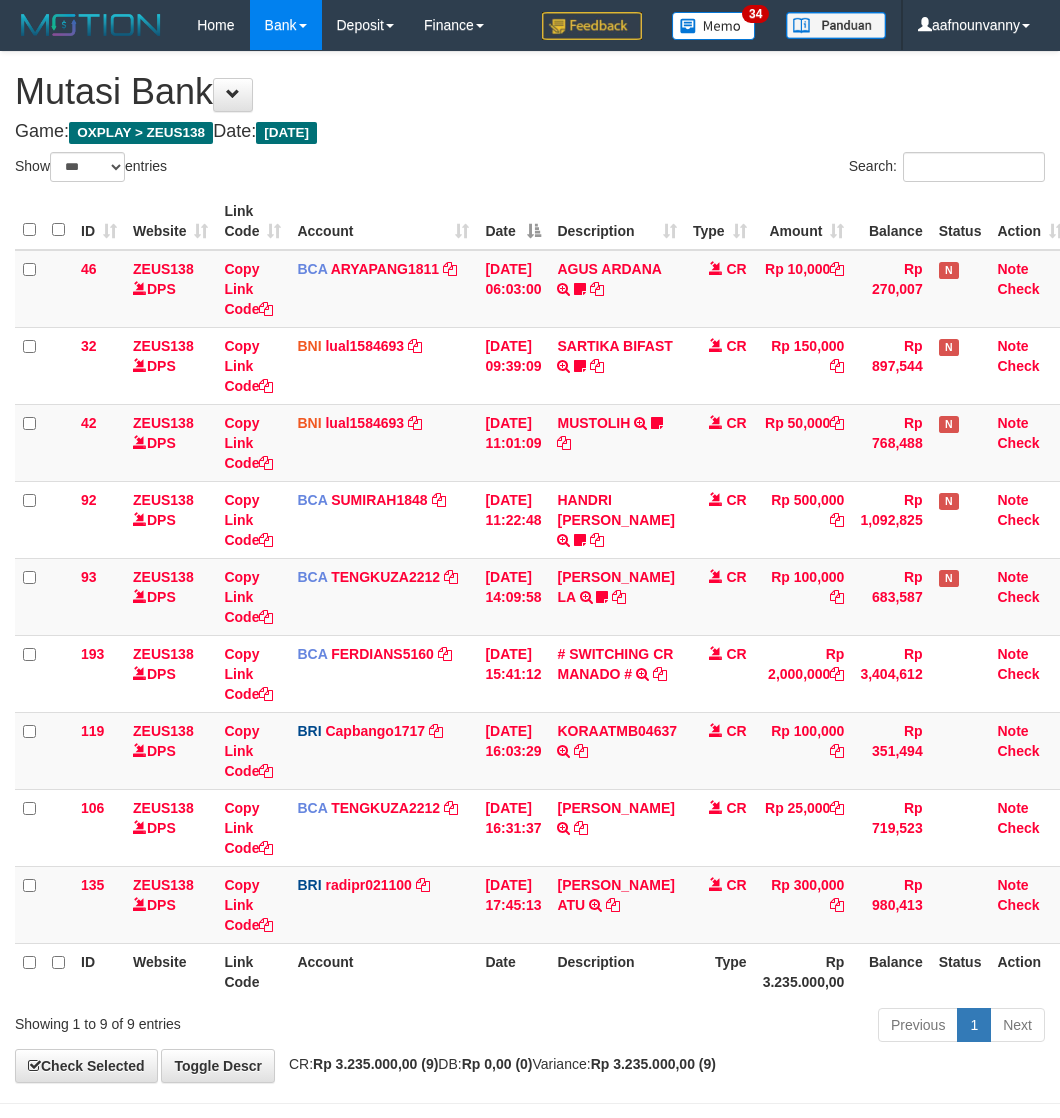 select on "***" 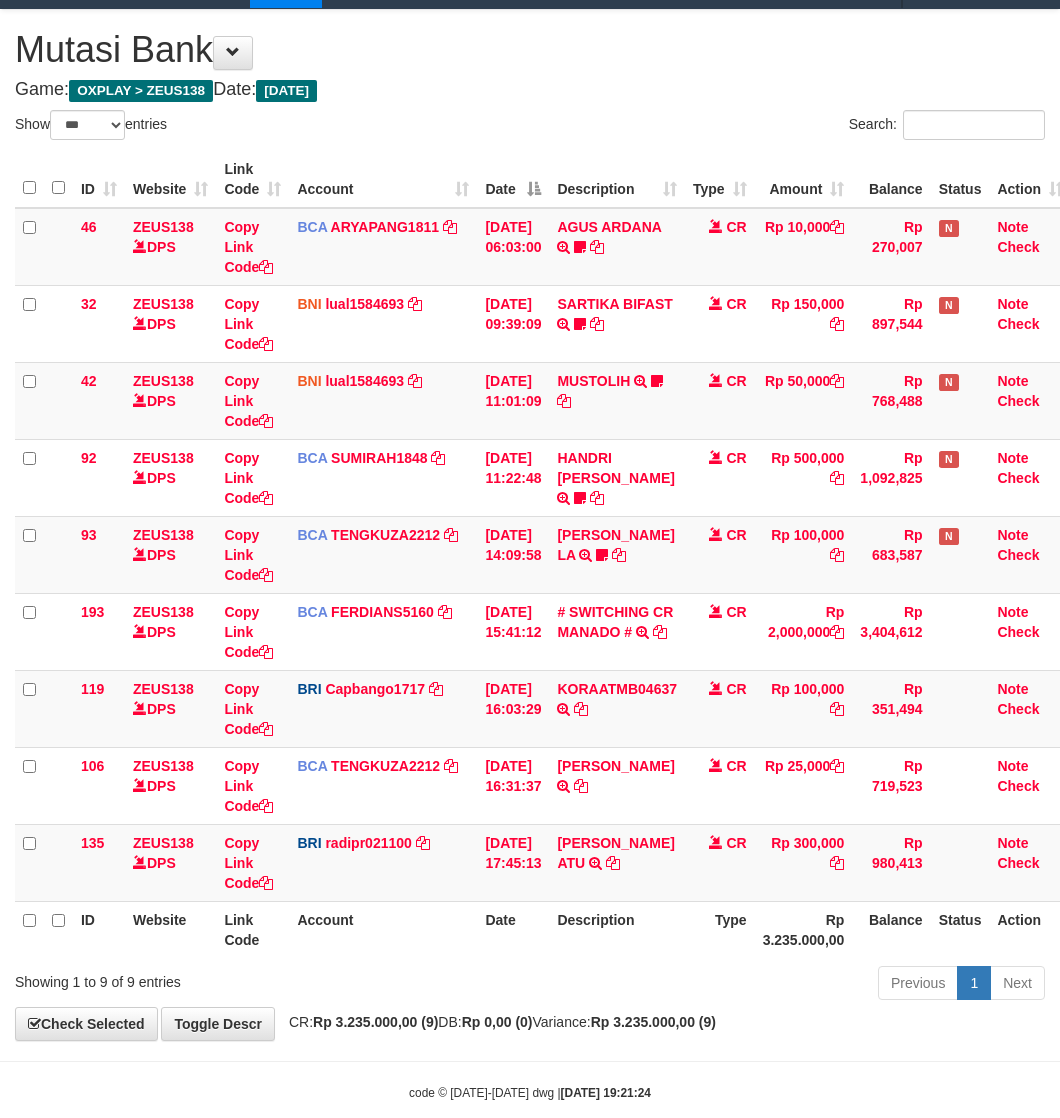scroll, scrollTop: 77, scrollLeft: 0, axis: vertical 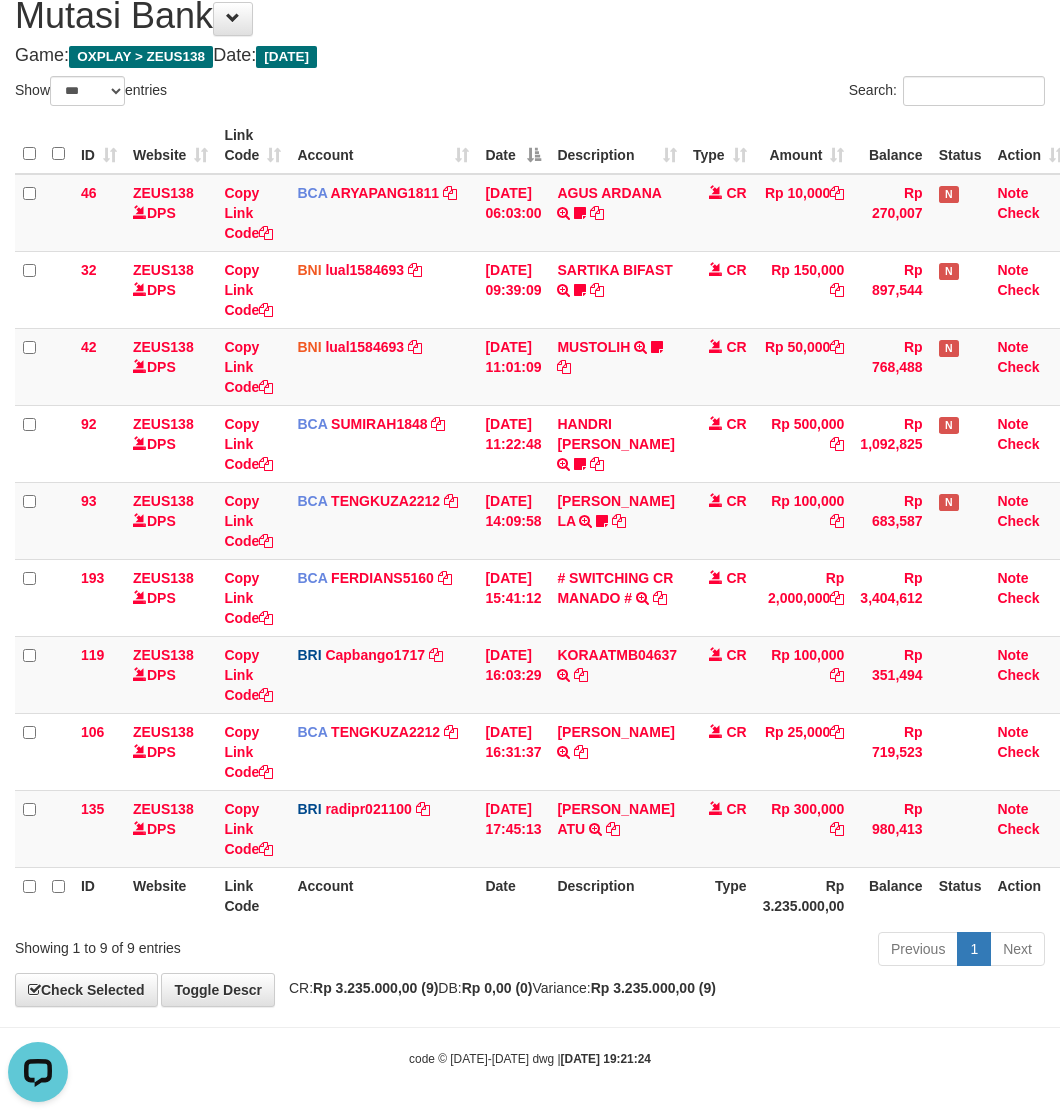 drag, startPoint x: 530, startPoint y: 928, endPoint x: 11, endPoint y: 807, distance: 532.9184 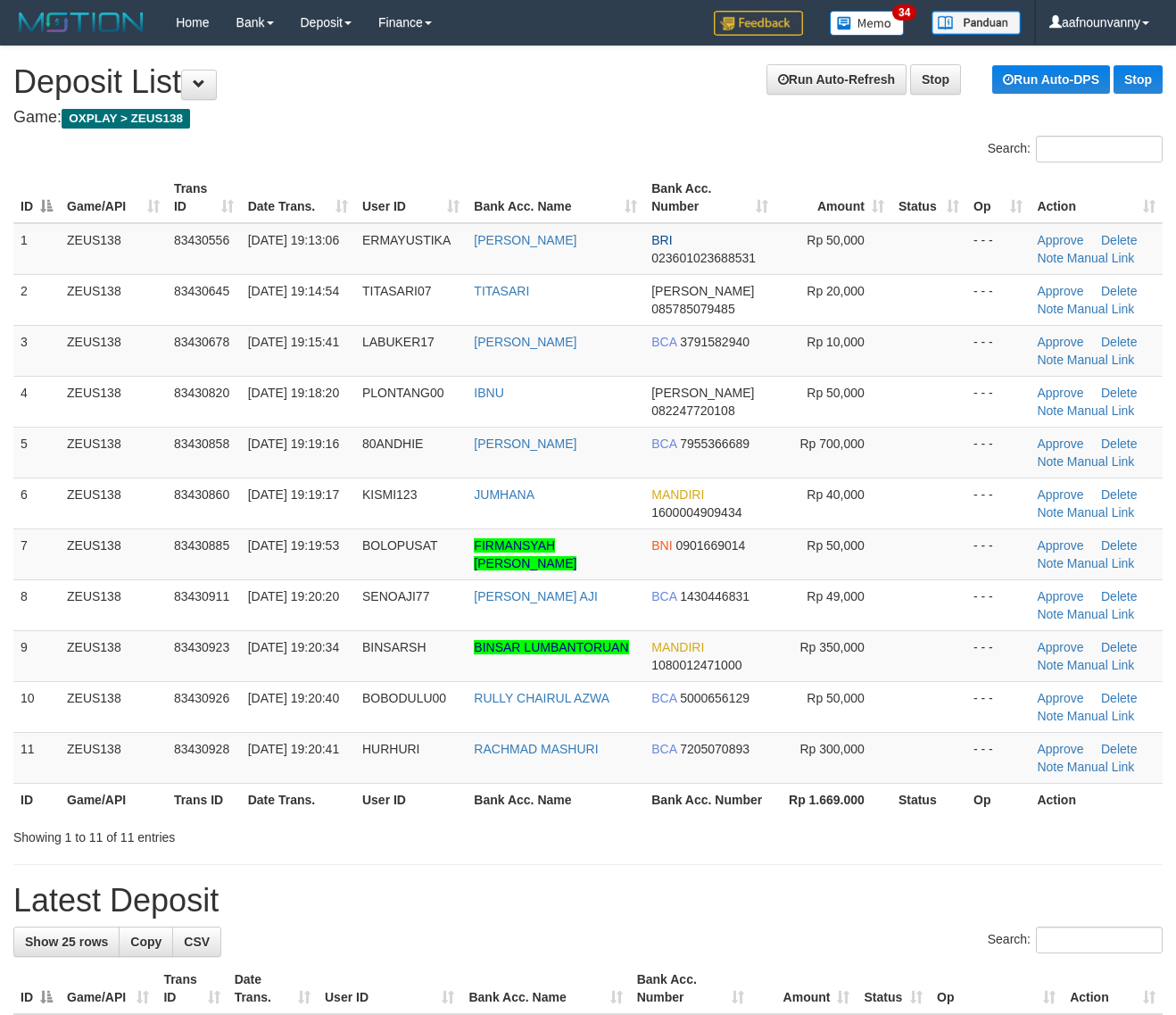 scroll, scrollTop: 0, scrollLeft: 0, axis: both 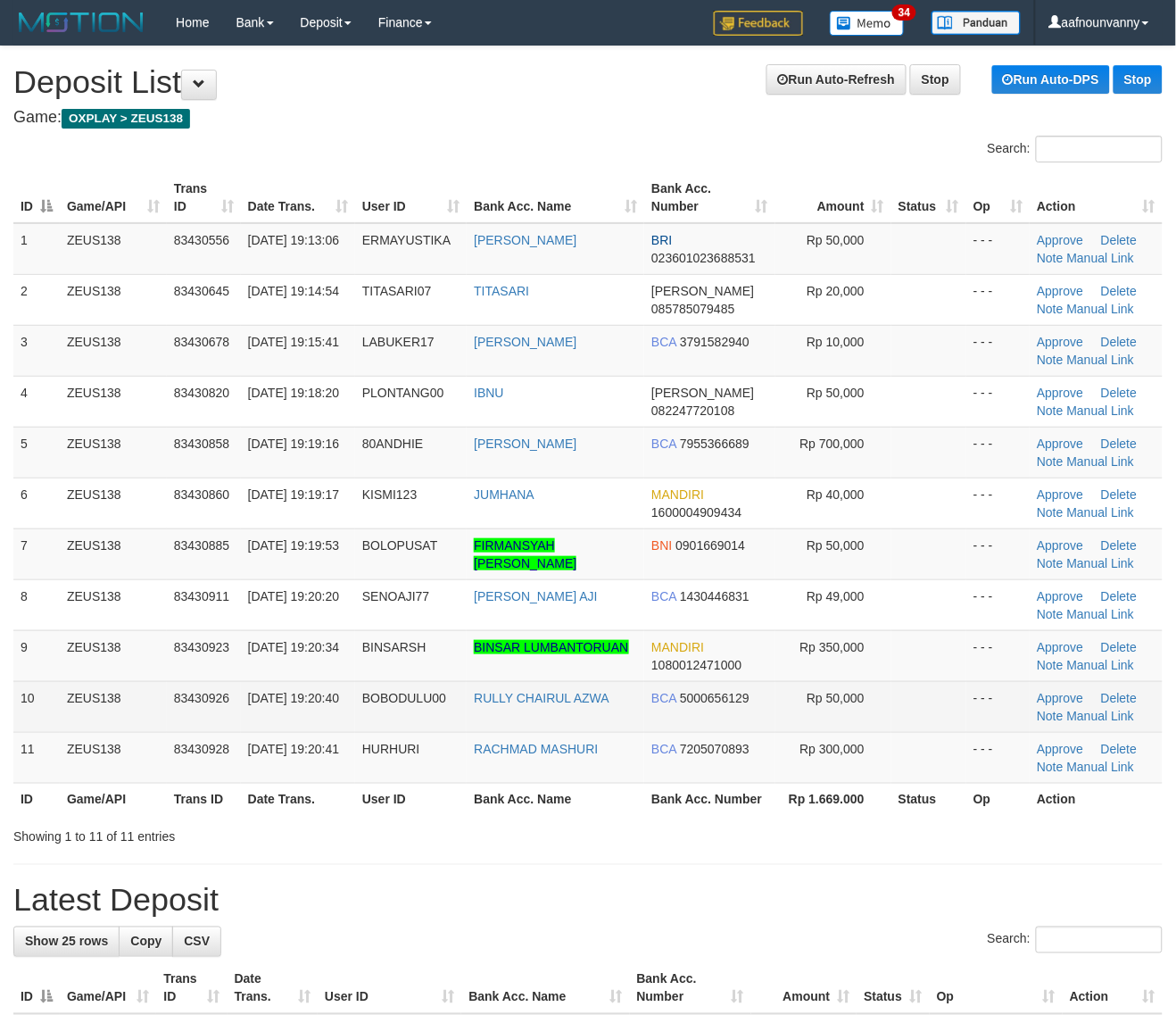 drag, startPoint x: 812, startPoint y: 685, endPoint x: 1189, endPoint y: 826, distance: 402.50466 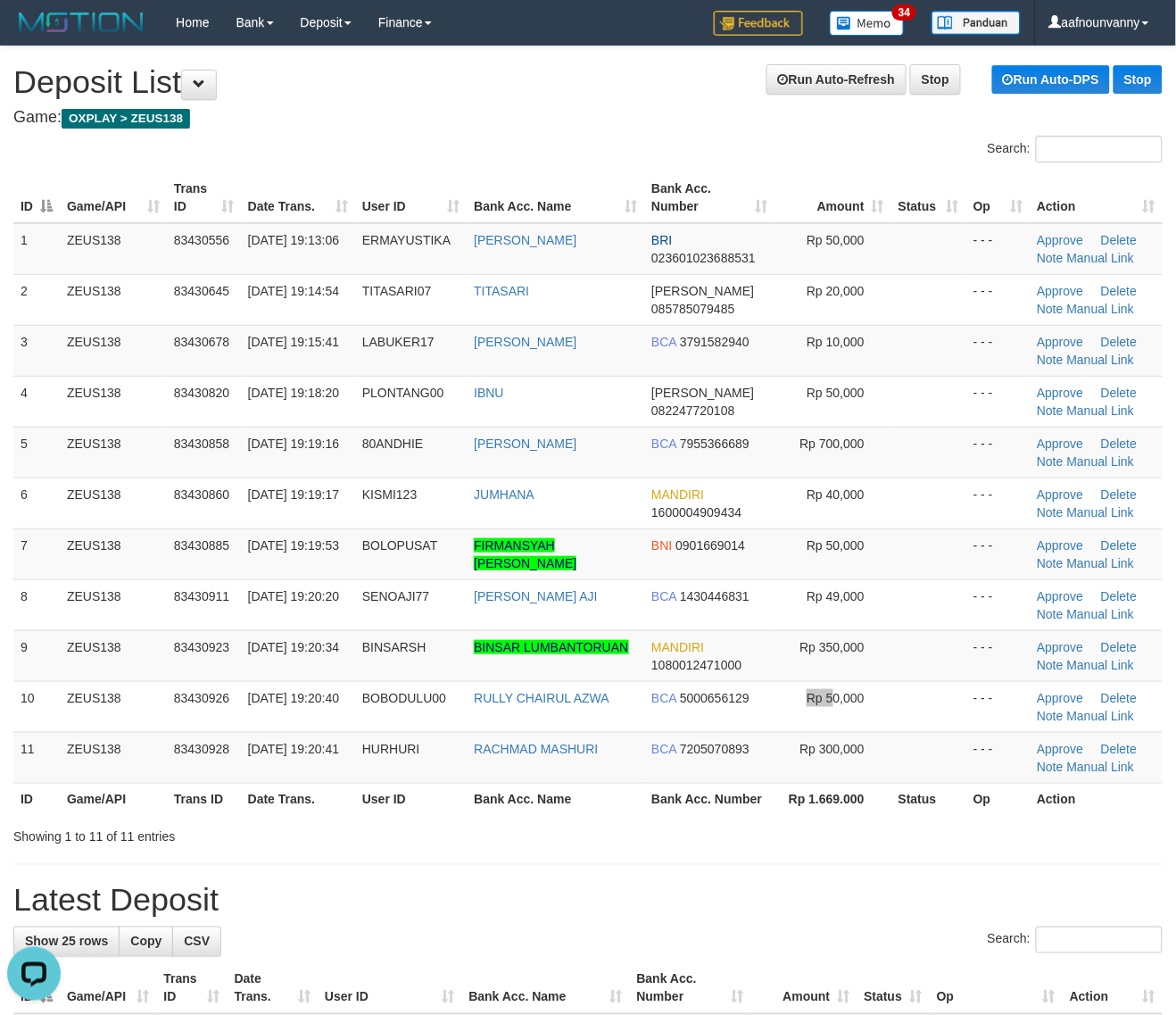 scroll, scrollTop: 0, scrollLeft: 0, axis: both 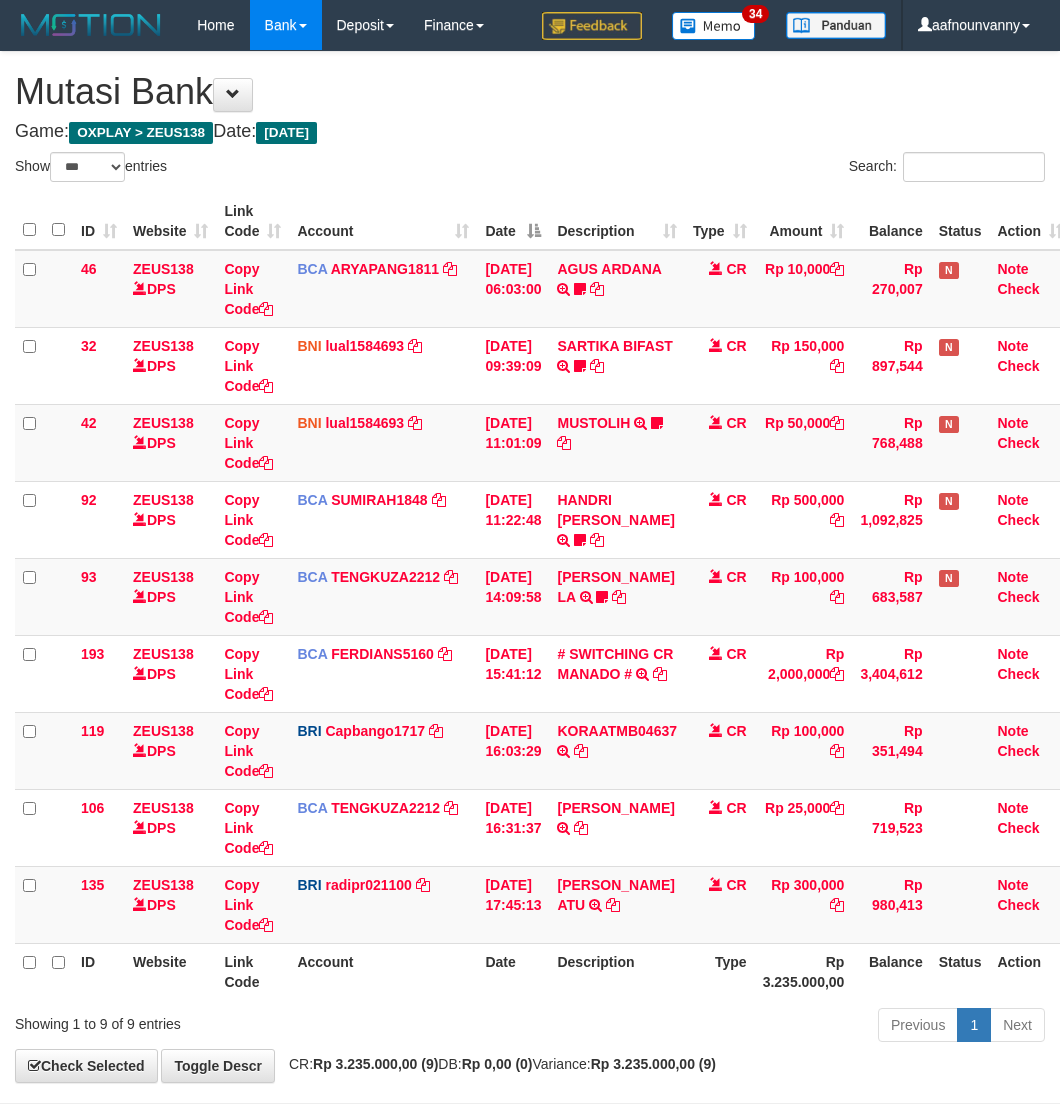 select on "***" 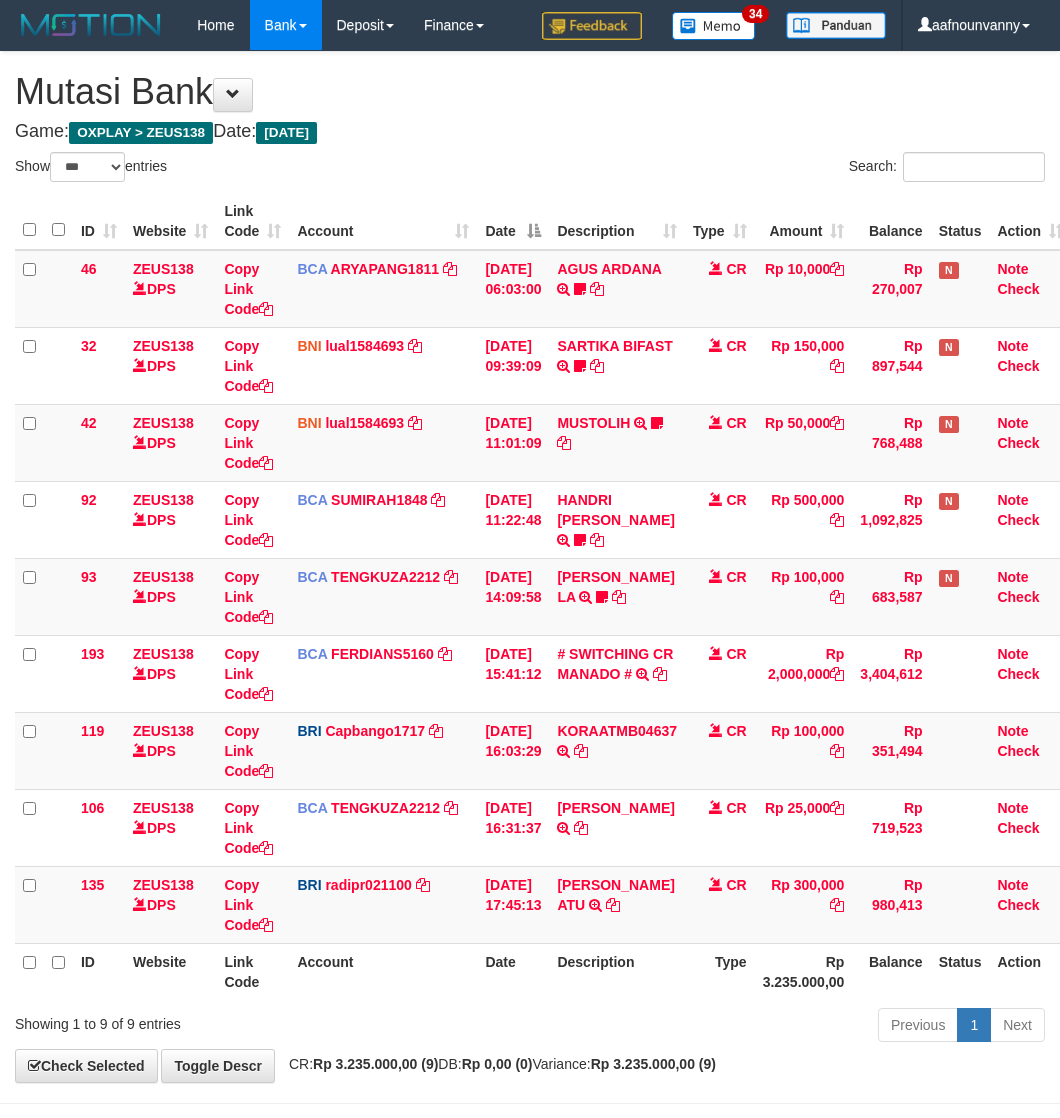scroll, scrollTop: 77, scrollLeft: 0, axis: vertical 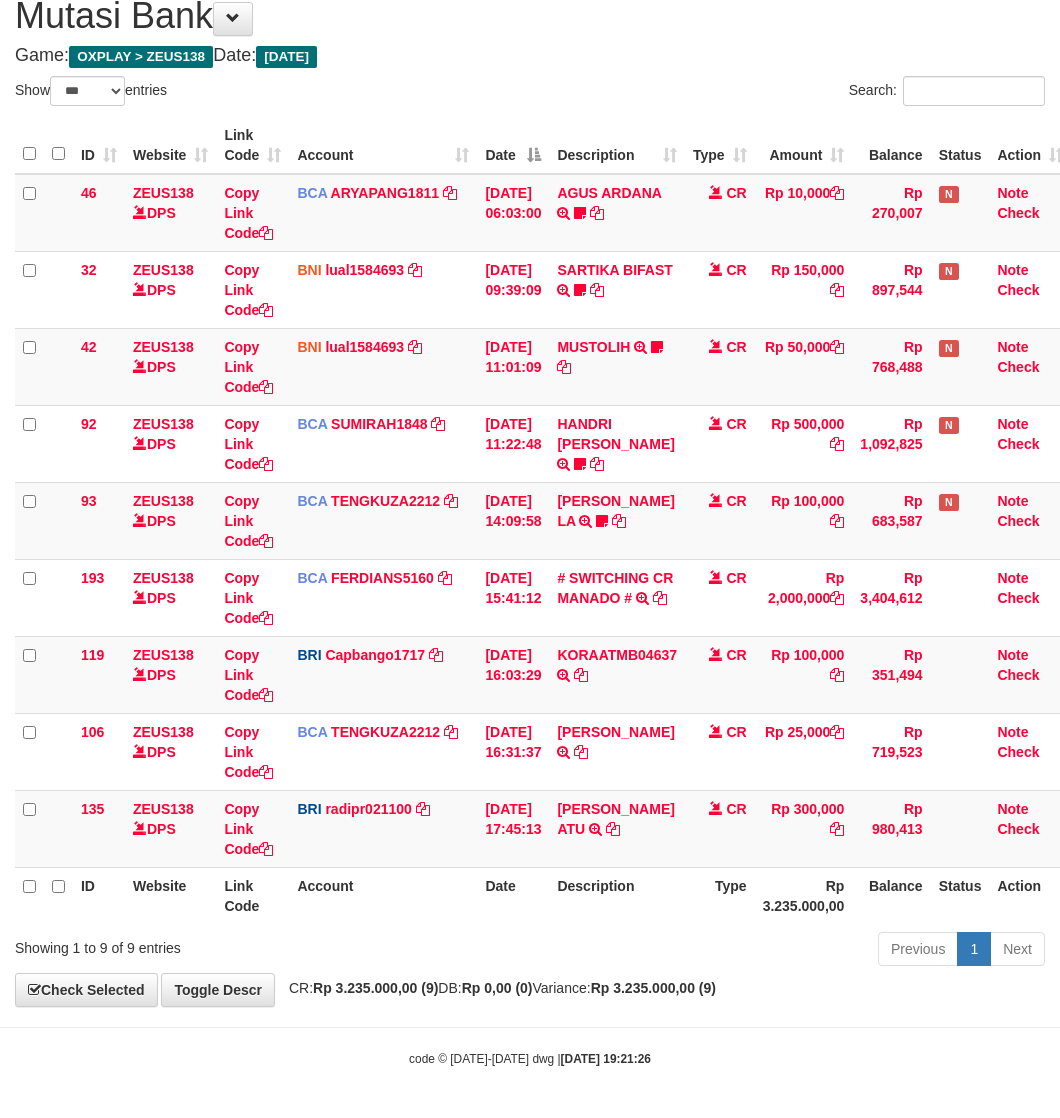 click on "**********" at bounding box center [530, 491] 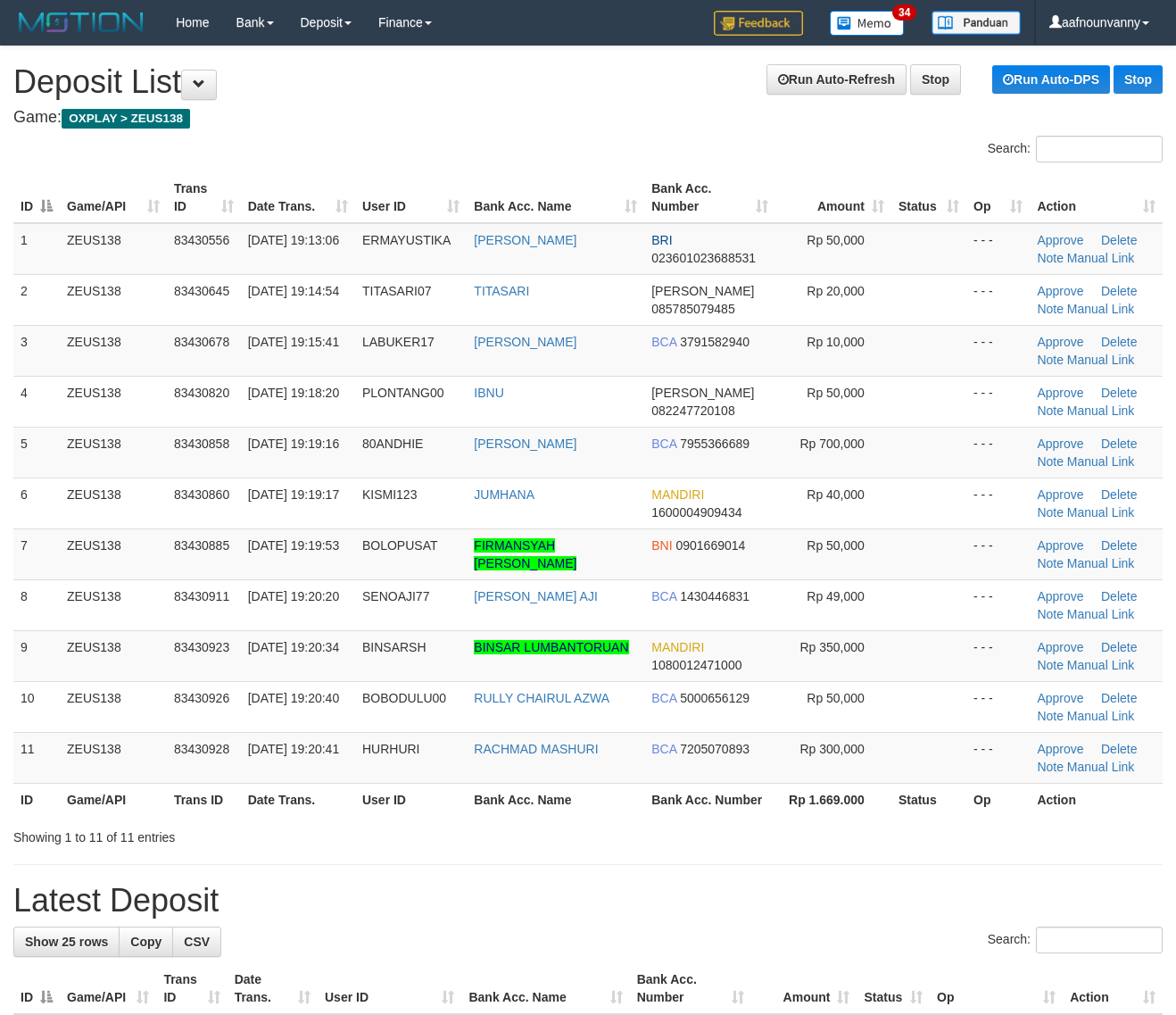 click on "Toggle navigation
Home
Bank
Account List
Load
By Website
Group
[OXPLAY]													ZEUS138
By Load Group (DPS)
Sync" at bounding box center (588, 1252) 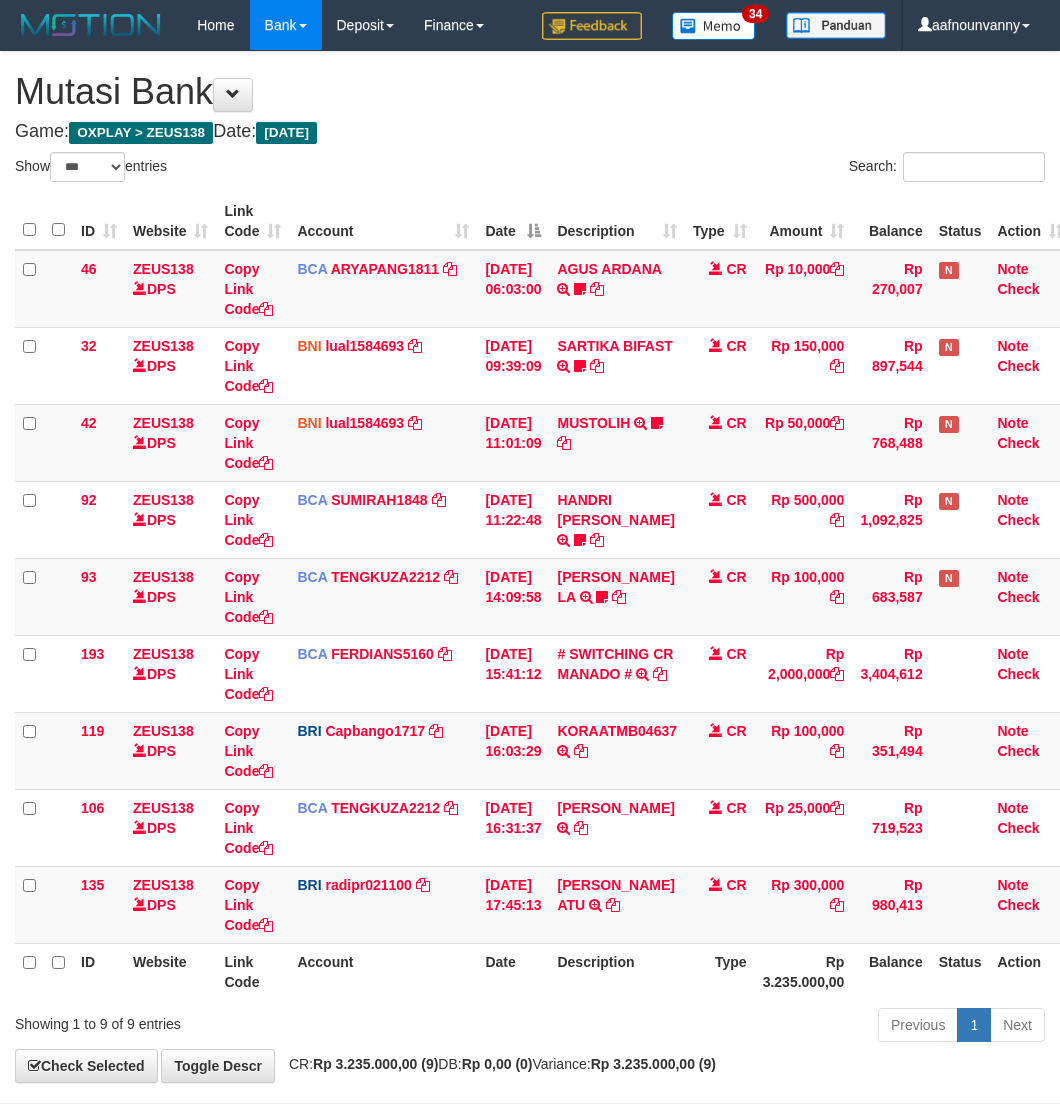 select on "***" 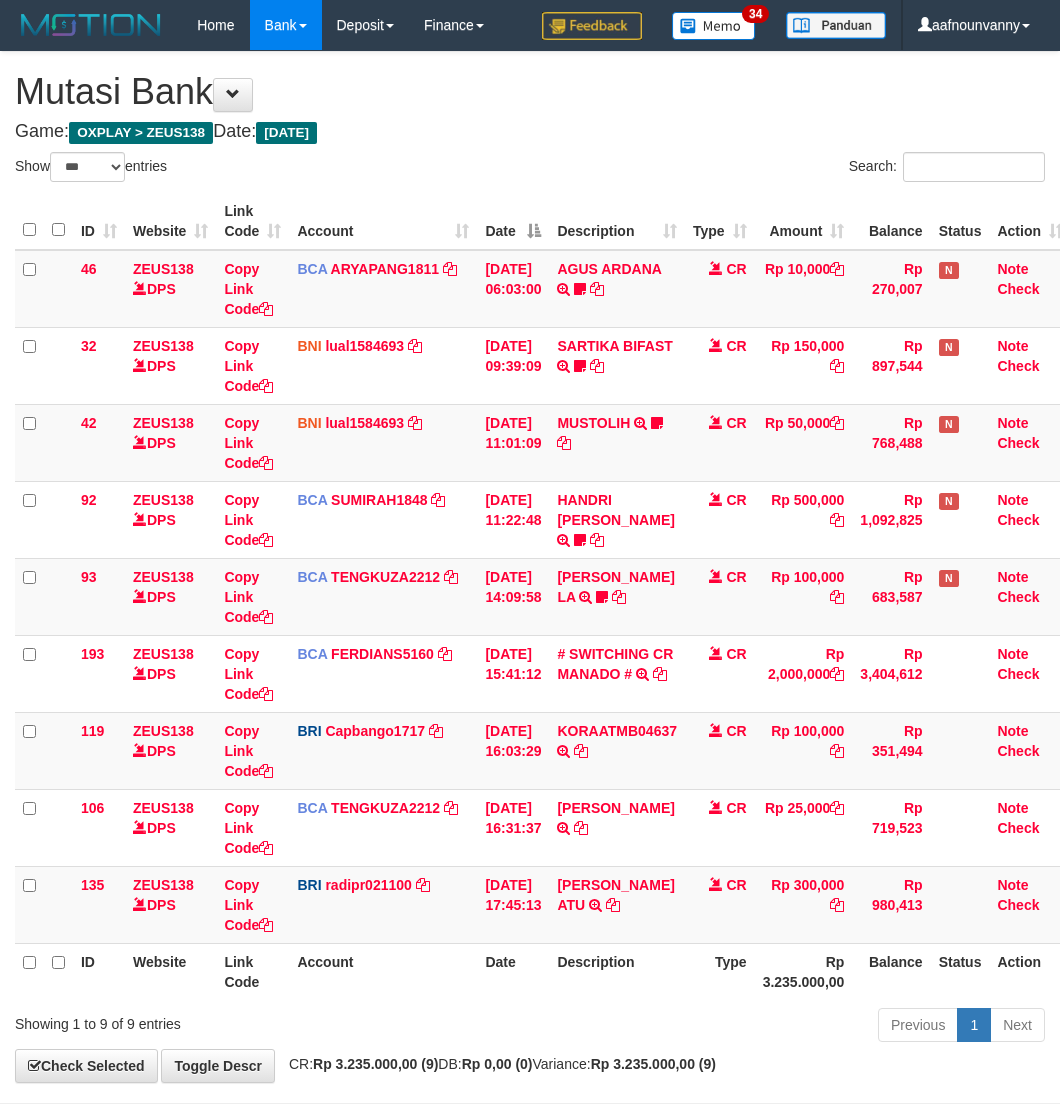 scroll, scrollTop: 77, scrollLeft: 0, axis: vertical 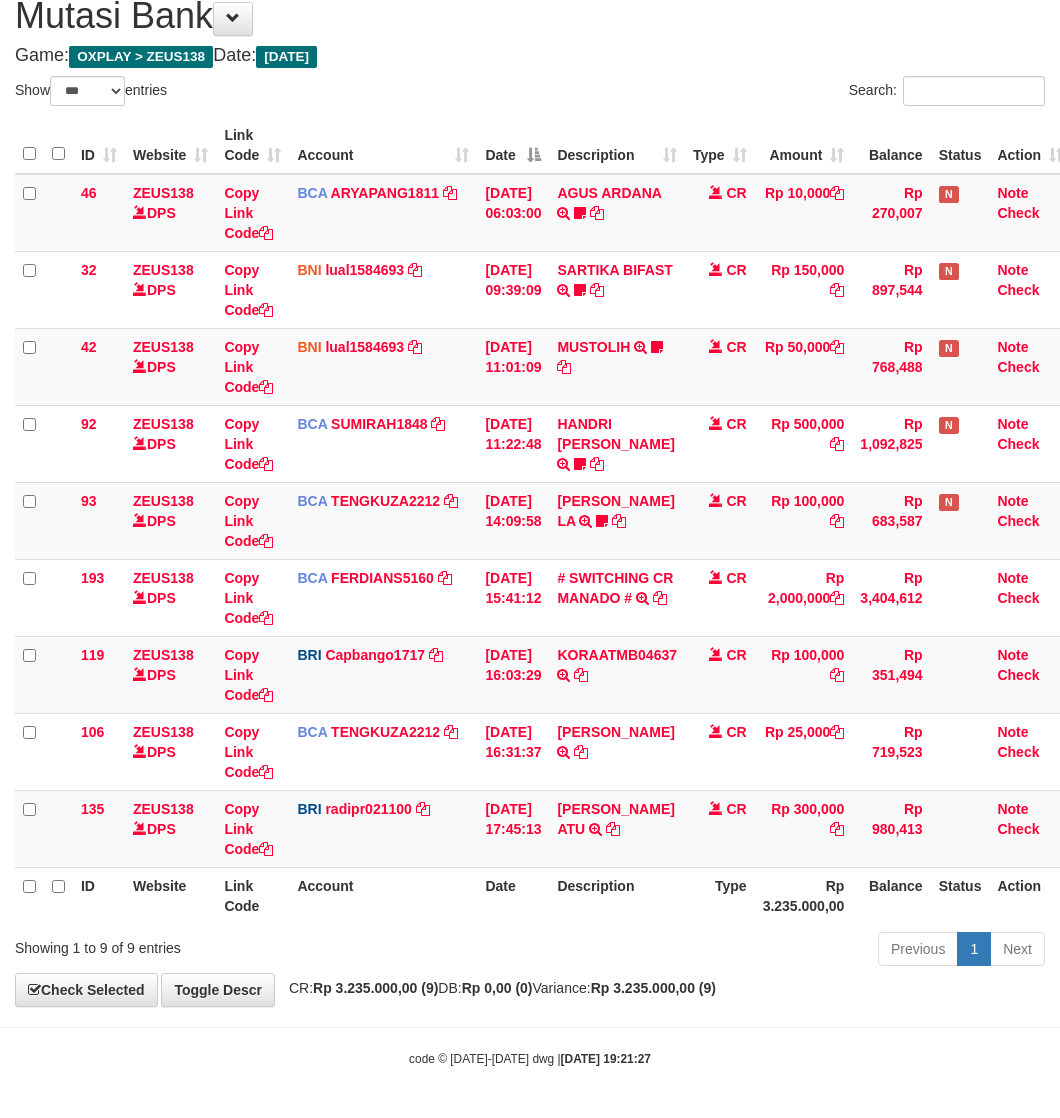 click on "Previous 1 Next" at bounding box center (751, 951) 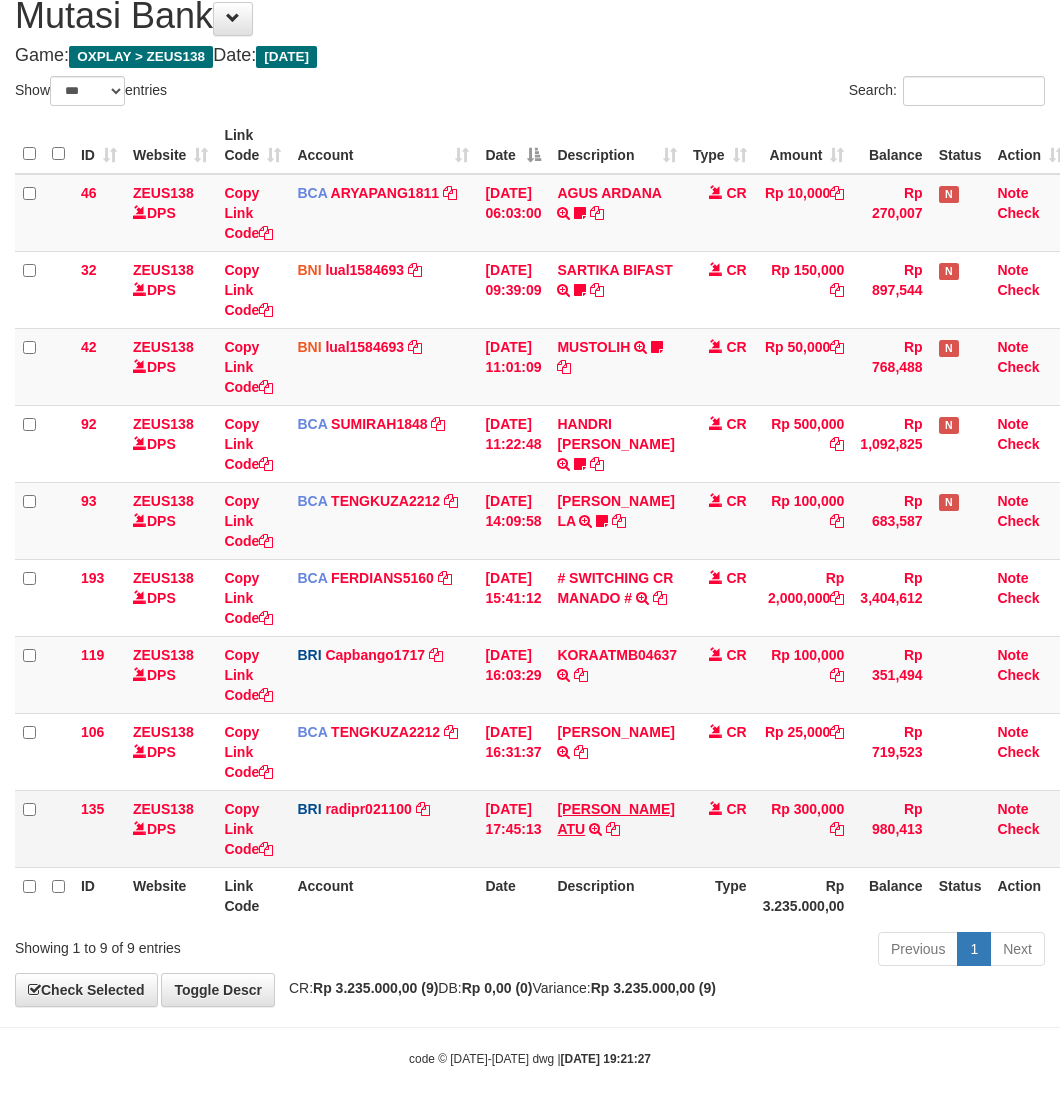 drag, startPoint x: 608, startPoint y: 902, endPoint x: 593, endPoint y: 821, distance: 82.37718 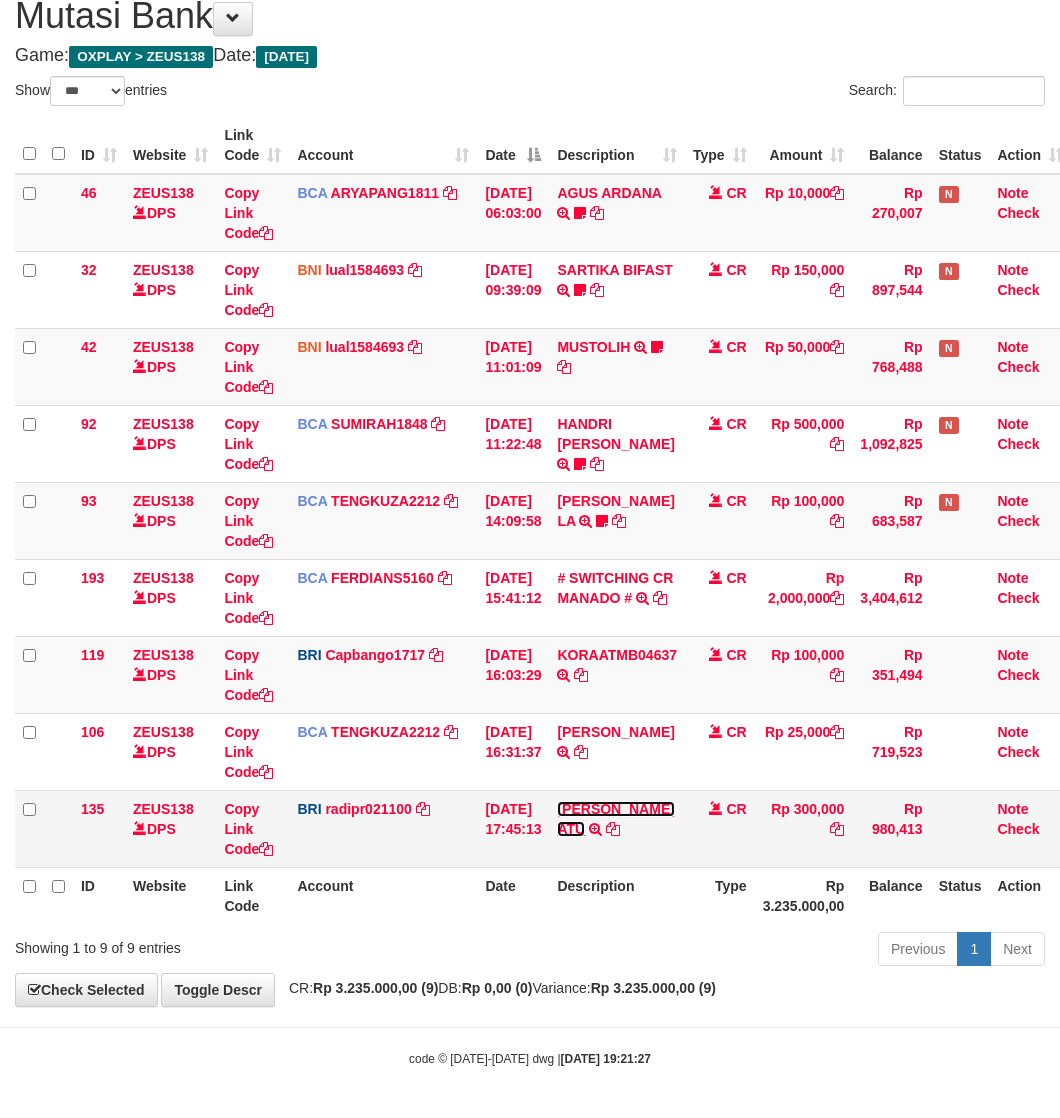 click on "[PERSON_NAME] ATU" at bounding box center [615, 819] 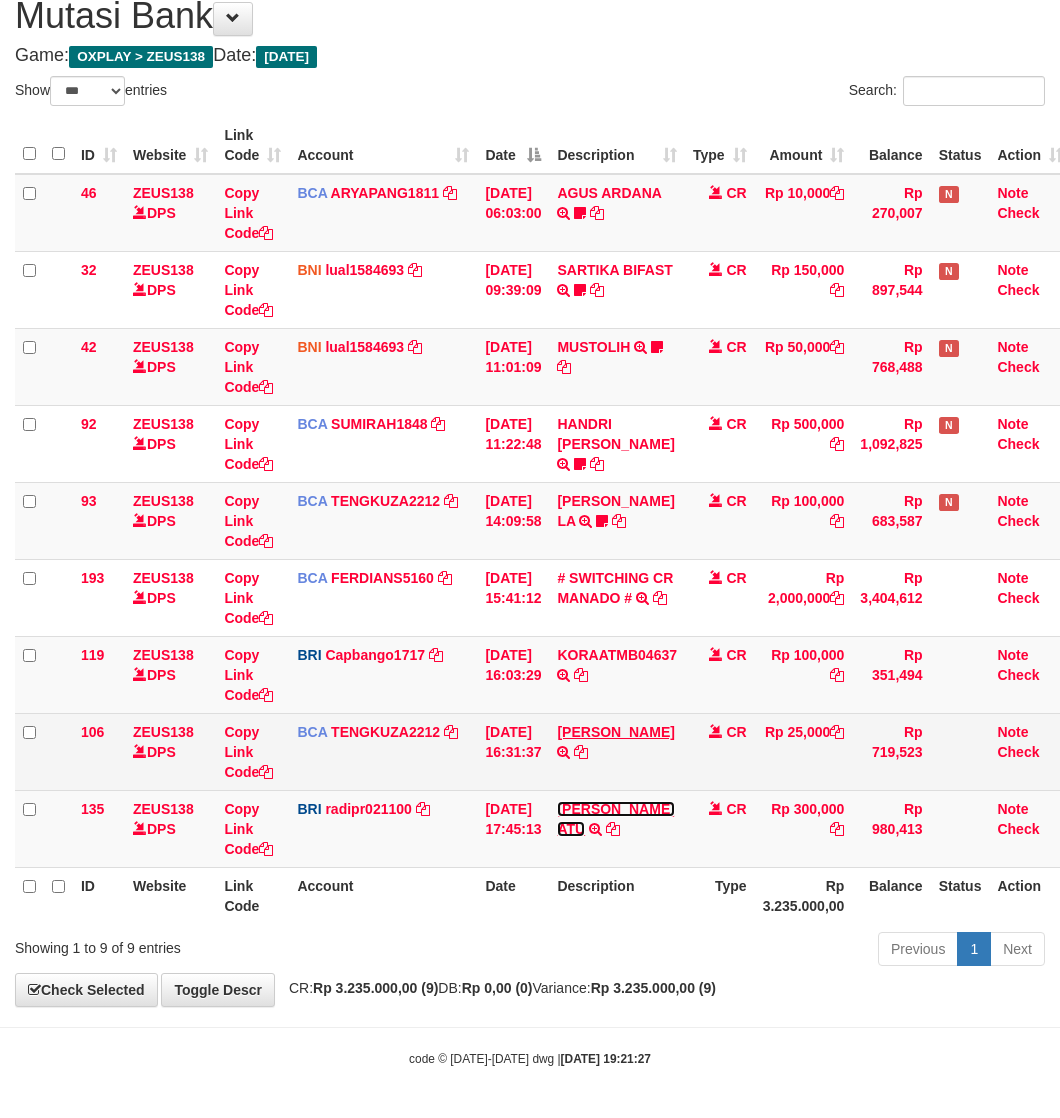 drag, startPoint x: 593, startPoint y: 820, endPoint x: 587, endPoint y: 756, distance: 64.28063 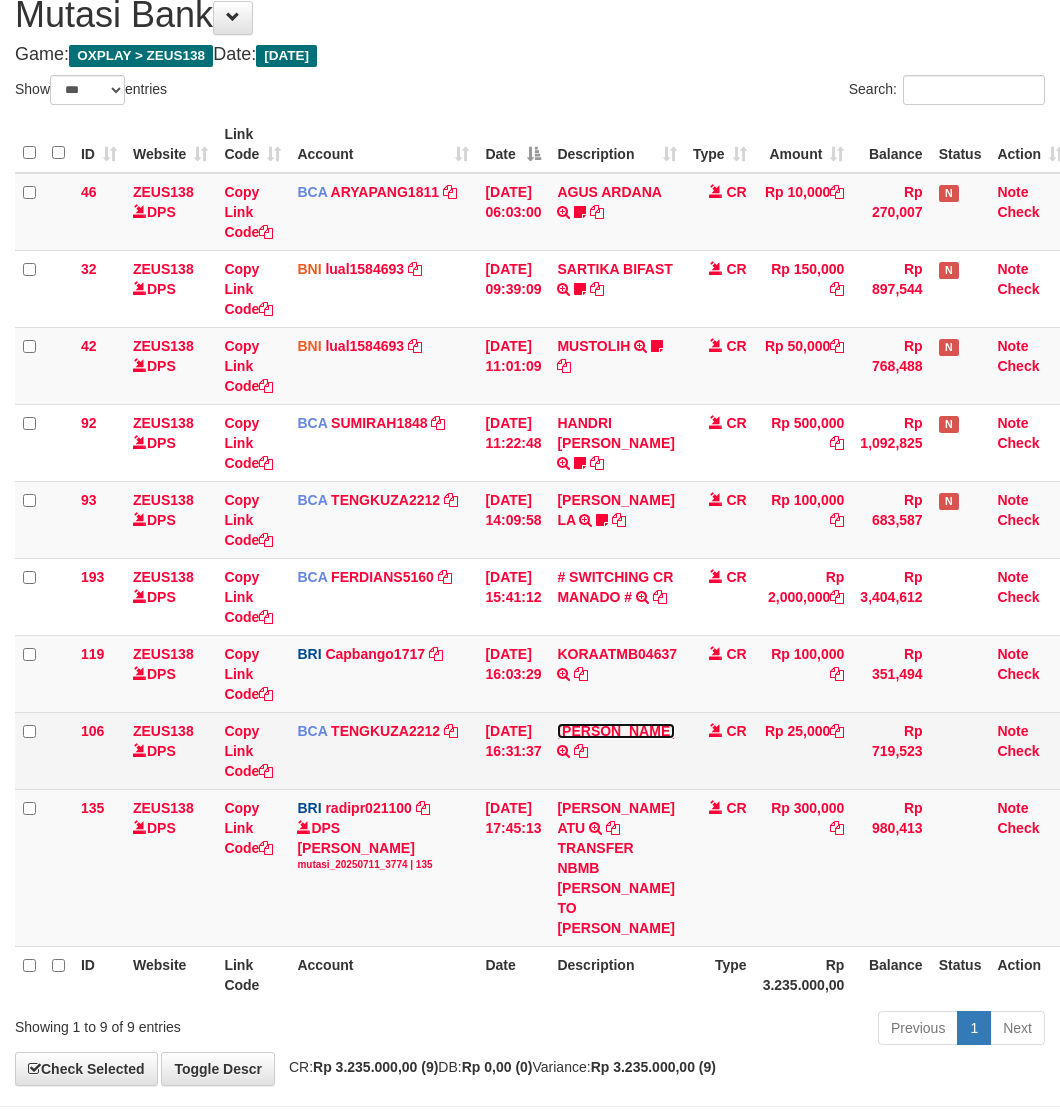 click on "[PERSON_NAME]" at bounding box center [615, 731] 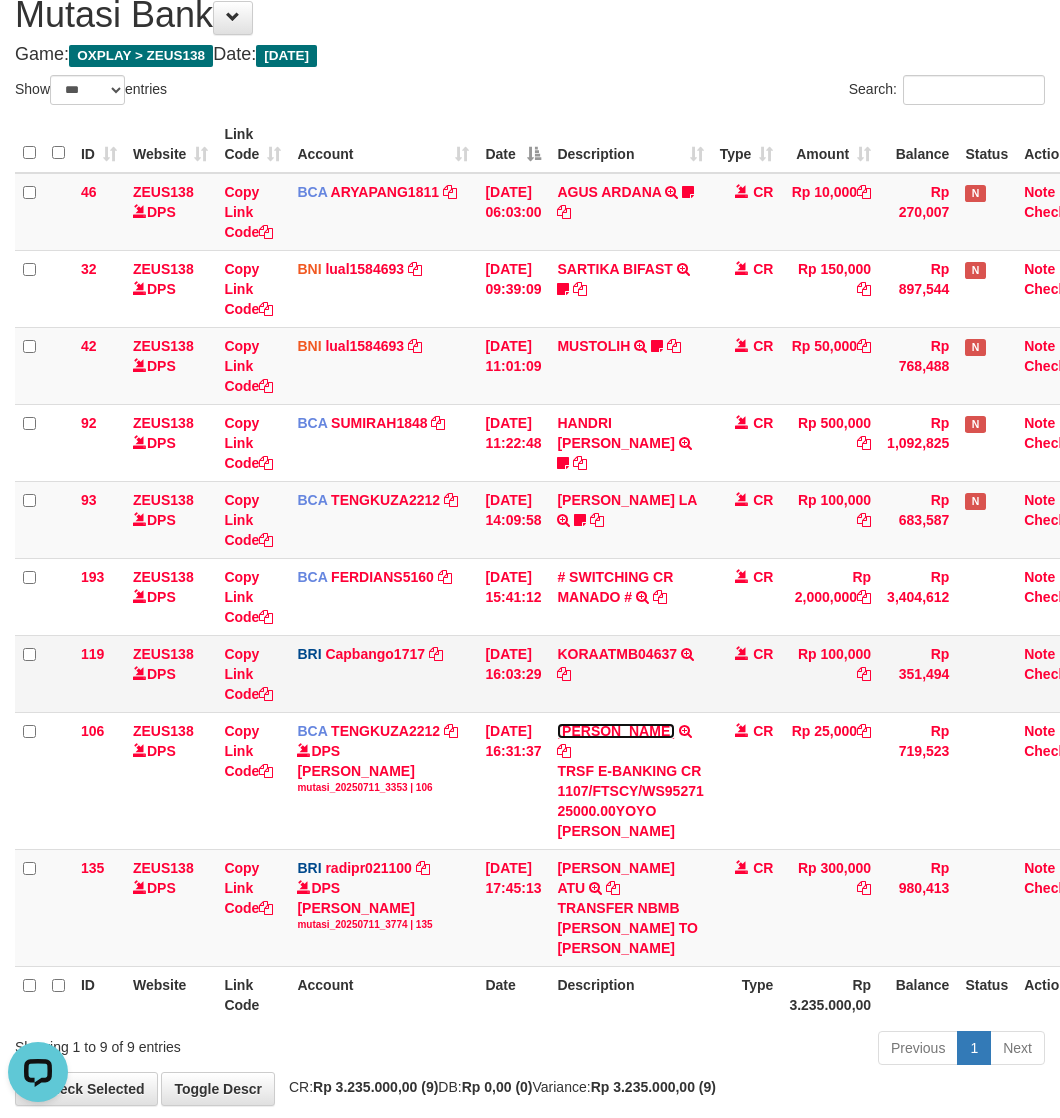 scroll, scrollTop: 0, scrollLeft: 0, axis: both 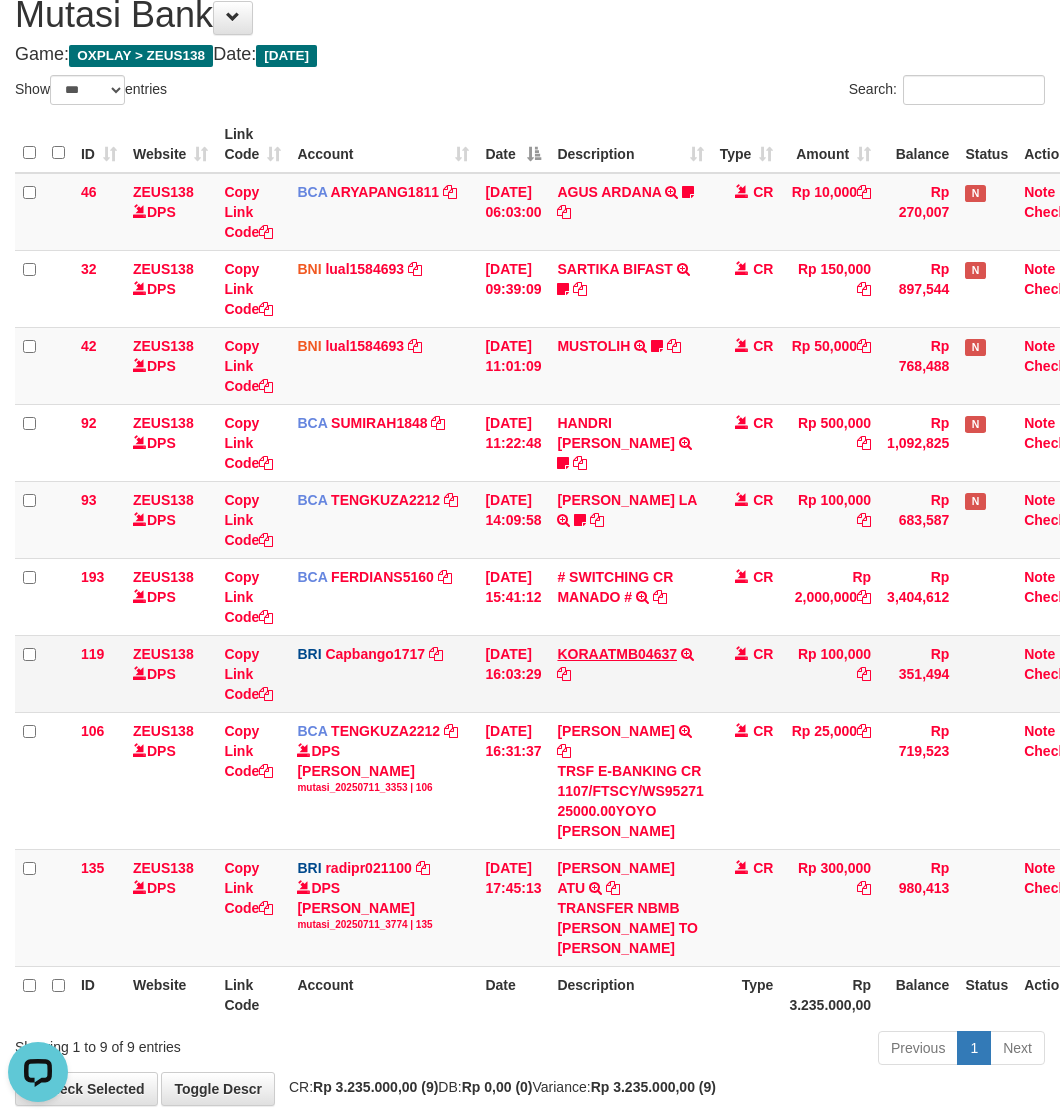 drag, startPoint x: 593, startPoint y: 670, endPoint x: 596, endPoint y: 653, distance: 17.262676 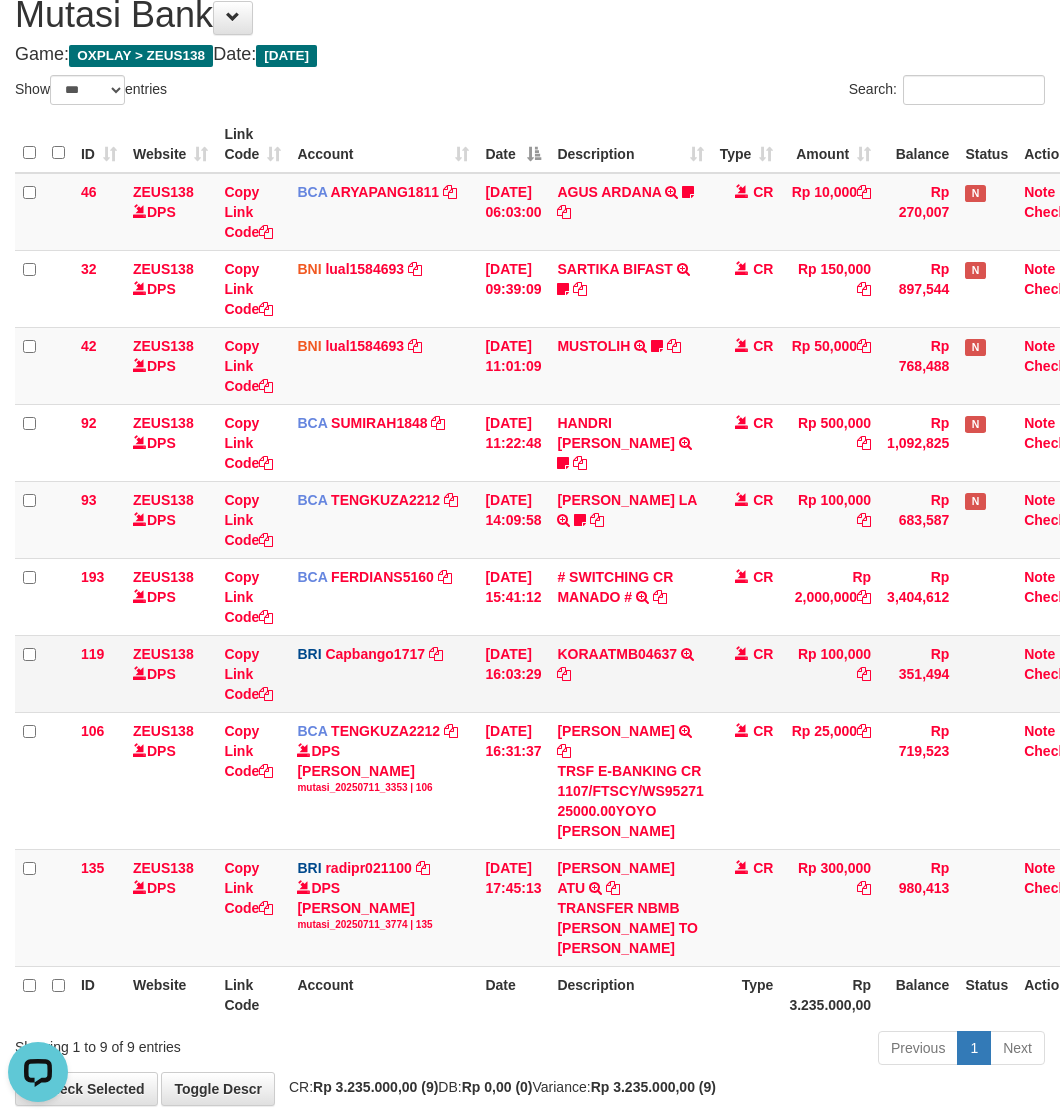 click on "KORAATMB04637         KORAATMB04:637215011156650 2:250710:61892" at bounding box center [630, 673] 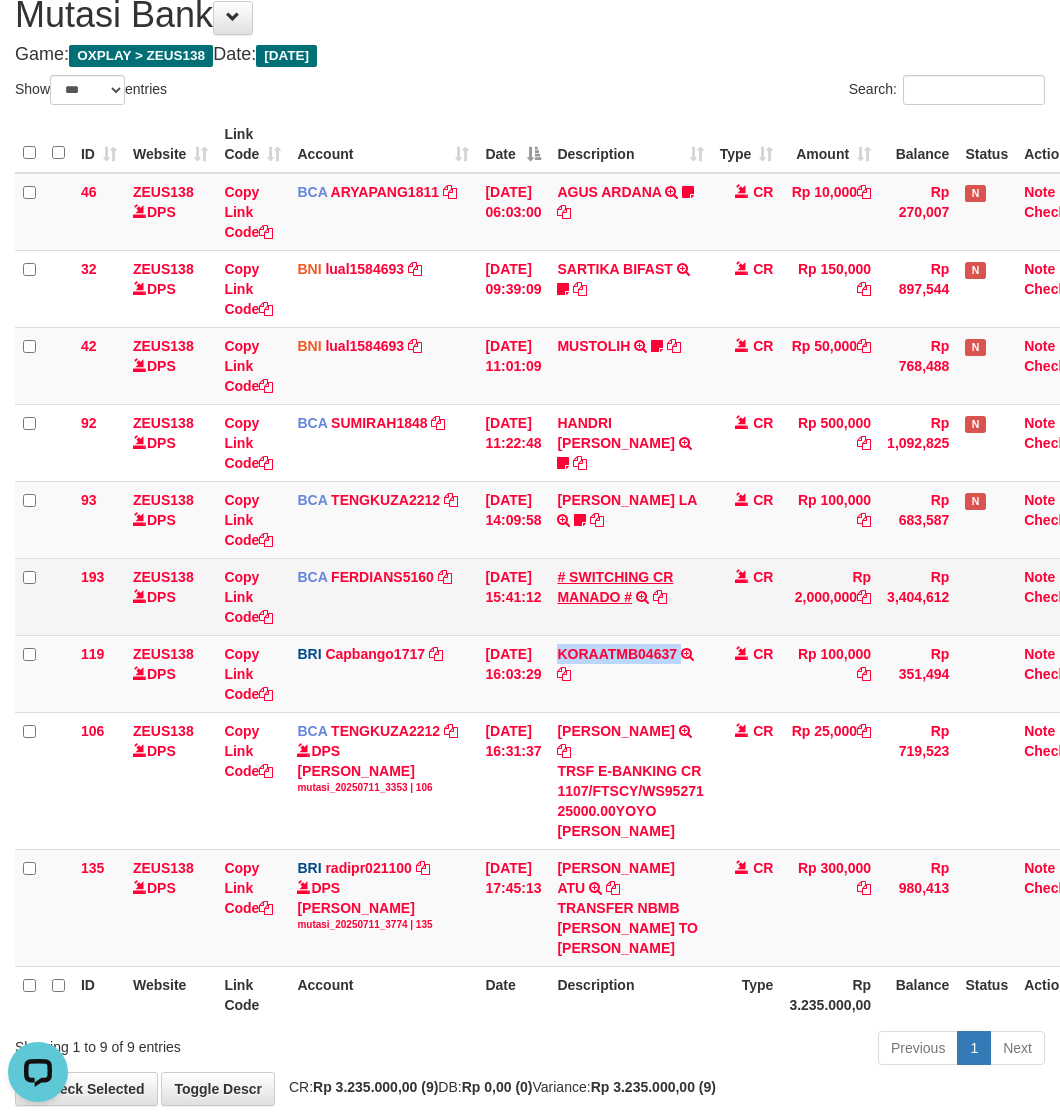drag, startPoint x: 597, startPoint y: 645, endPoint x: 593, endPoint y: 601, distance: 44.181442 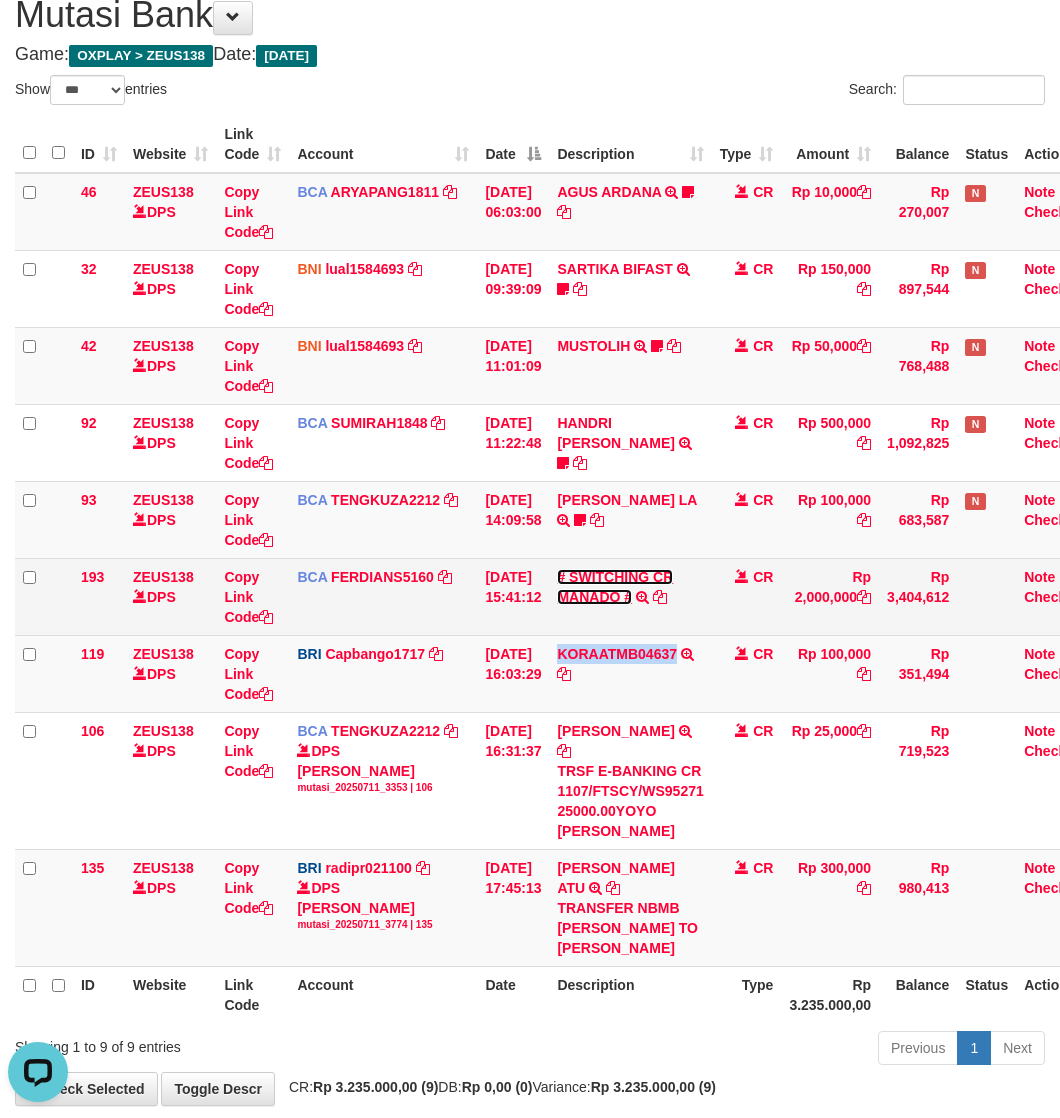 click on "# SWITCHING CR MANADO #" at bounding box center (615, 587) 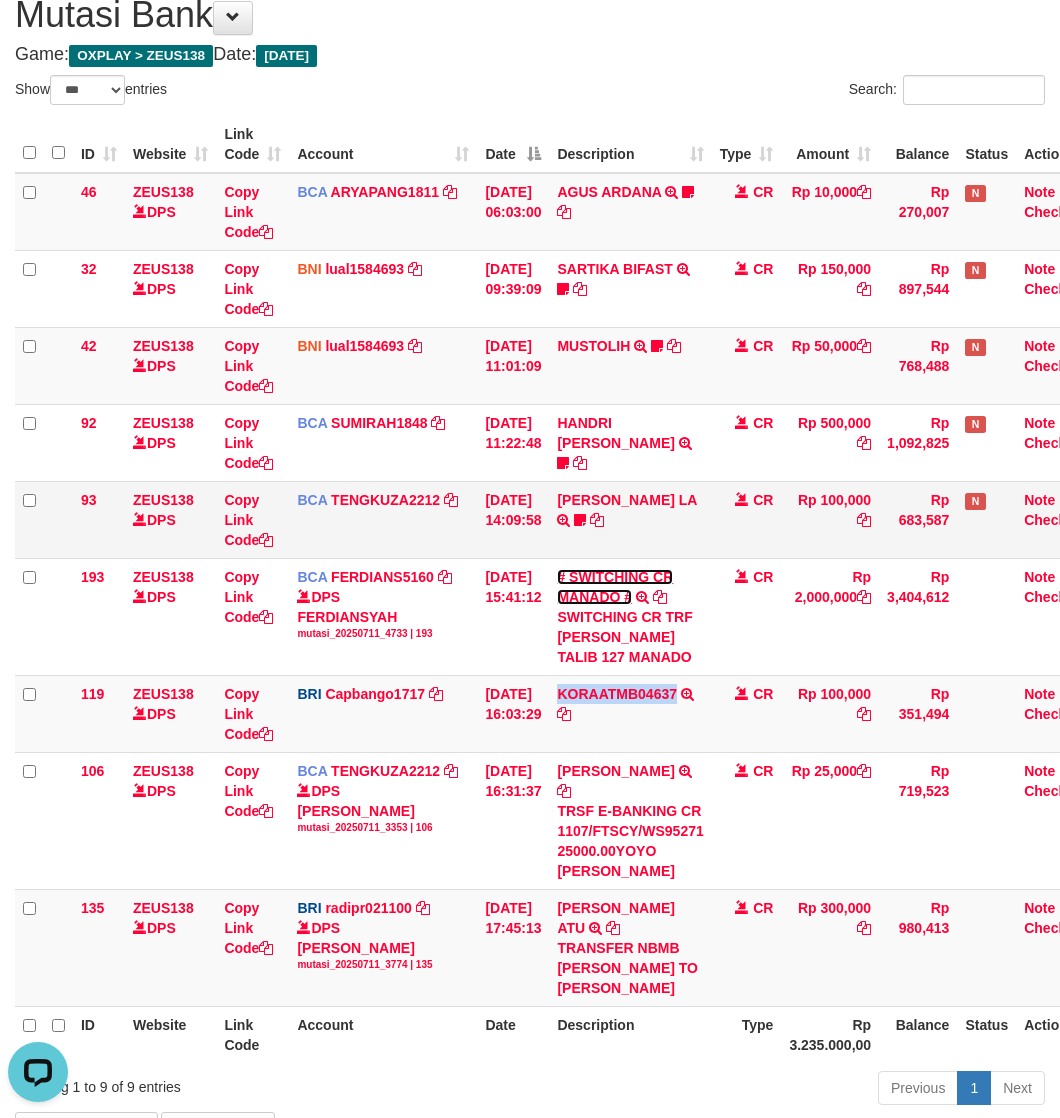 drag, startPoint x: 588, startPoint y: 580, endPoint x: 591, endPoint y: 552, distance: 28.160255 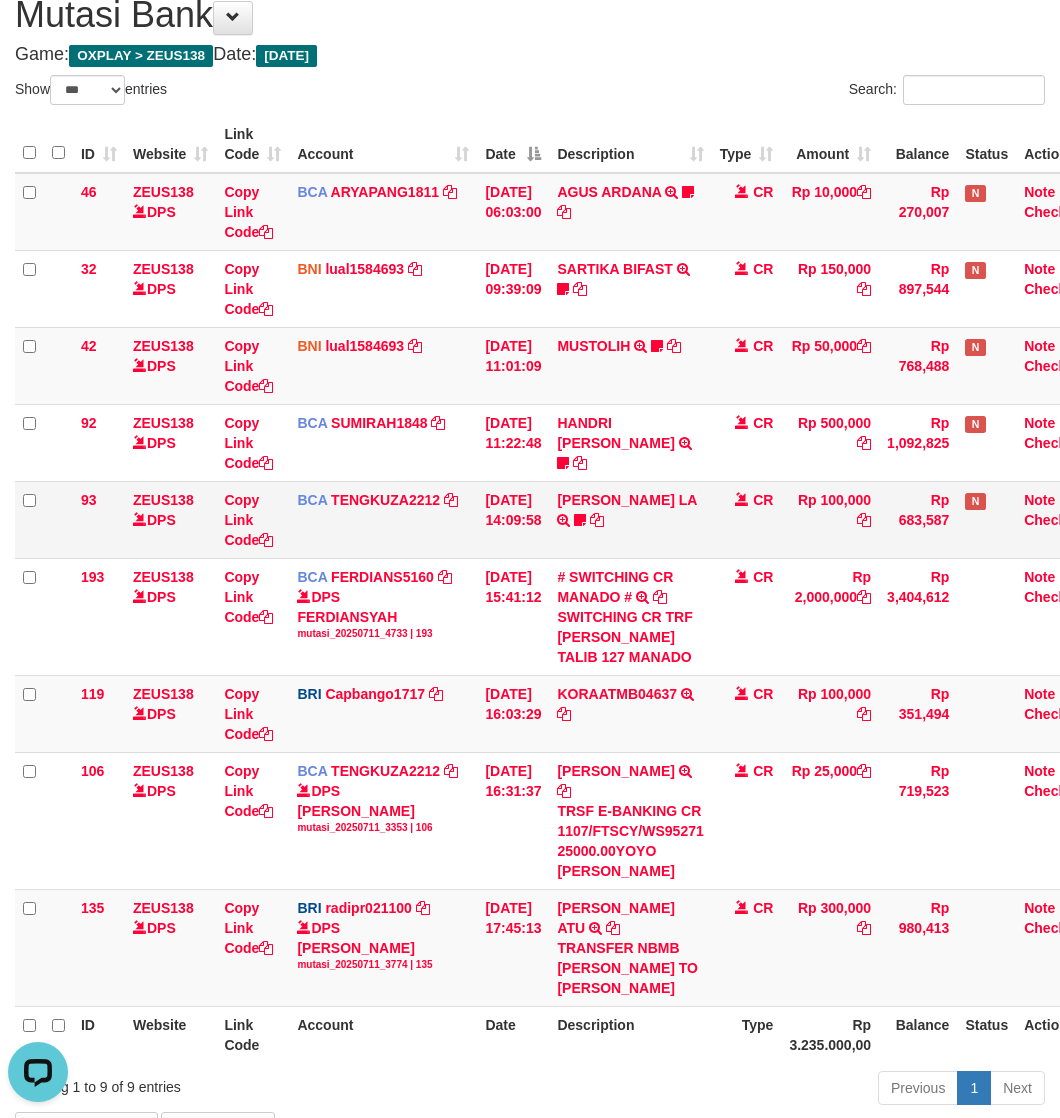 click on "DICKSON JOURDAN LA            TRSF E-BANKING CR 1107/FTSCY/WS95031
100000.00DICKSON JOURDAN LA    gacormania16A" at bounding box center [630, 519] 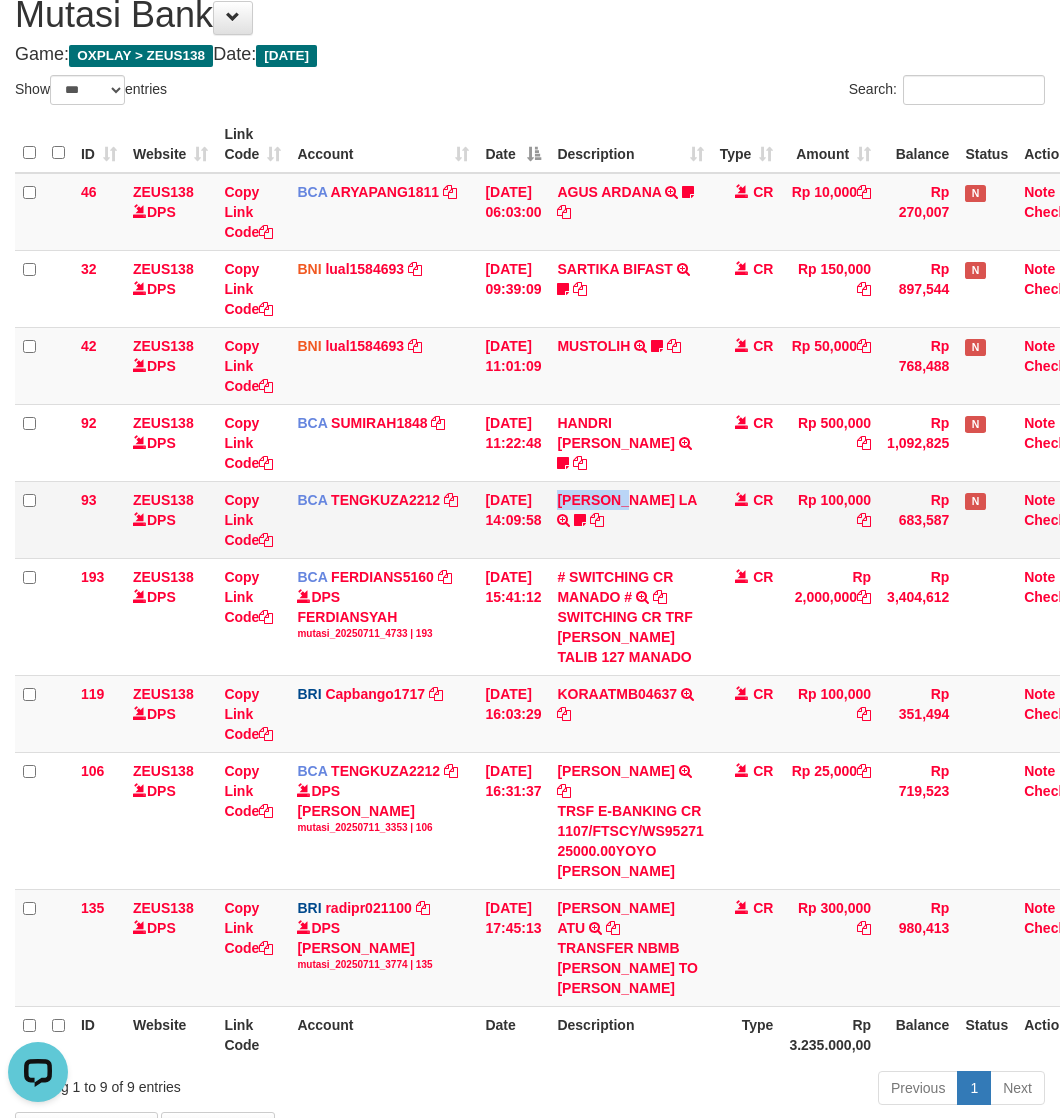 click on "DICKSON JOURDAN LA            TRSF E-BANKING CR 1107/FTSCY/WS95031
100000.00DICKSON JOURDAN LA    gacormania16A" at bounding box center [630, 519] 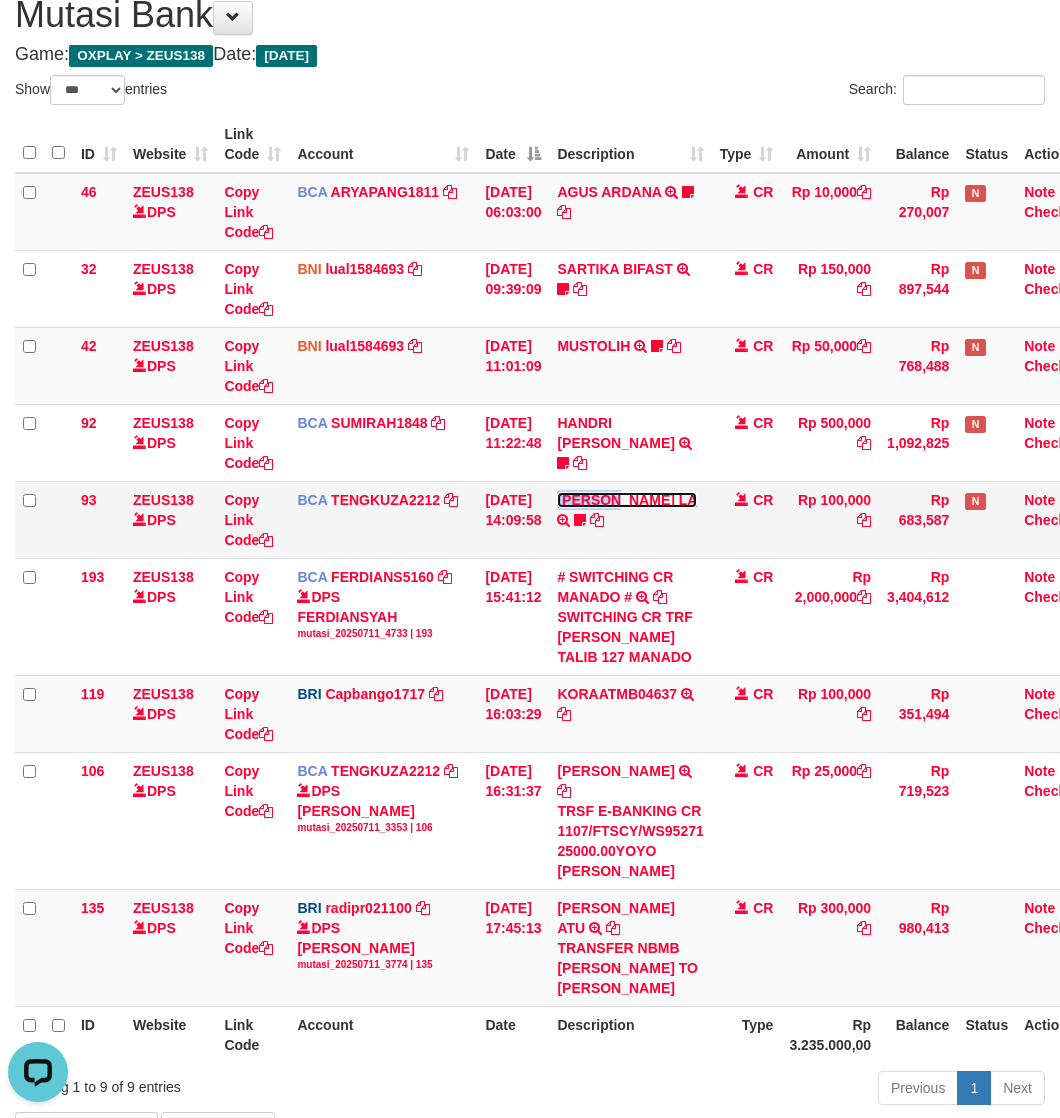 click on "DICKSON JOURDAN LA" at bounding box center [627, 500] 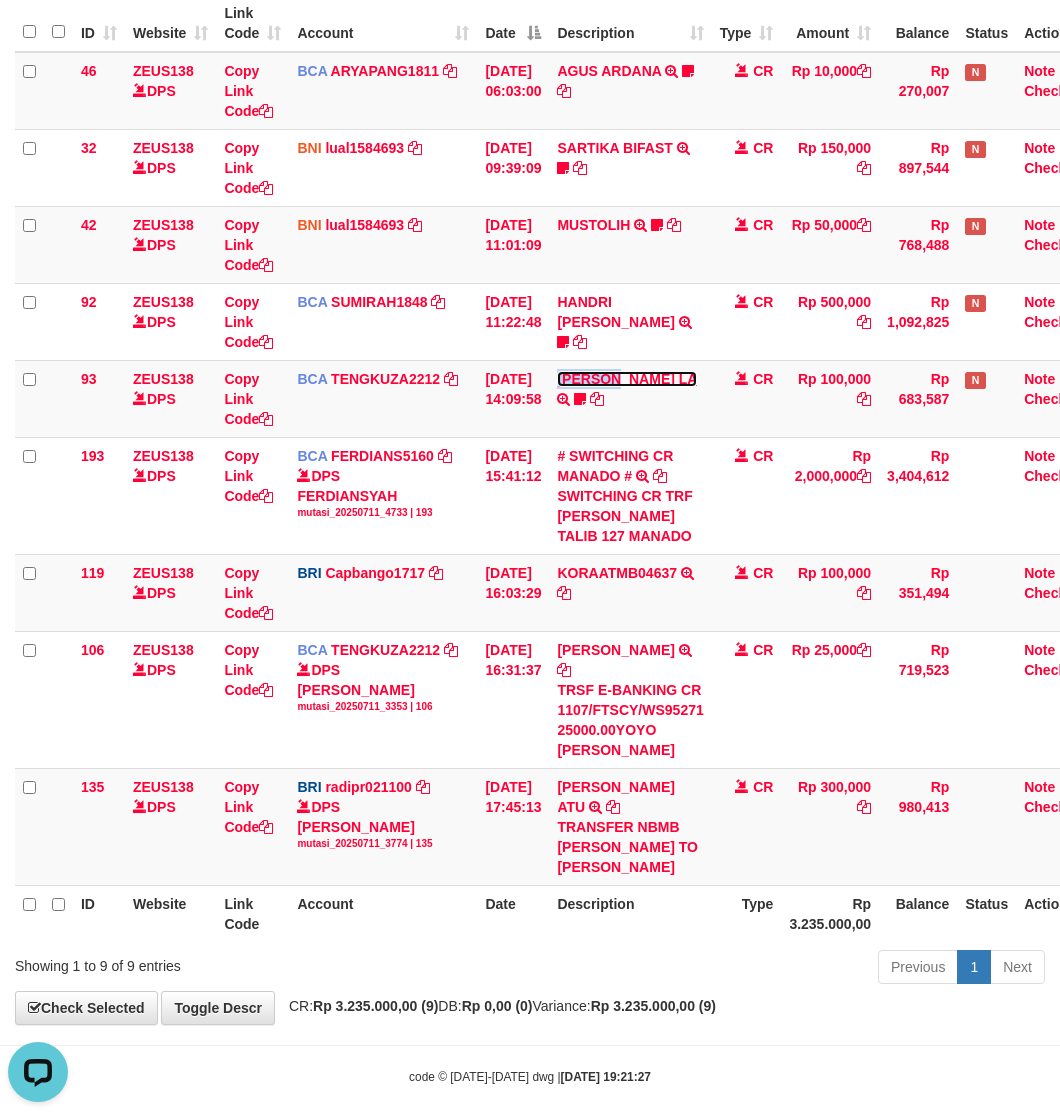 scroll, scrollTop: 257, scrollLeft: 0, axis: vertical 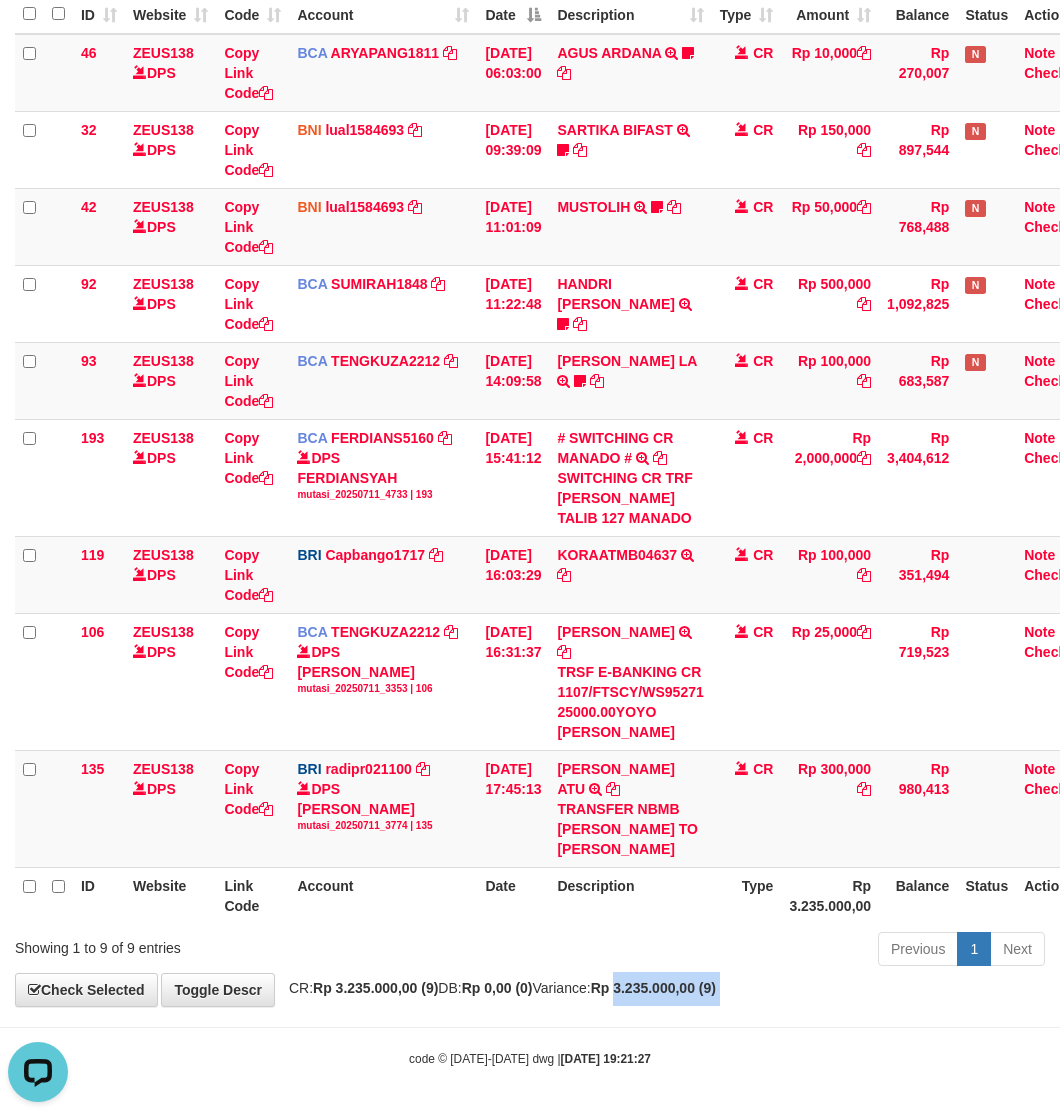 drag, startPoint x: 676, startPoint y: 1023, endPoint x: 452, endPoint y: 925, distance: 244.49948 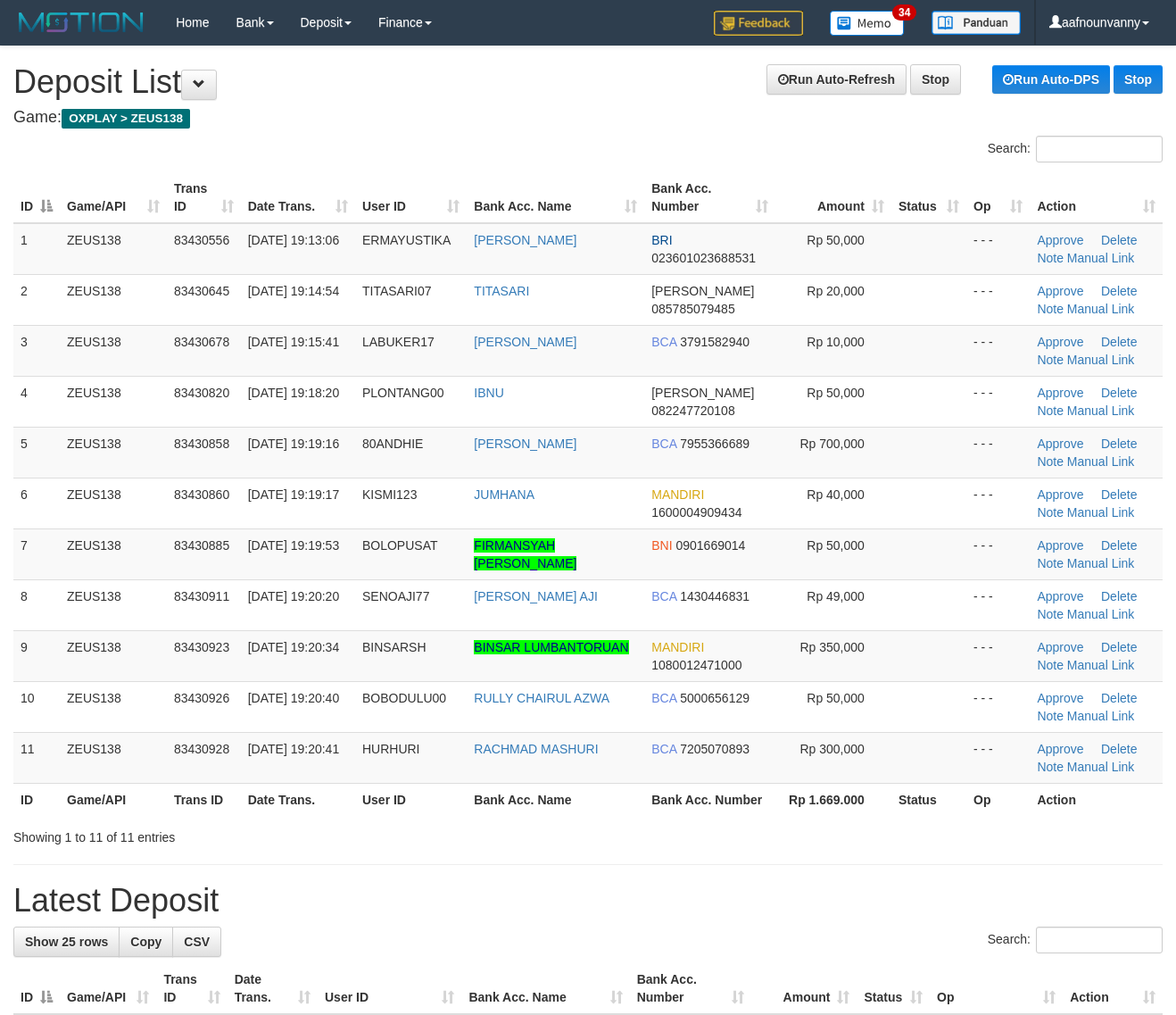scroll, scrollTop: 0, scrollLeft: 0, axis: both 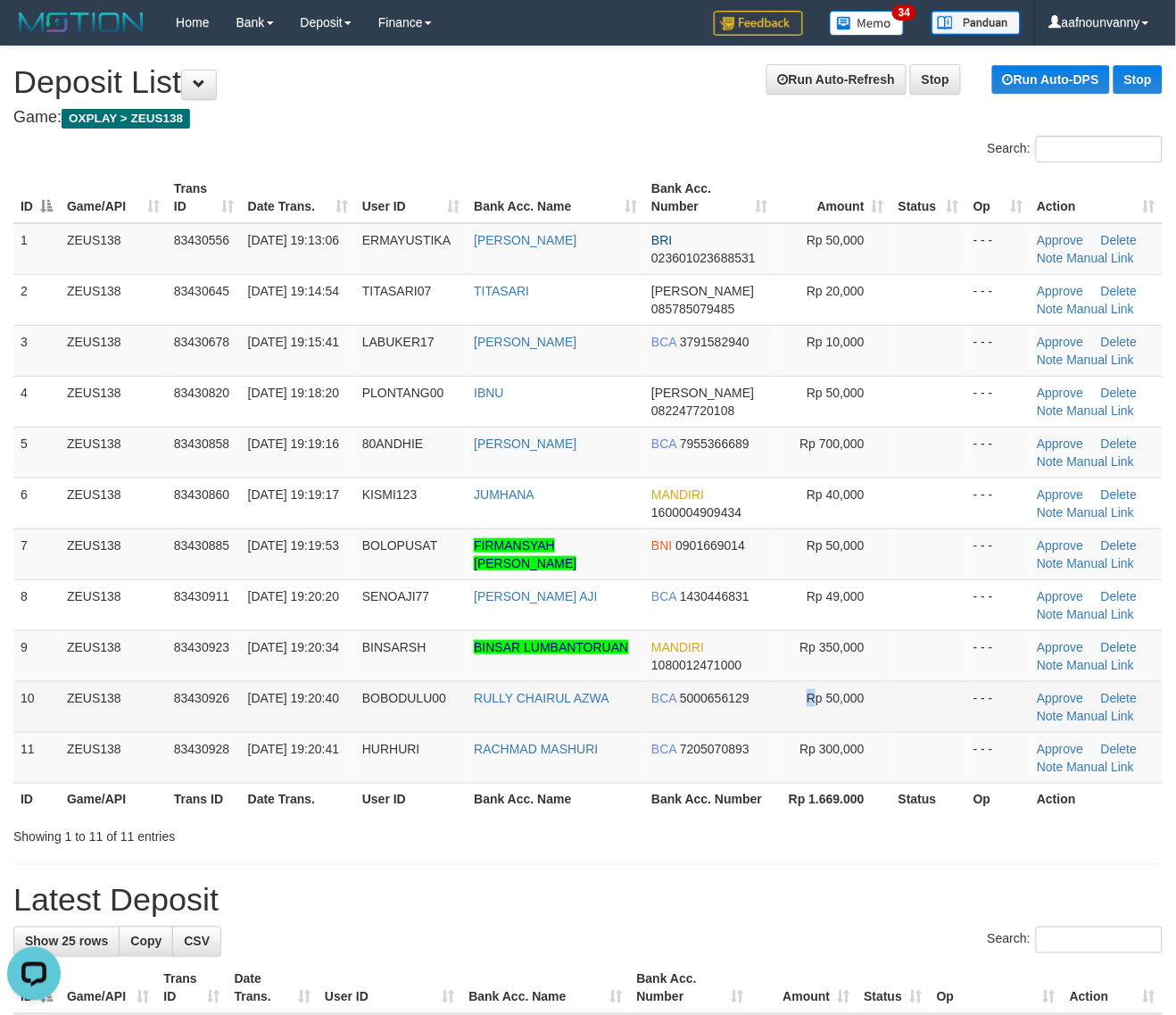 click on "Rp 50,000" at bounding box center (833, 706) 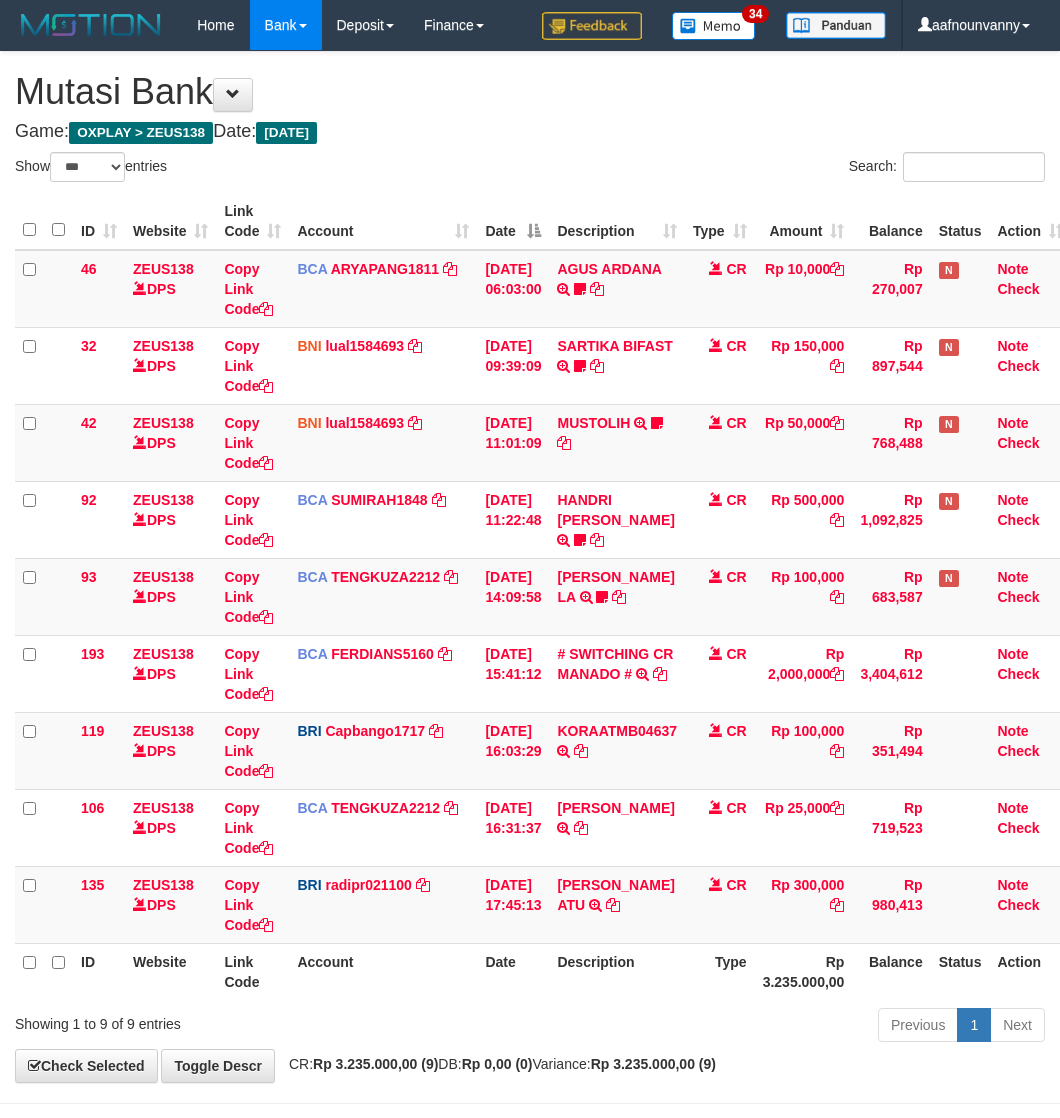 select on "***" 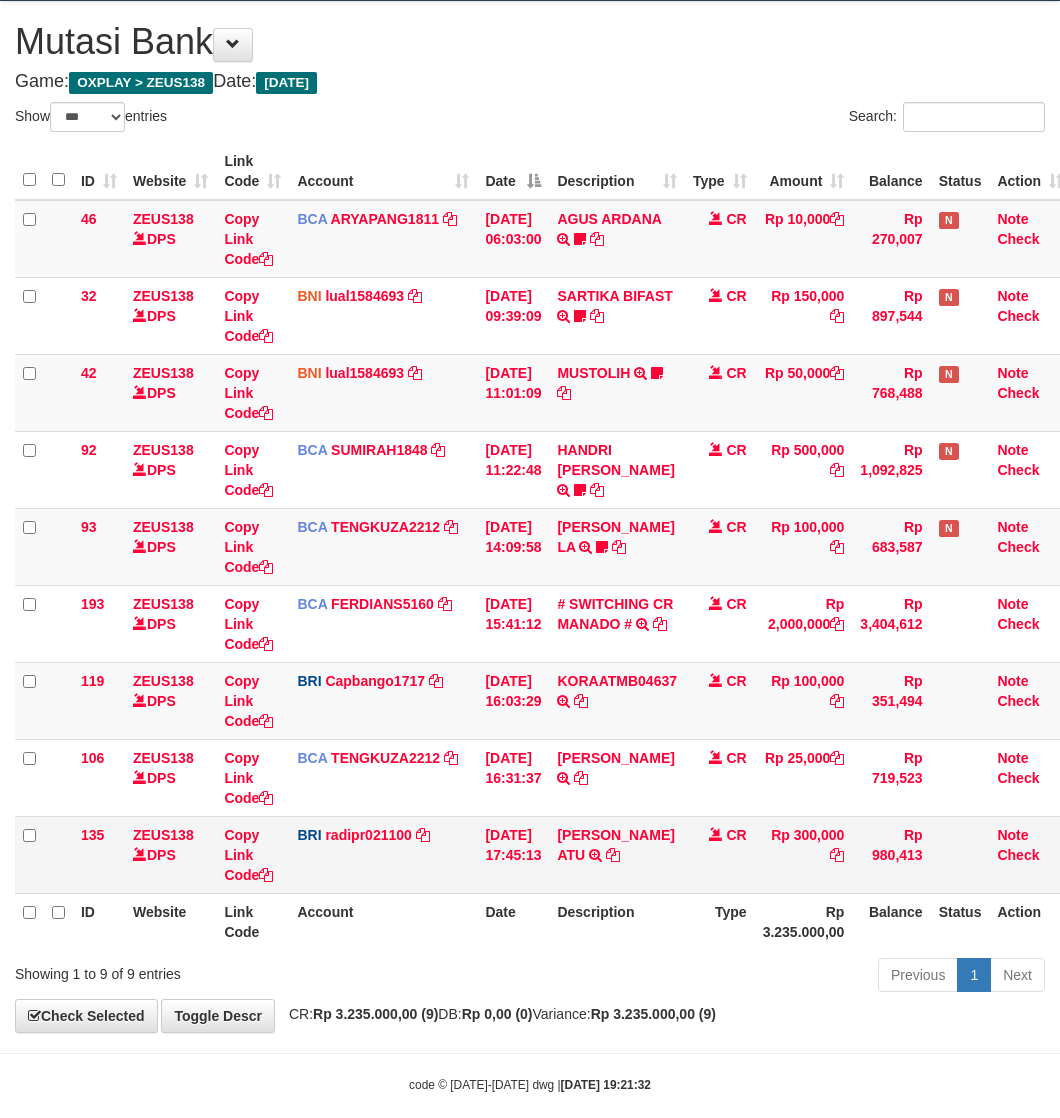 scroll, scrollTop: 77, scrollLeft: 0, axis: vertical 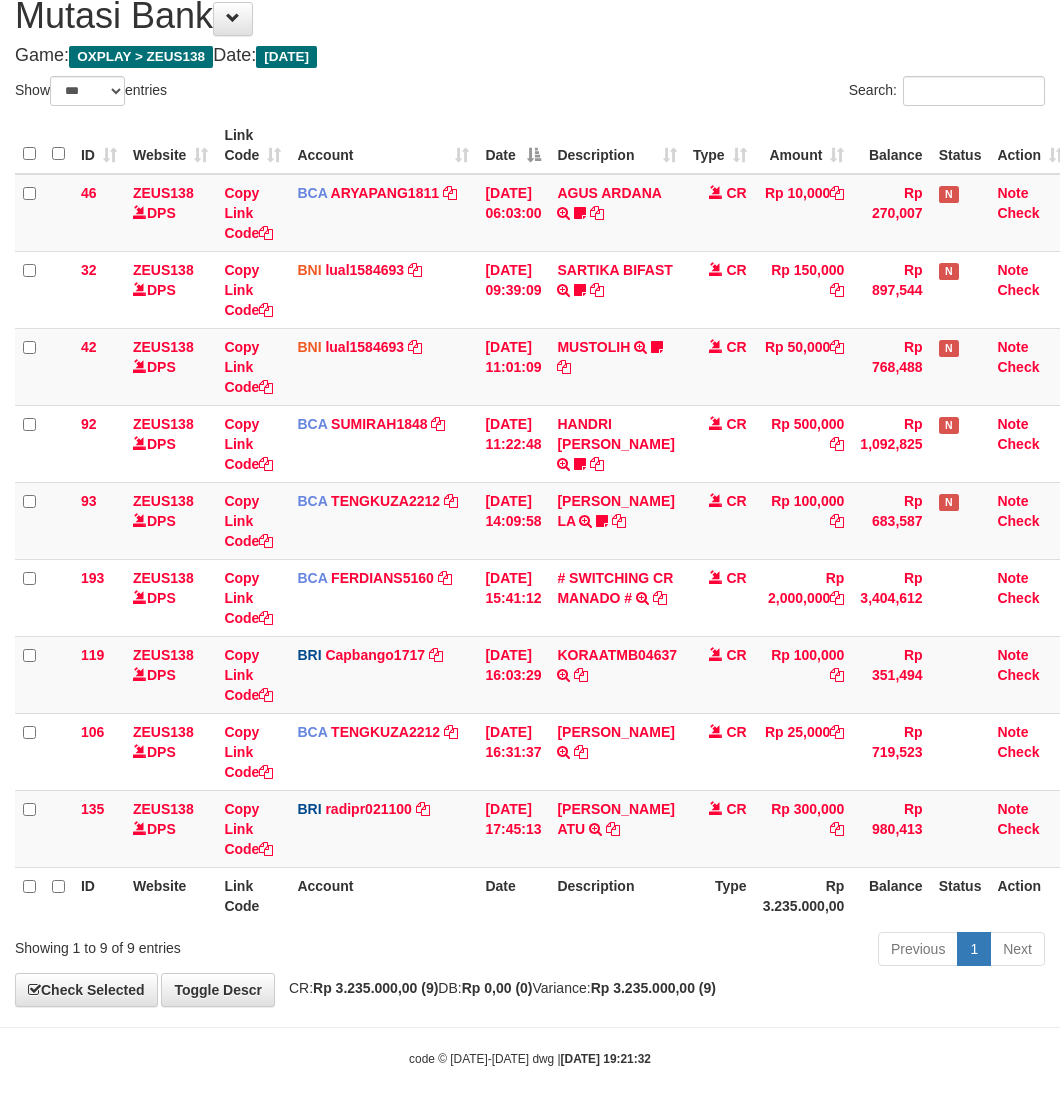 drag, startPoint x: 503, startPoint y: 885, endPoint x: 550, endPoint y: 873, distance: 48.507732 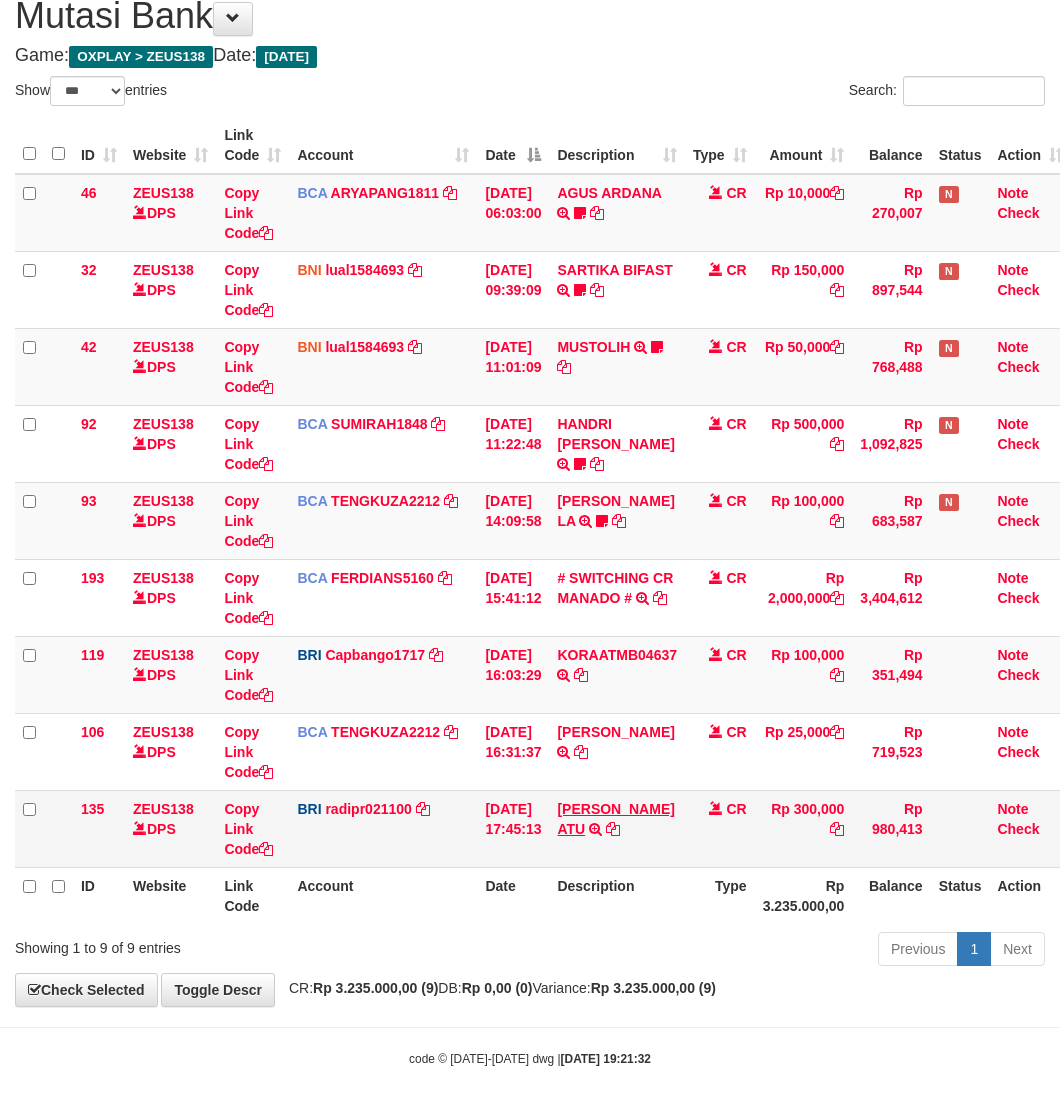click on "[PERSON_NAME] ATU         TRANSFER NBMB [PERSON_NAME] TO [PERSON_NAME]" at bounding box center (617, 828) 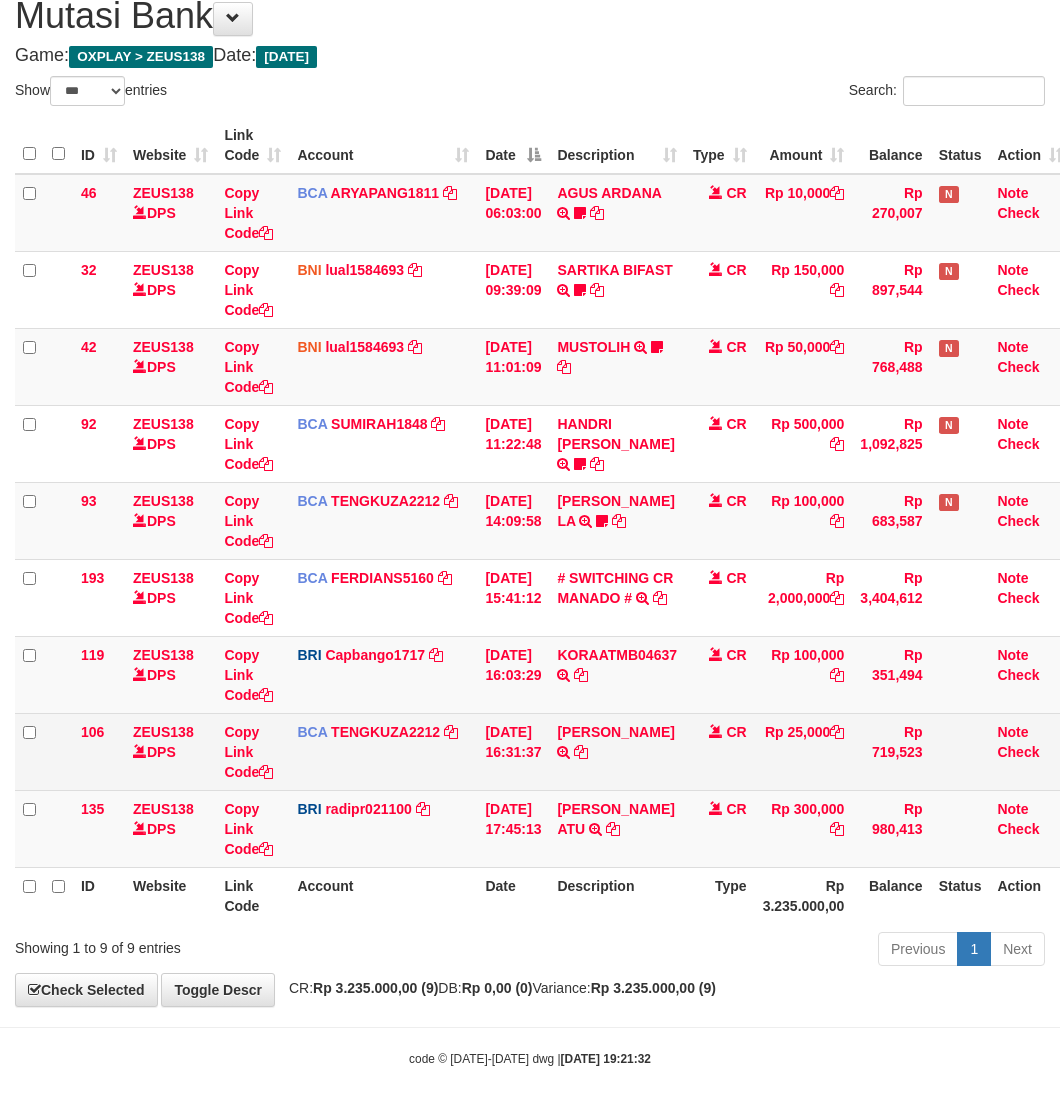 click on "[PERSON_NAME] SARI         TRSF E-BANKING CR 1107/FTSCY/WS95271
25000.00YOYO
[PERSON_NAME]" at bounding box center [617, 751] 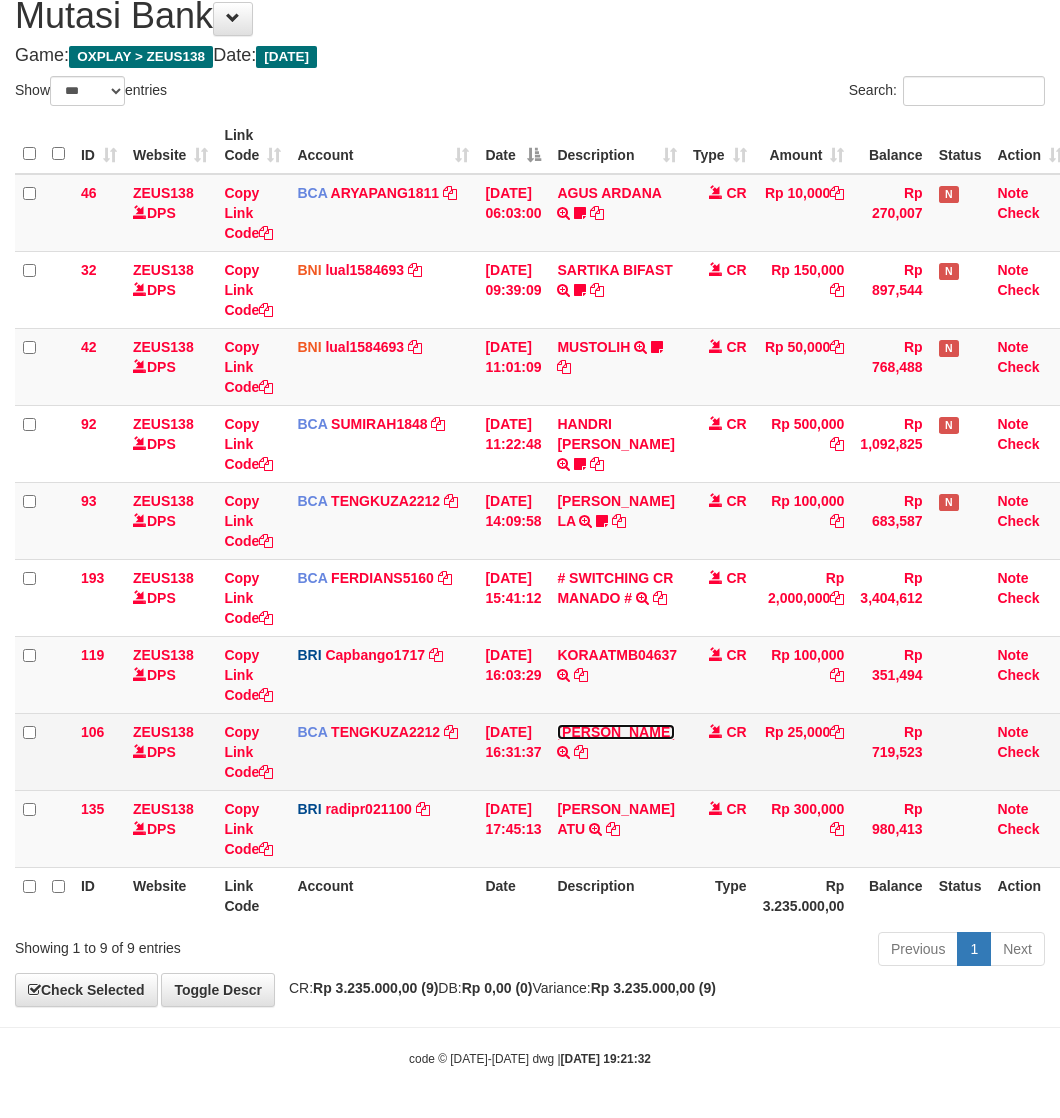 click on "RIKA KOMALA SARI" at bounding box center (615, 732) 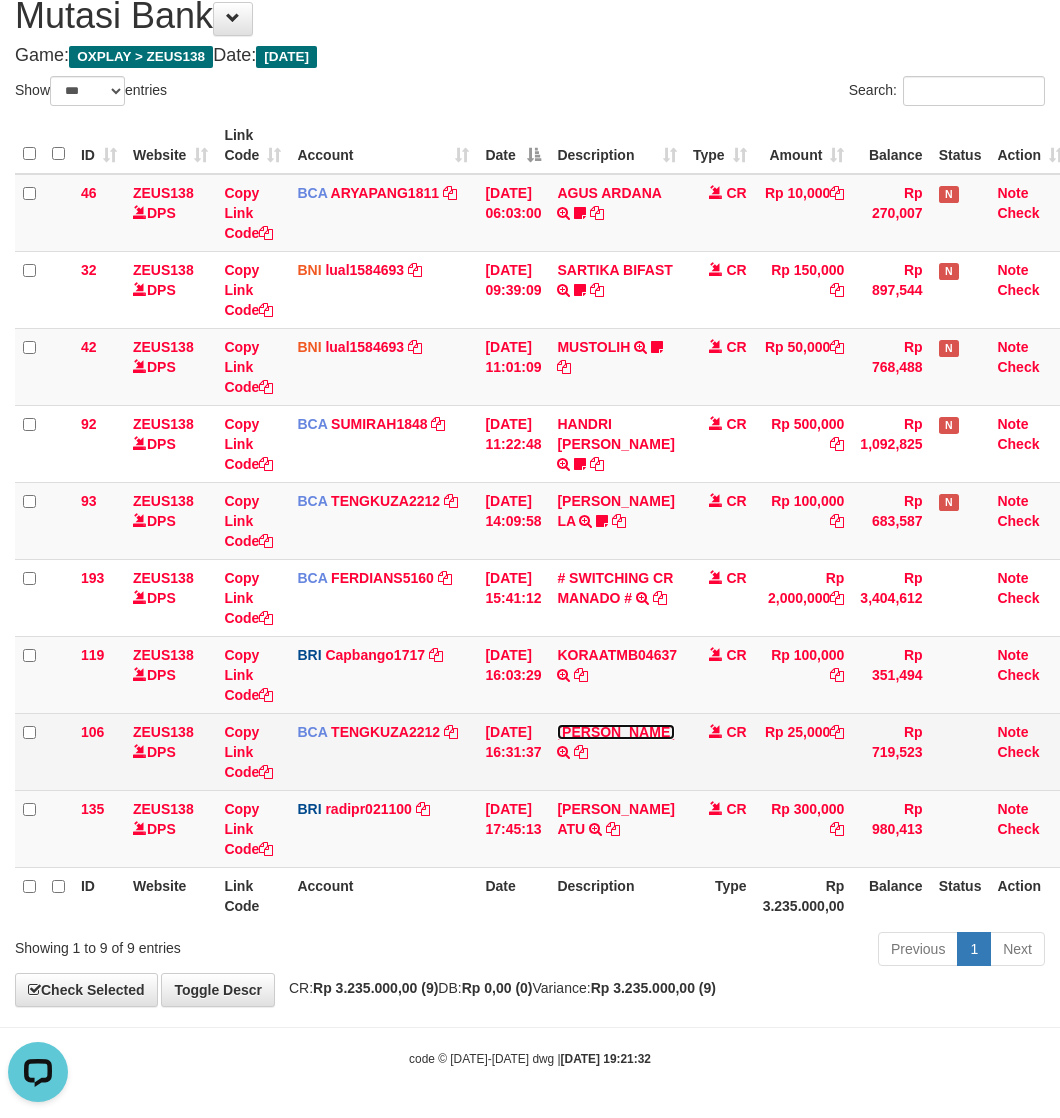 scroll, scrollTop: 0, scrollLeft: 0, axis: both 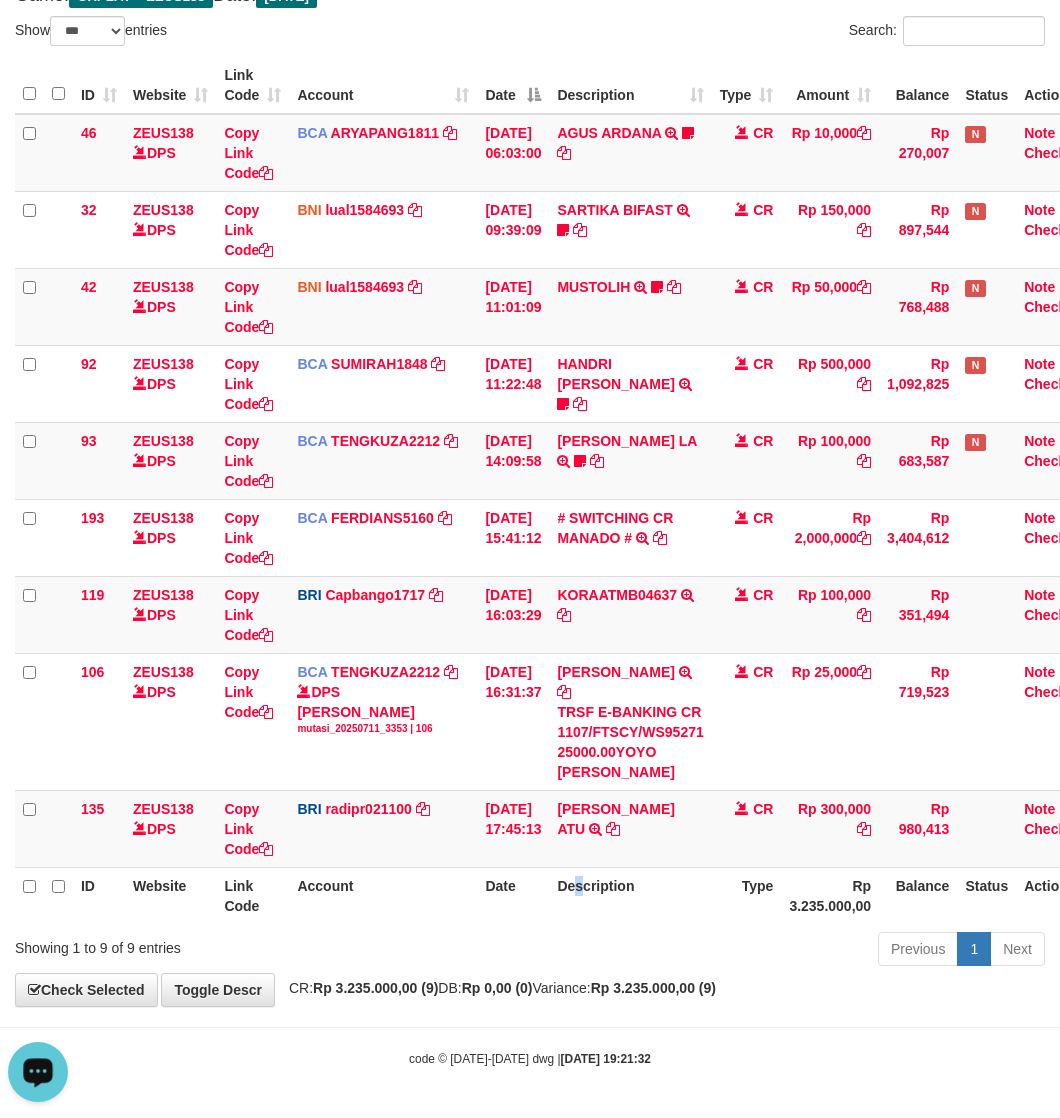 click on "Description" at bounding box center [630, 895] 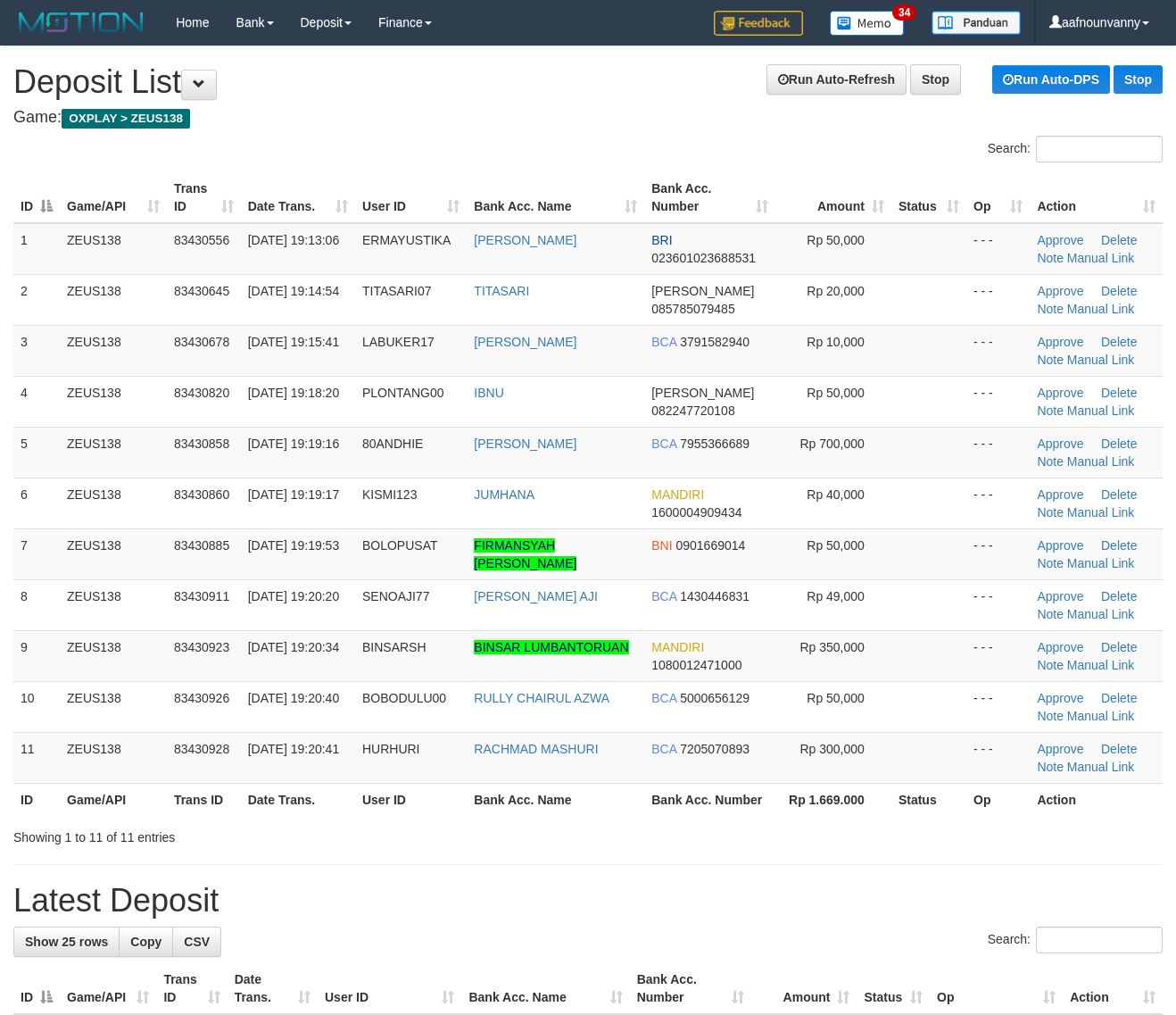 scroll, scrollTop: 0, scrollLeft: 0, axis: both 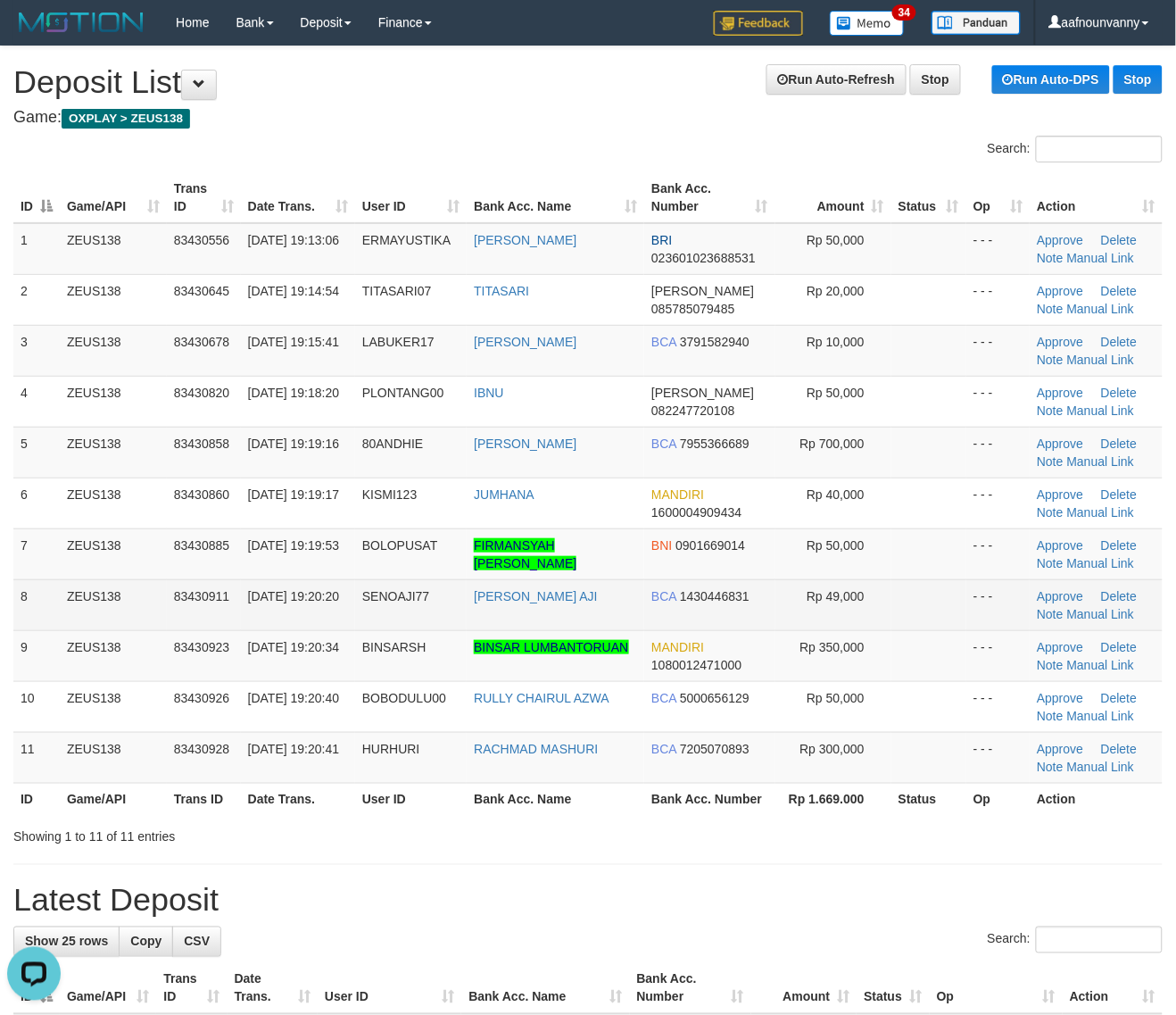 click on "Rp 49,000" at bounding box center [833, 604] 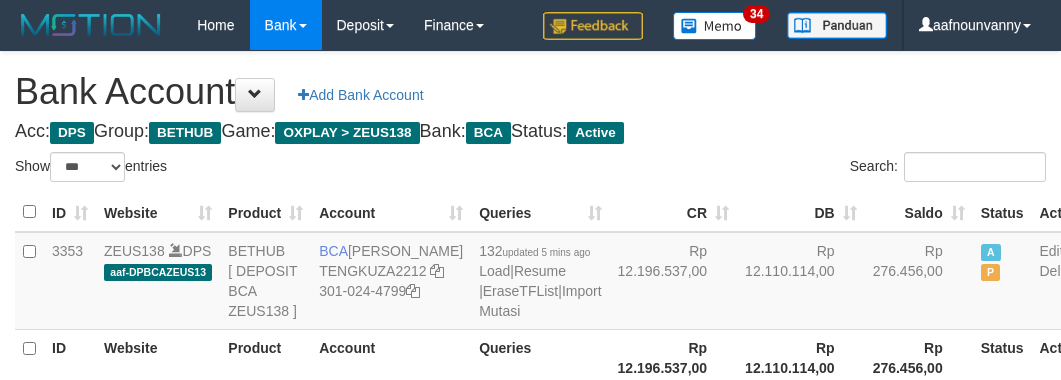 select on "***" 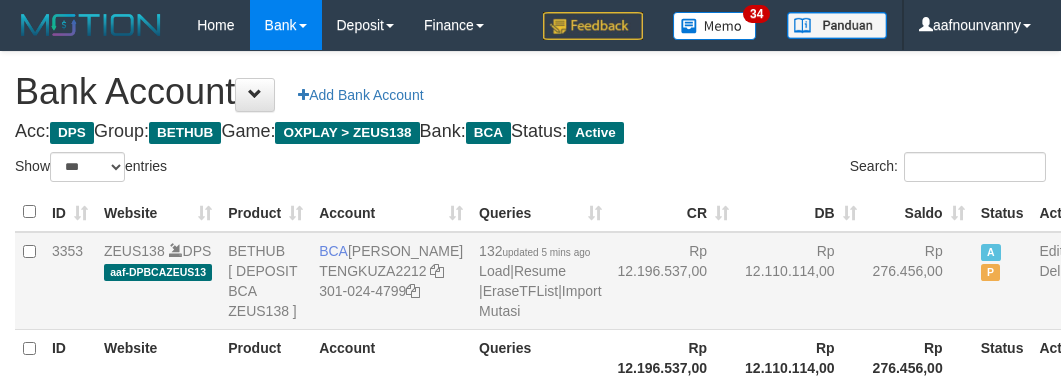 scroll, scrollTop: 226, scrollLeft: 0, axis: vertical 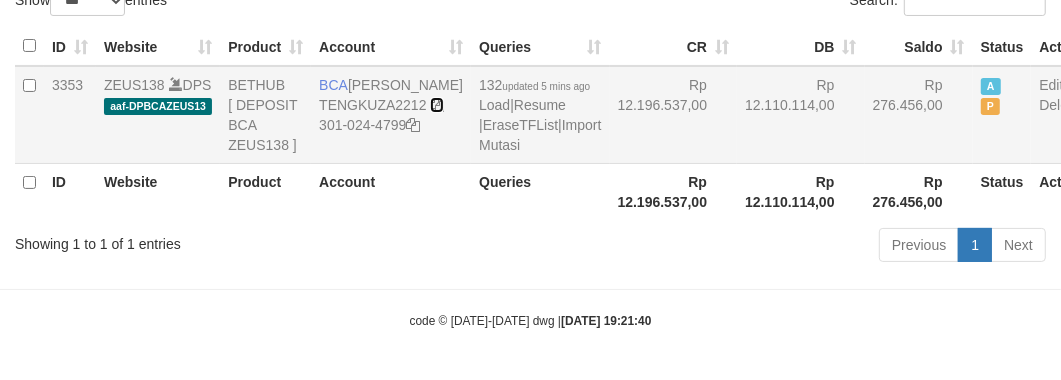 click at bounding box center (437, 105) 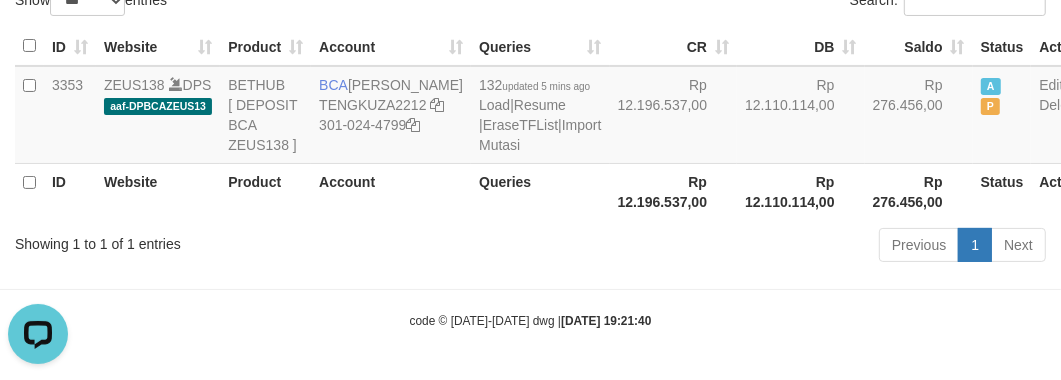 scroll, scrollTop: 0, scrollLeft: 0, axis: both 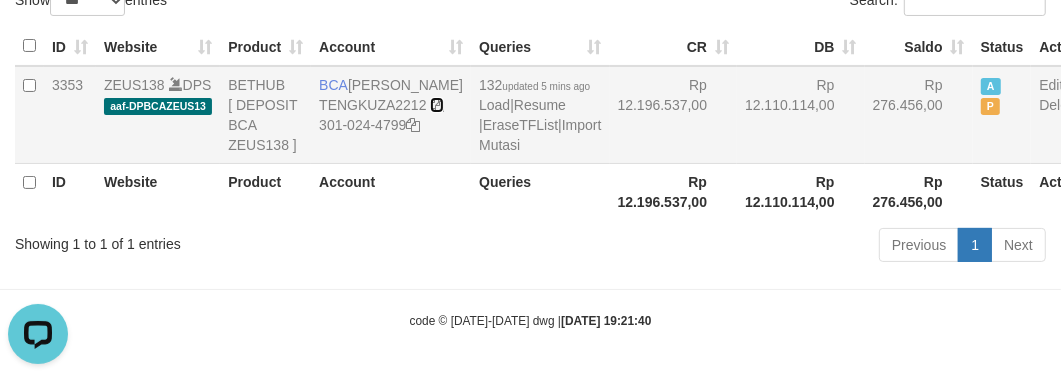 click at bounding box center (437, 105) 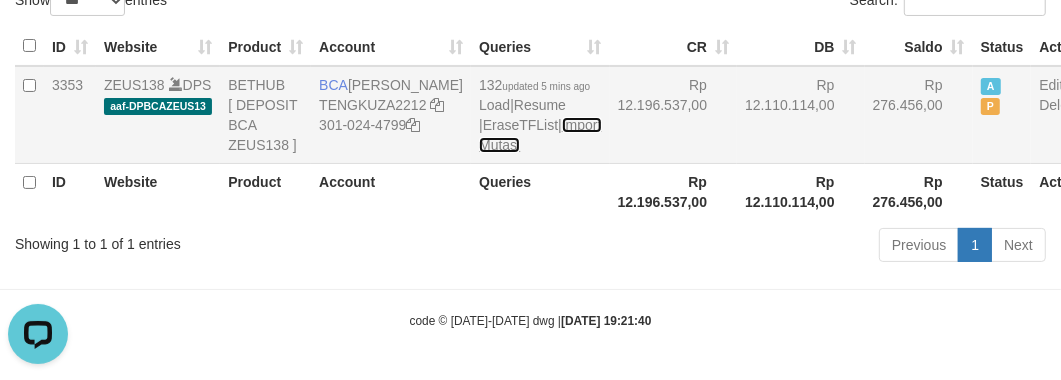 click on "Import Mutasi" at bounding box center [540, 135] 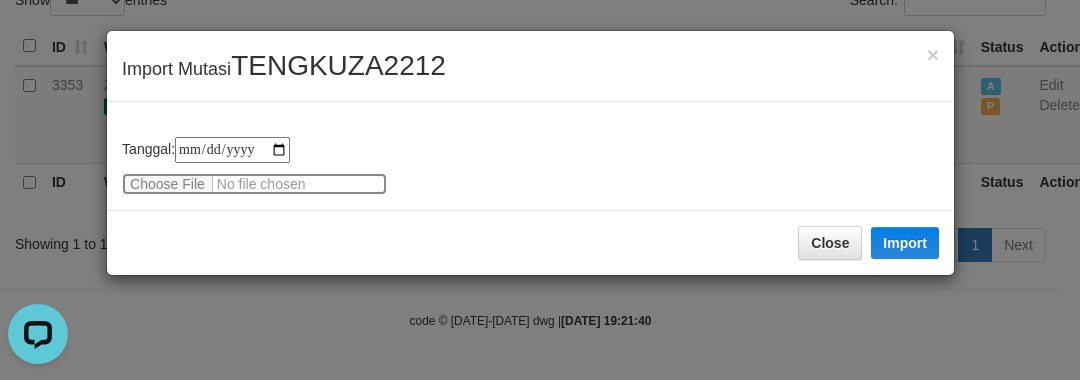 click at bounding box center [254, 184] 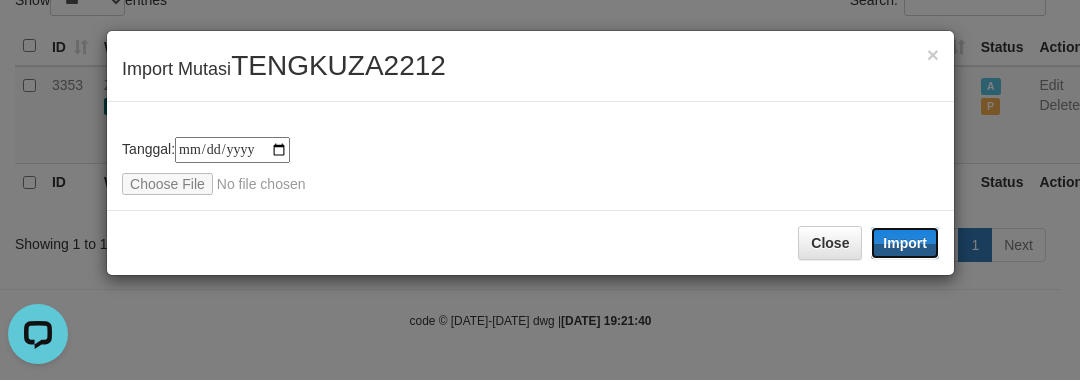type 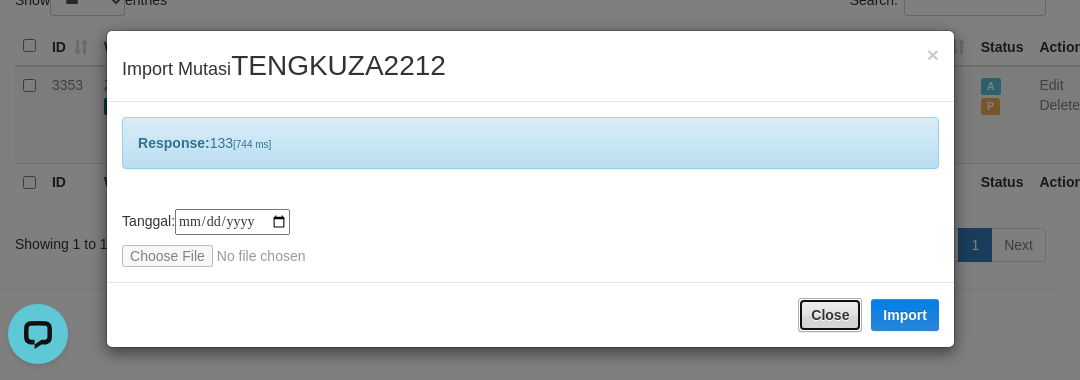 click on "Close" at bounding box center (830, 315) 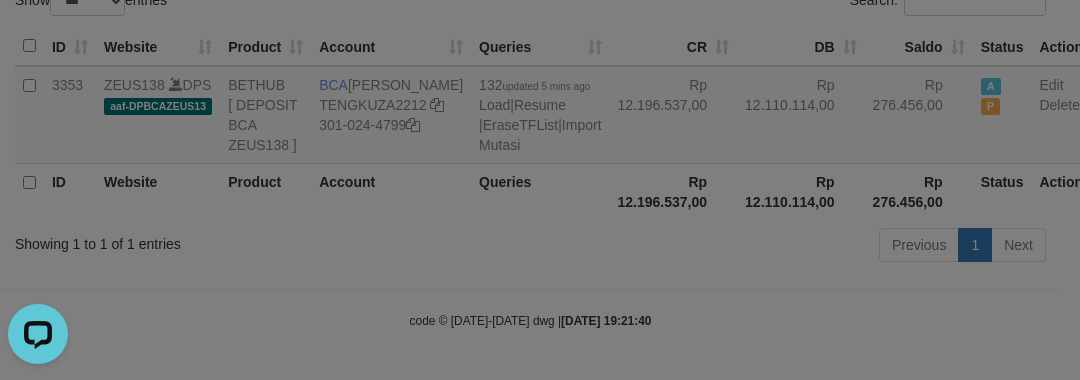 drag, startPoint x: 758, startPoint y: 326, endPoint x: 761, endPoint y: 378, distance: 52.086468 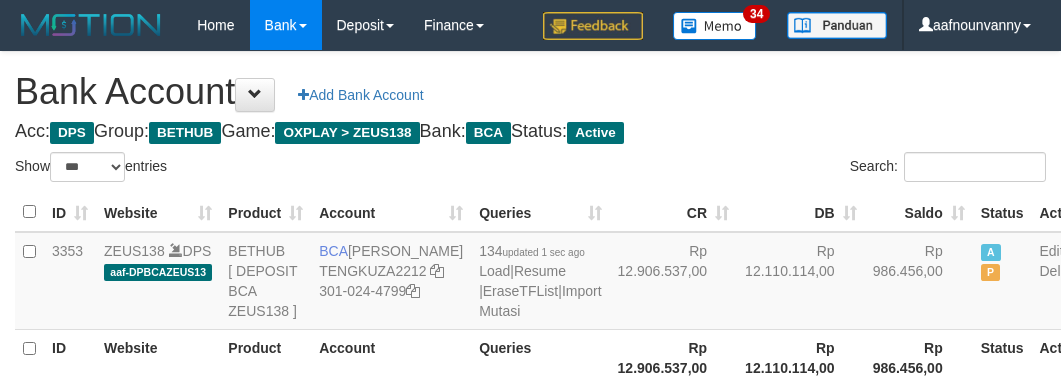 select on "***" 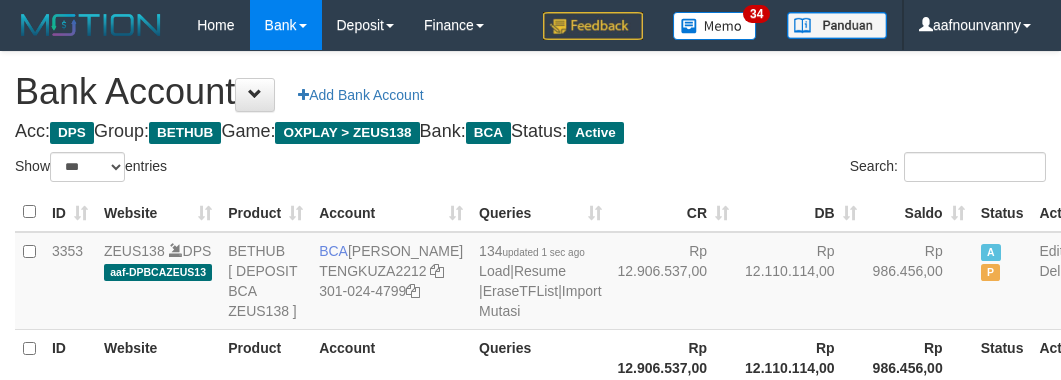 scroll, scrollTop: 226, scrollLeft: 0, axis: vertical 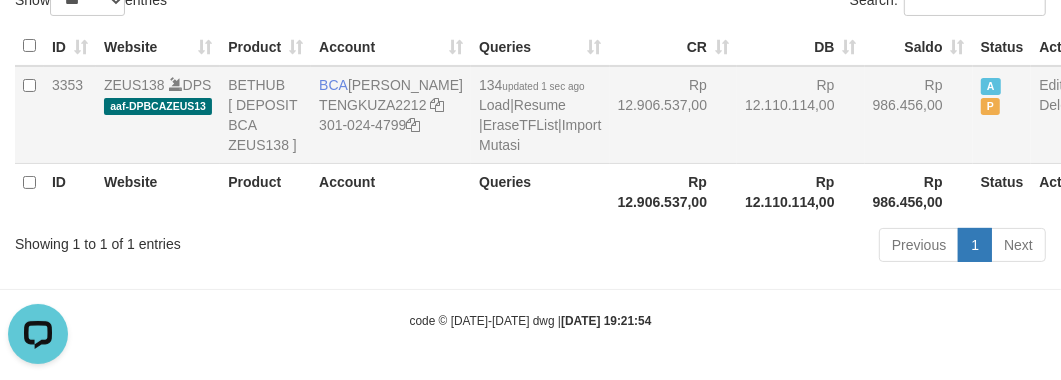 click on "Rp 12.110.114,00" at bounding box center (801, 115) 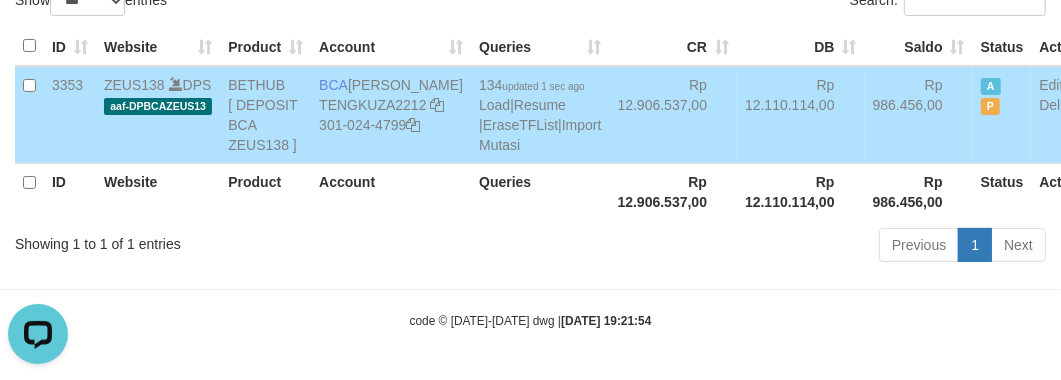 click on "Rp 12.906.537,00" at bounding box center [674, 191] 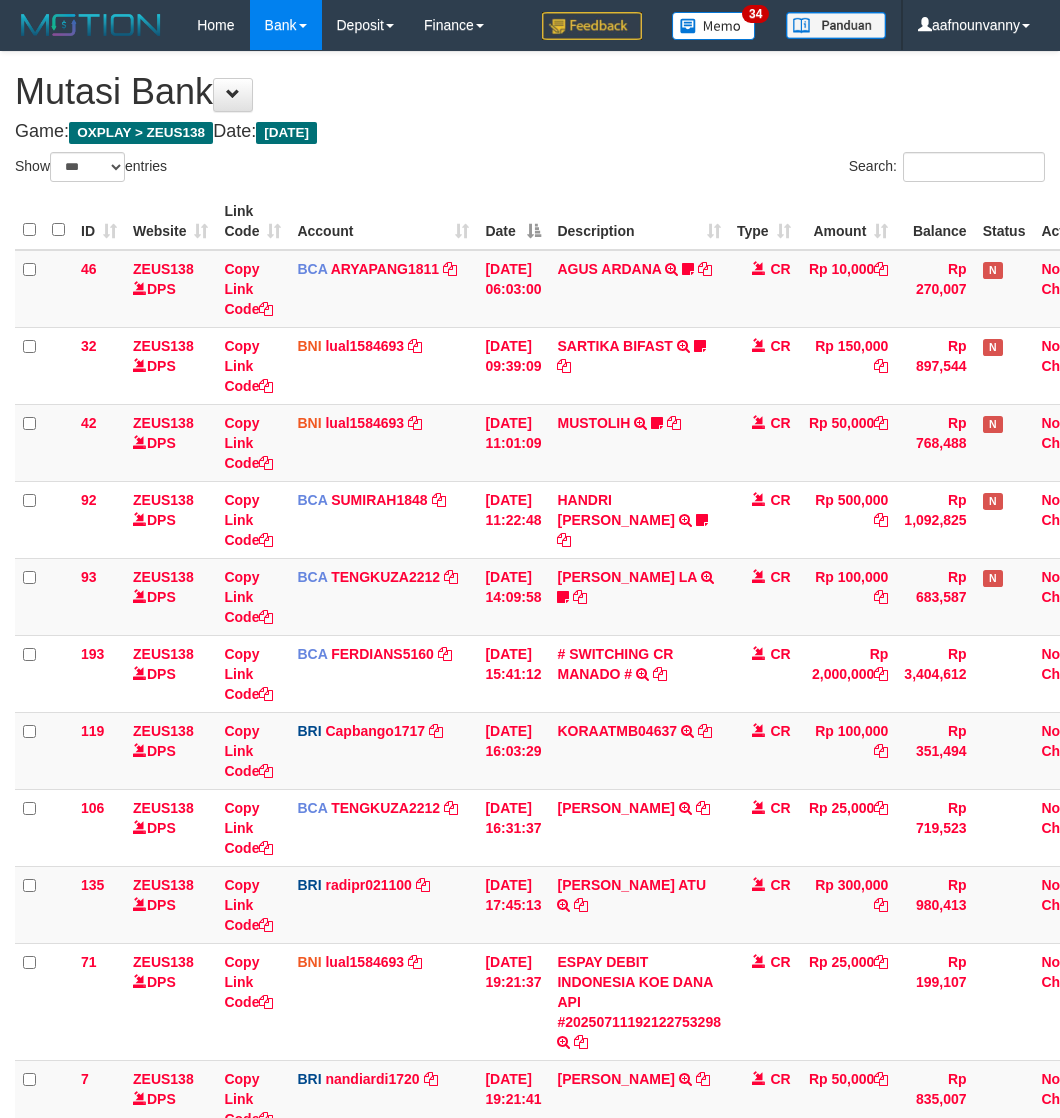 select on "***" 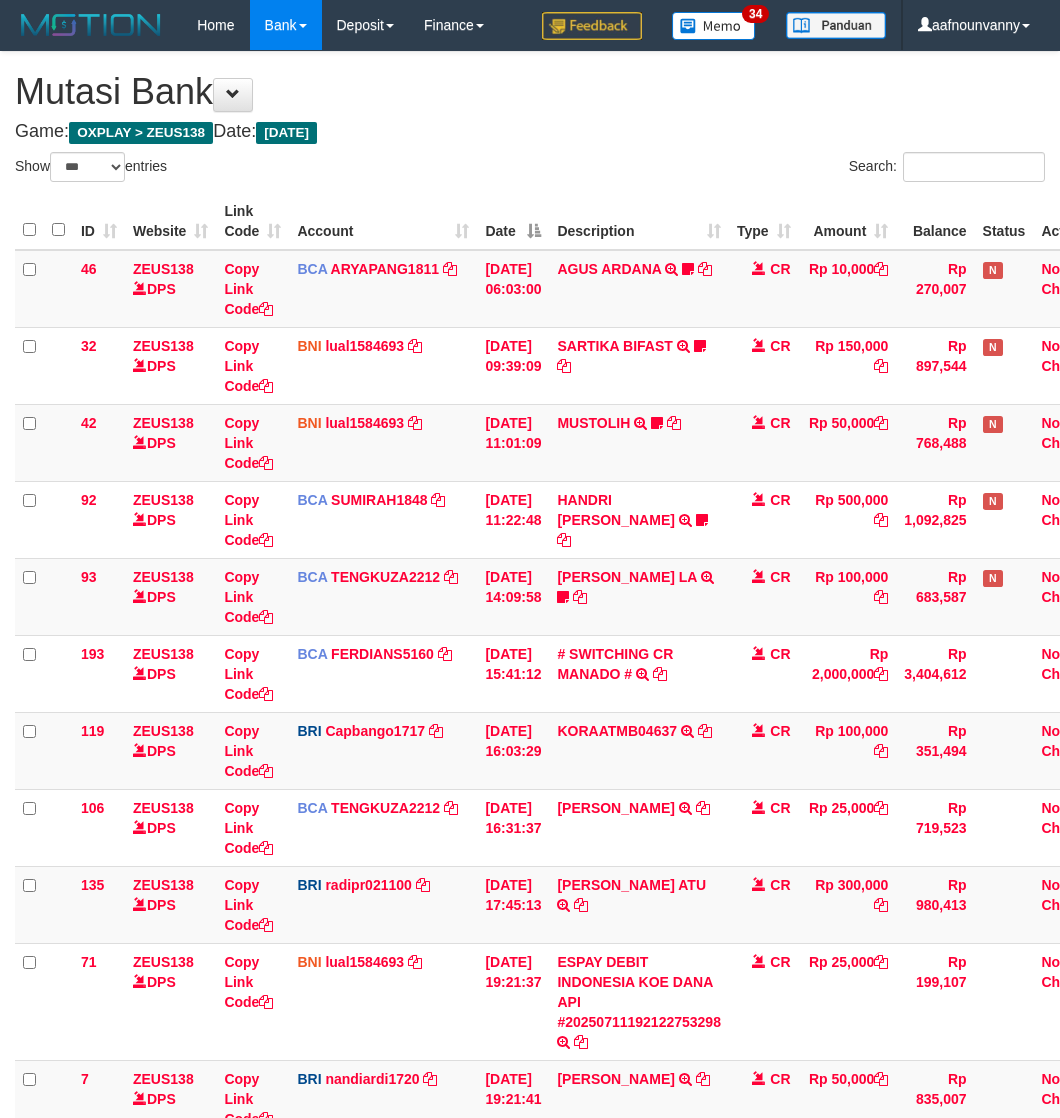 scroll, scrollTop: 138, scrollLeft: 0, axis: vertical 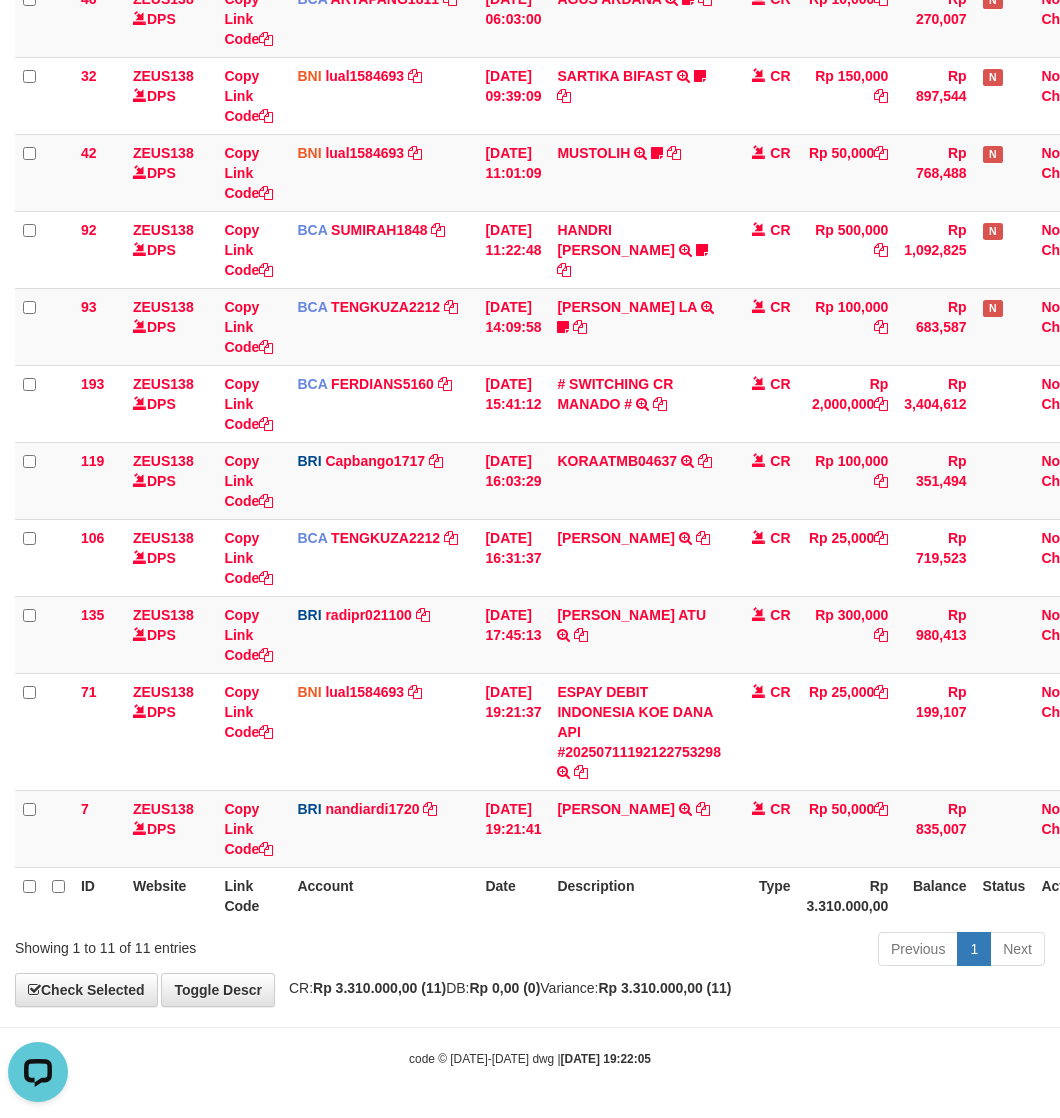 drag, startPoint x: 758, startPoint y: 1032, endPoint x: 412, endPoint y: 943, distance: 357.2632 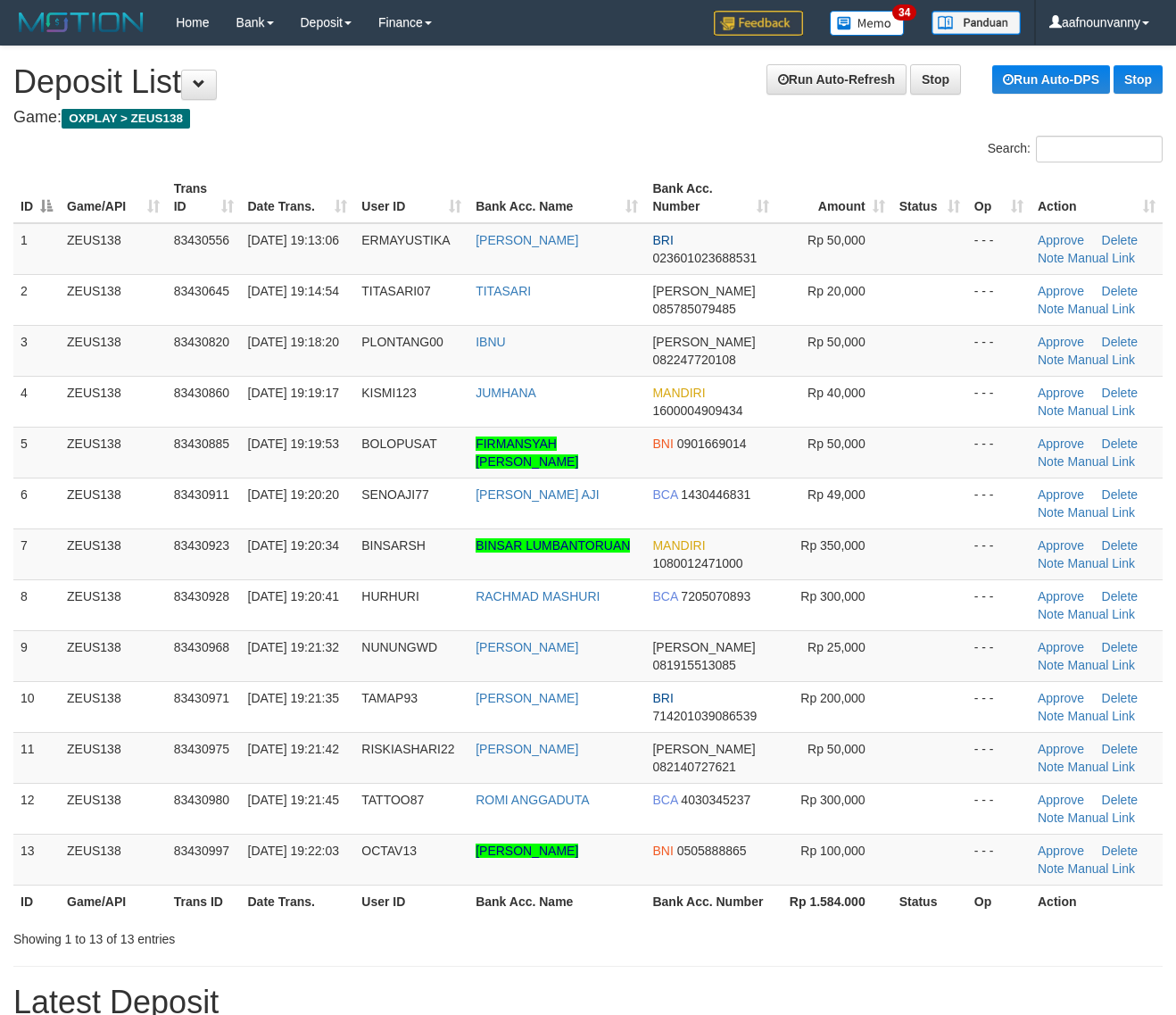 scroll, scrollTop: 0, scrollLeft: 0, axis: both 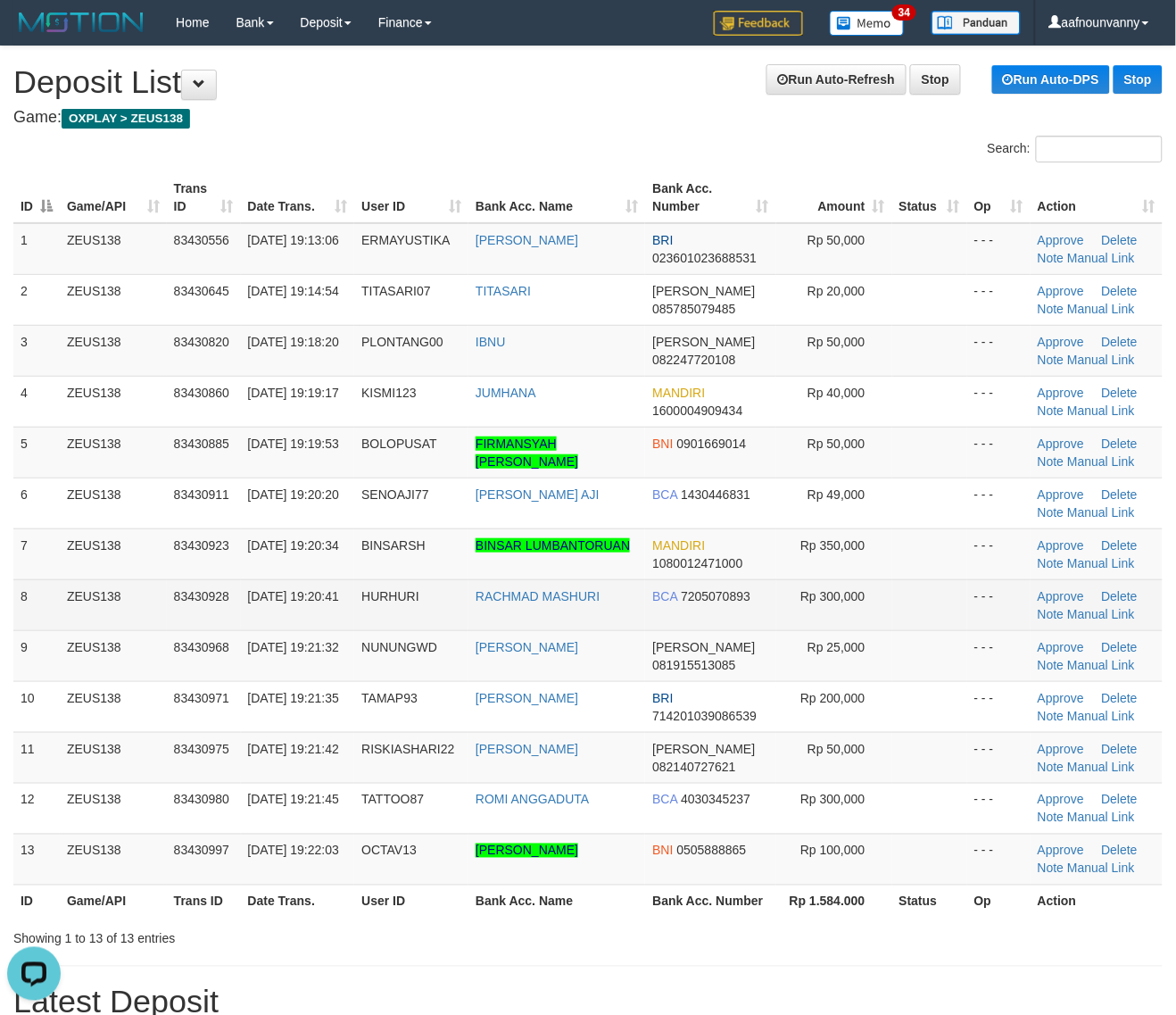 click on "Approve
[GEOGRAPHIC_DATA]
Note
Manual Link" at bounding box center (1097, 604) 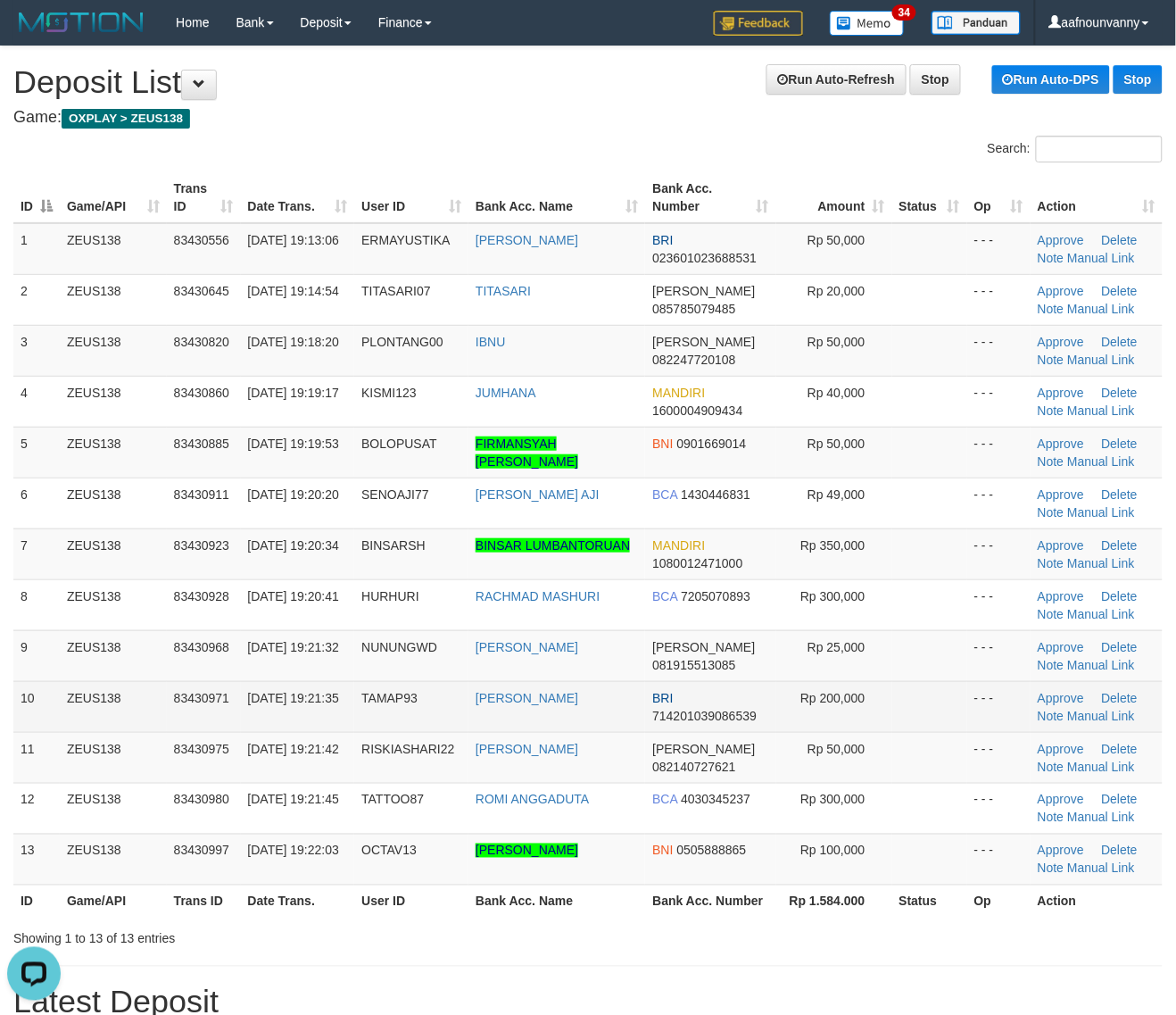 click on "10
ZEUS138
83430971
[DATE] 19:21:35
TAMAP93
[PERSON_NAME]
BRI
714201039086539
Rp 200,000
- - -
Approve
[GEOGRAPHIC_DATA]
Note
Manual Link" at bounding box center (588, 706) 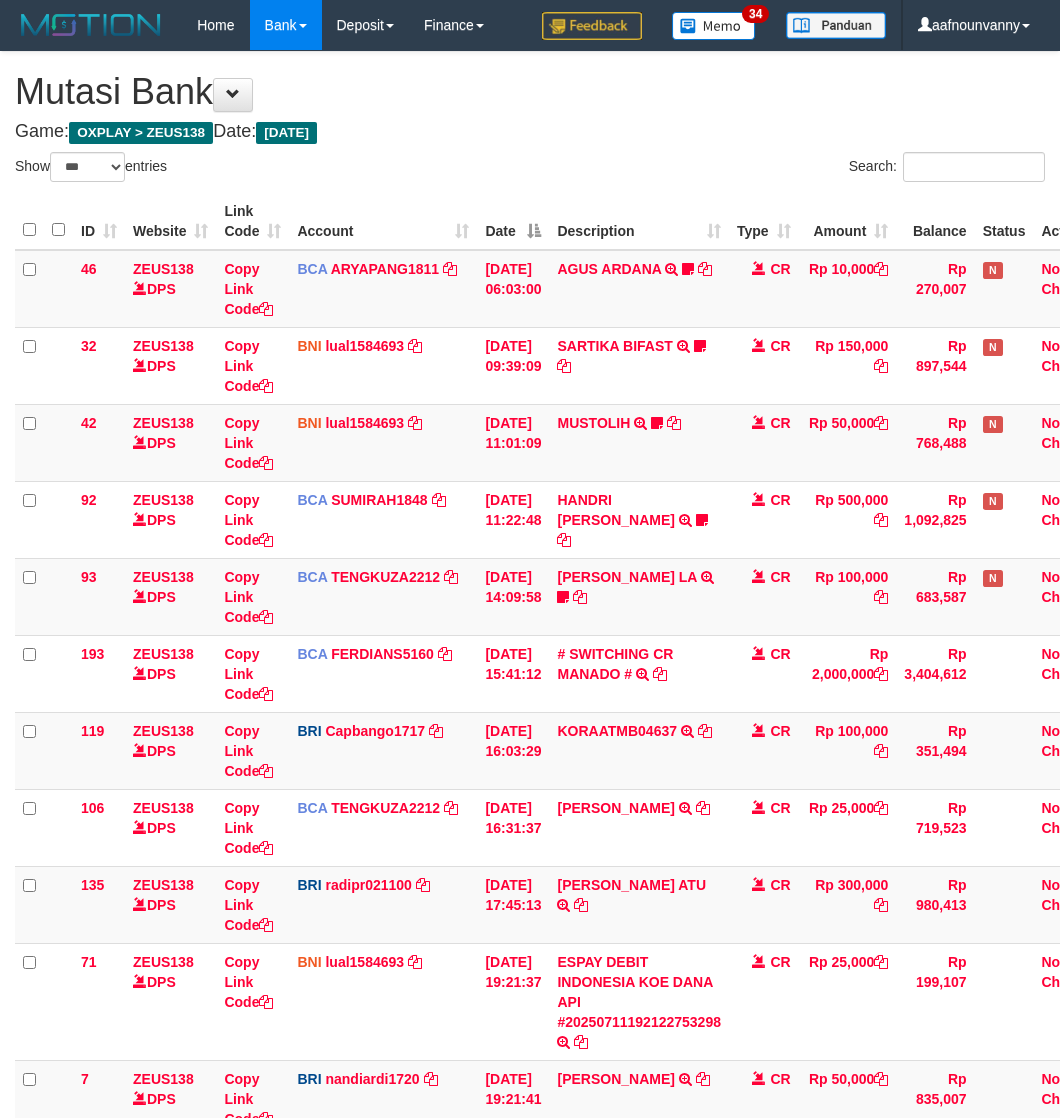 select on "***" 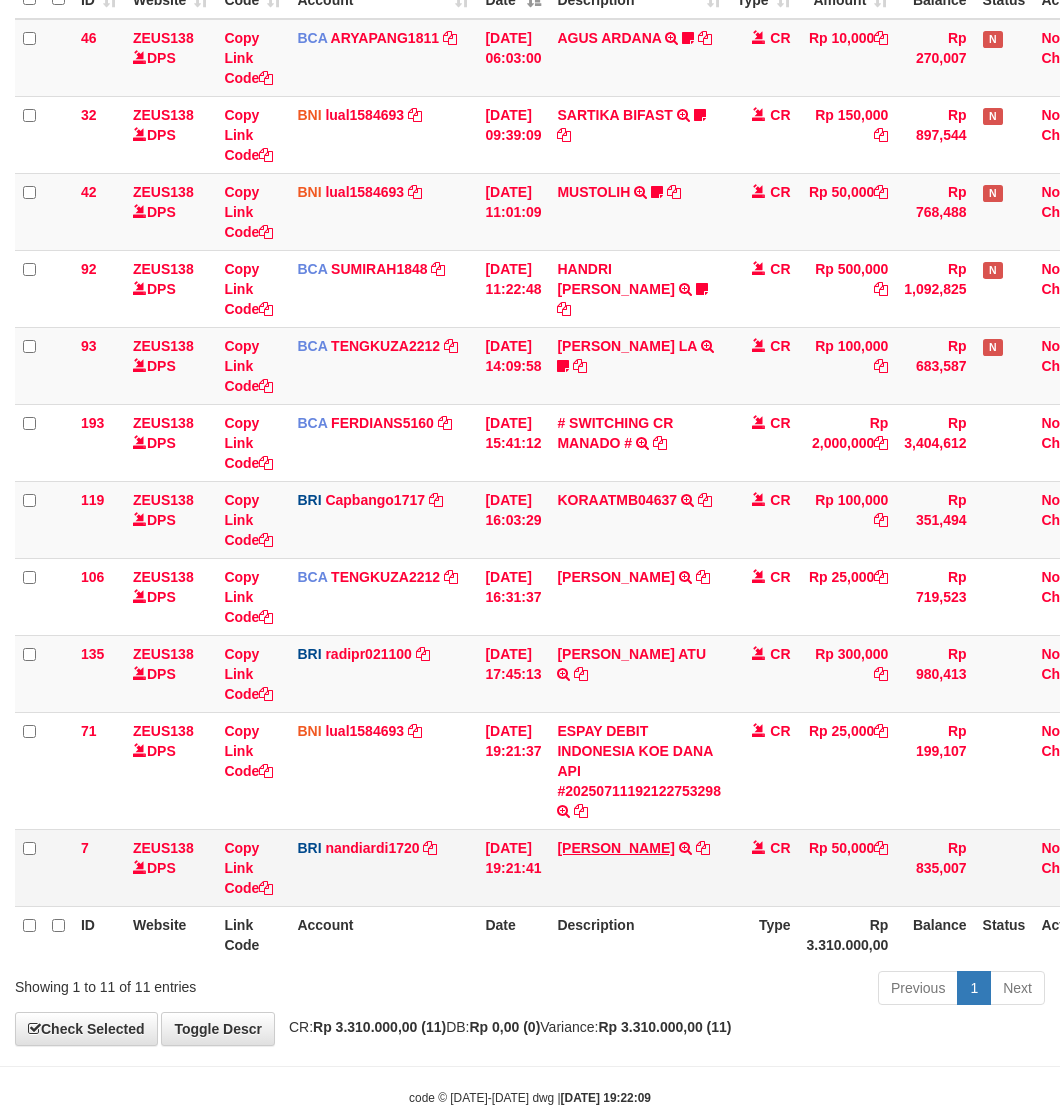 scroll, scrollTop: 272, scrollLeft: 0, axis: vertical 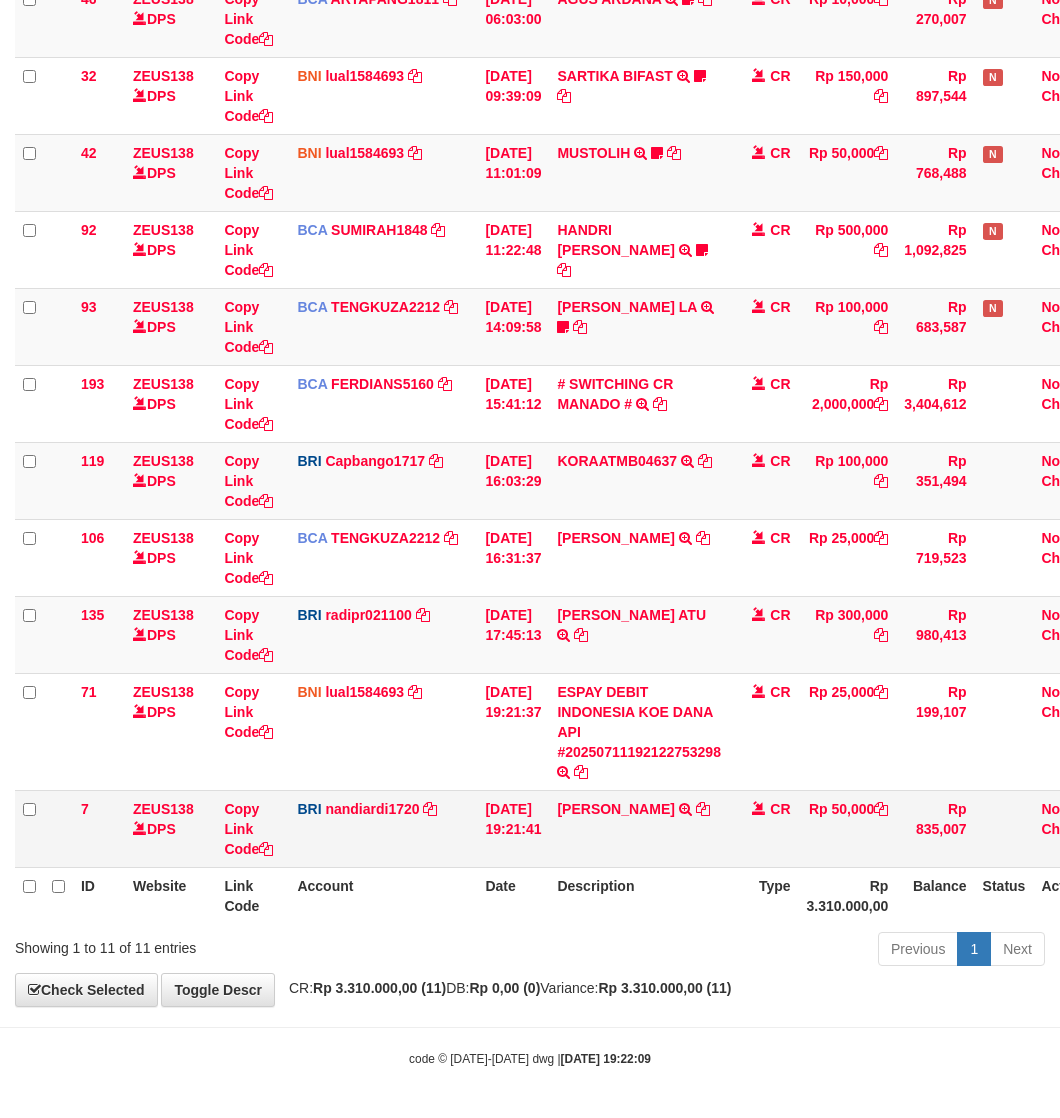 click on "DANA IBNUSETIAWAN         TRANSFER NBMB DANA IBNUSETIAWAN TO NANDI ARDIANSYAH" at bounding box center [639, 828] 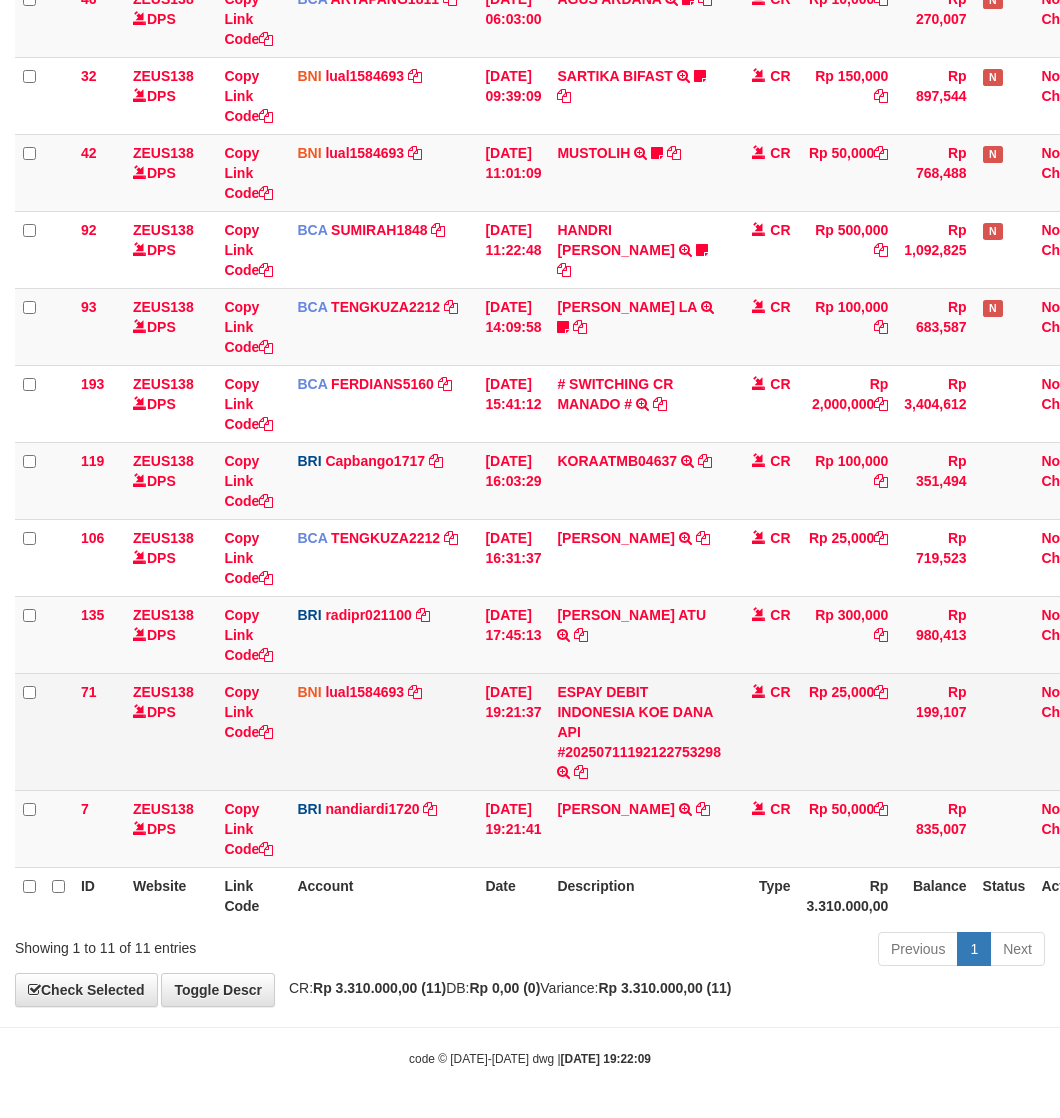 drag, startPoint x: 638, startPoint y: 792, endPoint x: 436, endPoint y: 753, distance: 205.73041 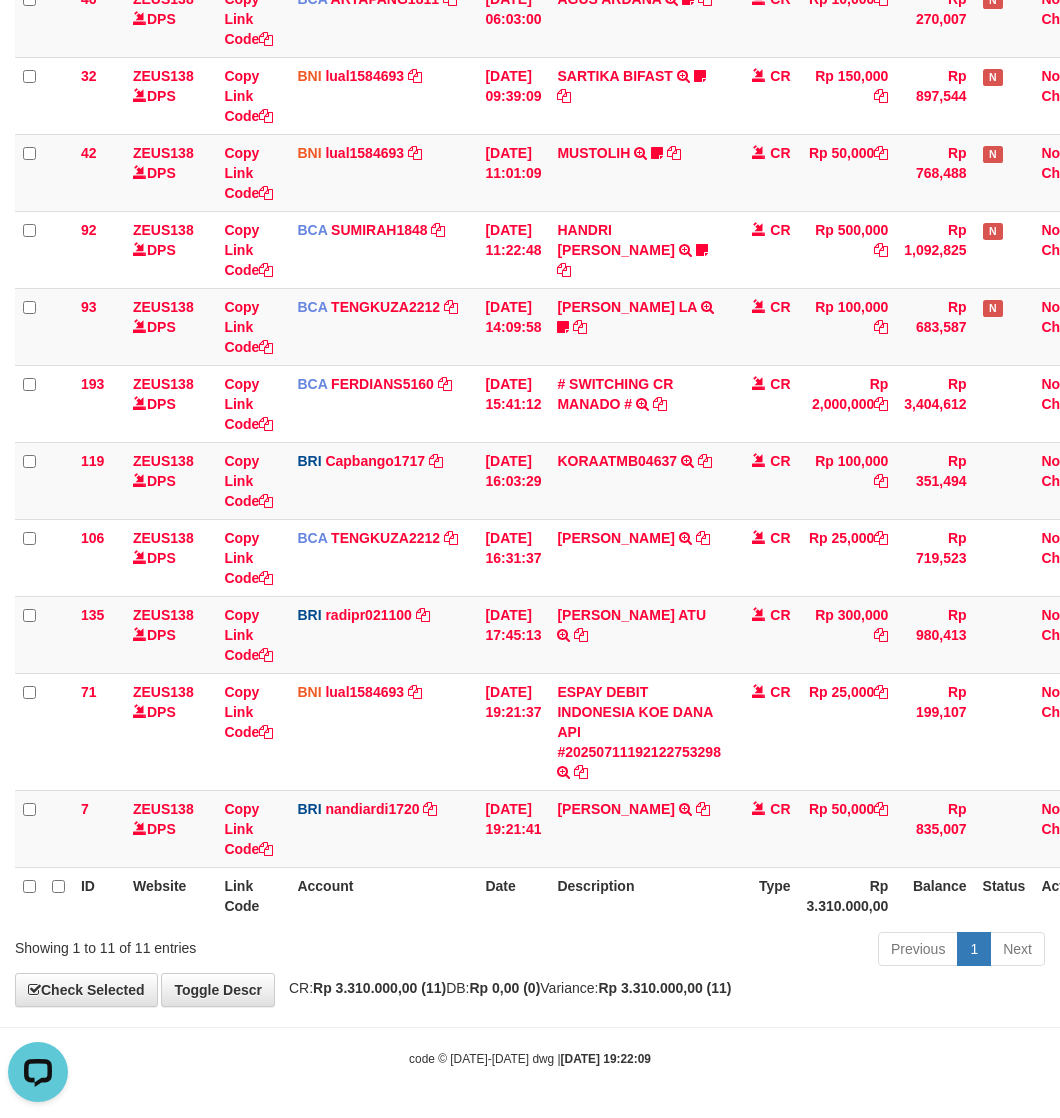 scroll, scrollTop: 0, scrollLeft: 0, axis: both 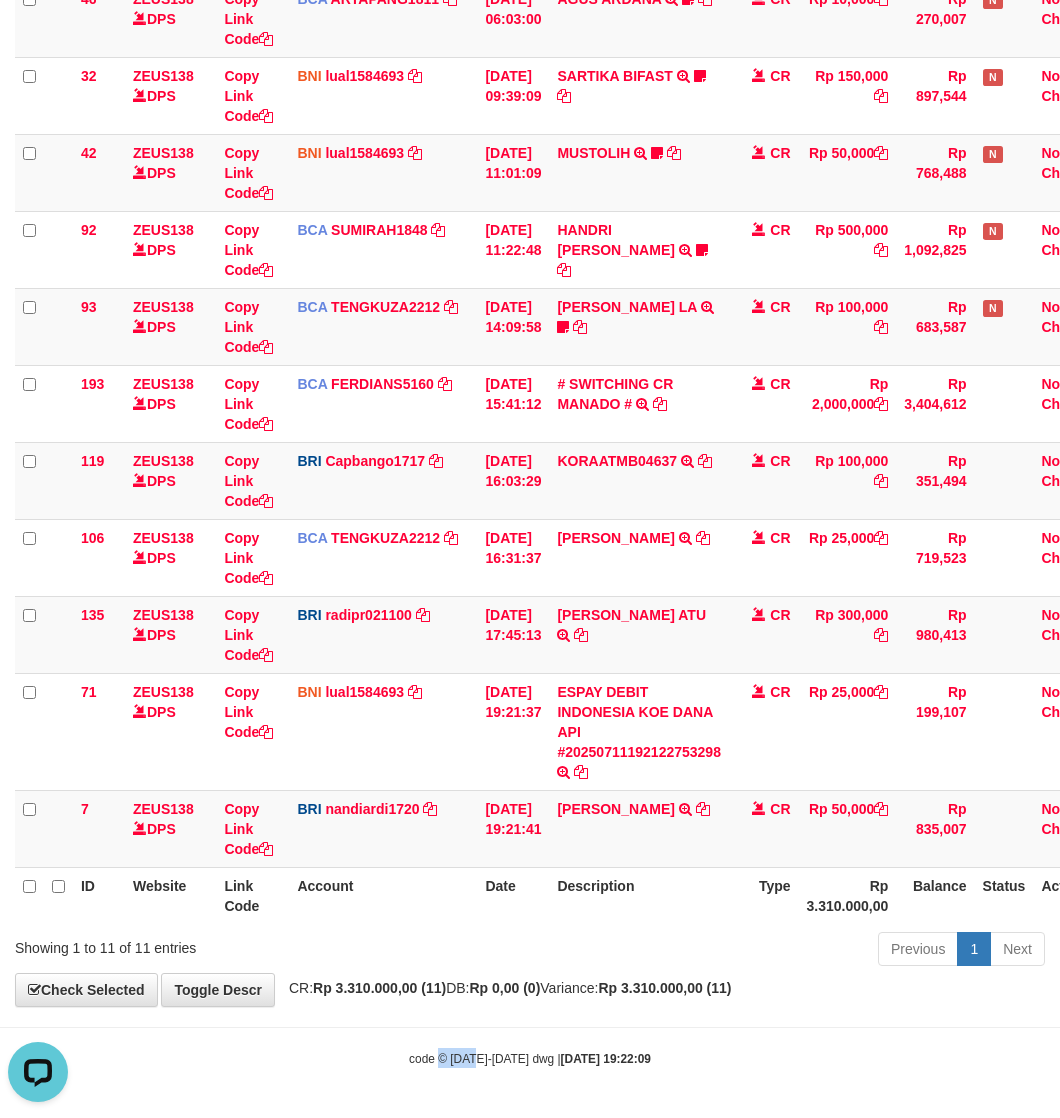 drag, startPoint x: 471, startPoint y: 1050, endPoint x: 1, endPoint y: 910, distance: 490.408 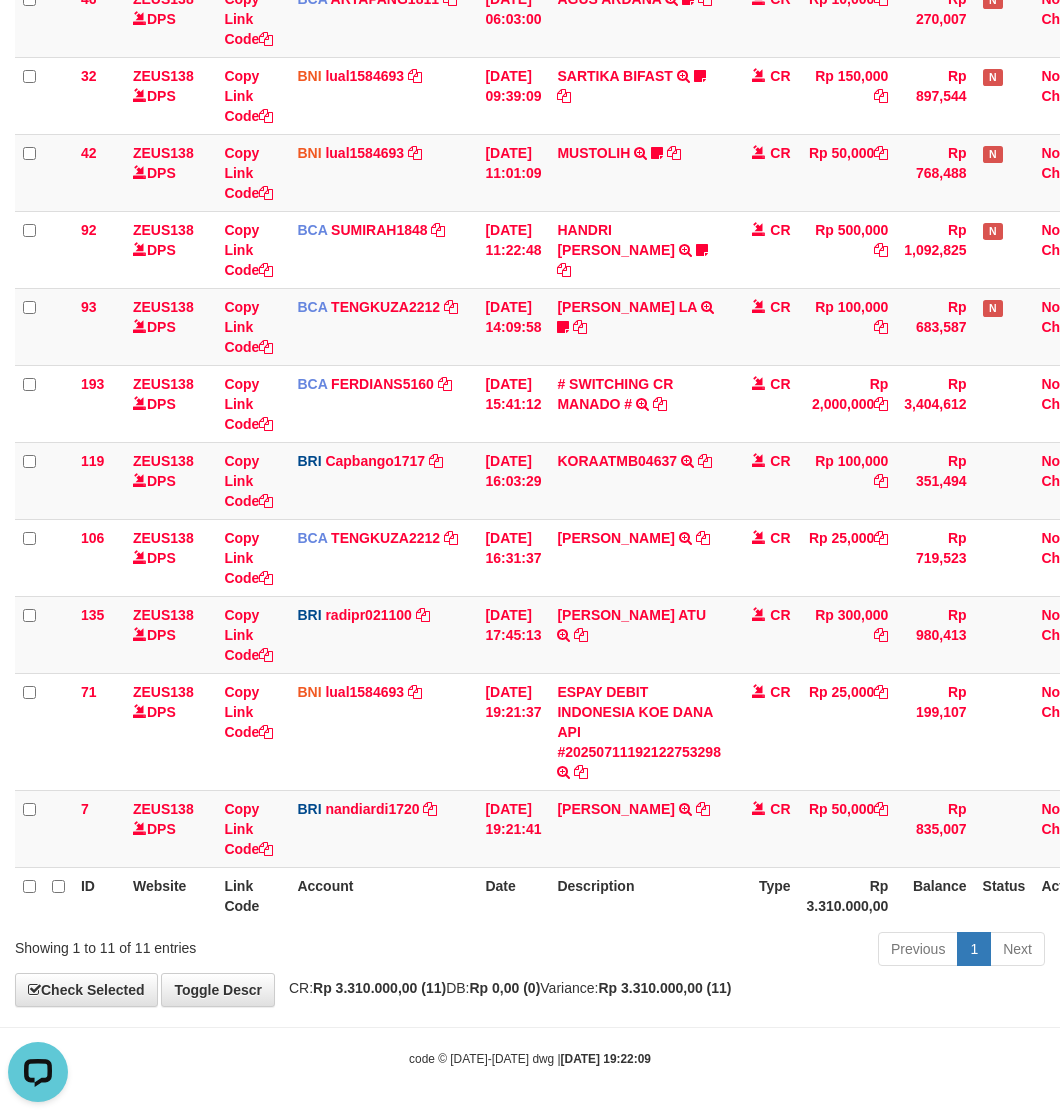 drag, startPoint x: 583, startPoint y: 955, endPoint x: 473, endPoint y: 936, distance: 111.62885 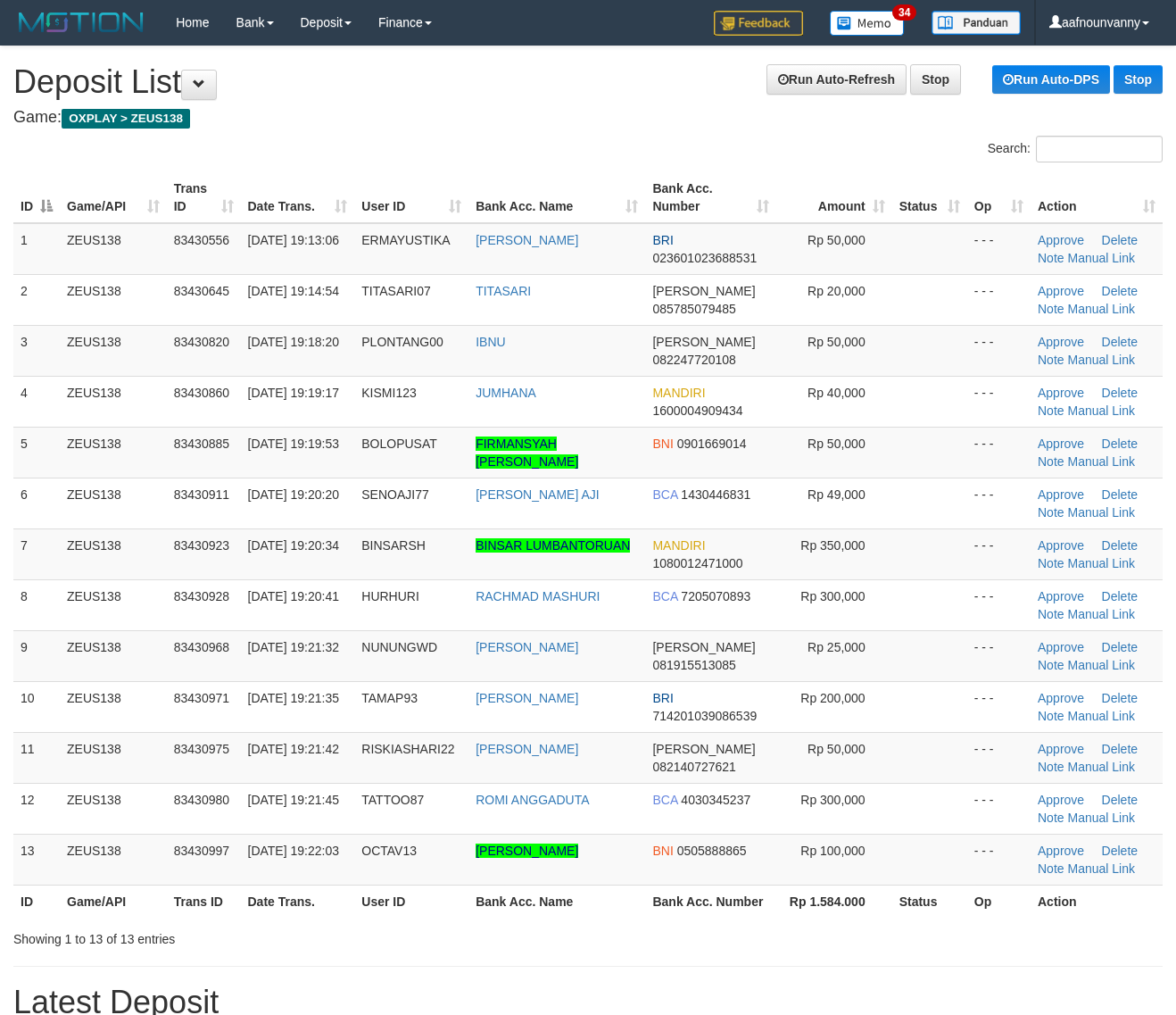 scroll, scrollTop: 0, scrollLeft: 0, axis: both 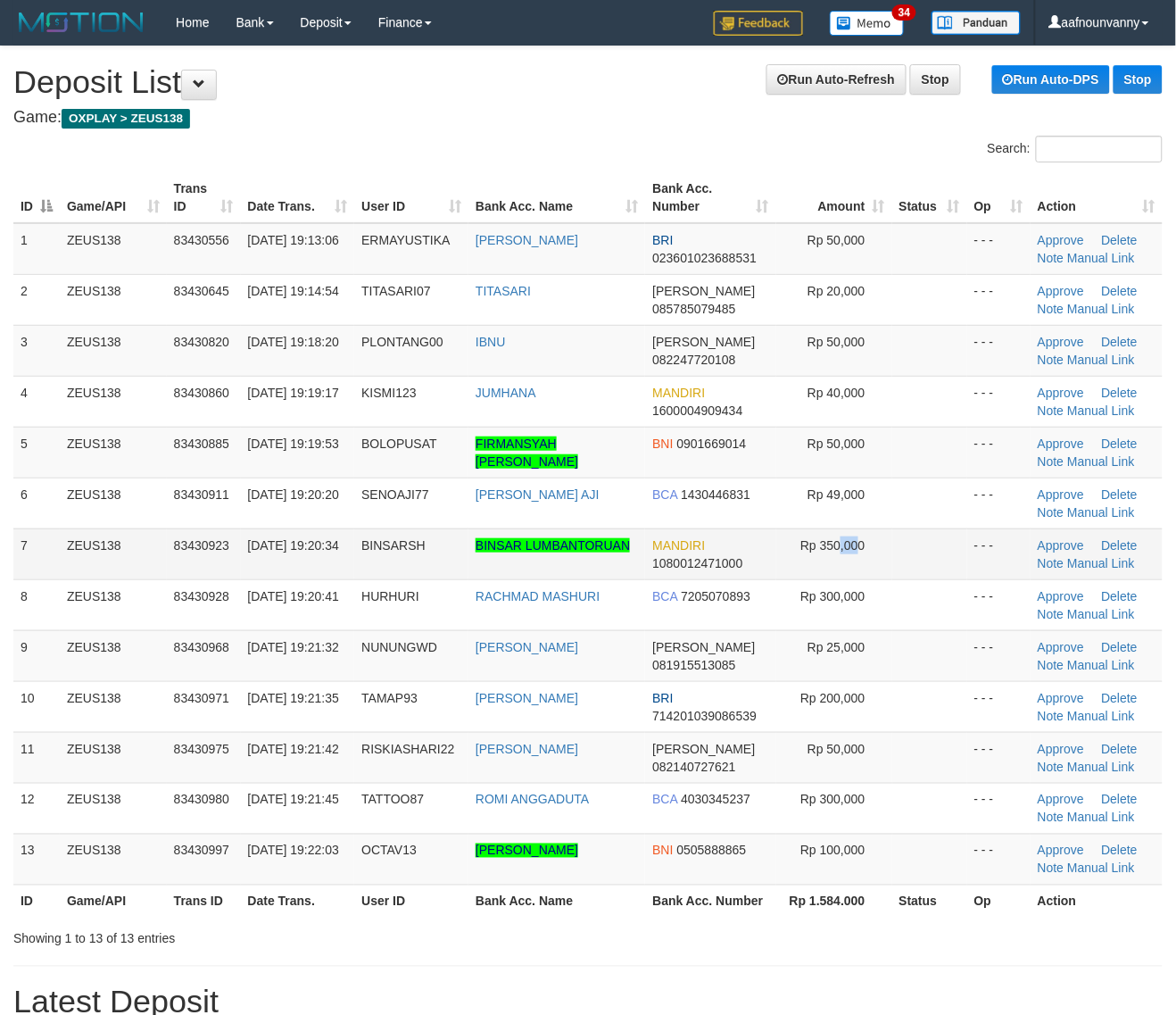 click on "Rp 350,000" at bounding box center [834, 553] 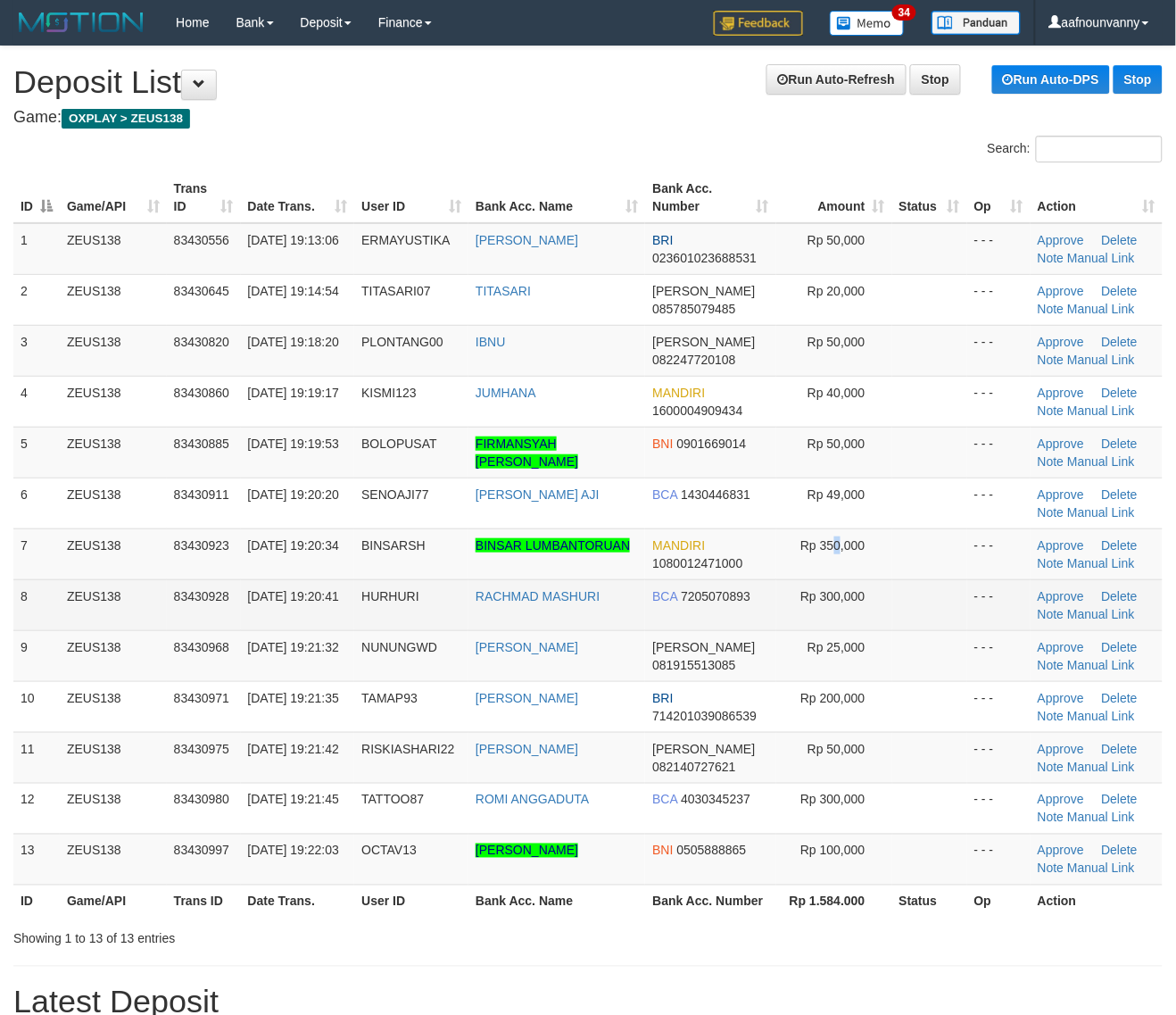 drag, startPoint x: 841, startPoint y: 562, endPoint x: 1006, endPoint y: 613, distance: 172.70206 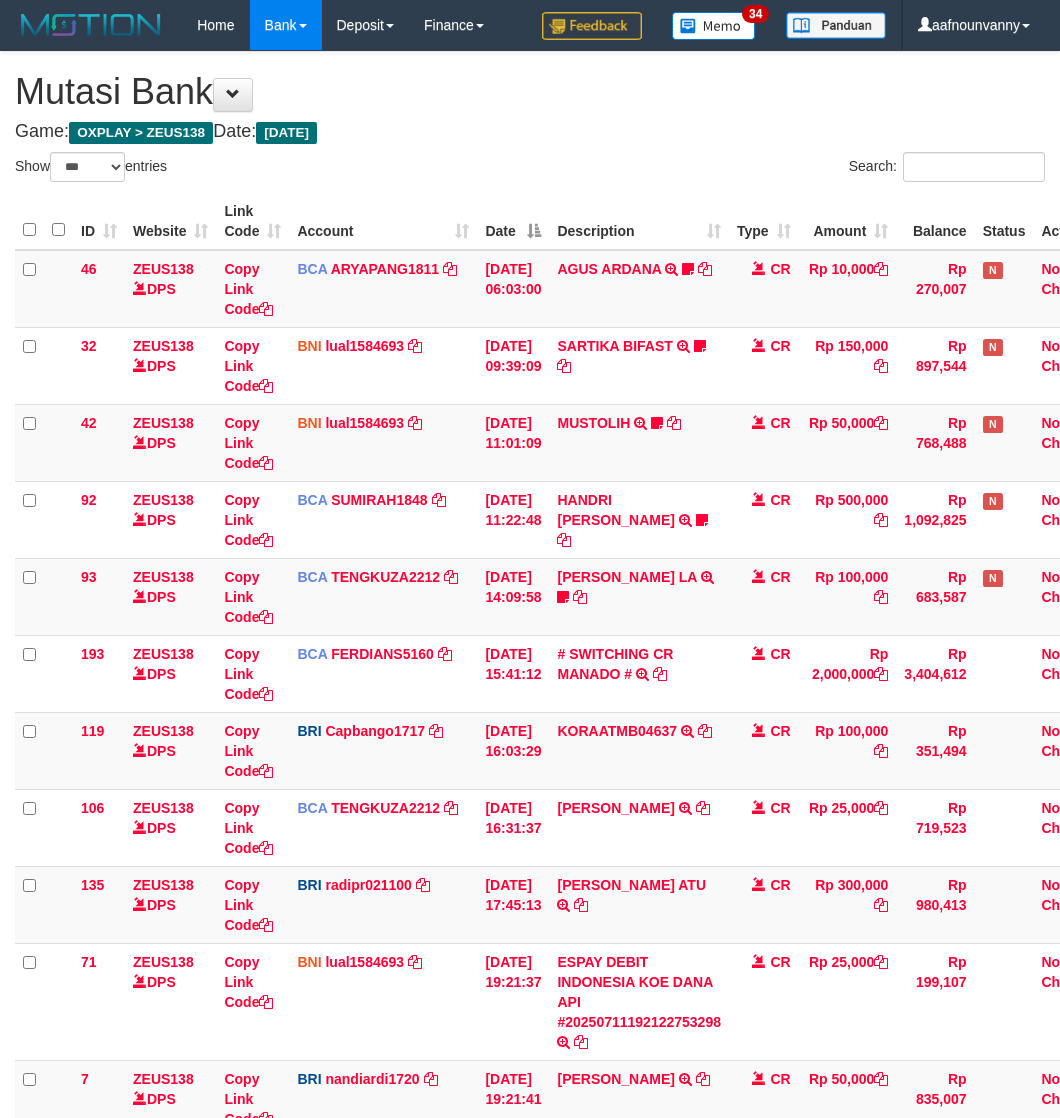 select on "***" 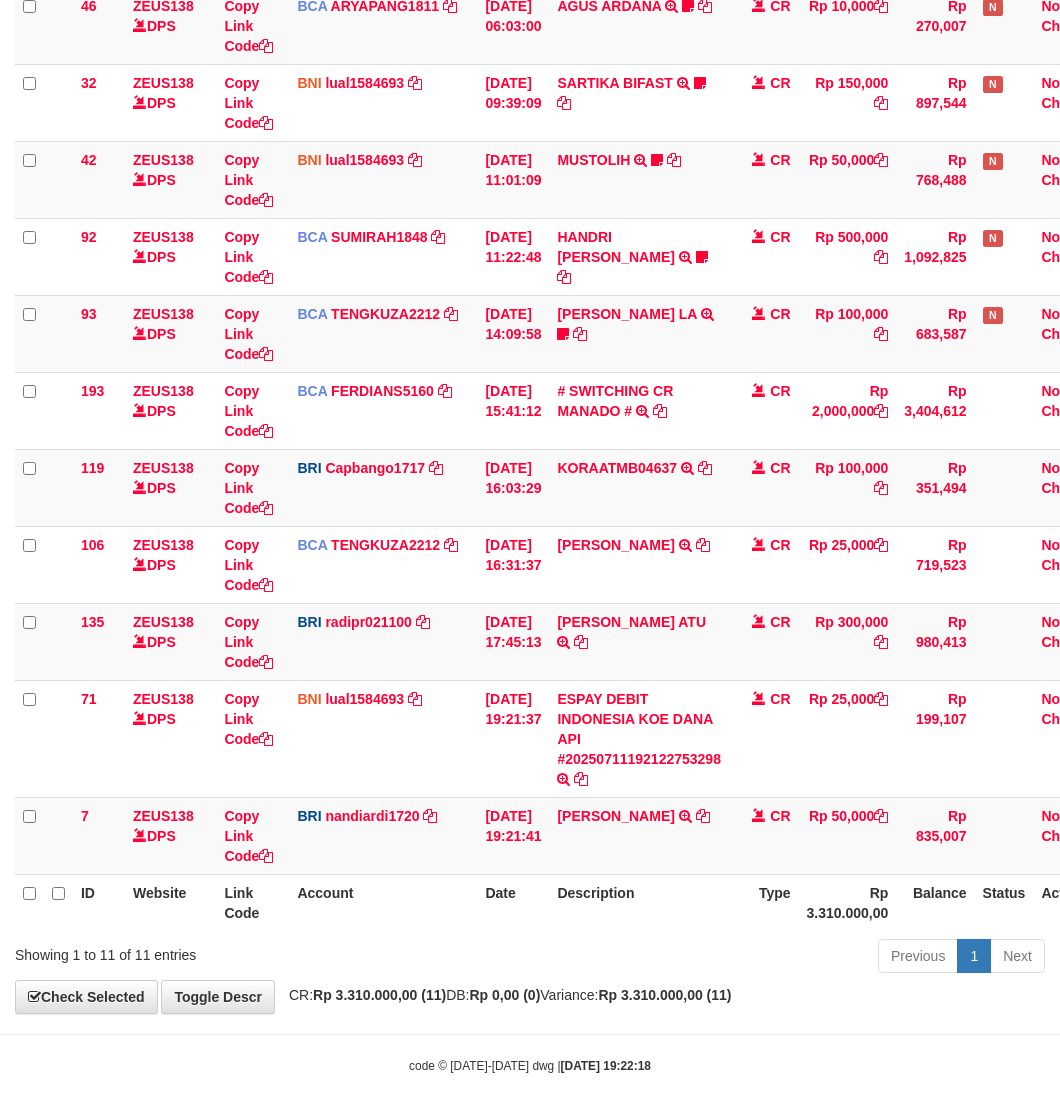 scroll, scrollTop: 272, scrollLeft: 0, axis: vertical 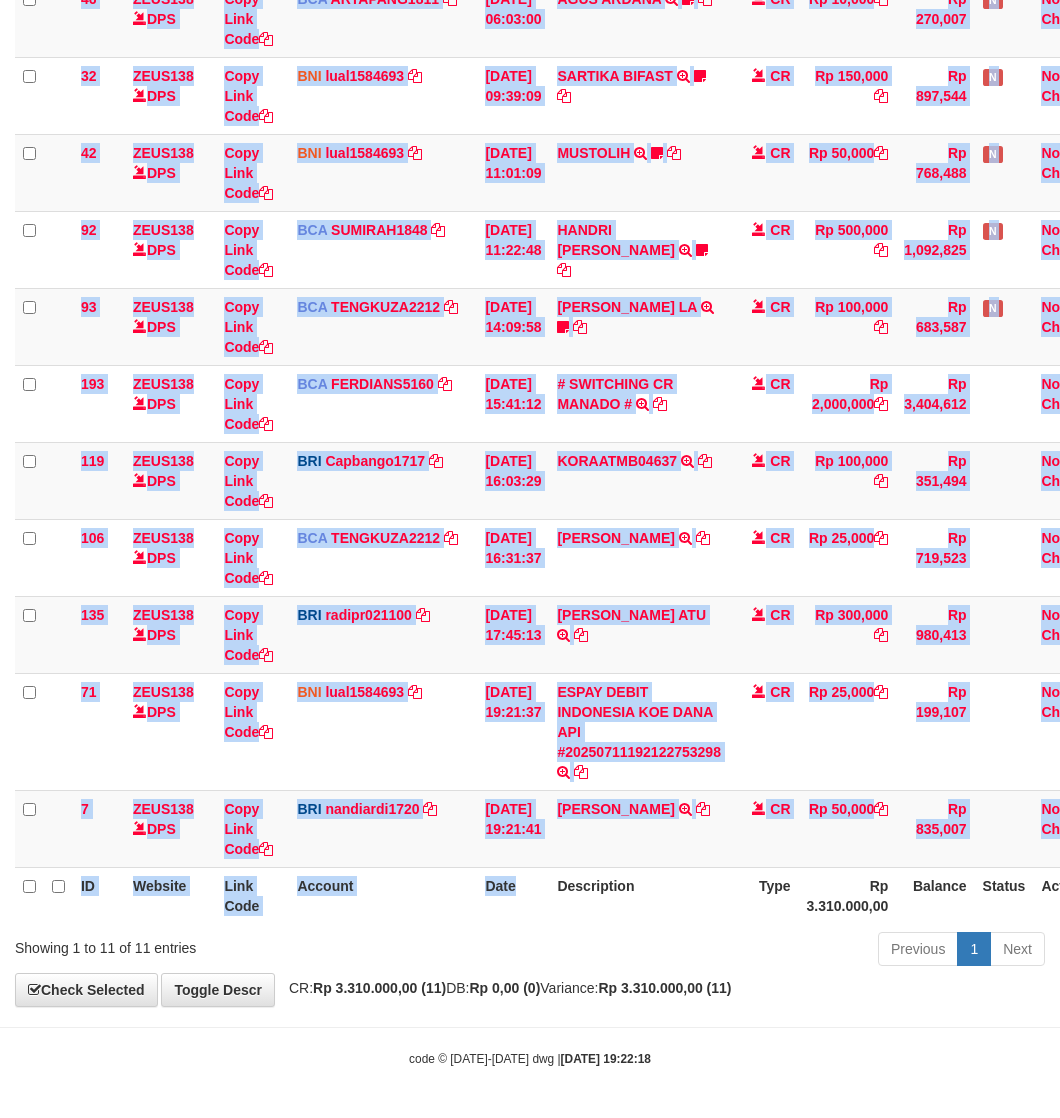 drag, startPoint x: 523, startPoint y: 922, endPoint x: 451, endPoint y: 905, distance: 73.97973 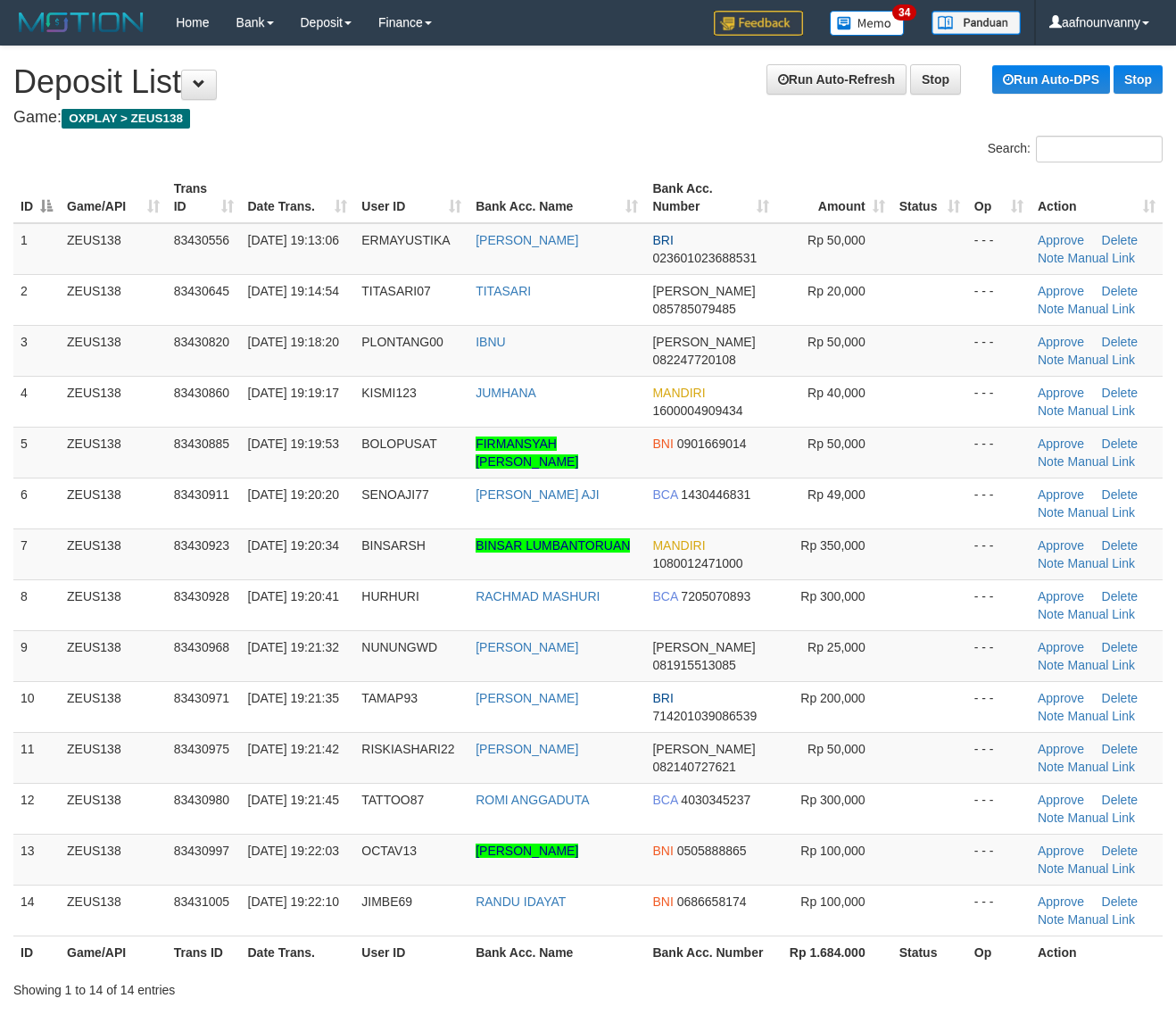 scroll, scrollTop: 0, scrollLeft: 0, axis: both 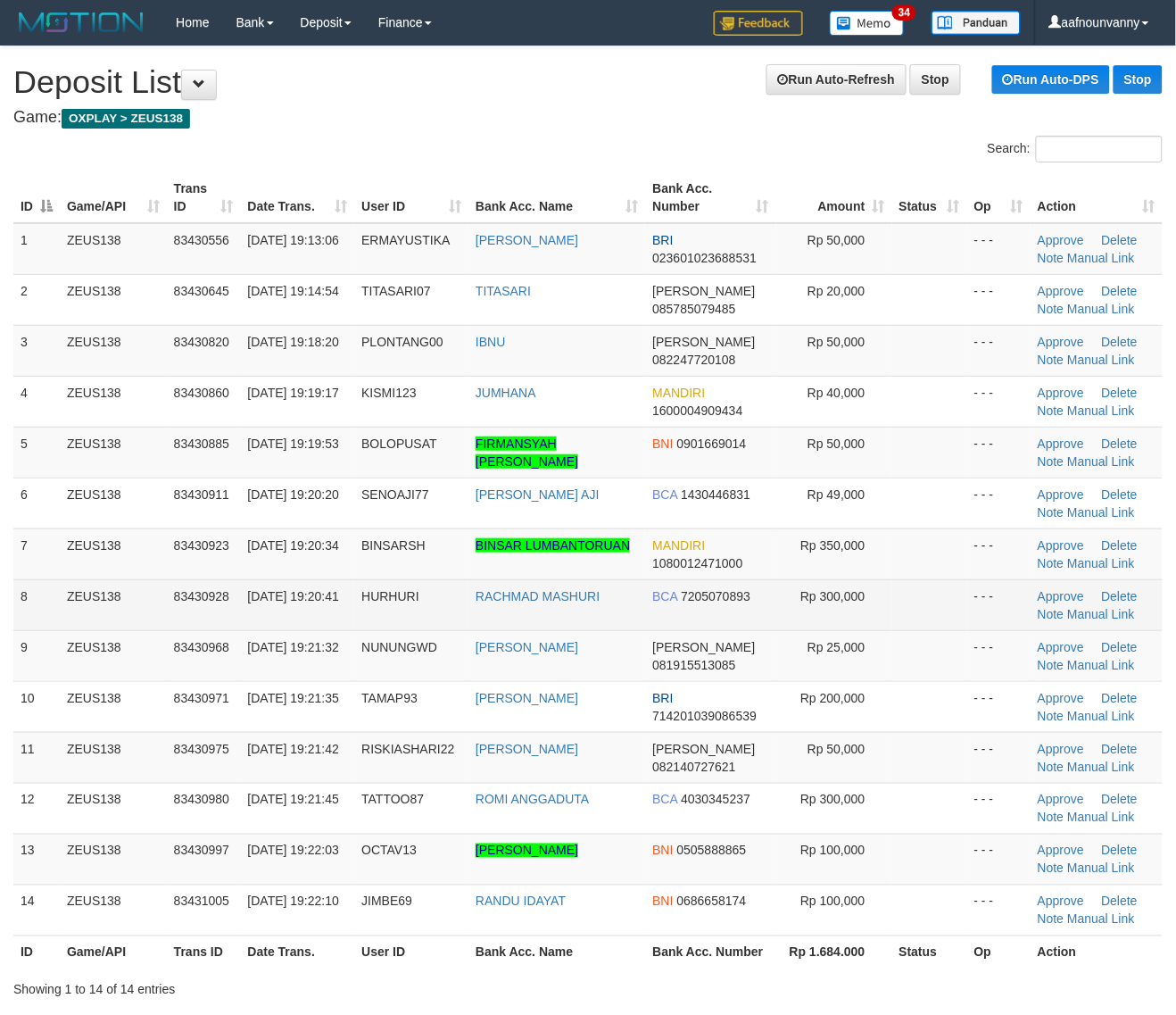 click on "8
ZEUS138
83430928
11/07/2025 19:20:41
HURHURI
RACHMAD MASHURI
BCA
7205070893
Rp 300,000
- - -
Approve
Delete
Note
Manual Link" at bounding box center [588, 604] 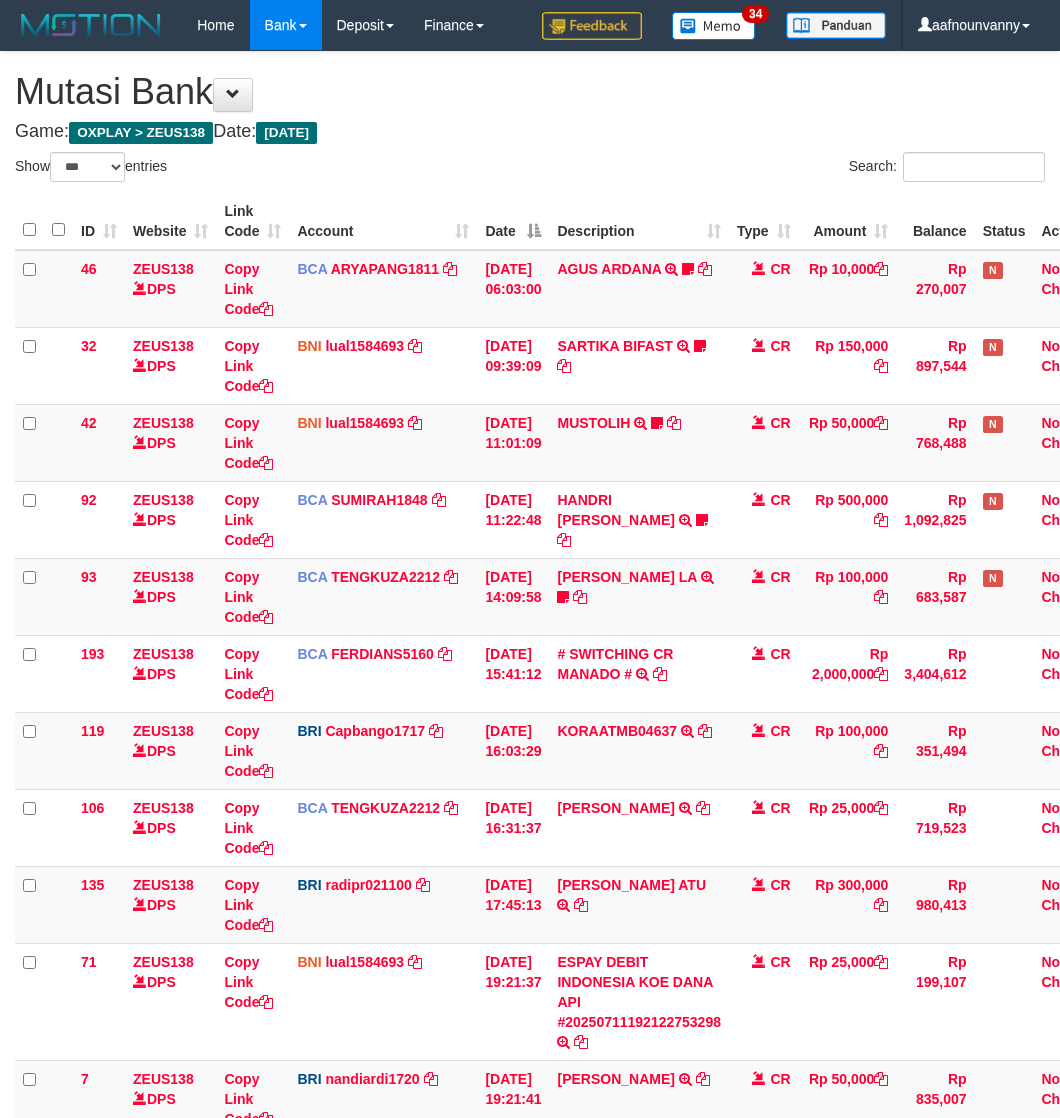 select on "***" 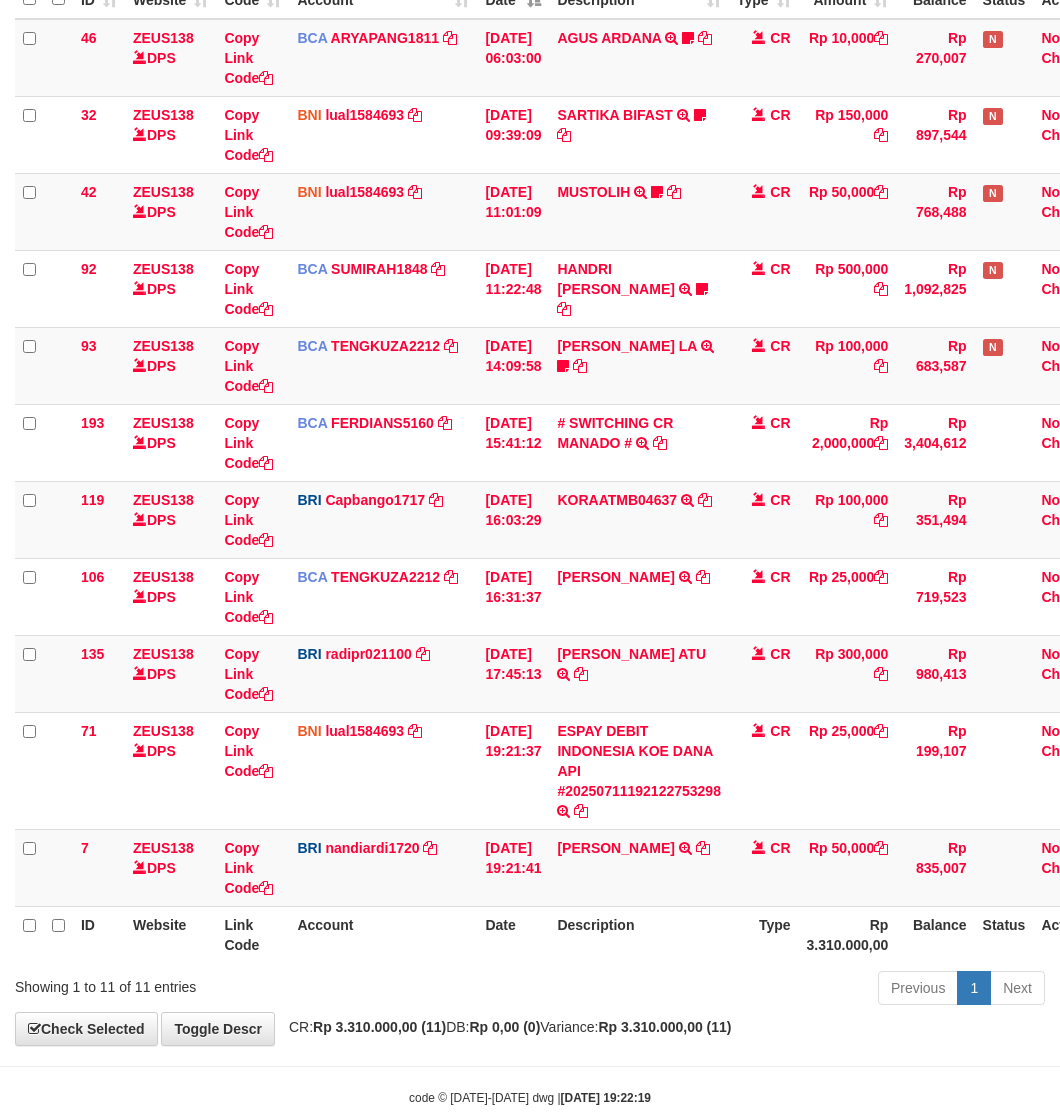 scroll, scrollTop: 272, scrollLeft: 0, axis: vertical 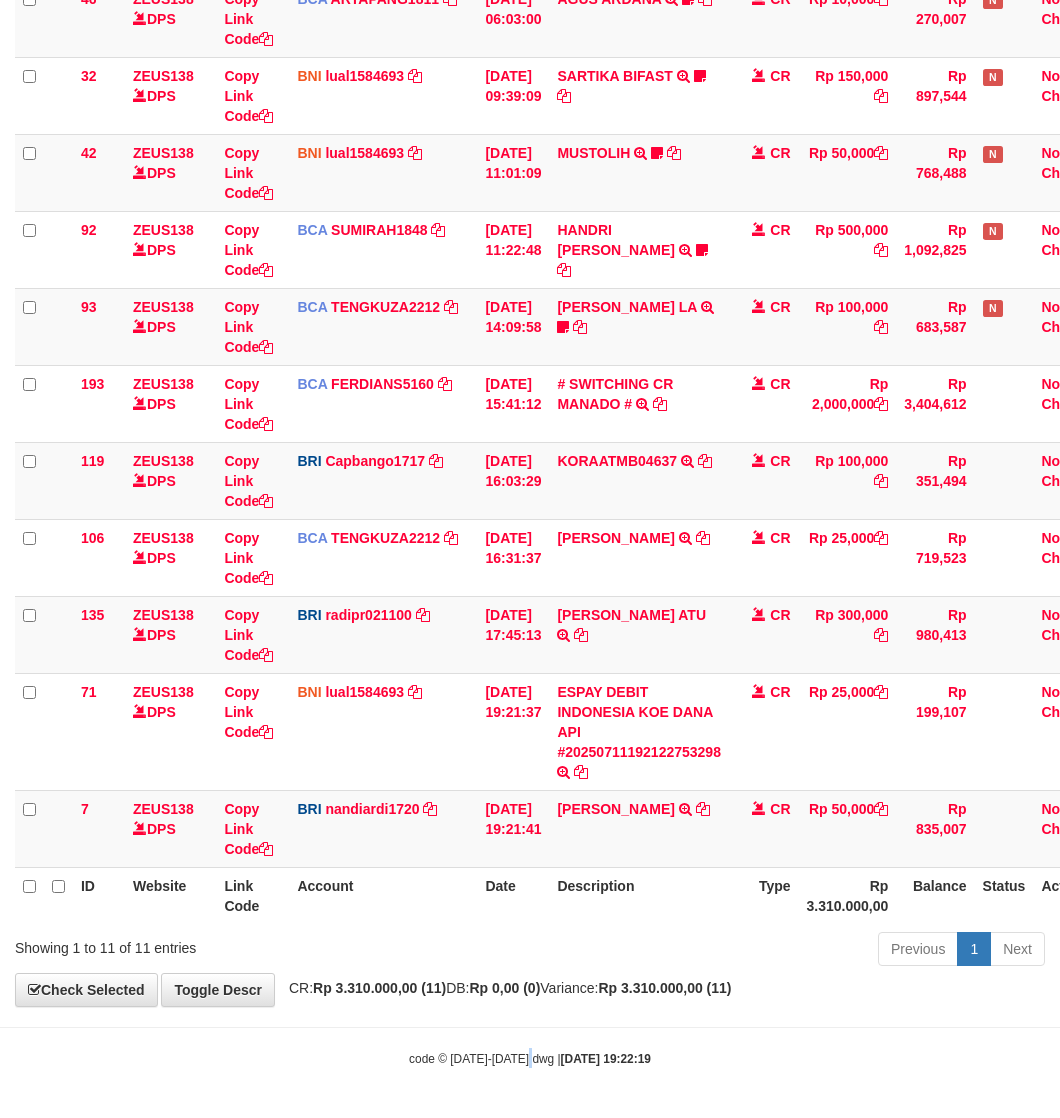 drag, startPoint x: 535, startPoint y: 1032, endPoint x: 518, endPoint y: 1026, distance: 18.027756 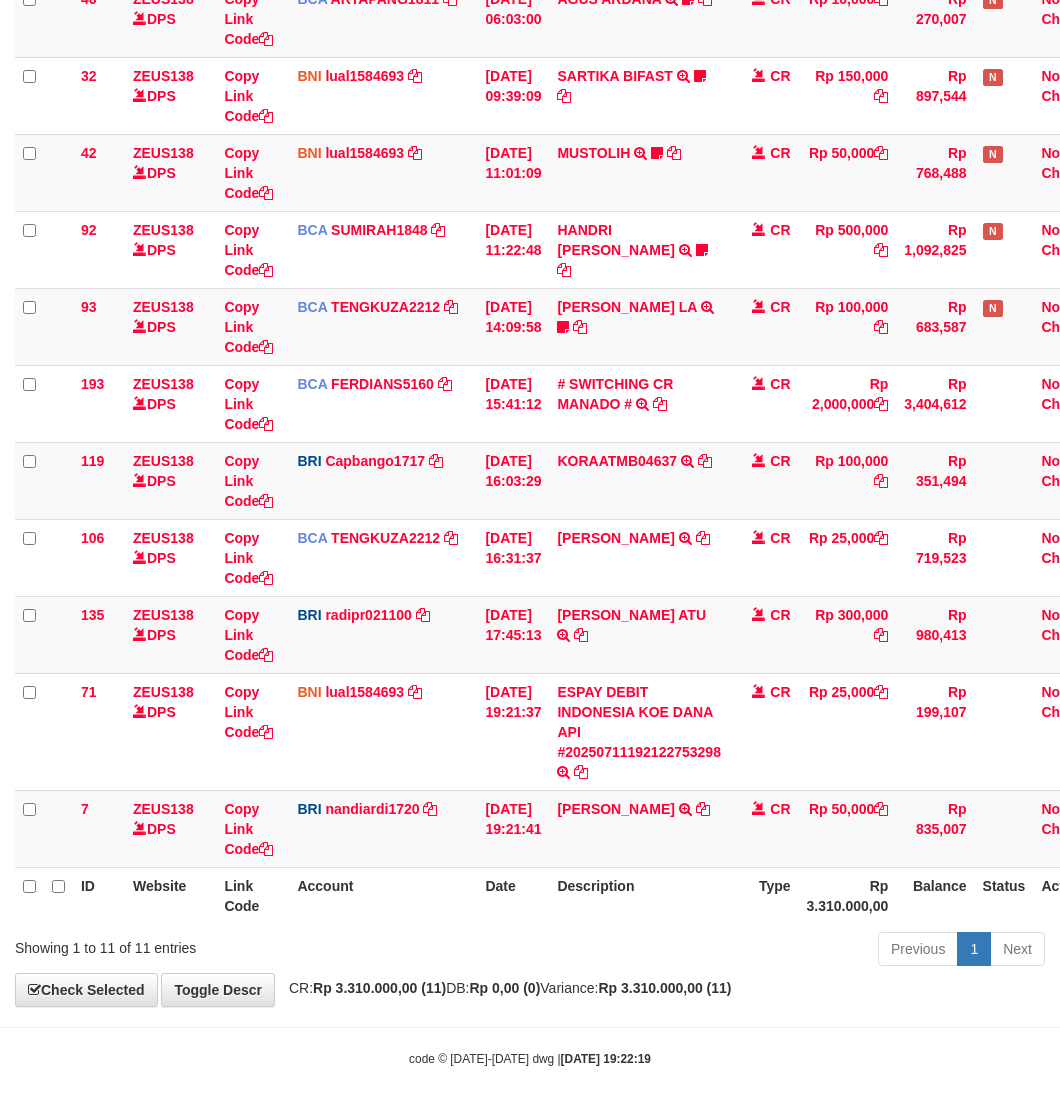 click on "Toggle navigation
Home
Bank
Account List
Load
By Website
Group
[OXPLAY]													ZEUS138
By Load Group (DPS)" at bounding box center [530, 424] 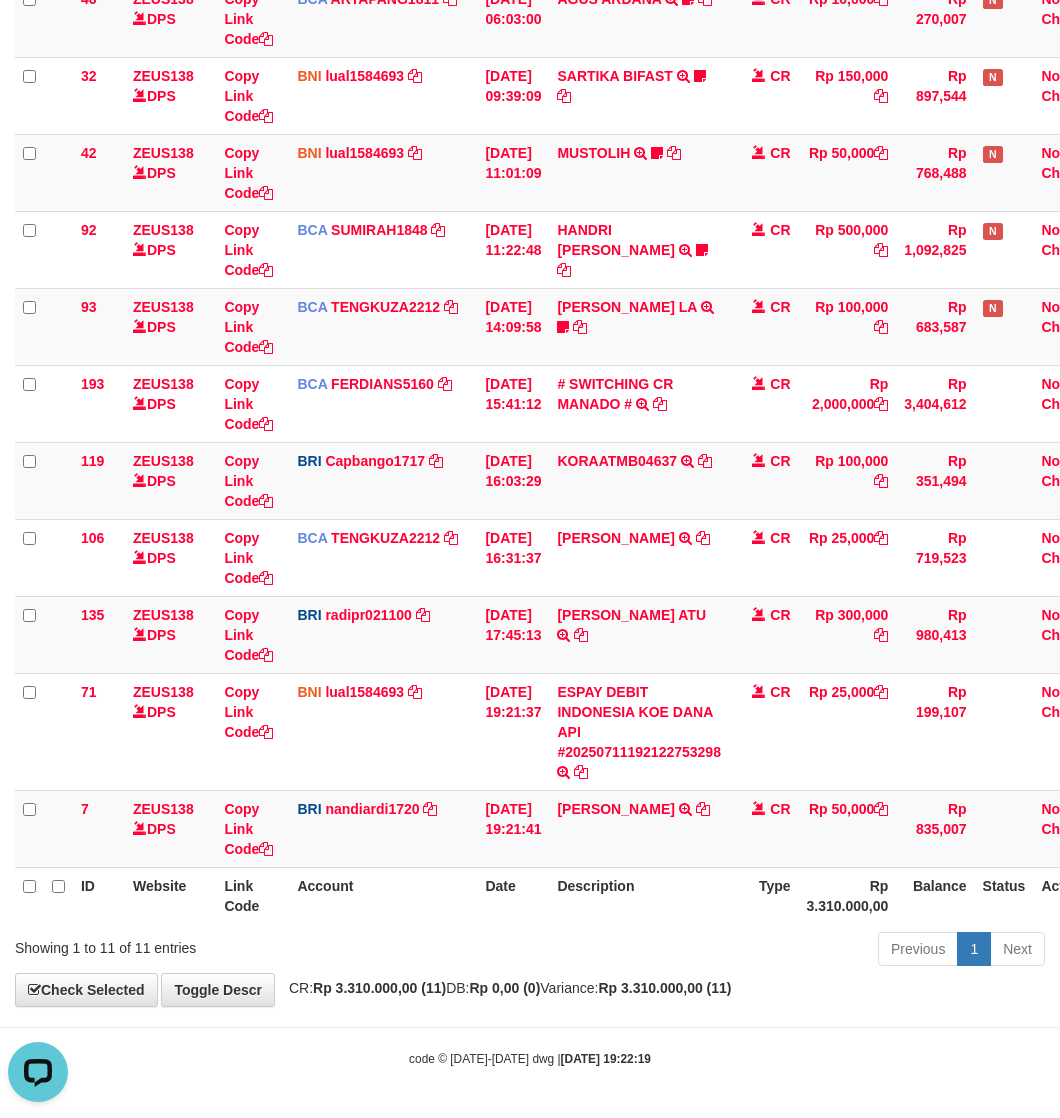 scroll, scrollTop: 0, scrollLeft: 0, axis: both 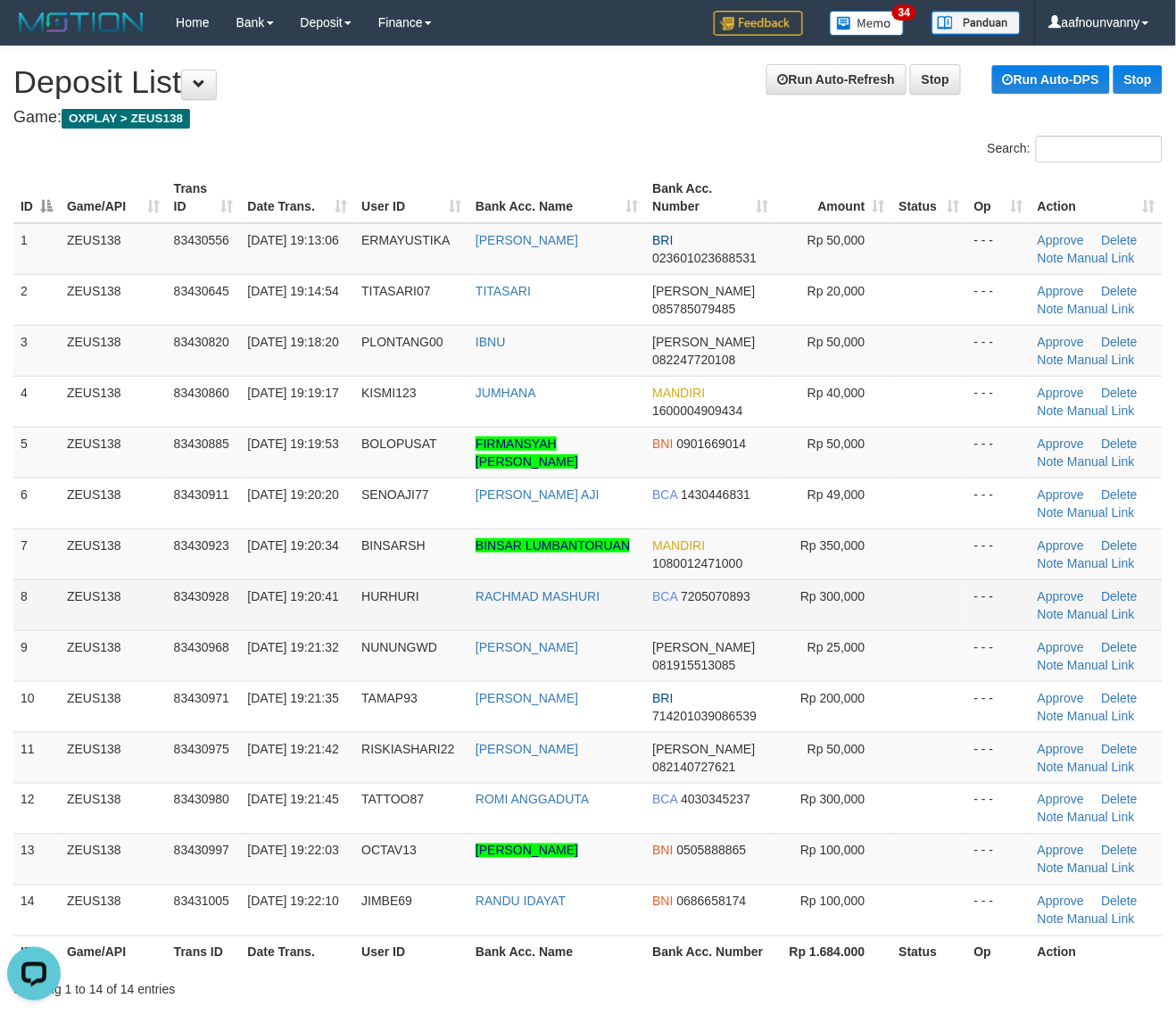 click at bounding box center [930, 604] 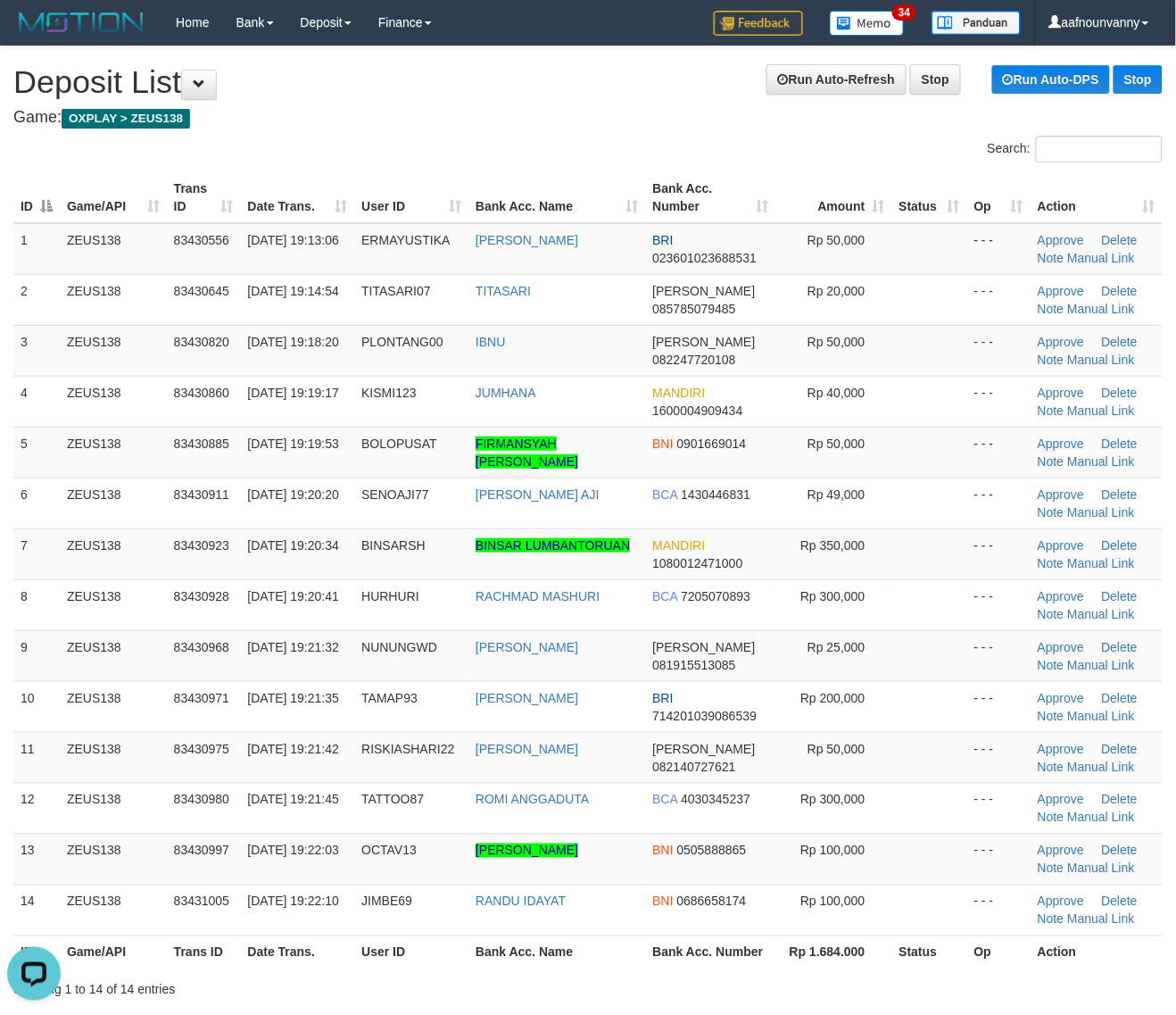 drag, startPoint x: 912, startPoint y: 614, endPoint x: 1191, endPoint y: 730, distance: 302.1539 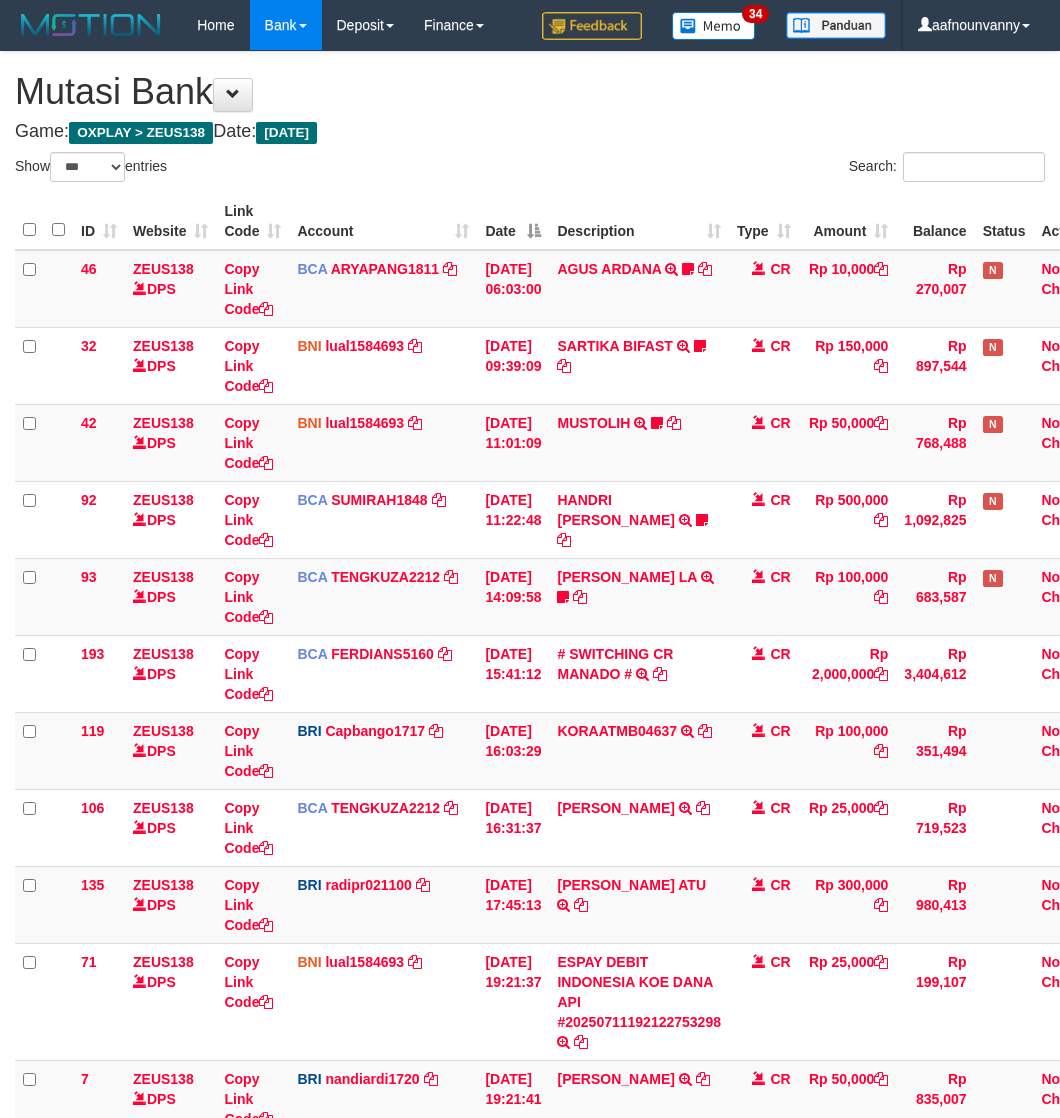 select on "***" 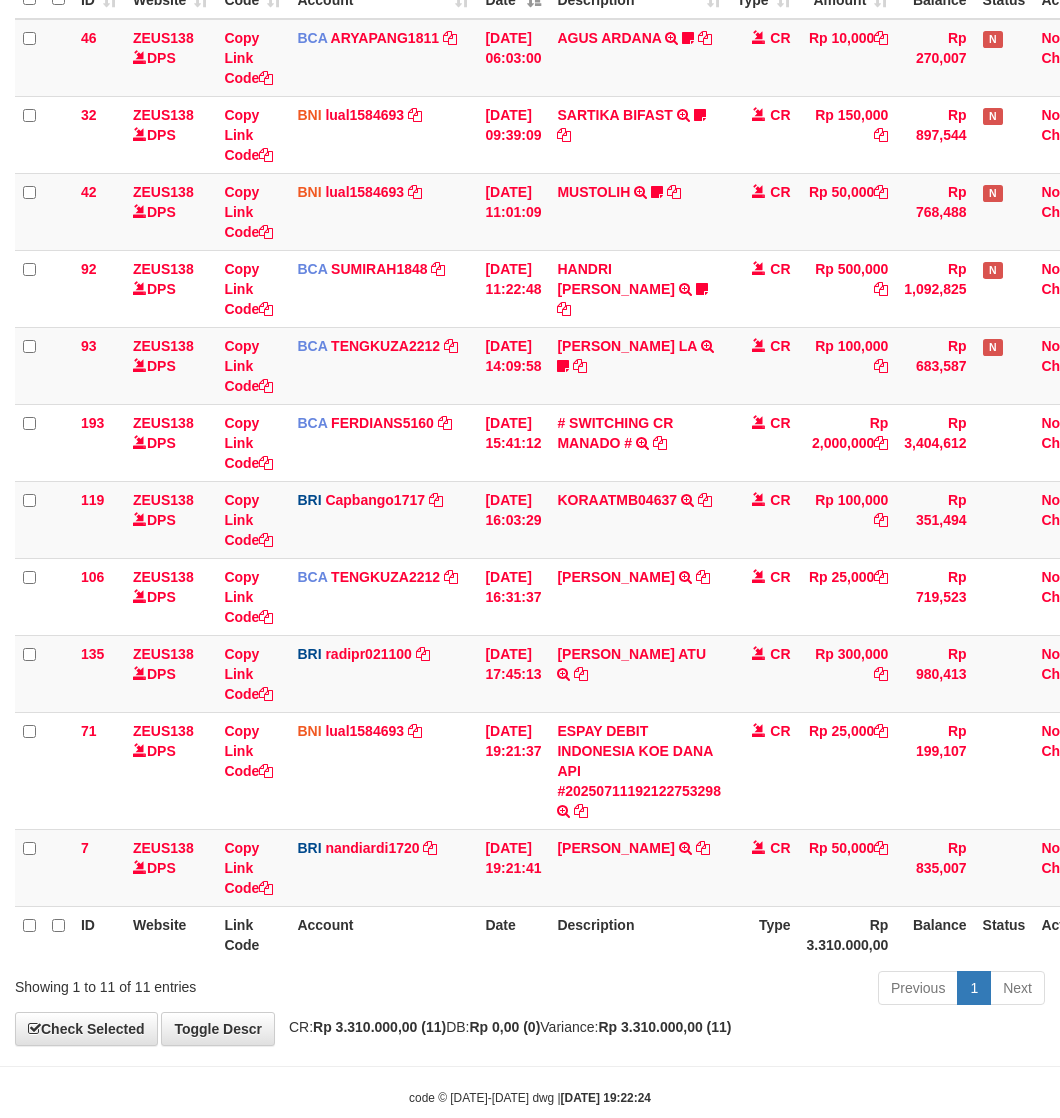 drag, startPoint x: 512, startPoint y: 1021, endPoint x: 1, endPoint y: 876, distance: 531.1742 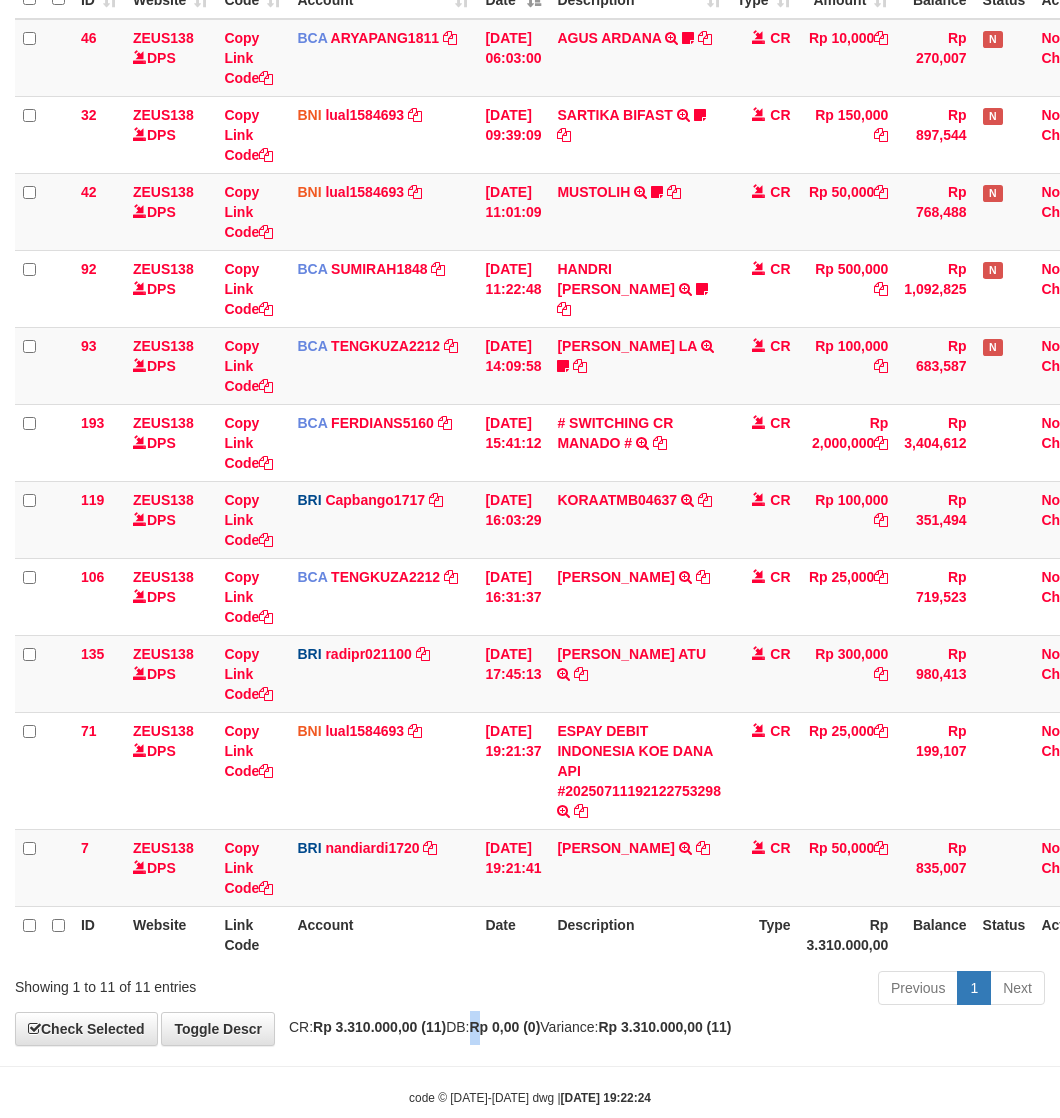 scroll, scrollTop: 272, scrollLeft: 0, axis: vertical 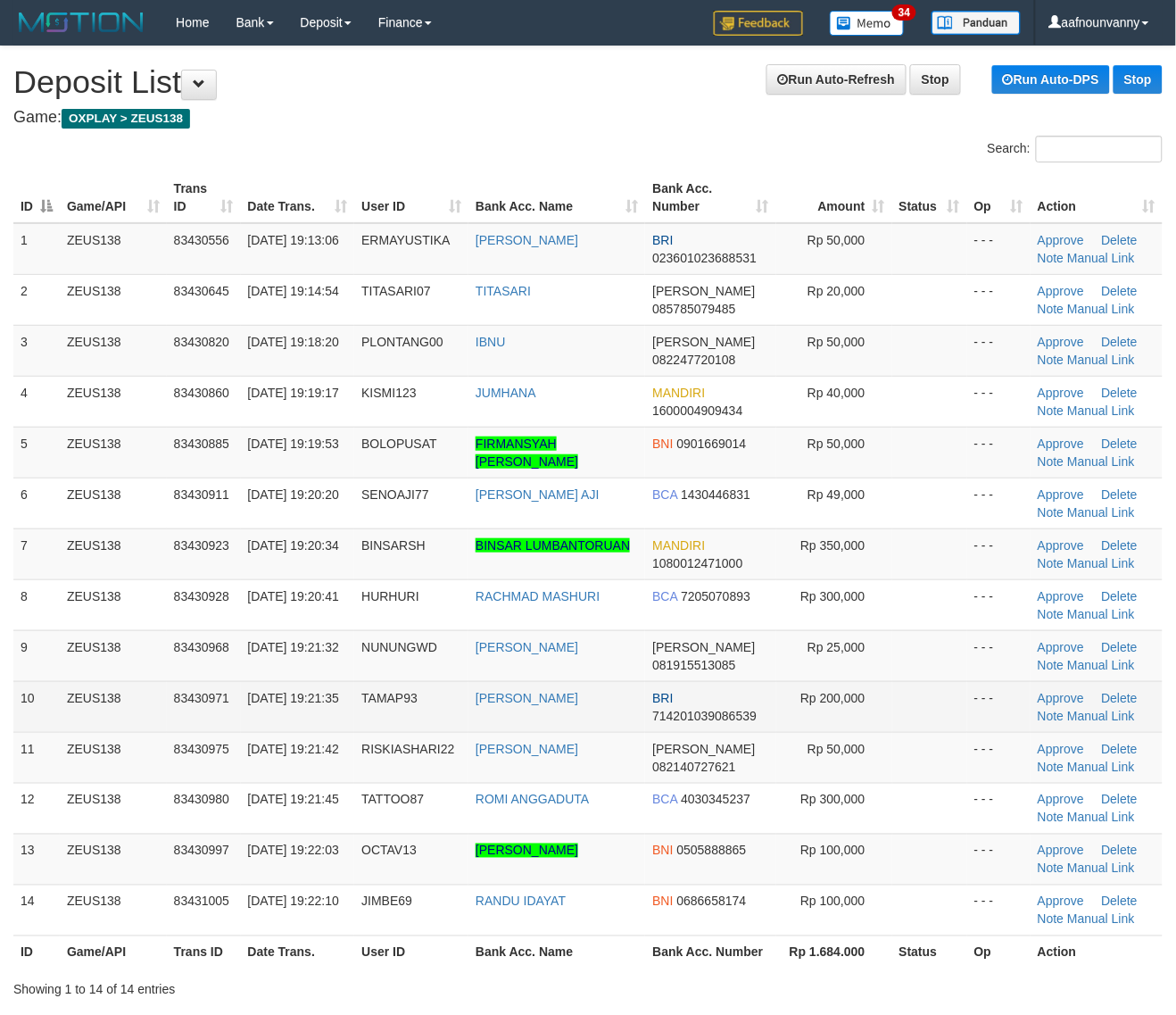 click at bounding box center (930, 706) 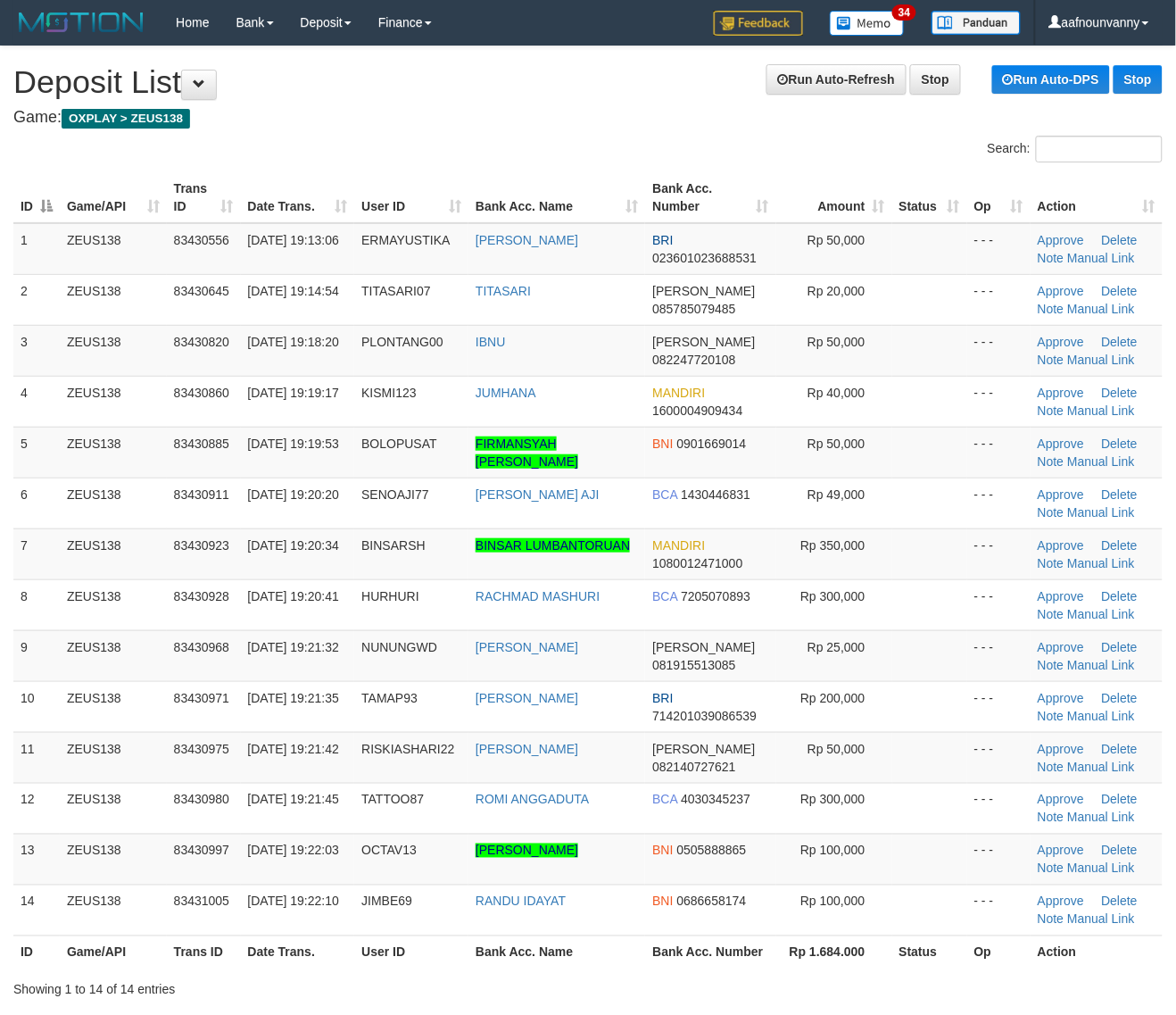 drag, startPoint x: 926, startPoint y: 702, endPoint x: 1189, endPoint y: 792, distance: 277.97302 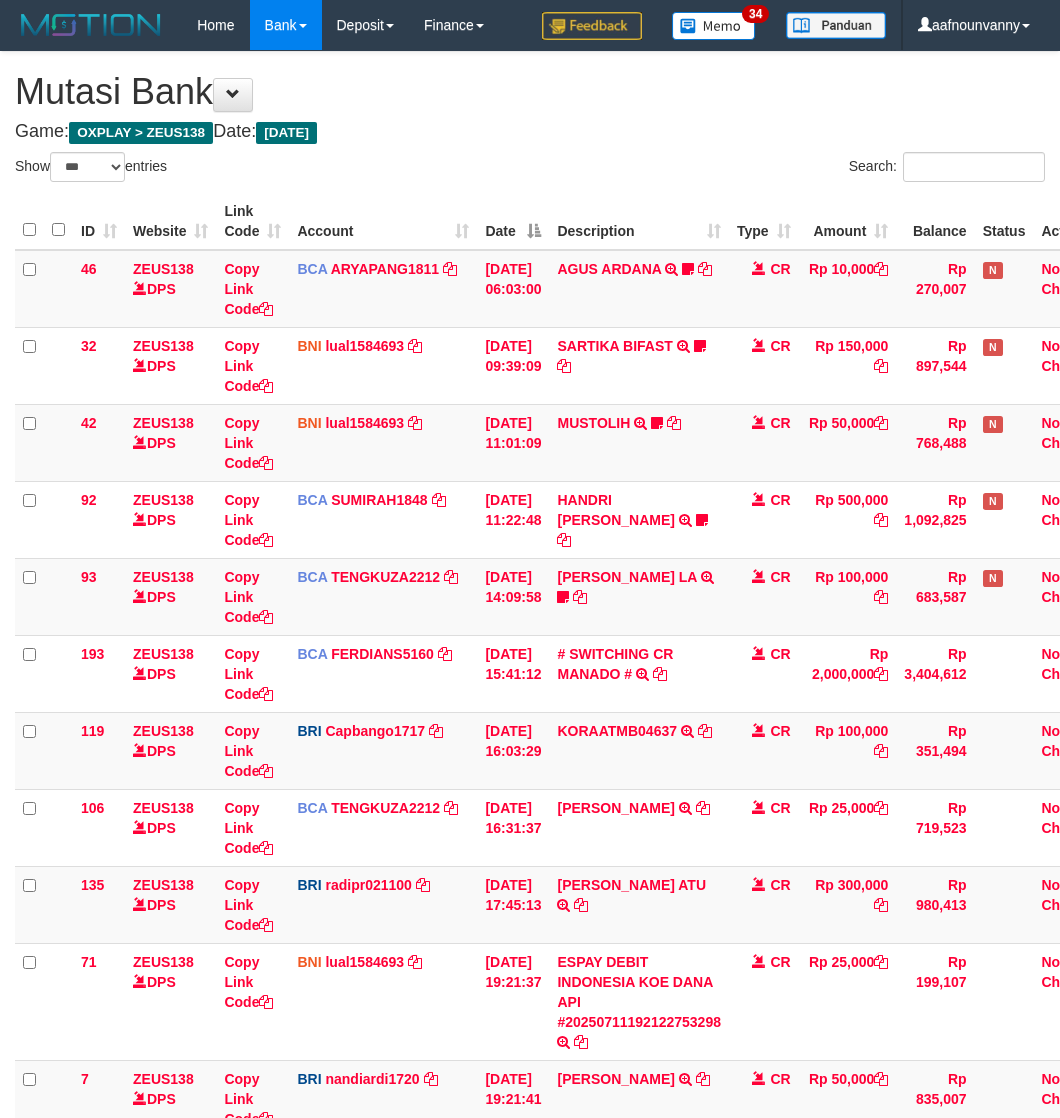 select on "***" 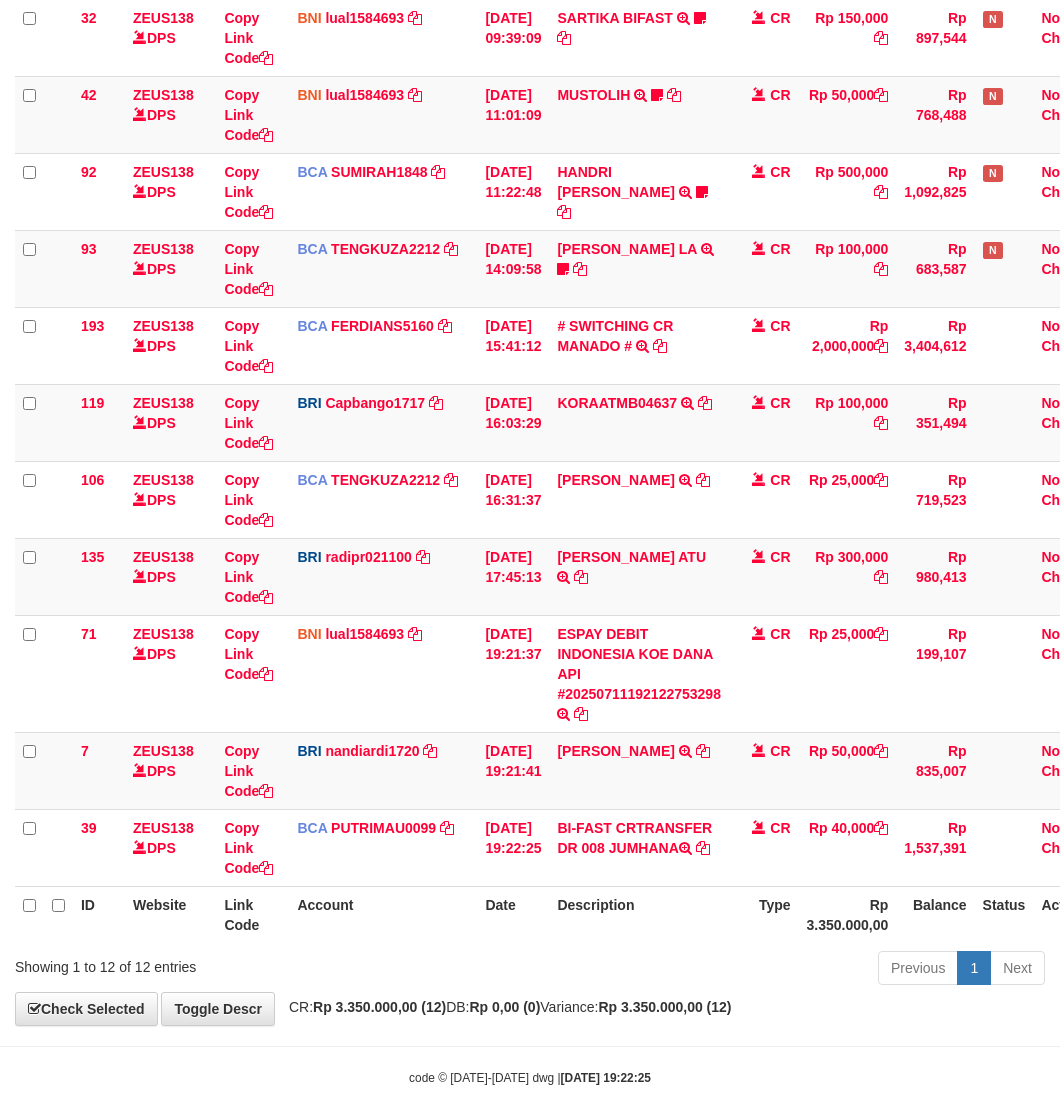 scroll, scrollTop: 348, scrollLeft: 0, axis: vertical 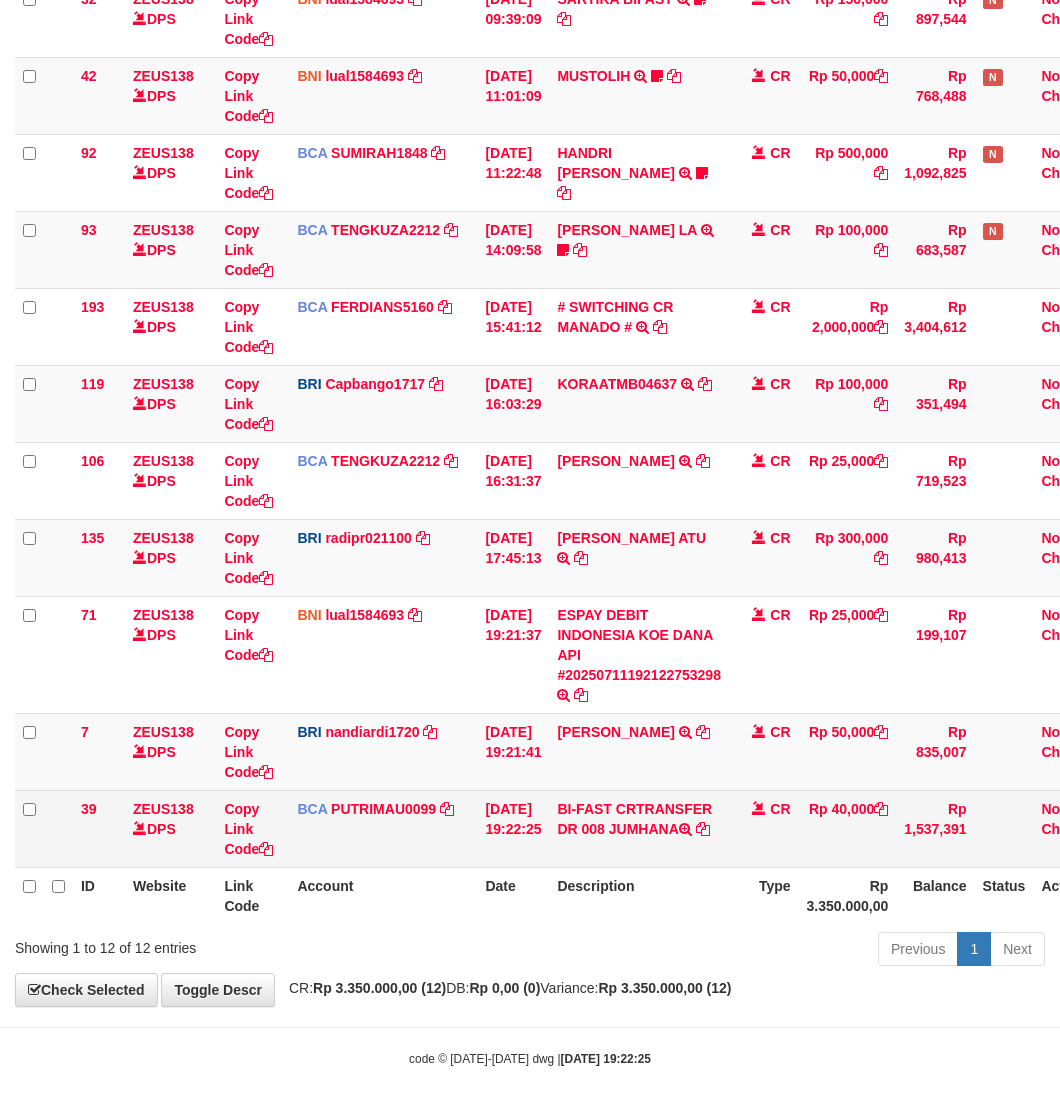 click on "BI-FAST CRTRANSFER DR 008 JUMHANA" at bounding box center [639, 828] 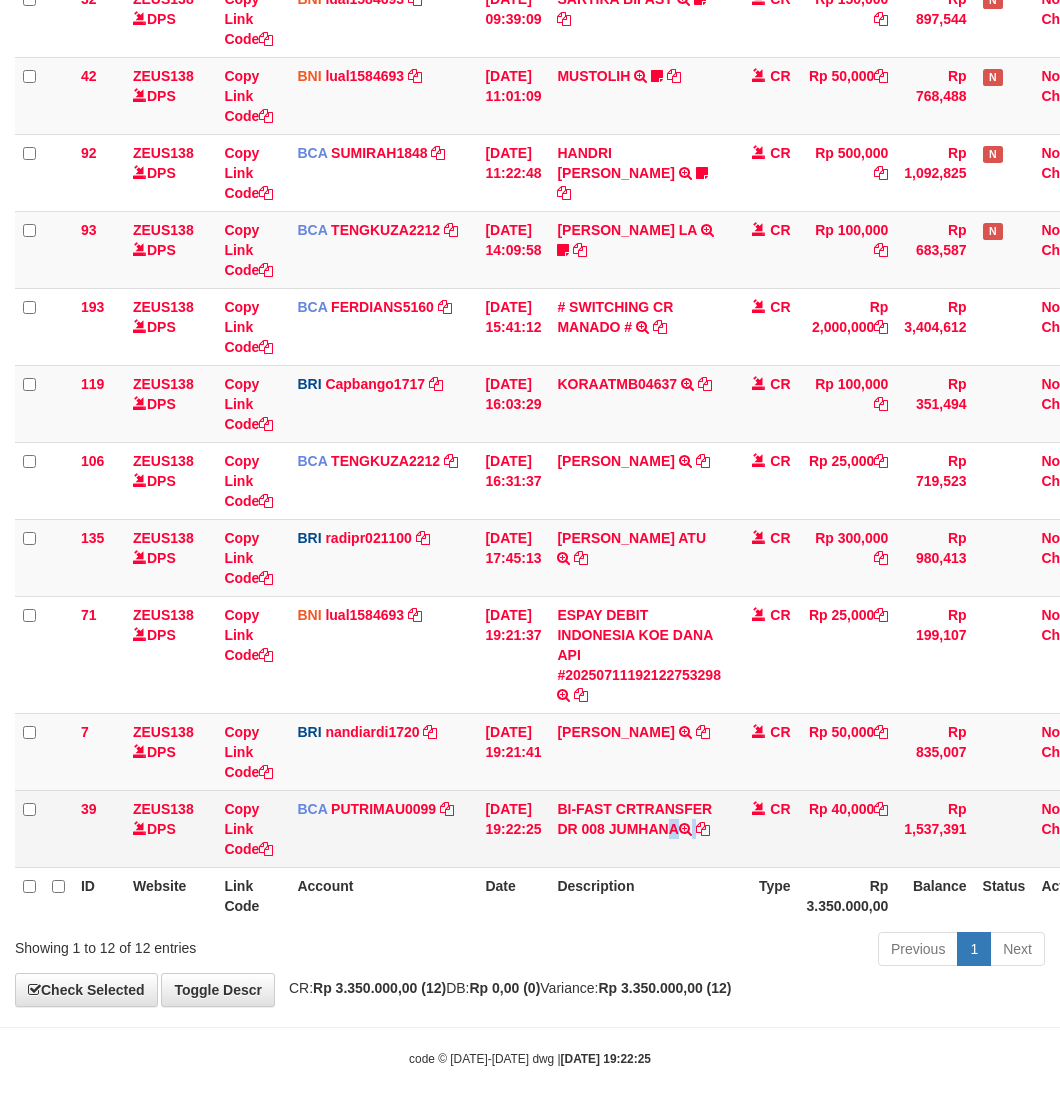 drag, startPoint x: 643, startPoint y: 822, endPoint x: 308, endPoint y: 790, distance: 336.5249 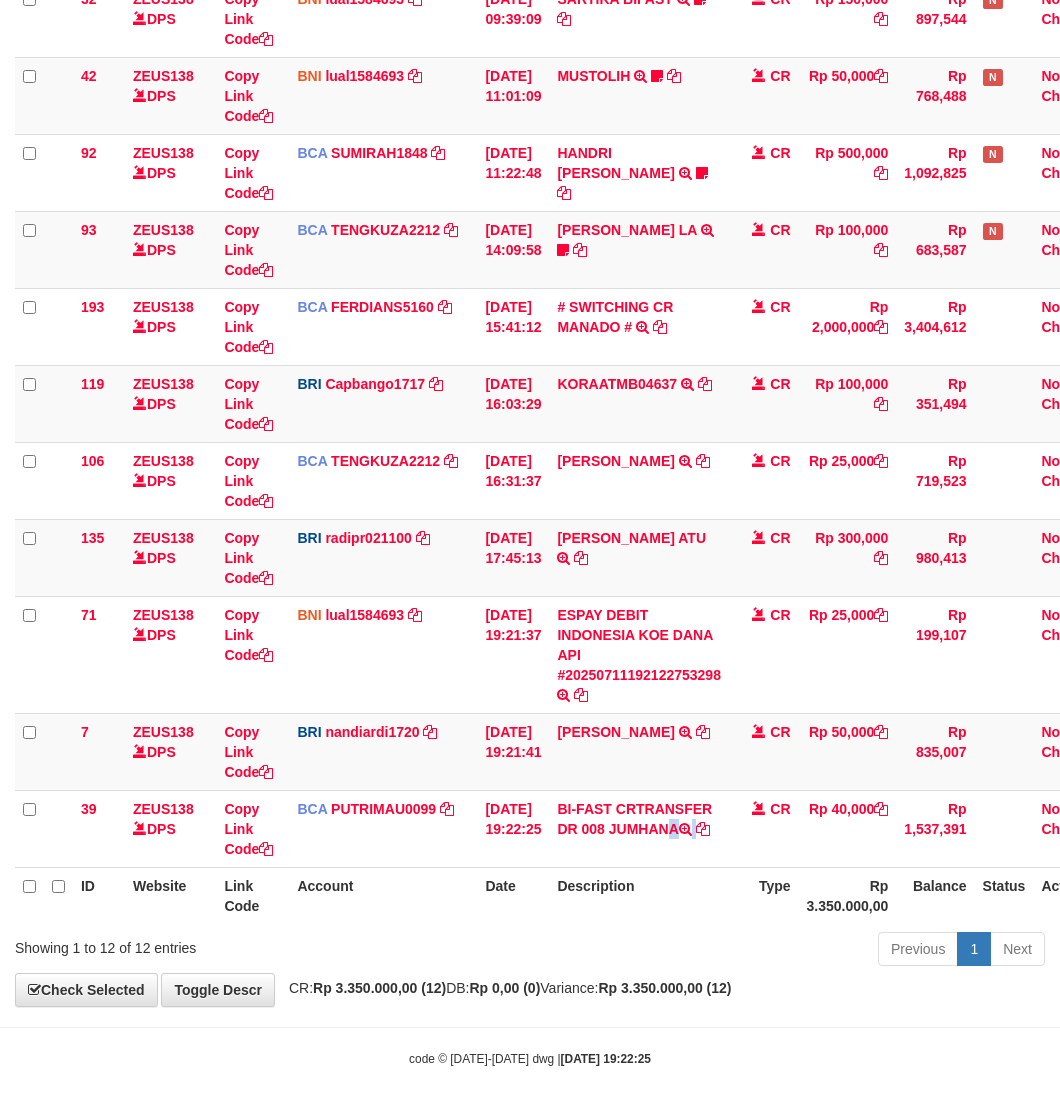 copy on "JUMHANA" 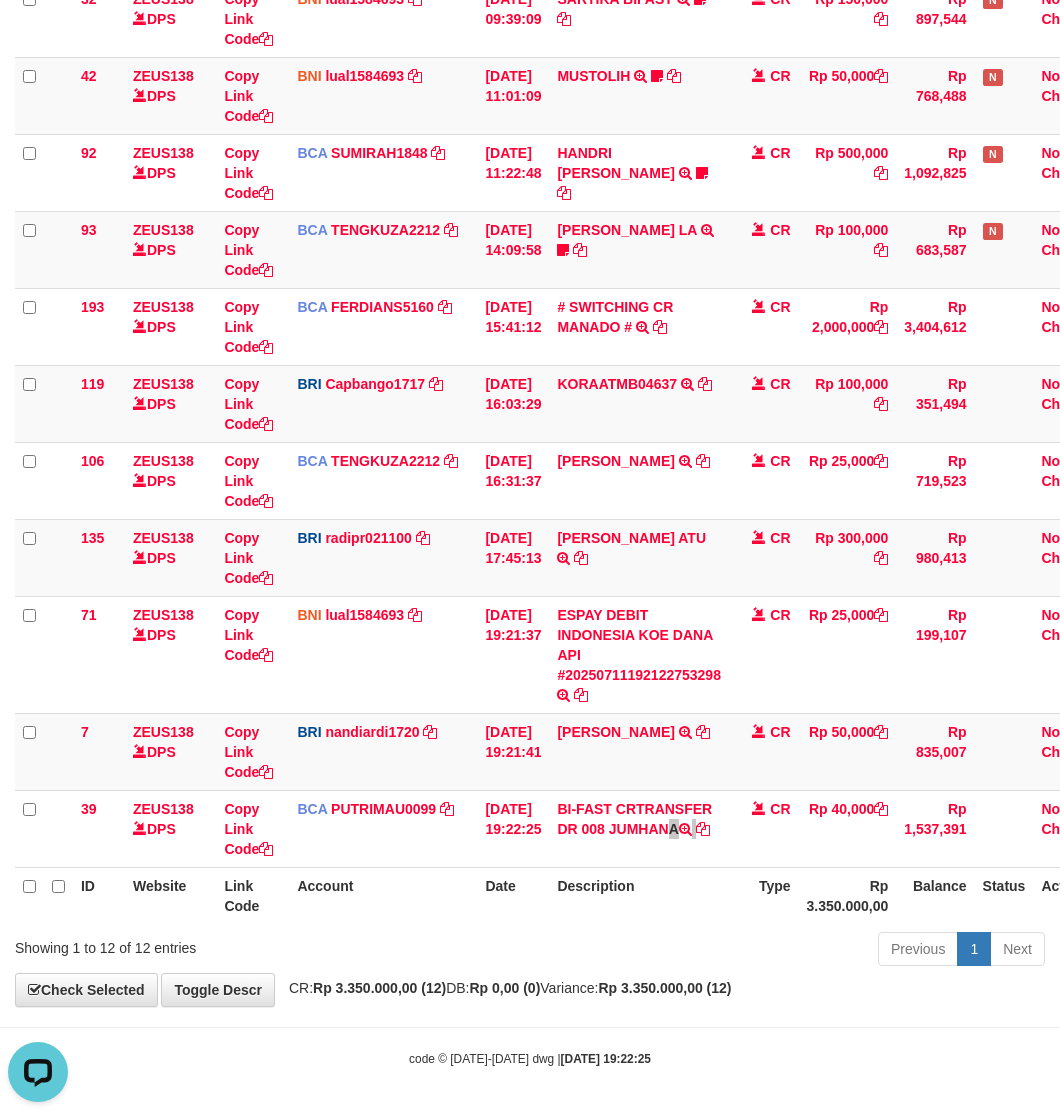 scroll, scrollTop: 0, scrollLeft: 0, axis: both 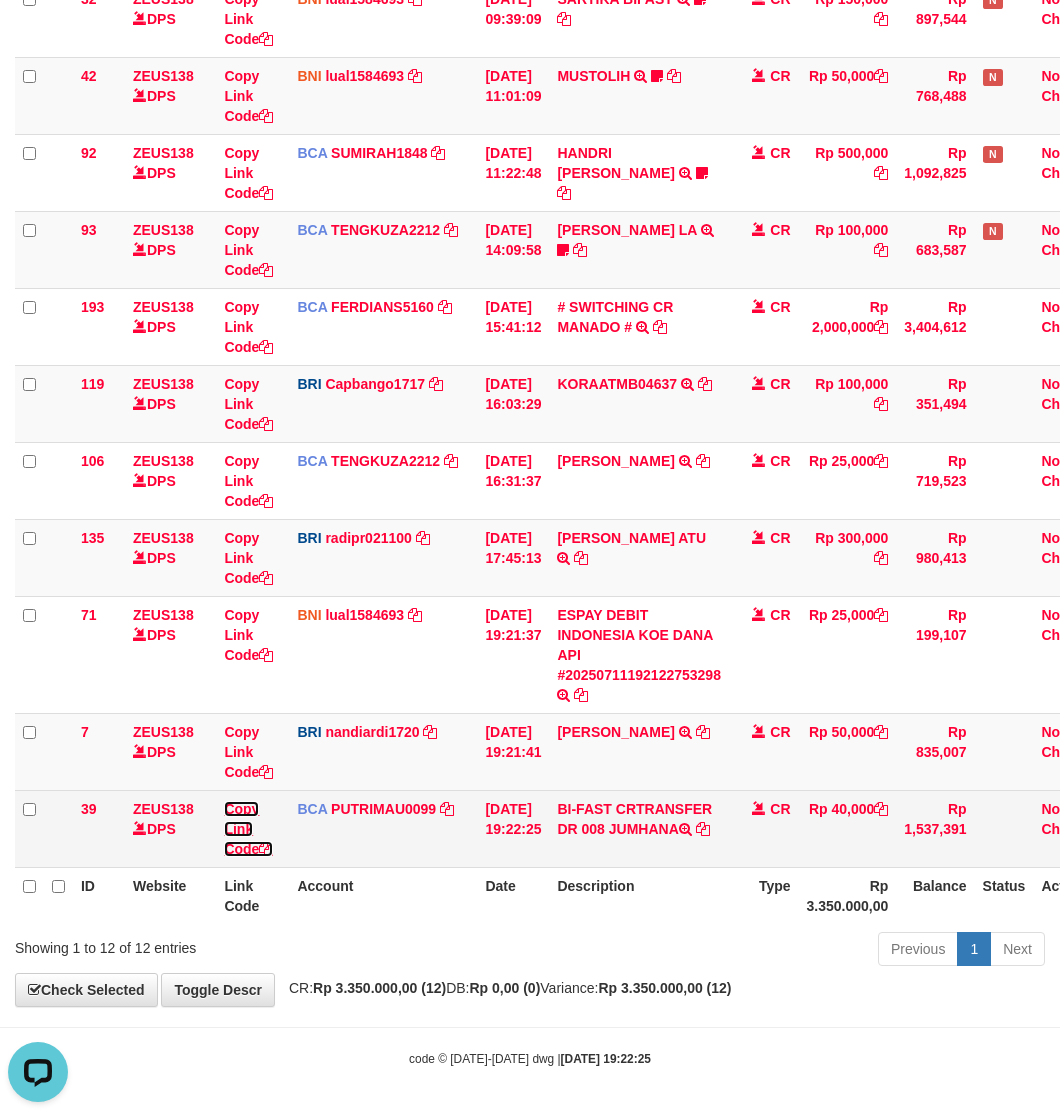 click at bounding box center (266, 849) 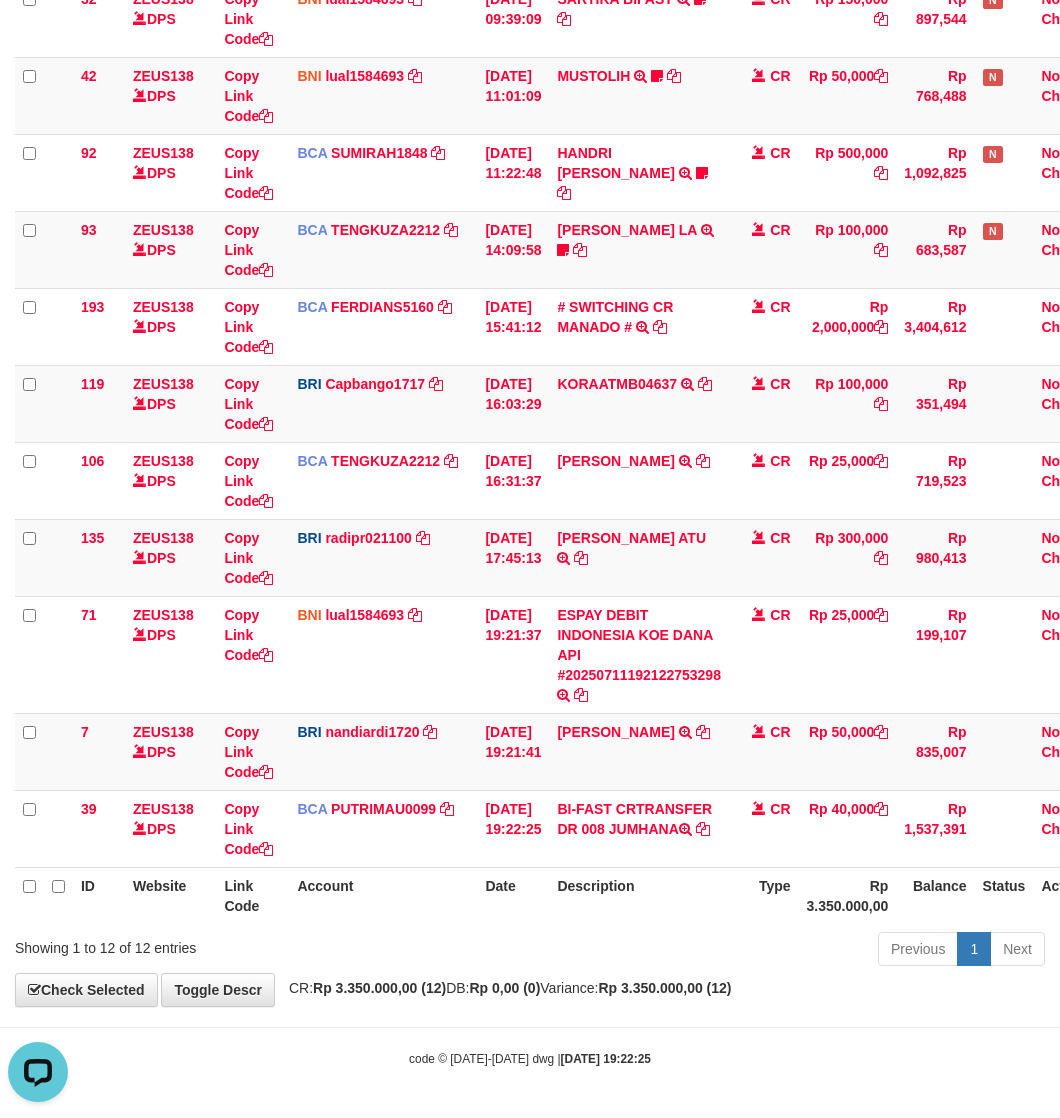 scroll, scrollTop: 273, scrollLeft: 0, axis: vertical 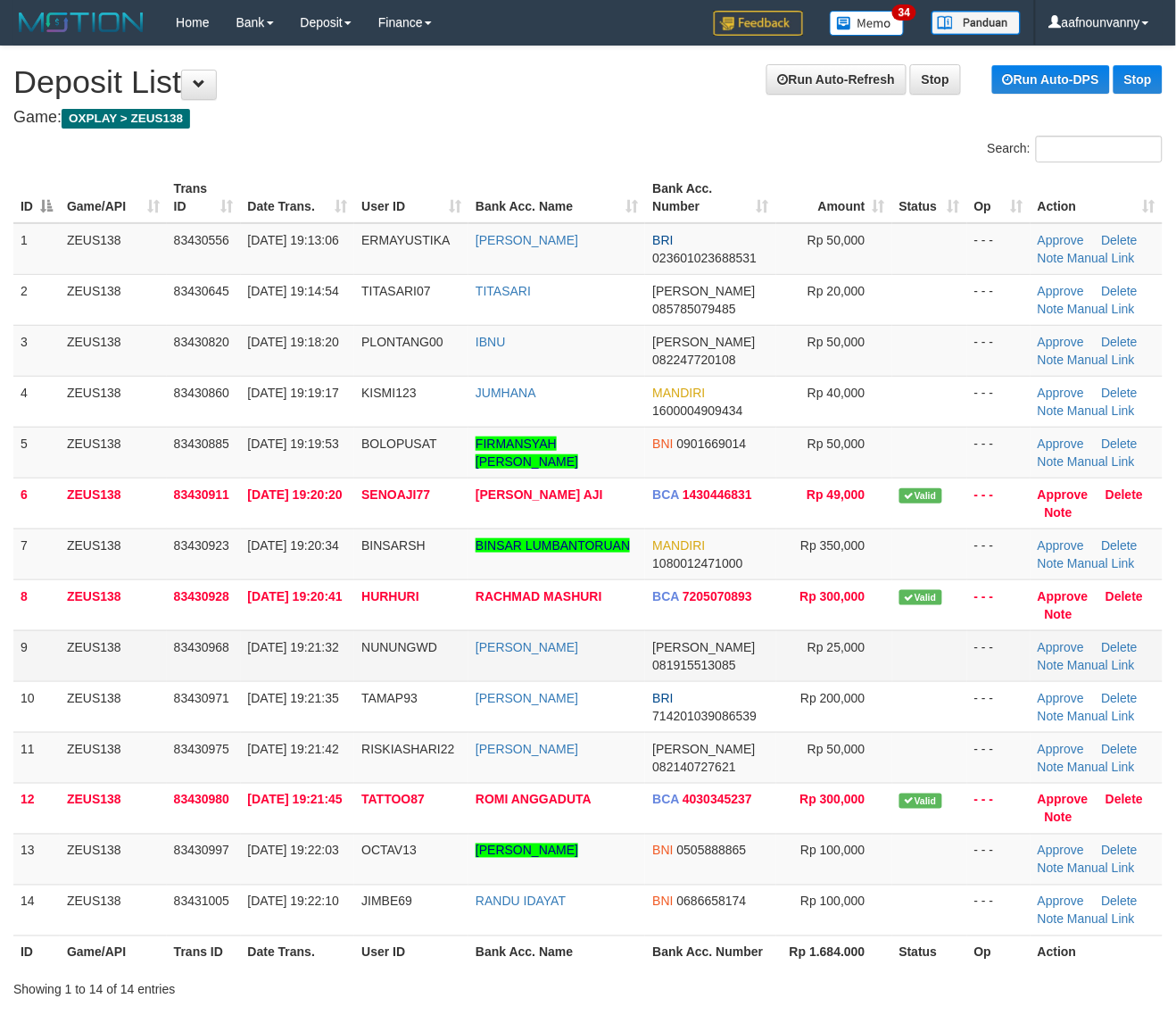 click on "Rp 25,000" at bounding box center [836, 647] 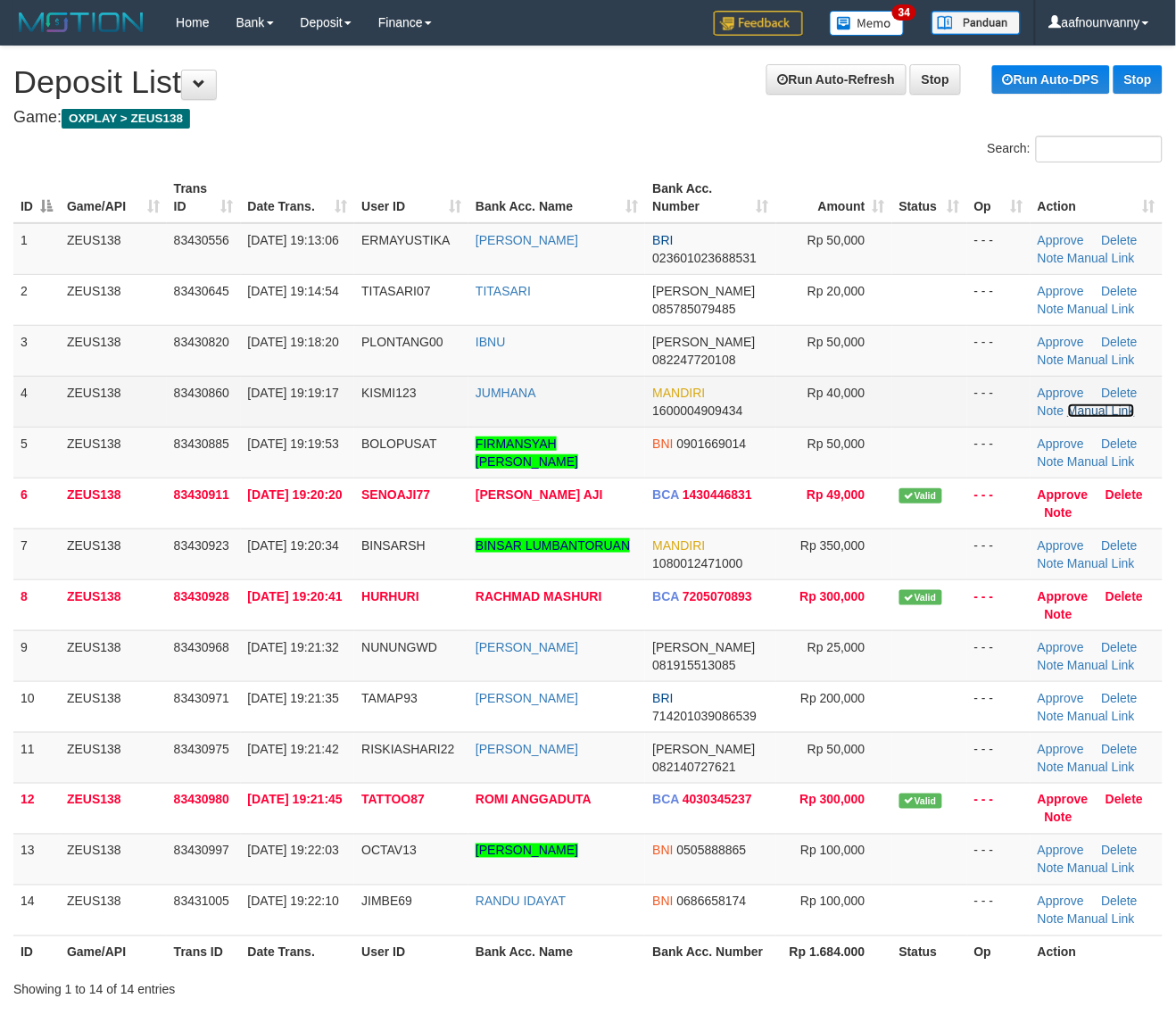 click on "Manual Link" at bounding box center [1102, 411] 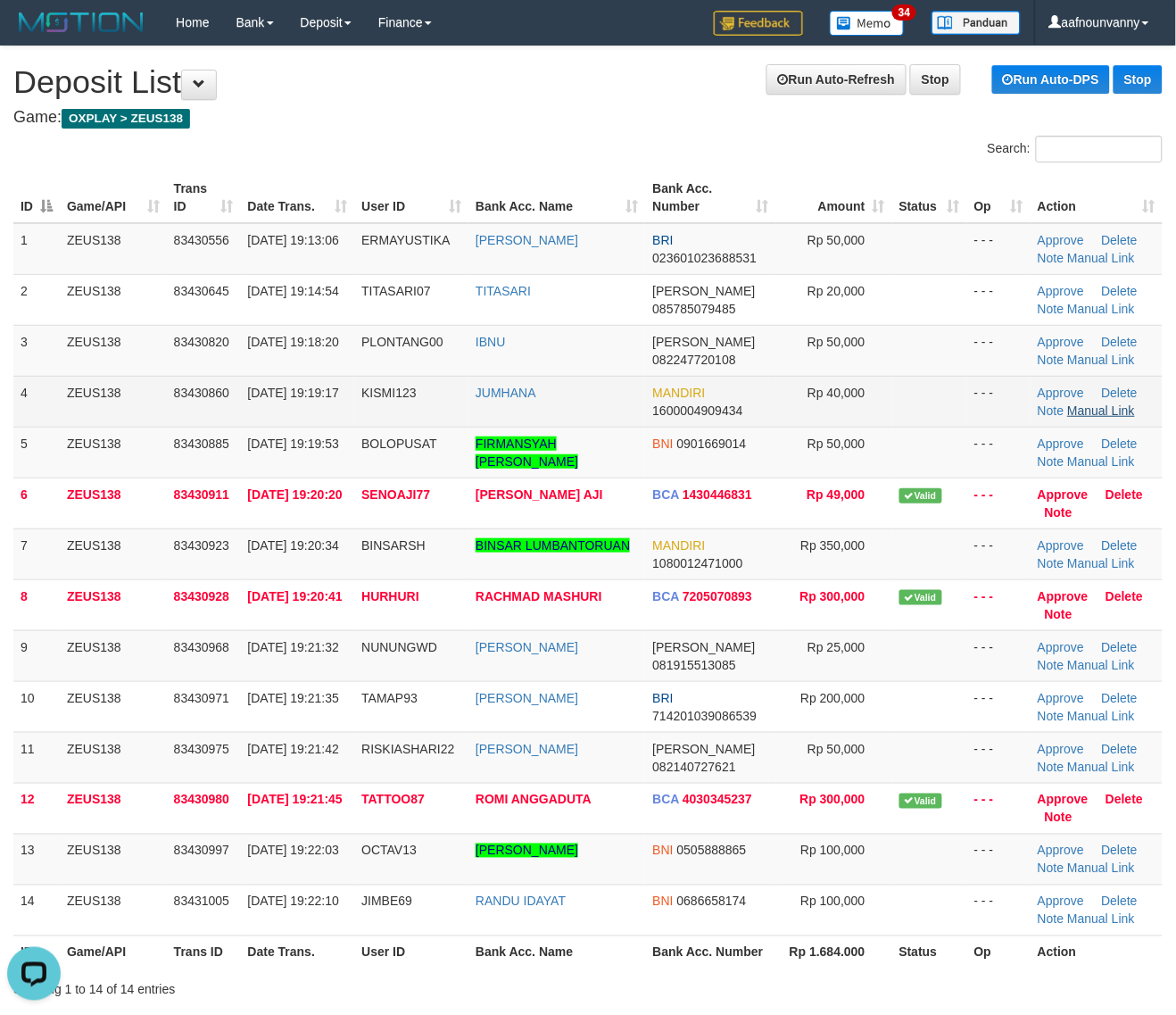 scroll, scrollTop: 0, scrollLeft: 0, axis: both 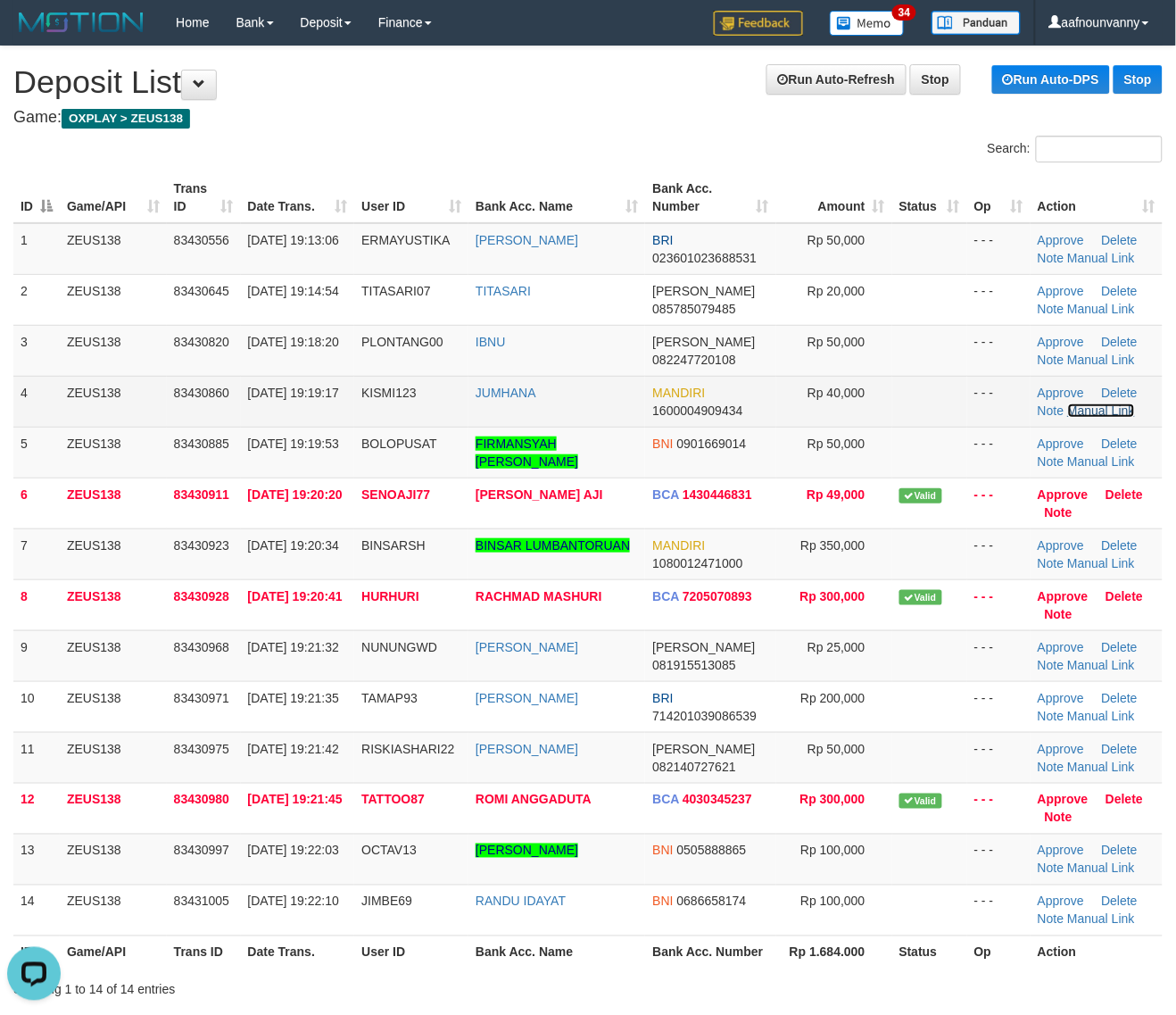 click on "Manual Link" at bounding box center (1102, 411) 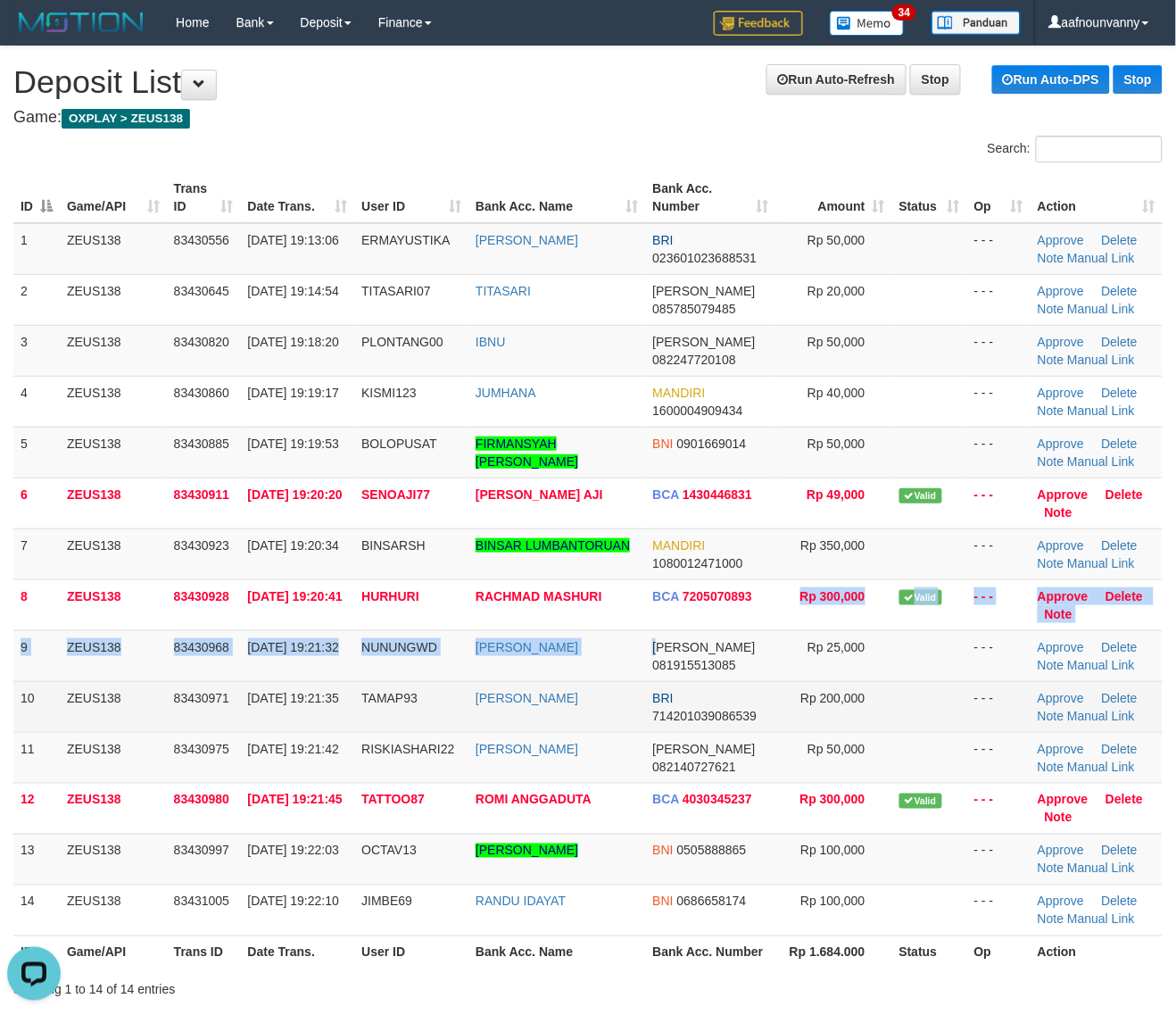 drag, startPoint x: 689, startPoint y: 650, endPoint x: 783, endPoint y: 696, distance: 104.651804 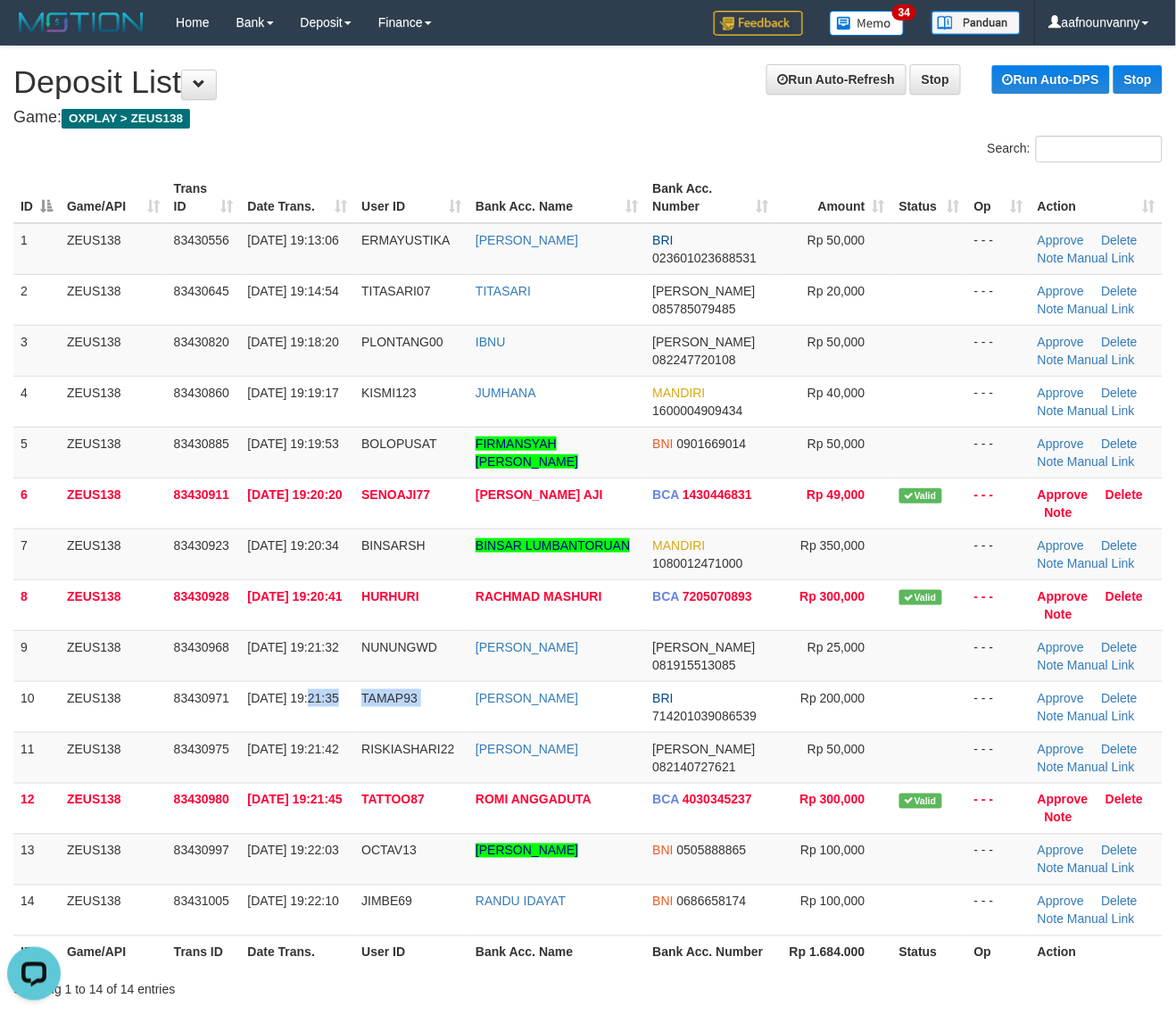 drag, startPoint x: 319, startPoint y: 698, endPoint x: 1188, endPoint y: 826, distance: 878.37634 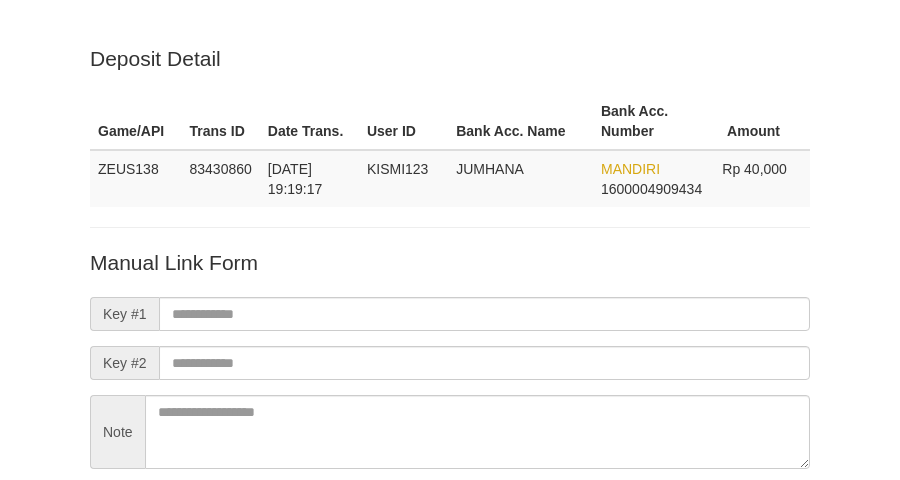 scroll, scrollTop: 176, scrollLeft: 0, axis: vertical 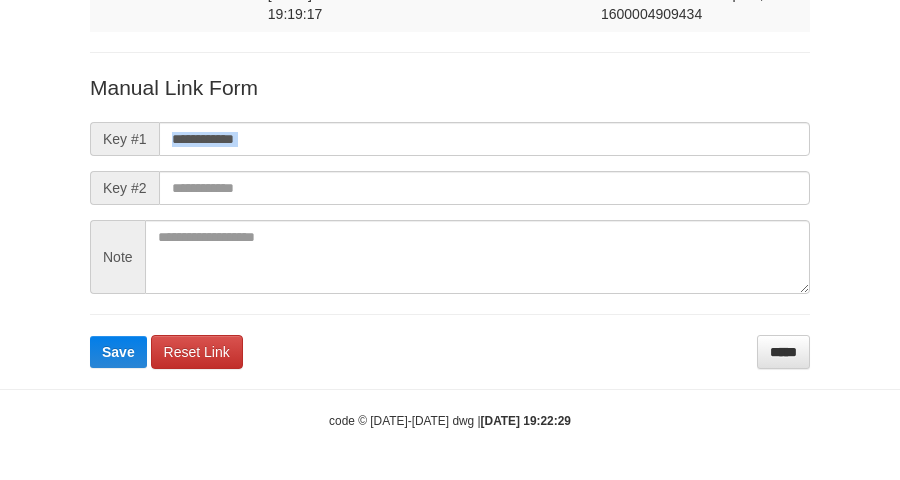 click on "Manual Link Form
Key #1
Key #2
Note
Save
Reset Link
*****" at bounding box center [450, 221] 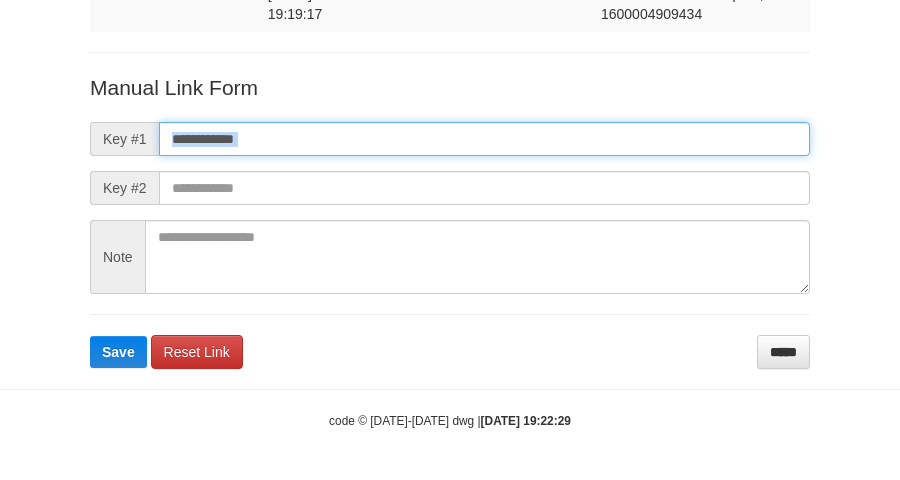 click at bounding box center [484, 139] 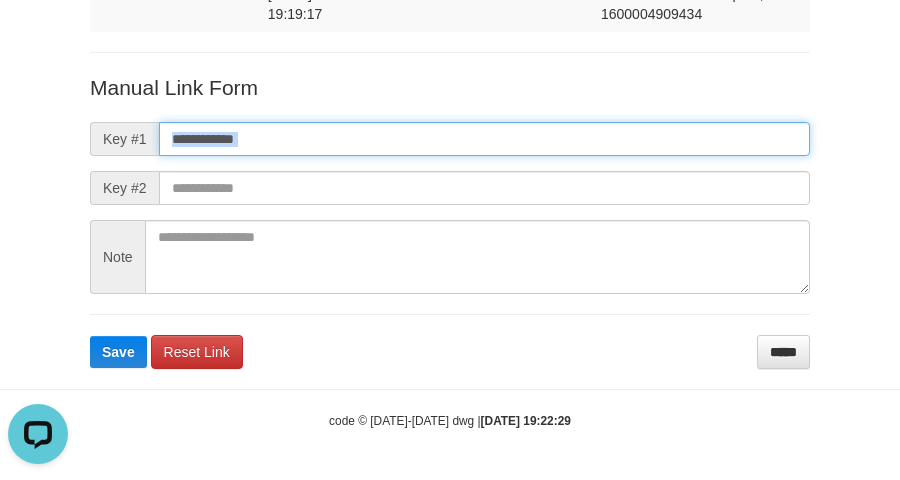 scroll, scrollTop: 0, scrollLeft: 0, axis: both 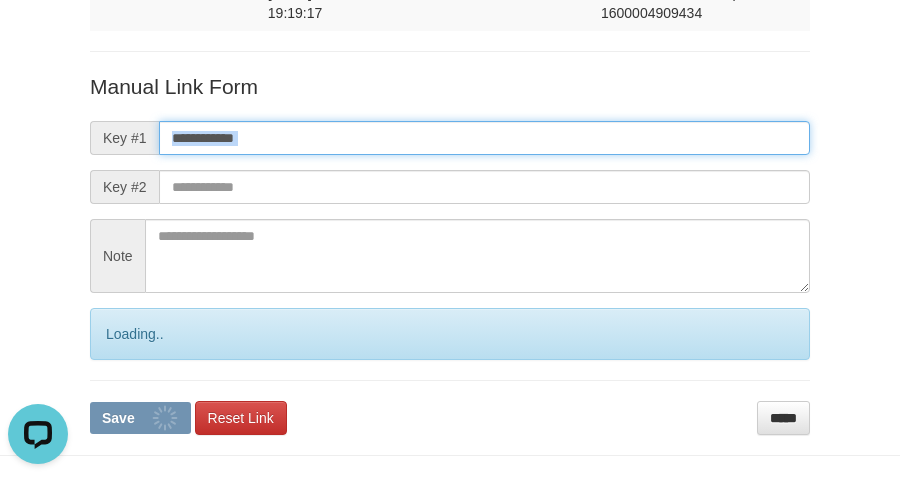 click on "Save" at bounding box center [140, 418] 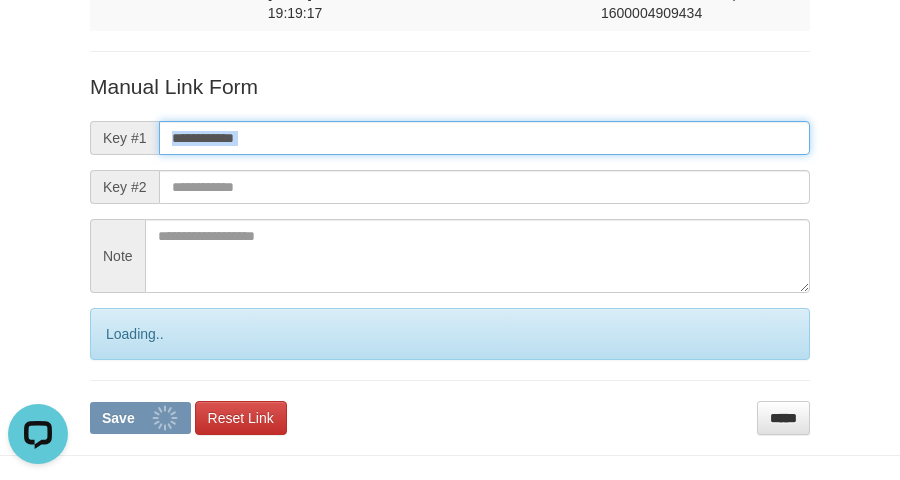 click at bounding box center (484, 138) 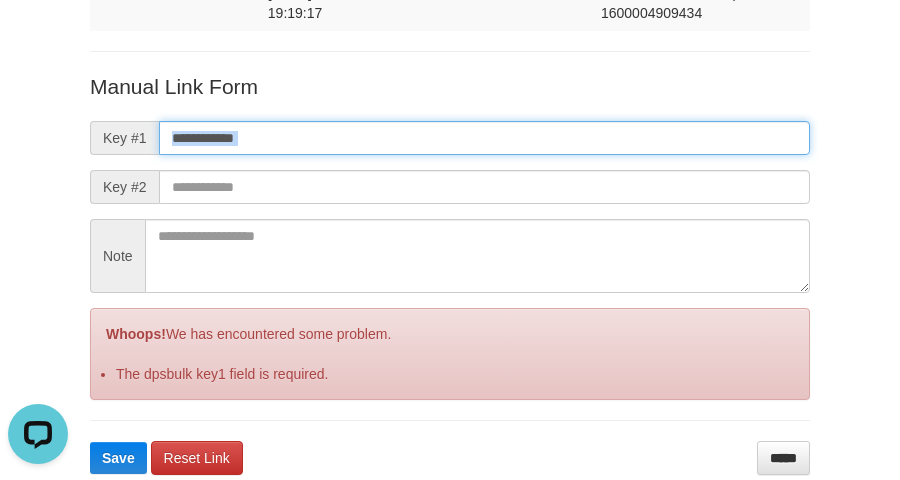 click on "Save" at bounding box center [118, 458] 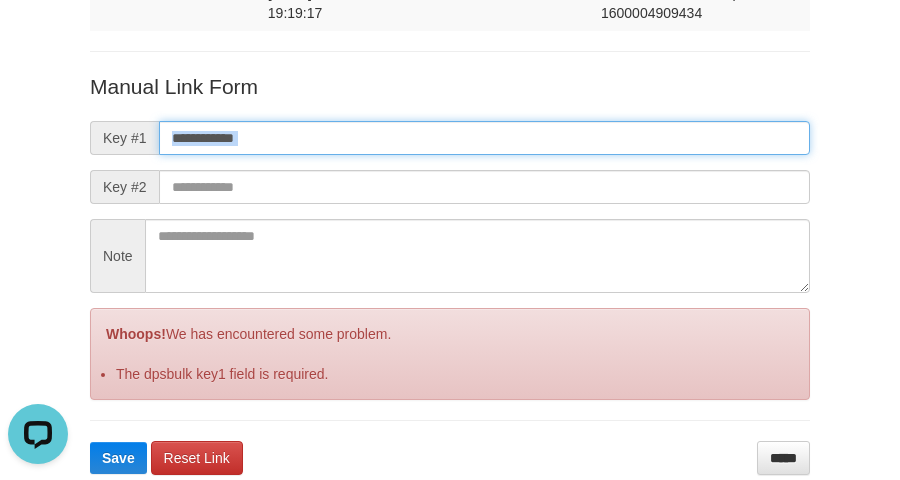 click on "Save" at bounding box center (118, 458) 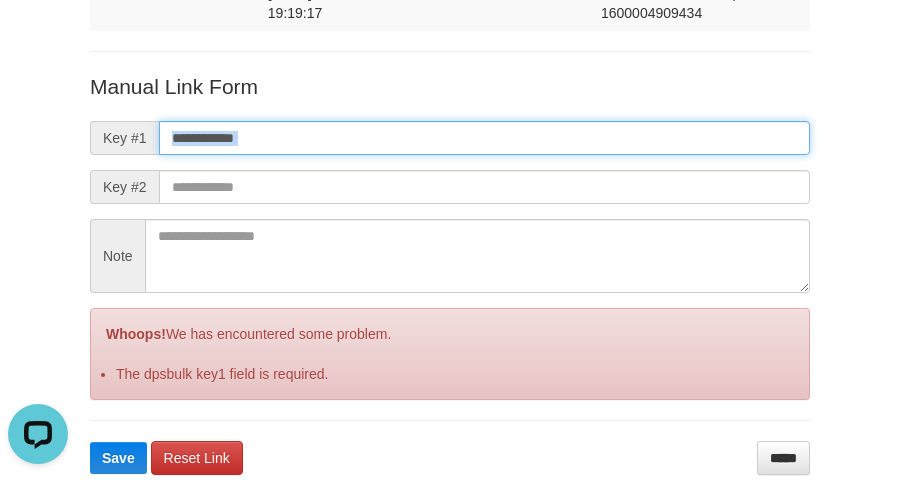 click on "Save" at bounding box center (118, 458) 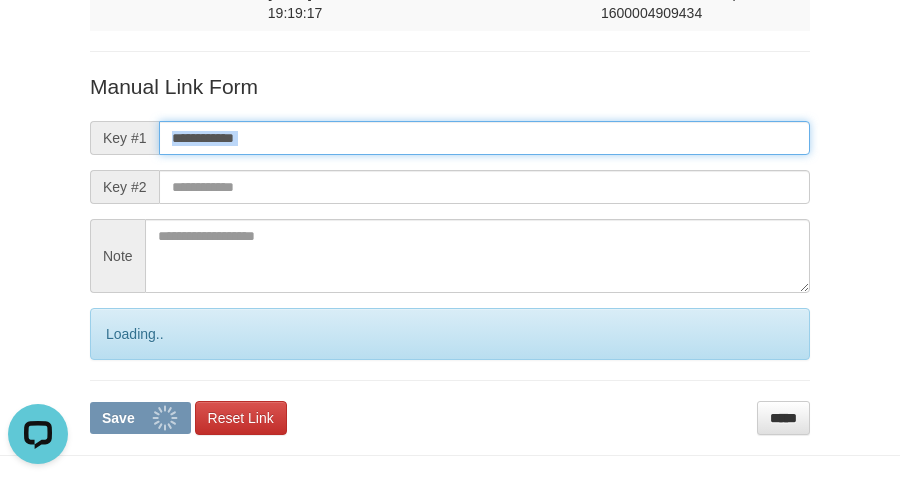click at bounding box center [484, 138] 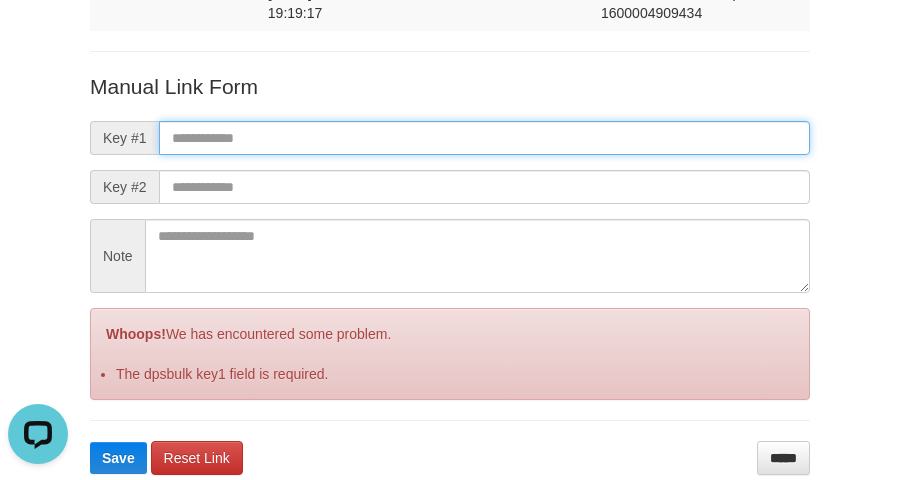 click at bounding box center [484, 138] 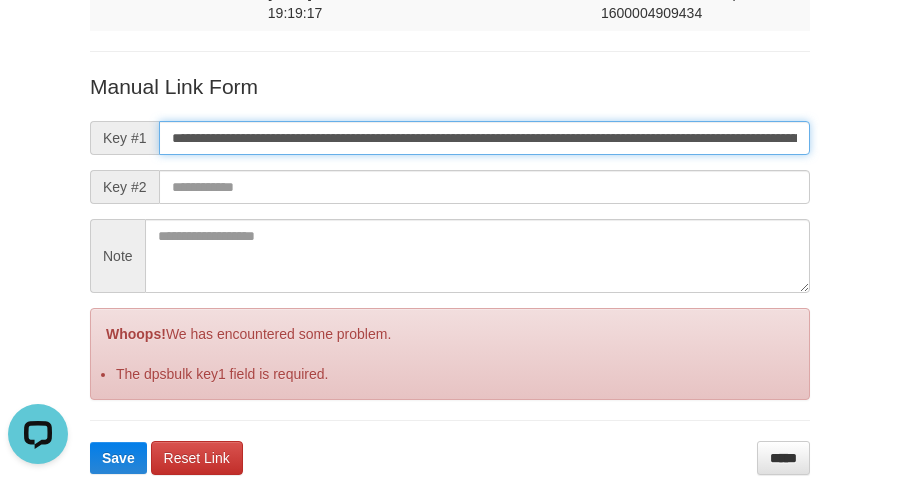 scroll, scrollTop: 0, scrollLeft: 1167, axis: horizontal 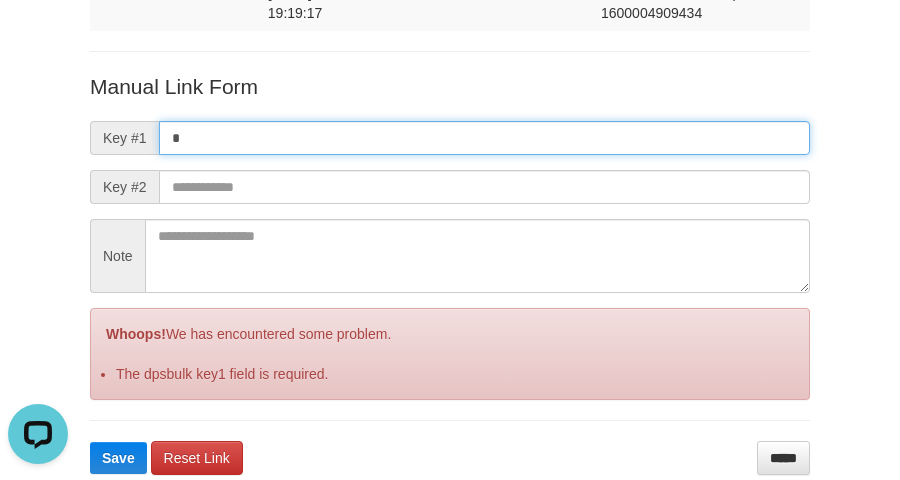type on "*" 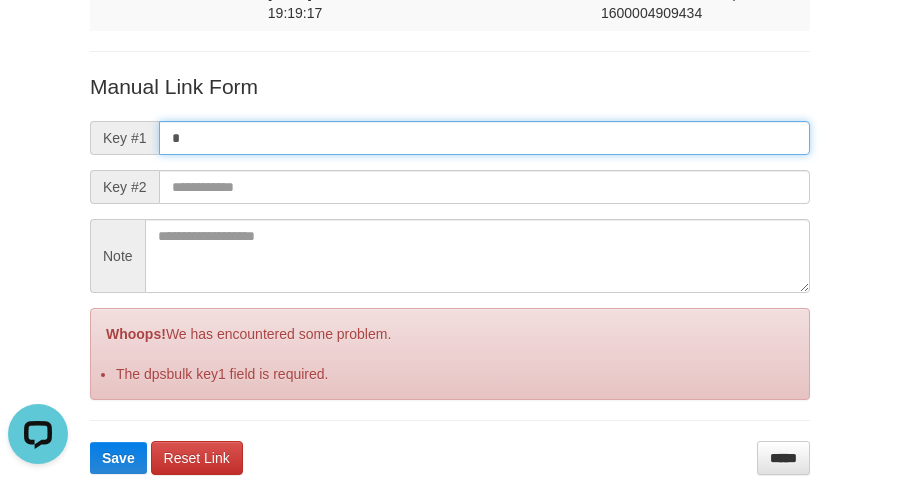 click on "Save" at bounding box center (118, 458) 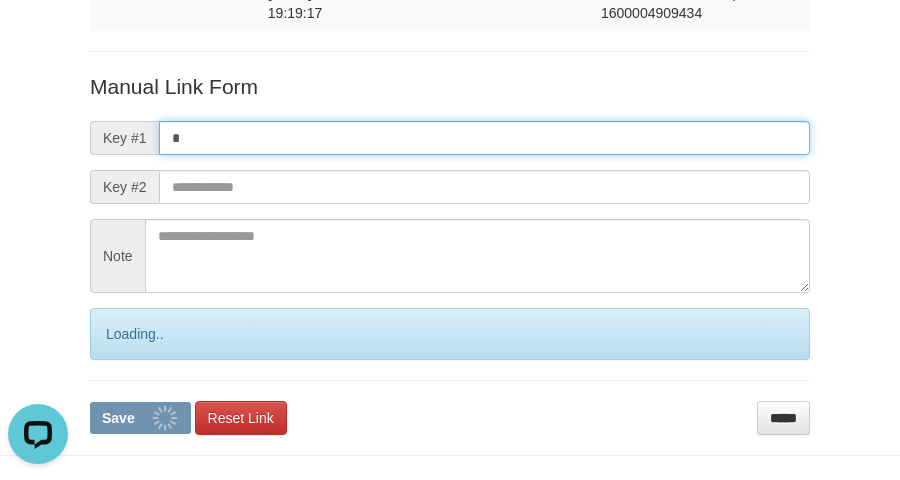 scroll, scrollTop: 0, scrollLeft: 0, axis: both 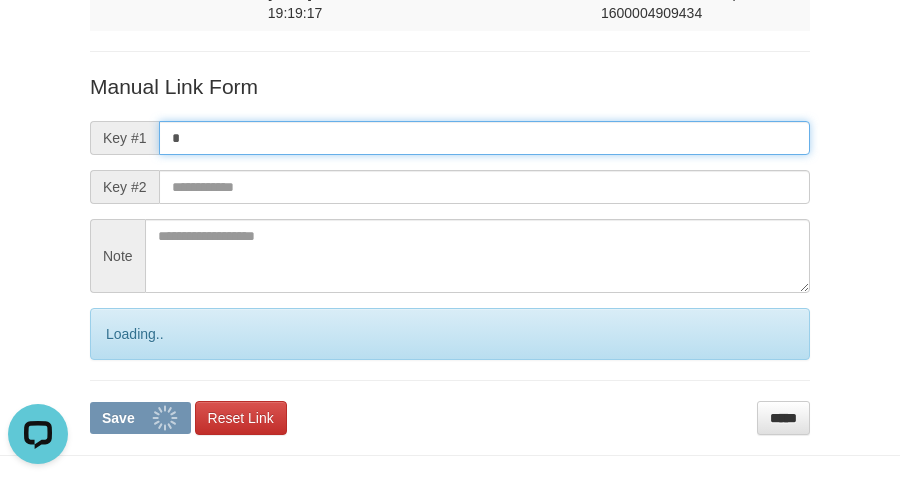 click on "*" at bounding box center (484, 138) 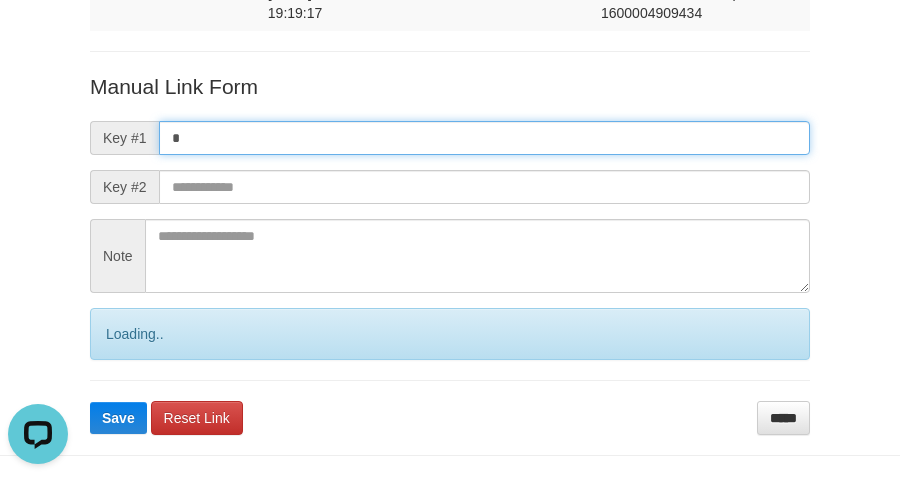 type 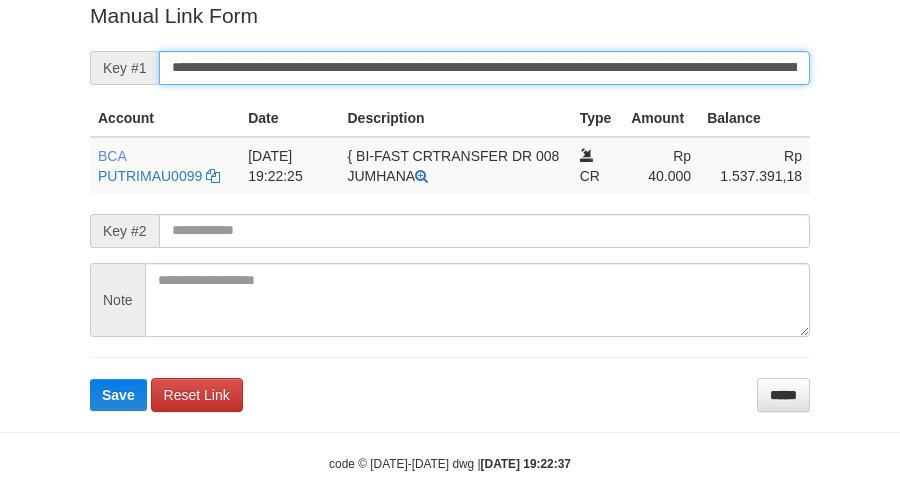 click on "Save" at bounding box center (118, 395) 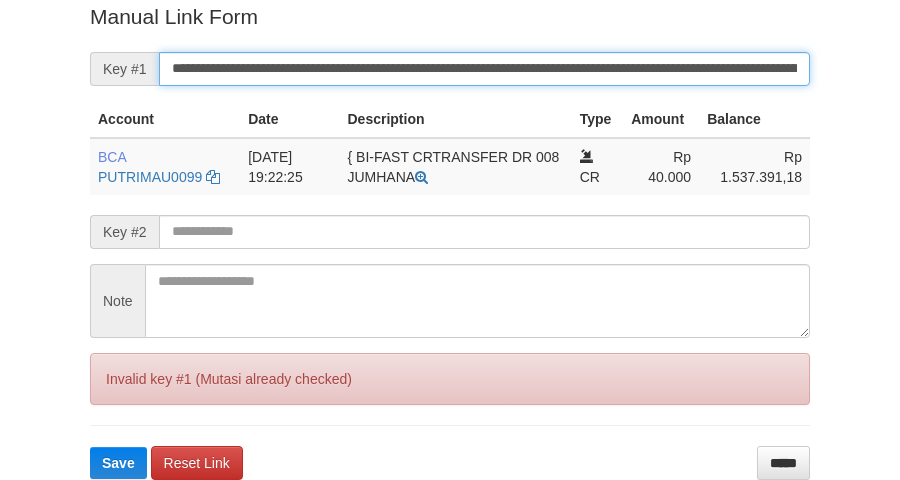 click on "Save" at bounding box center [118, 463] 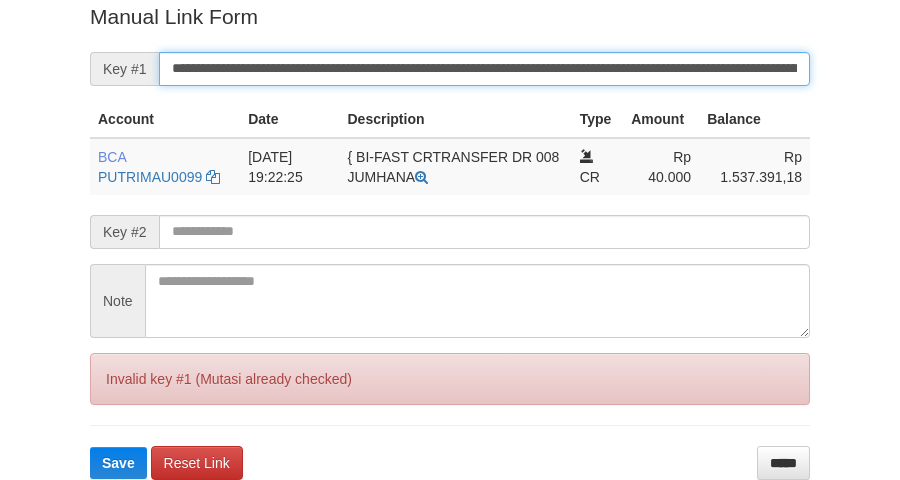 click on "Save" at bounding box center [118, 463] 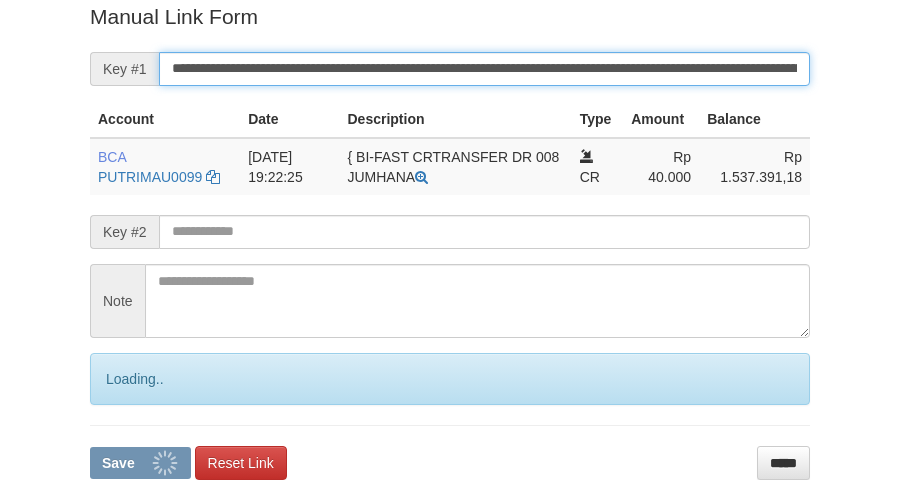 click on "Save" at bounding box center (140, 463) 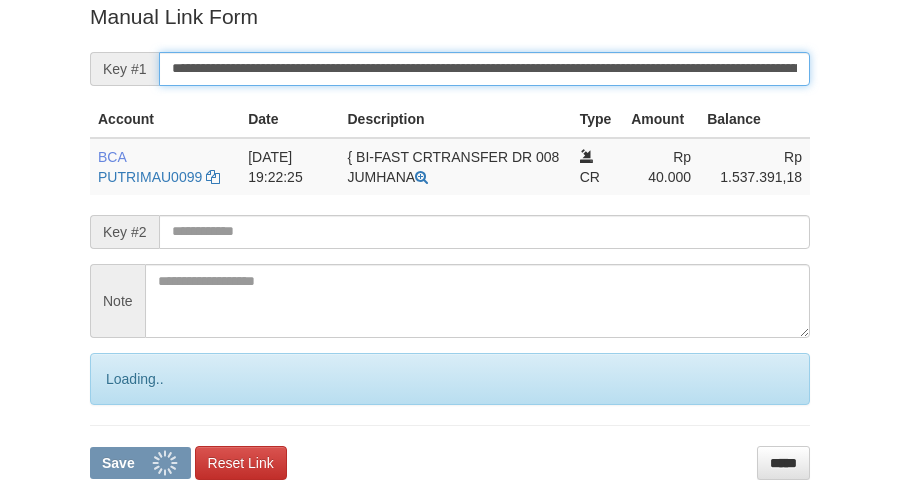 click on "Save" at bounding box center [140, 463] 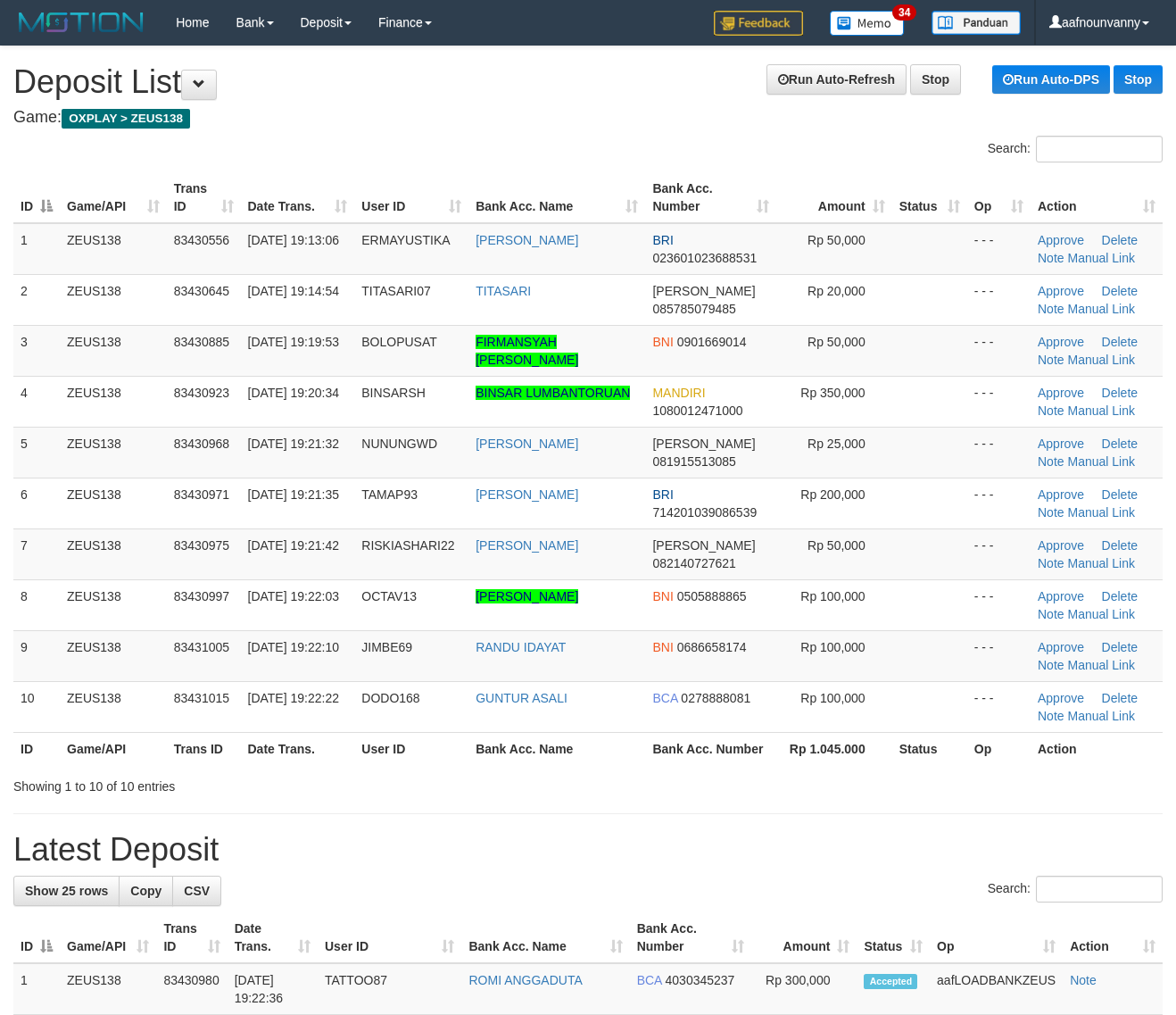 scroll, scrollTop: 0, scrollLeft: 0, axis: both 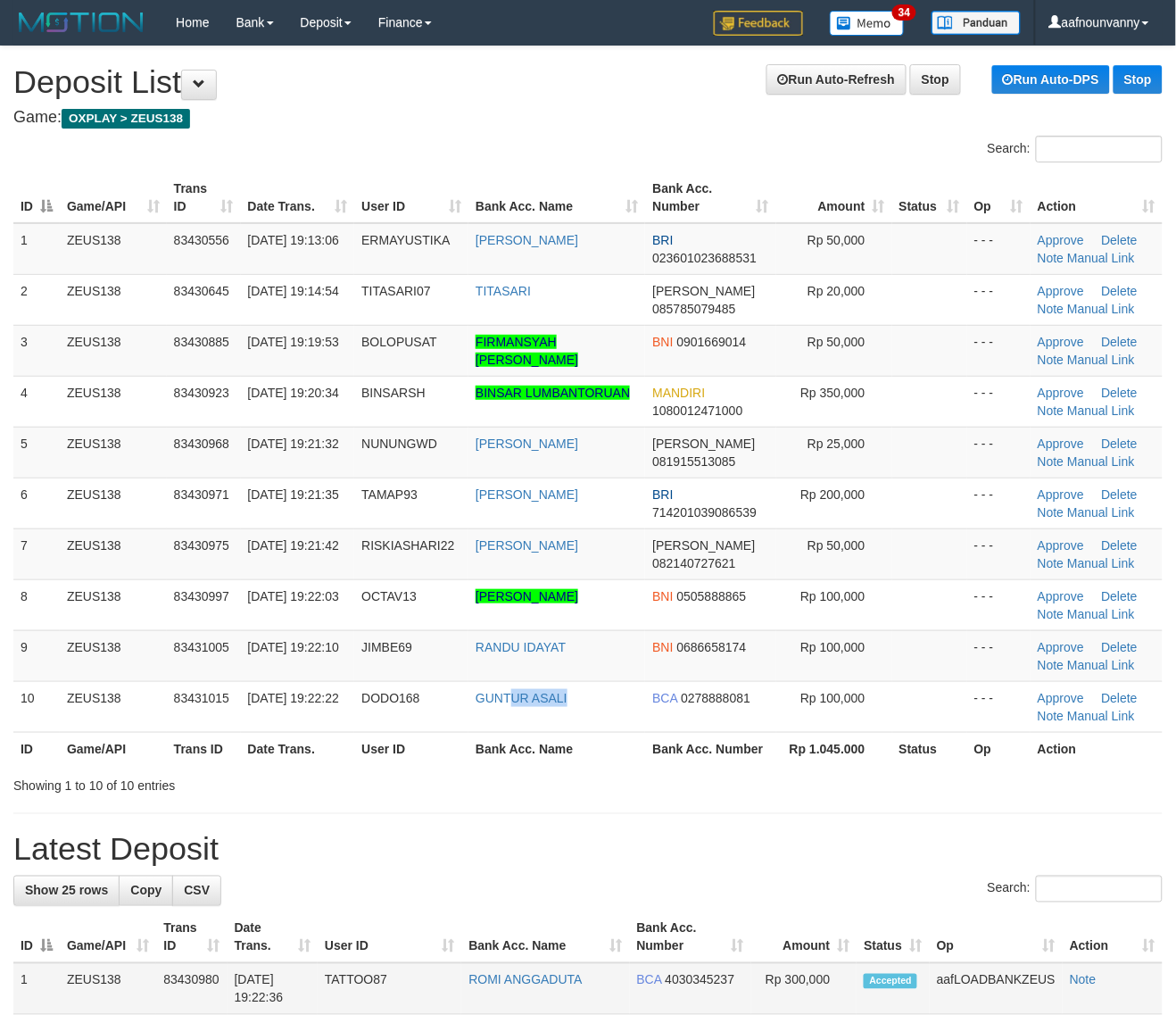 drag, startPoint x: 501, startPoint y: 689, endPoint x: 99, endPoint y: 1011, distance: 515.0612 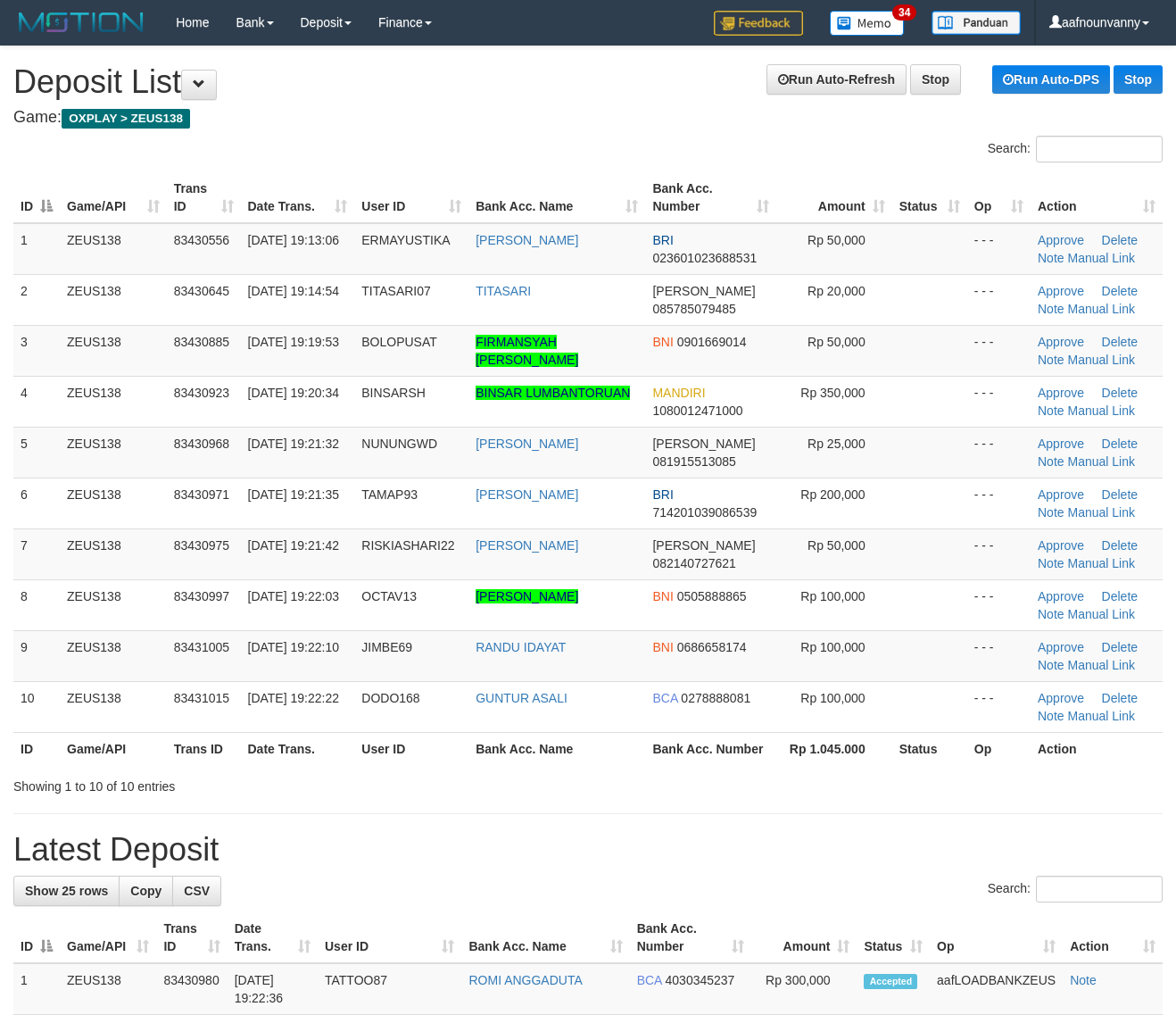 scroll, scrollTop: 0, scrollLeft: 0, axis: both 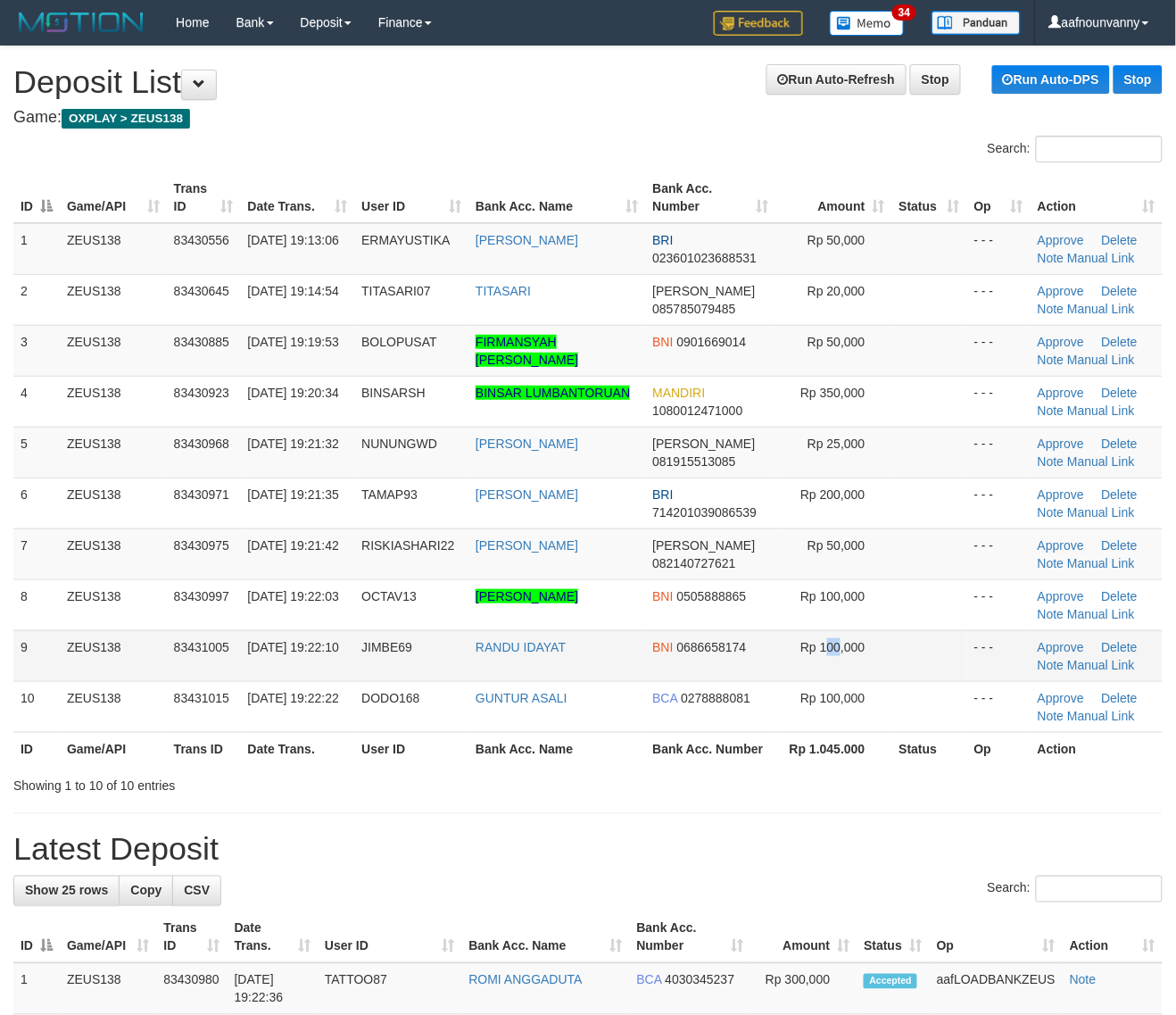 click on "Rp 100,000" at bounding box center (832, 647) 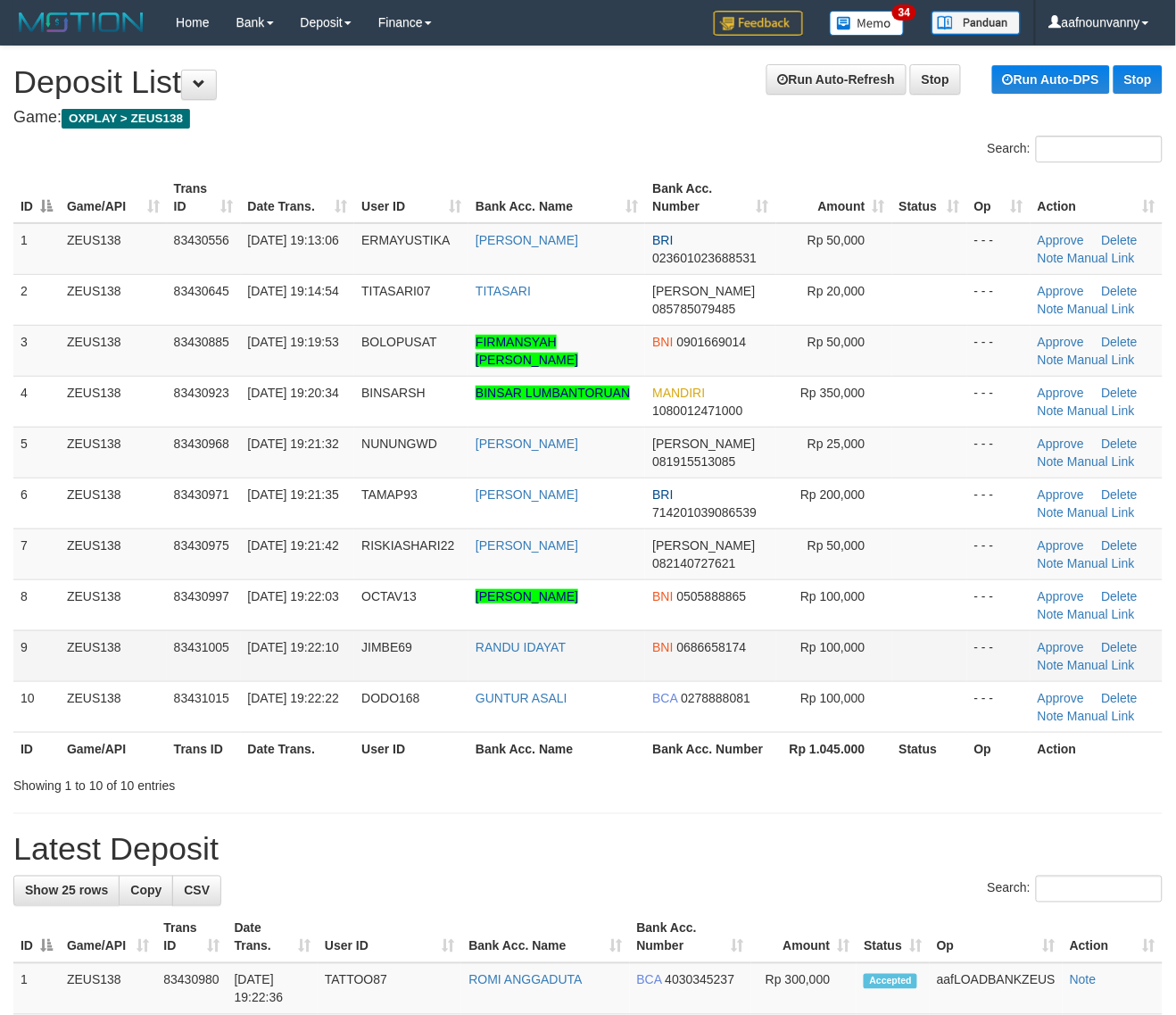 click on "9
ZEUS138
83431005
11/07/2025 19:22:10
JIMBE69
RANDU IDAYAT
BNI
0686658174
Rp 100,000
- - -
Approve
Delete
Note
Manual Link" at bounding box center (588, 655) 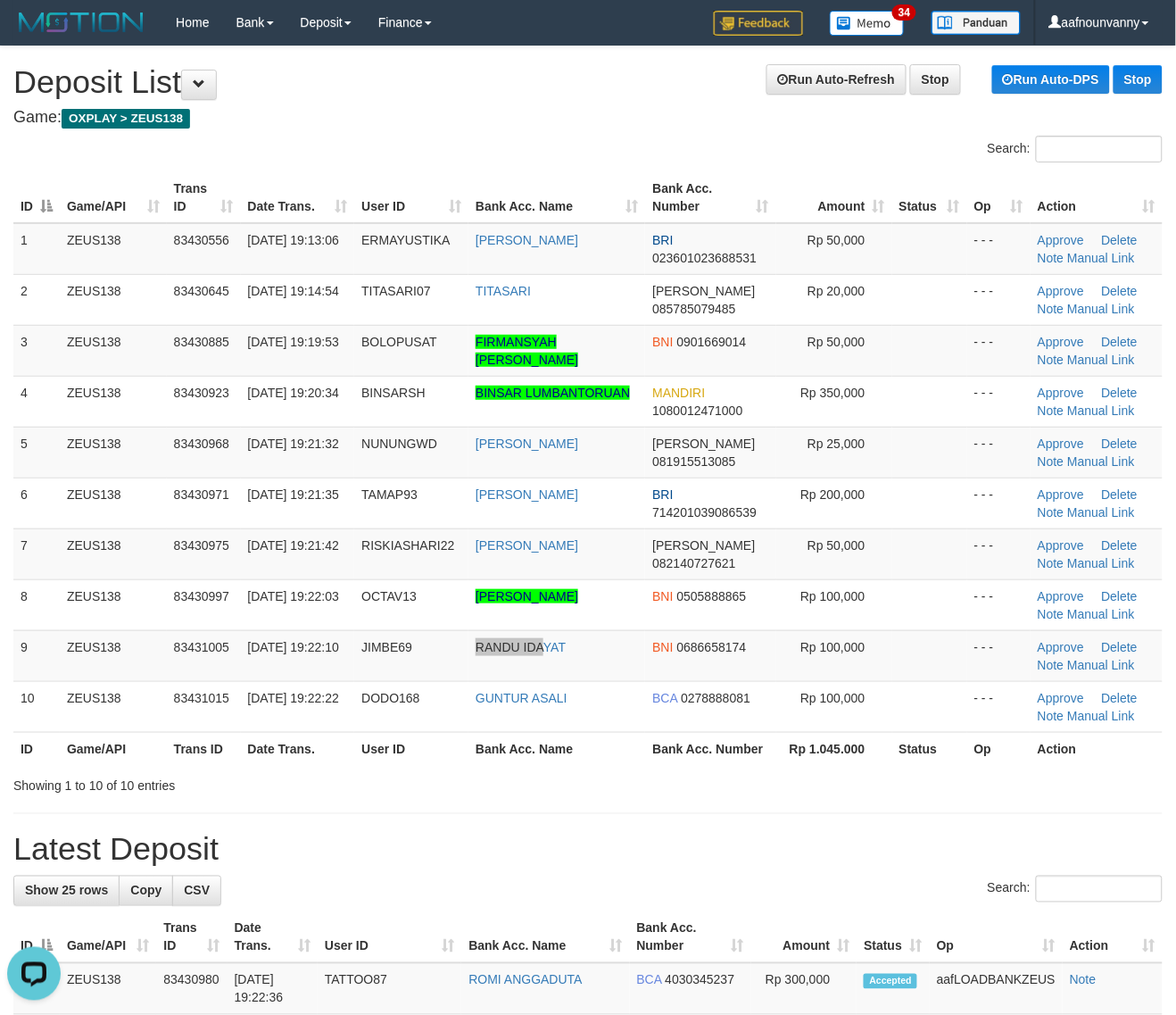 scroll, scrollTop: 0, scrollLeft: 0, axis: both 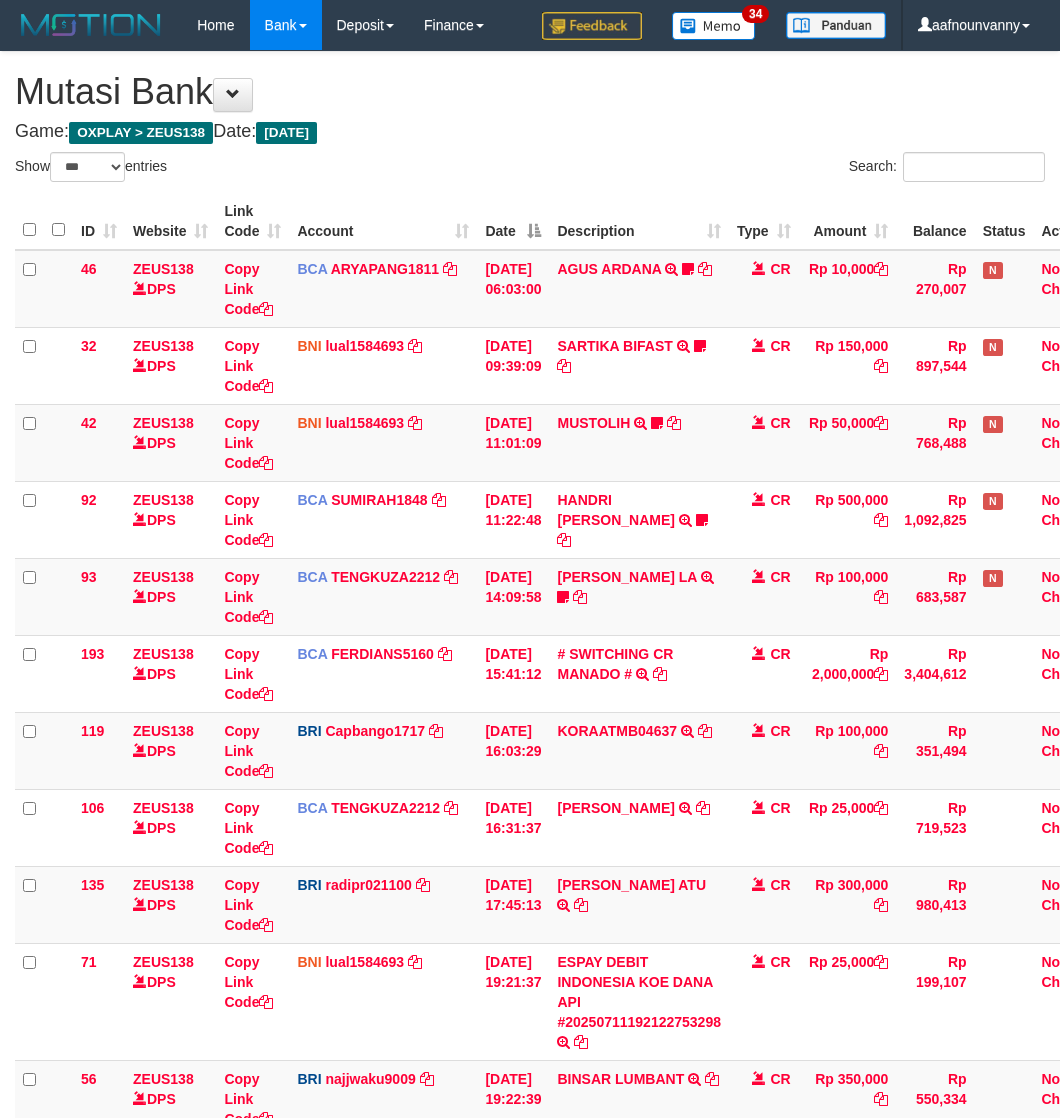 select on "***" 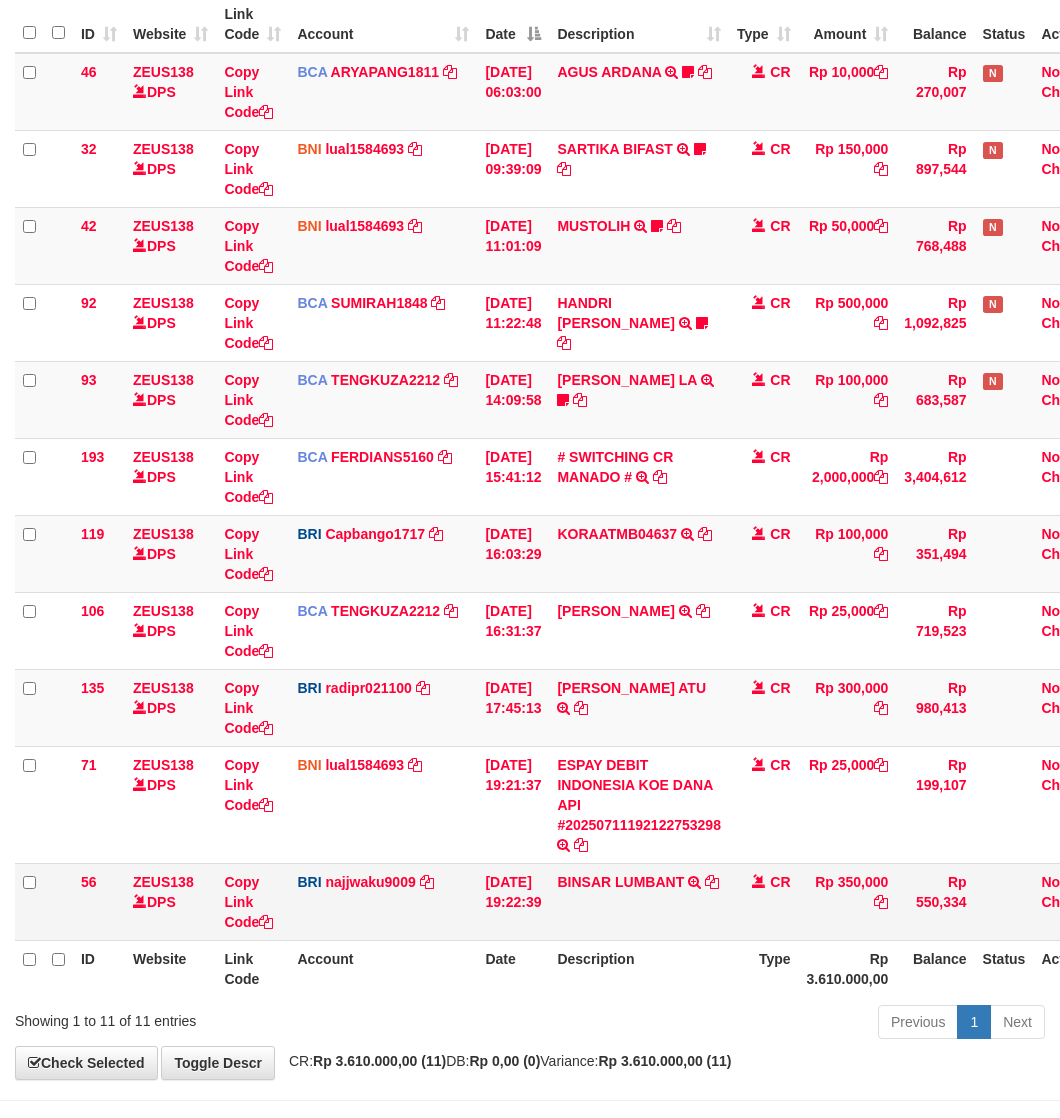 scroll, scrollTop: 272, scrollLeft: 0, axis: vertical 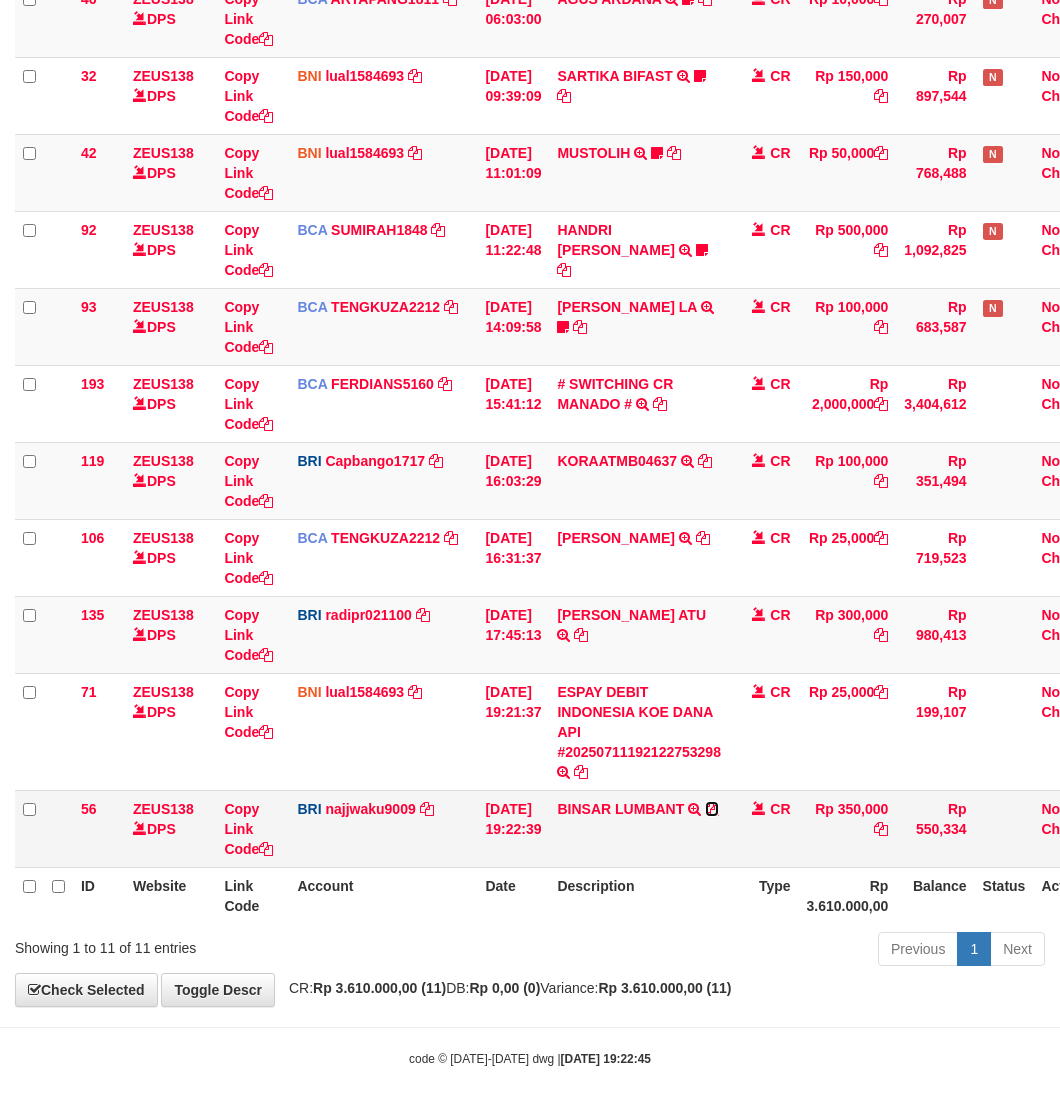 click at bounding box center [712, 809] 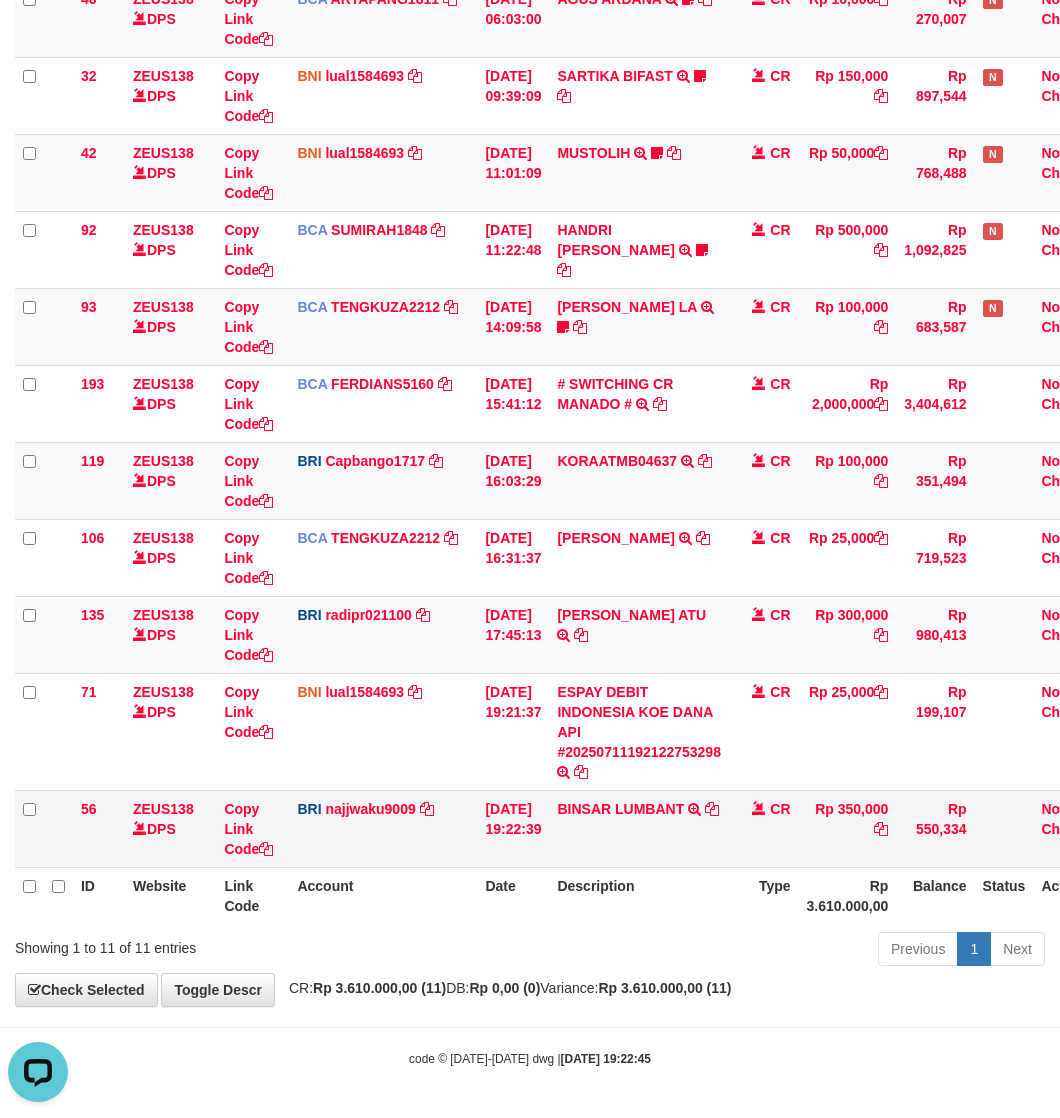 scroll, scrollTop: 0, scrollLeft: 0, axis: both 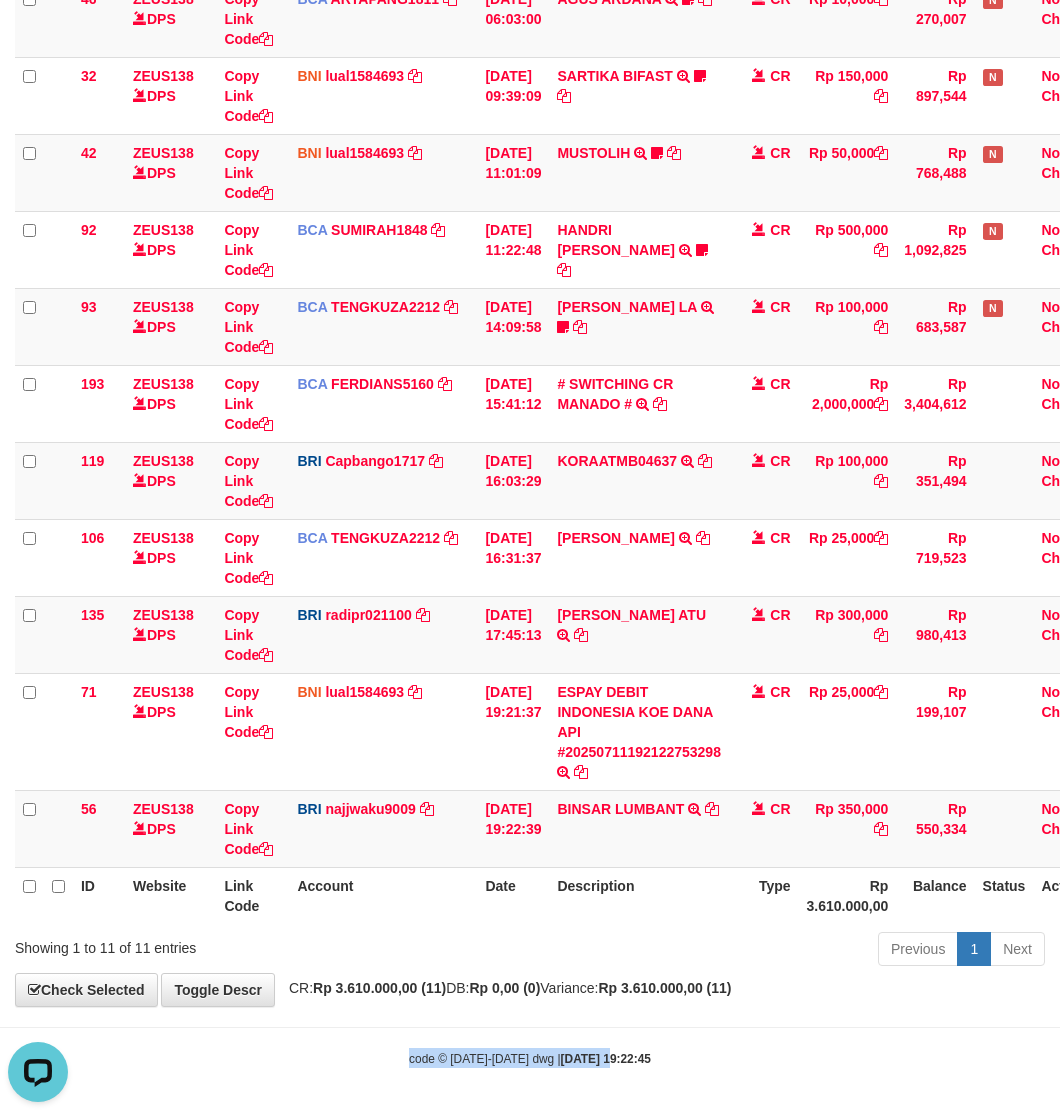drag, startPoint x: 586, startPoint y: 1040, endPoint x: 15, endPoint y: 876, distance: 594.085 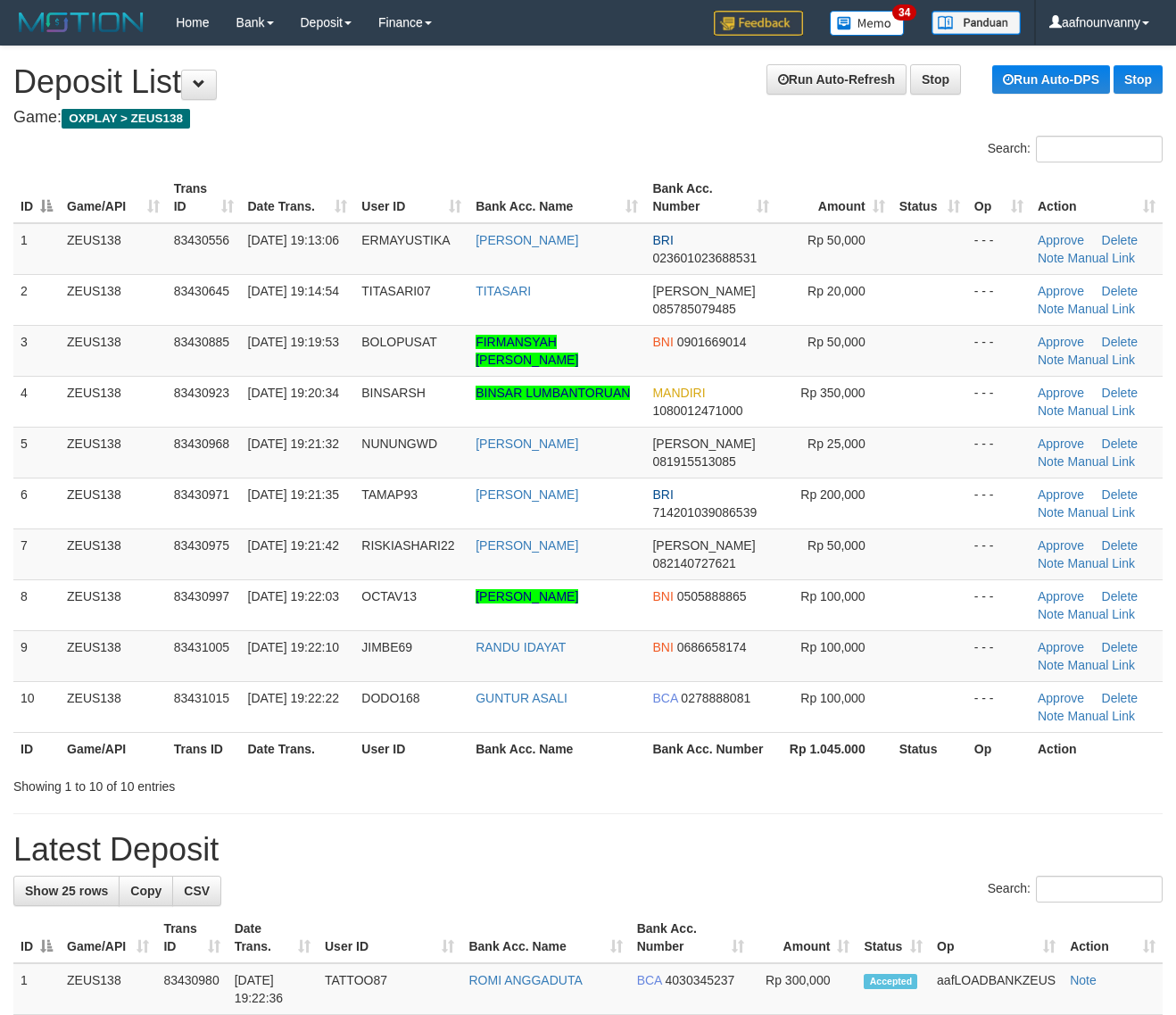 scroll, scrollTop: 0, scrollLeft: 0, axis: both 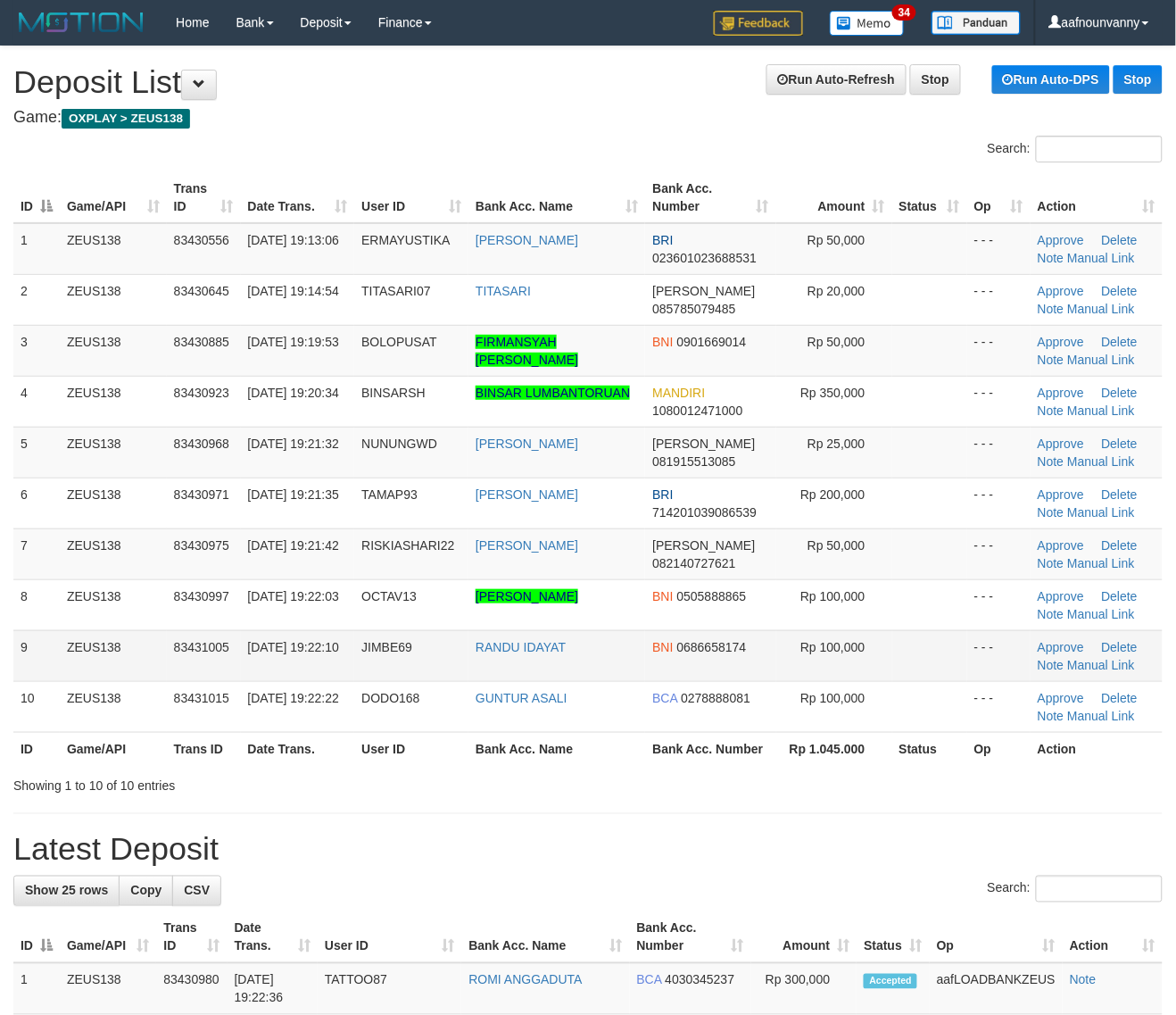 drag, startPoint x: 768, startPoint y: 641, endPoint x: 782, endPoint y: 632, distance: 16.643317 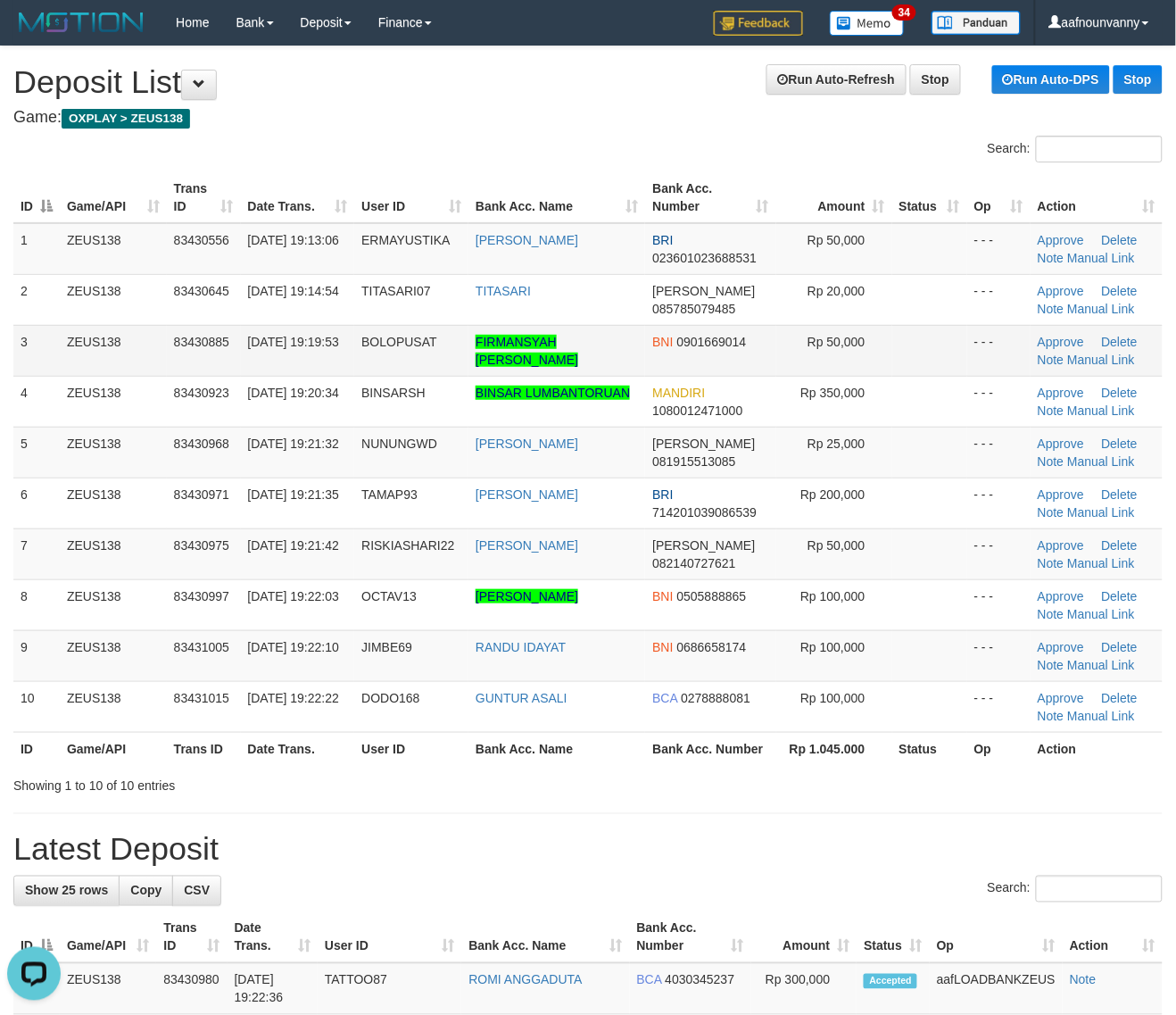 scroll, scrollTop: 0, scrollLeft: 0, axis: both 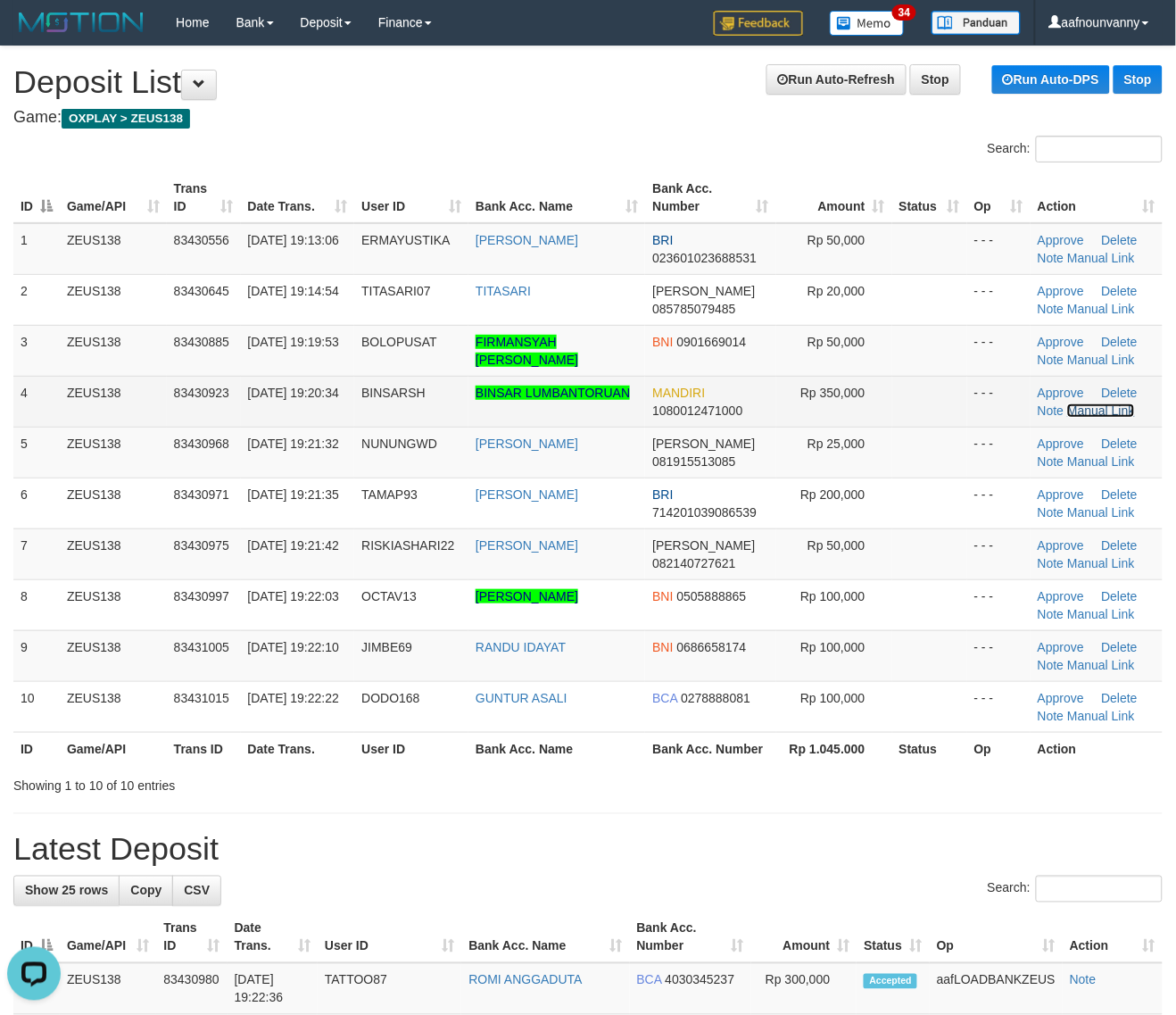 click on "Manual Link" at bounding box center [1101, 411] 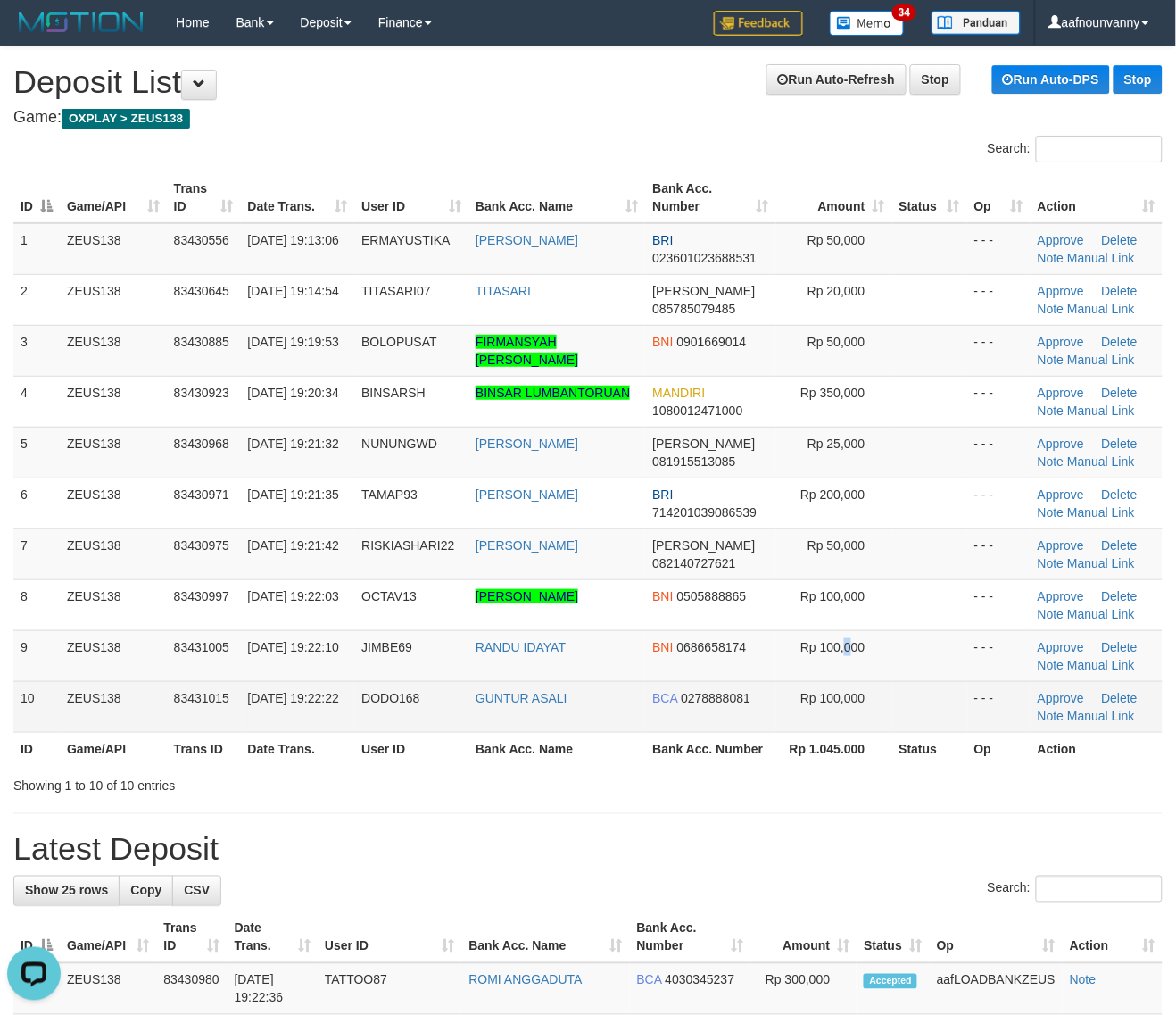 drag, startPoint x: 853, startPoint y: 671, endPoint x: 1188, endPoint y: 760, distance: 346.62083 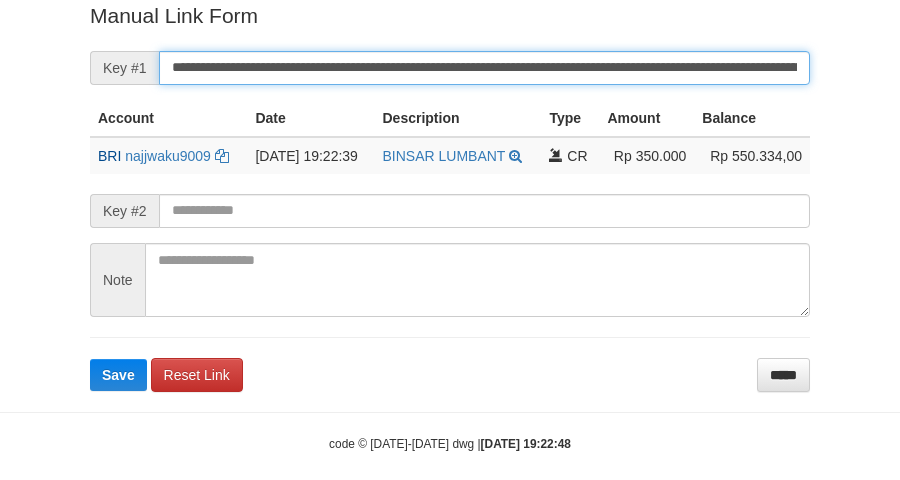 scroll, scrollTop: 410, scrollLeft: 0, axis: vertical 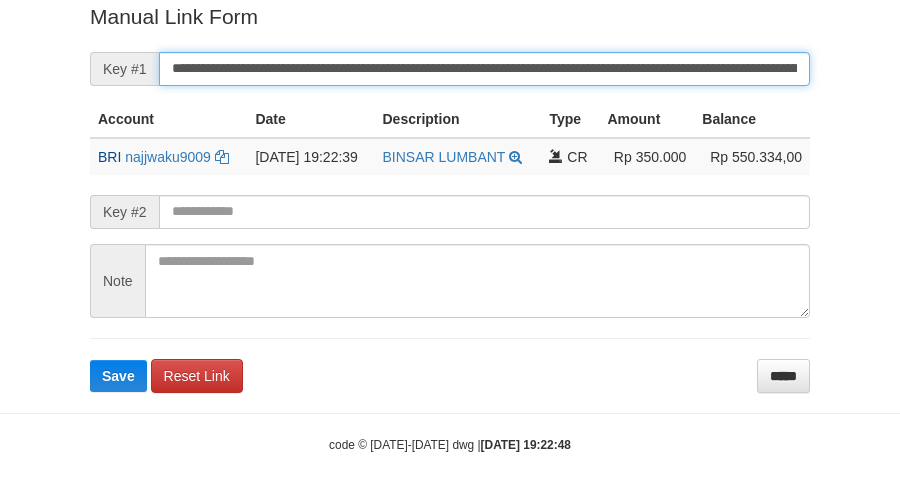 click on "Save" at bounding box center (118, 376) 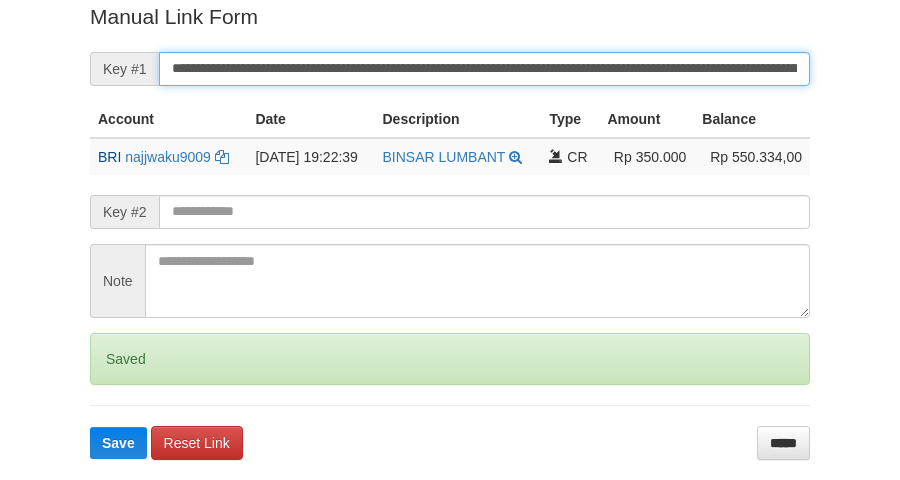 click on "Save" at bounding box center (118, 443) 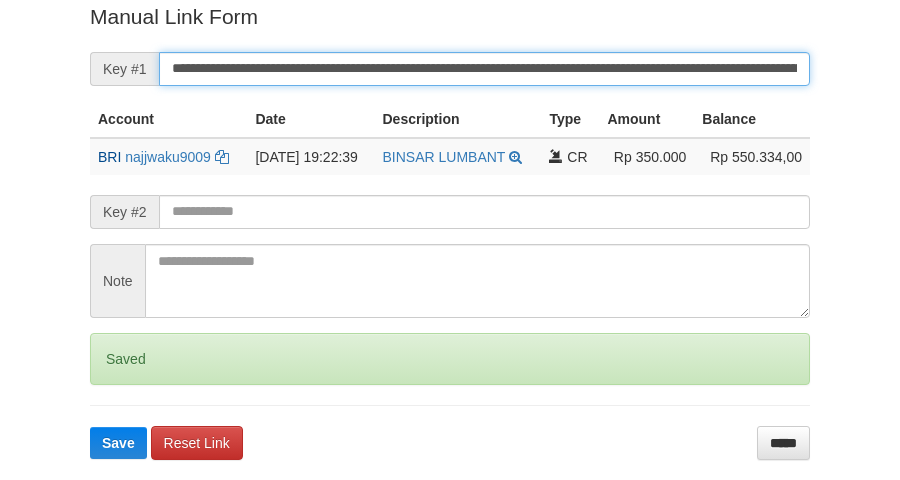 drag, startPoint x: 342, startPoint y: 61, endPoint x: 331, endPoint y: 71, distance: 14.866069 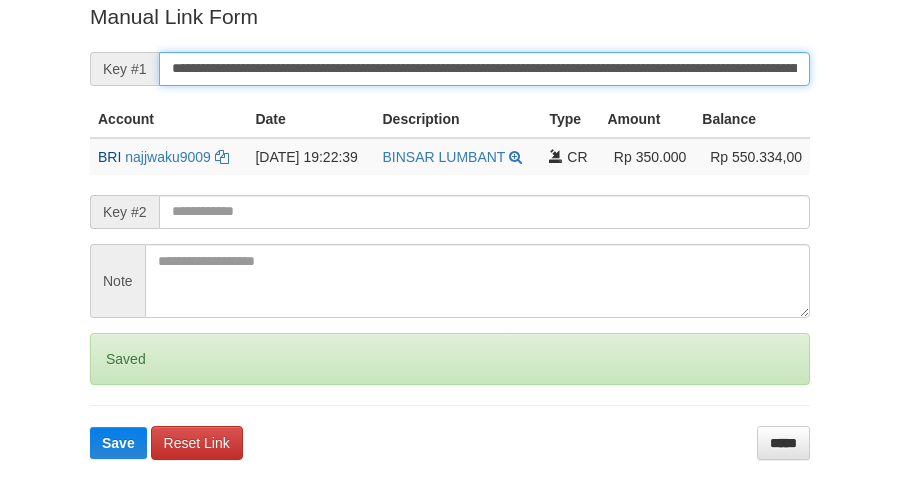 click on "Save" at bounding box center [118, 443] 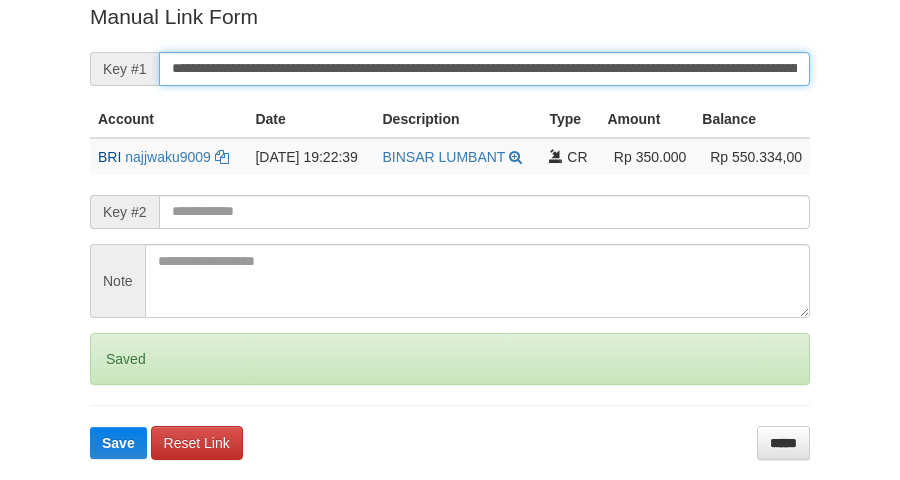 click on "Save" at bounding box center (118, 443) 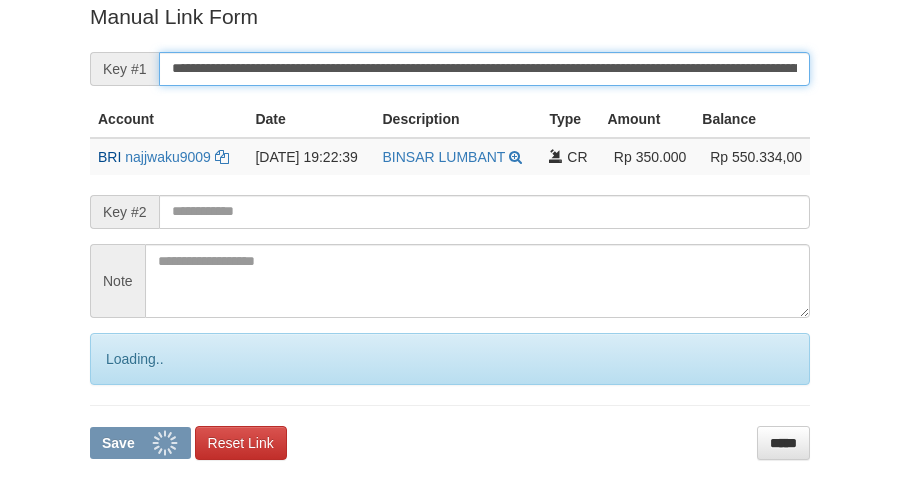 click on "Save" at bounding box center (140, 443) 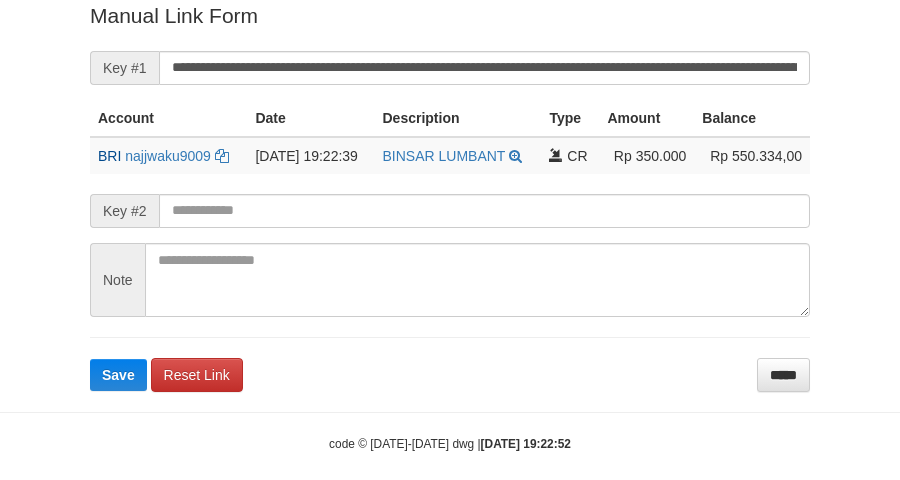 click on "Save" at bounding box center (118, 375) 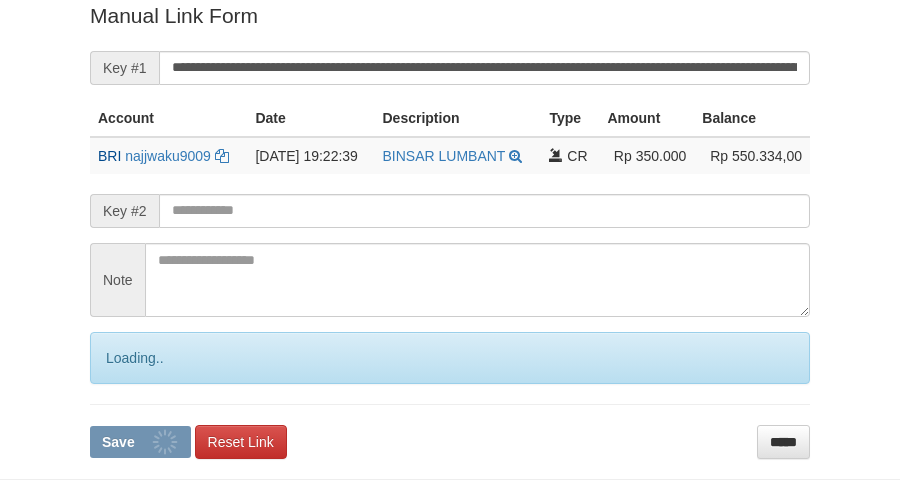 click on "Save" at bounding box center [140, 442] 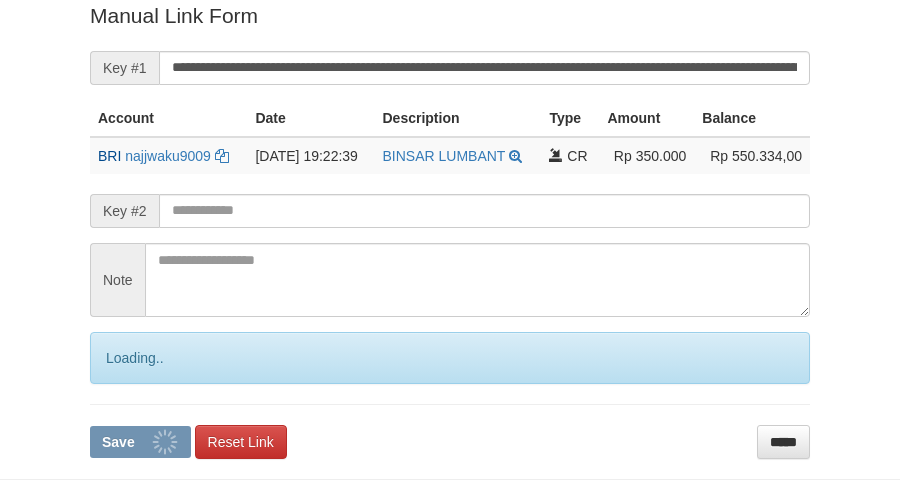 scroll, scrollTop: 410, scrollLeft: 0, axis: vertical 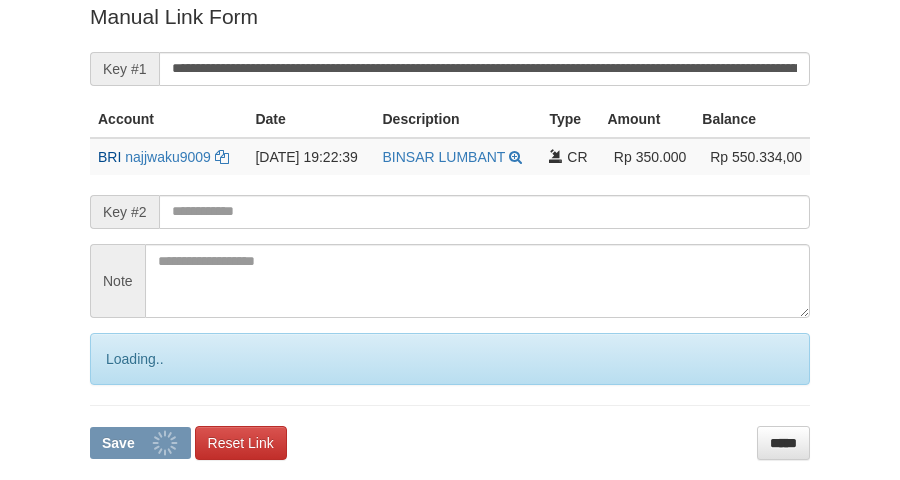click on "Save" at bounding box center (140, 443) 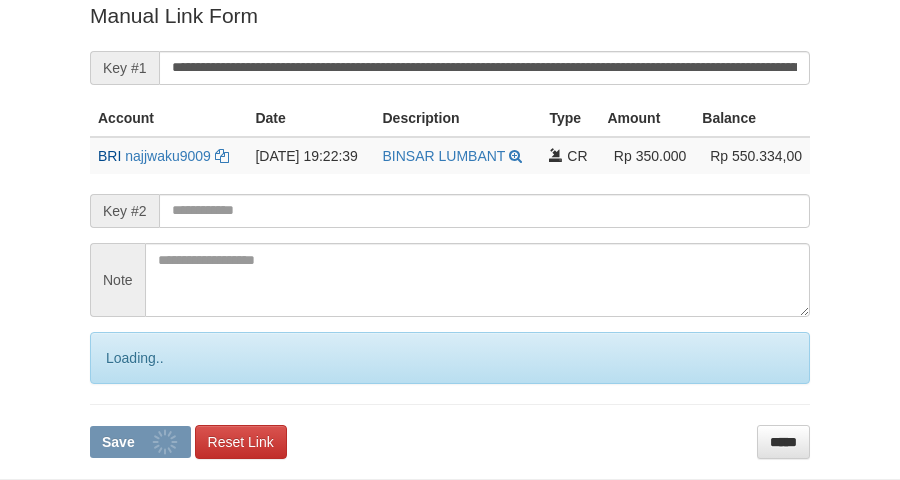 click on "Save" at bounding box center (140, 442) 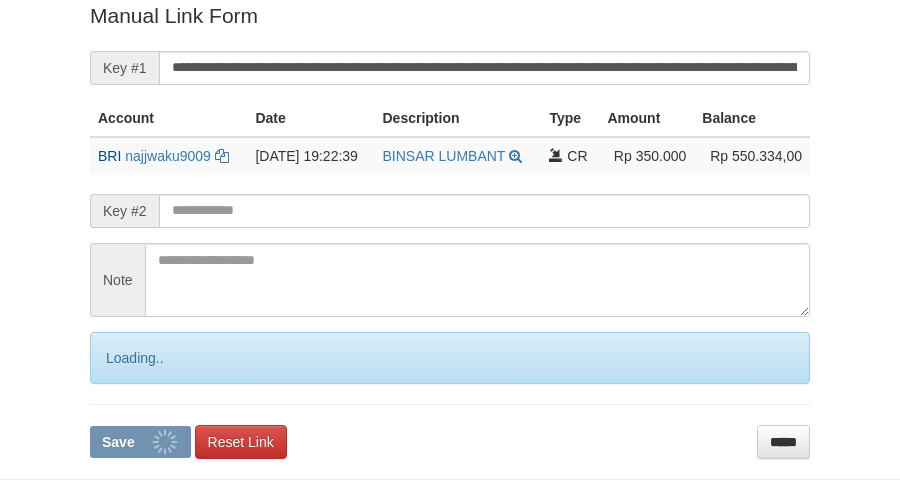 click on "Save" at bounding box center [140, 442] 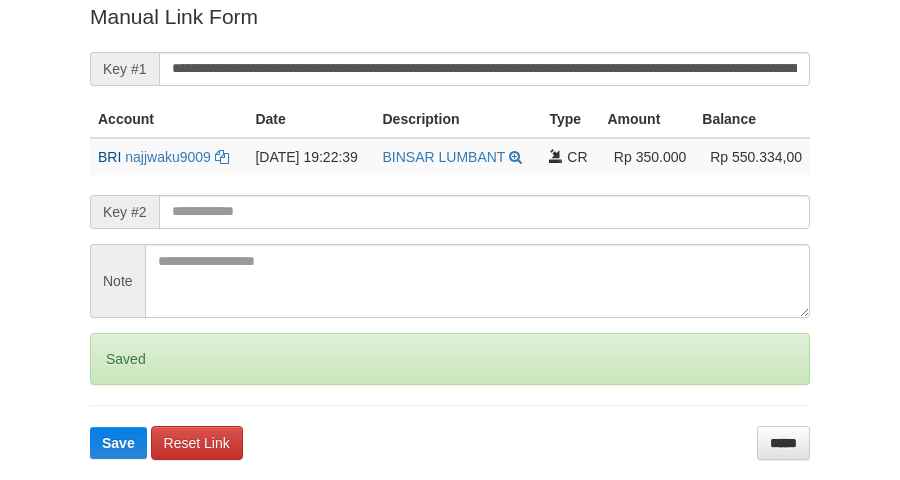 click on "Save" at bounding box center (118, 443) 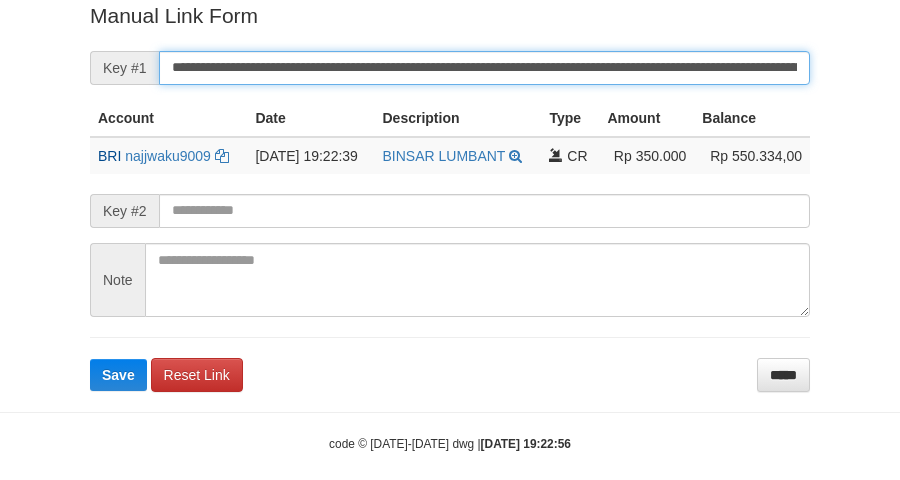 click on "Save" at bounding box center [118, 375] 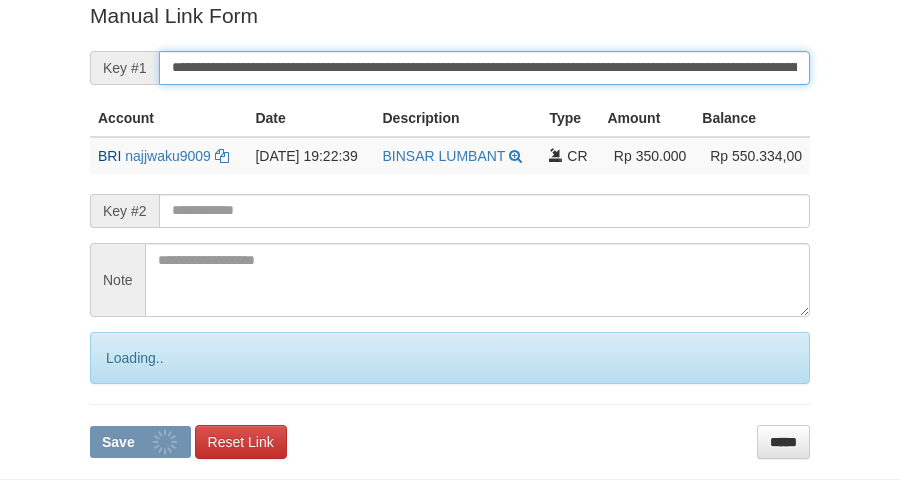 click on "Save" at bounding box center [140, 442] 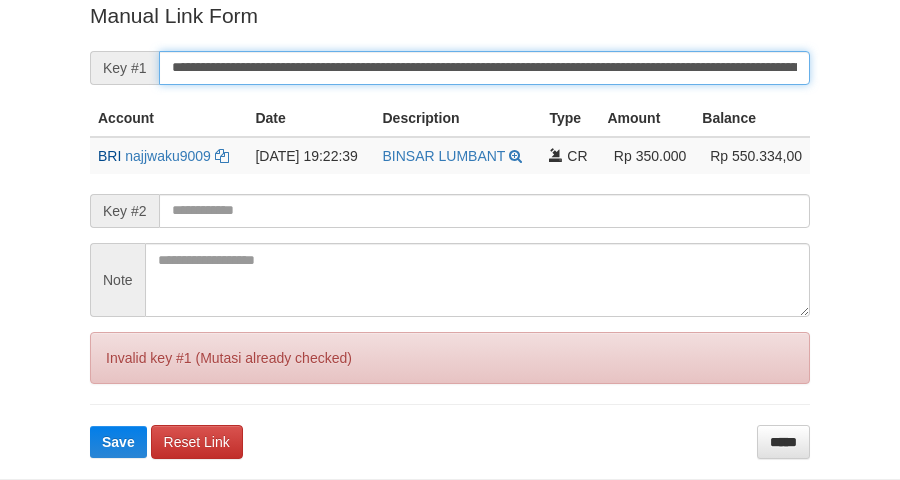 click on "Save" at bounding box center (118, 442) 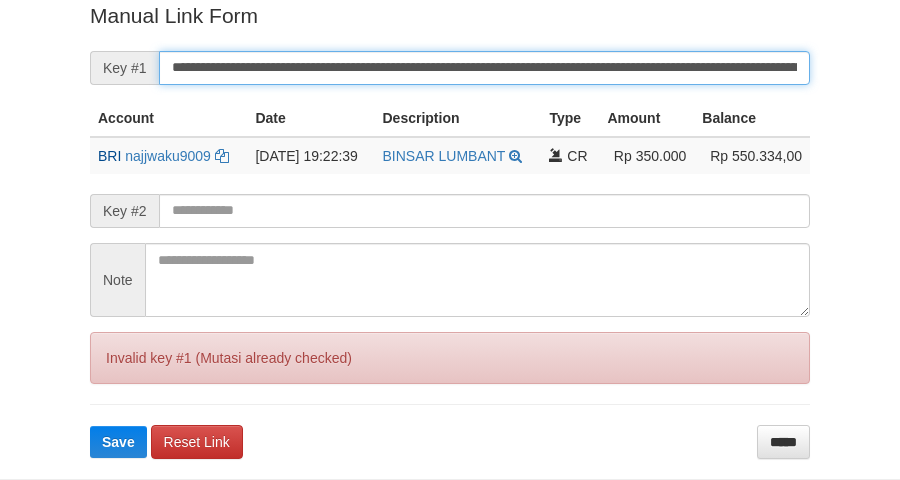 scroll, scrollTop: 410, scrollLeft: 0, axis: vertical 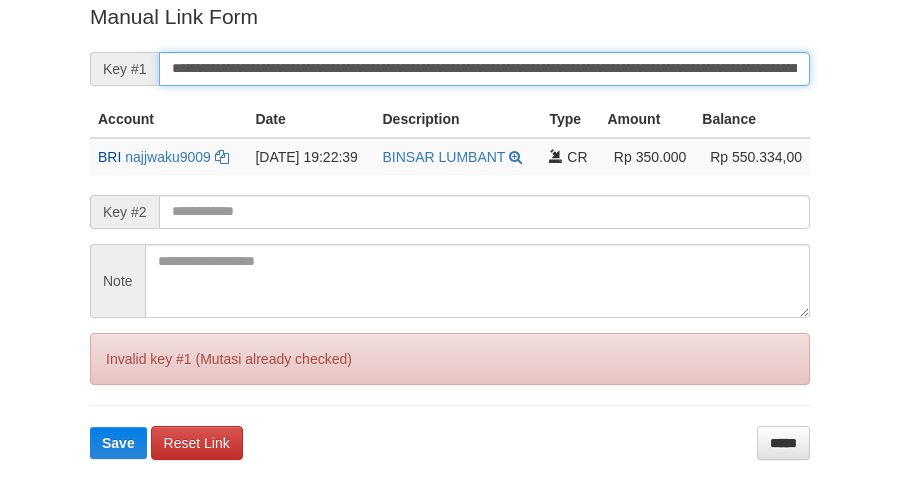 click on "Save" at bounding box center [118, 443] 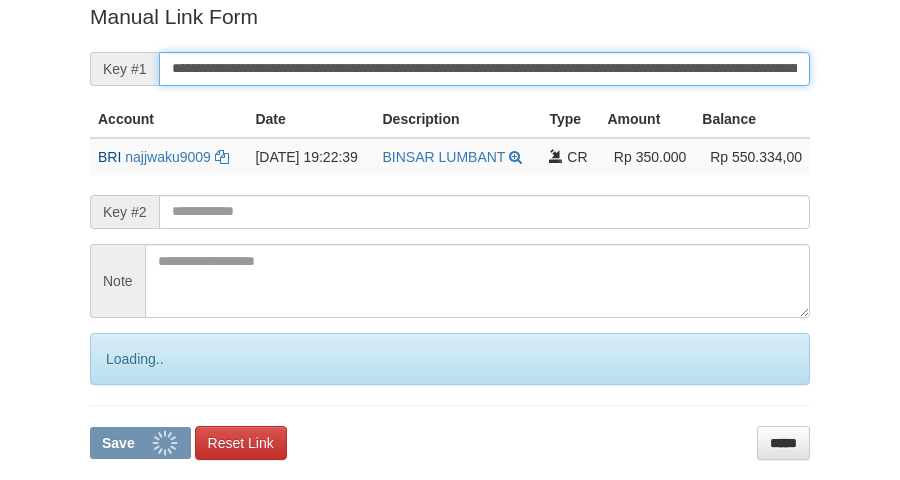 drag, startPoint x: 0, startPoint y: 0, endPoint x: 383, endPoint y: 66, distance: 388.64508 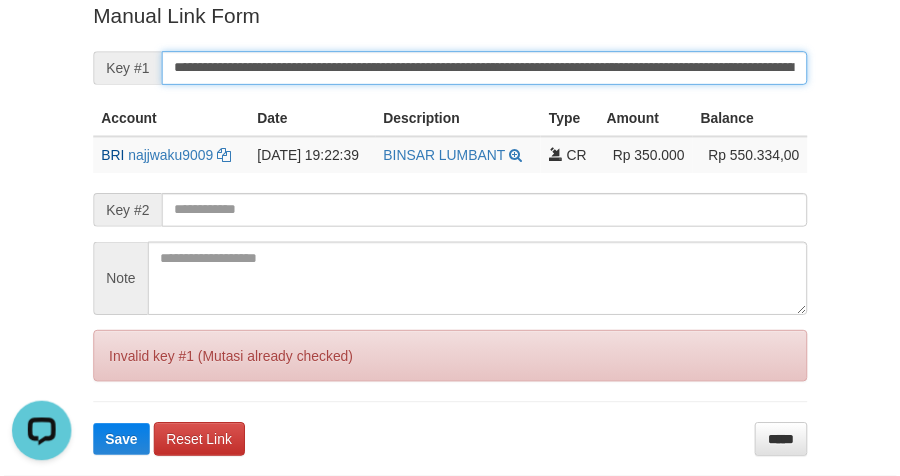 scroll, scrollTop: 0, scrollLeft: 0, axis: both 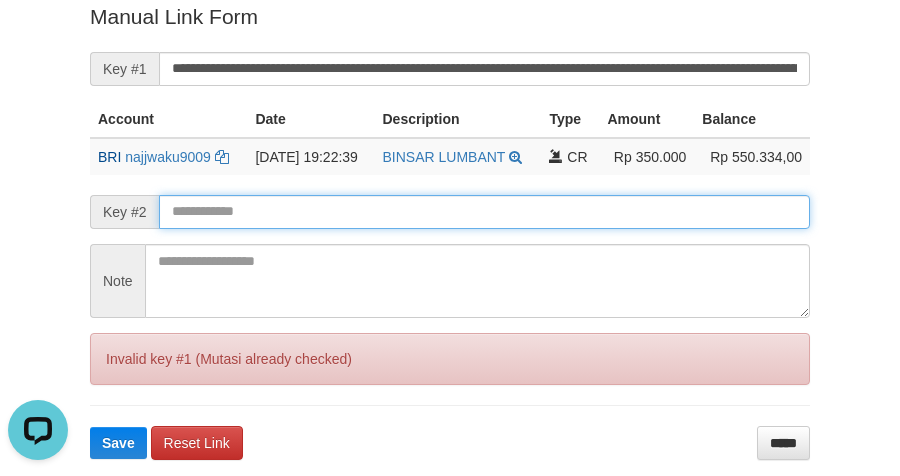 click at bounding box center [484, 212] 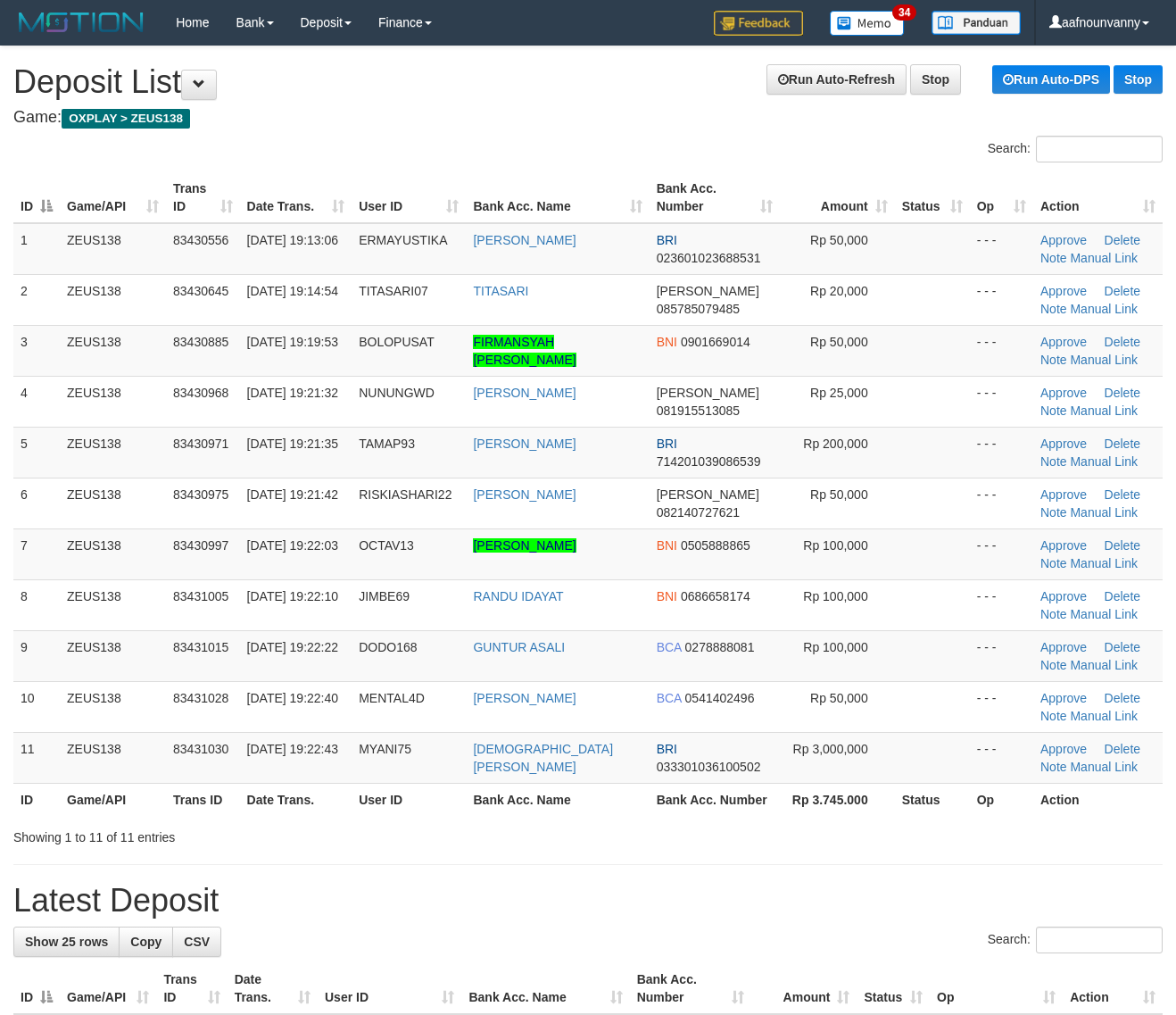 scroll, scrollTop: 0, scrollLeft: 0, axis: both 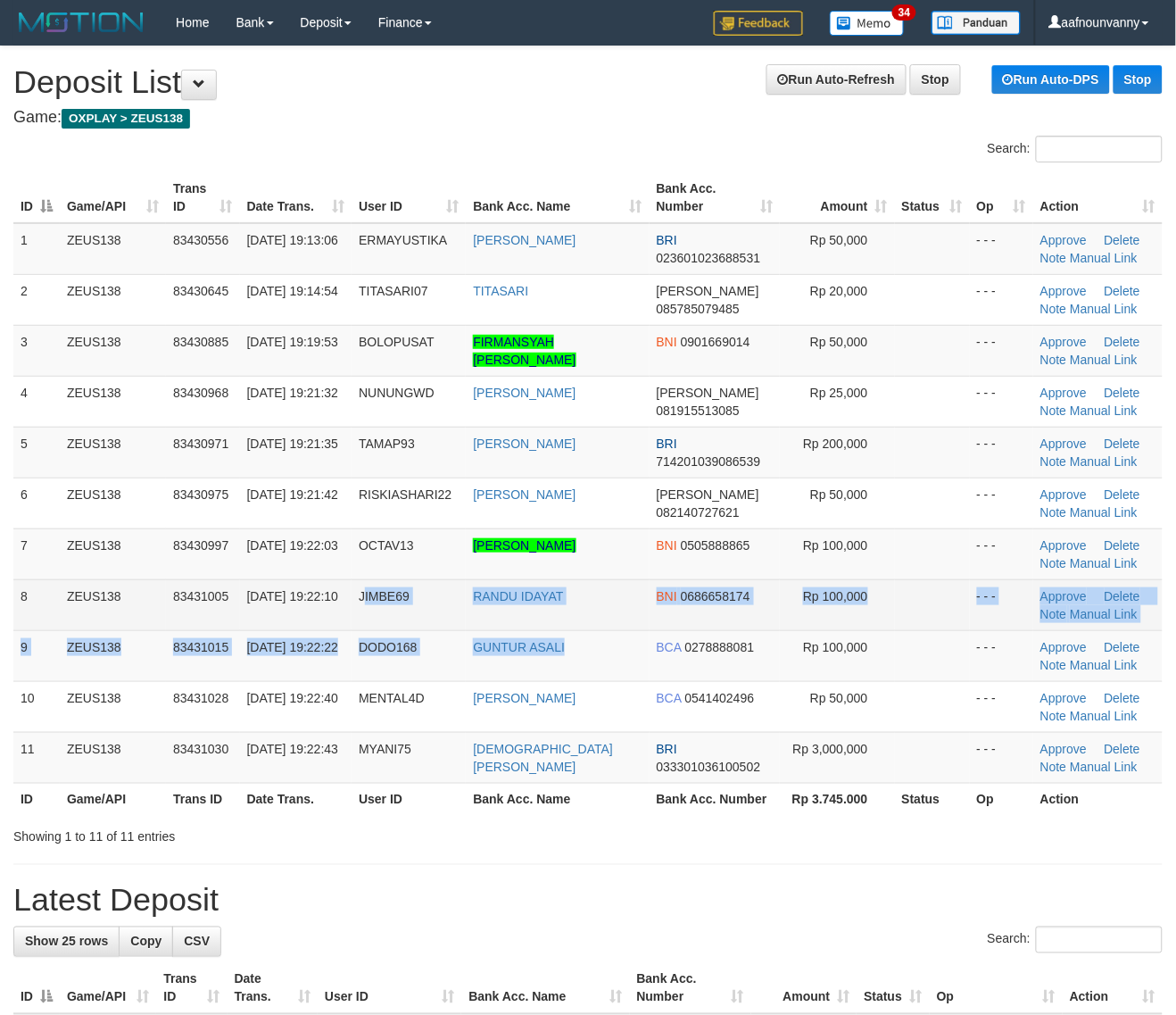 drag, startPoint x: 412, startPoint y: 603, endPoint x: 367, endPoint y: 586, distance: 48.104054 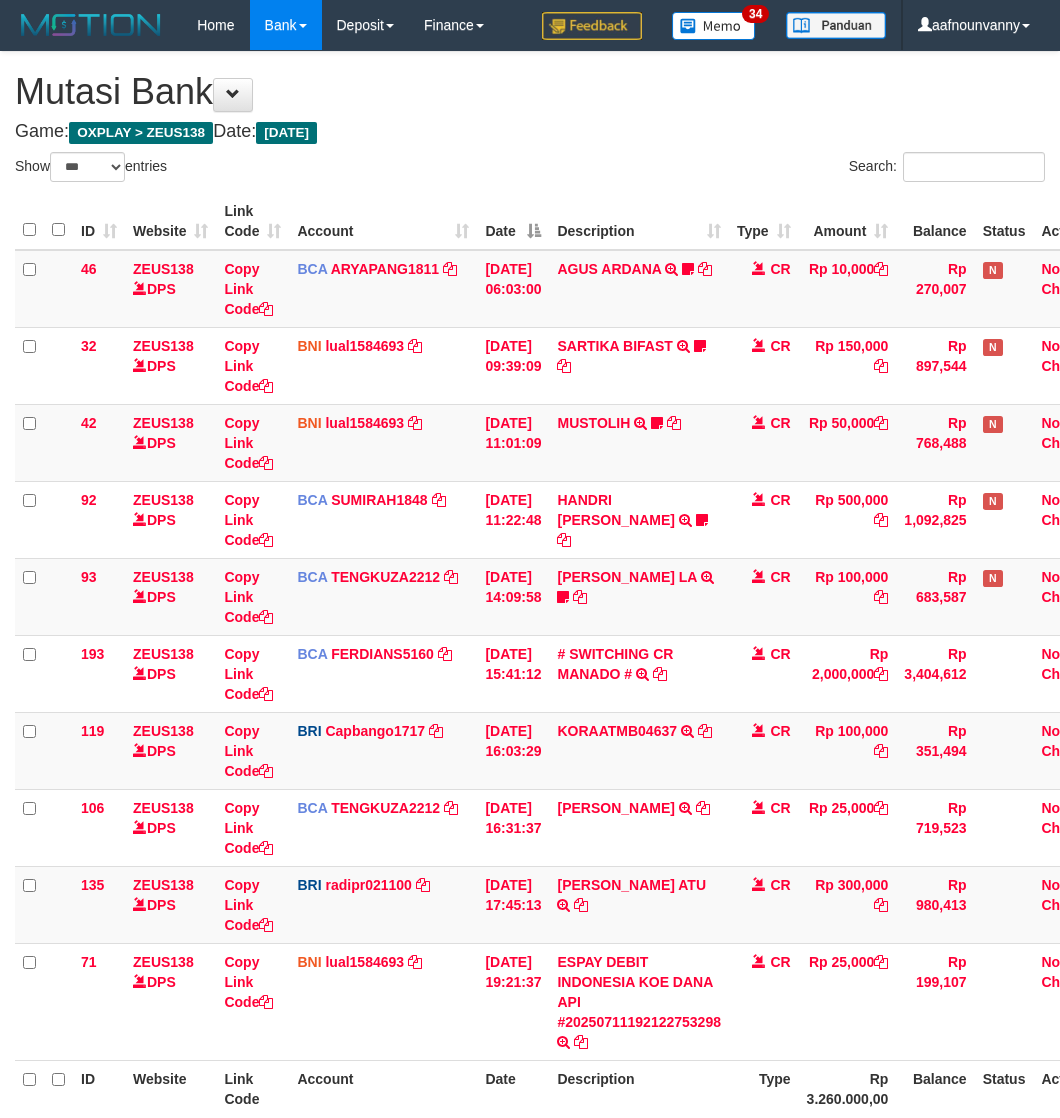 select on "***" 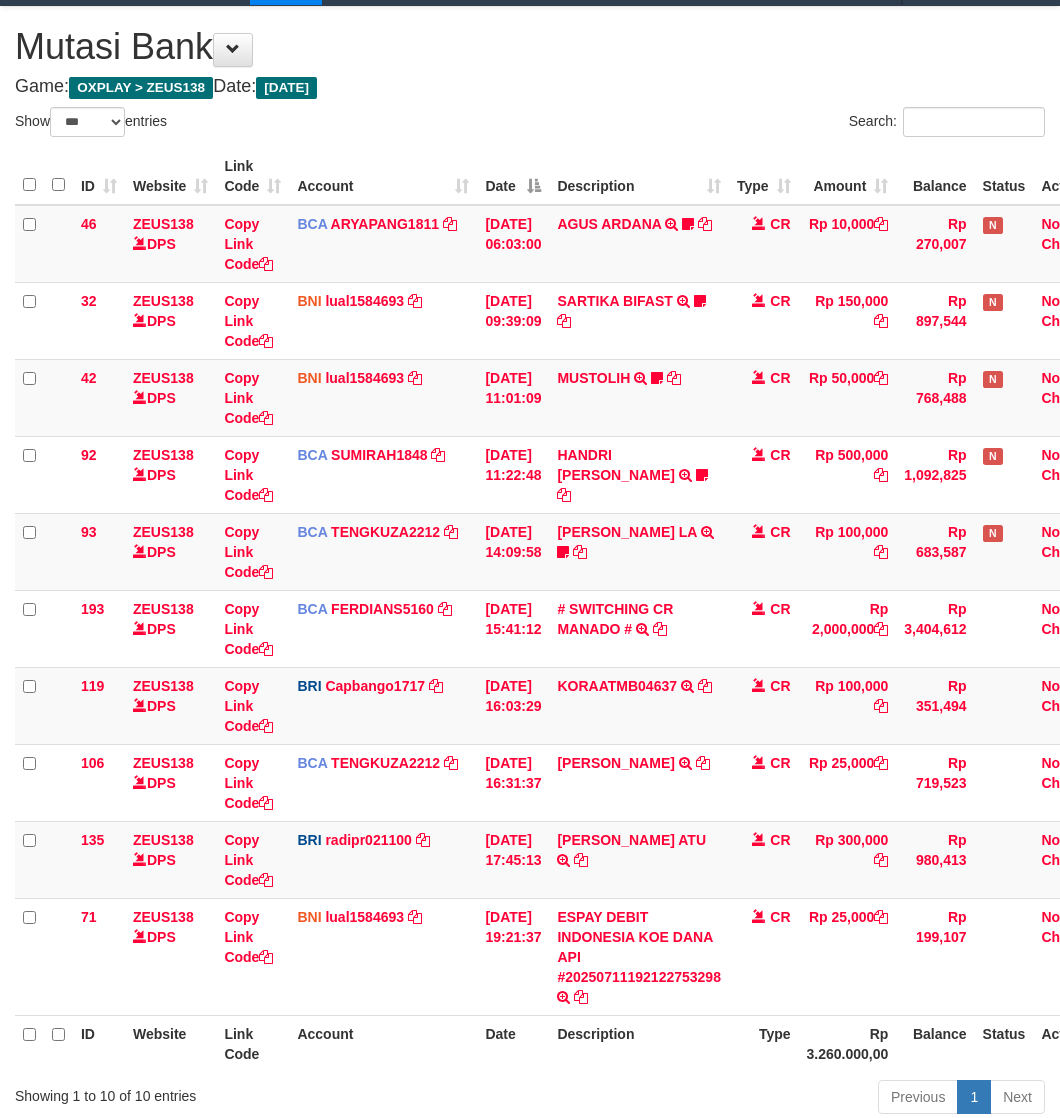 drag, startPoint x: 416, startPoint y: 946, endPoint x: 0, endPoint y: 868, distance: 423.24933 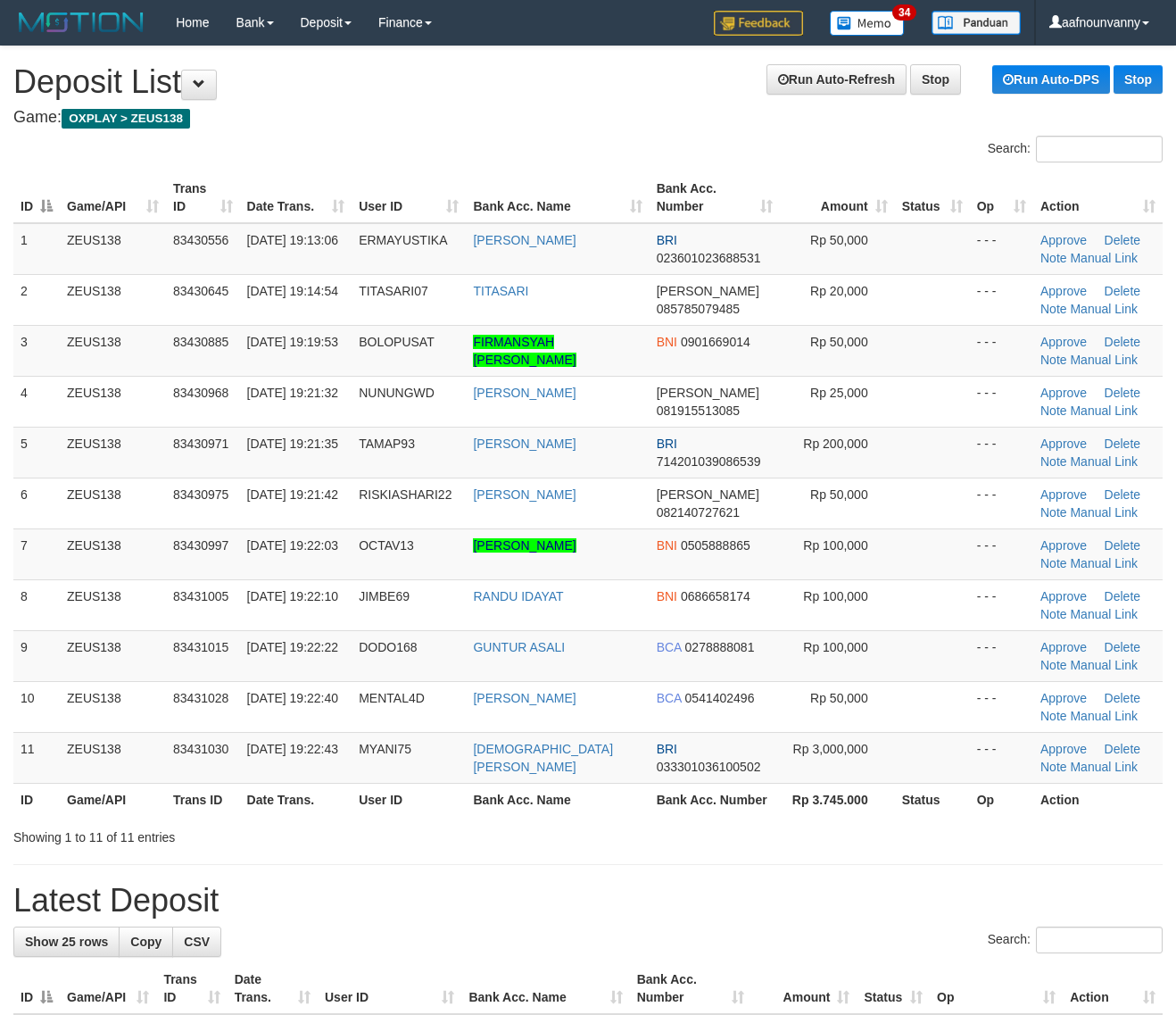 scroll, scrollTop: 0, scrollLeft: 0, axis: both 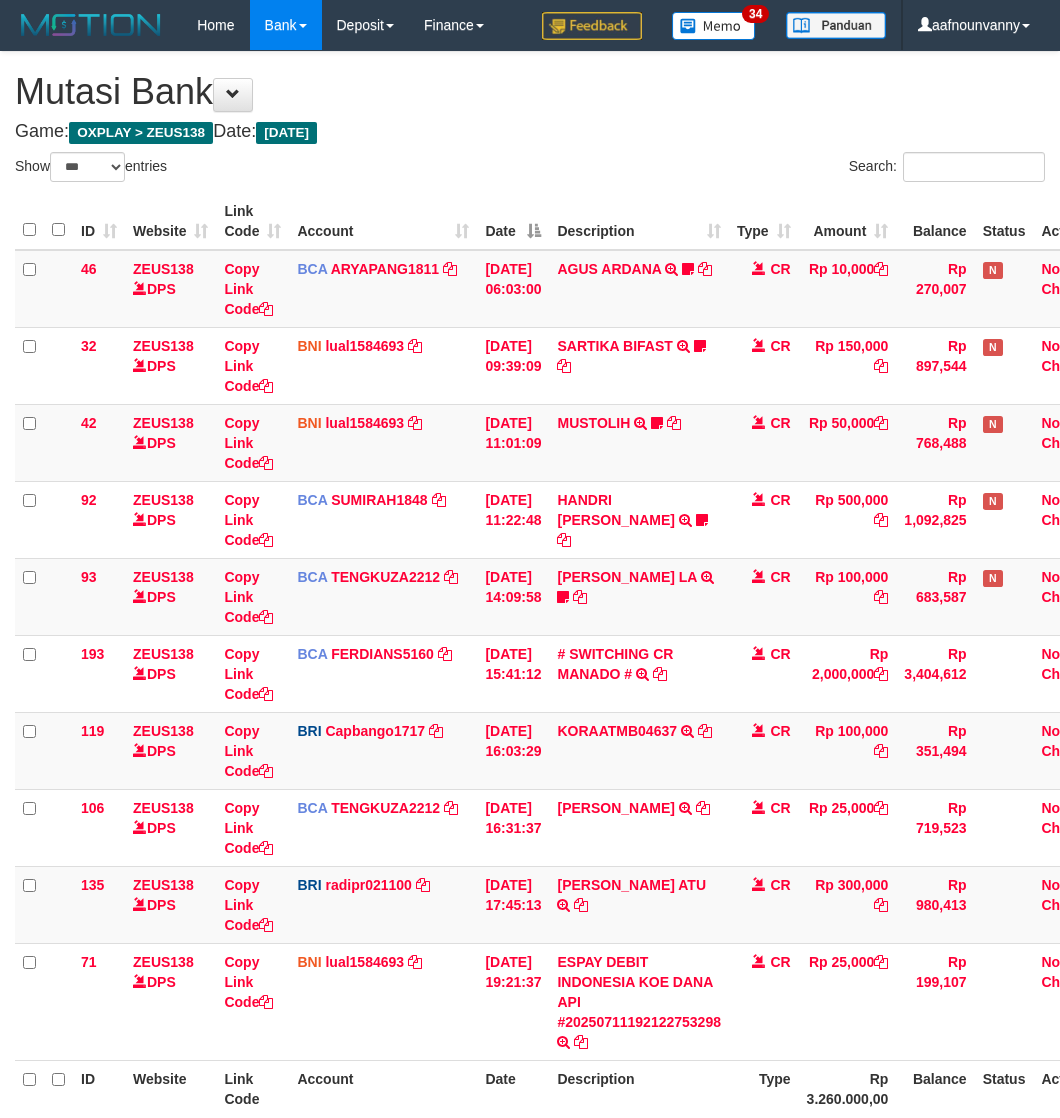 select on "***" 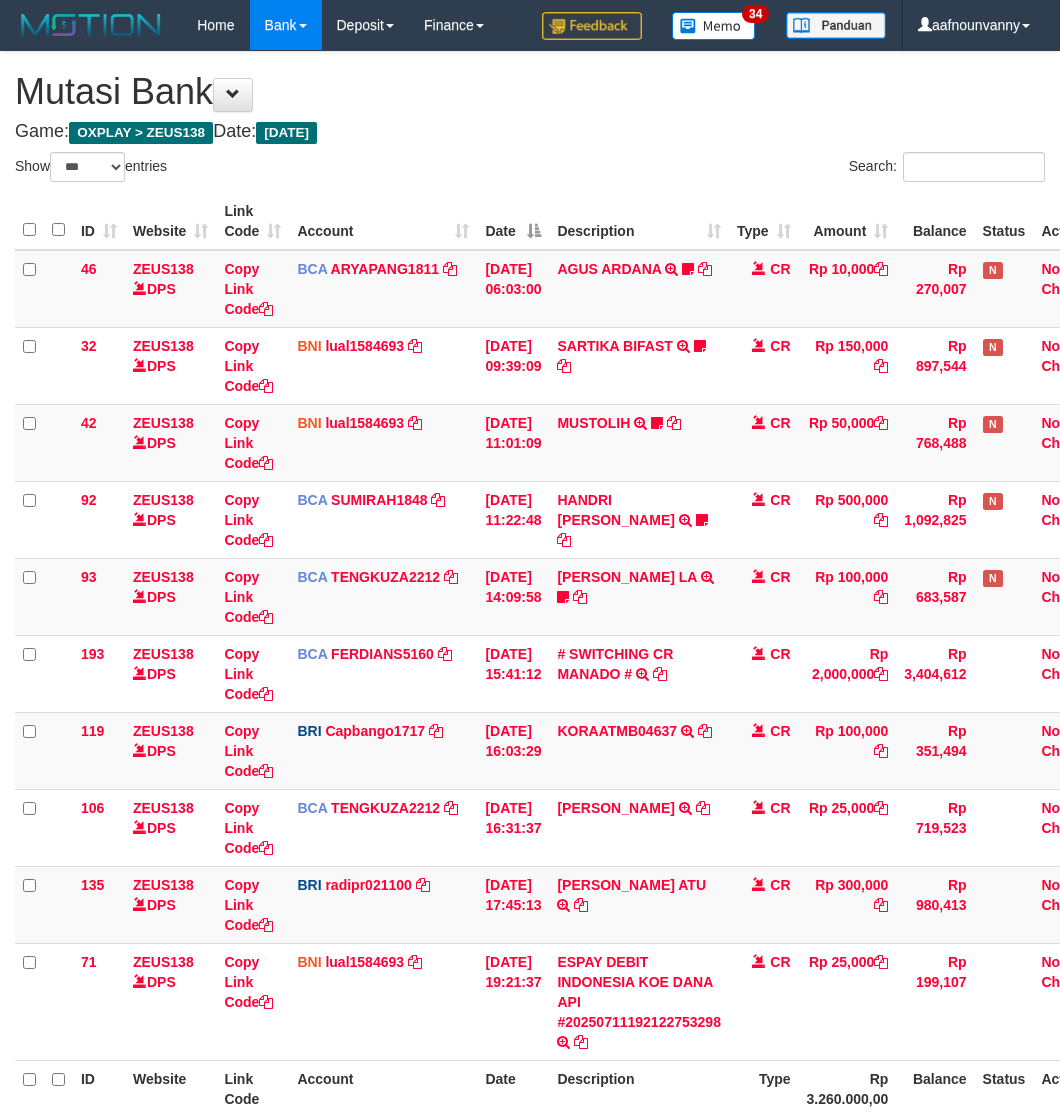 click on "Toggle navigation
Home
Bank
Account List
Load
By Website
Group
[OXPLAY]													ZEUS138
By Load Group (DPS)" at bounding box center (530, 655) 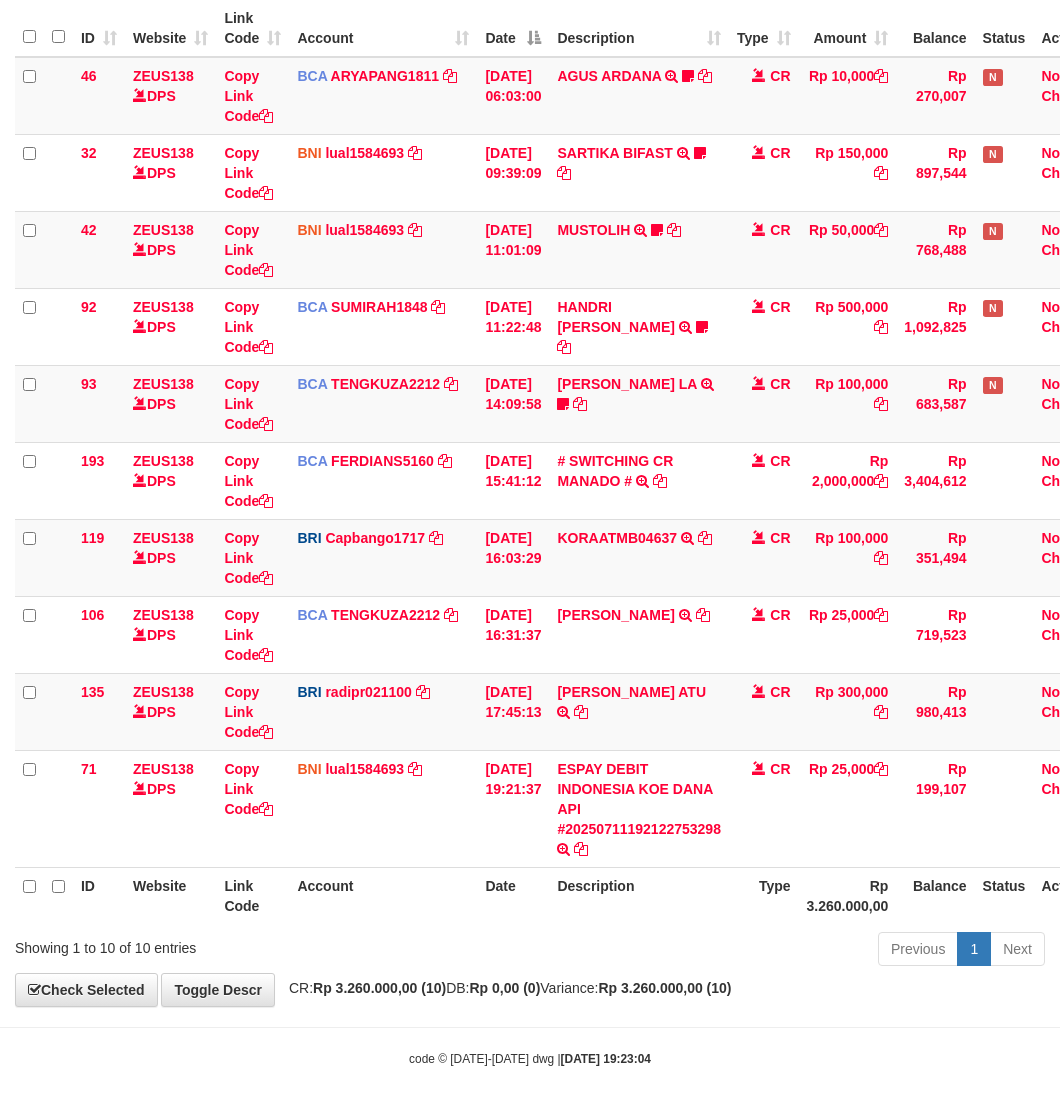 click on "Showing 1 to 10 of 10 entries" at bounding box center [221, 944] 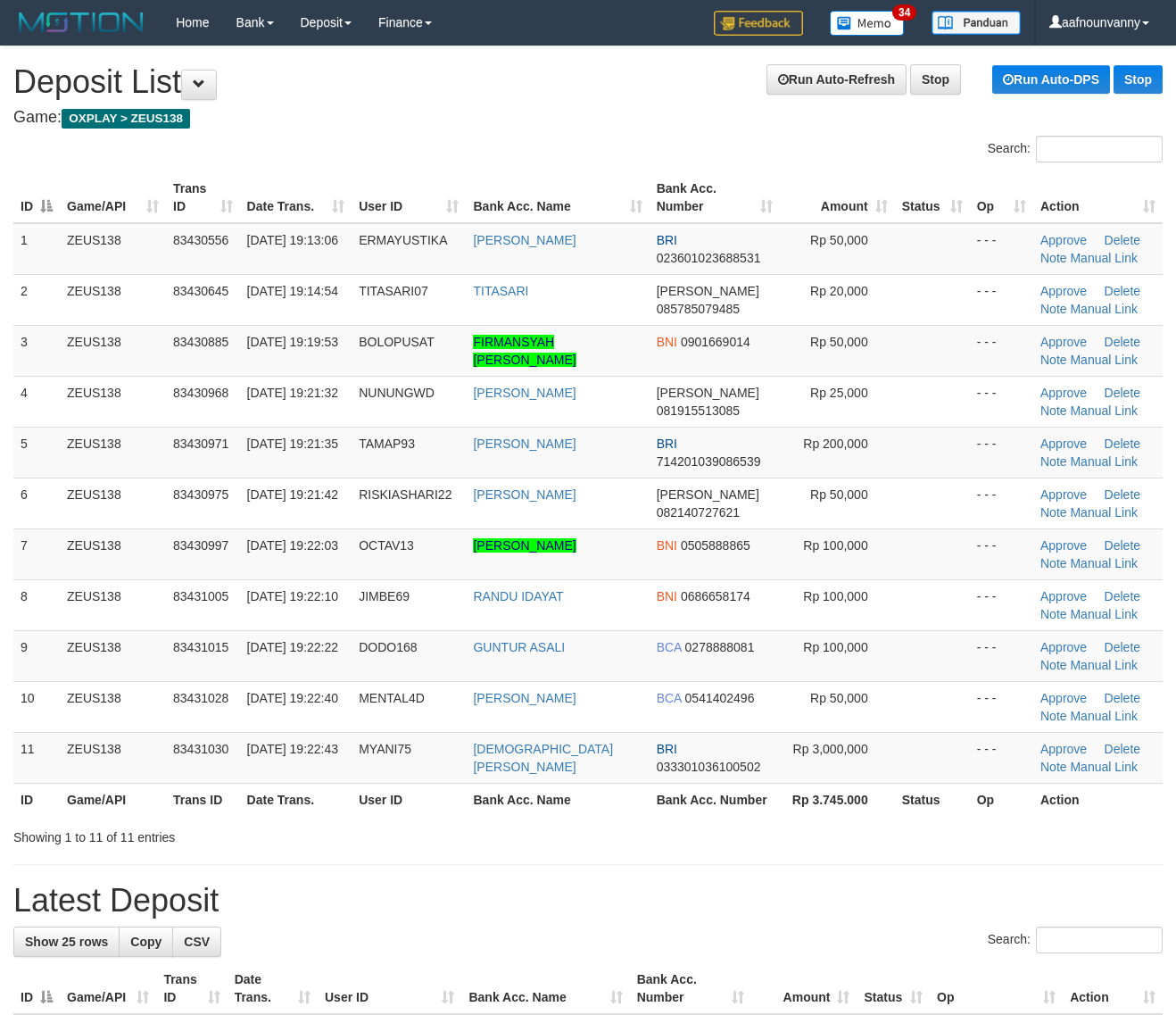 scroll, scrollTop: 0, scrollLeft: 0, axis: both 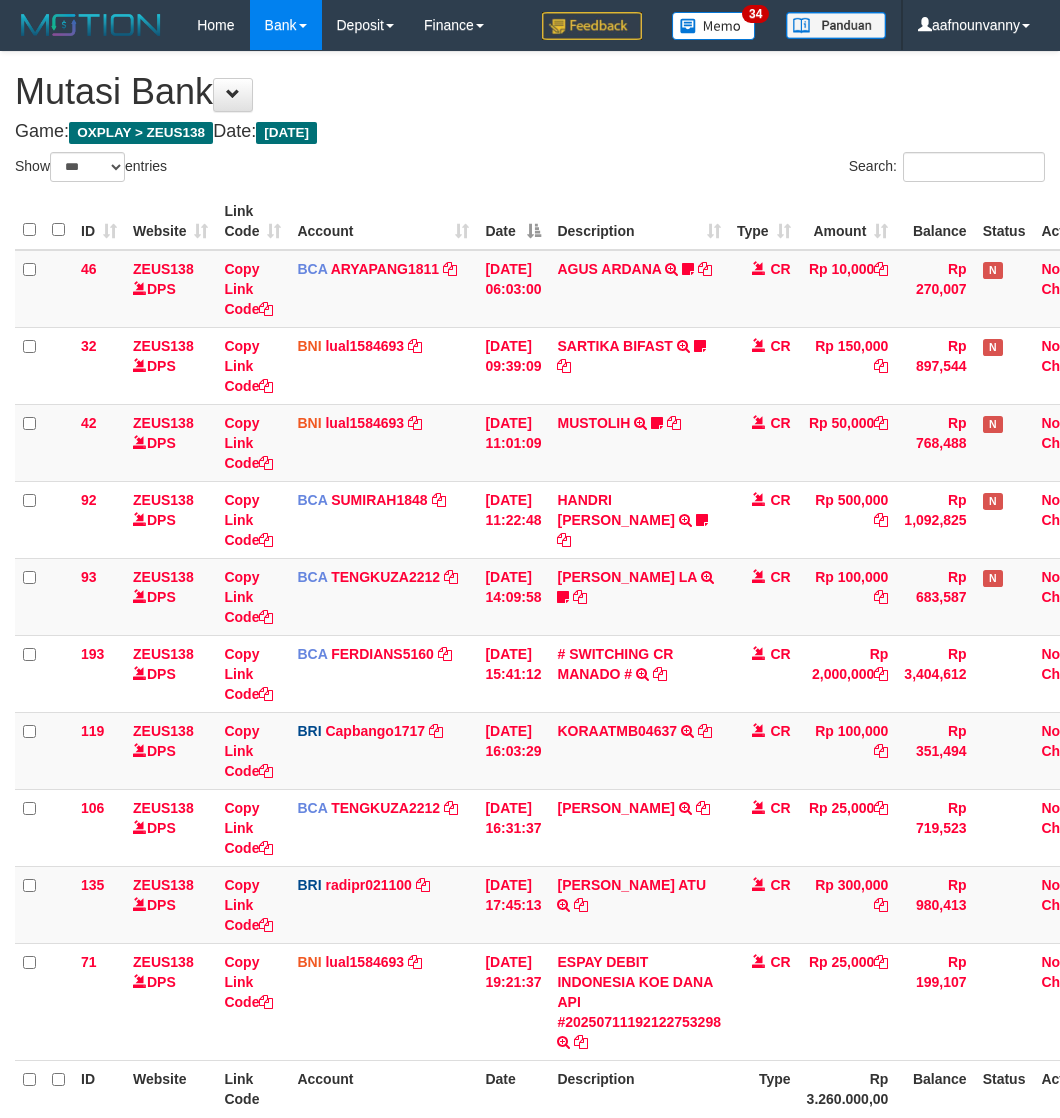 select on "***" 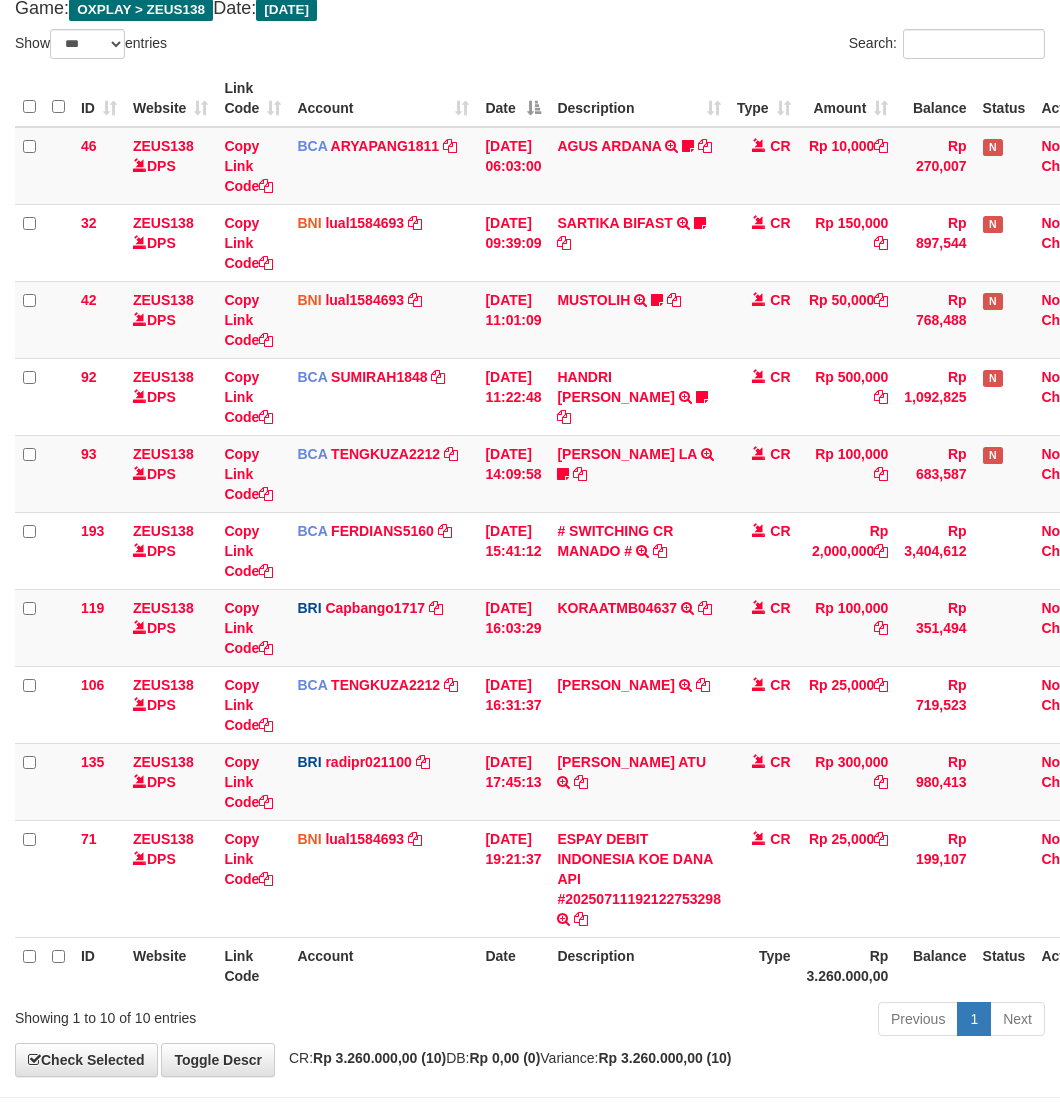 scroll, scrollTop: 195, scrollLeft: 0, axis: vertical 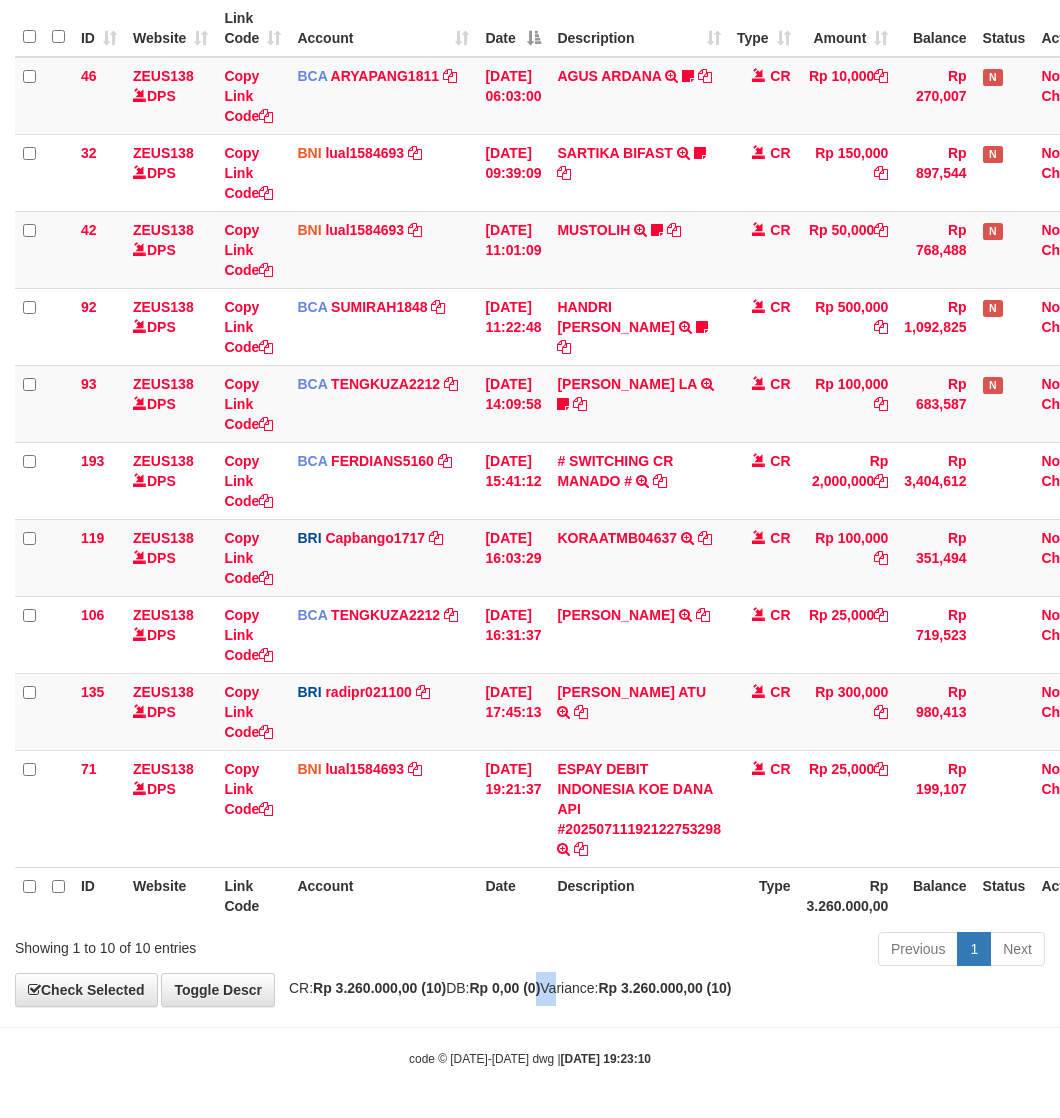 drag, startPoint x: 567, startPoint y: 1006, endPoint x: 453, endPoint y: 930, distance: 137.01096 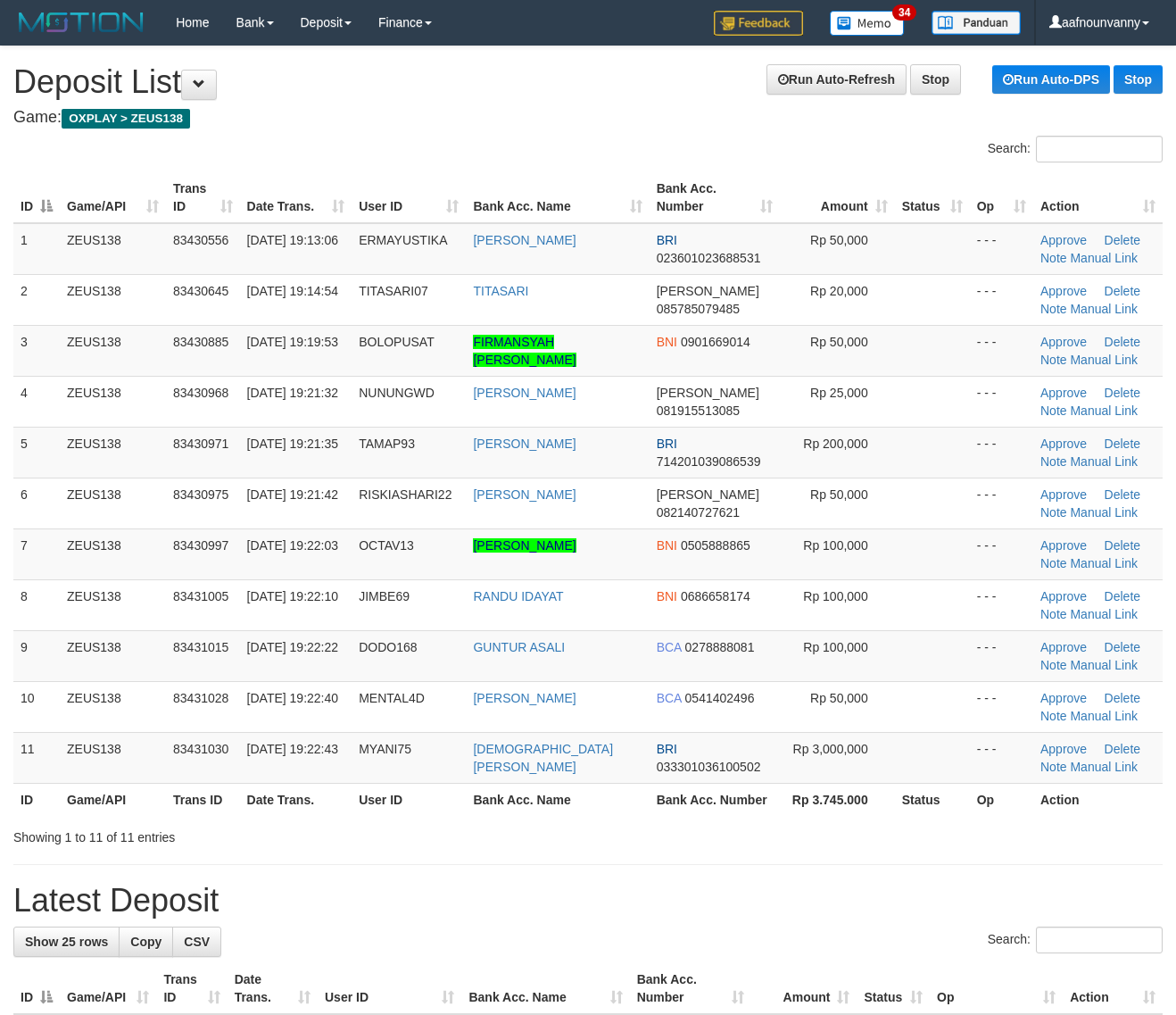 scroll, scrollTop: 0, scrollLeft: 0, axis: both 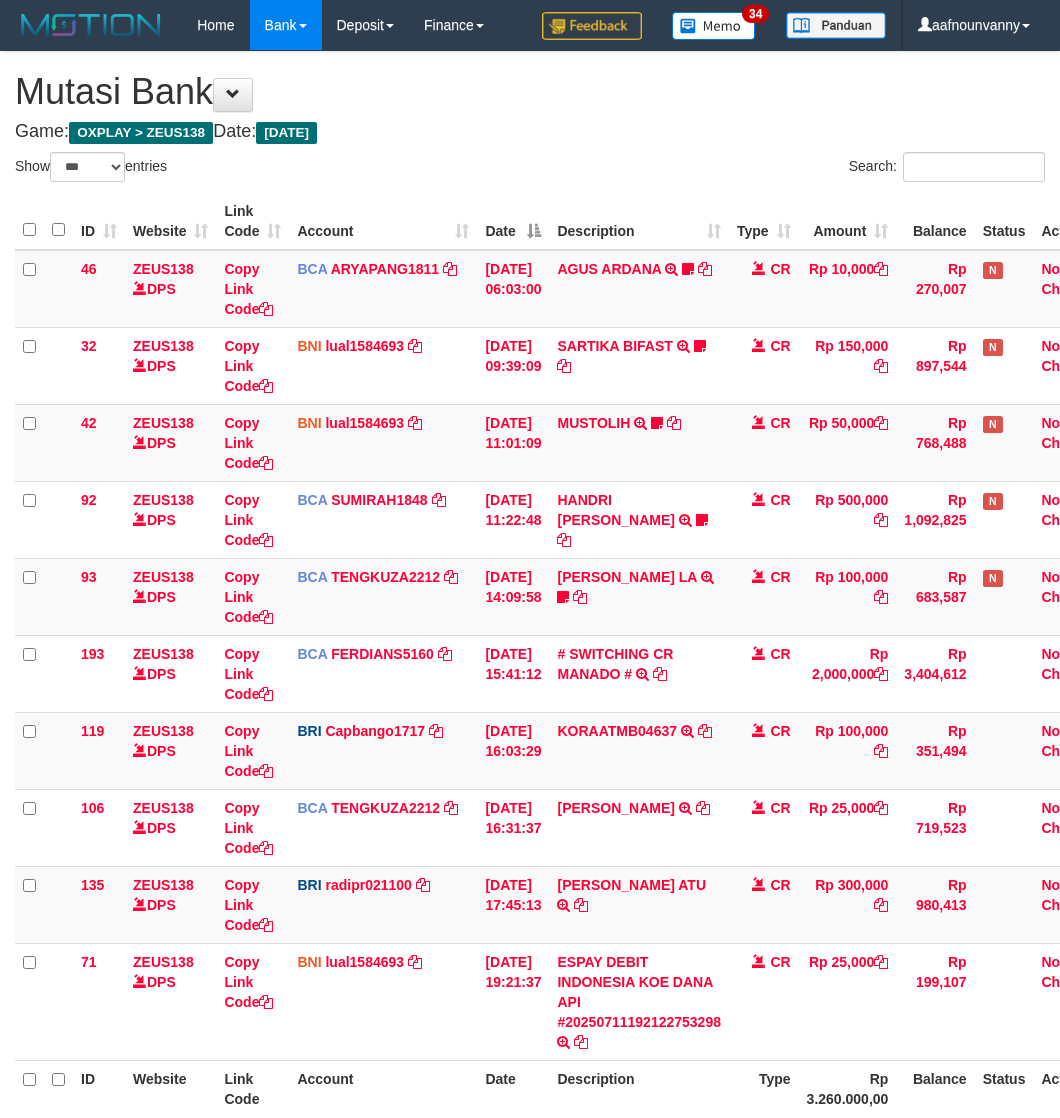 select on "***" 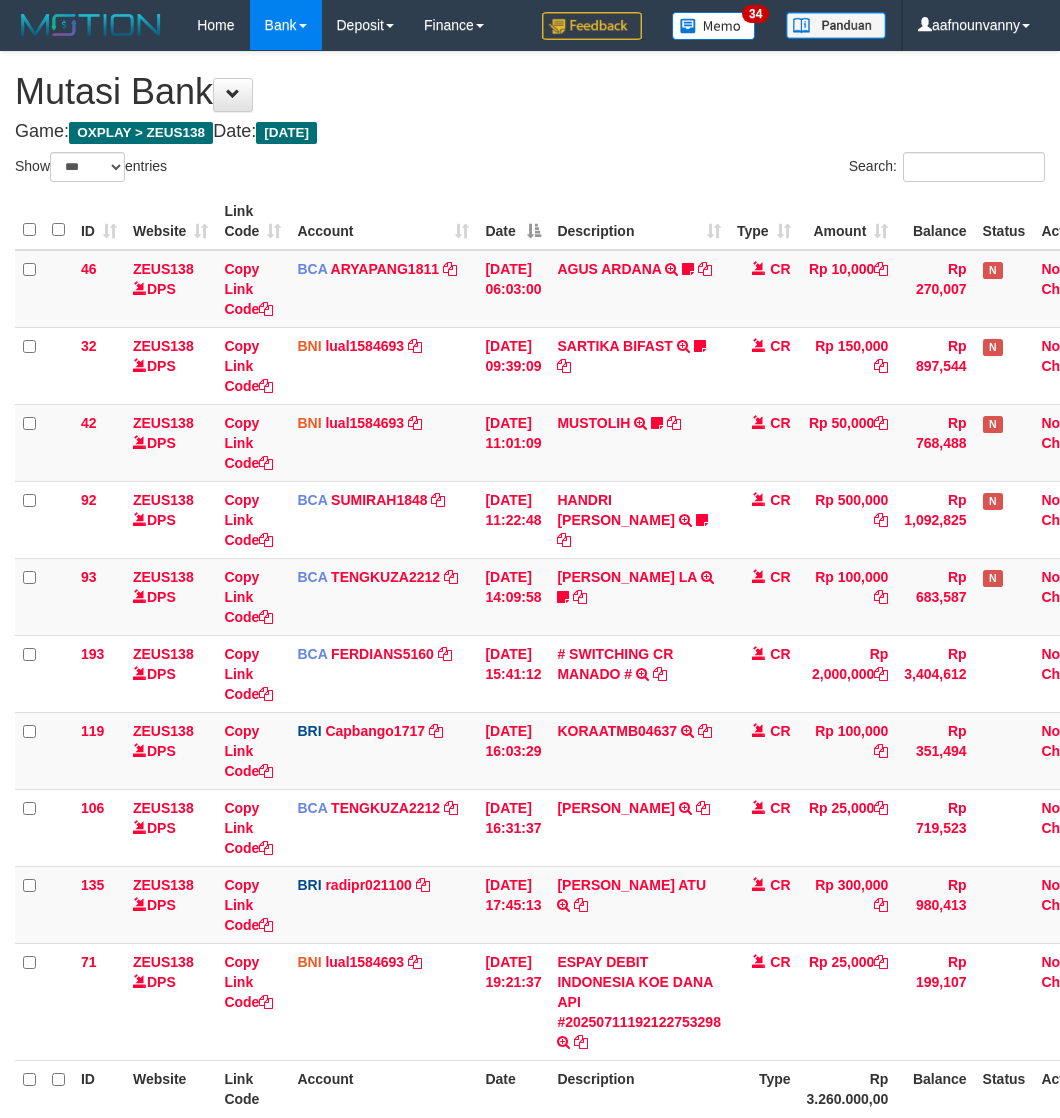 scroll, scrollTop: 45, scrollLeft: 0, axis: vertical 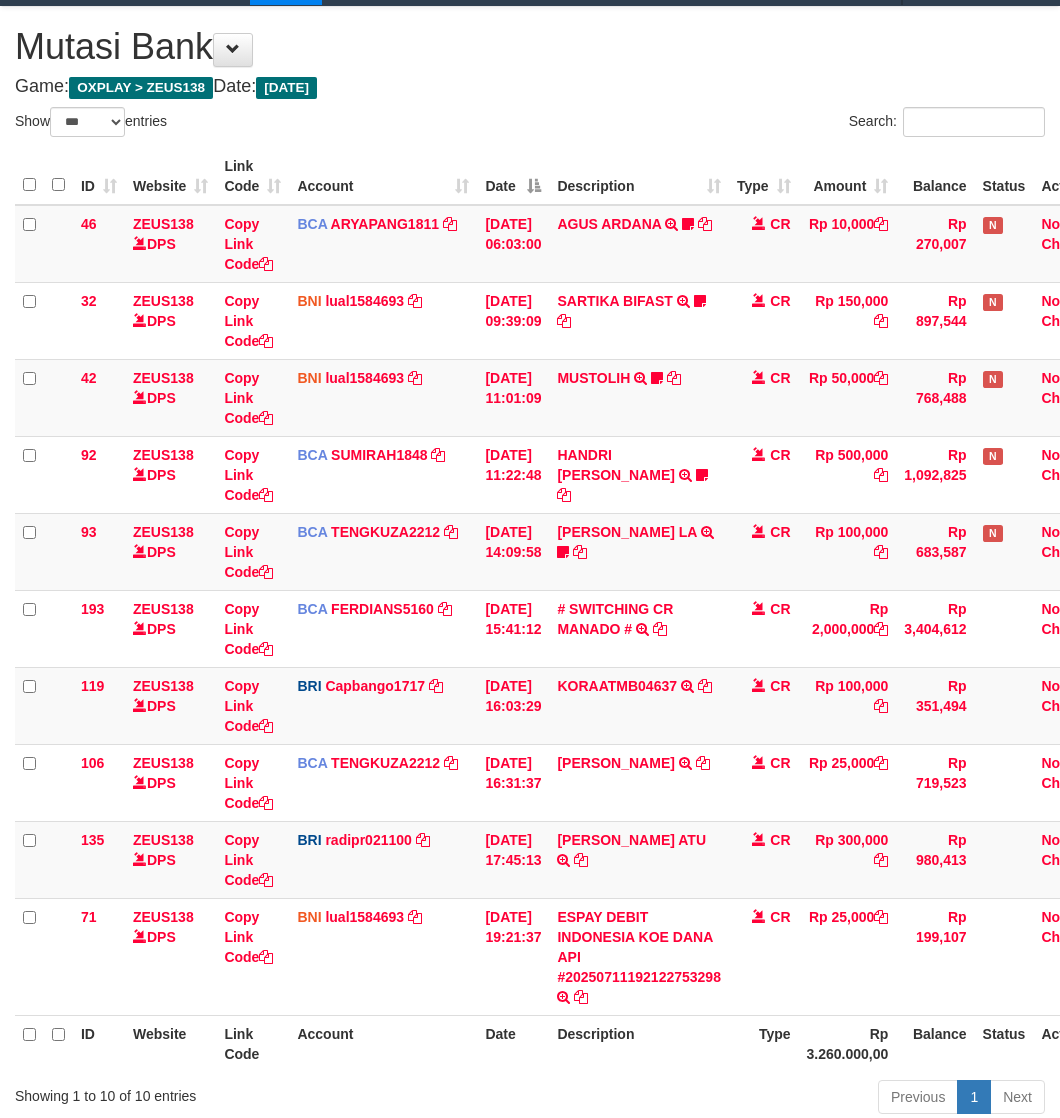 drag, startPoint x: 0, startPoint y: 0, endPoint x: 617, endPoint y: 1041, distance: 1210.1116 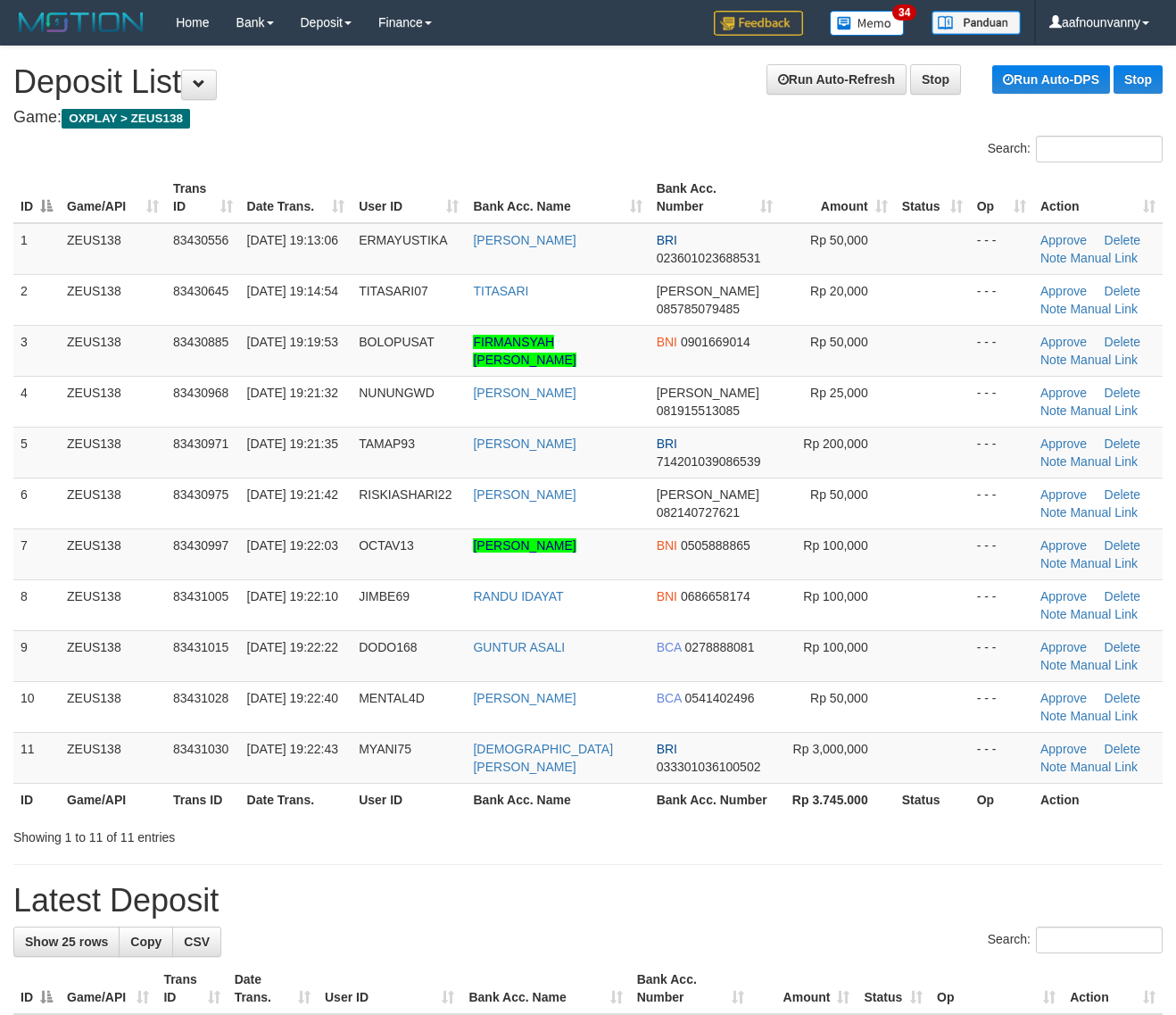 scroll, scrollTop: 0, scrollLeft: 0, axis: both 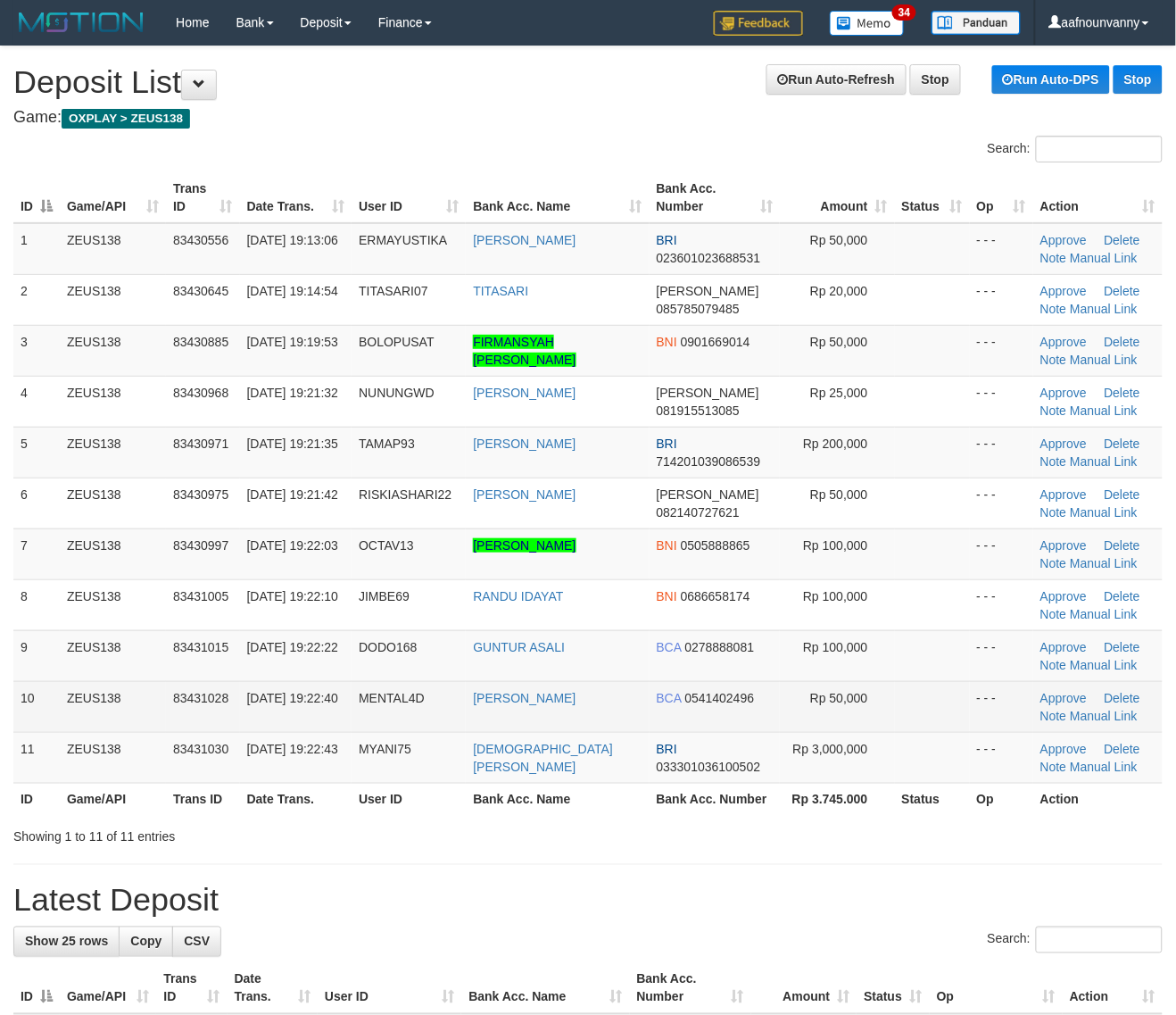 drag, startPoint x: 620, startPoint y: 619, endPoint x: 943, endPoint y: 699, distance: 332.7597 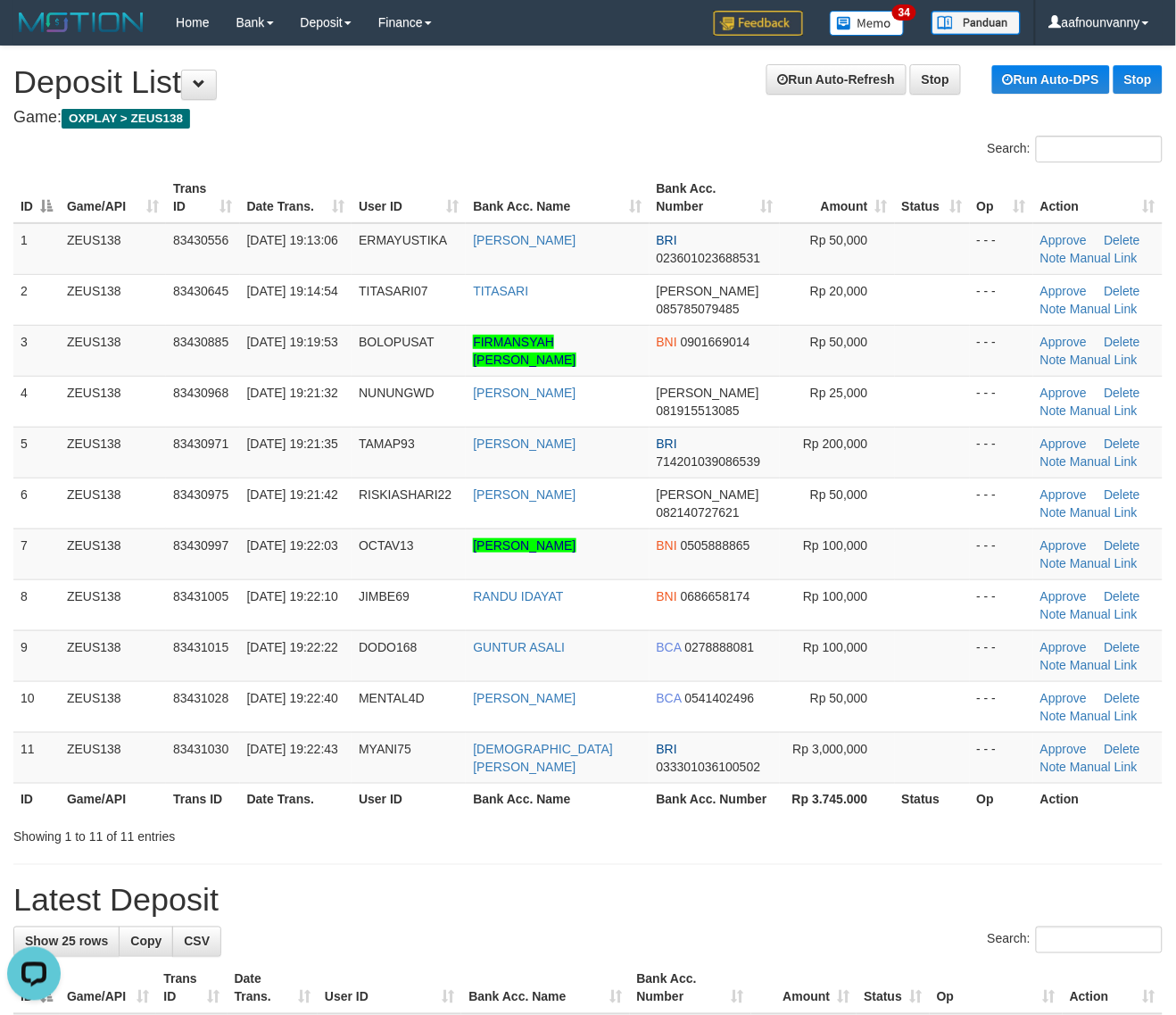scroll, scrollTop: 0, scrollLeft: 0, axis: both 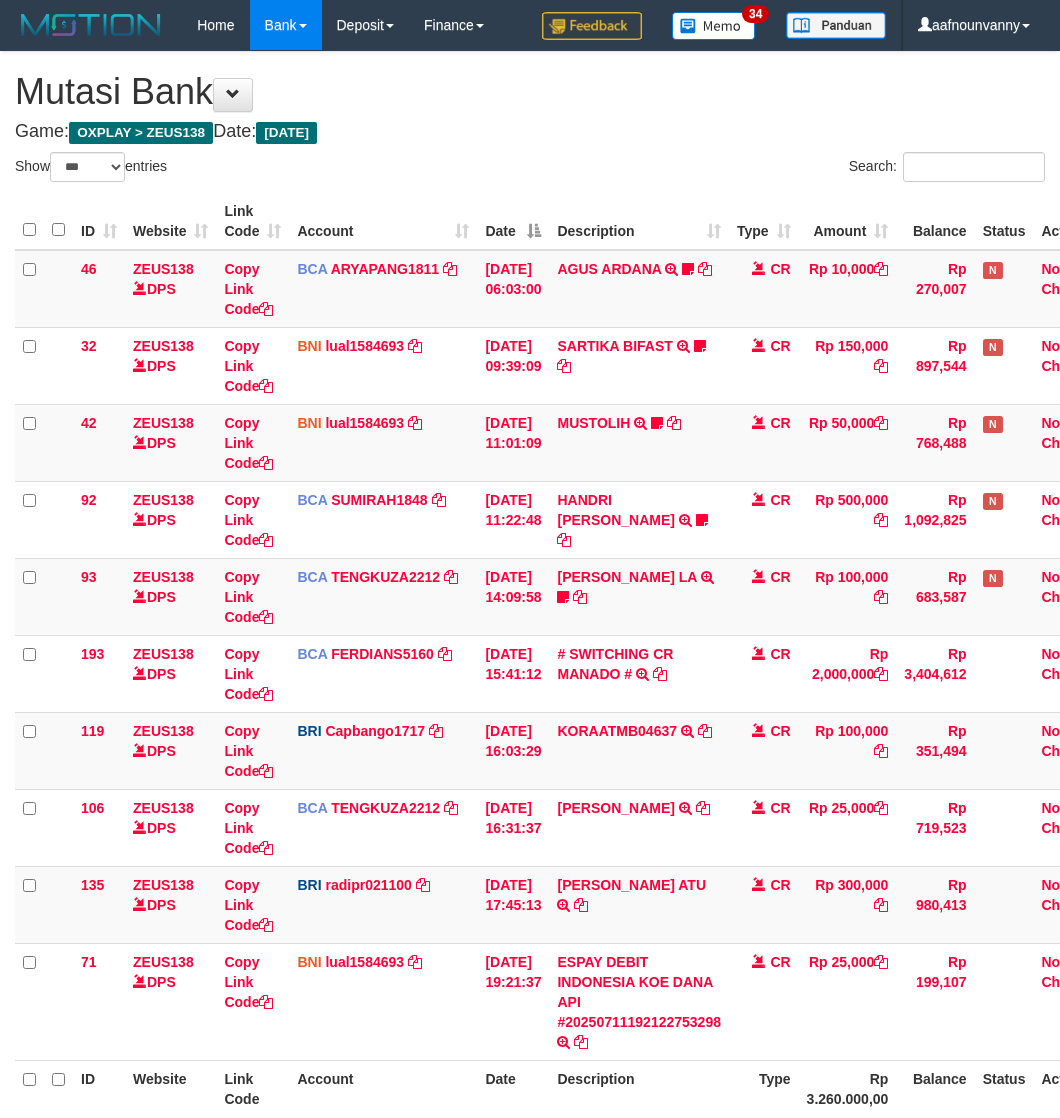 select on "***" 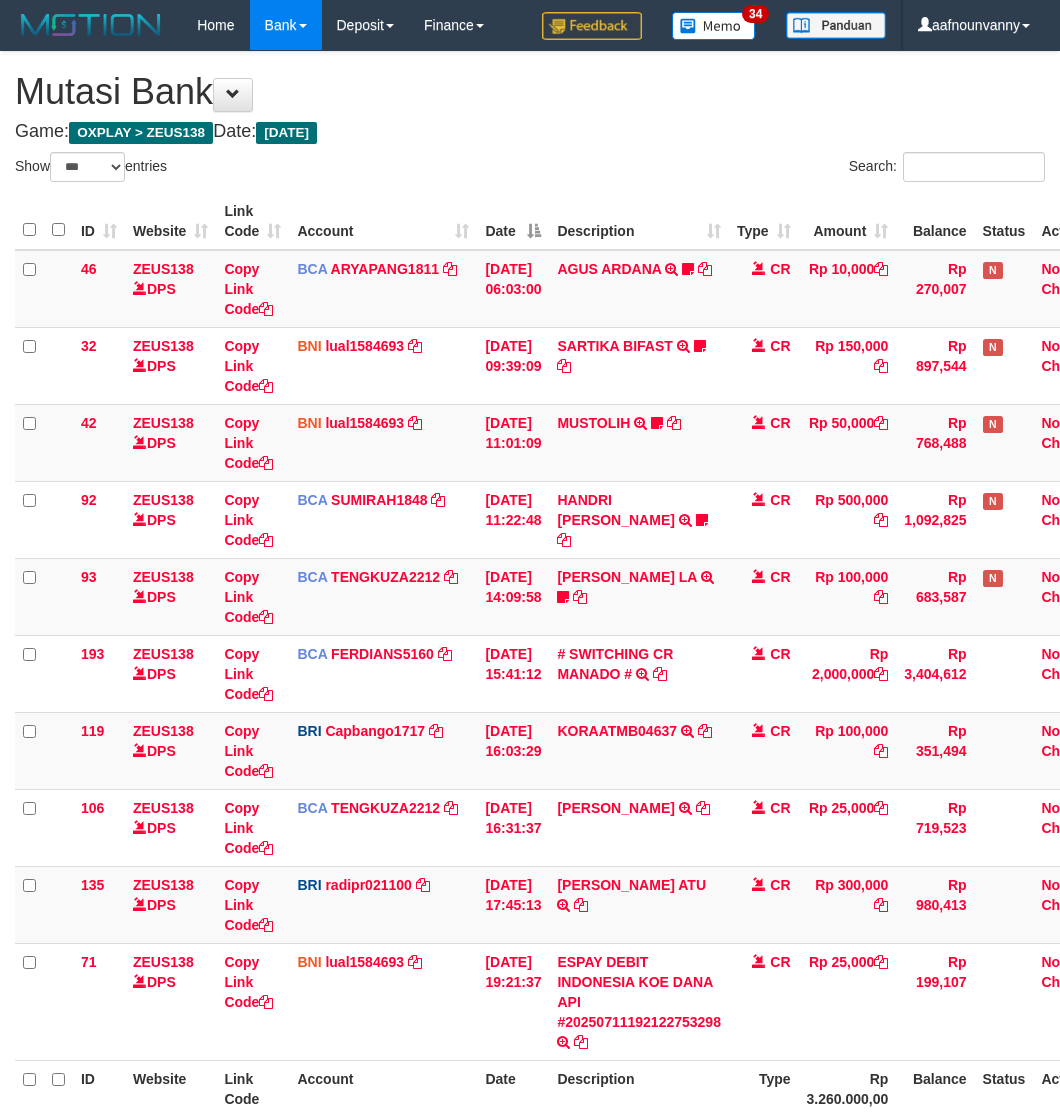 scroll, scrollTop: 195, scrollLeft: 0, axis: vertical 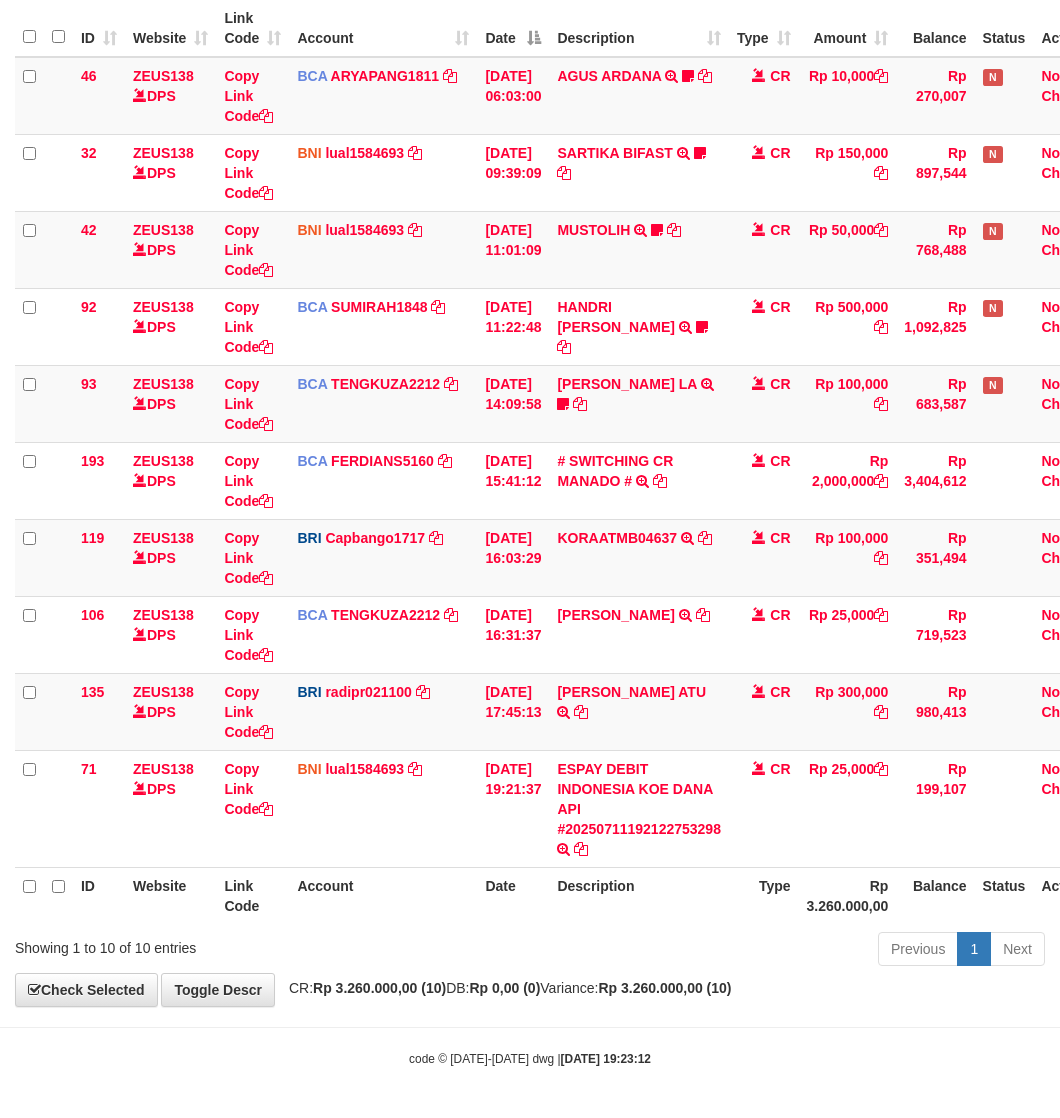 click on "Showing 1 to 10 of 10 entries Previous 1 Next" at bounding box center [530, 951] 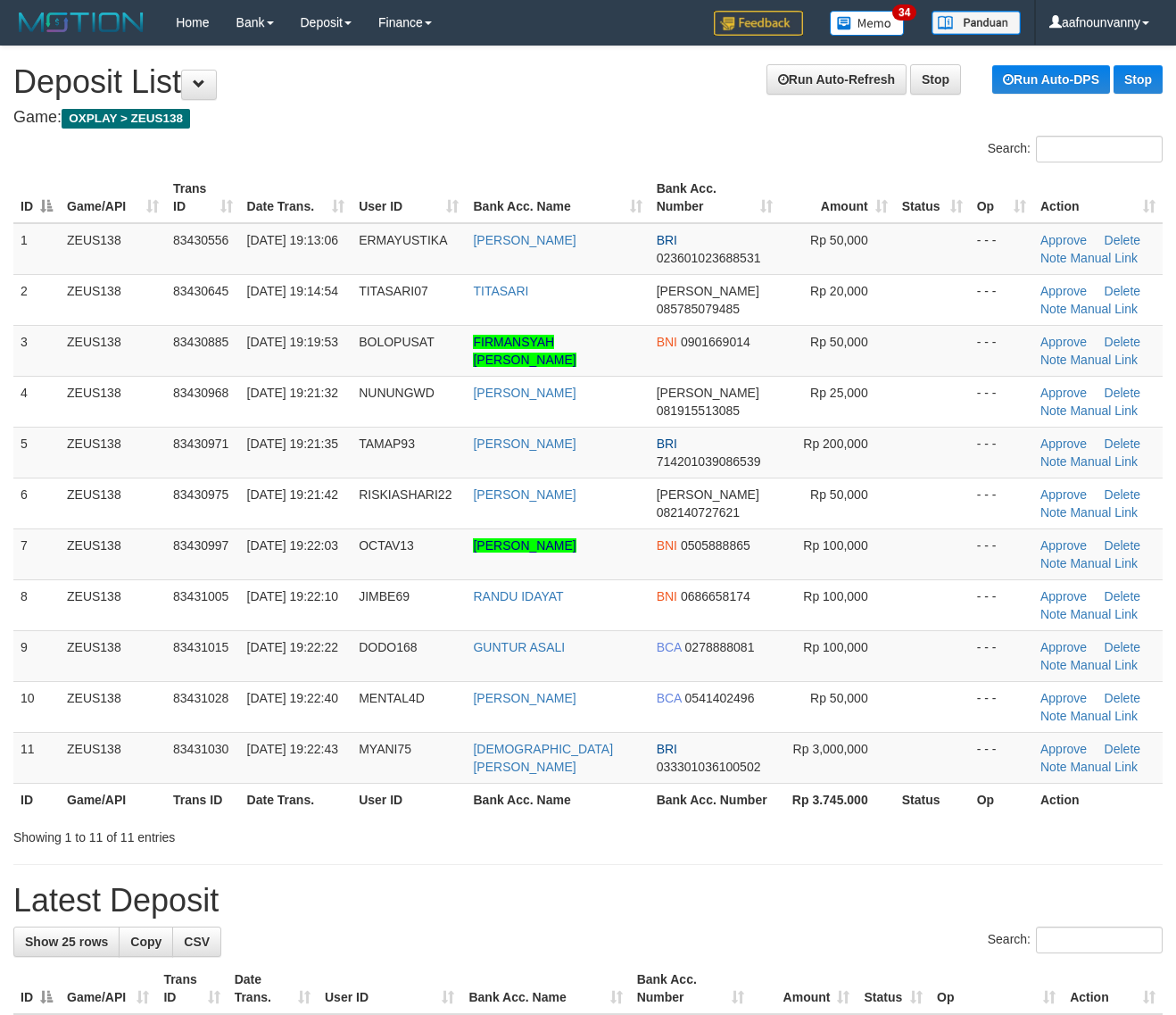 scroll, scrollTop: 0, scrollLeft: 0, axis: both 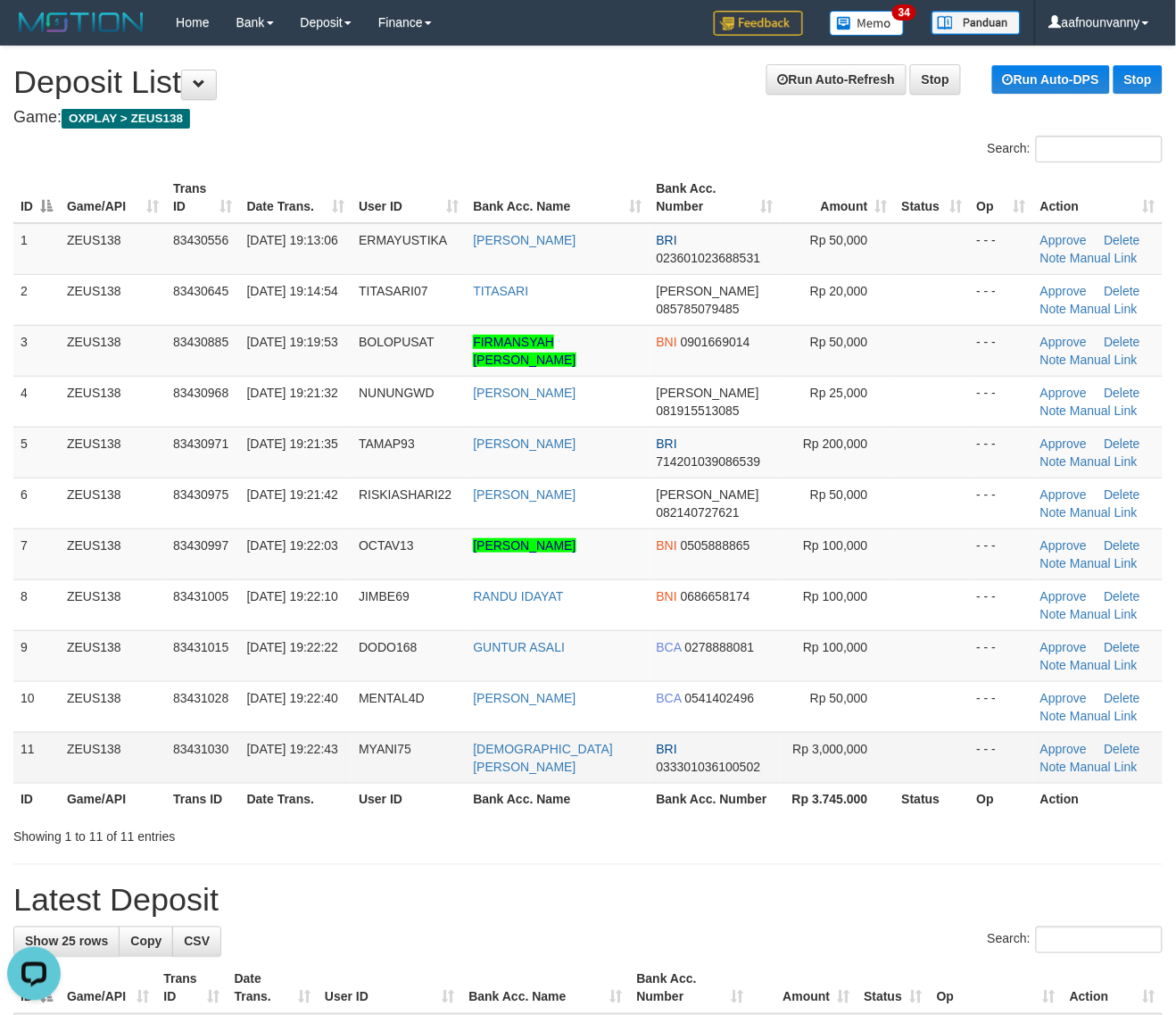 click on "1
ZEUS138
83430556
11/07/2025 19:13:06
ERMAYUSTIKA
ERMA YUSTIKA
BRI
023601023688531
Rp 50,000
- - -
Approve
Delete
Note
Manual Link
2
ZEUS138
83430645
11/07/2025 19:14:54
TITASARI07
TITASARI
DANA
085785079485
Rp 20,000
- - -" at bounding box center (588, 503) 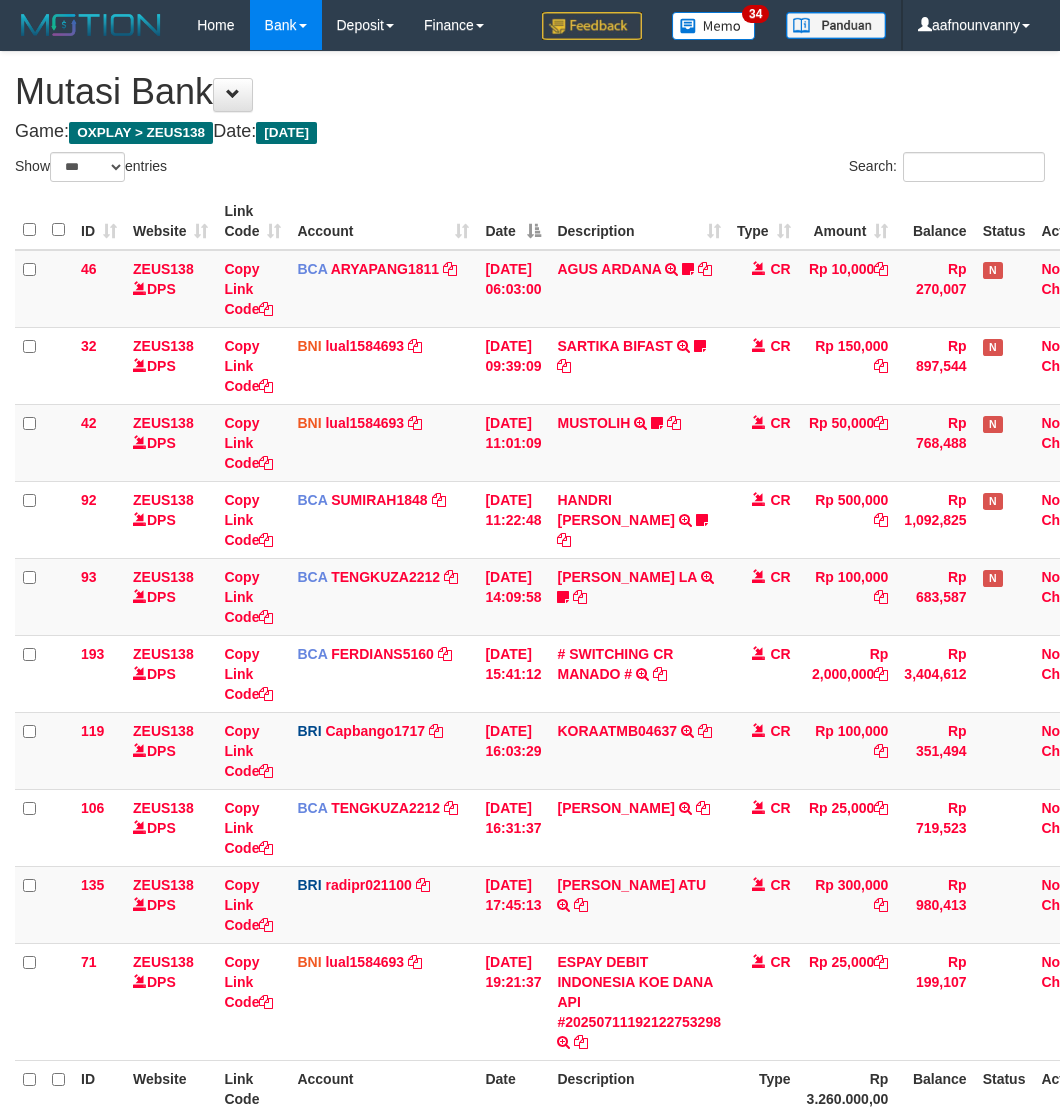 select on "***" 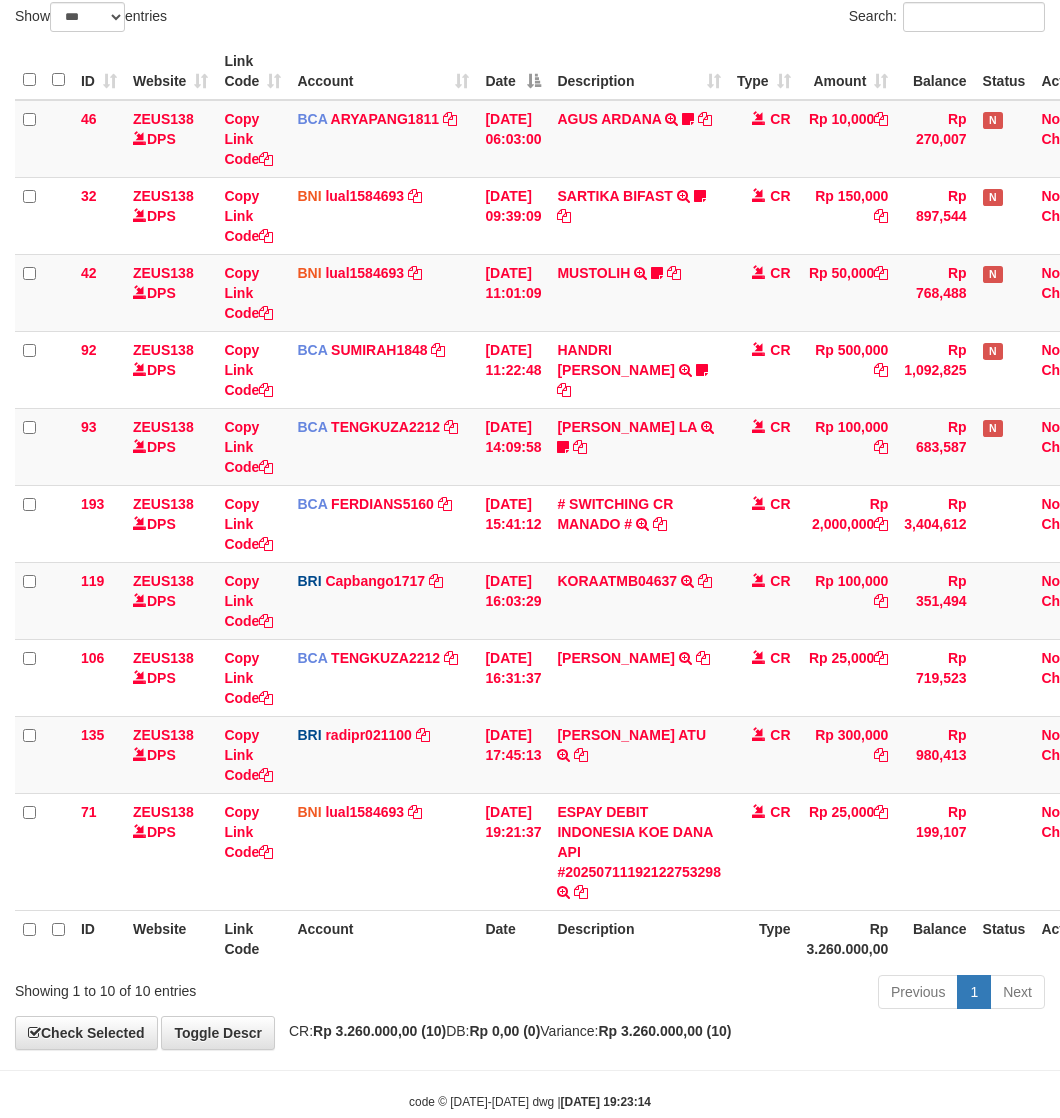 scroll, scrollTop: 195, scrollLeft: 0, axis: vertical 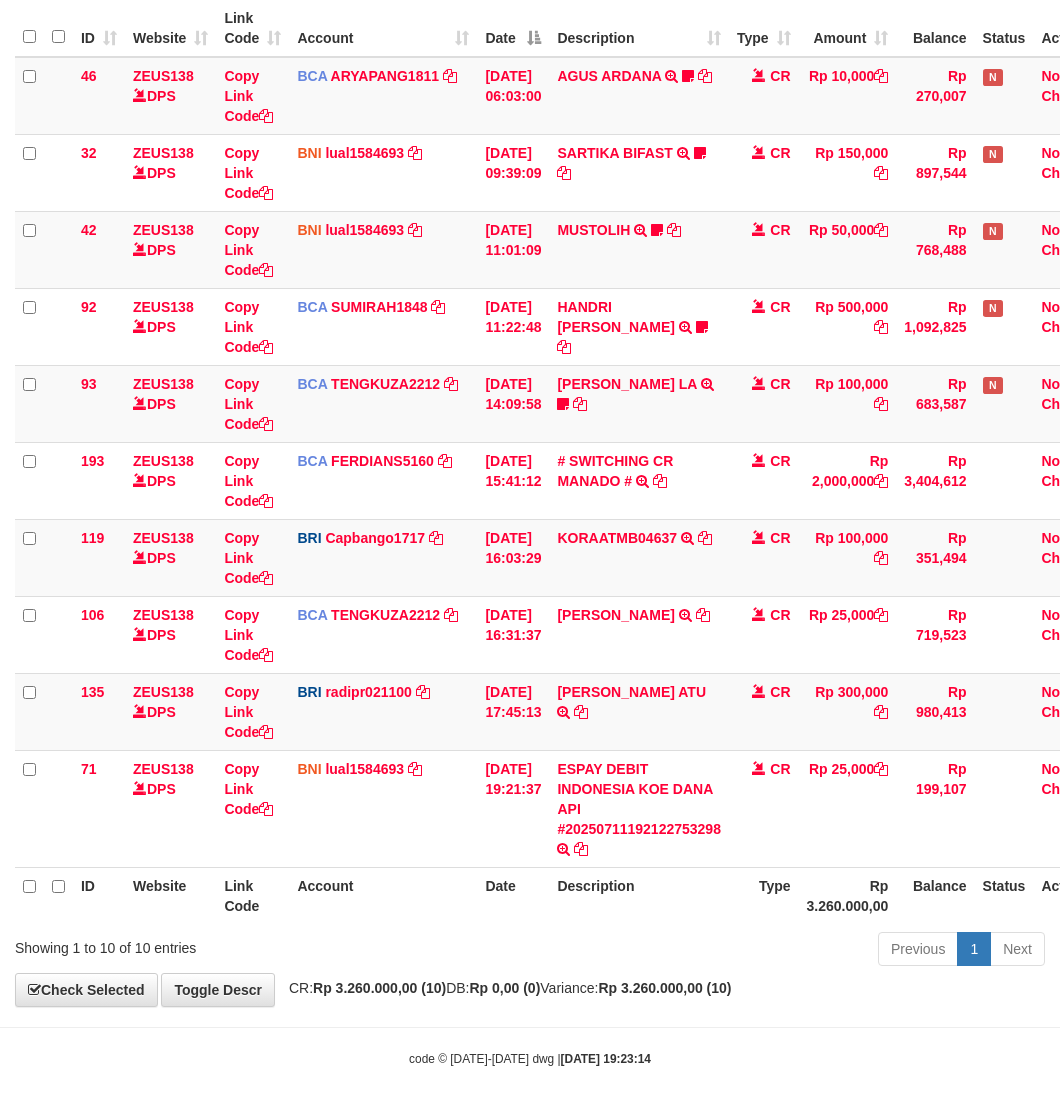 click on "Toggle navigation
Home
Bank
Account List
Load
By Website
Group
[OXPLAY]													ZEUS138
By Load Group (DPS)" at bounding box center [530, 462] 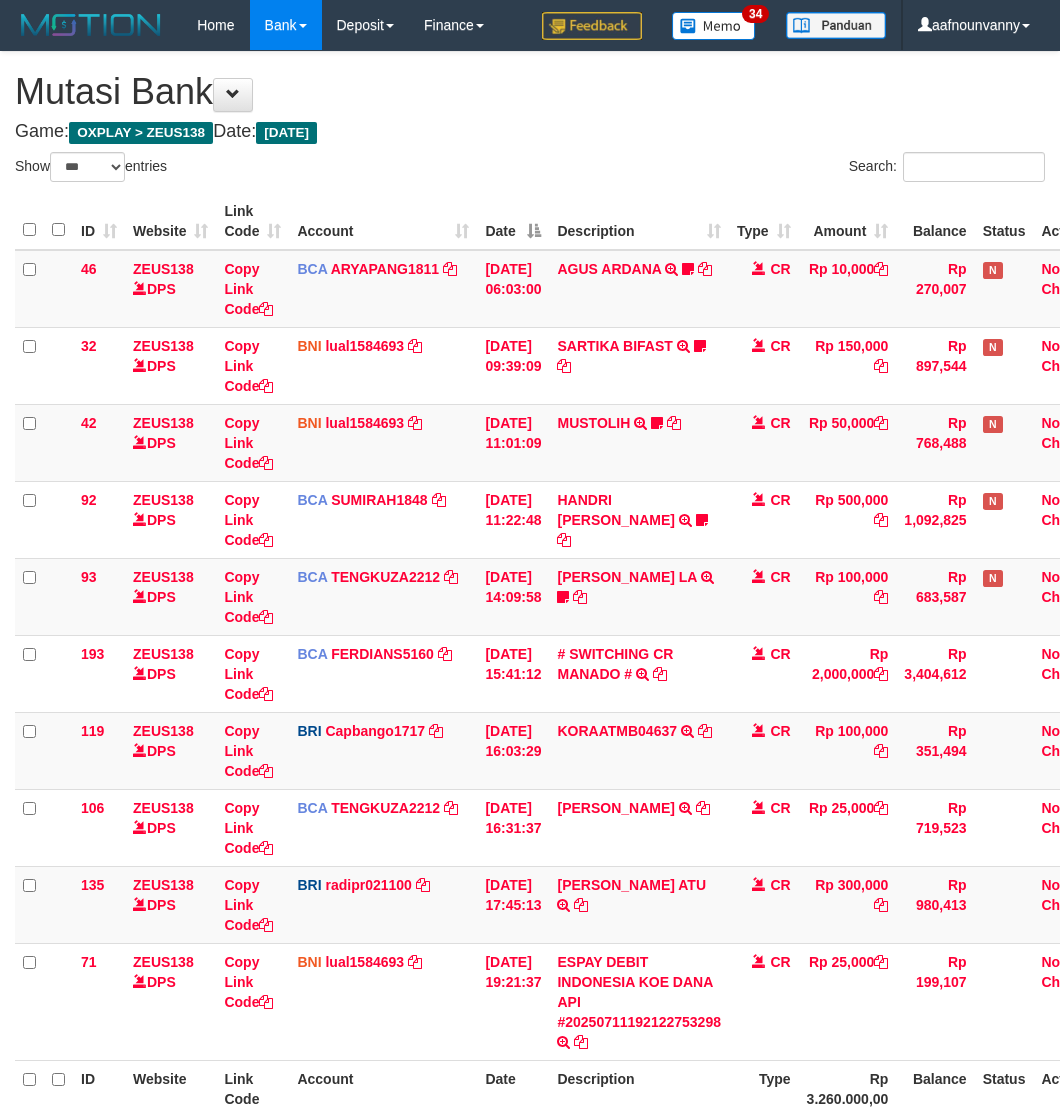 select on "***" 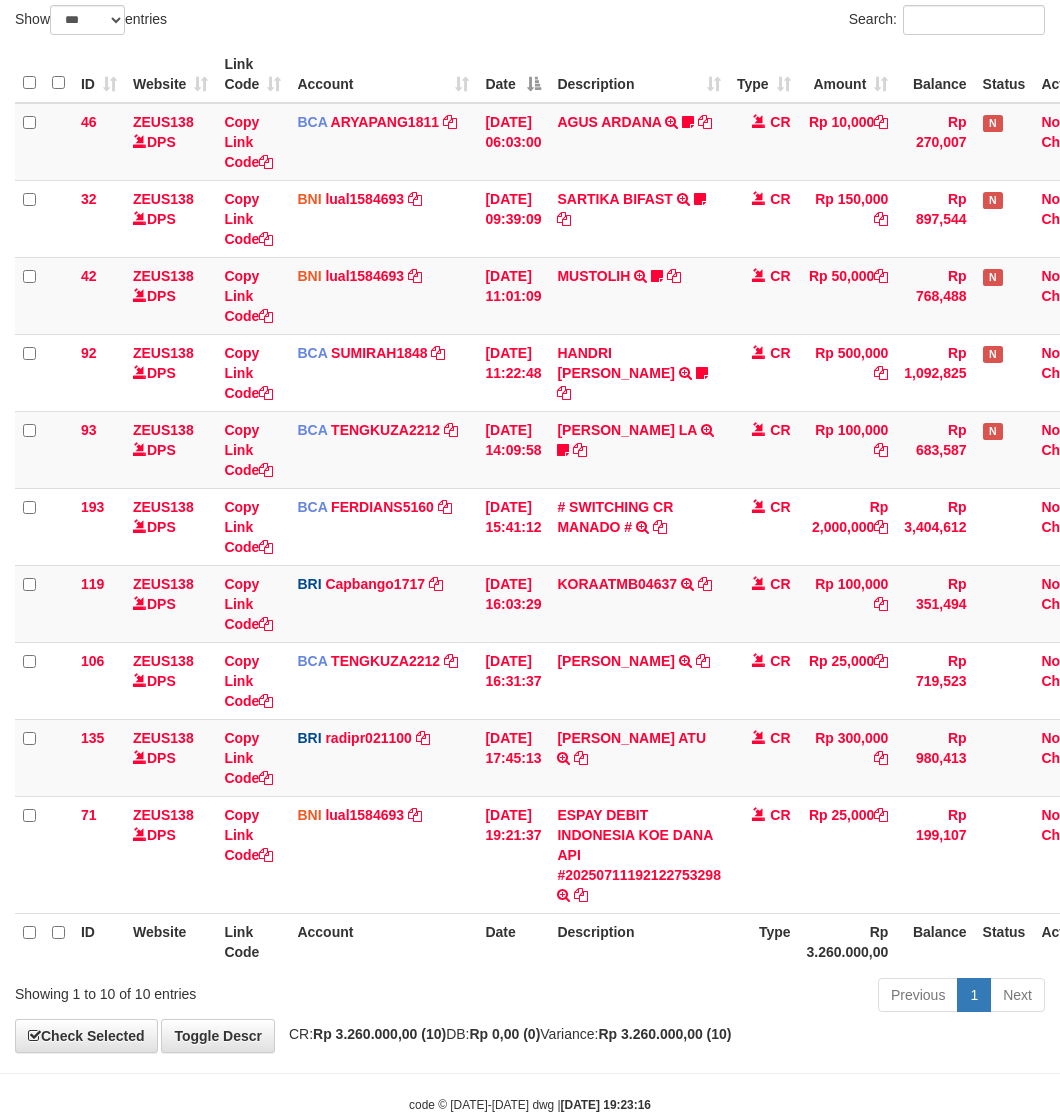 scroll, scrollTop: 195, scrollLeft: 0, axis: vertical 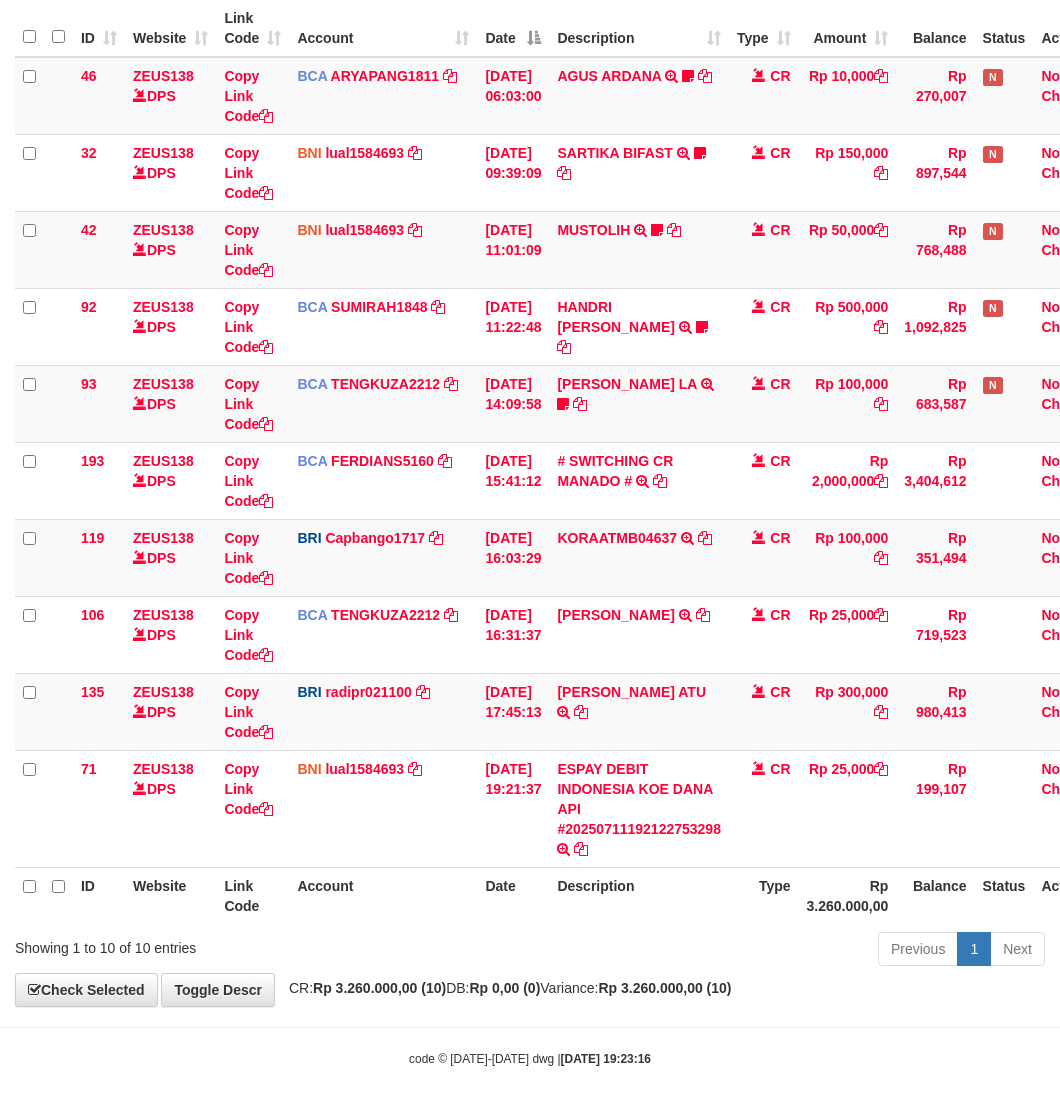 drag, startPoint x: 490, startPoint y: 961, endPoint x: 0, endPoint y: 808, distance: 513.3313 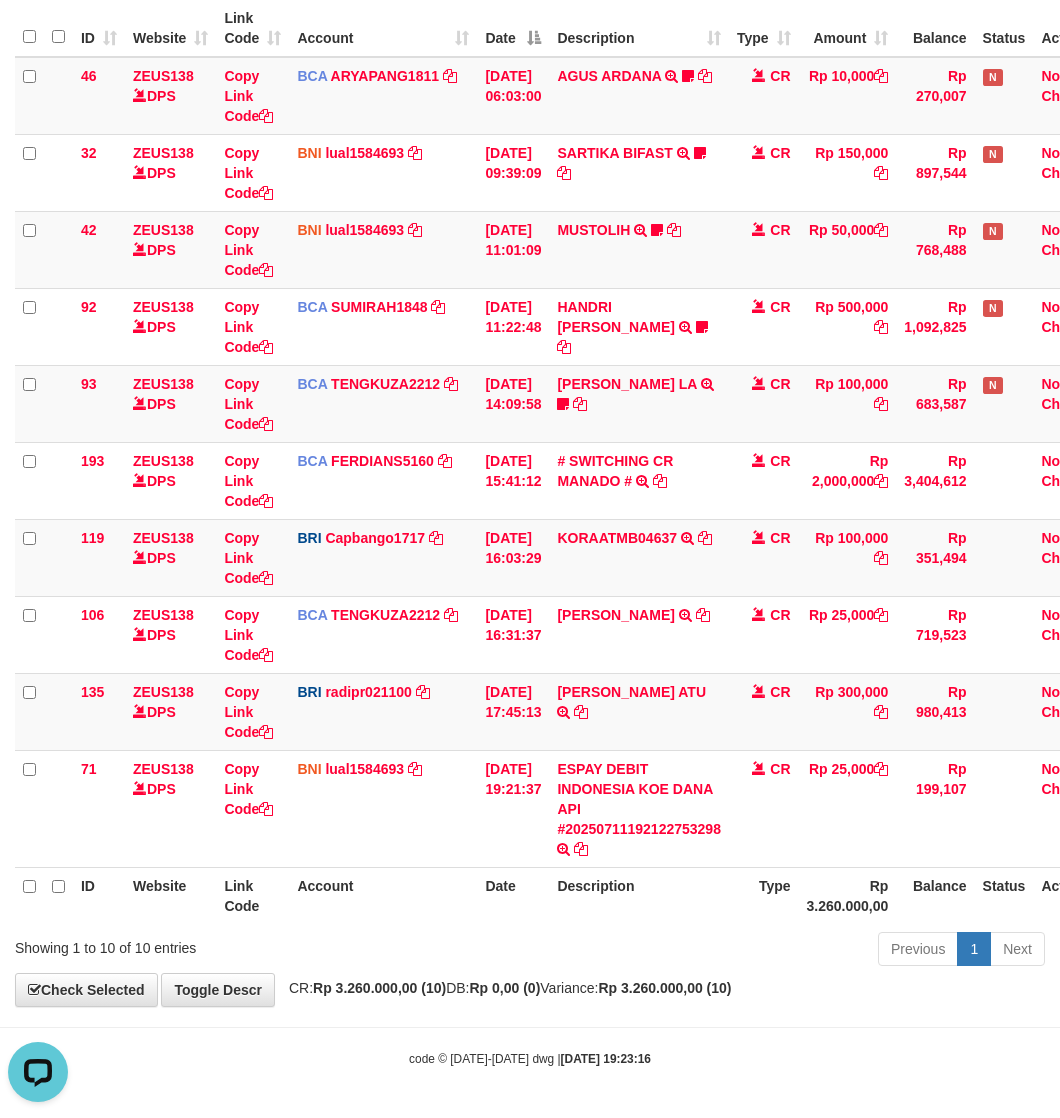 scroll, scrollTop: 0, scrollLeft: 0, axis: both 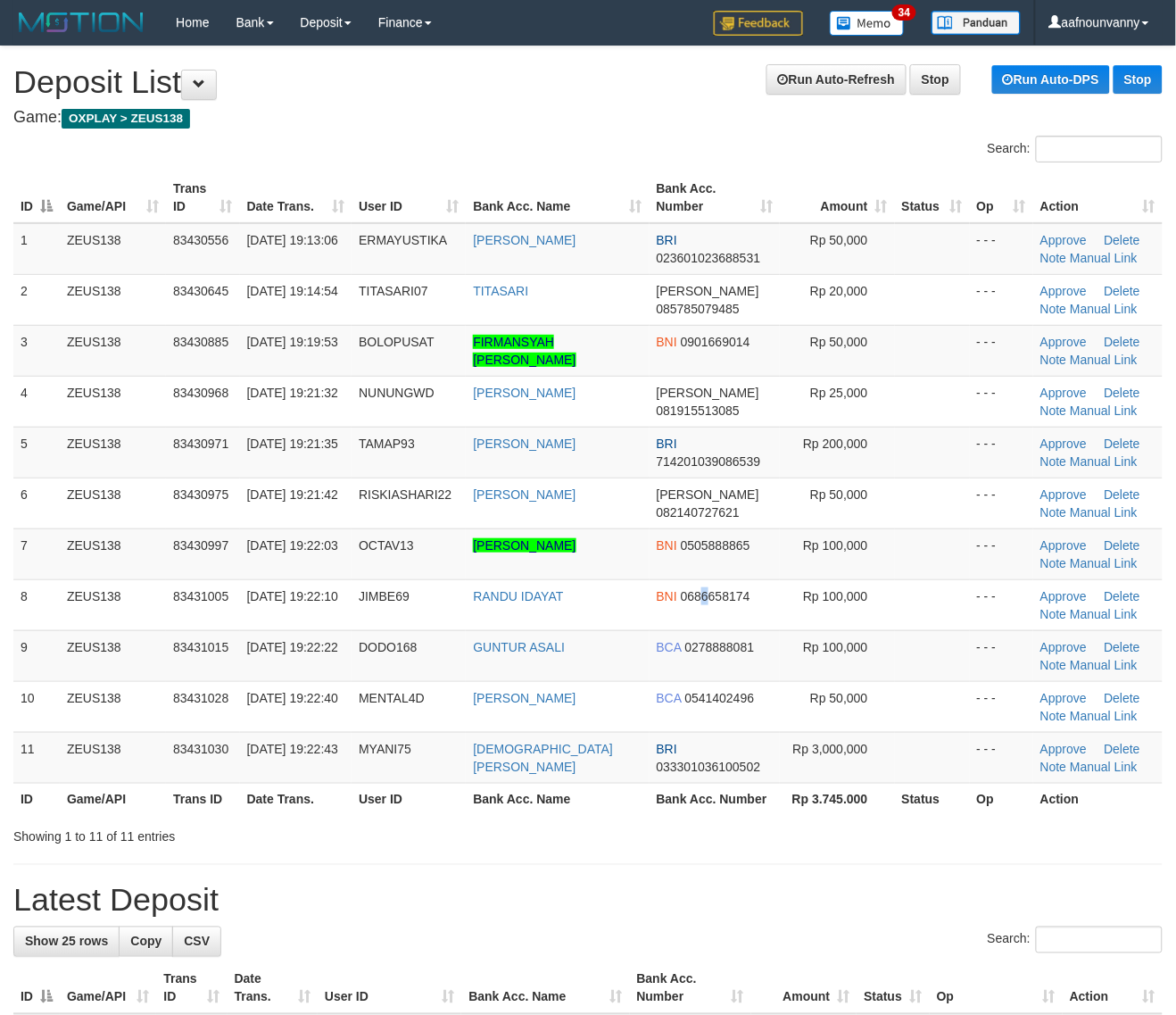 drag, startPoint x: 703, startPoint y: 601, endPoint x: 1188, endPoint y: 772, distance: 514.2626 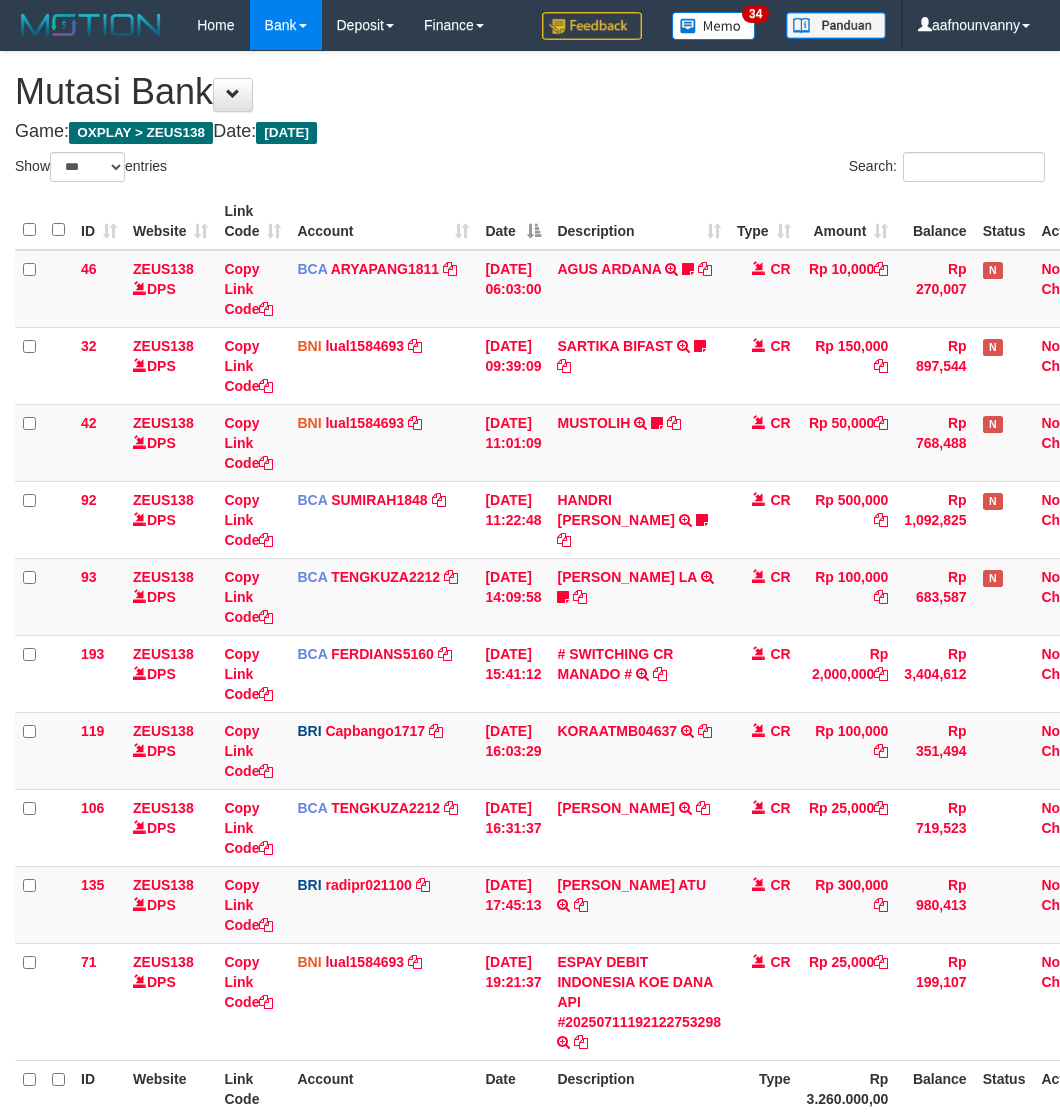 select on "***" 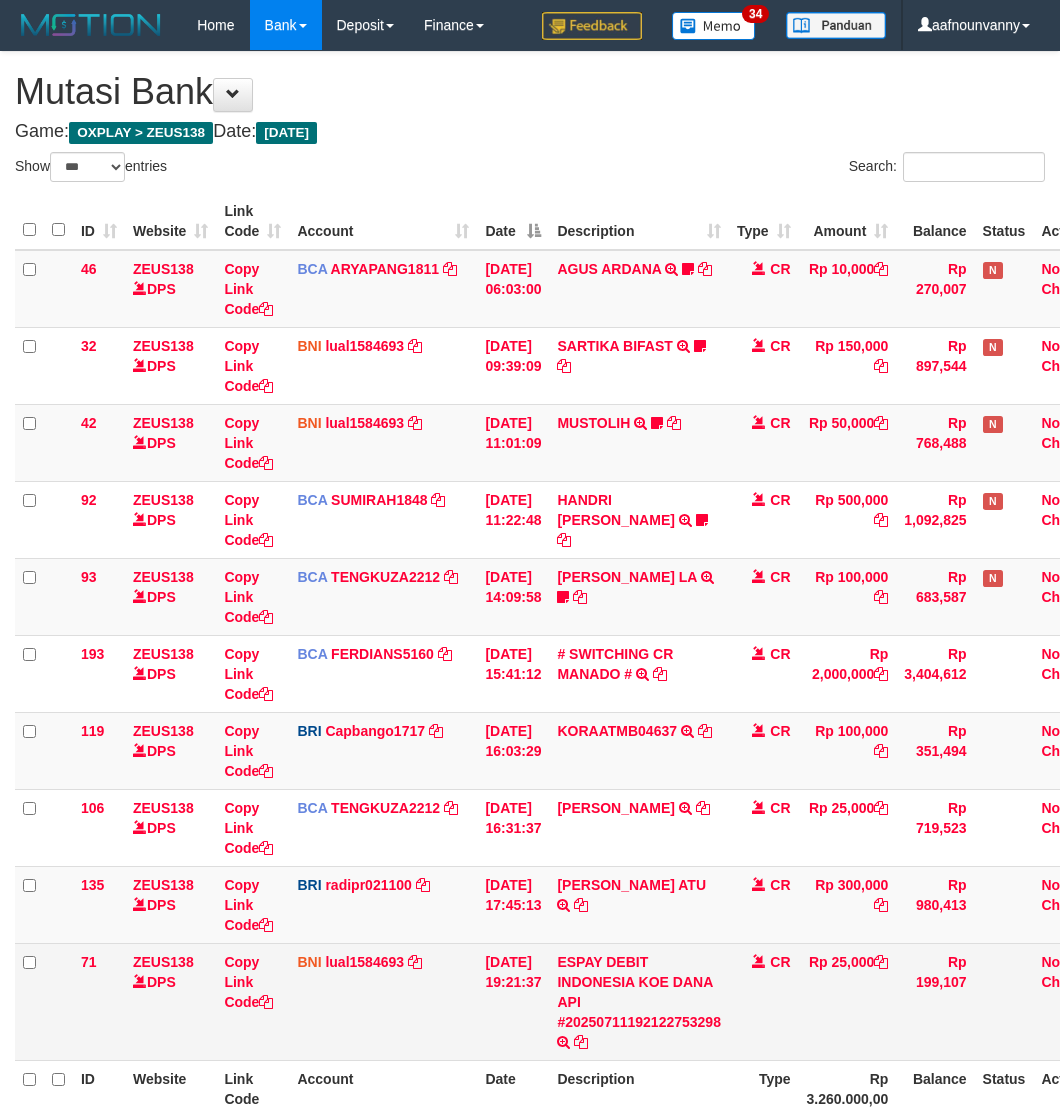 scroll, scrollTop: 45, scrollLeft: 0, axis: vertical 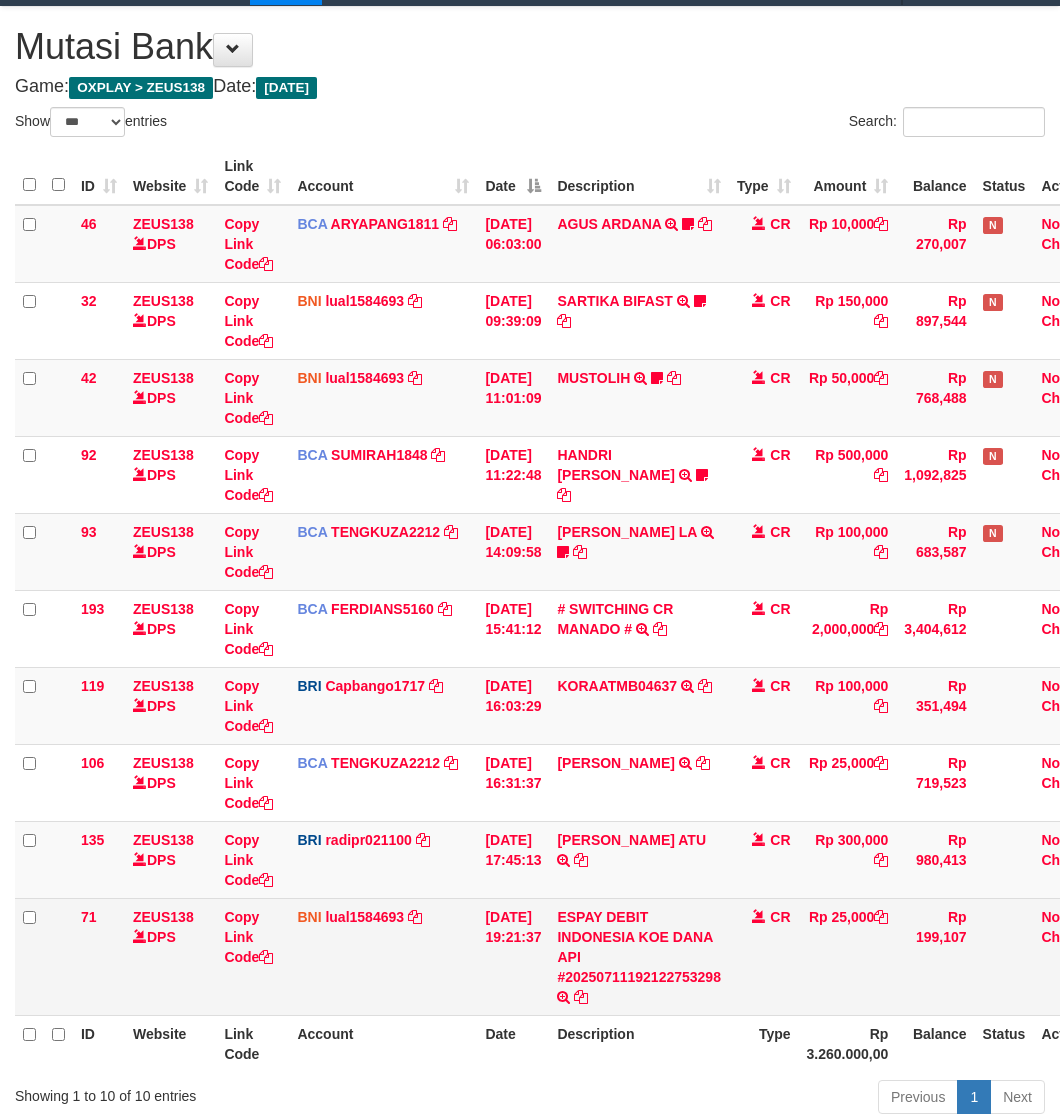 click on "ESPAY DEBIT INDONESIA KOE DANA API #20250711192122753298" at bounding box center [639, 947] 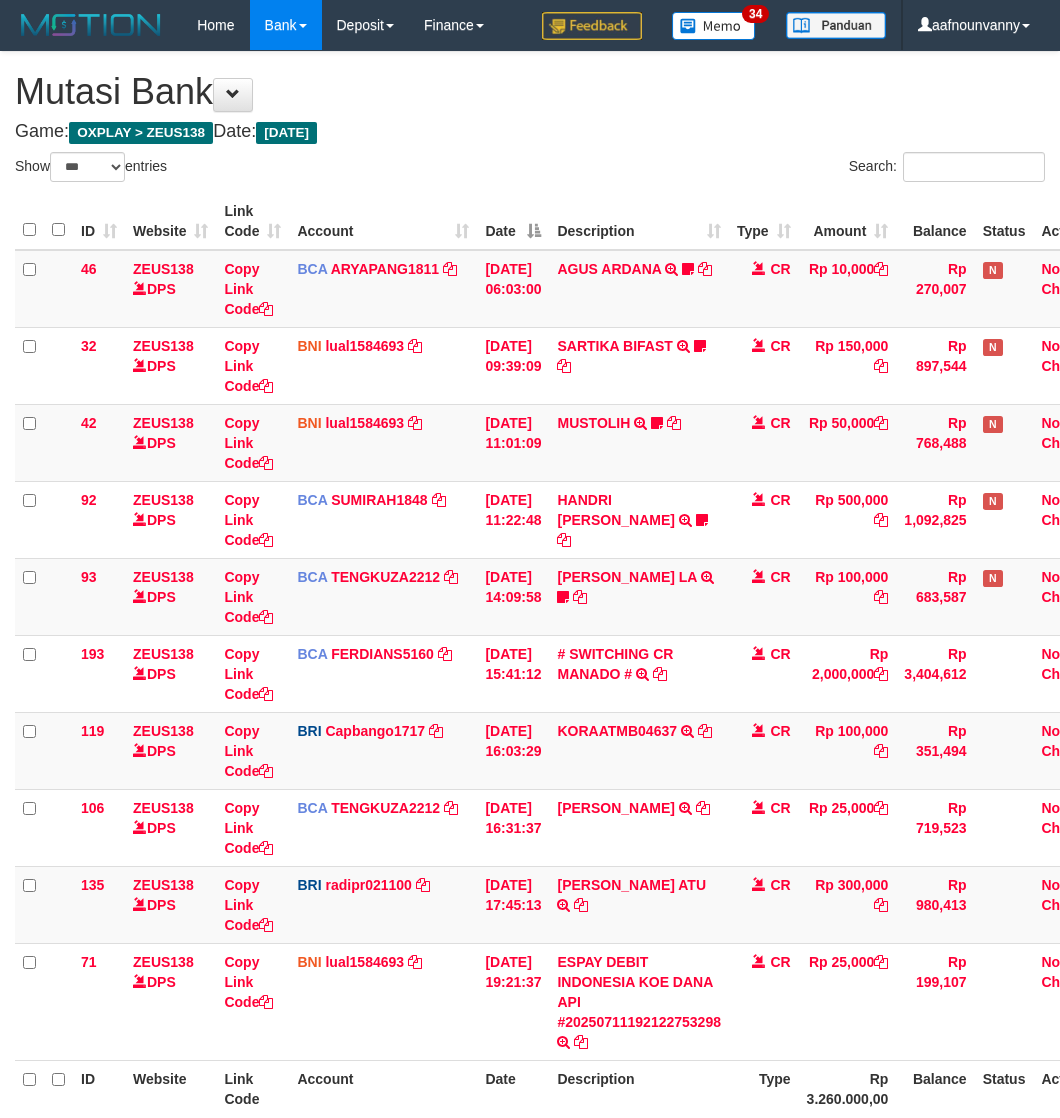 select on "***" 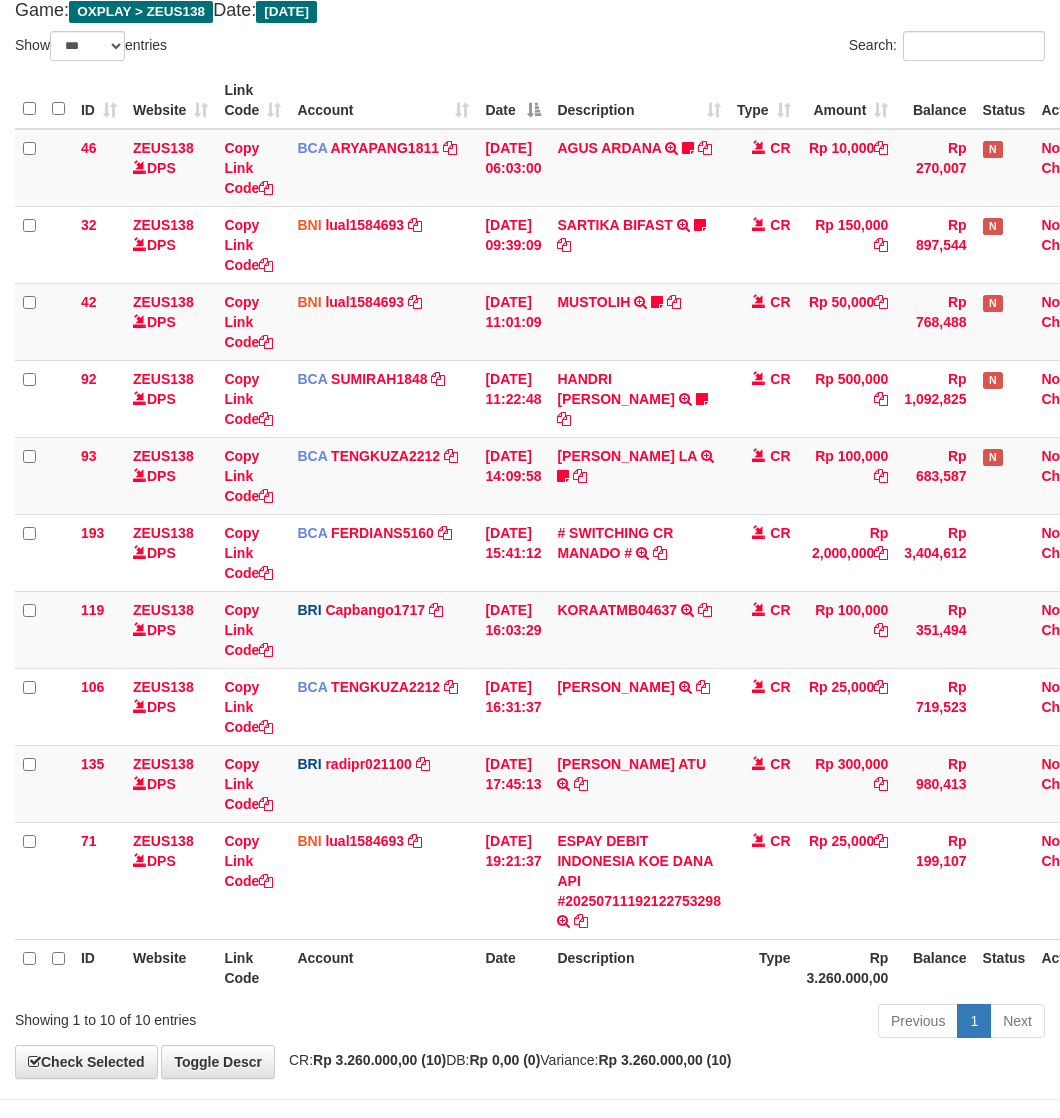 scroll, scrollTop: 195, scrollLeft: 0, axis: vertical 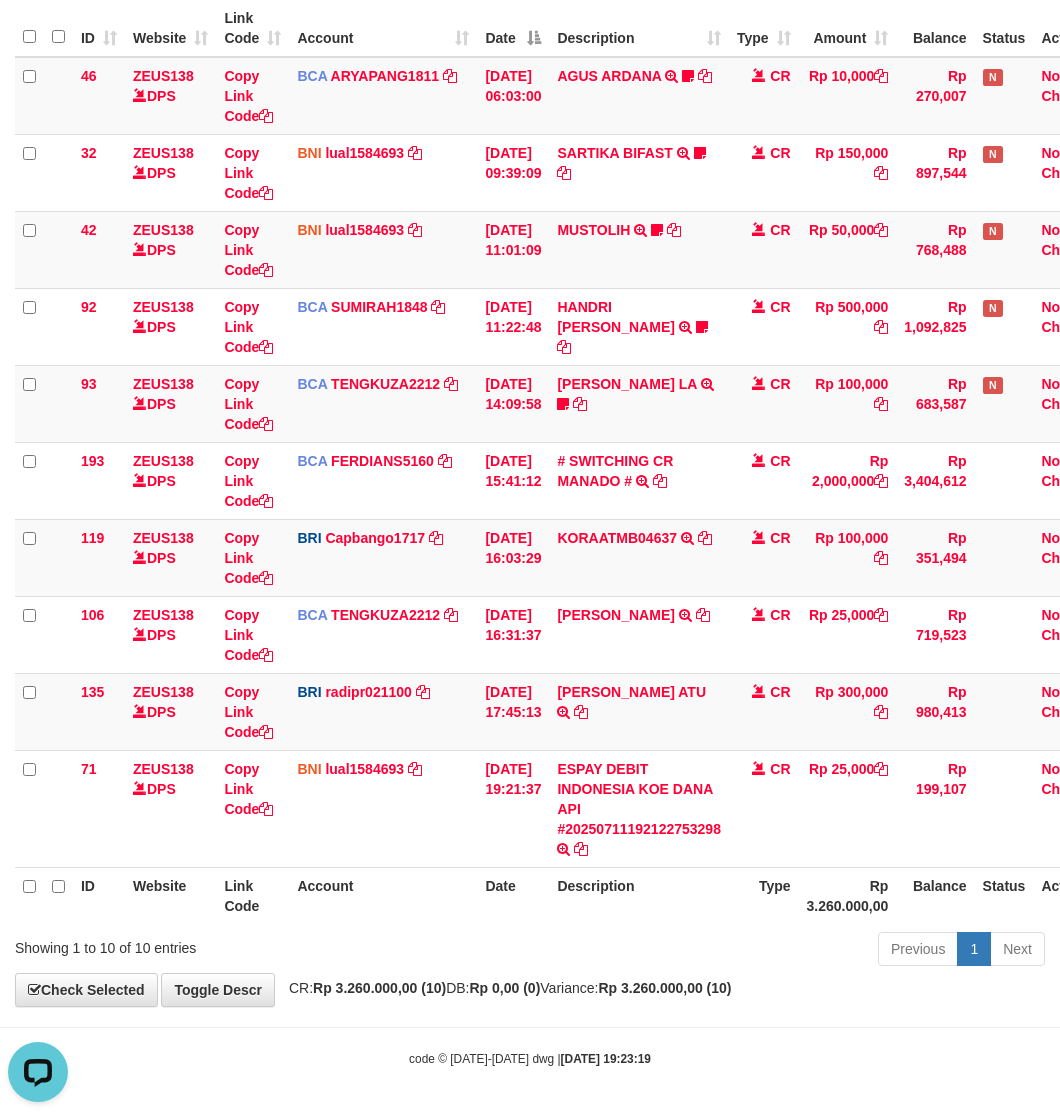 click on "Previous 1 Next" at bounding box center (751, 951) 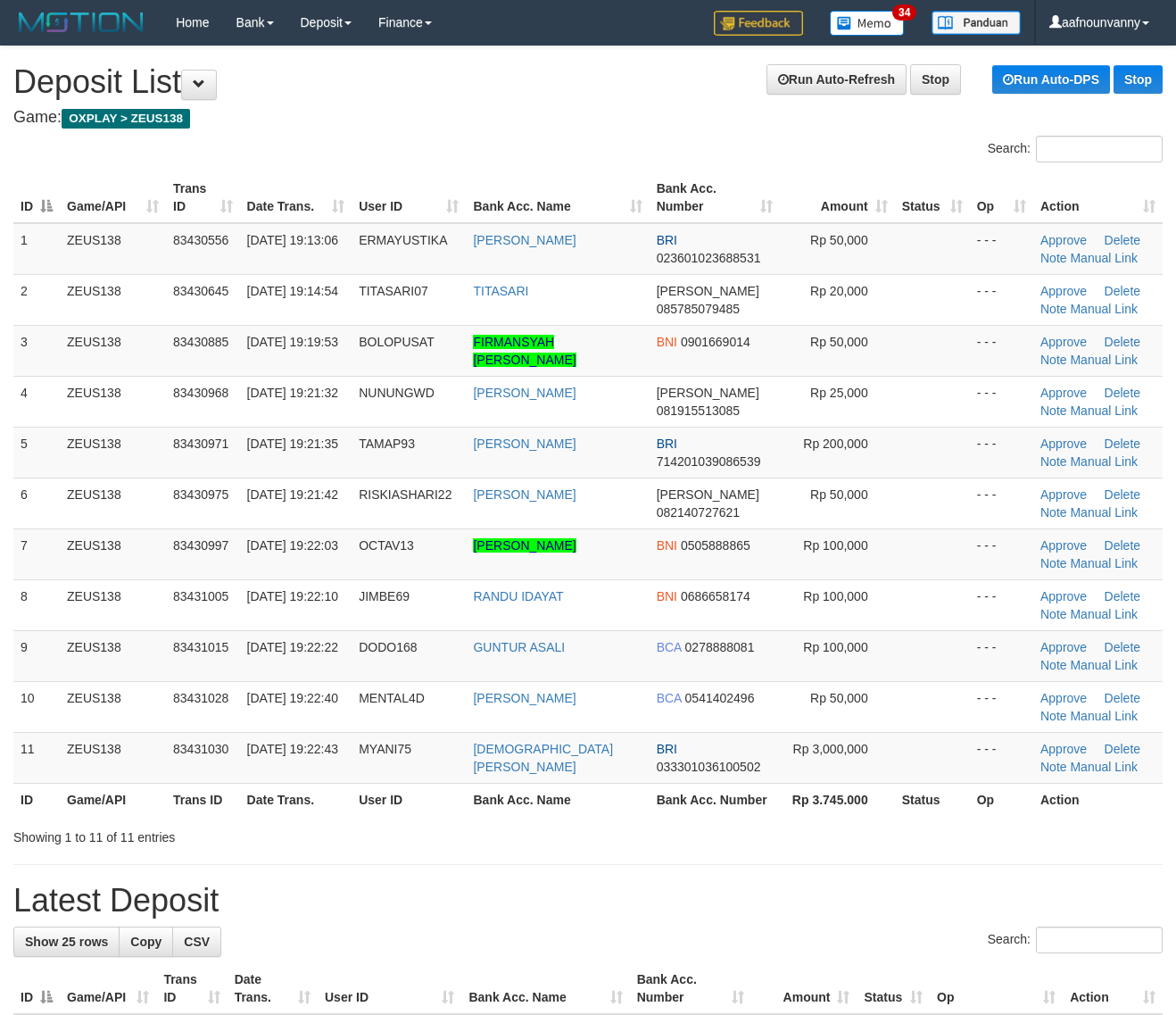 scroll, scrollTop: 0, scrollLeft: 0, axis: both 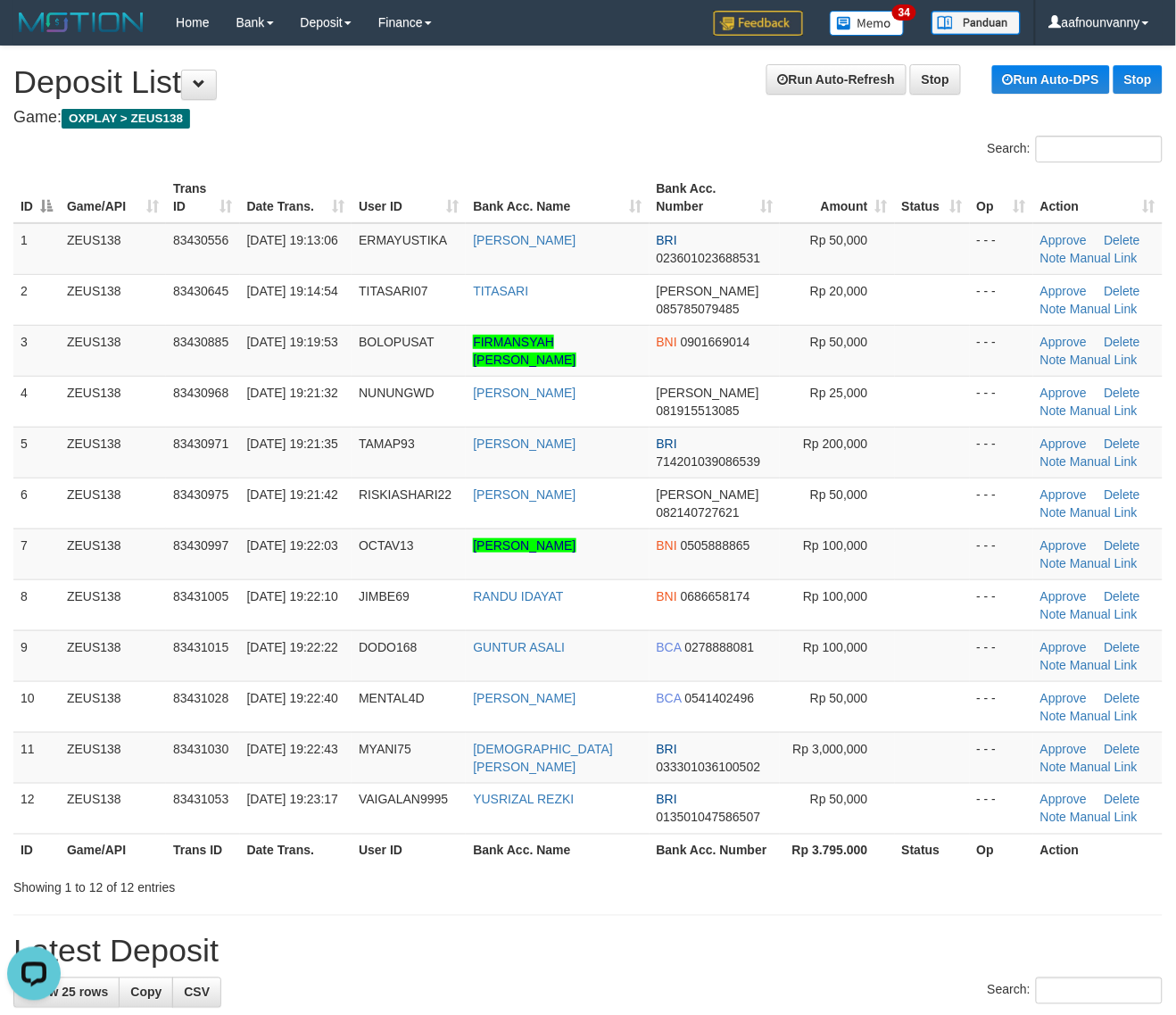 drag, startPoint x: 440, startPoint y: 717, endPoint x: 1184, endPoint y: 766, distance: 745.6118 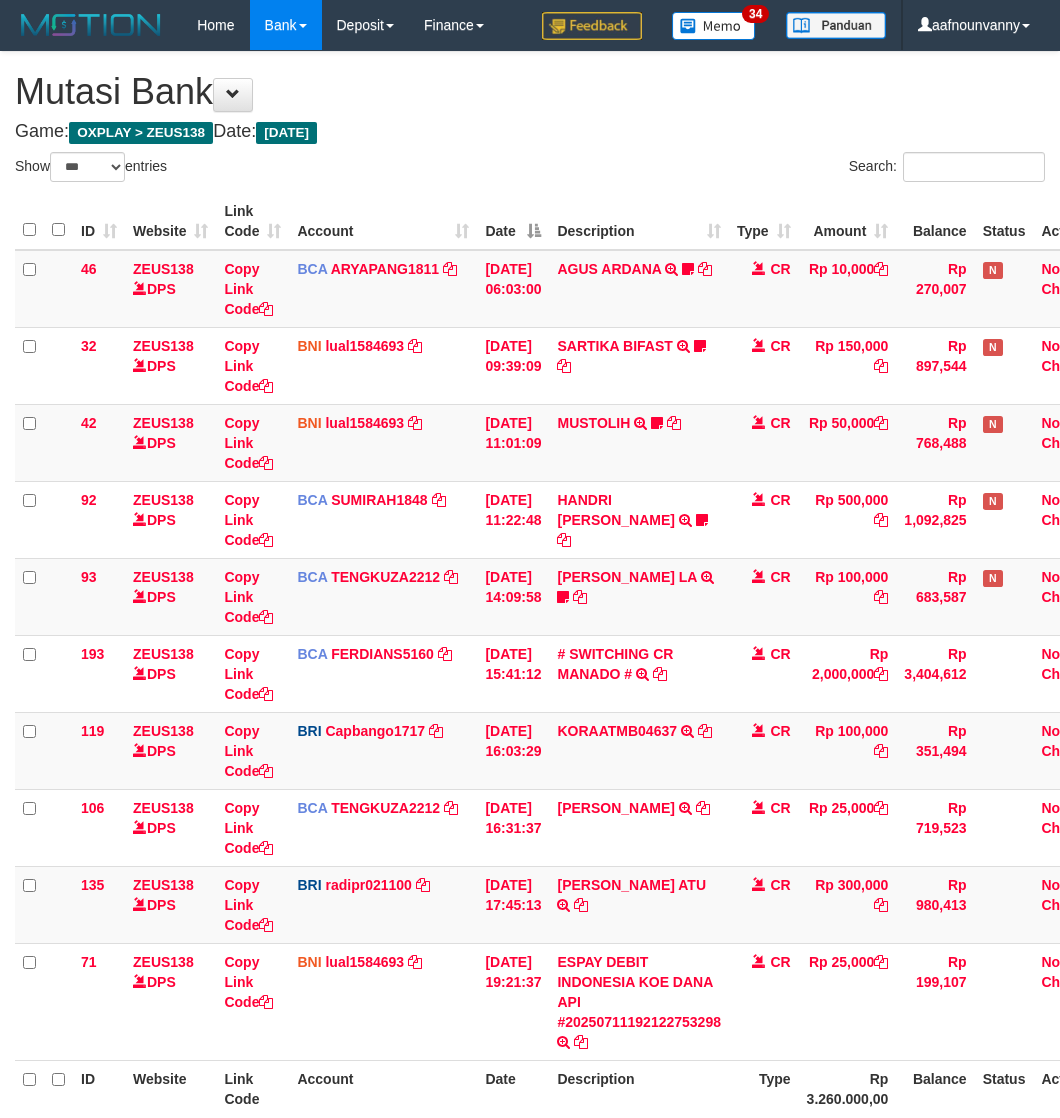 select on "***" 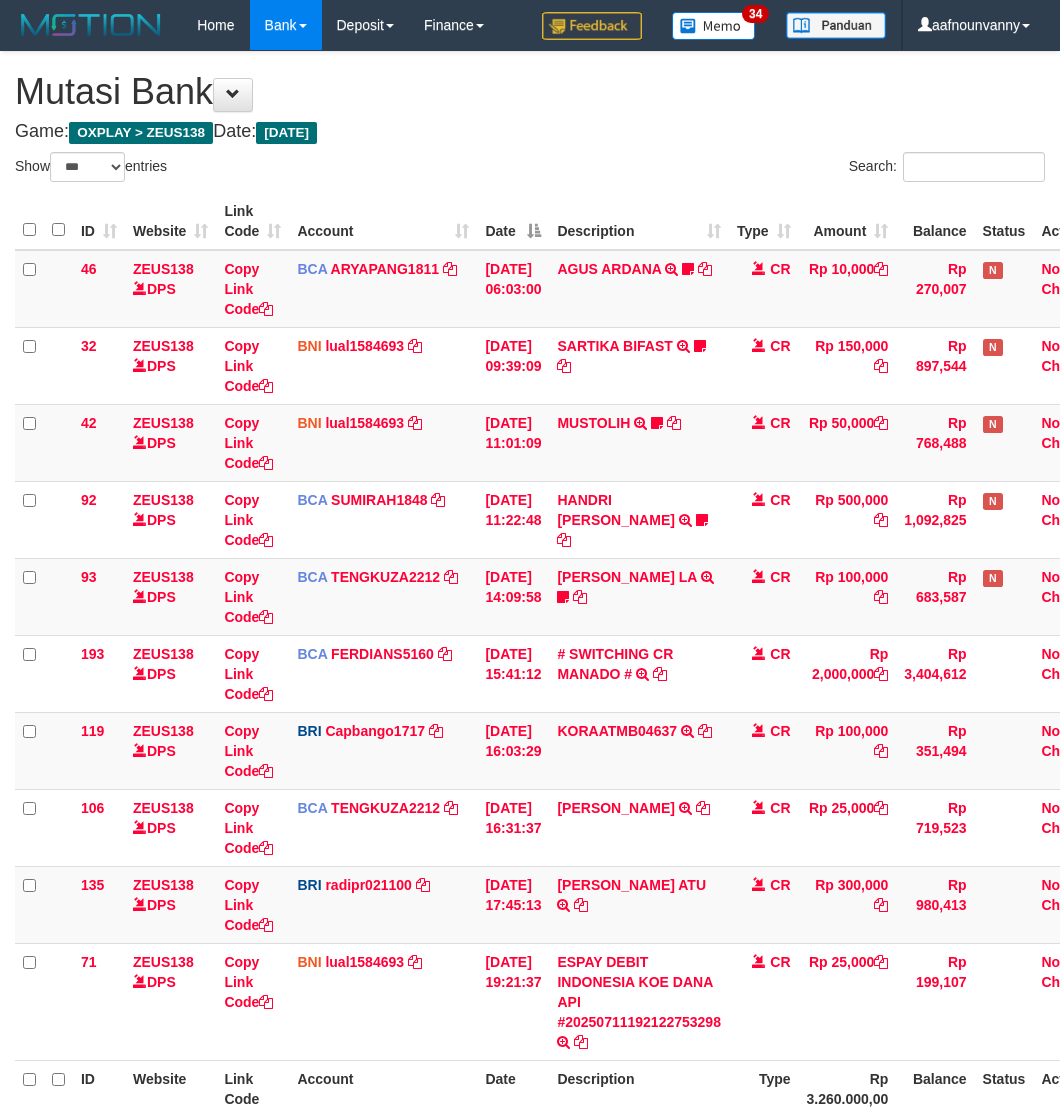 scroll, scrollTop: 195, scrollLeft: 0, axis: vertical 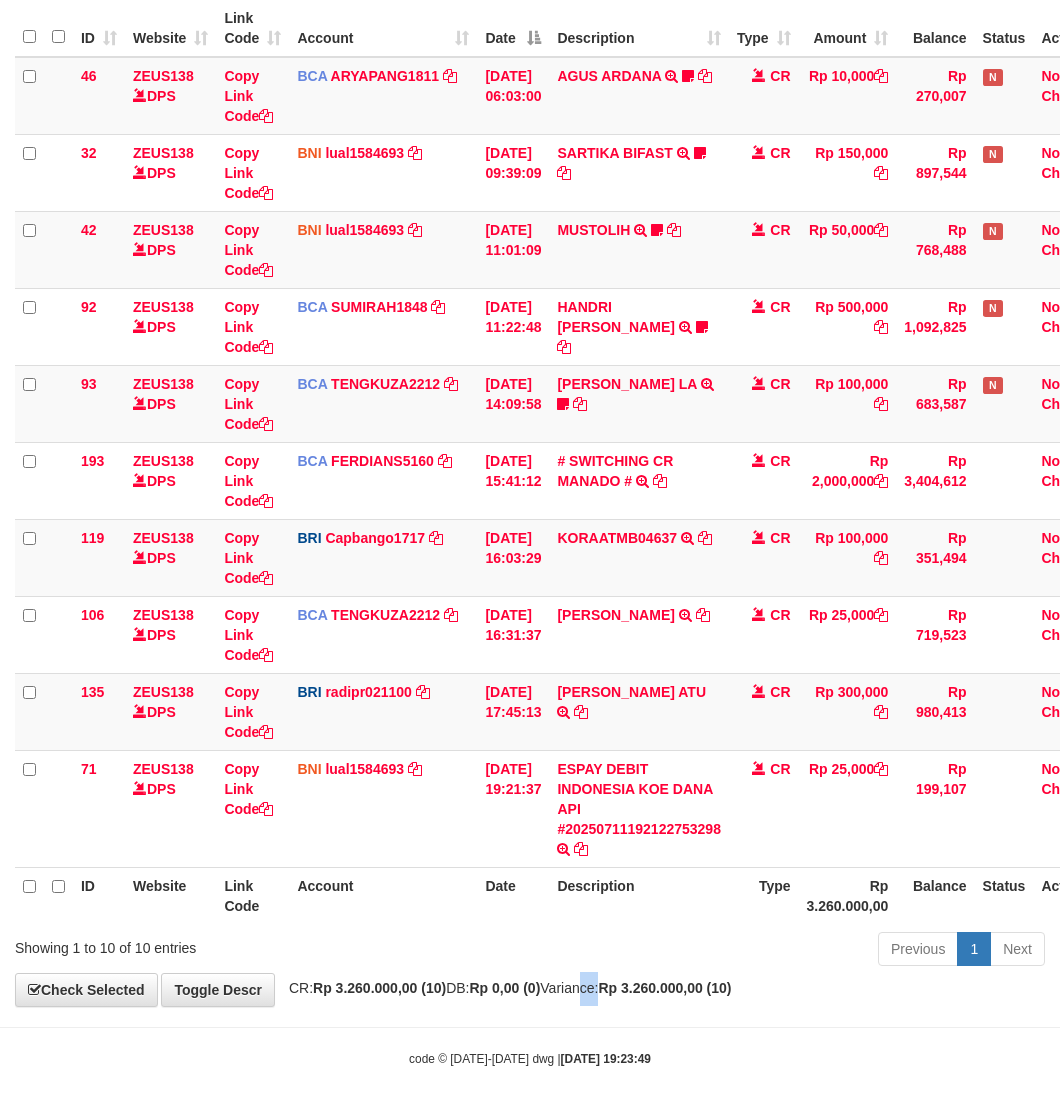 drag, startPoint x: 0, startPoint y: 0, endPoint x: 666, endPoint y: 957, distance: 1165.9353 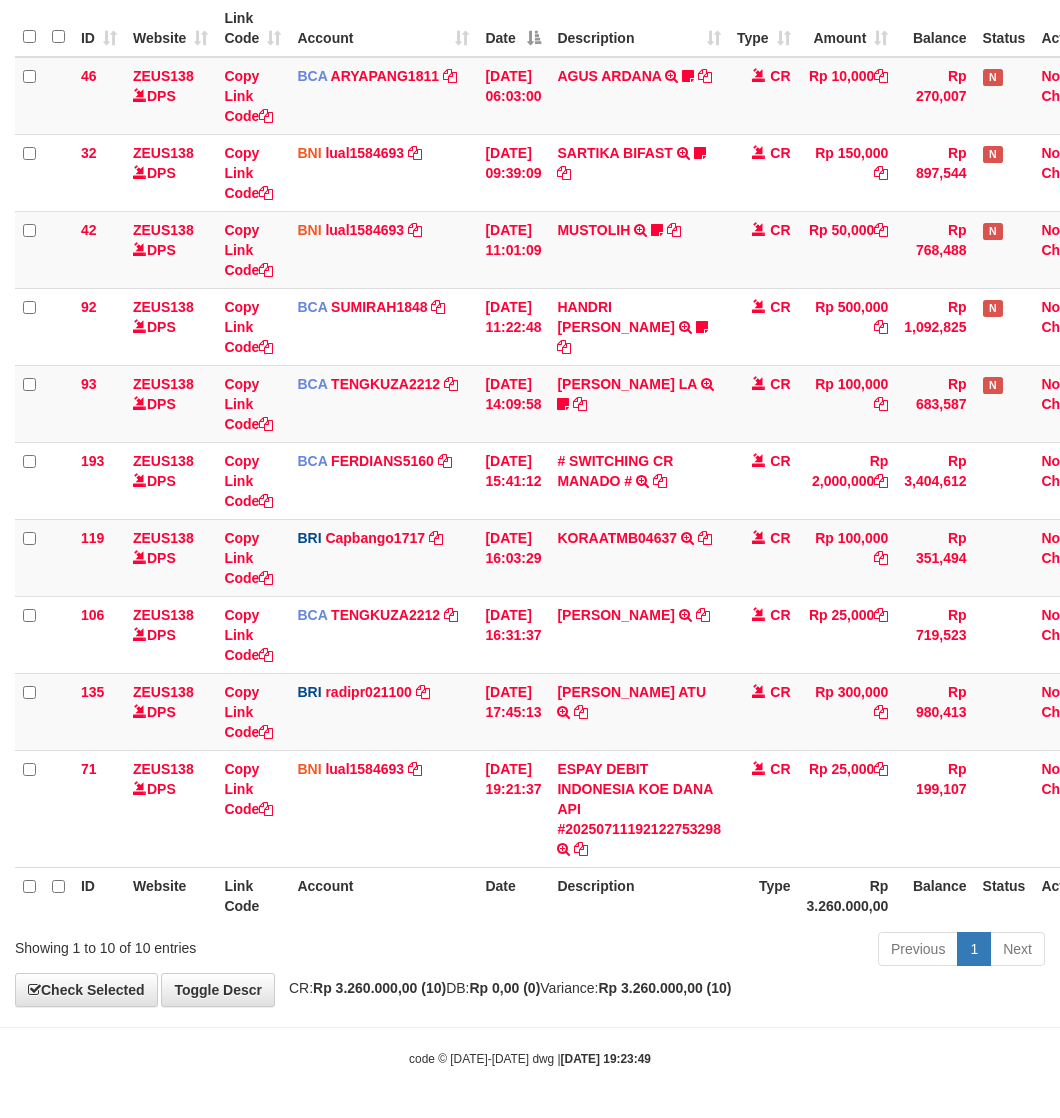 drag, startPoint x: 666, startPoint y: 957, endPoint x: 1055, endPoint y: 916, distance: 391.1547 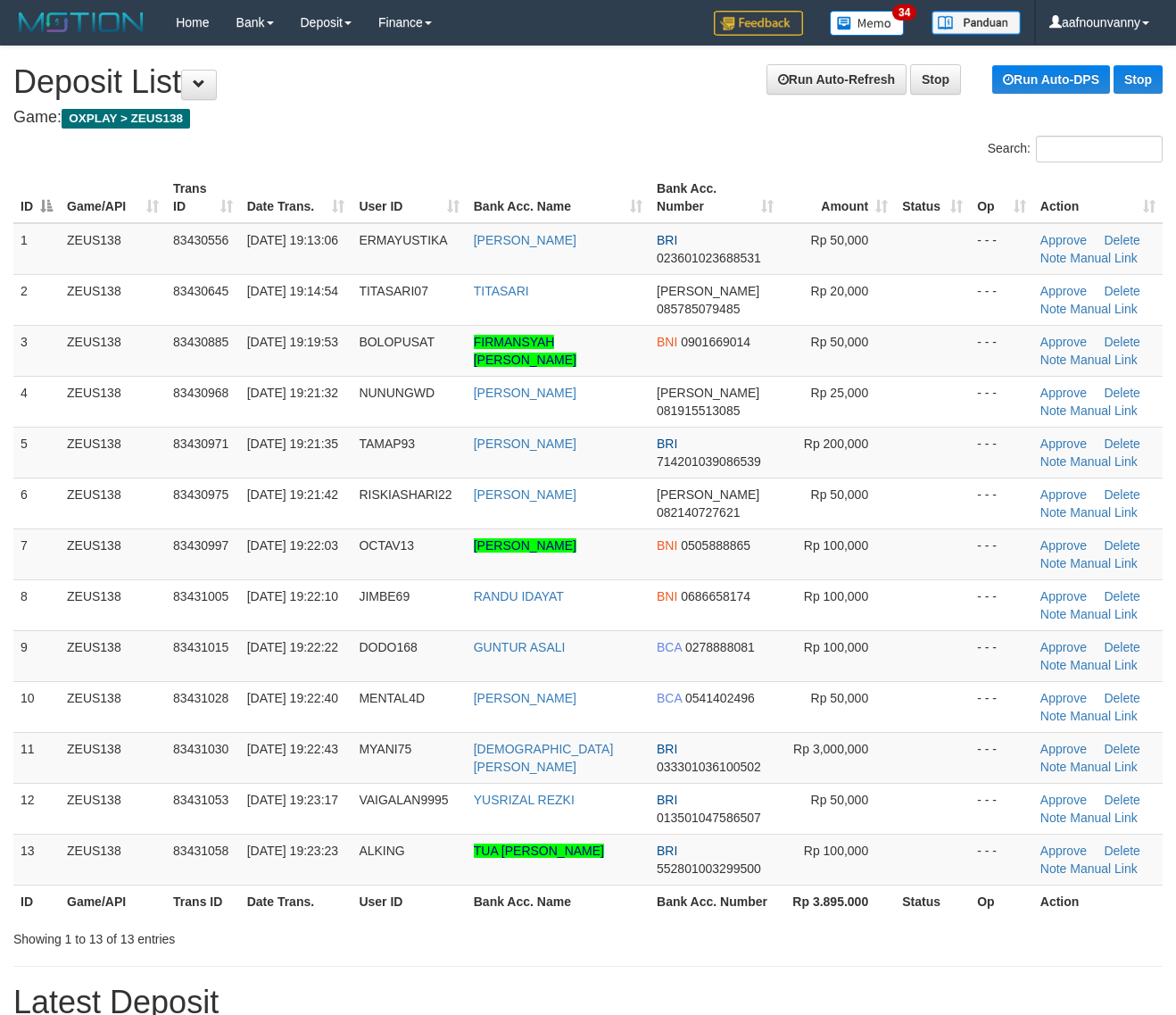 scroll, scrollTop: 0, scrollLeft: 0, axis: both 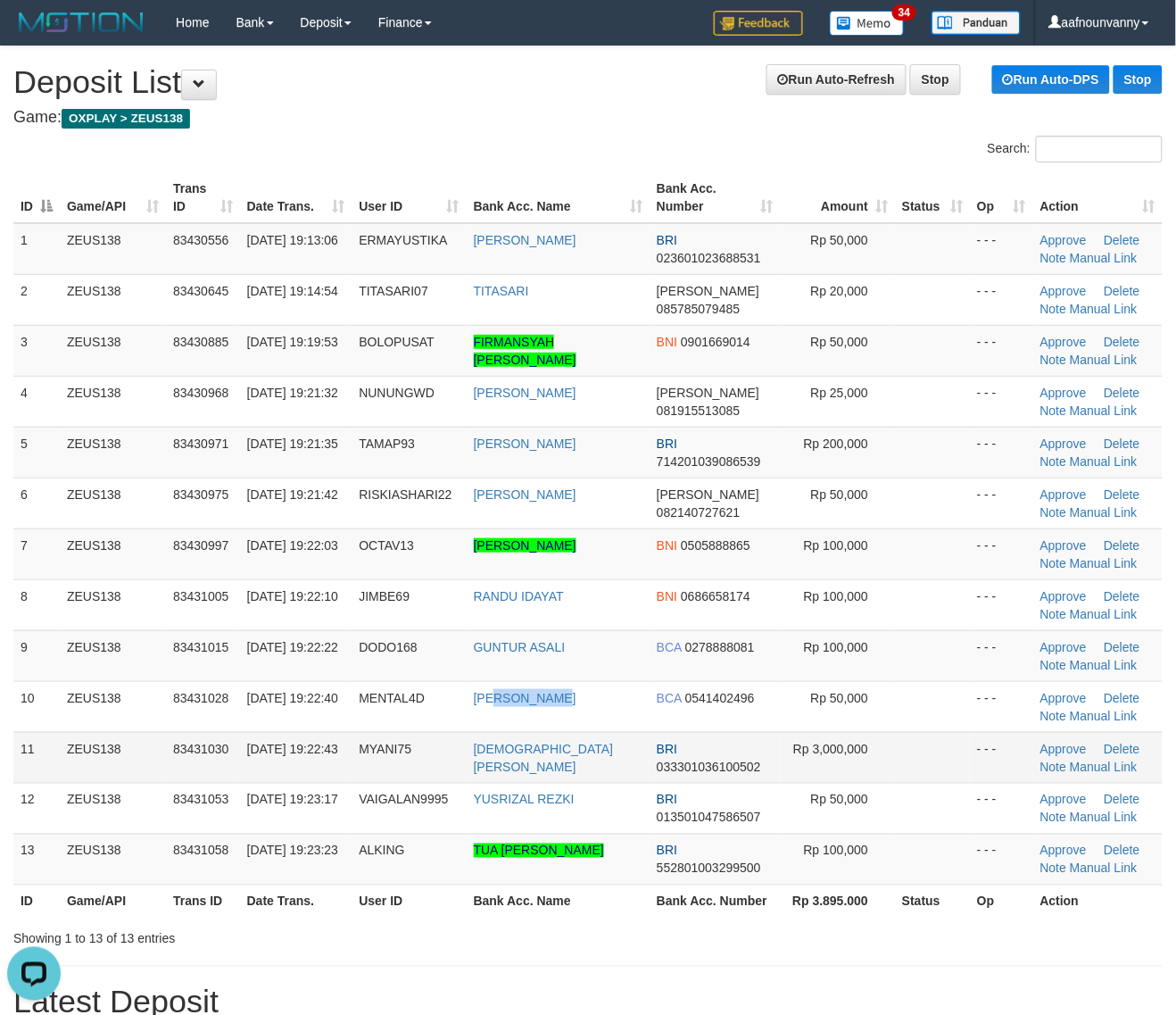 drag, startPoint x: 507, startPoint y: 720, endPoint x: 806, endPoint y: 769, distance: 302.9884 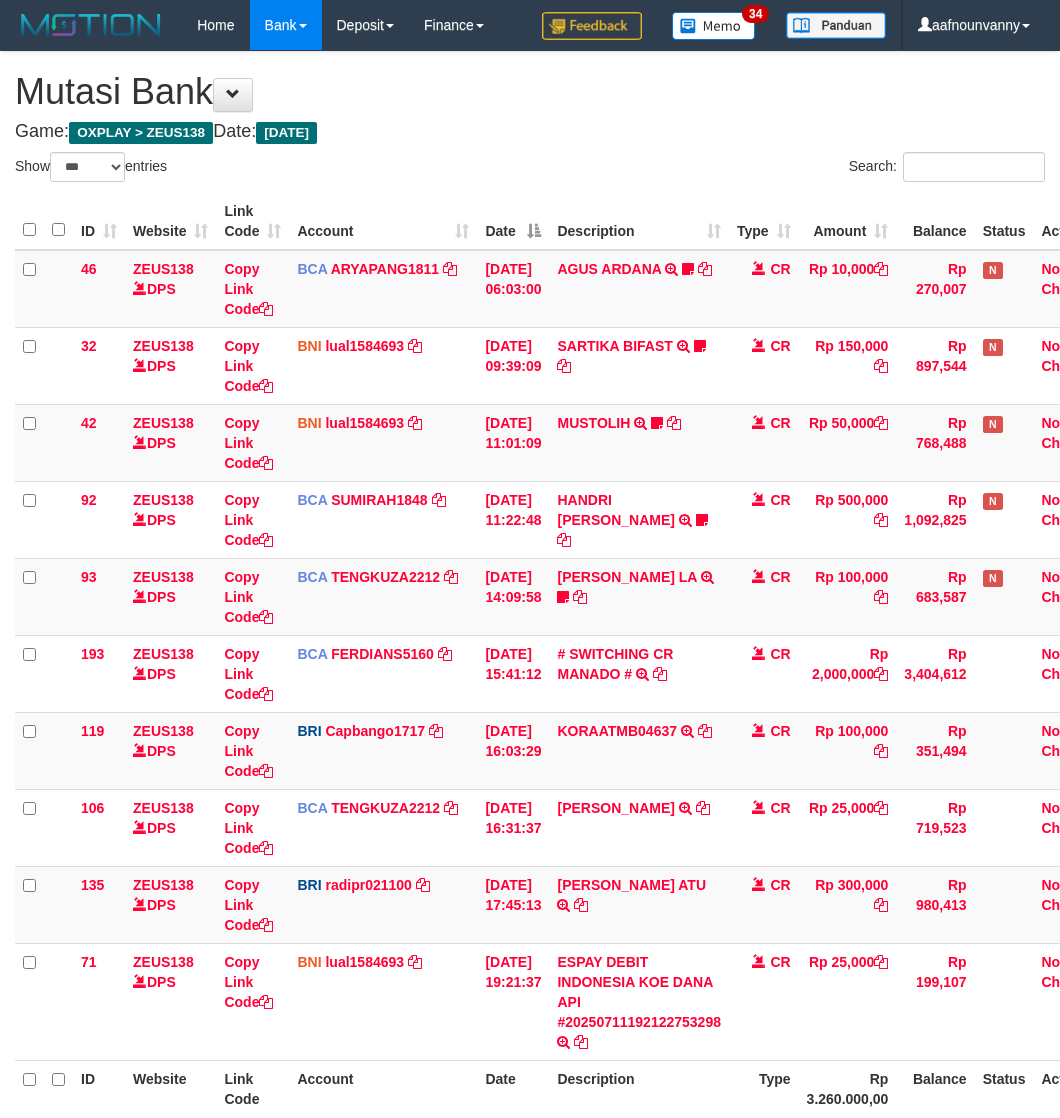 select on "***" 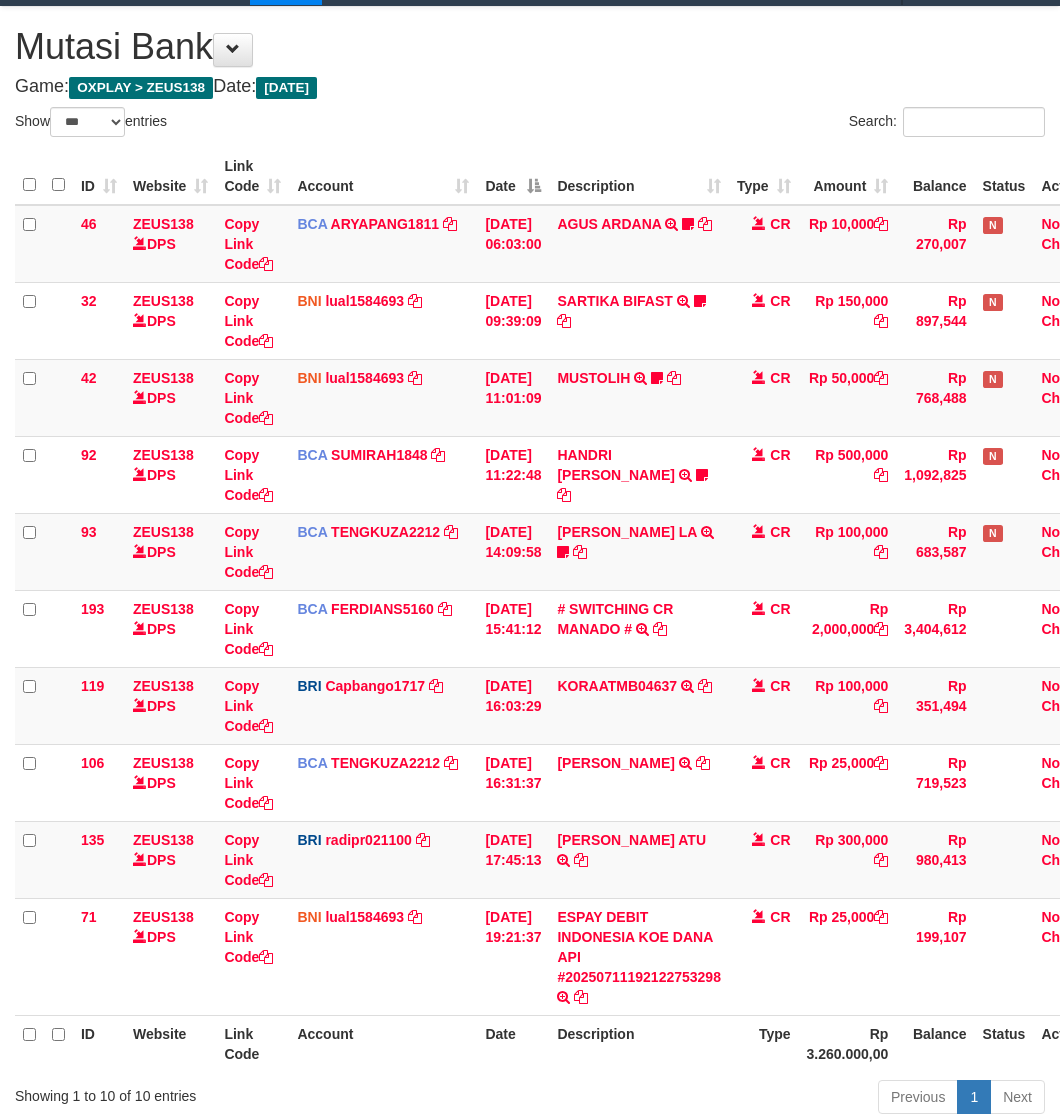 scroll, scrollTop: 195, scrollLeft: 0, axis: vertical 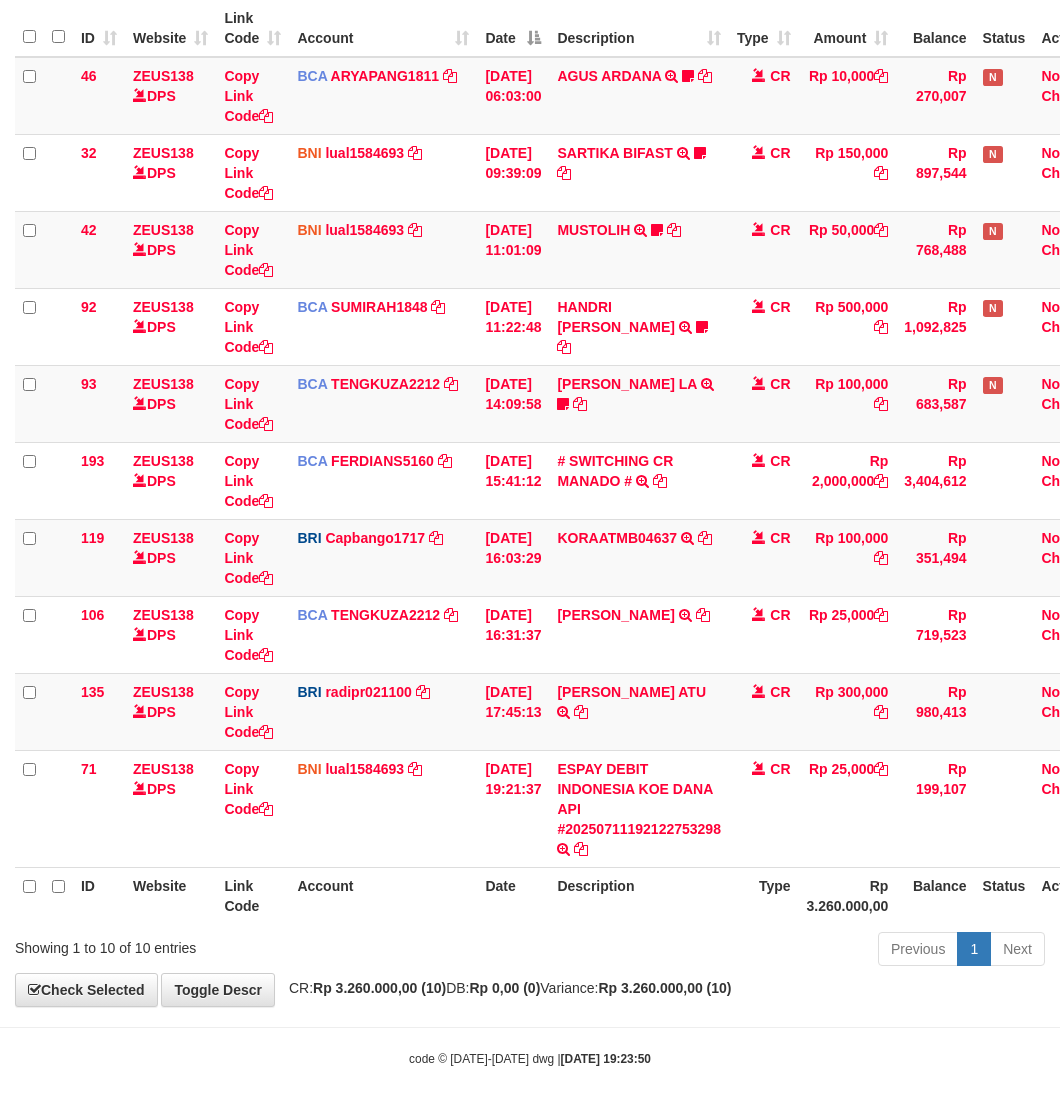 drag, startPoint x: 445, startPoint y: 957, endPoint x: 3, endPoint y: 878, distance: 449.00446 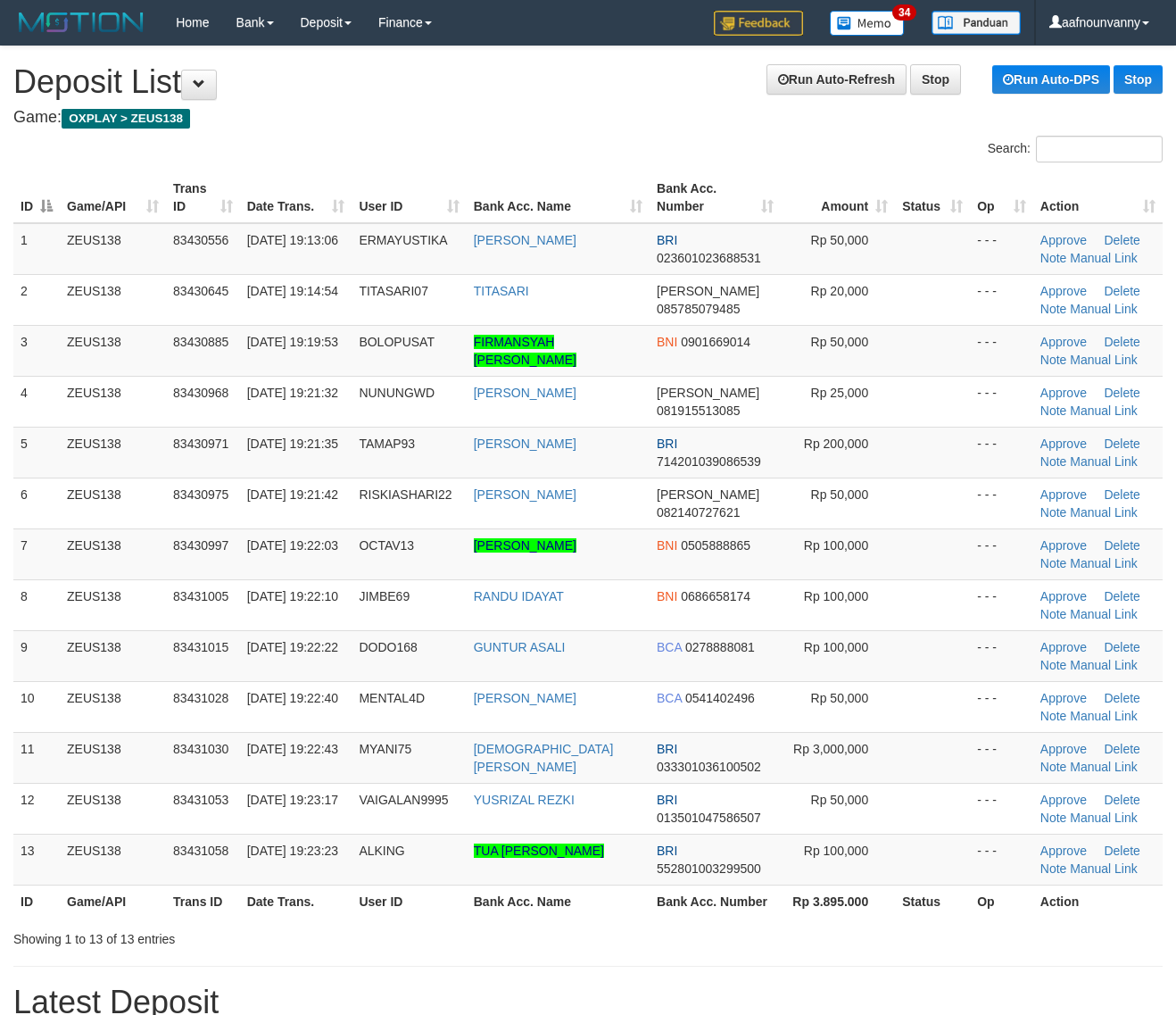 scroll, scrollTop: 0, scrollLeft: 0, axis: both 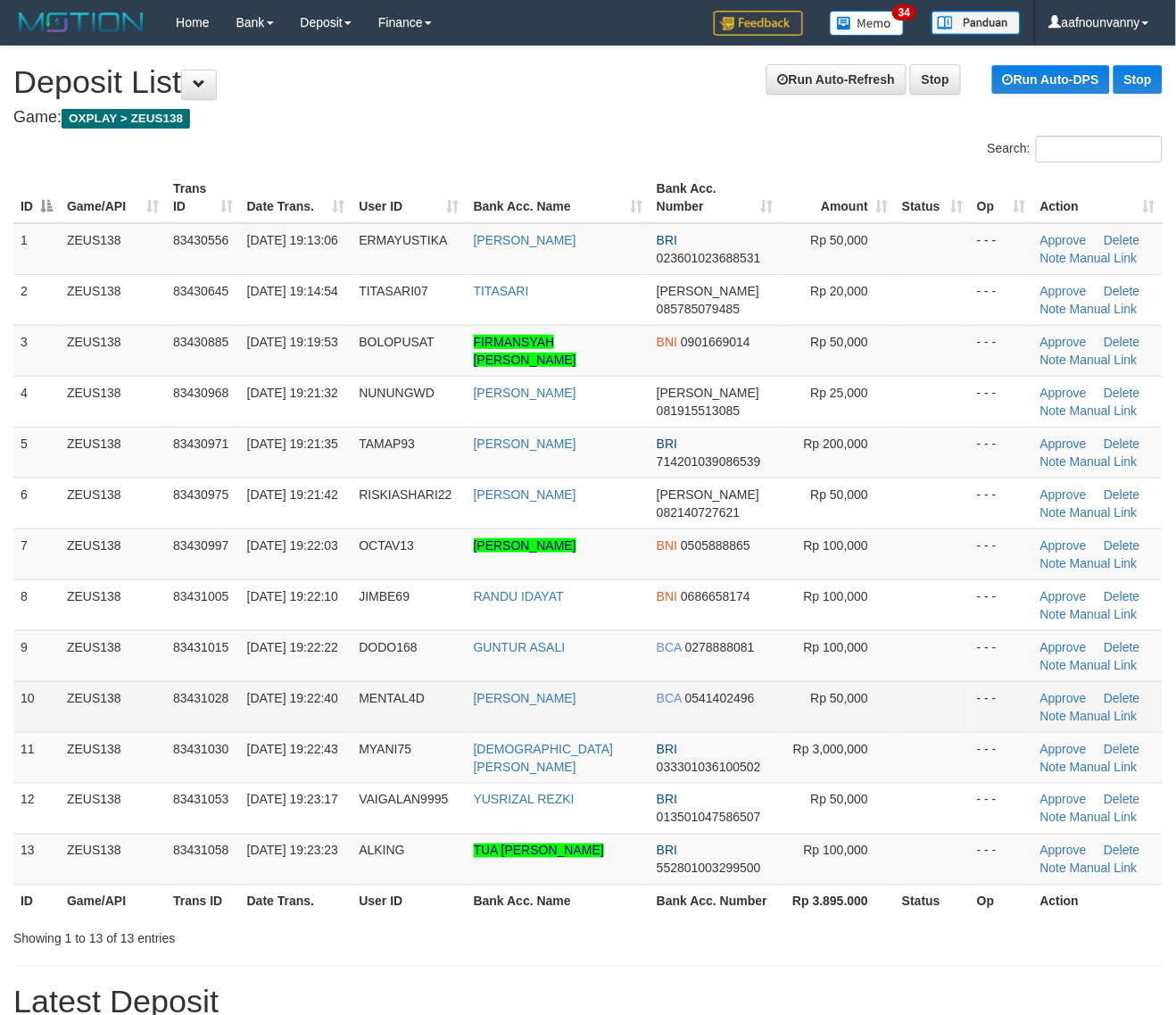 click on "MUHAMAD CAHYA WIGU" at bounding box center [558, 706] 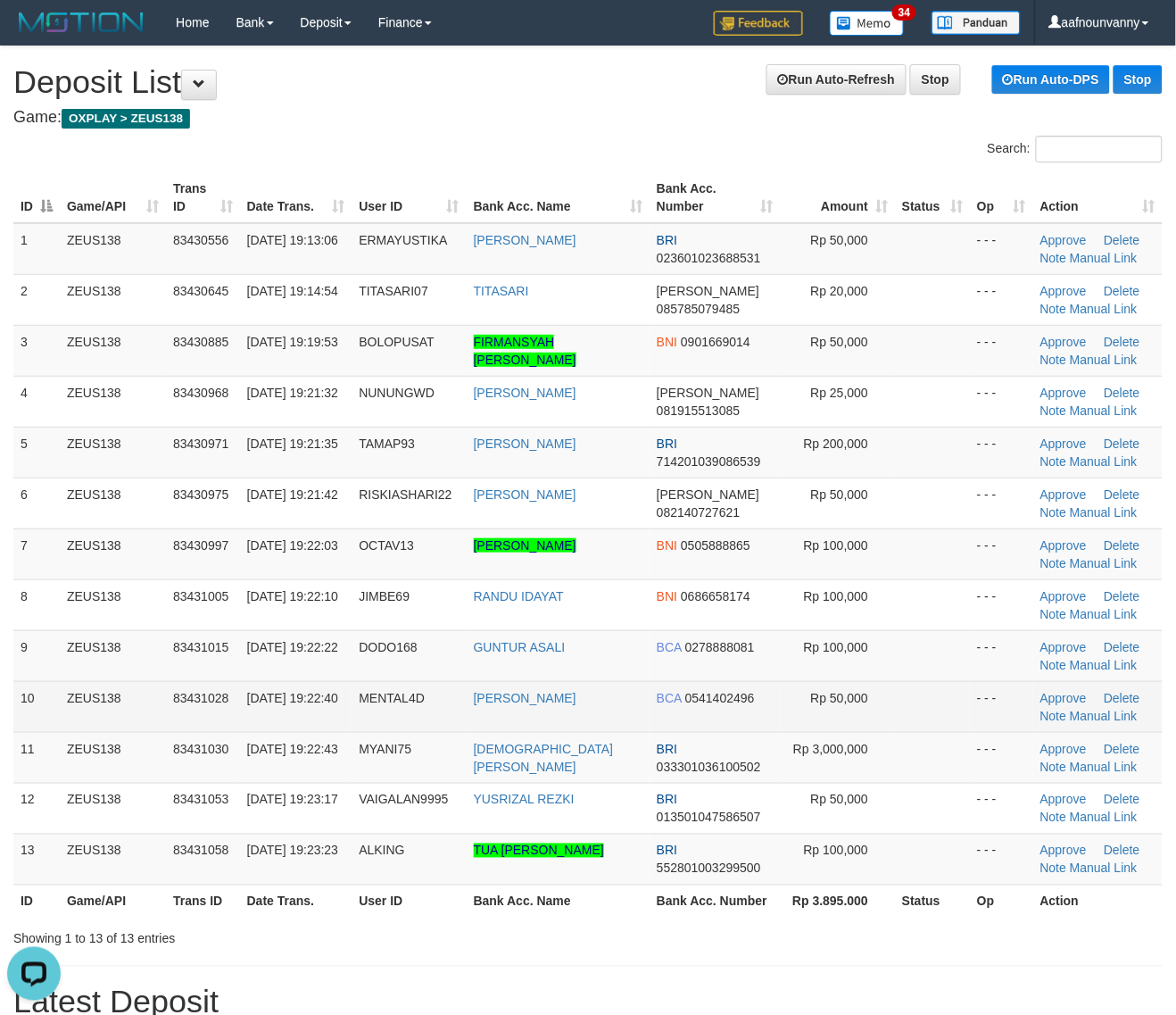 scroll, scrollTop: 0, scrollLeft: 0, axis: both 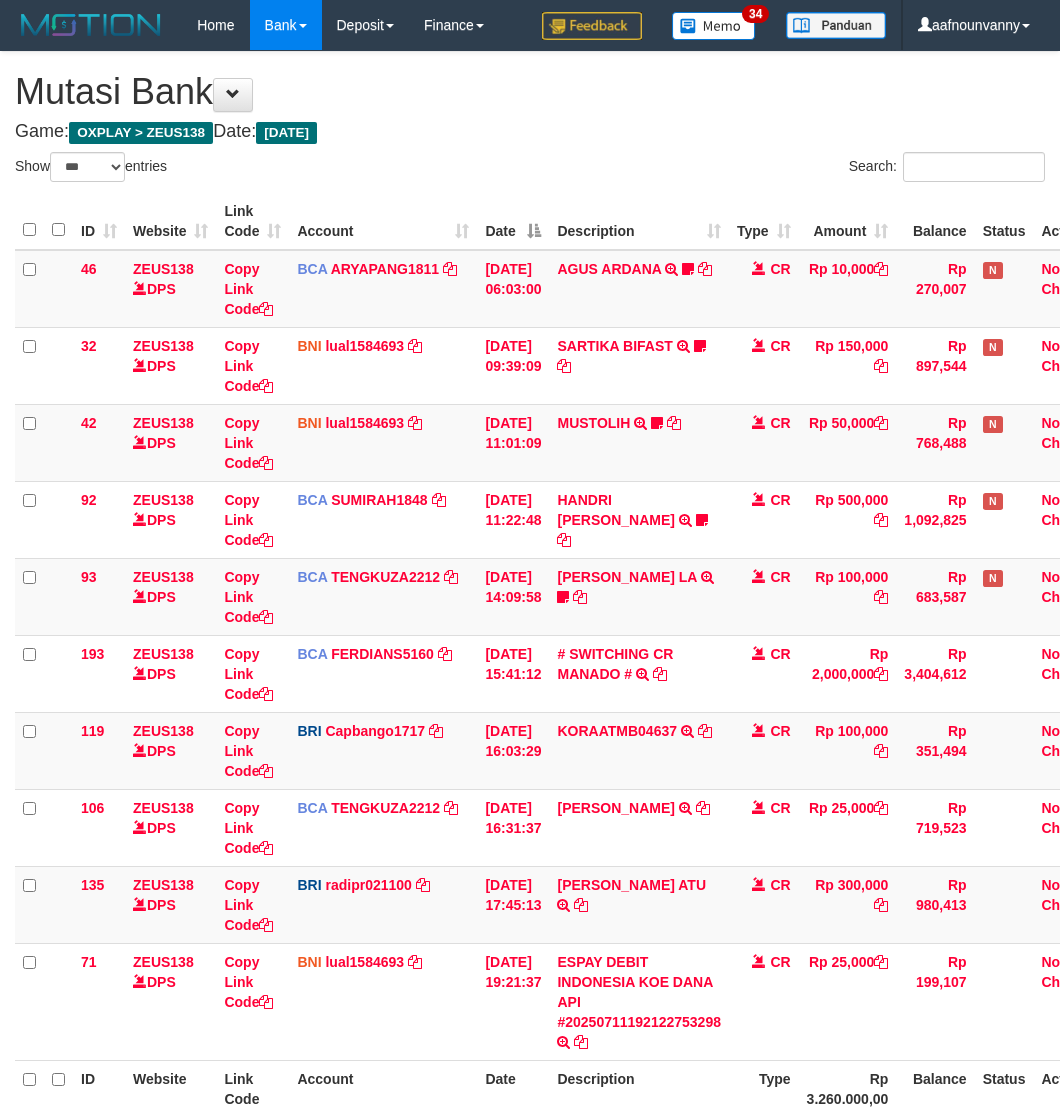 select on "***" 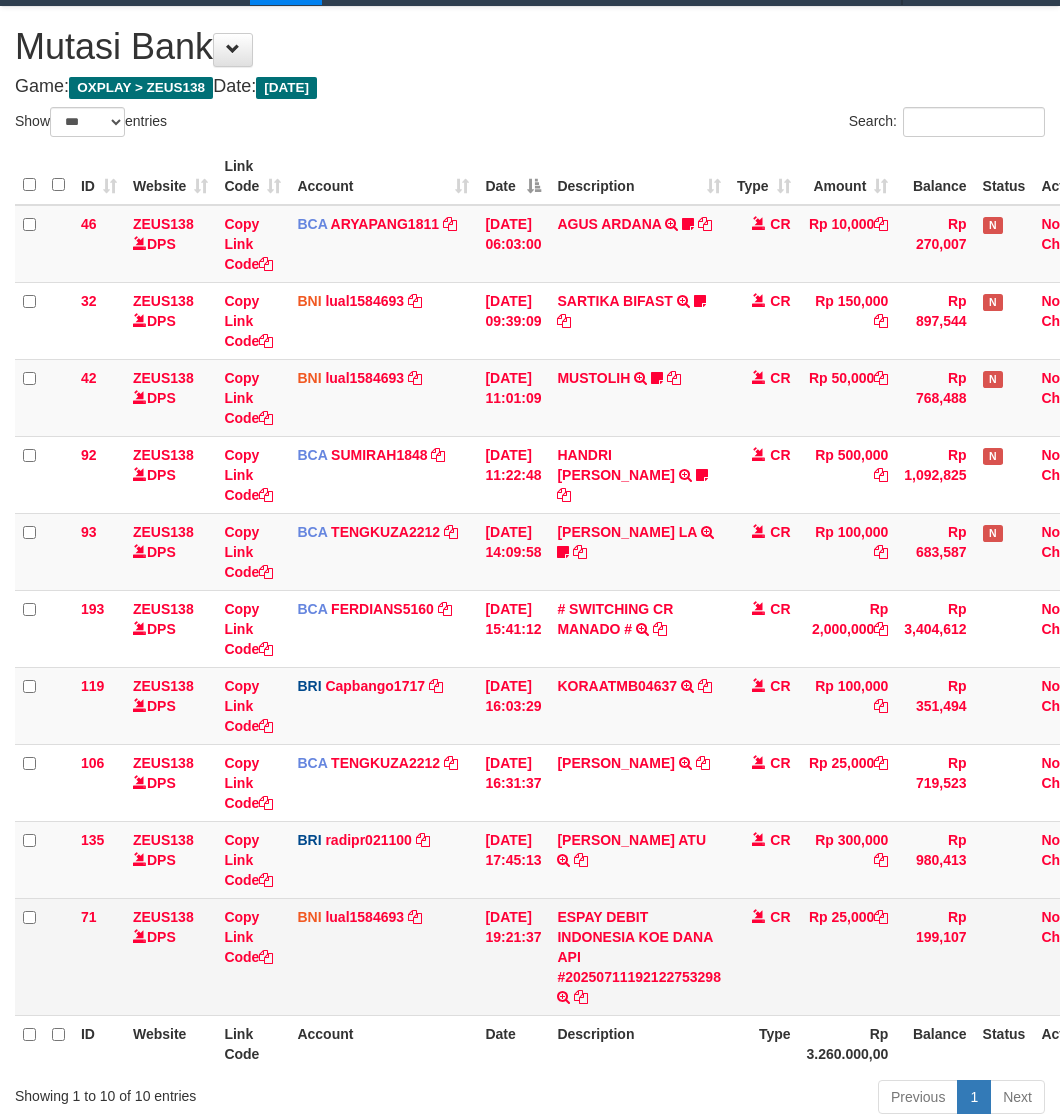 click on "BNI
lual1584693
DPS
LUCKY ALAMSYAH
mutasi_20250711_2414 | 71
mutasi_20250711_2414 | 71" at bounding box center [383, 956] 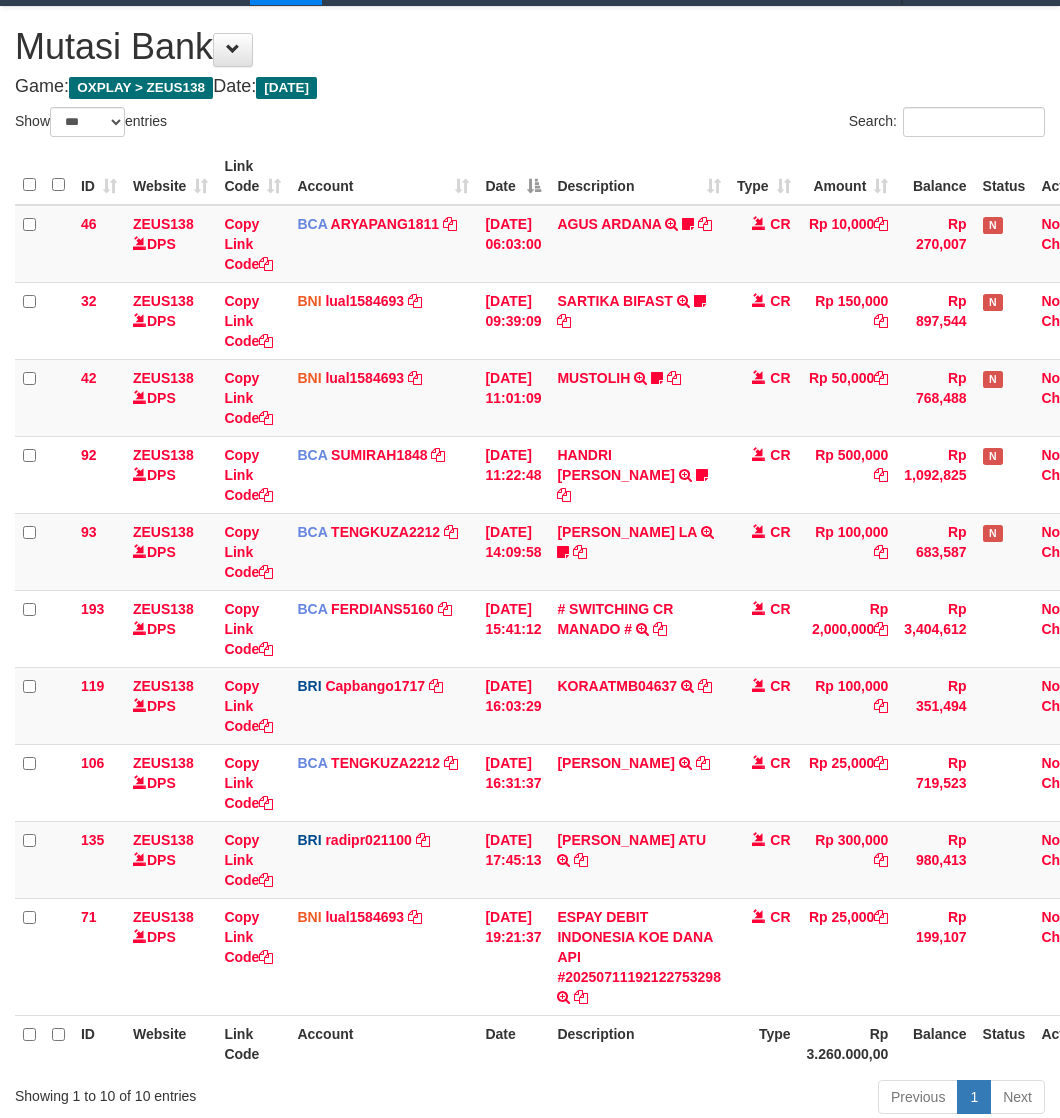 scroll, scrollTop: 195, scrollLeft: 0, axis: vertical 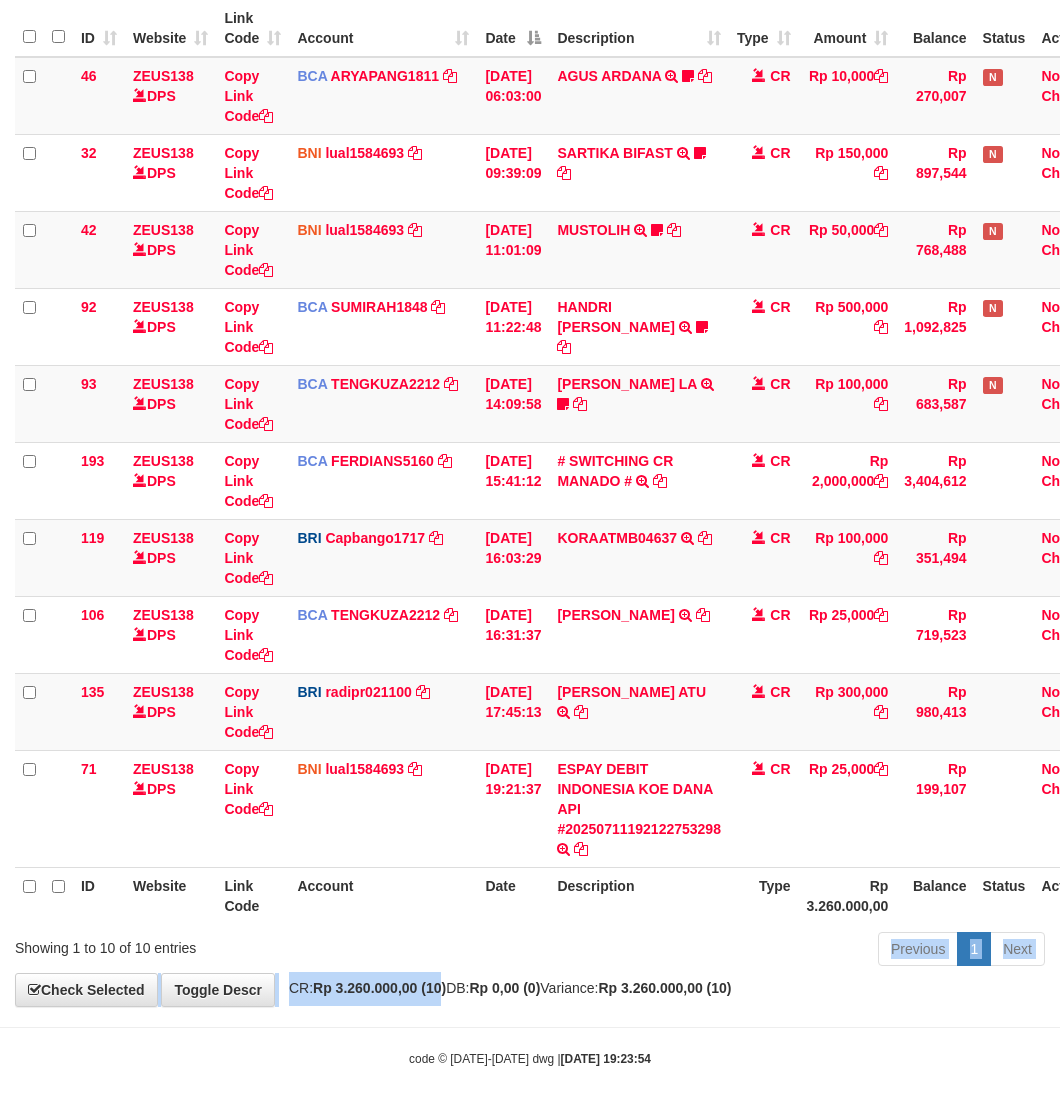 drag, startPoint x: 477, startPoint y: 970, endPoint x: 7, endPoint y: 820, distance: 493.35587 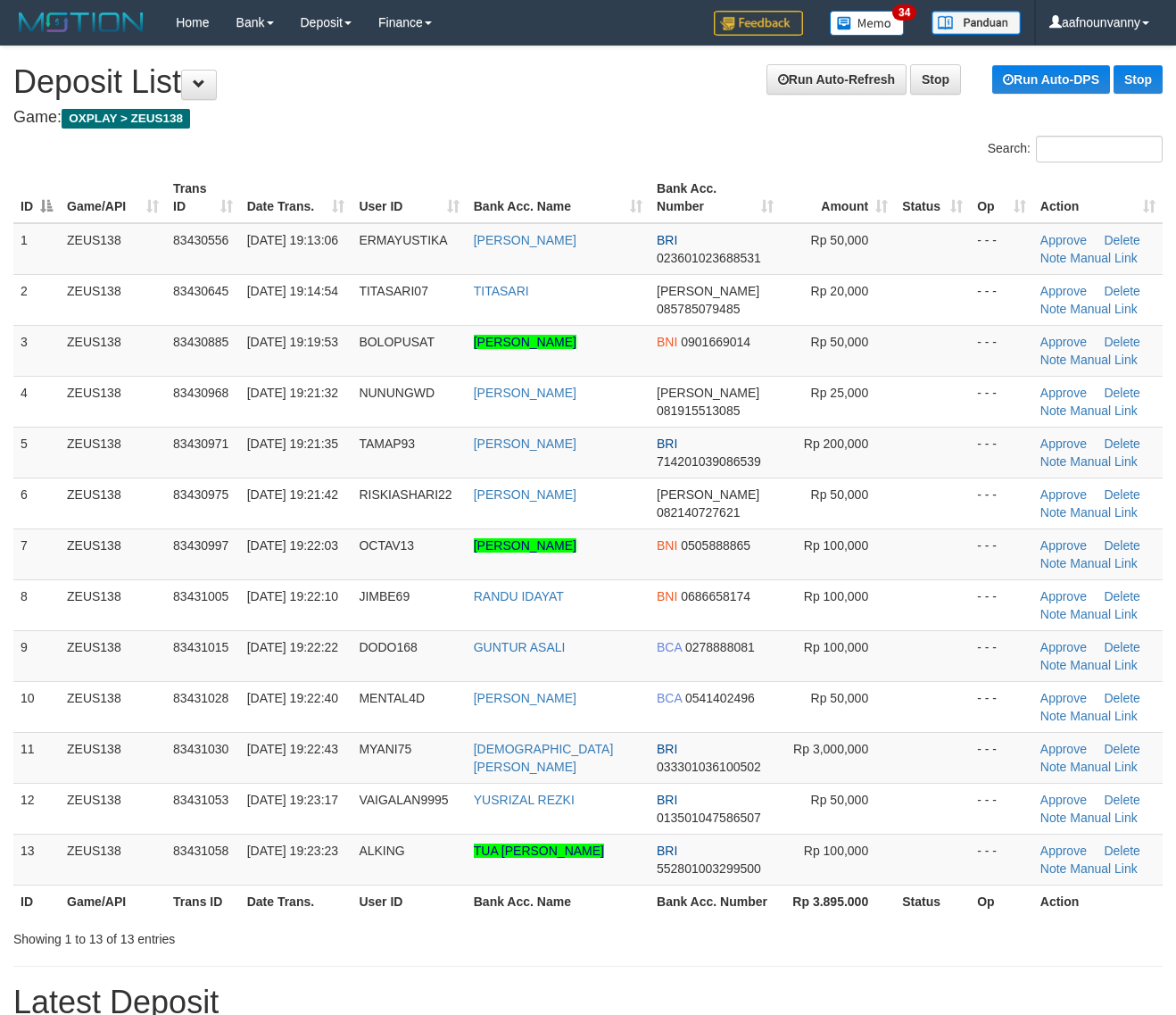 click on "10
ZEUS138
83431028
[DATE] 19:22:40
MENTAL4D
[PERSON_NAME] WIGU
BCA
0541402496
Rp 50,000
- - -
Approve
[GEOGRAPHIC_DATA]
Note
Manual Link" at bounding box center [588, 706] 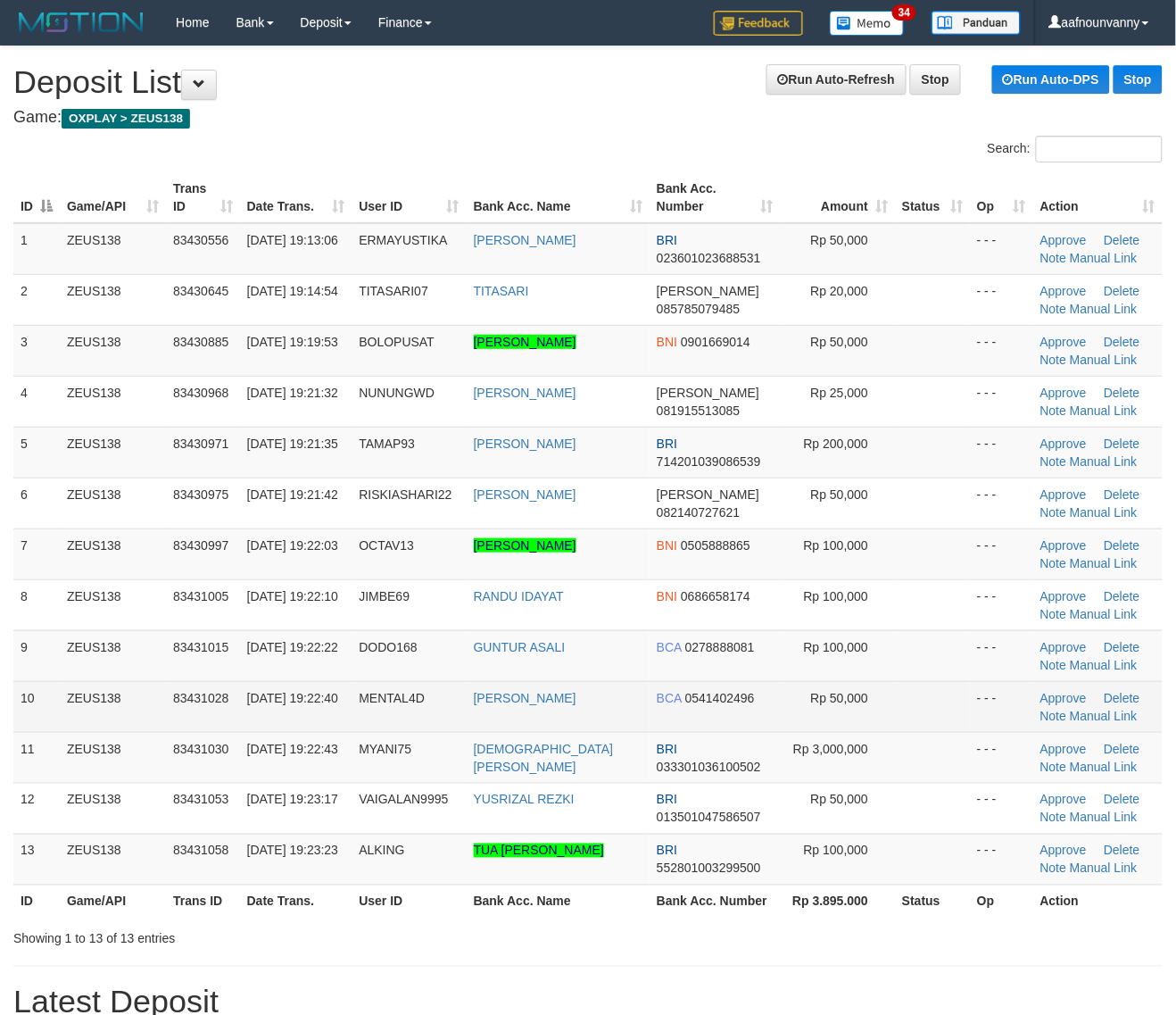 drag, startPoint x: 907, startPoint y: 725, endPoint x: 917, endPoint y: 723, distance: 10.19804 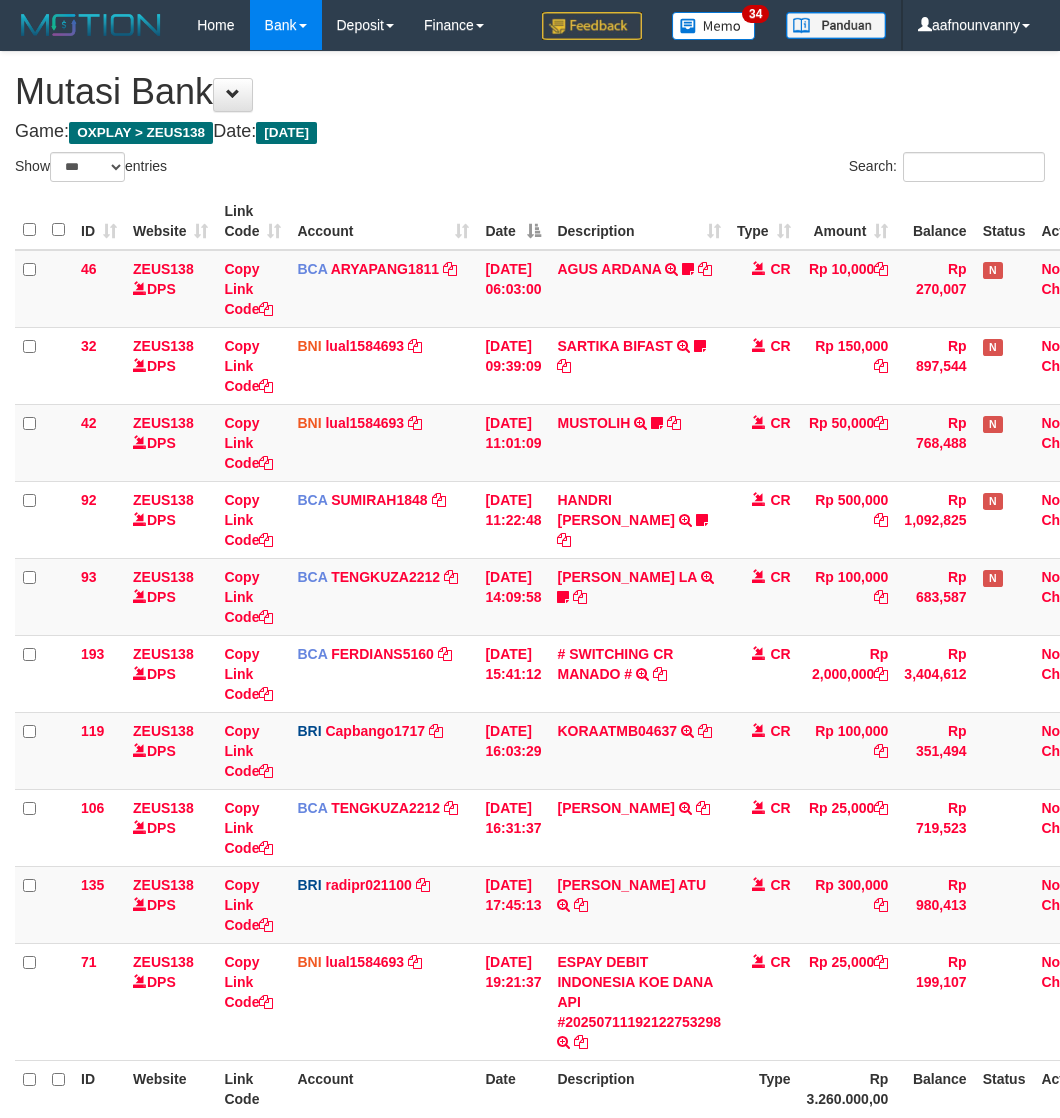select on "***" 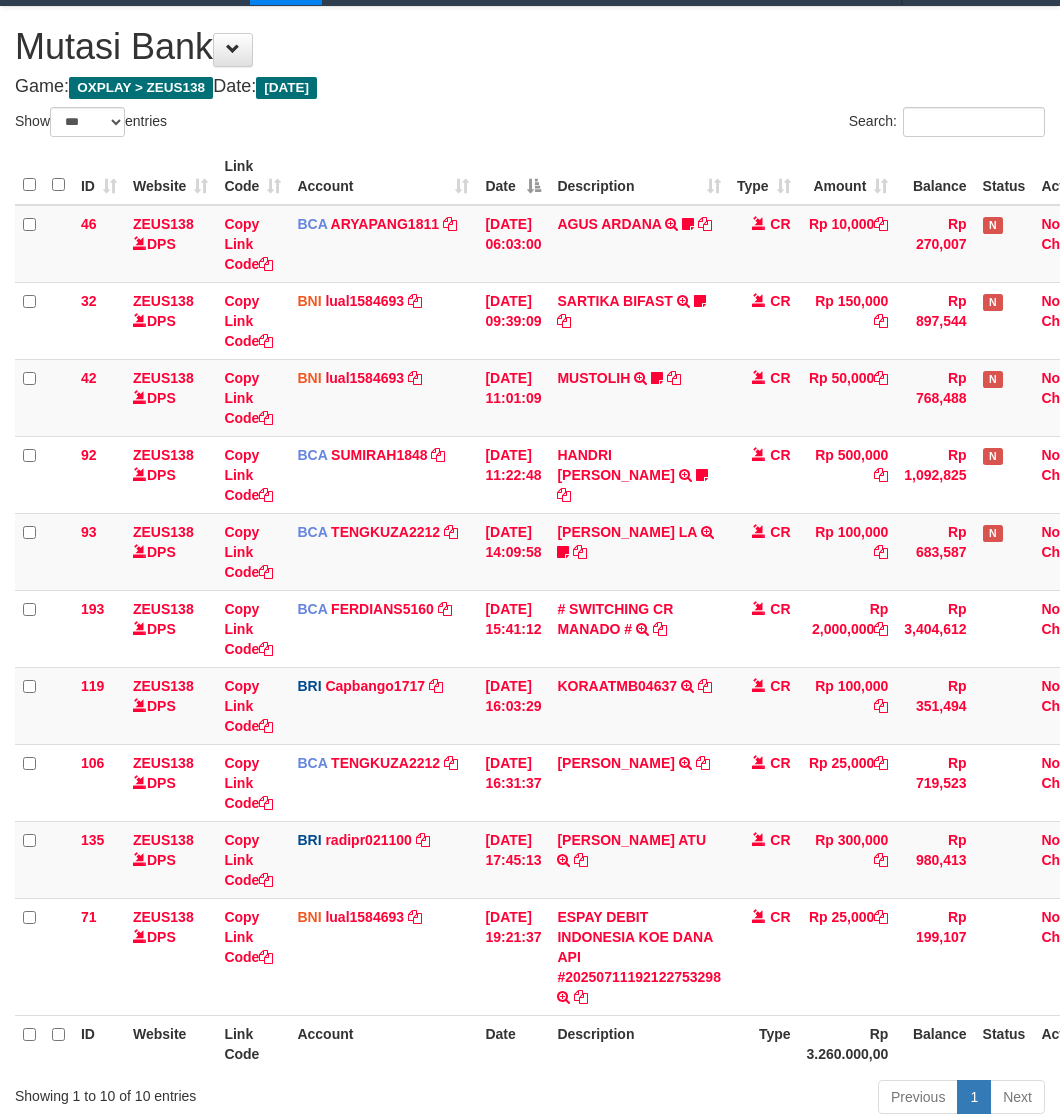 scroll, scrollTop: 195, scrollLeft: 0, axis: vertical 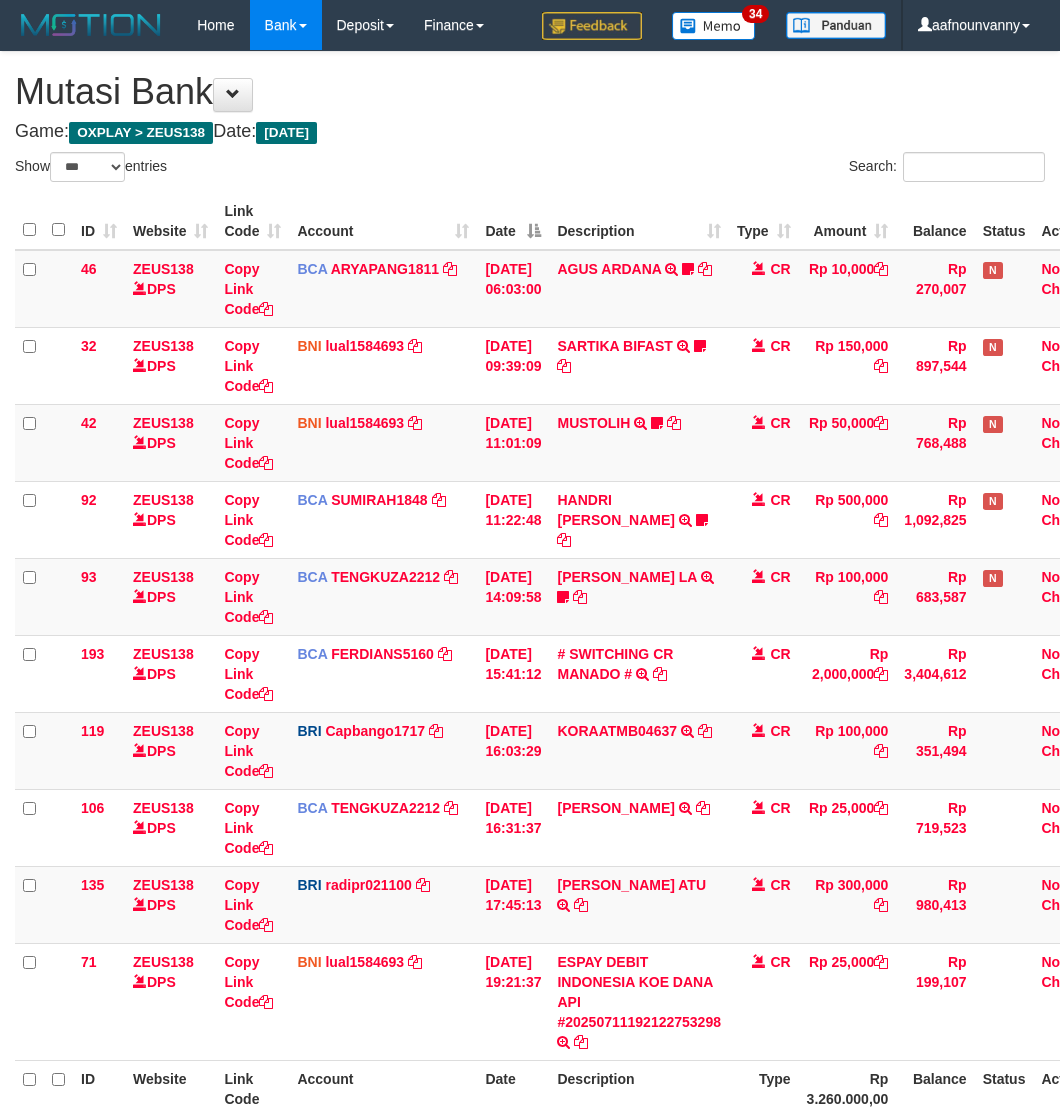 select on "***" 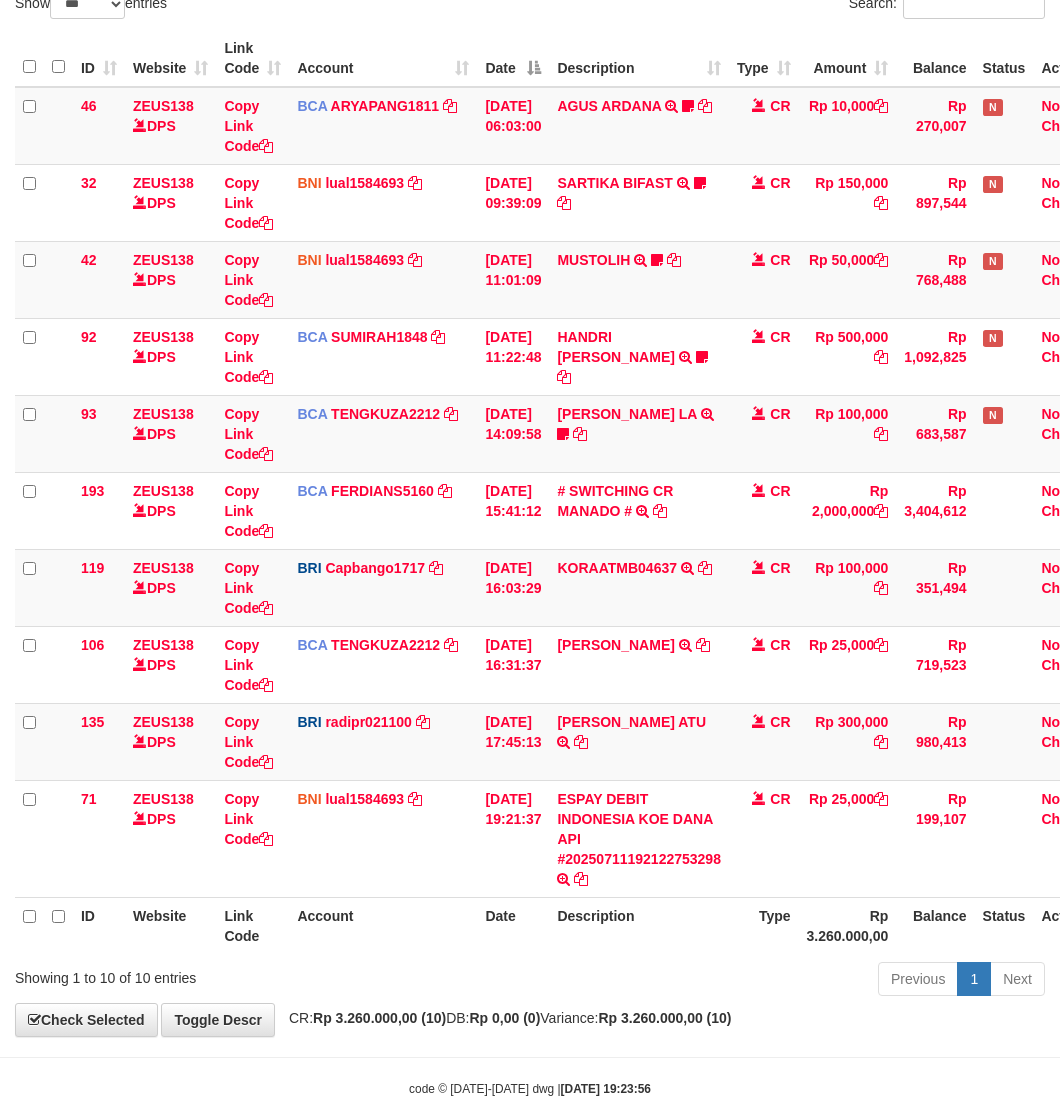 scroll, scrollTop: 166, scrollLeft: 0, axis: vertical 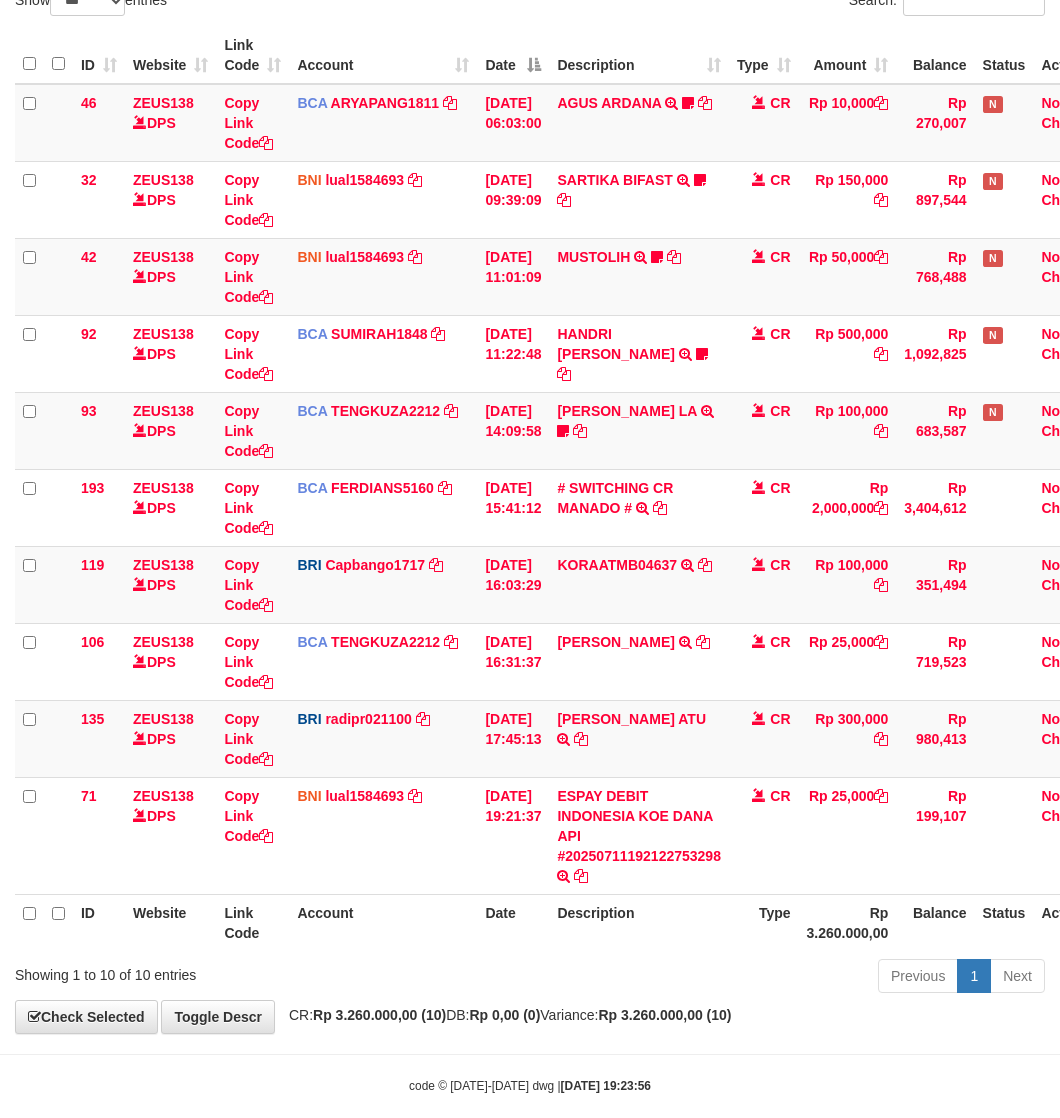 click on "Previous 1 Next" at bounding box center (751, 978) 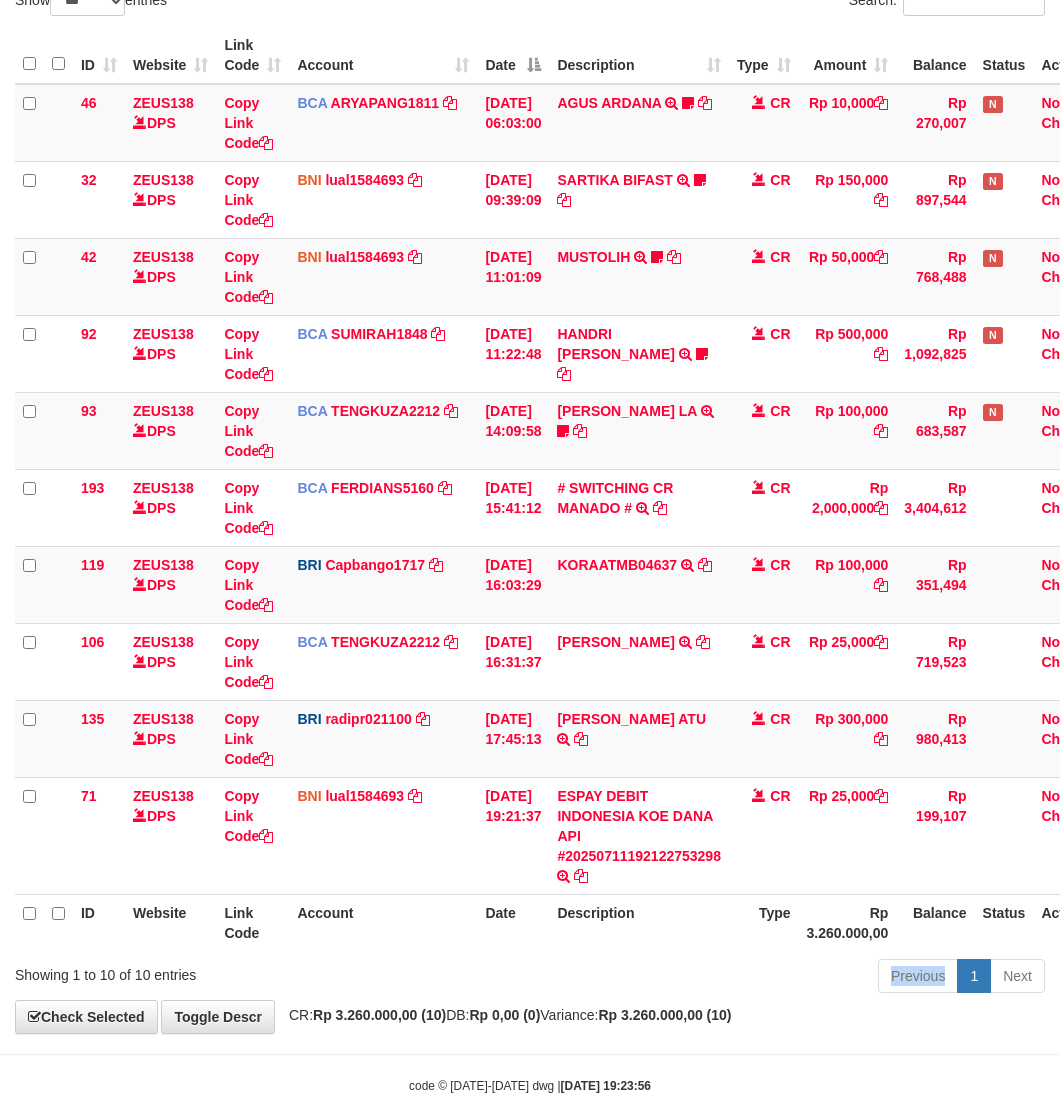 drag, startPoint x: 508, startPoint y: 977, endPoint x: 10, endPoint y: 878, distance: 507.74503 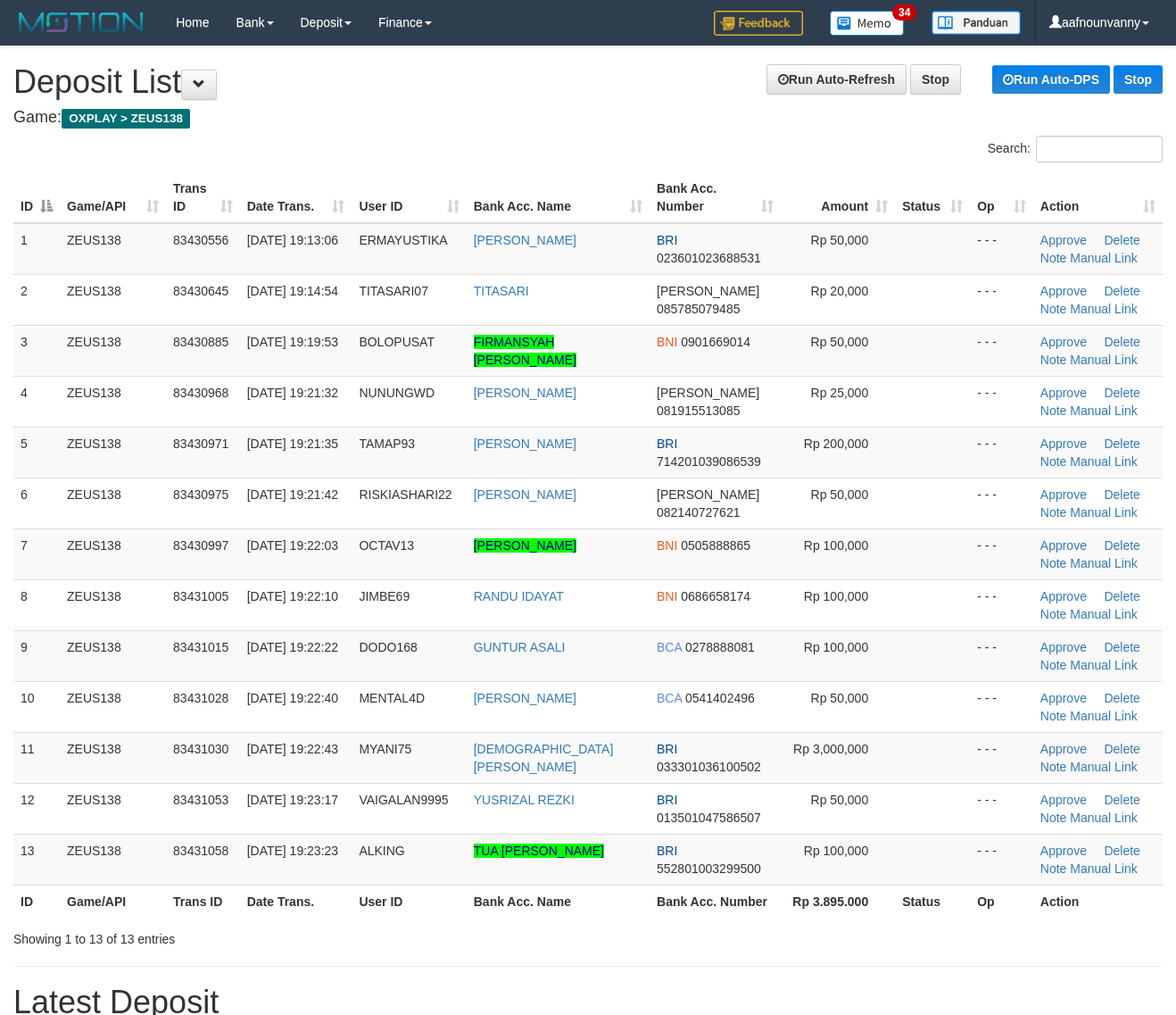click on "[PERSON_NAME]" at bounding box center [558, 706] 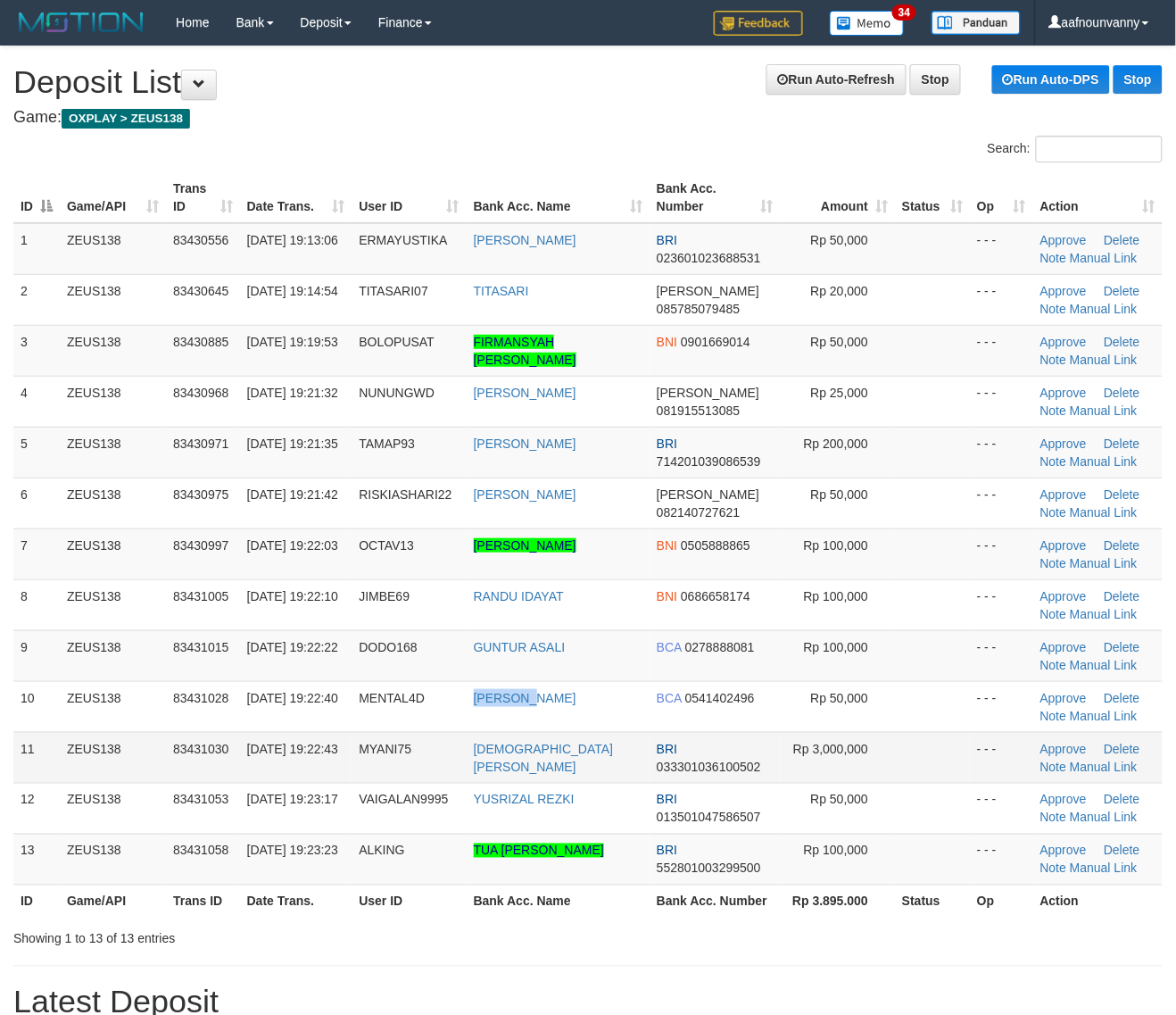 click on "1
ZEUS138
83430556
11/07/2025 19:13:06
ERMAYUSTIKA
ERMA YUSTIKA
BRI
023601023688531
Rp 50,000
- - -
Approve
Delete
Note
Manual Link
2
ZEUS138
83430645
11/07/2025 19:14:54
TITASARI07
TITASARI
DANA
085785079485
Rp 20,000
Approve" at bounding box center (588, 554) 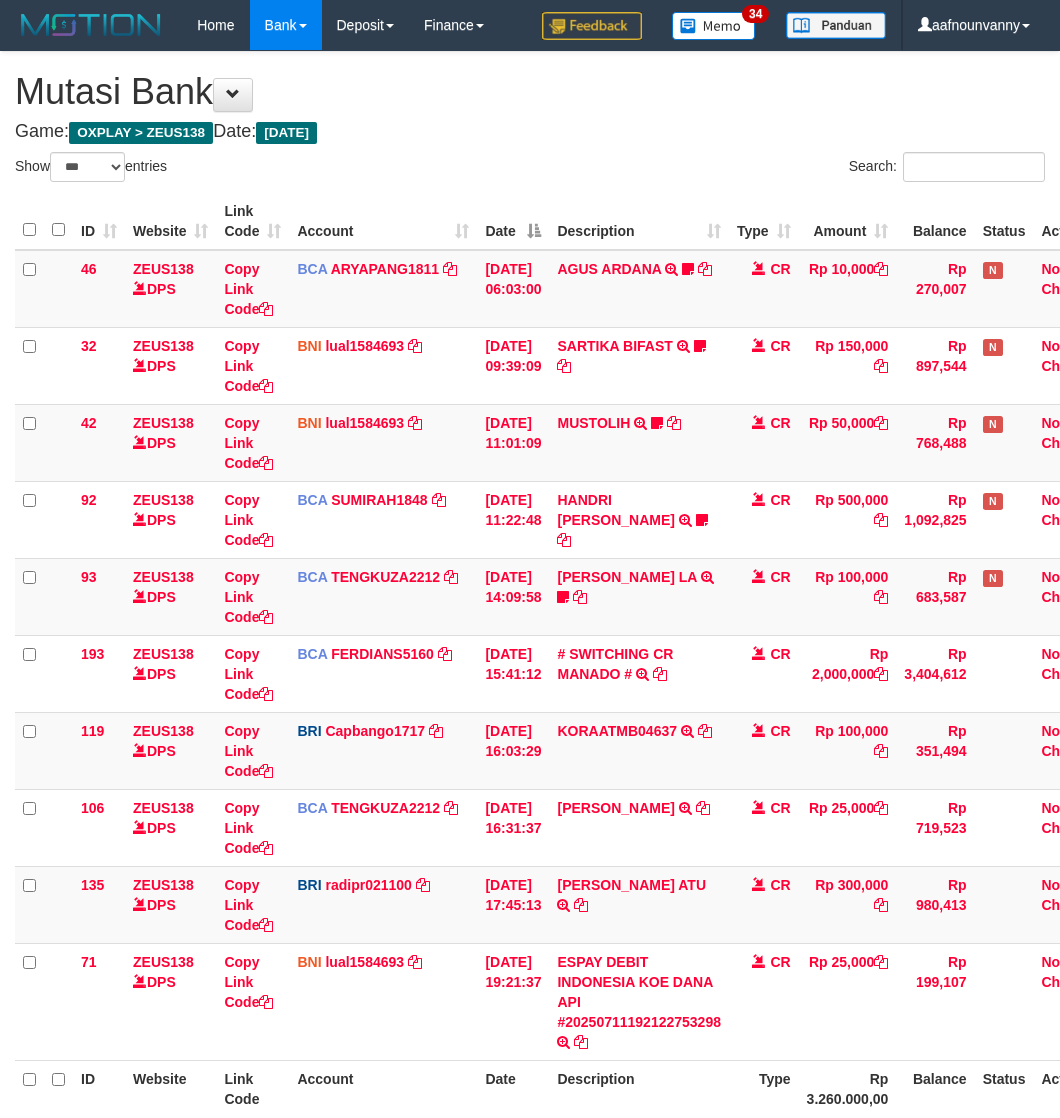 select on "***" 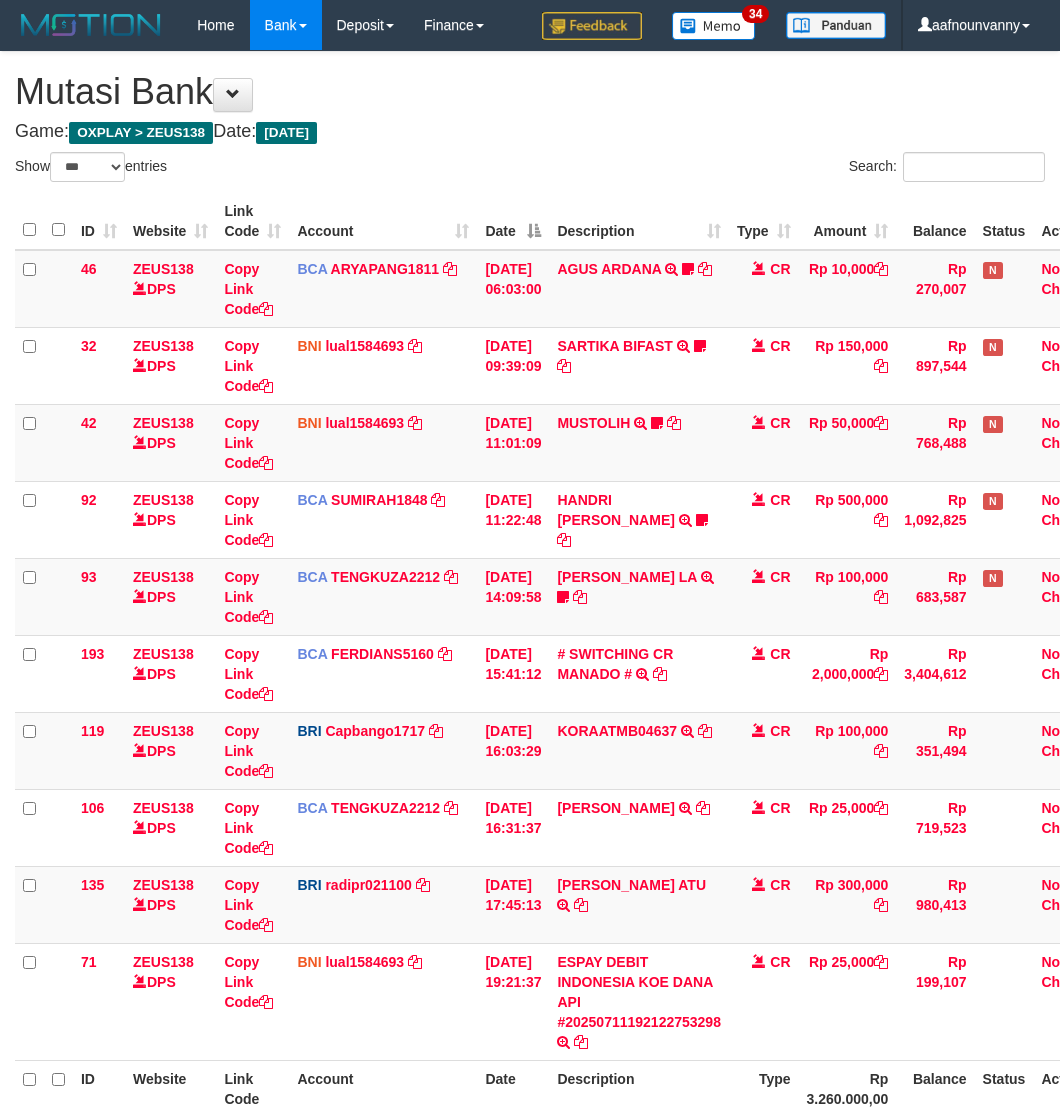 scroll, scrollTop: 195, scrollLeft: 0, axis: vertical 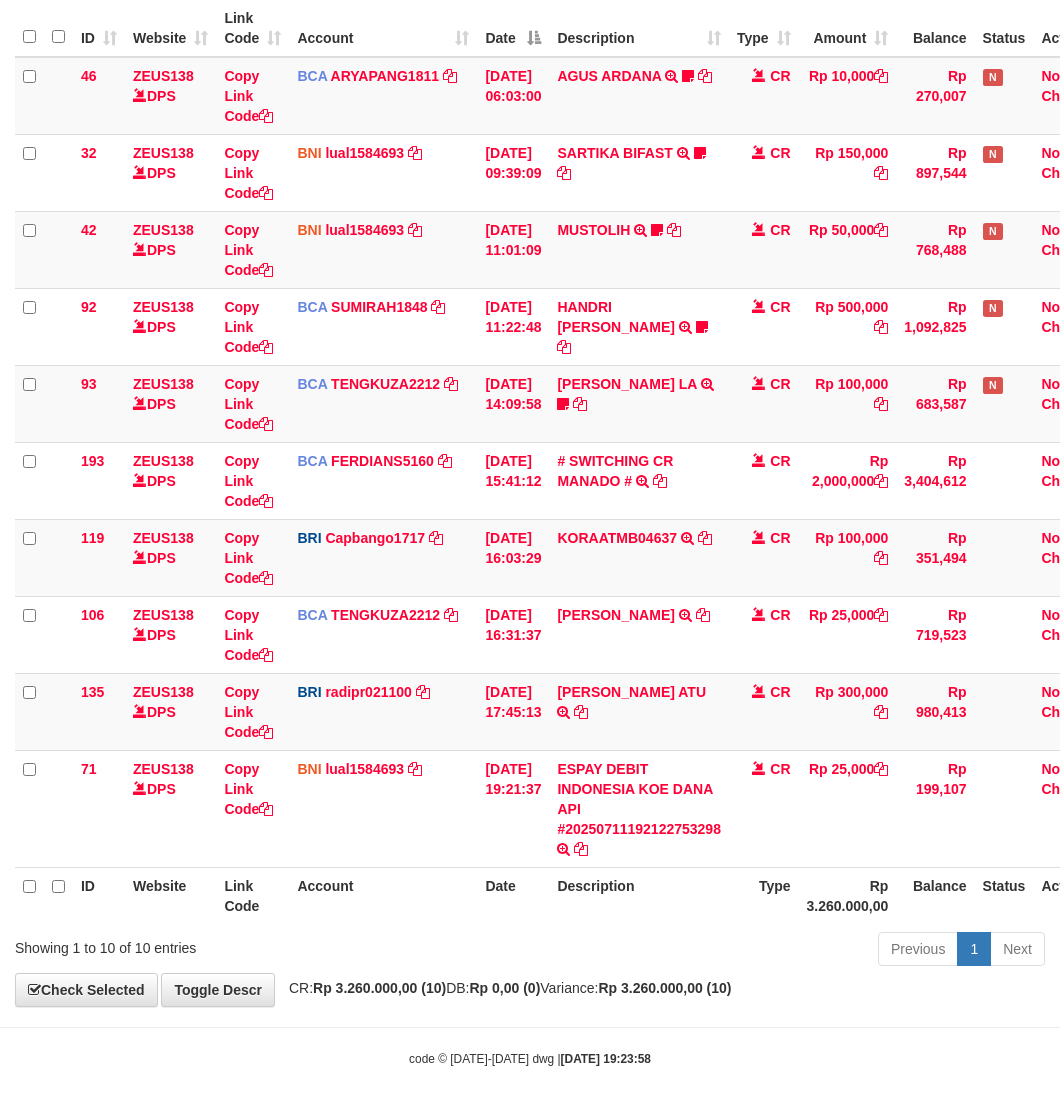 drag, startPoint x: 563, startPoint y: 970, endPoint x: 0, endPoint y: 831, distance: 579.90515 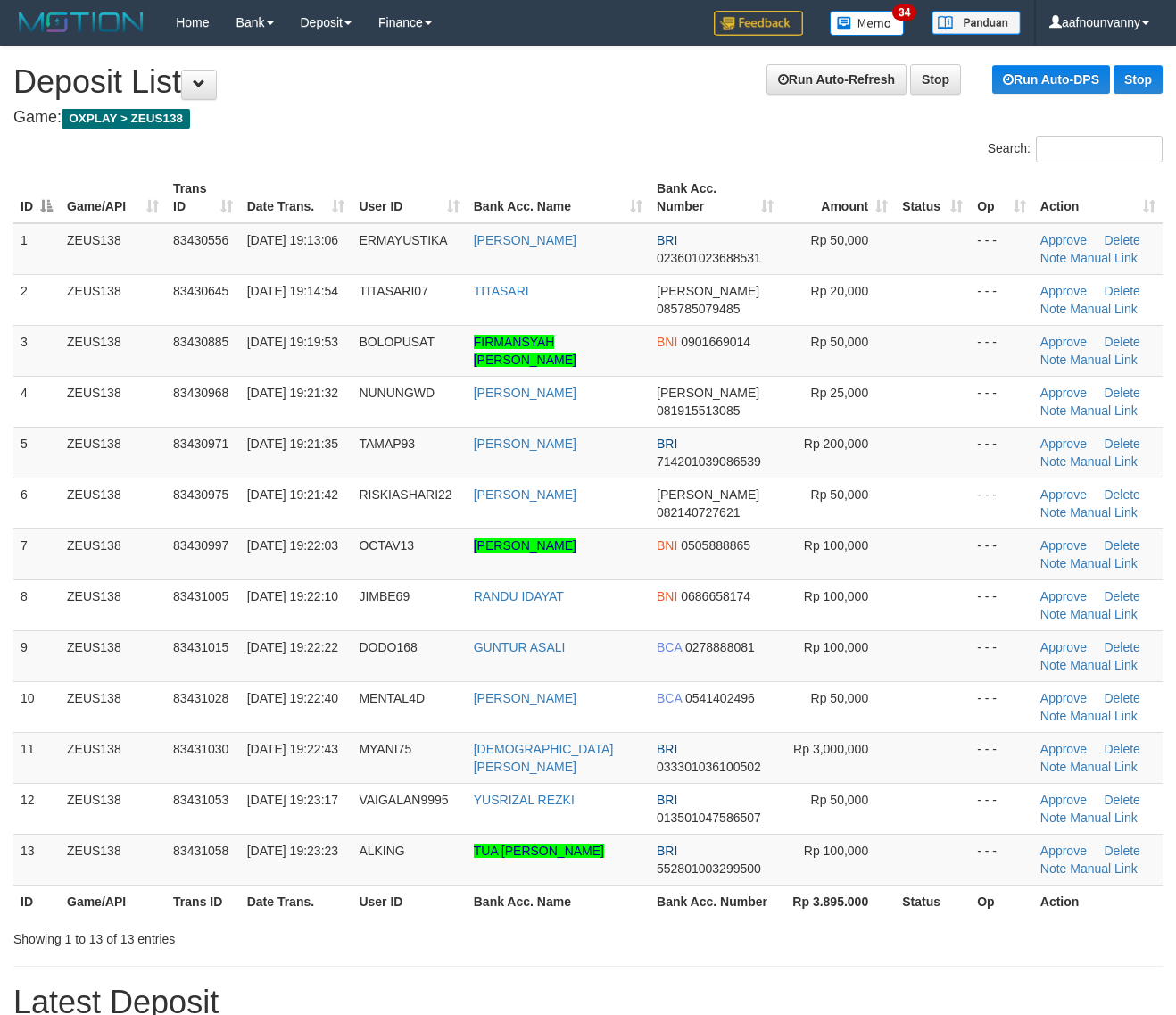 click on "10
ZEUS138
83431028
[DATE] 19:22:40
MENTAL4D
MUHAMAD CAHYA WIGU
BCA
0541402496
Rp 50,000
- - -
Approve
[GEOGRAPHIC_DATA]
Note
Manual Link" at bounding box center (588, 706) 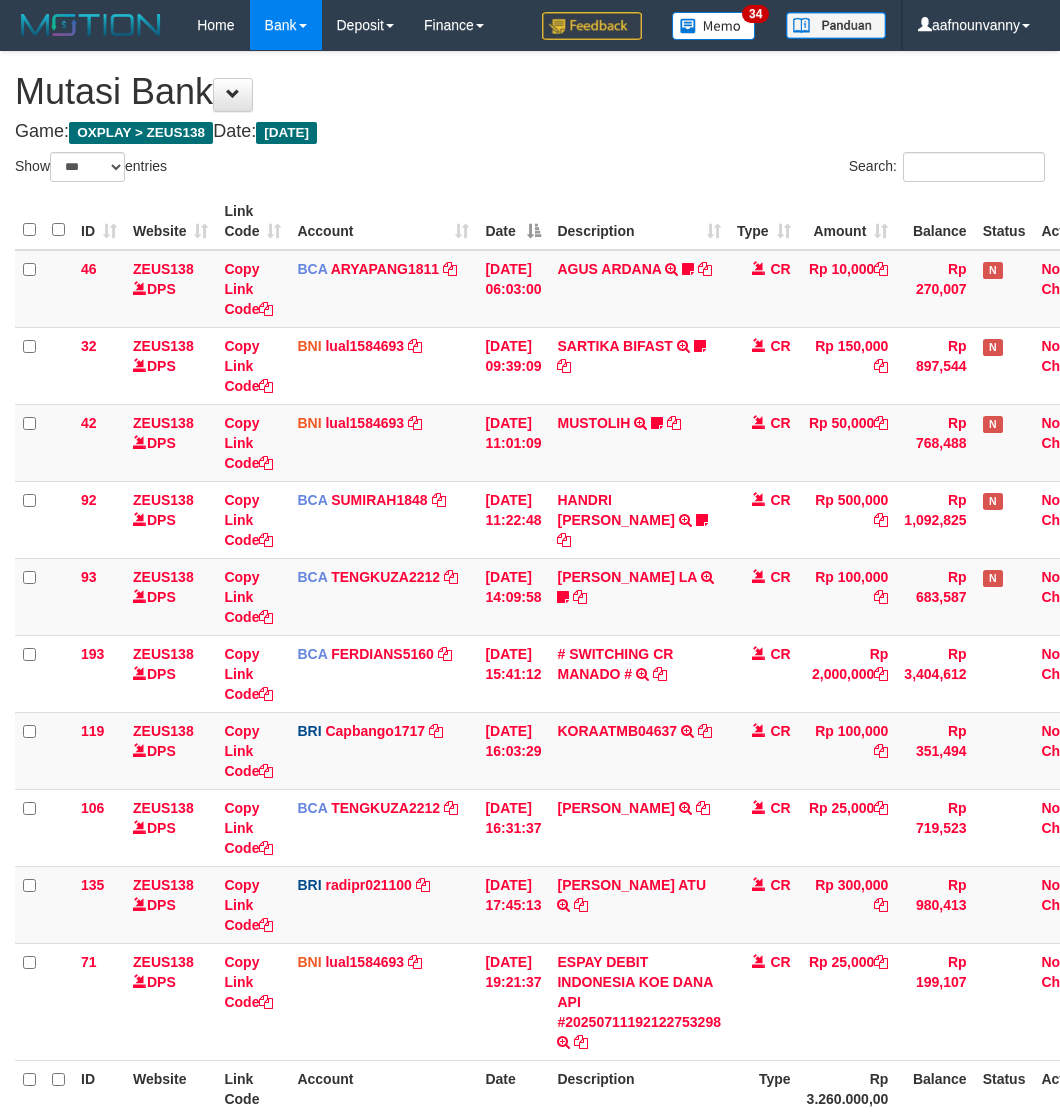 select on "***" 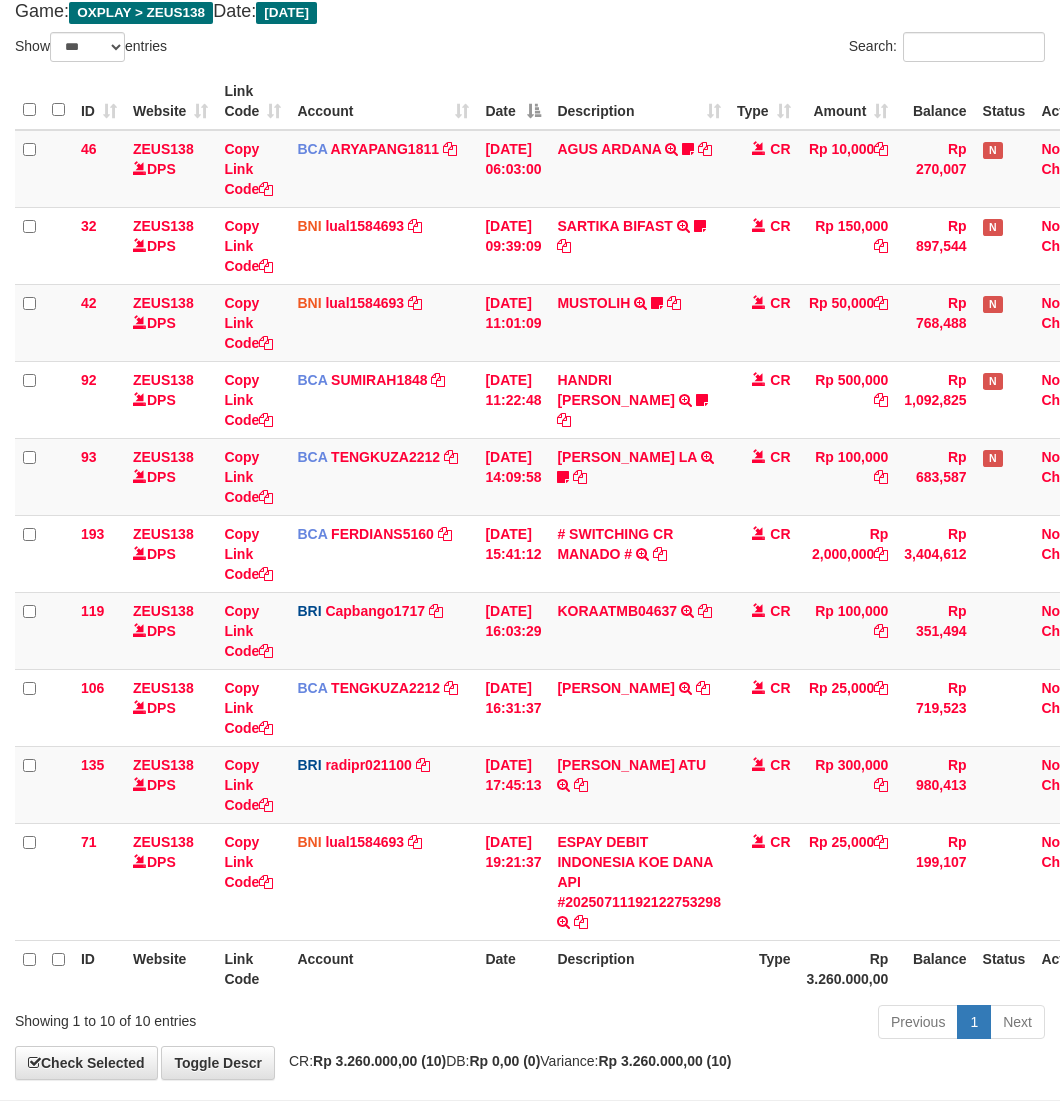 scroll, scrollTop: 195, scrollLeft: 0, axis: vertical 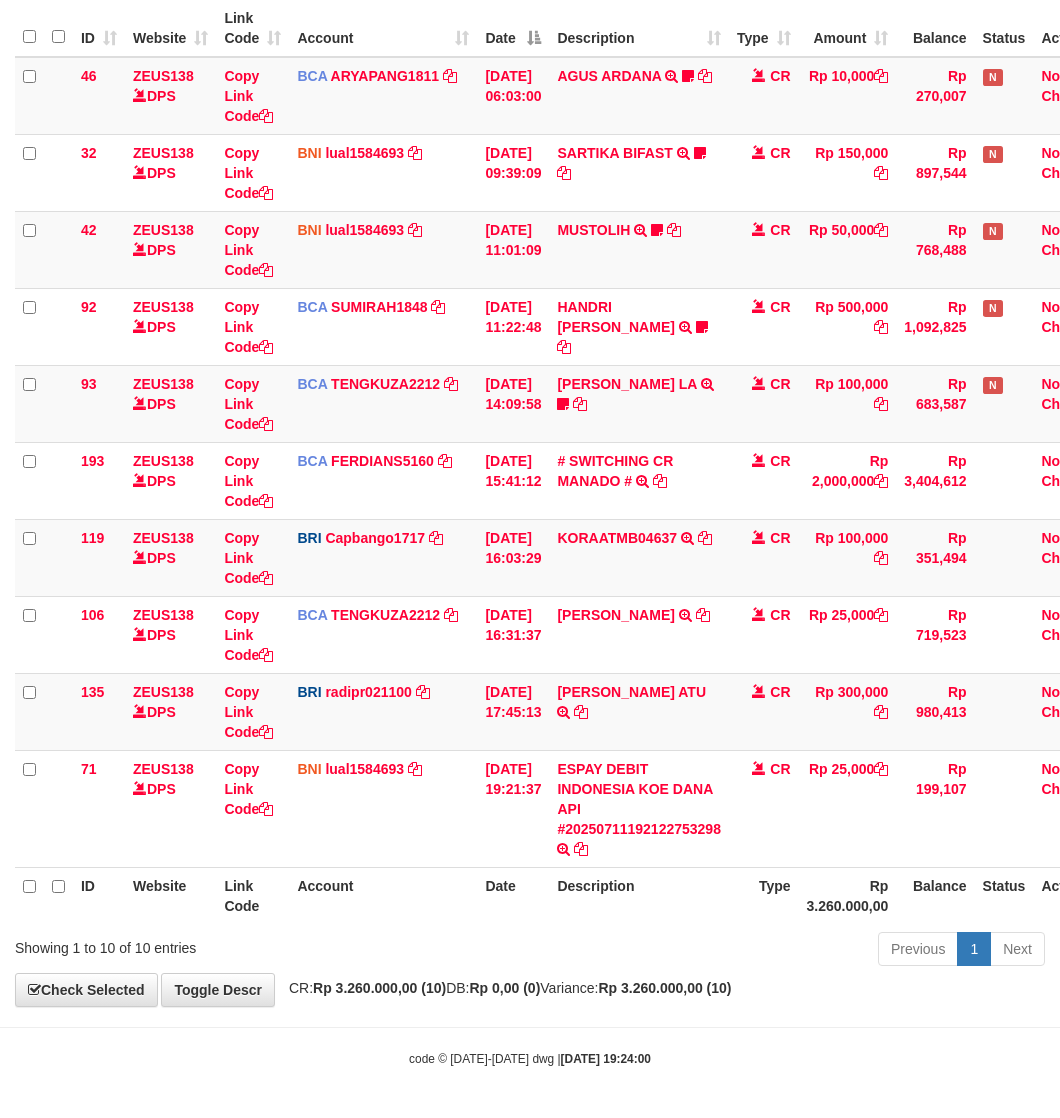 drag, startPoint x: 638, startPoint y: 943, endPoint x: 318, endPoint y: 872, distance: 327.78195 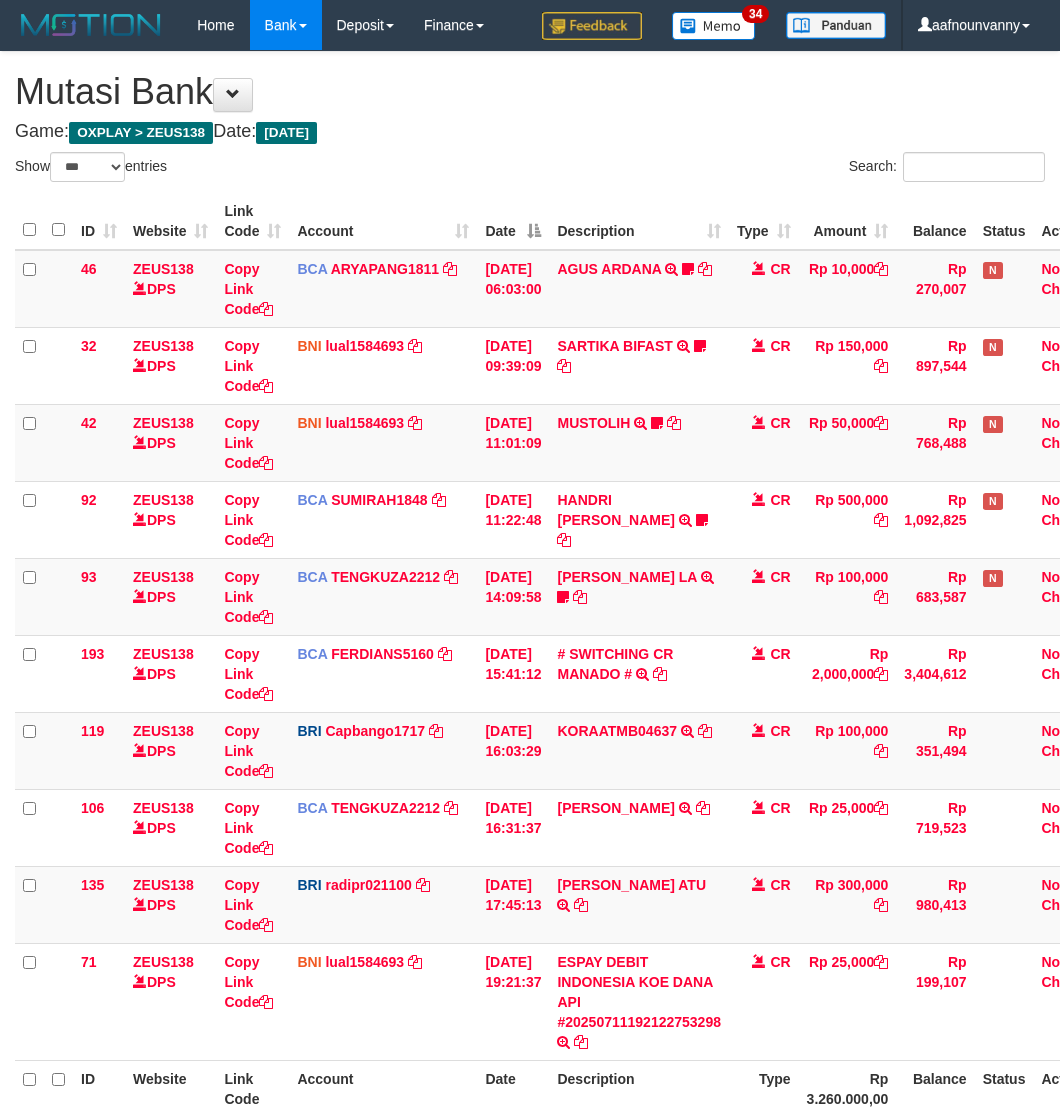 select on "***" 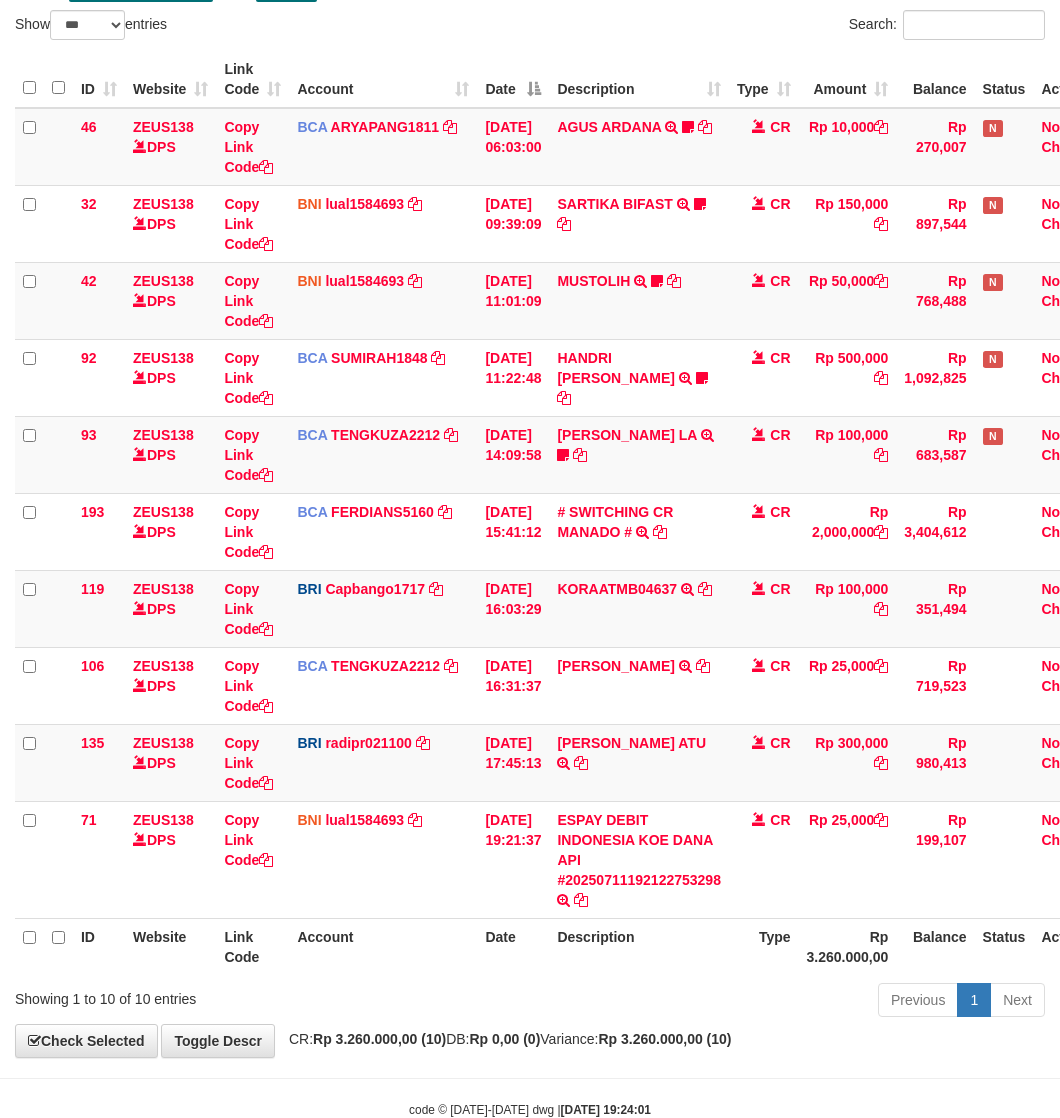scroll, scrollTop: 195, scrollLeft: 0, axis: vertical 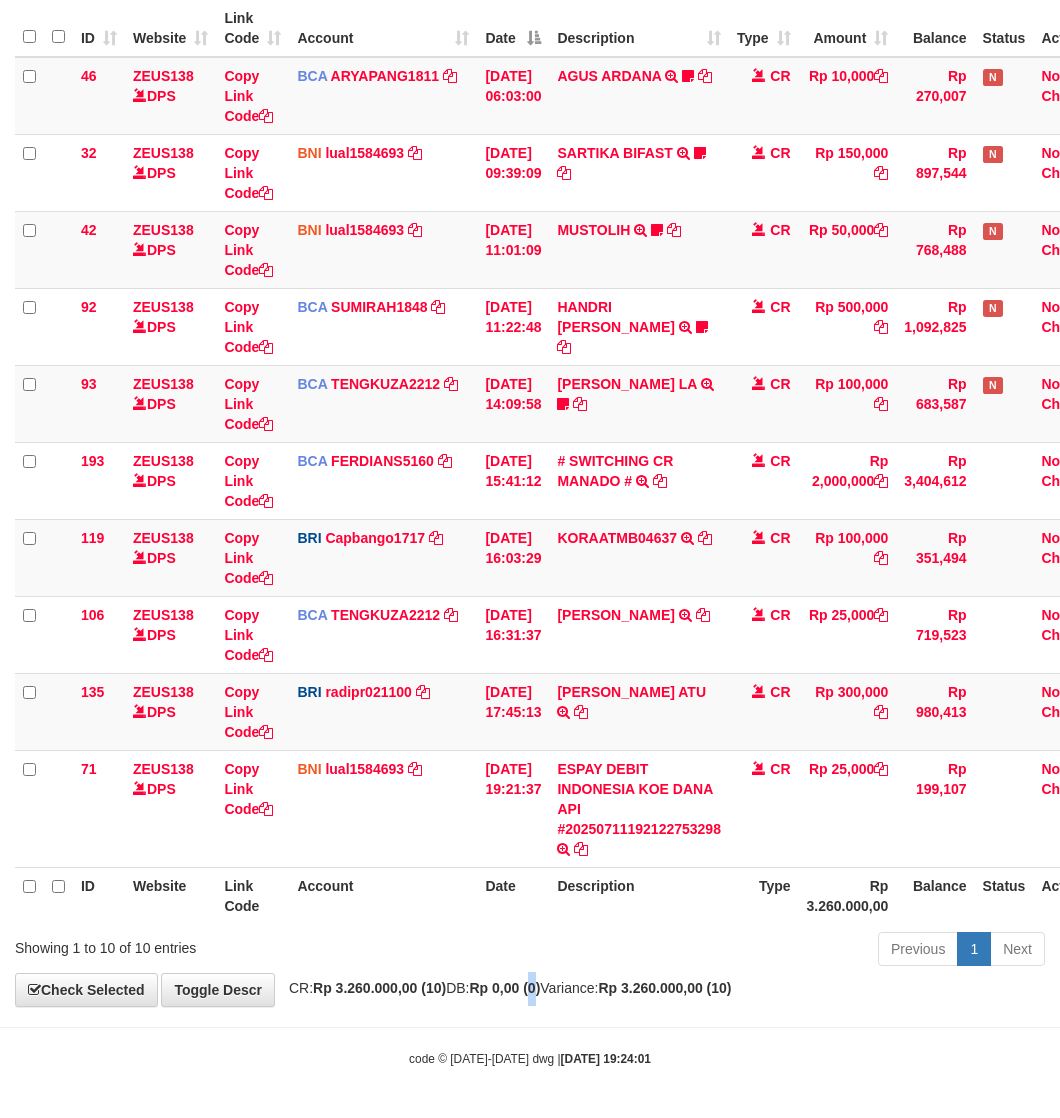 drag, startPoint x: 565, startPoint y: 997, endPoint x: 1, endPoint y: 861, distance: 580.16547 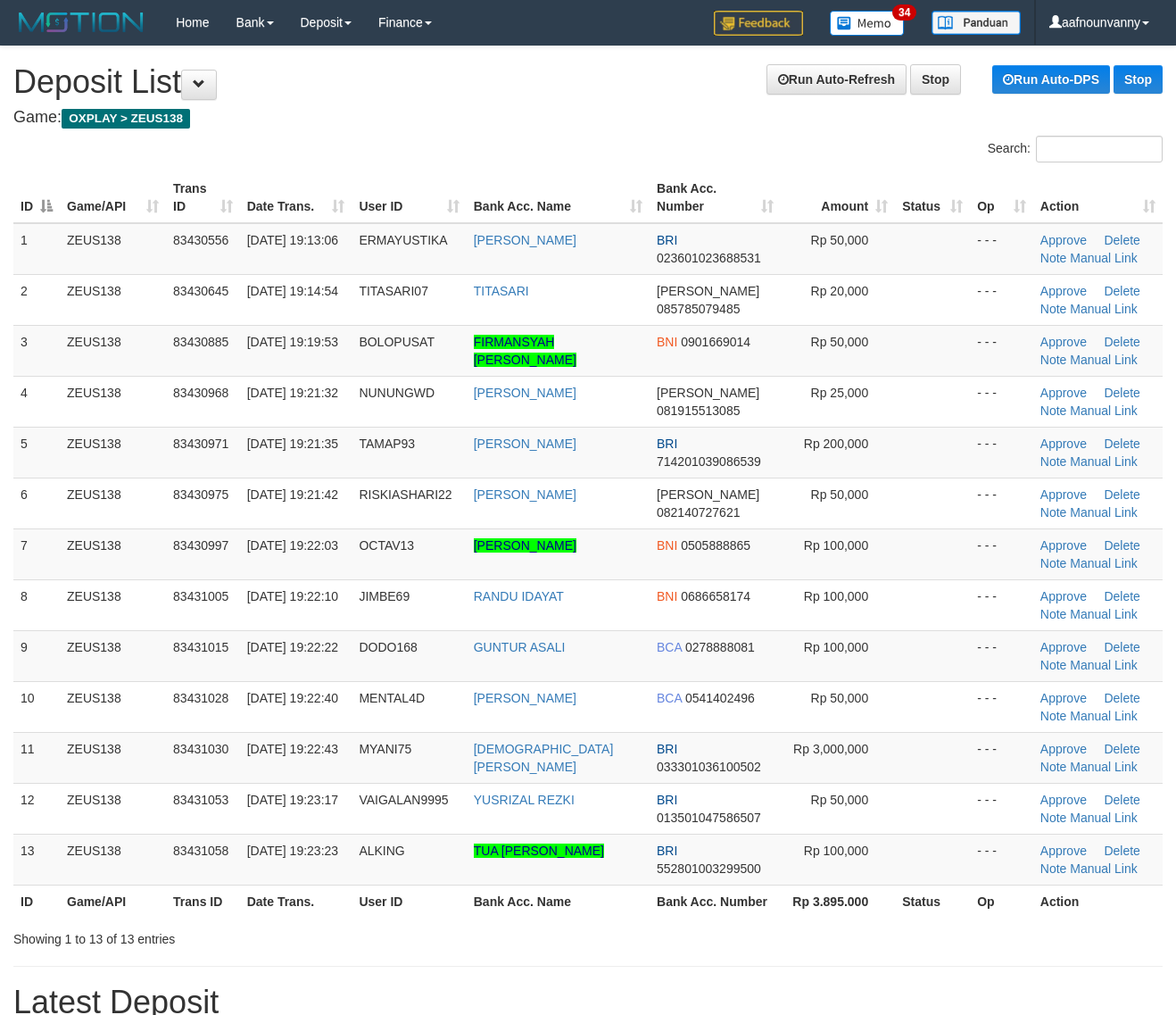 scroll, scrollTop: 0, scrollLeft: 0, axis: both 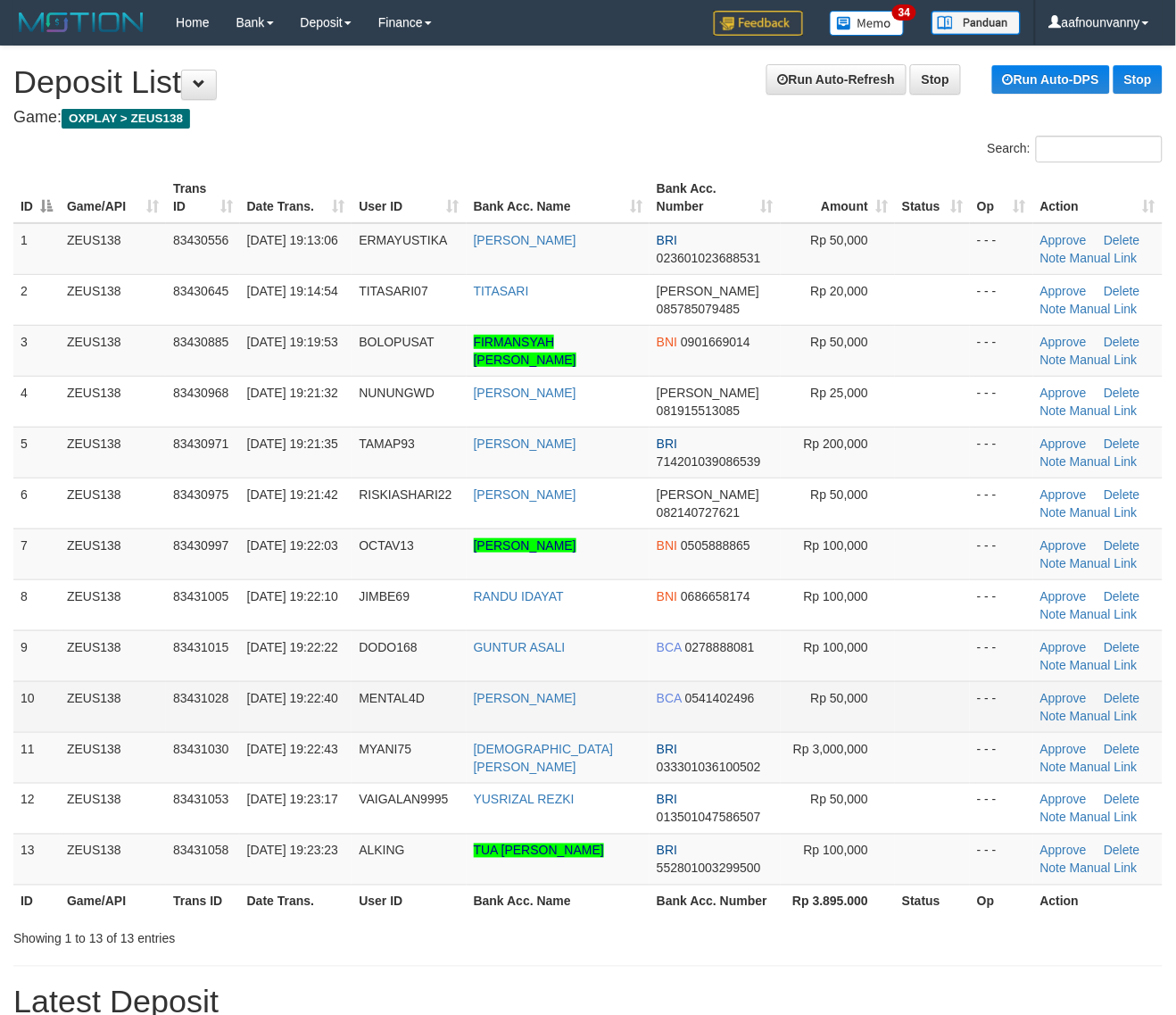 click on "BCA
0541402496" at bounding box center (715, 706) 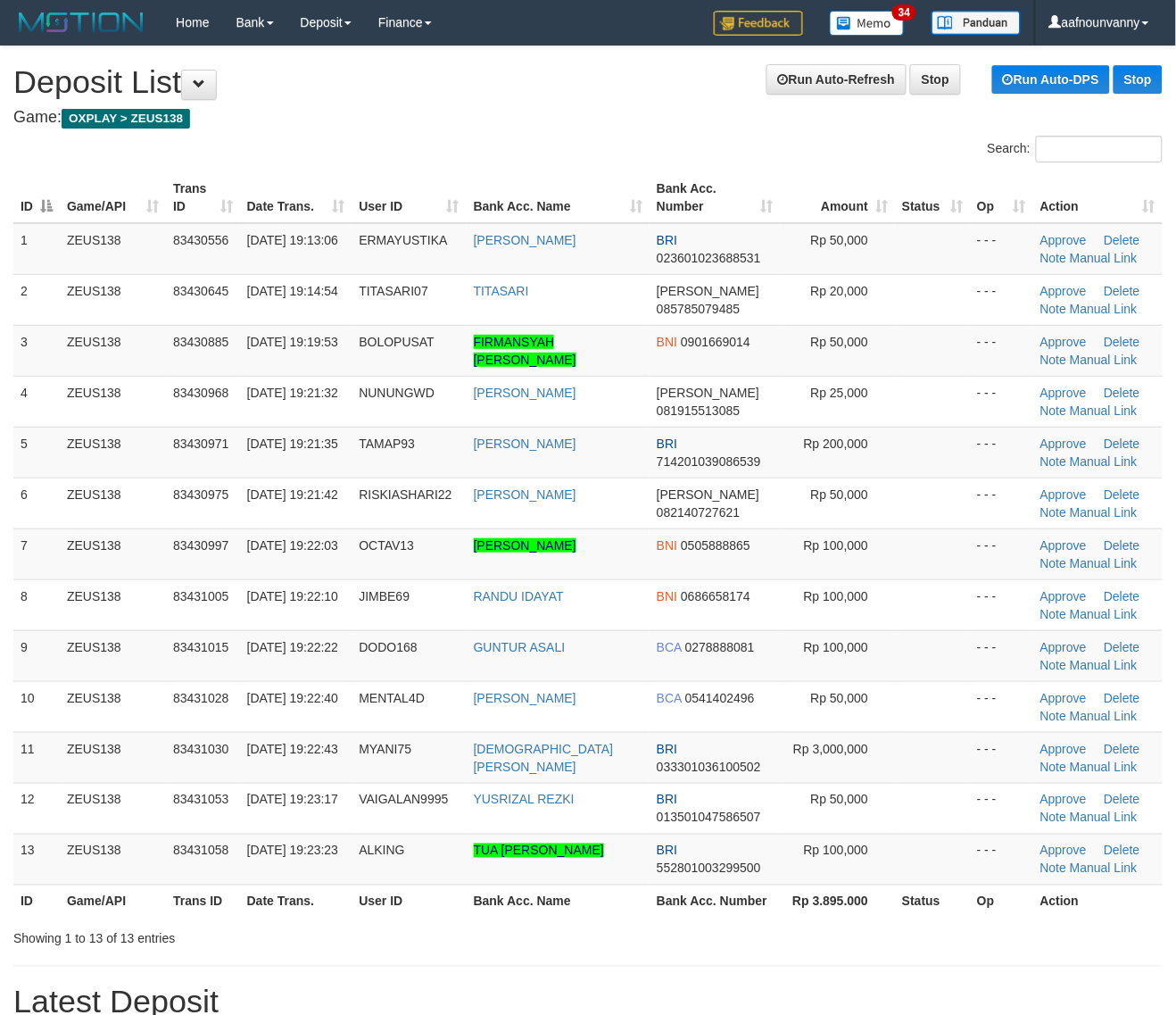drag, startPoint x: 741, startPoint y: 716, endPoint x: 1188, endPoint y: 818, distance: 458.48991 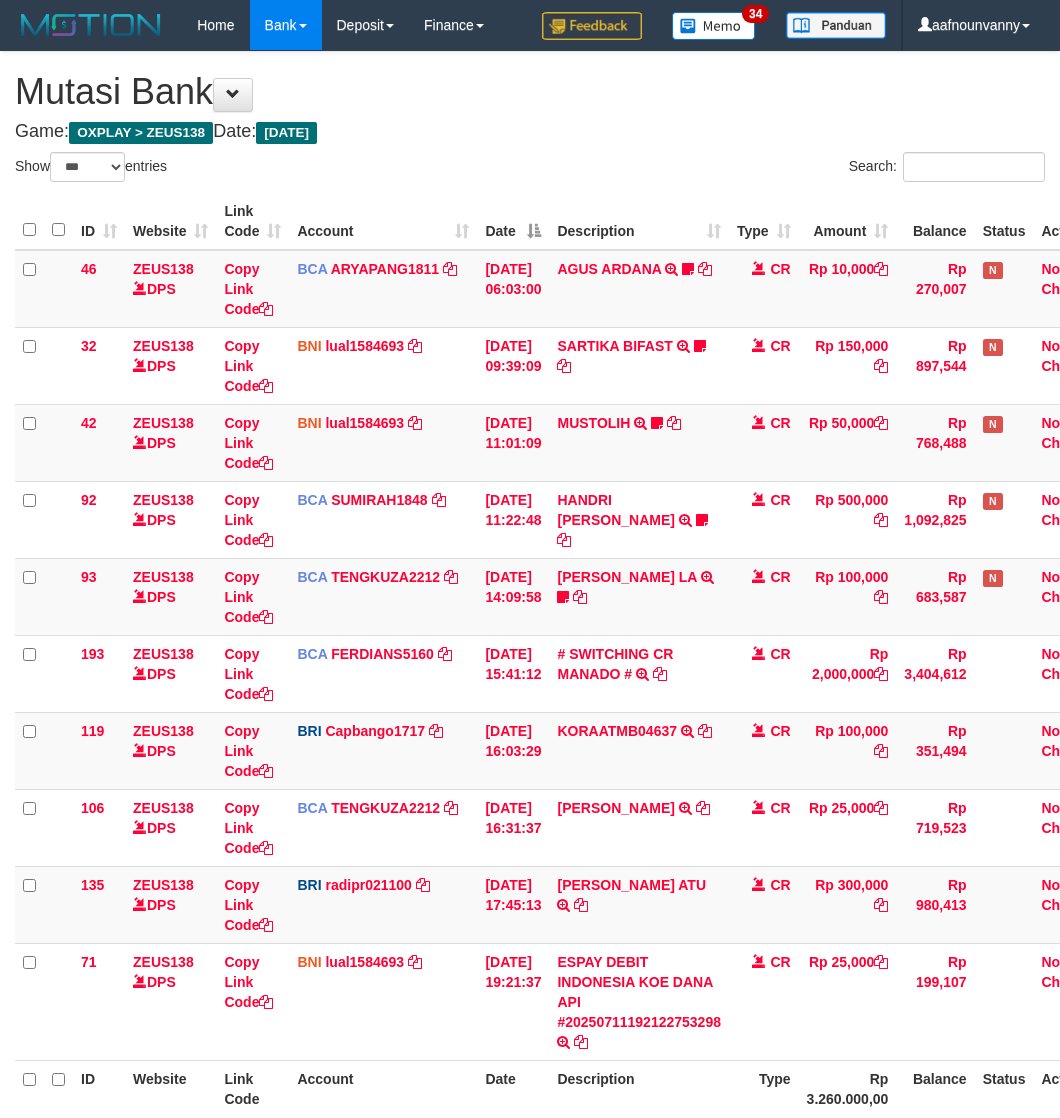 select on "***" 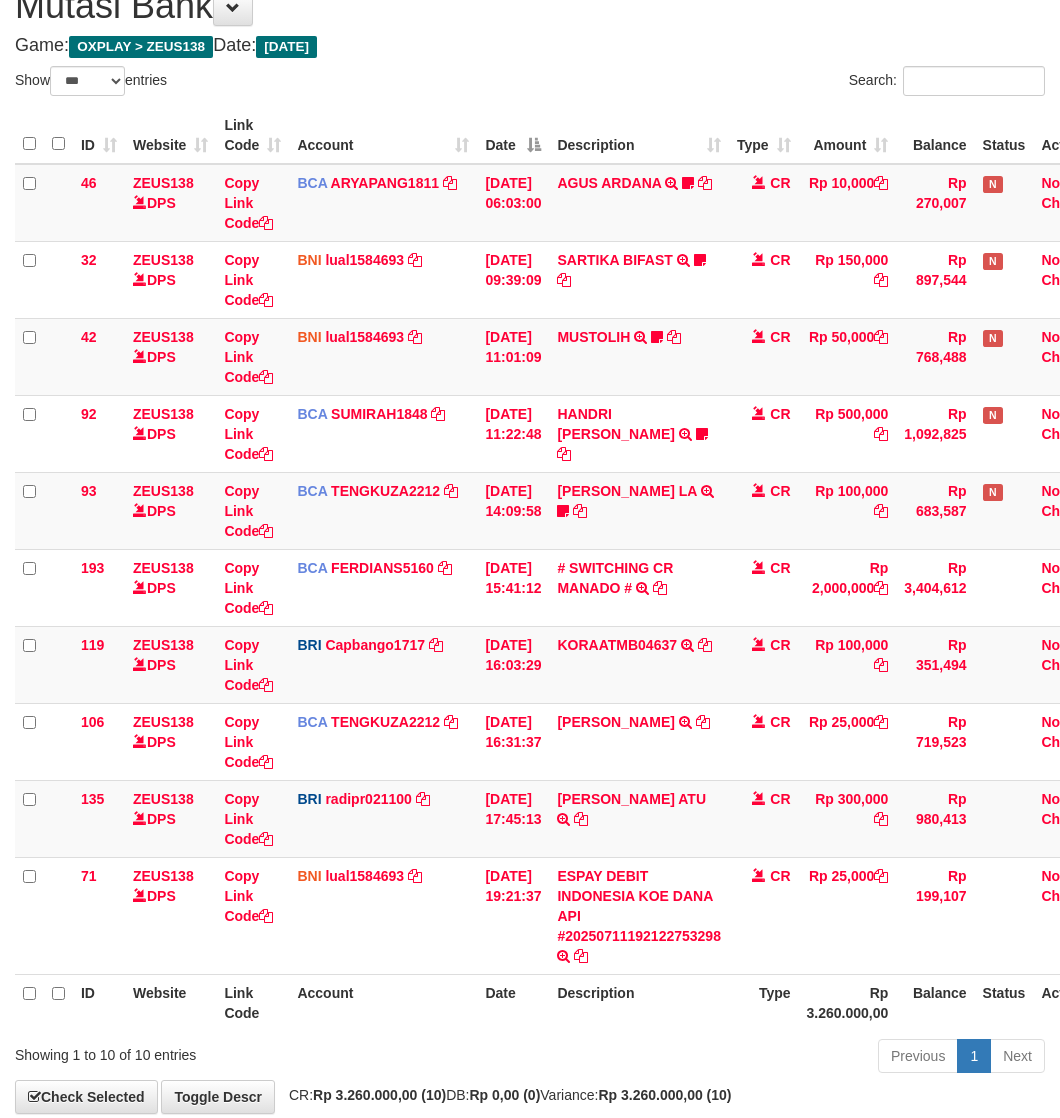 scroll, scrollTop: 195, scrollLeft: 0, axis: vertical 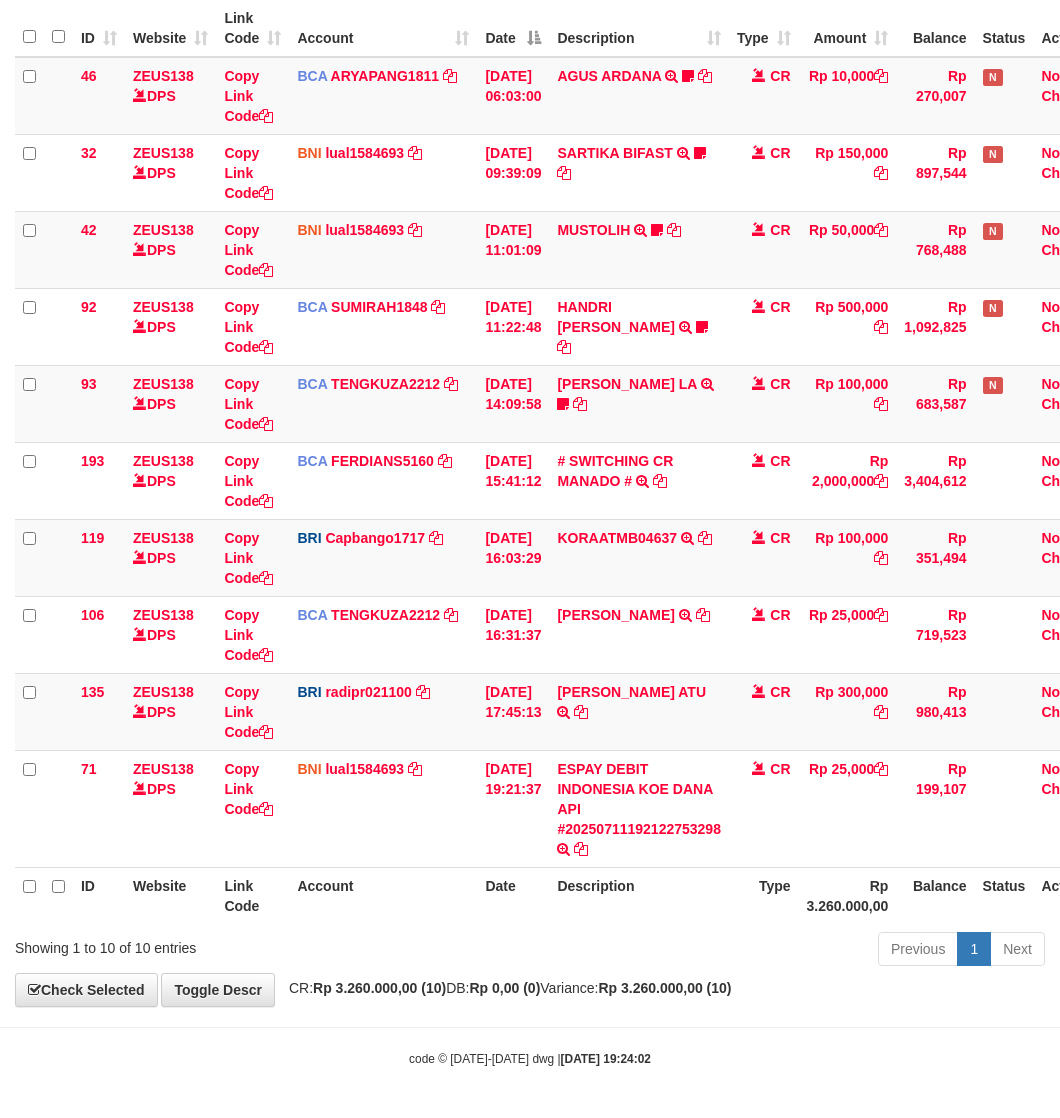 drag, startPoint x: 0, startPoint y: 0, endPoint x: 378, endPoint y: 905, distance: 980.7696 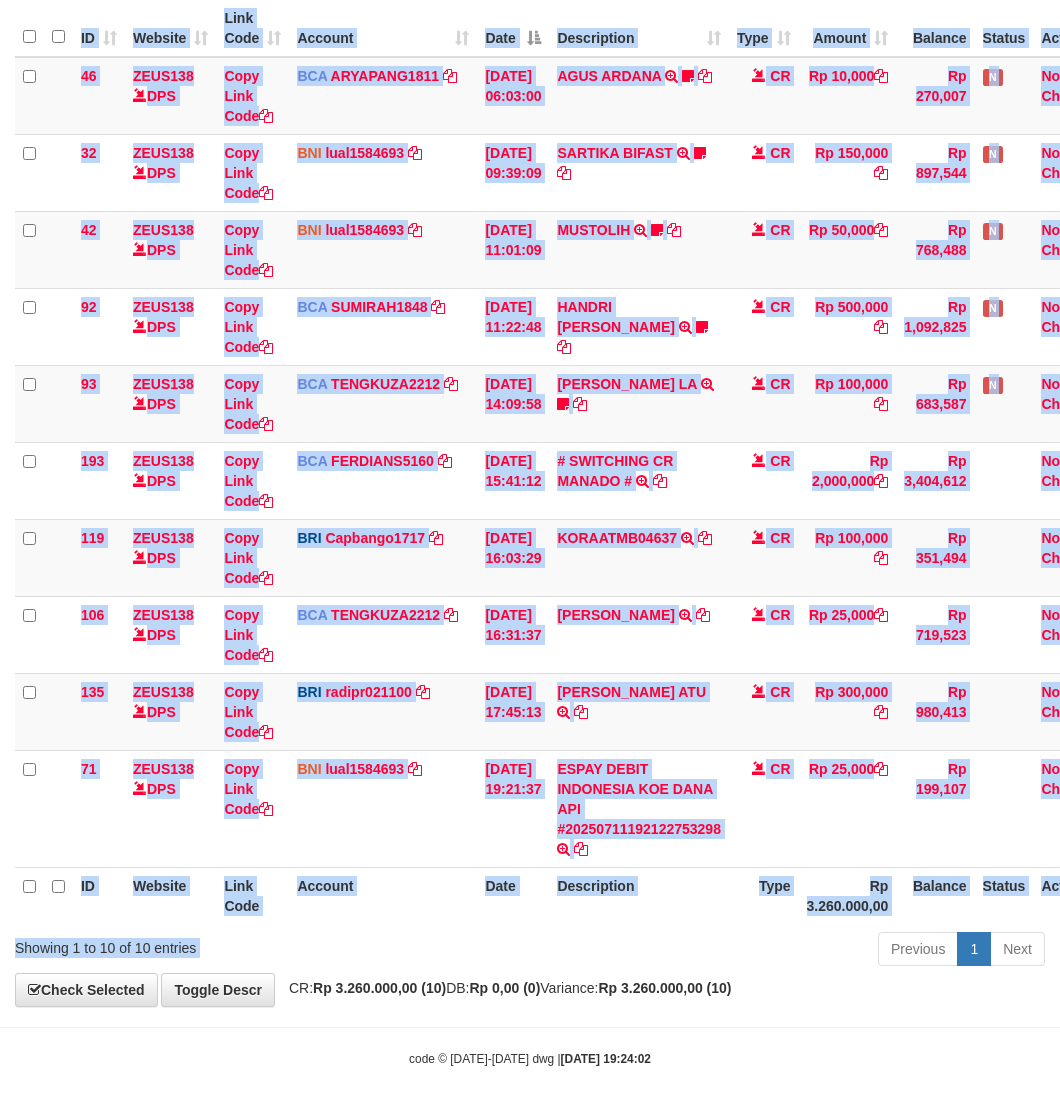 click on "Previous 1 Next" at bounding box center (751, 951) 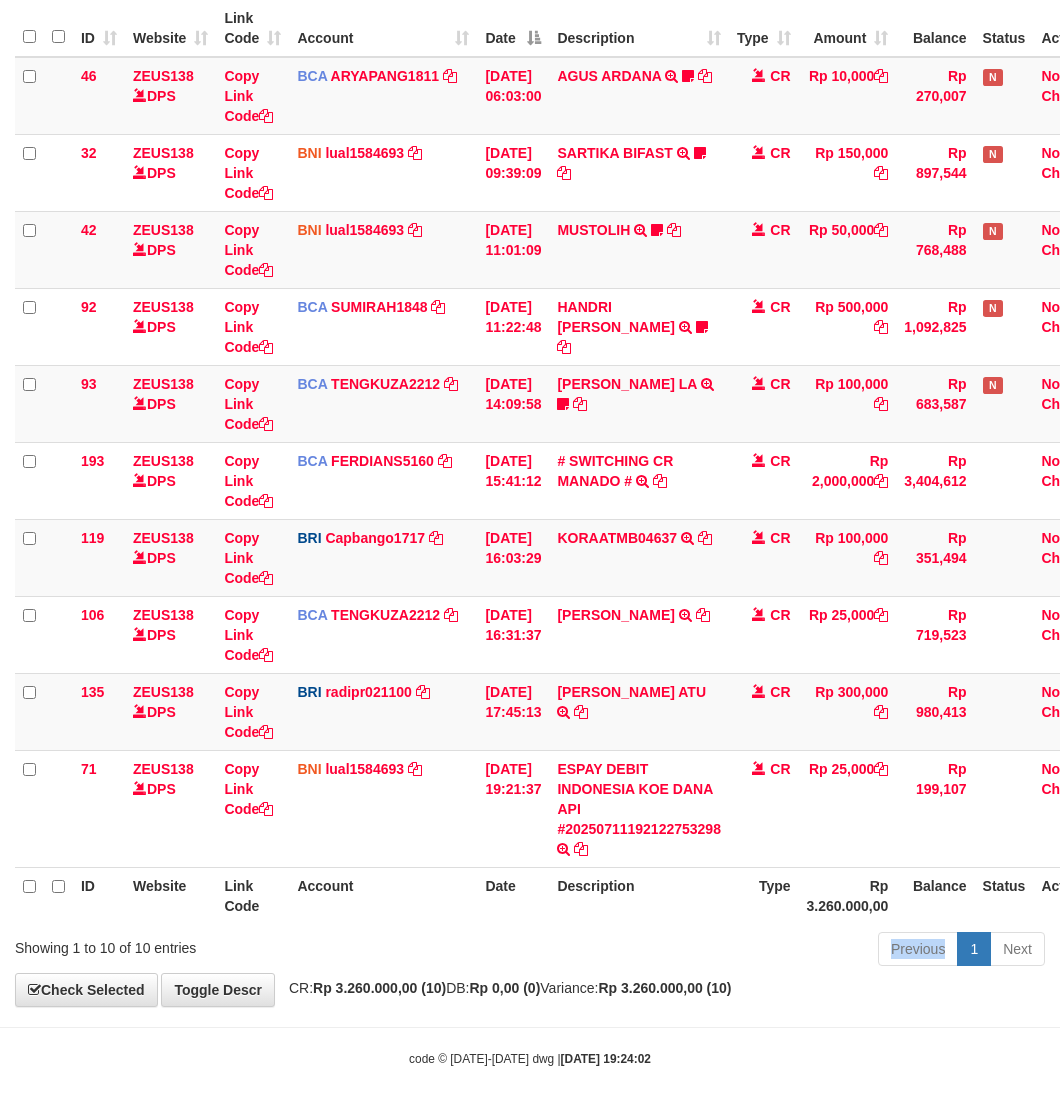 drag, startPoint x: 505, startPoint y: 967, endPoint x: 412, endPoint y: 936, distance: 98.03061 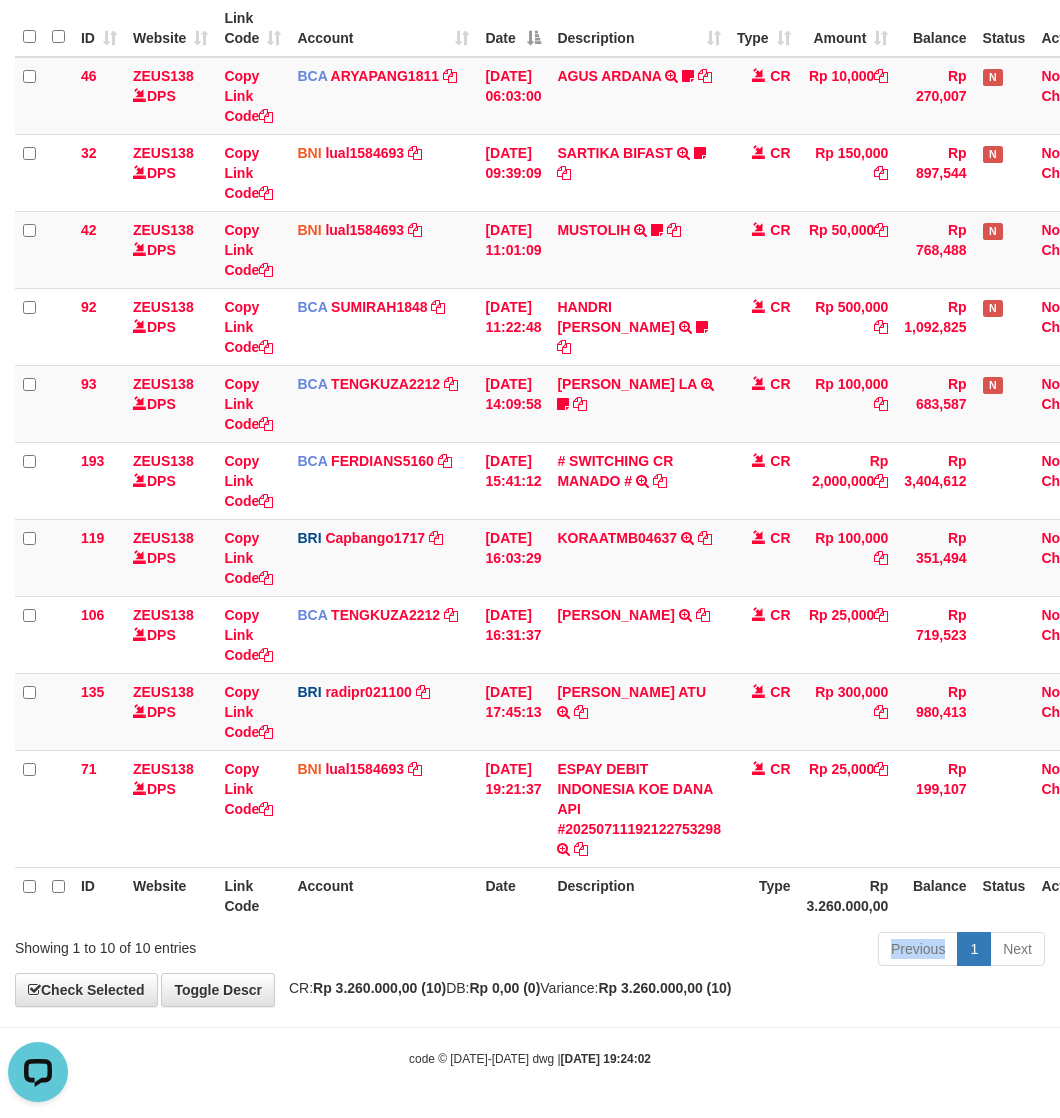 scroll, scrollTop: 0, scrollLeft: 0, axis: both 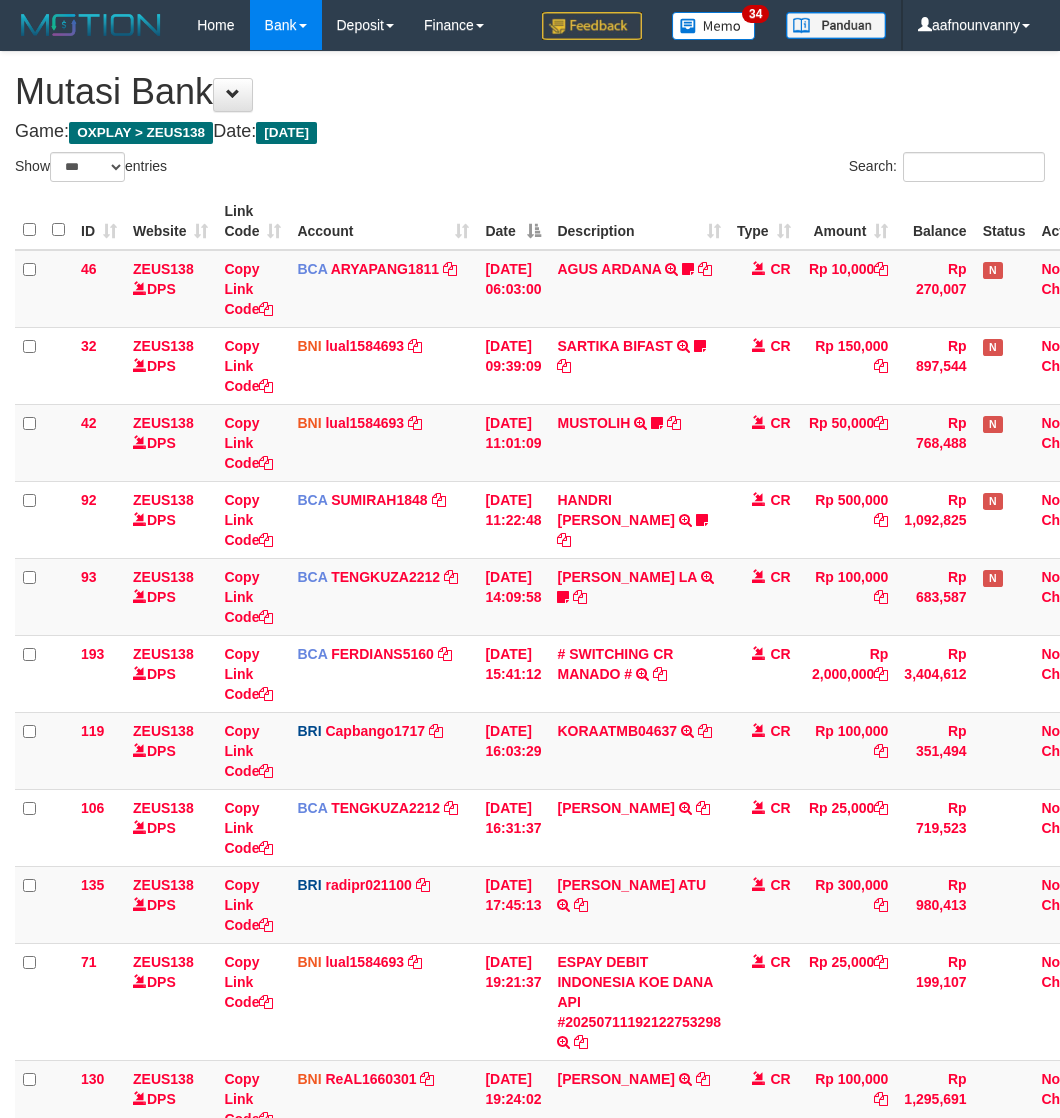 select on "***" 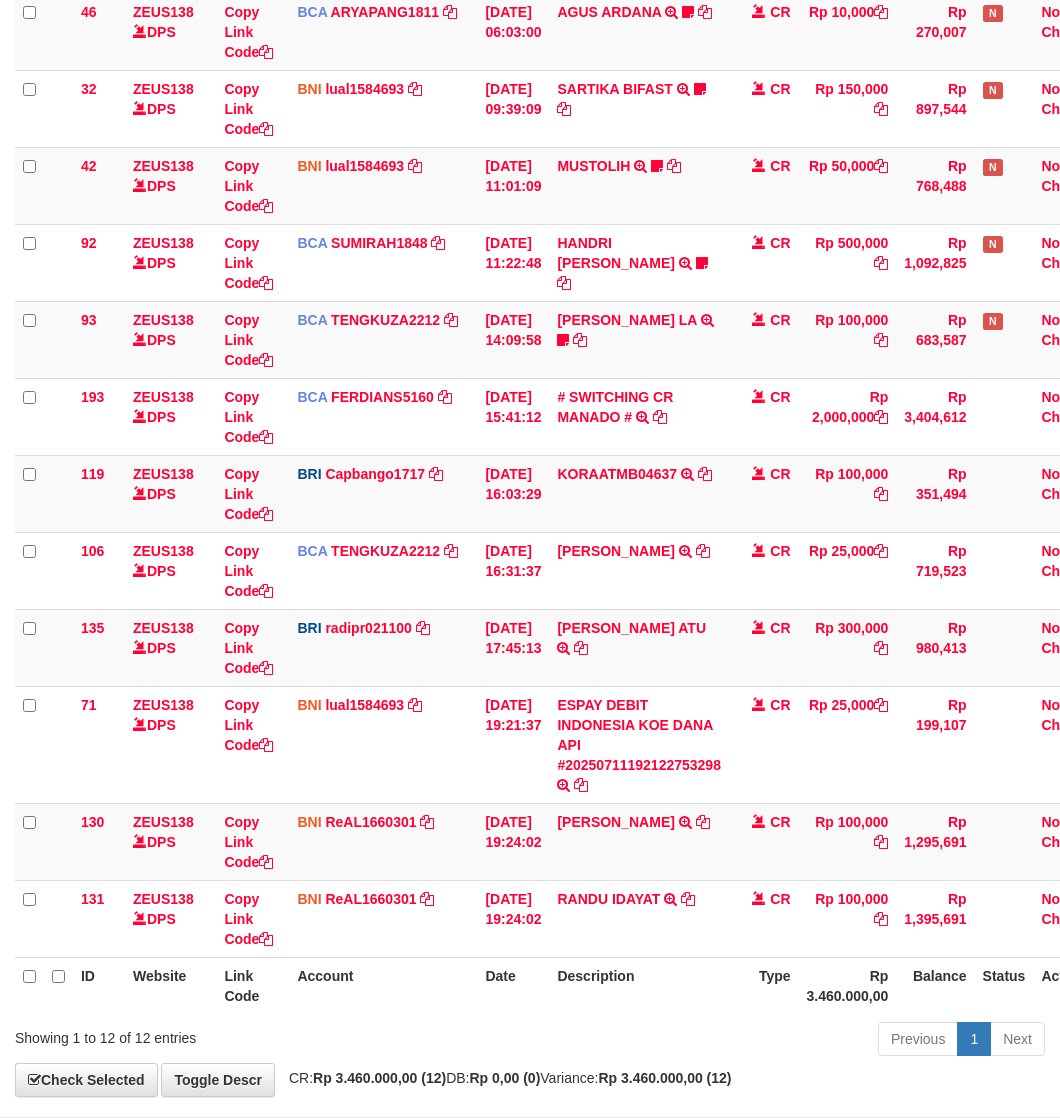 scroll, scrollTop: 348, scrollLeft: 0, axis: vertical 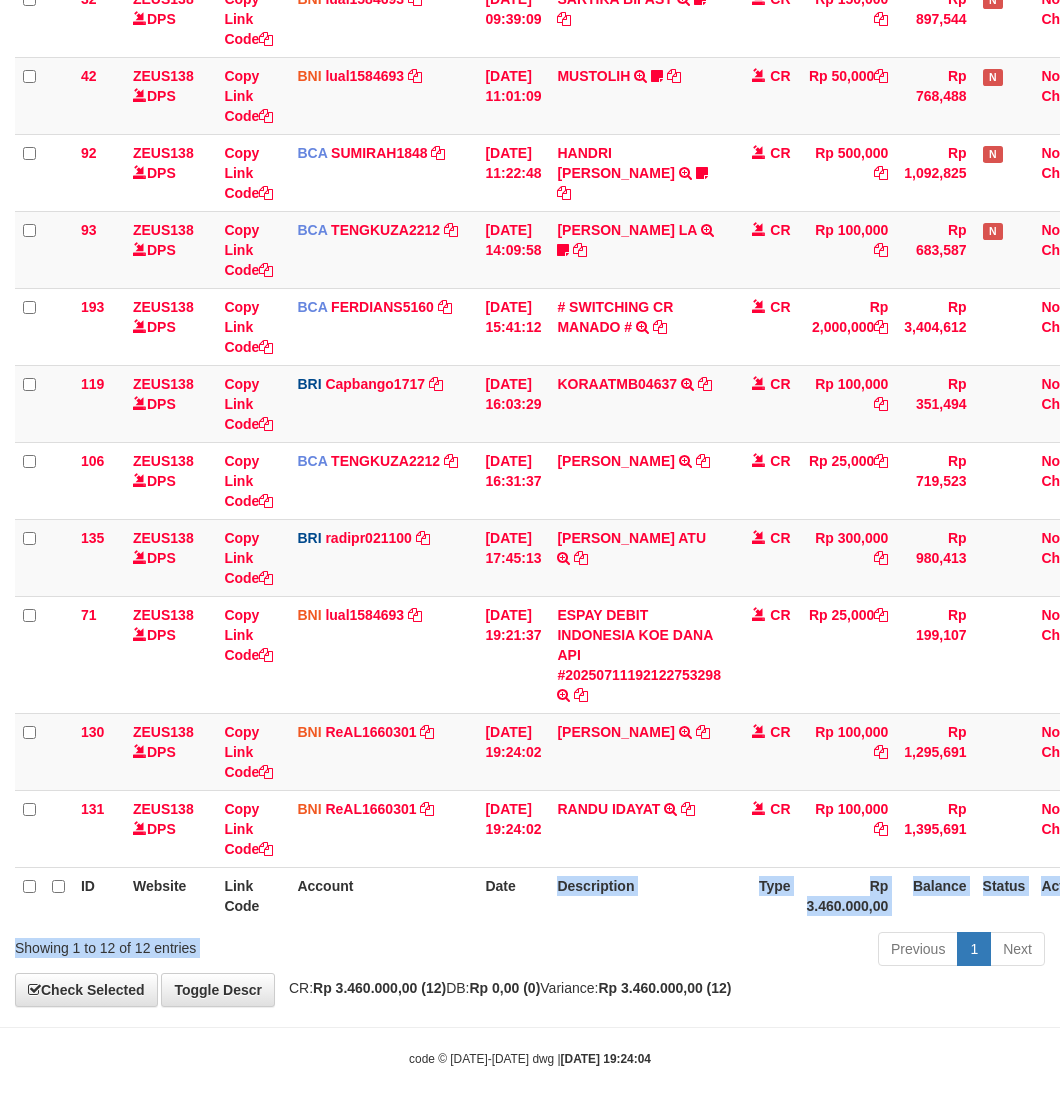 drag, startPoint x: 566, startPoint y: 940, endPoint x: 588, endPoint y: 885, distance: 59.236813 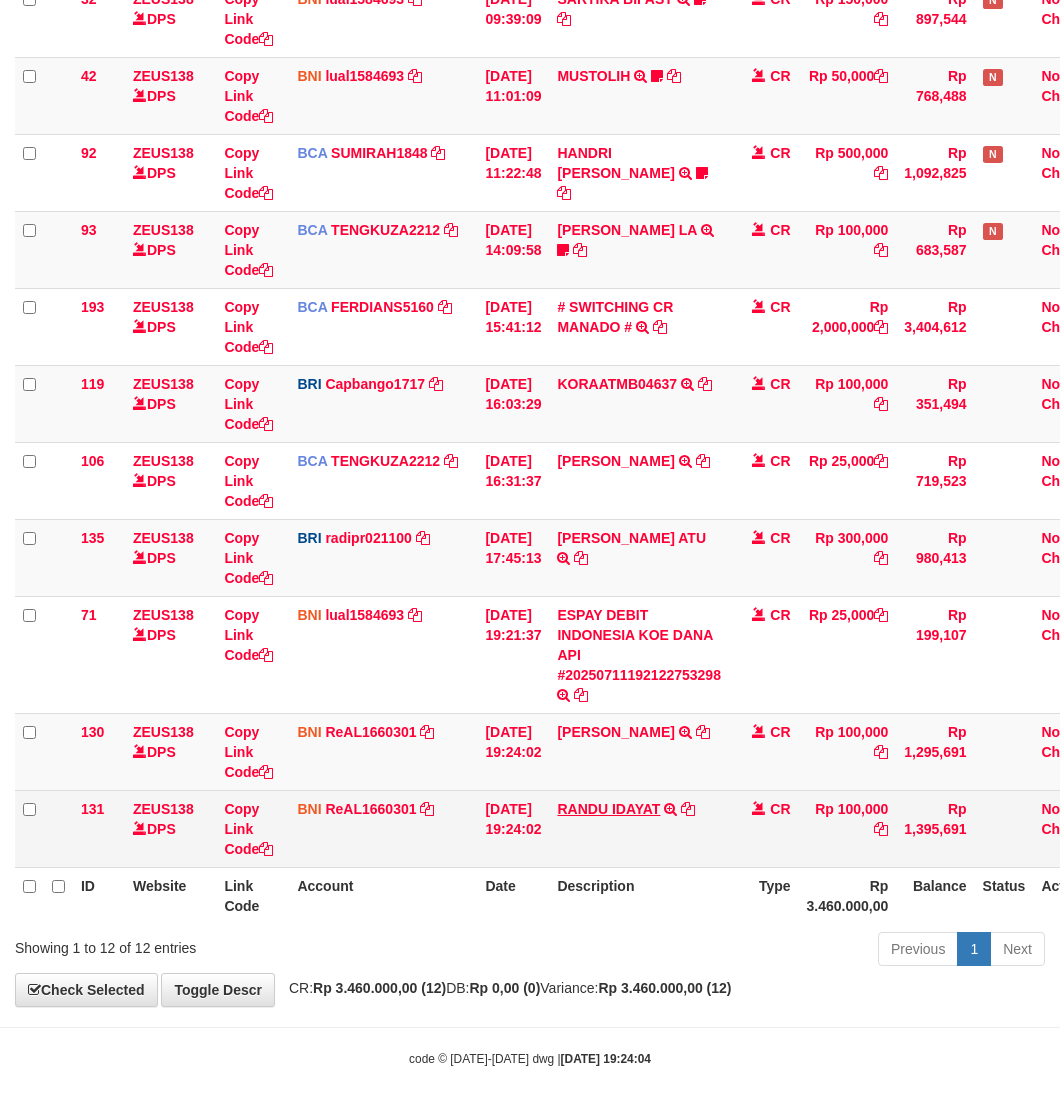 click on "RANDU IDAYAT         TRANSFER DARI SDR RANDU IDAYAT" at bounding box center [639, 828] 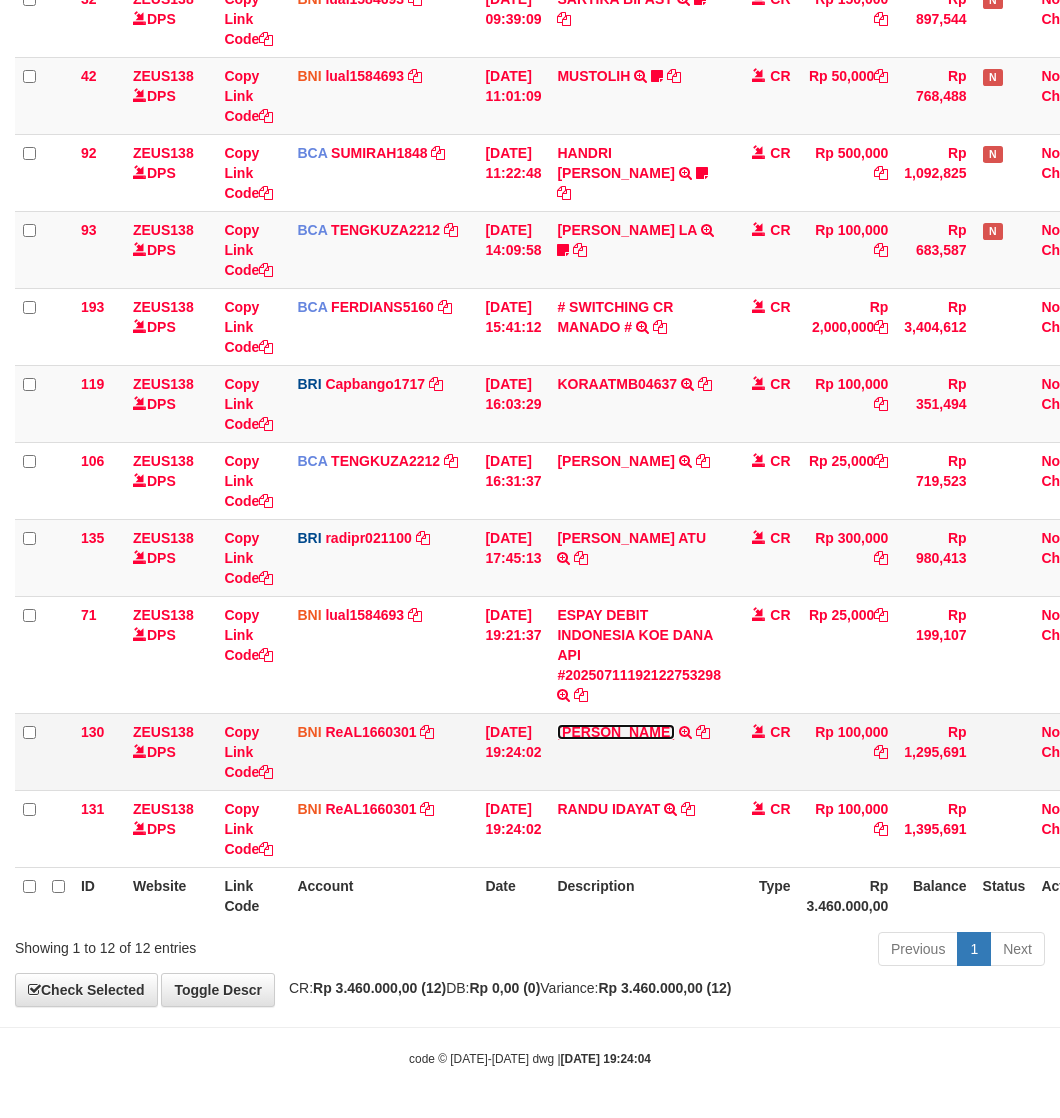 click on "[PERSON_NAME]" at bounding box center [615, 732] 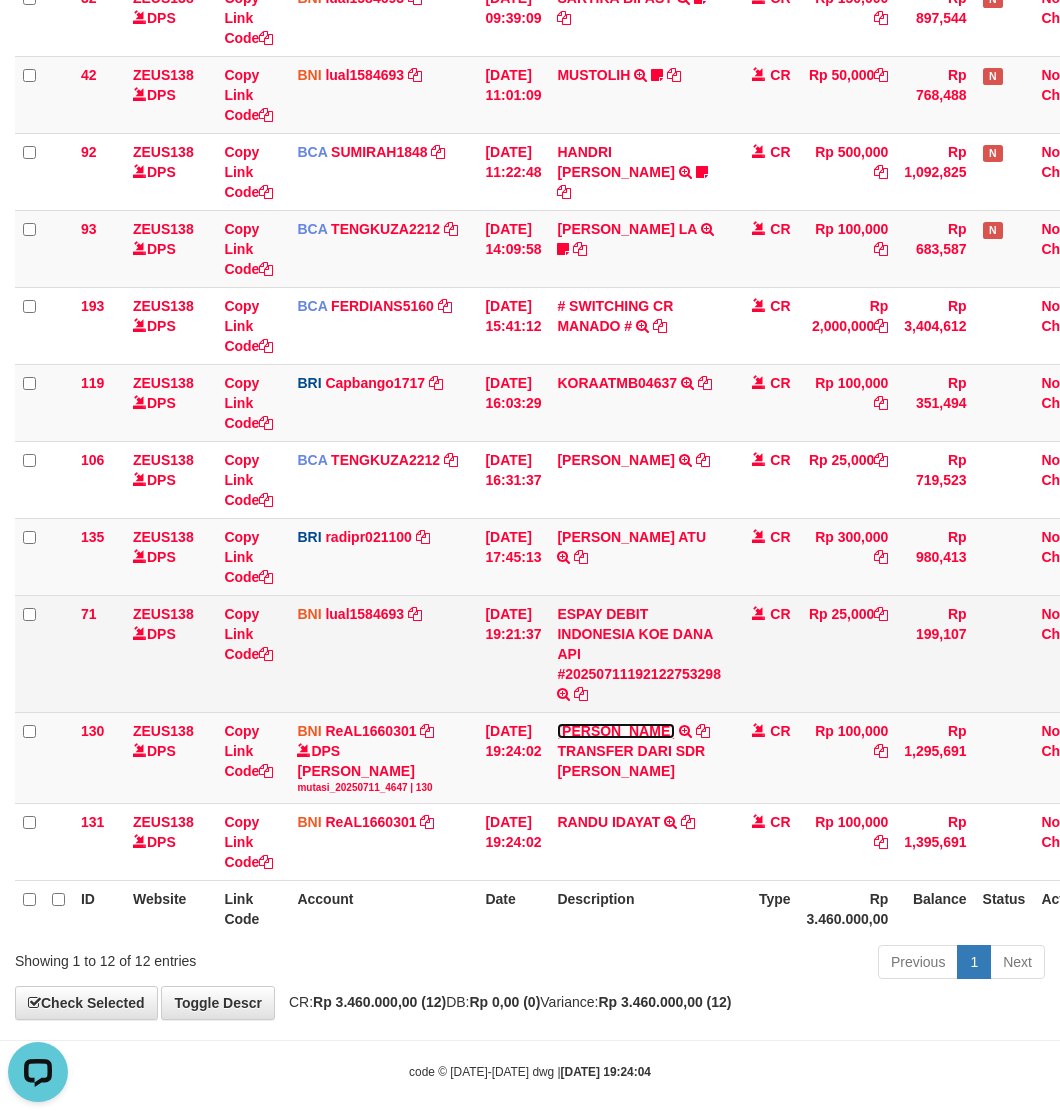 scroll, scrollTop: 0, scrollLeft: 0, axis: both 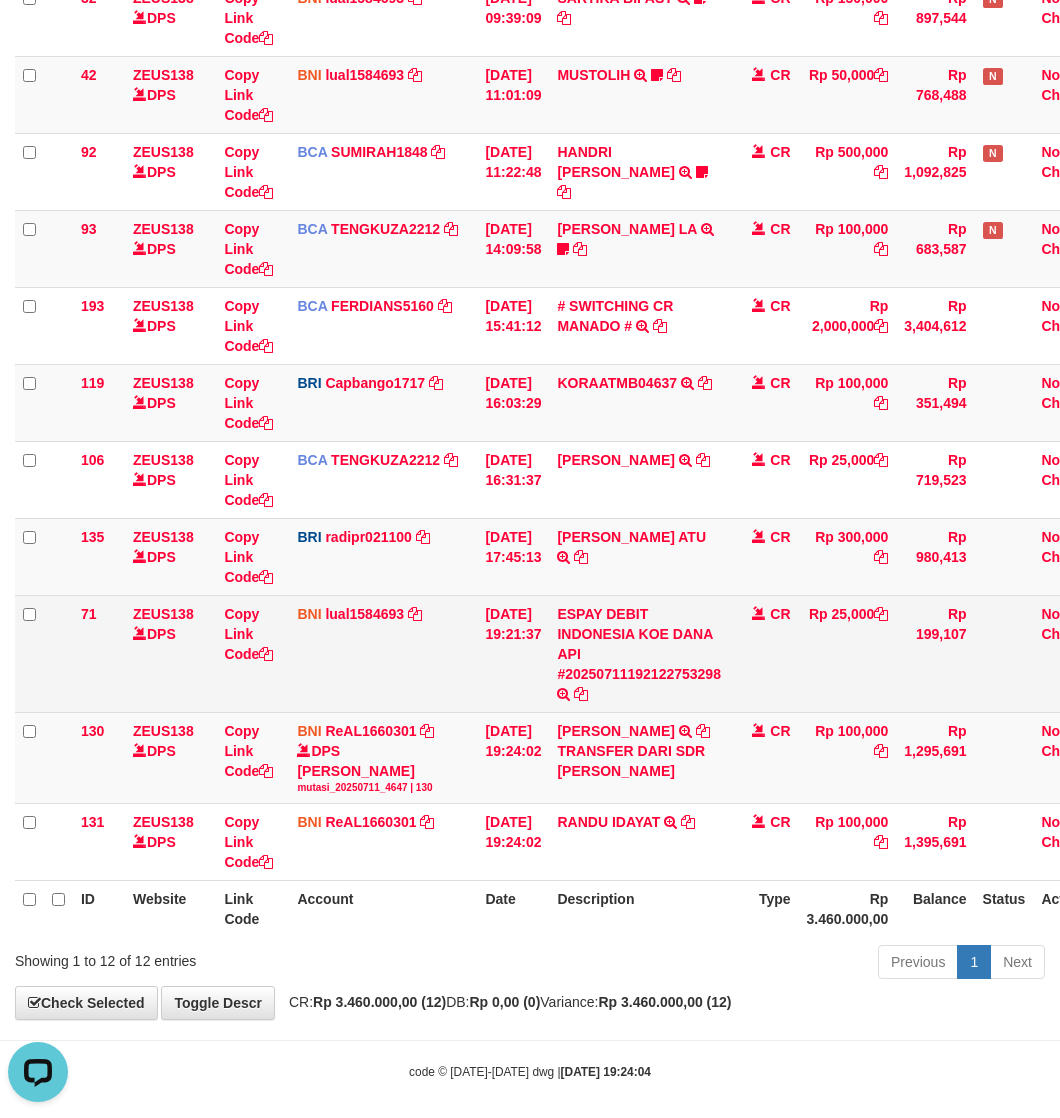 click on "ESPAY DEBIT INDONESIA KOE DANA API #20250711192122753298         TRANSFER DARI ESPAY DEBIT INDONESIA KOE DANA API #20250711192122753298" at bounding box center [639, 653] 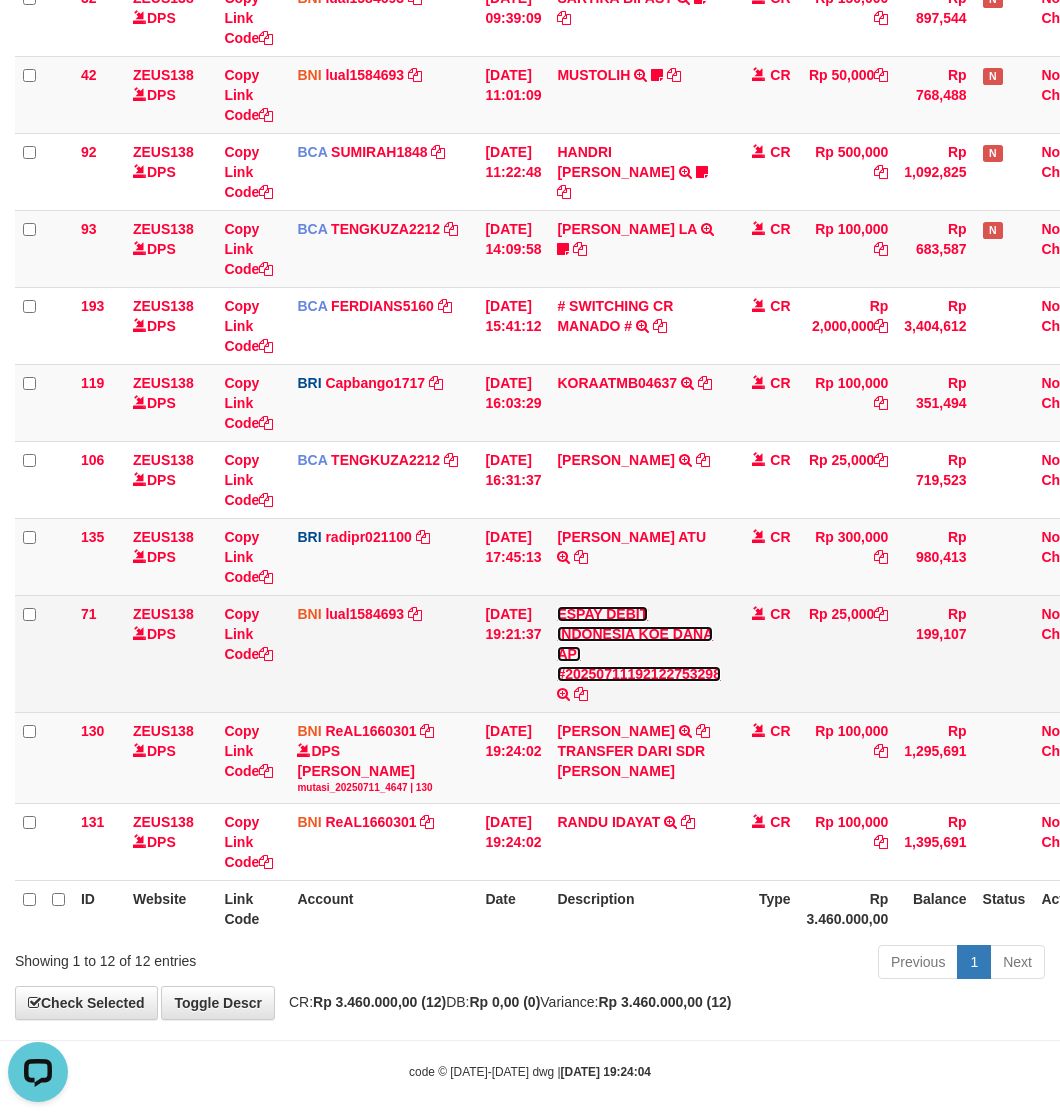 click on "ESPAY DEBIT INDONESIA KOE DANA API #20250711192122753298         TRANSFER DARI ESPAY DEBIT INDONESIA KOE DANA API #20250711192122753298" at bounding box center (639, 653) 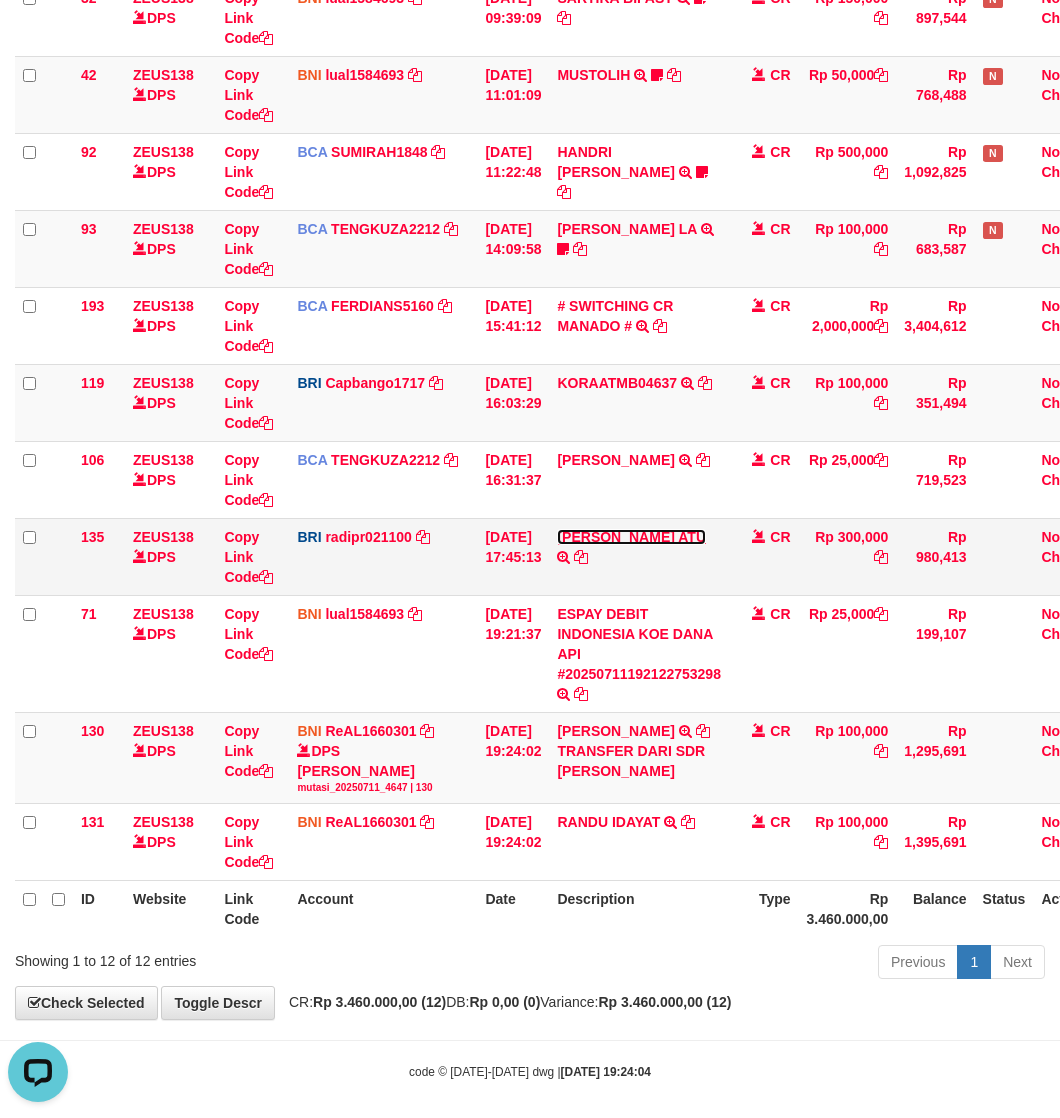 click on "DANA DEWI MAR ATU" at bounding box center [631, 537] 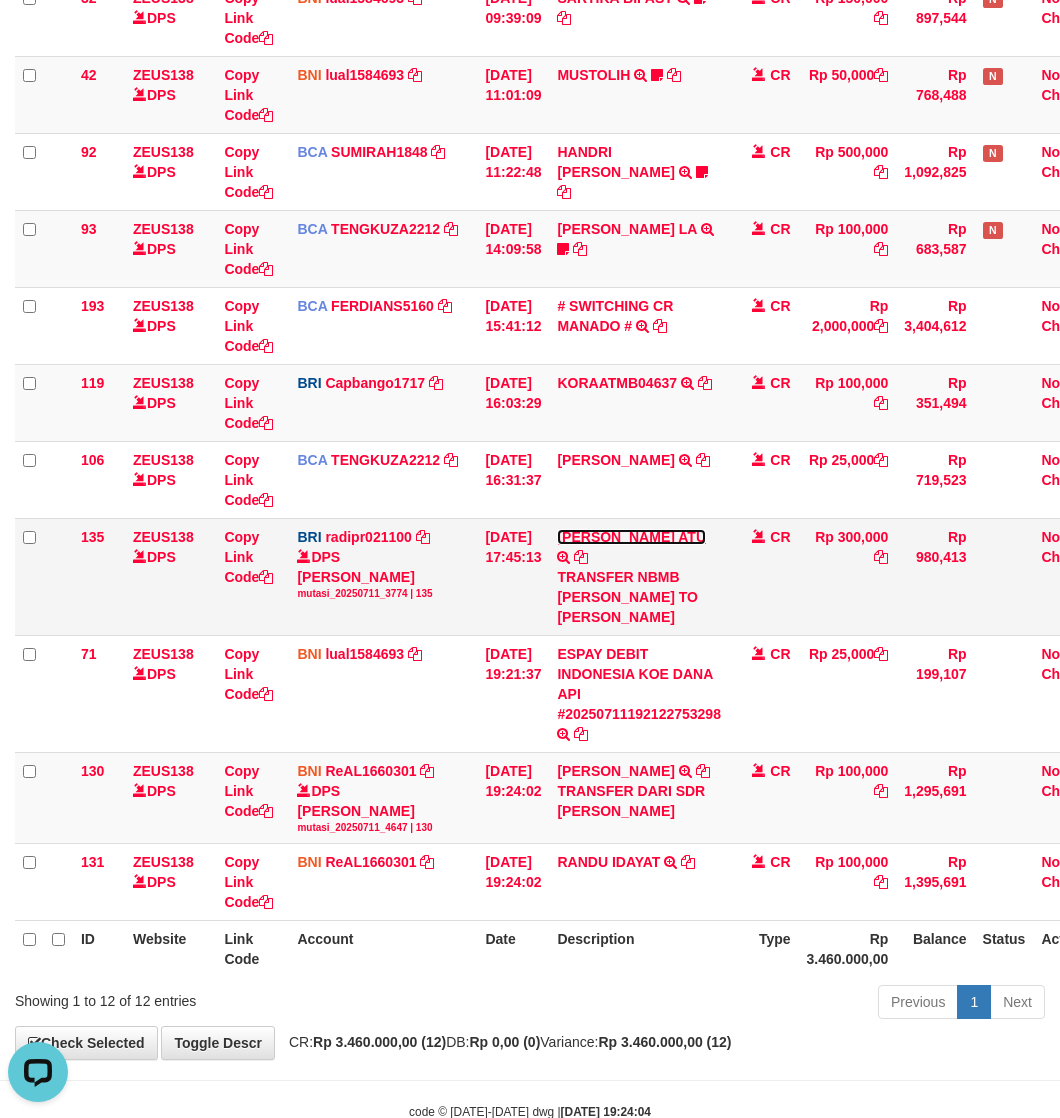 click on "DANA DEWI MAR ATU" at bounding box center (631, 537) 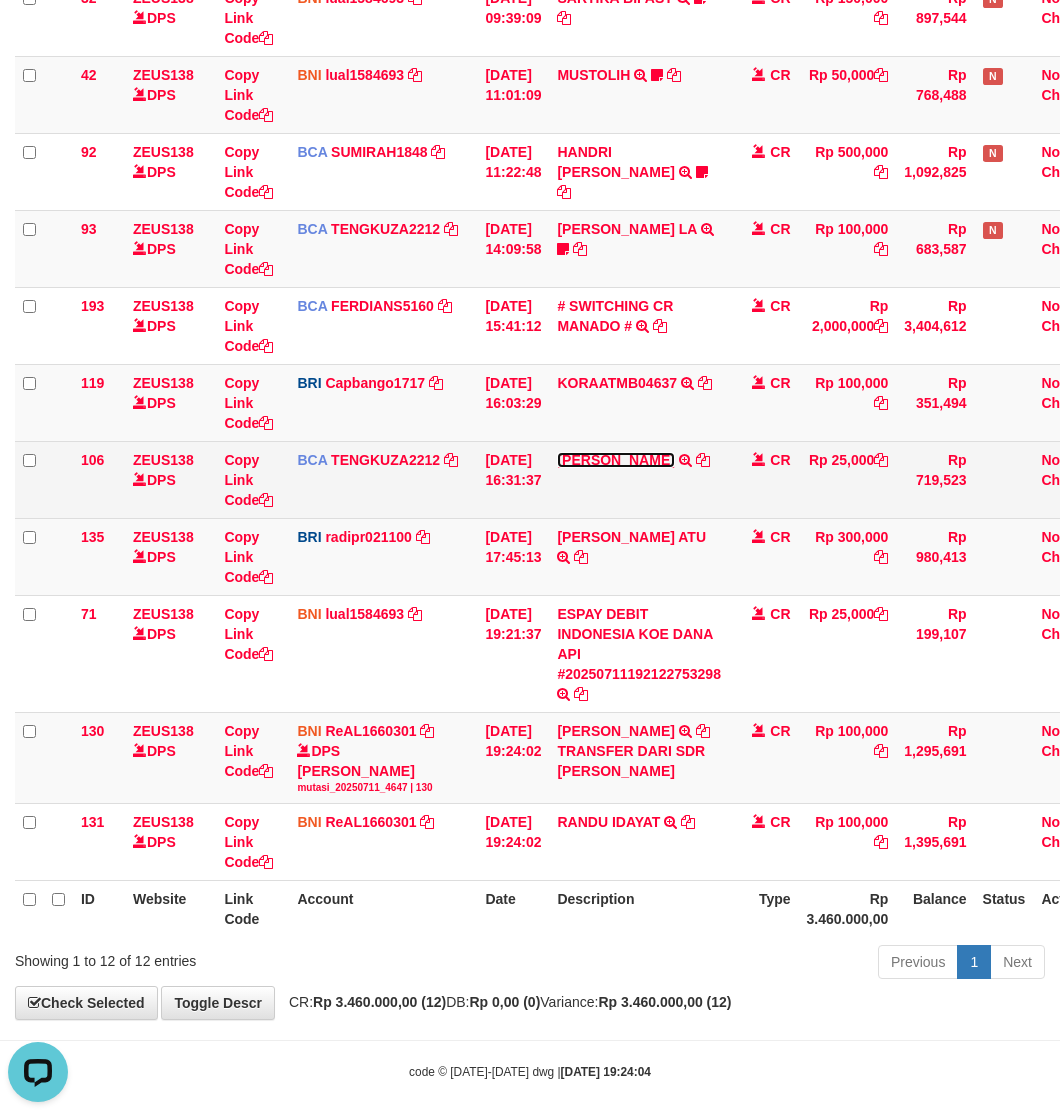 click on "RIKA KOMALA SARI" at bounding box center (615, 460) 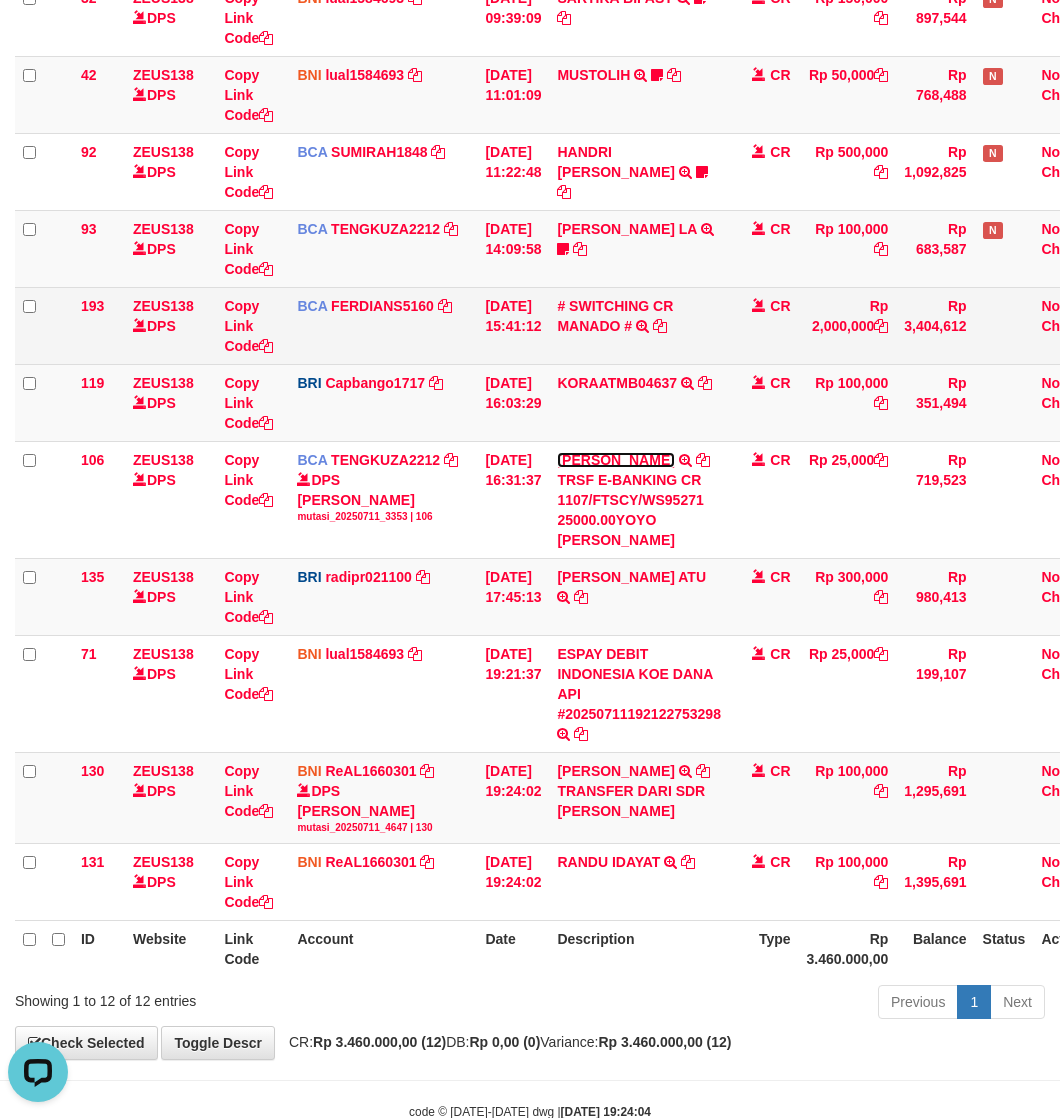 drag, startPoint x: 603, startPoint y: 452, endPoint x: 593, endPoint y: 358, distance: 94.53042 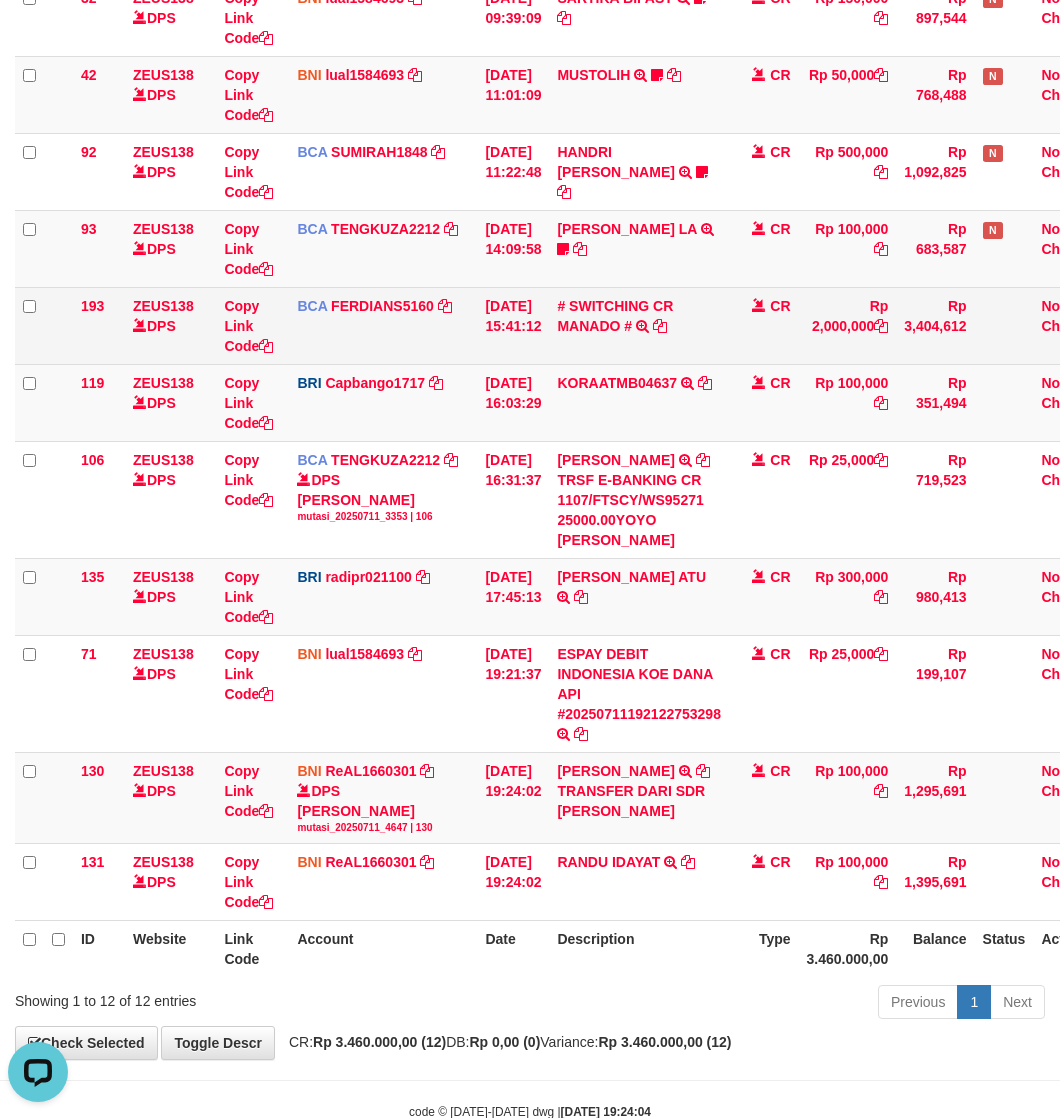 click on "# SWITCHING CR MANADO #         SWITCHING CR TRF
DIAN TALIB
127 MANADO" at bounding box center [639, 325] 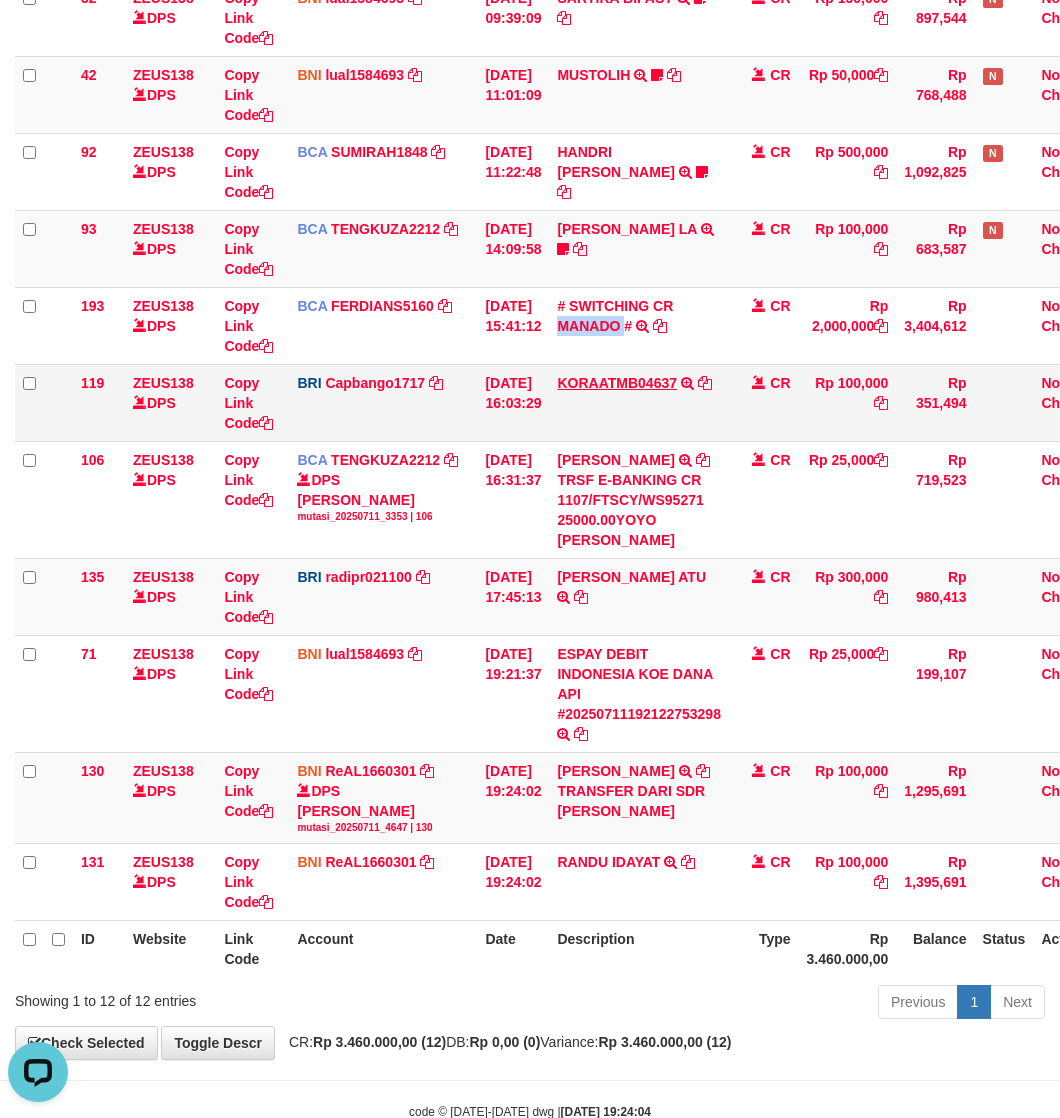 drag, startPoint x: 593, startPoint y: 358, endPoint x: 591, endPoint y: 388, distance: 30.066593 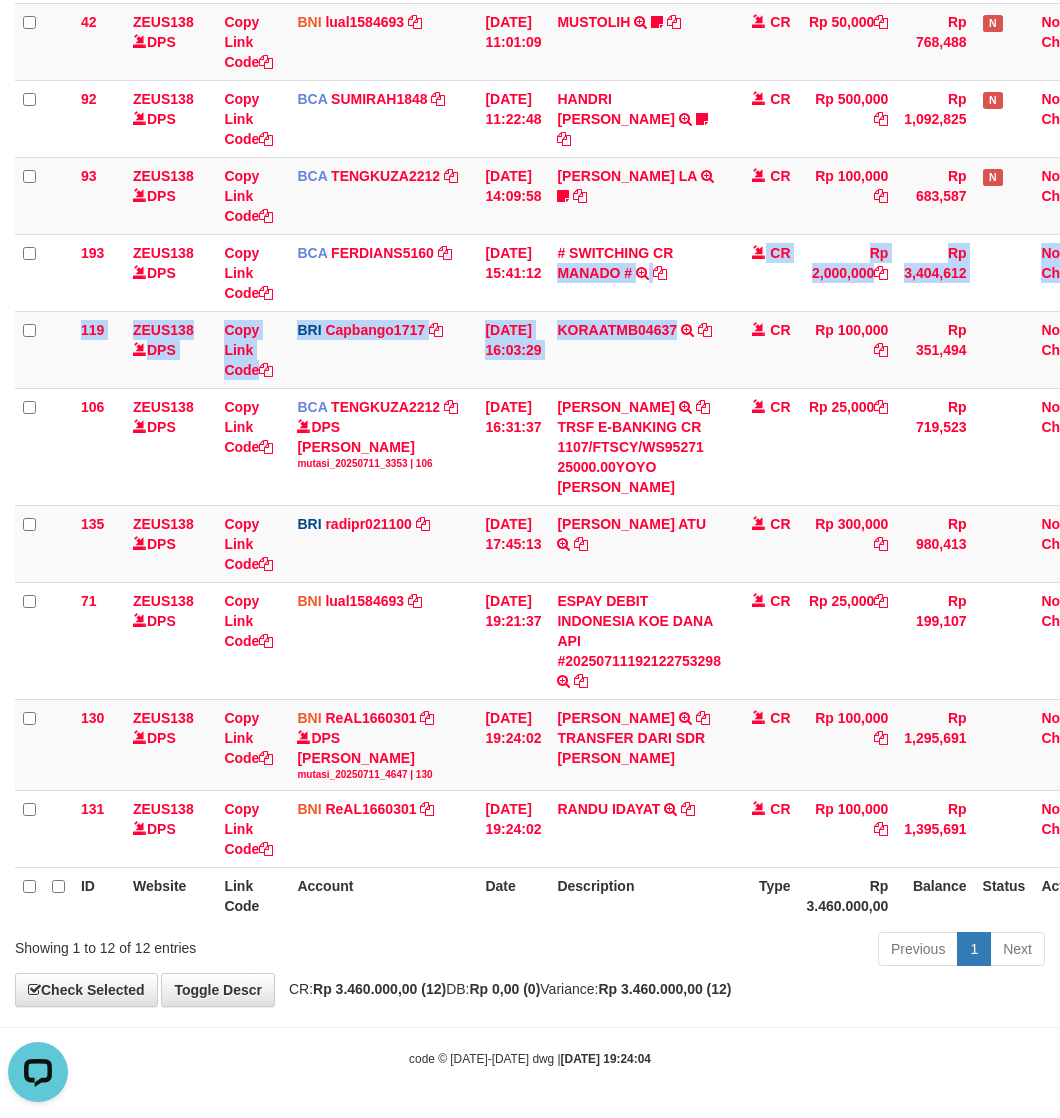 scroll, scrollTop: 448, scrollLeft: 0, axis: vertical 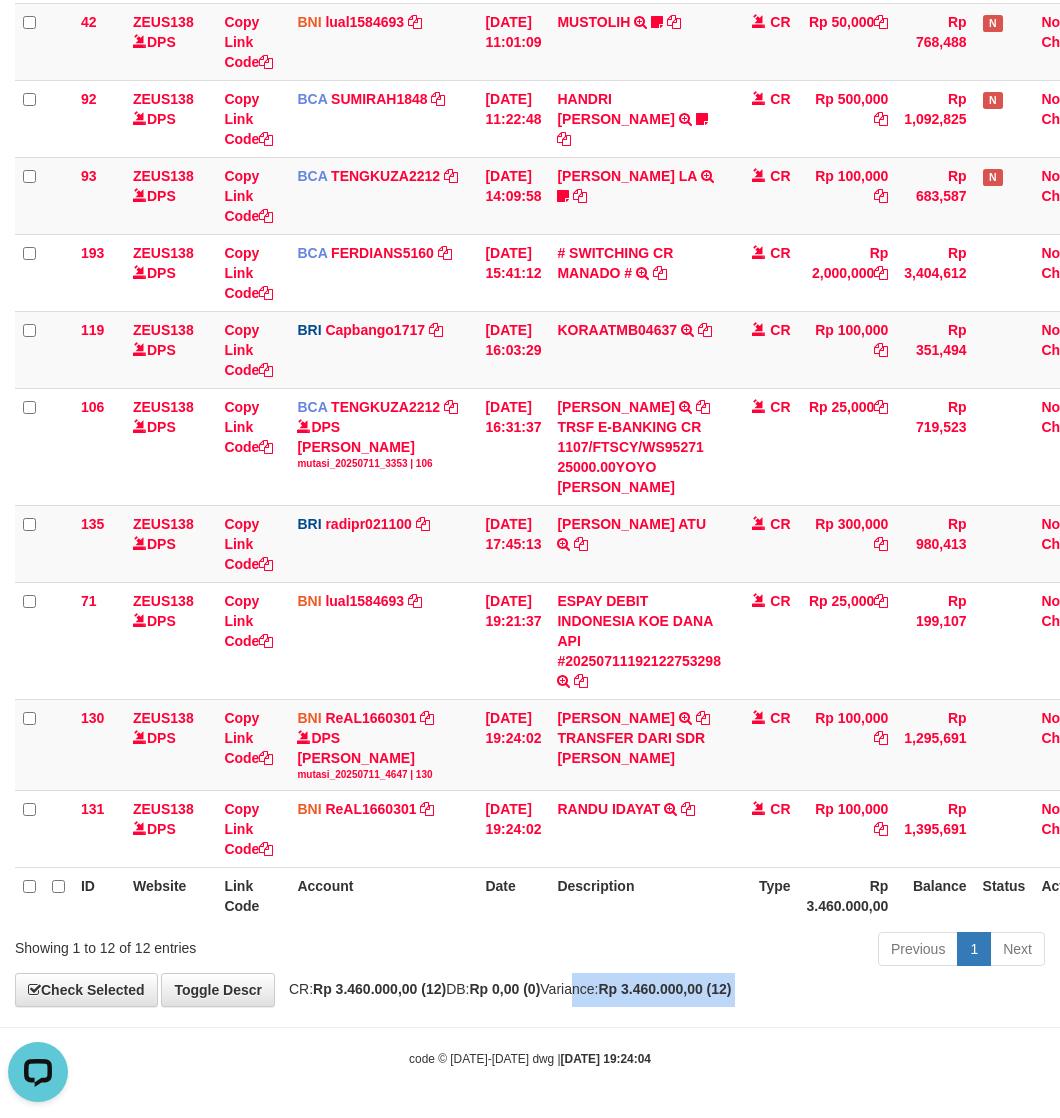 click on "Toggle navigation
Home
Bank
Account List
Load
By Website
Group
[OXPLAY]													ZEUS138
By Load Group (DPS)" at bounding box center [530, 358] 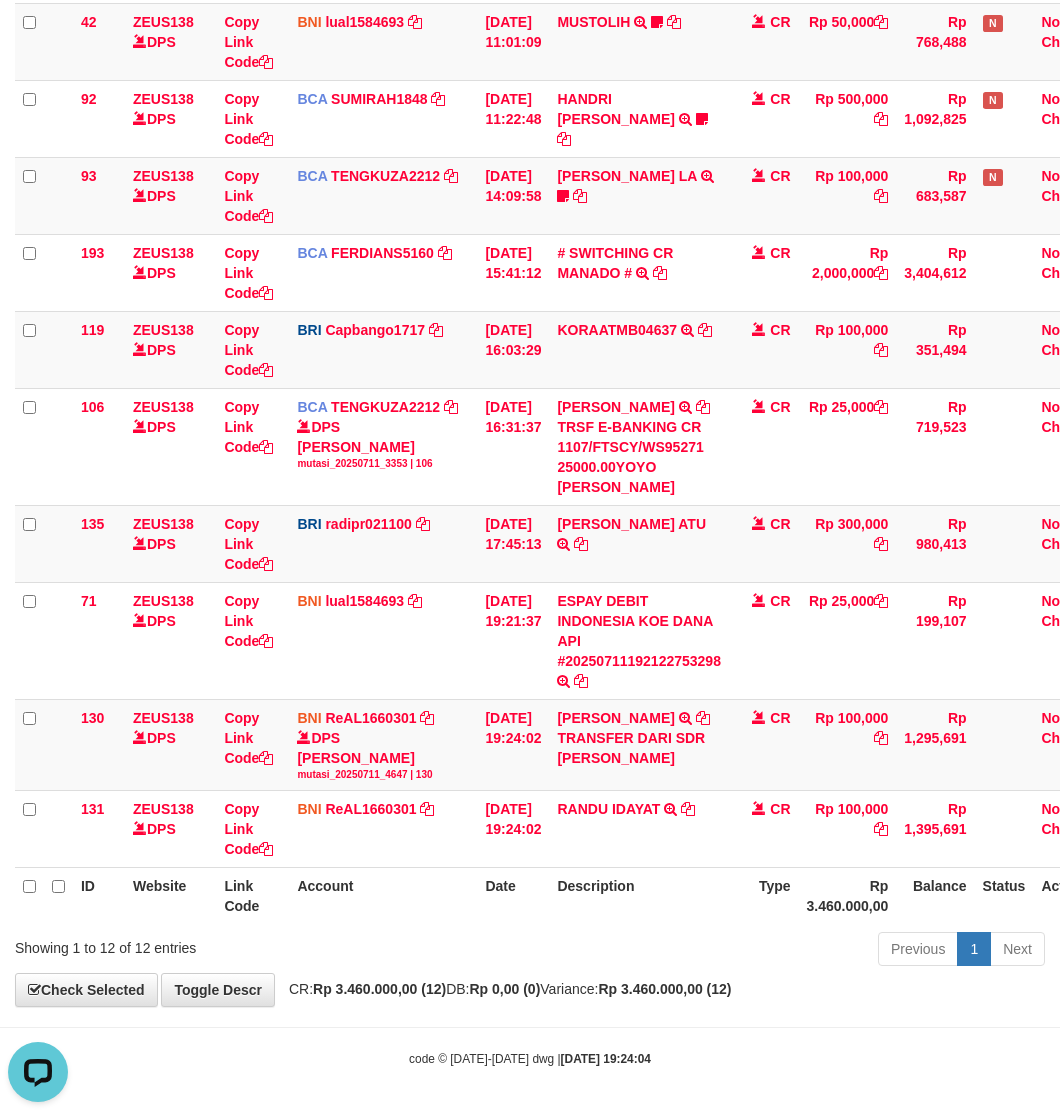 click on "Toggle navigation
Home
Bank
Account List
Load
By Website
Group
[OXPLAY]													ZEUS138
By Load Group (DPS)" at bounding box center [530, 358] 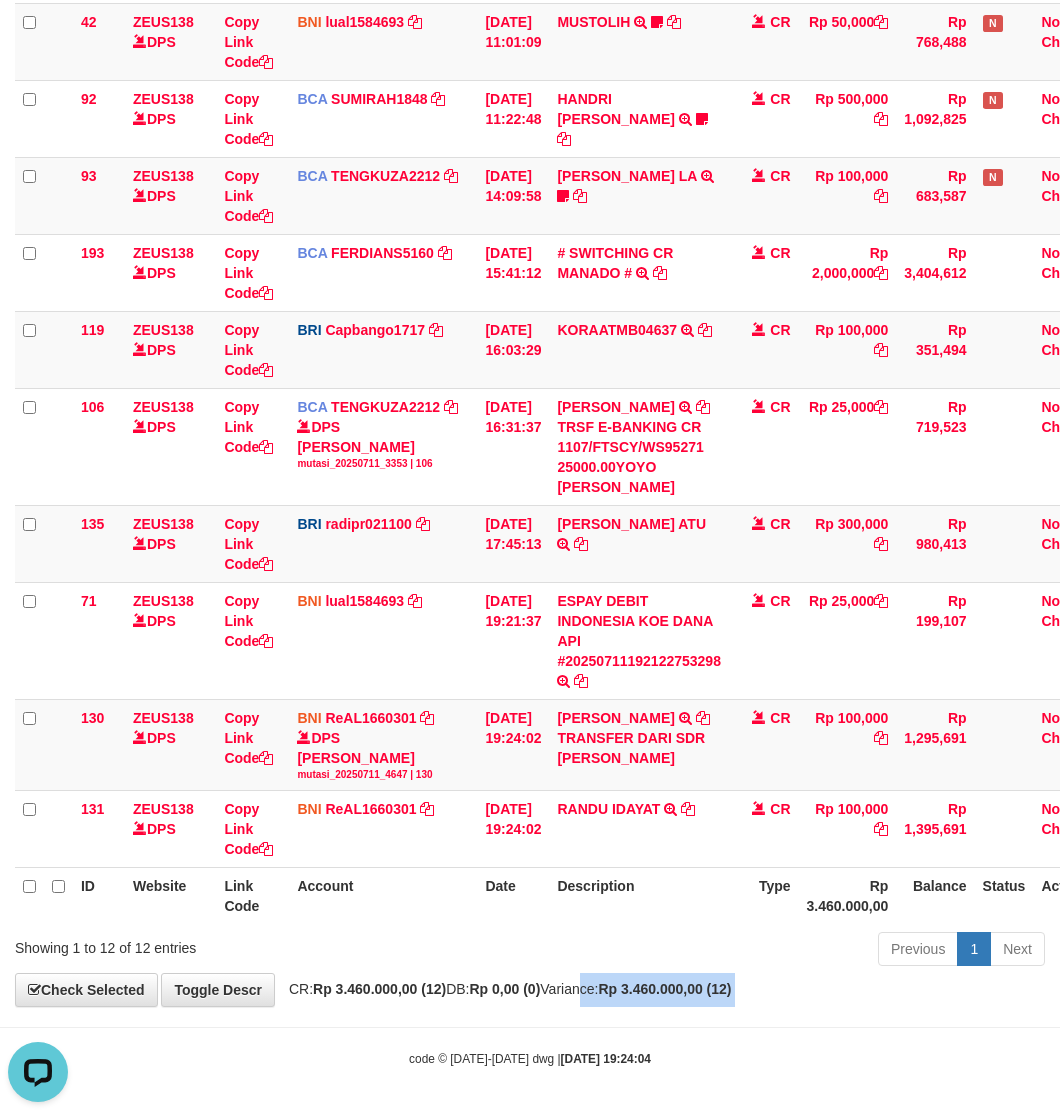 drag, startPoint x: 602, startPoint y: 1008, endPoint x: 395, endPoint y: 948, distance: 215.5203 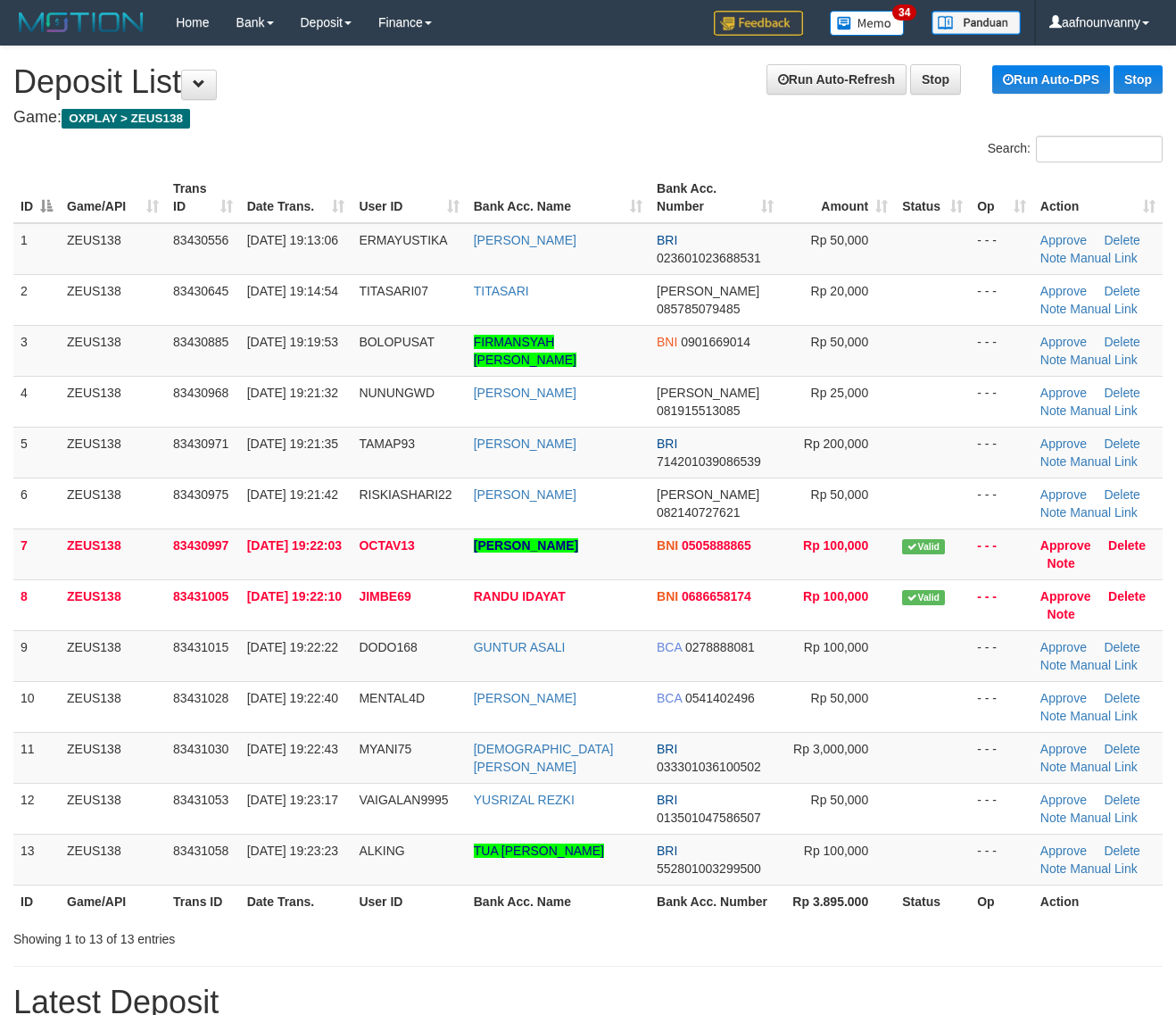 scroll, scrollTop: 0, scrollLeft: 0, axis: both 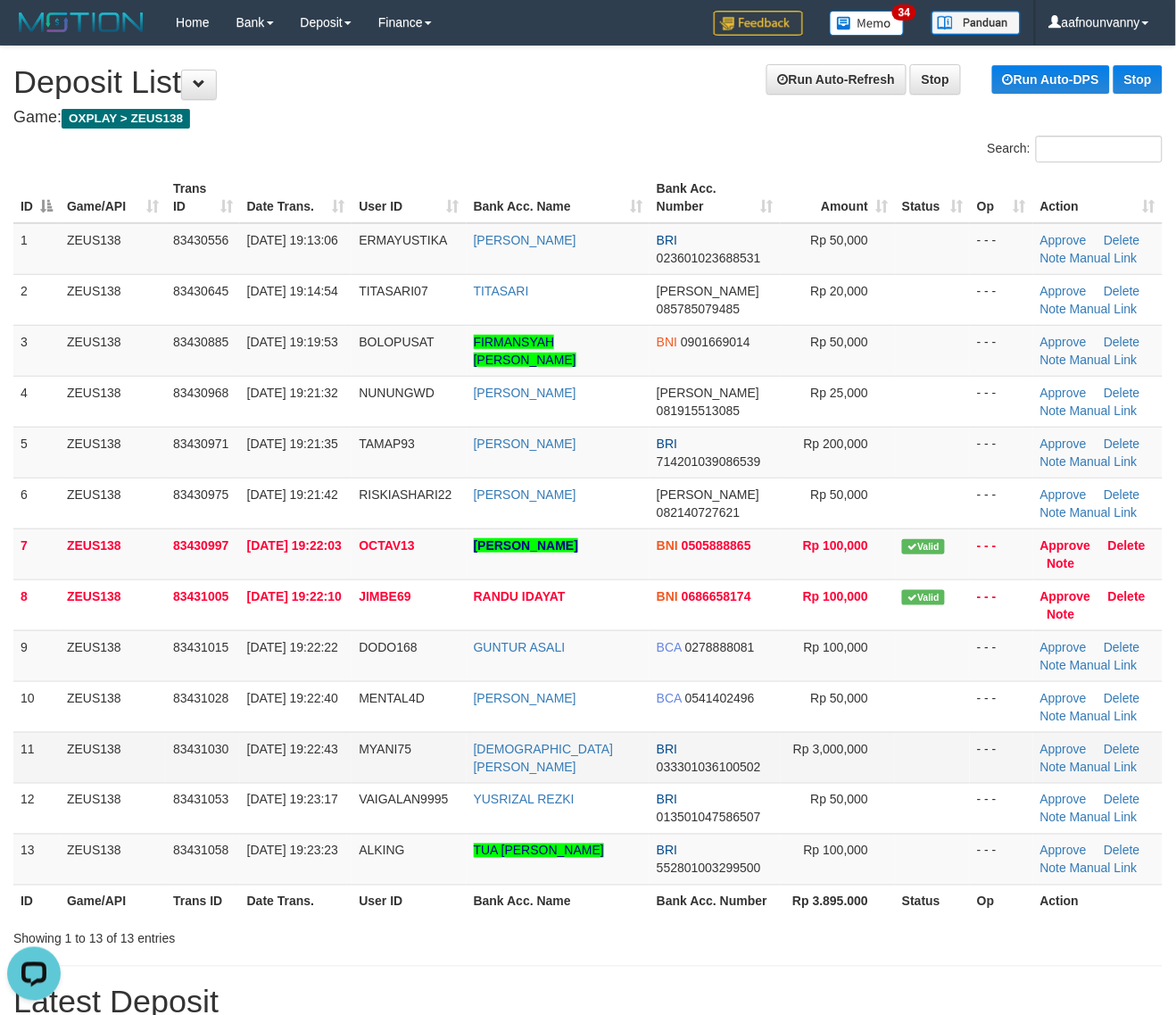 drag, startPoint x: 608, startPoint y: 733, endPoint x: 617, endPoint y: 737, distance: 9.84886 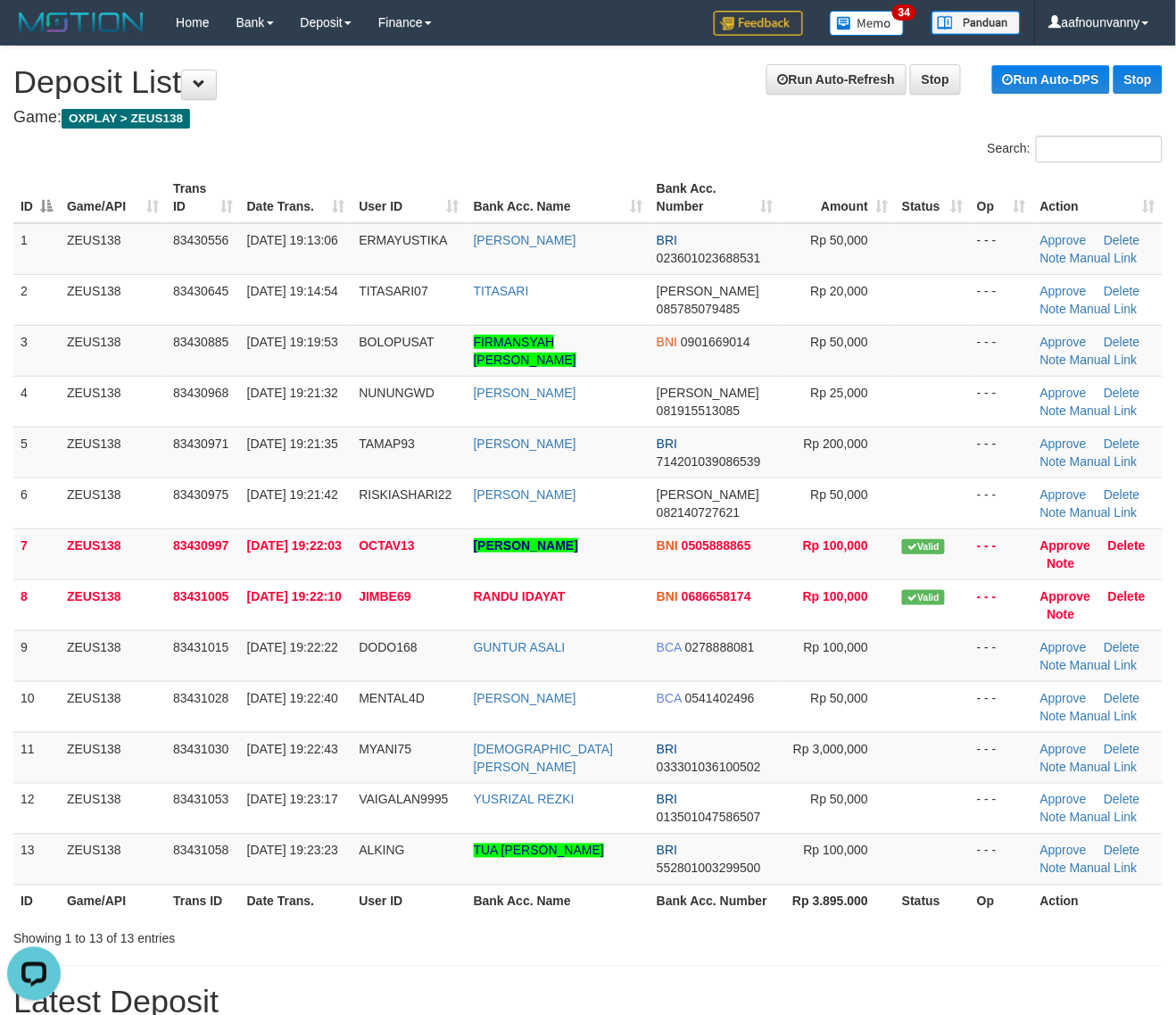 drag, startPoint x: 617, startPoint y: 737, endPoint x: 1189, endPoint y: 845, distance: 582.10652 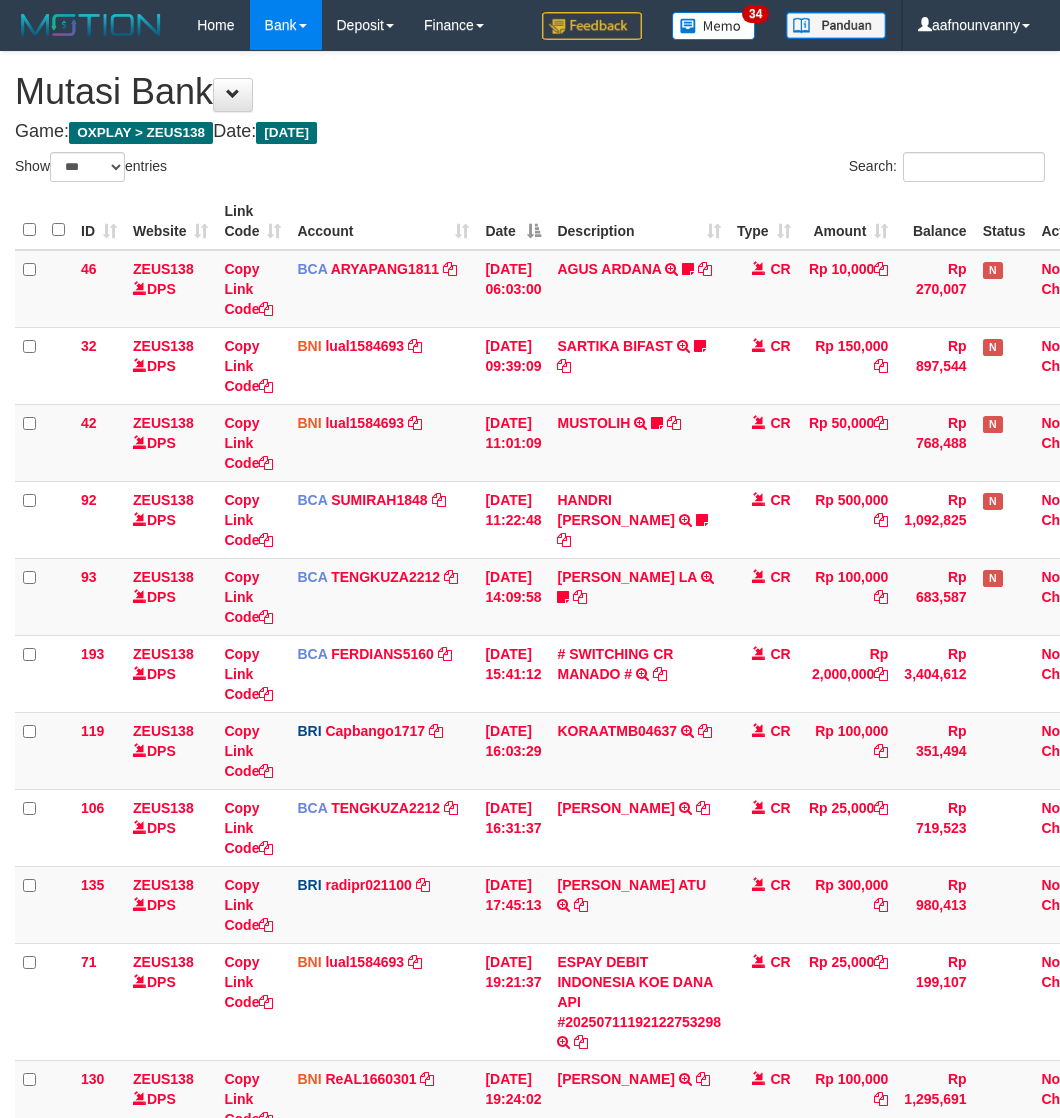 select on "***" 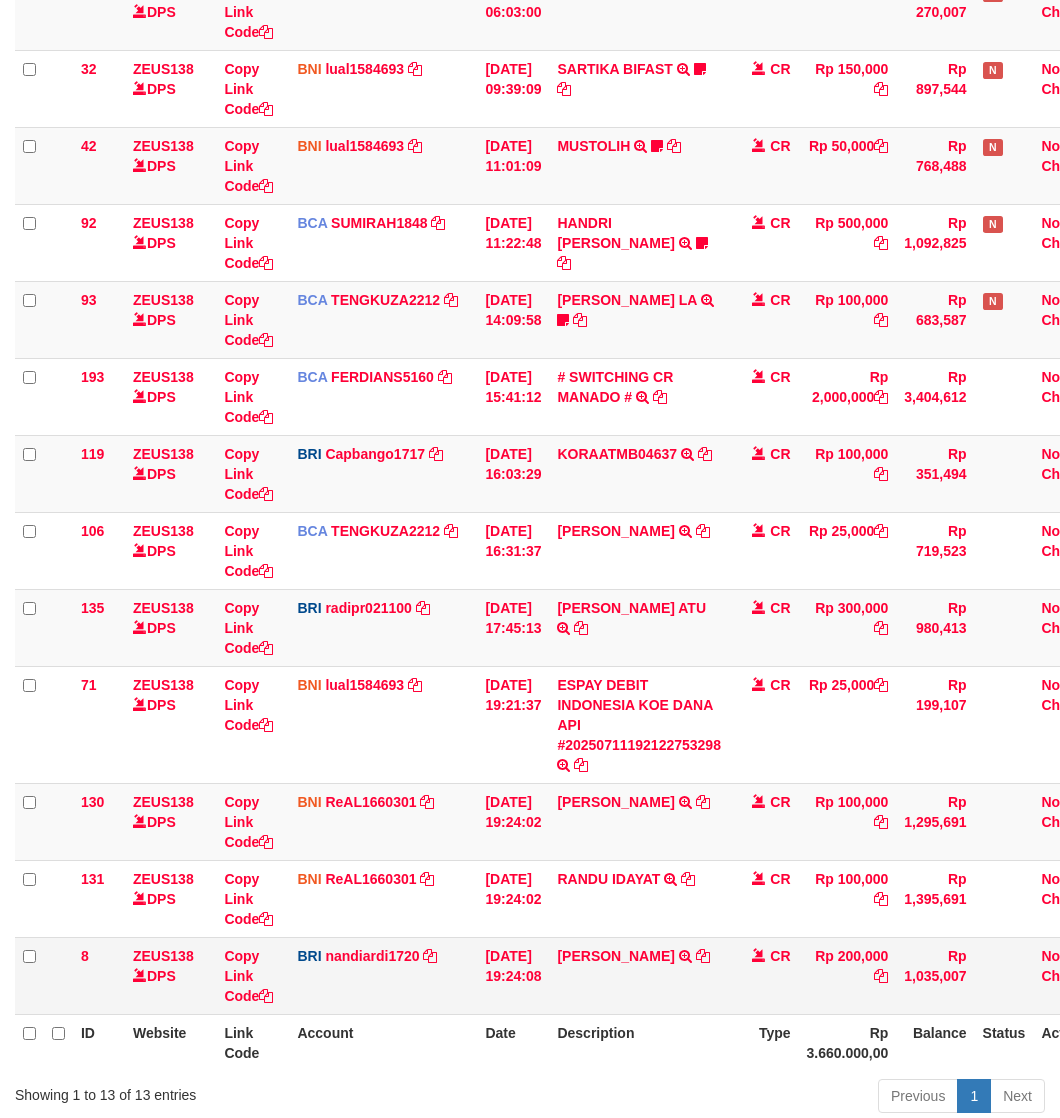 click on "BETRA PRATAMA         TRANSFER NBMB BETRA PRATAMA TO NANDI ARDIANSYAH" at bounding box center (639, 975) 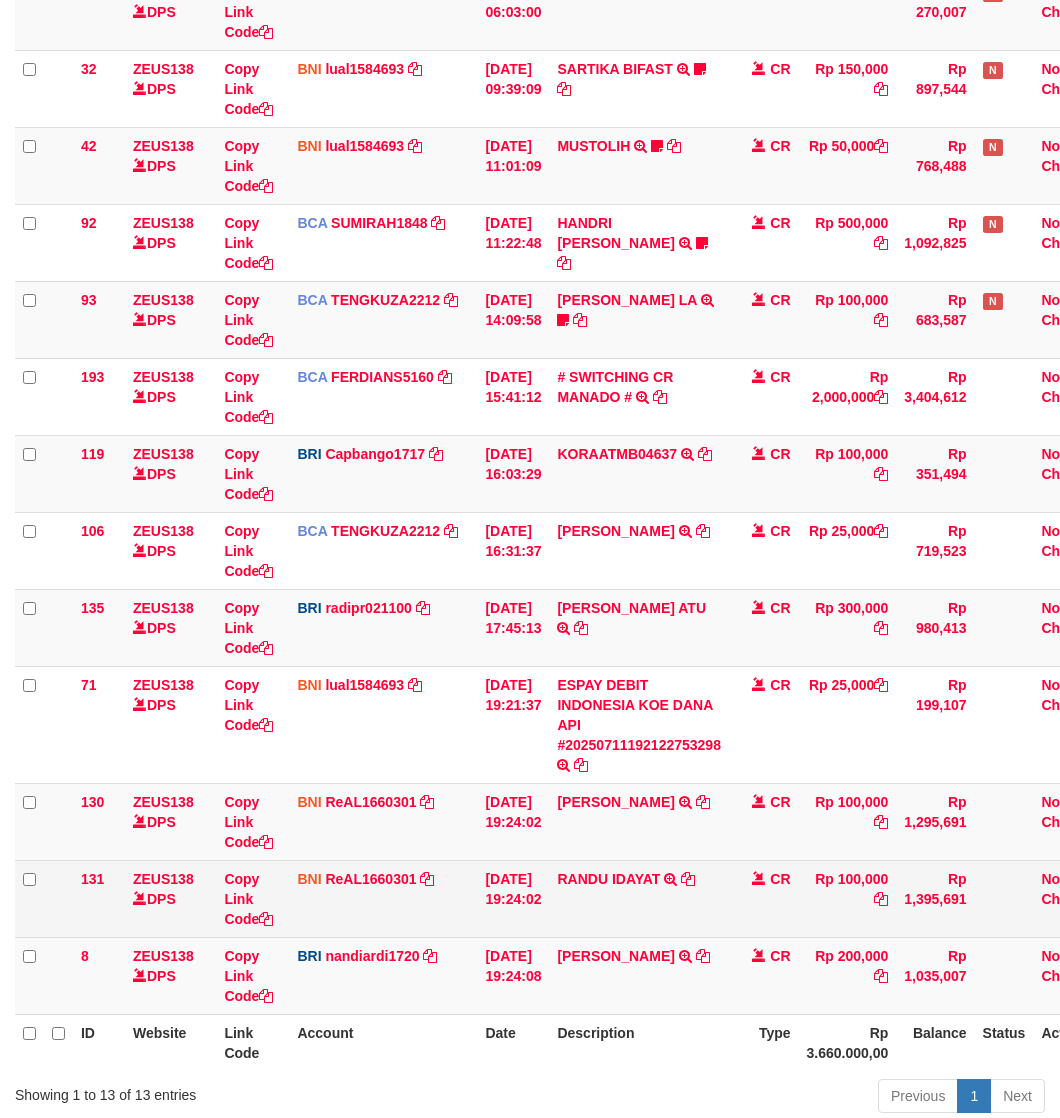 scroll, scrollTop: 426, scrollLeft: 0, axis: vertical 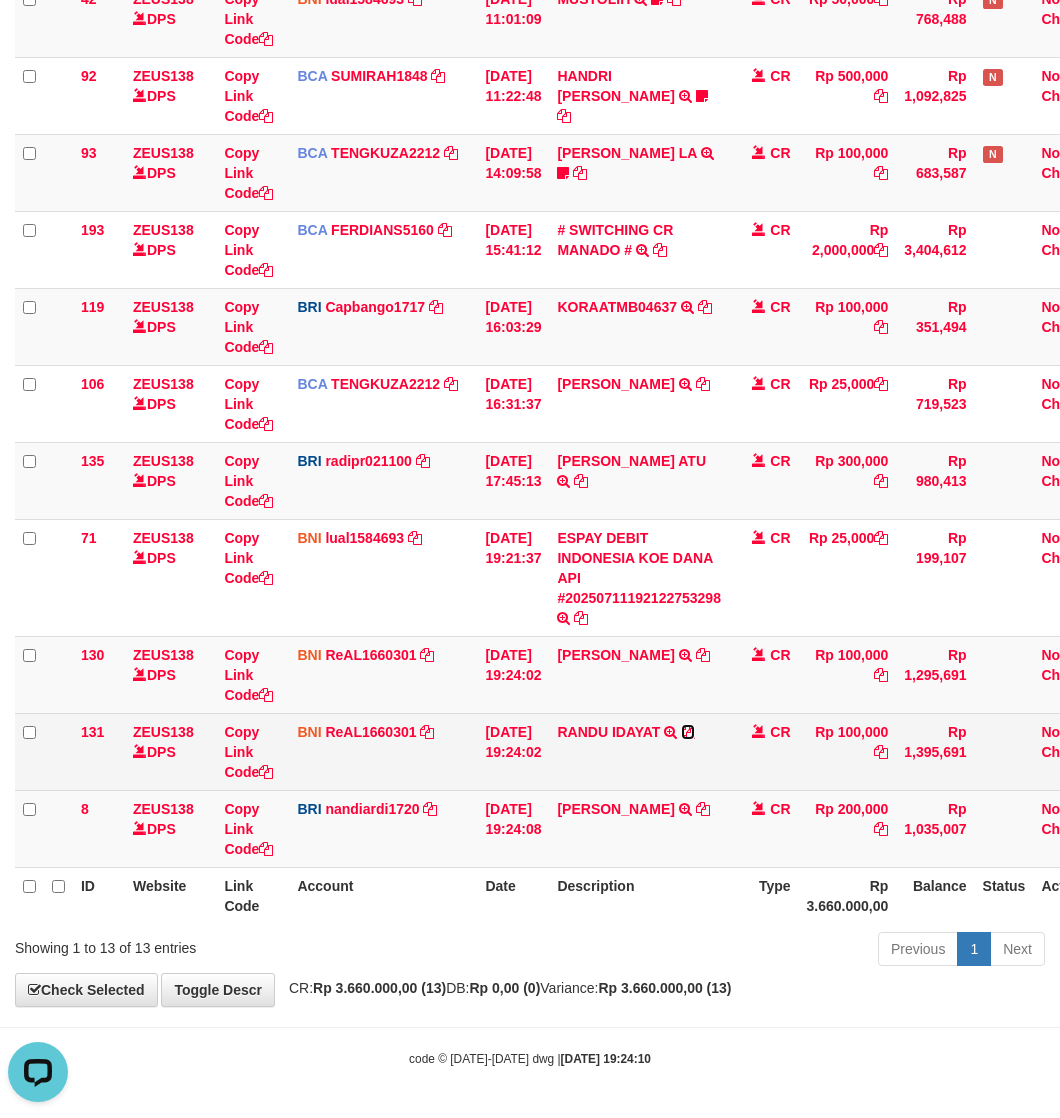 click at bounding box center (688, 732) 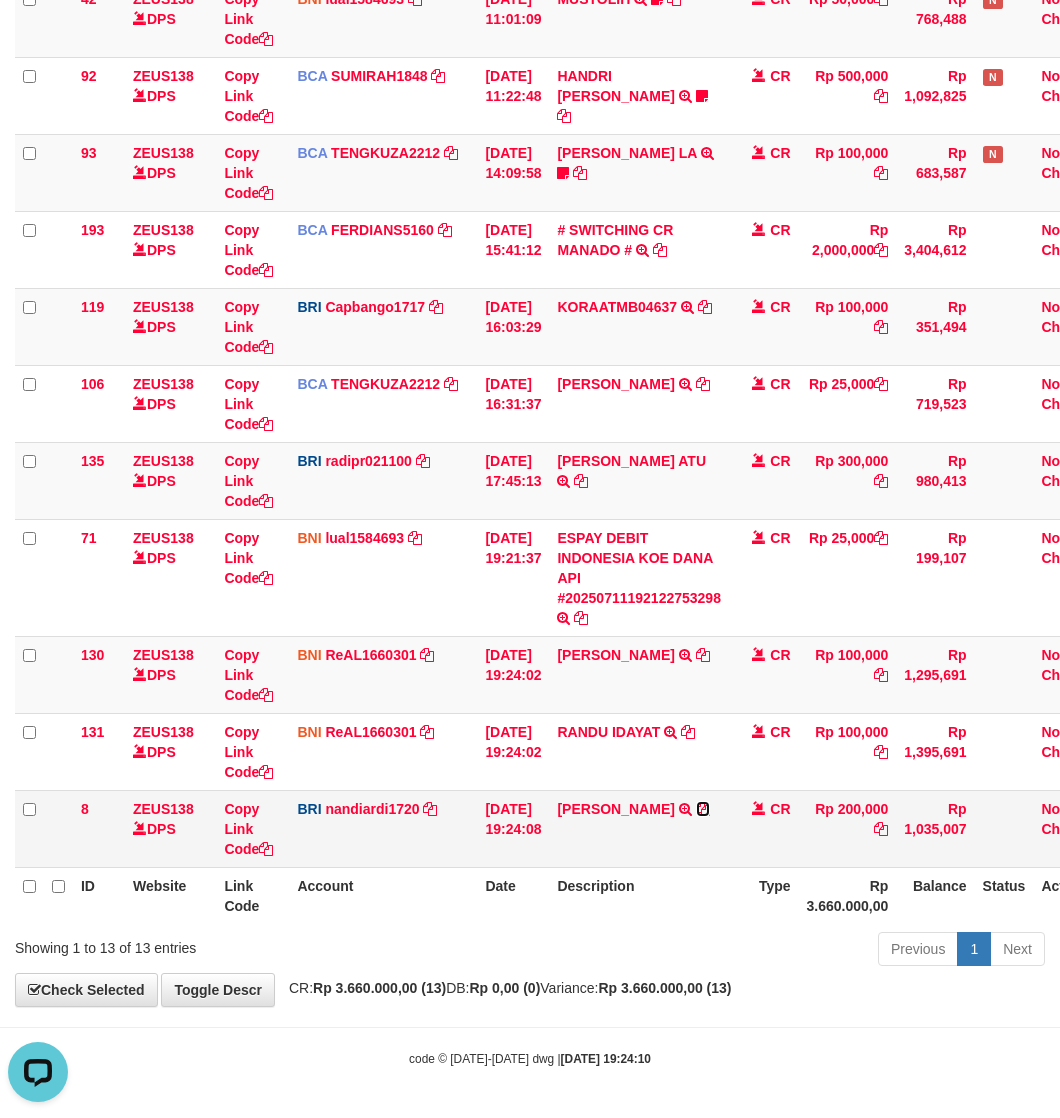 click at bounding box center [703, 809] 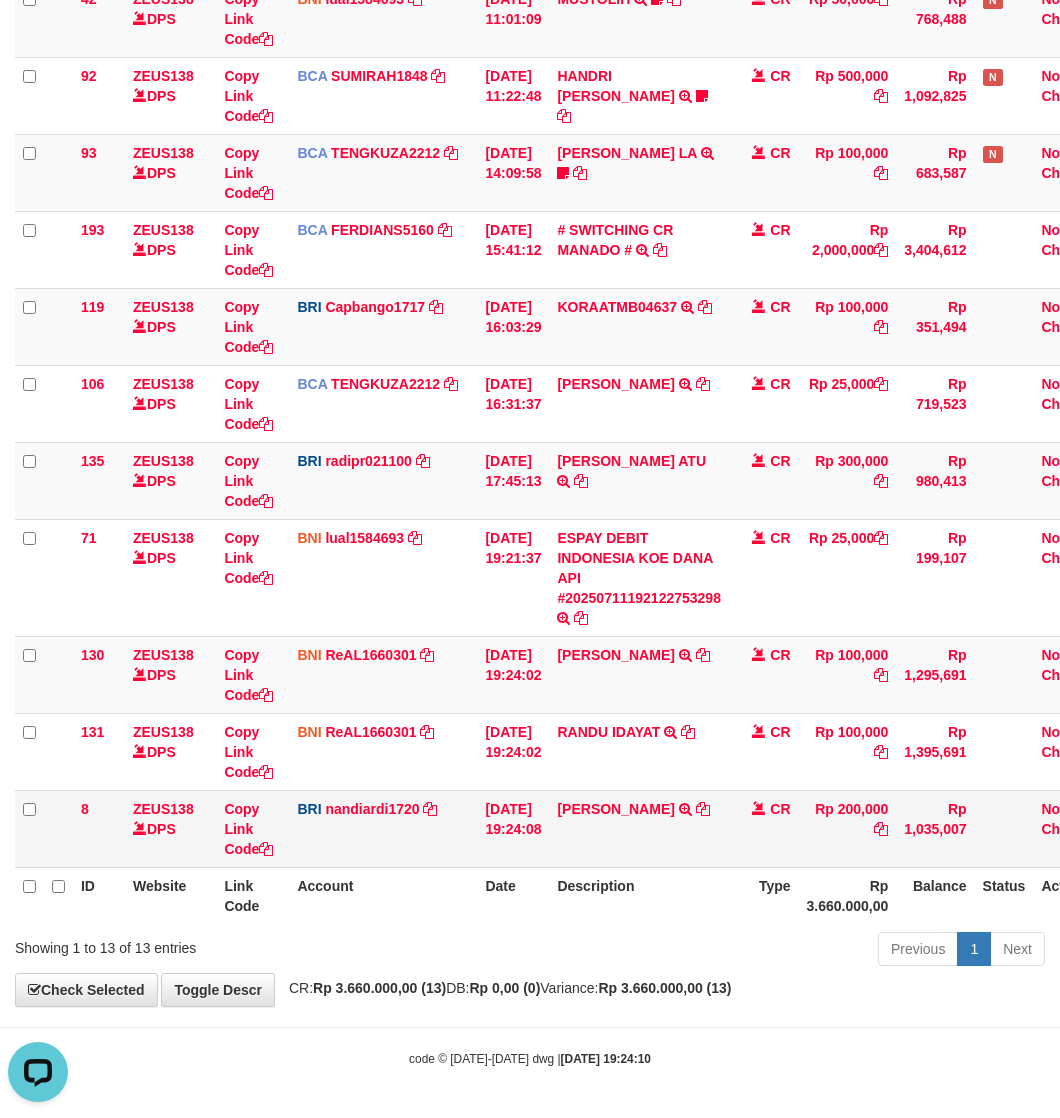 drag, startPoint x: 605, startPoint y: 976, endPoint x: 215, endPoint y: 846, distance: 411.0961 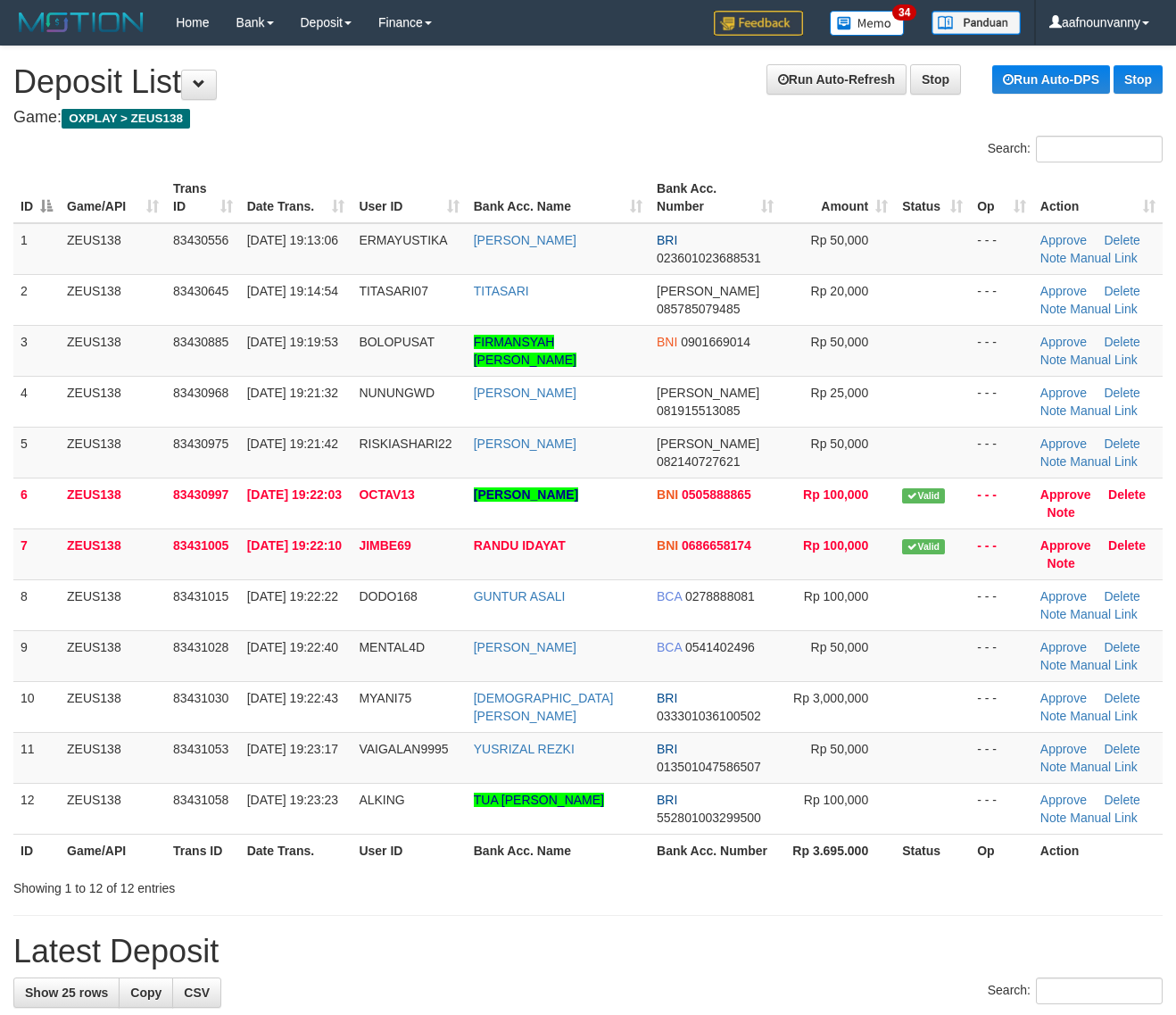 scroll, scrollTop: 0, scrollLeft: 0, axis: both 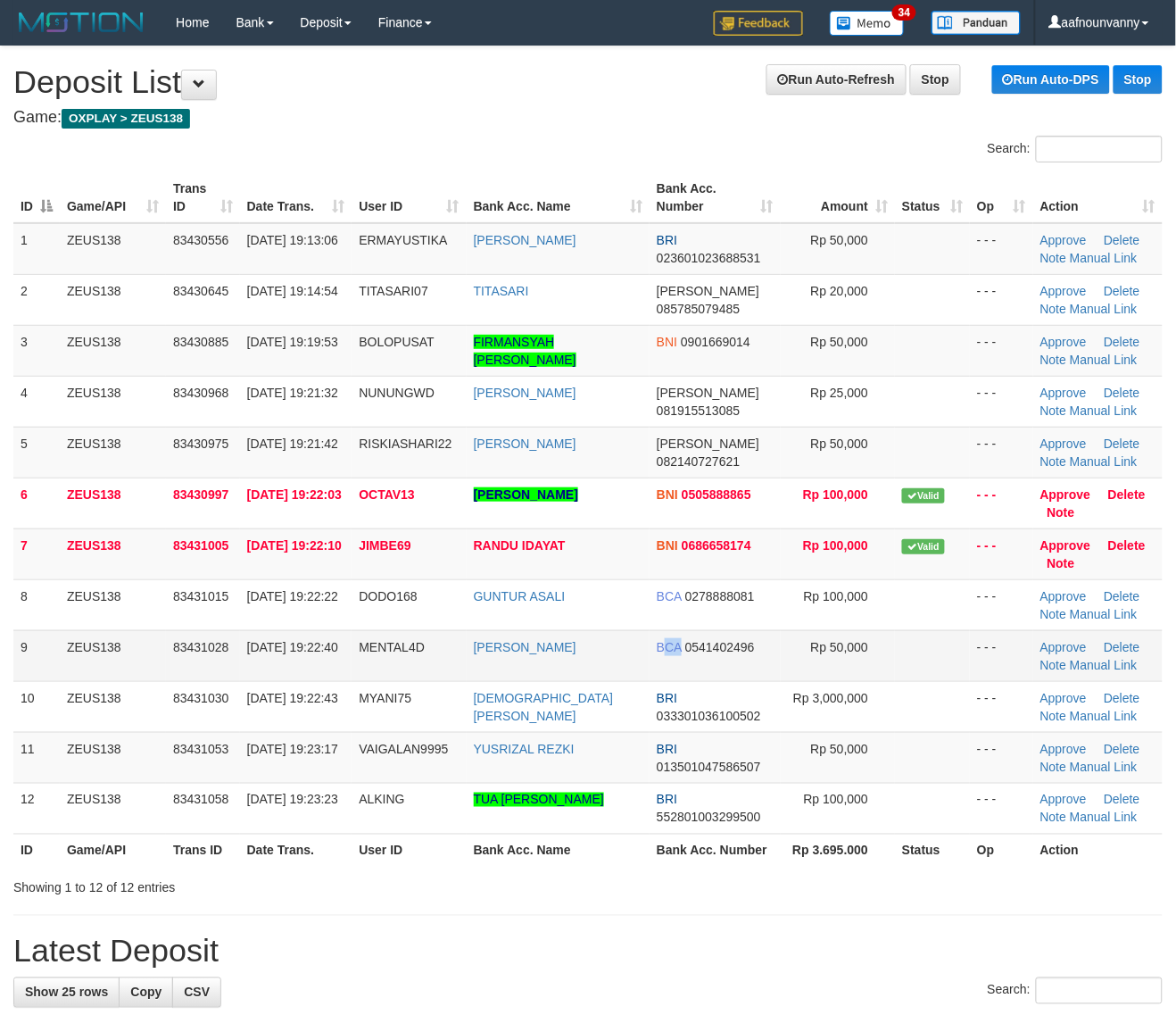 click on "BCA" at bounding box center [669, 647] 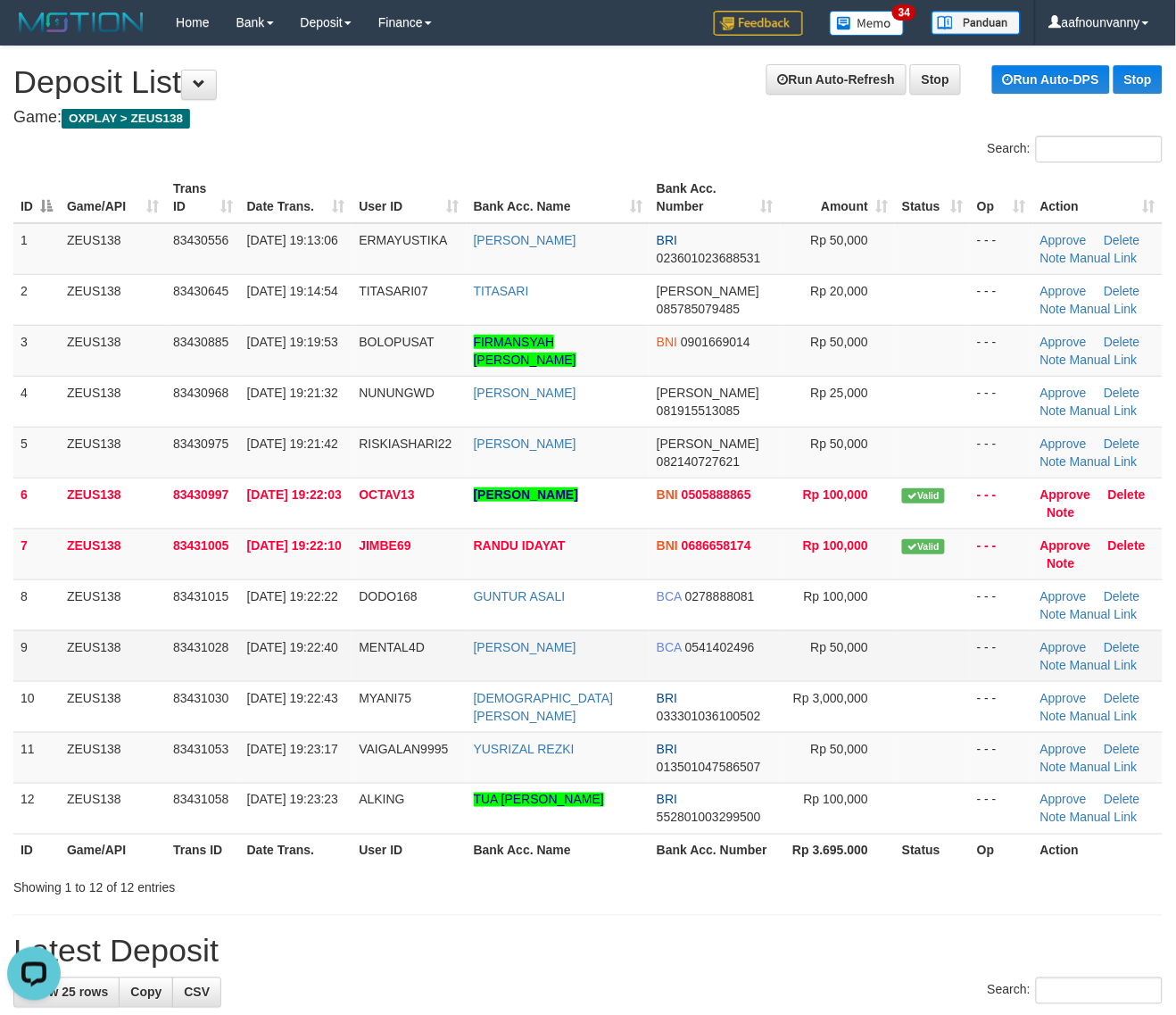 scroll, scrollTop: 0, scrollLeft: 0, axis: both 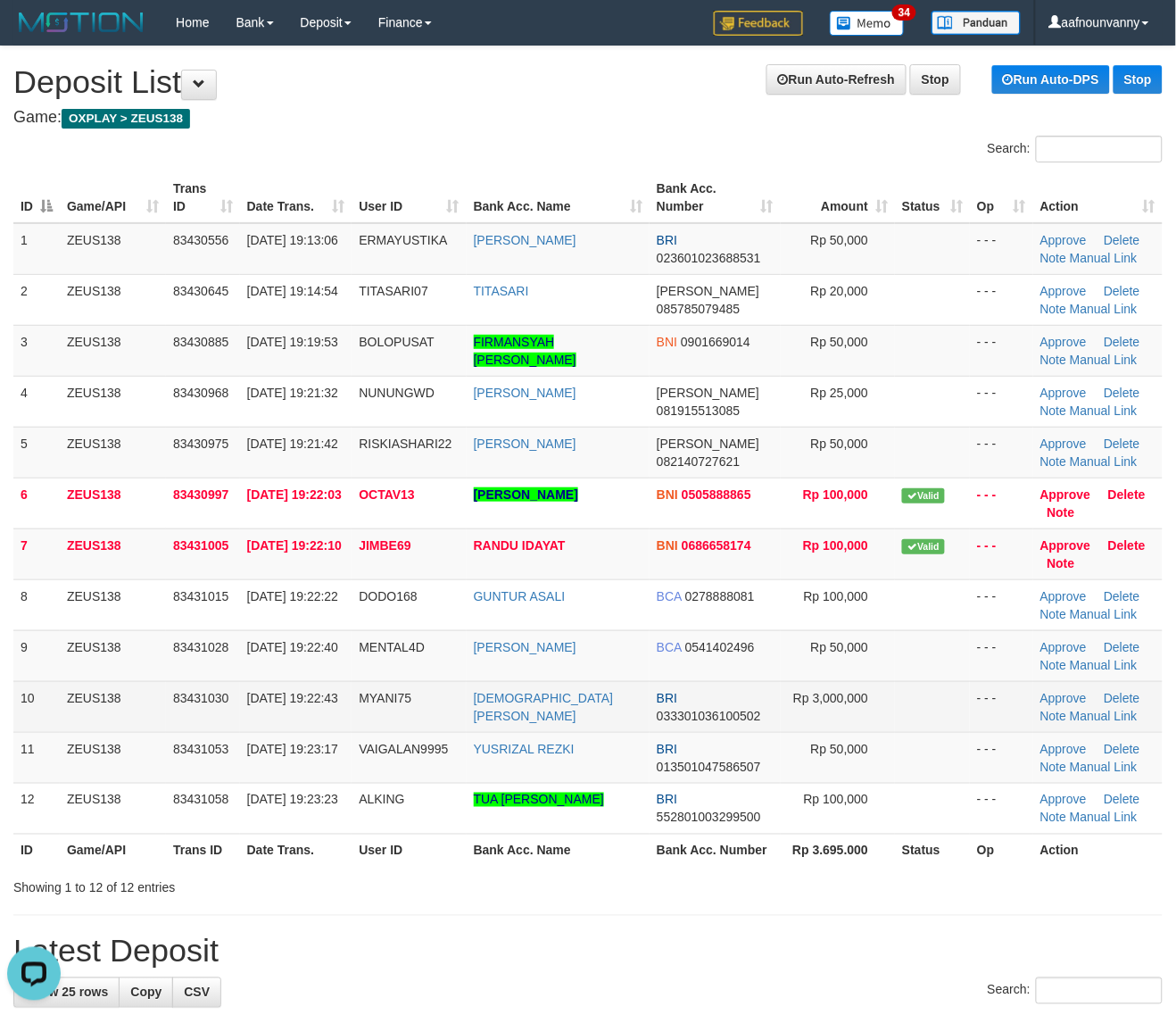 drag, startPoint x: 741, startPoint y: 666, endPoint x: 944, endPoint y: 702, distance: 206.16741 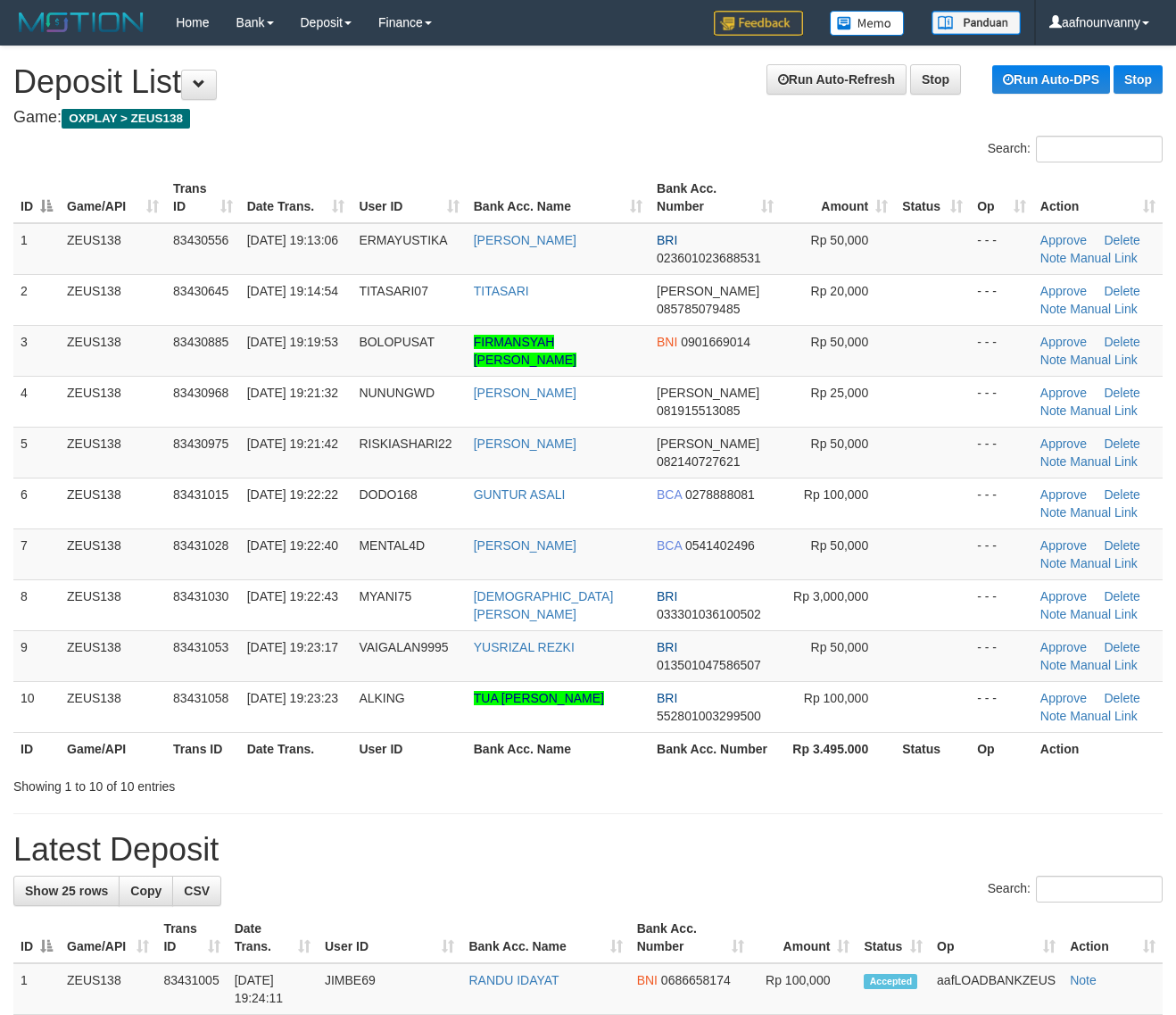scroll, scrollTop: 0, scrollLeft: 0, axis: both 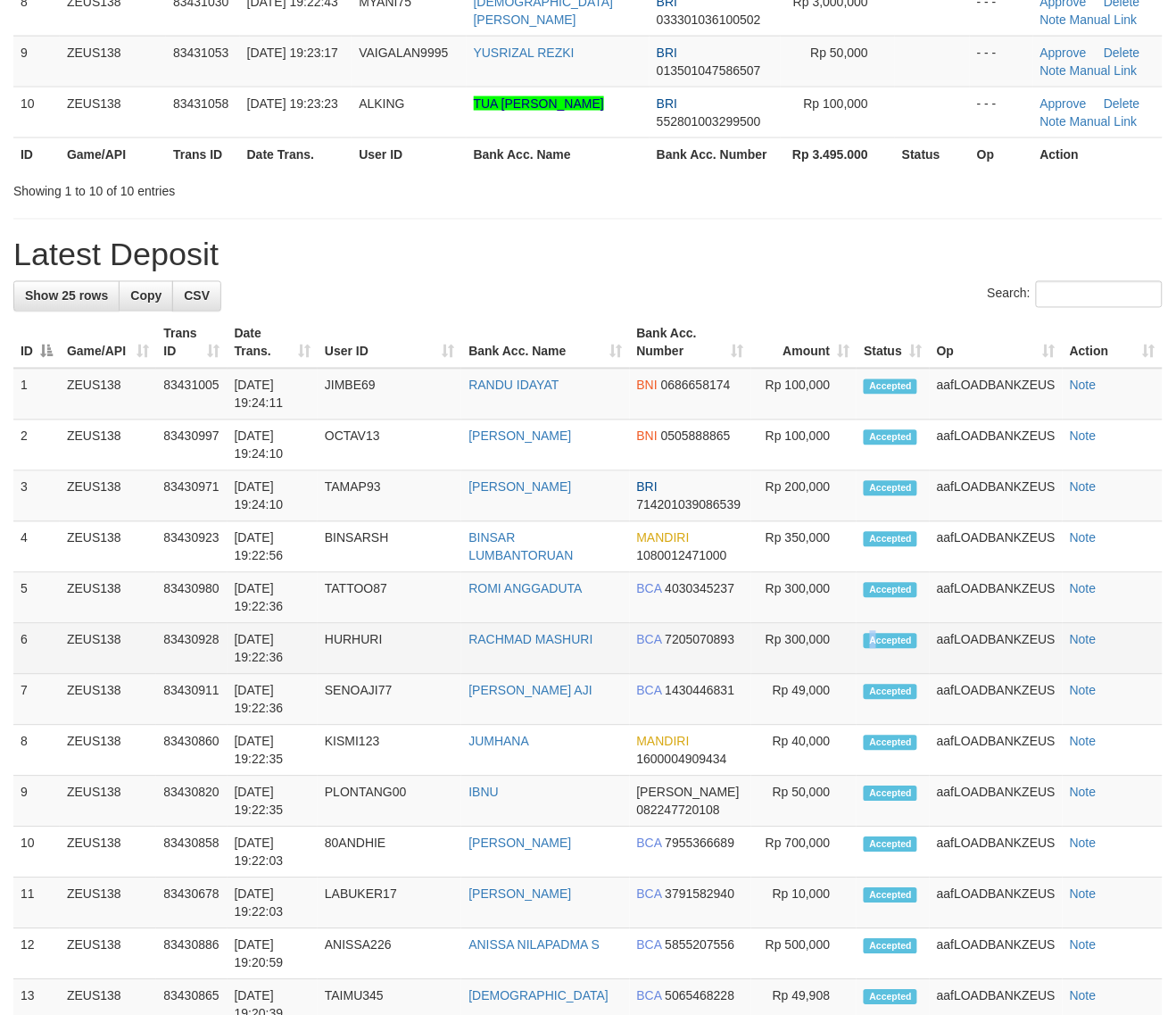 drag, startPoint x: 865, startPoint y: 658, endPoint x: 849, endPoint y: 659, distance: 16.03122 